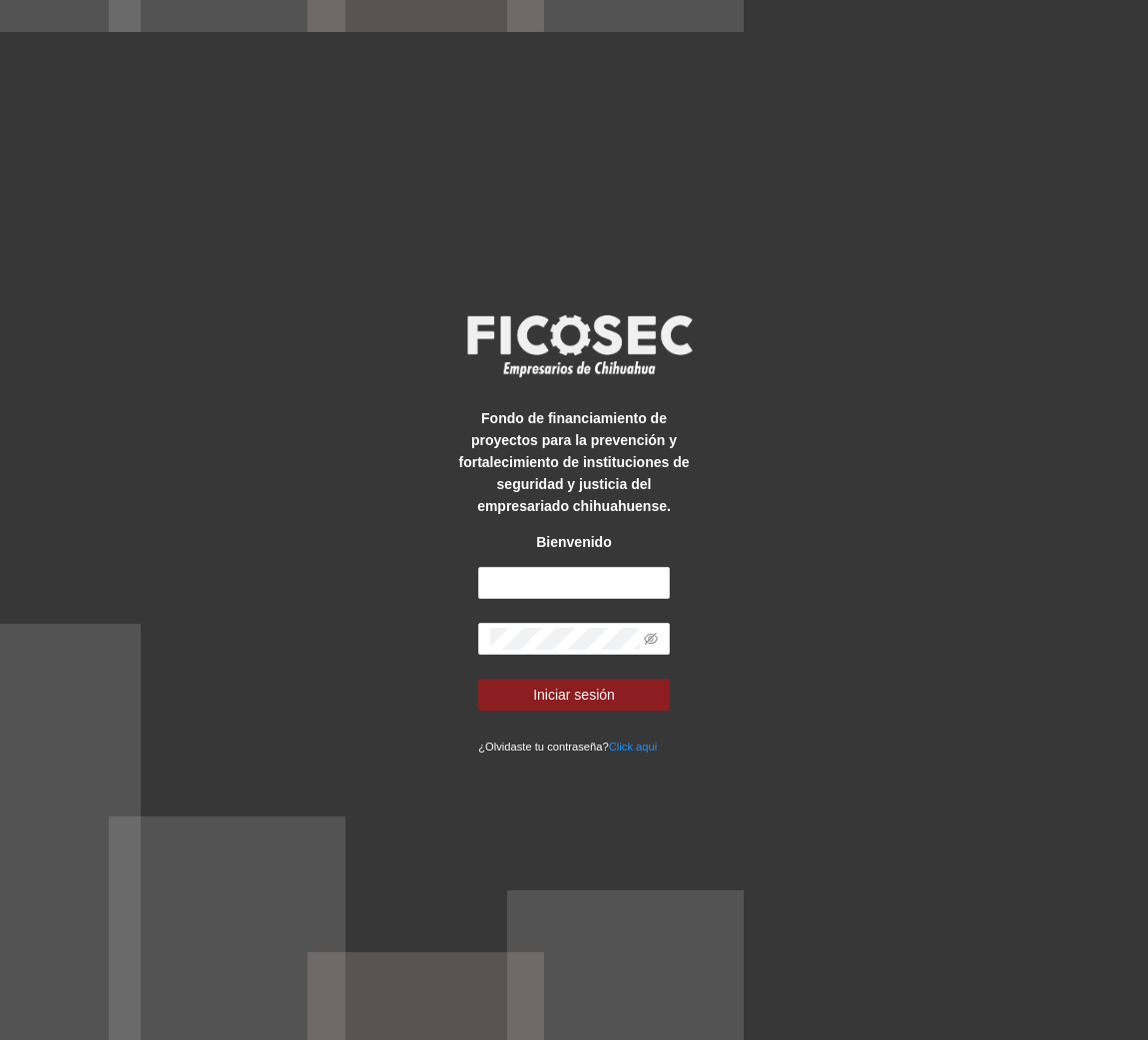 scroll, scrollTop: 0, scrollLeft: 0, axis: both 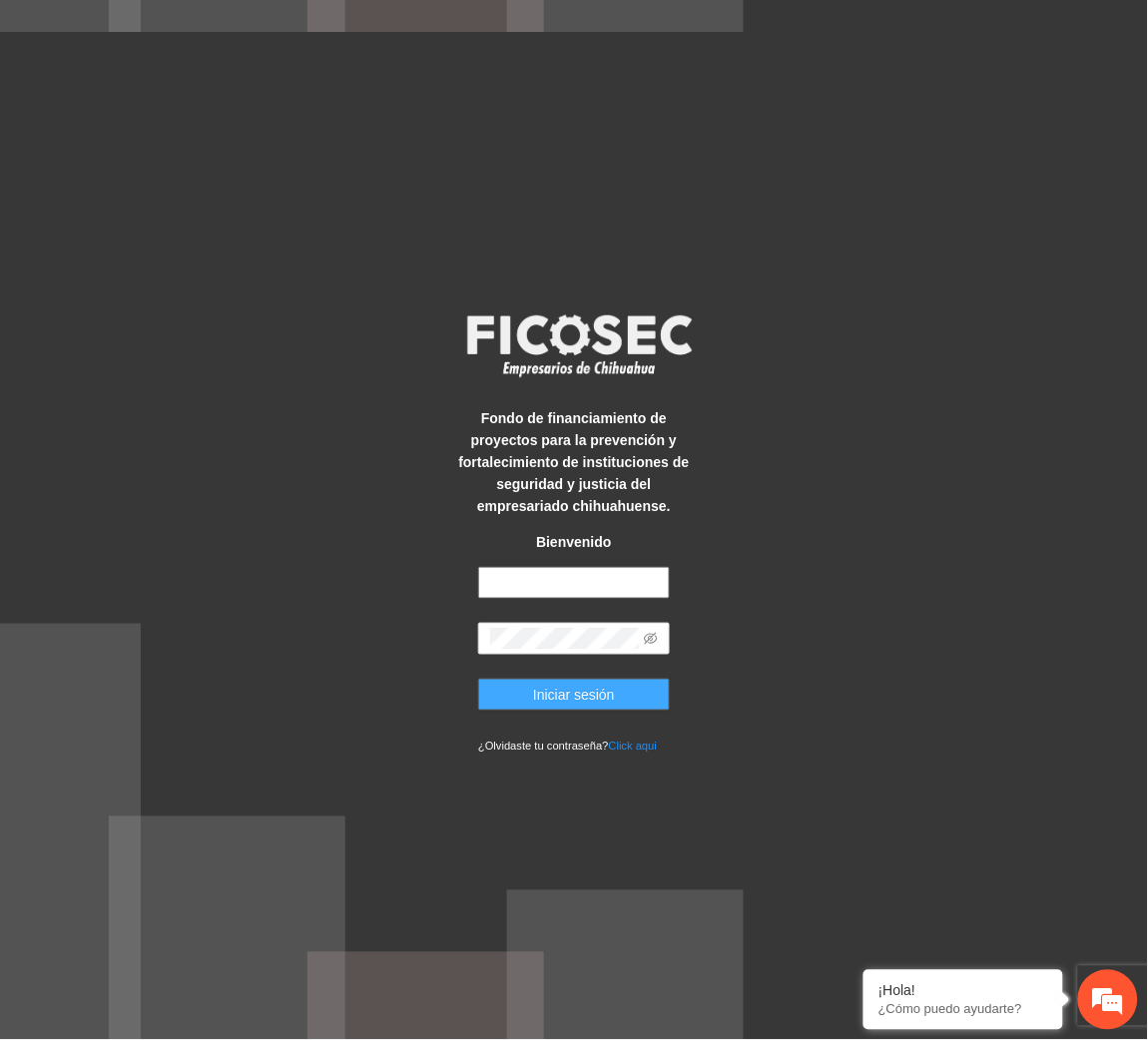 type on "**********" 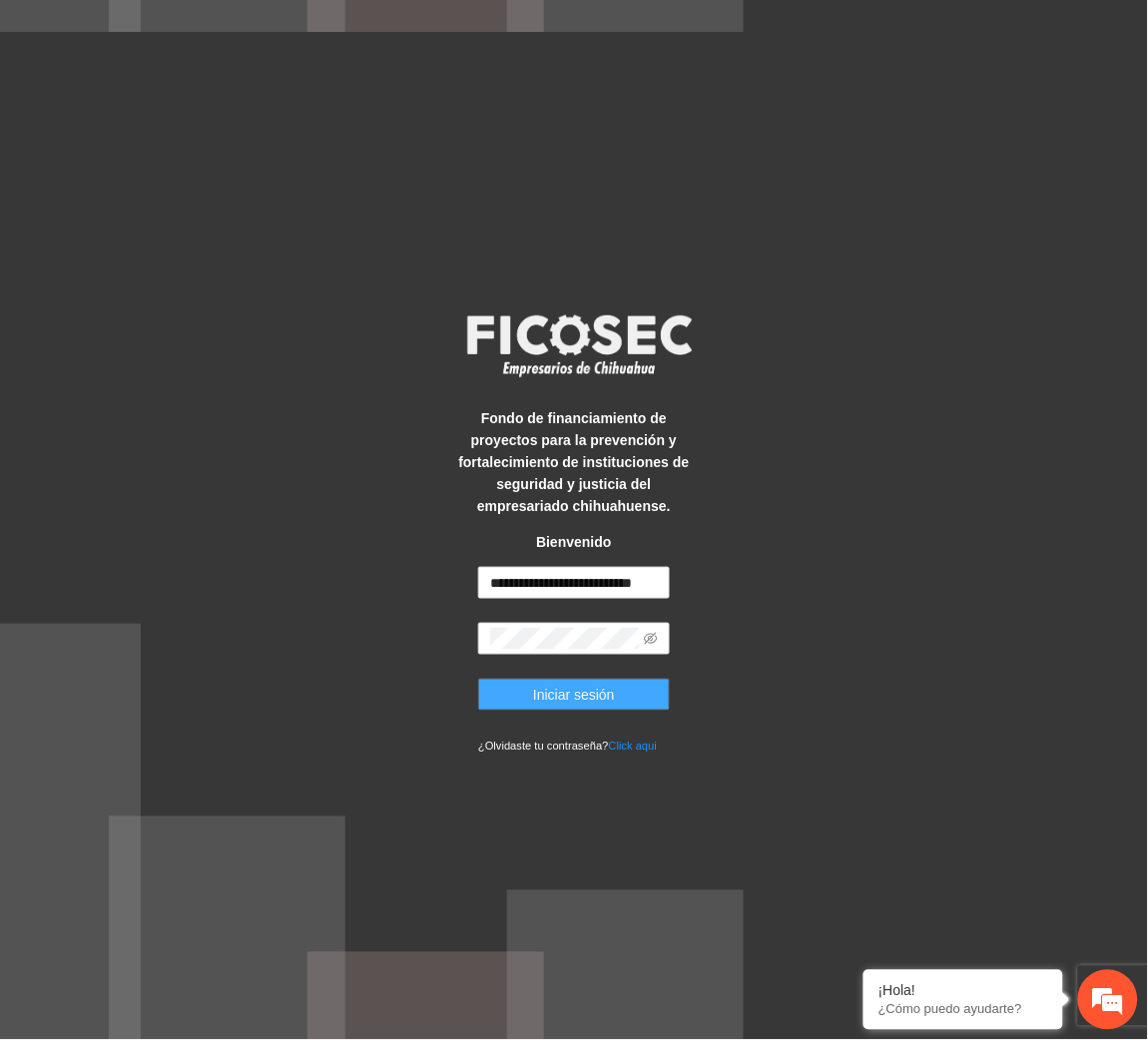 click on "Iniciar sesión" at bounding box center (574, 695) 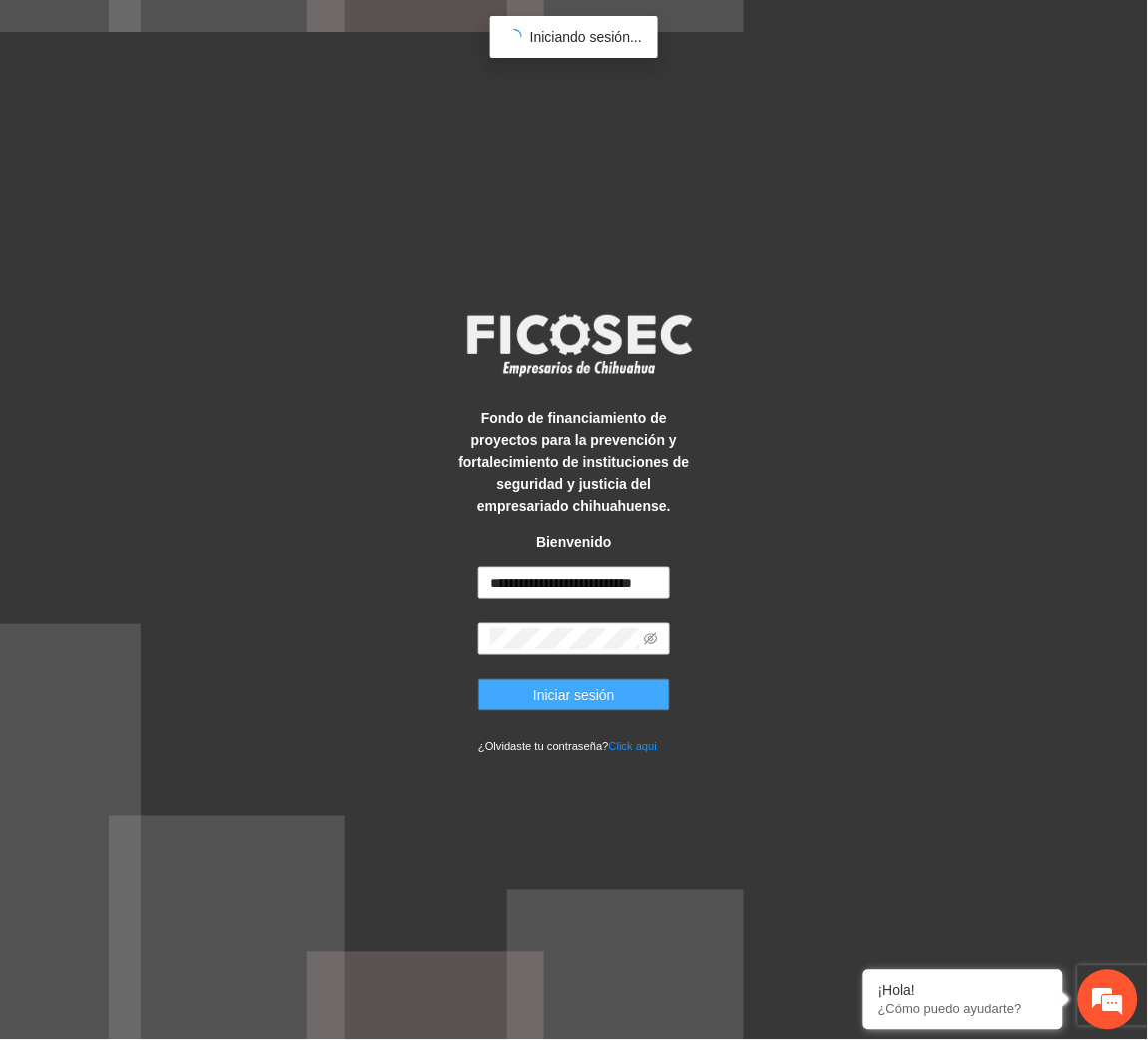 scroll, scrollTop: 0, scrollLeft: 0, axis: both 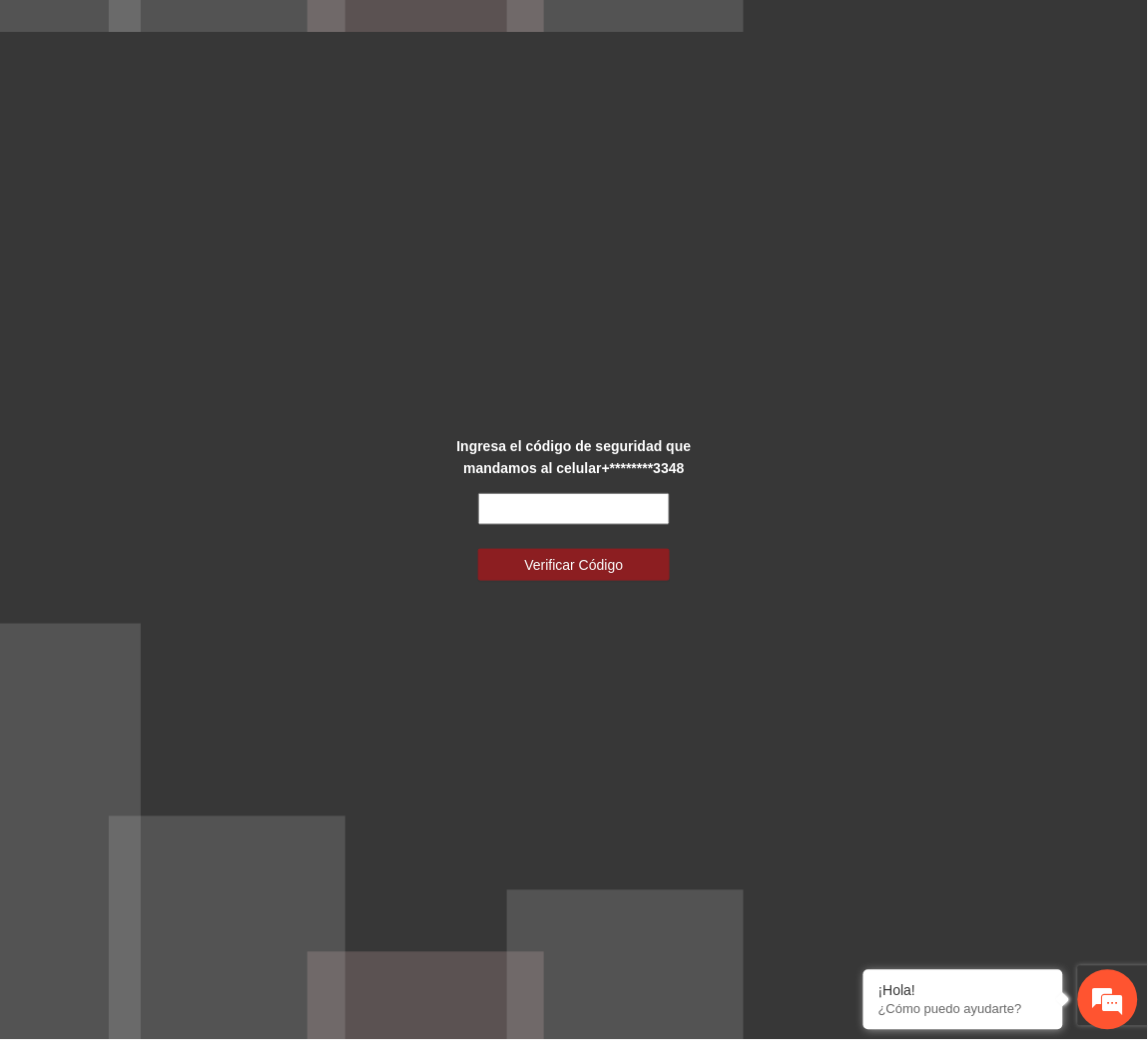 click at bounding box center (574, 509) 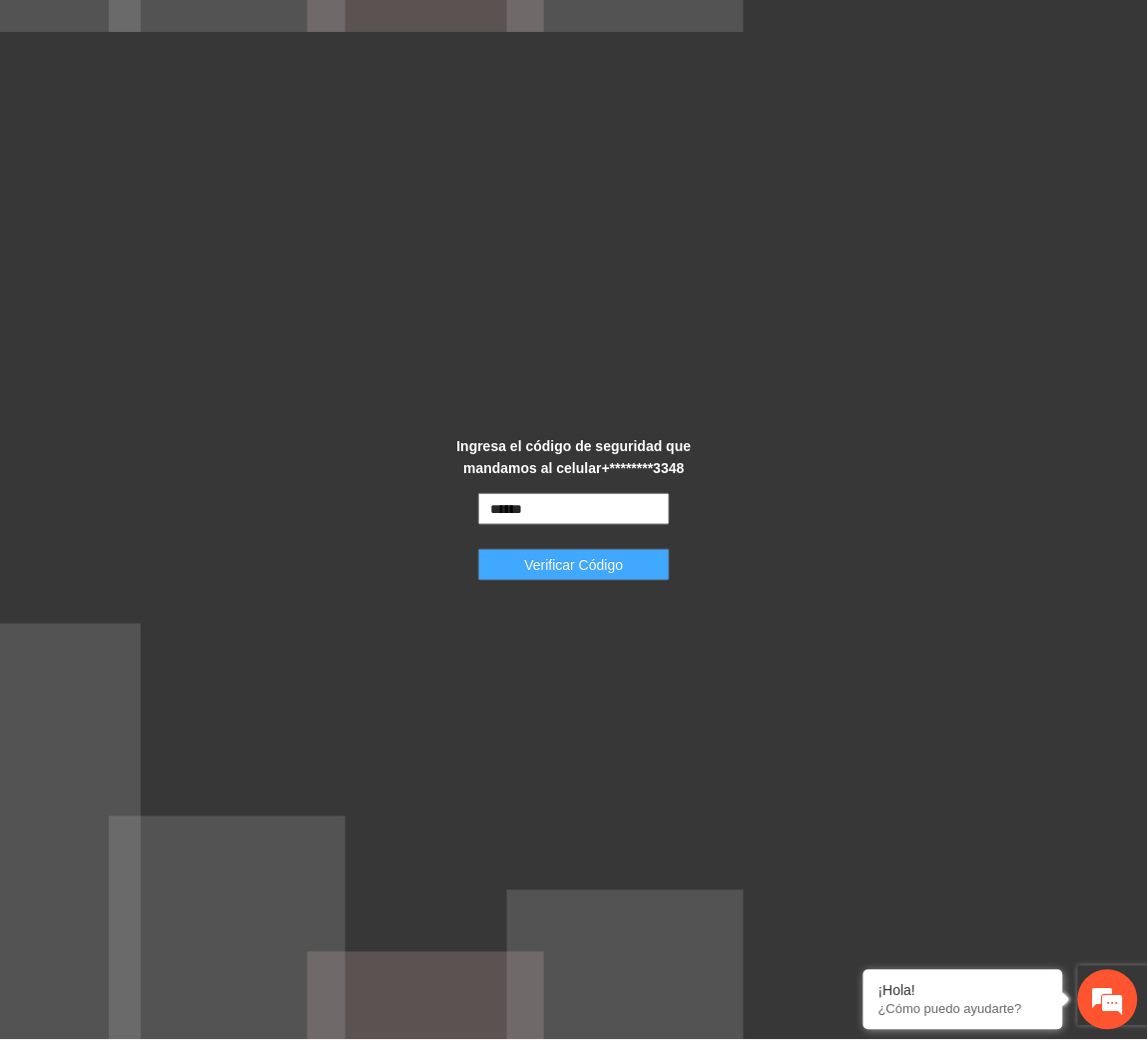 type on "******" 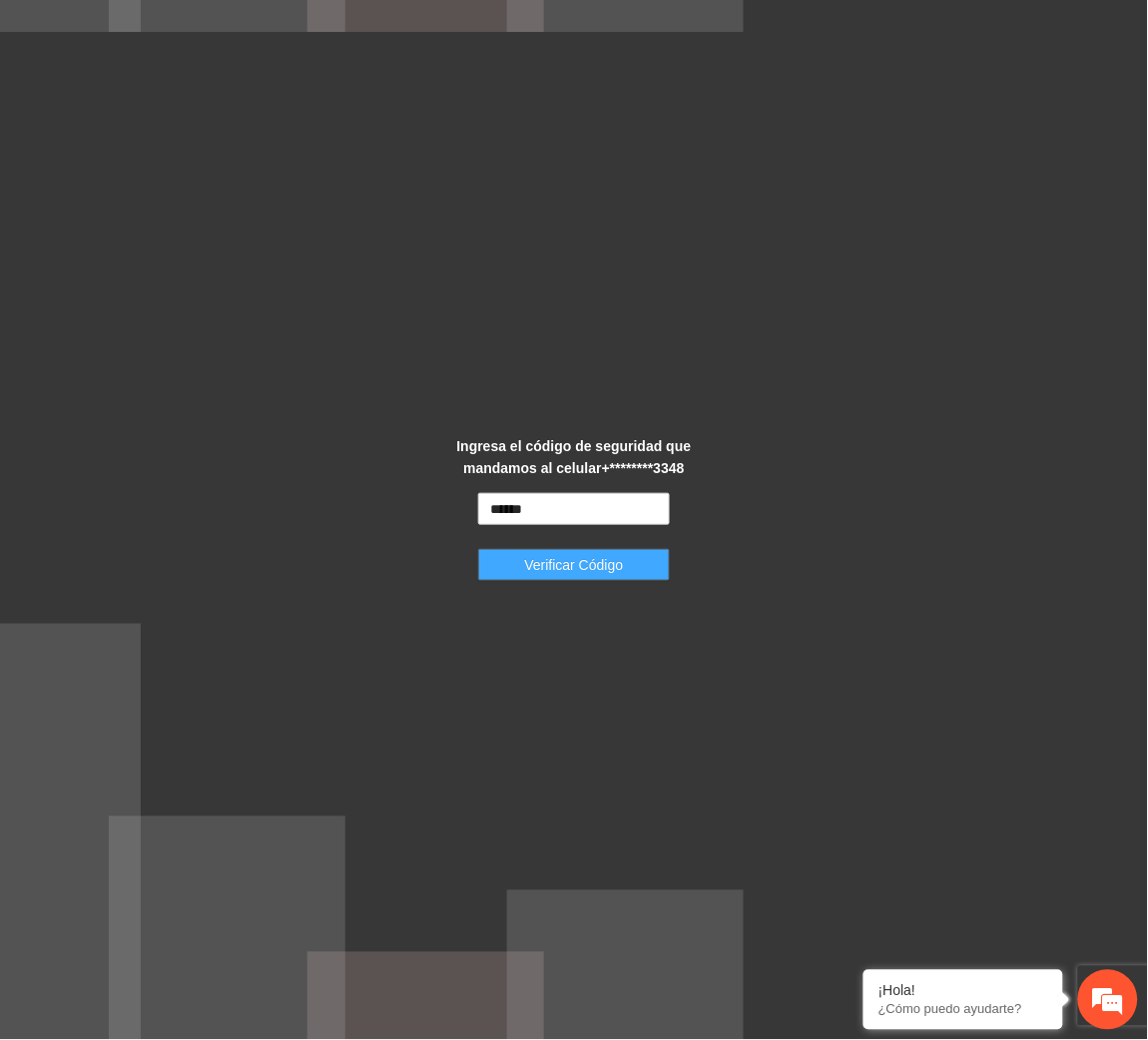 click on "Verificar Código" at bounding box center [574, 565] 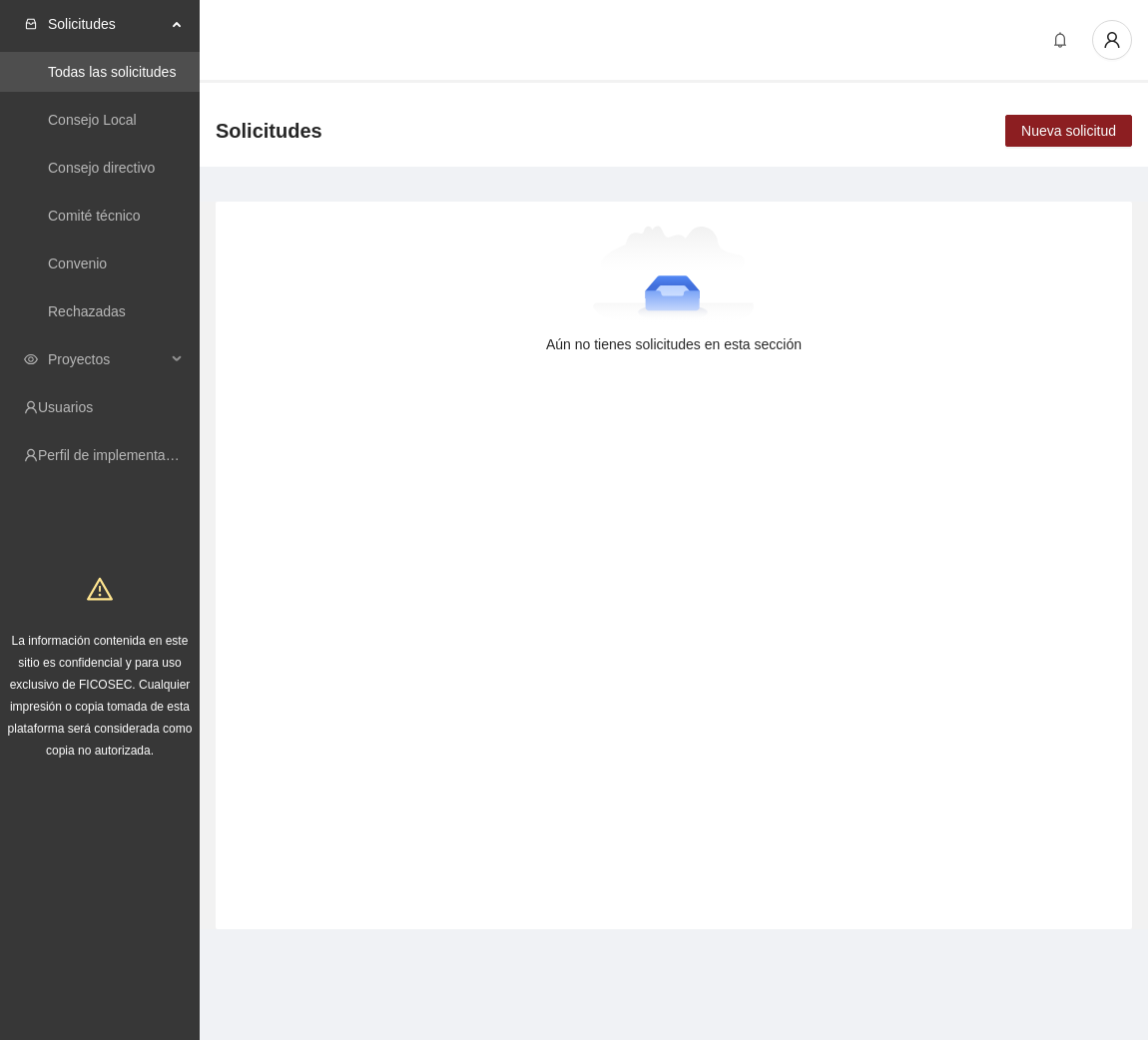 scroll, scrollTop: 0, scrollLeft: 0, axis: both 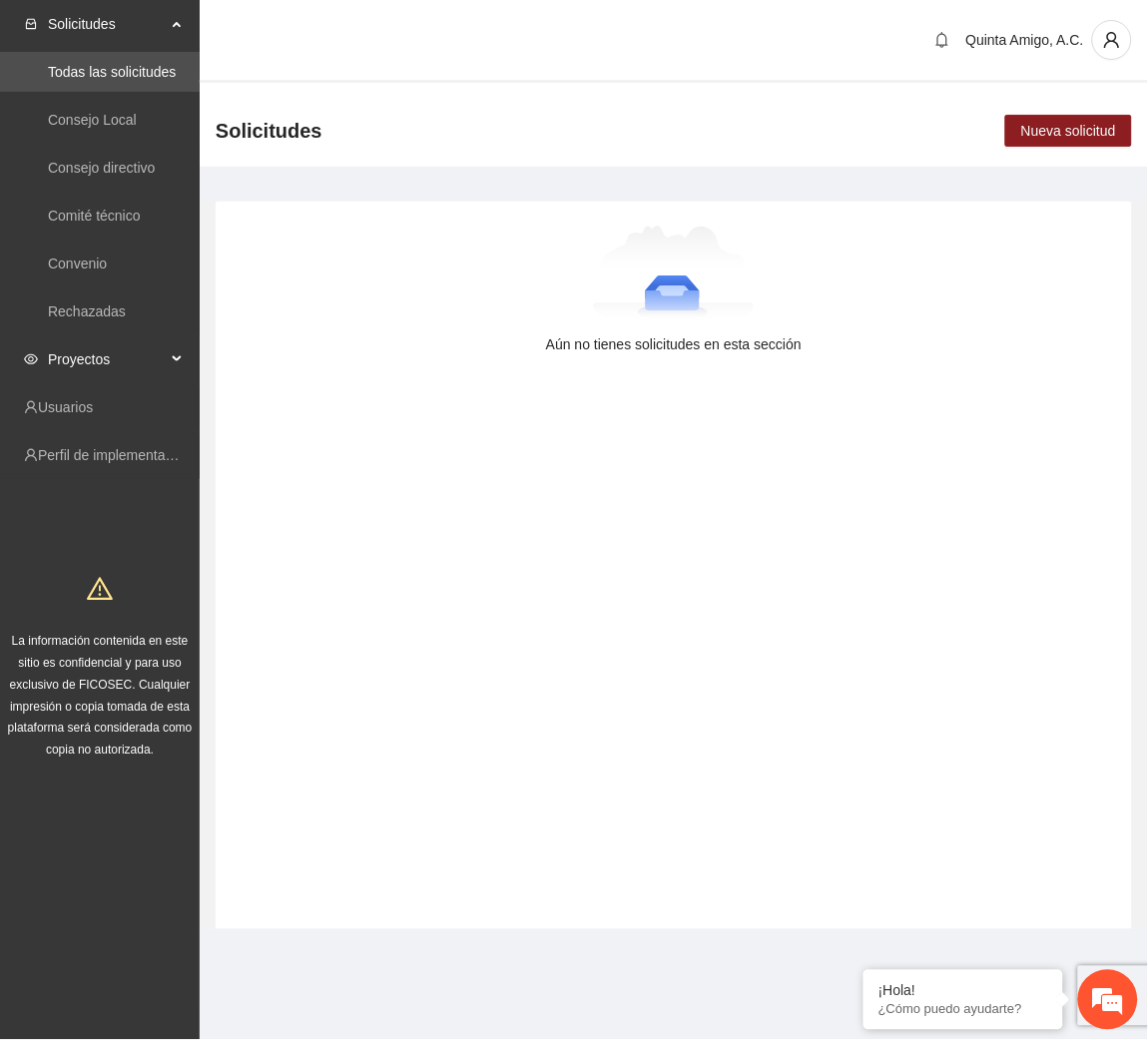click on "Proyectos" at bounding box center (107, 359) 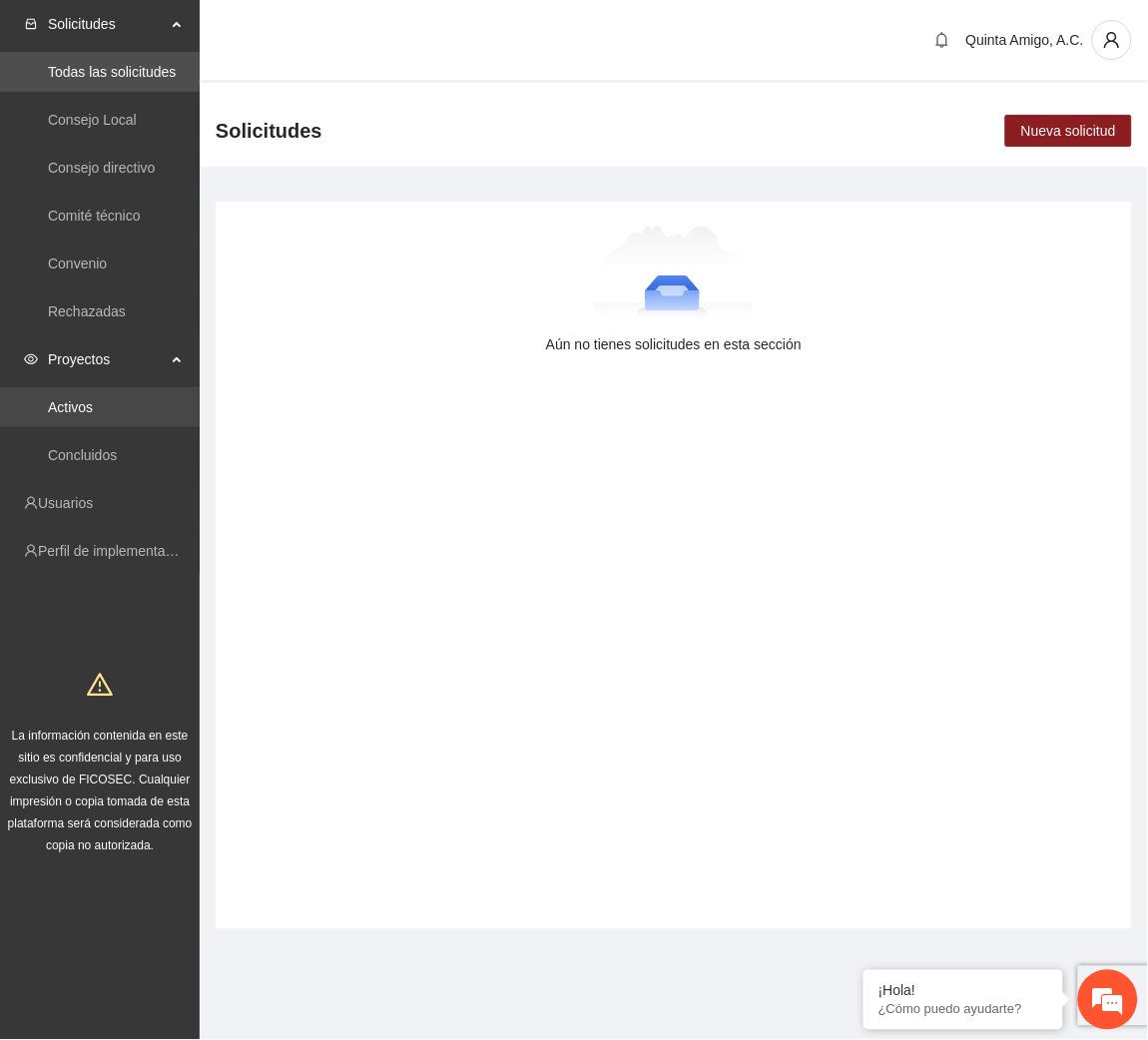 click on "Activos" at bounding box center (70, 407) 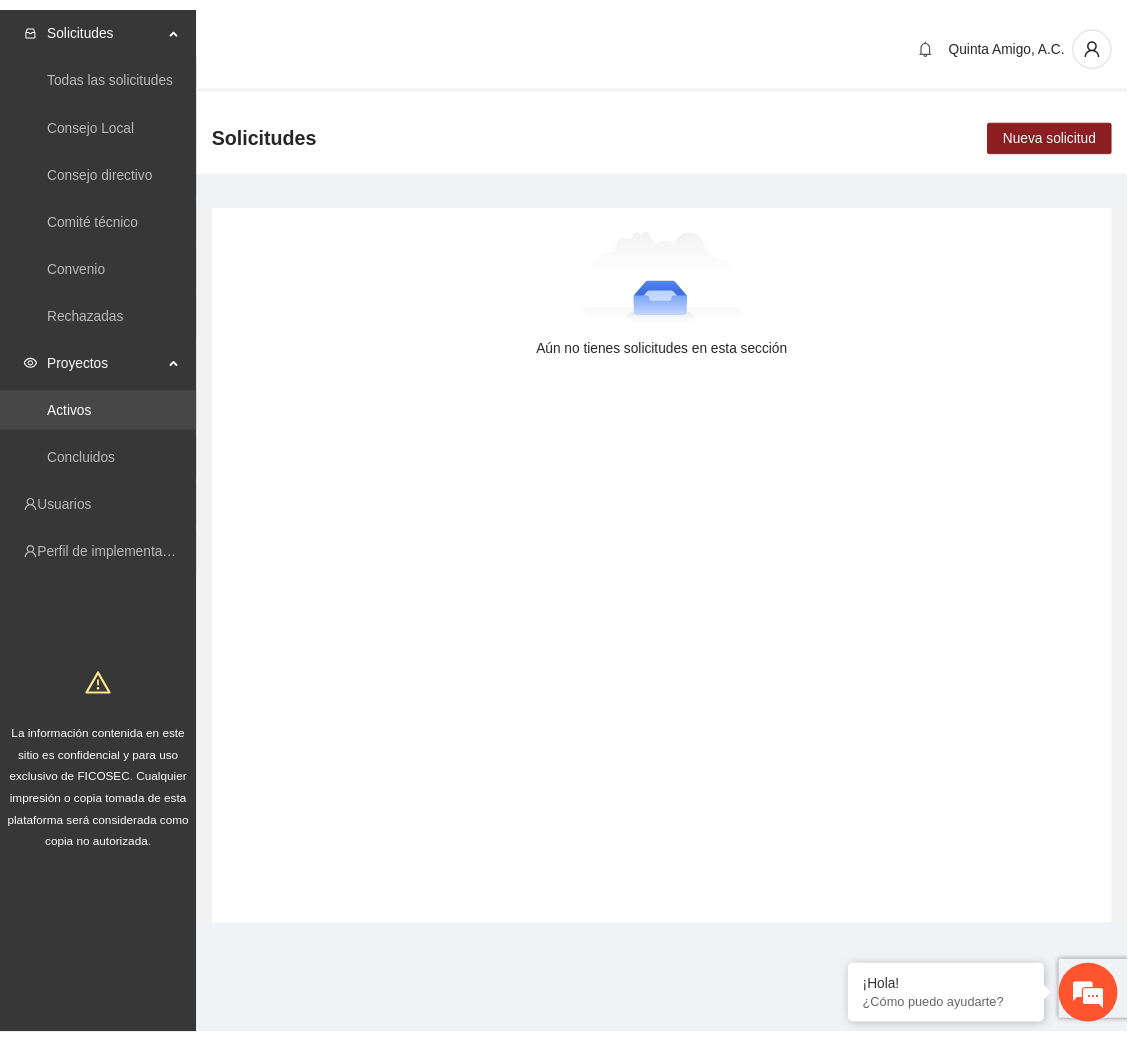 scroll, scrollTop: 0, scrollLeft: 0, axis: both 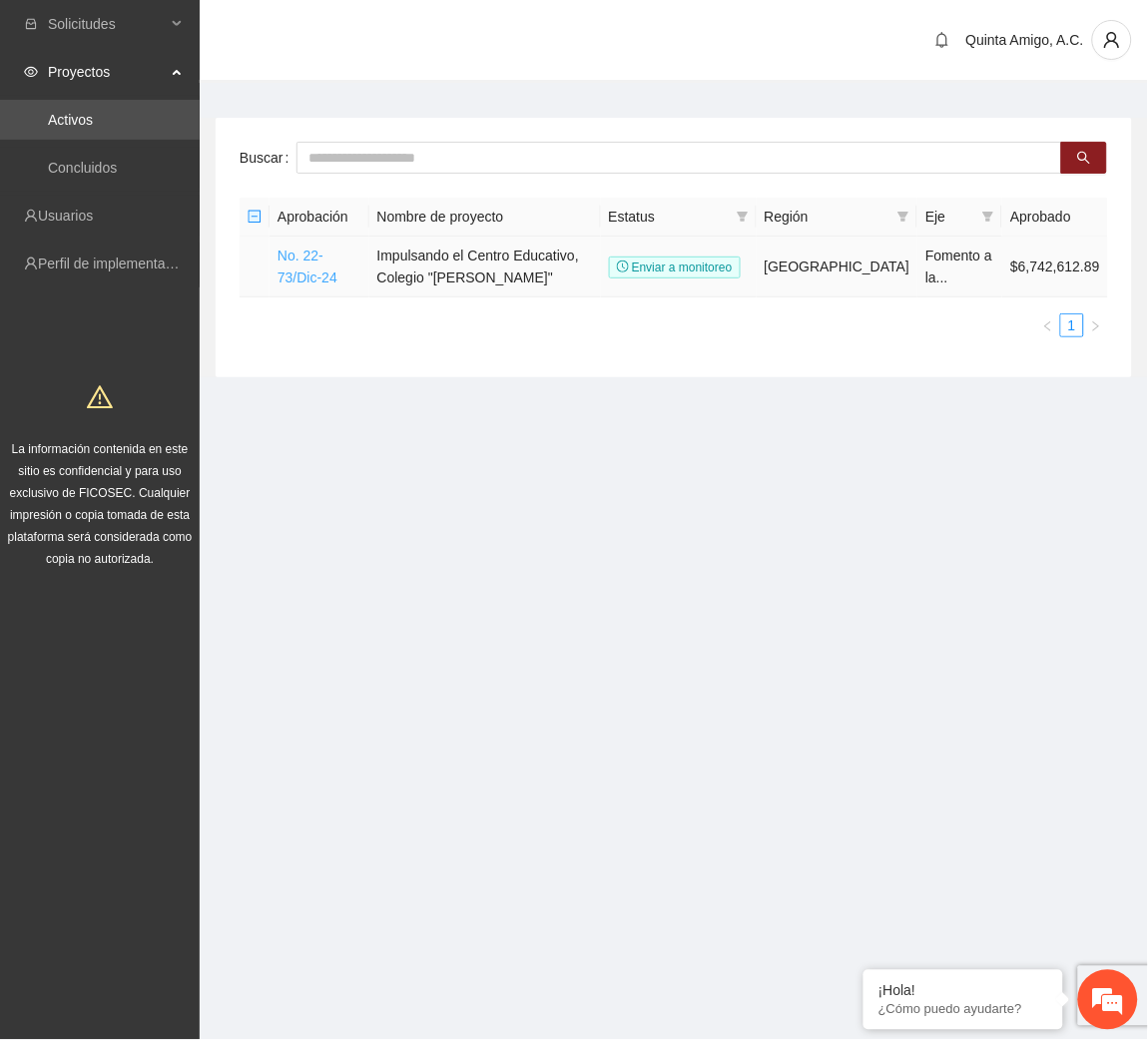 click on "No. 22-73/Dic-24" at bounding box center [307, 266] 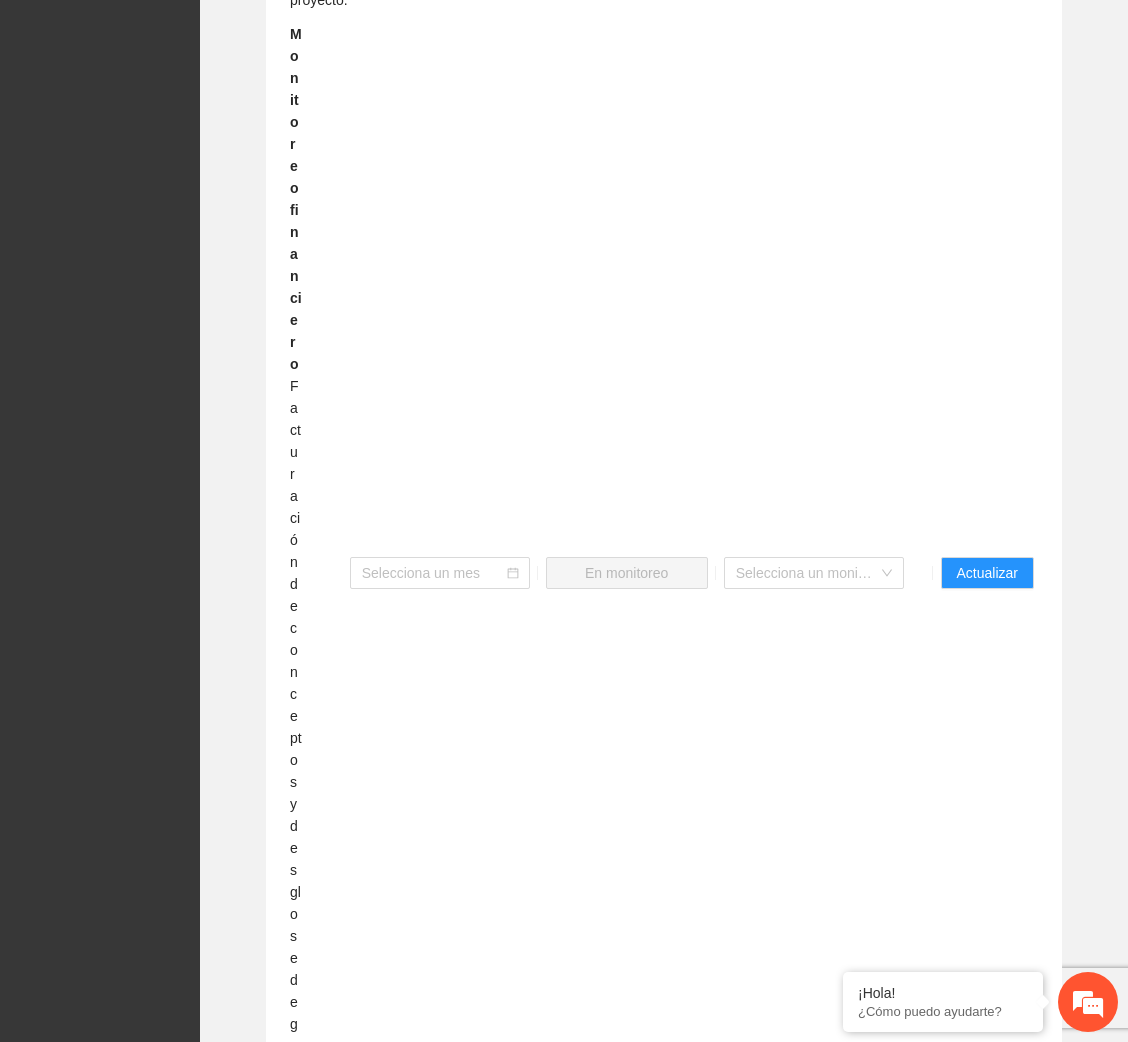 scroll, scrollTop: 2124, scrollLeft: 0, axis: vertical 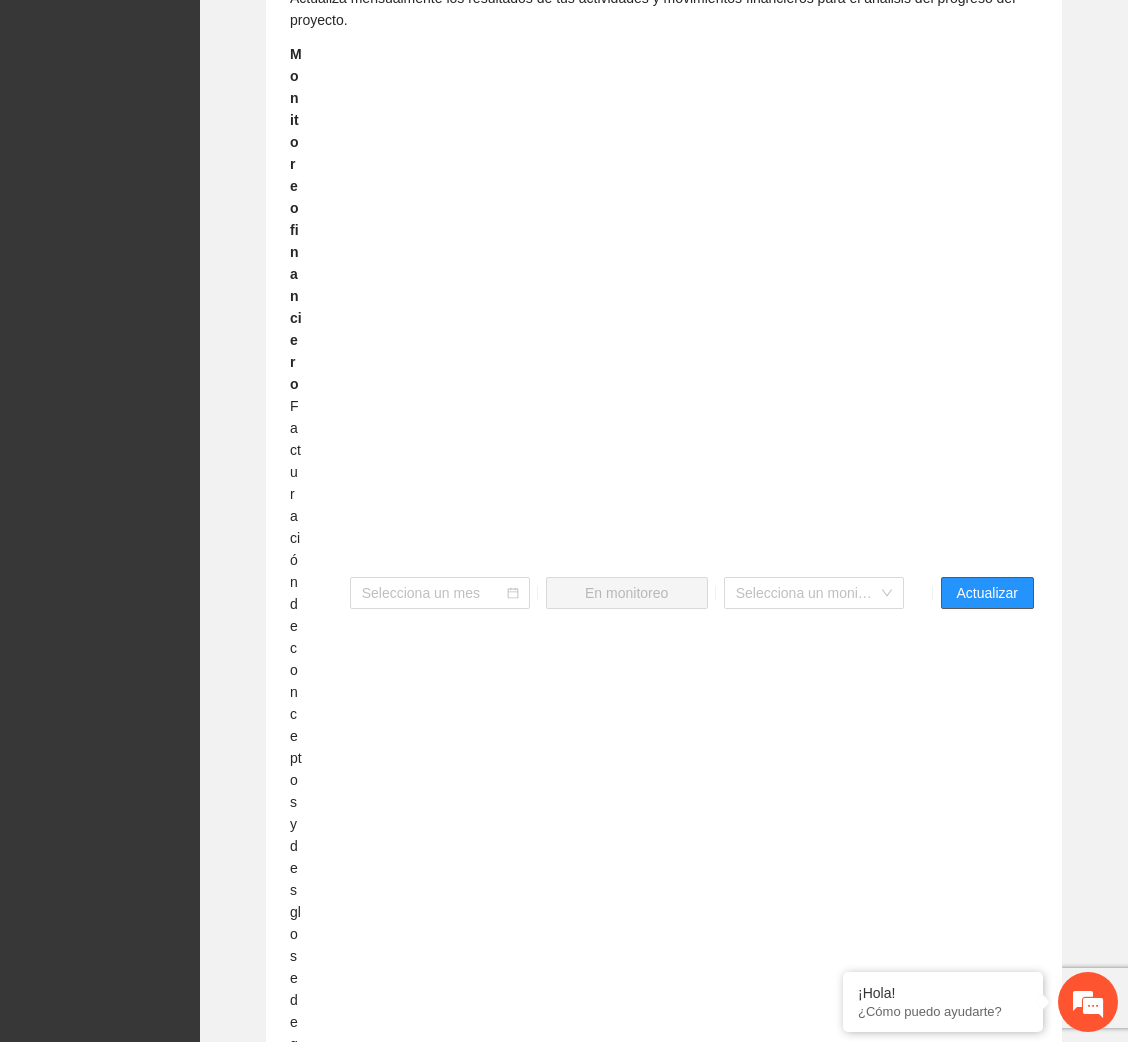 click on "Actualizar" at bounding box center (987, 593) 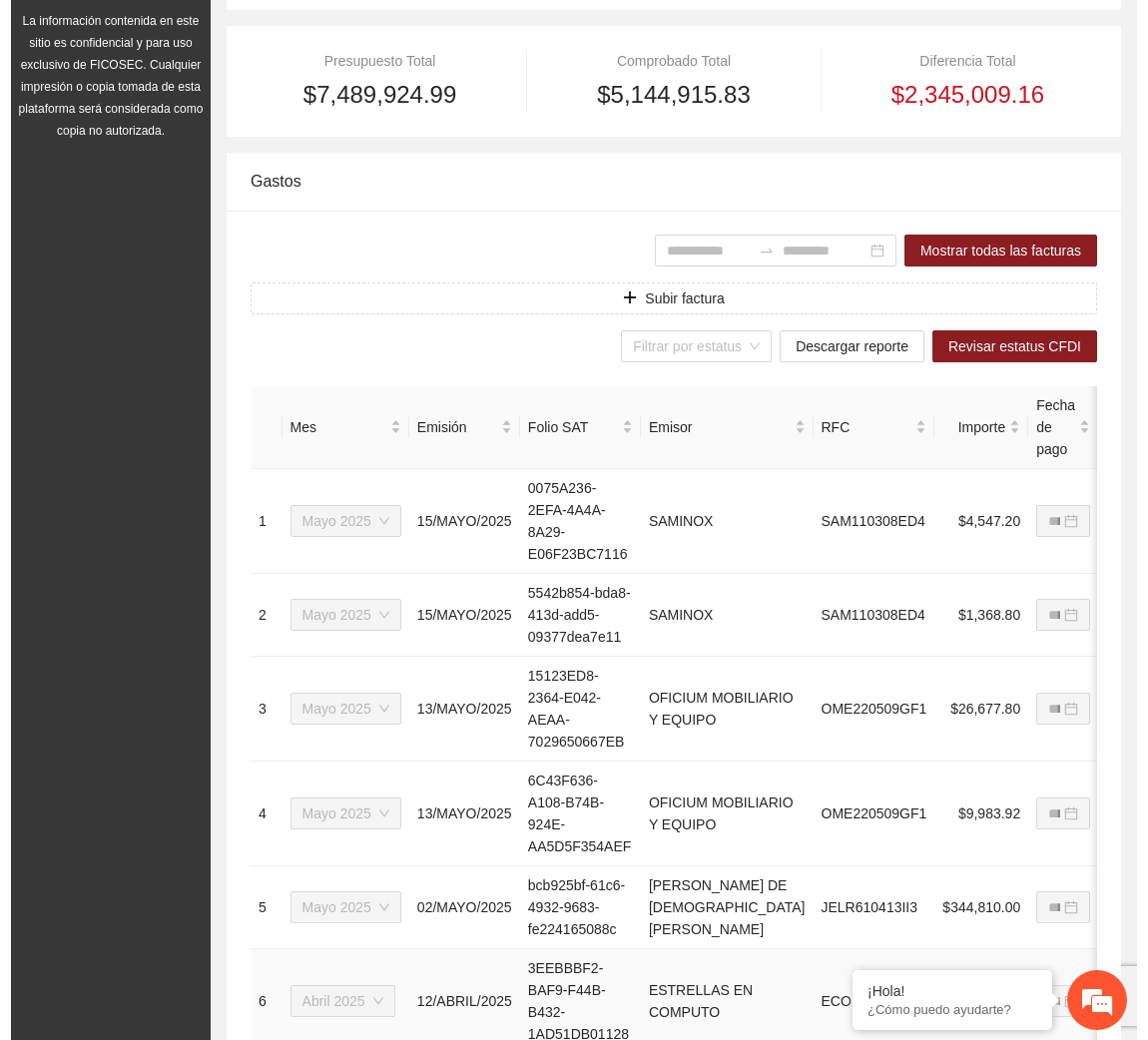 scroll, scrollTop: 427, scrollLeft: 0, axis: vertical 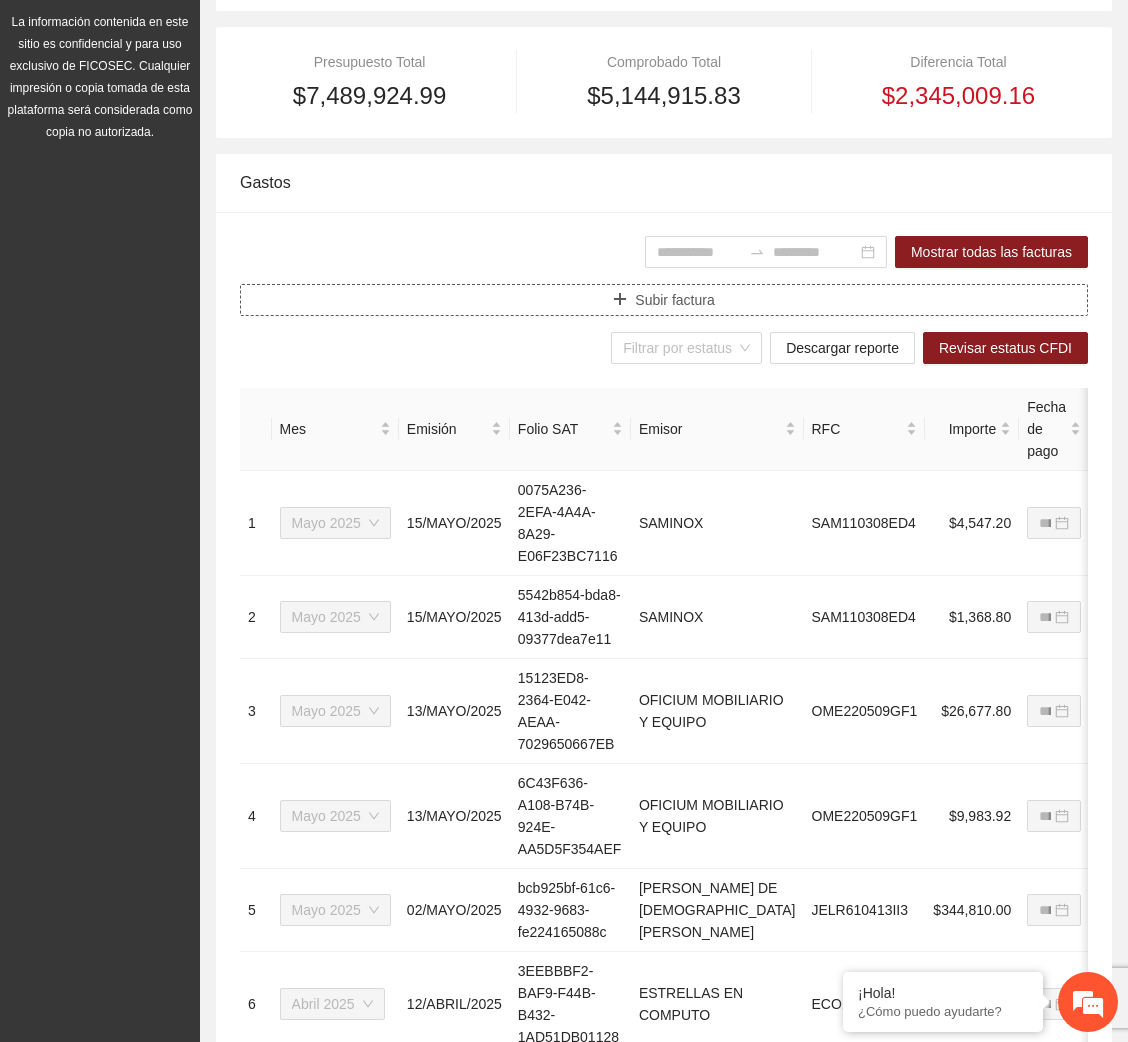 click on "Subir factura" at bounding box center (674, 300) 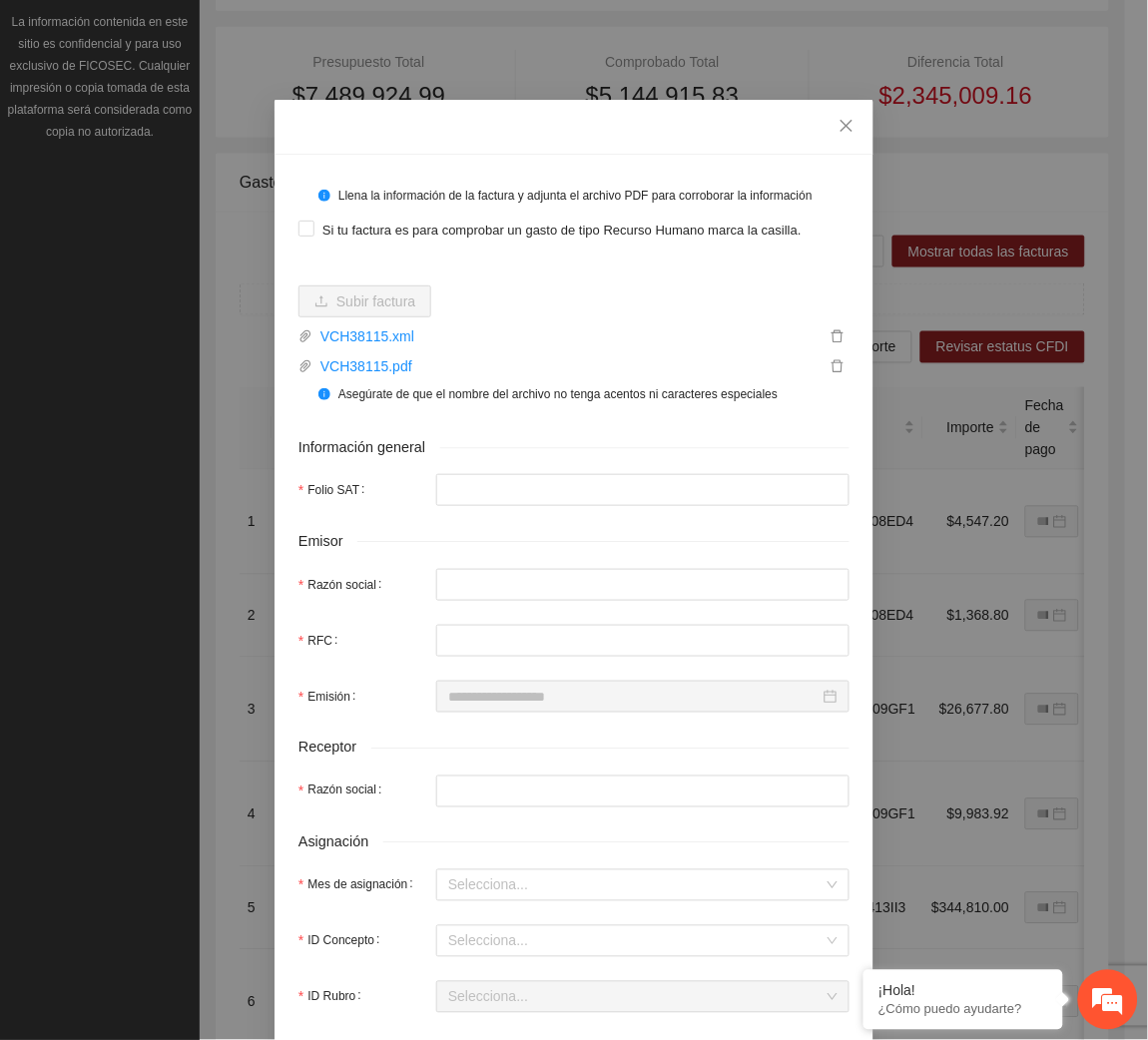 type on "**********" 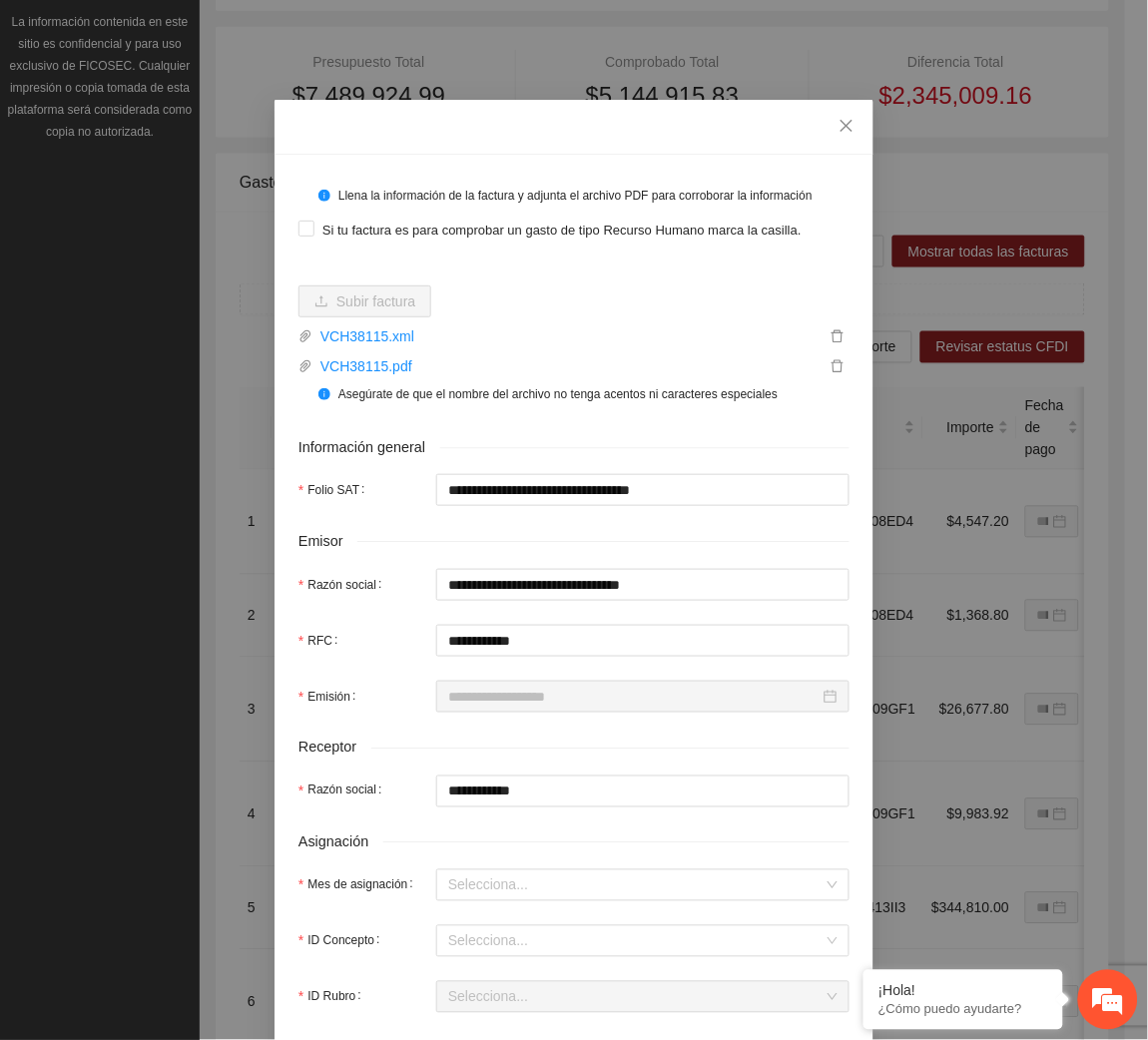 type on "**********" 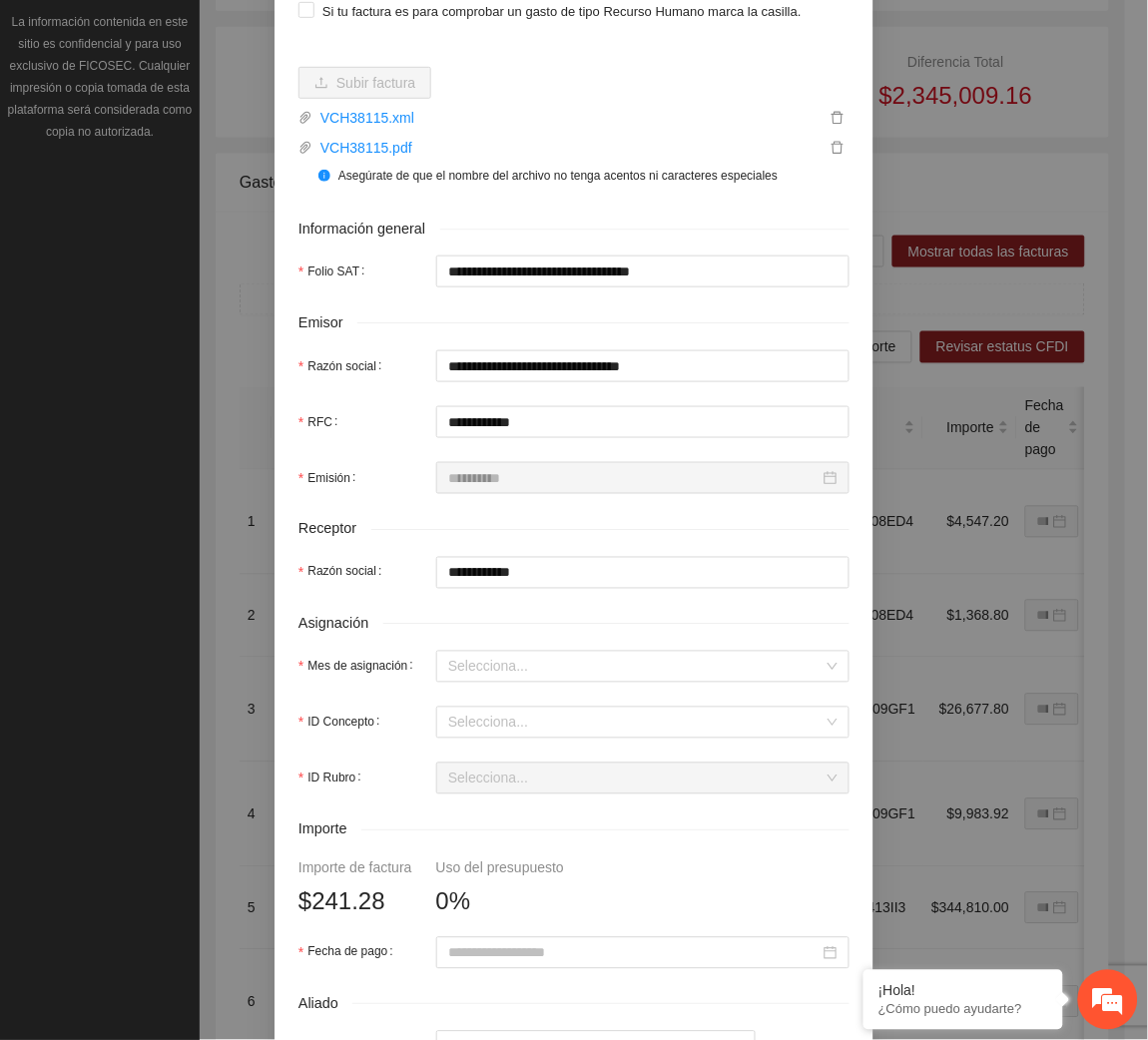 scroll, scrollTop: 243, scrollLeft: 0, axis: vertical 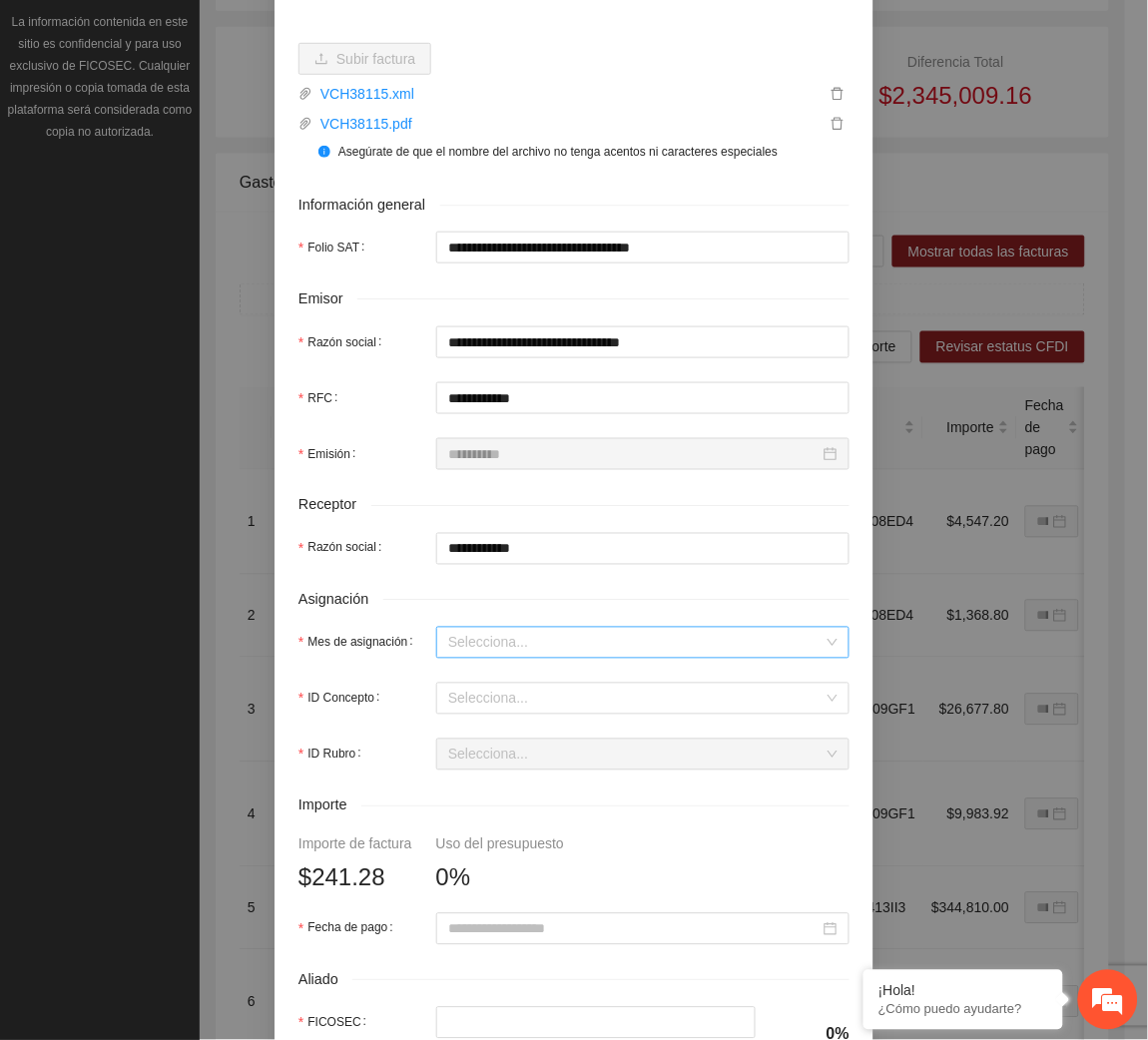 click on "Mes de asignación" at bounding box center [636, 643] 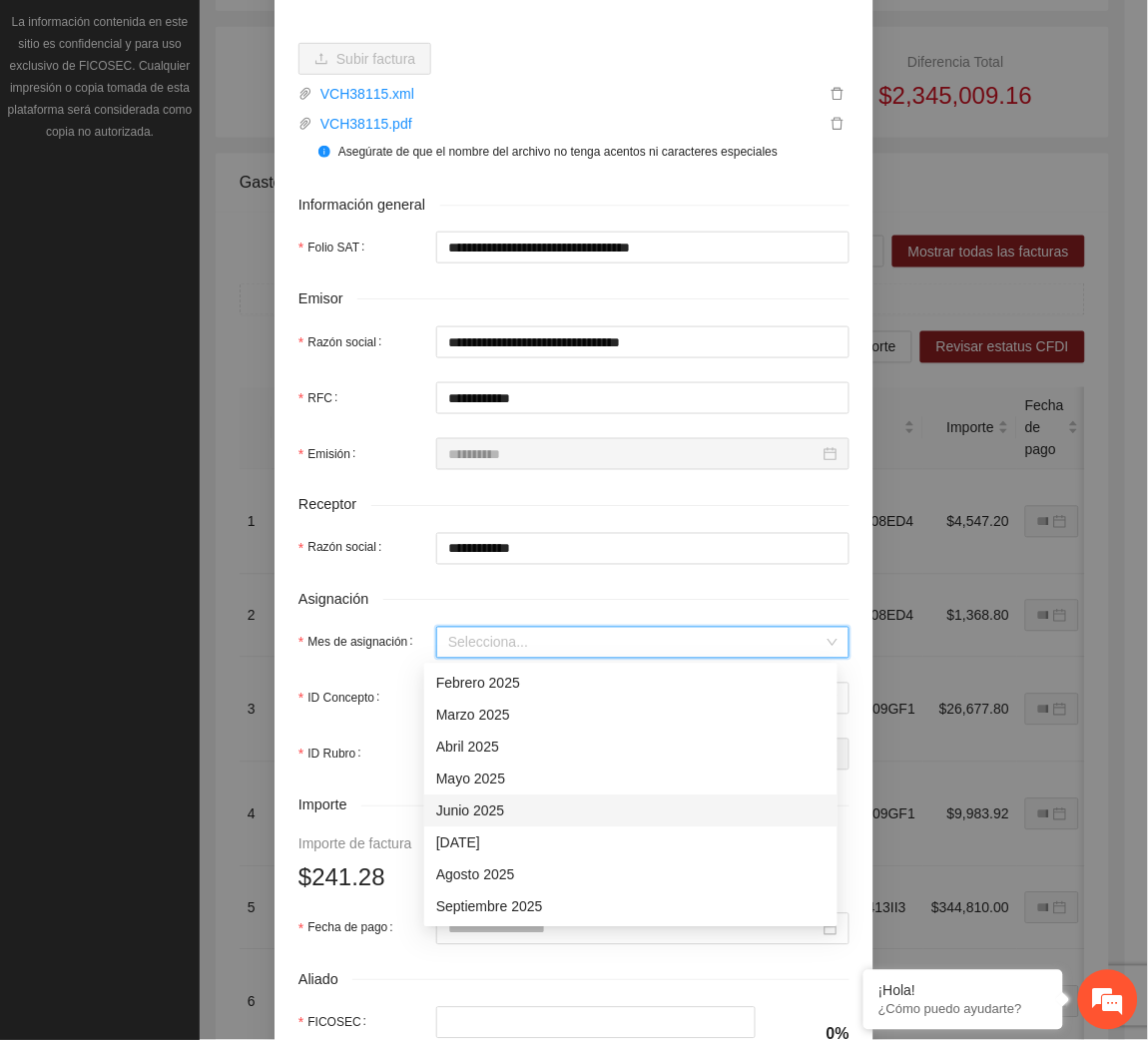 click on "Junio 2025" at bounding box center (631, 811) 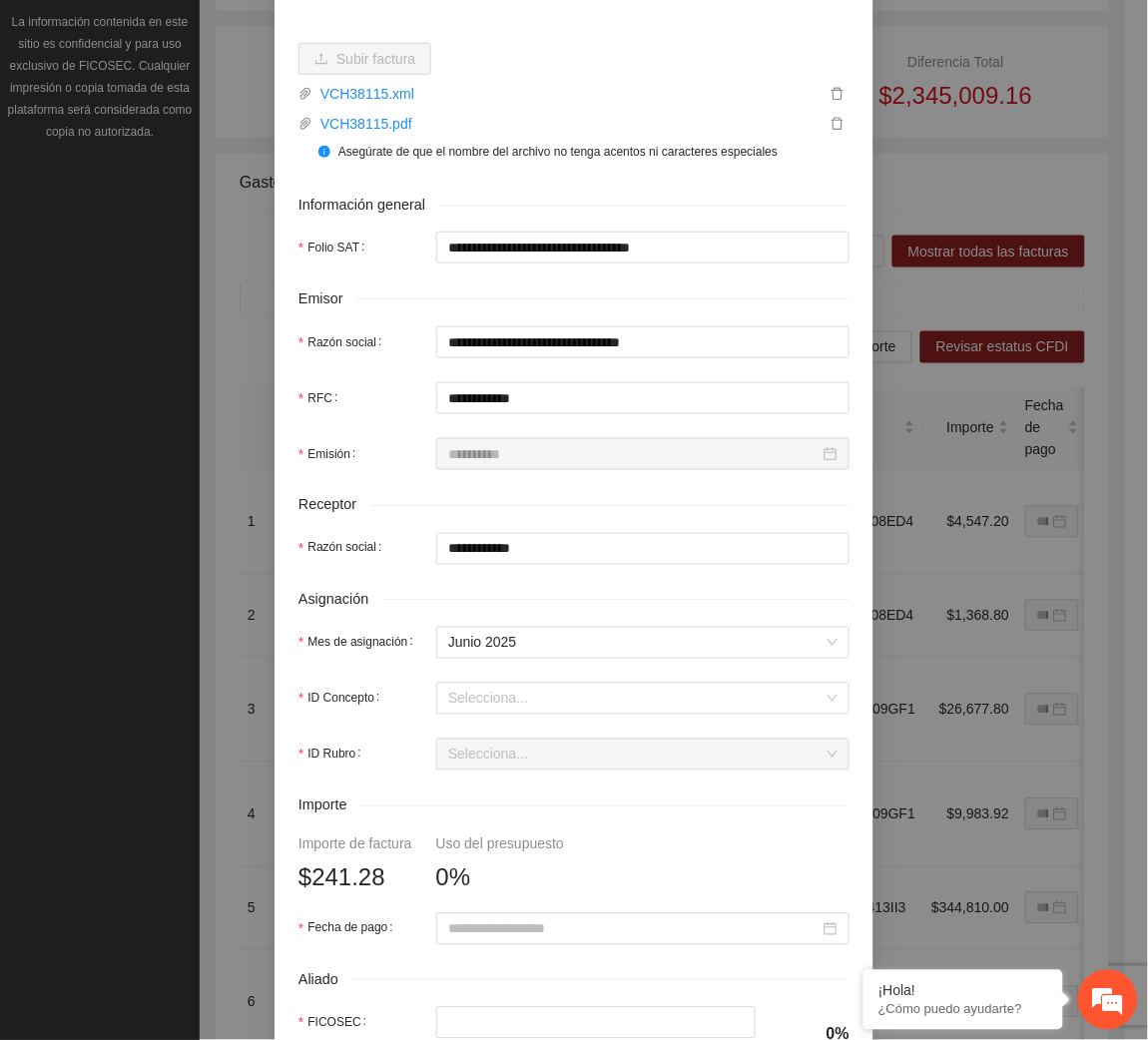 click on "**********" at bounding box center [574, 607] 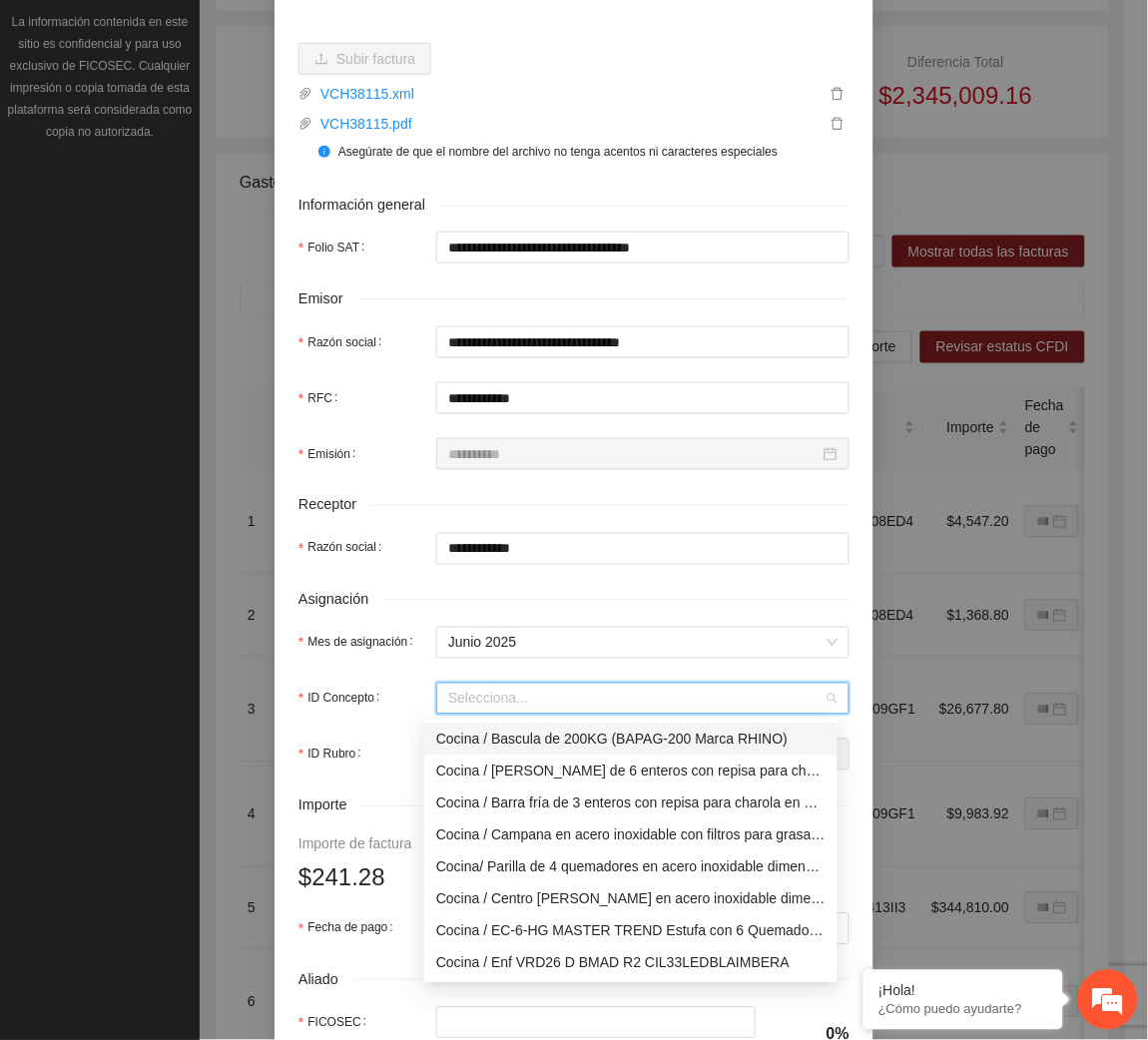click on "ID Concepto" at bounding box center [636, 699] 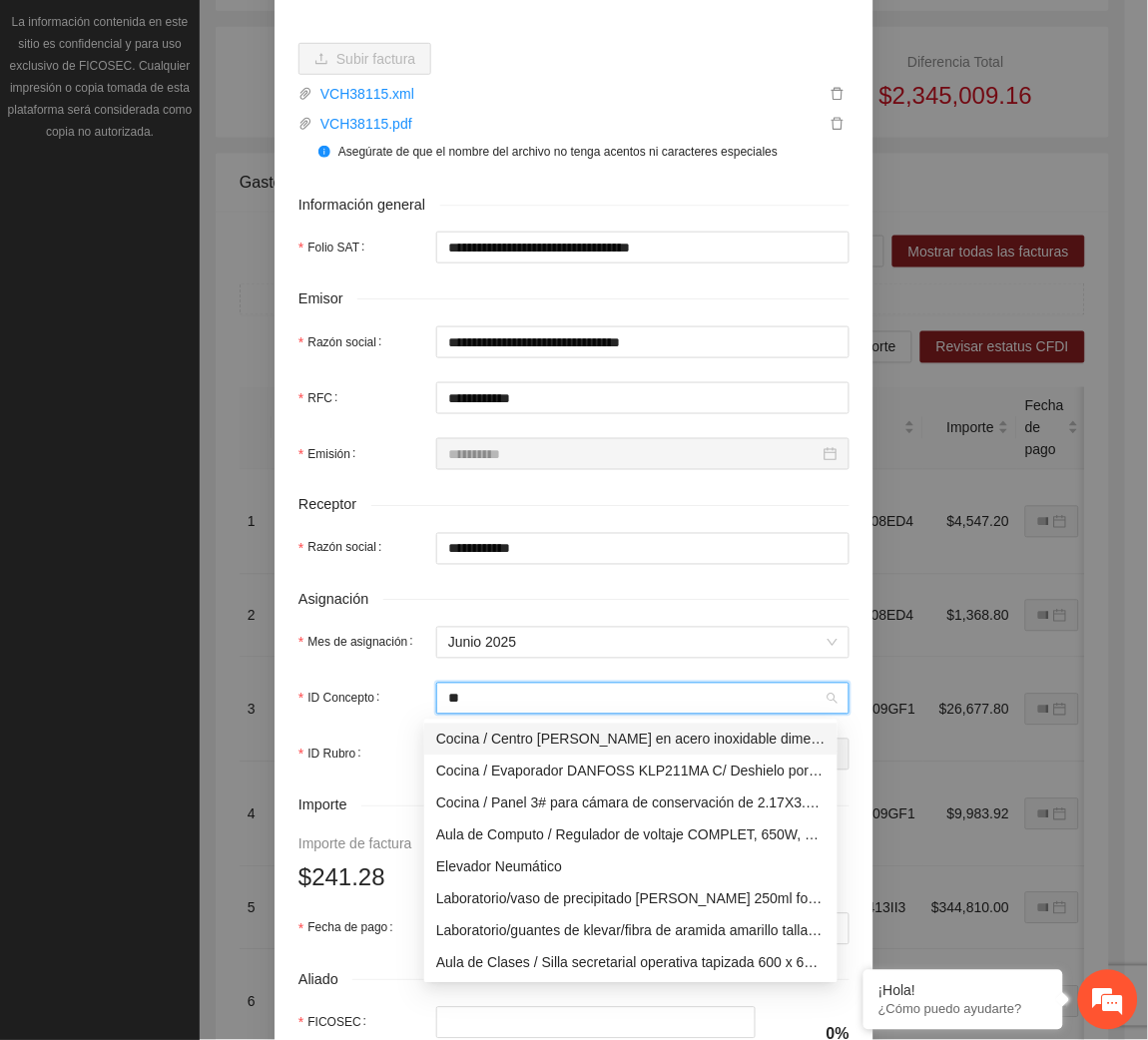 type on "***" 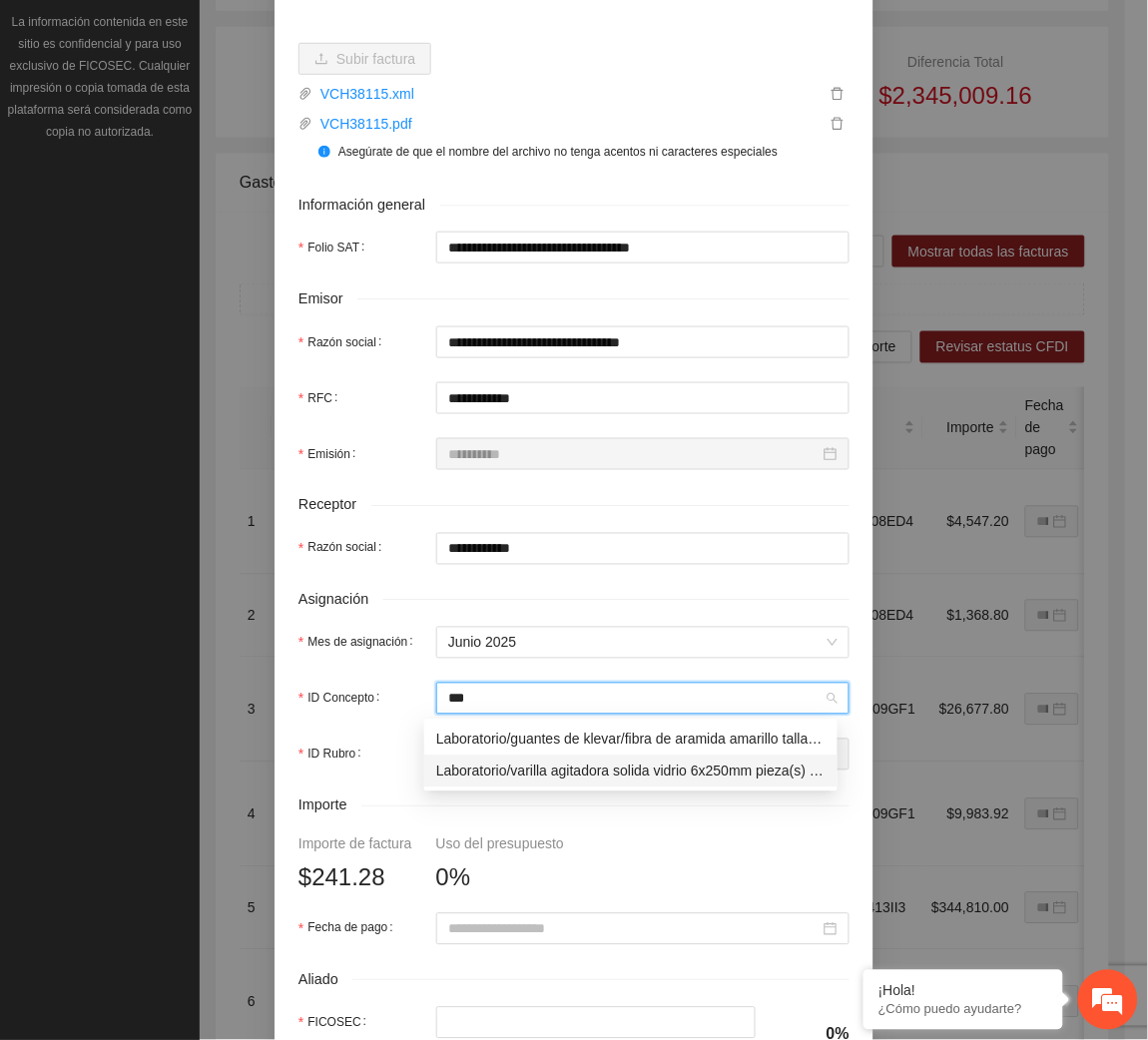 click on "Laboratorio/varilla agitadora solida vidrio 6x250mm pieza(s) con 1 pieza(s) KIMAX" at bounding box center [631, 772] 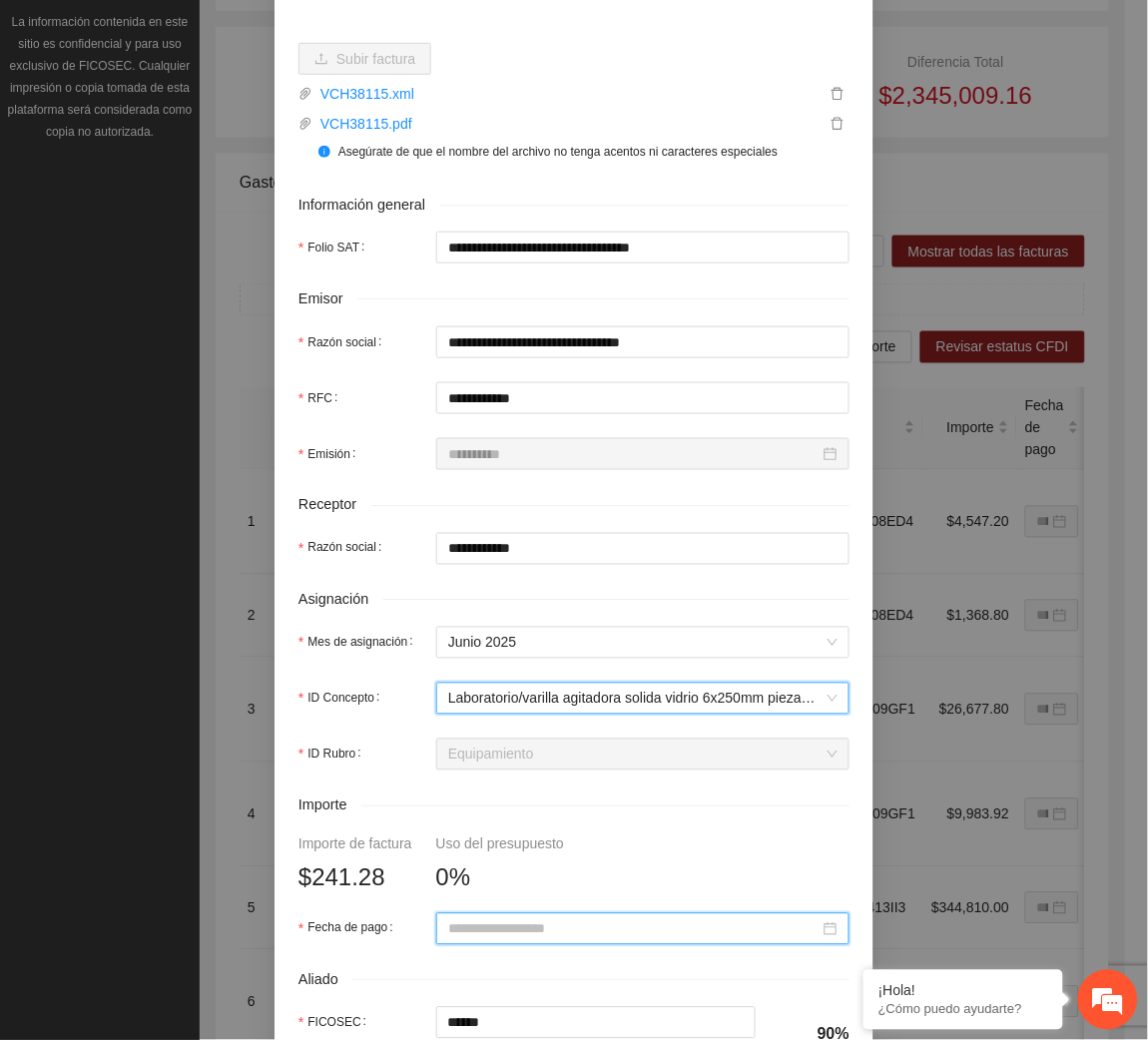 click on "Fecha de pago" at bounding box center [634, 929] 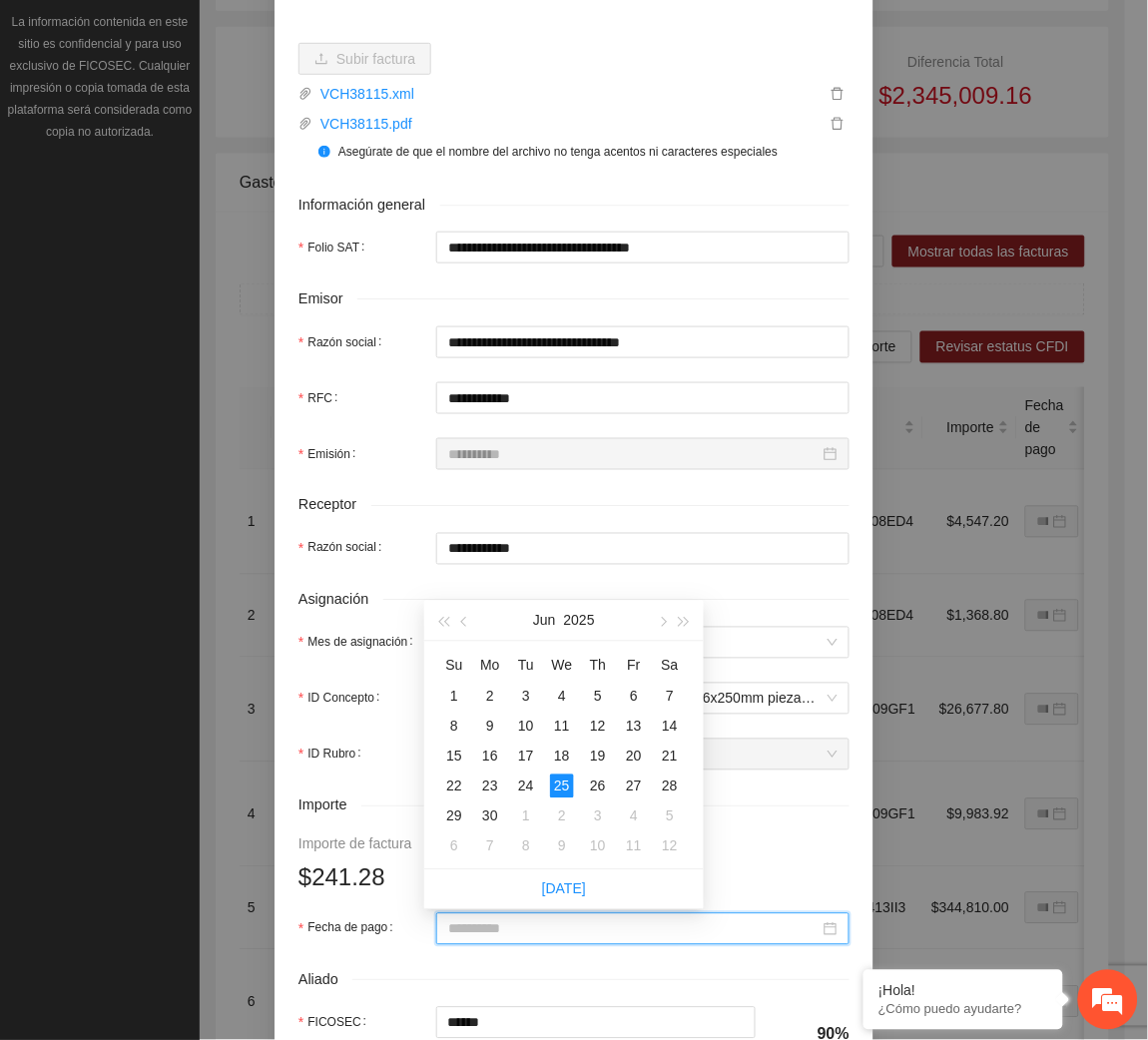 click on "25" at bounding box center [562, 786] 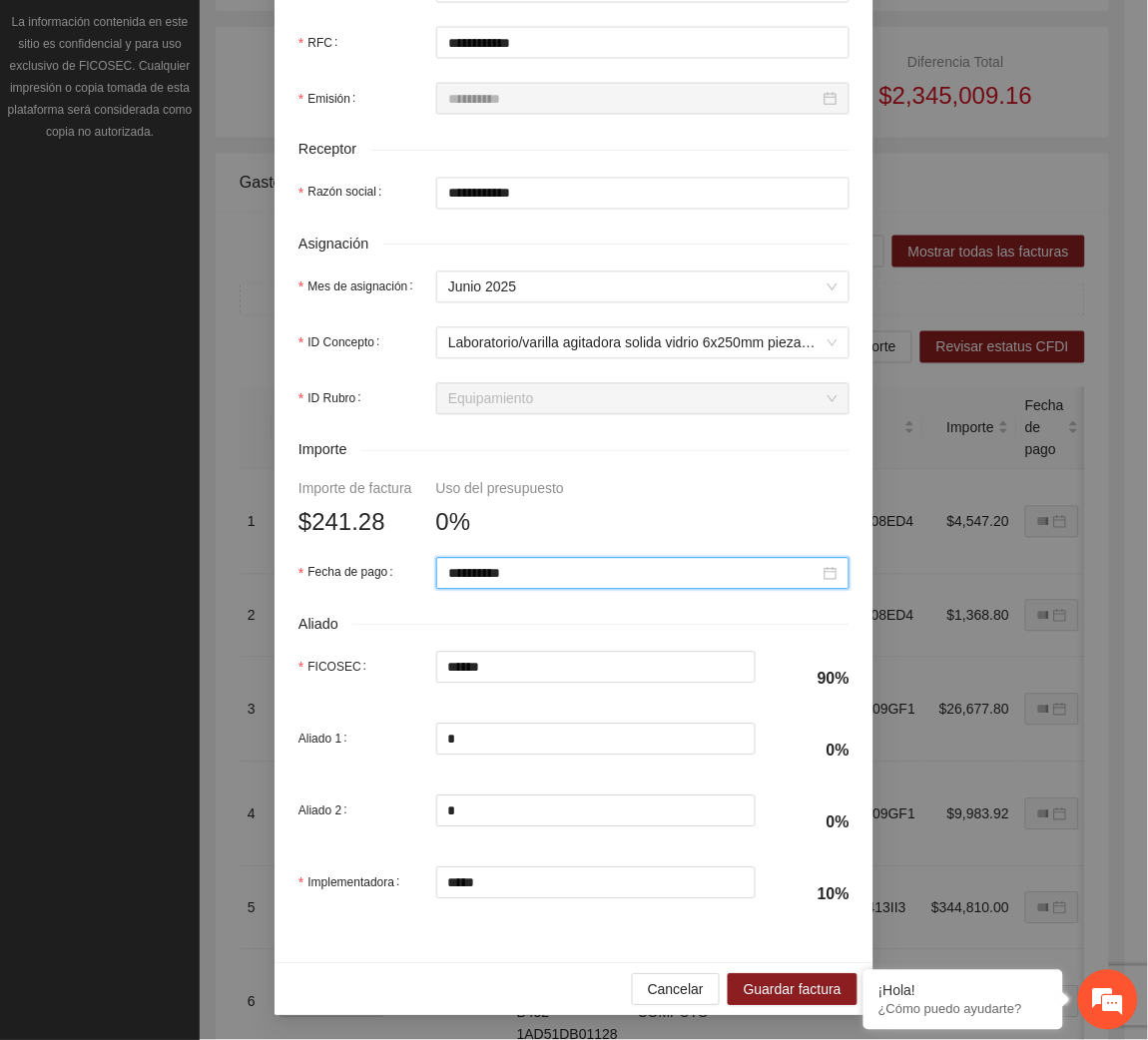 scroll, scrollTop: 601, scrollLeft: 0, axis: vertical 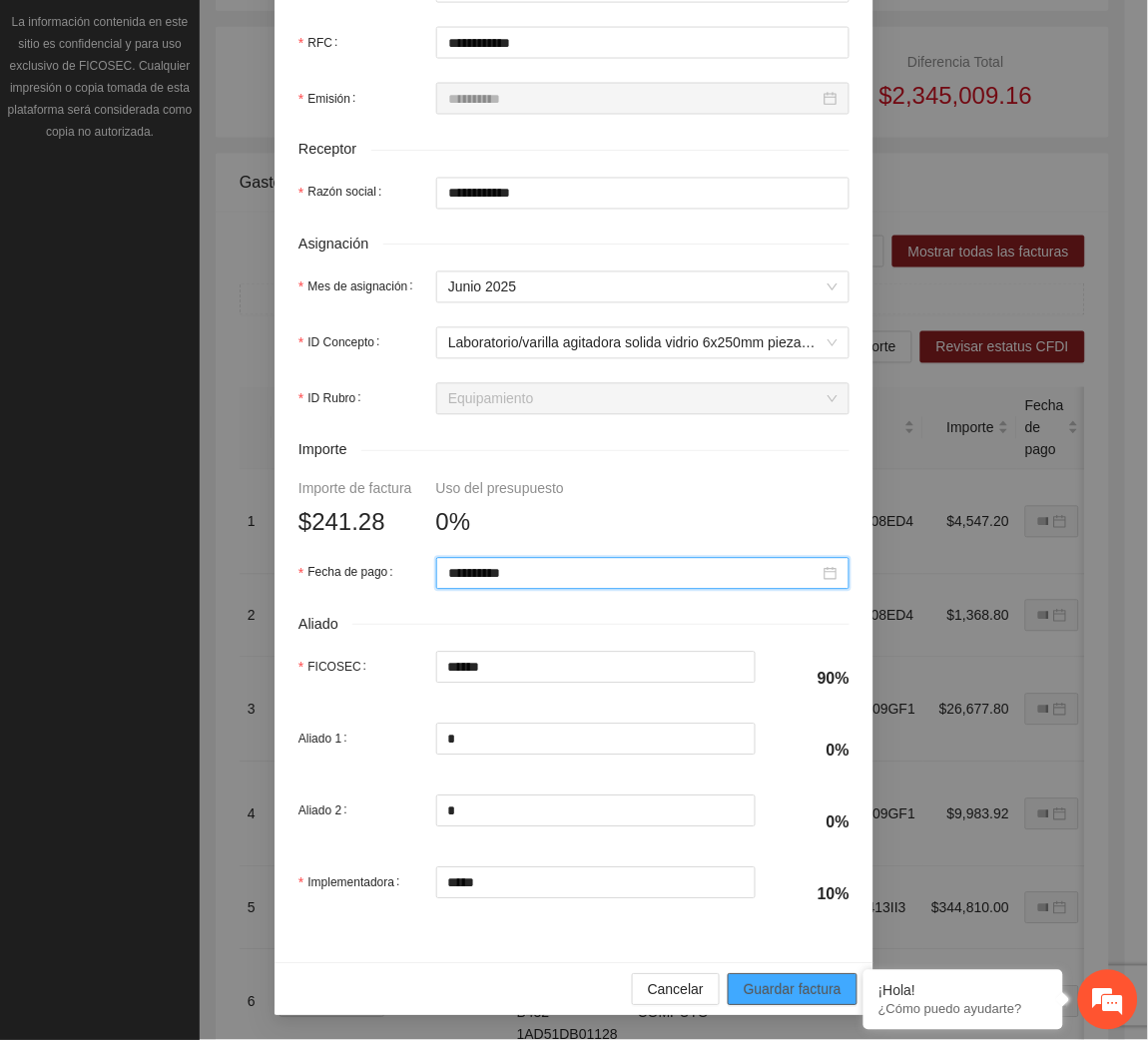 click on "Guardar factura" at bounding box center [793, 990] 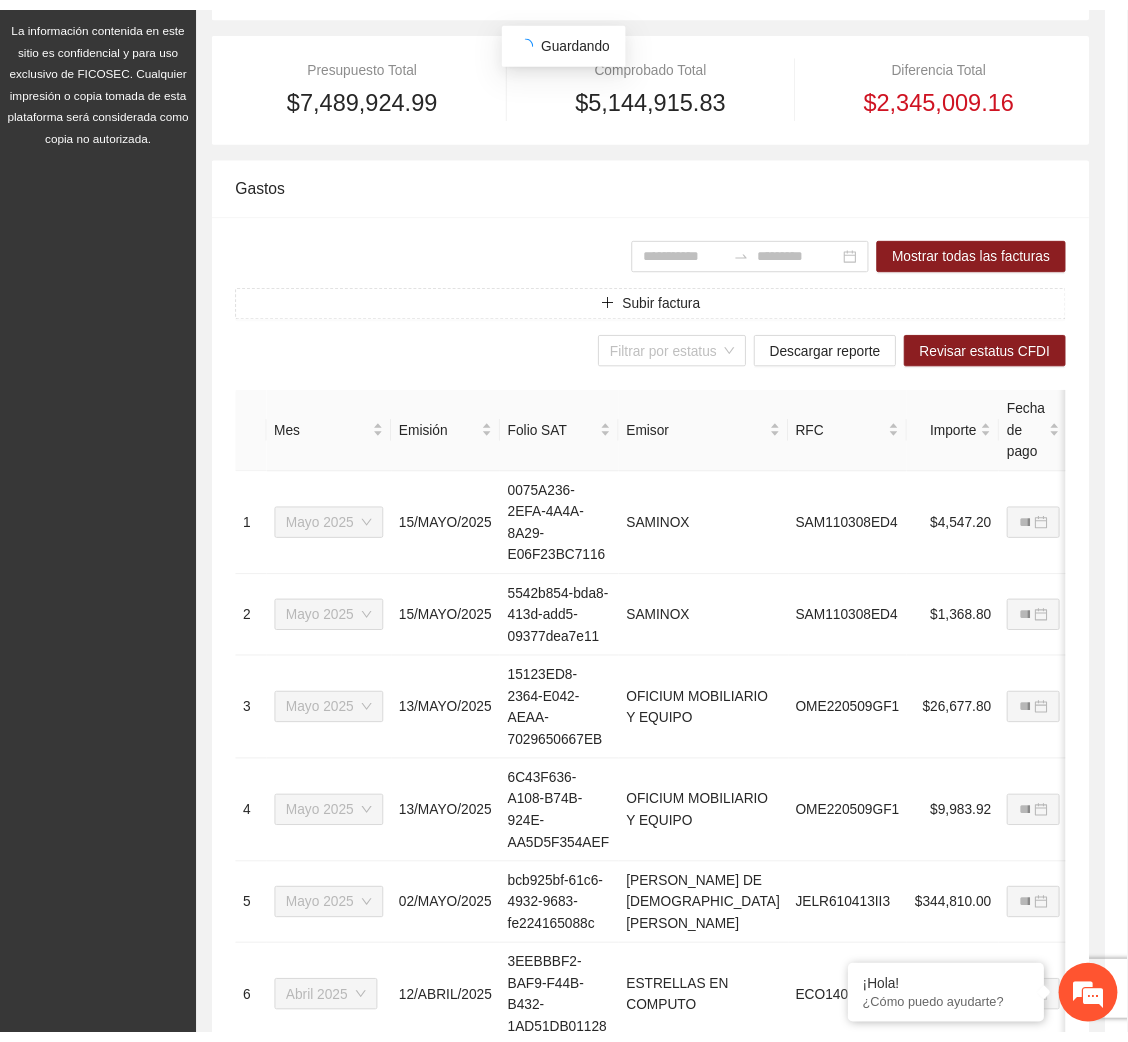 scroll, scrollTop: 0, scrollLeft: 0, axis: both 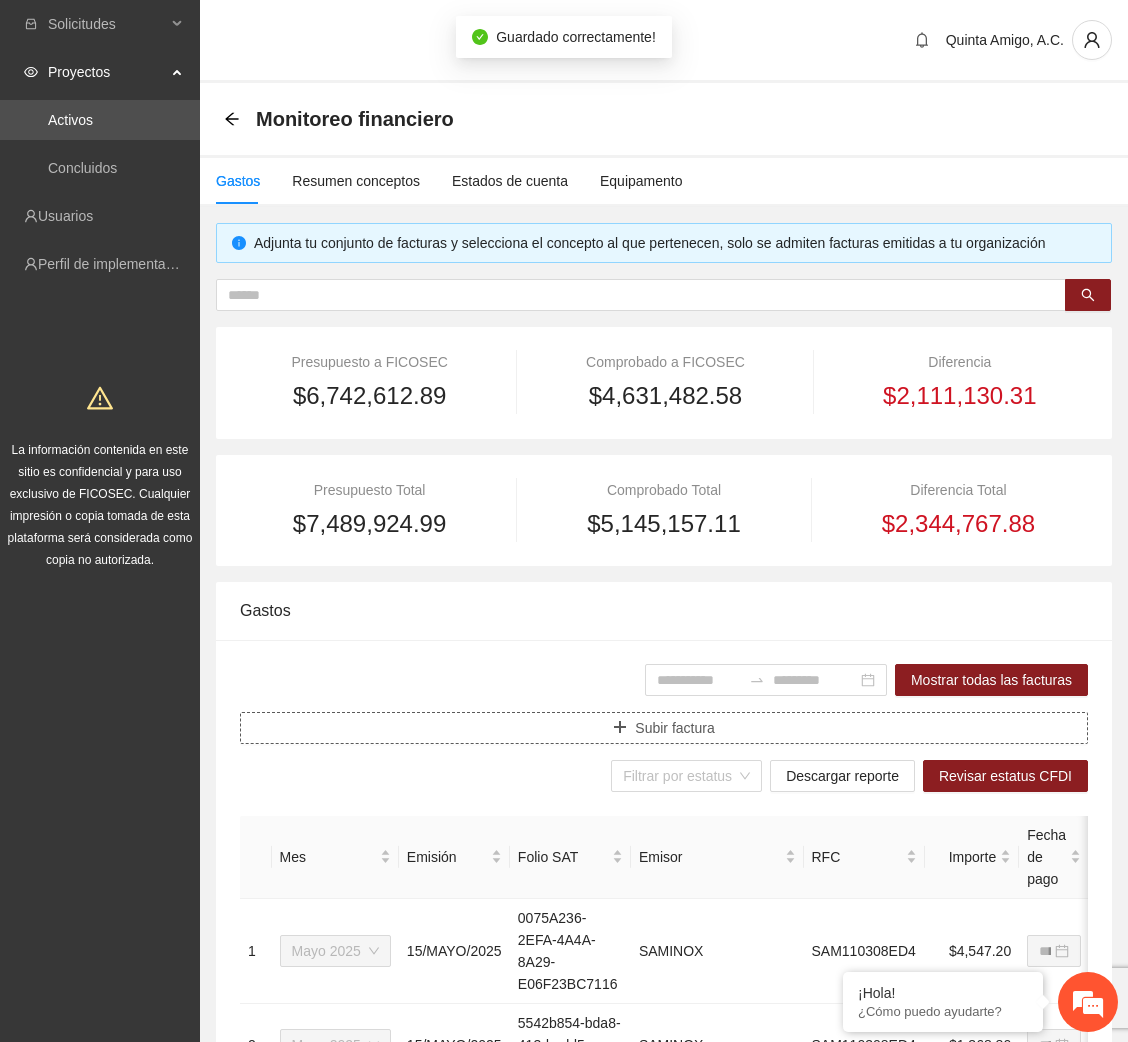 click on "Subir factura" at bounding box center [674, 728] 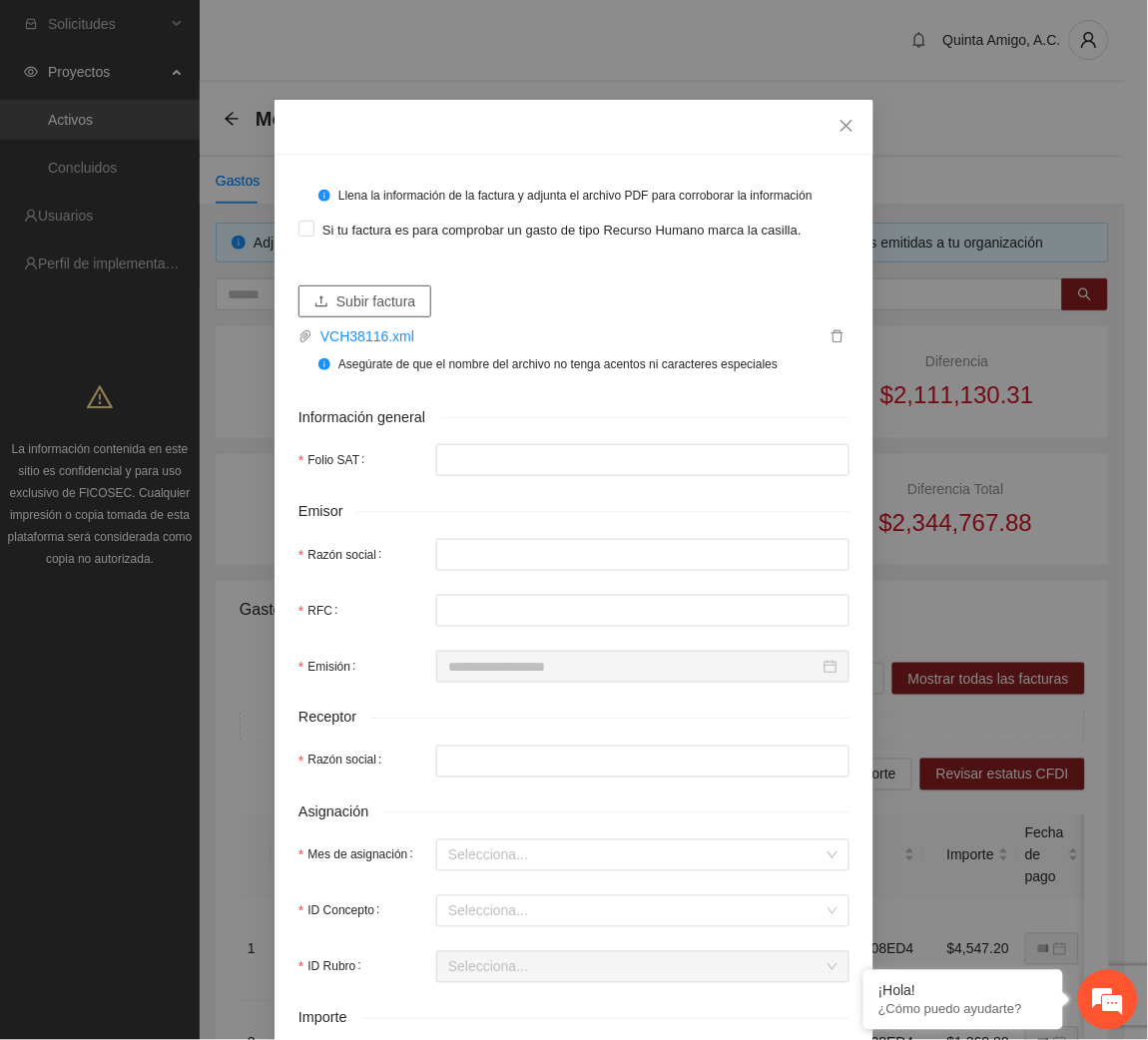 type on "**********" 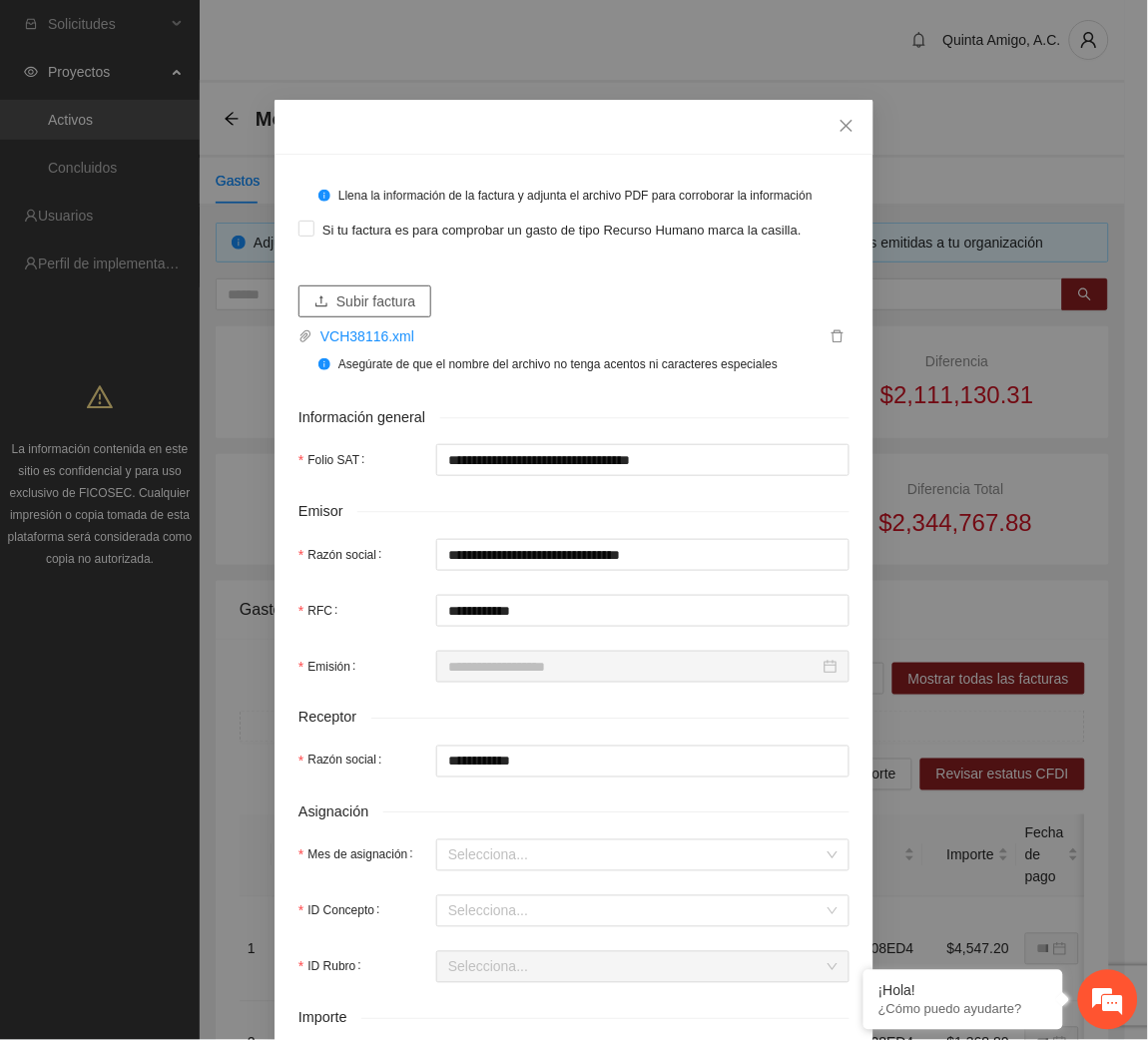 type on "**********" 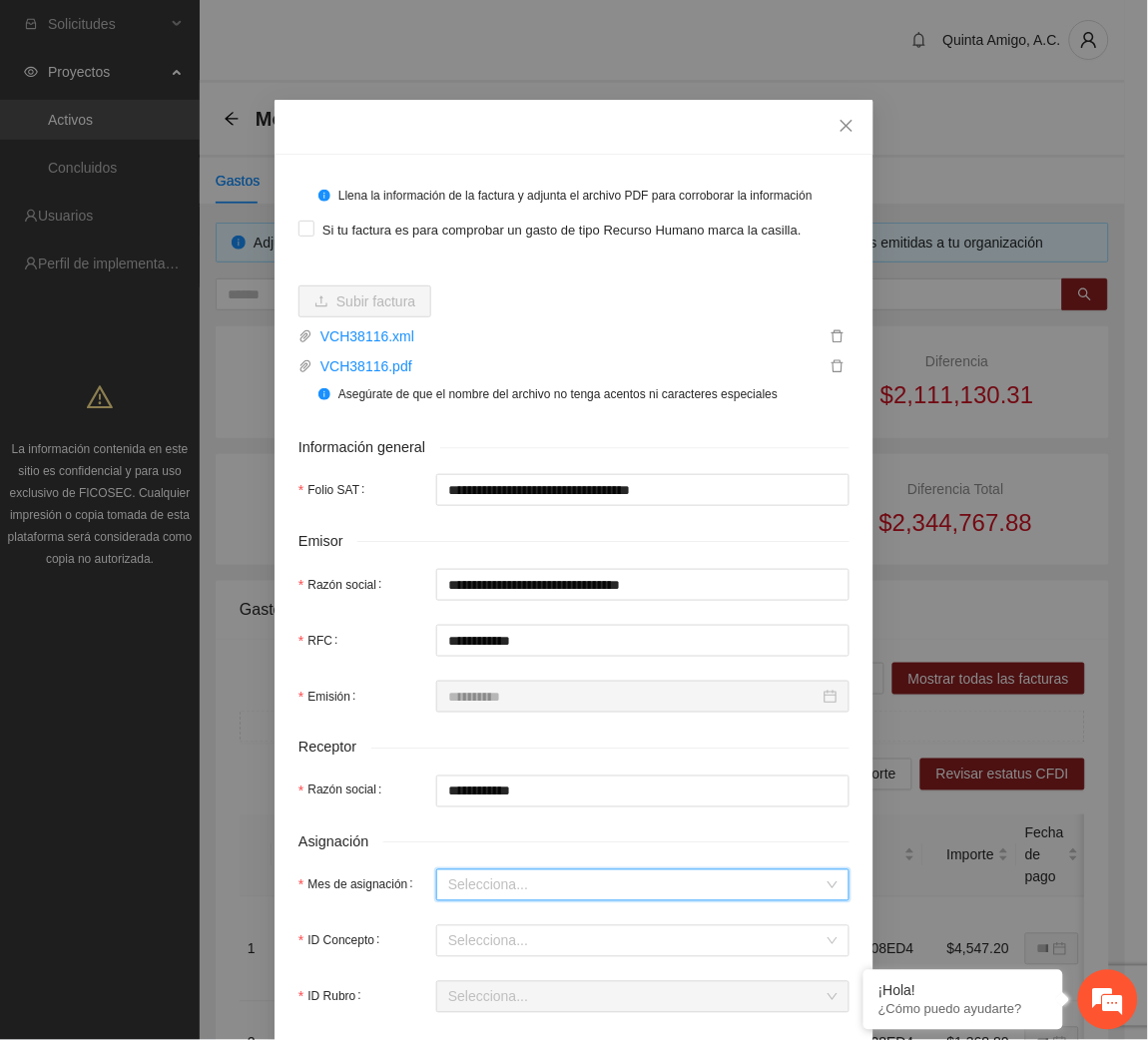click on "Mes de asignación" at bounding box center (636, 885) 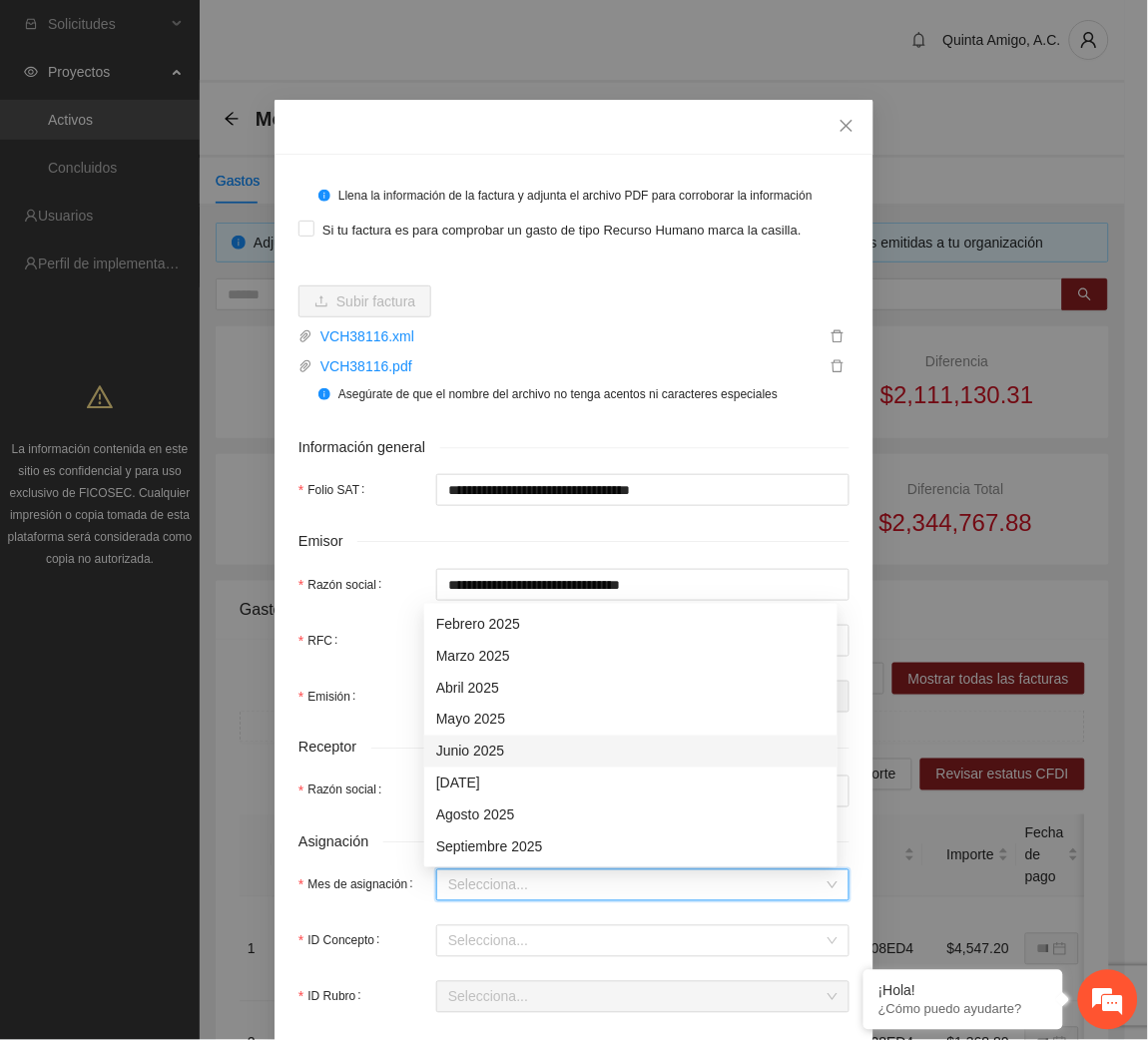 click on "Junio 2025" at bounding box center (631, 752) 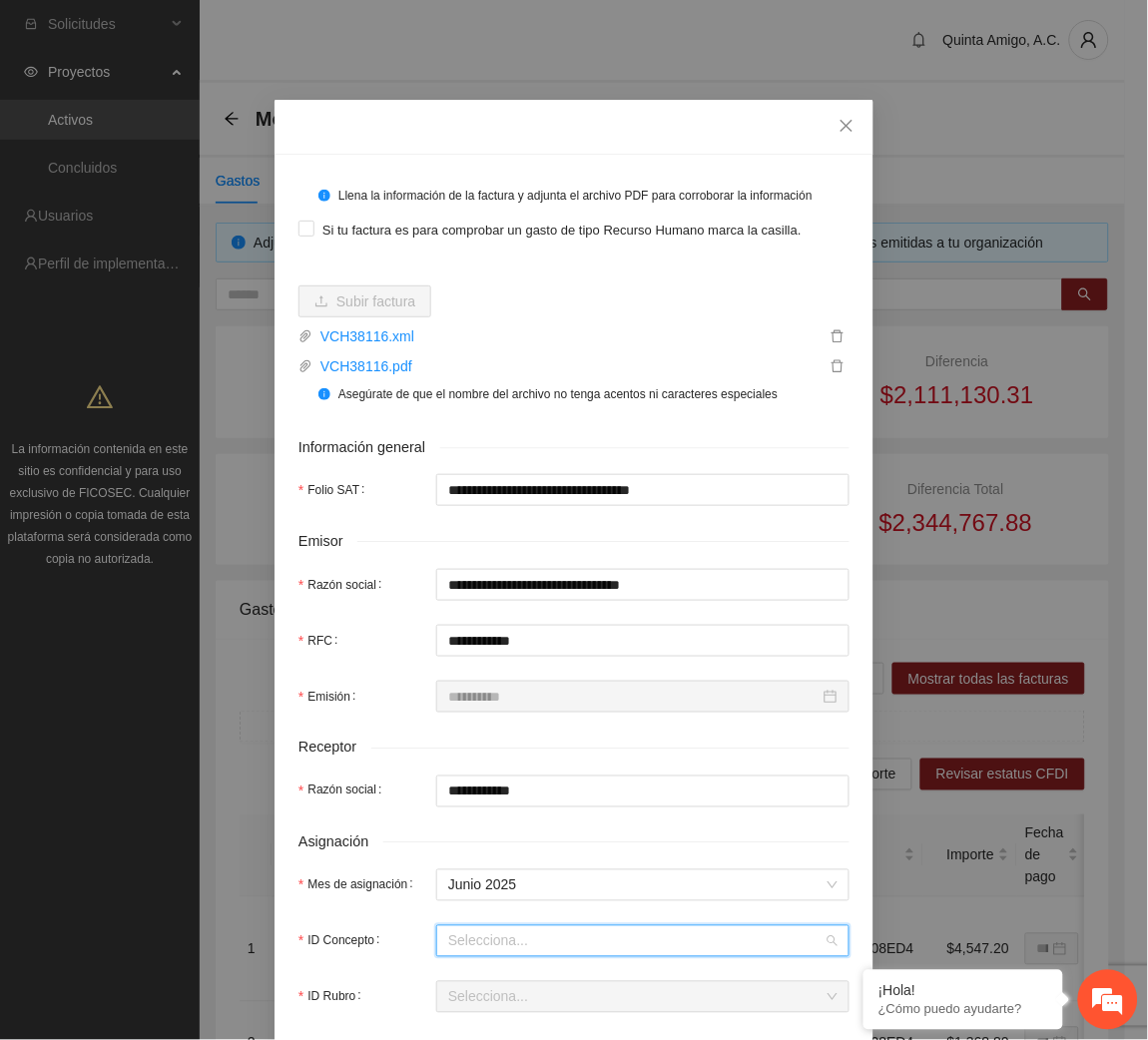 click on "ID Concepto" at bounding box center [636, 941] 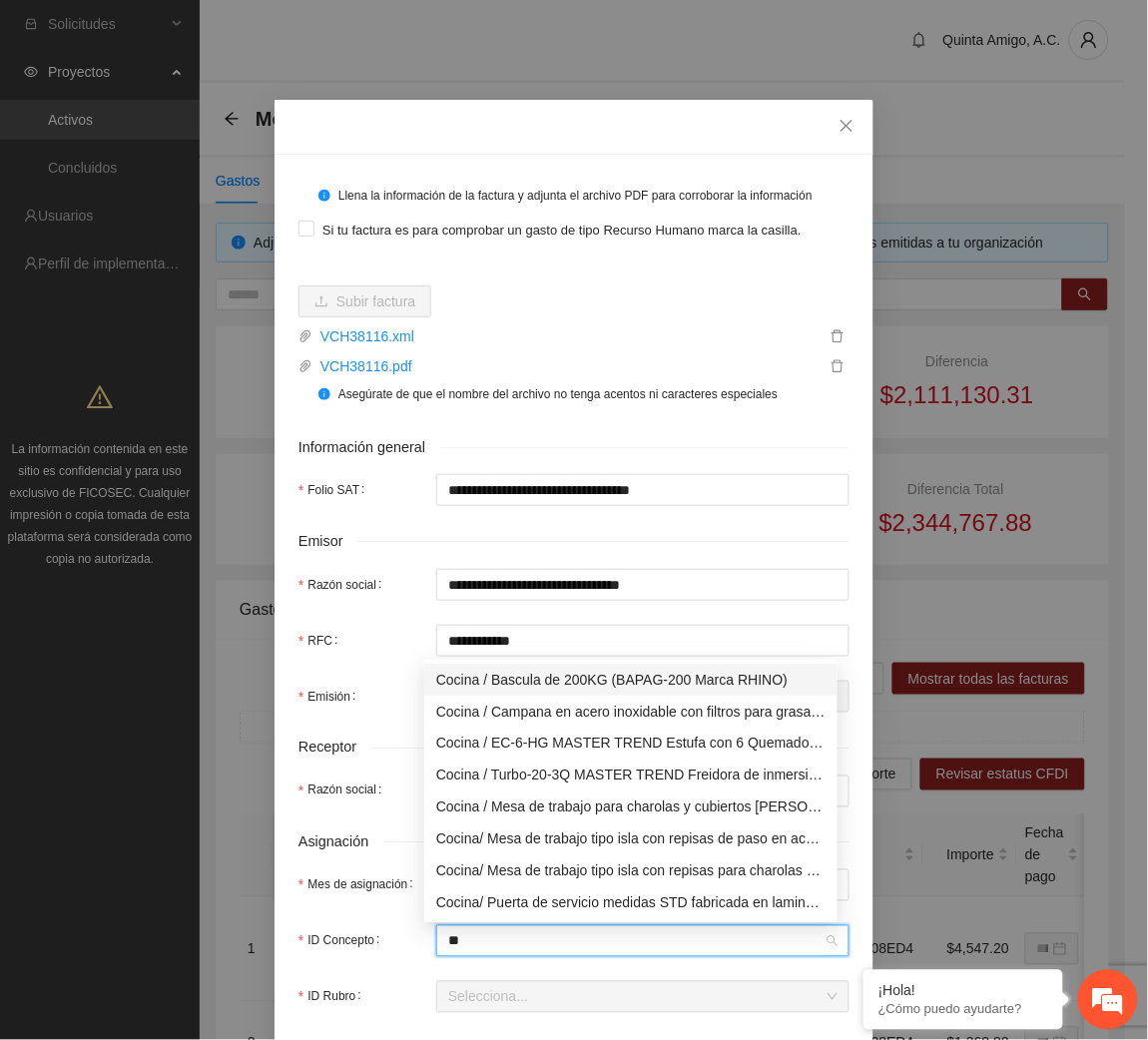 type on "***" 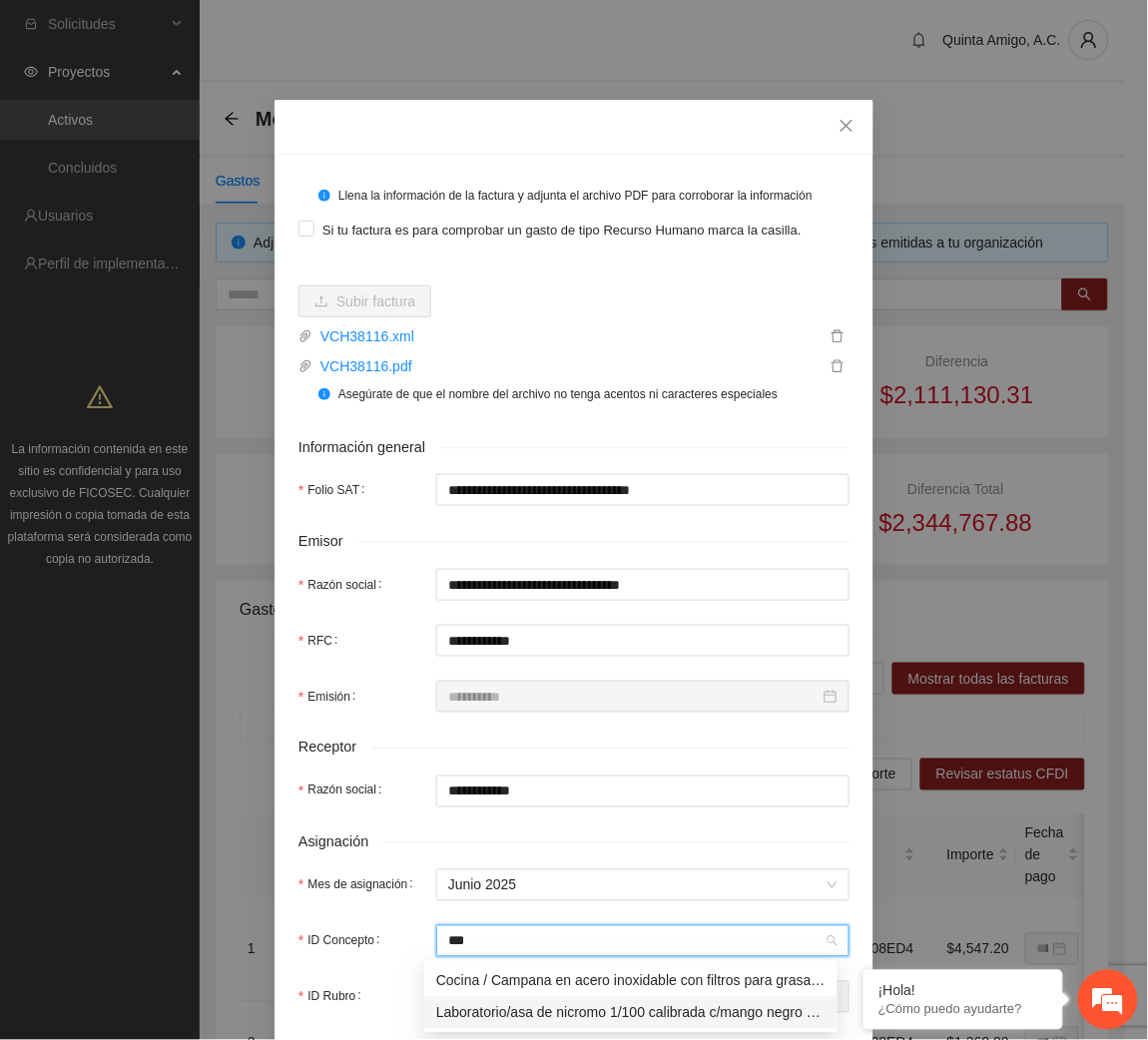 click on "Laboratorio/asa de nicromo 1/100 calibrada c/mango negro c/10 dm" at bounding box center [631, 1013] 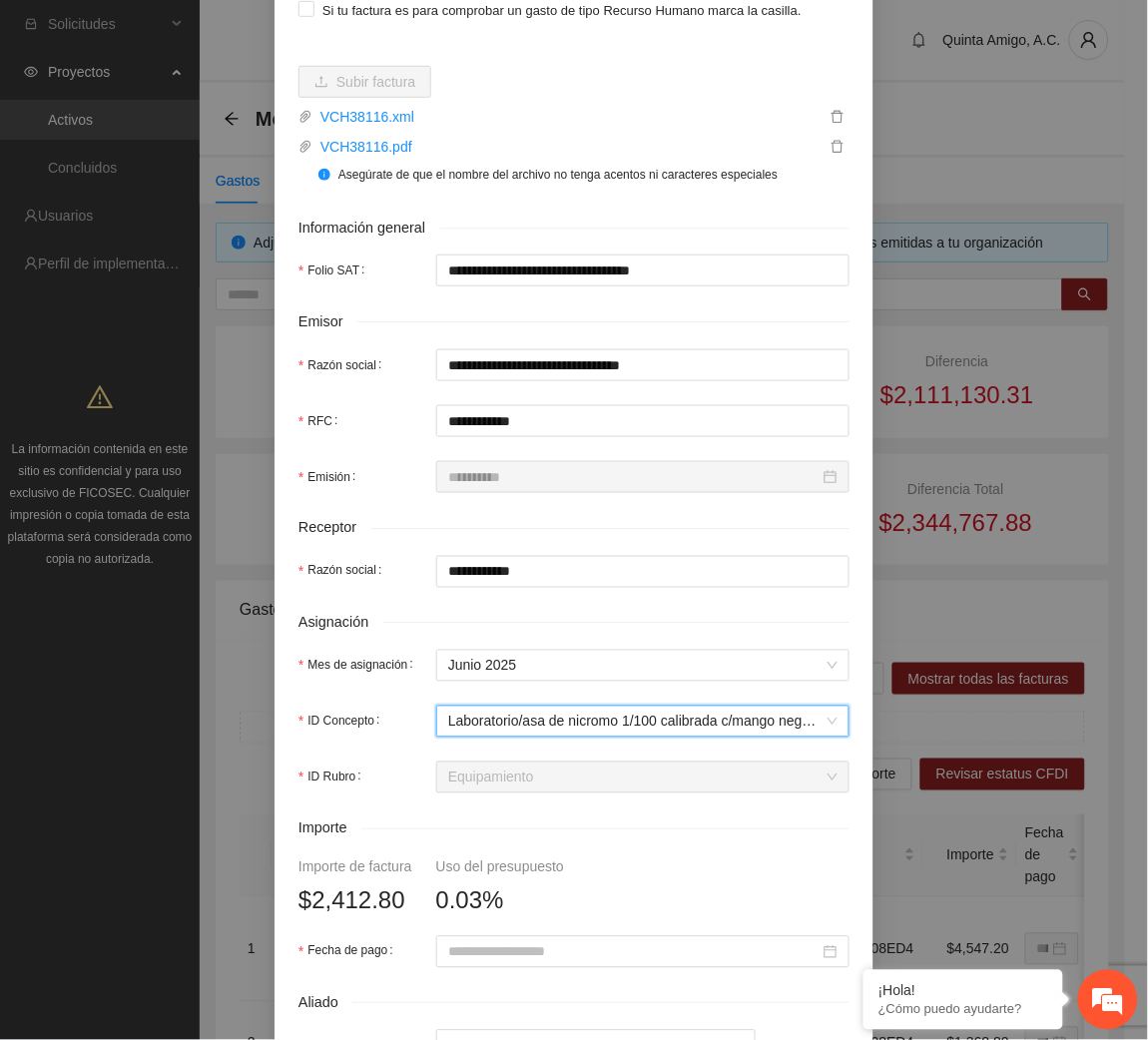 scroll, scrollTop: 258, scrollLeft: 0, axis: vertical 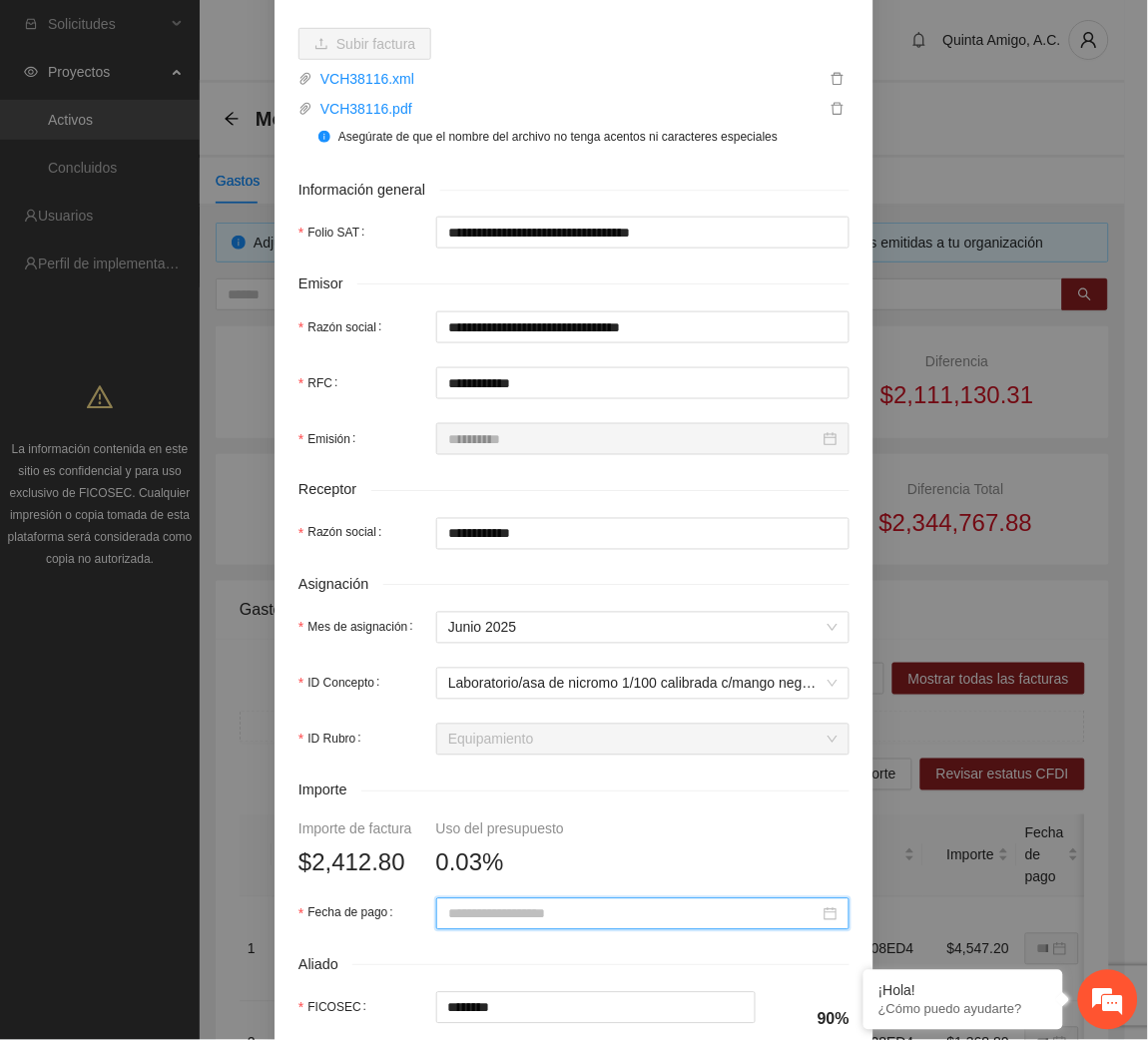 click on "Fecha de pago" at bounding box center (634, 914) 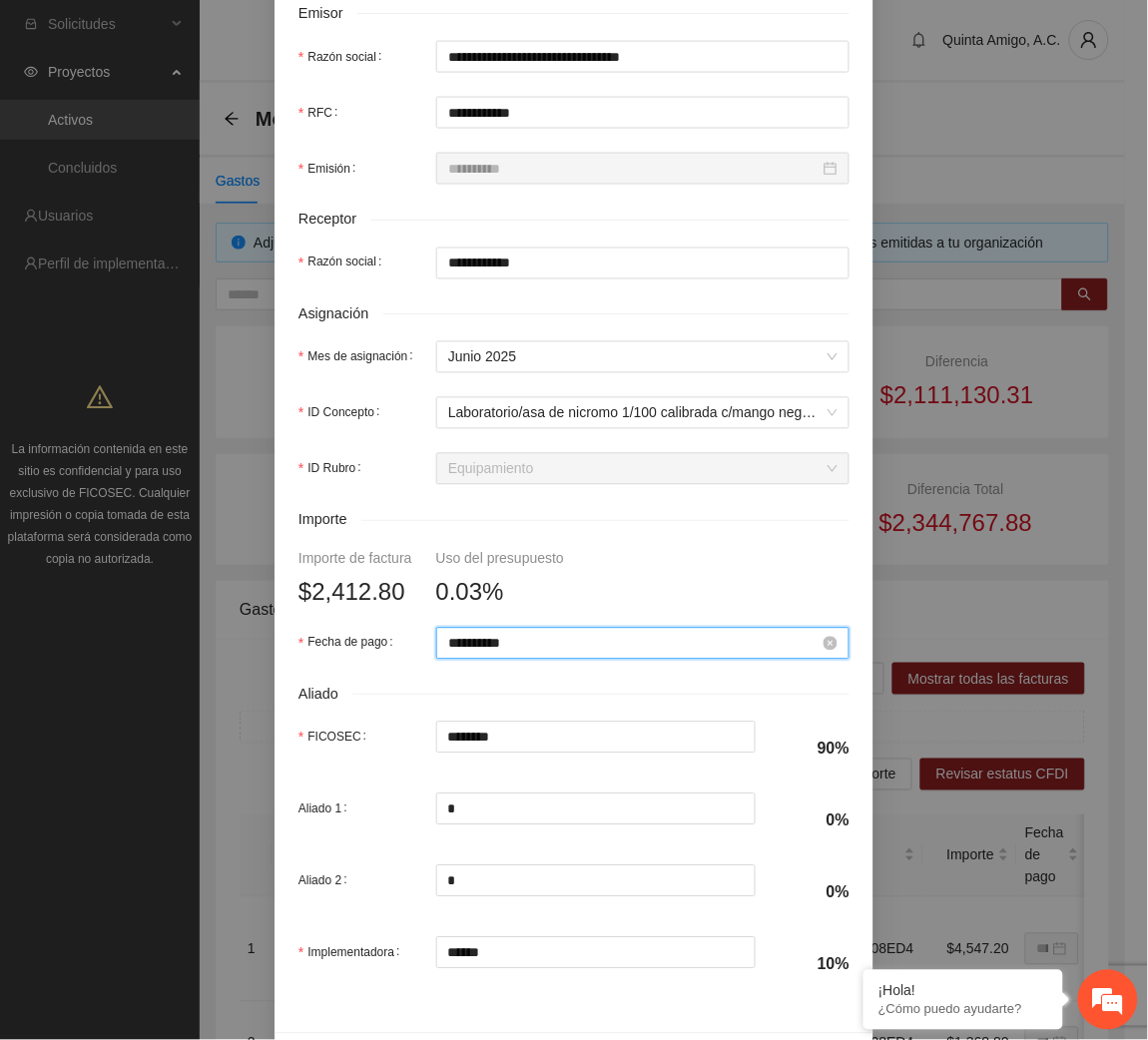 scroll, scrollTop: 601, scrollLeft: 0, axis: vertical 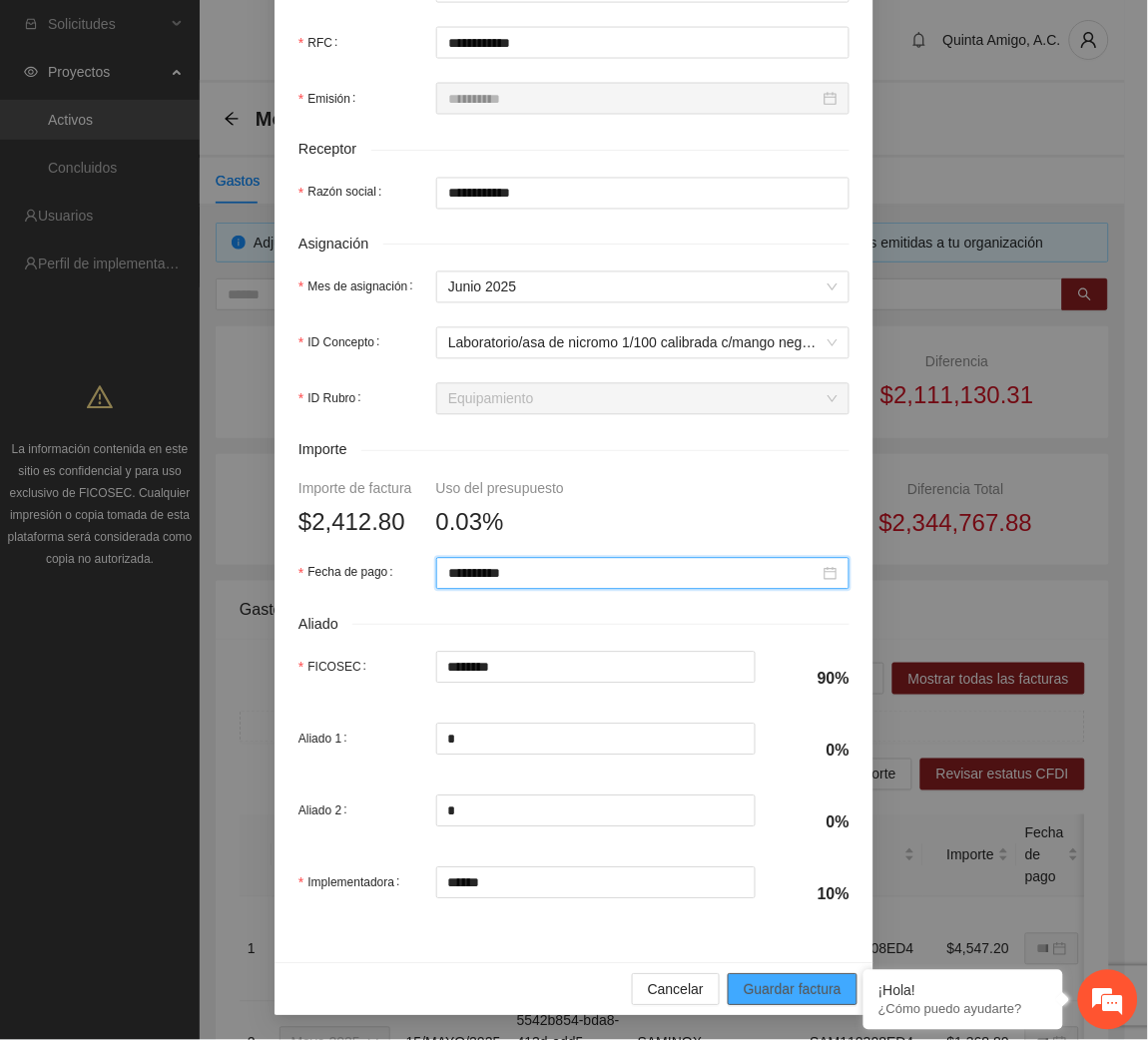 type on "**********" 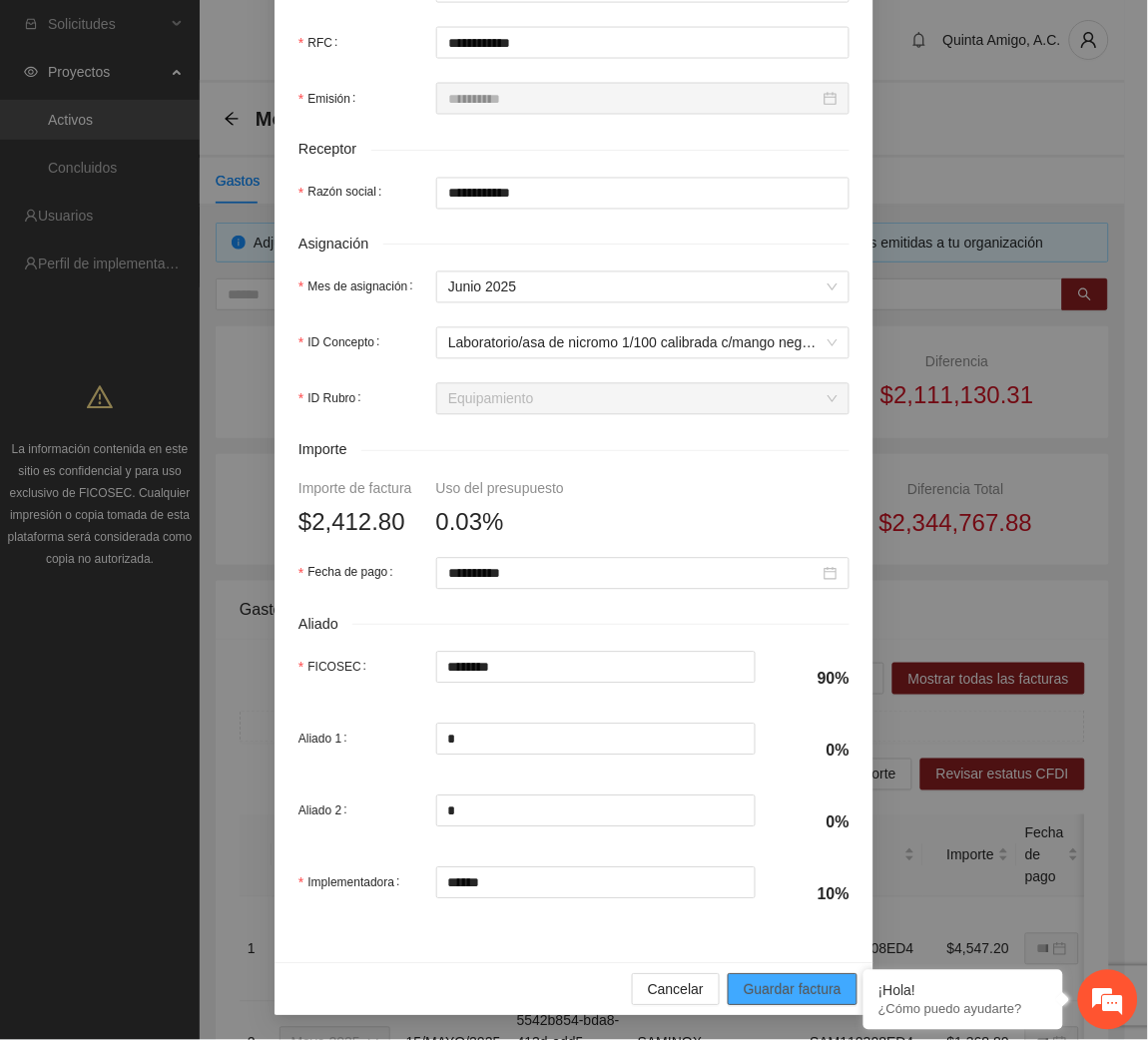 click on "Guardar factura" at bounding box center (793, 990) 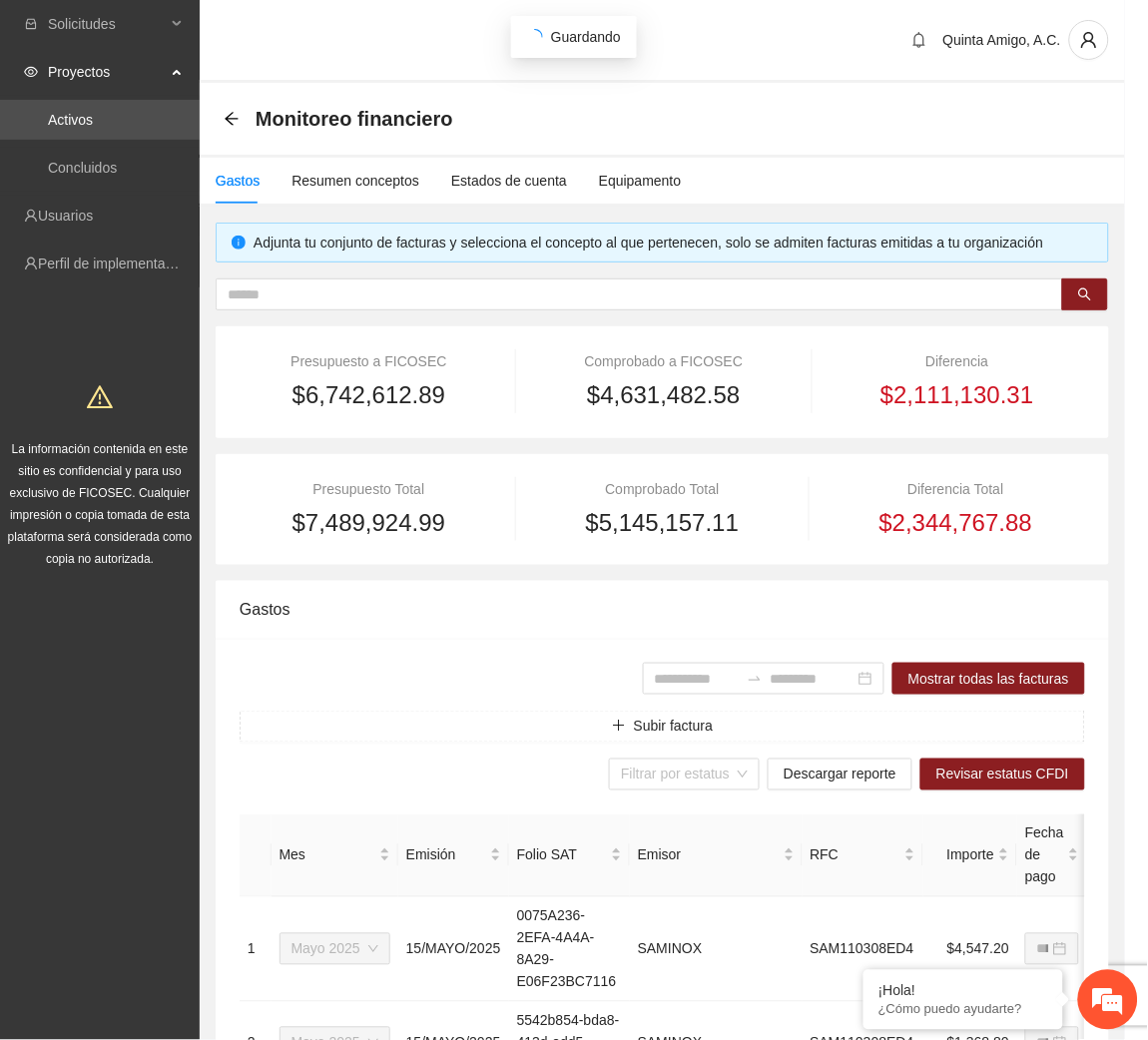 scroll, scrollTop: 441, scrollLeft: 0, axis: vertical 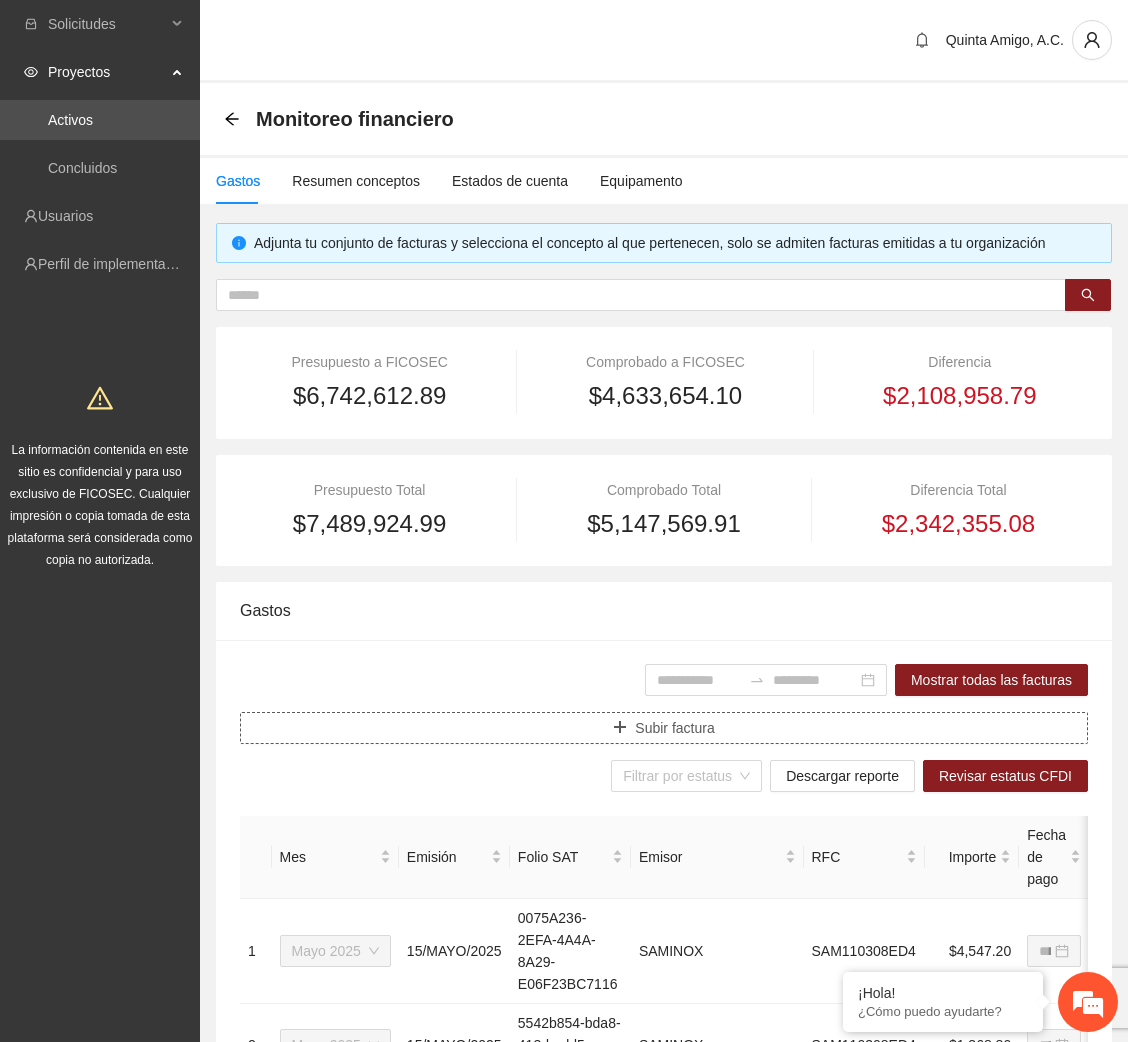 click on "Subir factura" at bounding box center [674, 728] 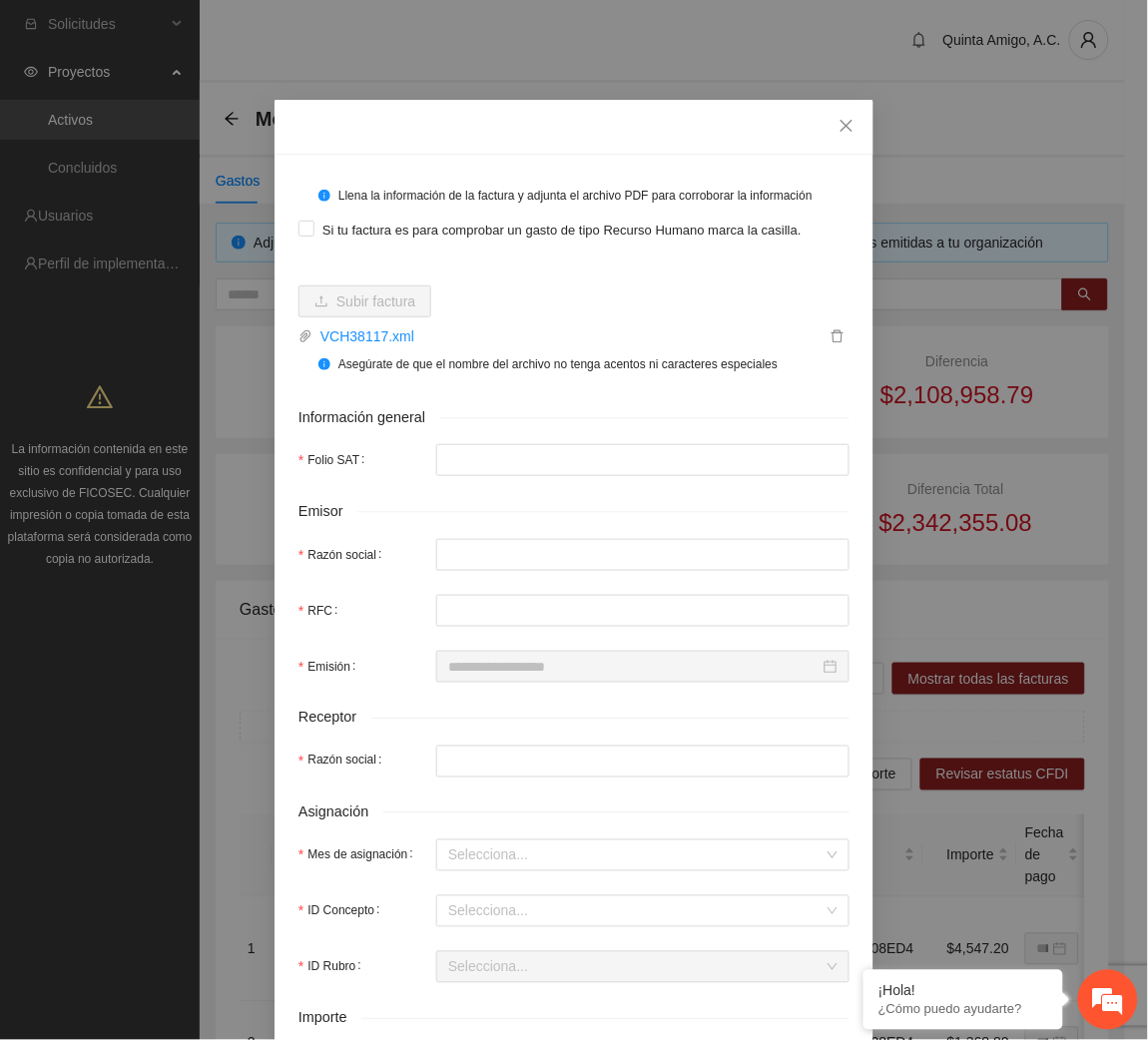 type on "**********" 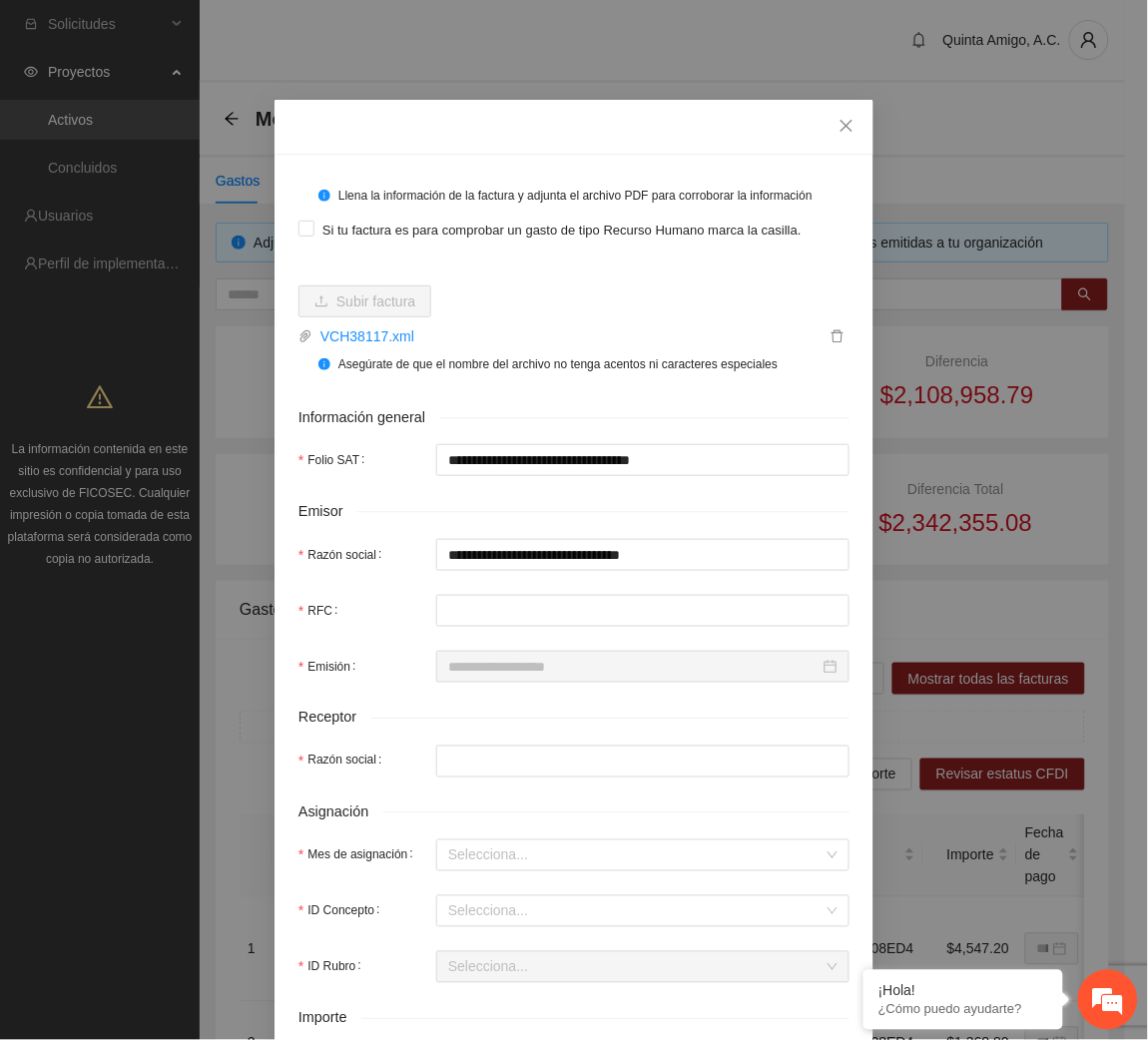 type on "**********" 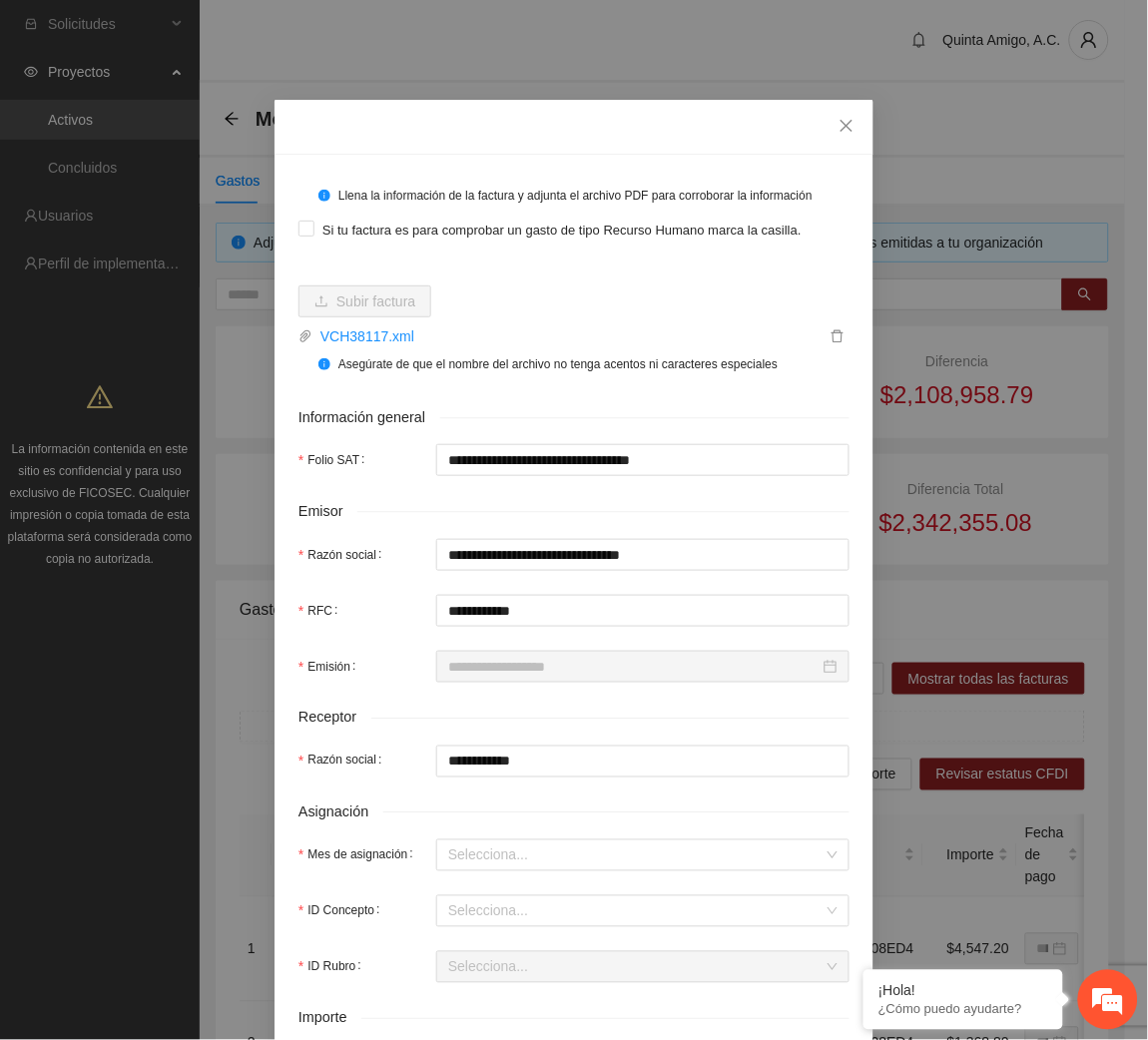 type on "**********" 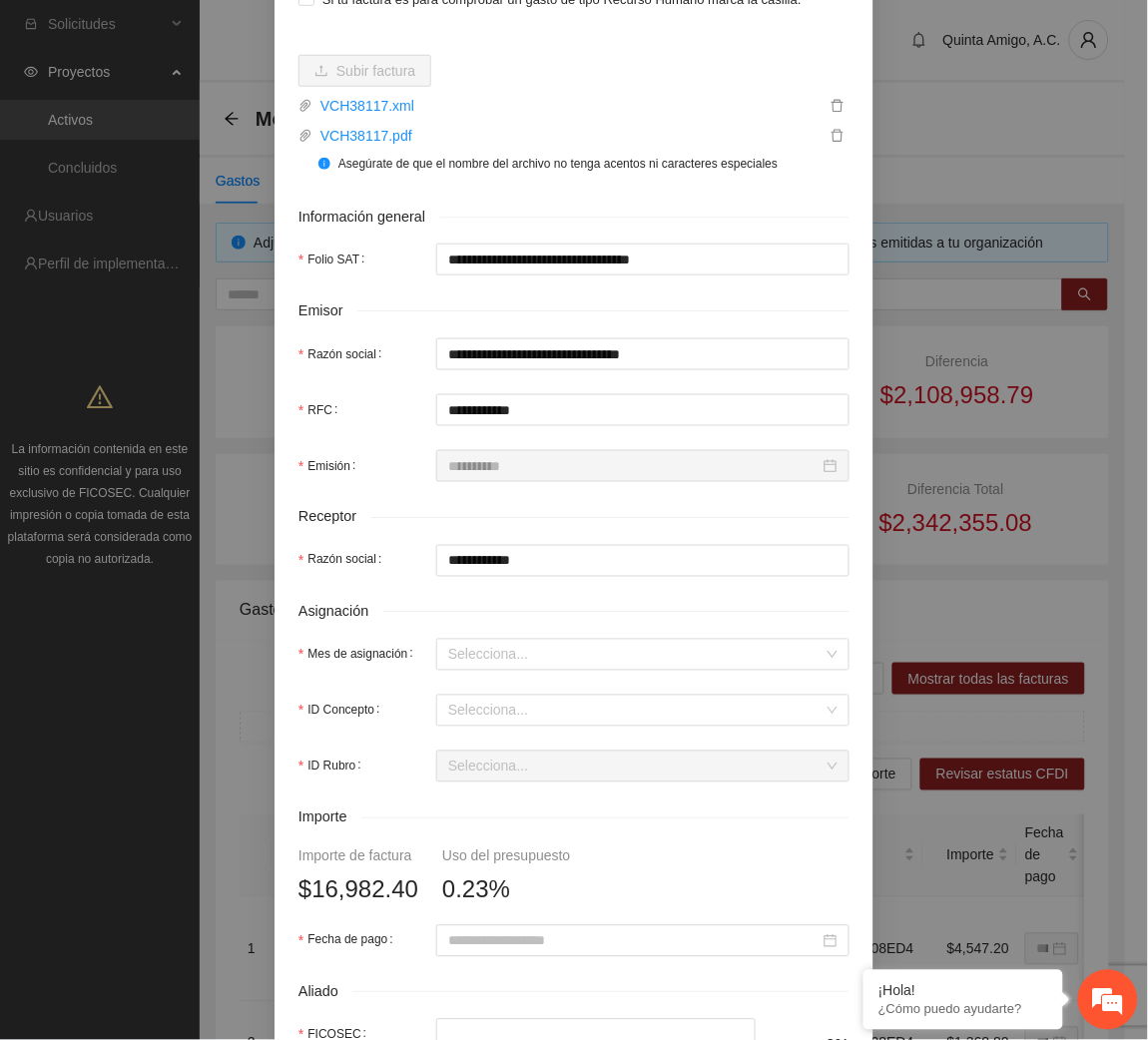 scroll, scrollTop: 232, scrollLeft: 0, axis: vertical 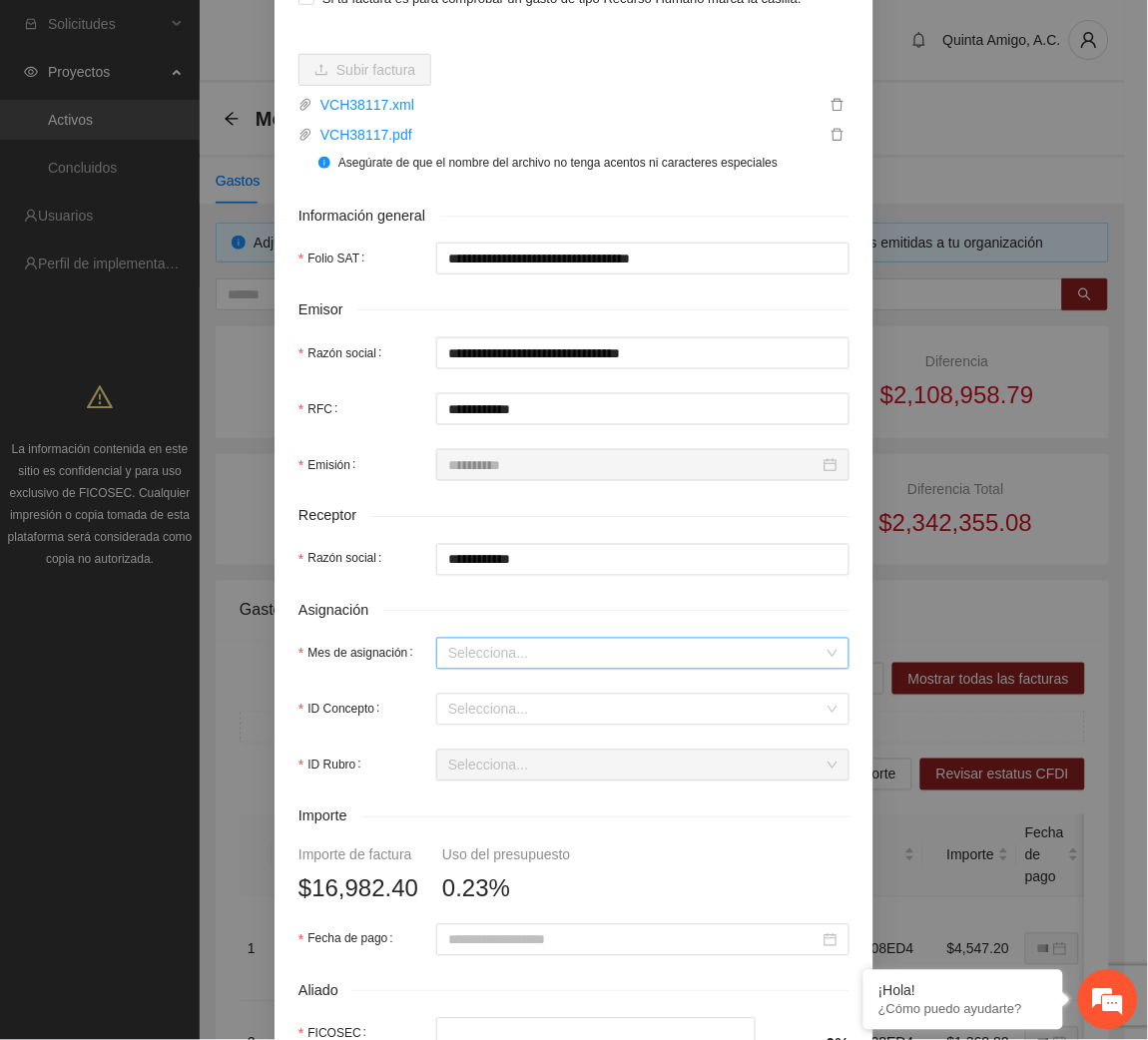 click on "Mes de asignación" at bounding box center (636, 654) 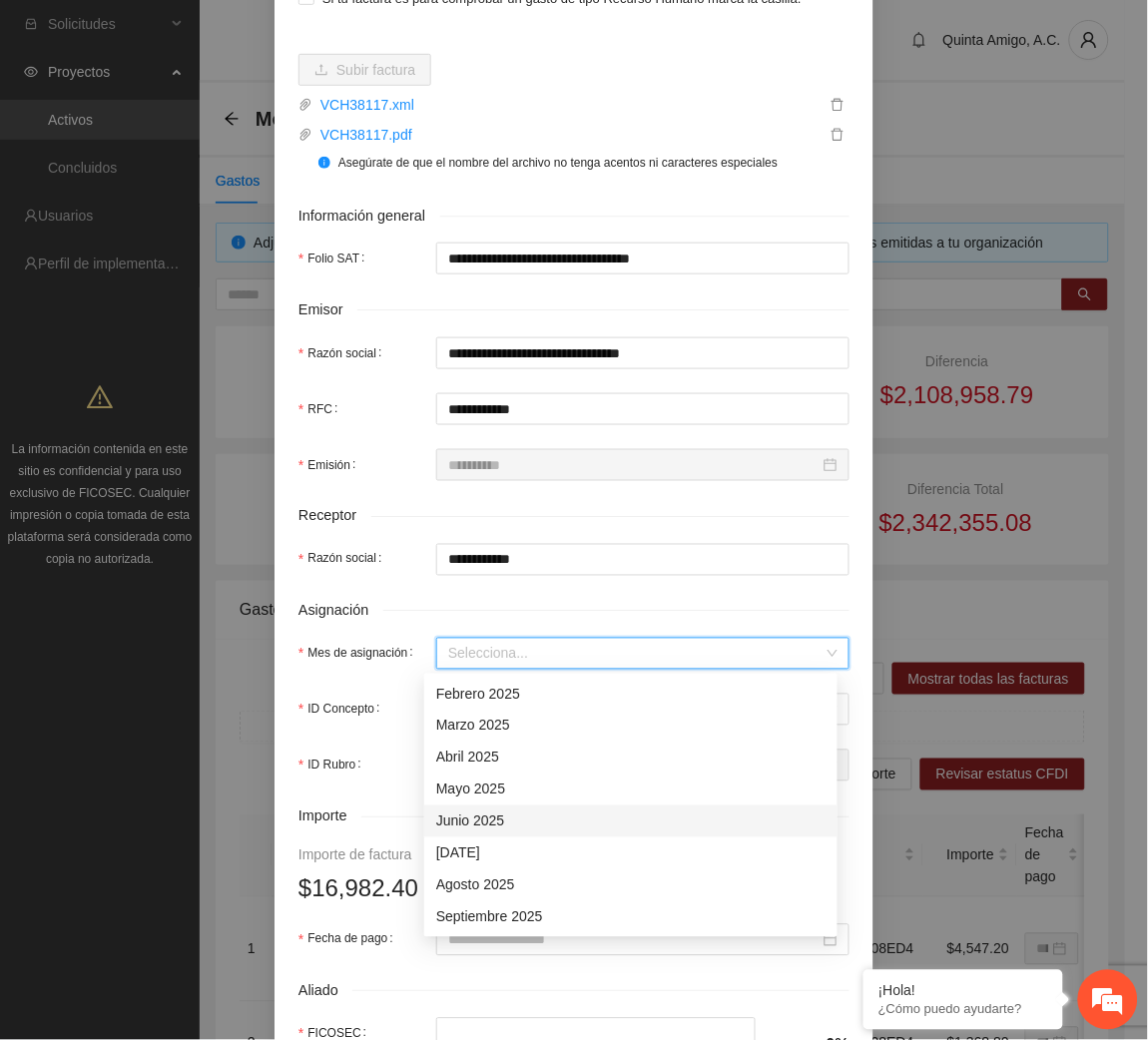 click on "Junio 2025" at bounding box center [631, 821] 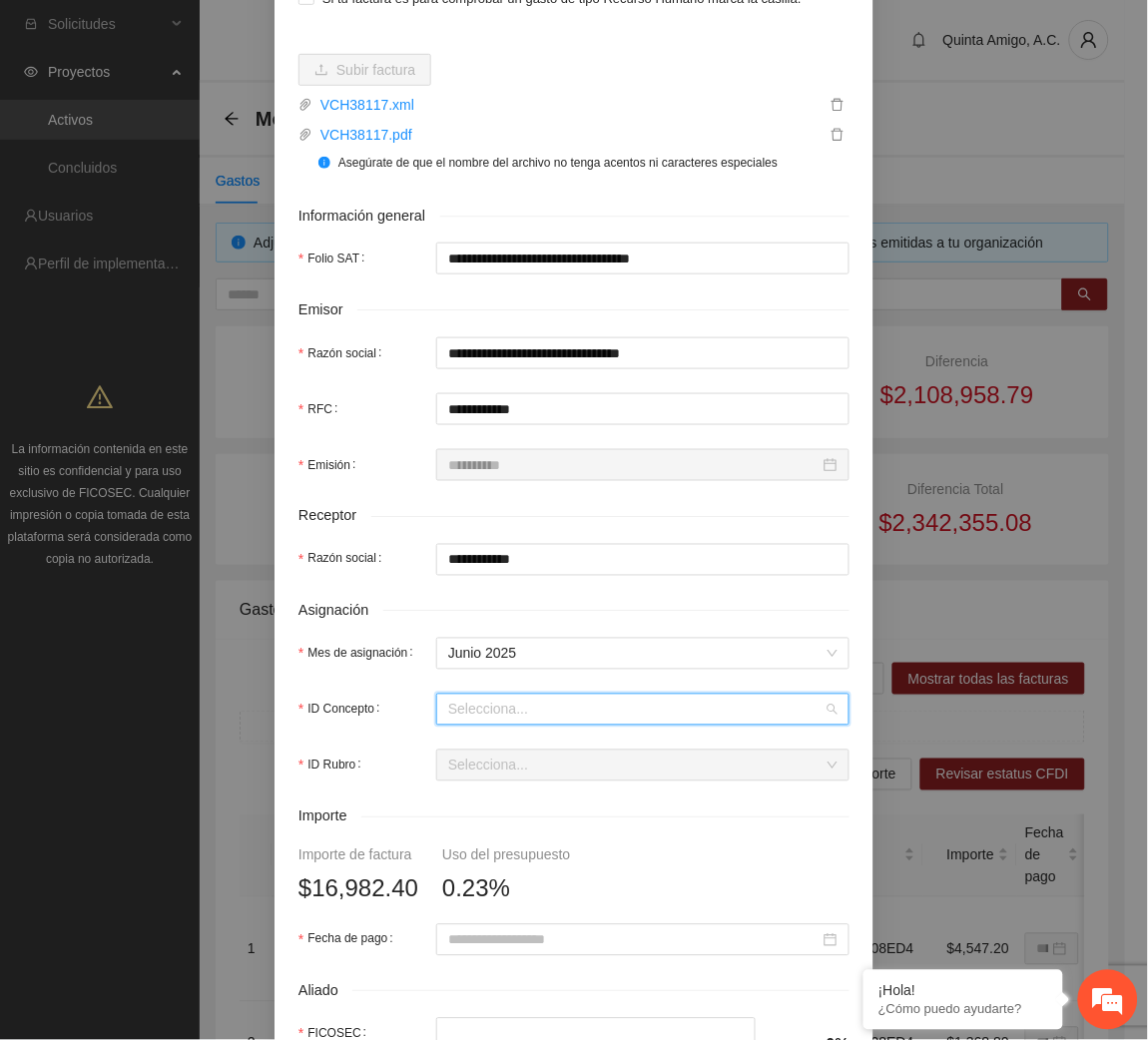 click on "ID Concepto" at bounding box center [636, 710] 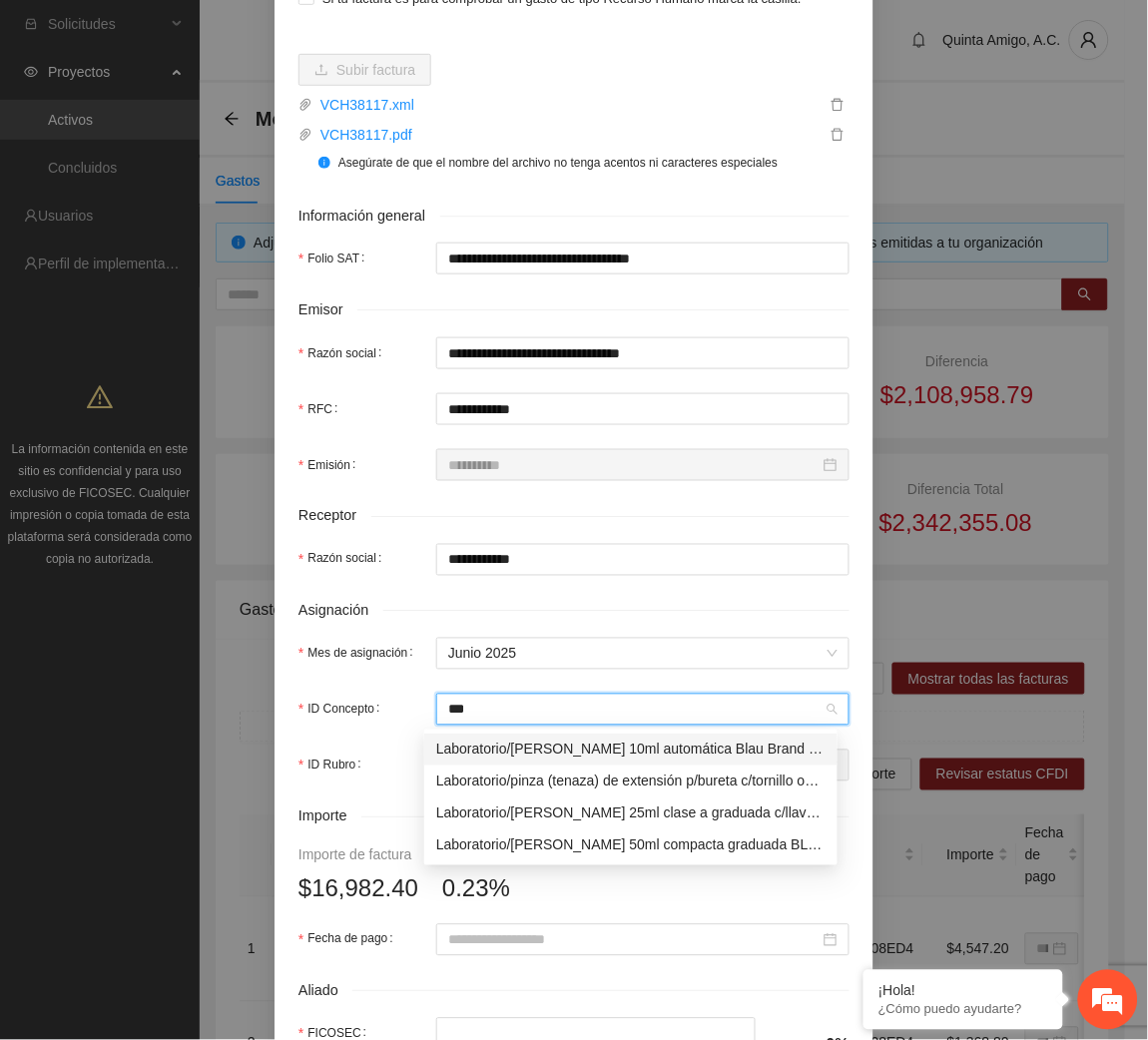 type on "****" 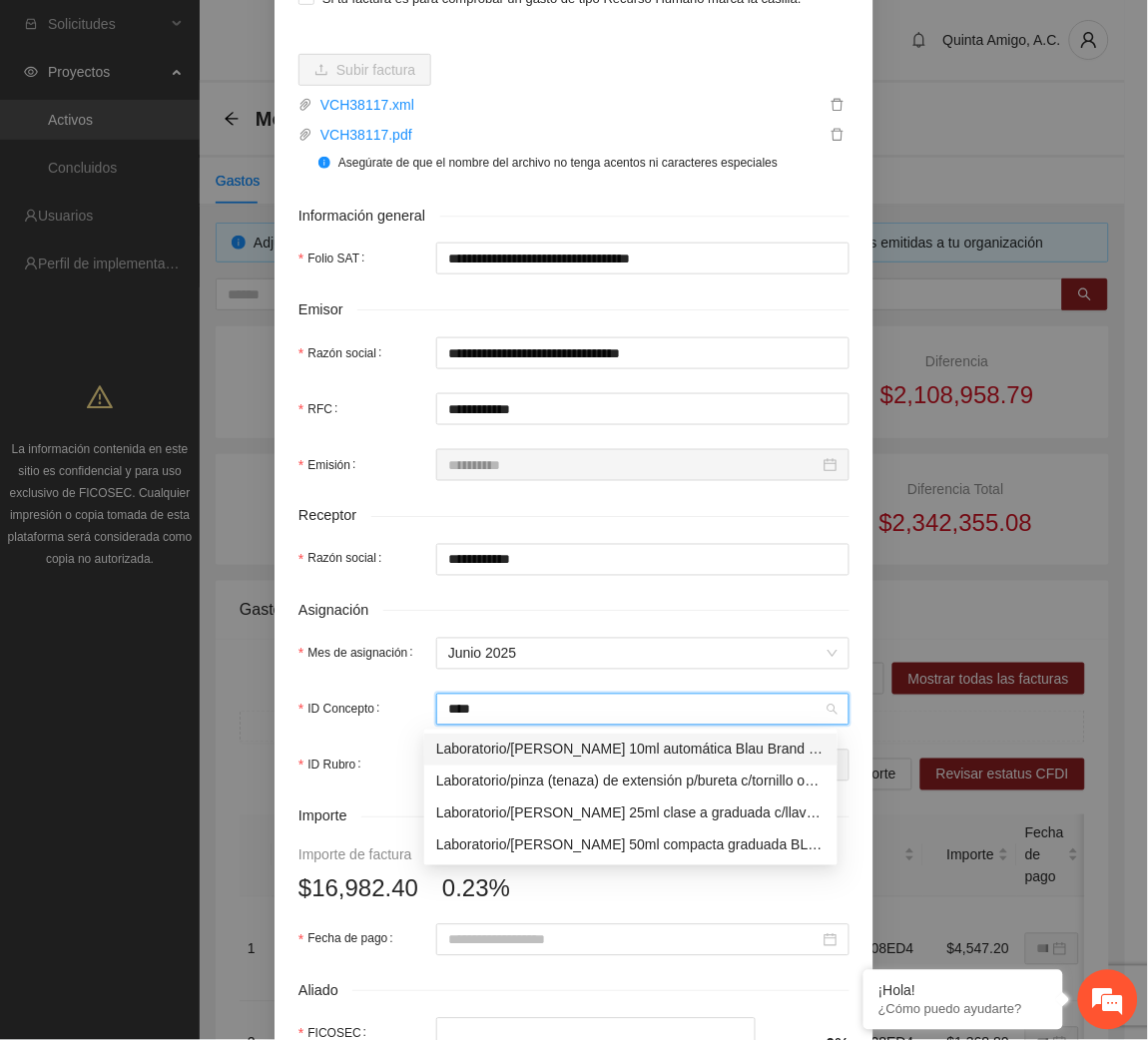 click on "Laboratorio/[PERSON_NAME] 10ml automática Blau Brand clase as, graduada" at bounding box center (631, 750) 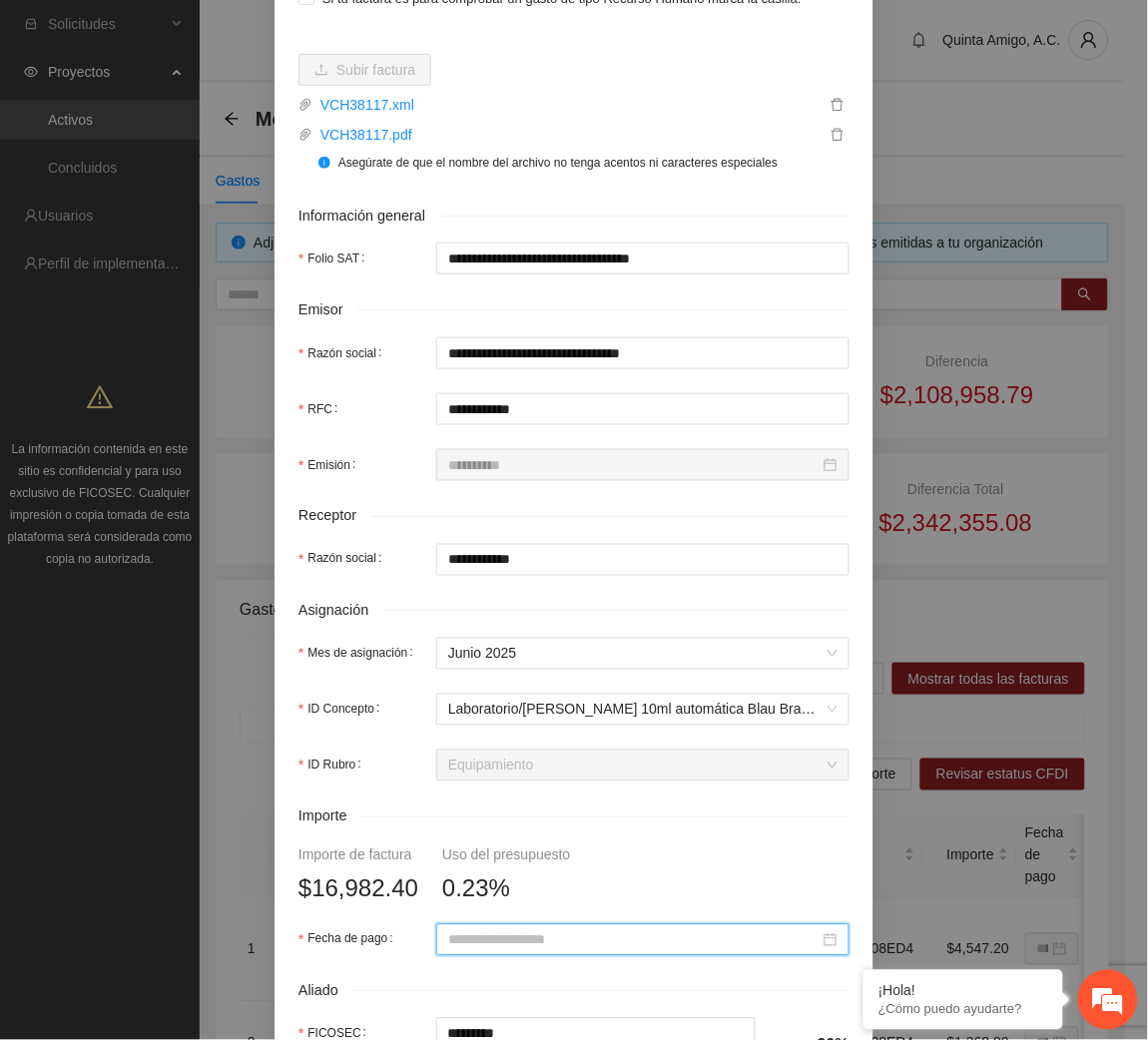 click on "Fecha de pago" at bounding box center (634, 940) 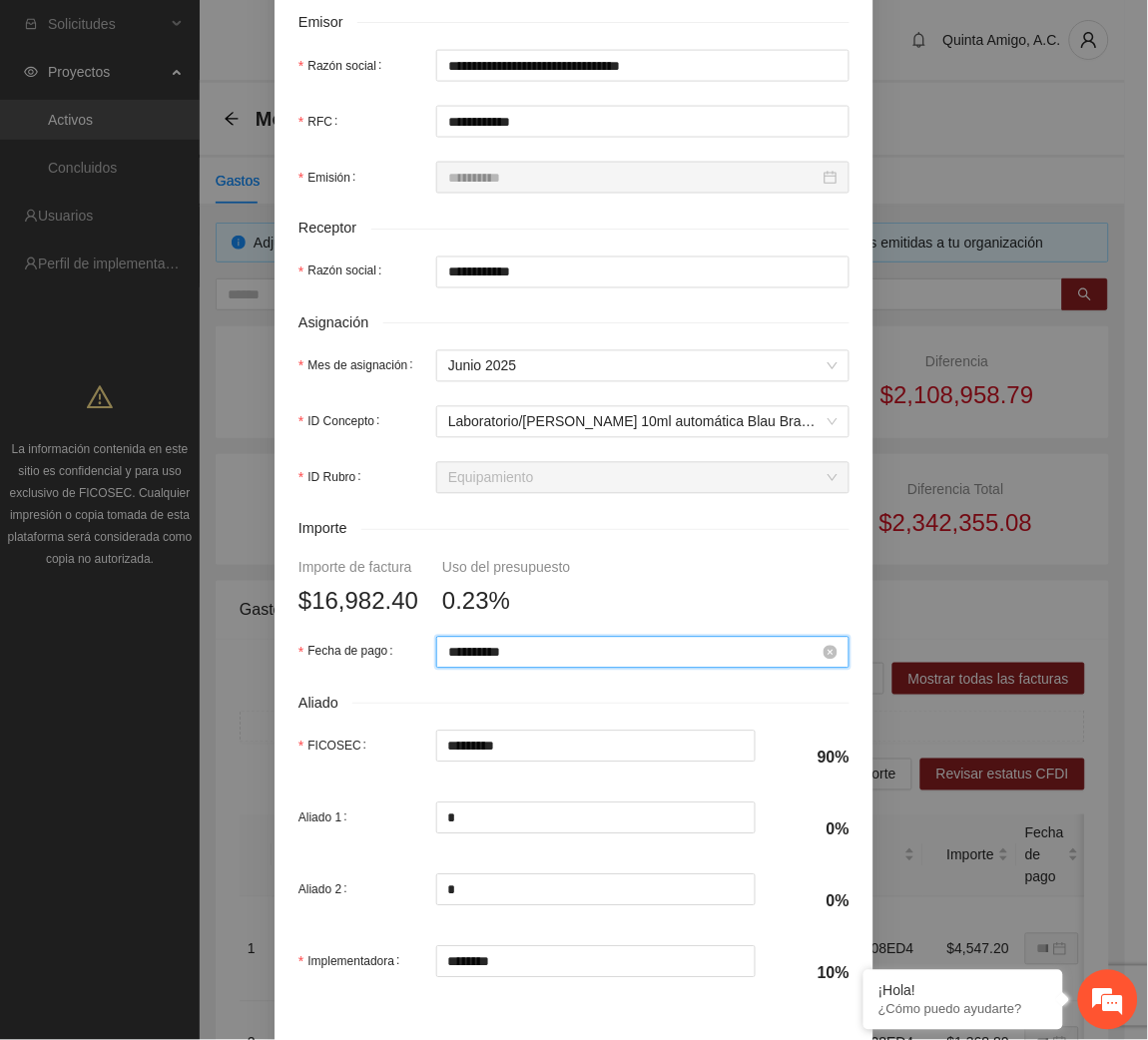 scroll, scrollTop: 601, scrollLeft: 0, axis: vertical 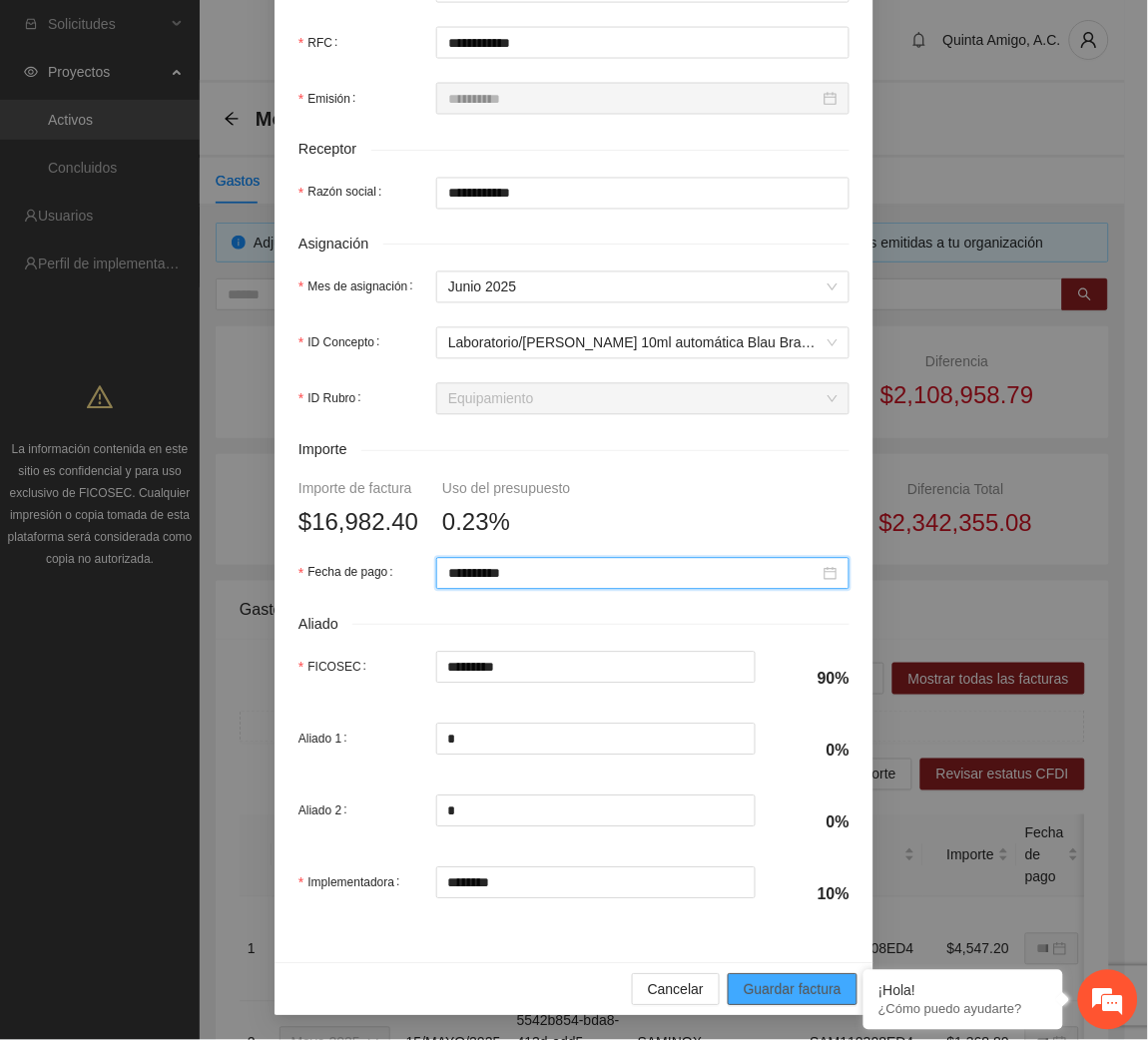 type on "**********" 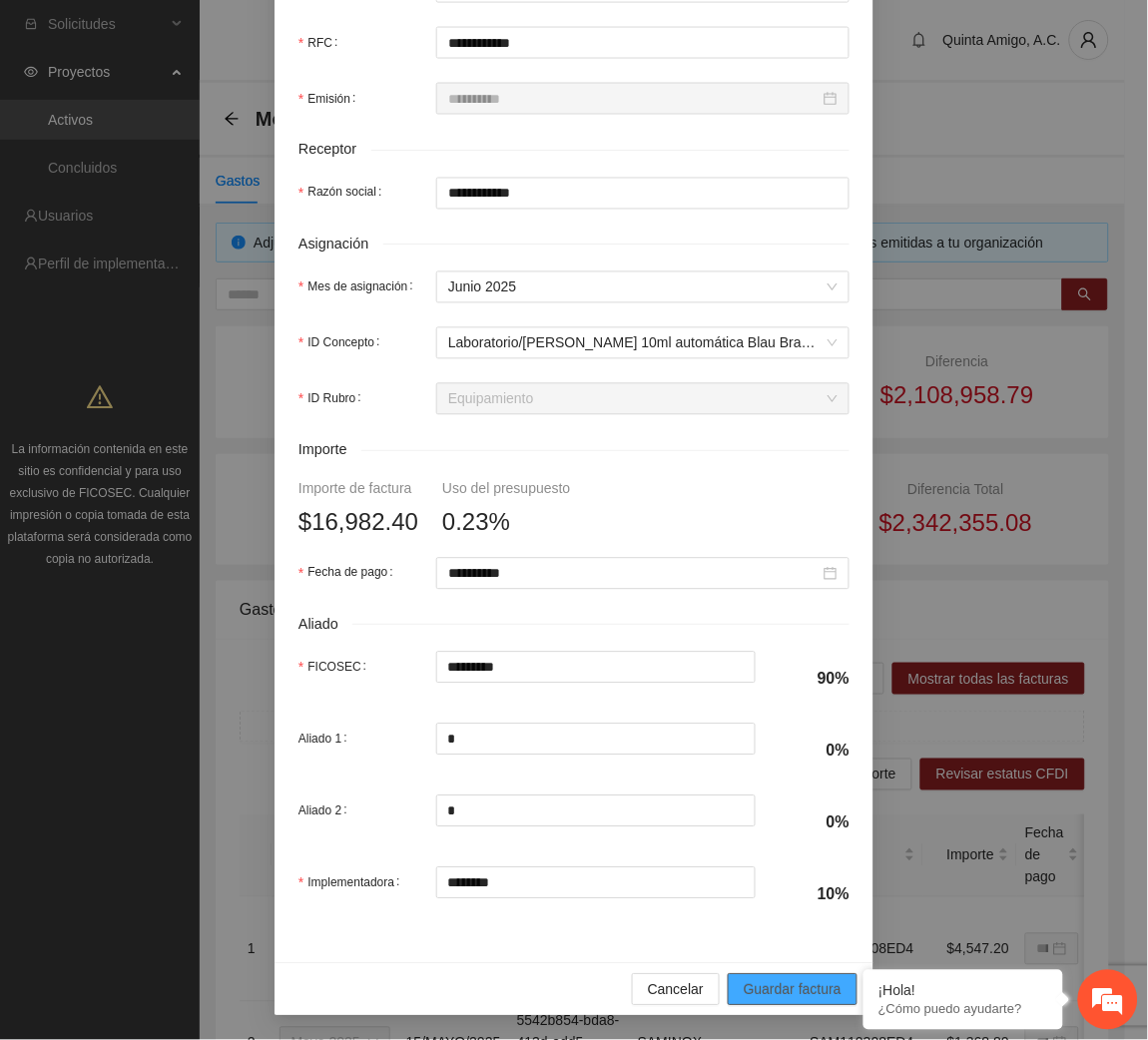click on "Guardar factura" at bounding box center (793, 990) 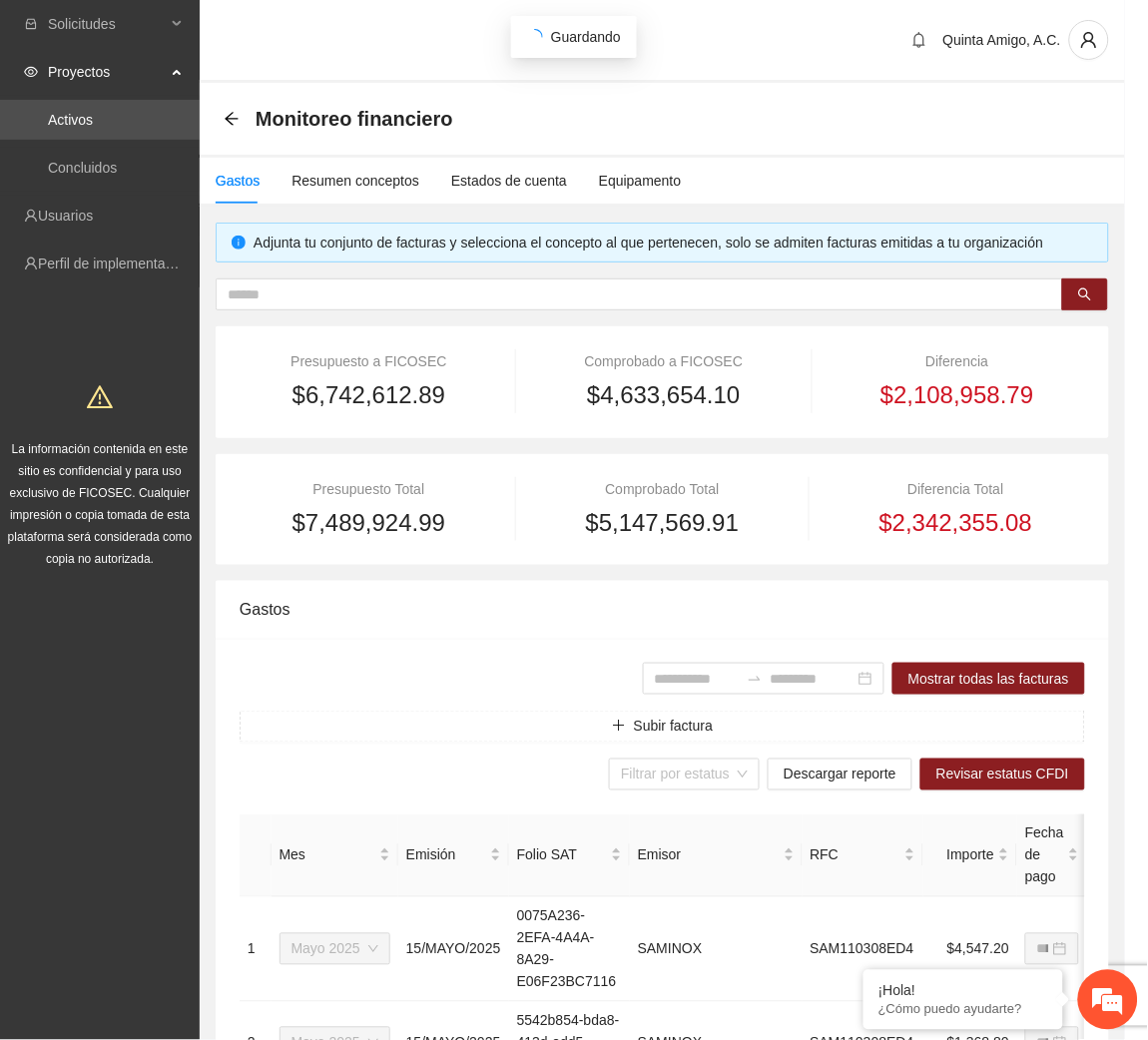 scroll, scrollTop: 441, scrollLeft: 0, axis: vertical 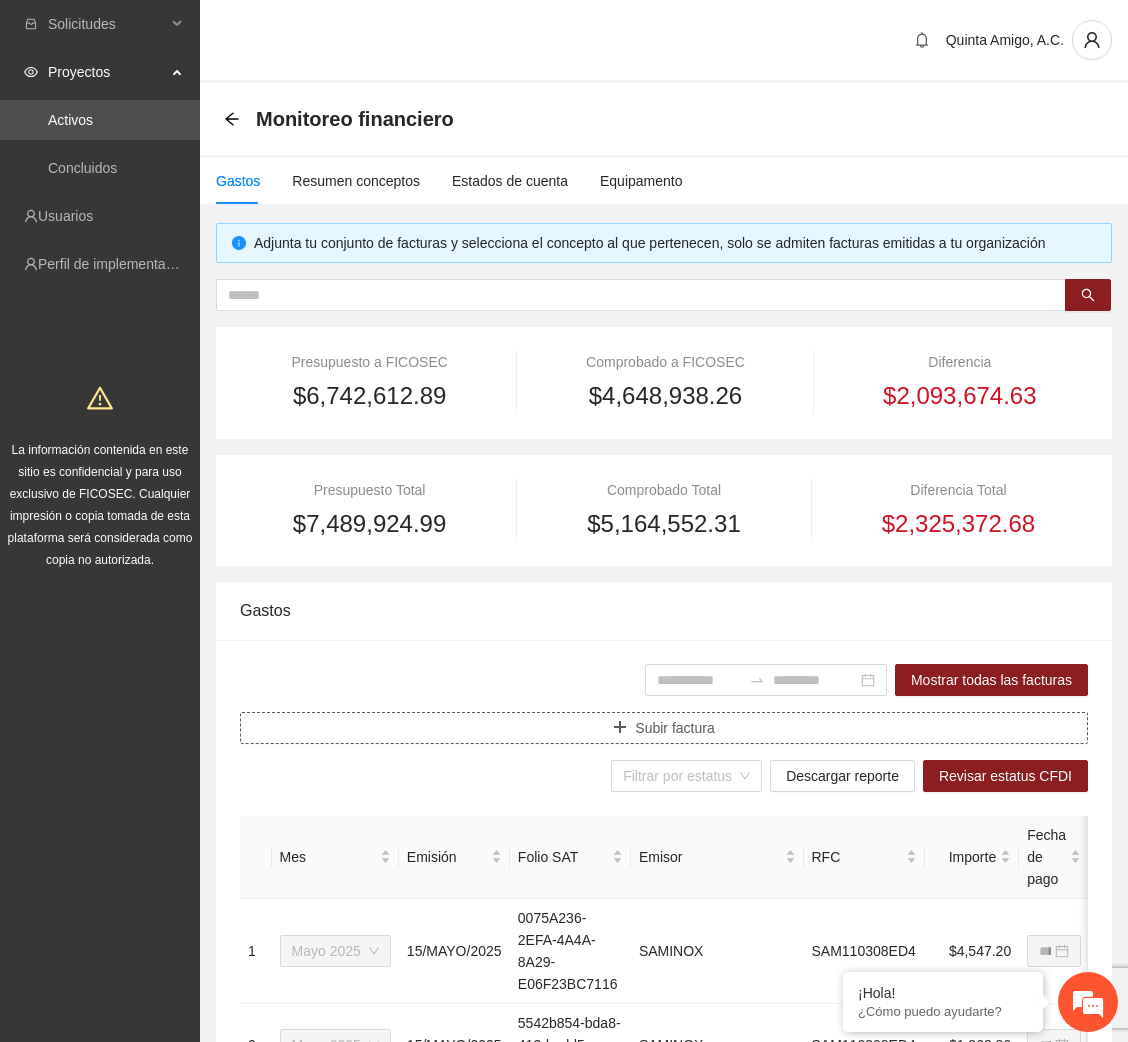 click on "Subir factura" at bounding box center [664, 728] 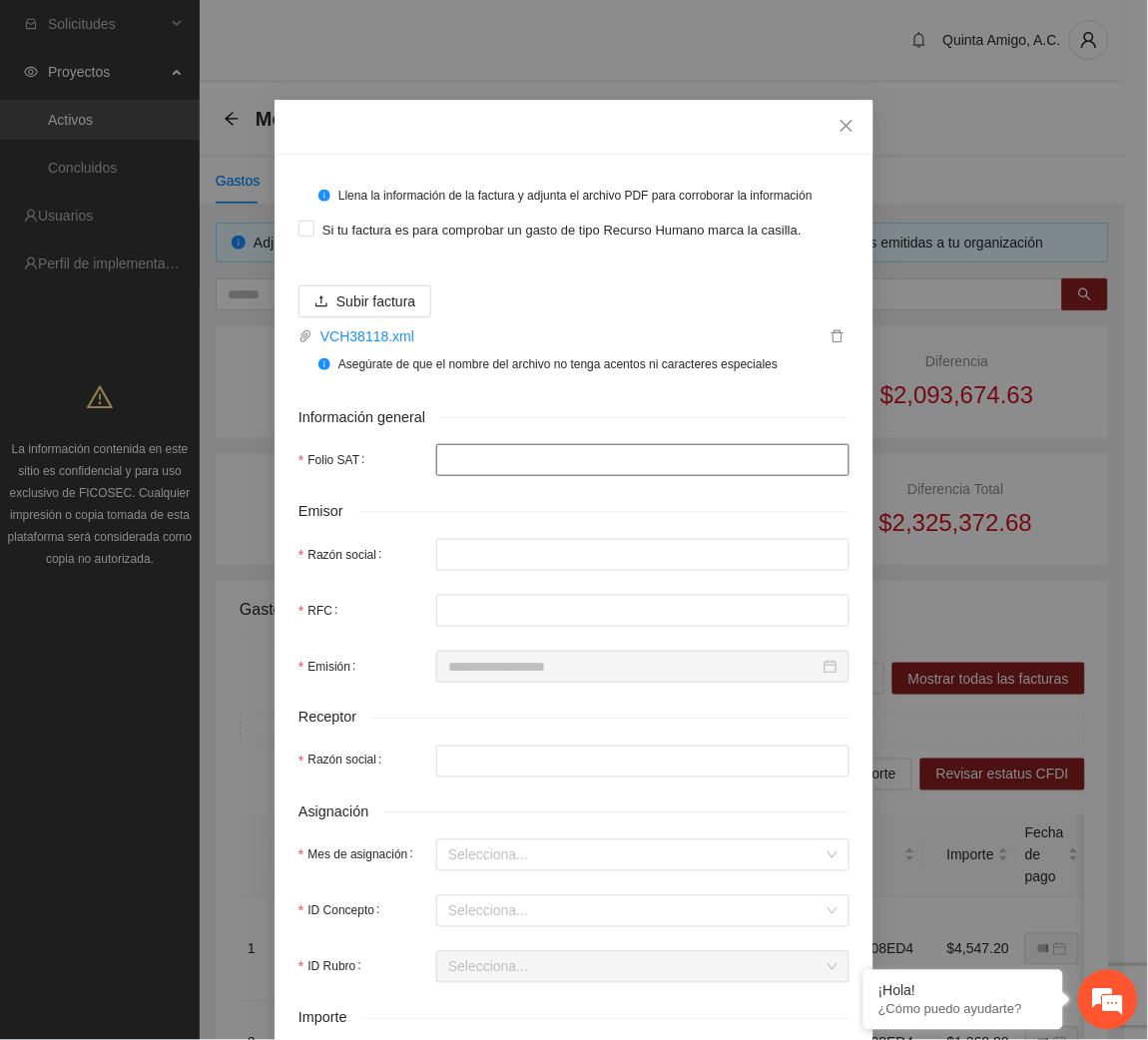 type on "**********" 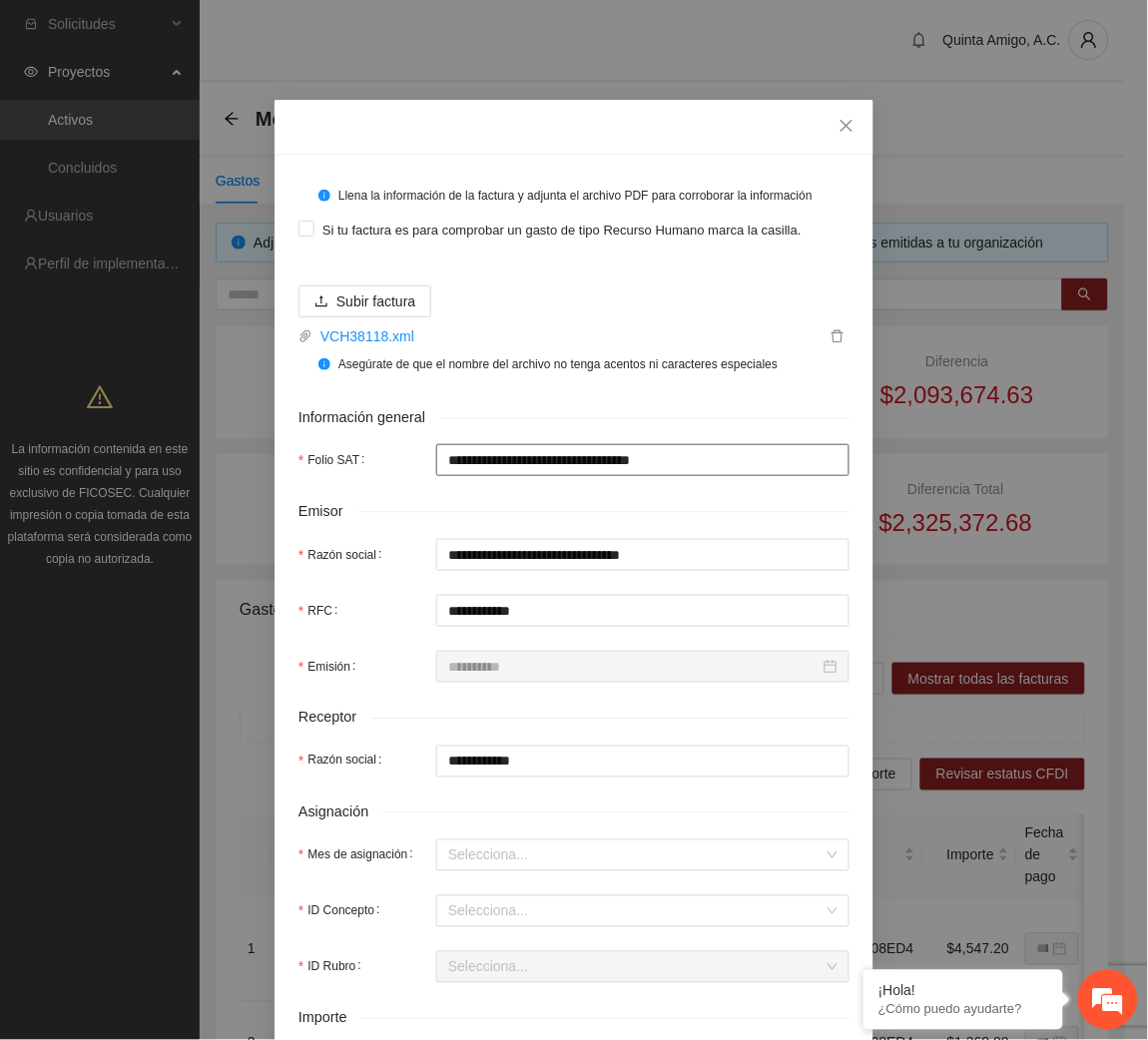 type on "**********" 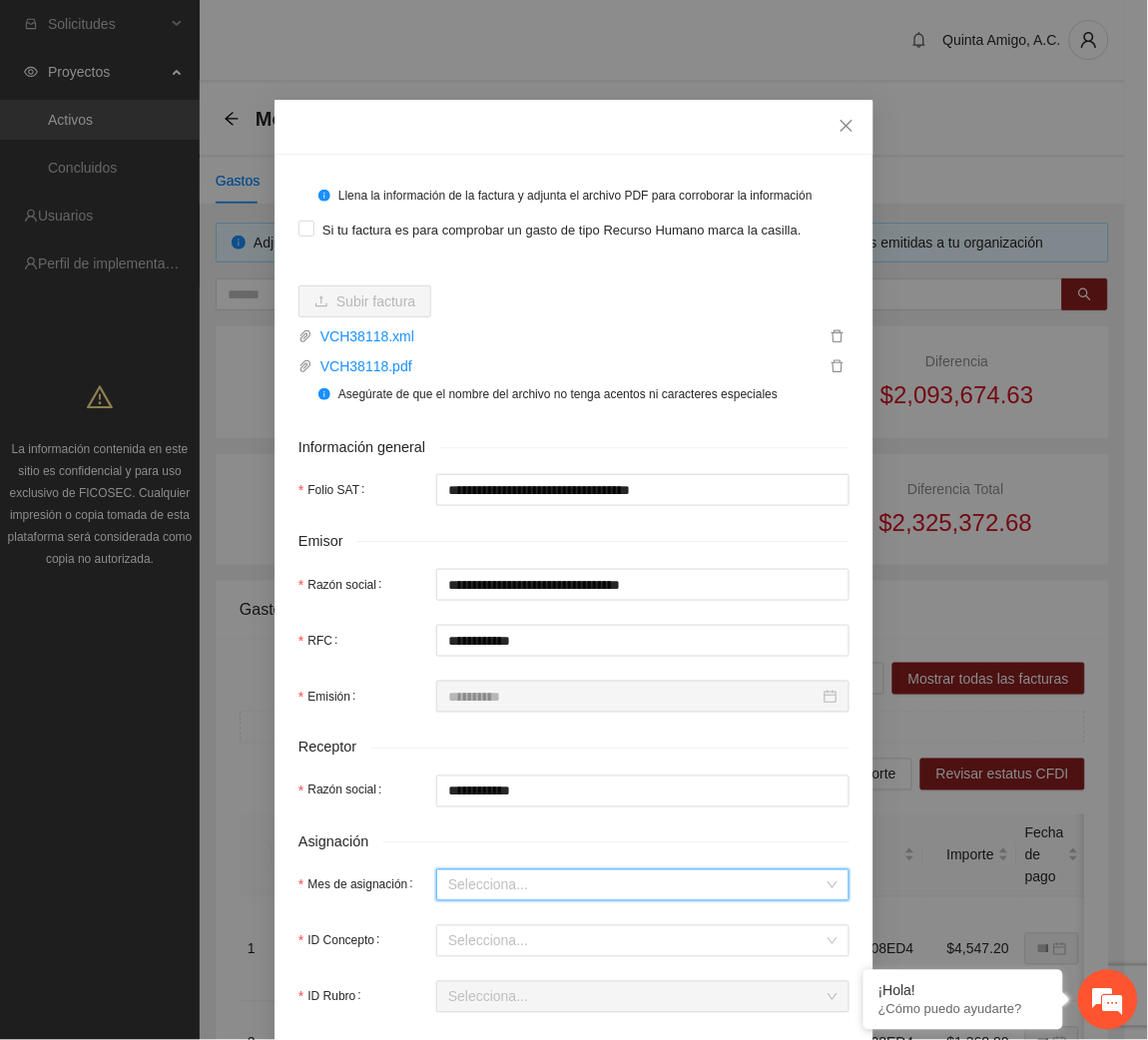 click on "Mes de asignación" at bounding box center (636, 885) 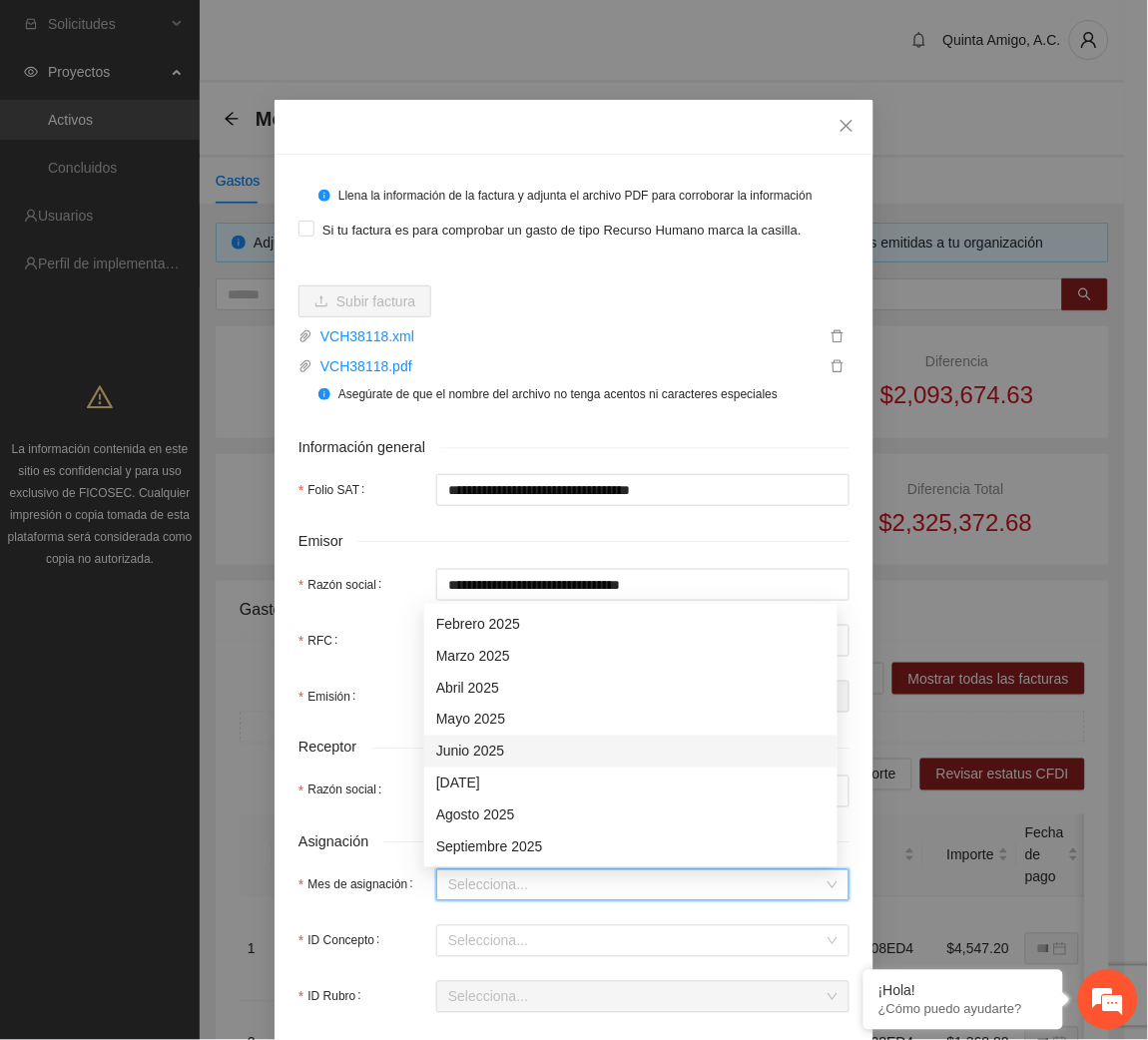 click on "Junio 2025" at bounding box center [631, 752] 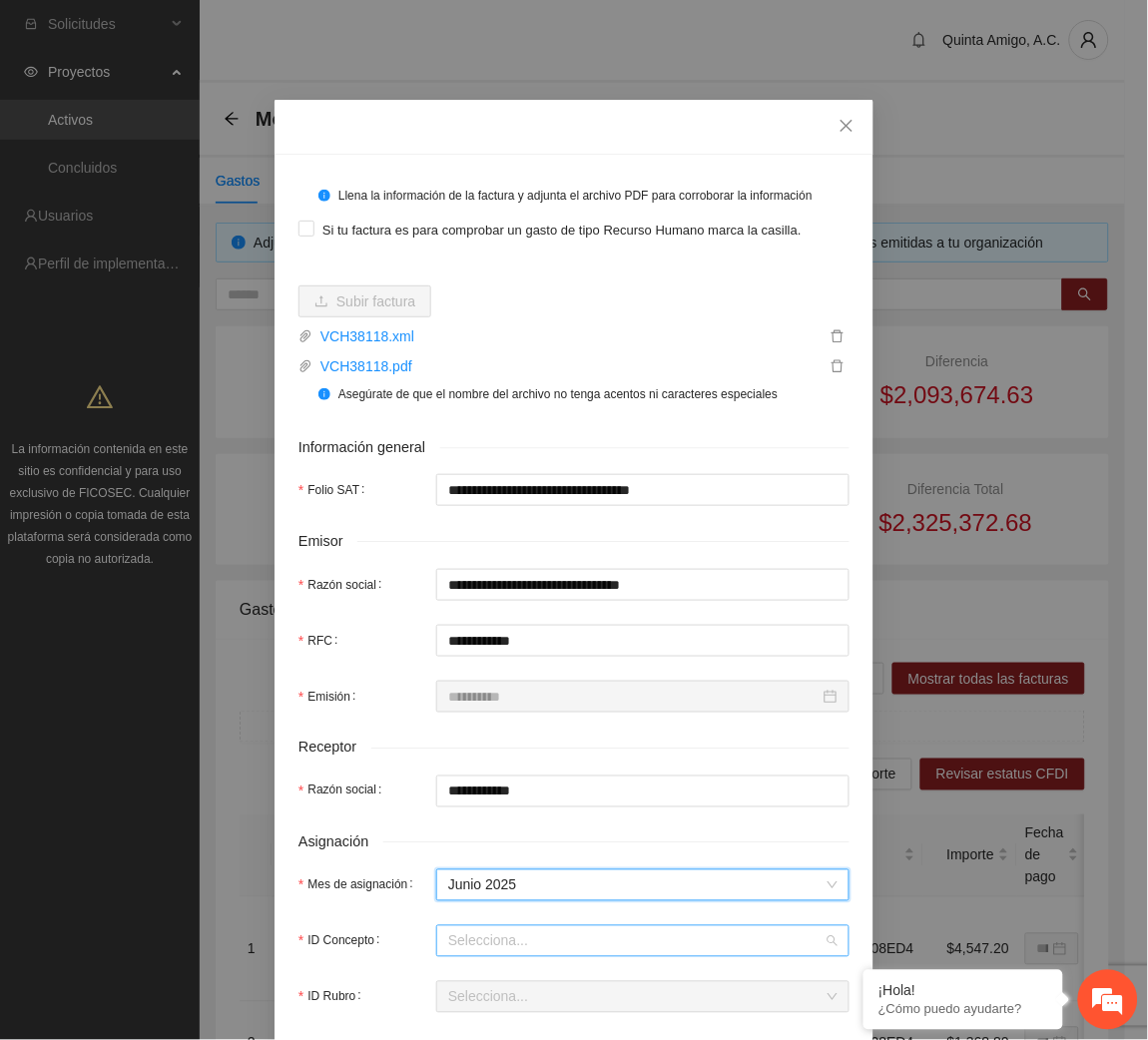 click on "ID Concepto" at bounding box center (636, 941) 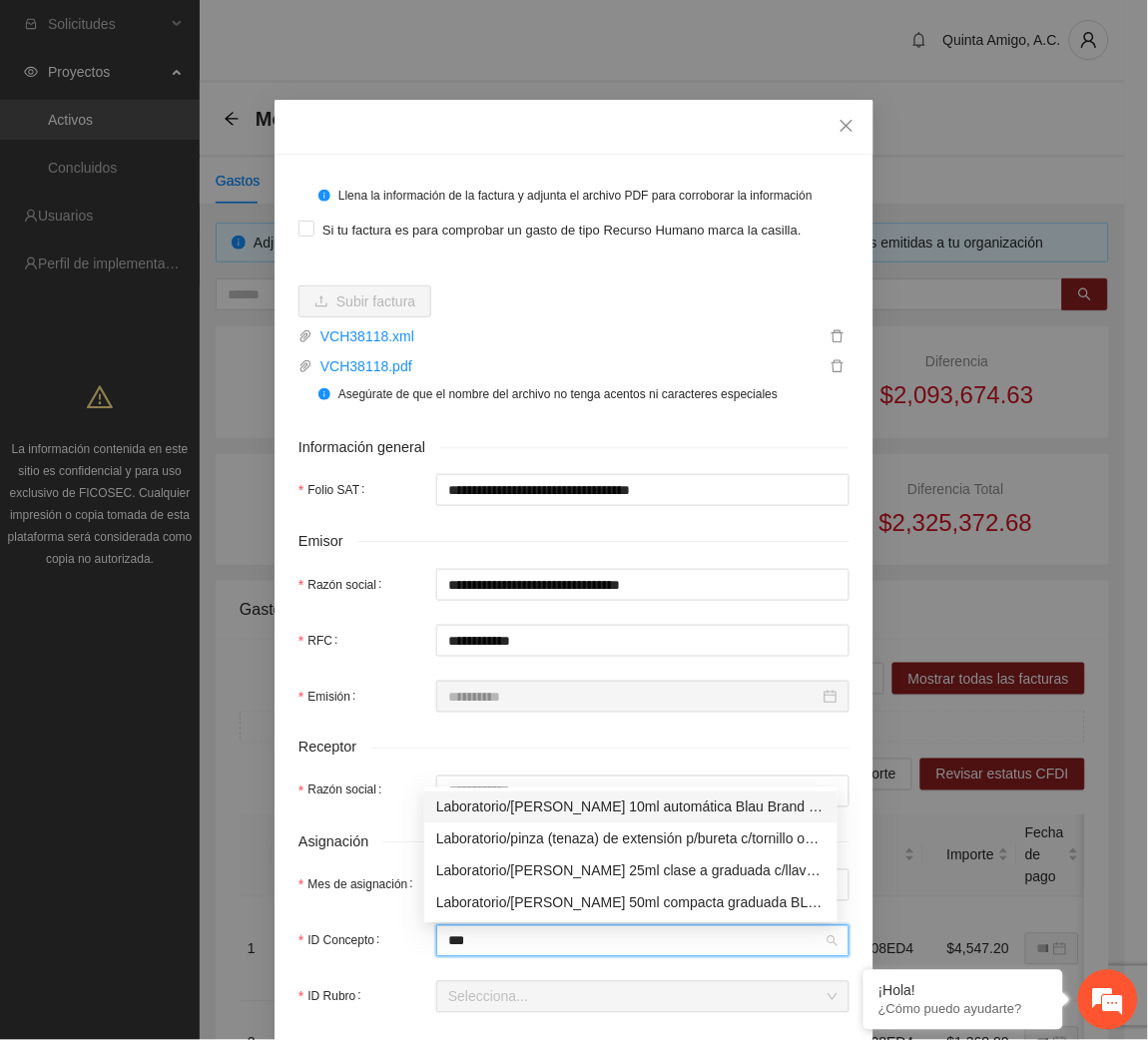 type on "****" 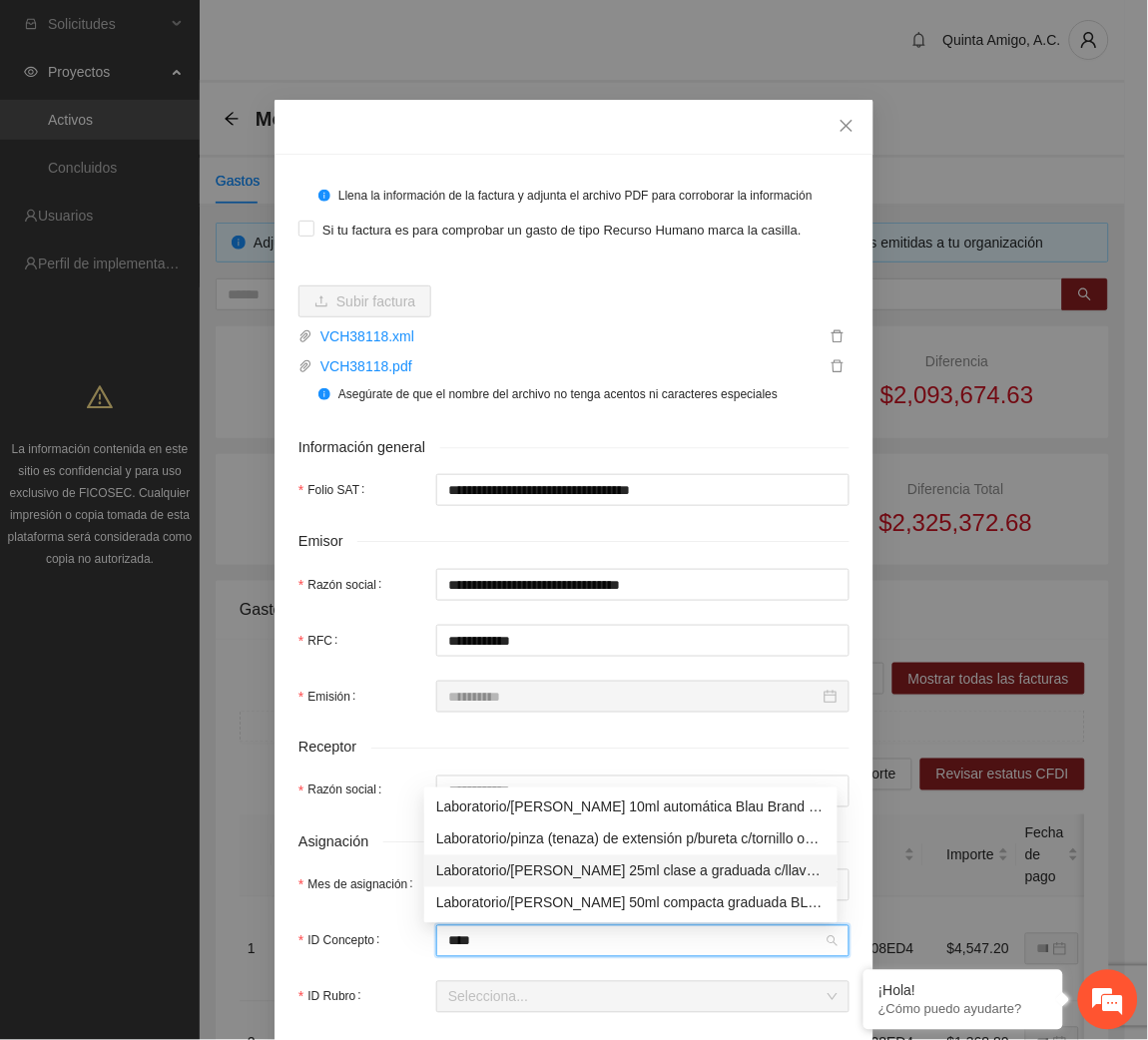 click on "Laboratorio/[PERSON_NAME] 25ml clase a graduada c/llave de teflón KIMAX" at bounding box center (631, 871) 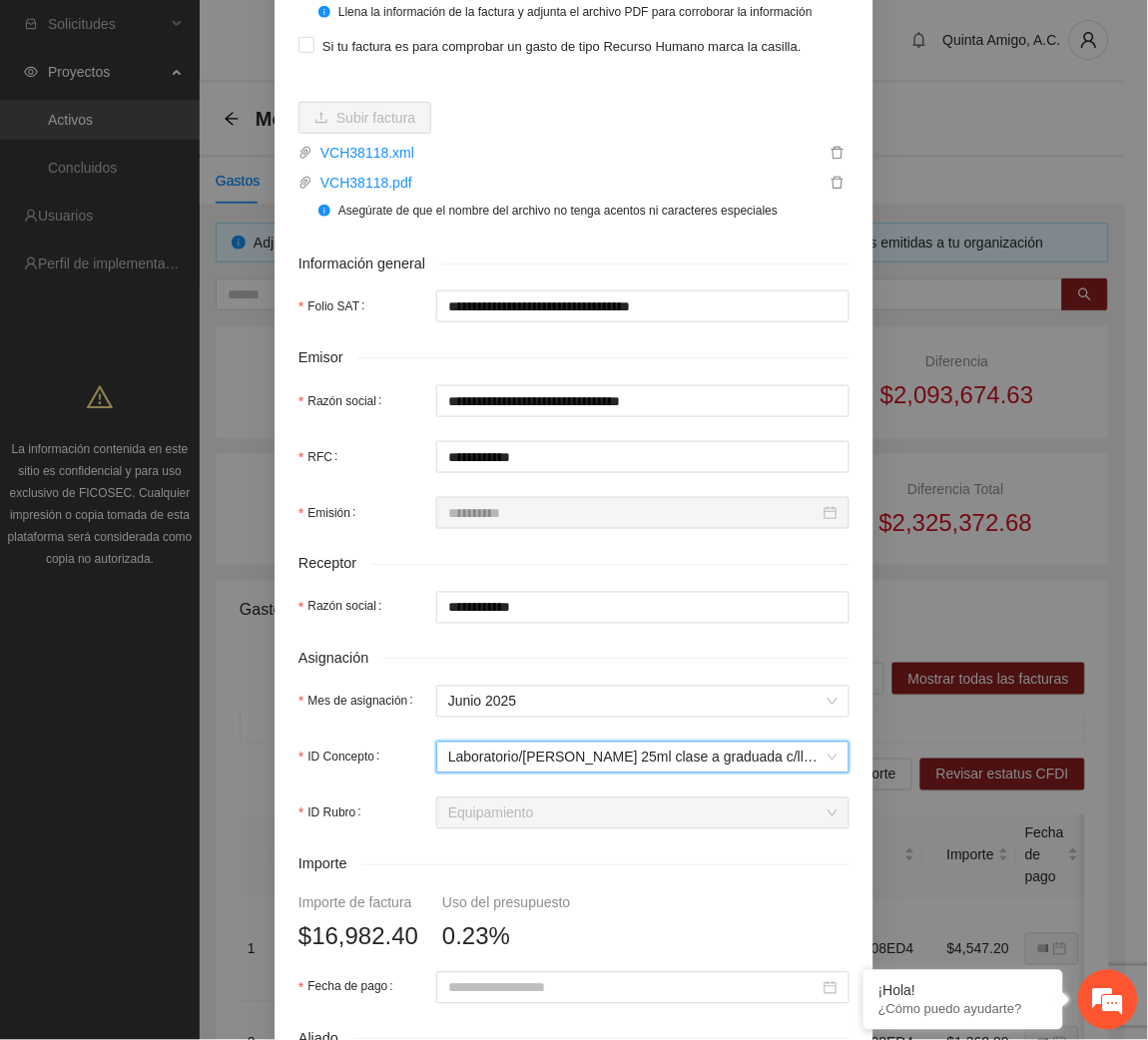 scroll, scrollTop: 203, scrollLeft: 0, axis: vertical 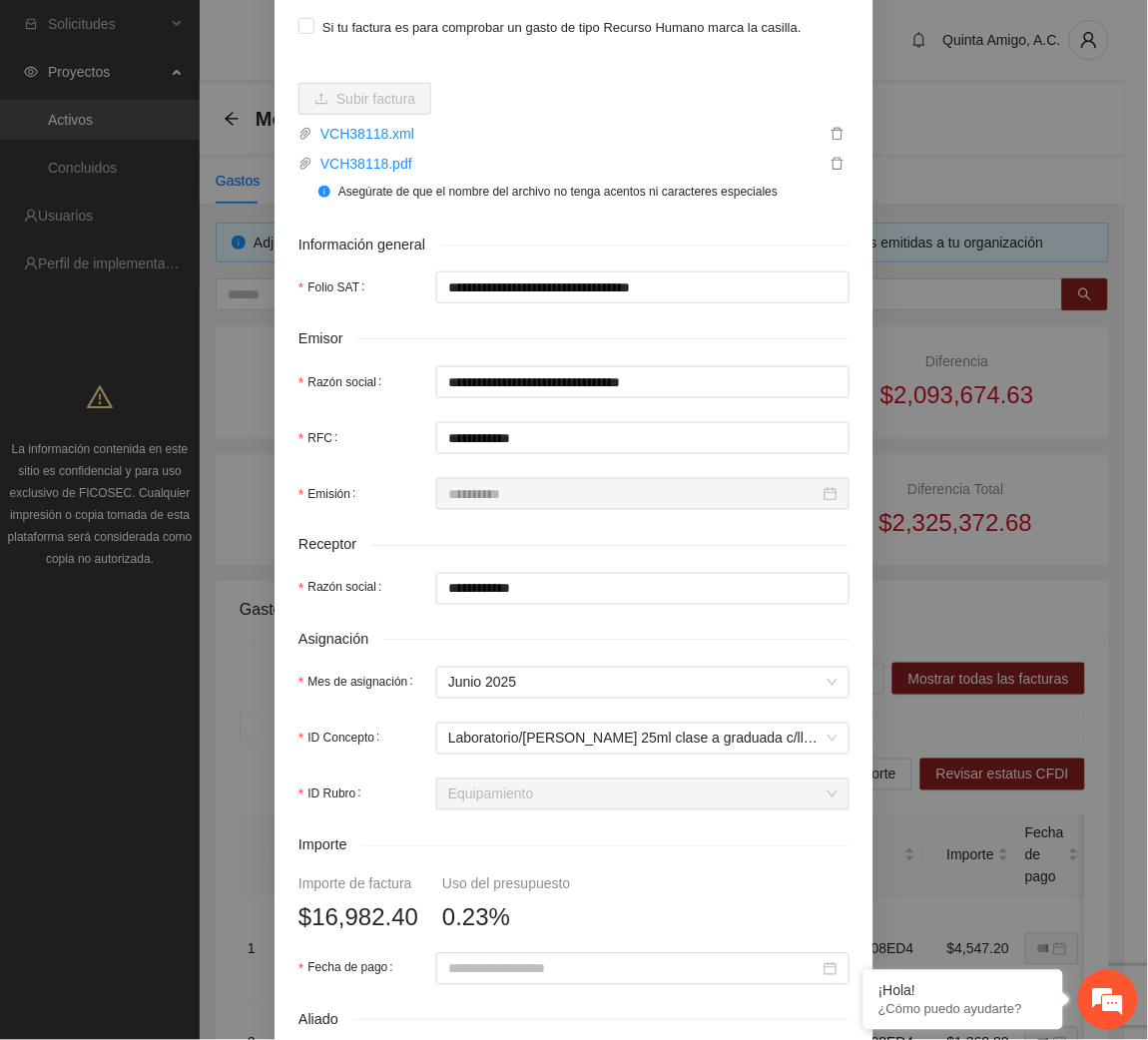 click on "**********" at bounding box center (574, 647) 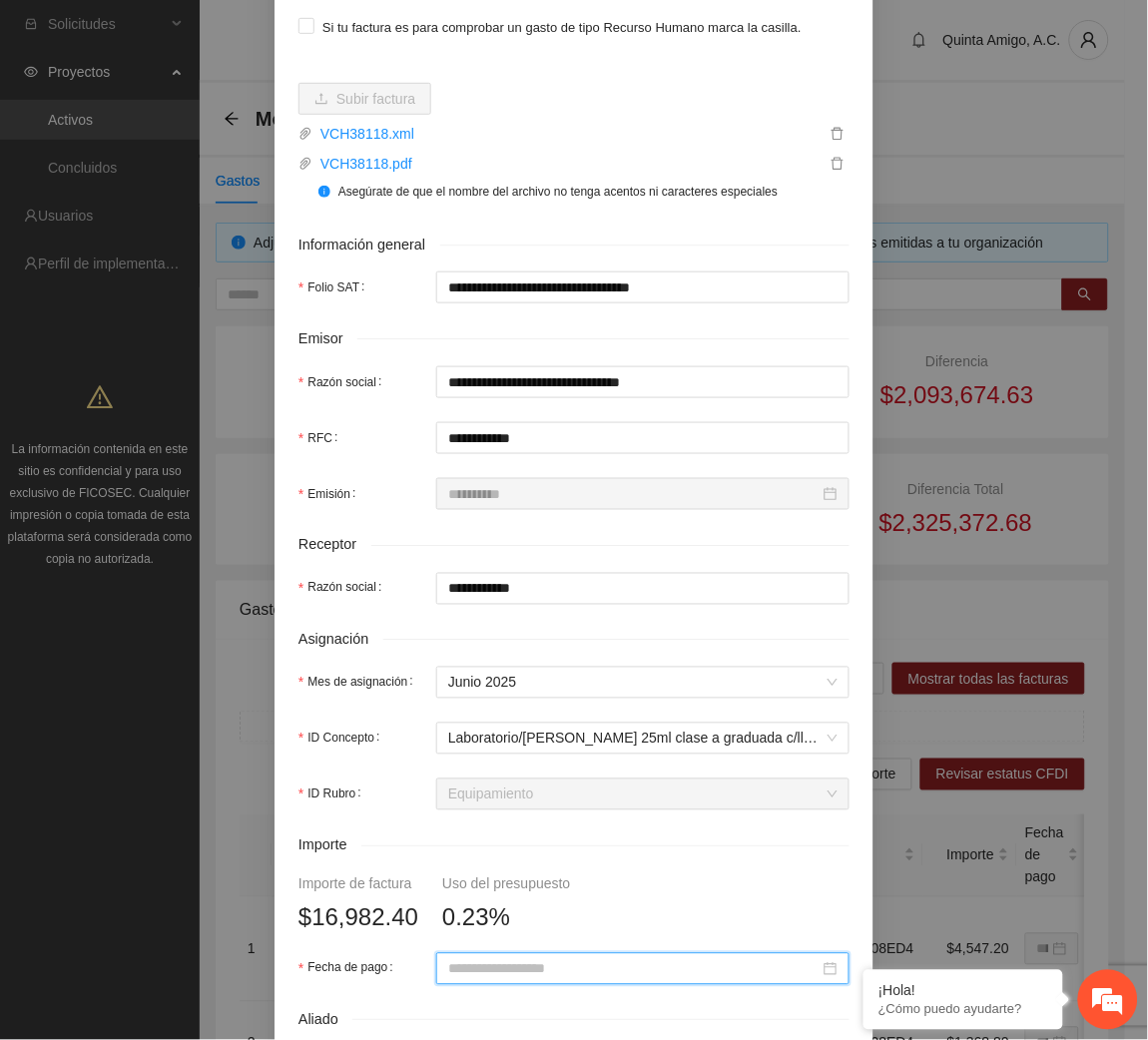 click on "Fecha de pago" at bounding box center [634, 969] 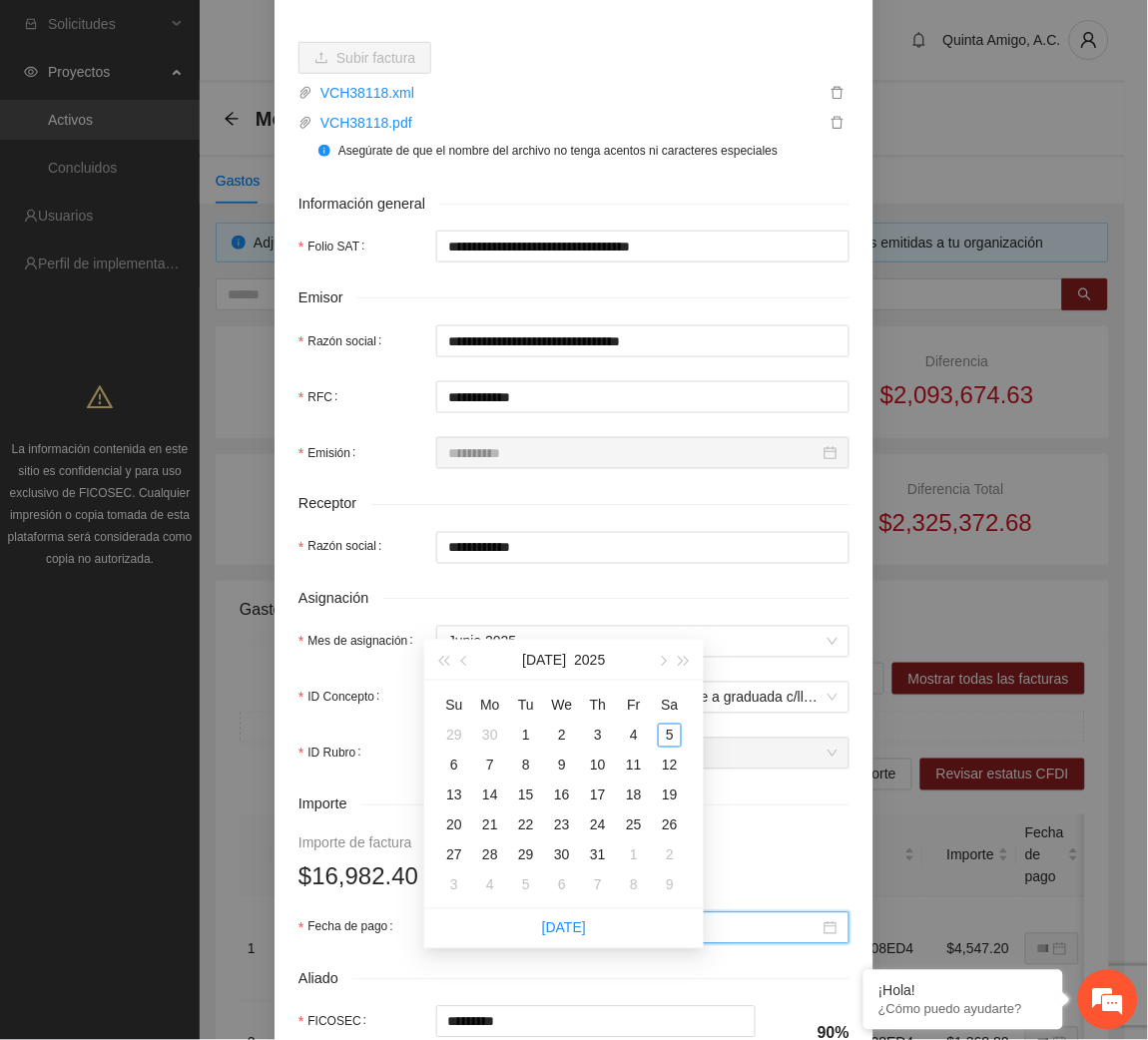 scroll, scrollTop: 245, scrollLeft: 0, axis: vertical 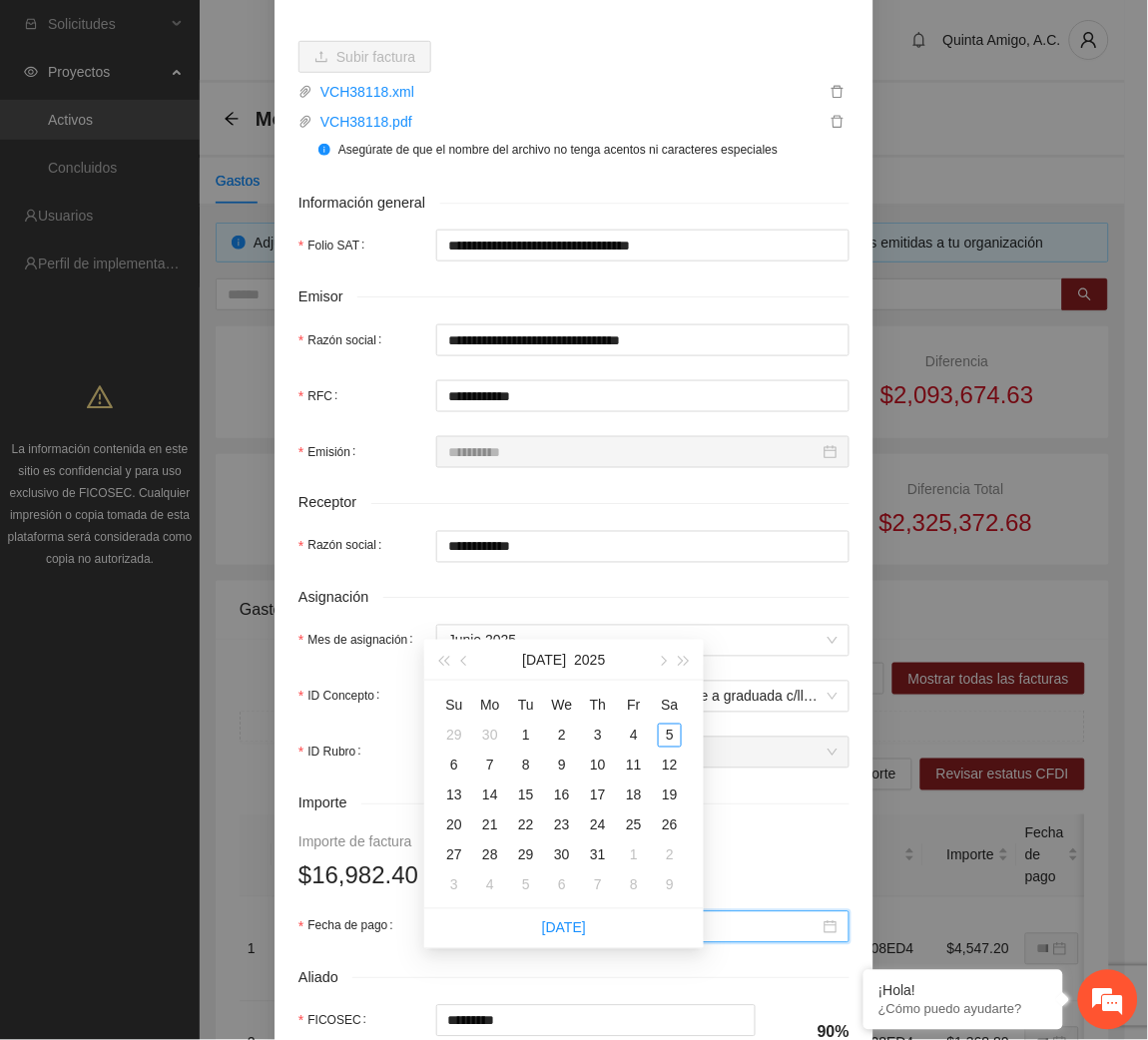 click on "**********" at bounding box center (643, 927) 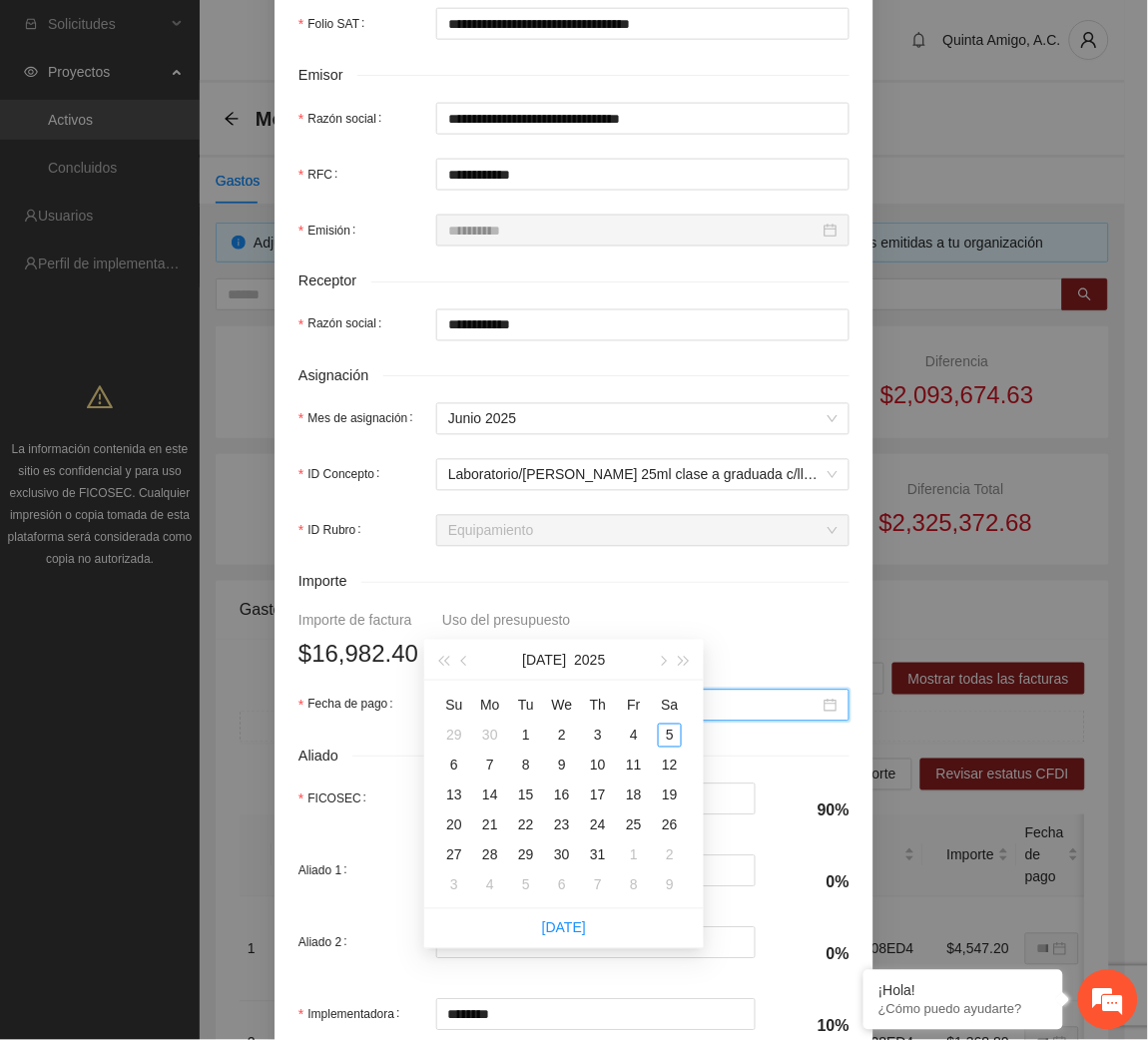 scroll, scrollTop: 601, scrollLeft: 0, axis: vertical 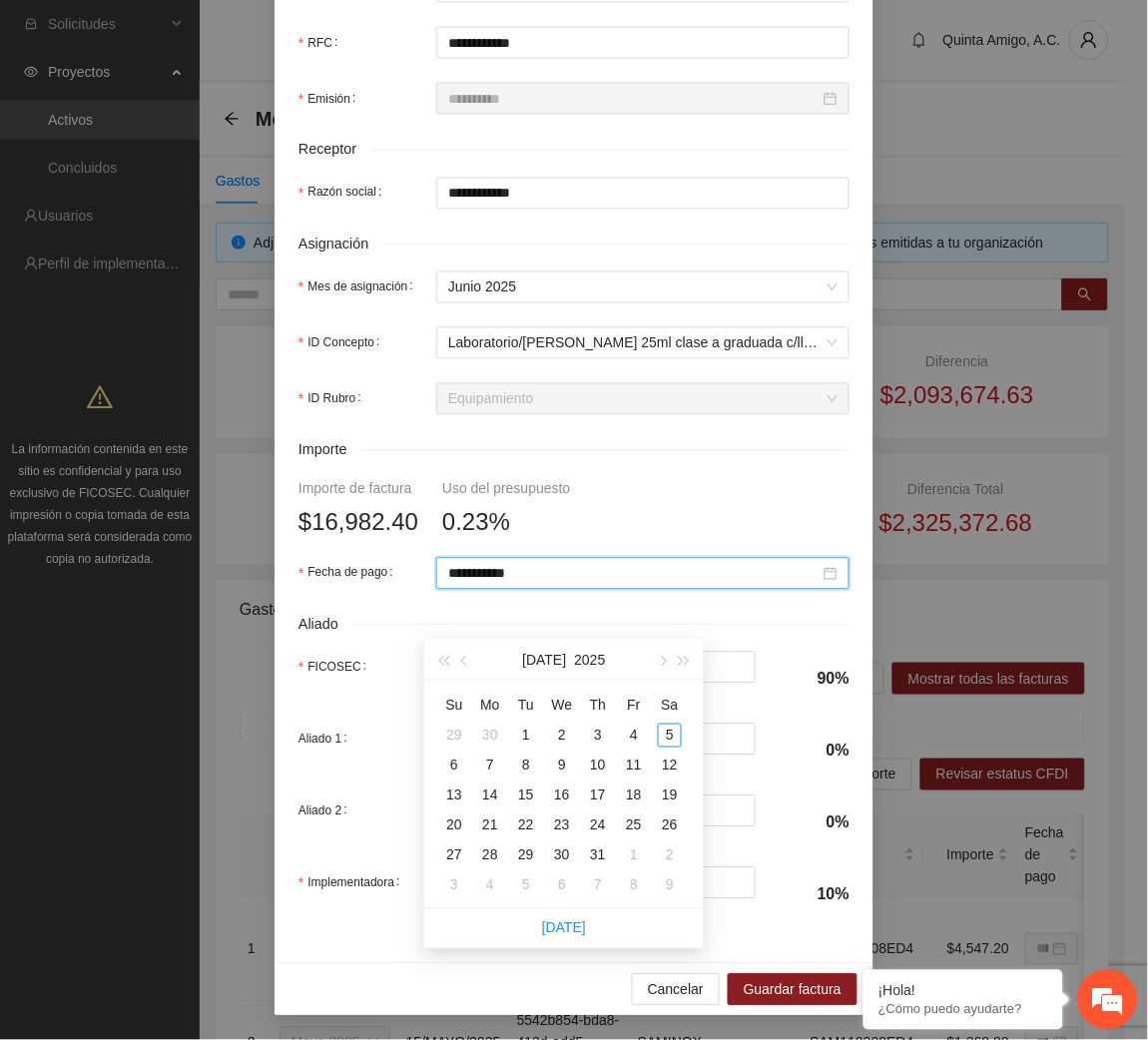 click on "**********" at bounding box center (643, 574) 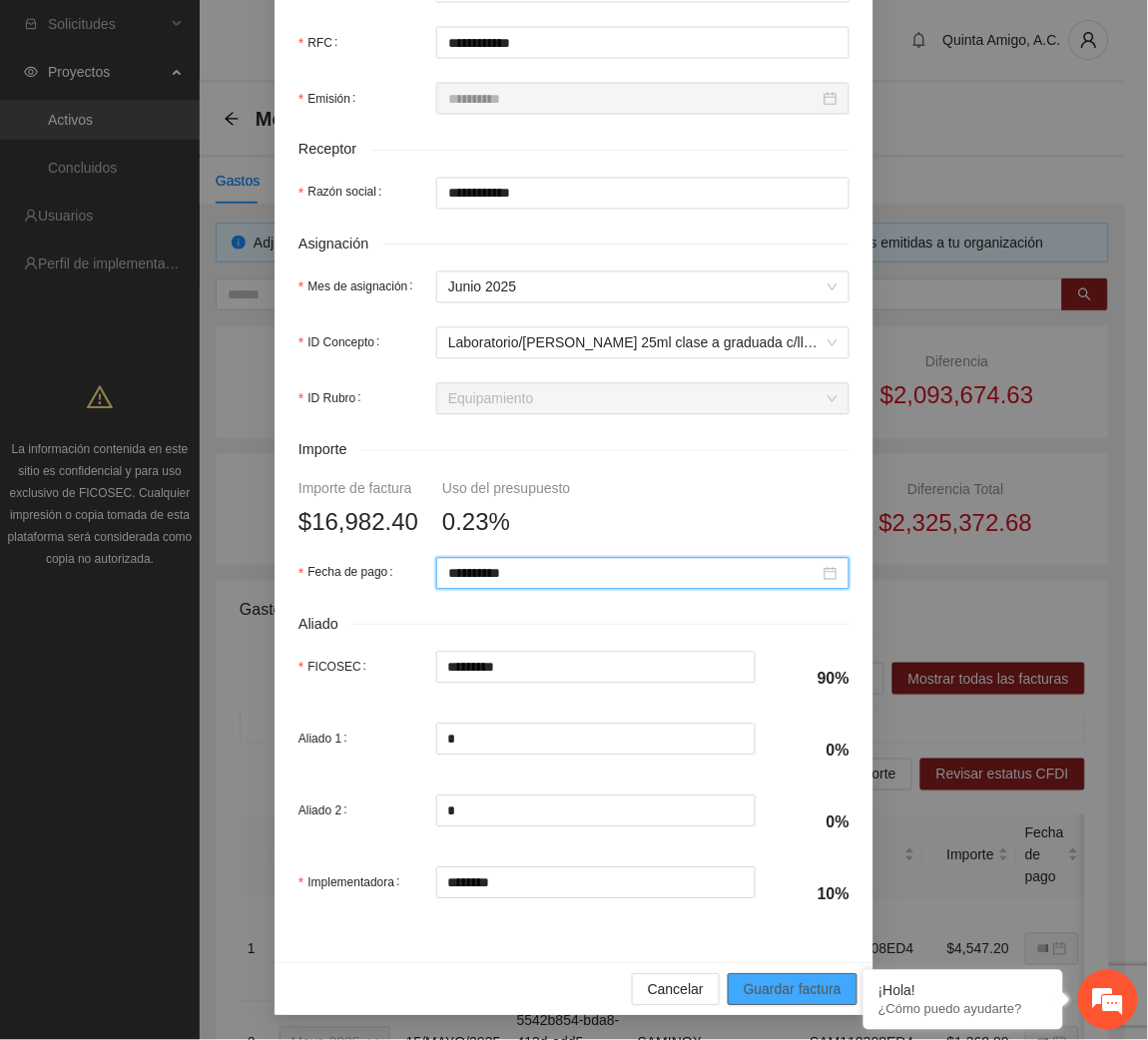 type on "**********" 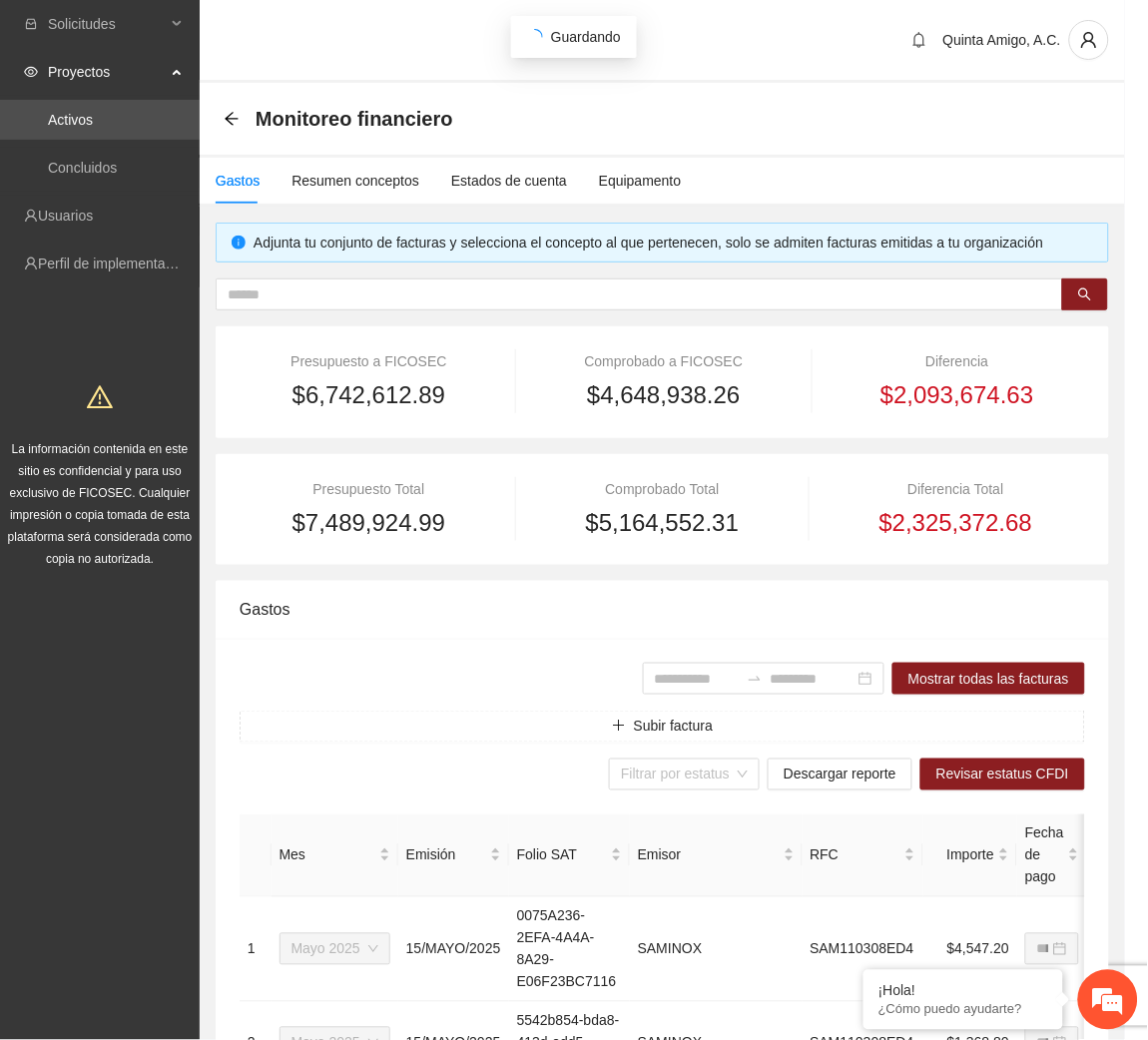 scroll, scrollTop: 441, scrollLeft: 0, axis: vertical 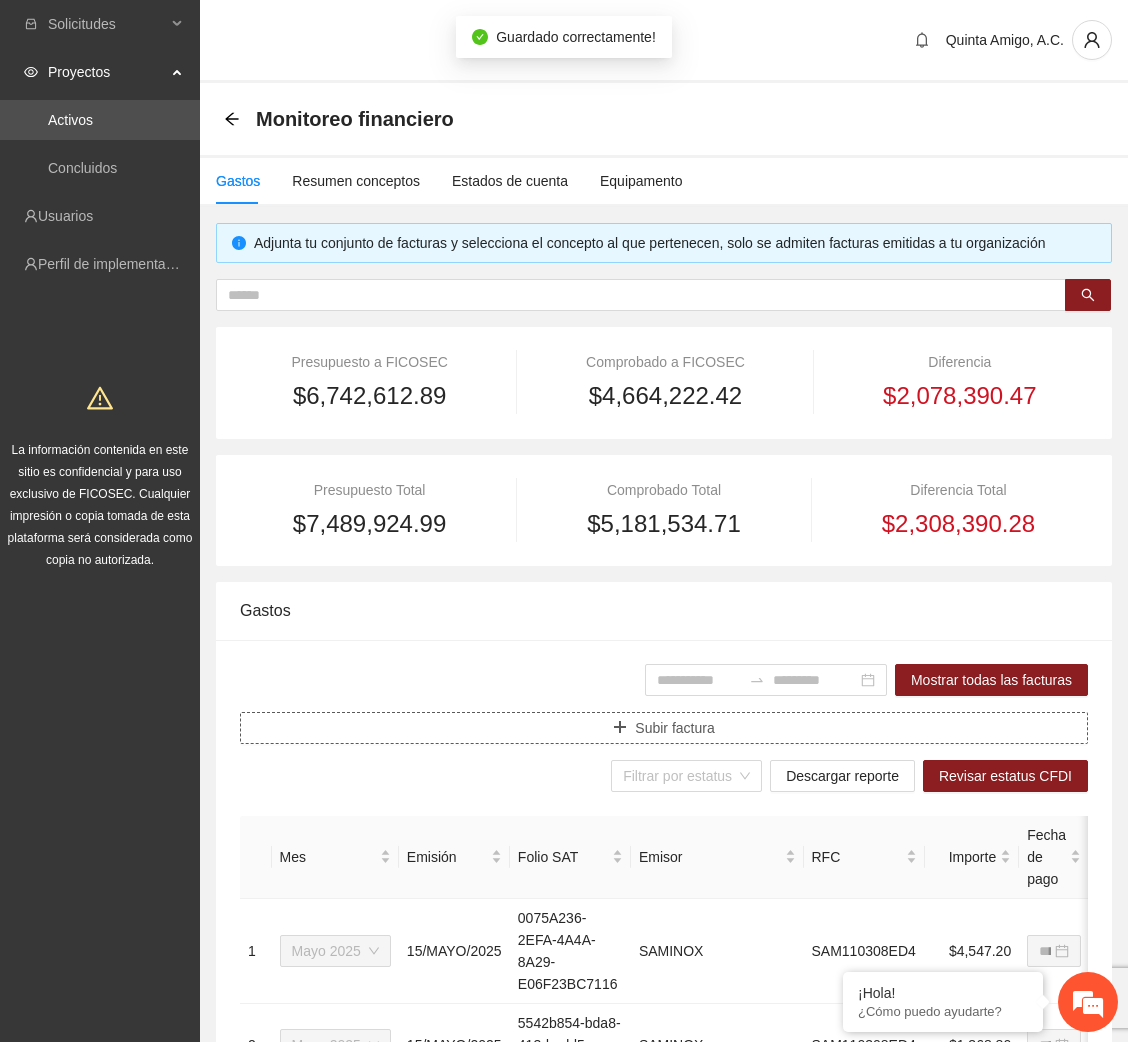 click on "Subir factura" at bounding box center (674, 728) 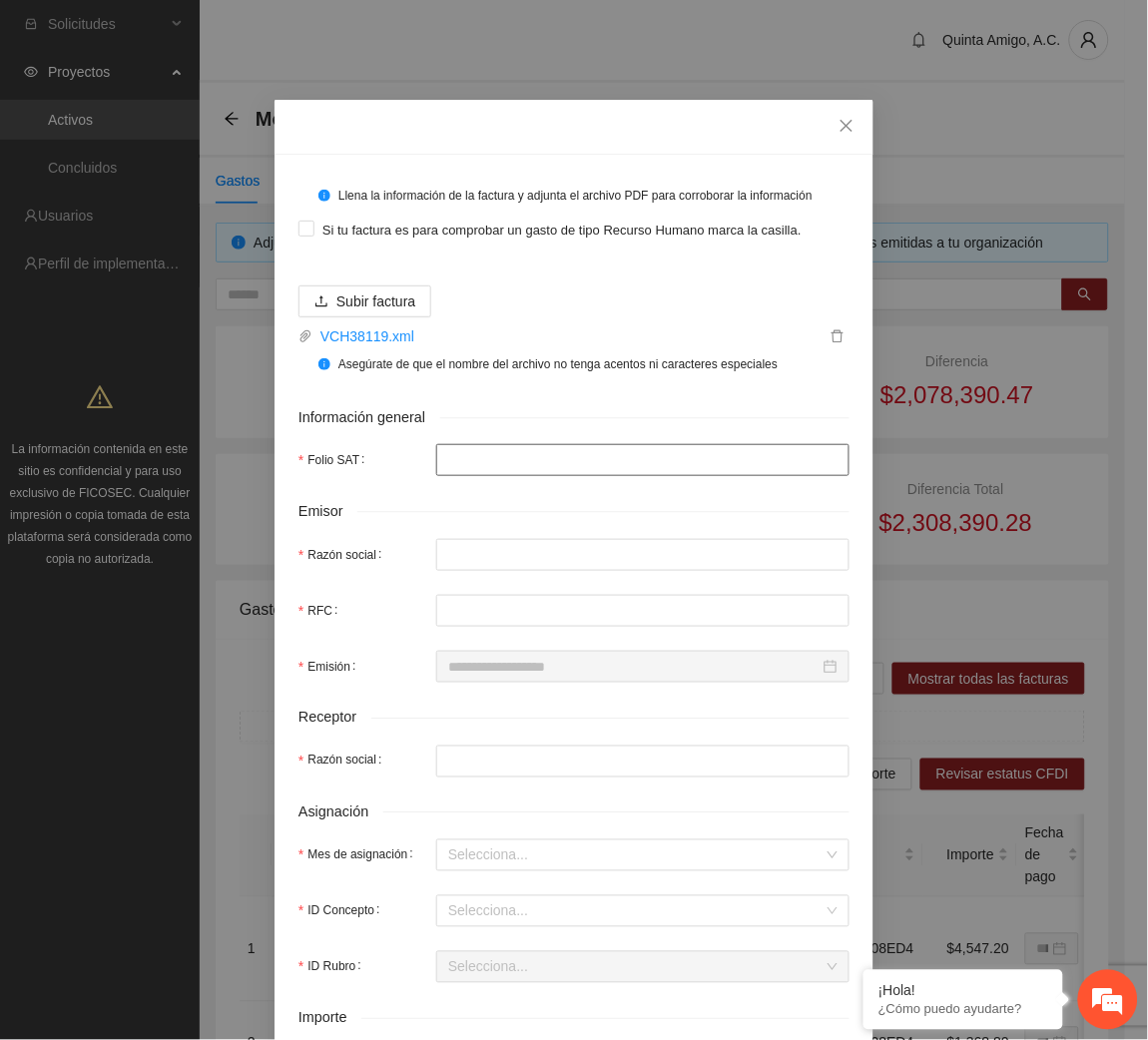 type on "**********" 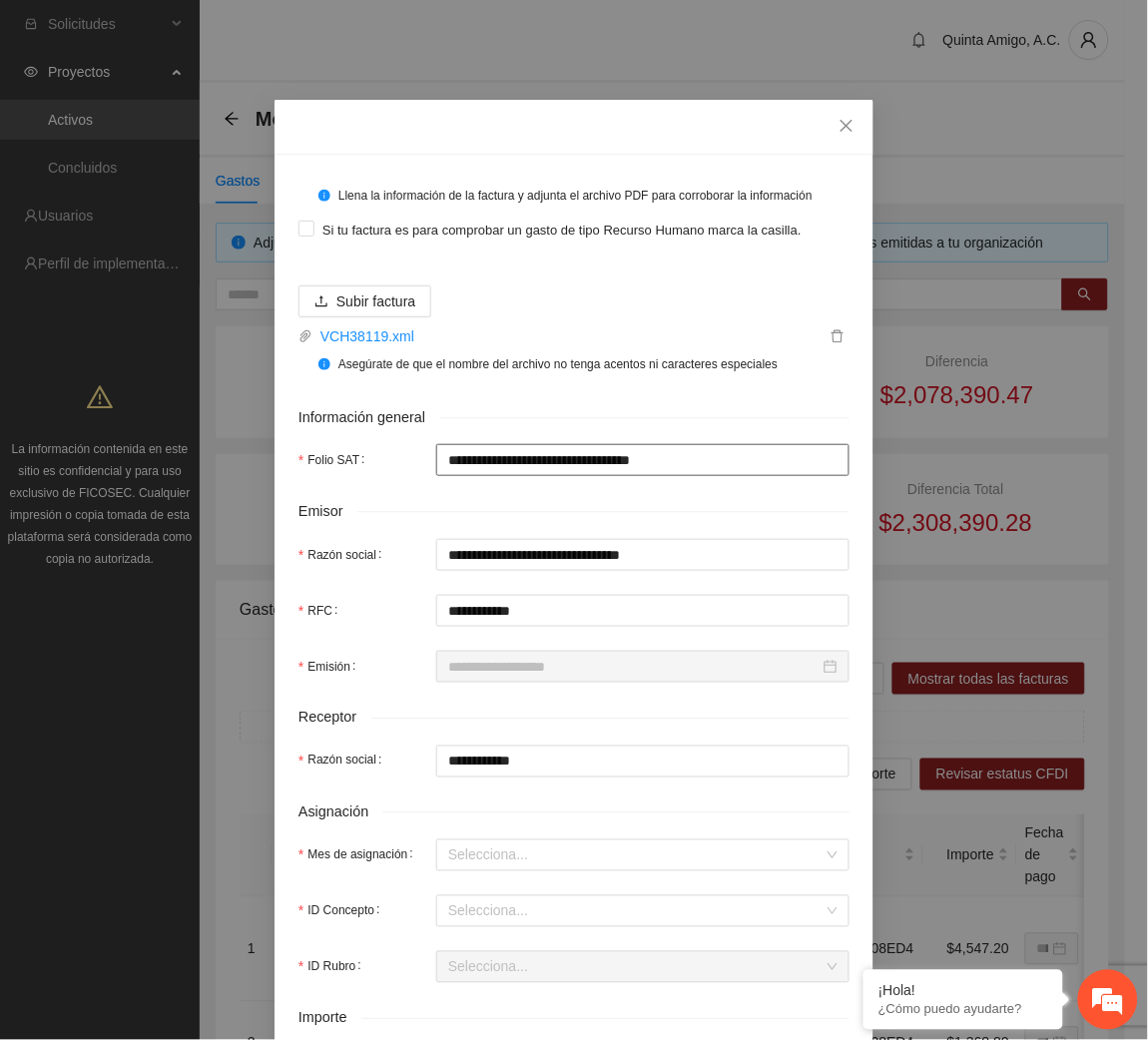 type on "**********" 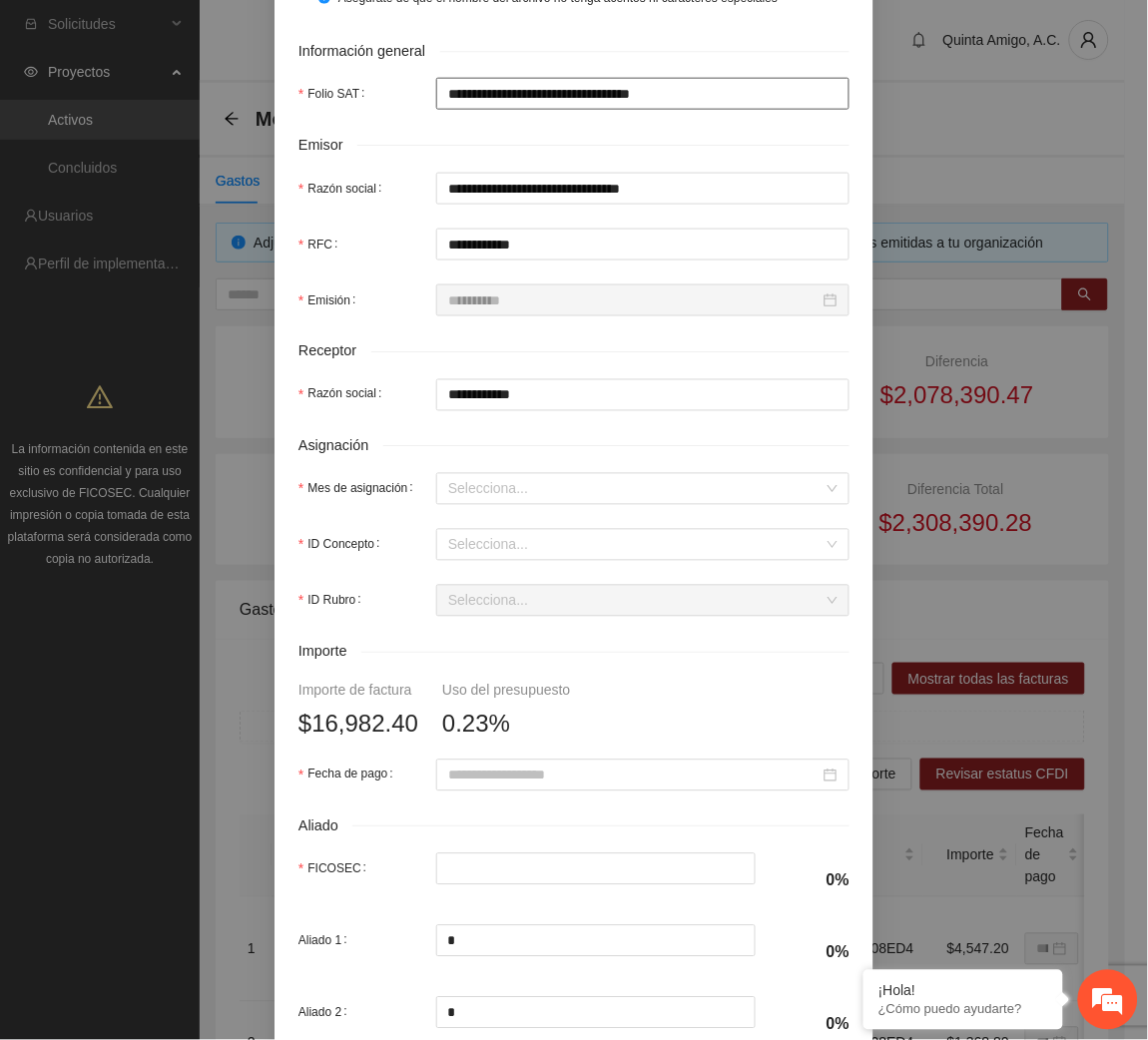 scroll, scrollTop: 398, scrollLeft: 0, axis: vertical 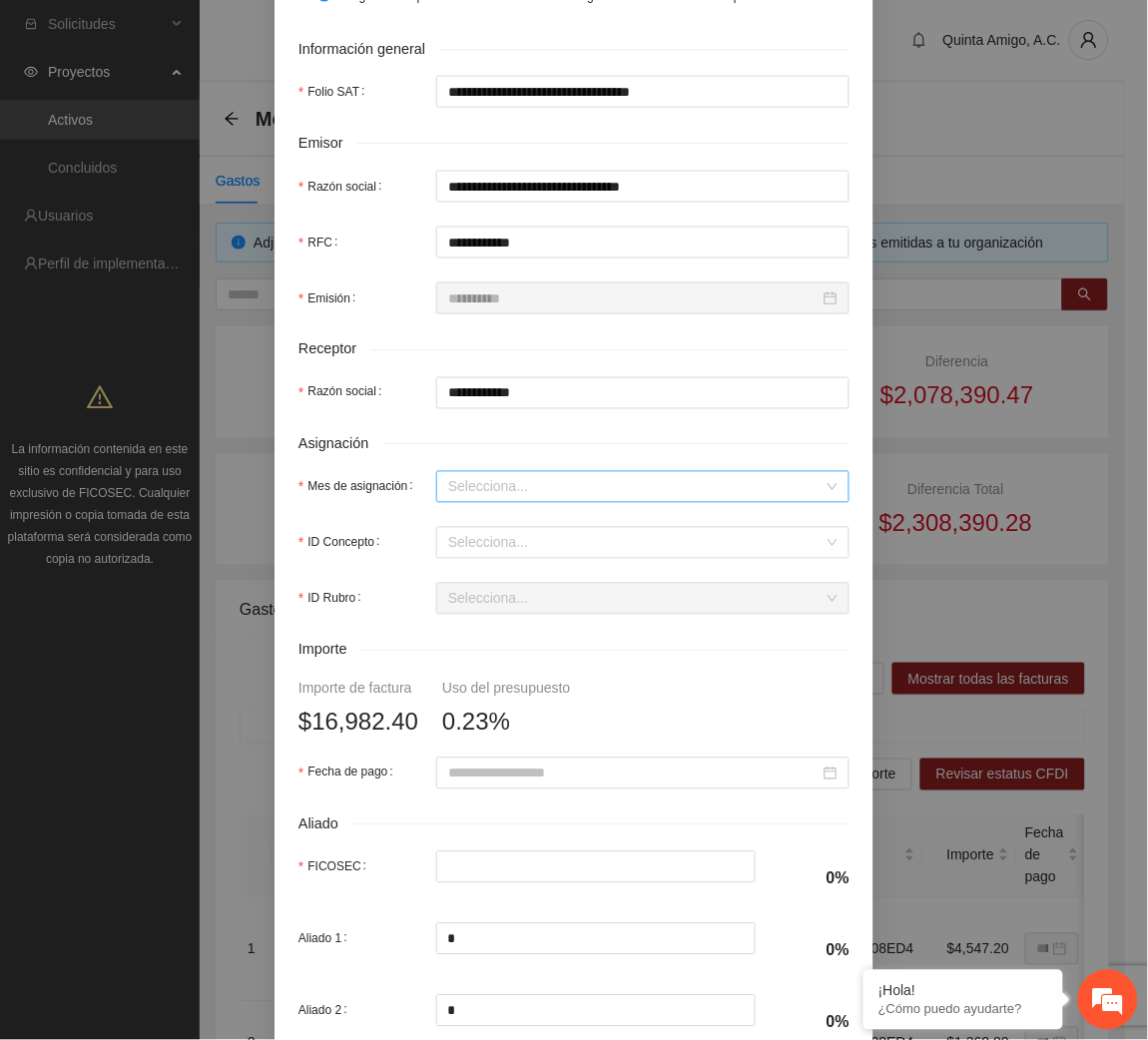 click on "Mes de asignación" at bounding box center (636, 487) 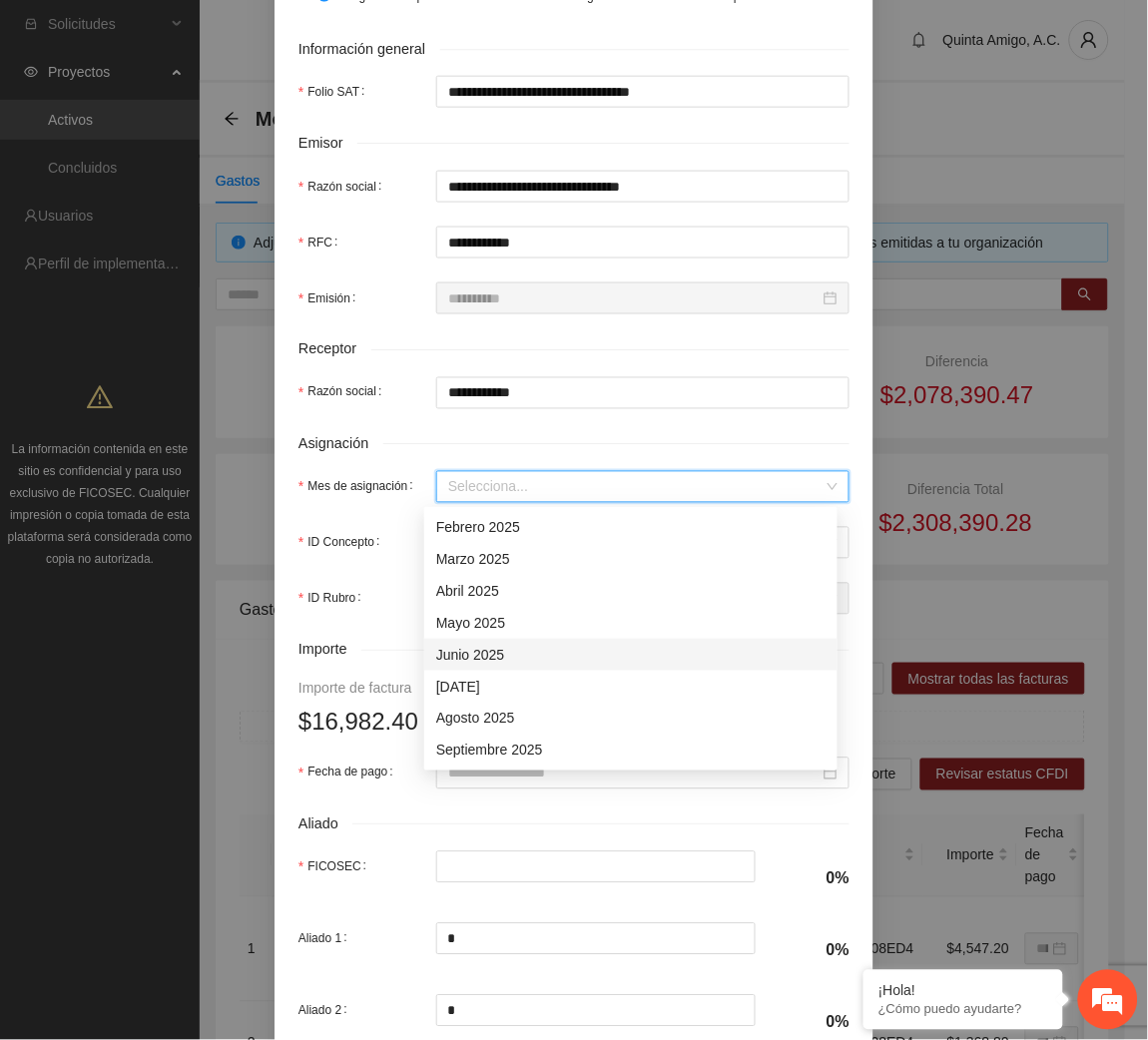 click on "Junio 2025" at bounding box center (631, 655) 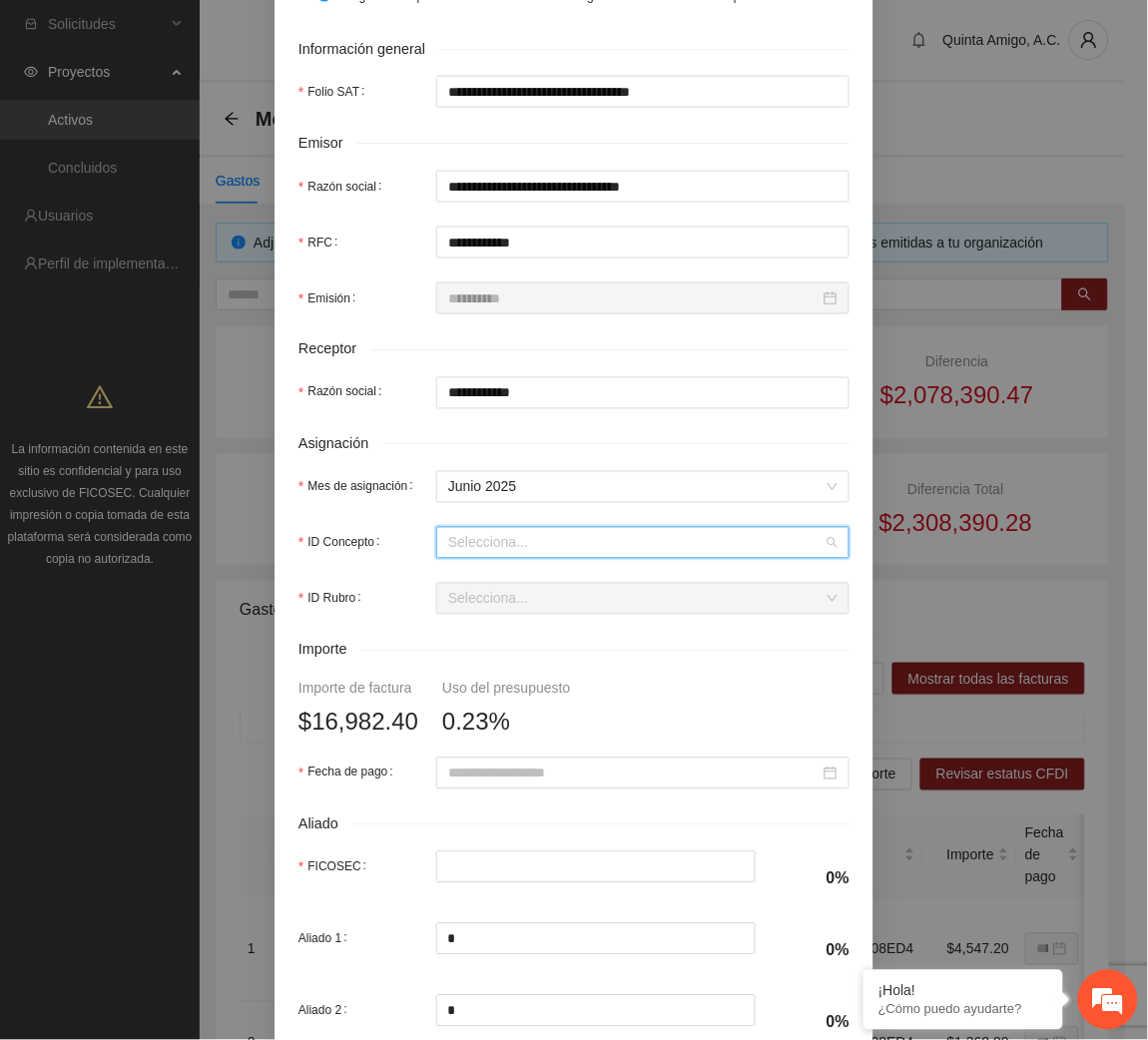 click on "ID Concepto" at bounding box center [636, 543] 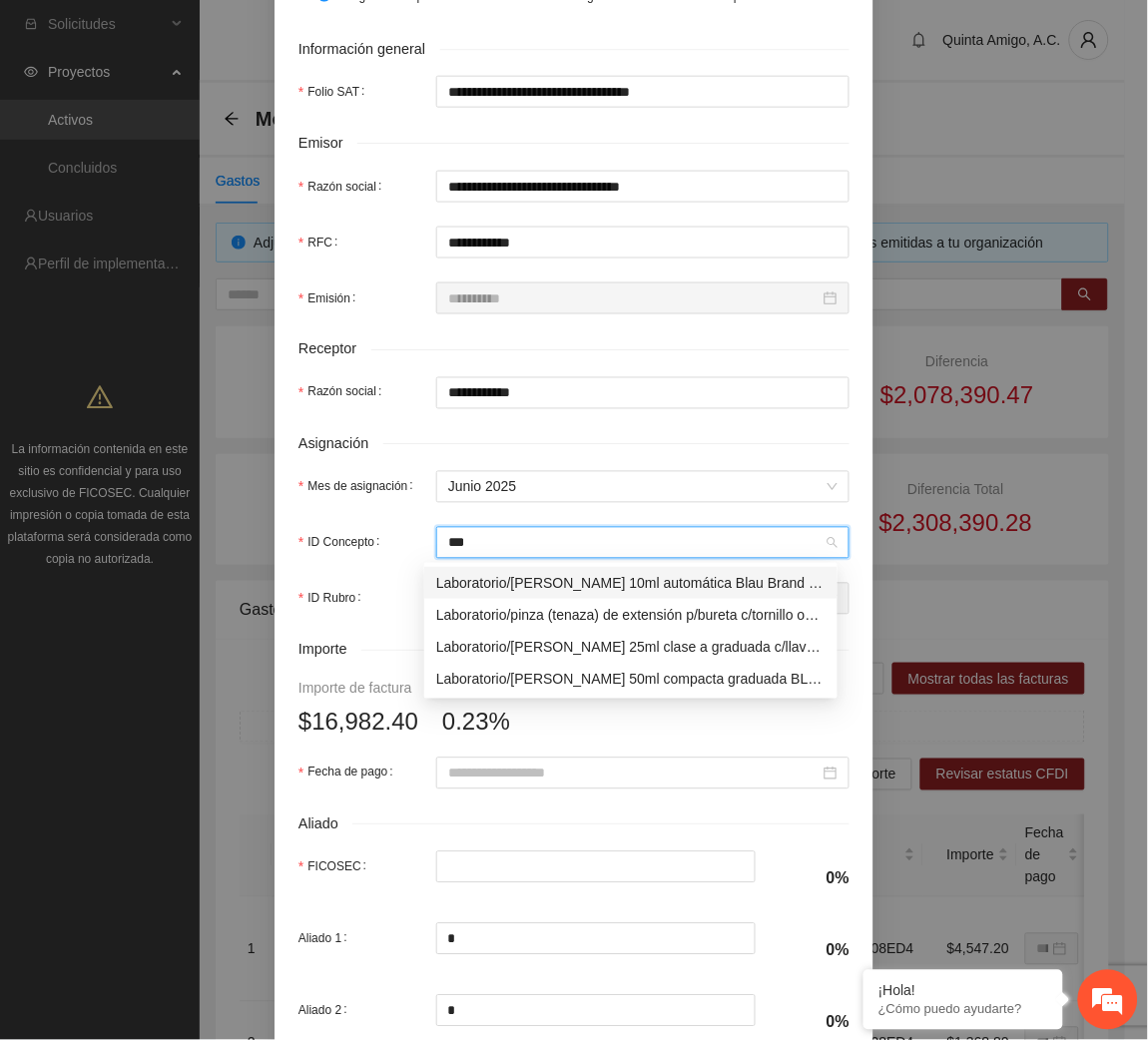 type on "****" 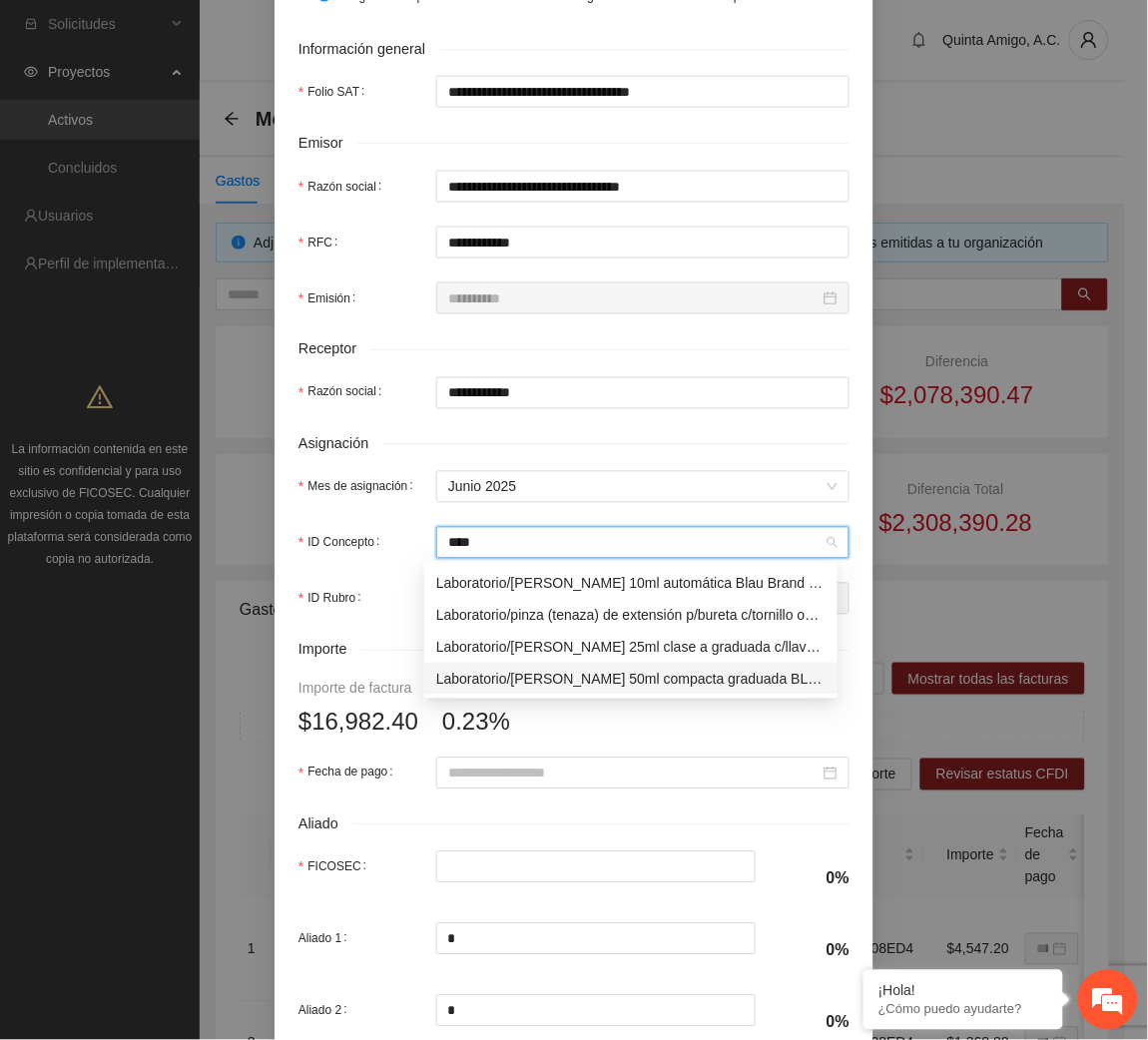 click on "Laboratorio/[PERSON_NAME] 50ml compacta graduada BLAUBRAND clase as c/llave de teflón BRAND" at bounding box center (631, 679) 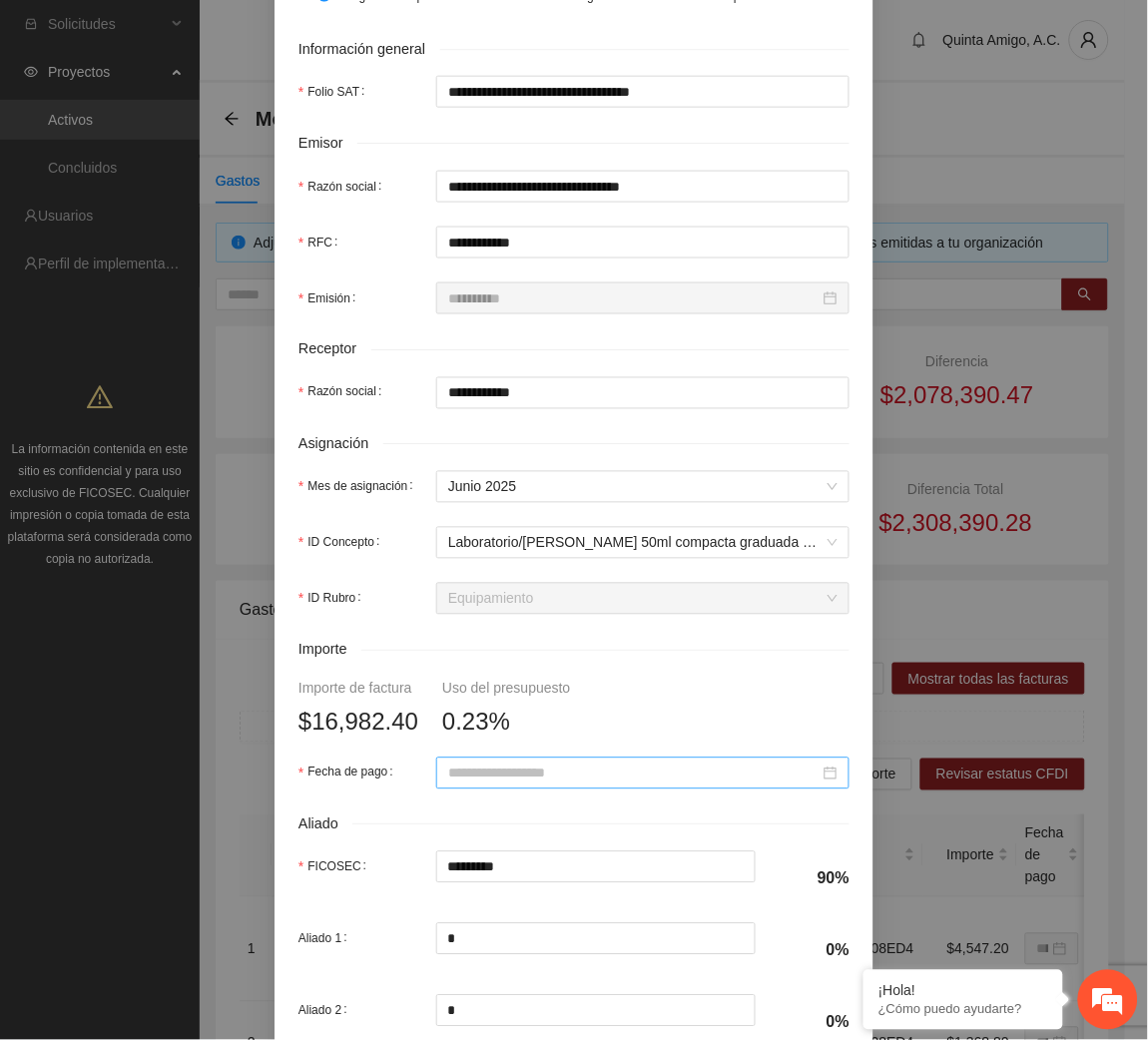 click at bounding box center [643, 774] 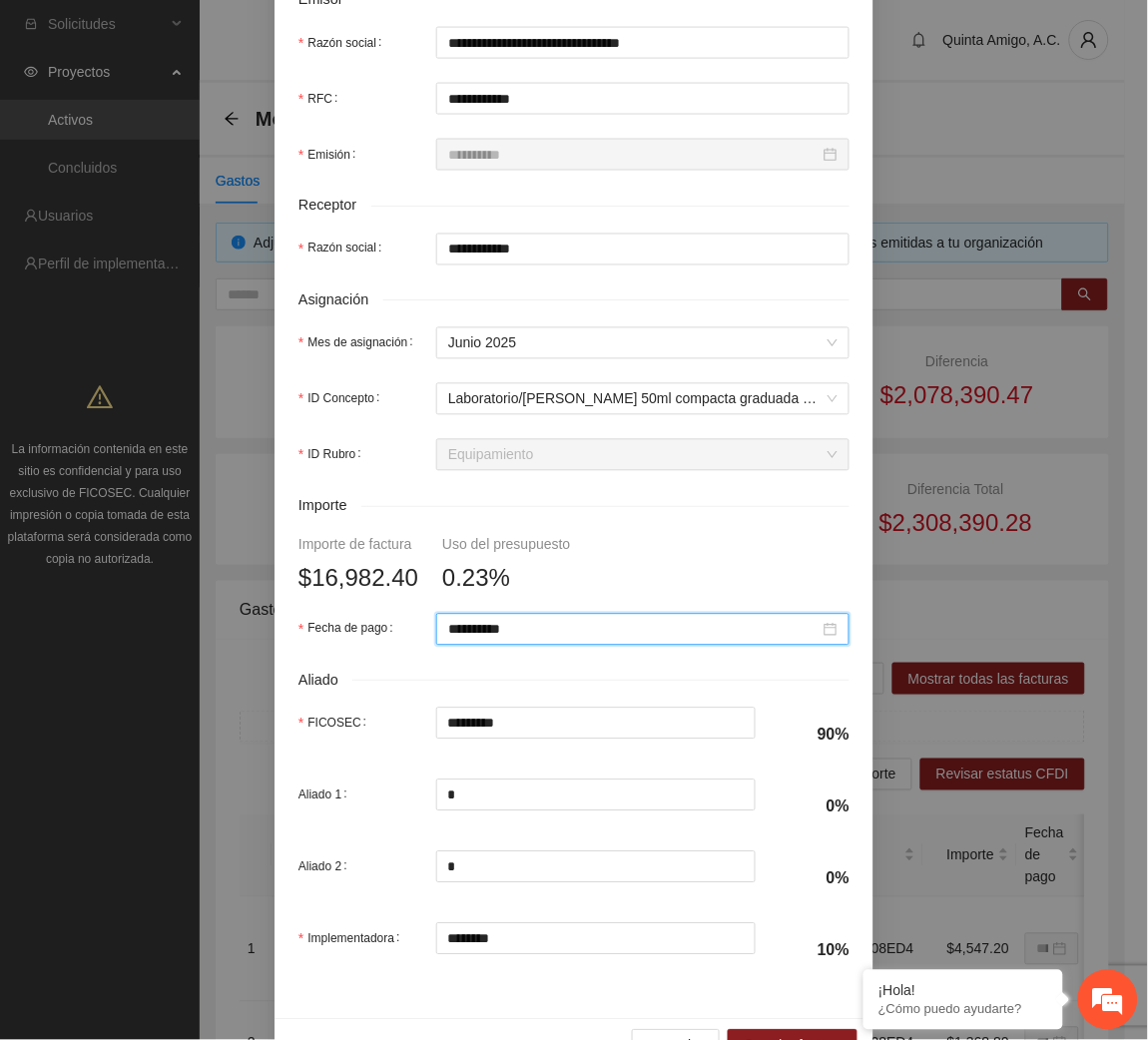 scroll, scrollTop: 601, scrollLeft: 0, axis: vertical 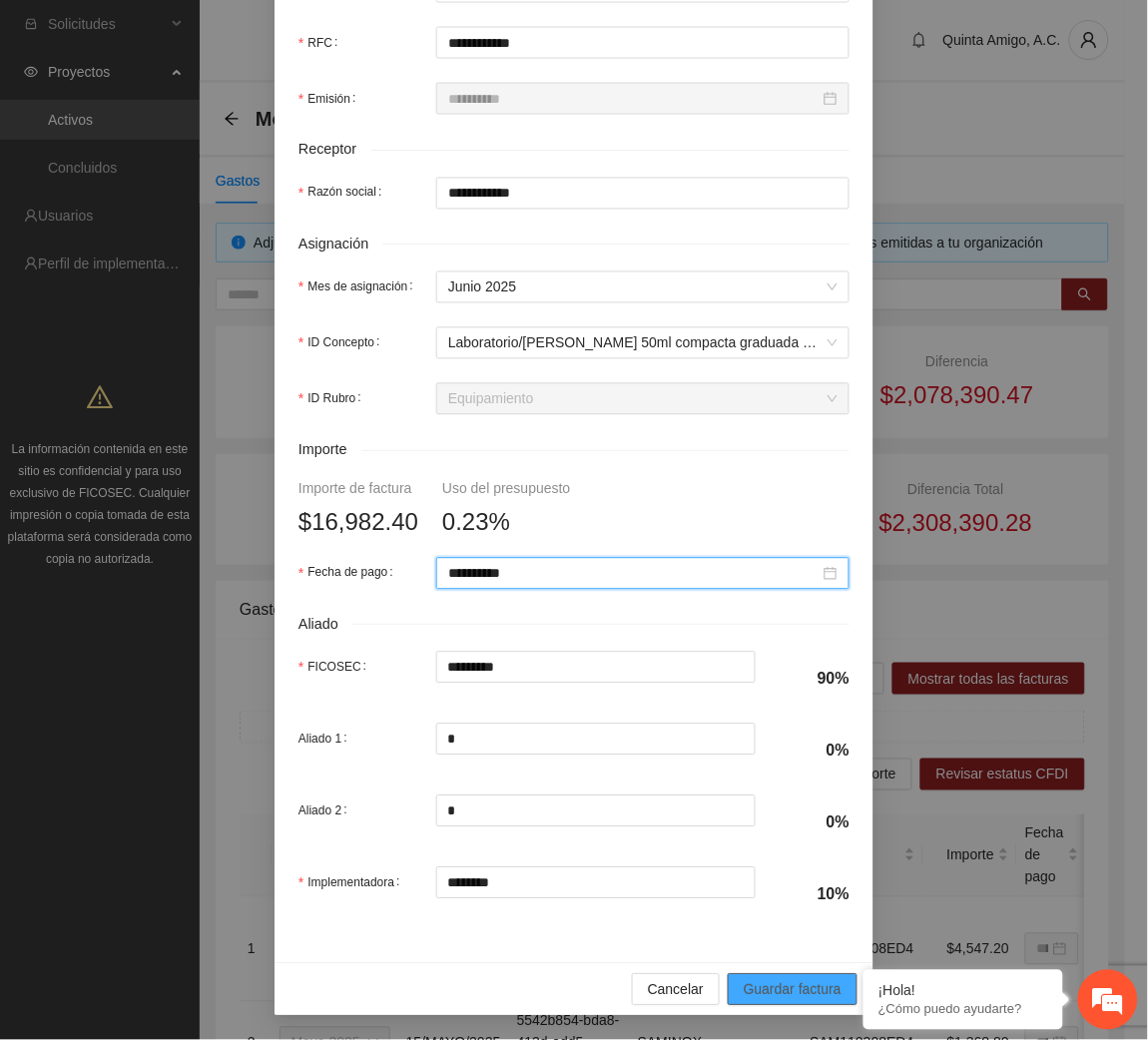 type on "**********" 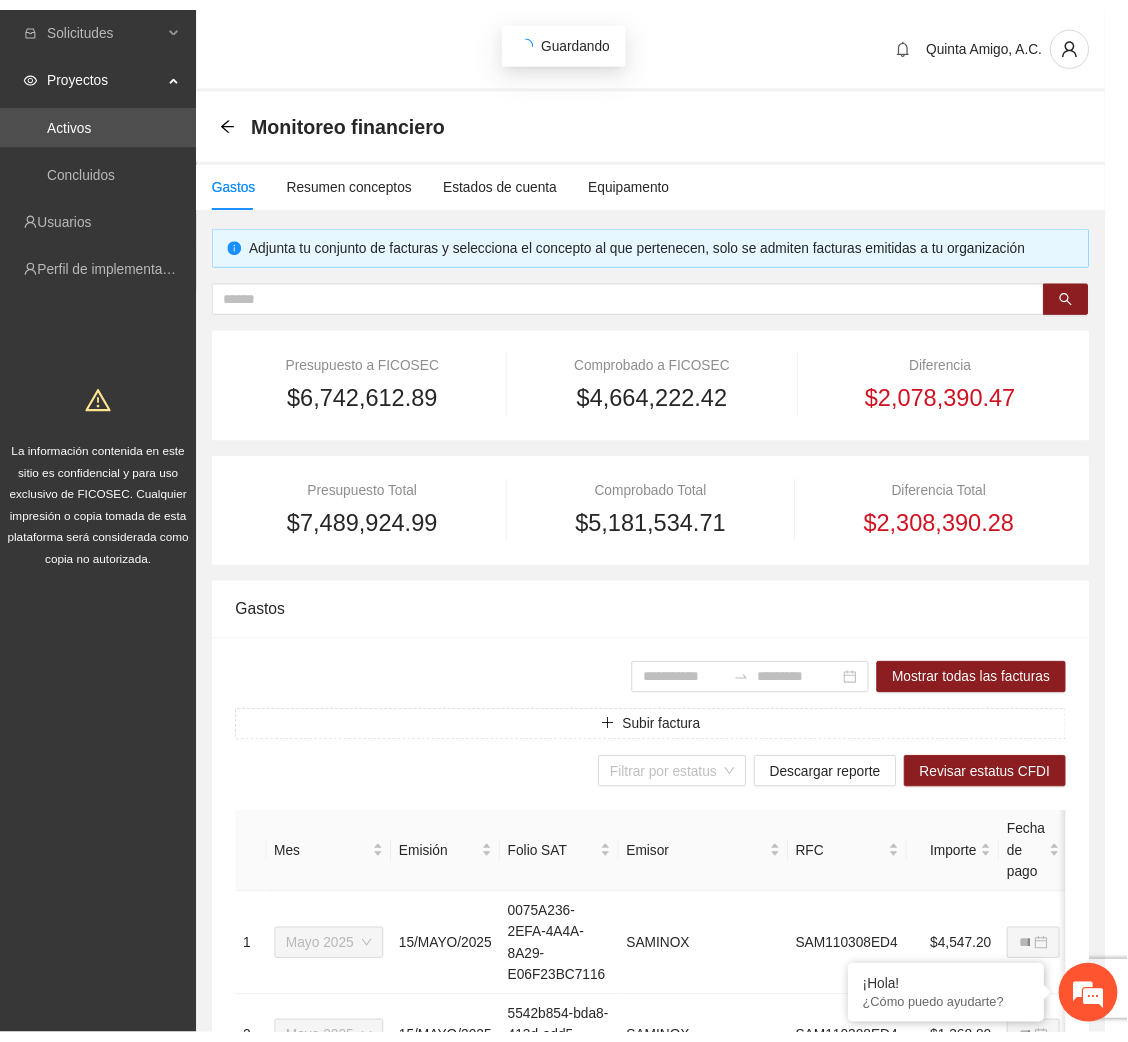 scroll, scrollTop: 442, scrollLeft: 0, axis: vertical 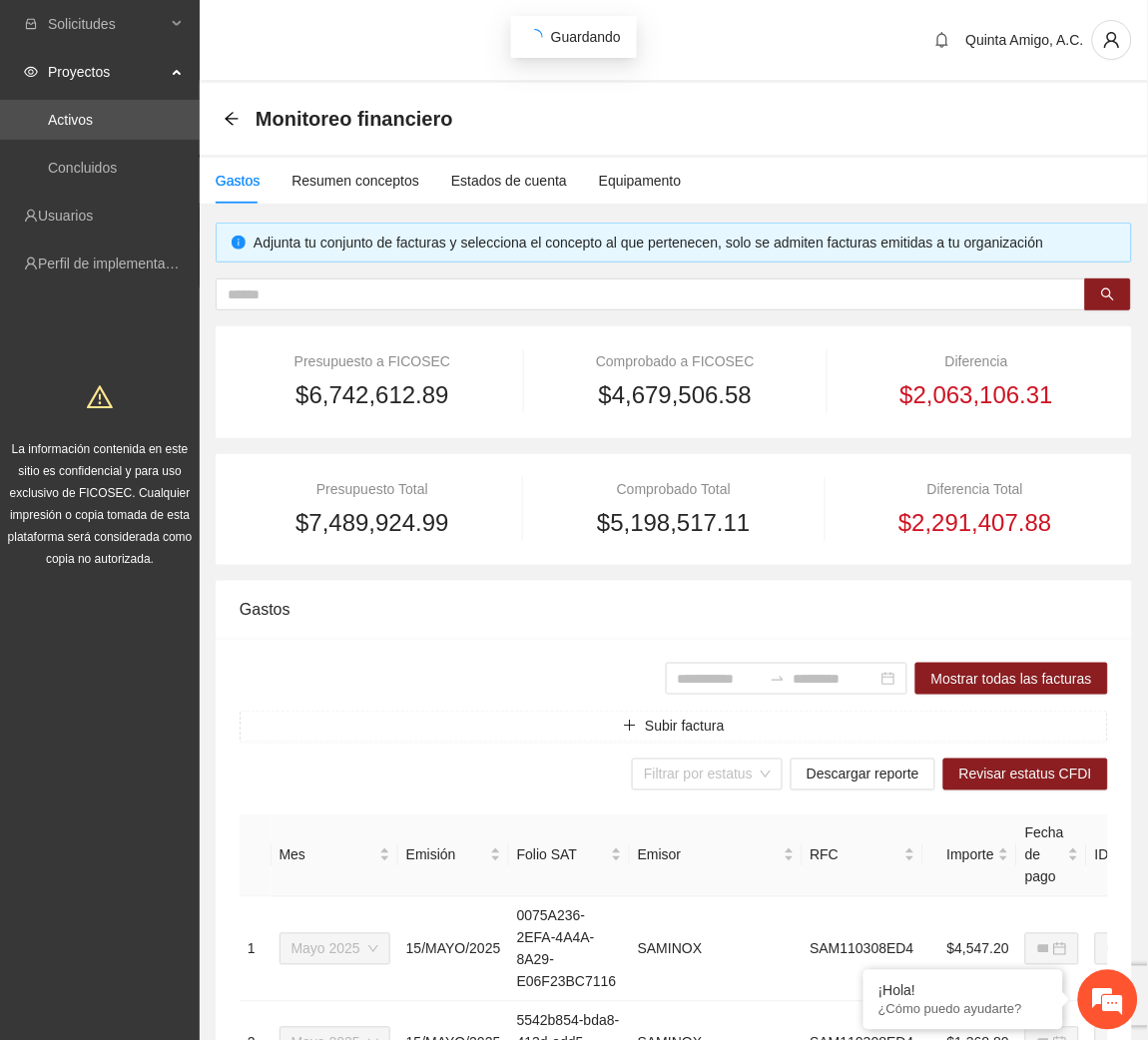 type on "**********" 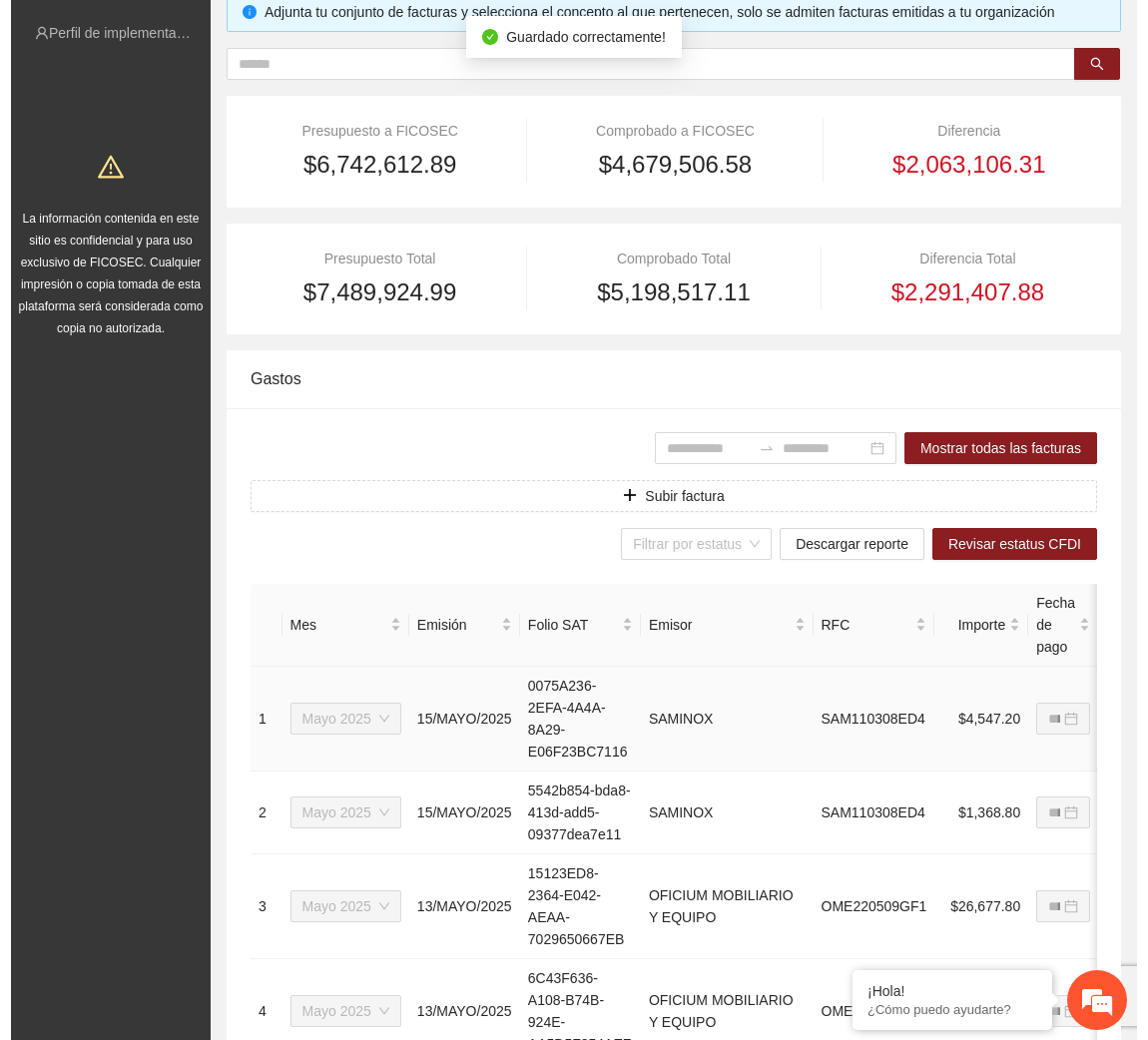 scroll, scrollTop: 233, scrollLeft: 0, axis: vertical 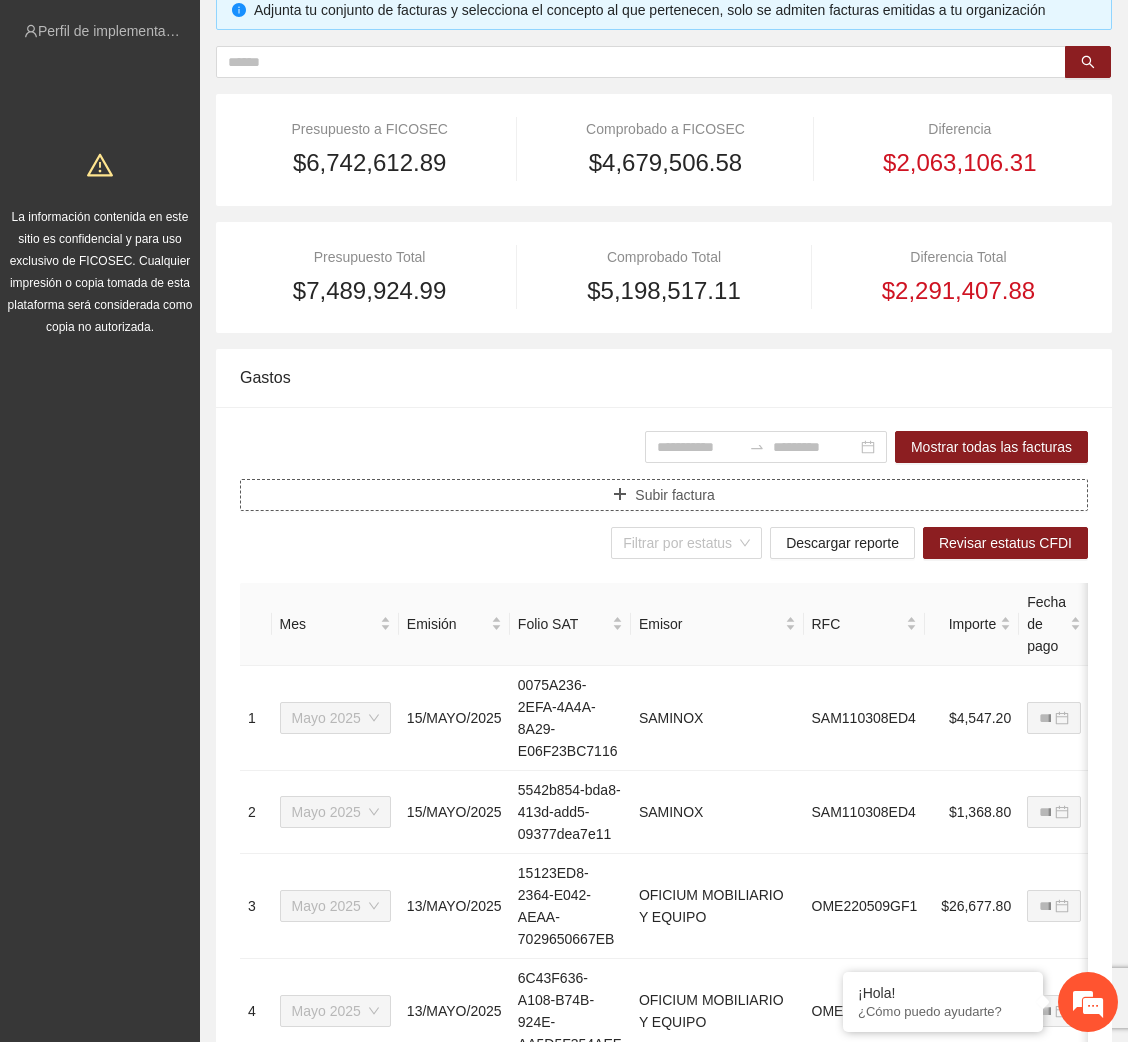 click on "Subir factura" at bounding box center [664, 495] 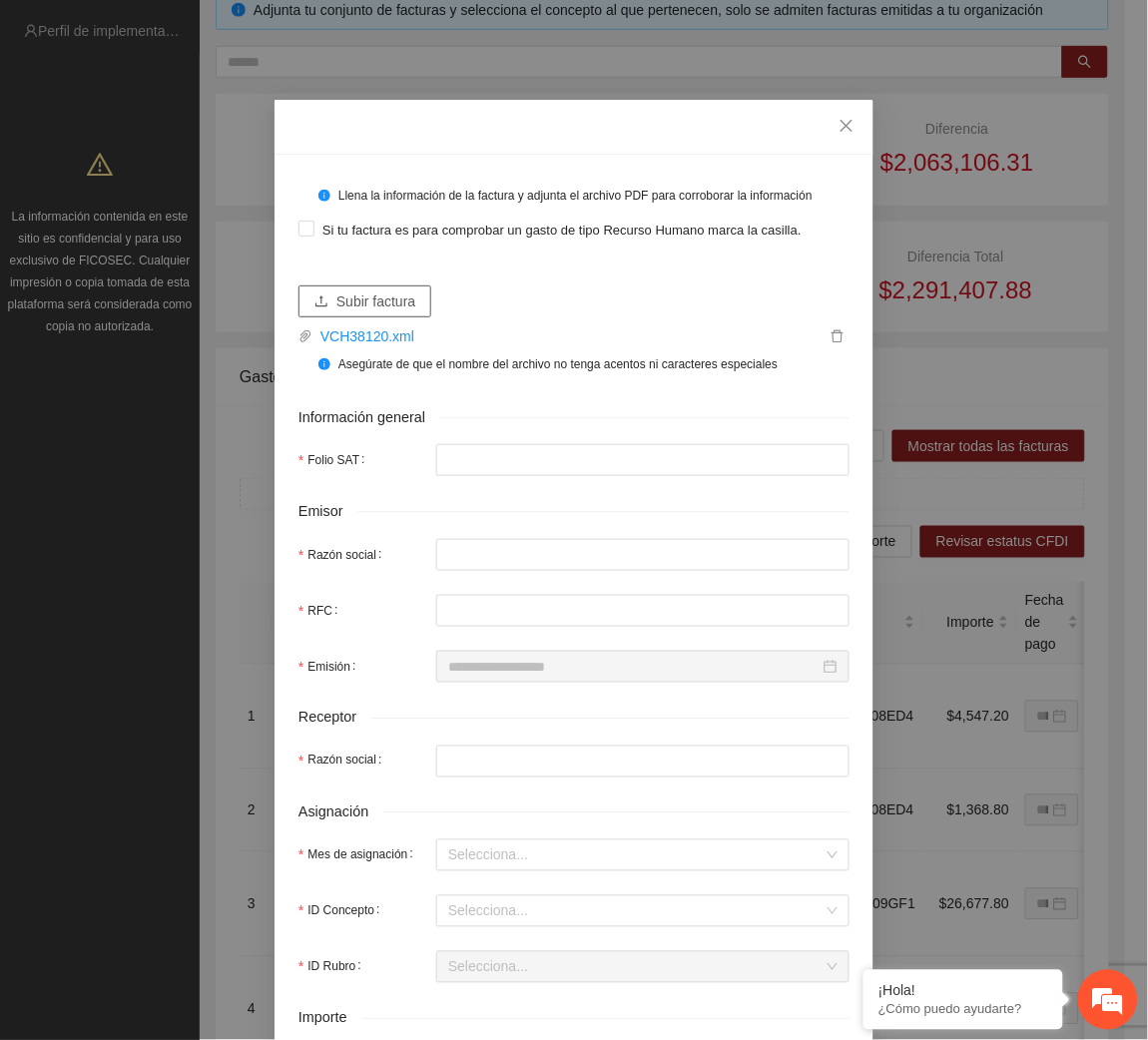type on "**********" 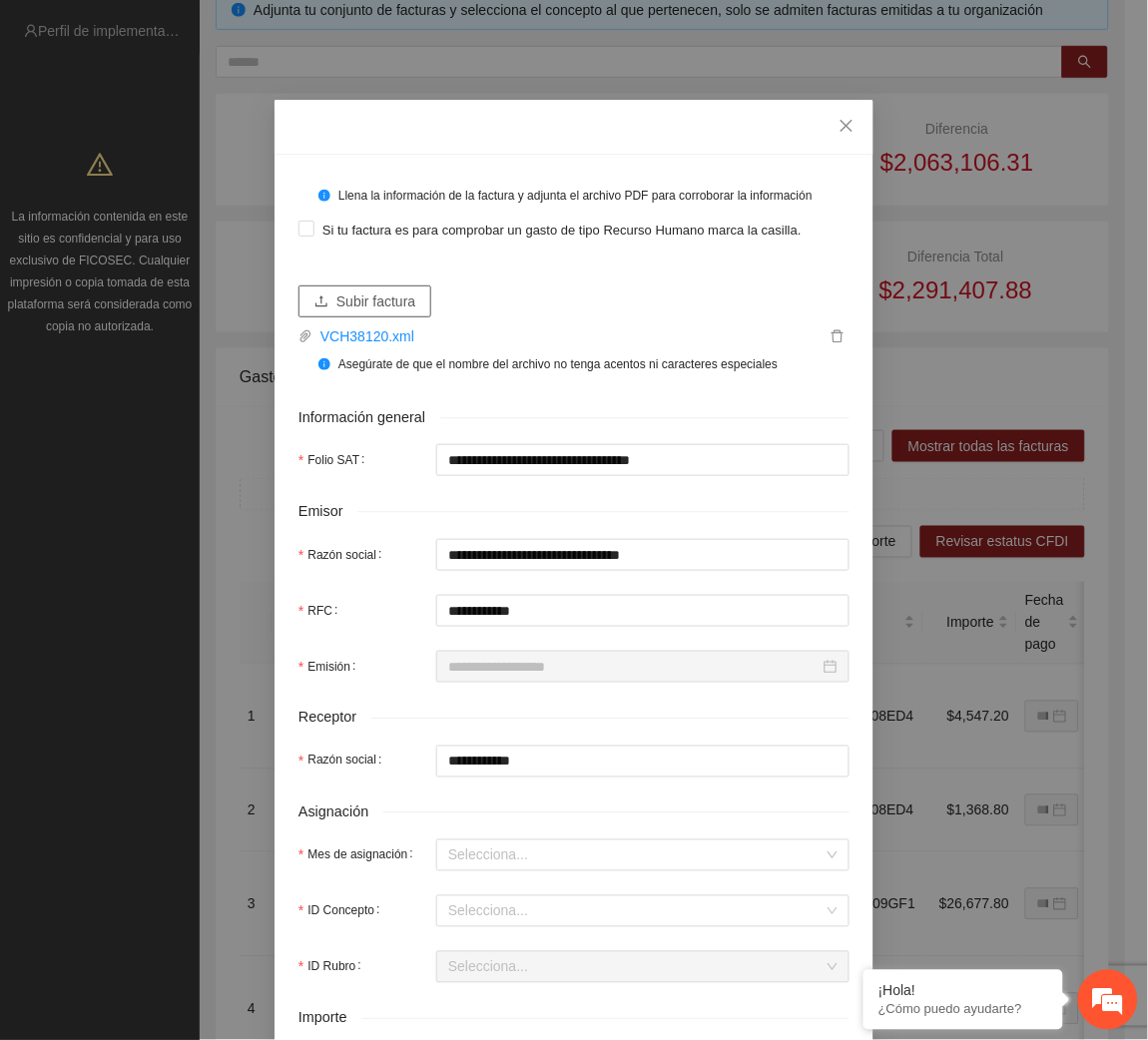 type on "**********" 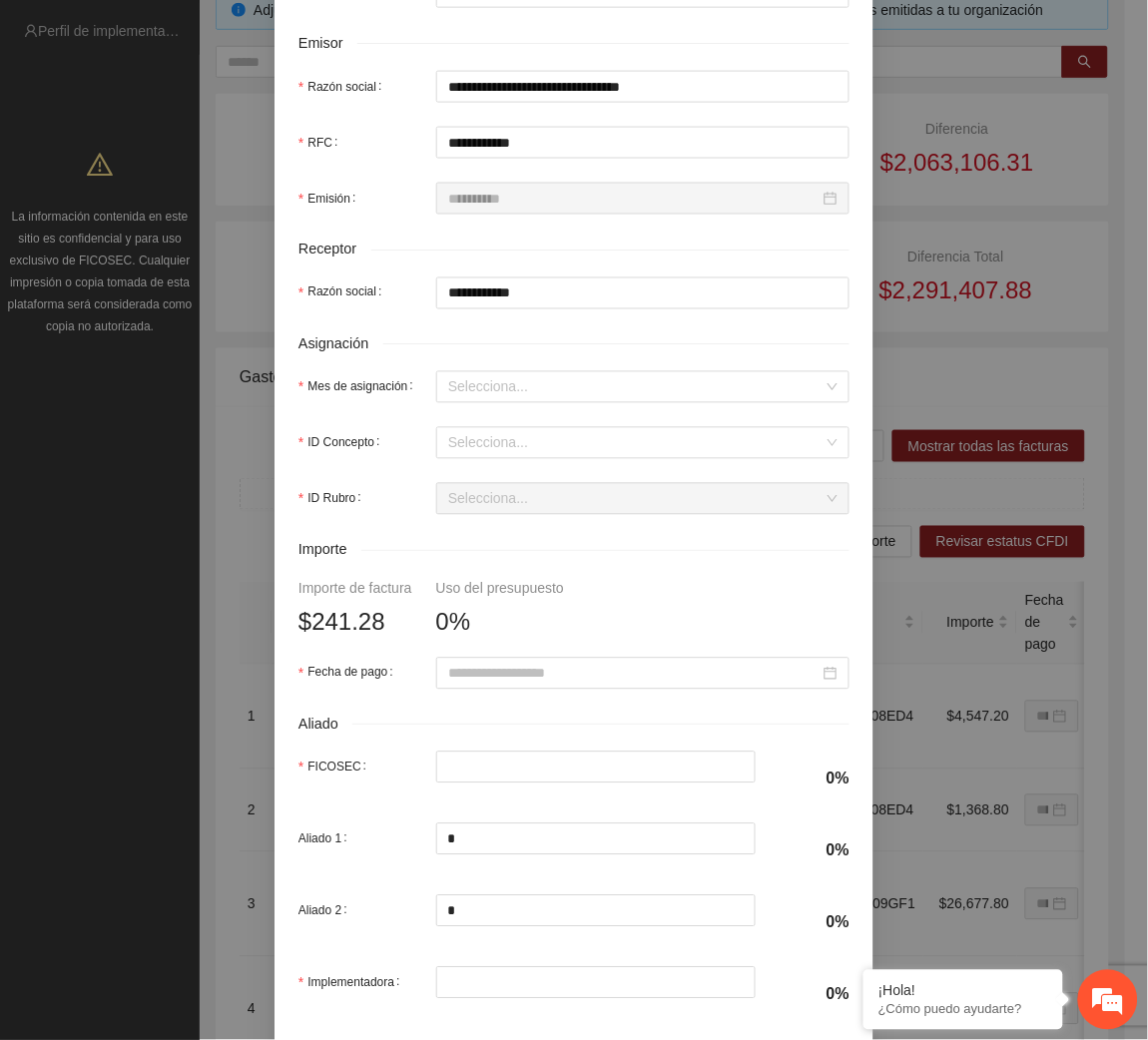scroll, scrollTop: 506, scrollLeft: 0, axis: vertical 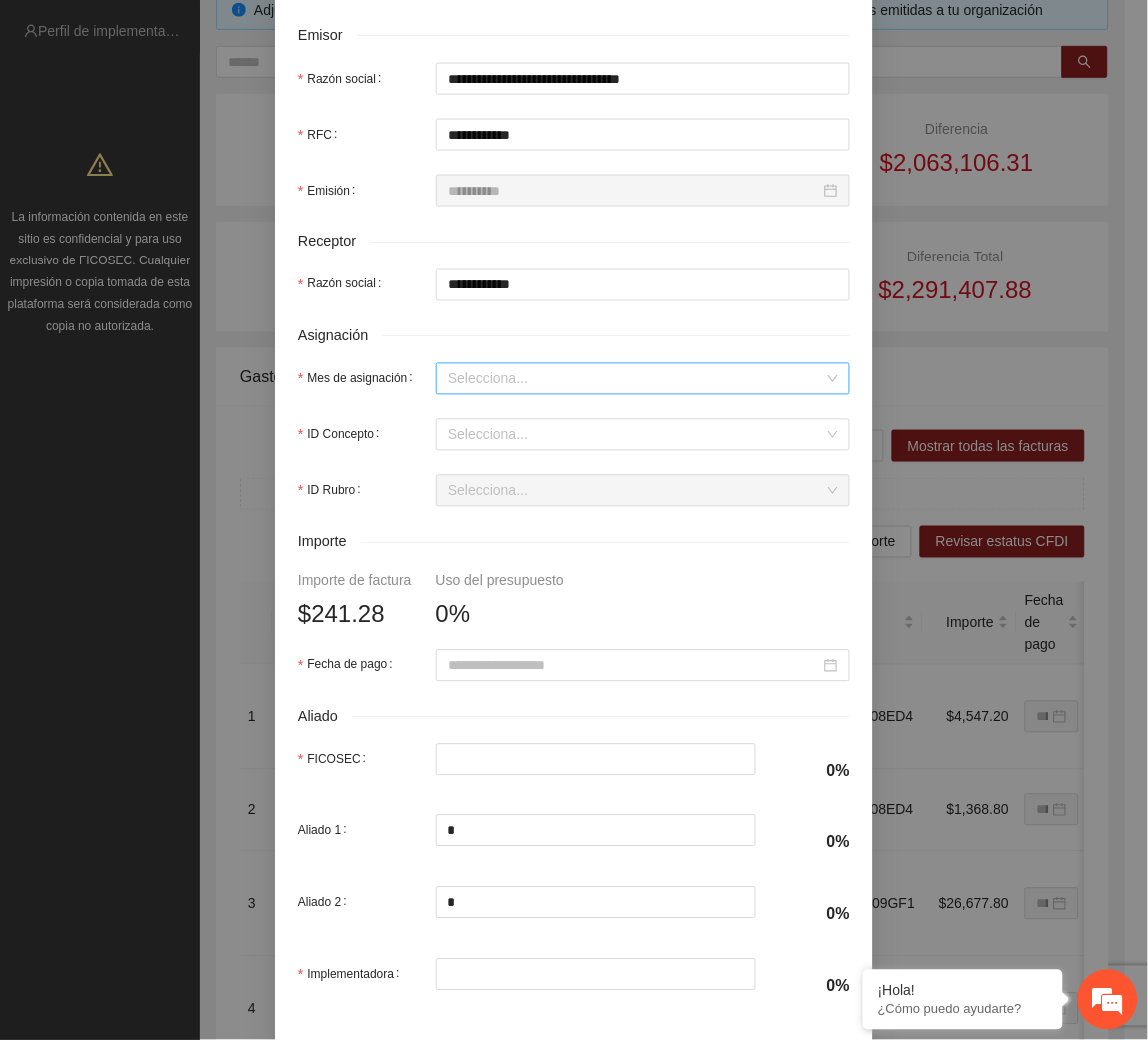 click on "Mes de asignación" at bounding box center [636, 379] 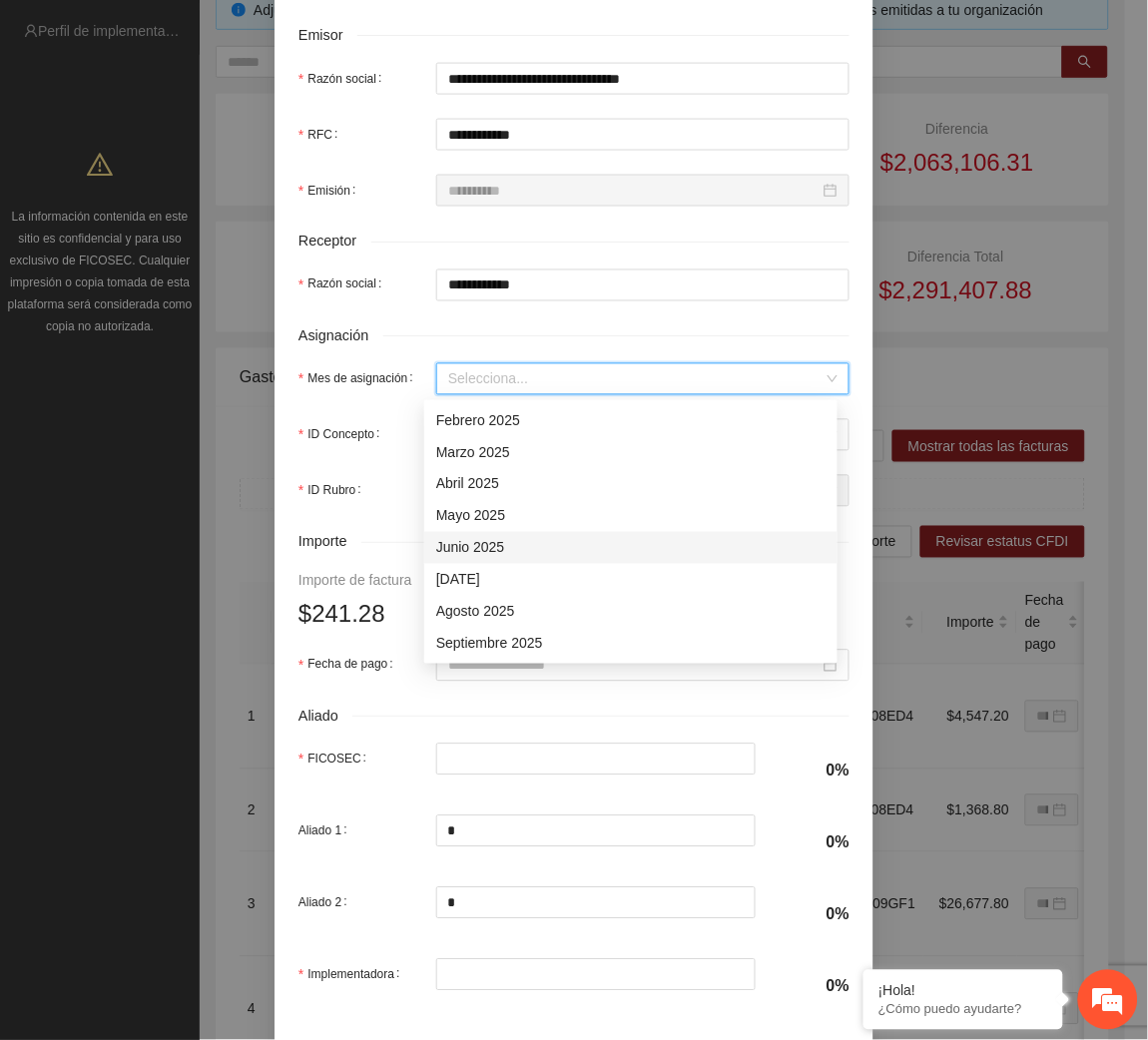 click on "Junio 2025" at bounding box center (631, 548) 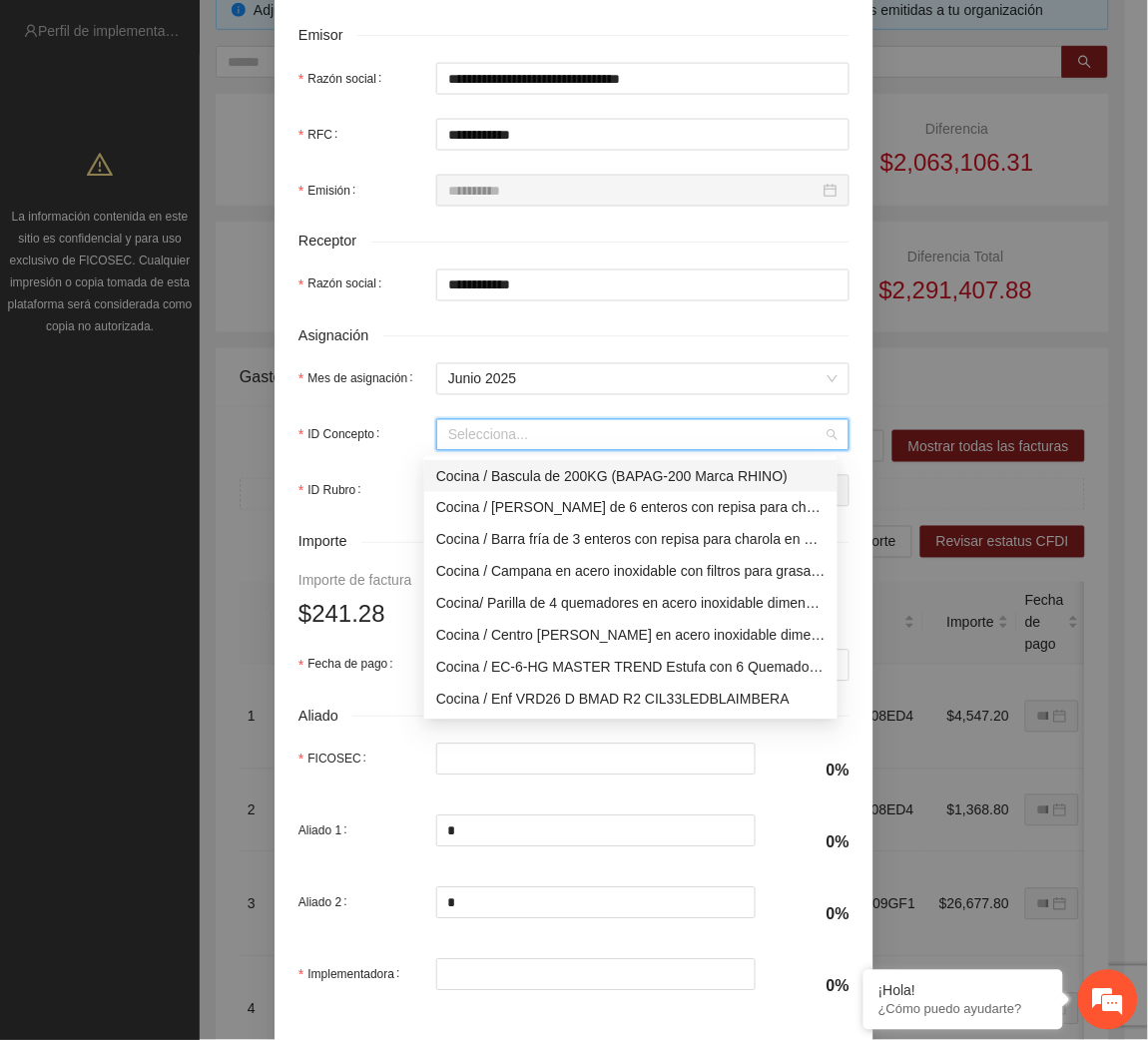 click on "ID Concepto" at bounding box center (636, 435) 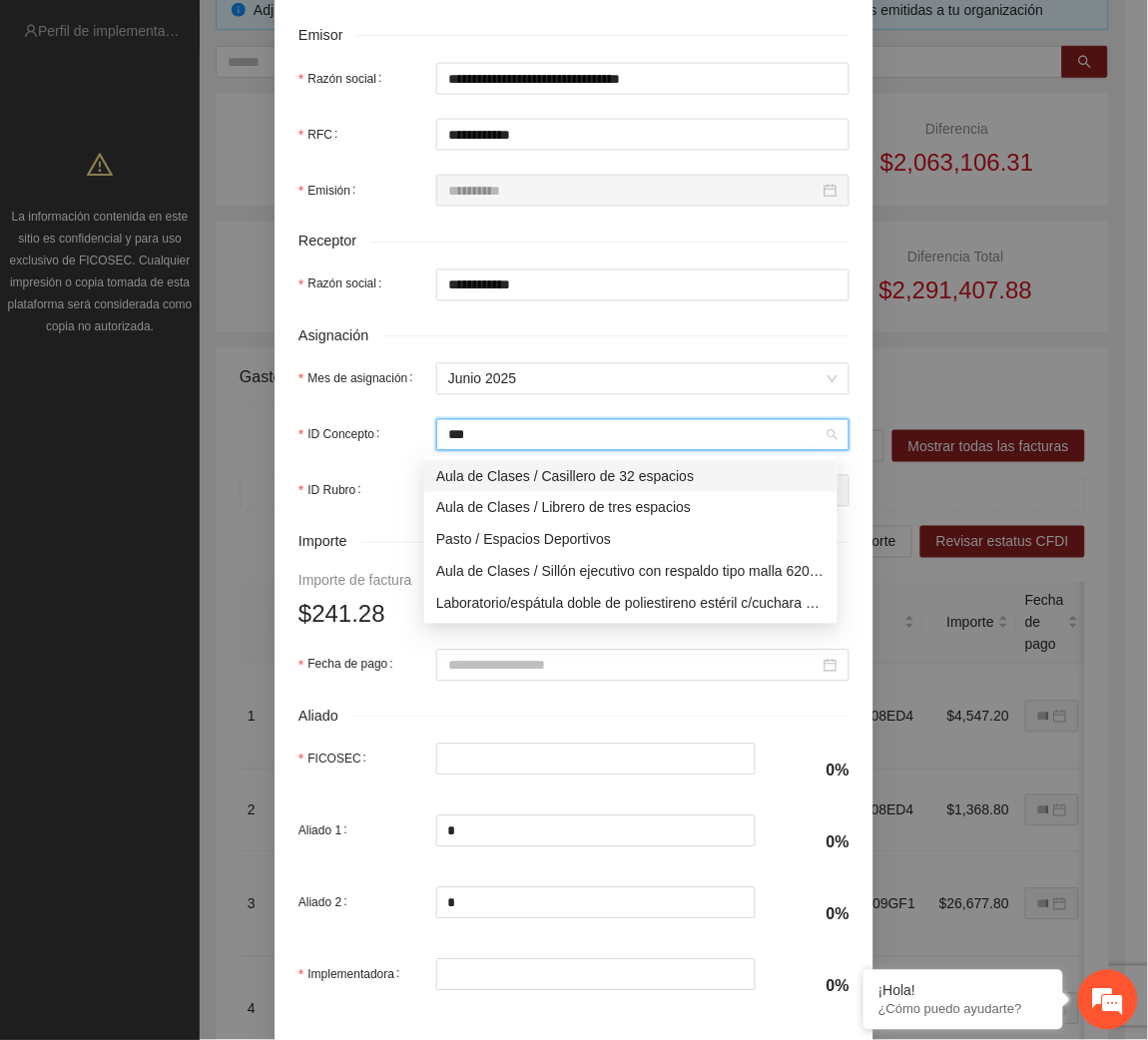 type on "****" 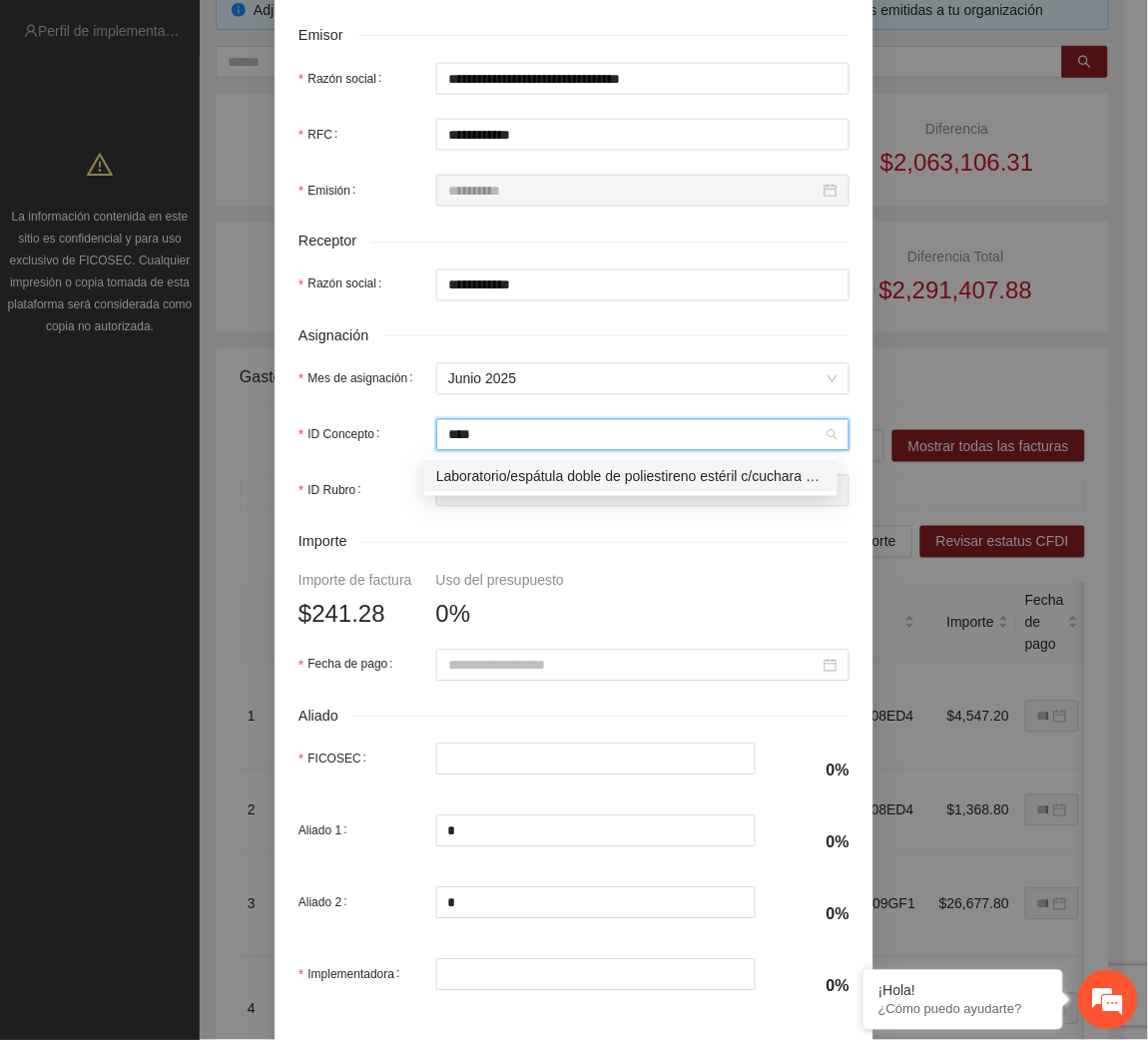 click on "Laboratorio/espátula doble de poliestireno estéril c/cuchara empaque individual pieza(s) con 1 pieza(s) CORNING" at bounding box center [631, 476] 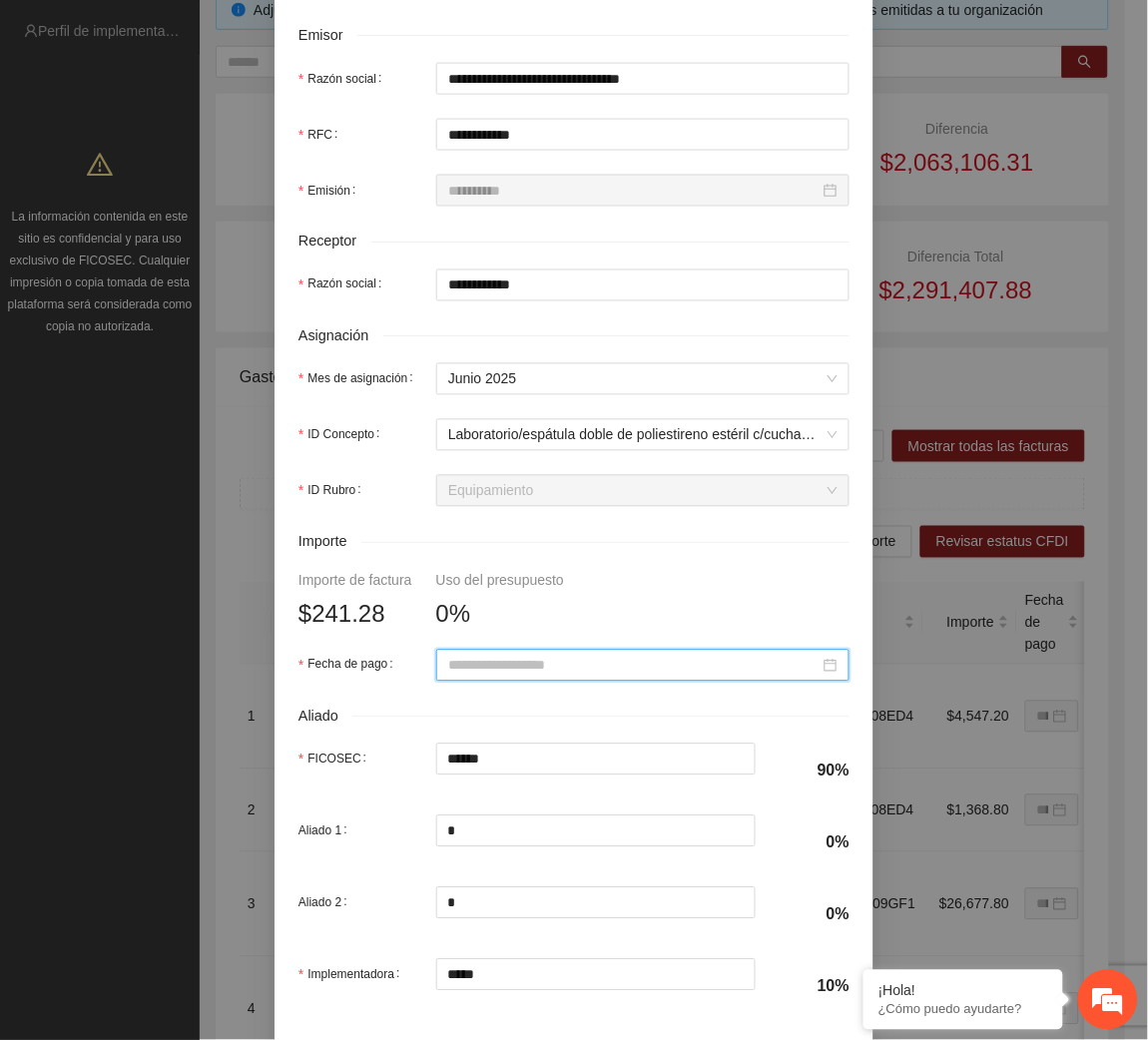 click on "Fecha de pago" at bounding box center (634, 666) 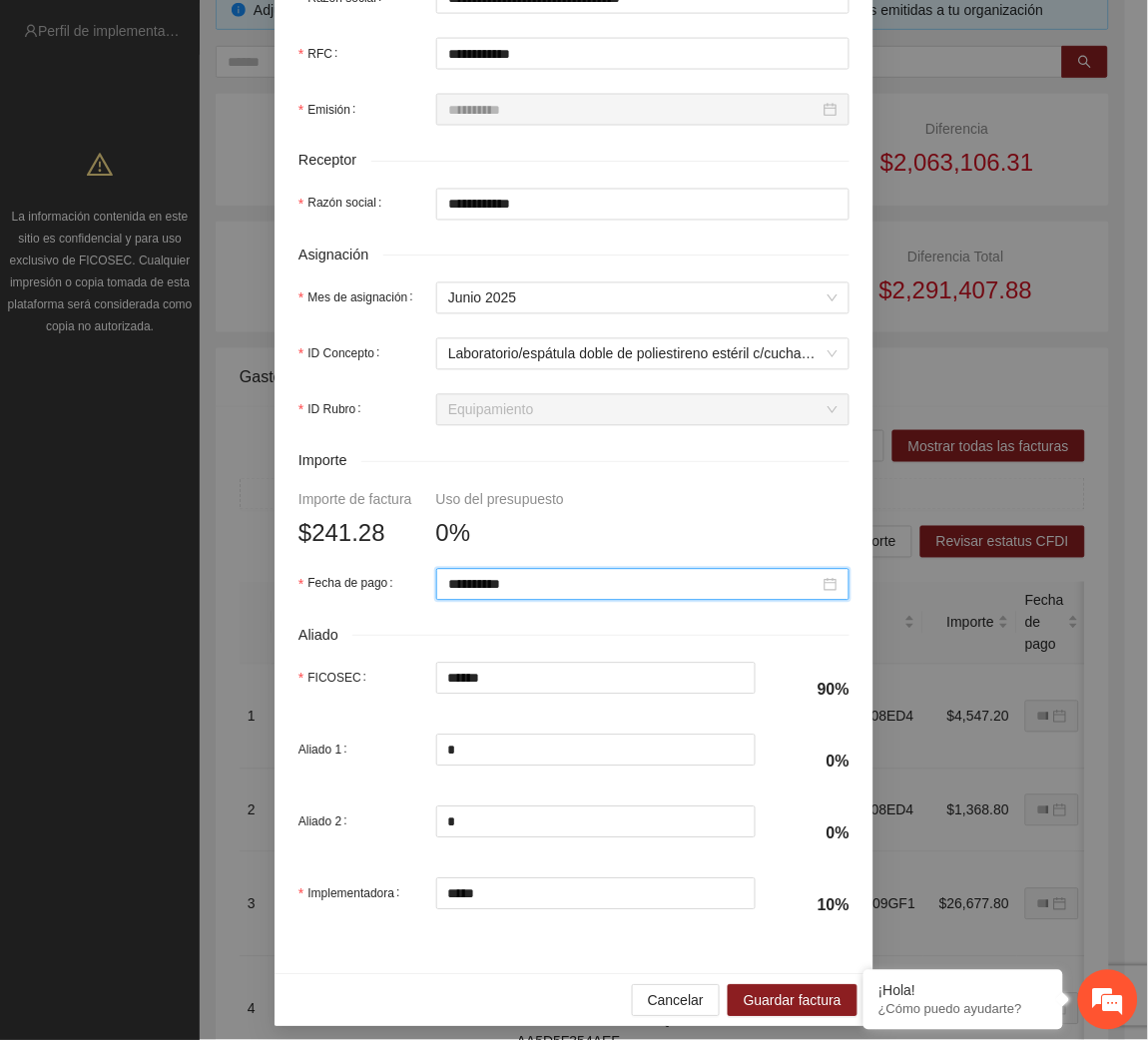 scroll, scrollTop: 601, scrollLeft: 0, axis: vertical 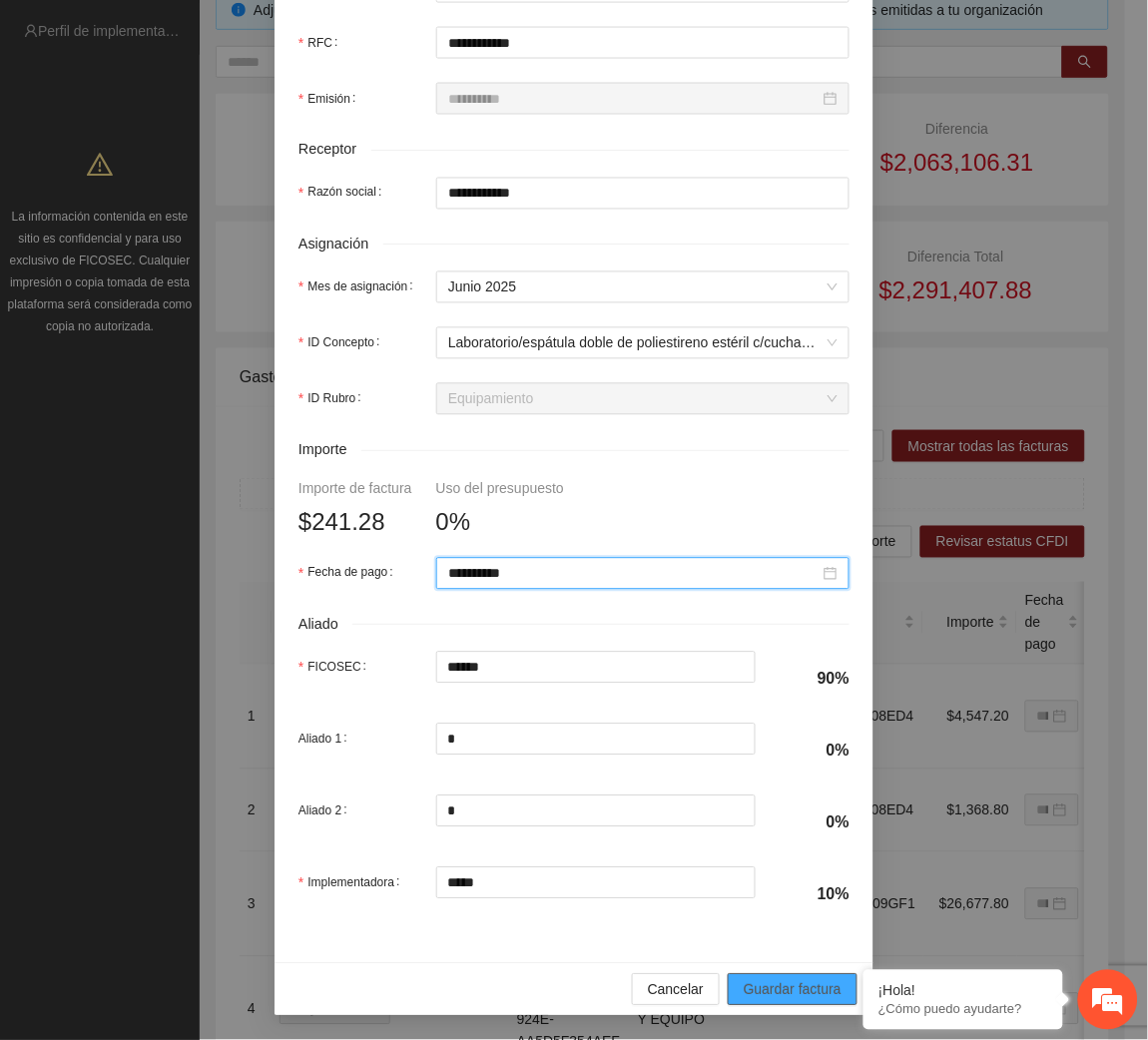 type on "**********" 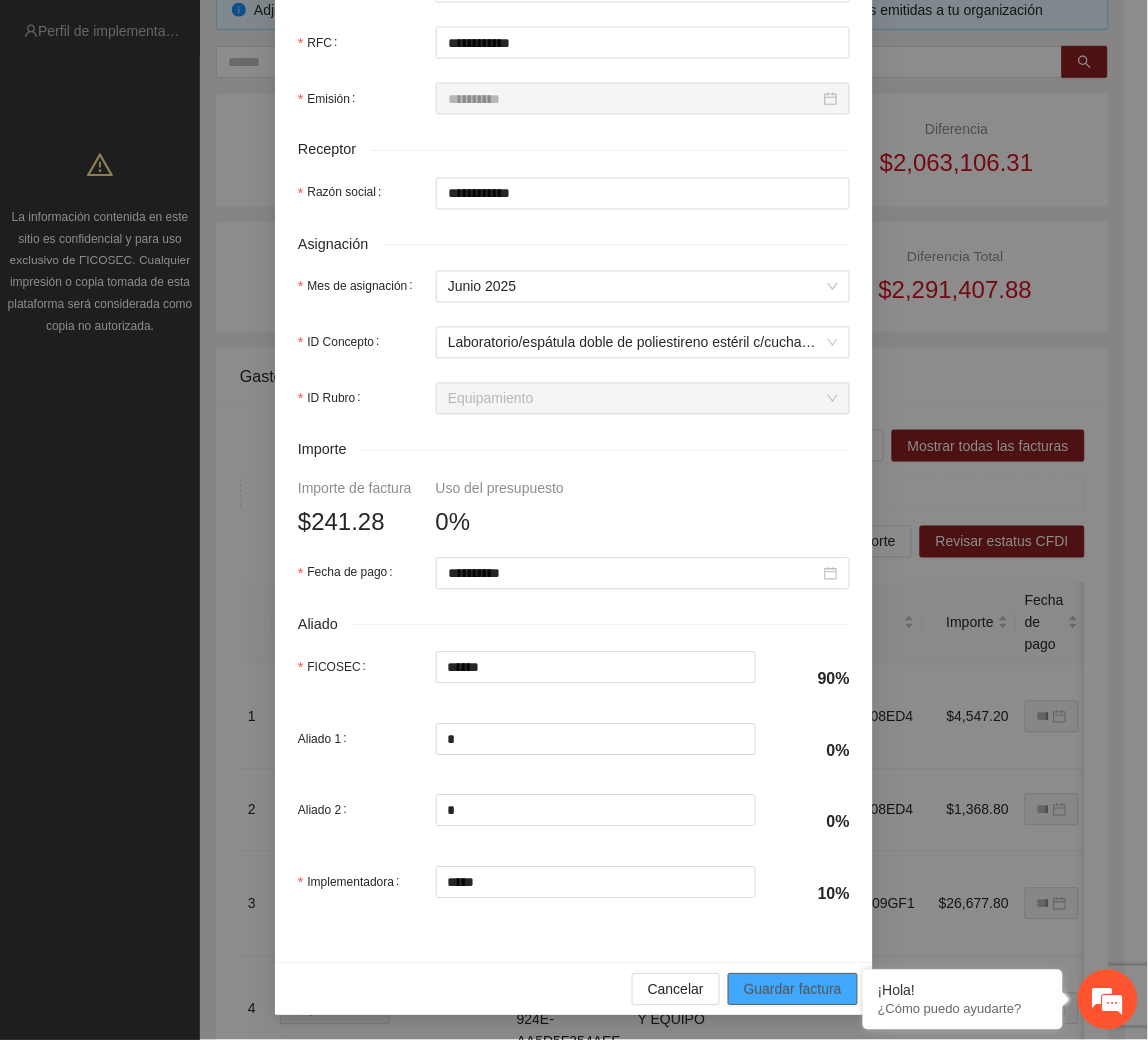 click on "Guardar factura" at bounding box center (793, 990) 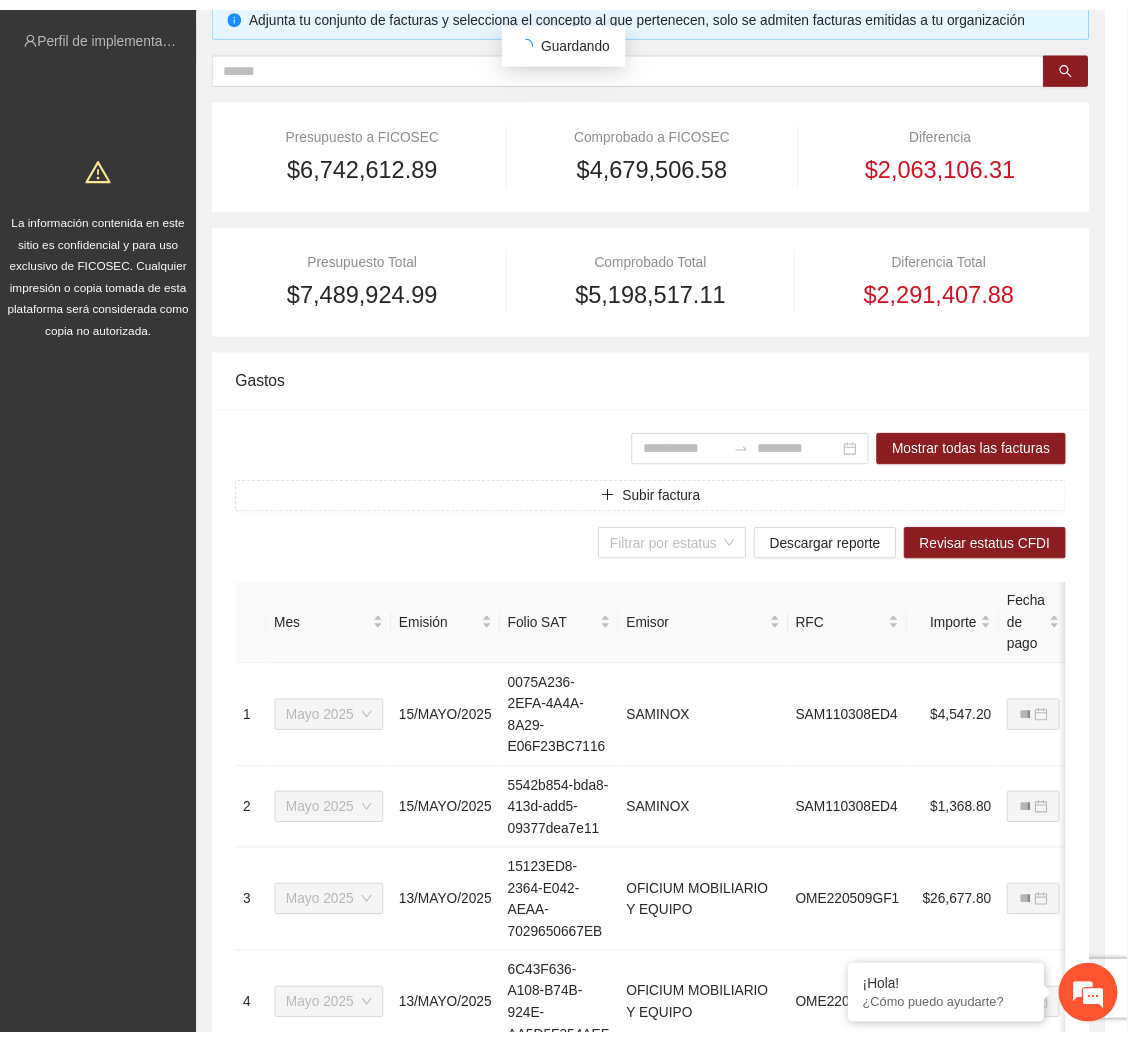 scroll, scrollTop: 442, scrollLeft: 0, axis: vertical 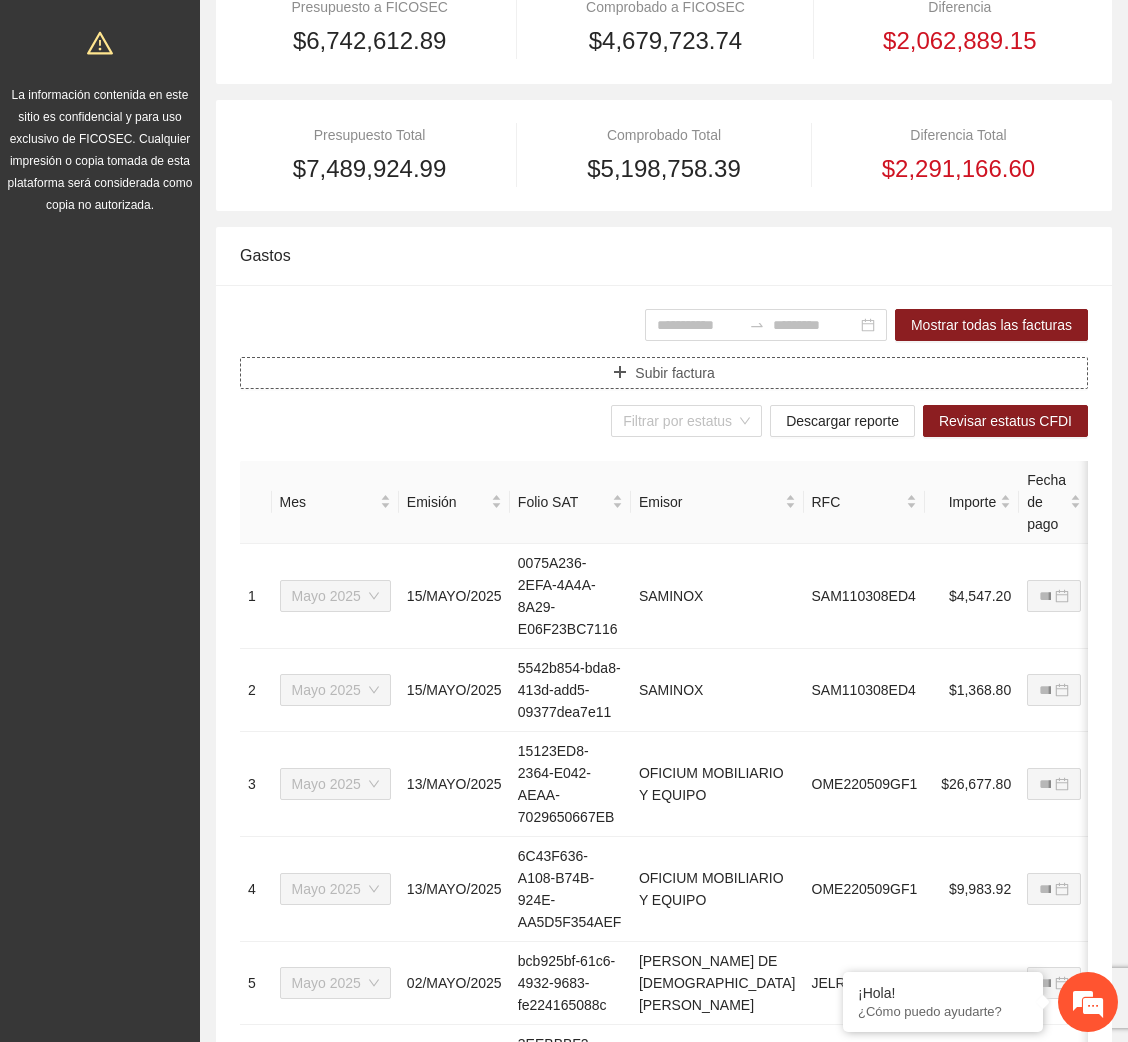 click on "Subir factura" at bounding box center [674, 373] 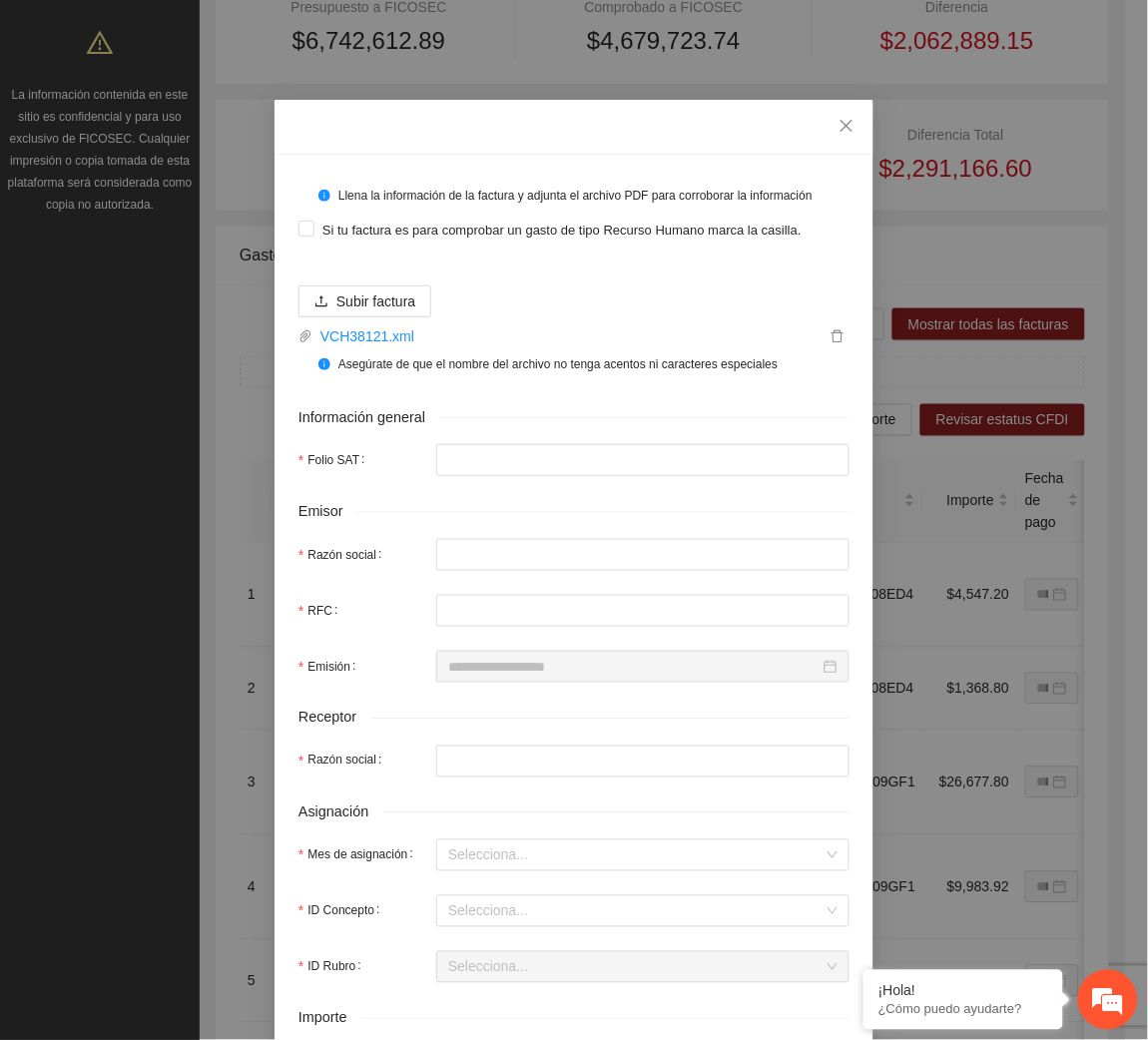 type on "**********" 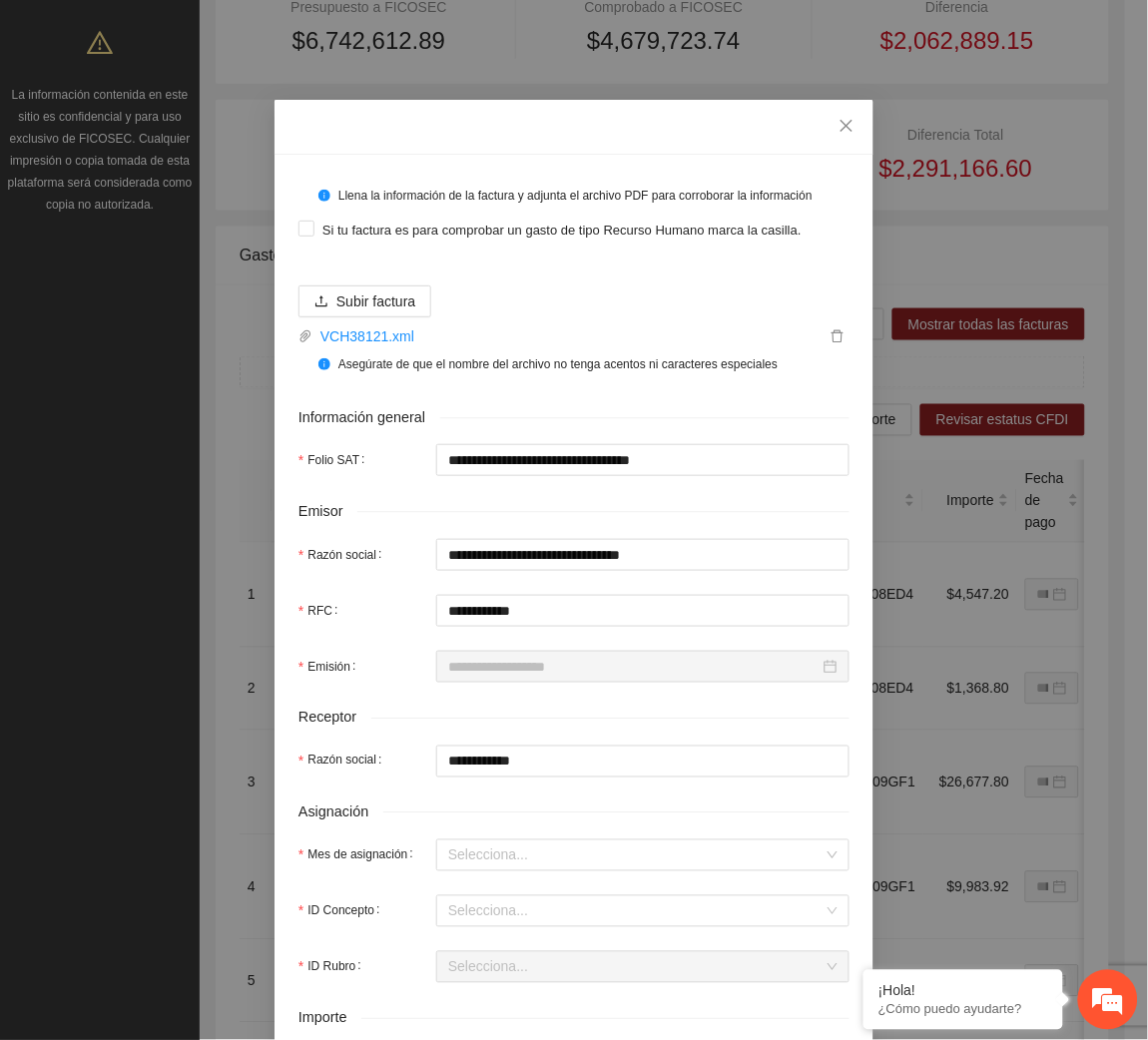 type on "**********" 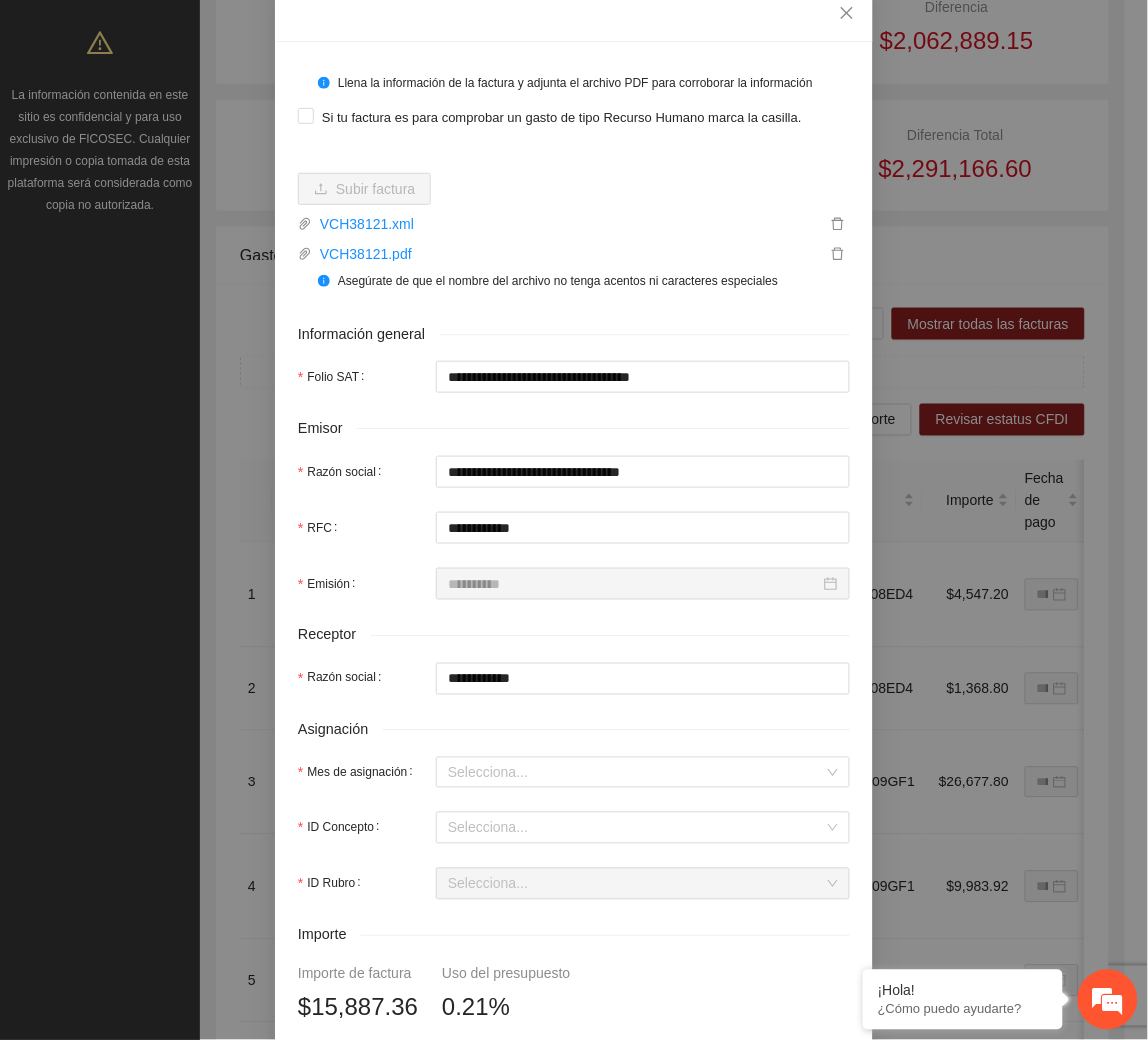 scroll, scrollTop: 118, scrollLeft: 0, axis: vertical 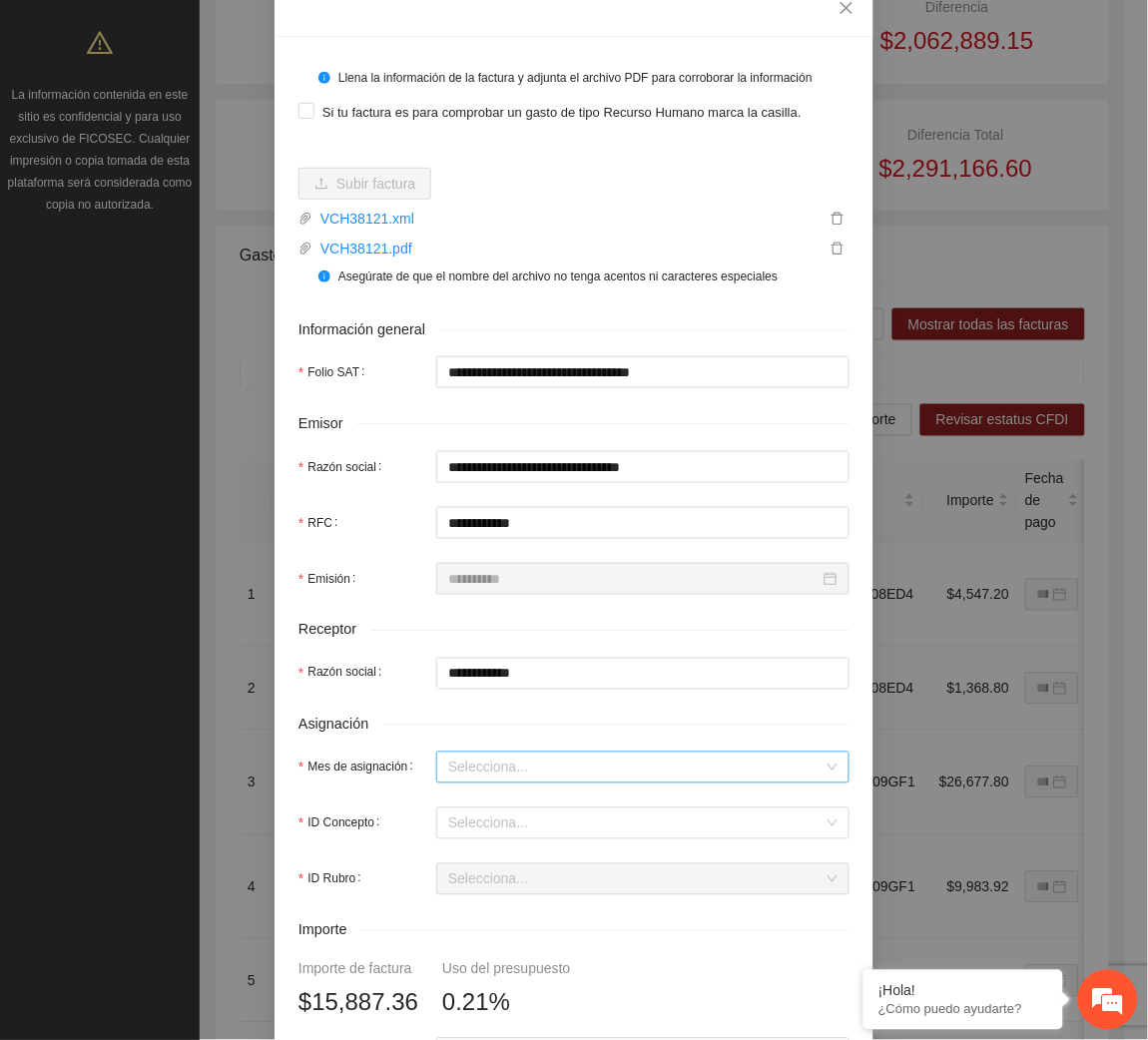 click on "Mes de asignación" at bounding box center [636, 768] 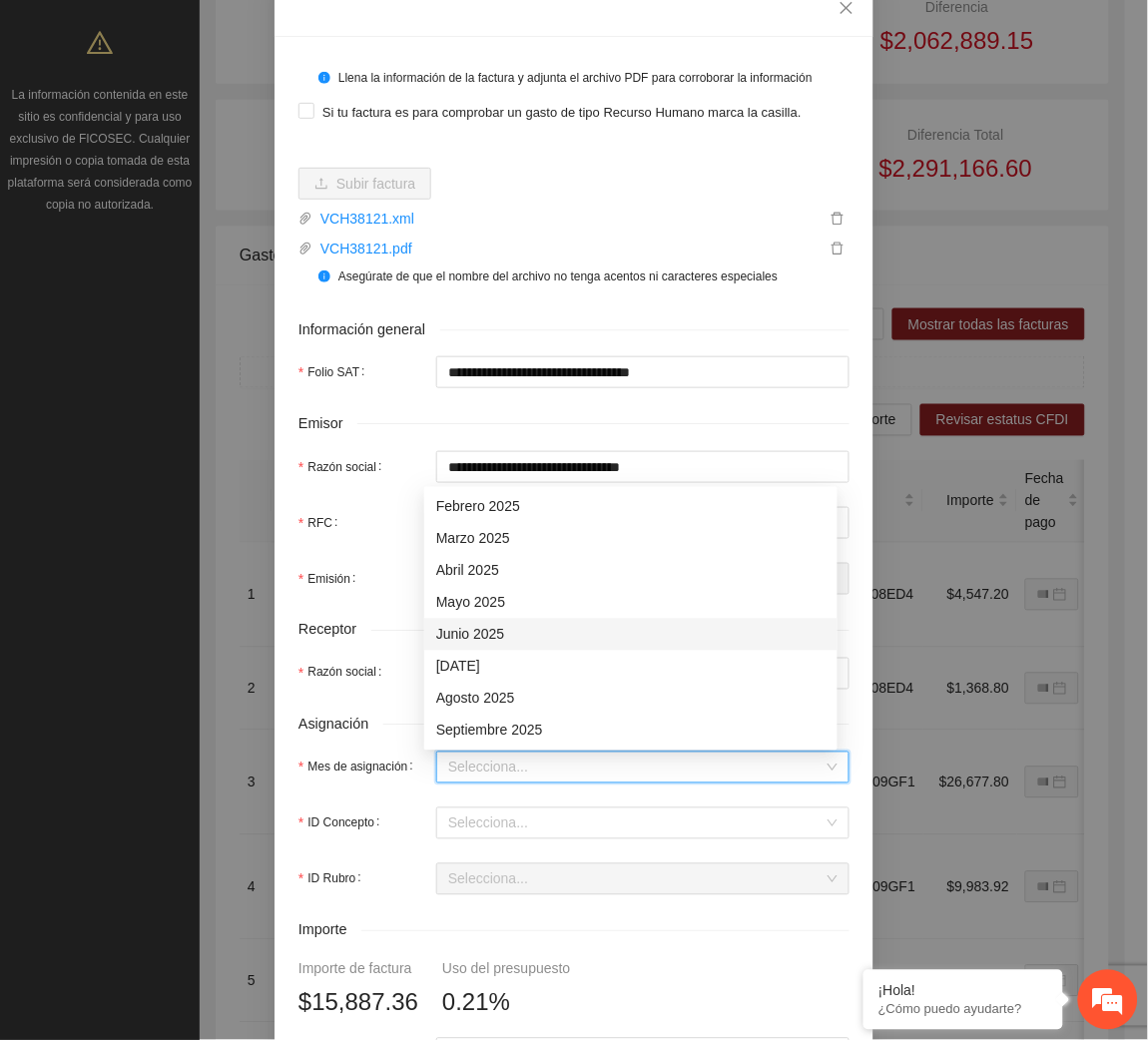 click on "Junio 2025" at bounding box center [631, 635] 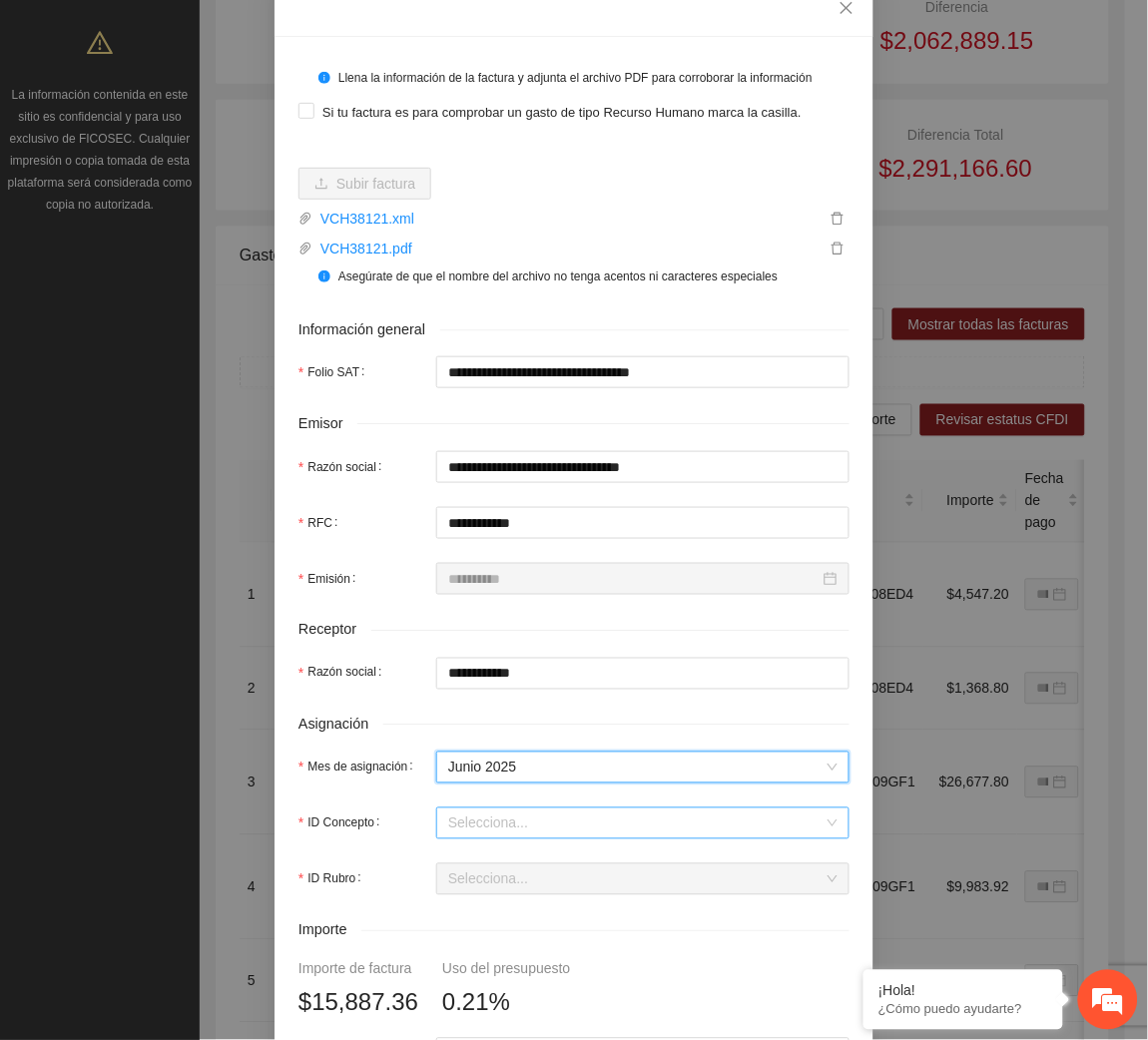 click on "ID Concepto" at bounding box center (636, 823) 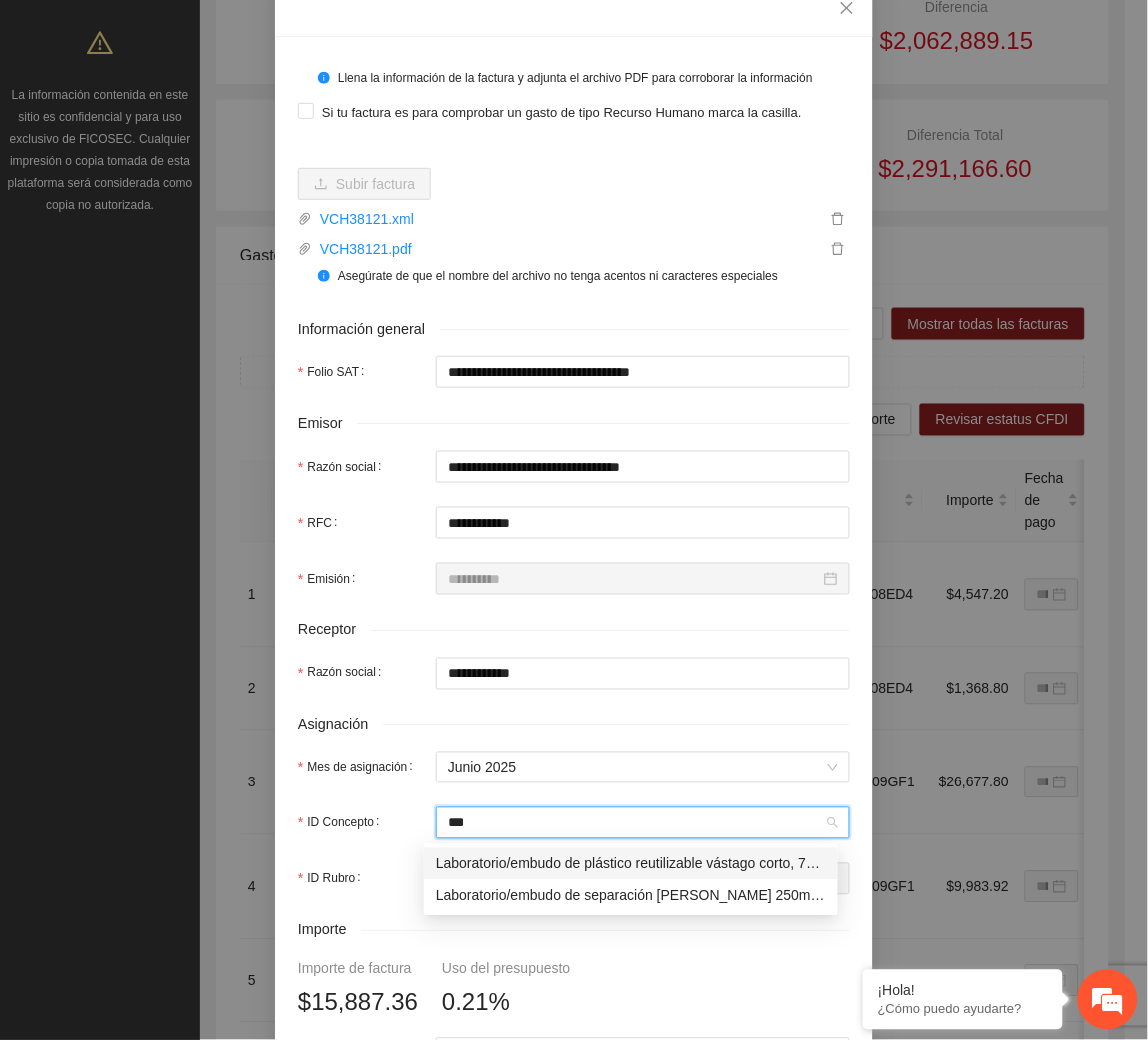 type on "****" 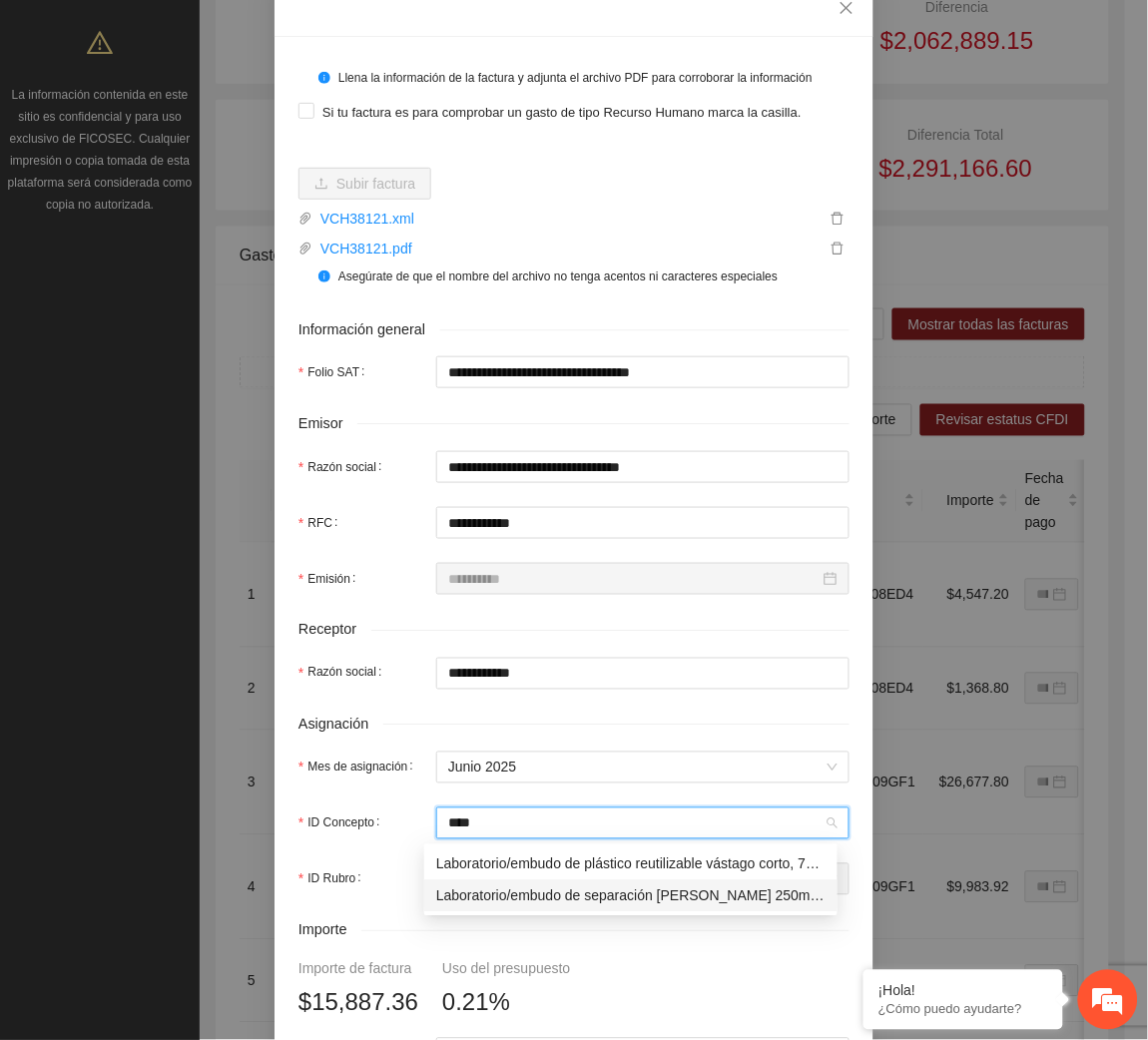 click on "Laboratorio/embudo de separación [PERSON_NAME] 250ml forma pera, tapon plástico (pe) c/llave ptfe pieza(s) con 1 pieza(s)  KIMAX" at bounding box center (631, 896) 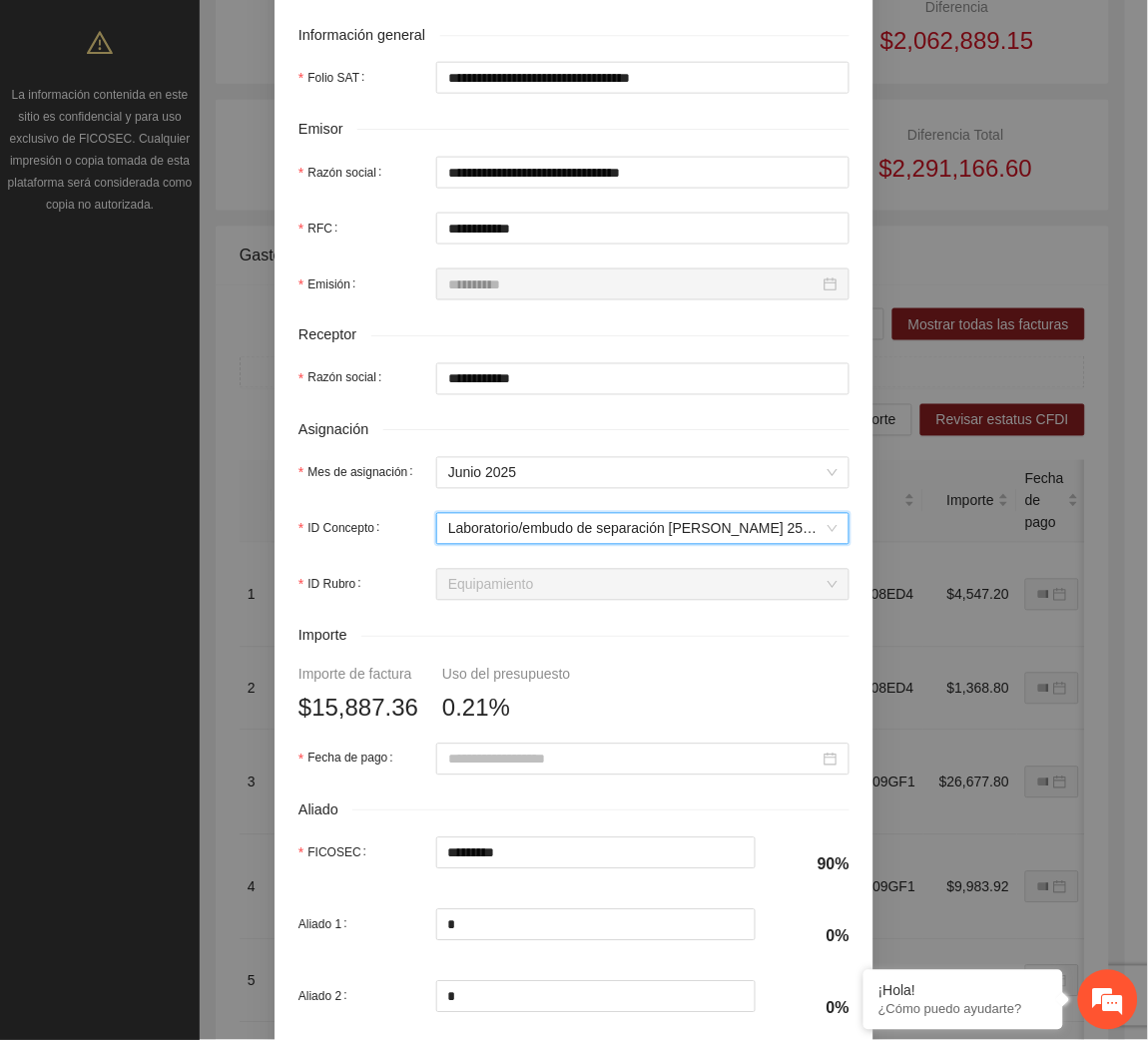 scroll, scrollTop: 429, scrollLeft: 0, axis: vertical 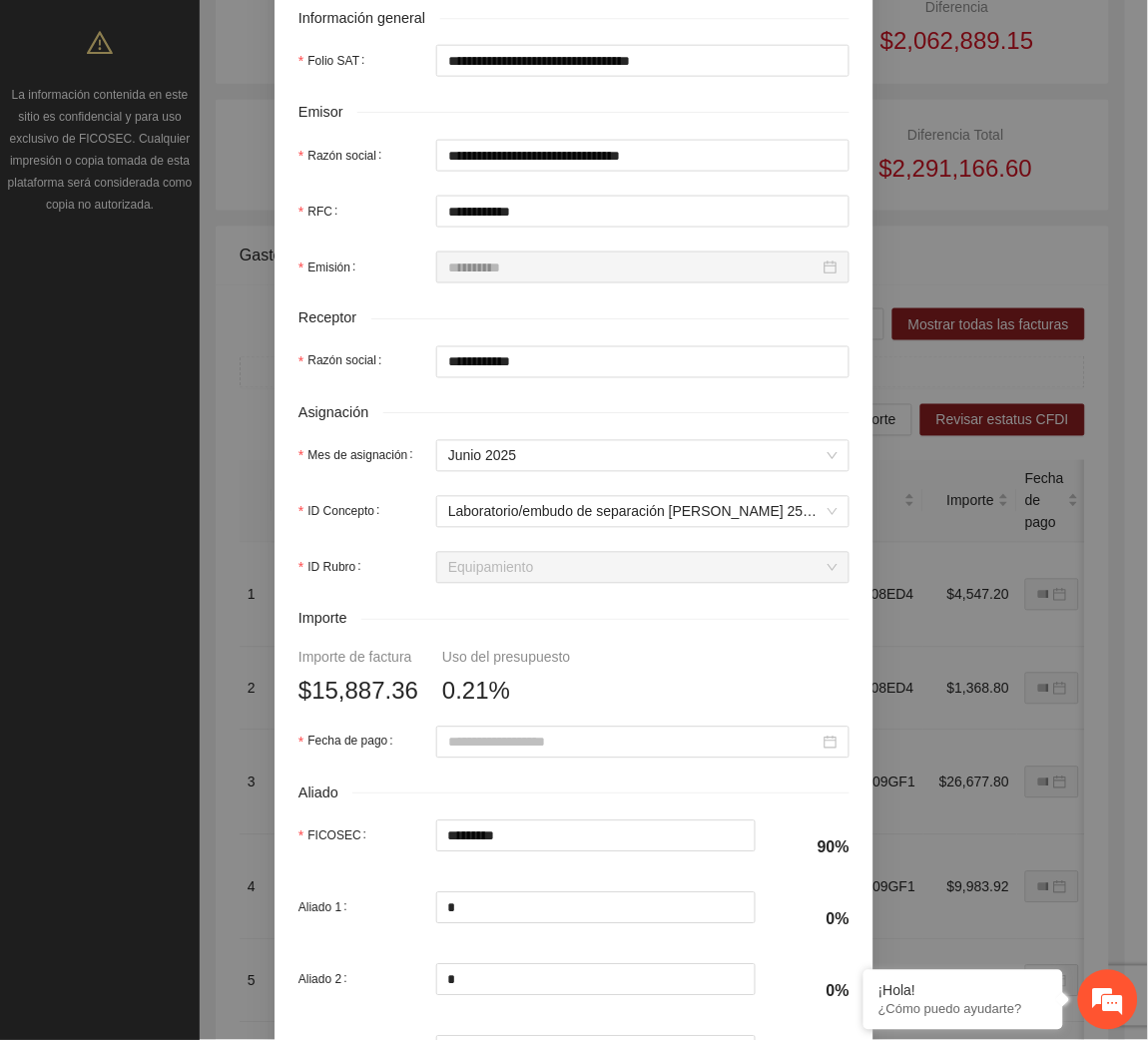 click on "**********" at bounding box center (574, 420) 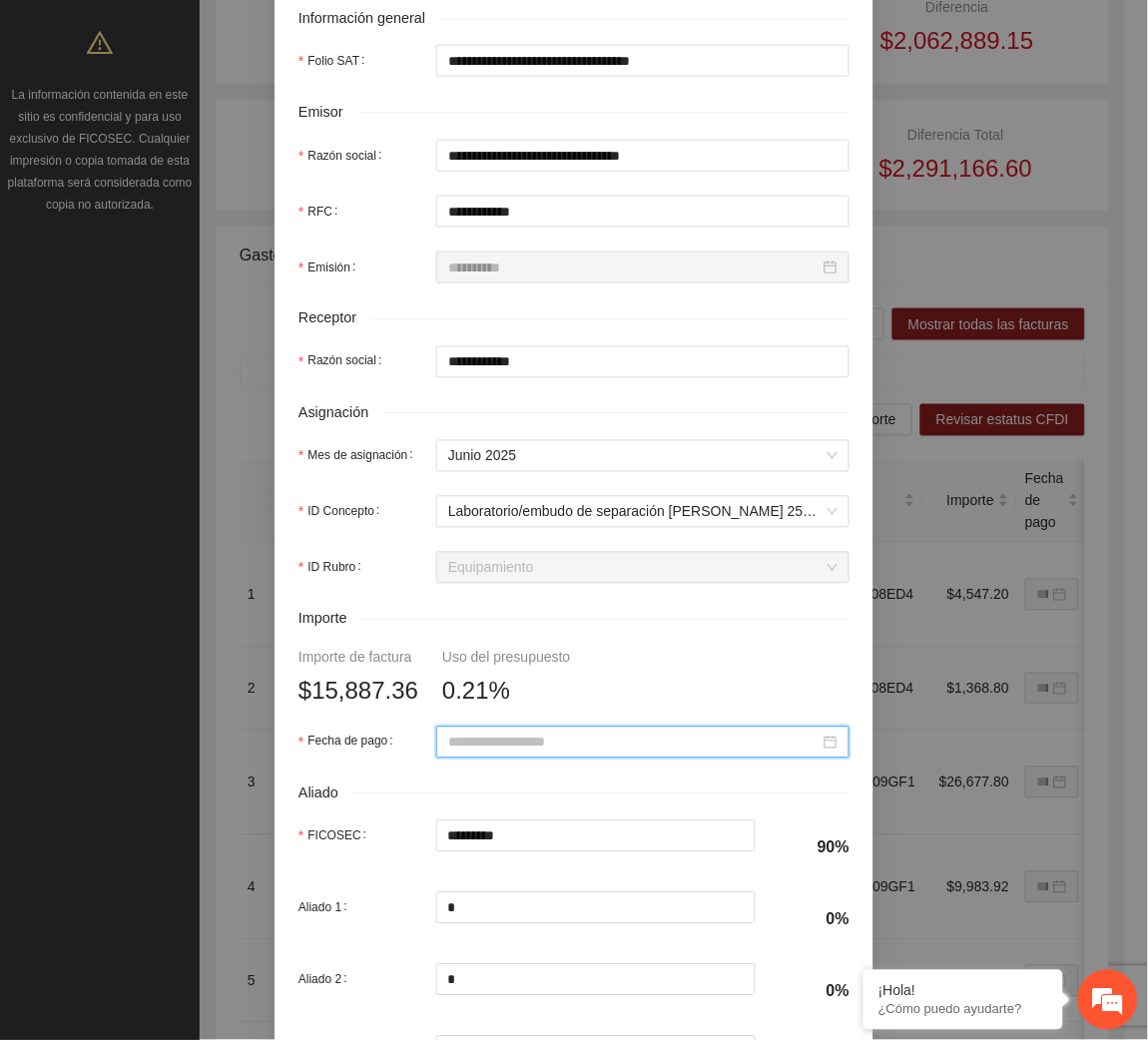 click on "Fecha de pago" at bounding box center [634, 743] 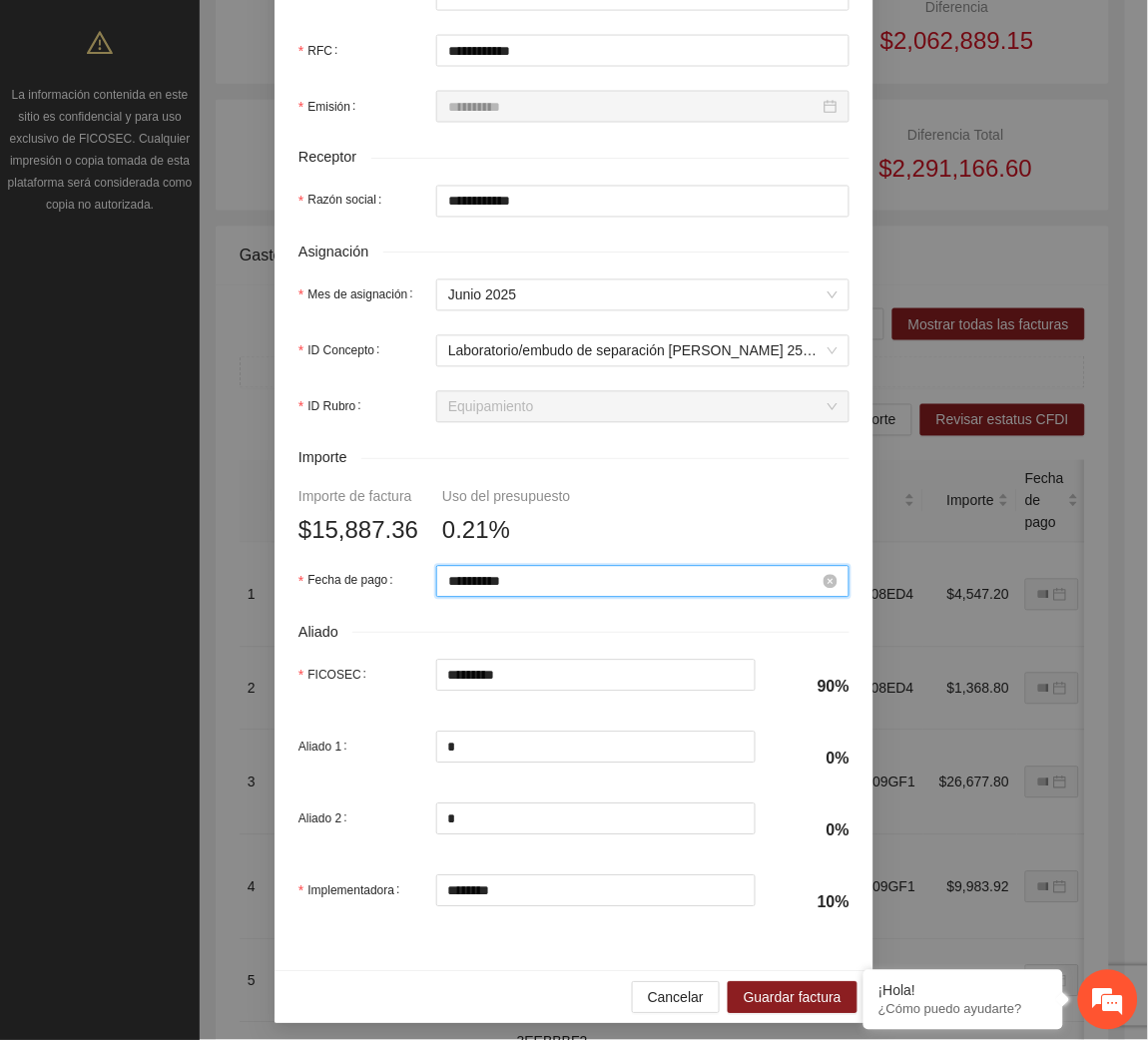 scroll, scrollTop: 601, scrollLeft: 0, axis: vertical 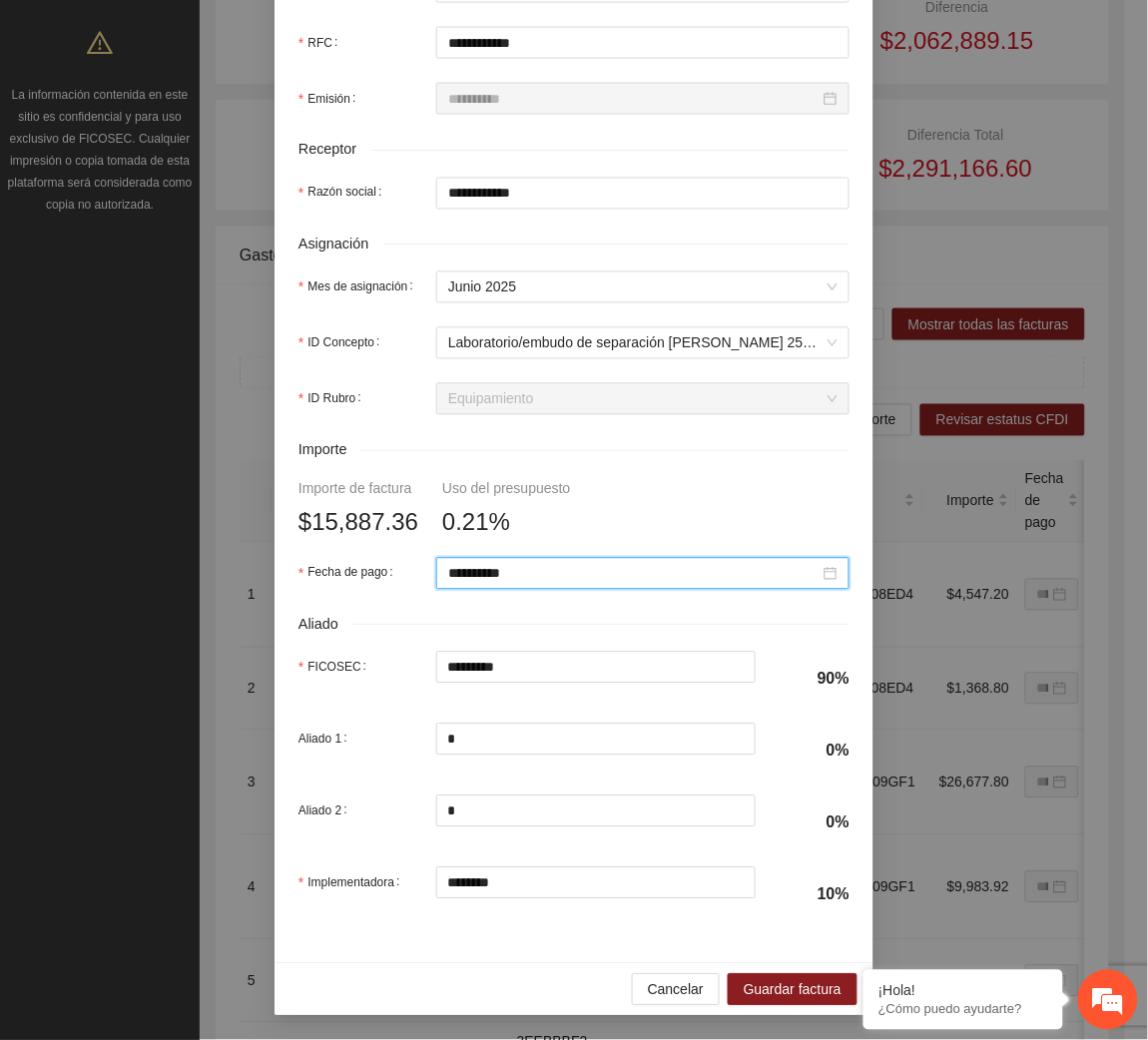 type on "**********" 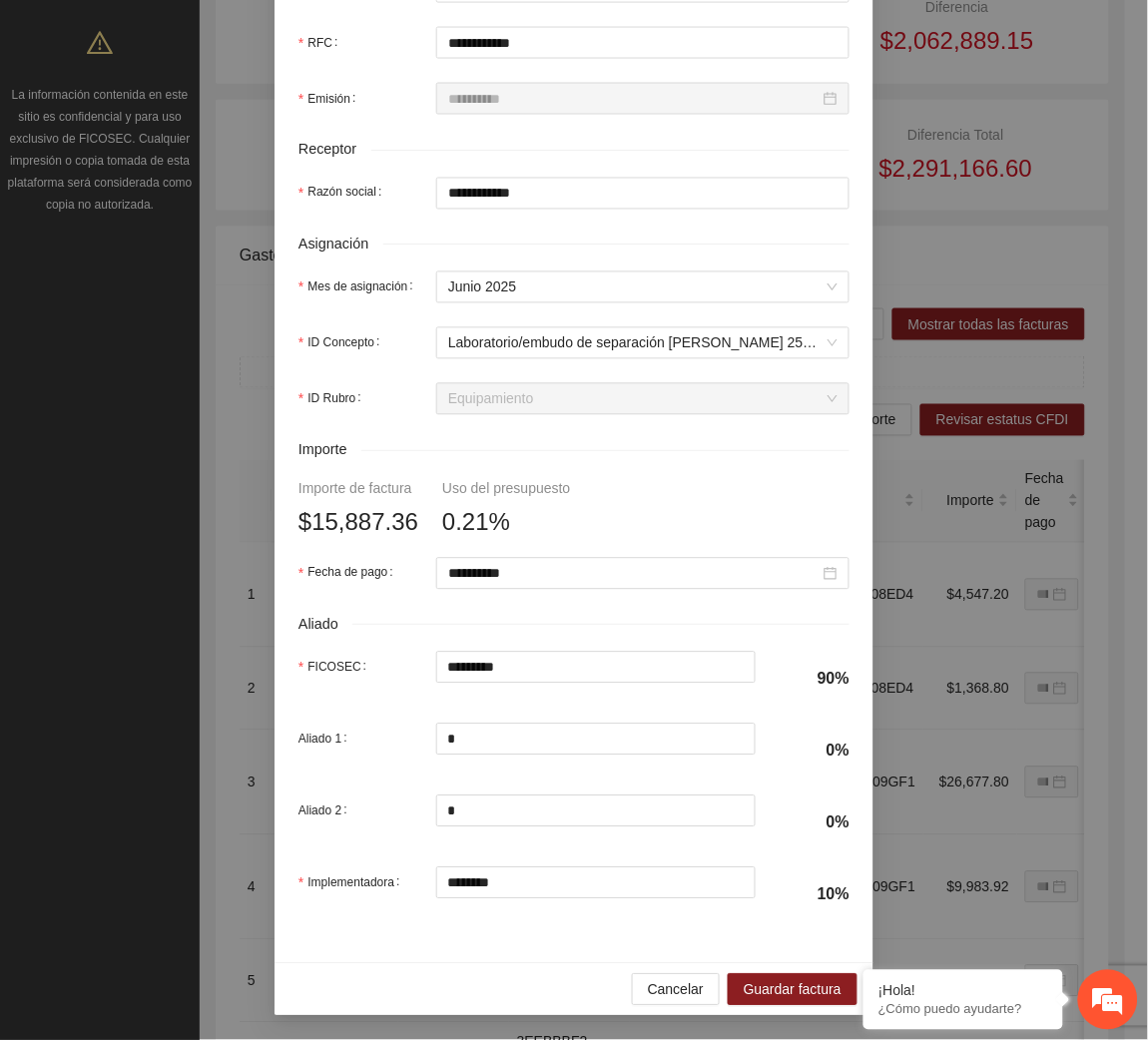 click on "Cancelar Guardar factura" at bounding box center [574, 989] 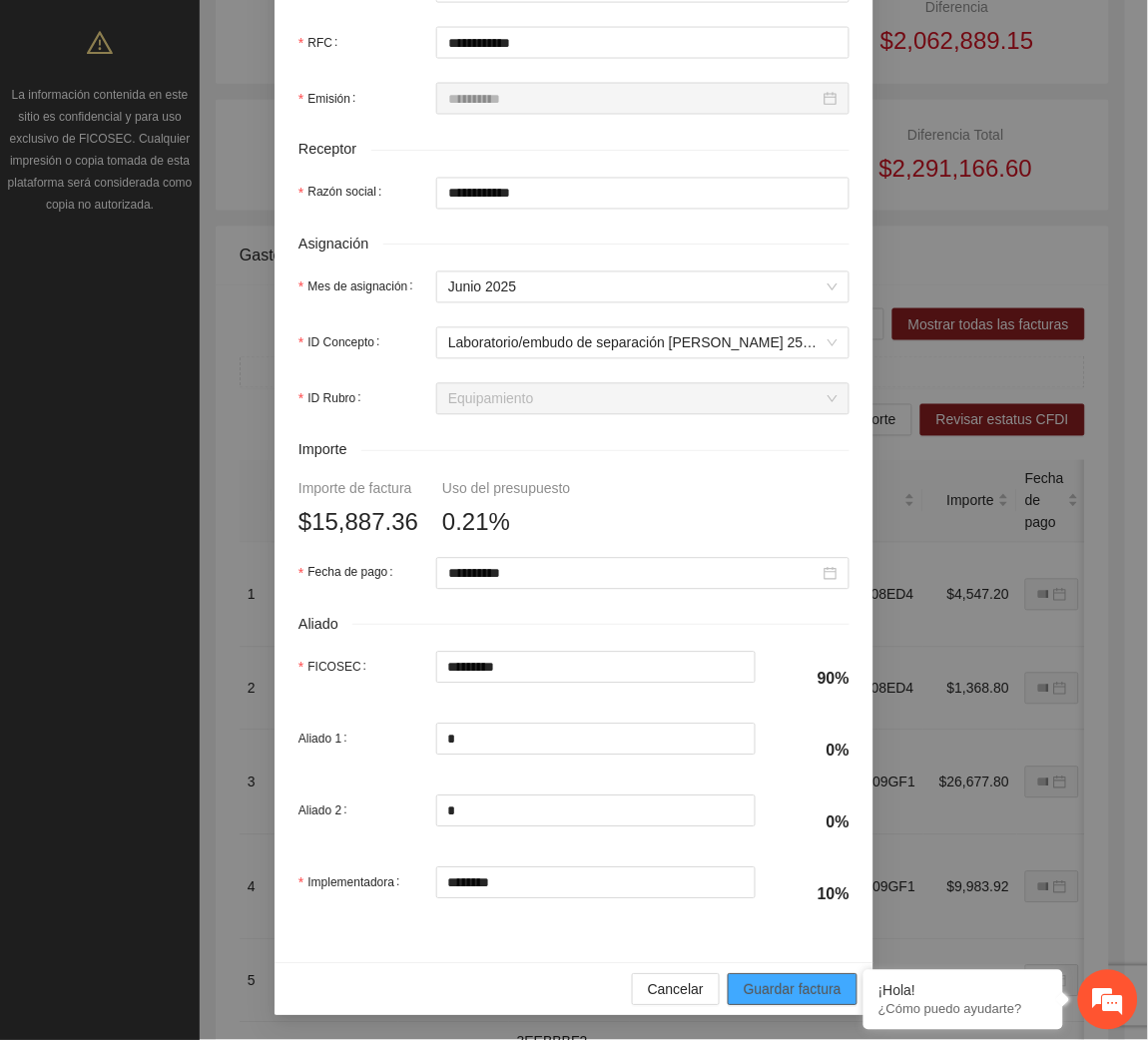 click on "Guardar factura" at bounding box center [793, 990] 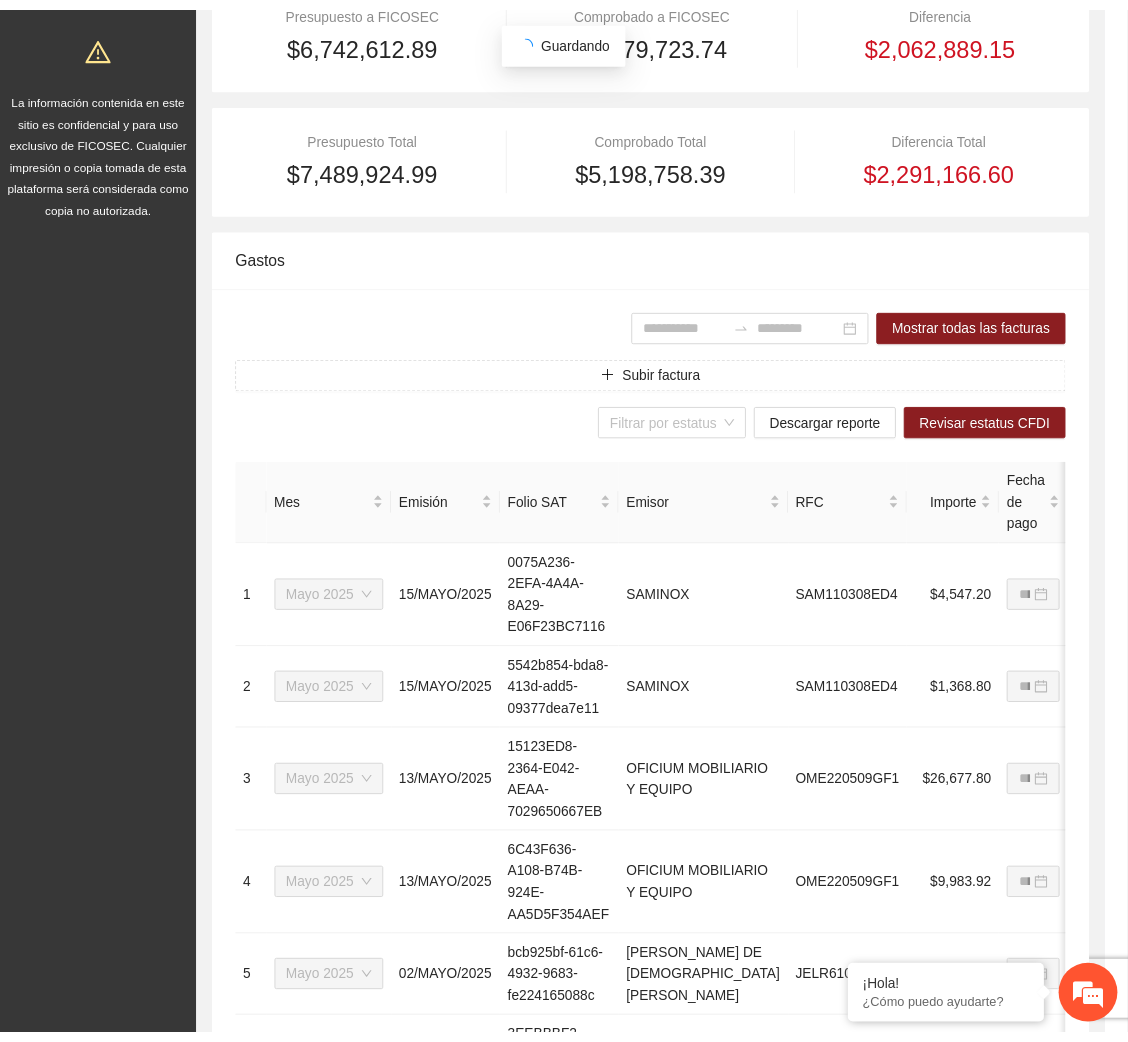 scroll, scrollTop: 442, scrollLeft: 0, axis: vertical 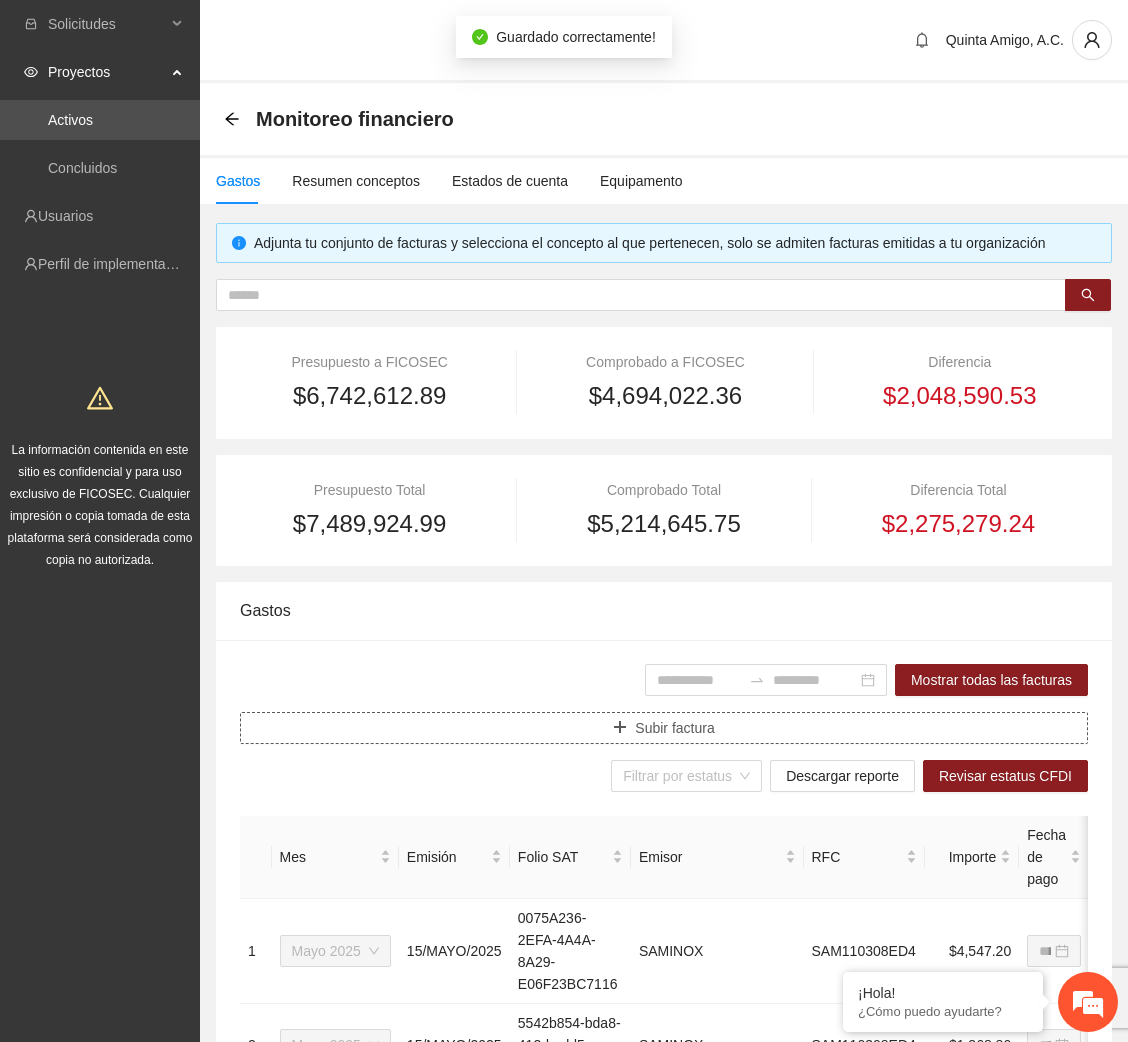 click on "Subir factura" at bounding box center (664, 728) 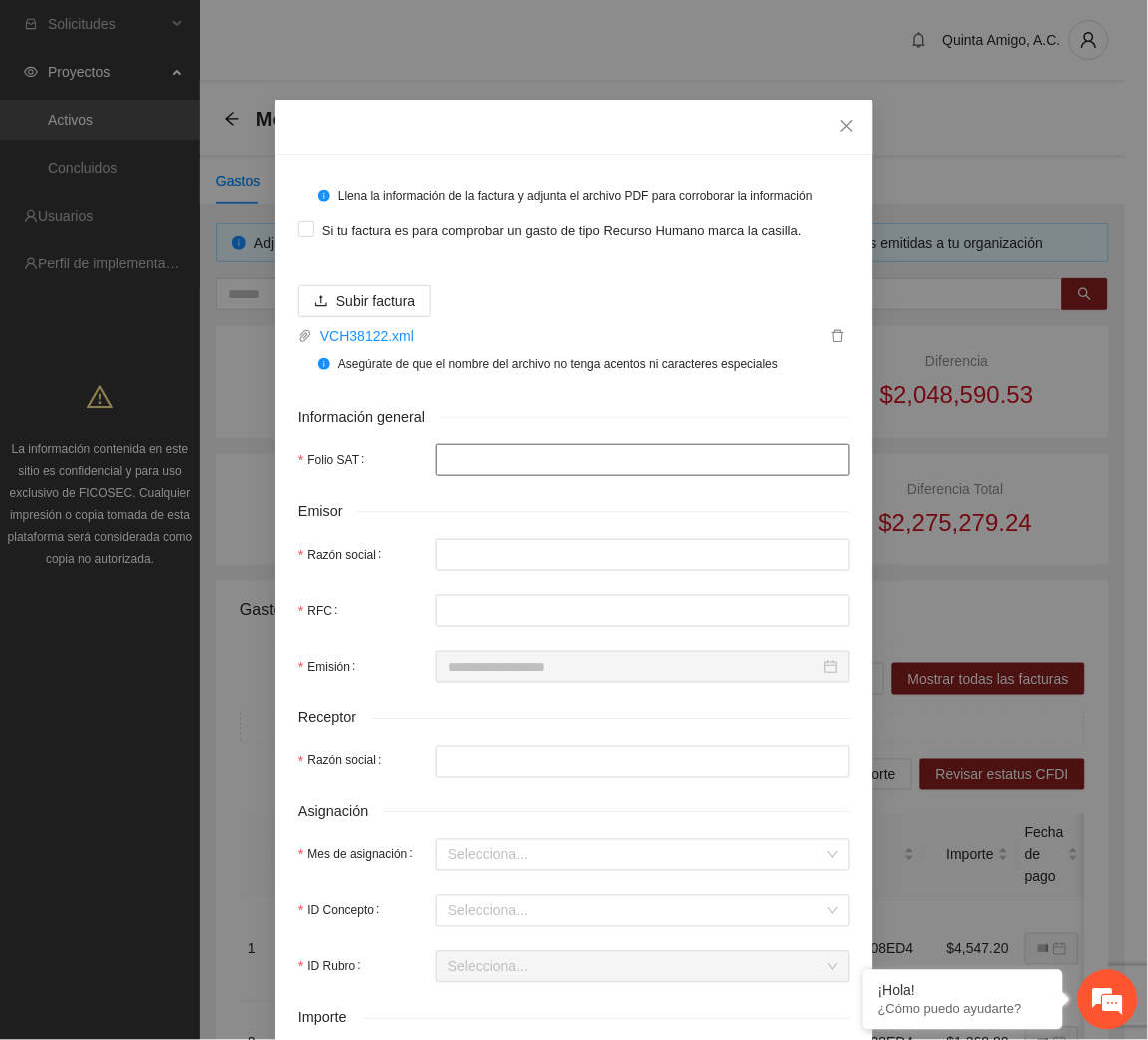 type on "**********" 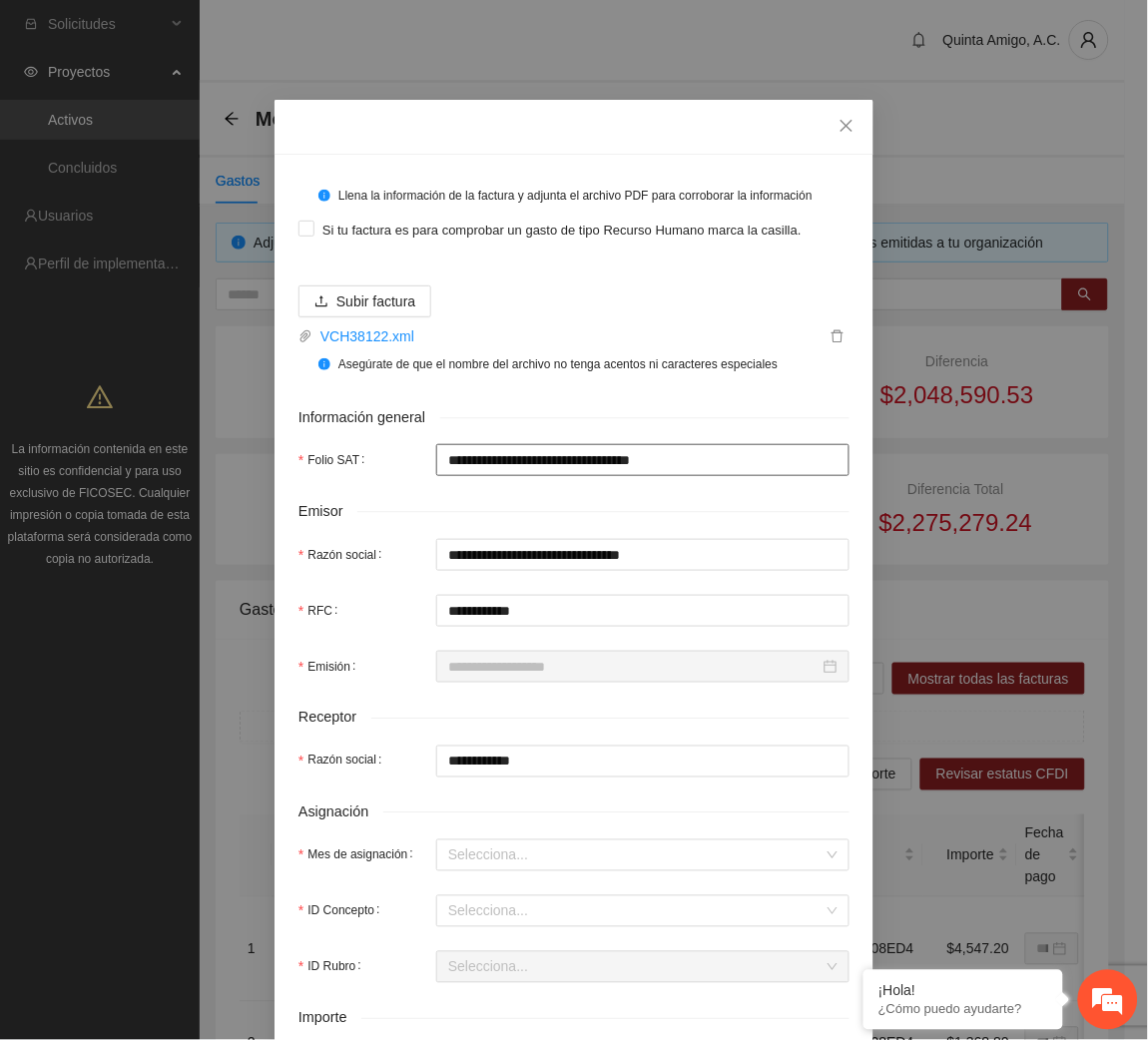 type on "**********" 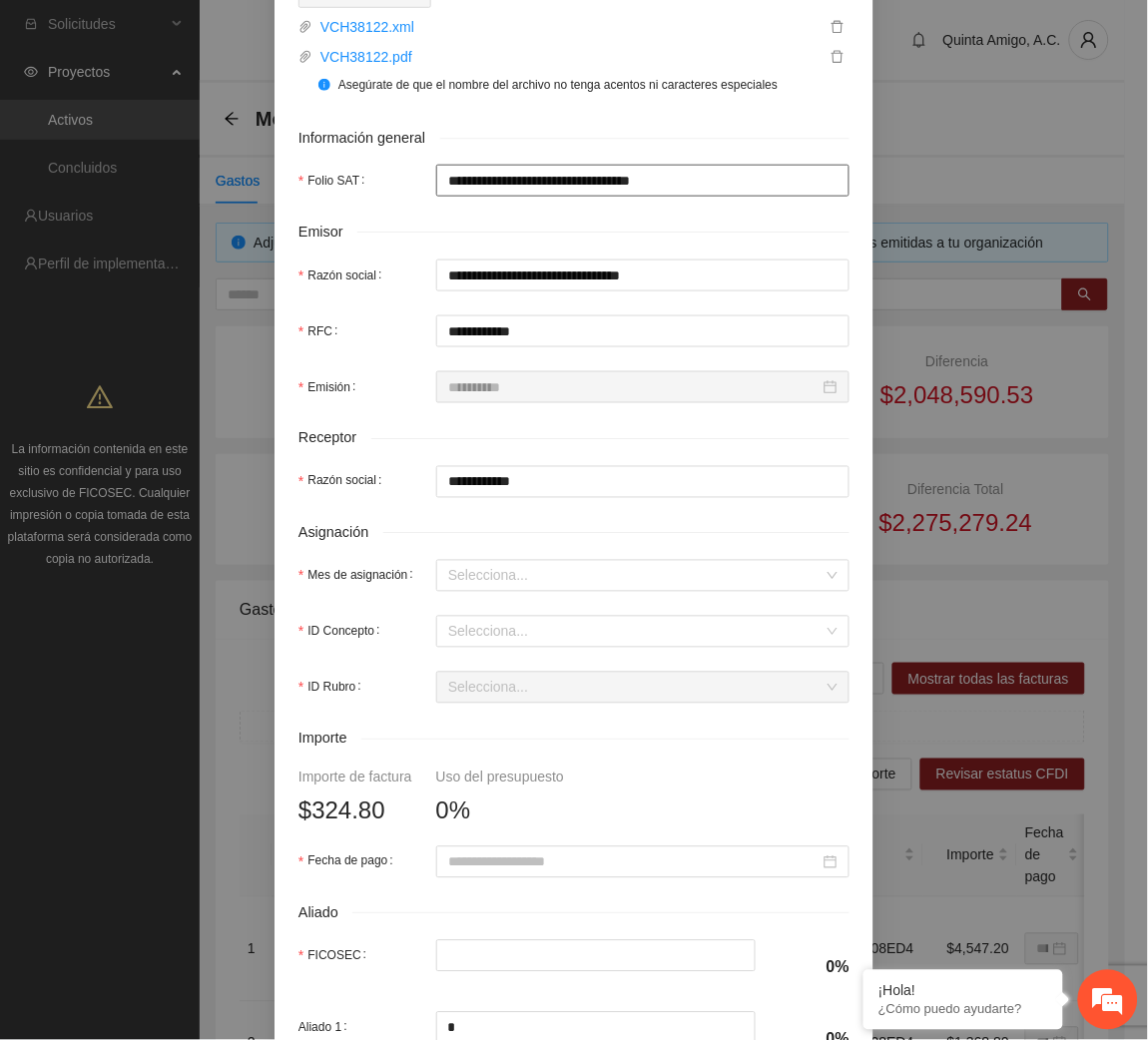 scroll, scrollTop: 317, scrollLeft: 0, axis: vertical 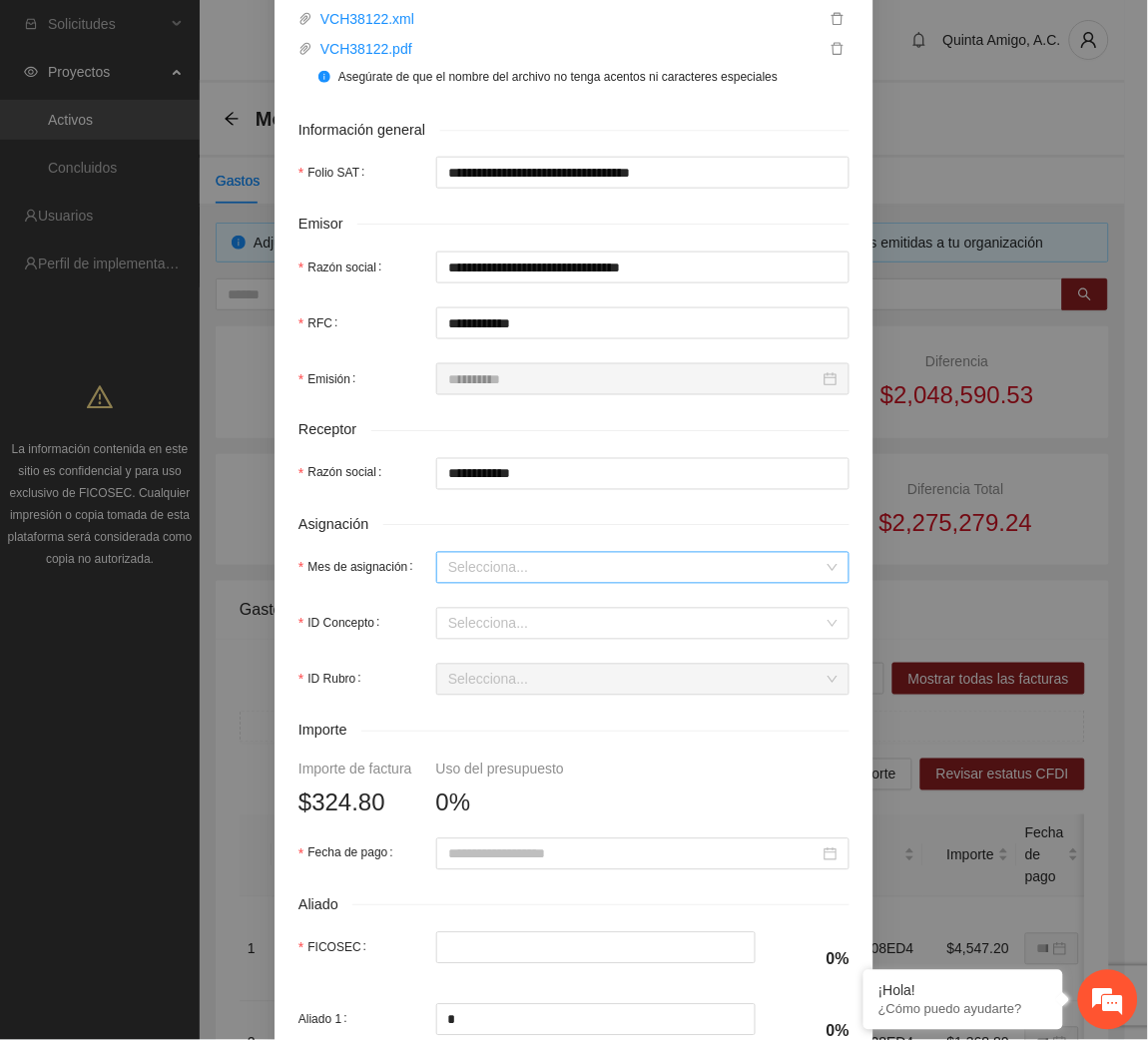 click on "Mes de asignación" at bounding box center (636, 568) 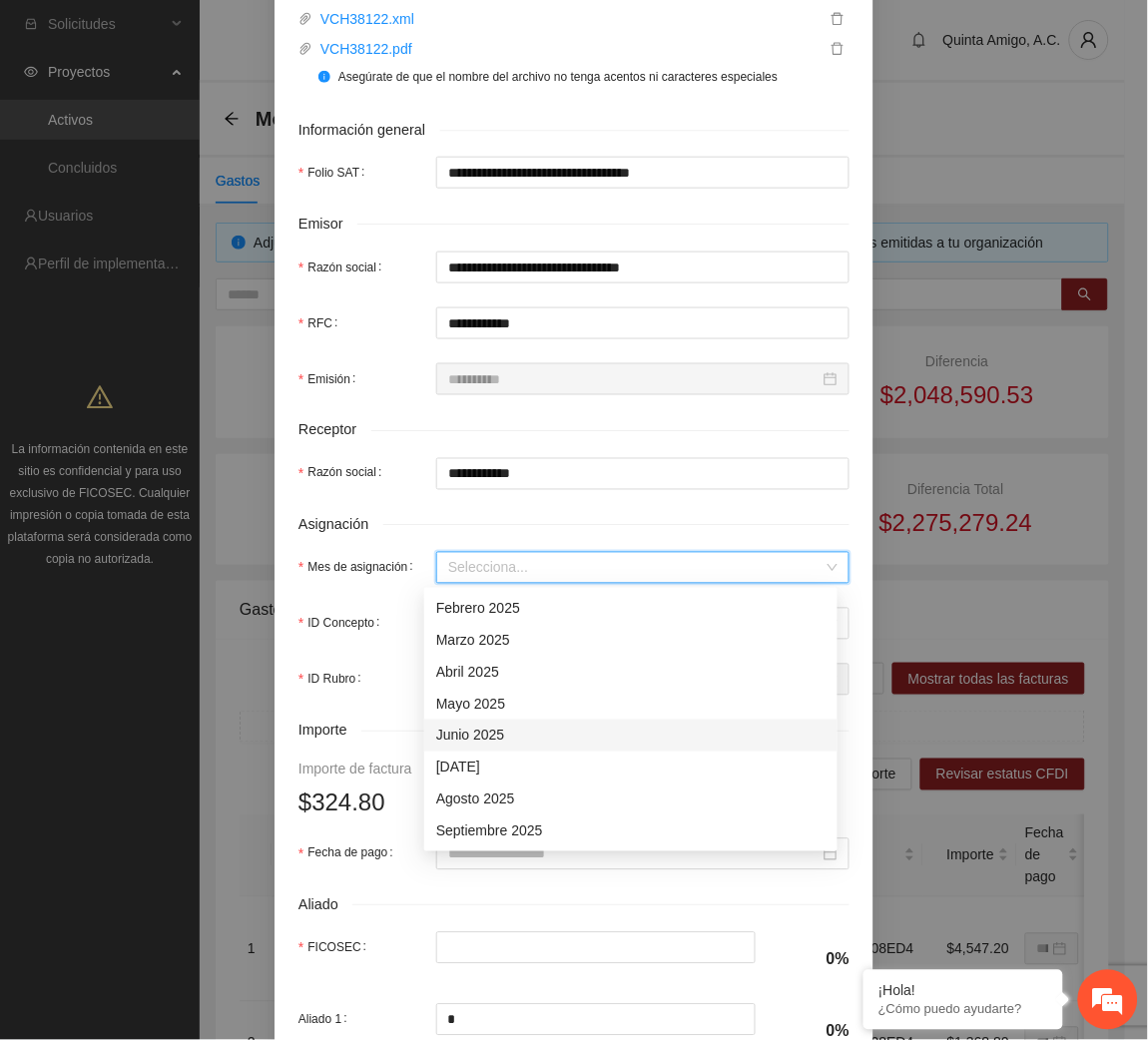 click on "Junio 2025" at bounding box center (631, 736) 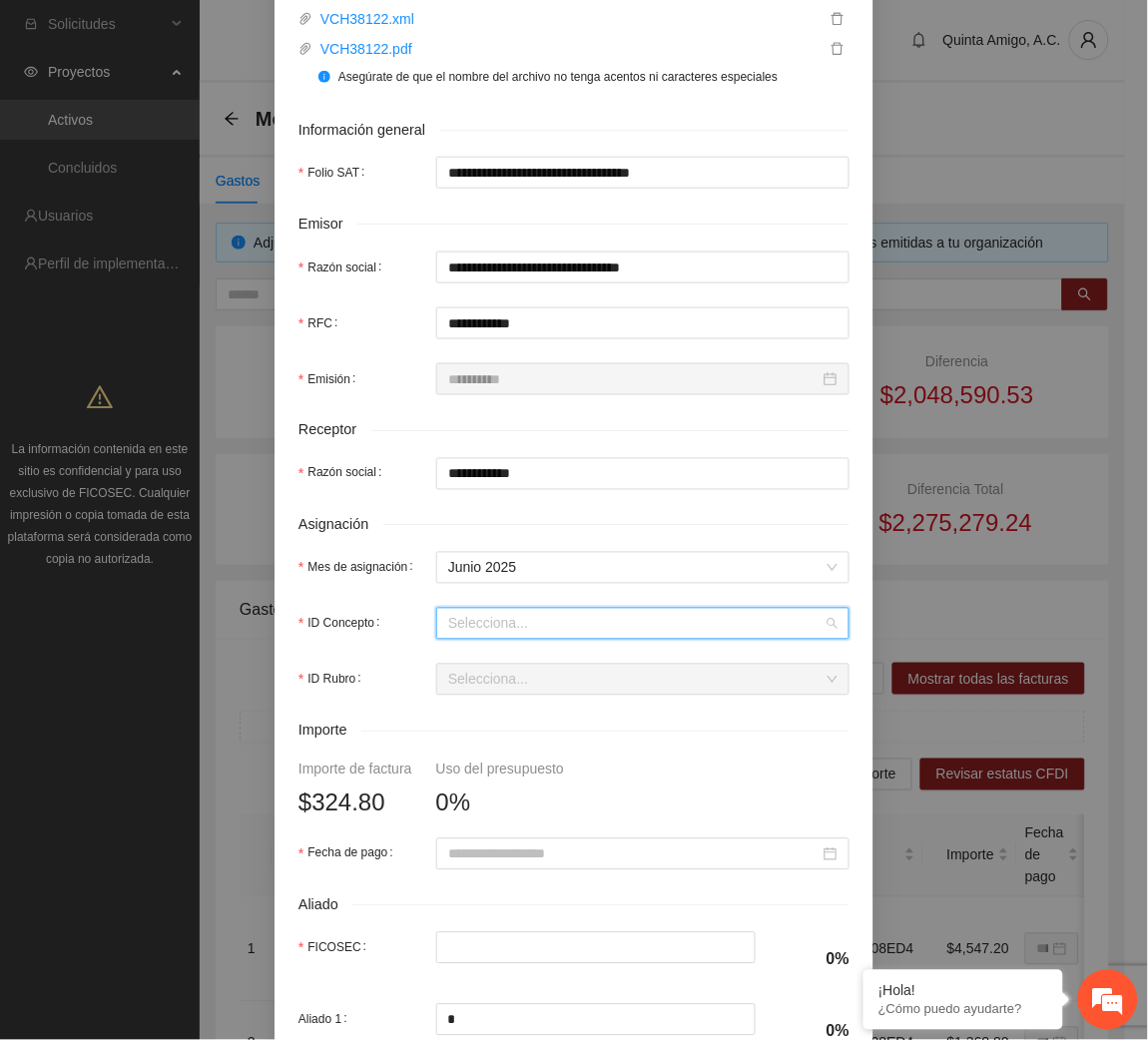 click on "ID Concepto" at bounding box center (636, 624) 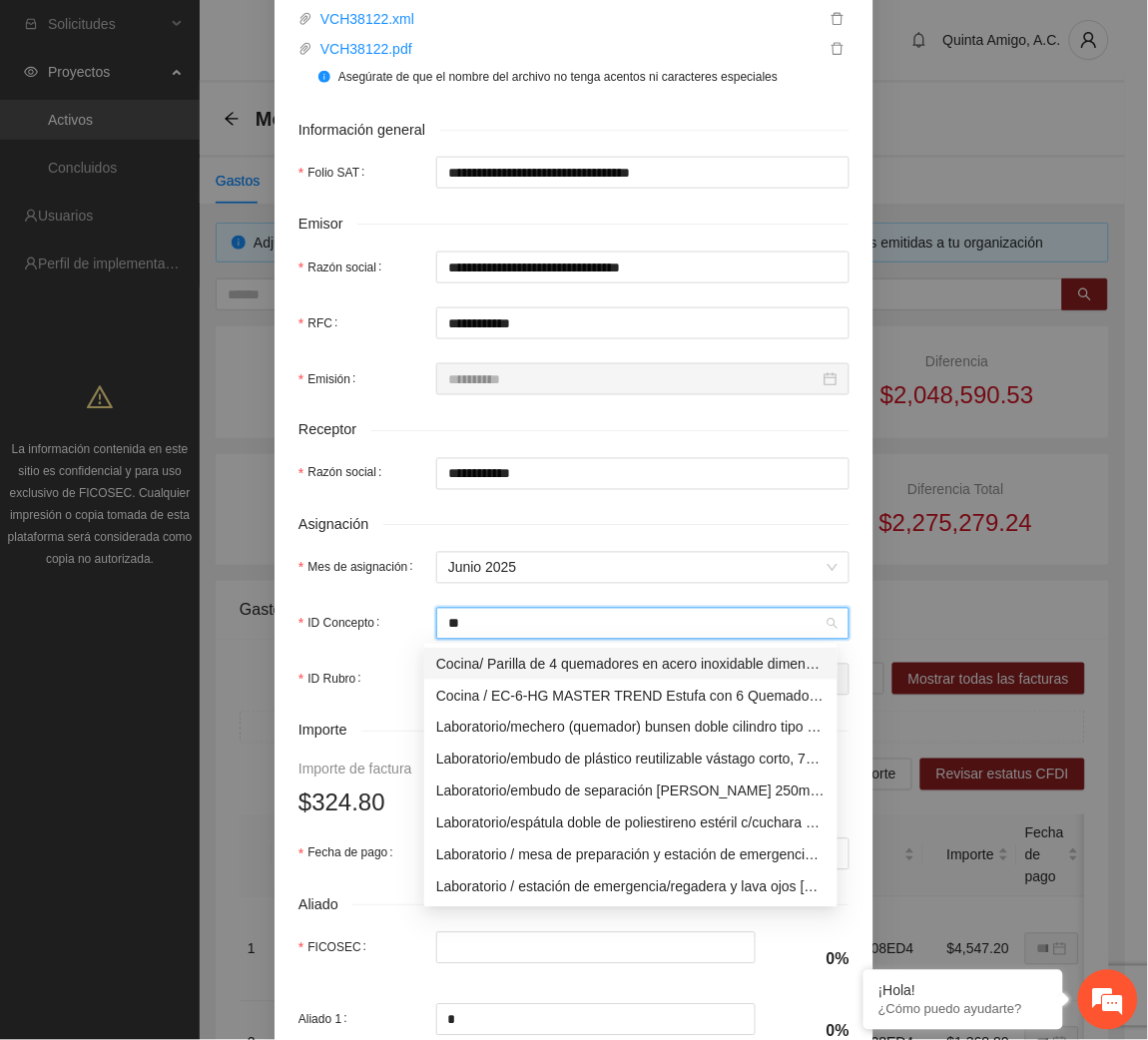 type on "***" 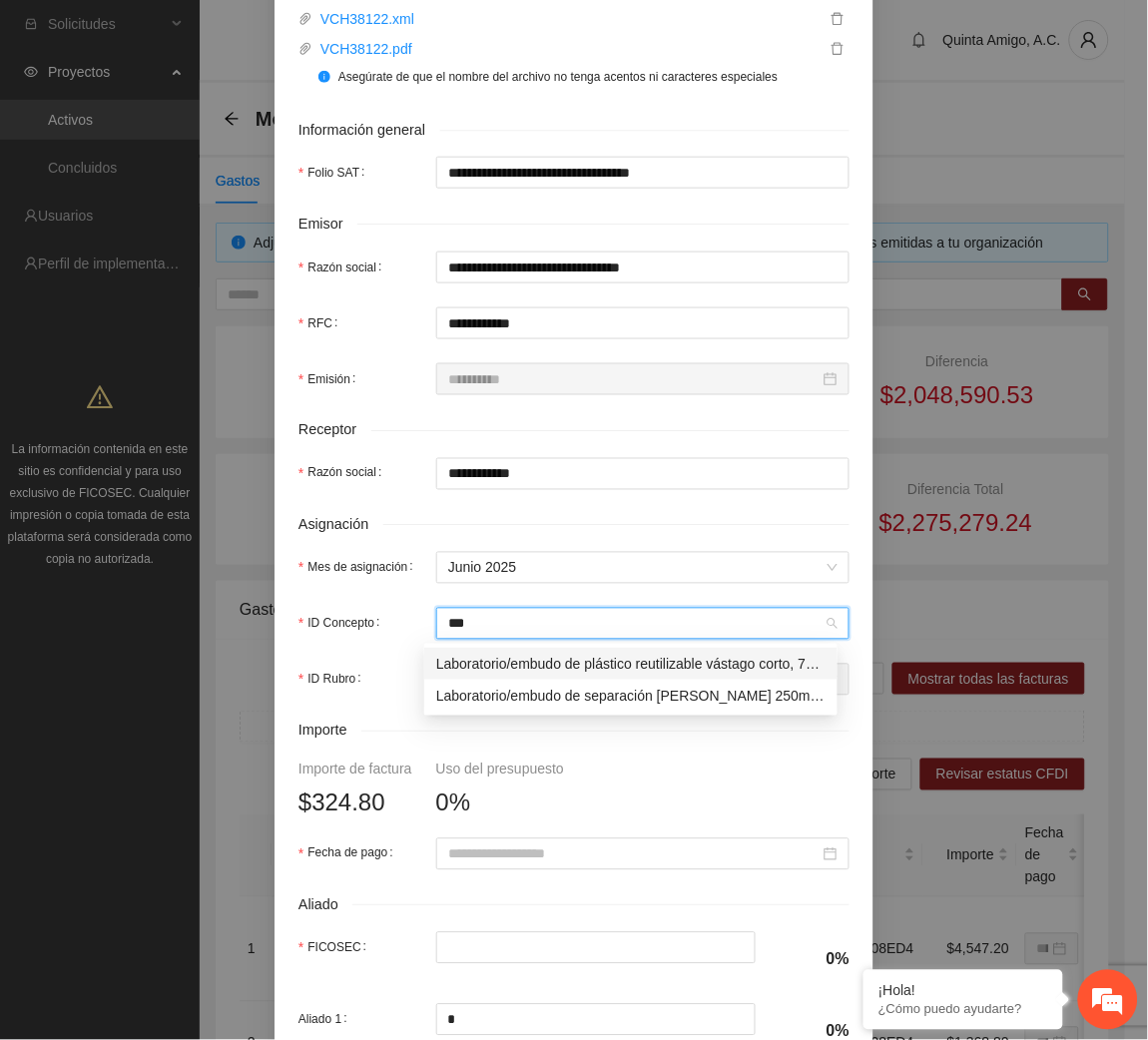 click on "Laboratorio/embudo de plástico reutilizable vástago corto, 75mm pieza(s) con 1 pieza(s) PYREX" at bounding box center [631, 664] 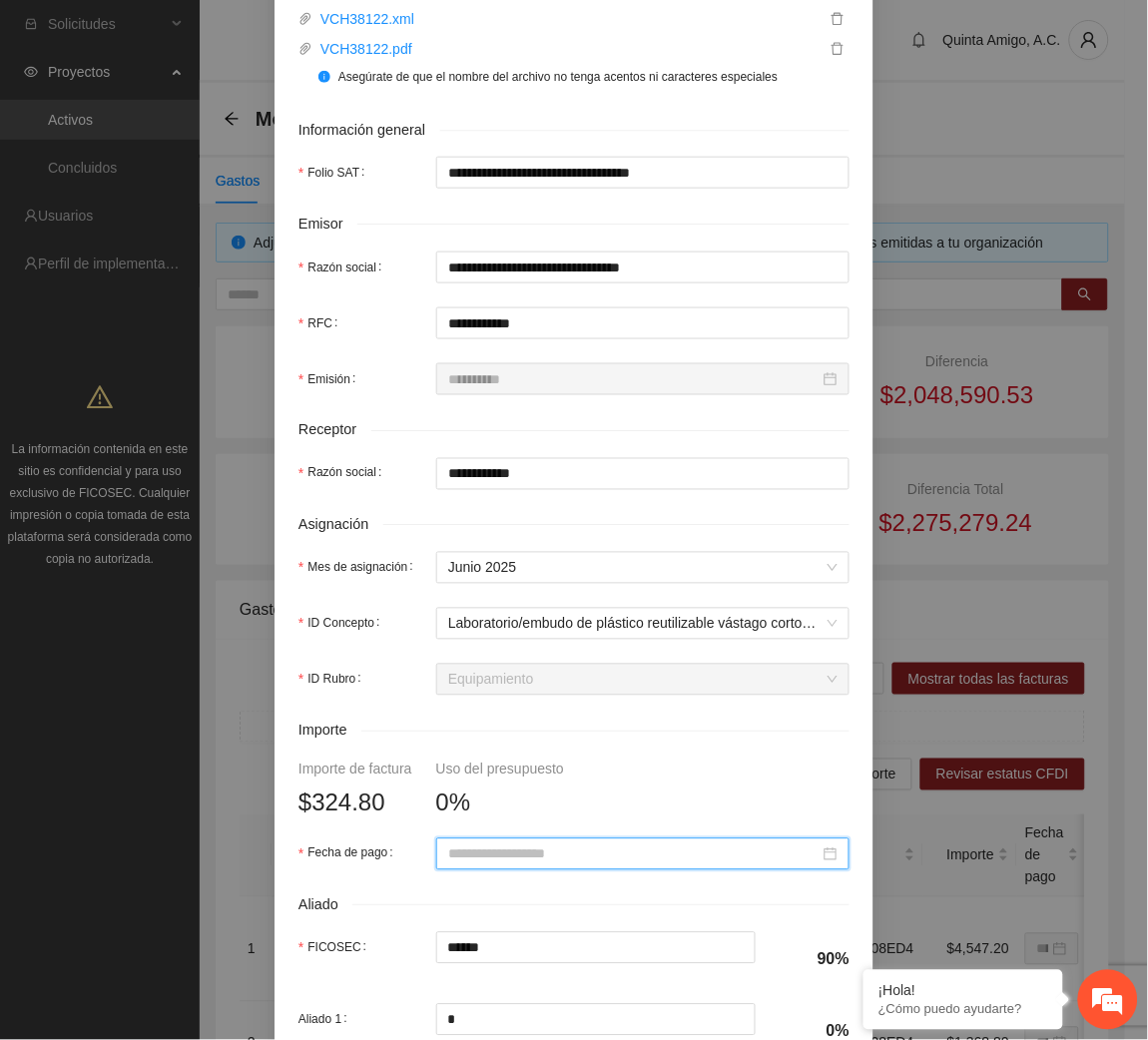 click on "Fecha de pago" at bounding box center [634, 854] 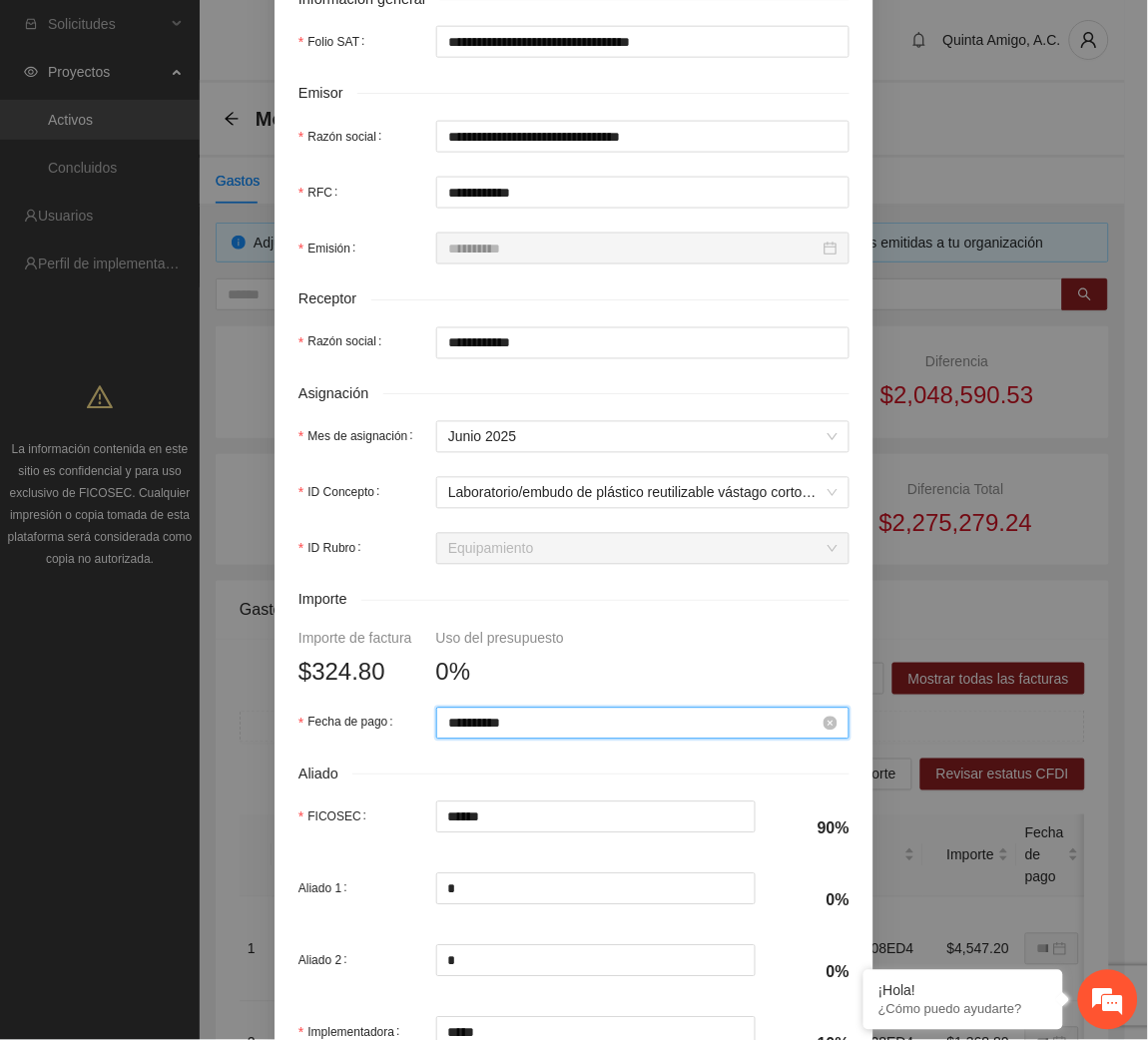 scroll, scrollTop: 601, scrollLeft: 0, axis: vertical 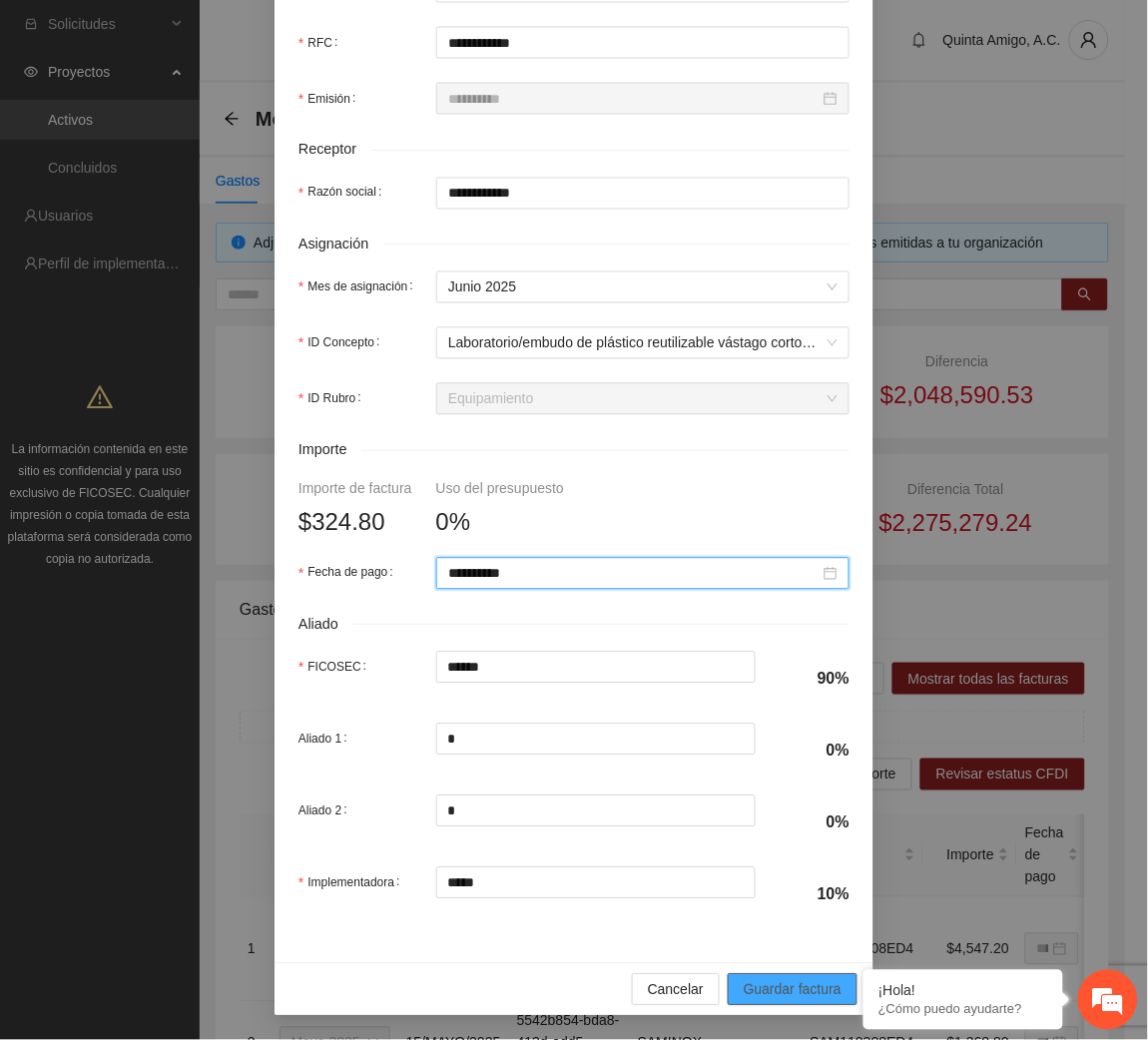 type on "**********" 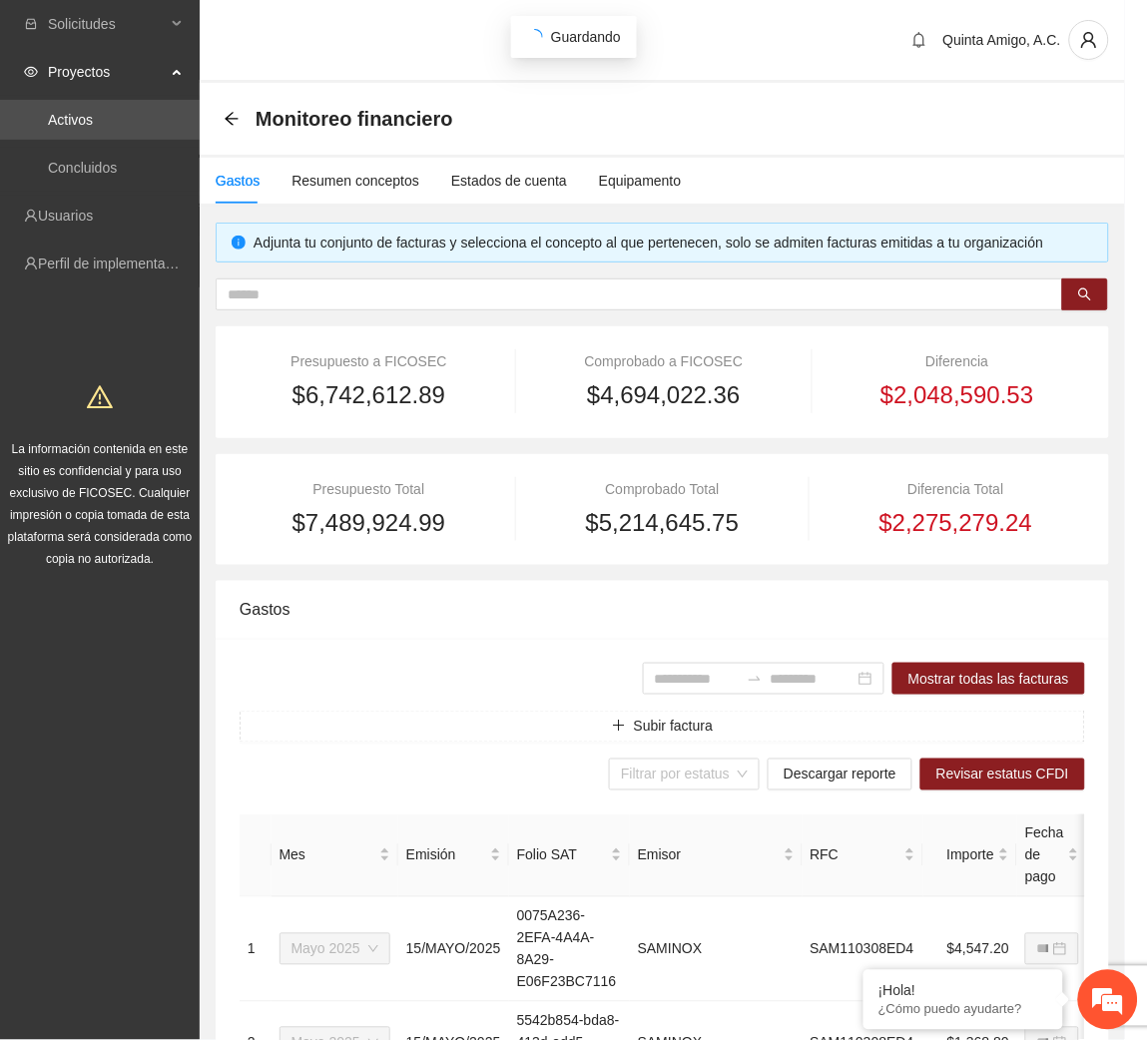 scroll, scrollTop: 441, scrollLeft: 0, axis: vertical 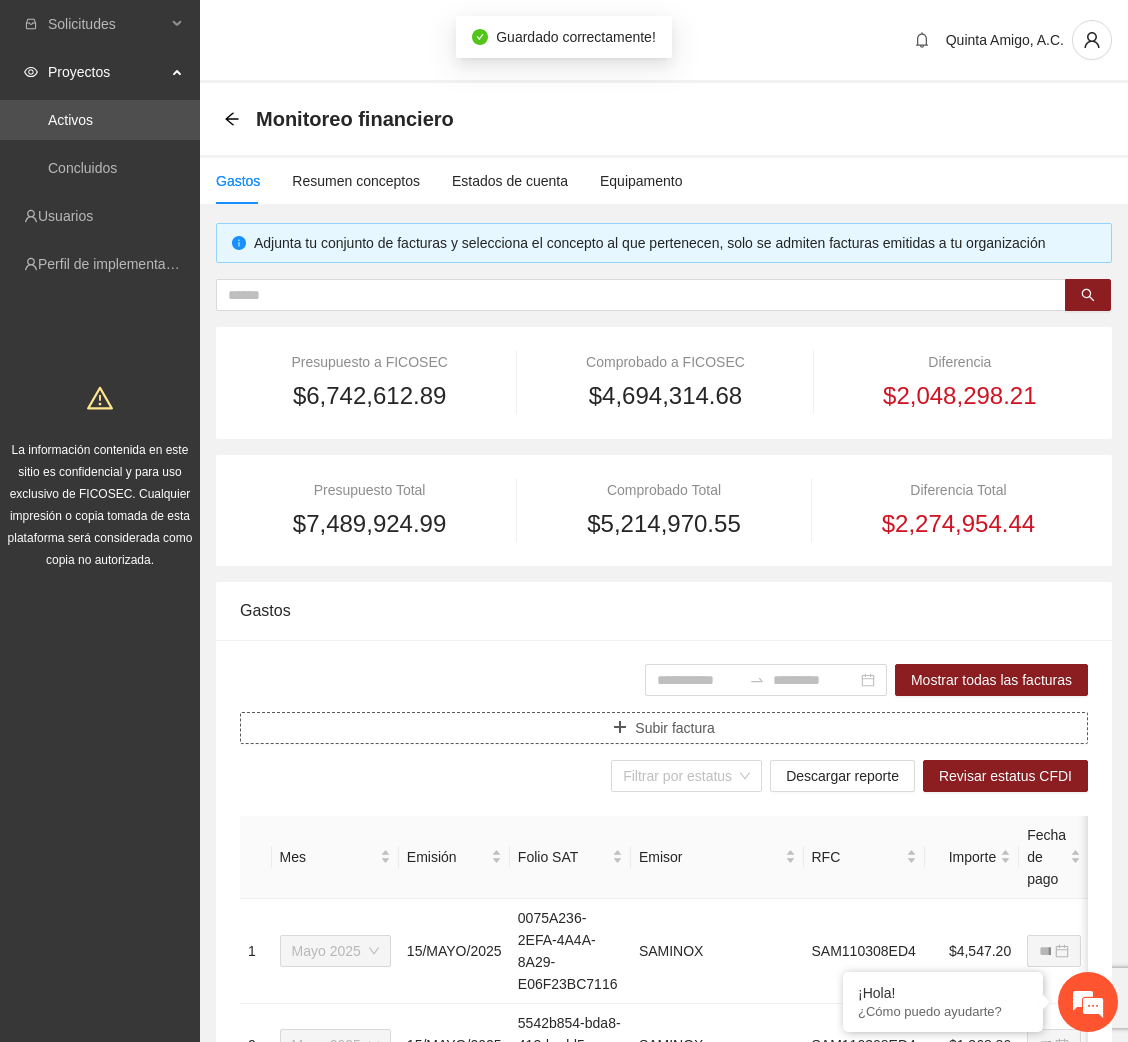 click on "Subir factura" at bounding box center (674, 728) 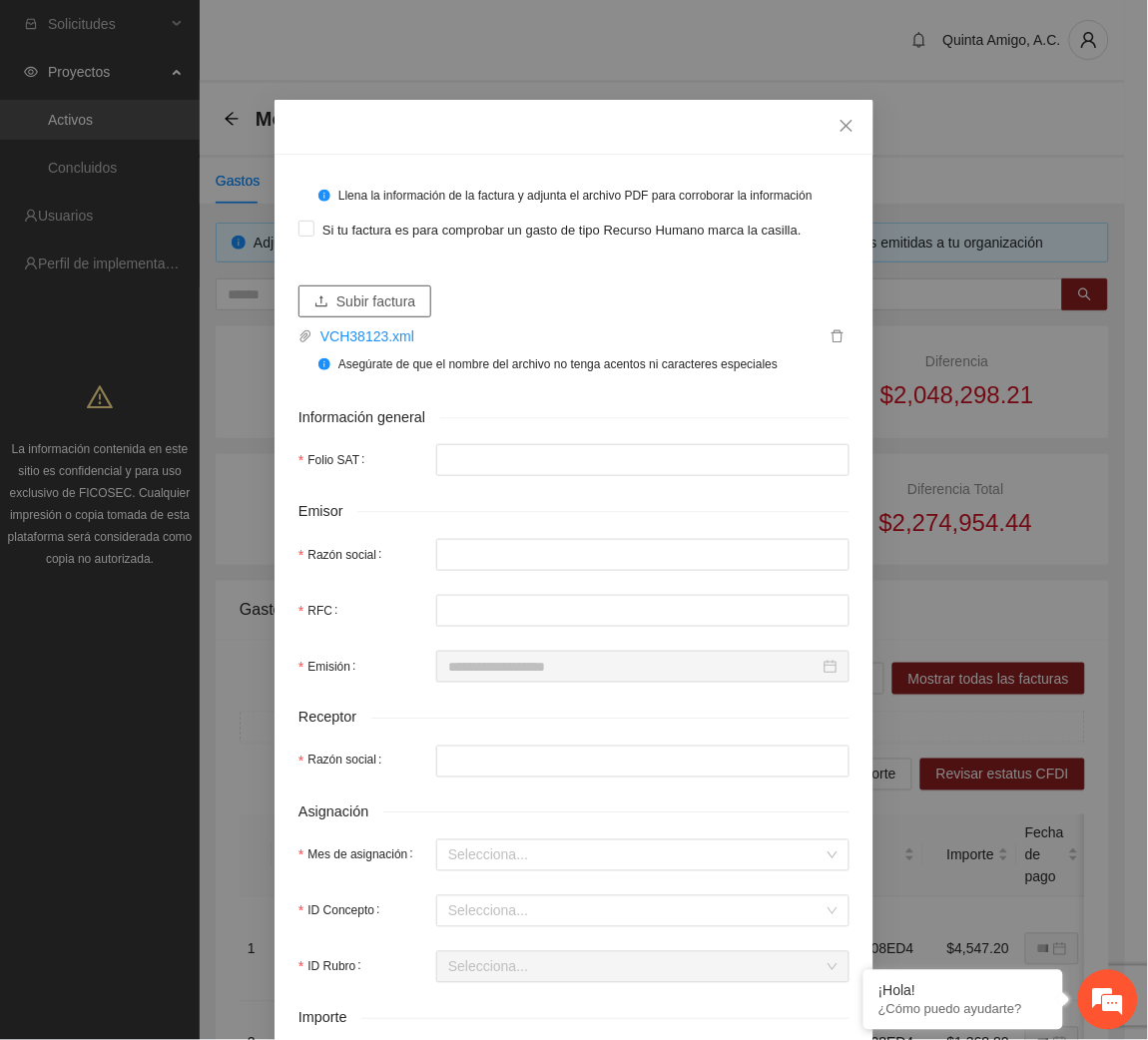 type on "**********" 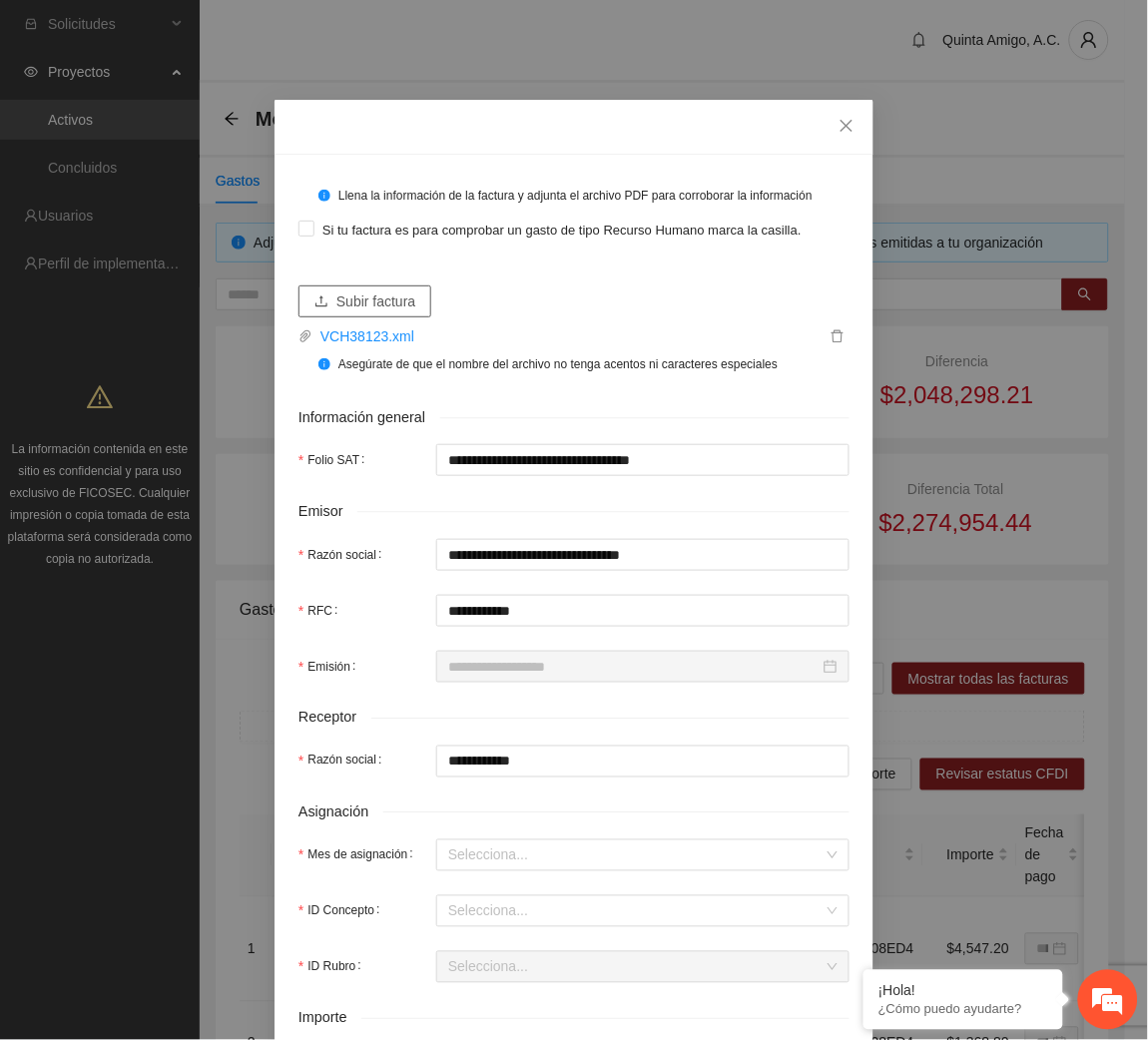type on "**********" 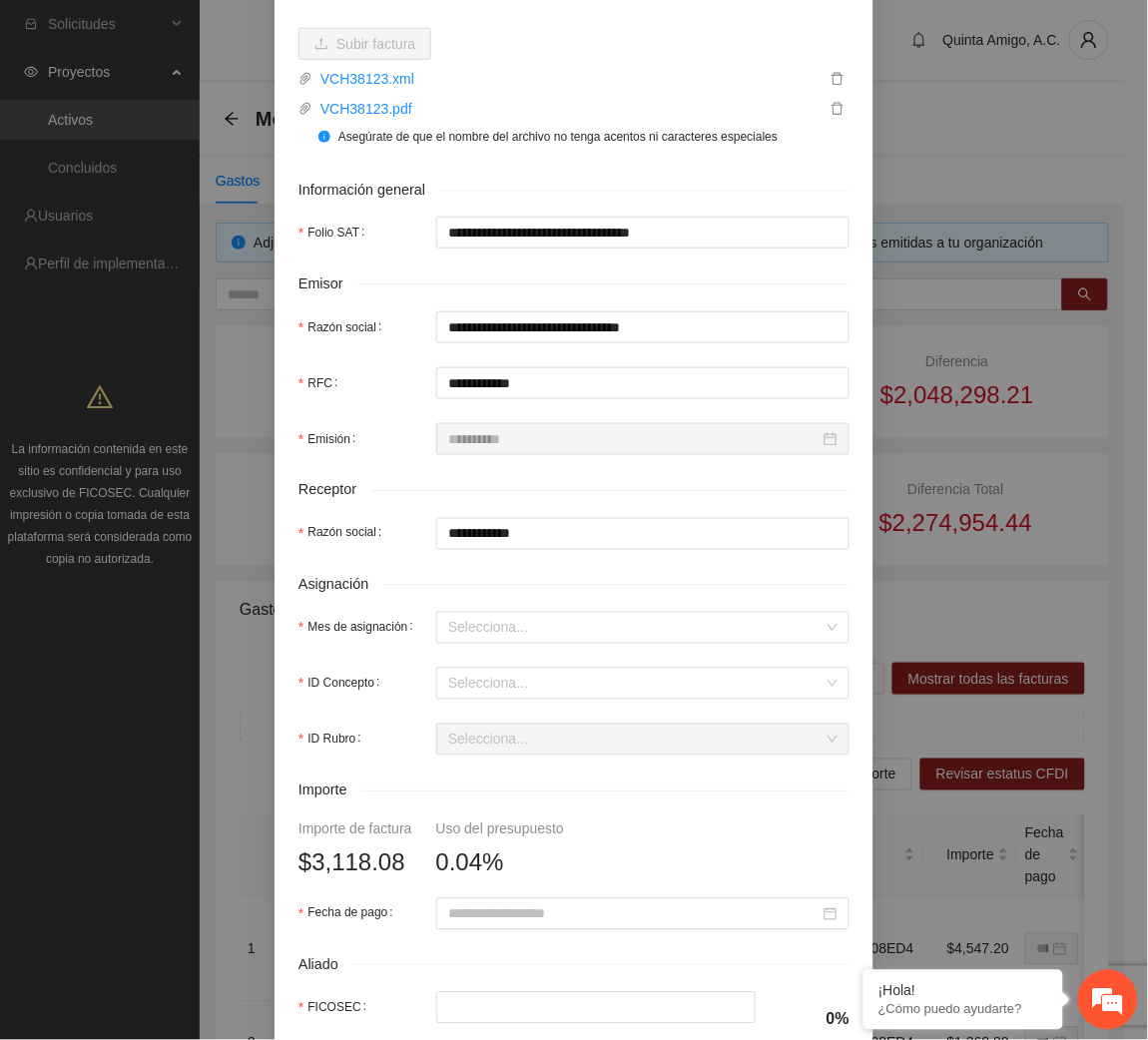 scroll, scrollTop: 293, scrollLeft: 0, axis: vertical 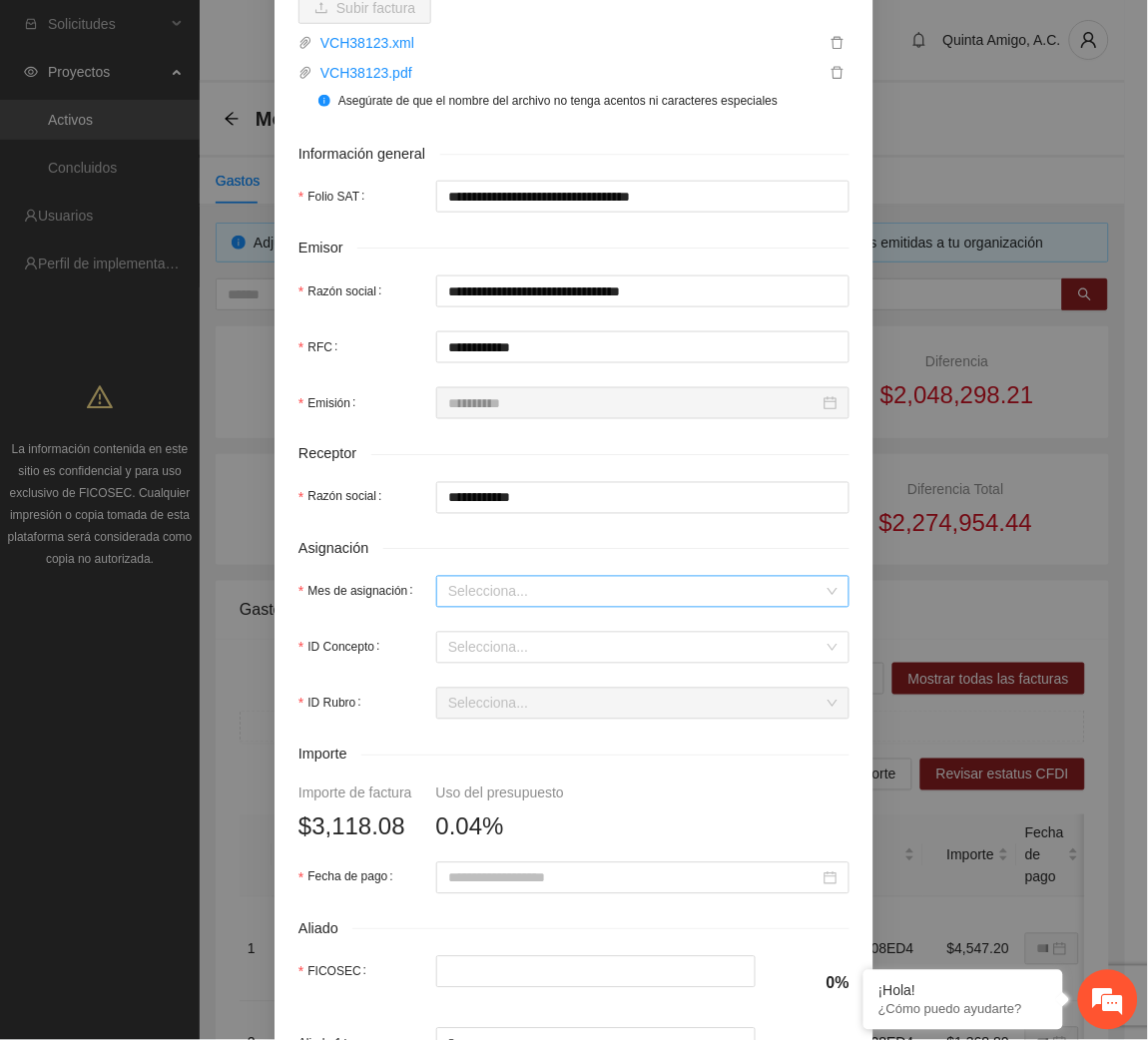 click on "Mes de asignación" at bounding box center [636, 592] 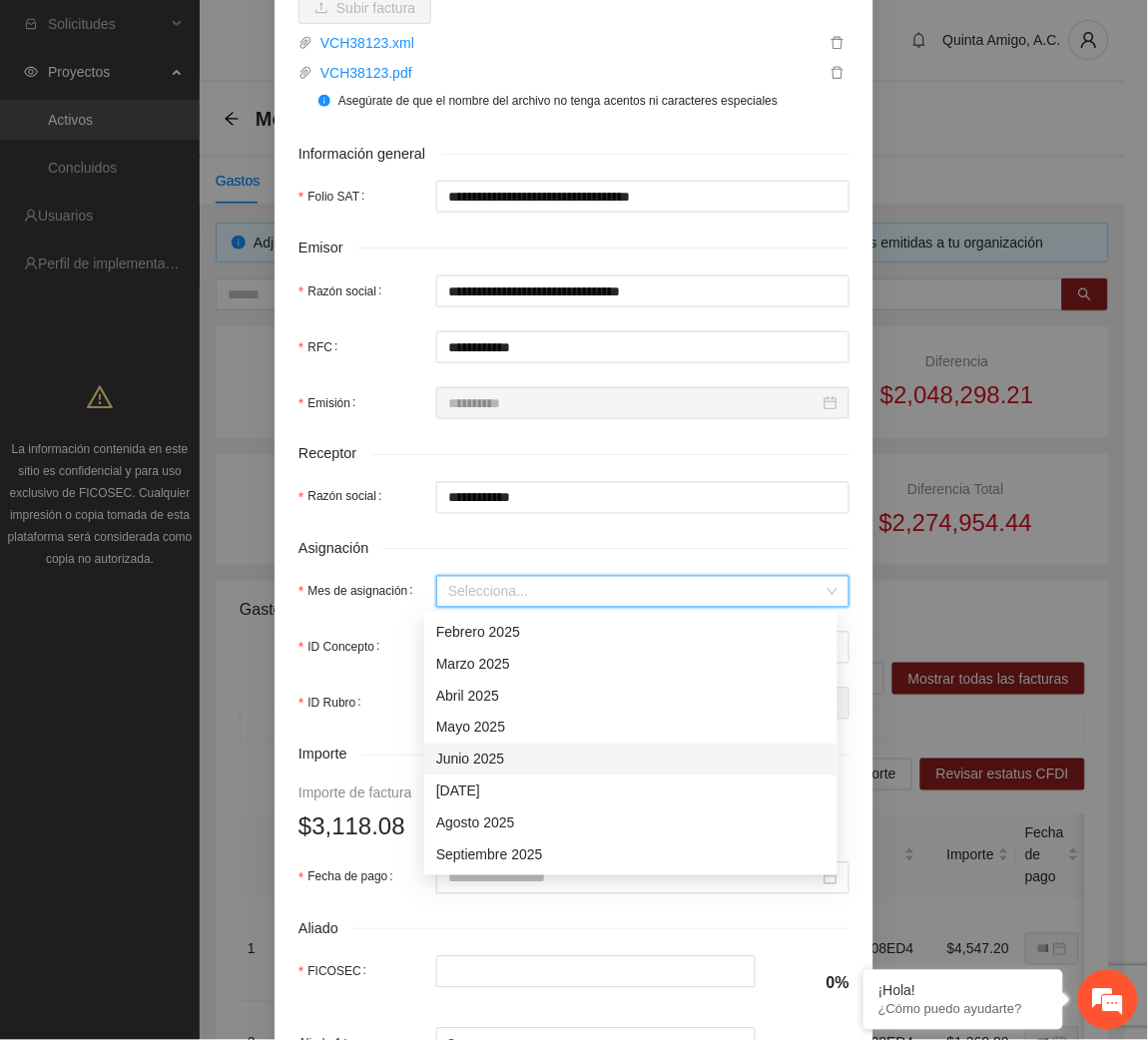 click on "Junio 2025" at bounding box center (631, 760) 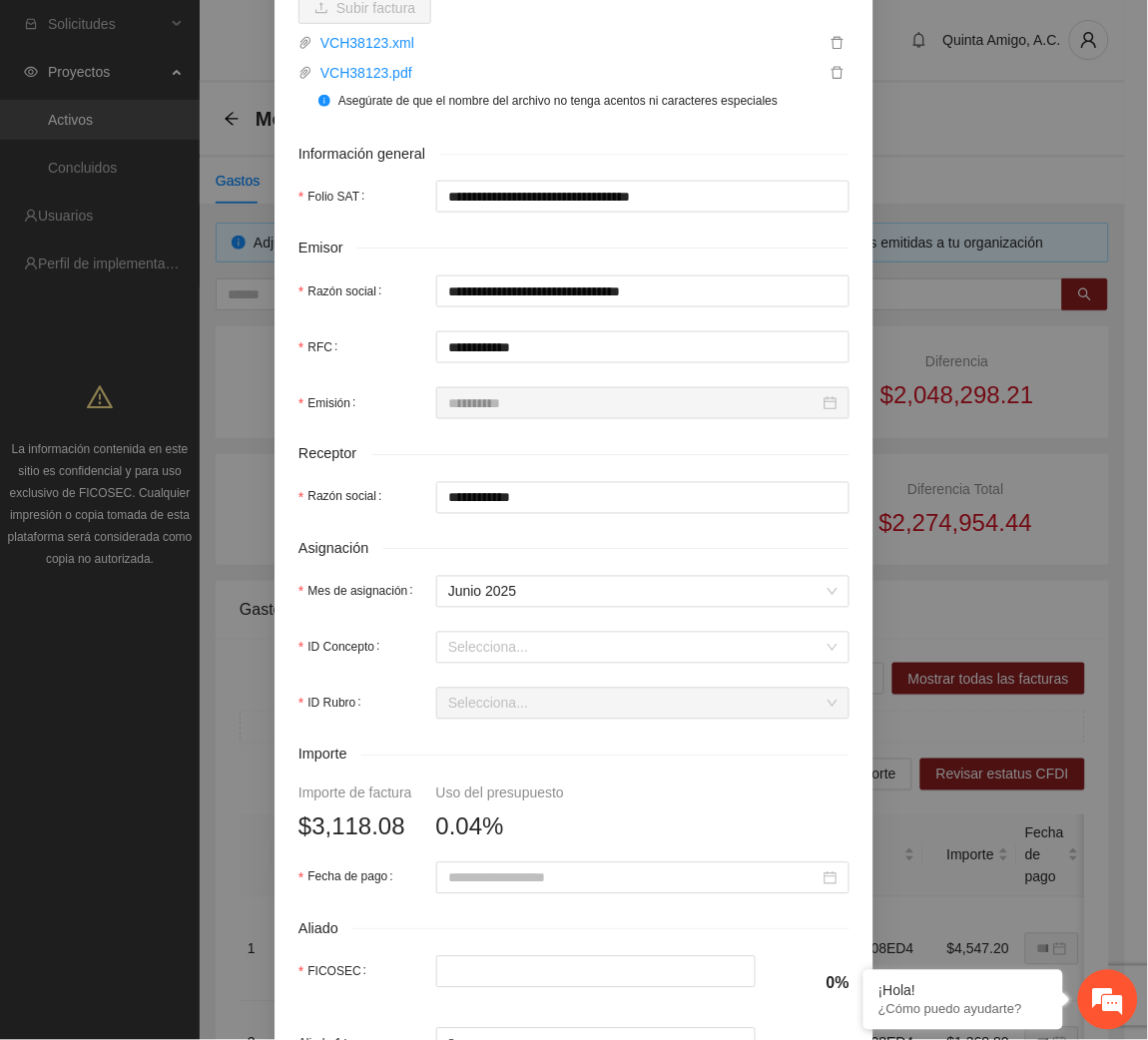 click on "**********" at bounding box center [574, 556] 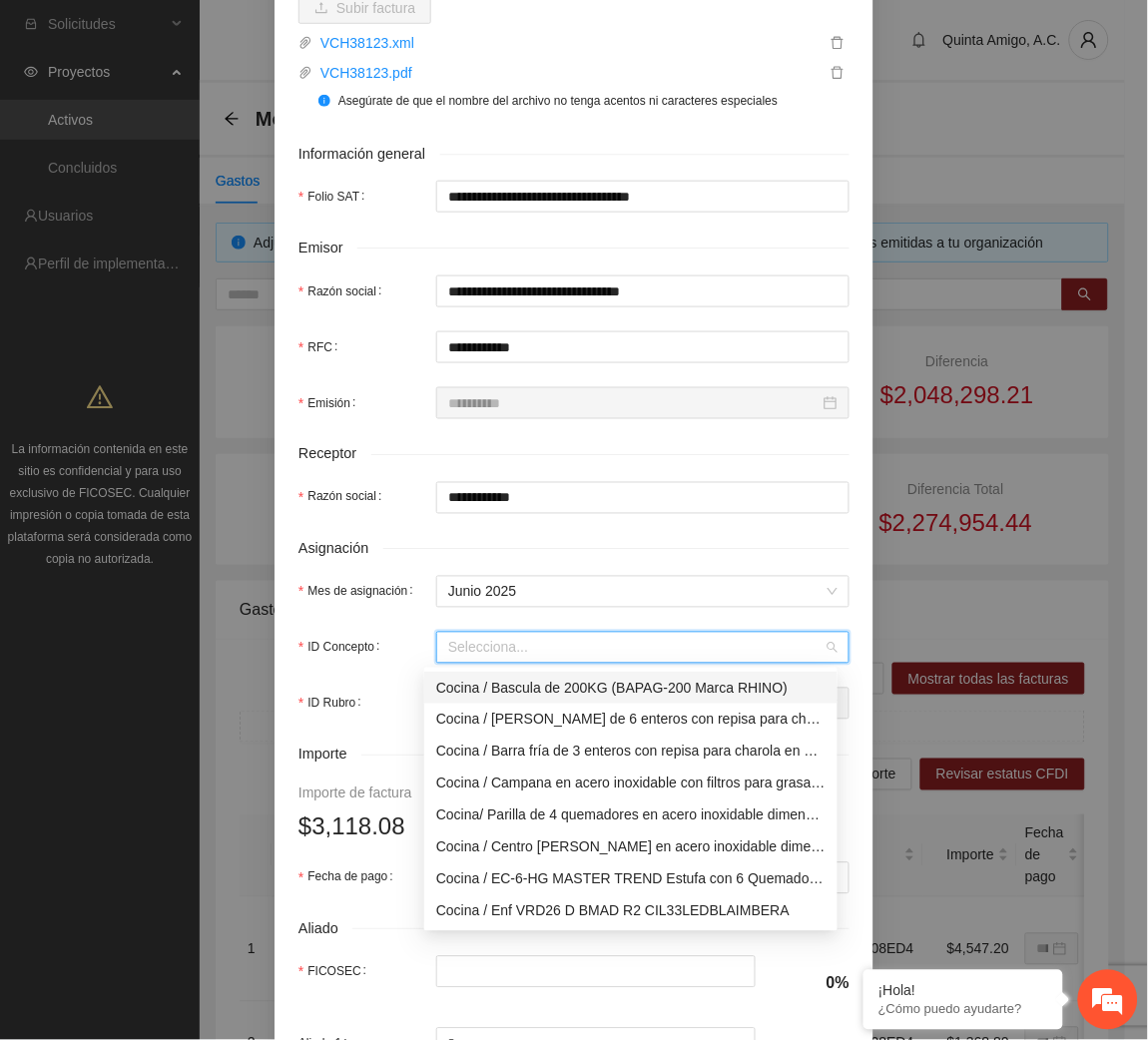 click on "ID Concepto" at bounding box center [636, 648] 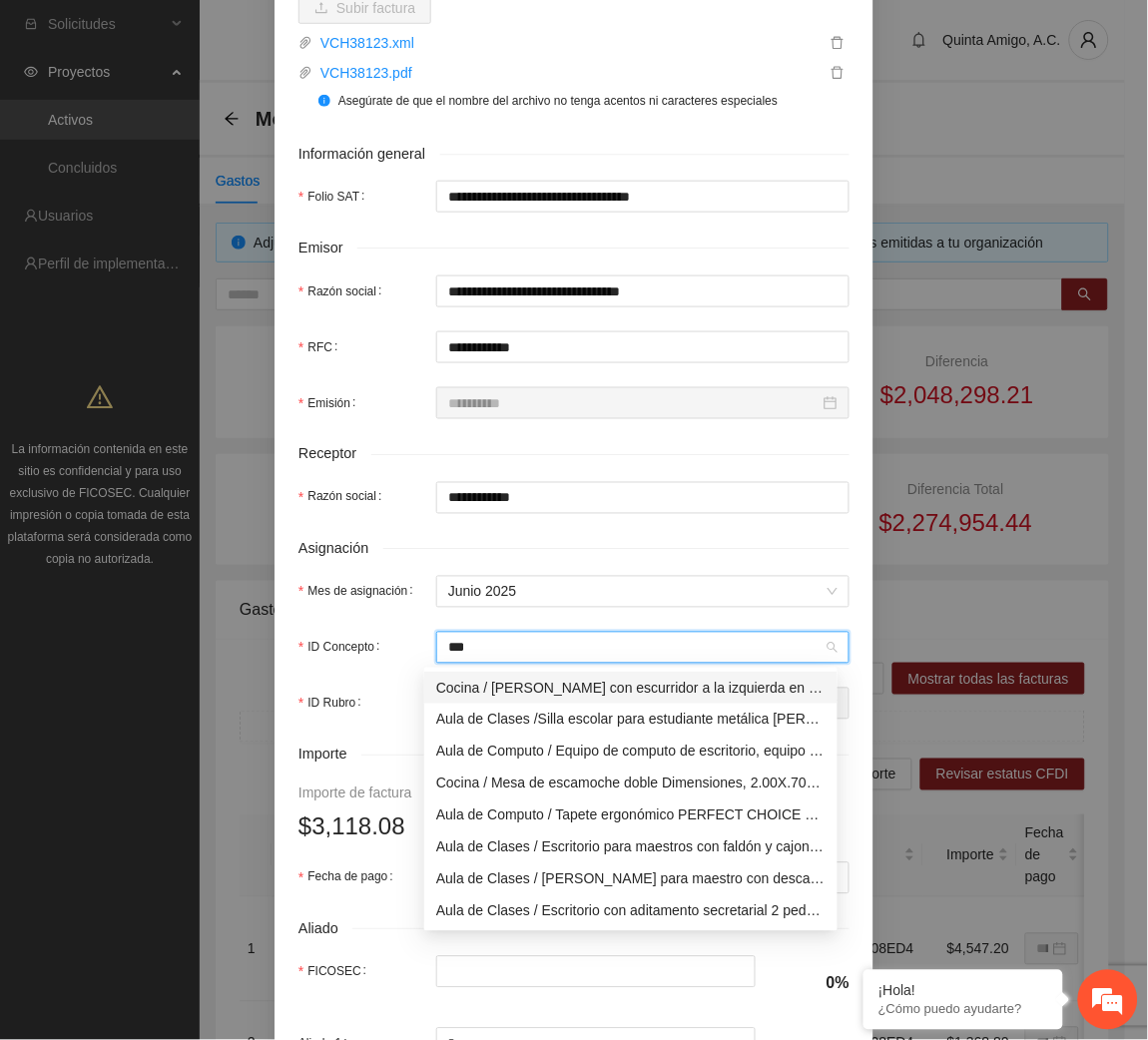 type on "****" 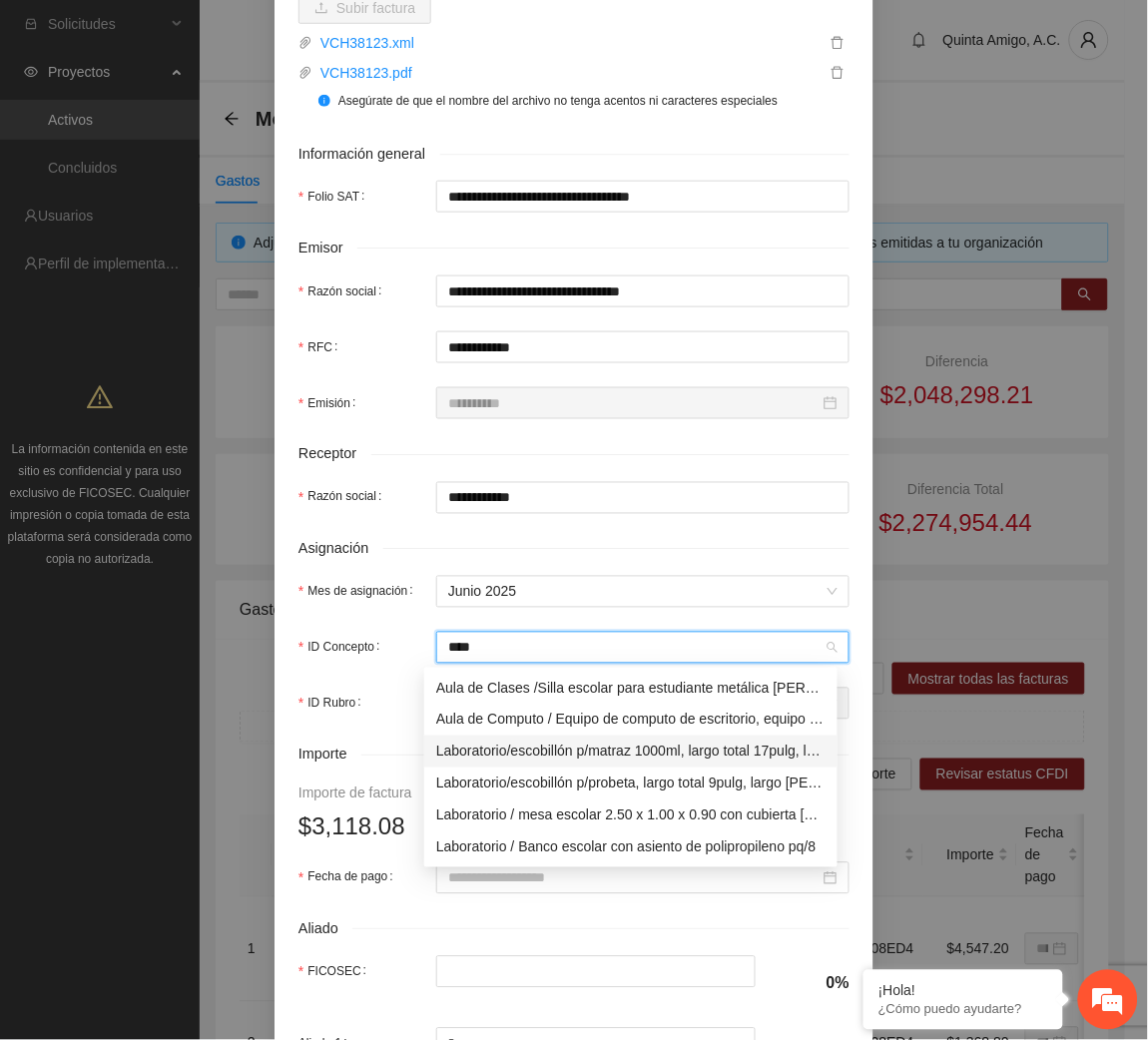 click on "Laboratorio/escobillón p/matraz 1000ml, largo total 17pulg, largo [PERSON_NAME] 5pulg, diámetro 1.75pulg, 1790-3  [PERSON_NAME]" at bounding box center (631, 752) 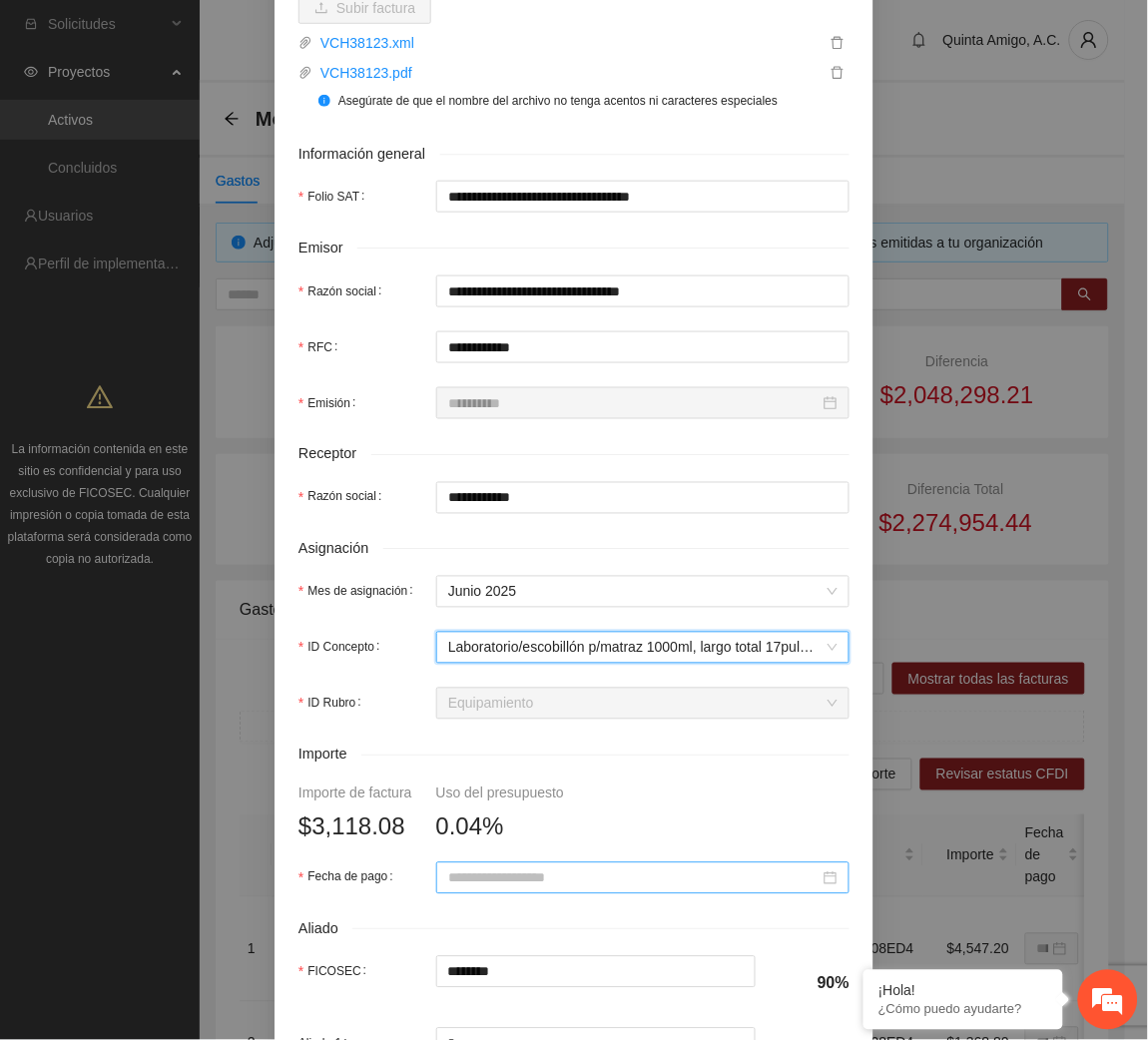 click on "Fecha de pago" at bounding box center (634, 878) 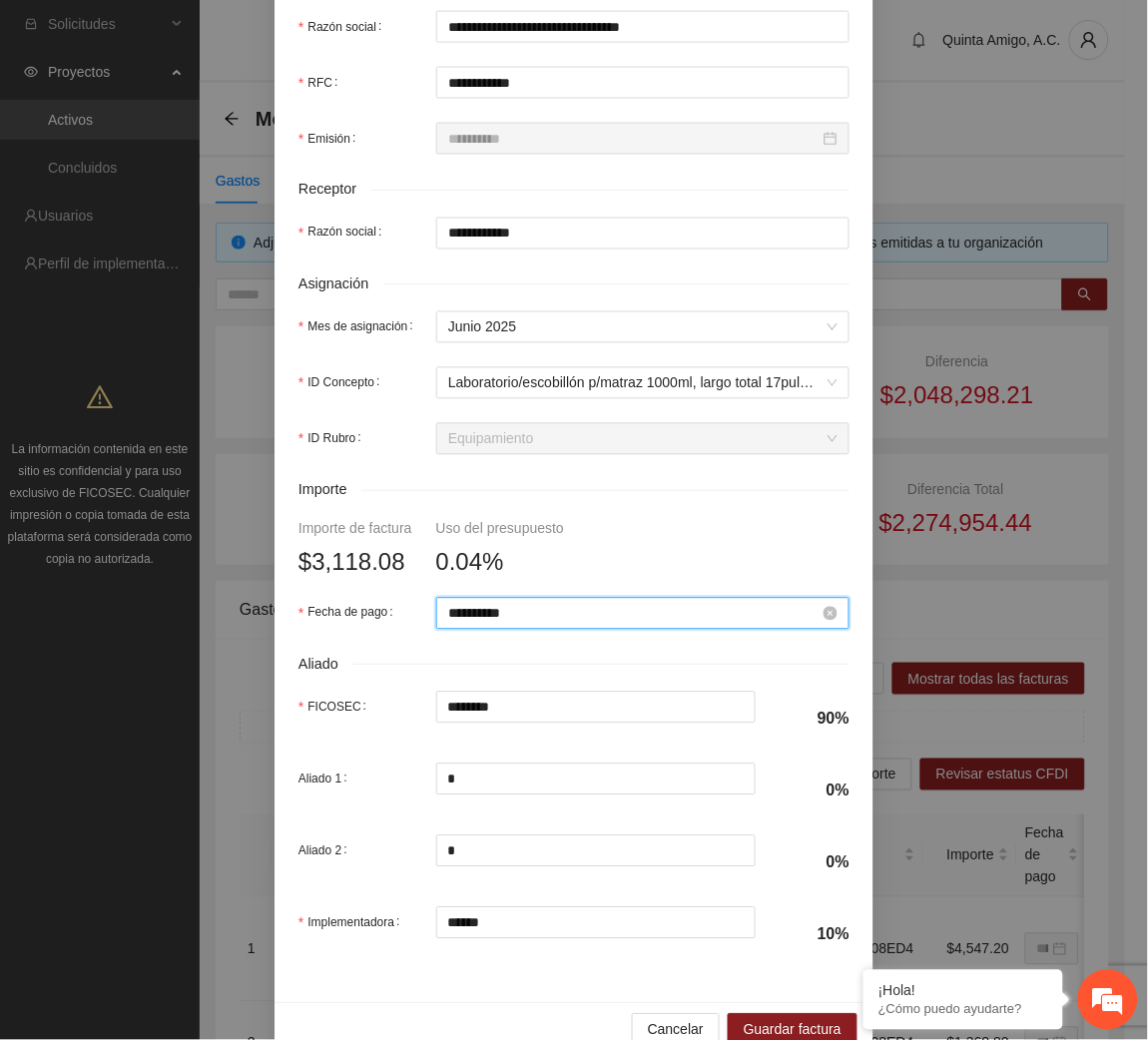 scroll, scrollTop: 575, scrollLeft: 0, axis: vertical 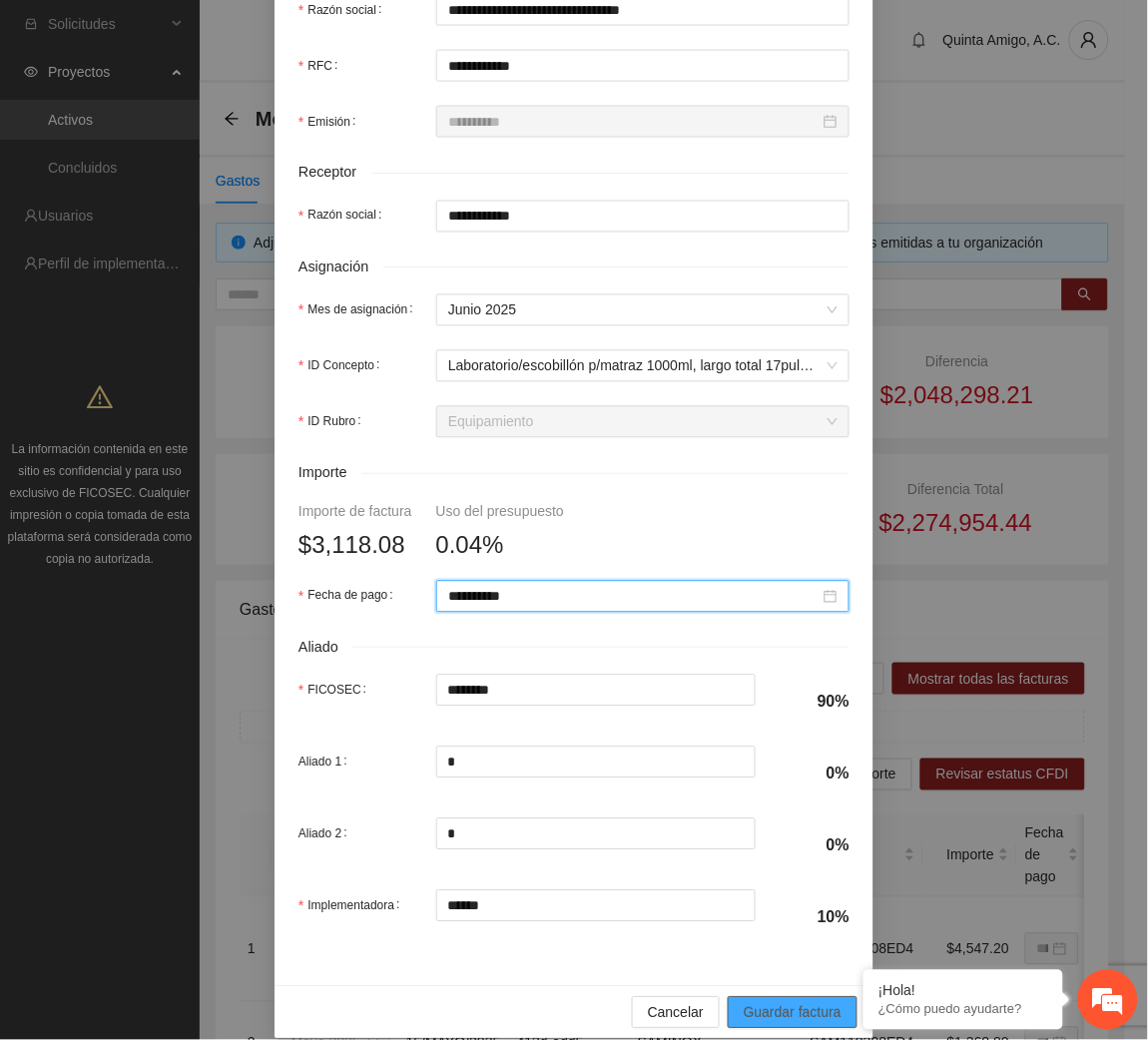 type on "**********" 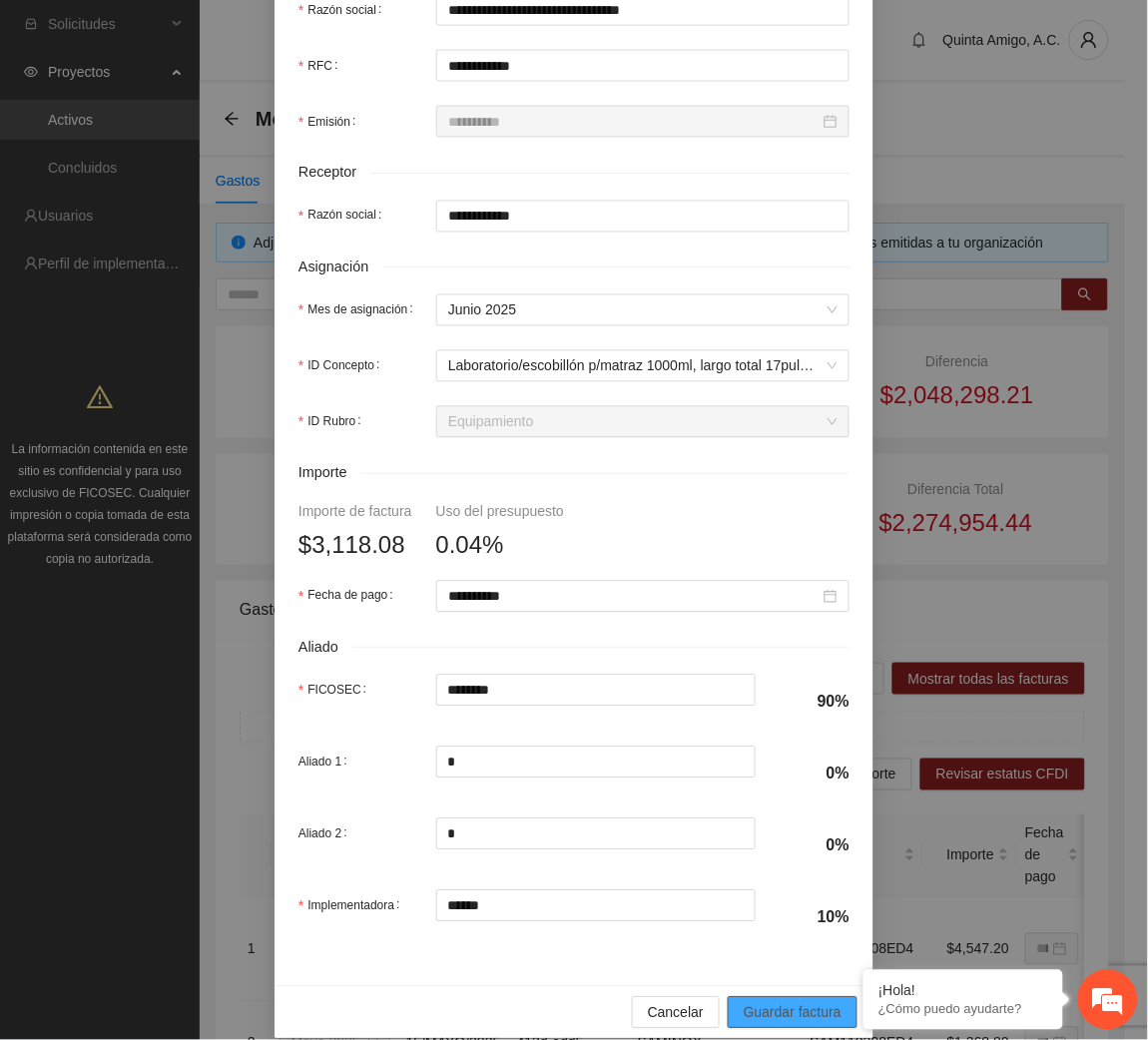 click on "Guardar factura" at bounding box center [793, 1013] 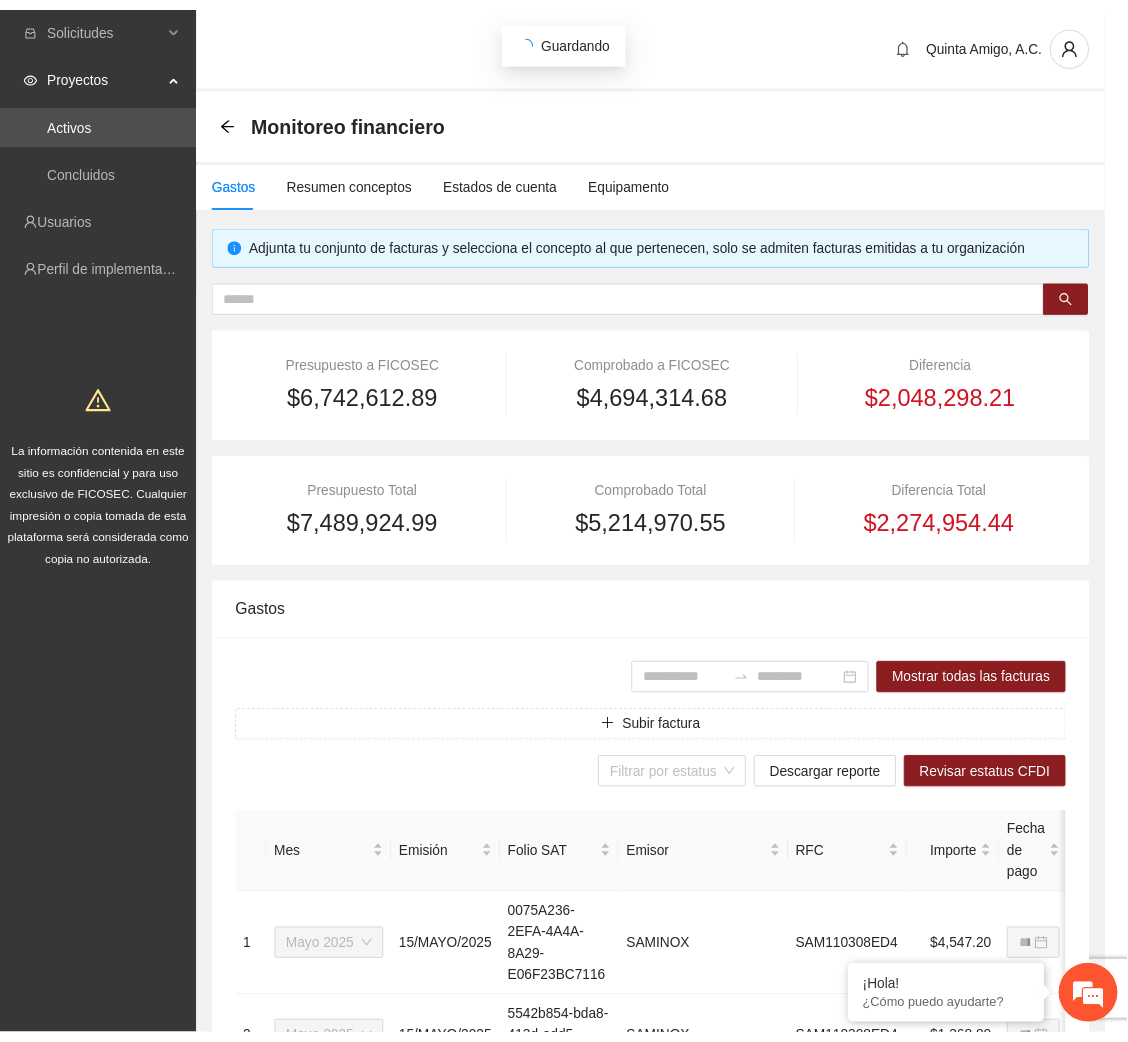 scroll, scrollTop: 442, scrollLeft: 0, axis: vertical 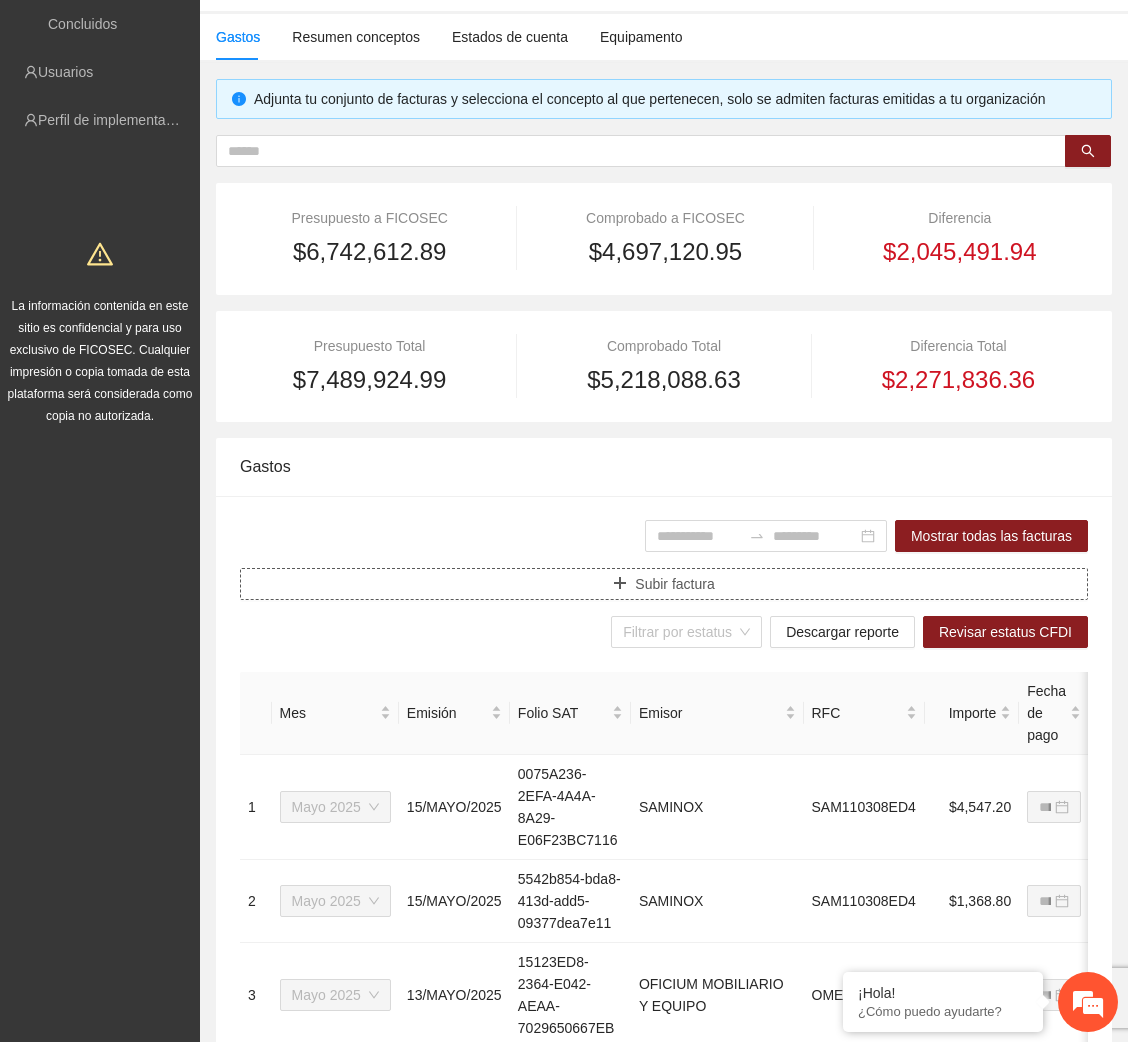 click on "Subir factura" at bounding box center (664, 584) 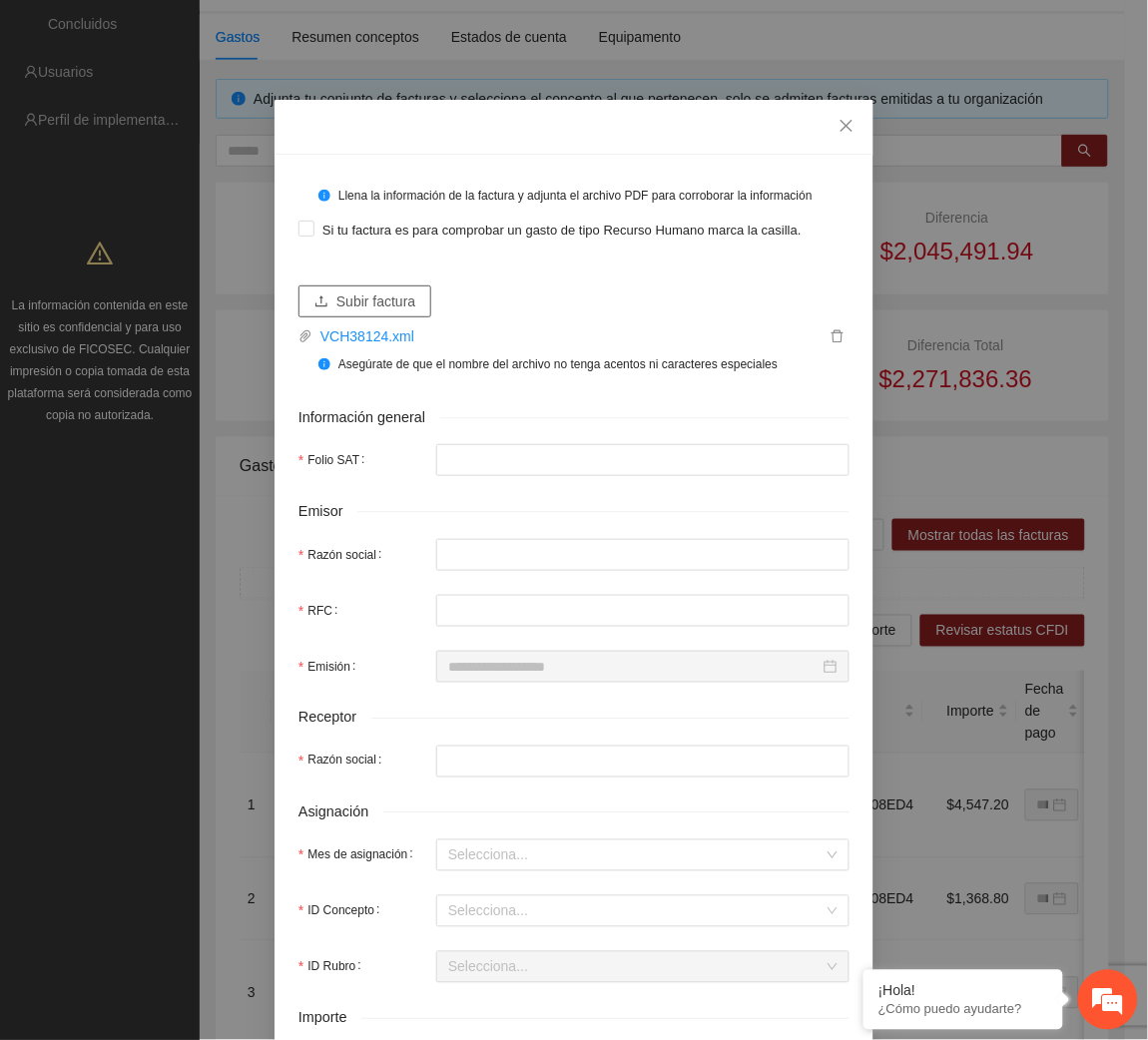 type on "**********" 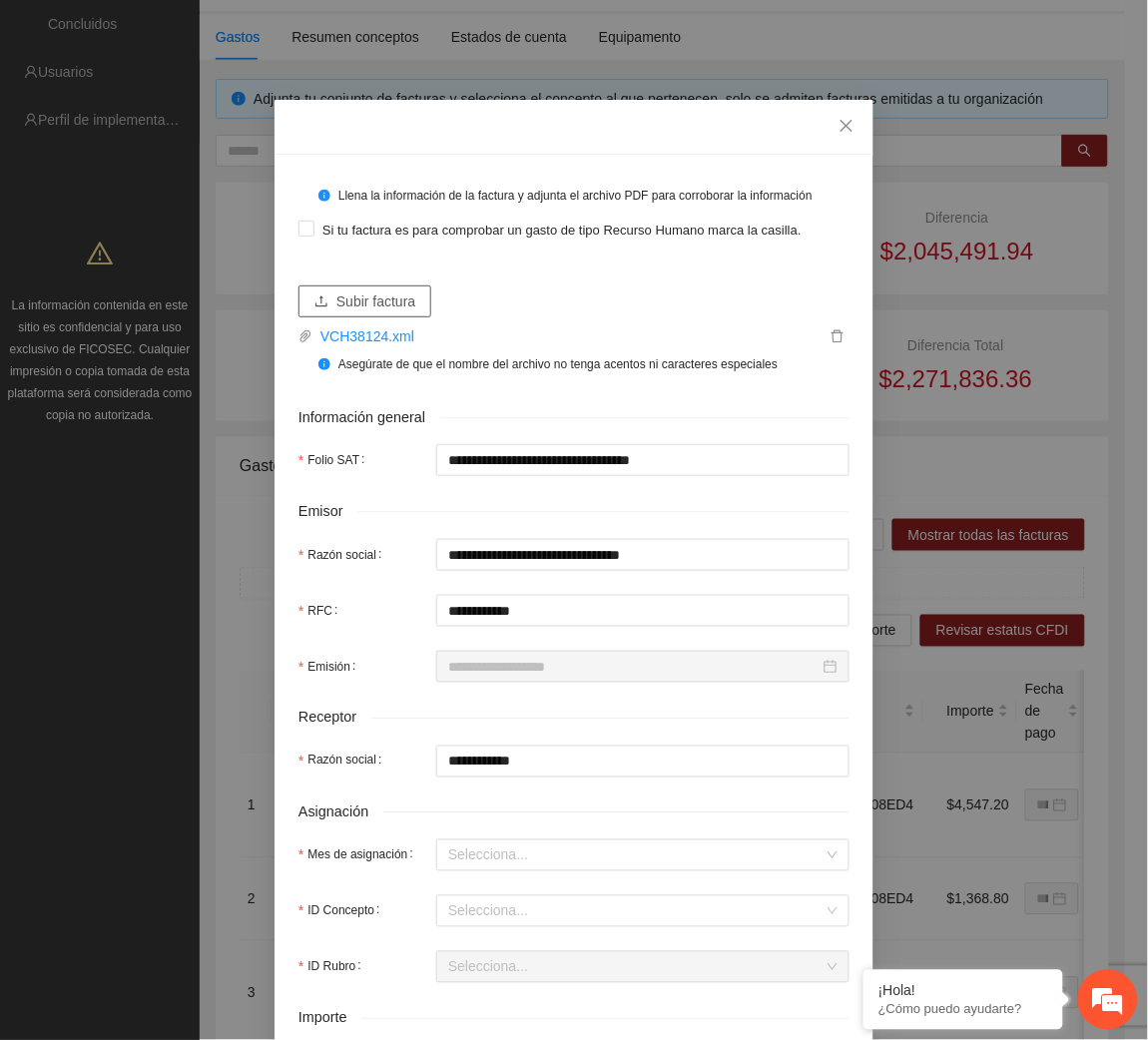type on "**********" 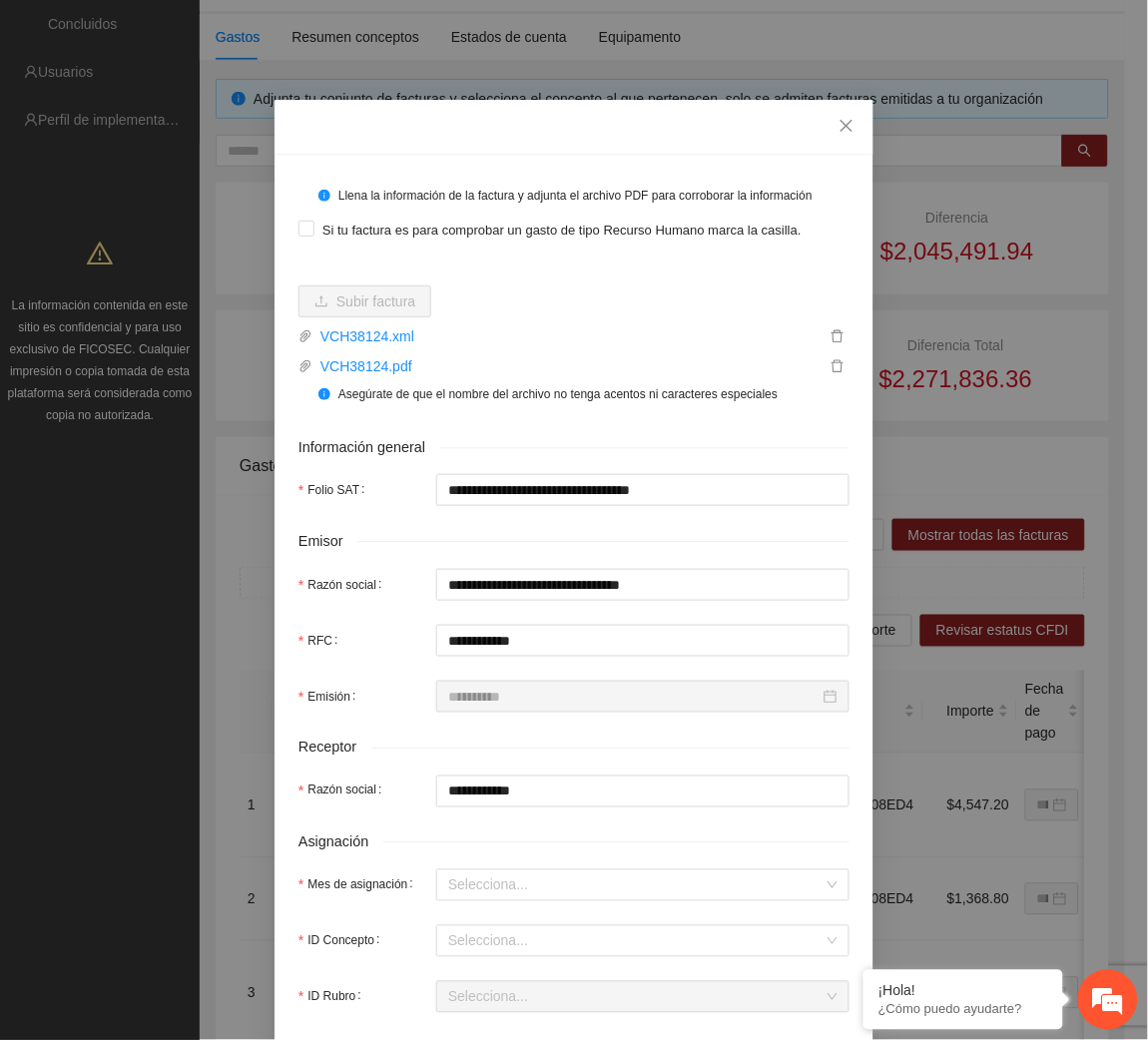 click on "**********" at bounding box center [574, 849] 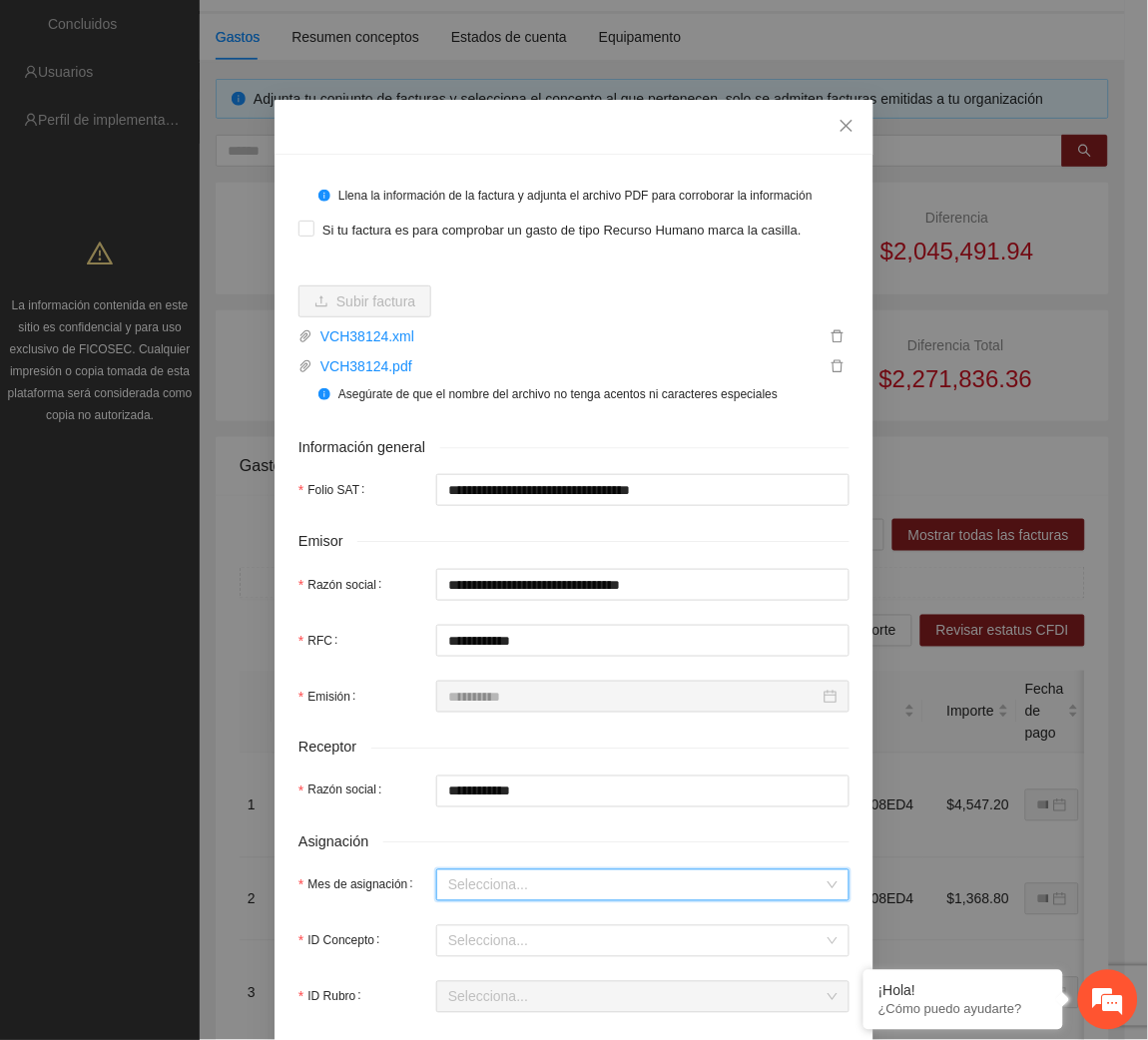 click on "Mes de asignación" at bounding box center (636, 885) 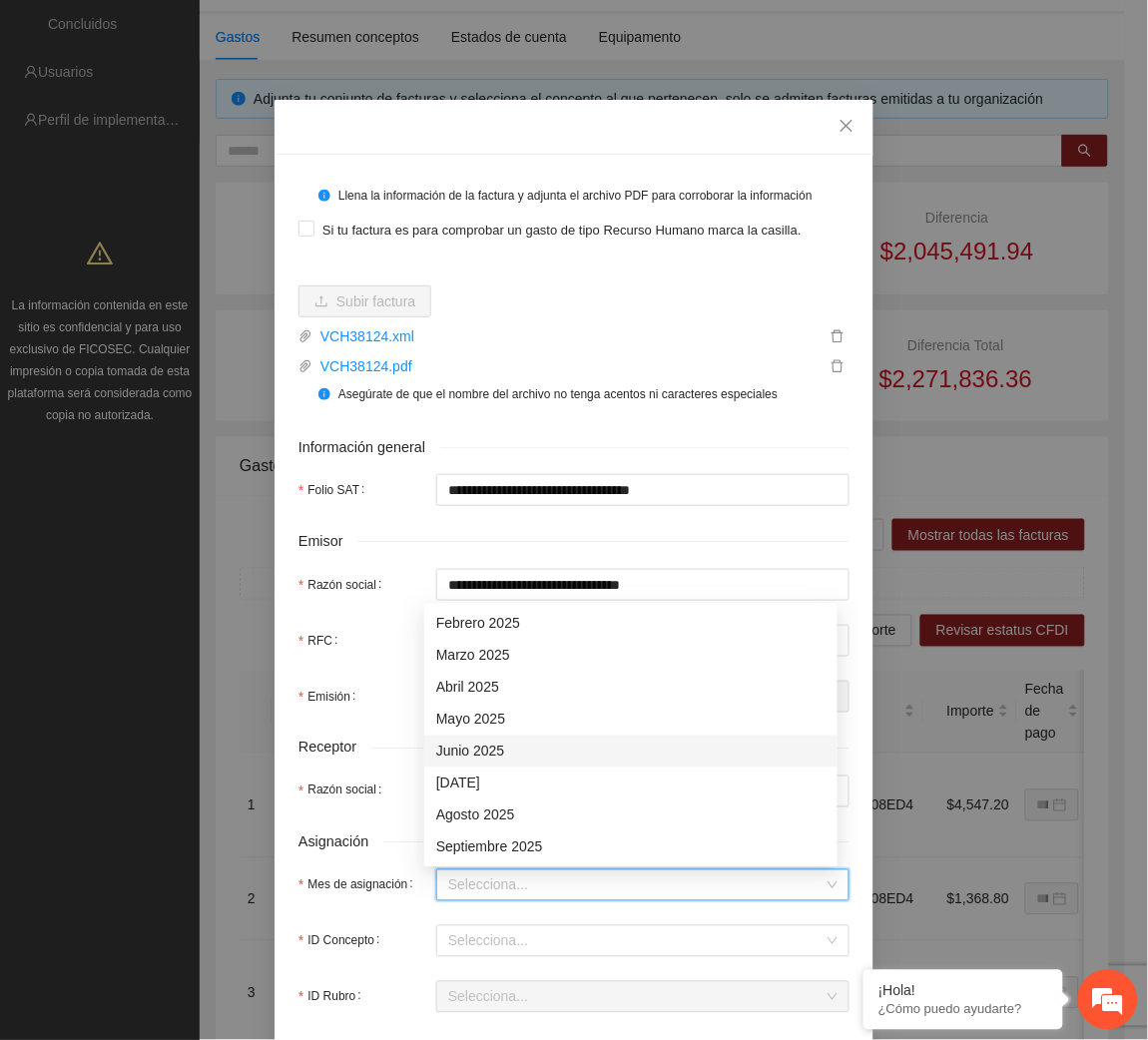 click on "Junio 2025" at bounding box center [631, 752] 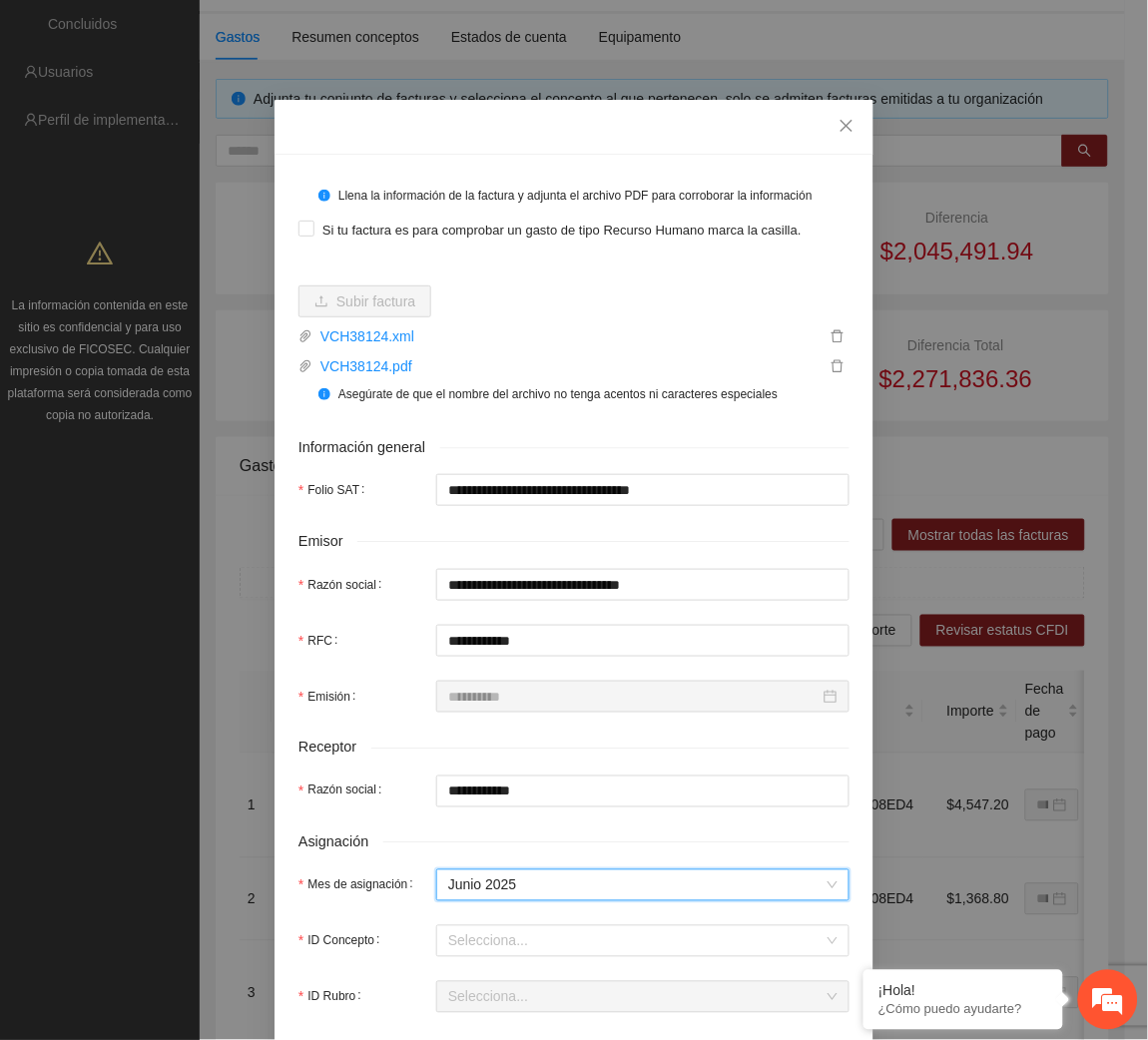scroll, scrollTop: 72, scrollLeft: 0, axis: vertical 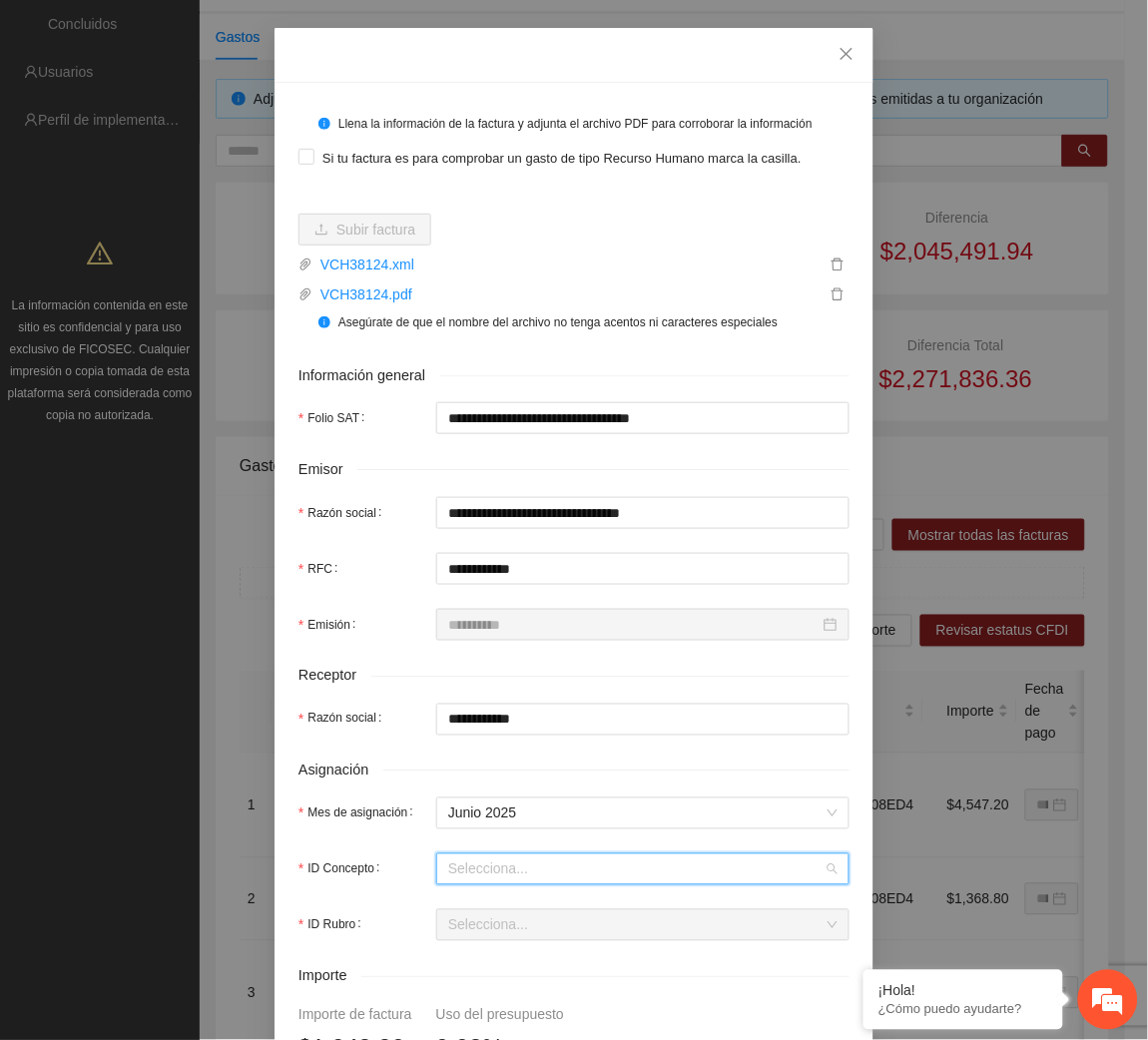 click on "ID Concepto" at bounding box center (636, 869) 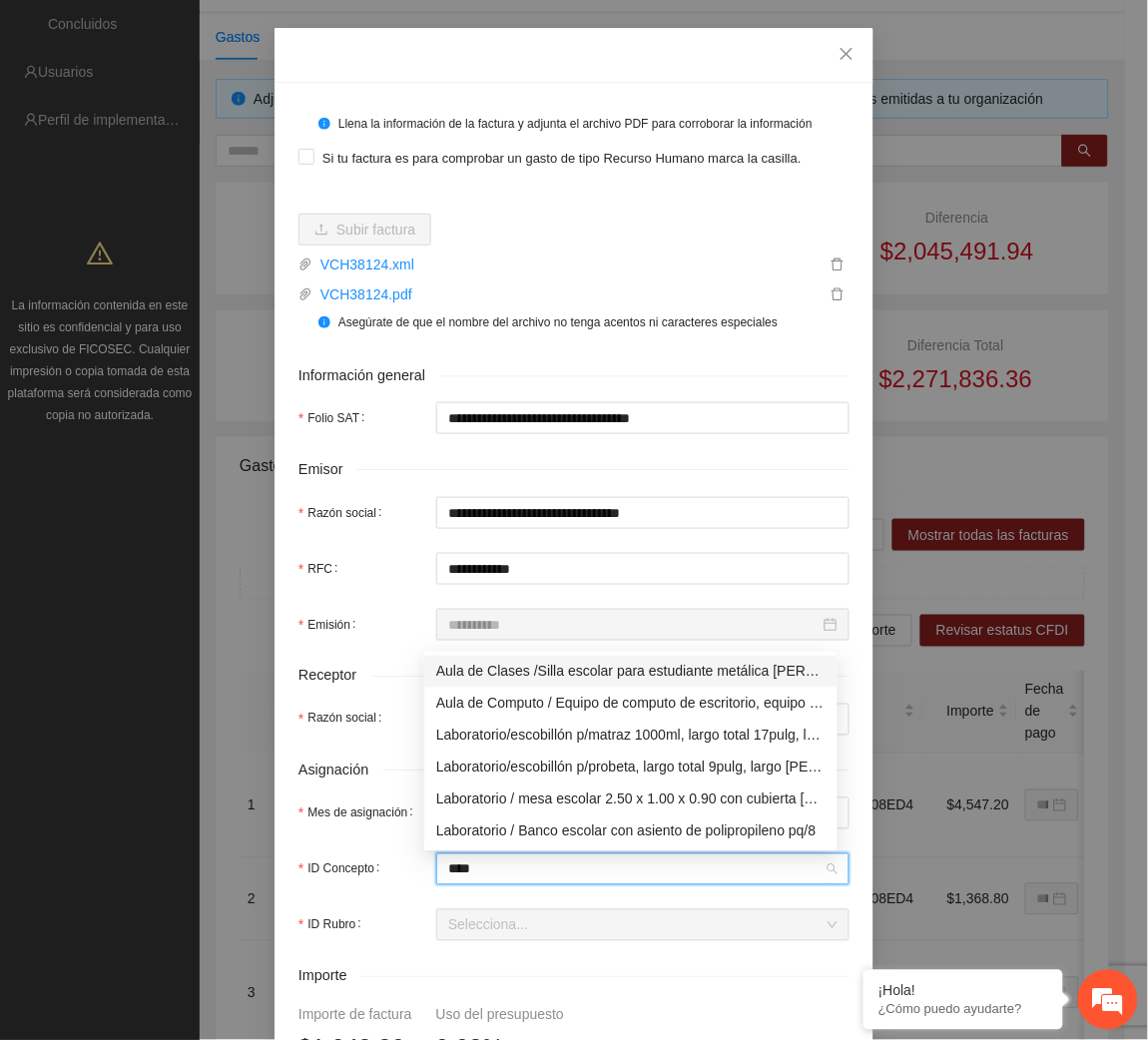 type on "*****" 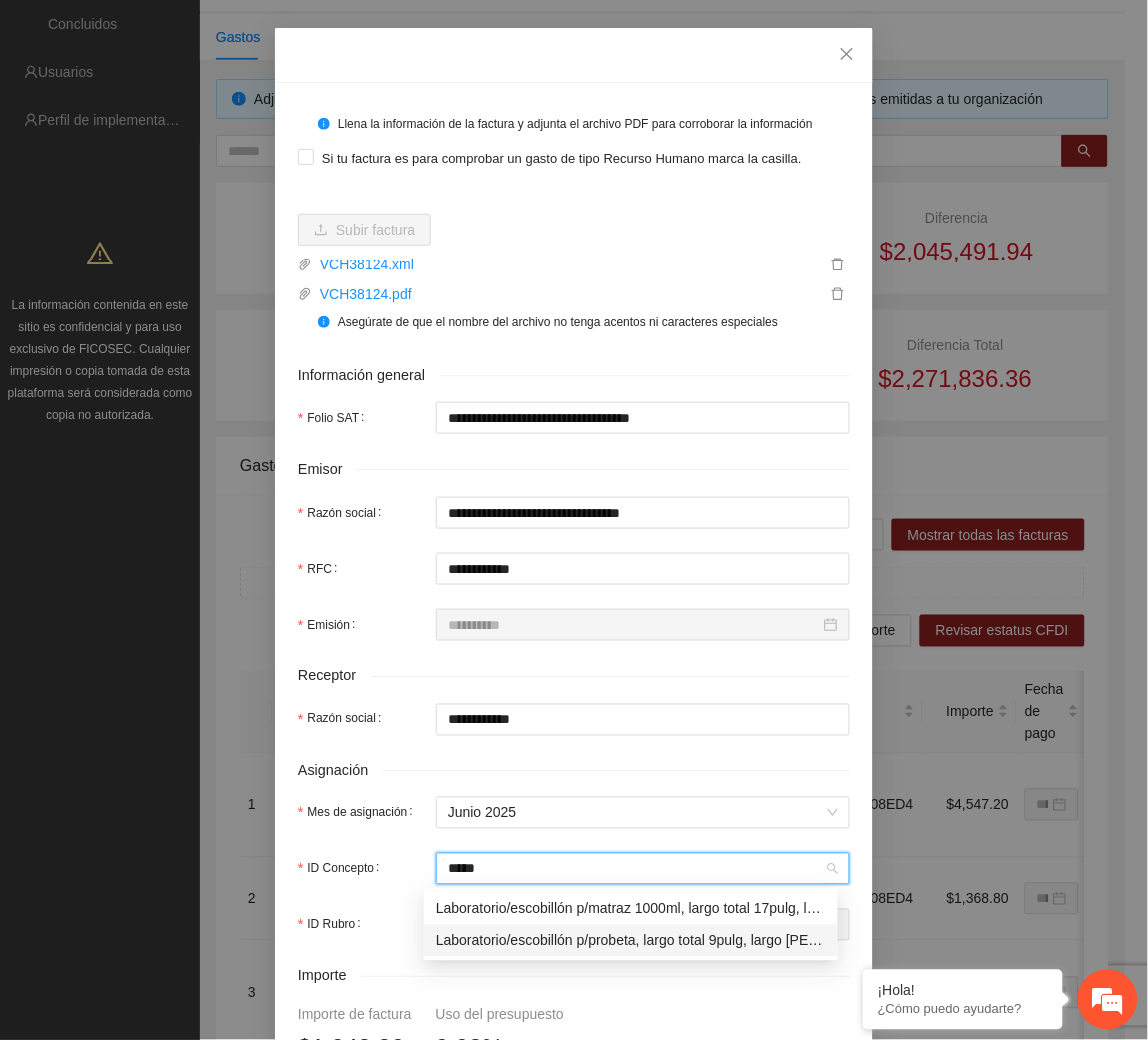 click on "Laboratorio/escobillón p/probeta, largo total 9pulg, largo [PERSON_NAME] 3 1/2pulg, diámetro [PERSON_NAME] 3/4pulg, 3602  PERFEX" at bounding box center (631, 941) 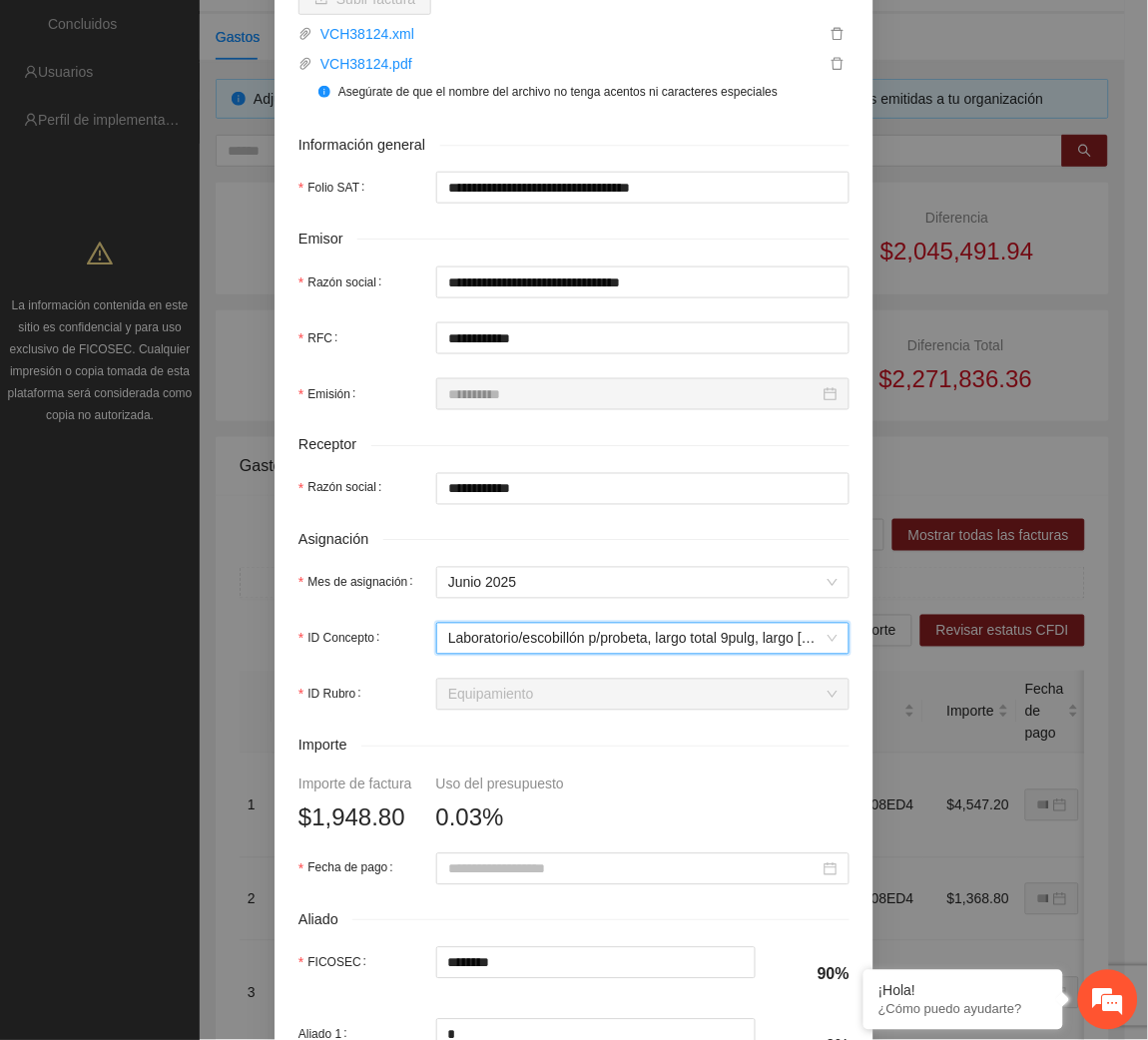 scroll, scrollTop: 312, scrollLeft: 0, axis: vertical 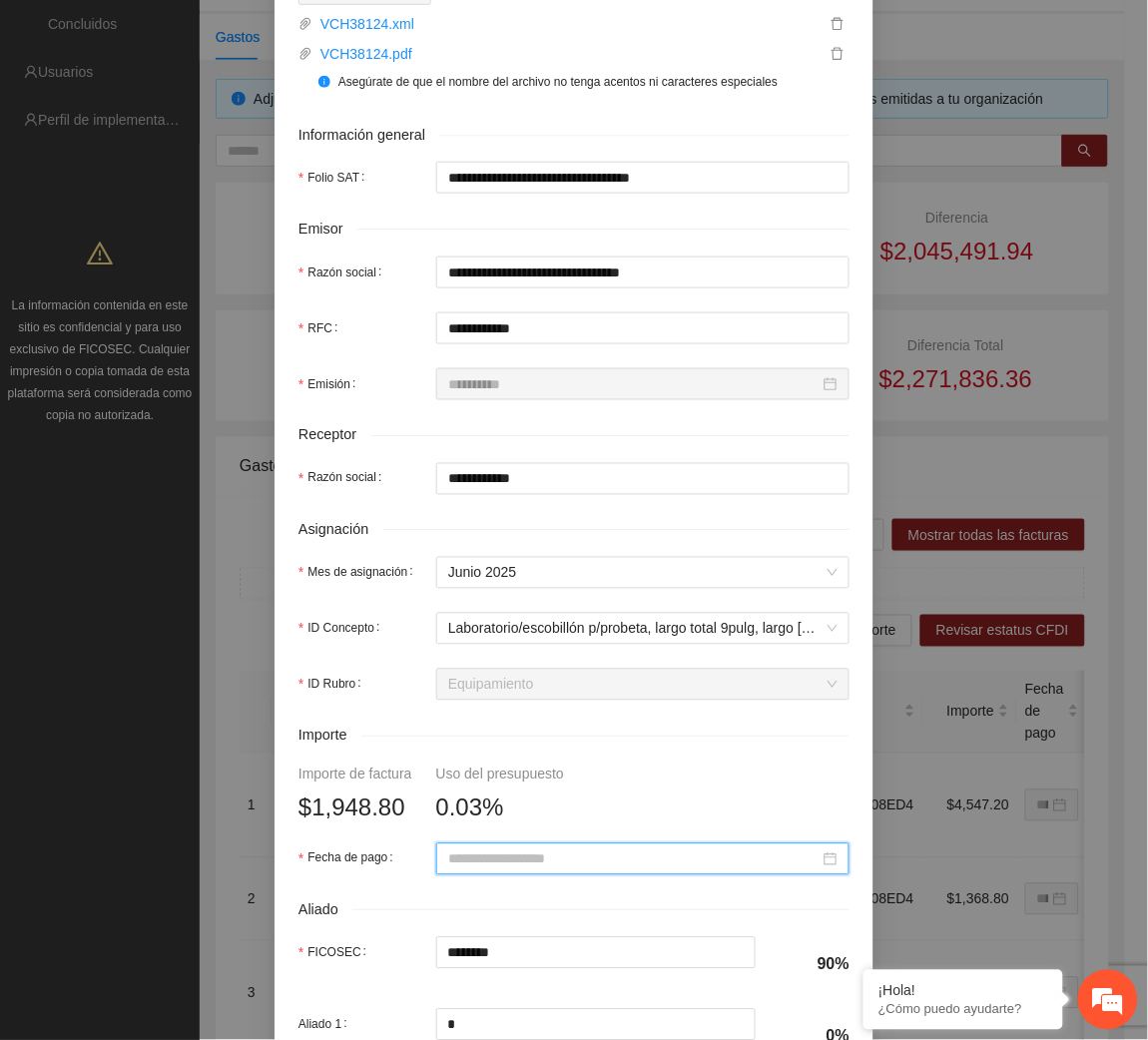 click on "Fecha de pago" at bounding box center [634, 859] 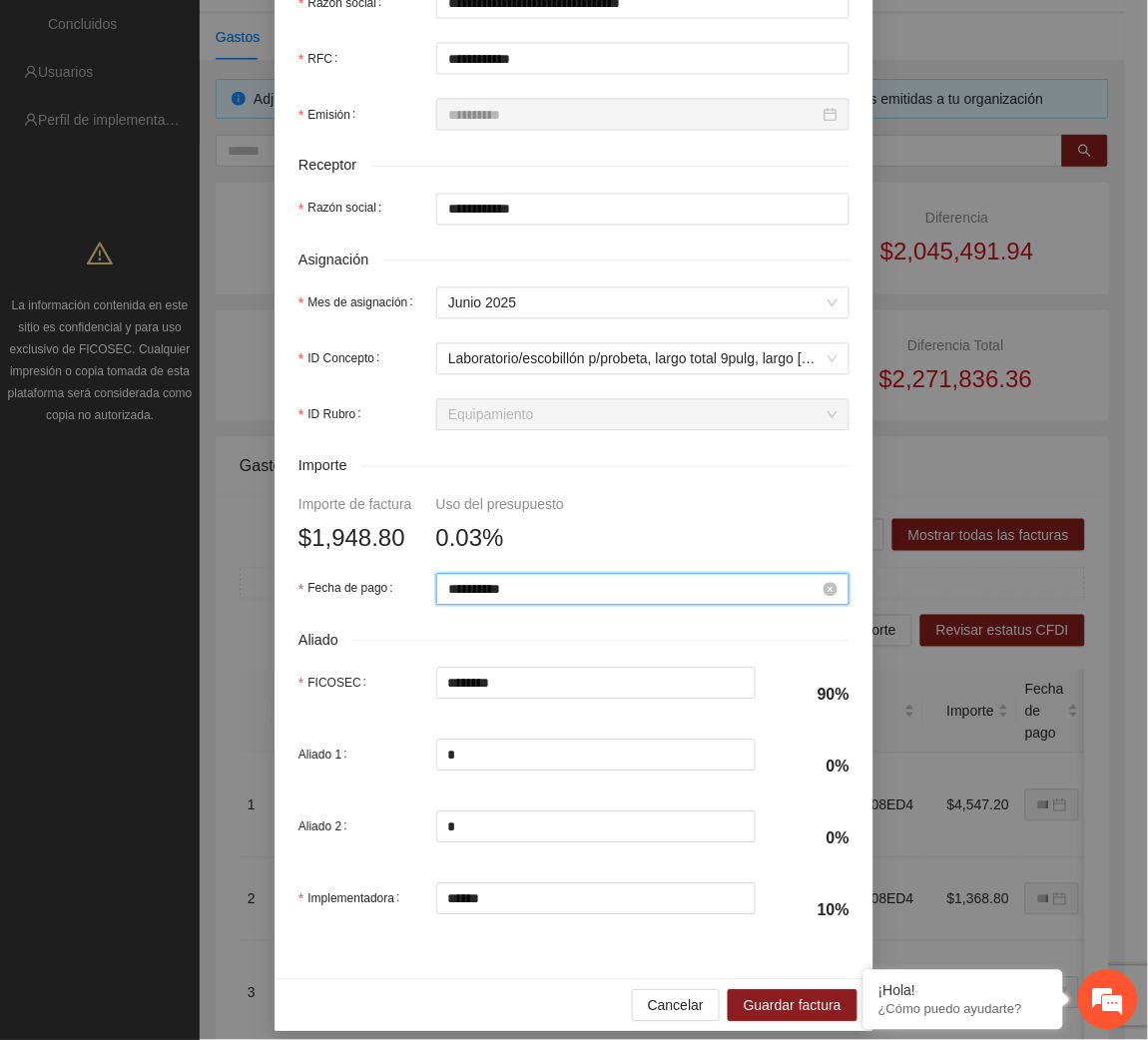 scroll, scrollTop: 594, scrollLeft: 0, axis: vertical 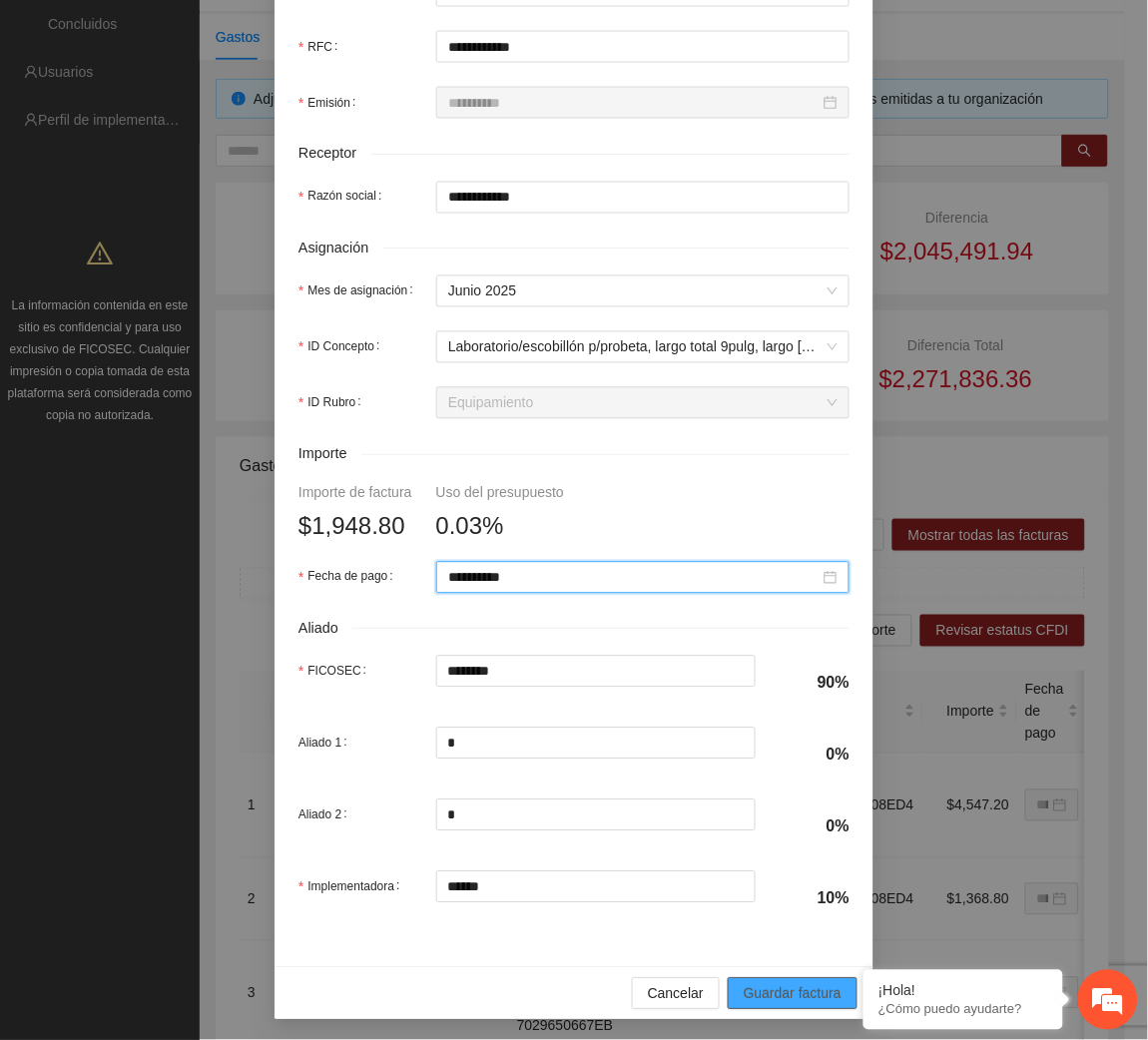 type on "**********" 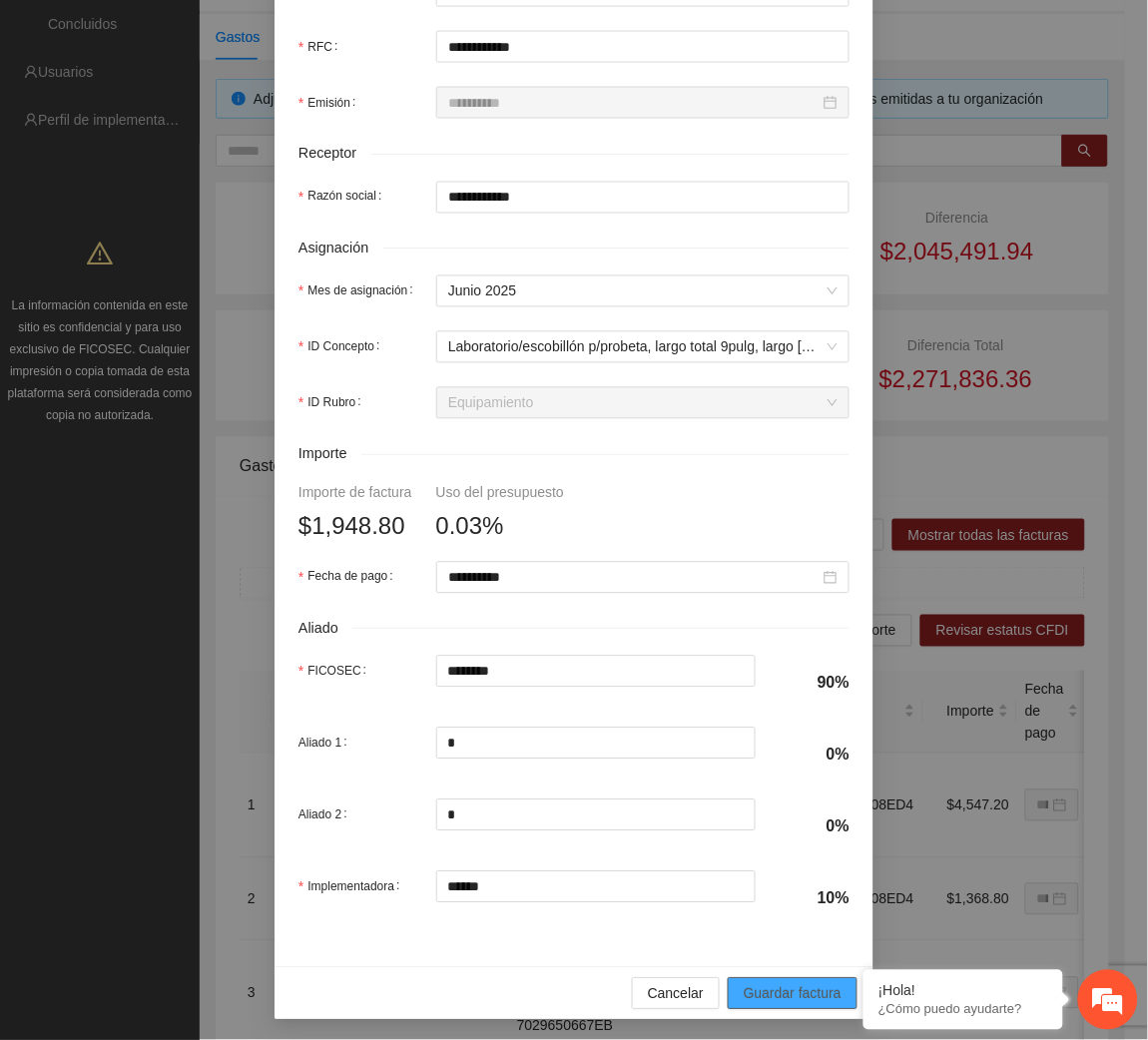 click on "Guardar factura" at bounding box center (793, 994) 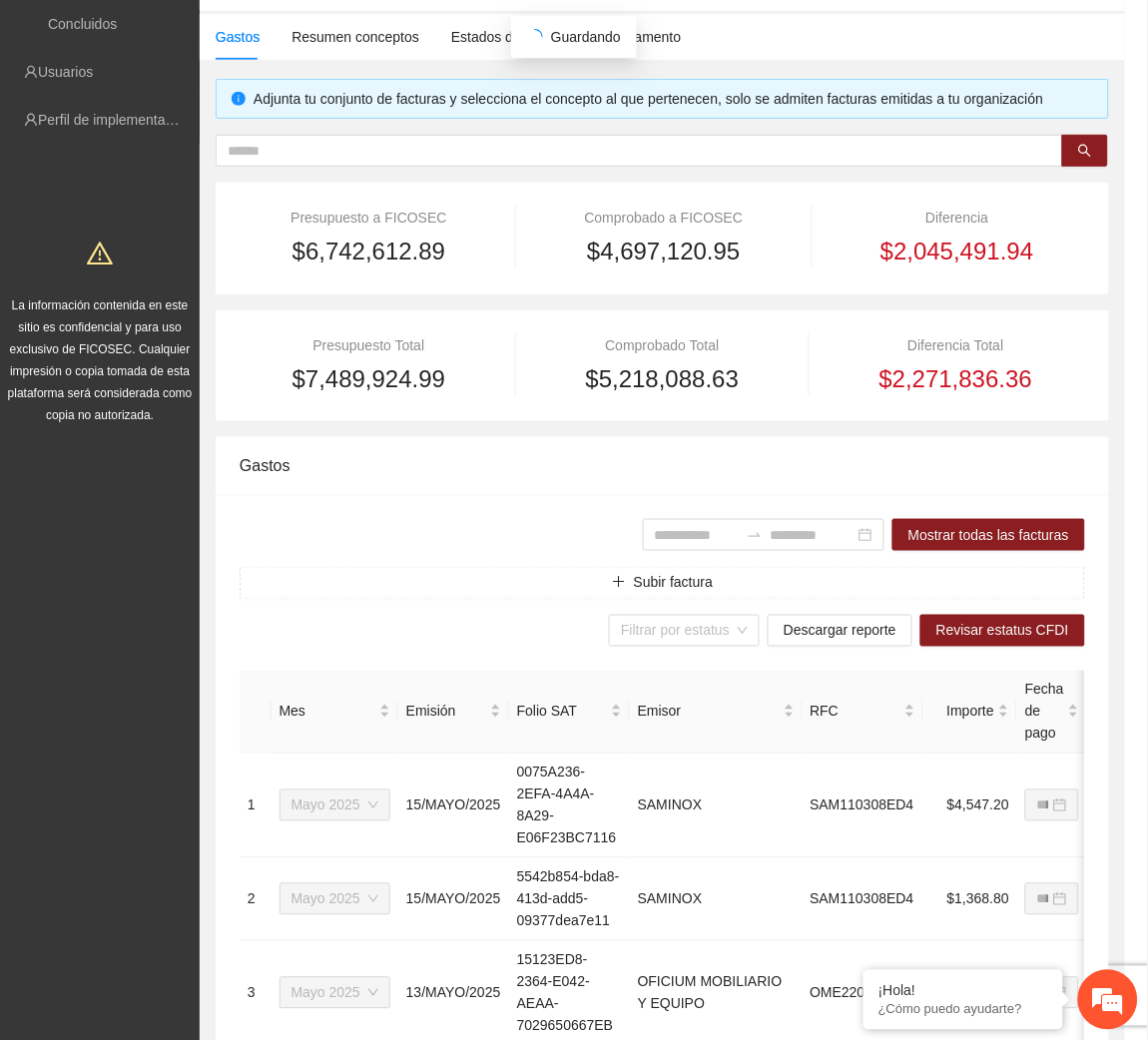scroll, scrollTop: 441, scrollLeft: 0, axis: vertical 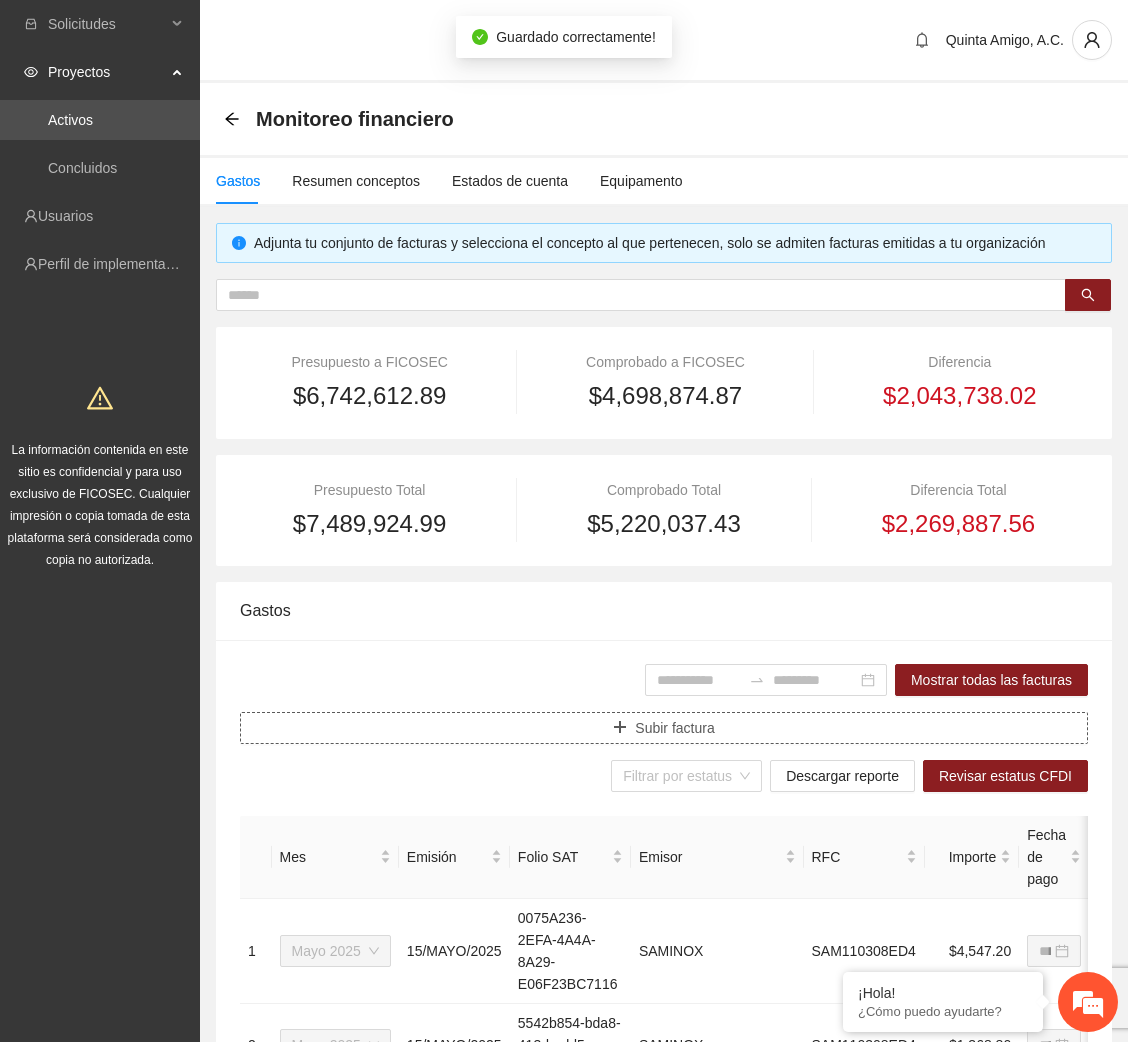 click on "Subir factura" at bounding box center (664, 728) 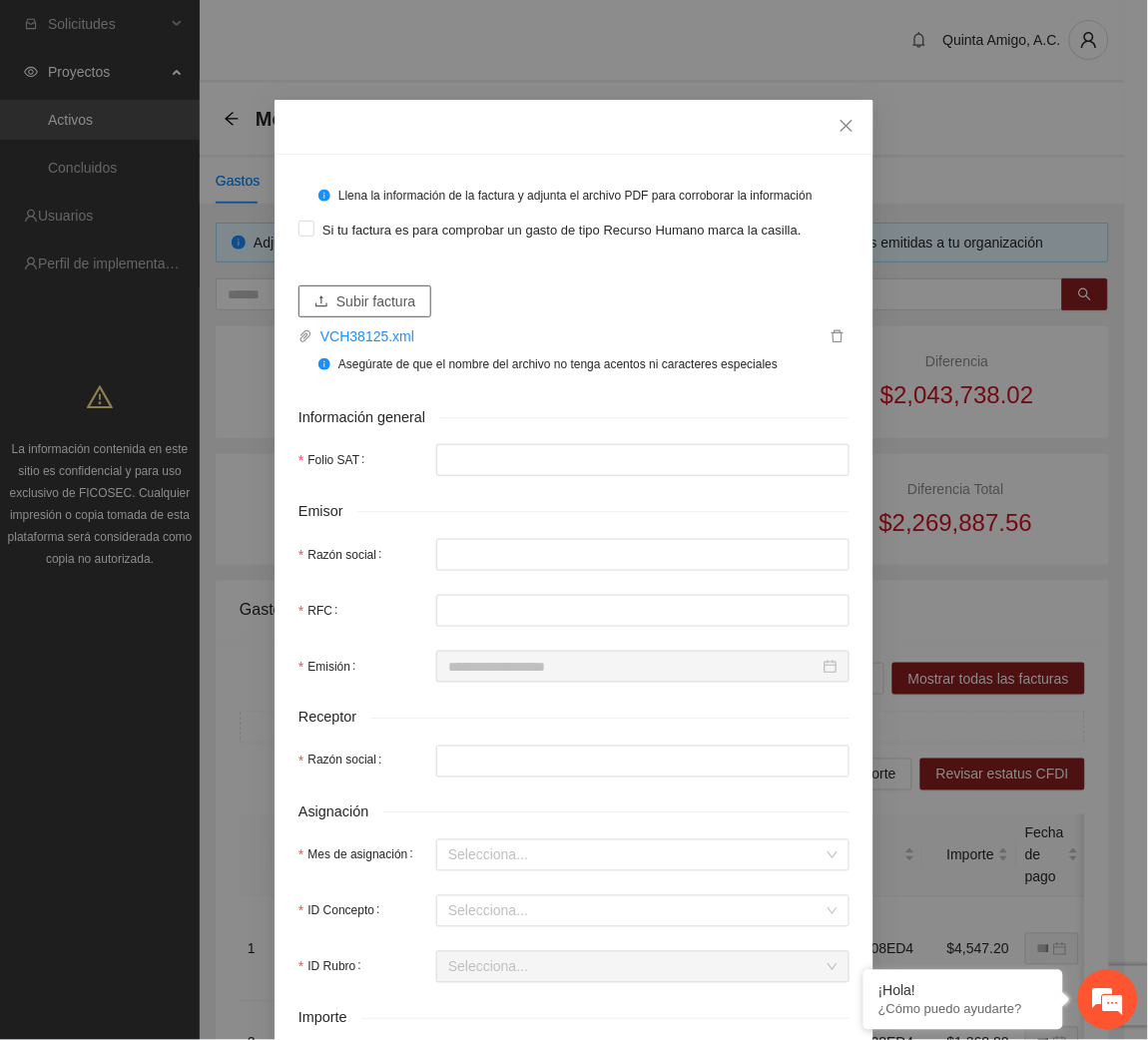 type on "**********" 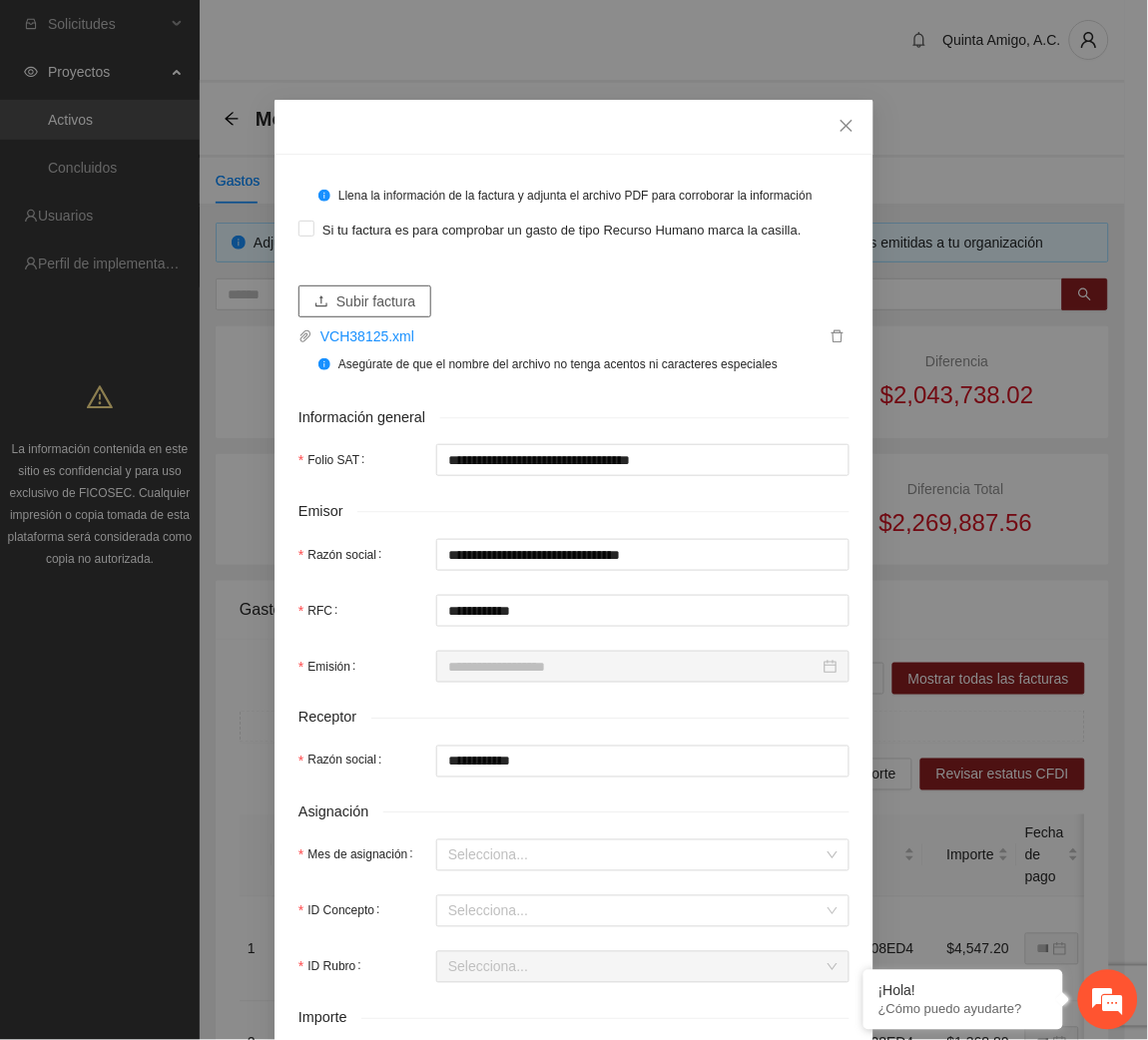 type on "**********" 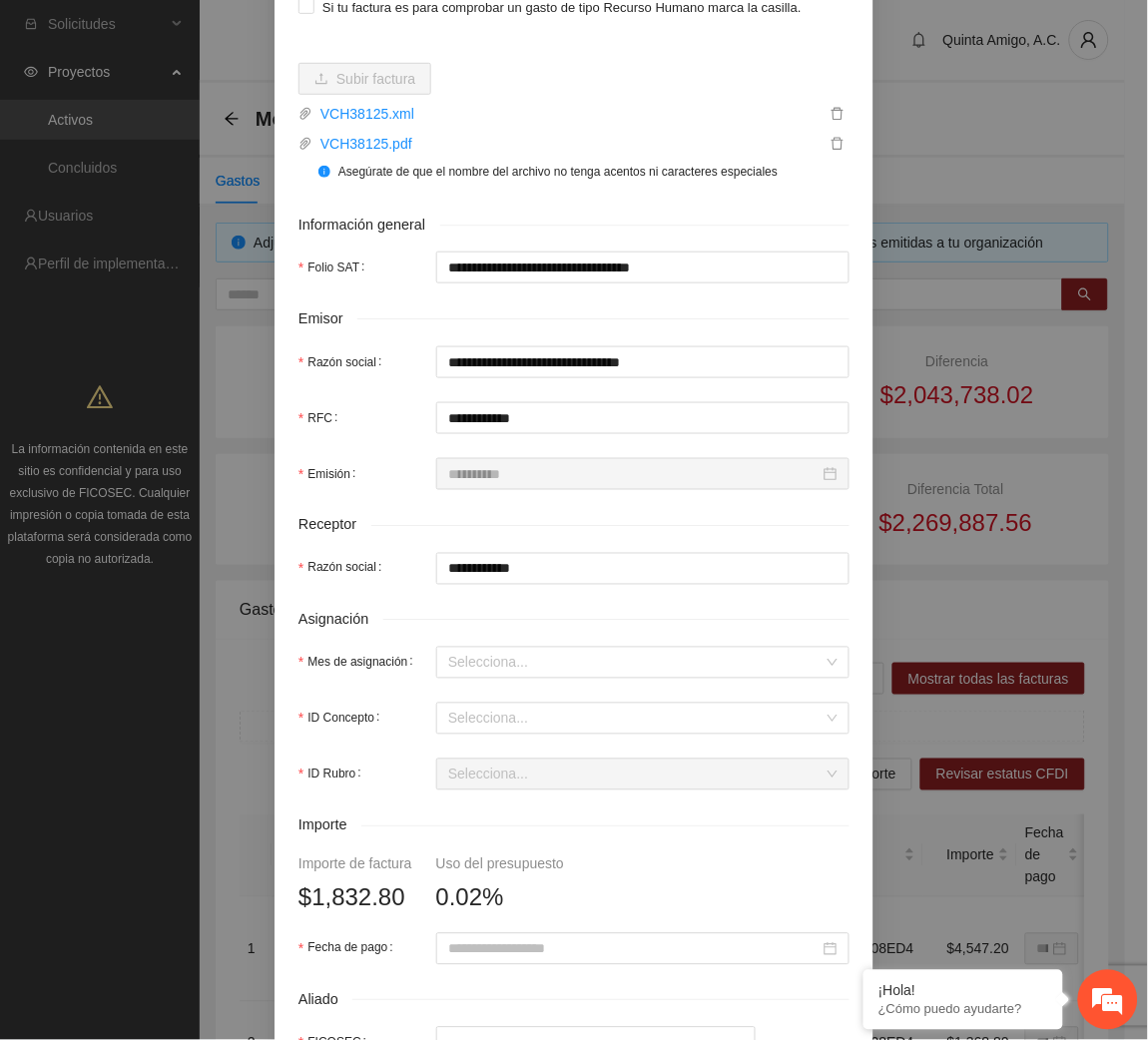 scroll, scrollTop: 287, scrollLeft: 0, axis: vertical 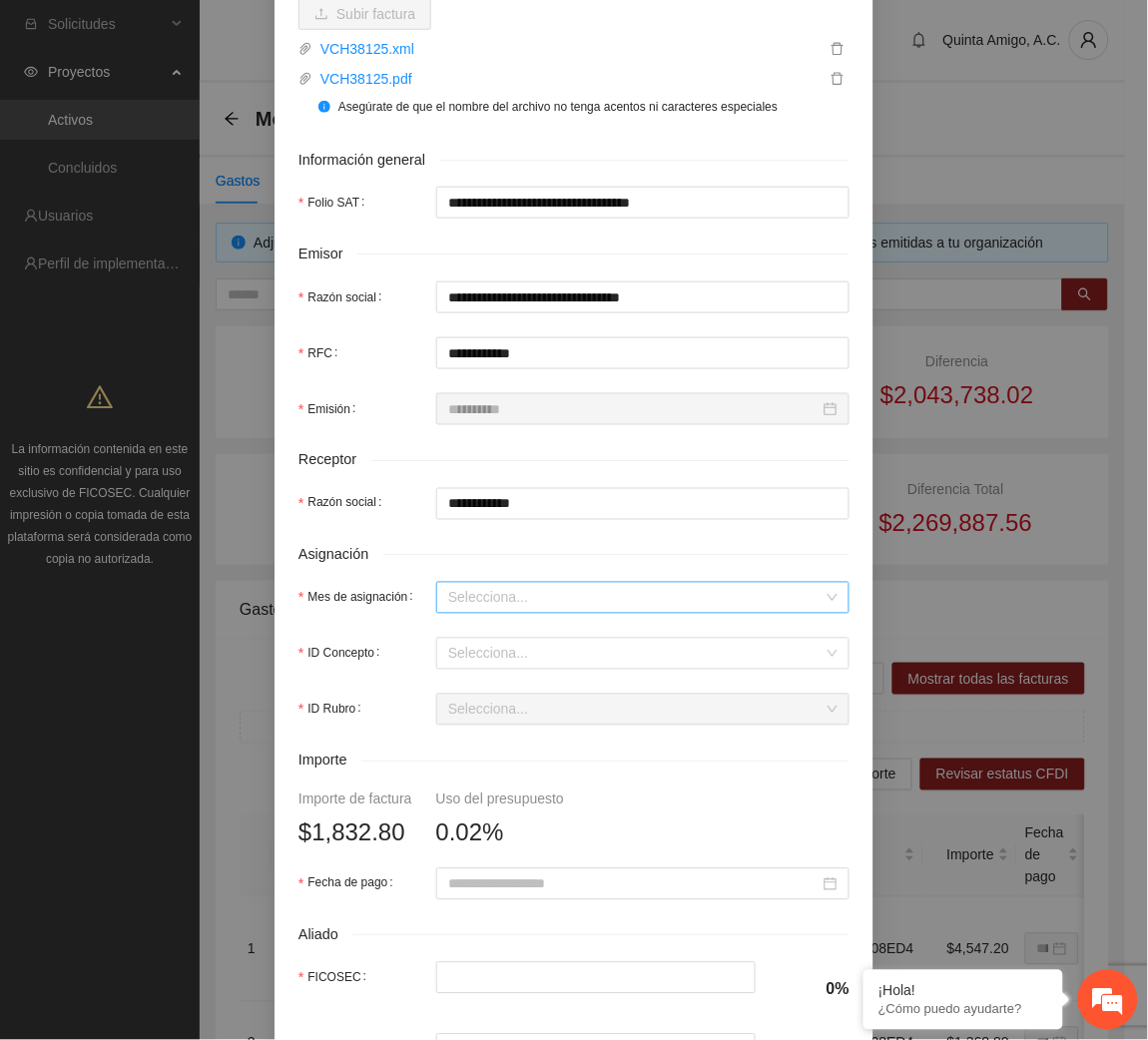 click on "Mes de asignación" at bounding box center [636, 598] 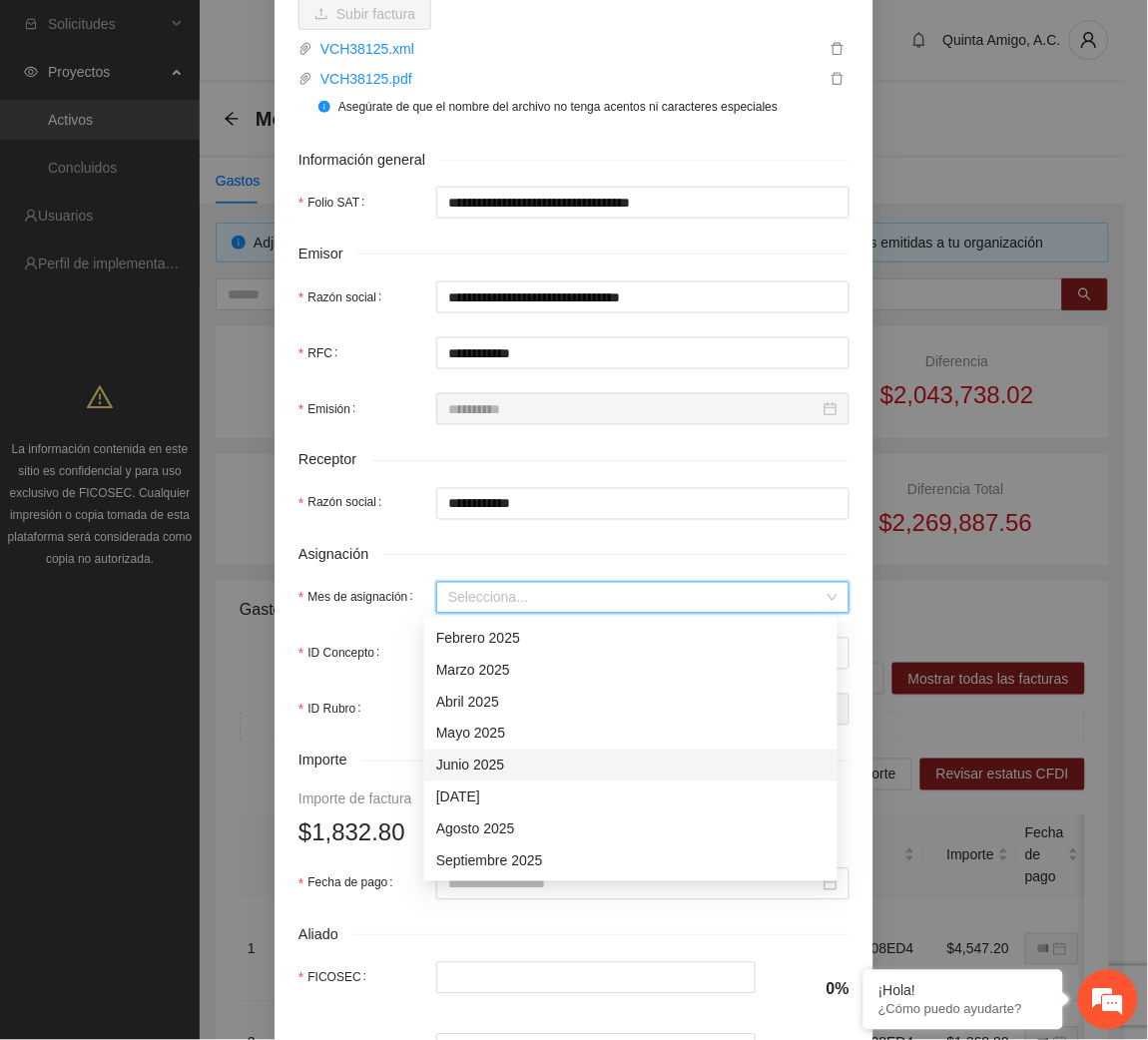 click on "Junio 2025" at bounding box center (631, 766) 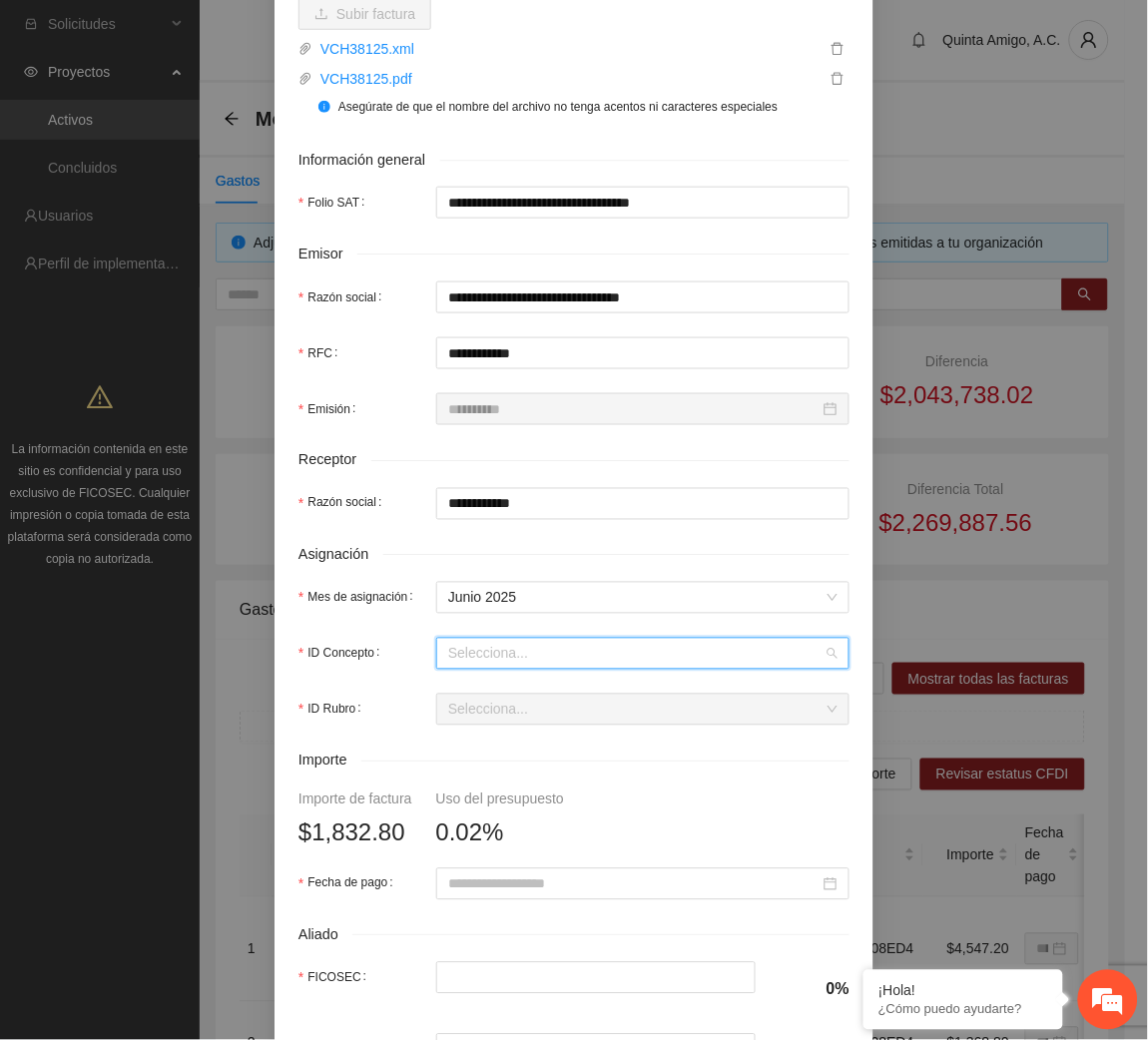 click on "ID Concepto" at bounding box center [636, 654] 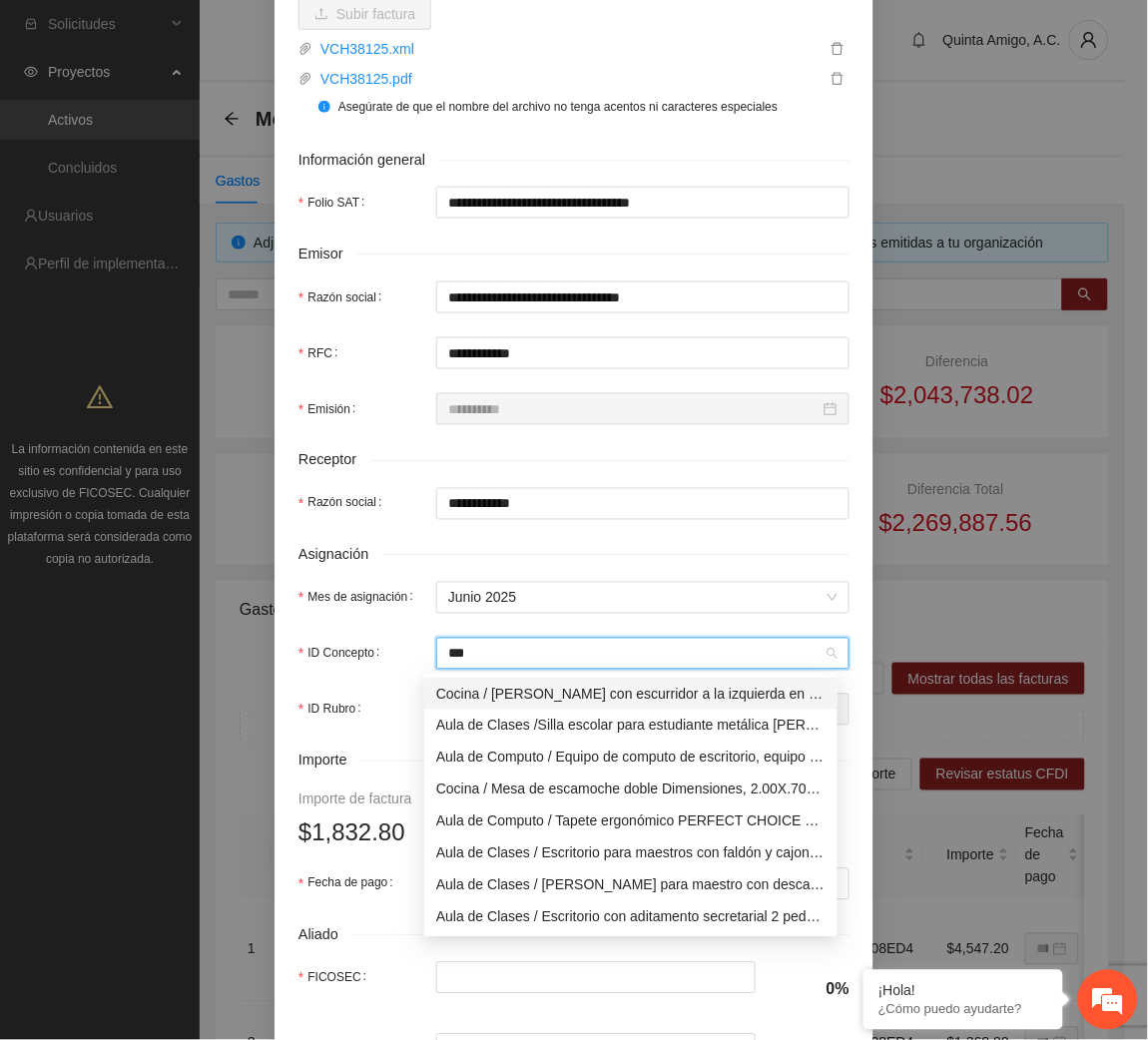type on "****" 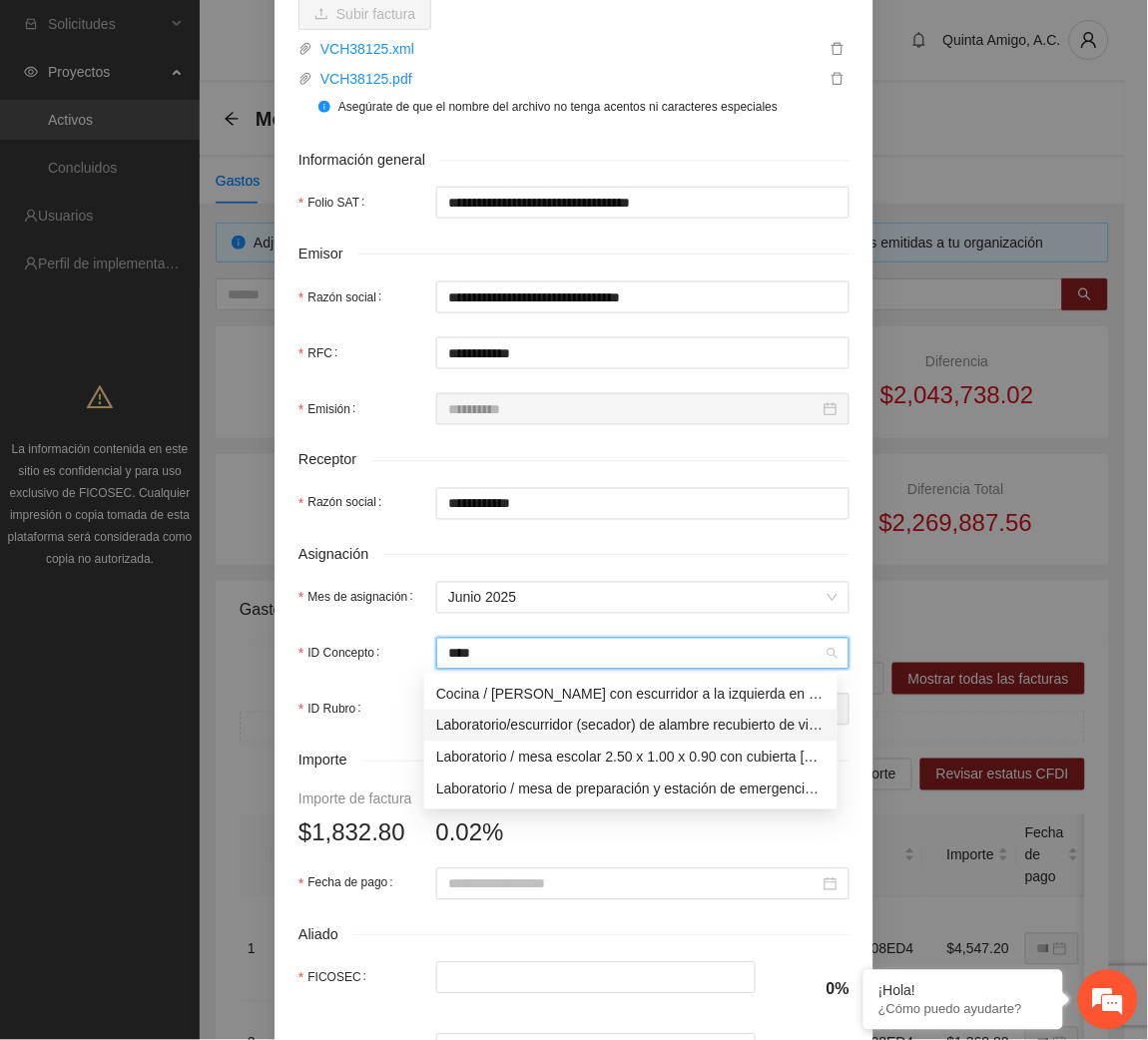 click on "Laboratorio/escurridor (secador) de alambre recubierto de vinilo p/81 lugares  AESA" at bounding box center (631, 726) 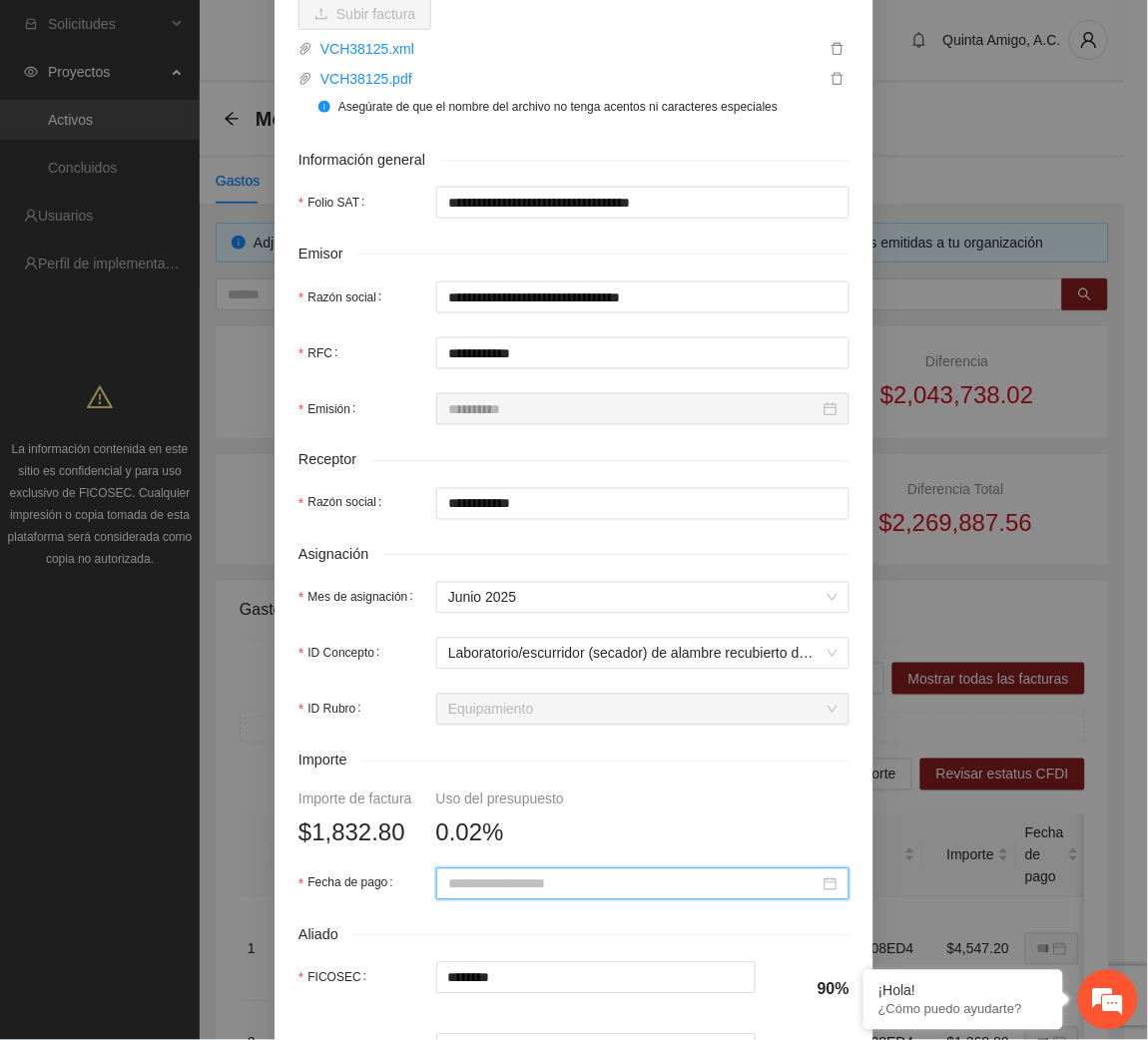click on "Fecha de pago" at bounding box center [634, 884] 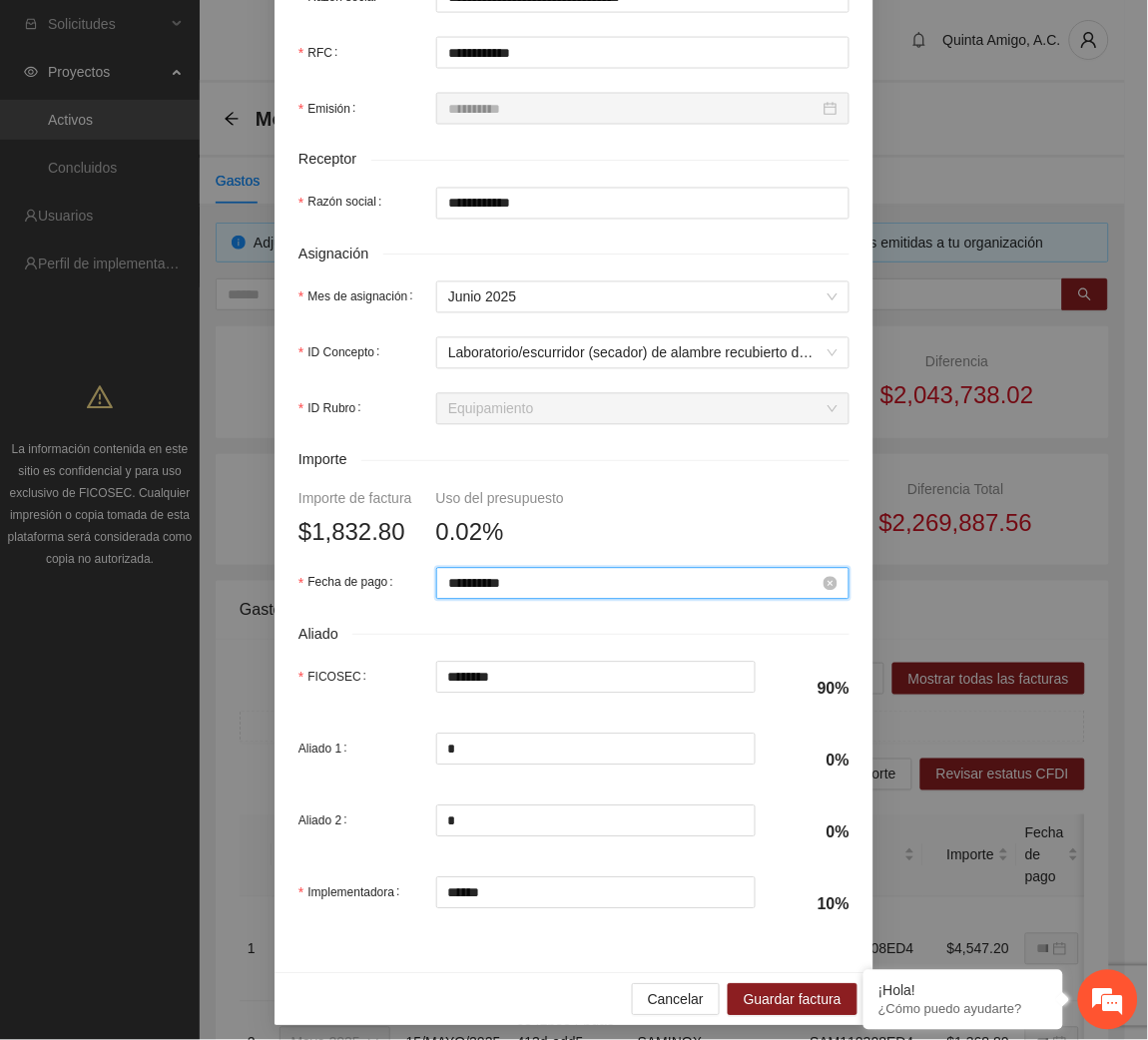 scroll, scrollTop: 601, scrollLeft: 0, axis: vertical 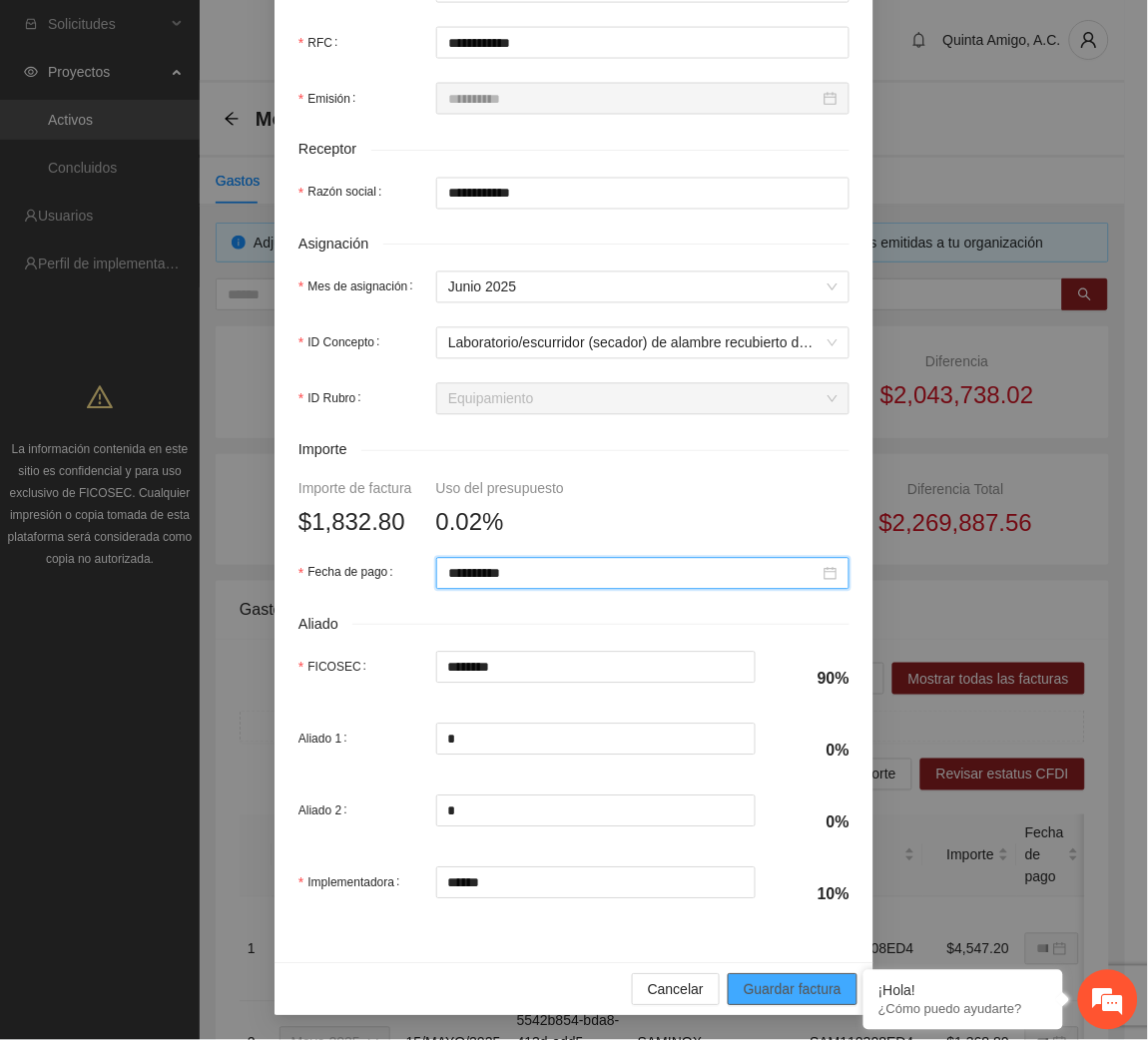 type on "**********" 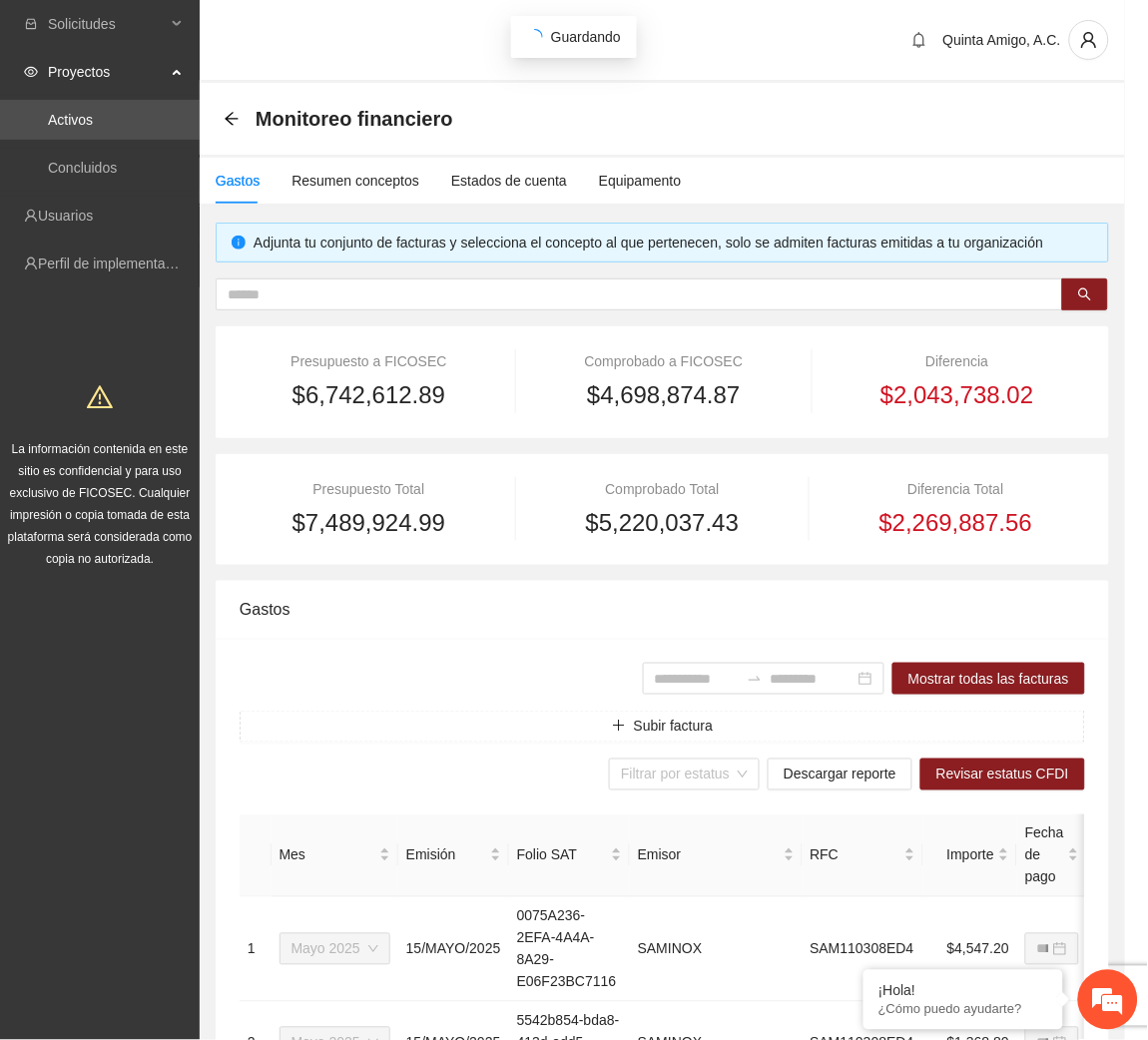 scroll, scrollTop: 441, scrollLeft: 0, axis: vertical 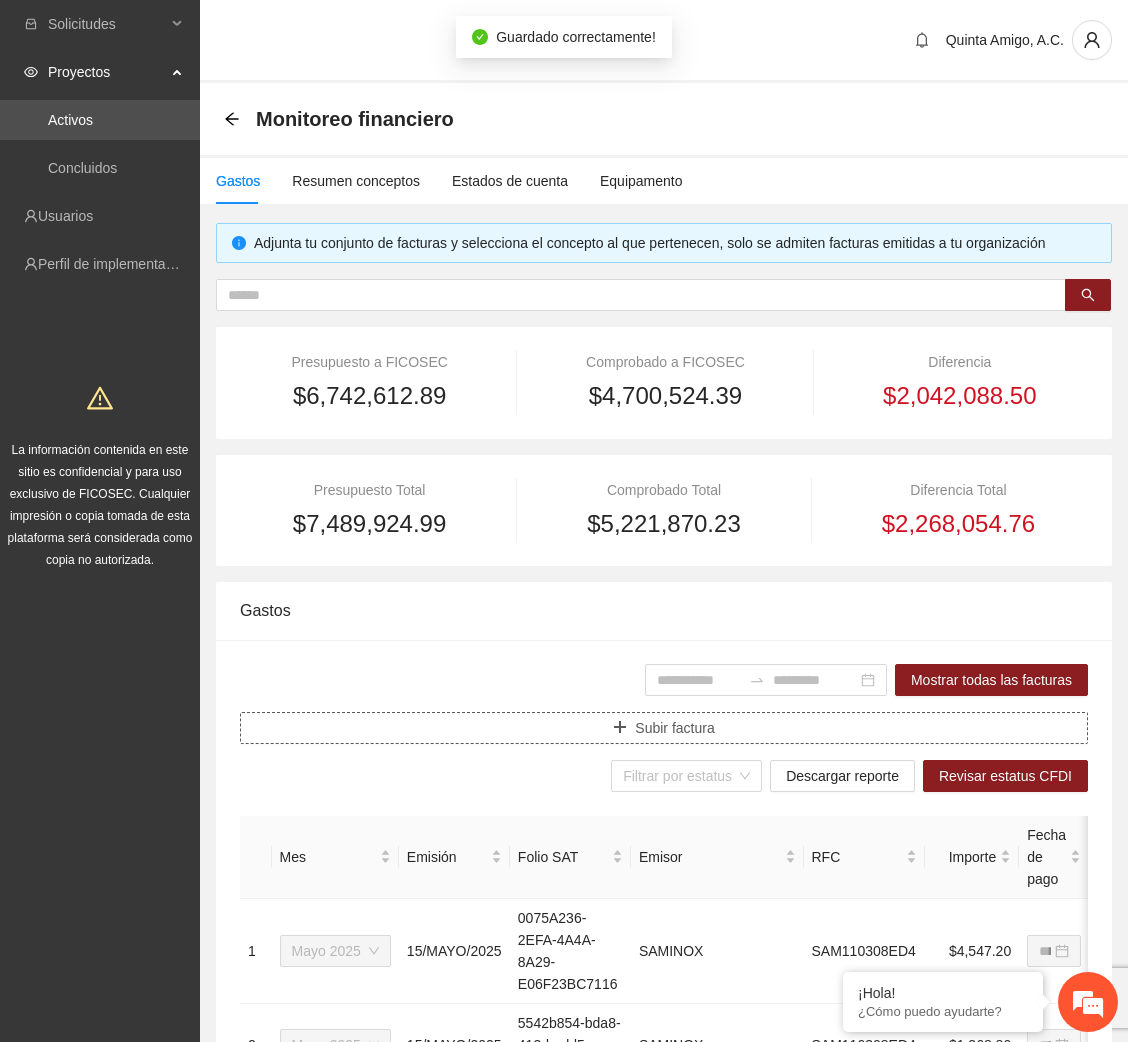 click 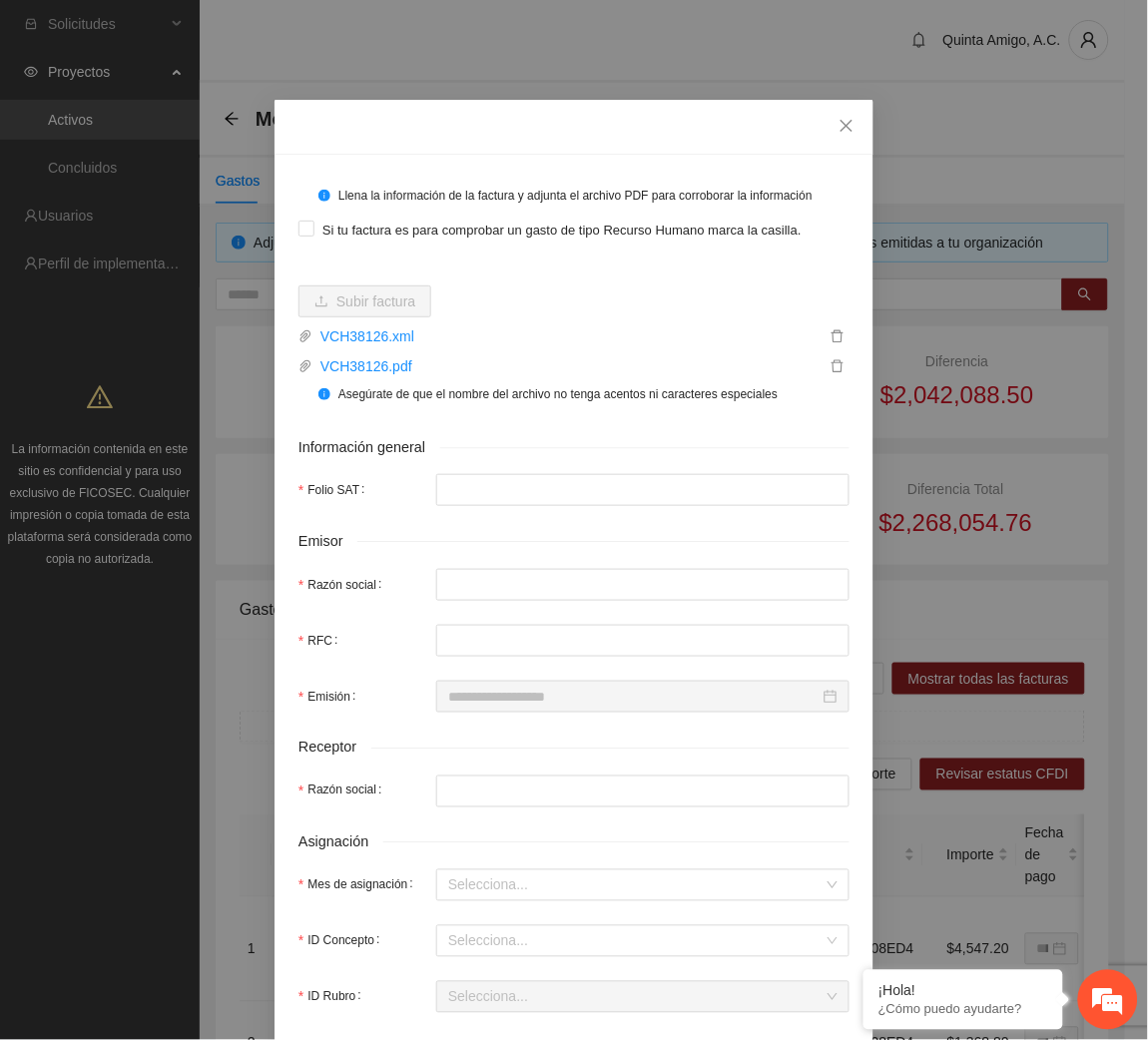 type on "**********" 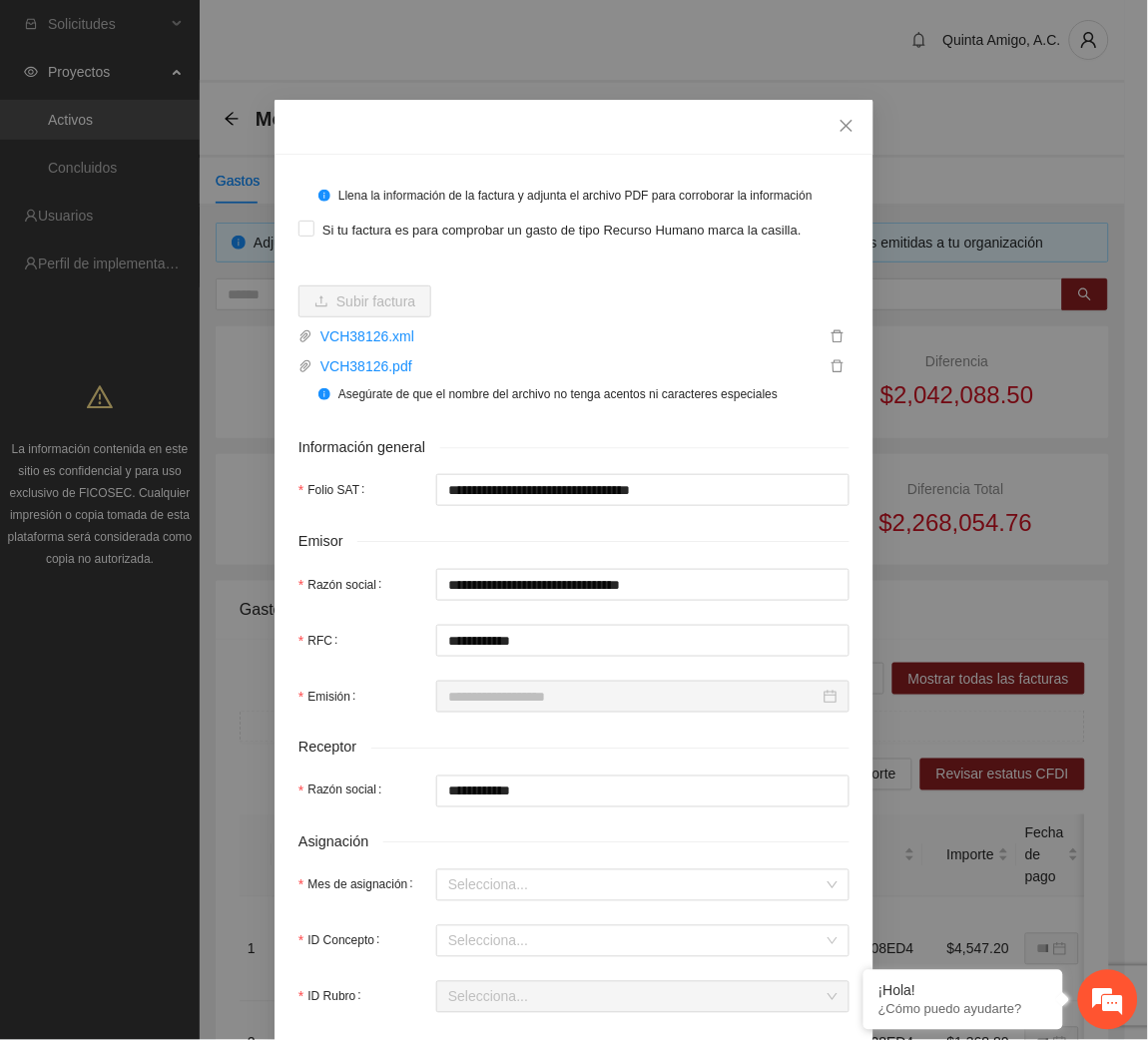 type on "**********" 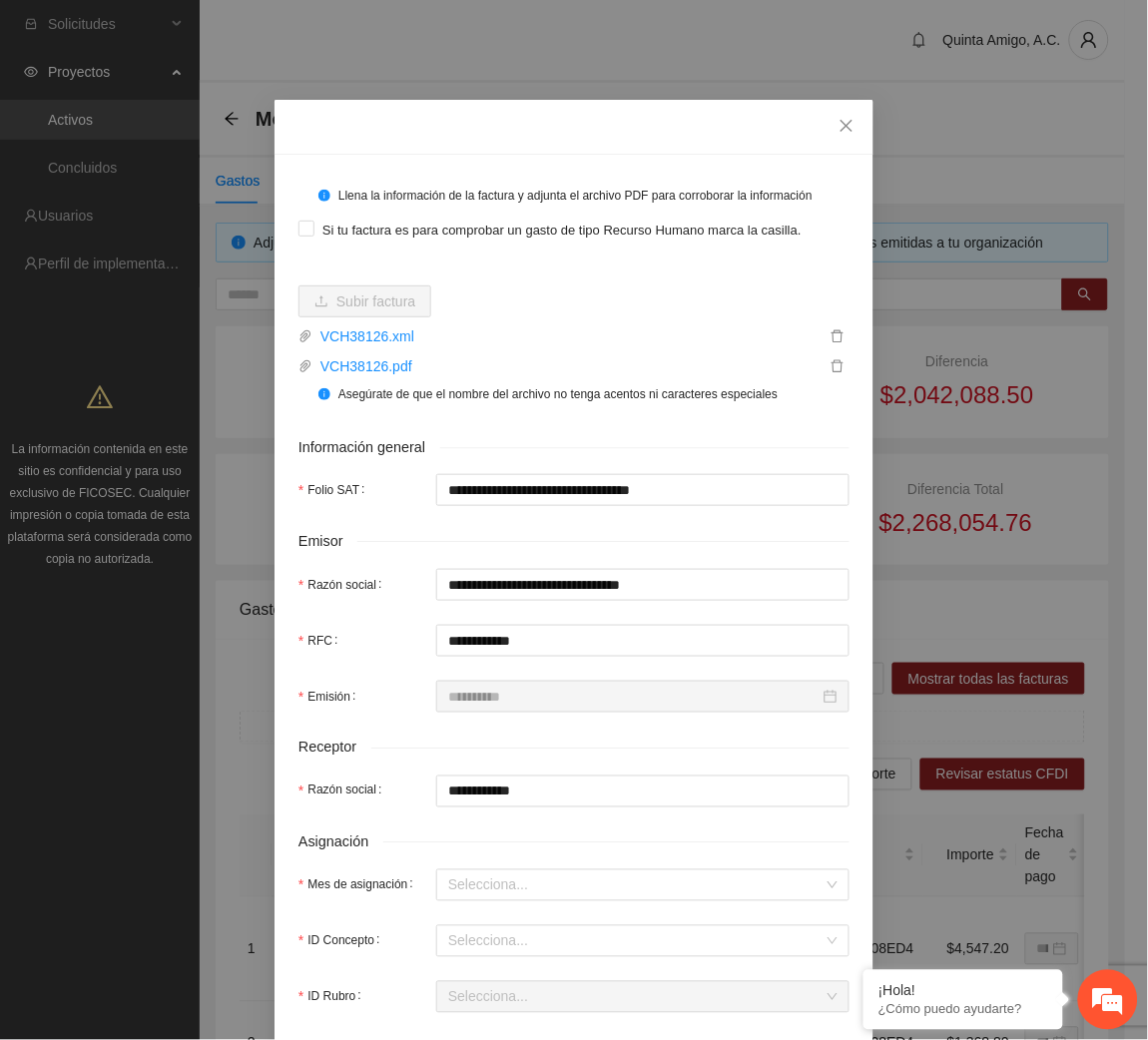 click on "**********" at bounding box center [574, 849] 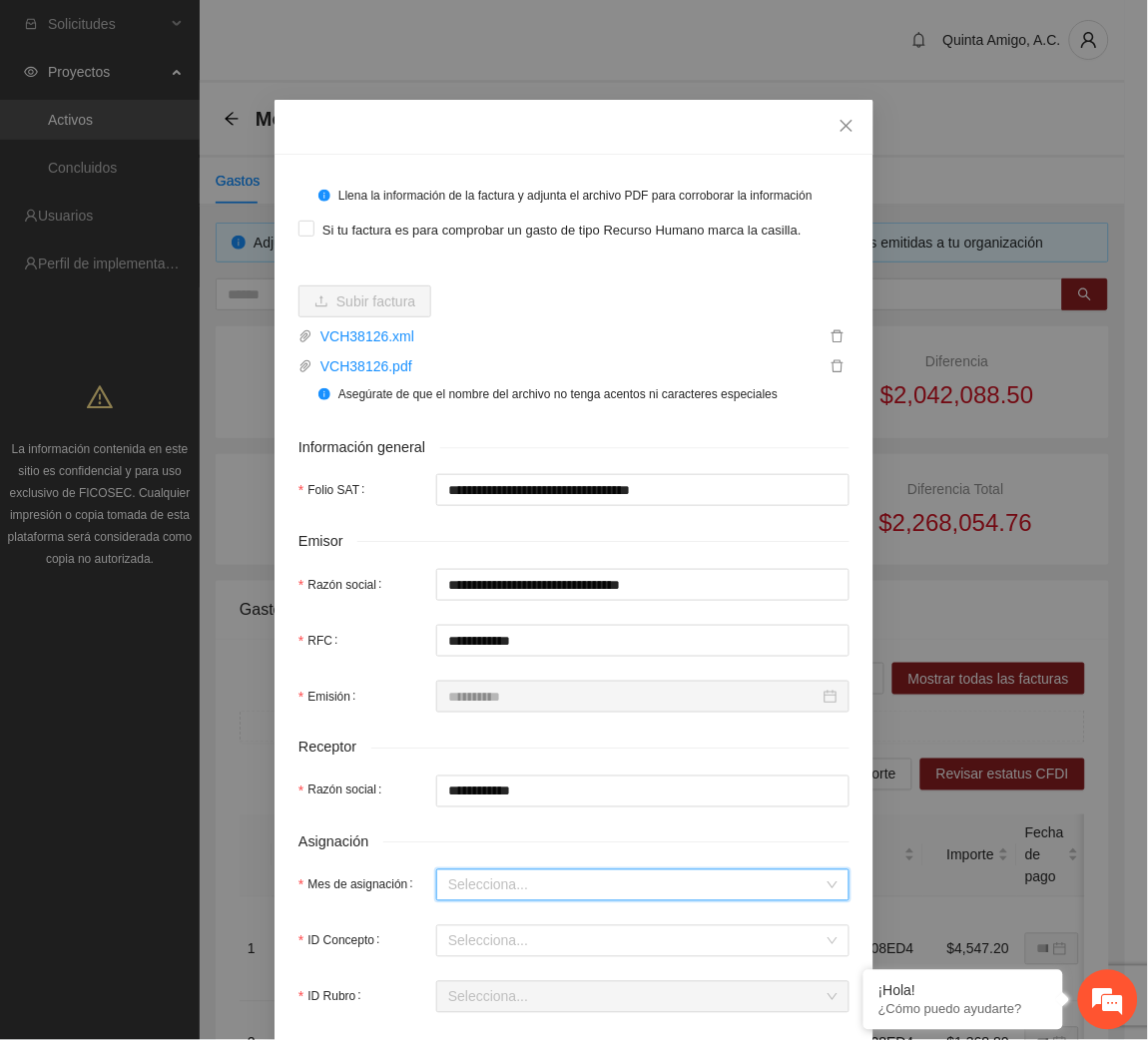 click on "Mes de asignación" at bounding box center [636, 885] 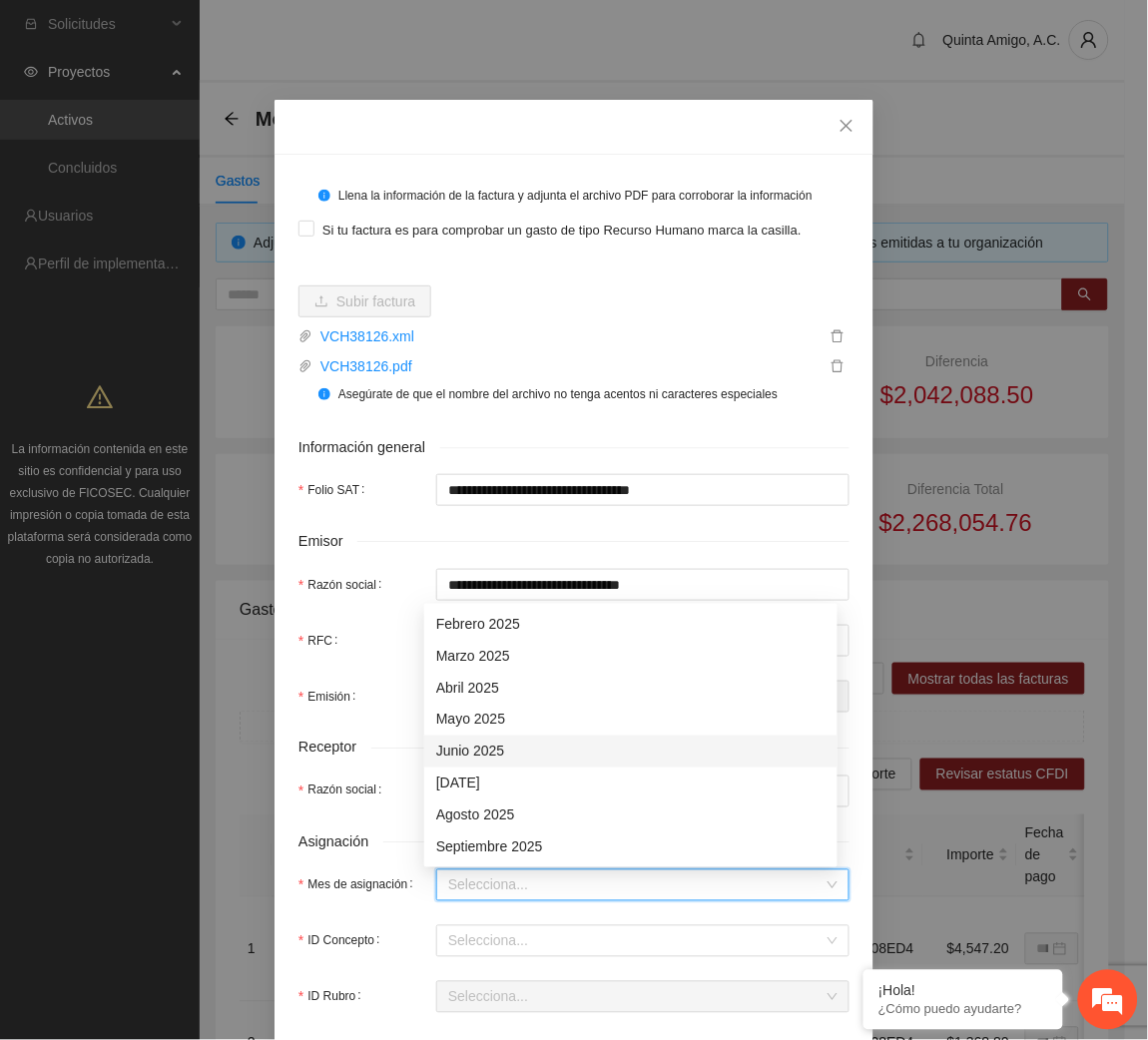 click on "Junio 2025" at bounding box center [631, 752] 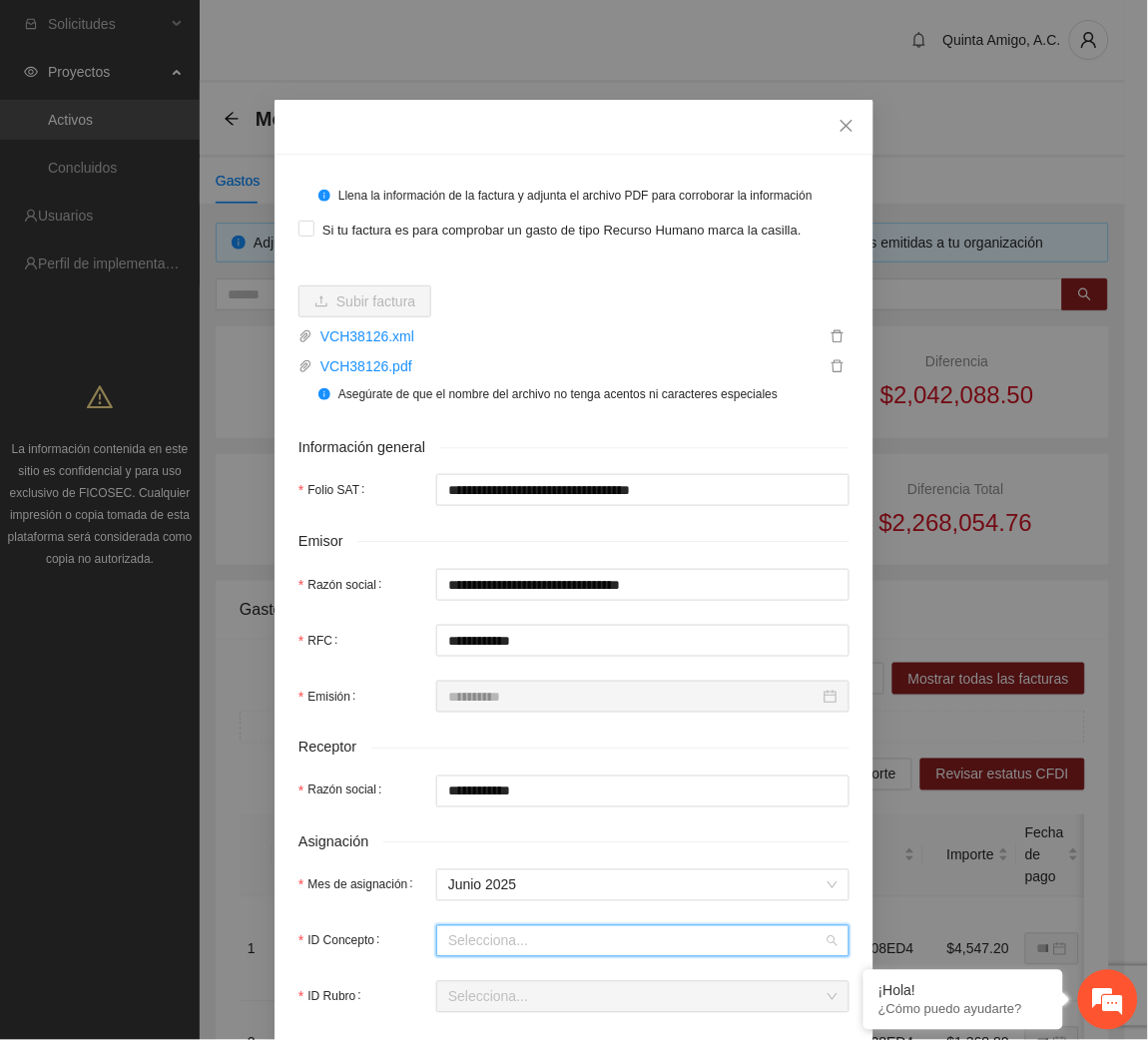 click on "ID Concepto" at bounding box center [636, 941] 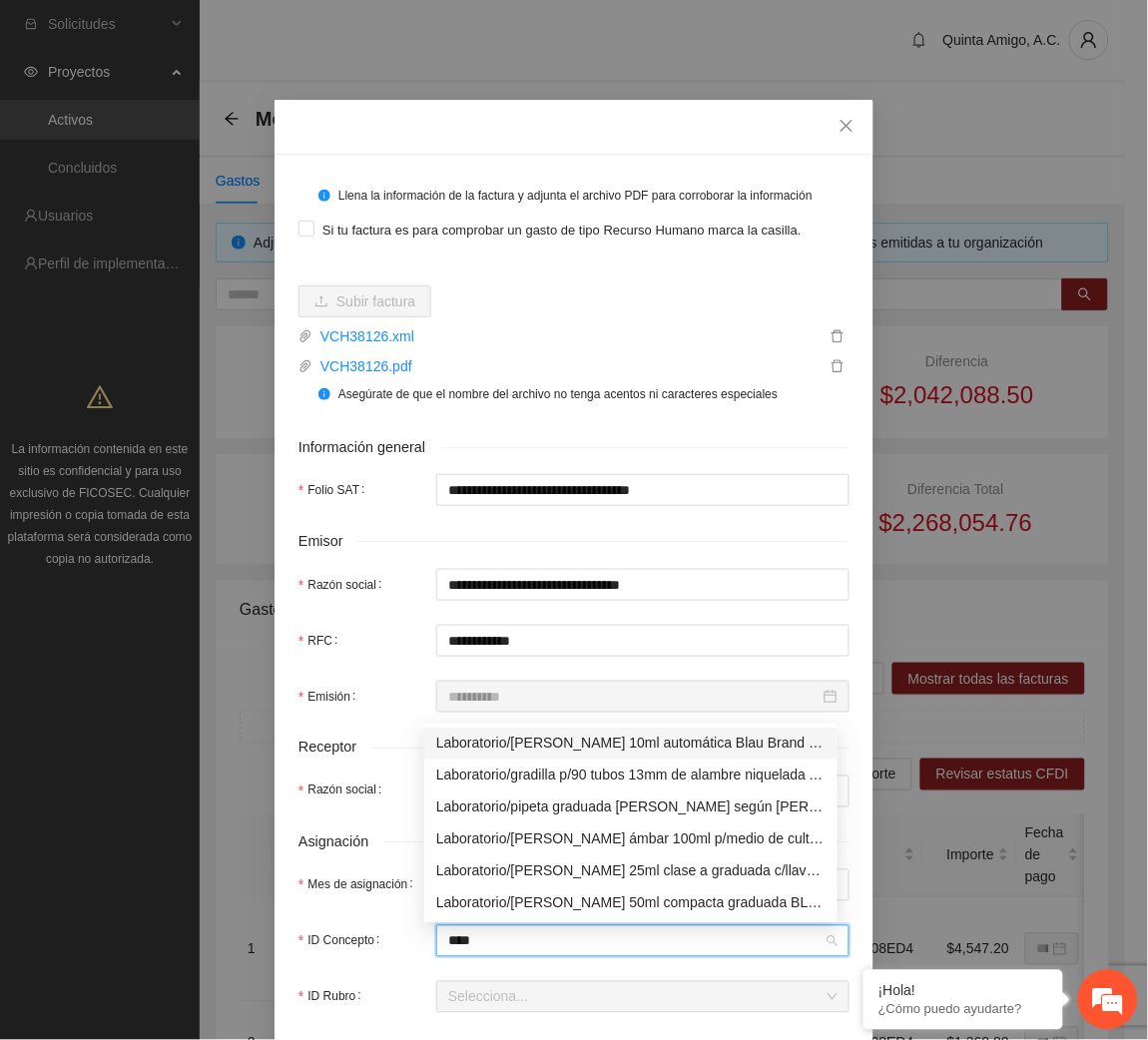 type on "*****" 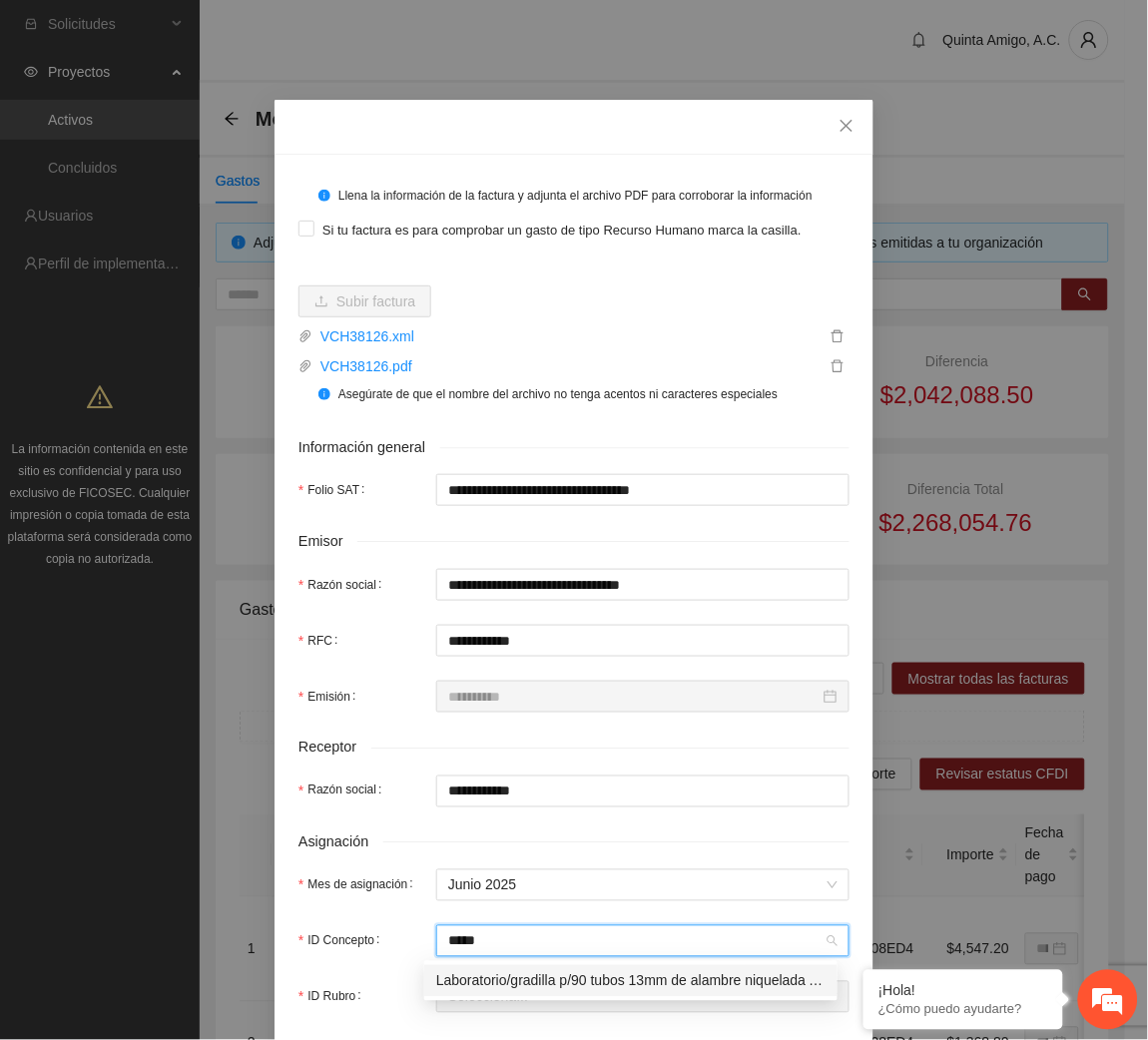 click on "Laboratorio/gradilla p/90 tubos 13mm de alambre niquelada AESA" at bounding box center [631, 981] 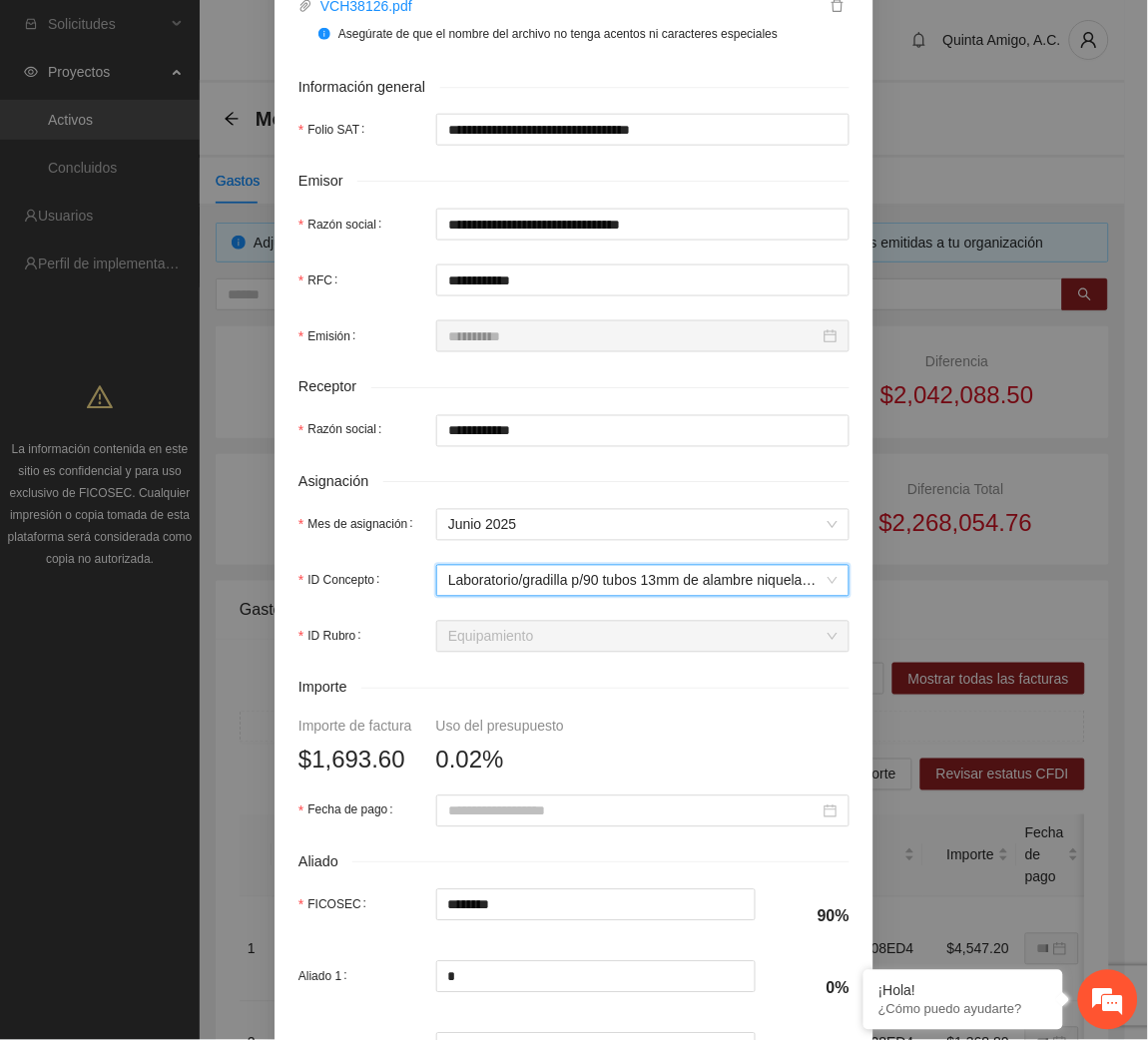 scroll, scrollTop: 368, scrollLeft: 0, axis: vertical 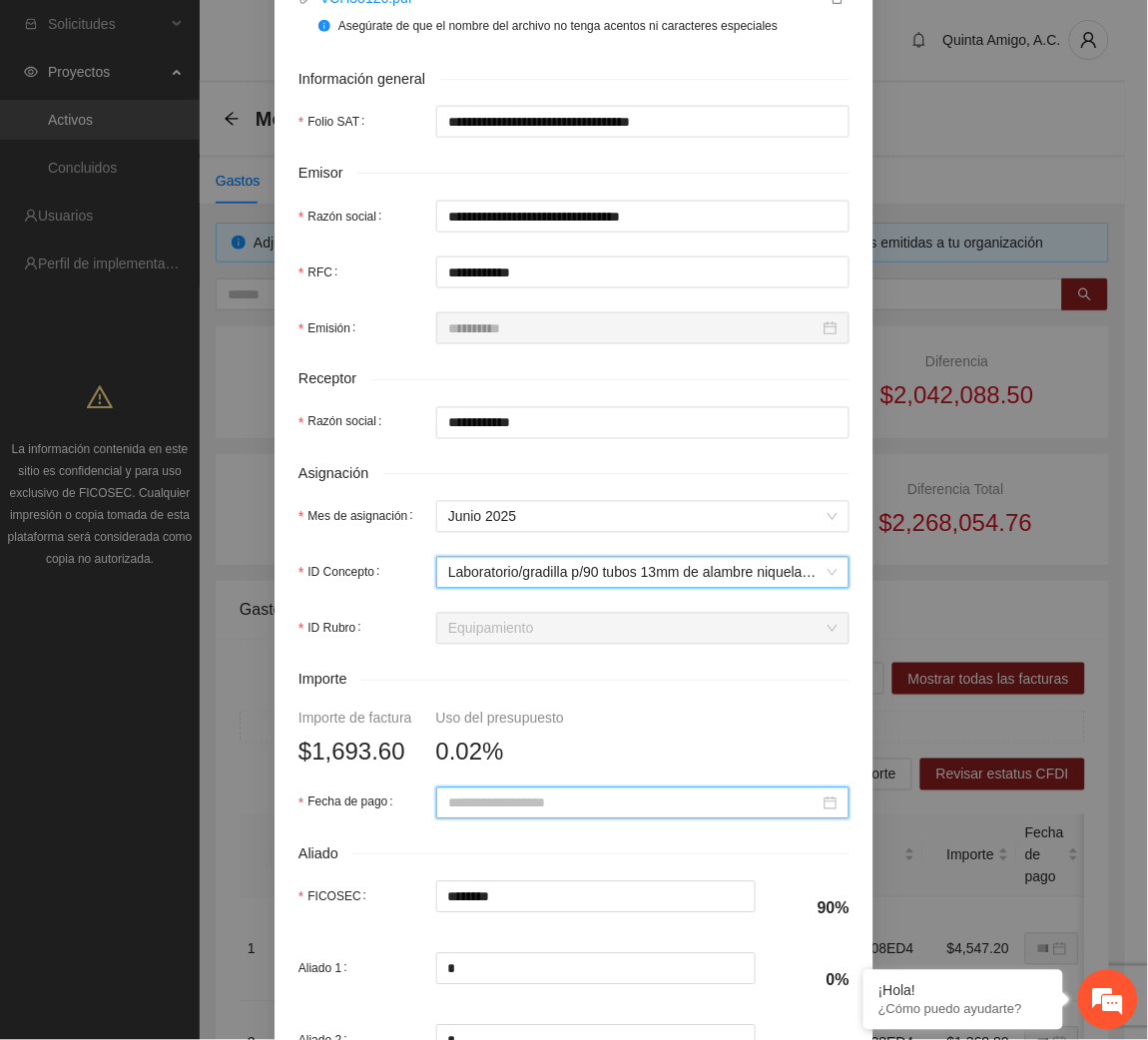 click on "Fecha de pago" at bounding box center [634, 803] 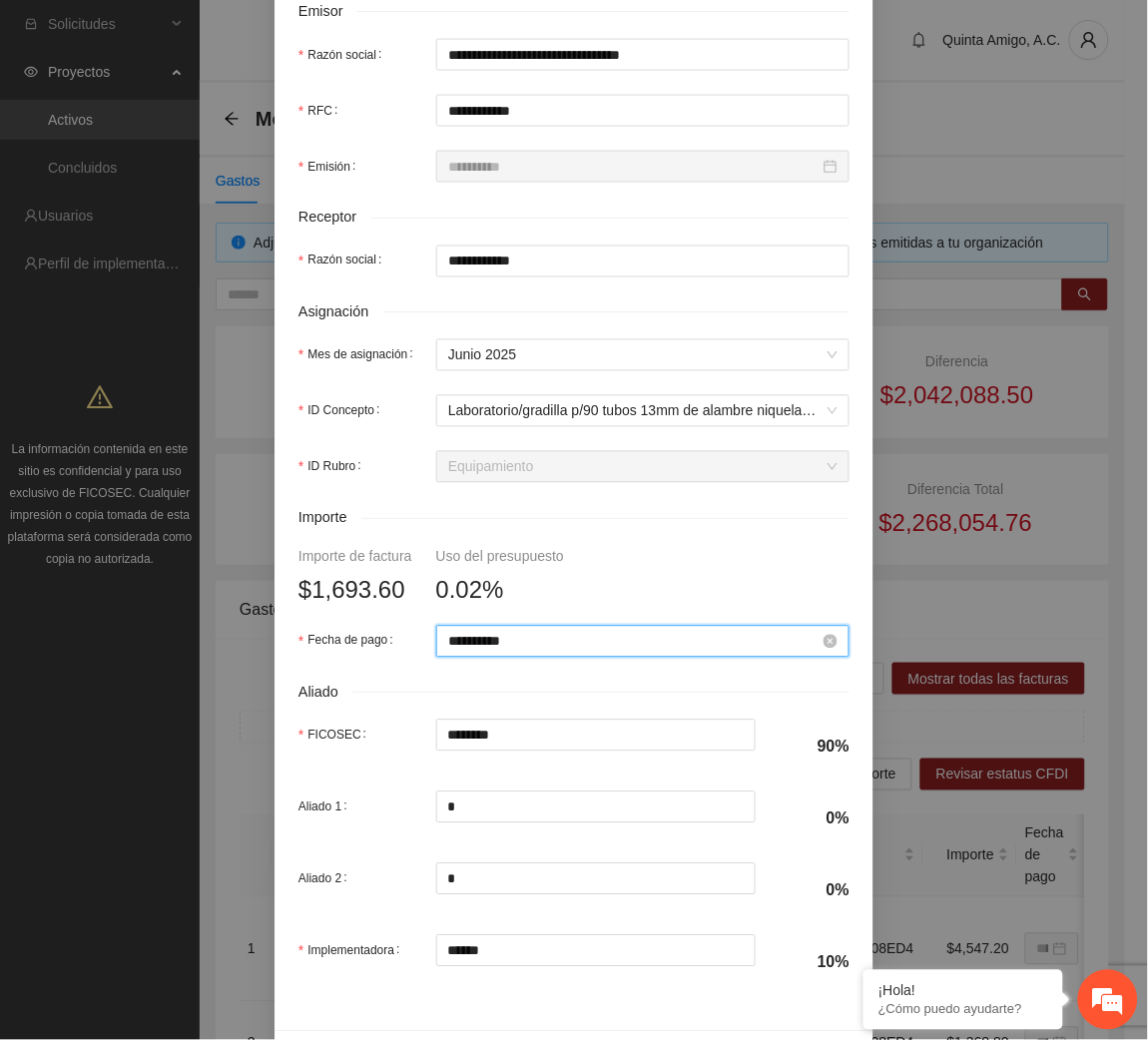 scroll, scrollTop: 601, scrollLeft: 0, axis: vertical 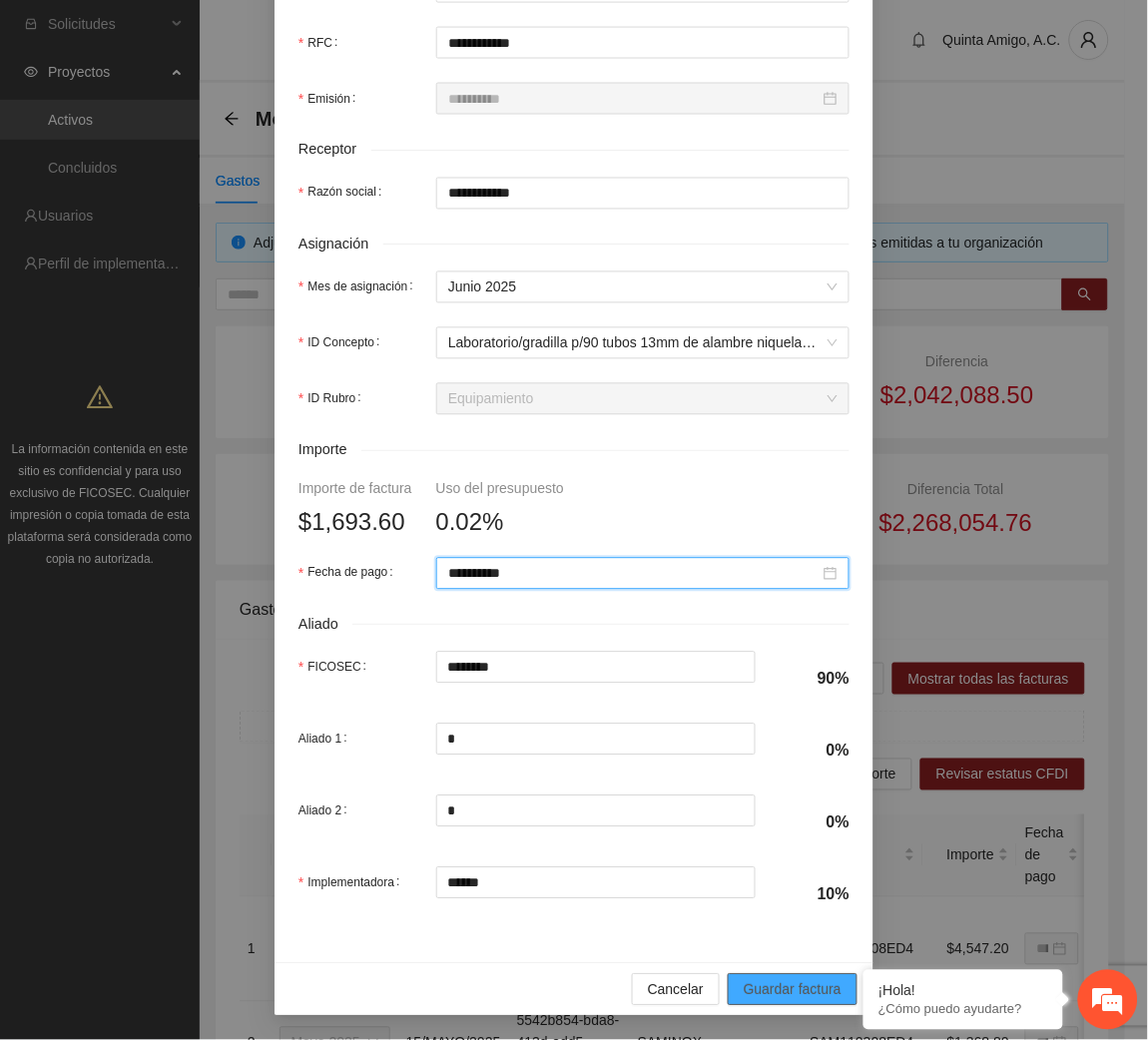 type on "**********" 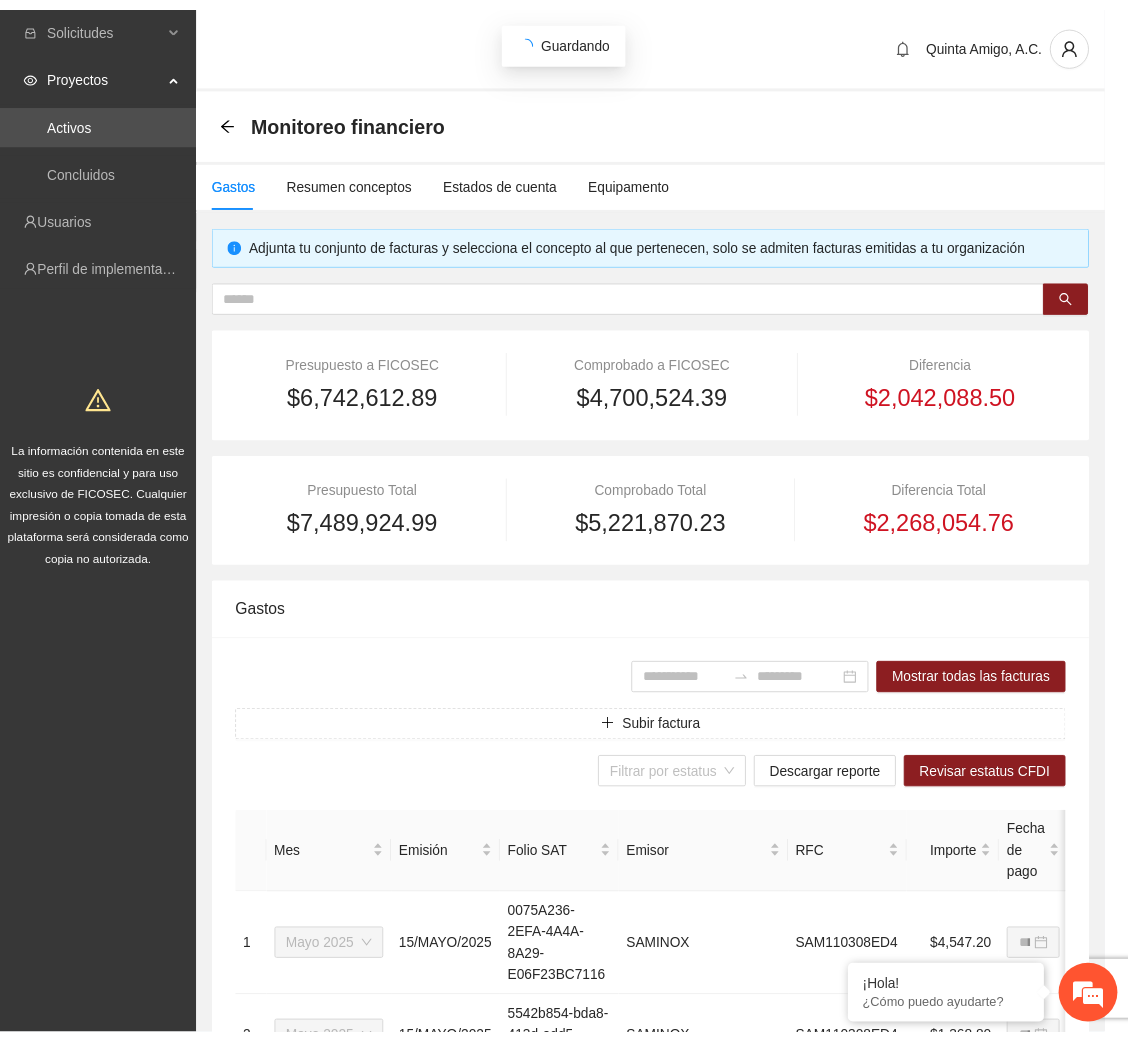 scroll, scrollTop: 442, scrollLeft: 0, axis: vertical 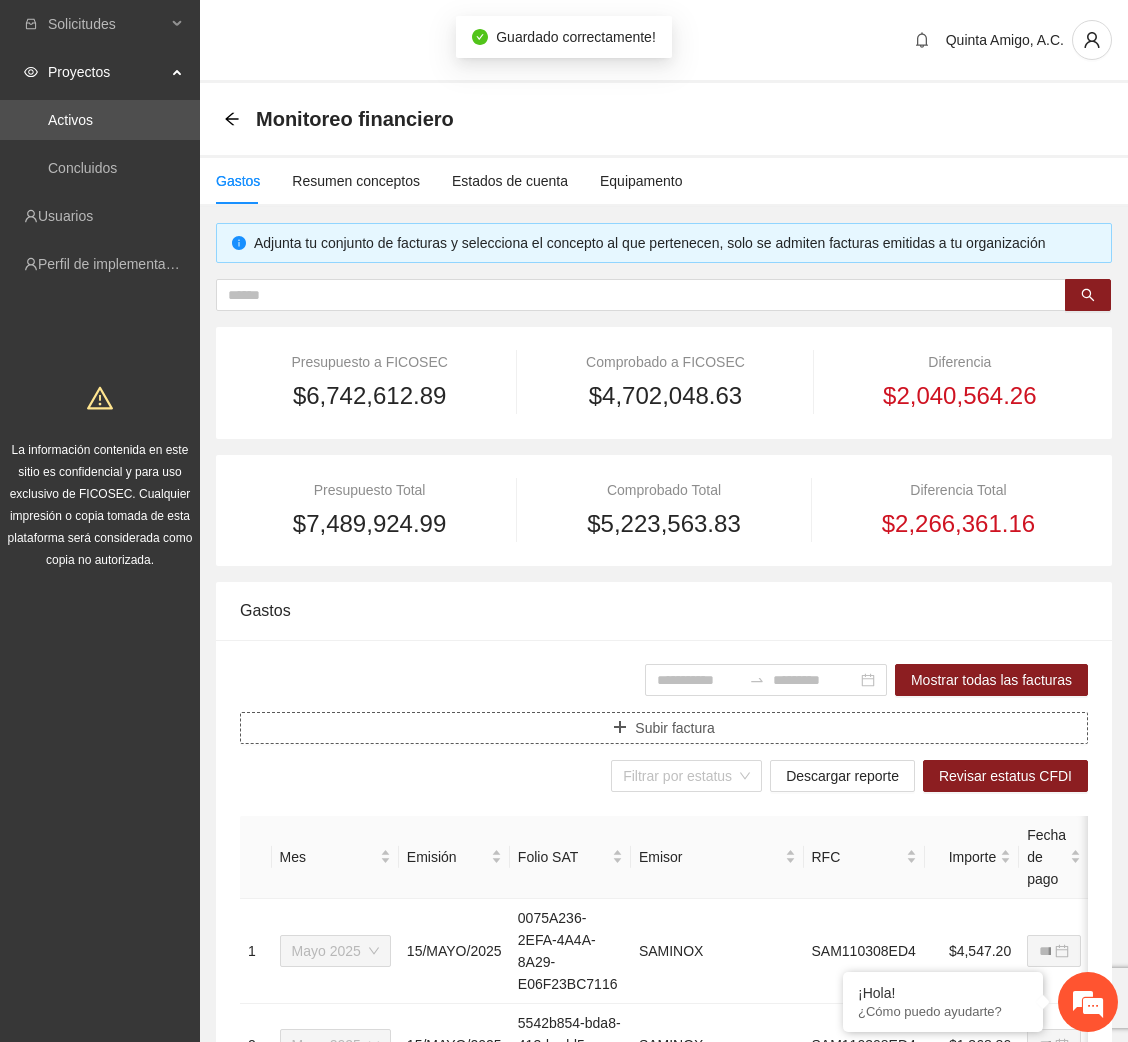 click on "Subir factura" at bounding box center (674, 728) 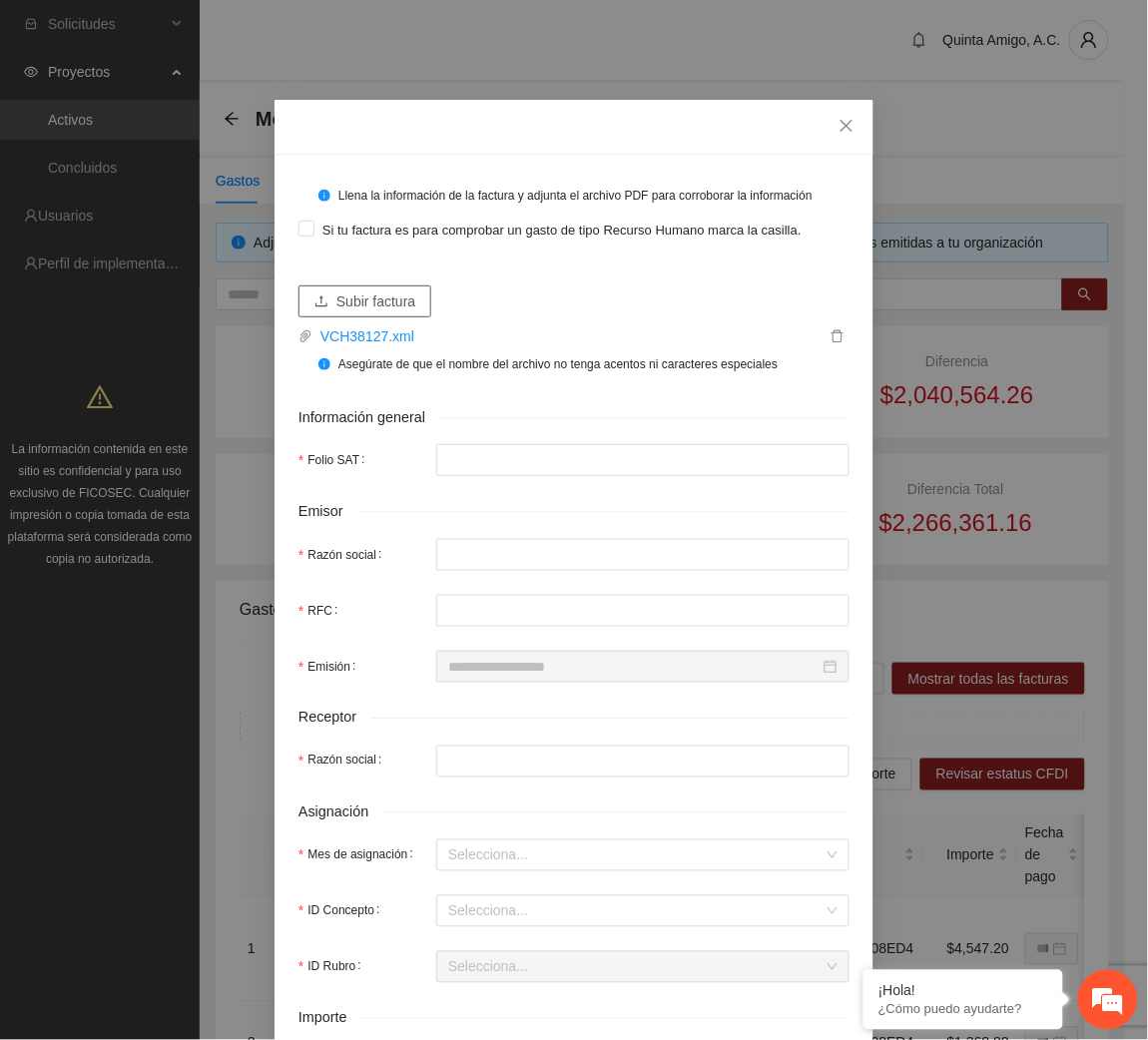 type on "**********" 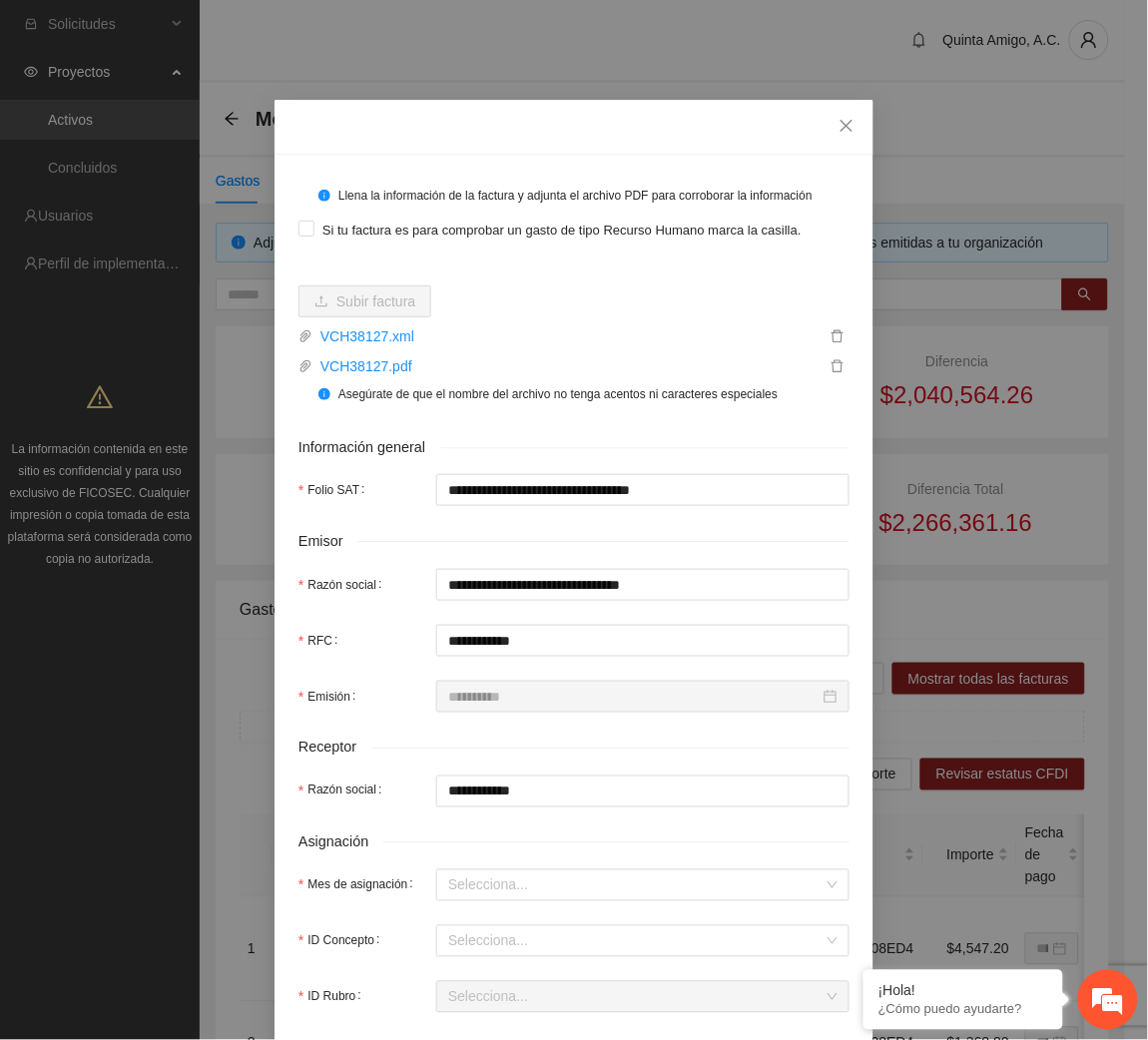 type on "**********" 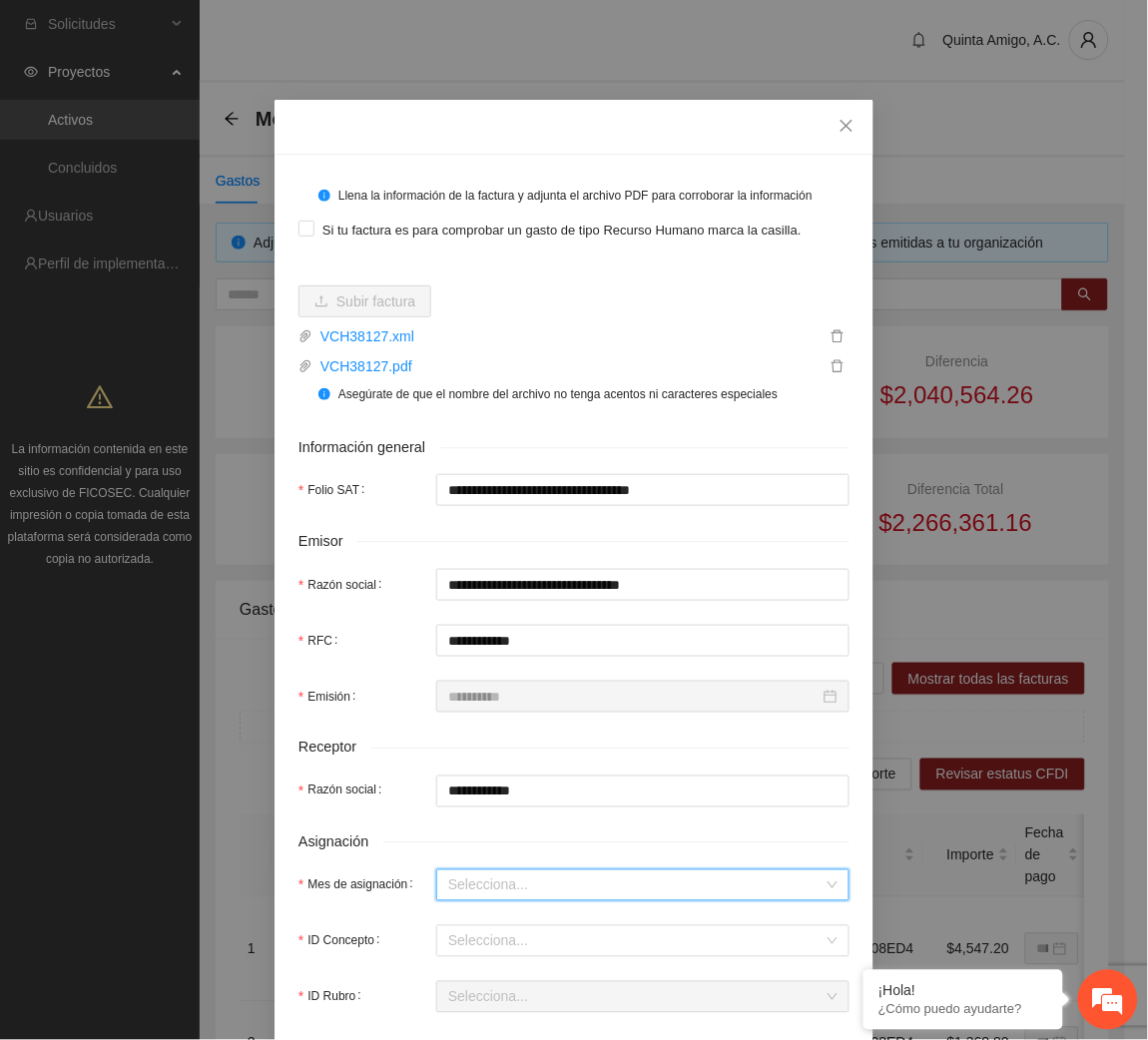 click on "Mes de asignación" at bounding box center [636, 885] 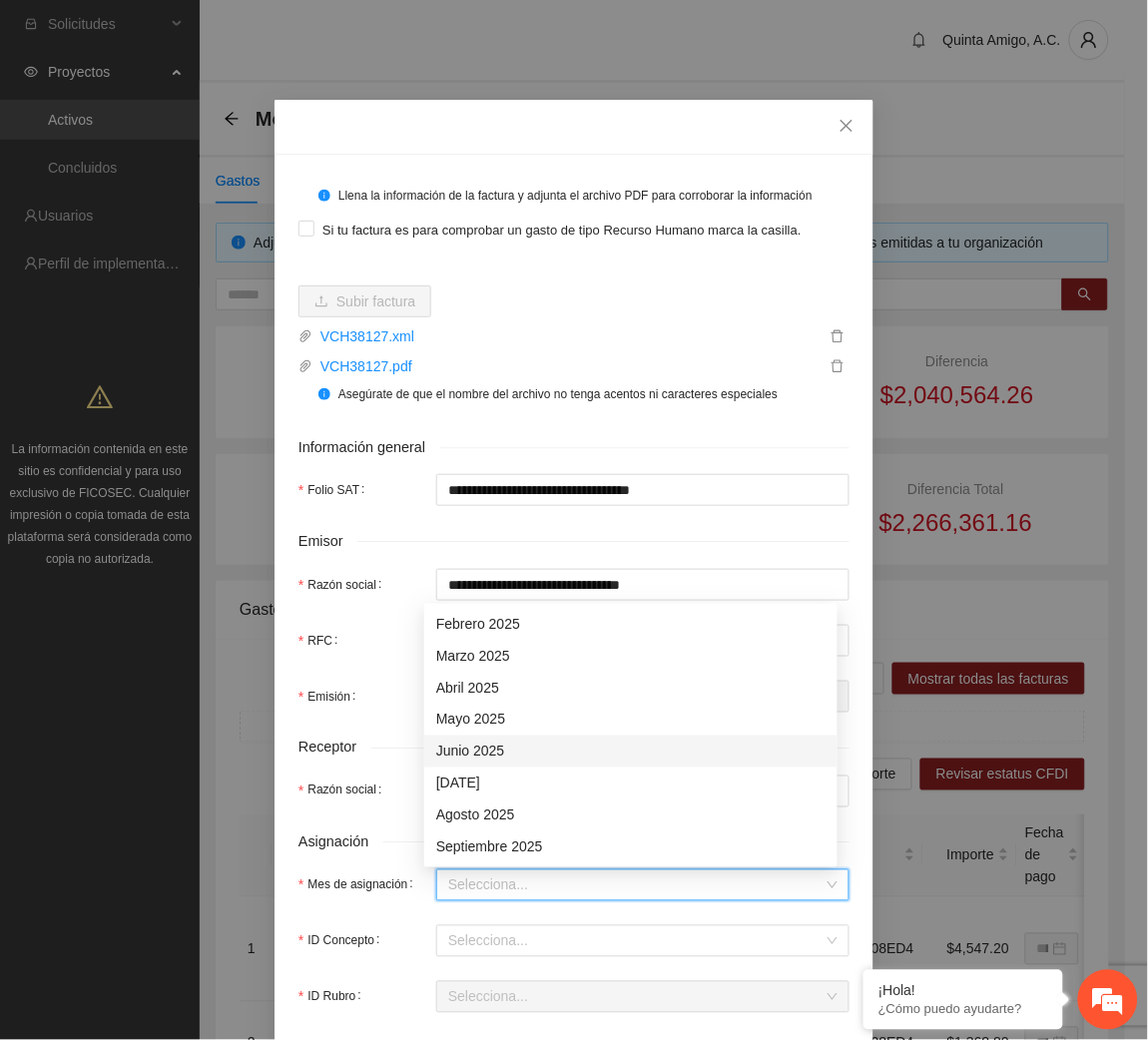 click on "Junio 2025" at bounding box center [631, 752] 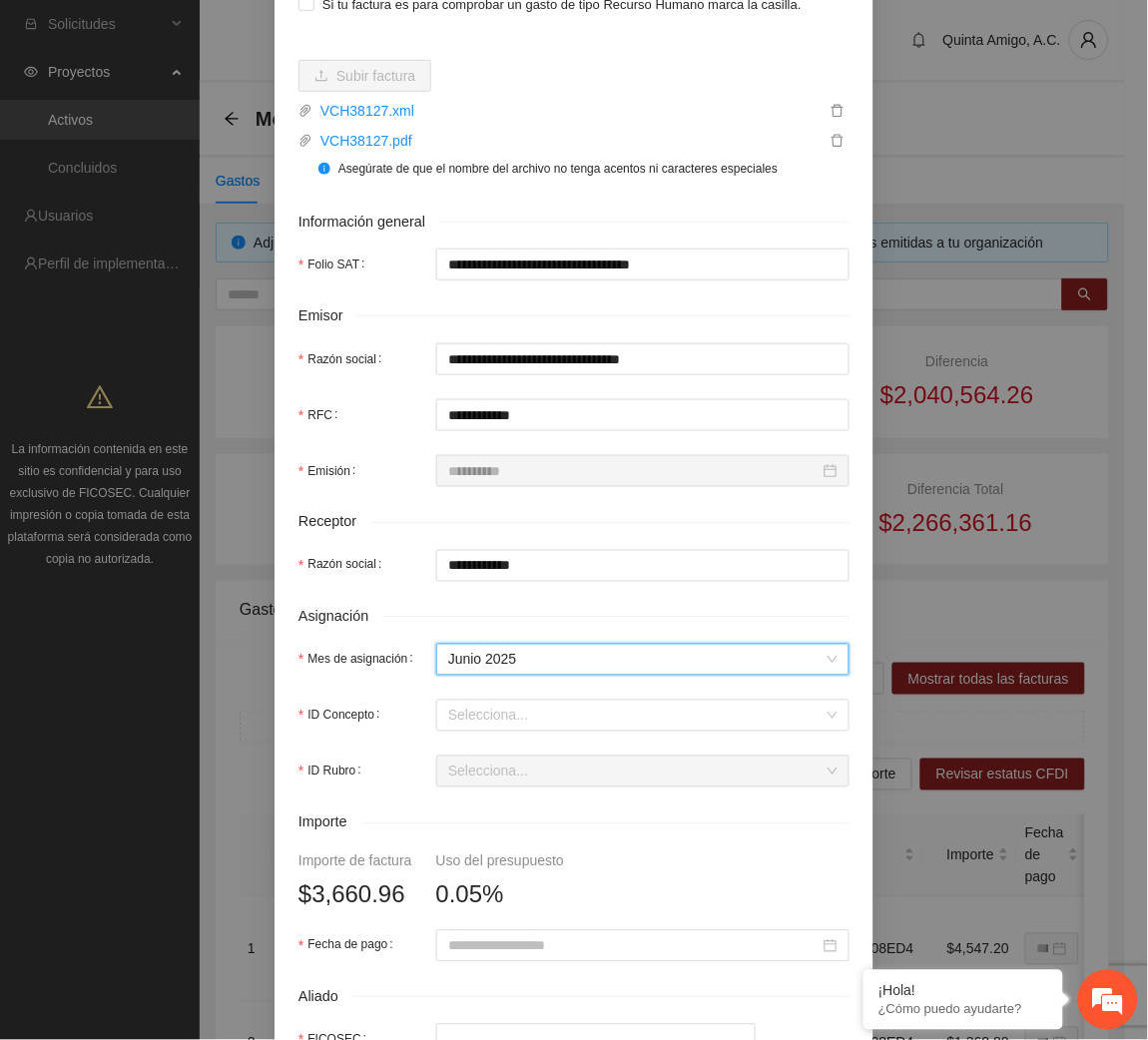scroll, scrollTop: 227, scrollLeft: 0, axis: vertical 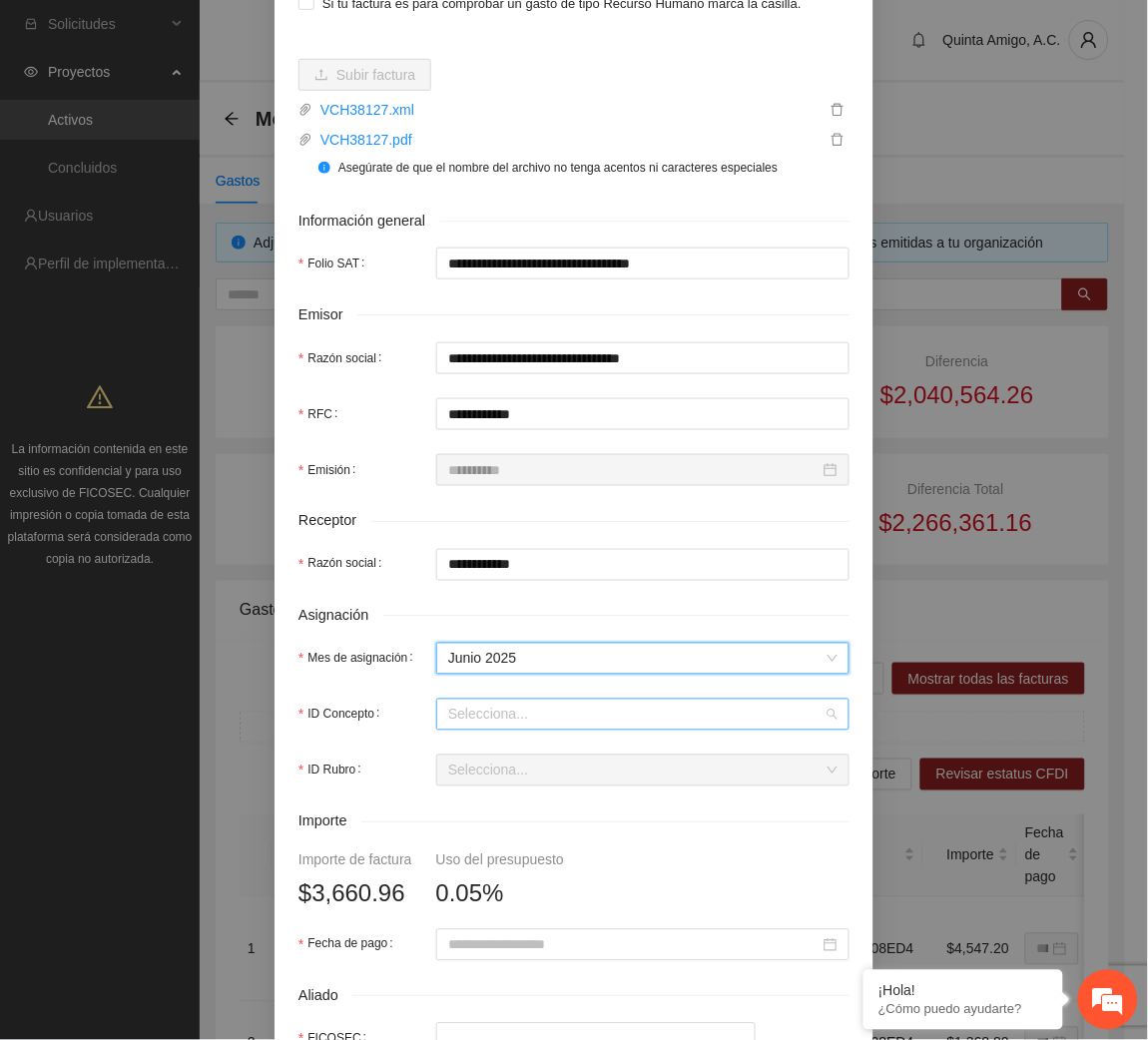 click on "ID Concepto" at bounding box center (636, 715) 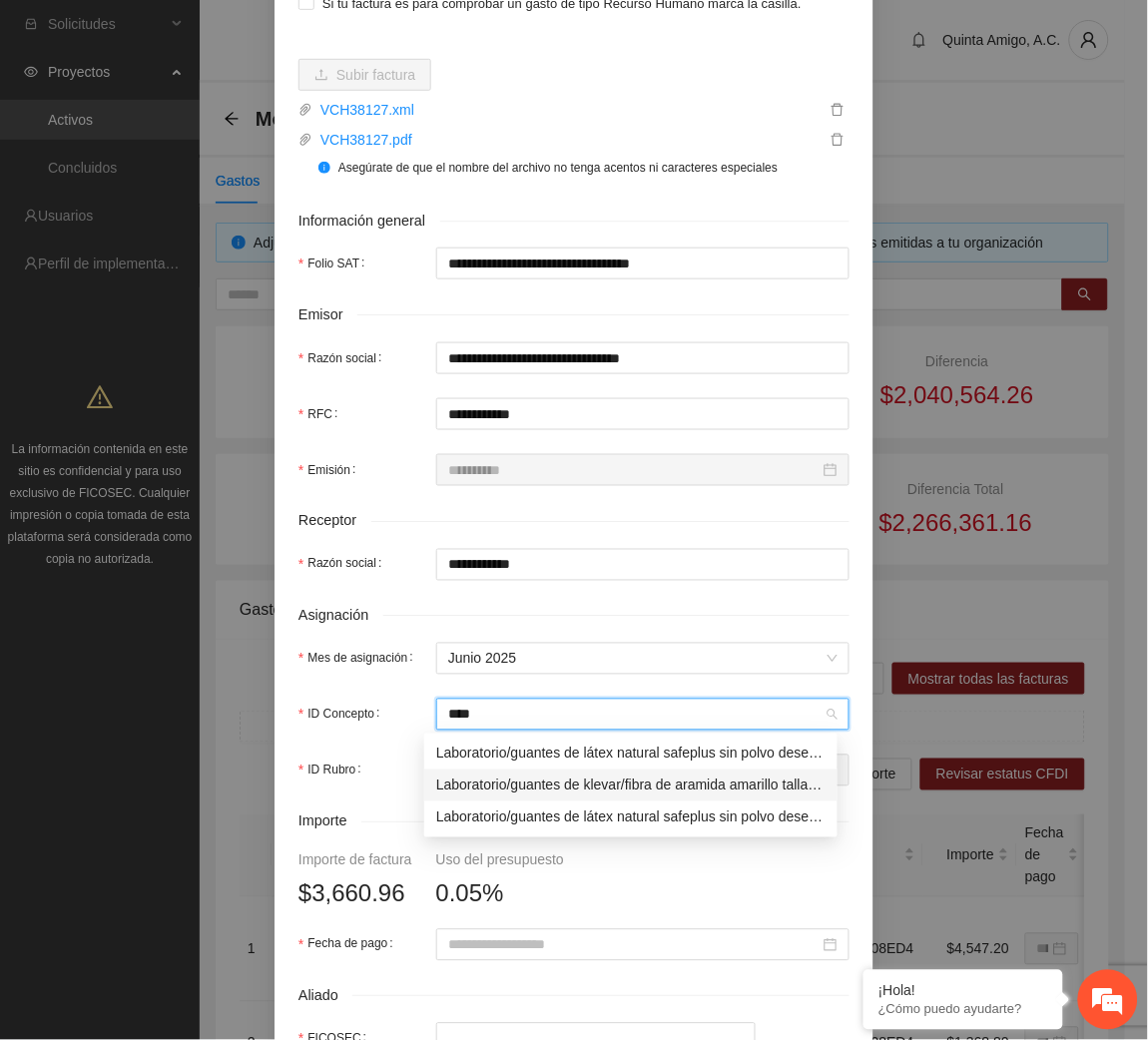 type on "****" 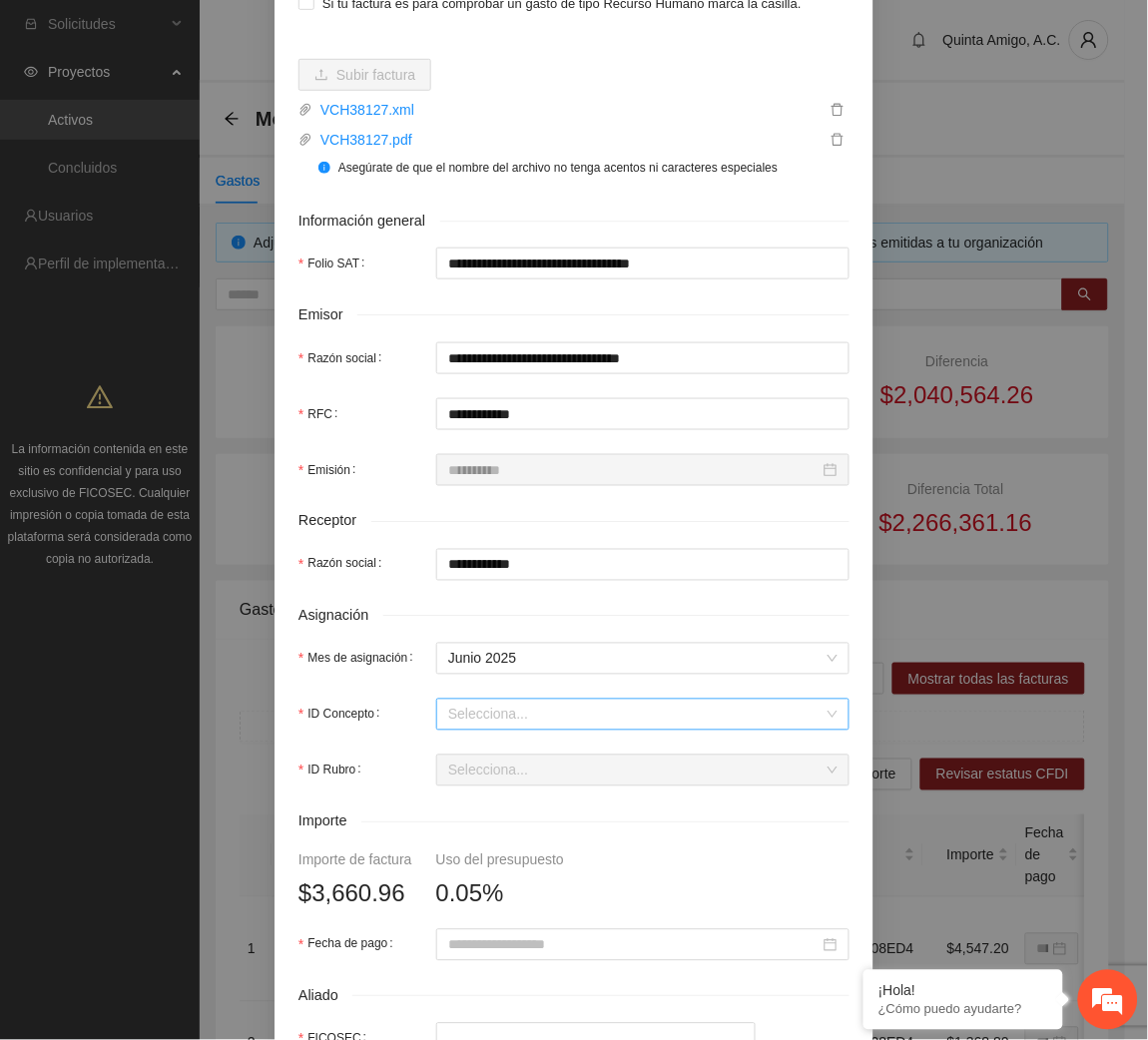 click on "ID Concepto" at bounding box center [636, 715] 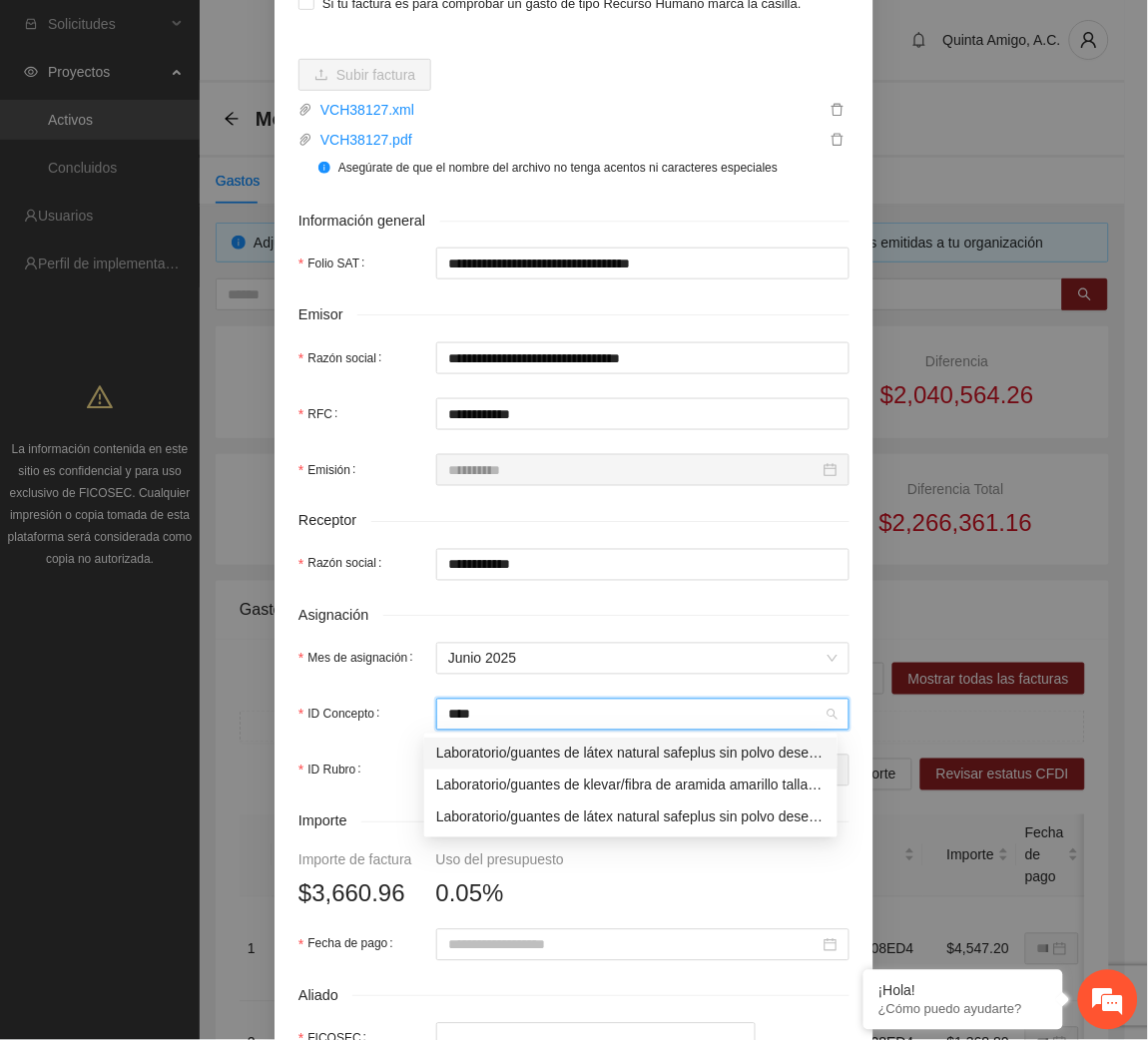 type on "*****" 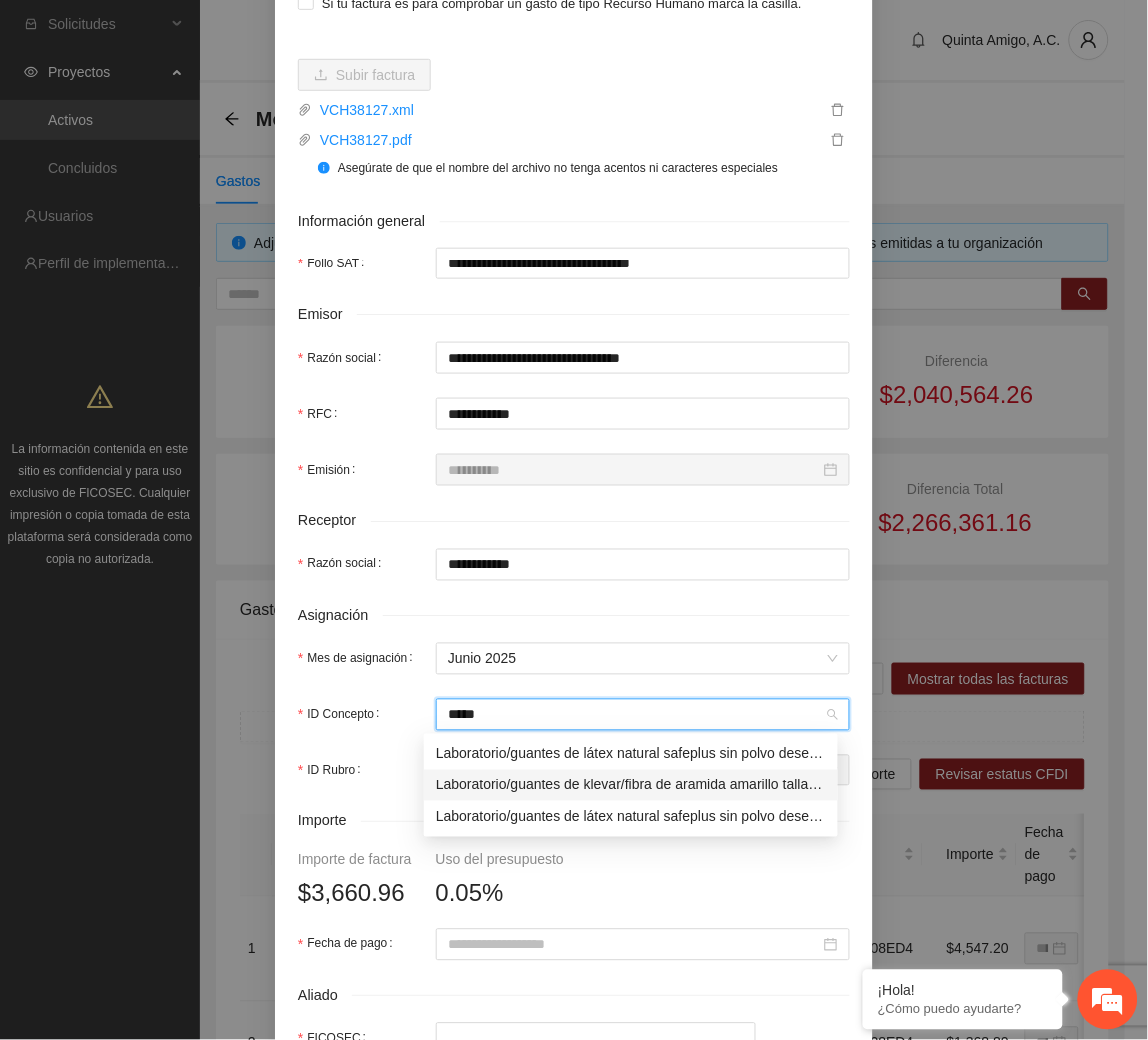 click on "Laboratorio/guantes de klevar/fibra de aramida amarillo talla unitalla resistente al calor 300°c nacional" at bounding box center [631, 785] 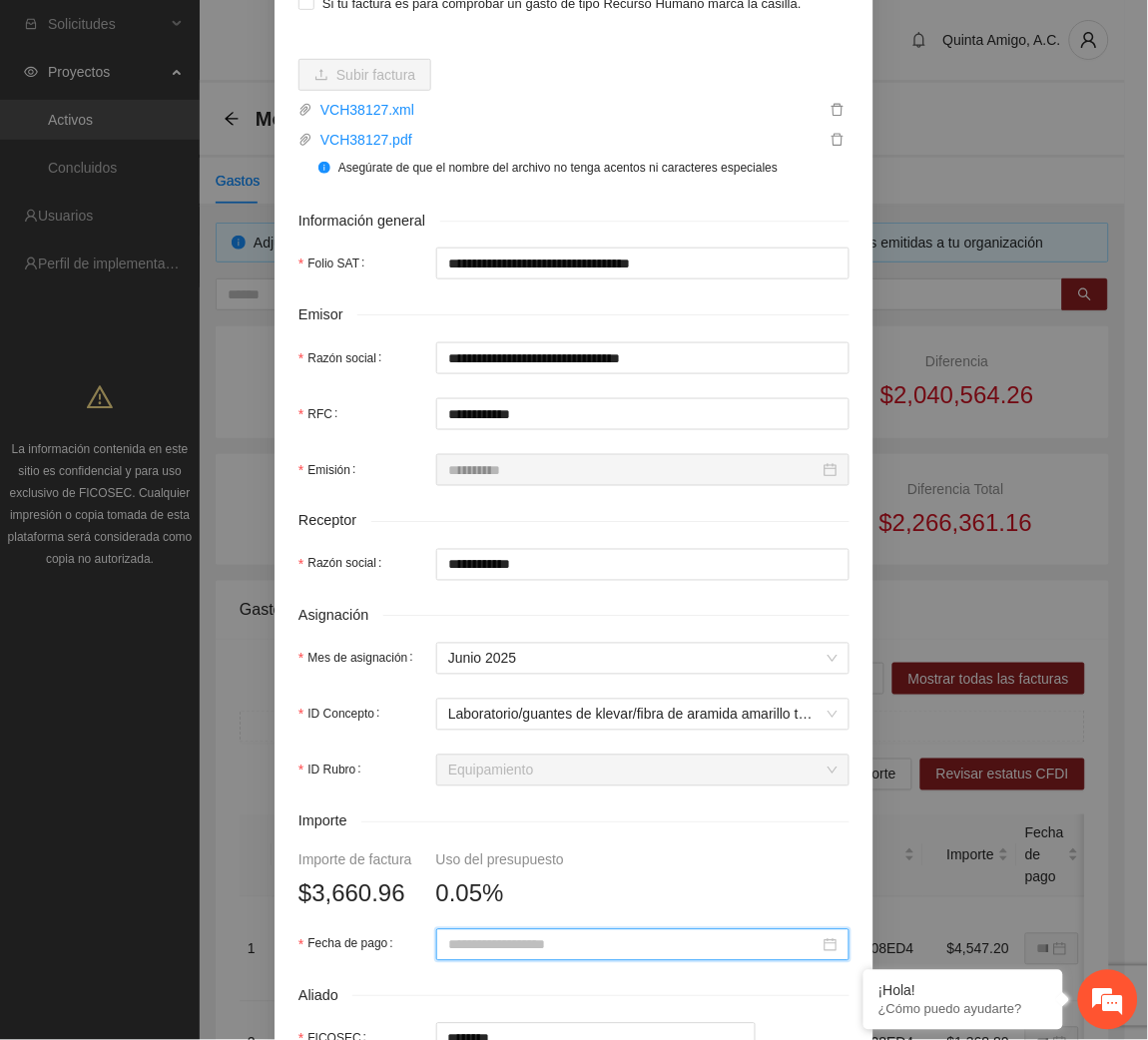 click on "Fecha de pago" at bounding box center [634, 945] 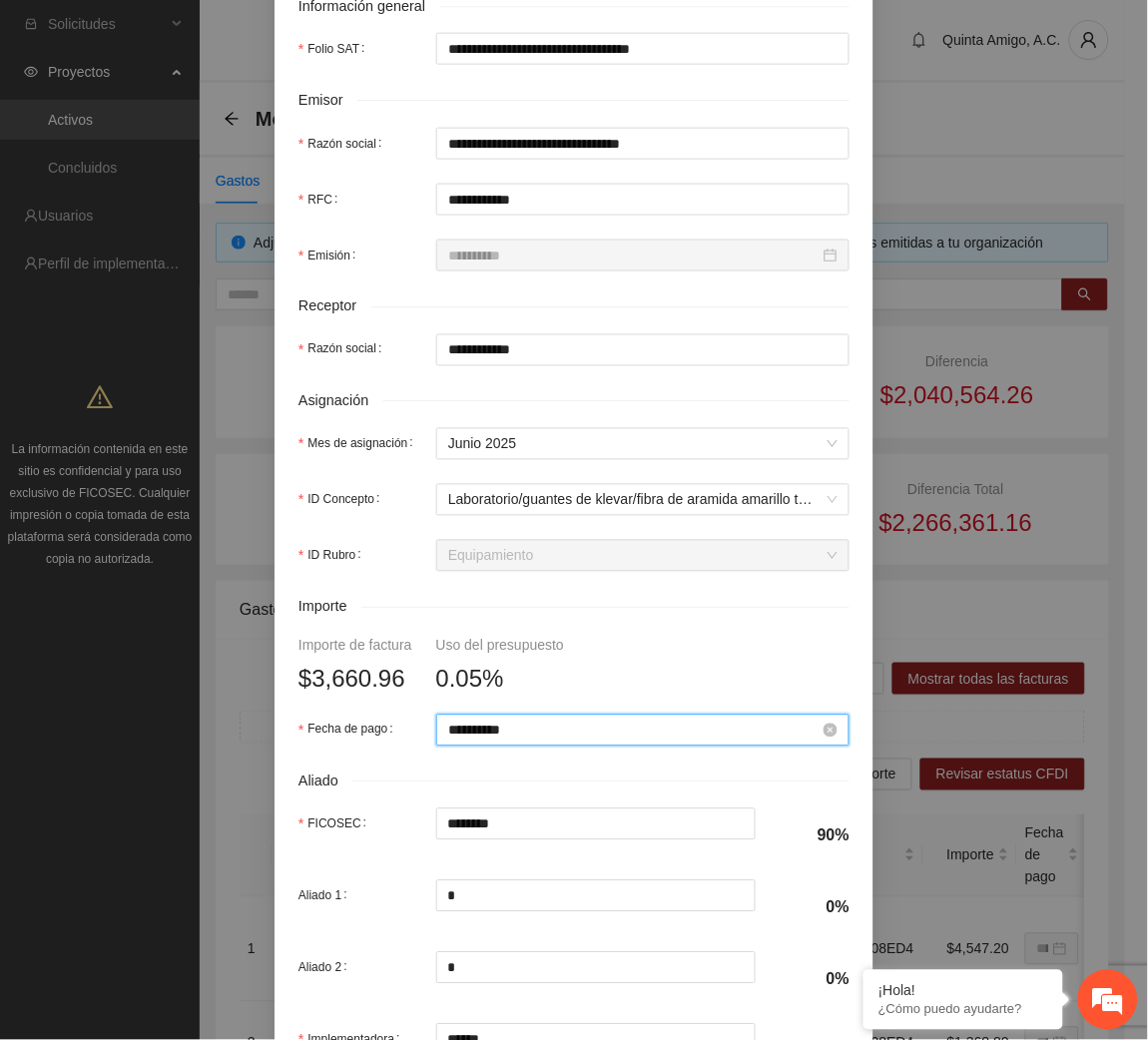 scroll, scrollTop: 601, scrollLeft: 0, axis: vertical 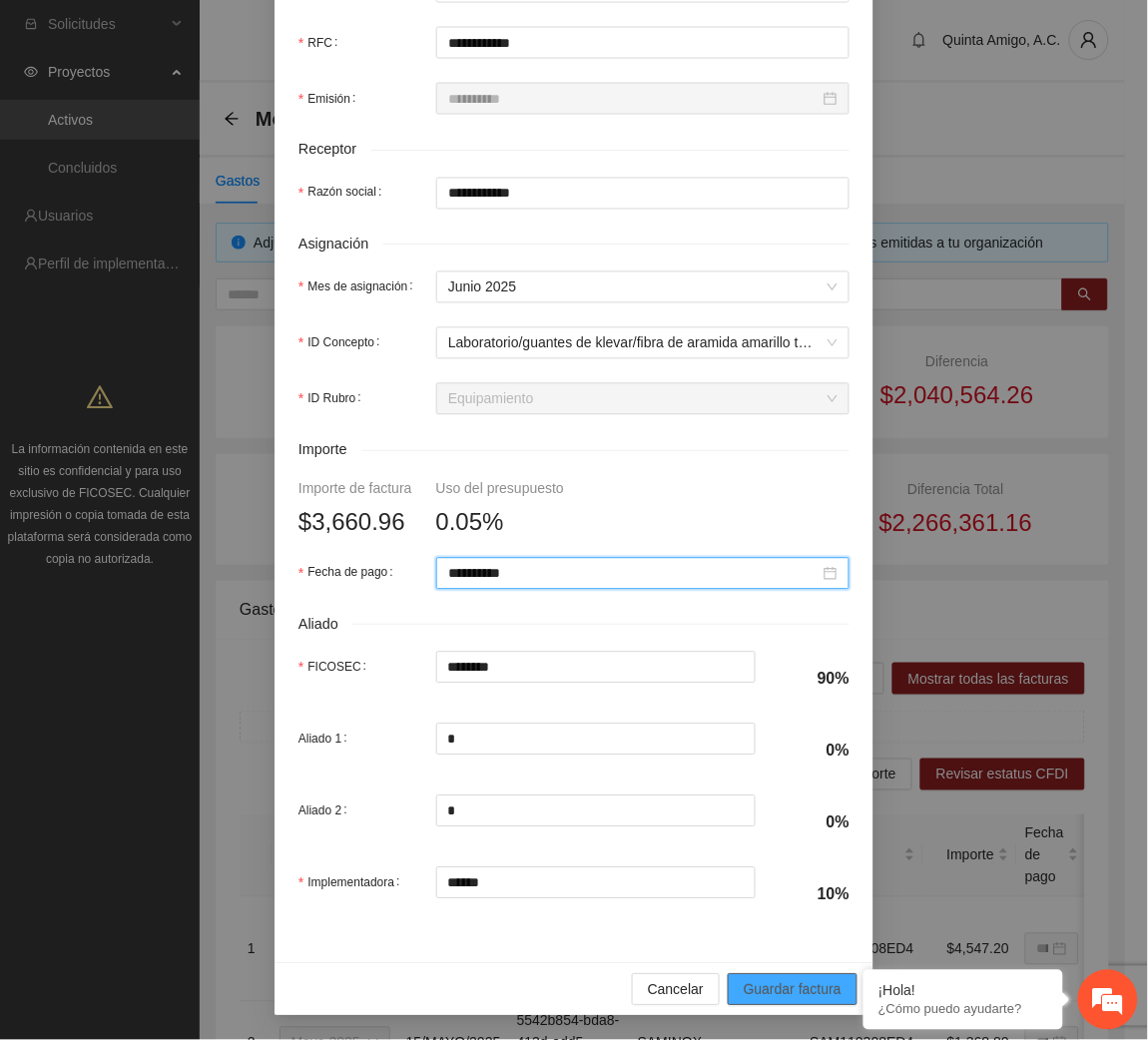type on "**********" 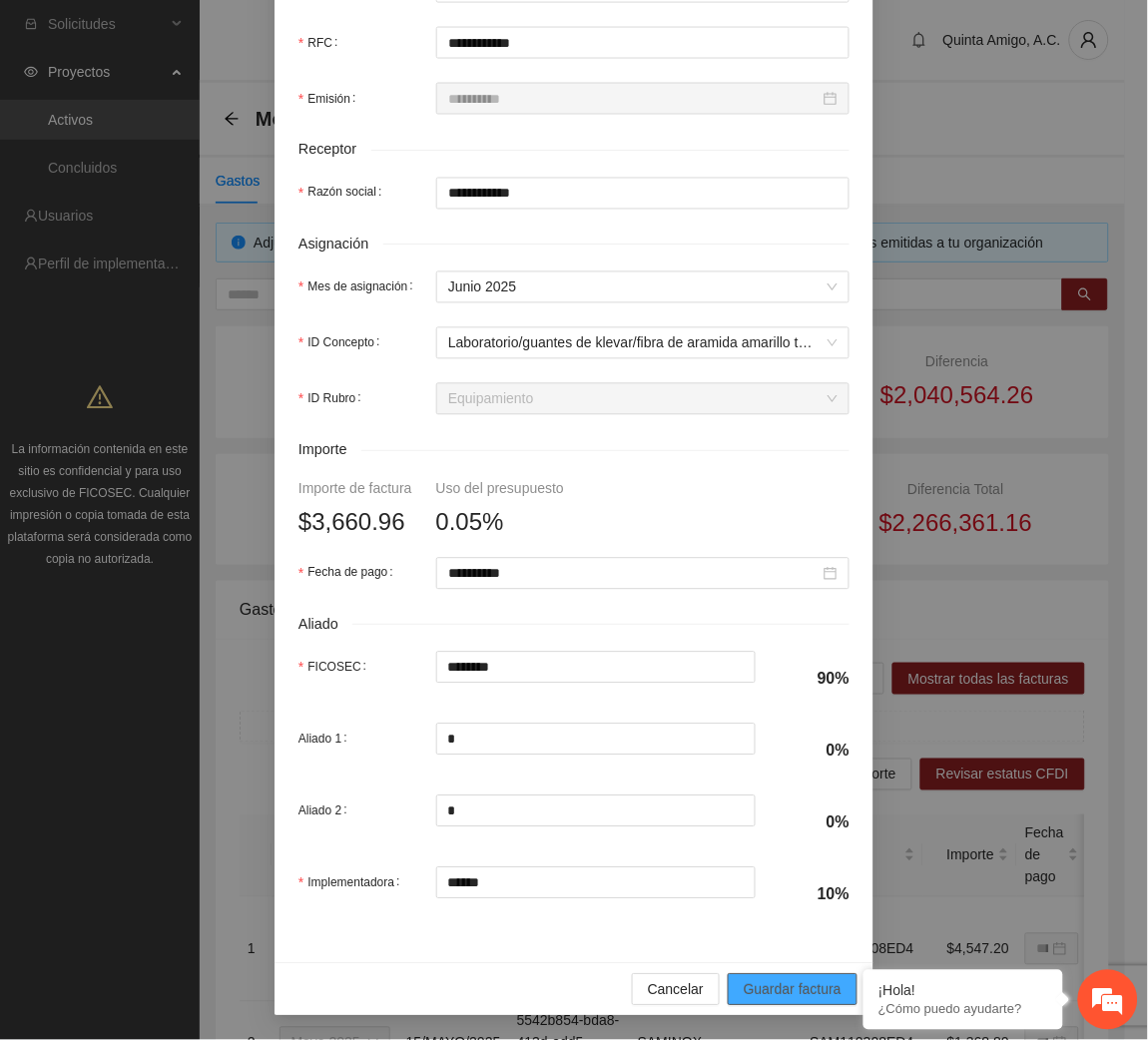 click on "Guardar factura" at bounding box center [793, 990] 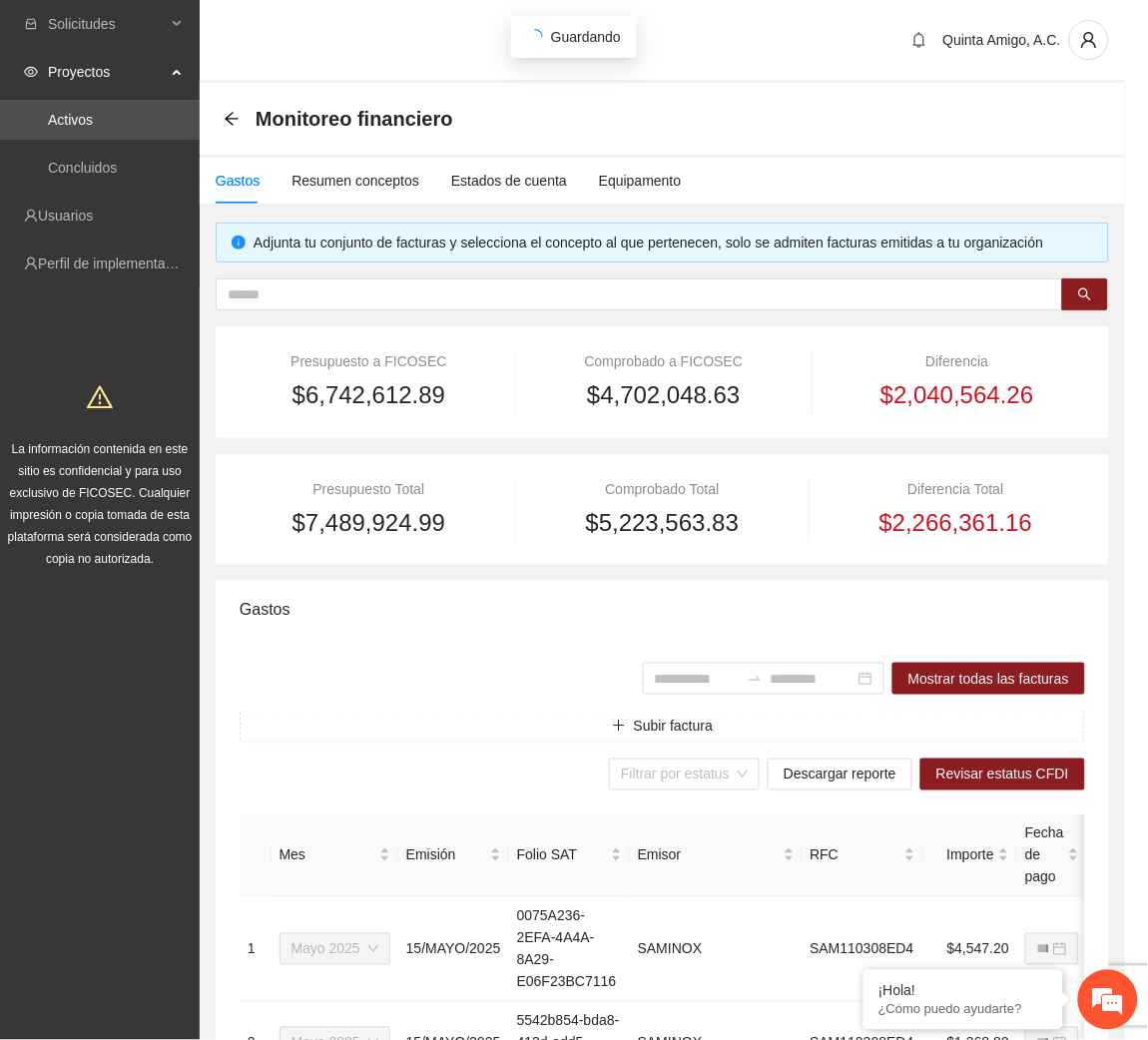 scroll, scrollTop: 441, scrollLeft: 0, axis: vertical 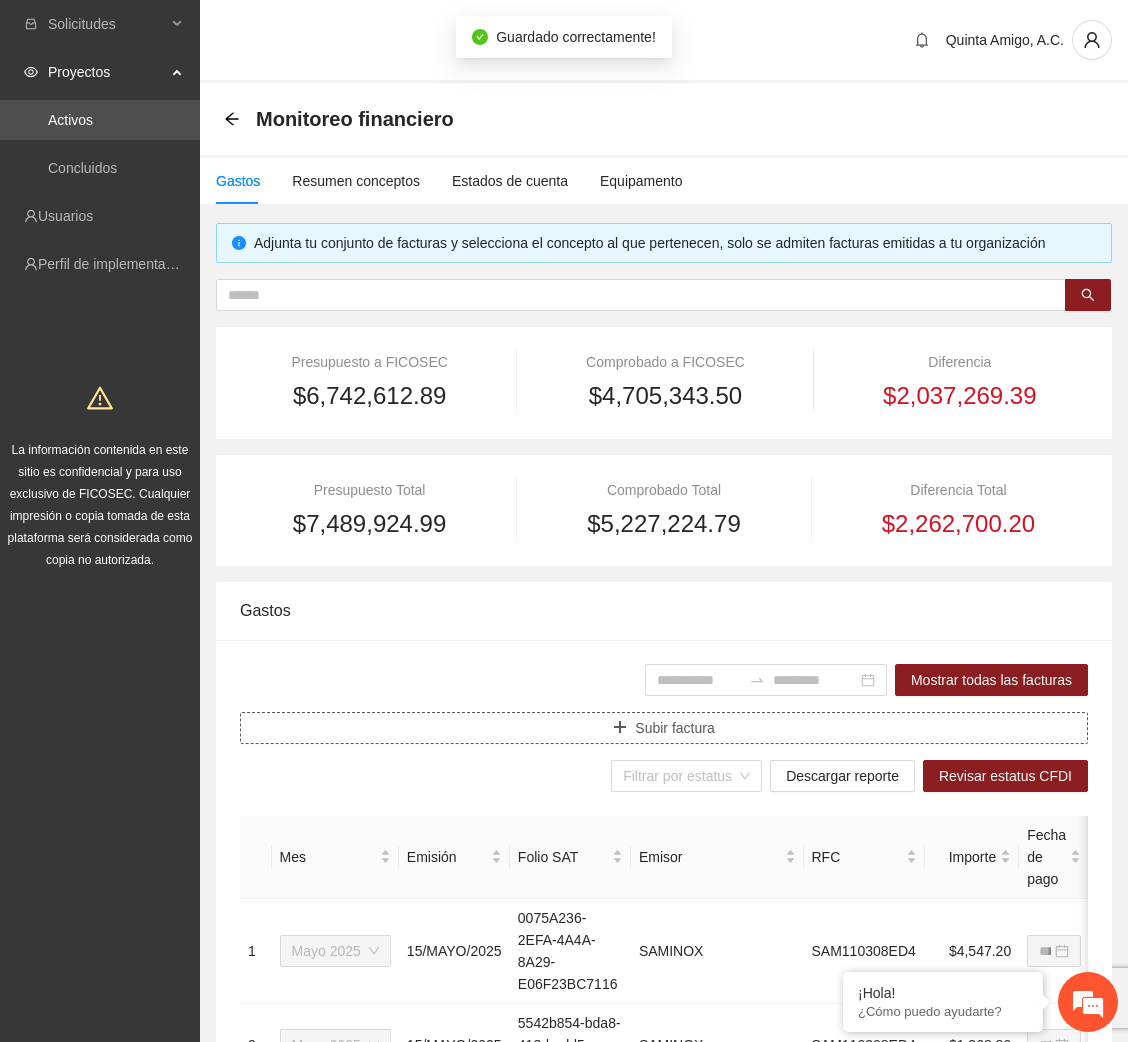 click on "Subir factura" at bounding box center [674, 728] 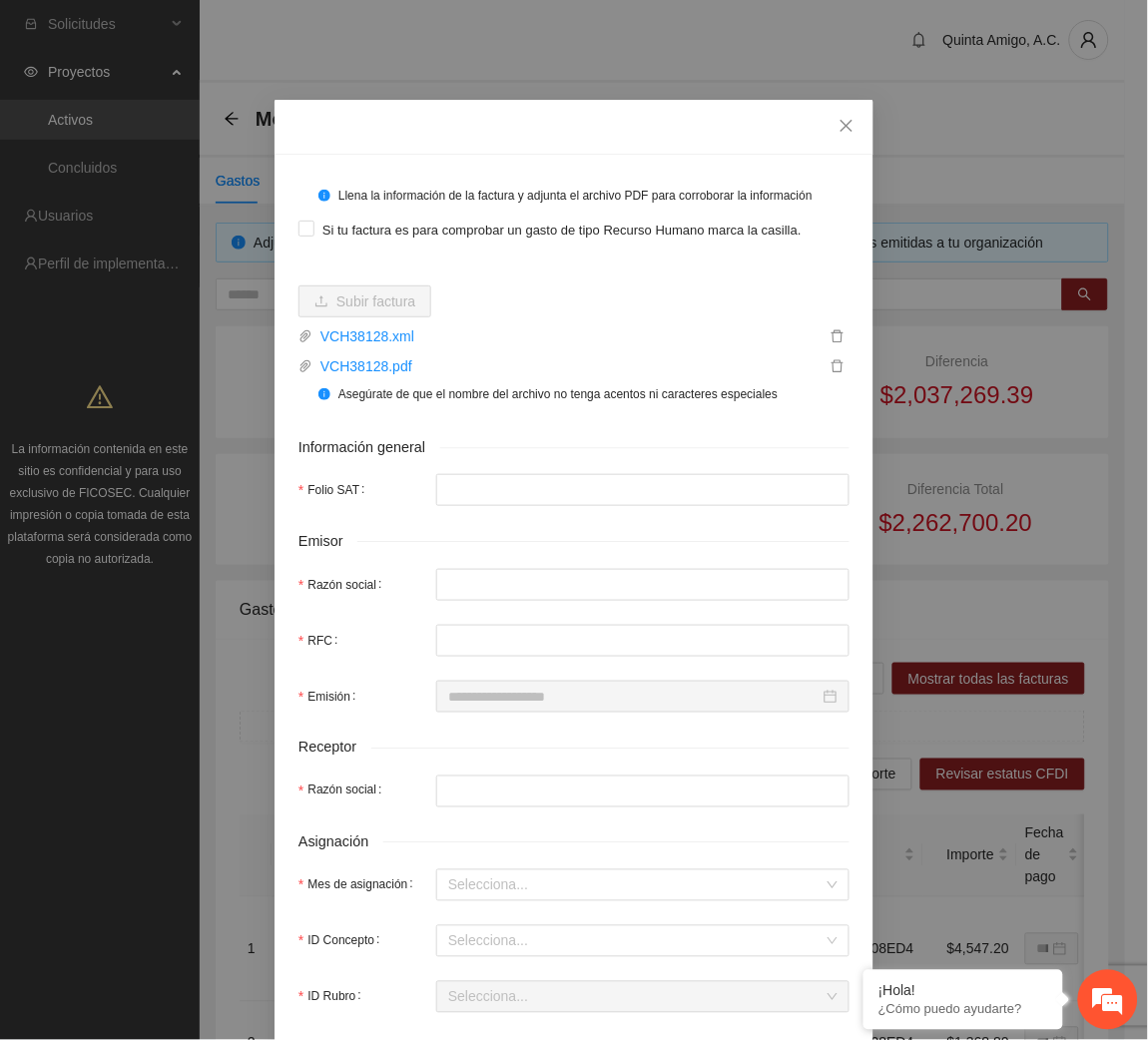 type on "**********" 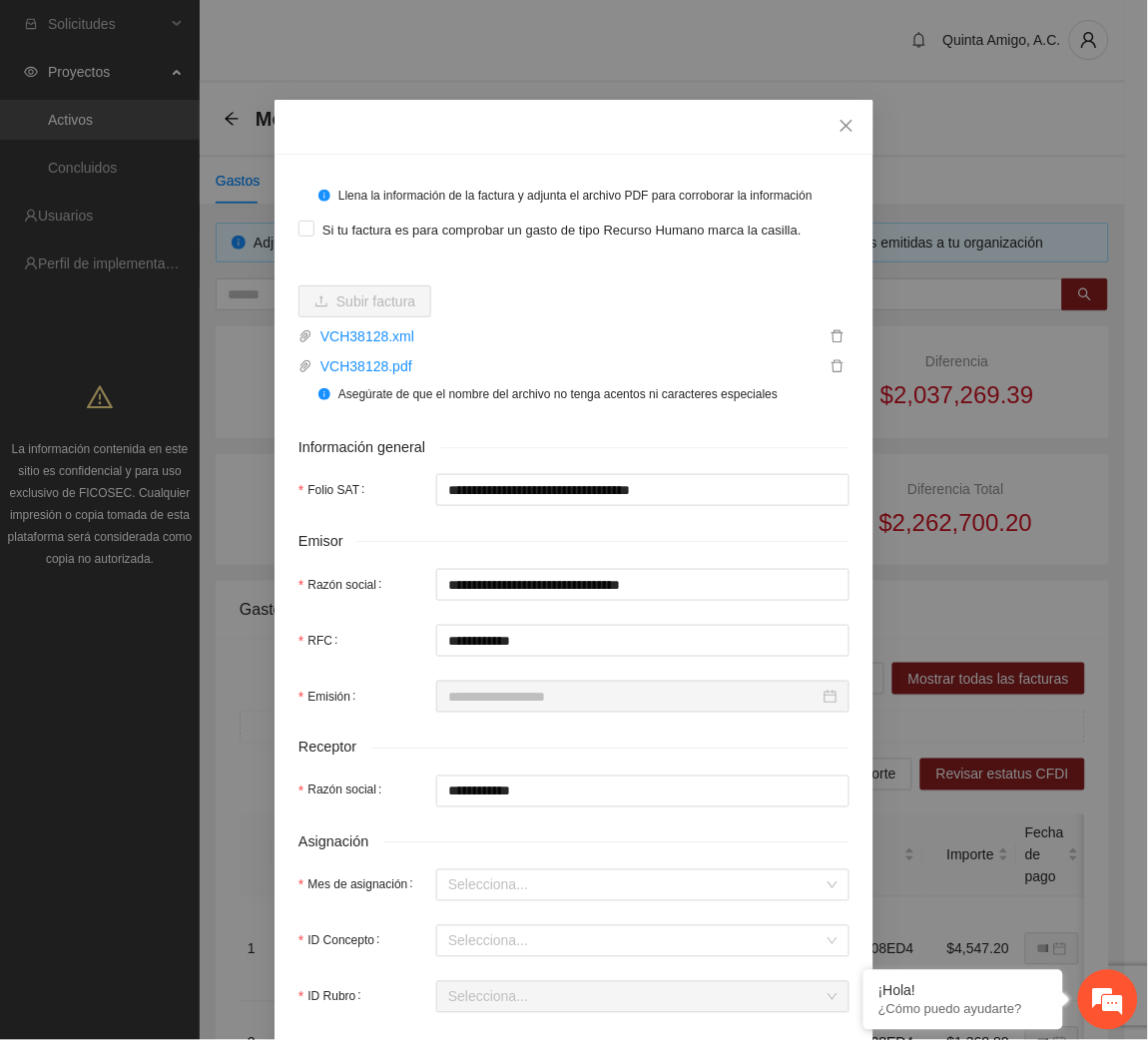 type on "**********" 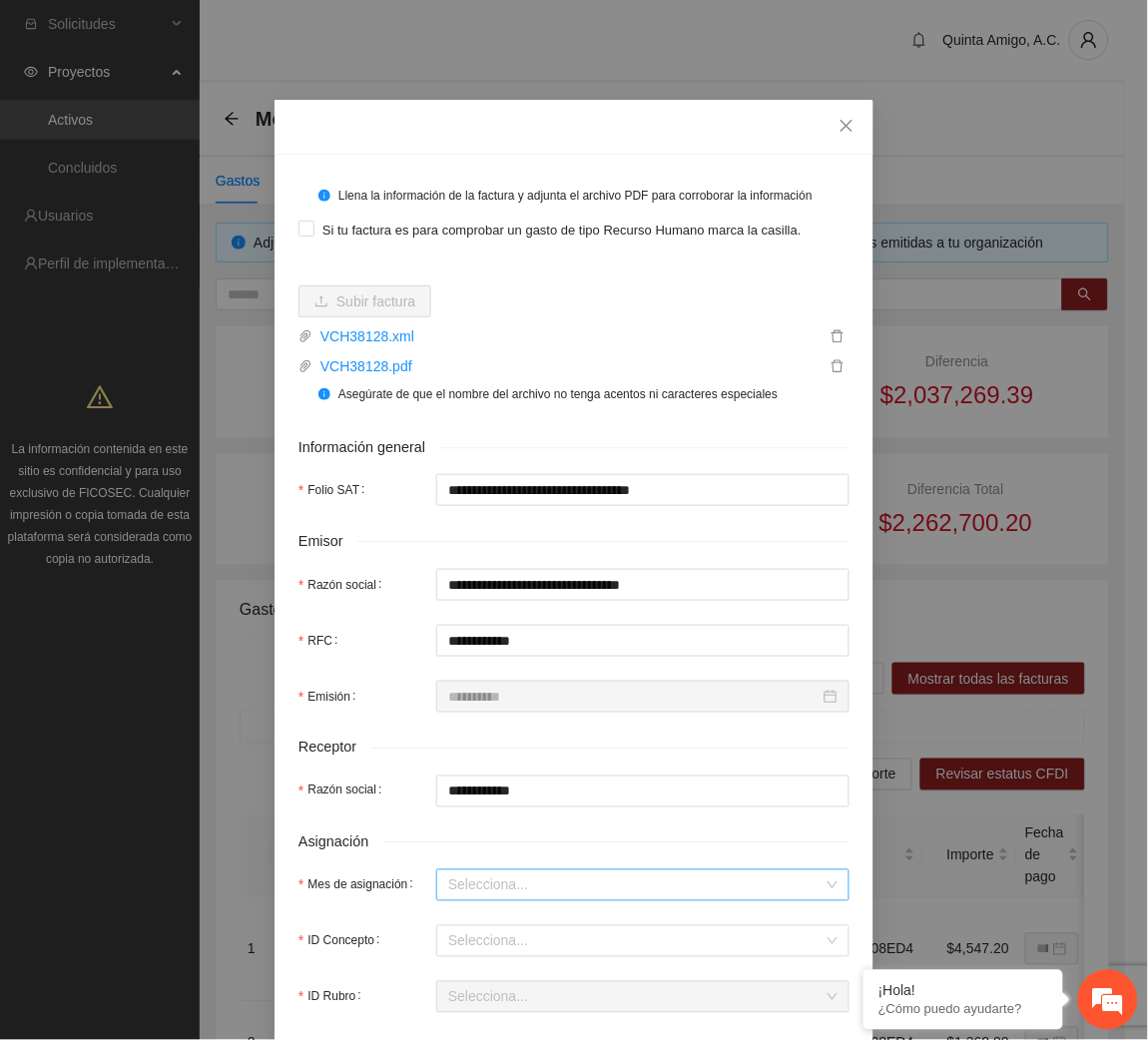 click on "Mes de asignación" at bounding box center (636, 885) 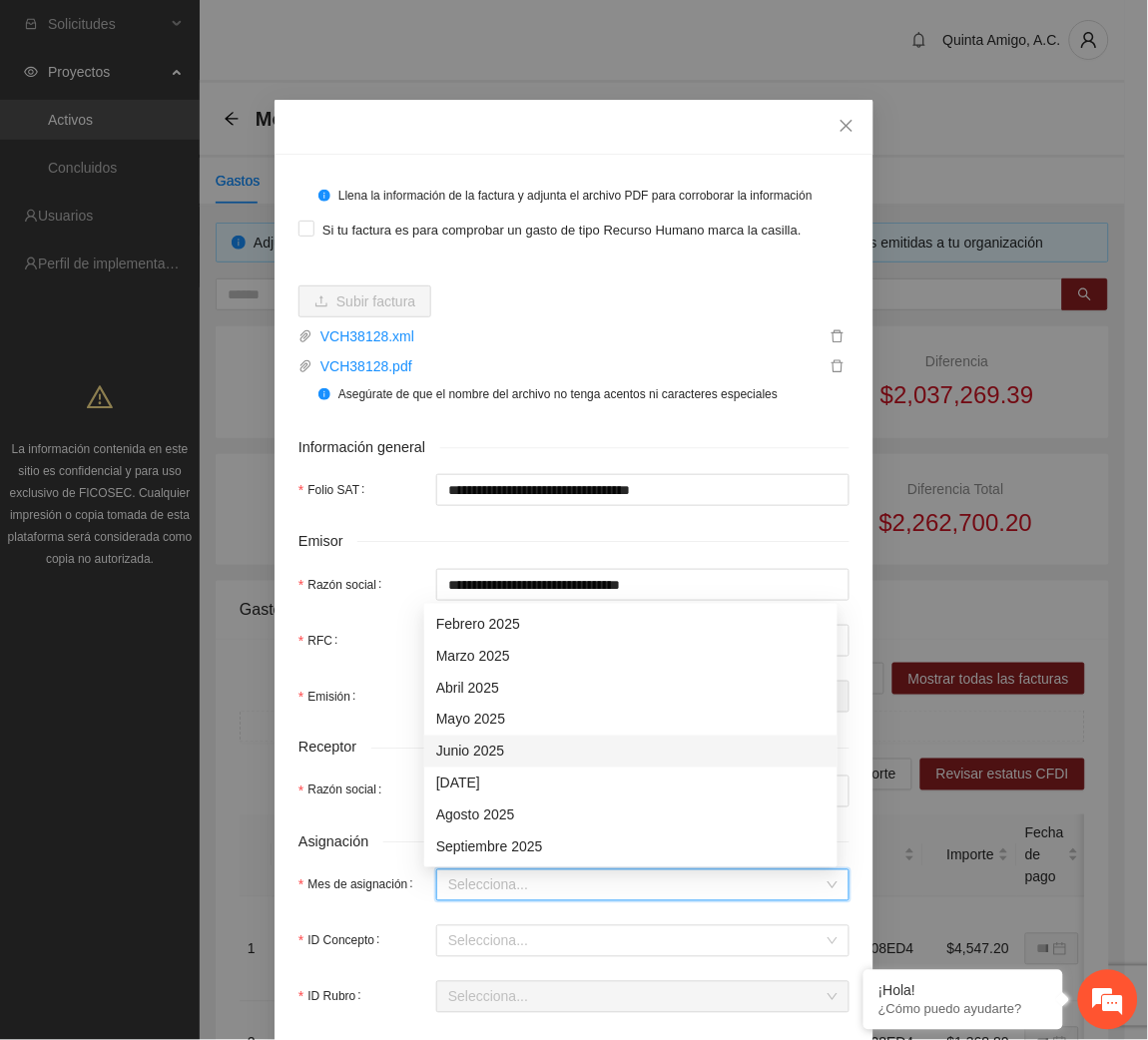 click on "Junio 2025" at bounding box center (631, 752) 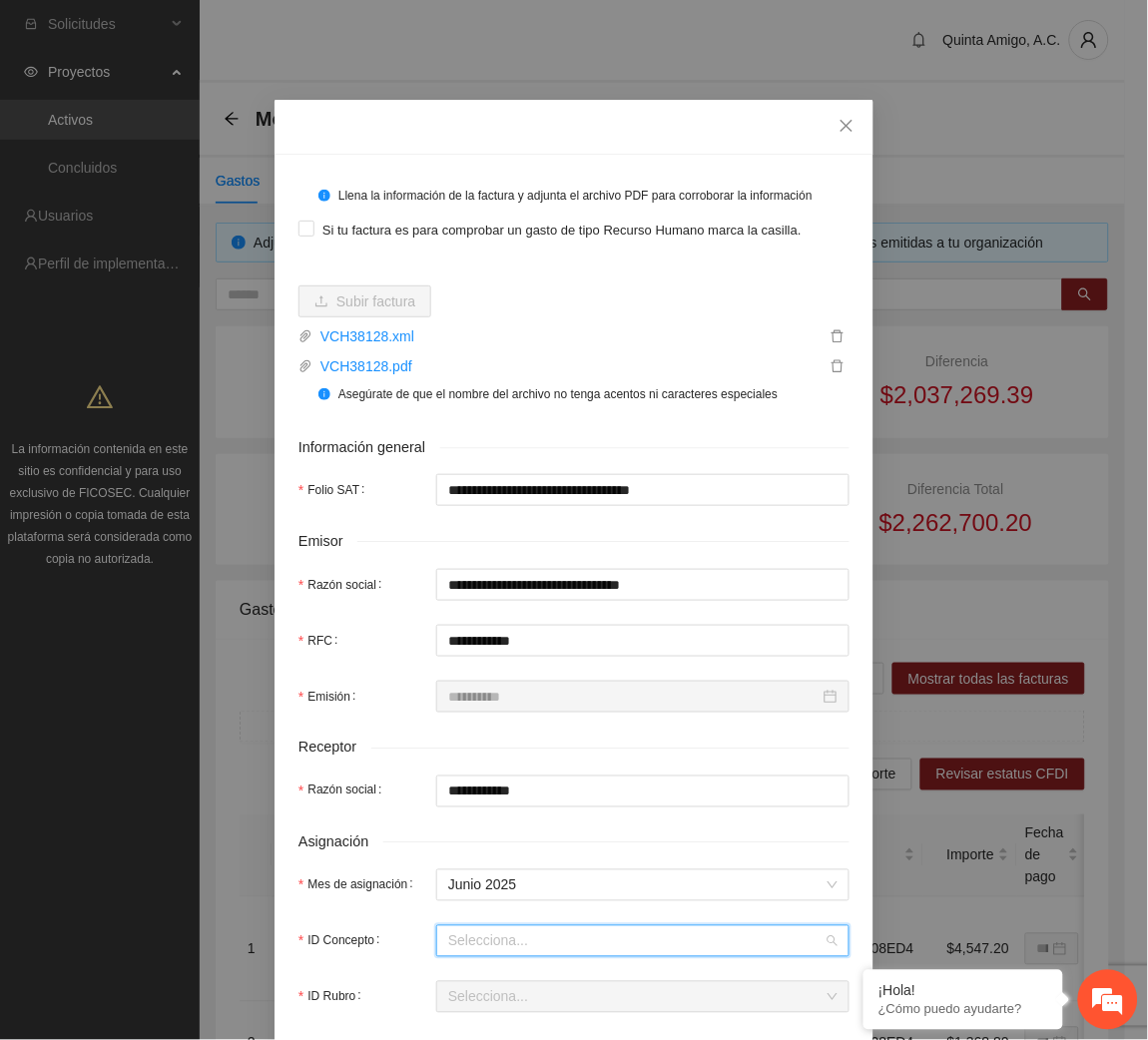 click on "ID Concepto" at bounding box center [636, 941] 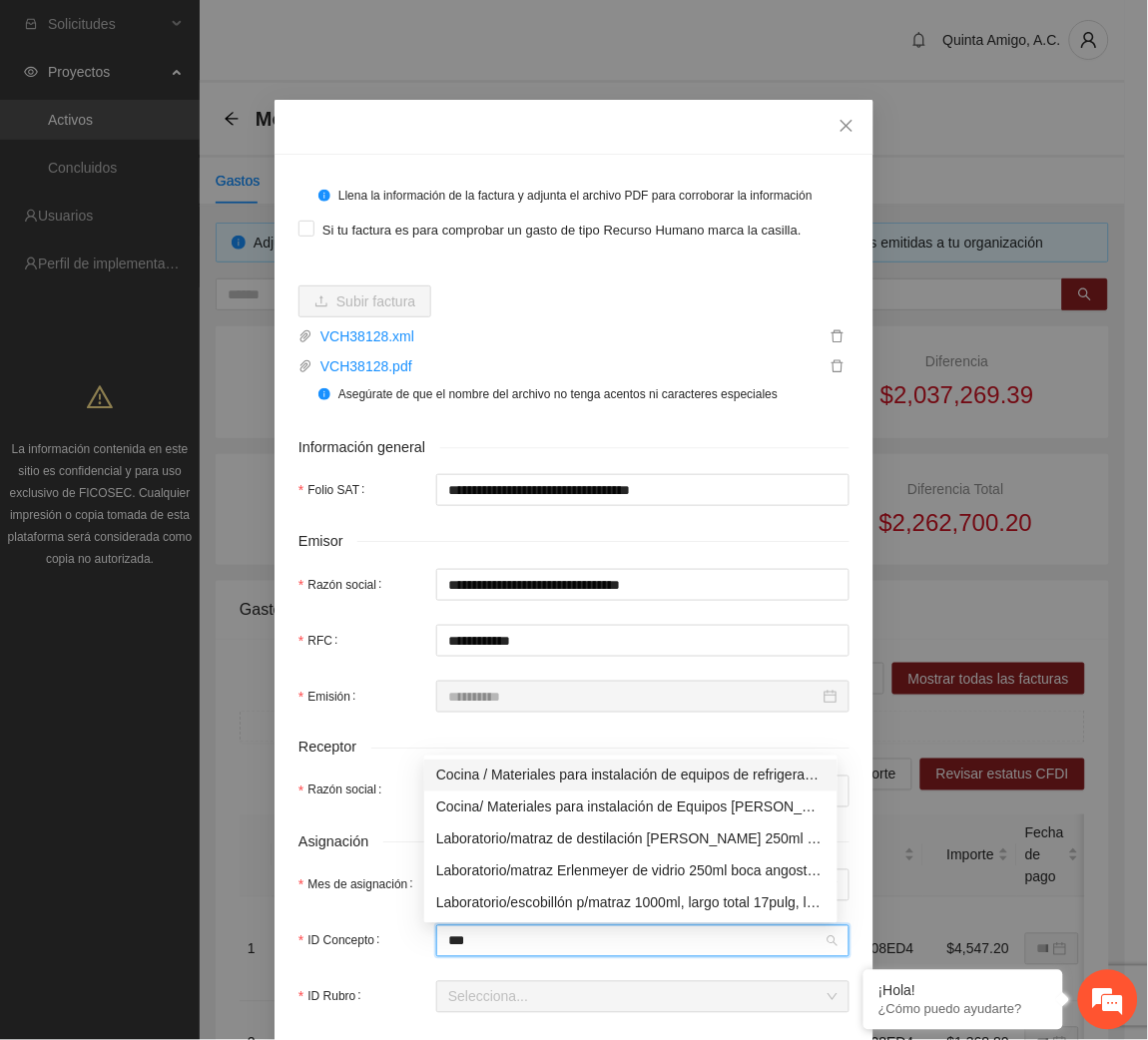 type on "****" 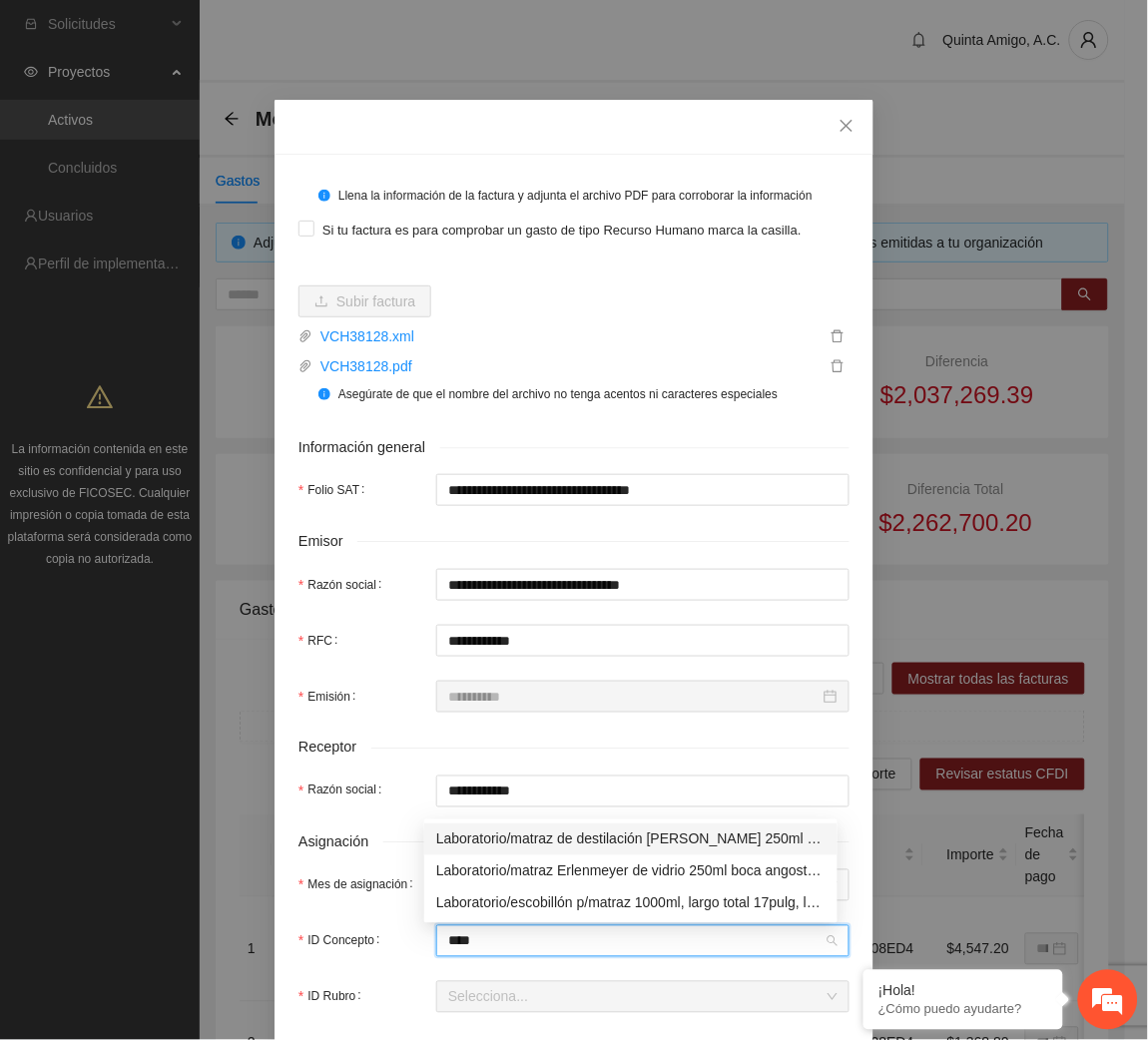 click on "Laboratorio/matraz de destilación [PERSON_NAME] 250ml redondo gl 15/12 PHYWE" at bounding box center [631, 839] 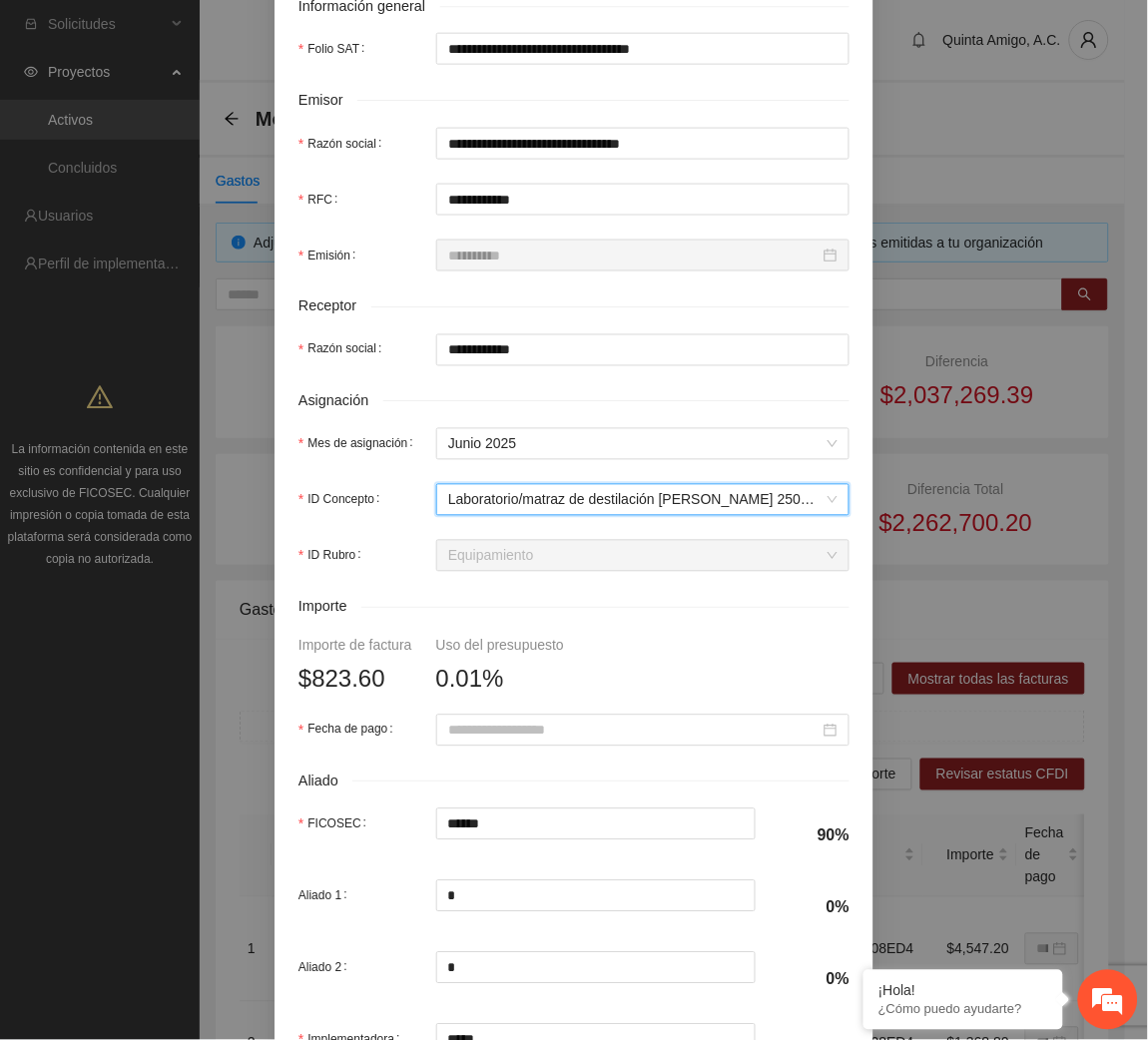 scroll, scrollTop: 442, scrollLeft: 0, axis: vertical 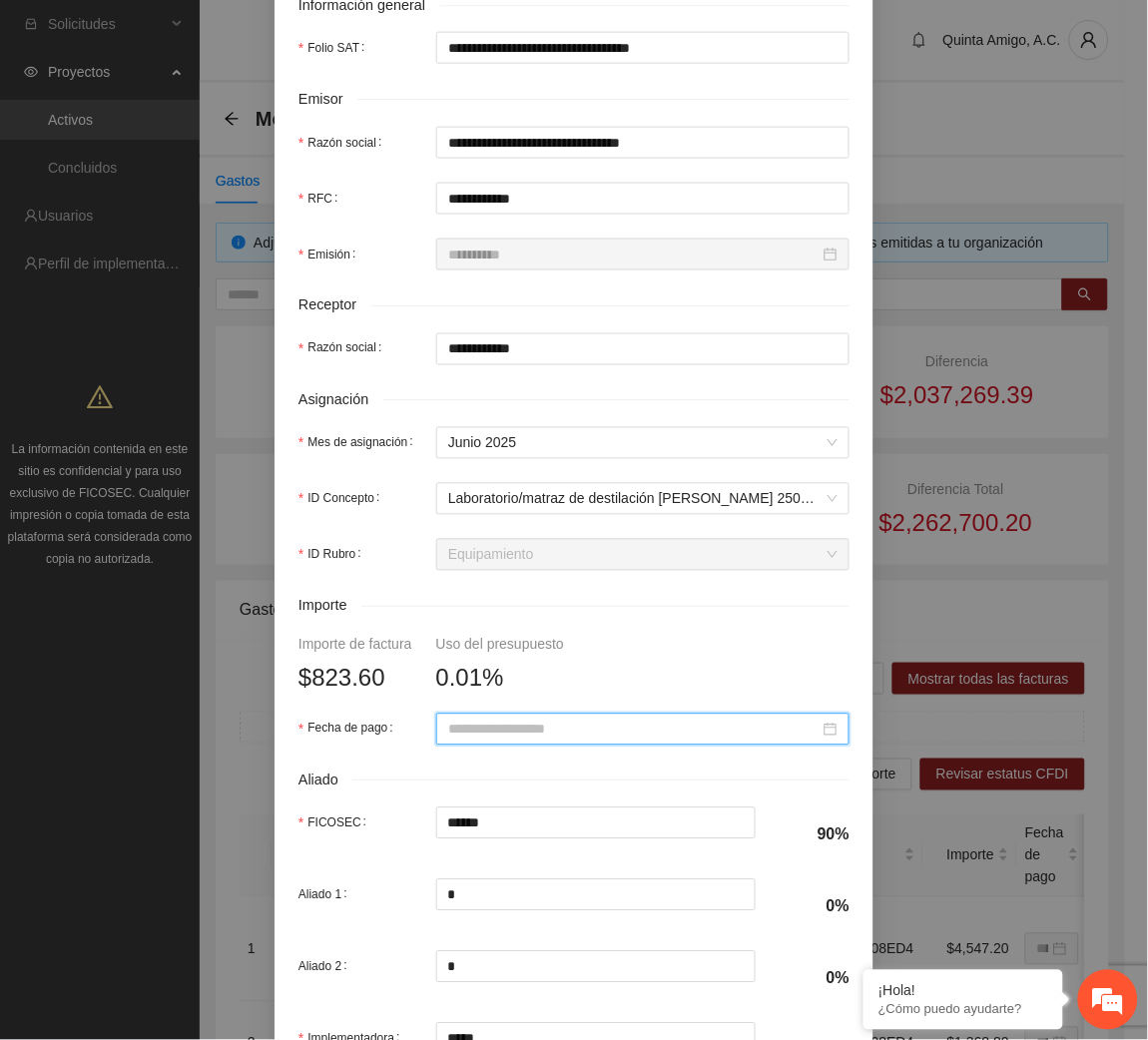 click on "Fecha de pago" at bounding box center [634, 730] 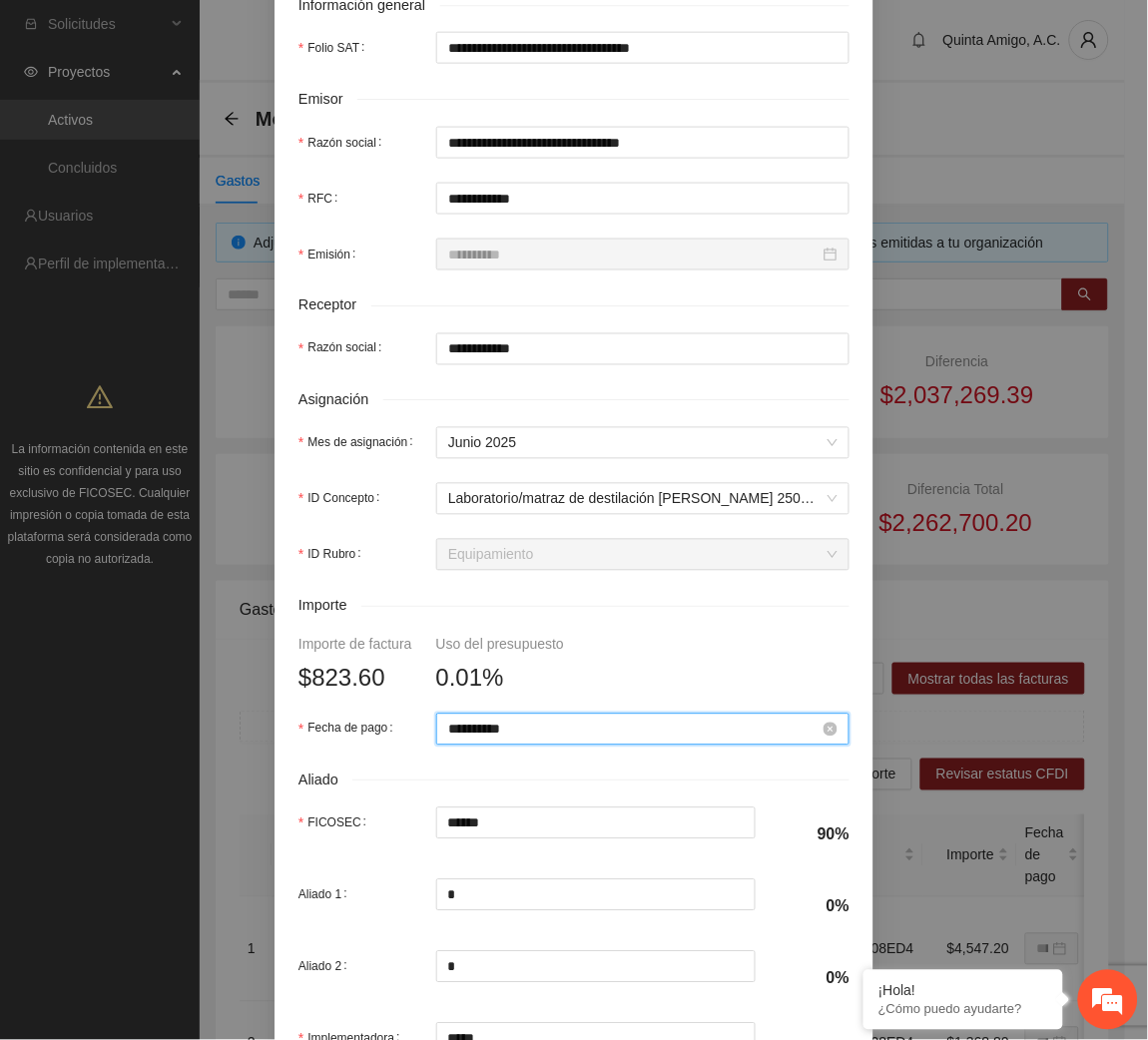 scroll, scrollTop: 601, scrollLeft: 0, axis: vertical 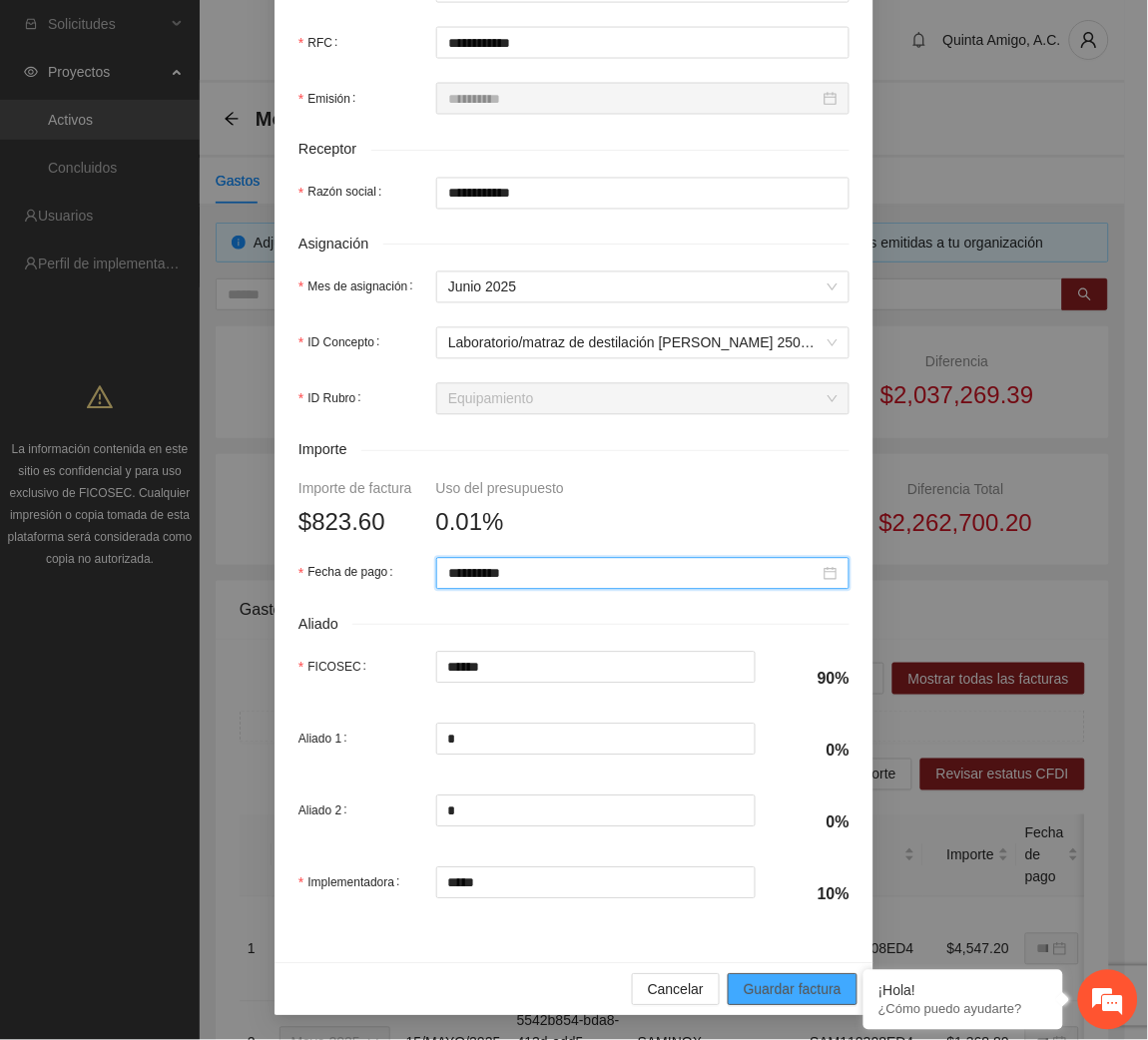 type on "**********" 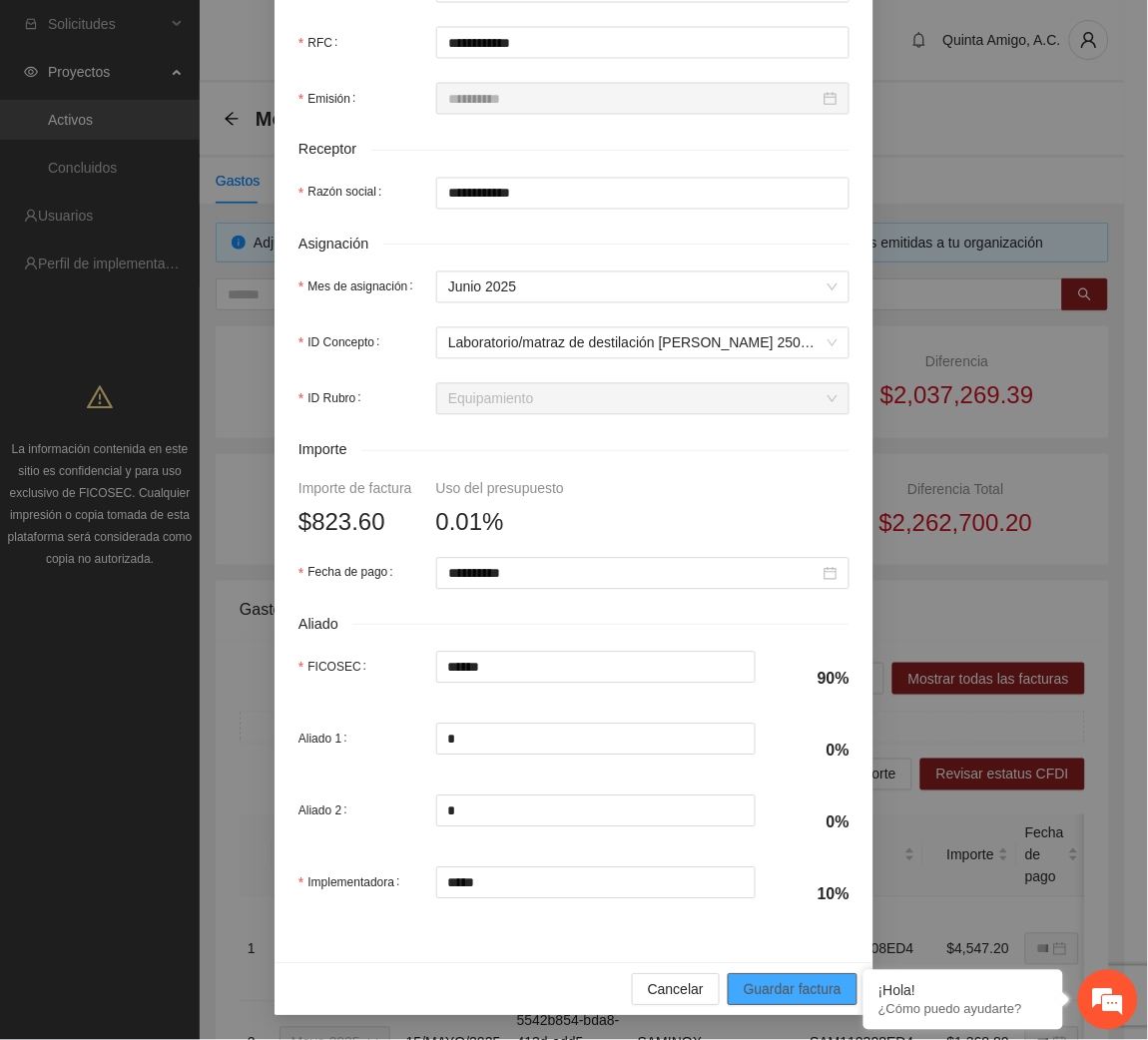 click on "Guardar factura" at bounding box center [793, 990] 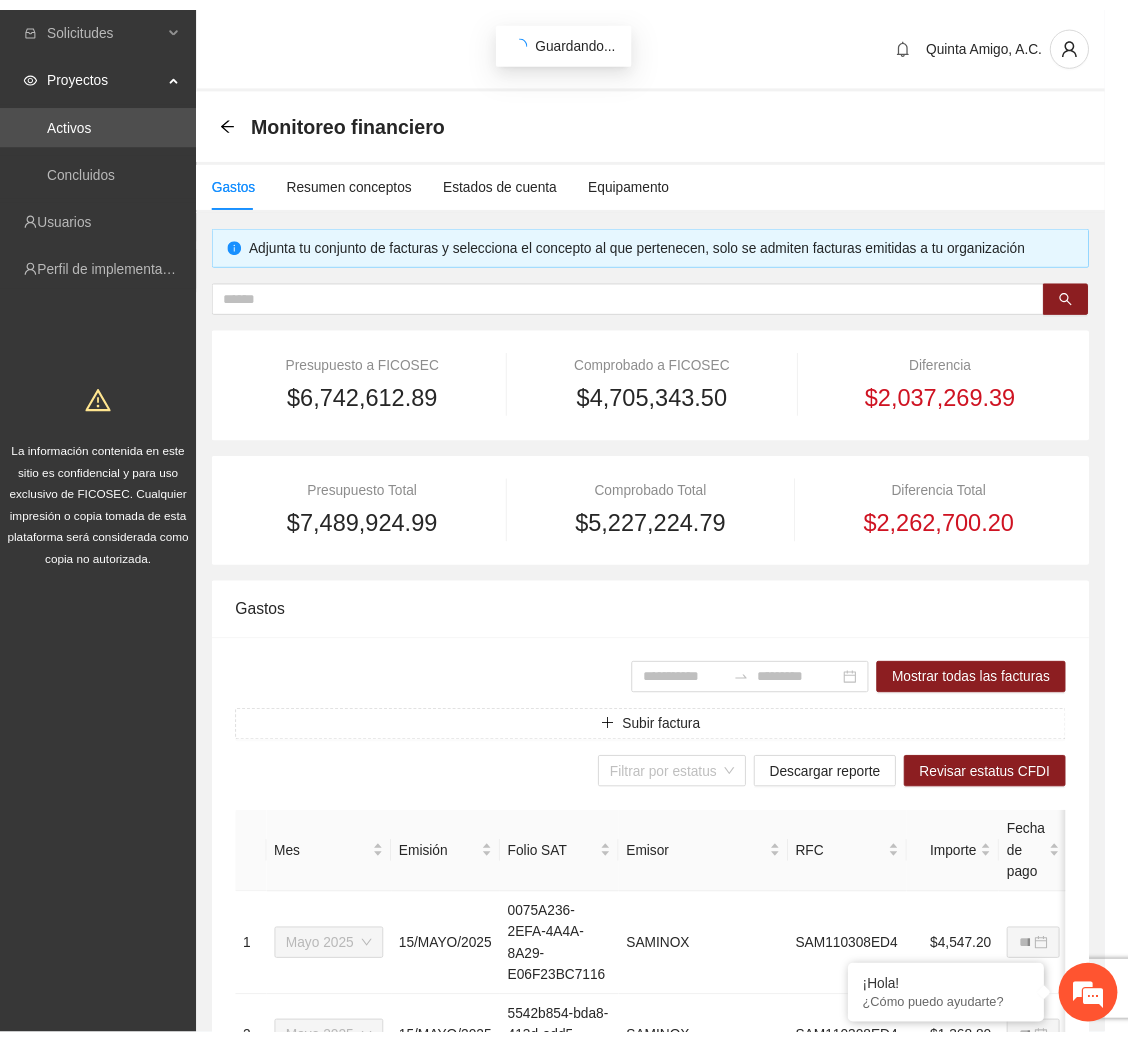 scroll, scrollTop: 442, scrollLeft: 0, axis: vertical 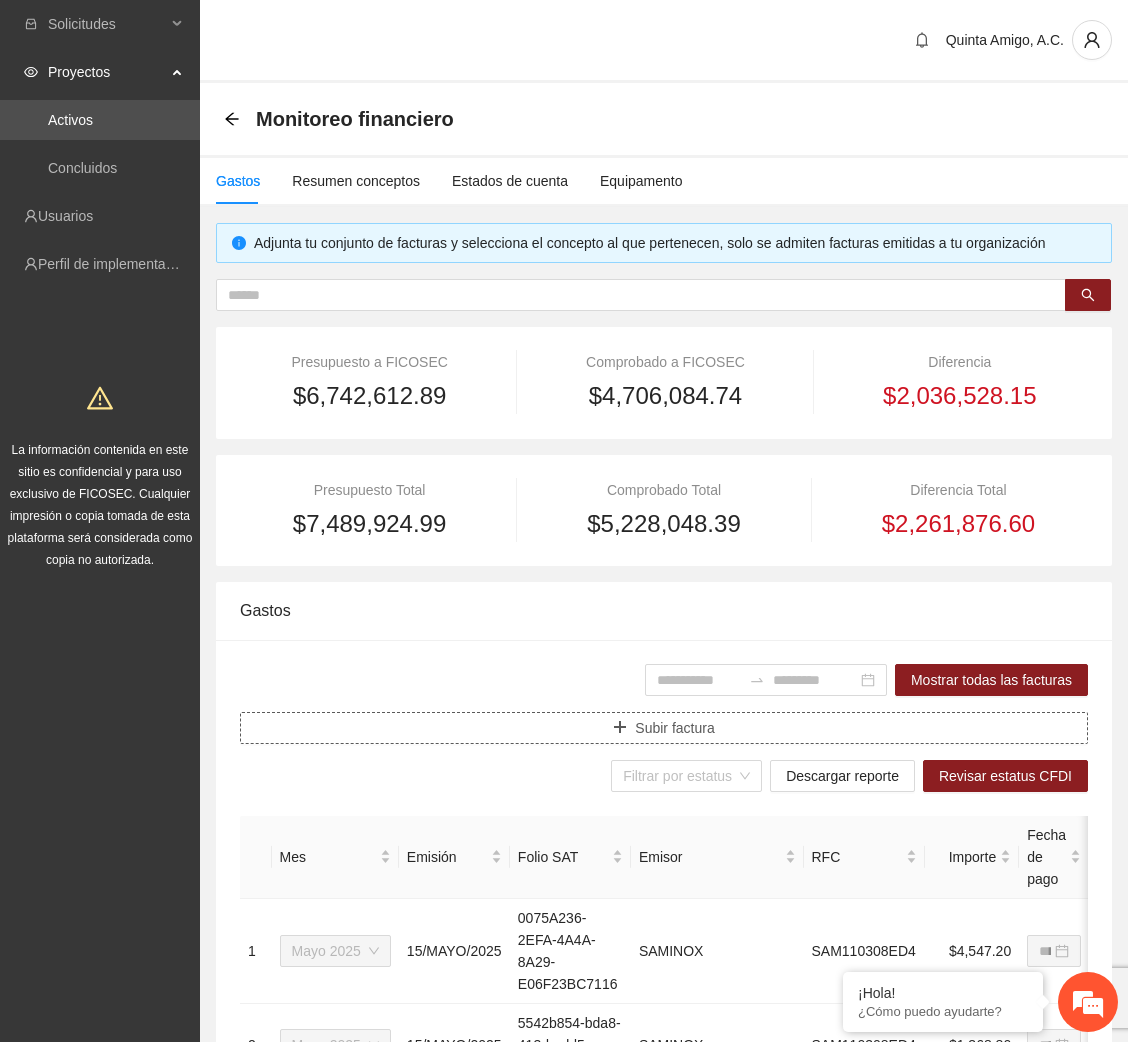 click on "Subir factura" at bounding box center (674, 728) 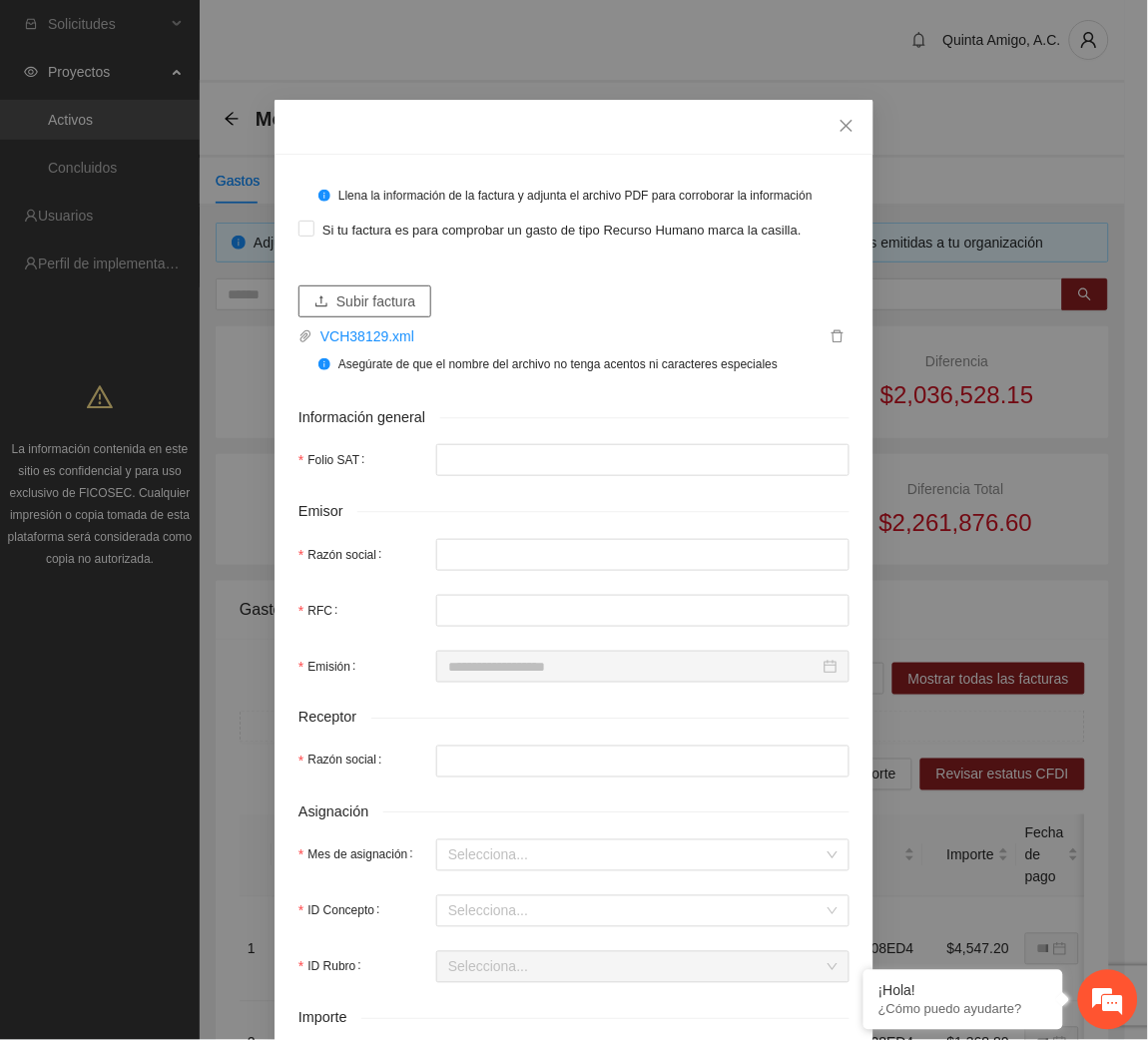 type on "**********" 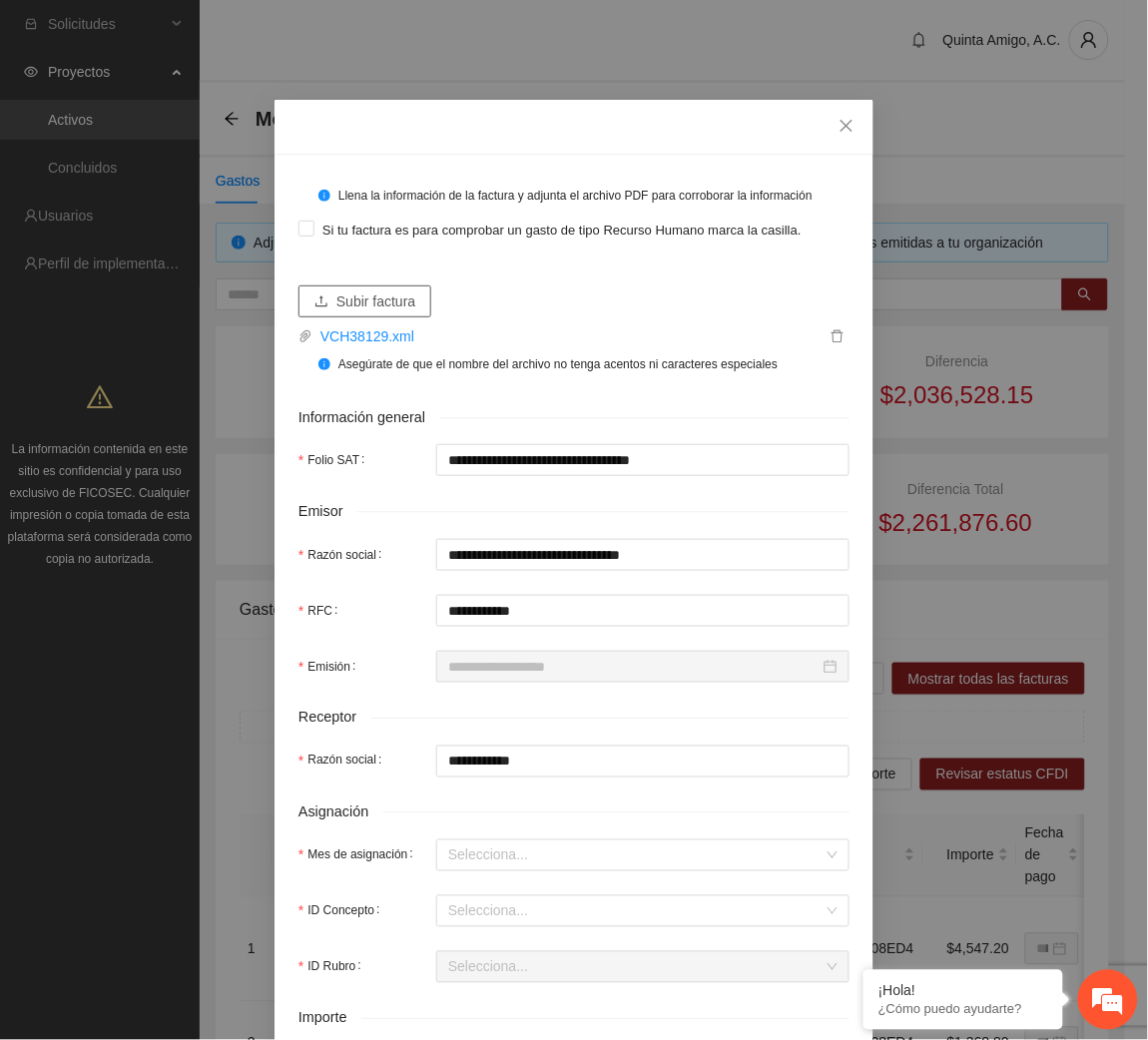 type on "**********" 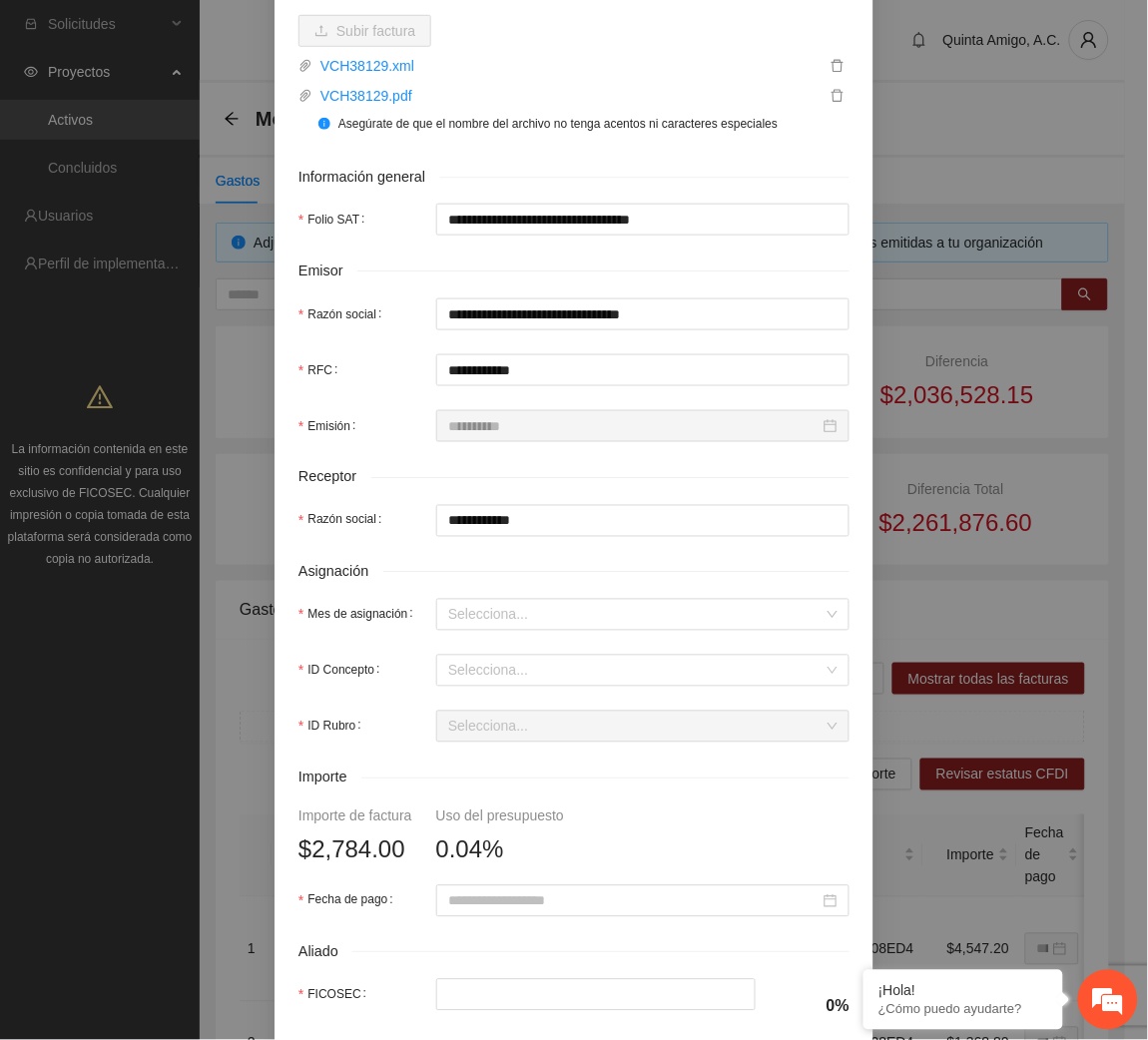 scroll, scrollTop: 273, scrollLeft: 0, axis: vertical 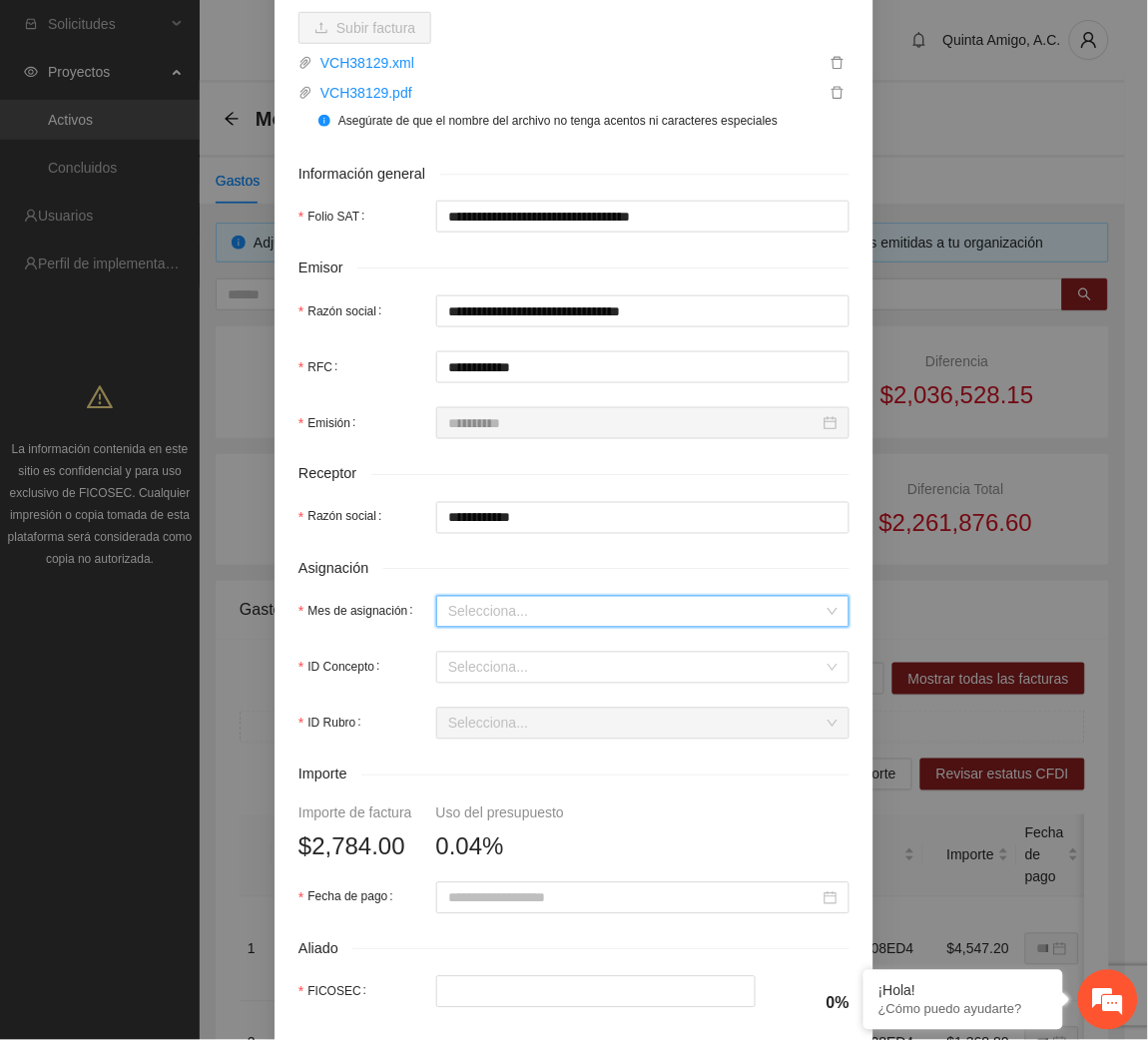 click on "Mes de asignación" at bounding box center [636, 612] 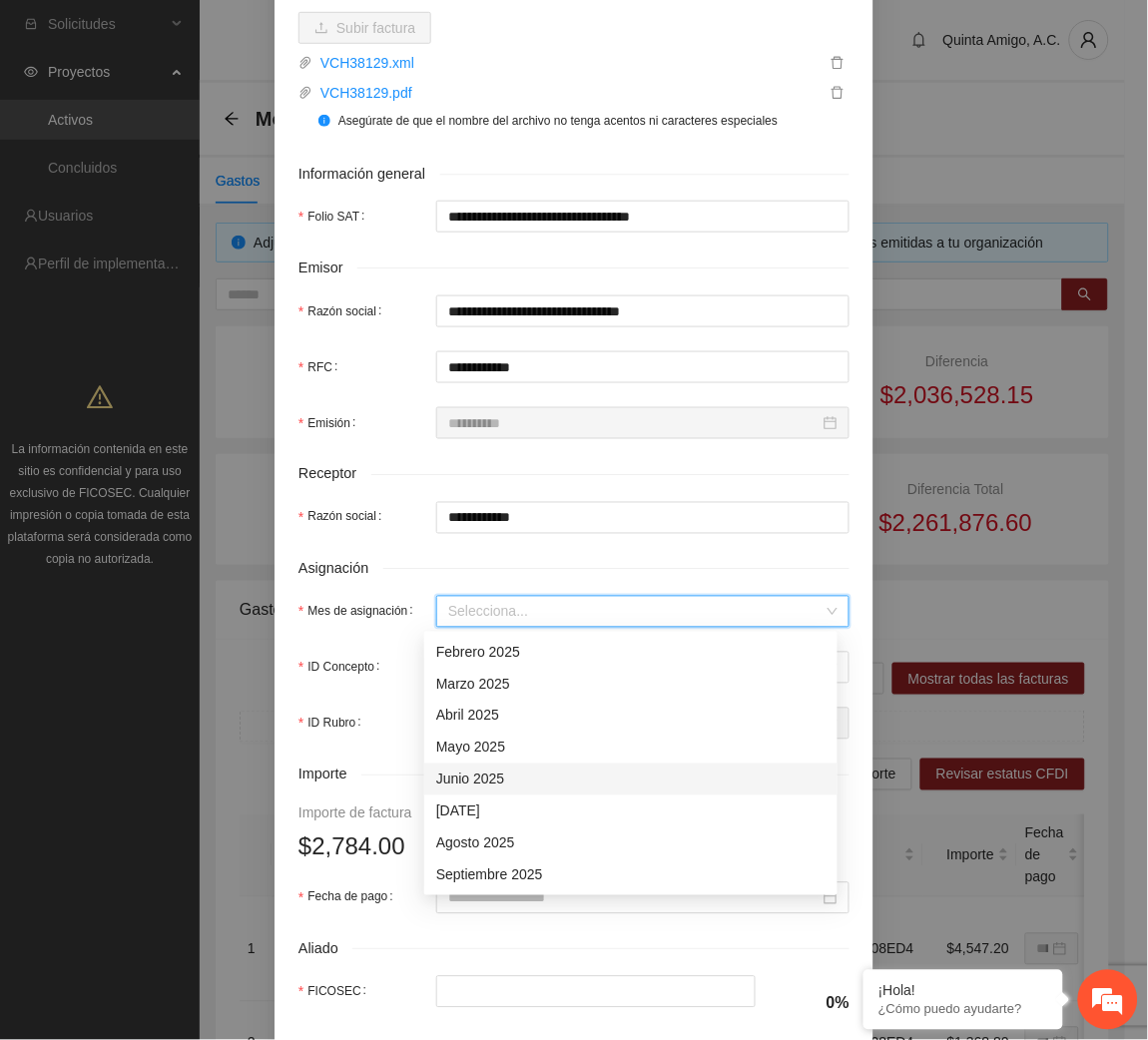 click on "Junio 2025" at bounding box center (631, 780) 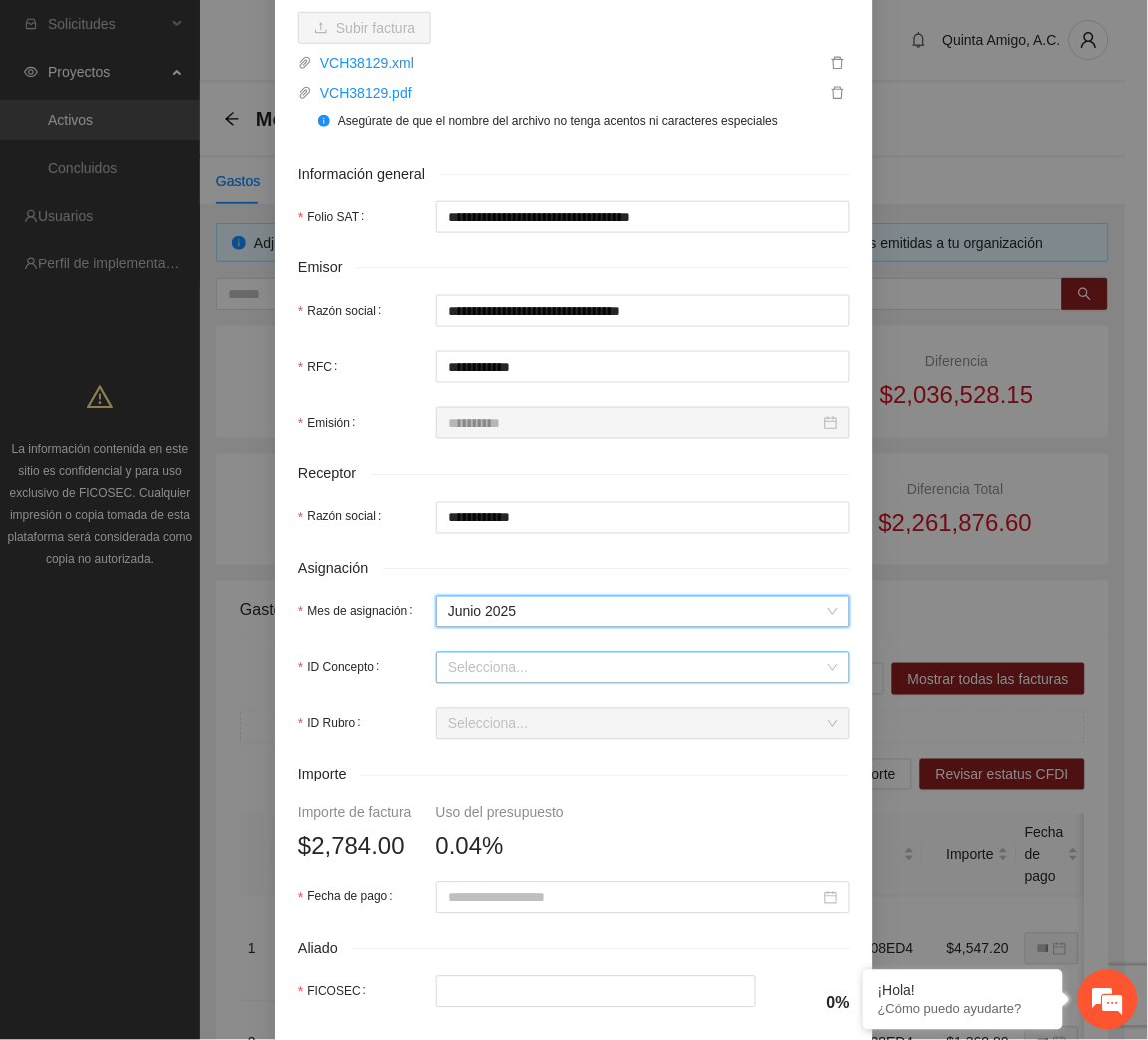 click on "ID Concepto" at bounding box center (636, 668) 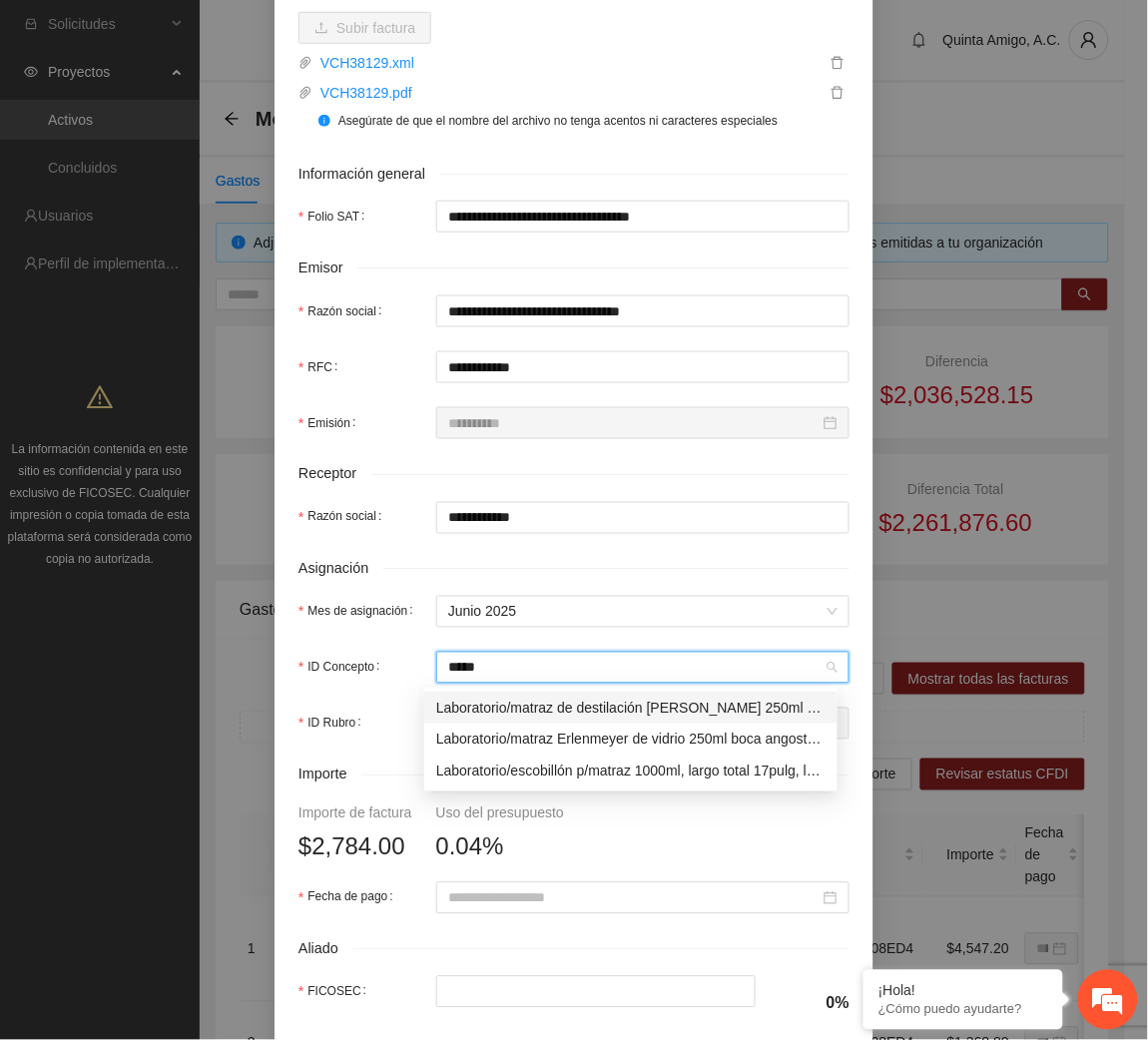 type on "******" 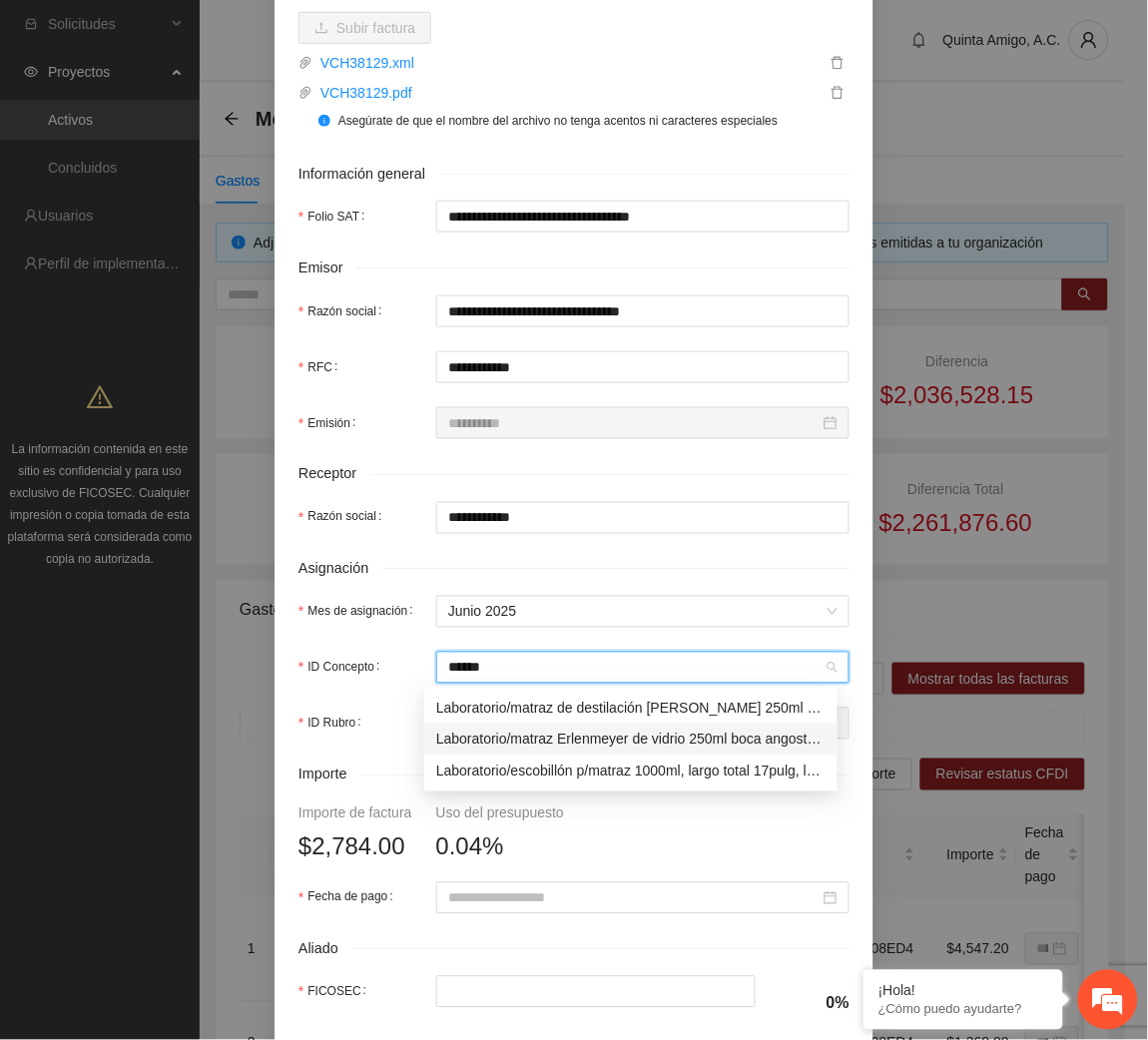 click on "Laboratorio/matraz Erlenmeyer de vidrio 250ml boca angosta pieza(s) con 1pieza(s)  KIMAX" at bounding box center (631, 740) 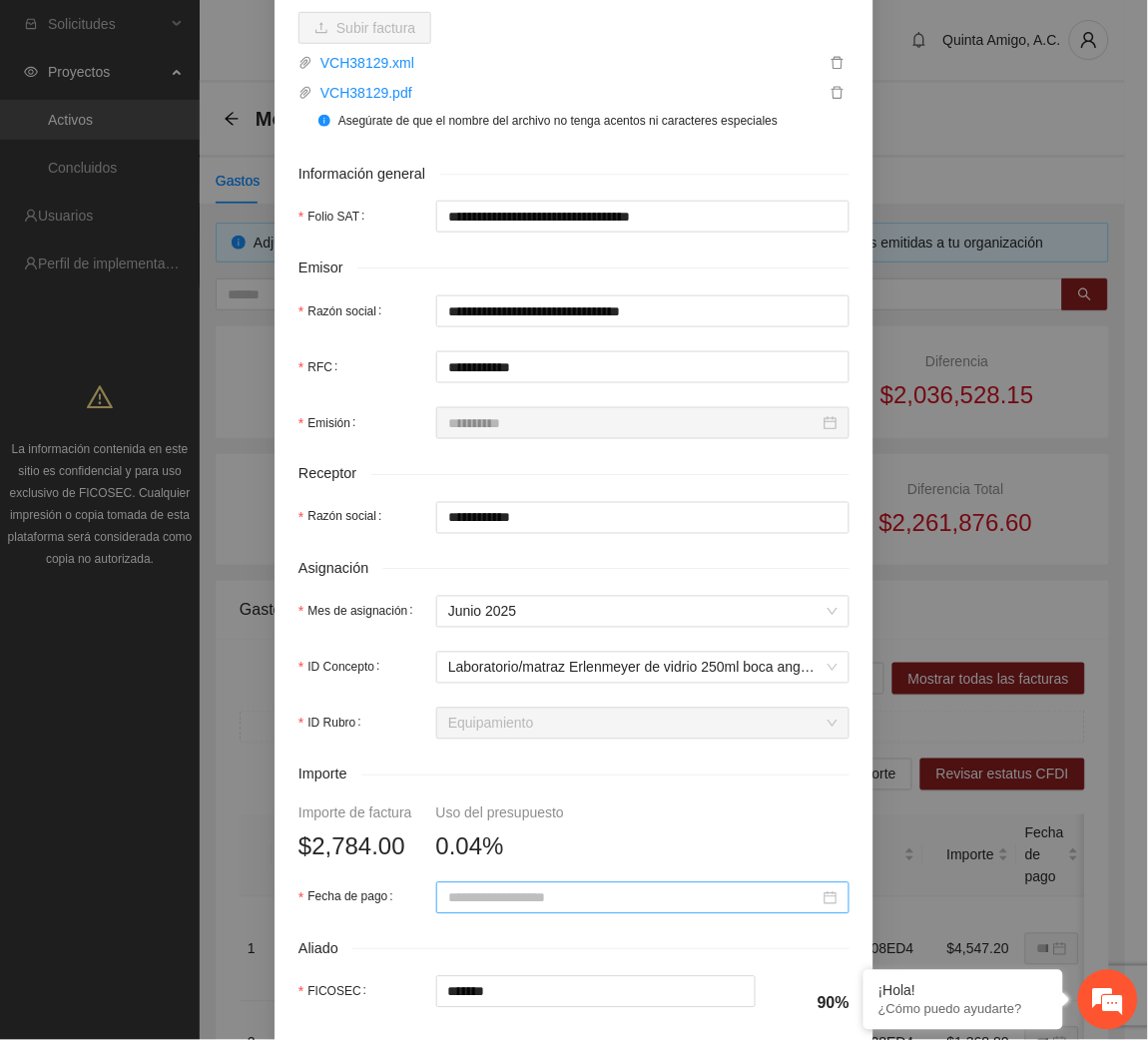 click at bounding box center [643, 898] 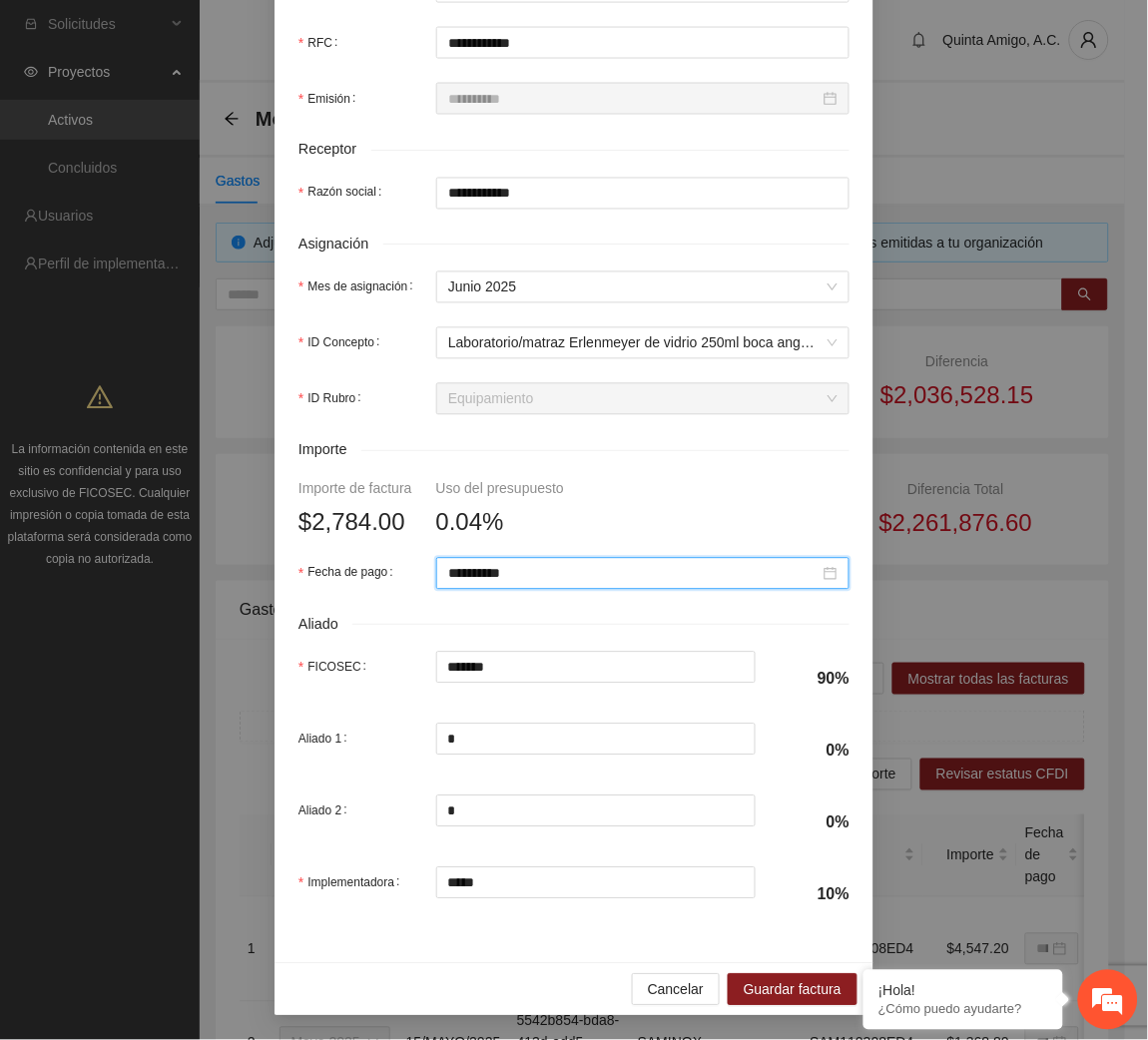 scroll, scrollTop: 595, scrollLeft: 0, axis: vertical 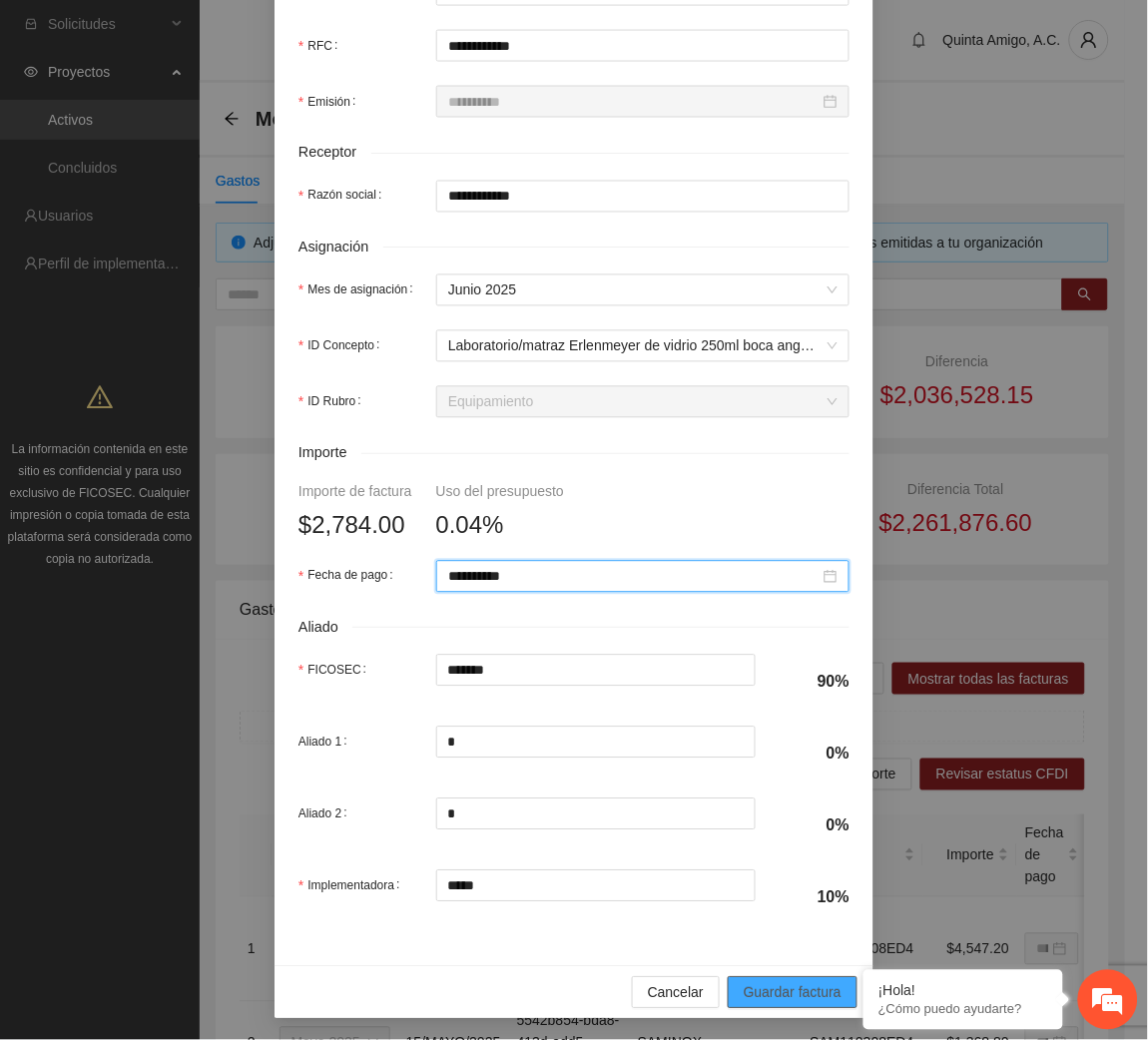 type on "**********" 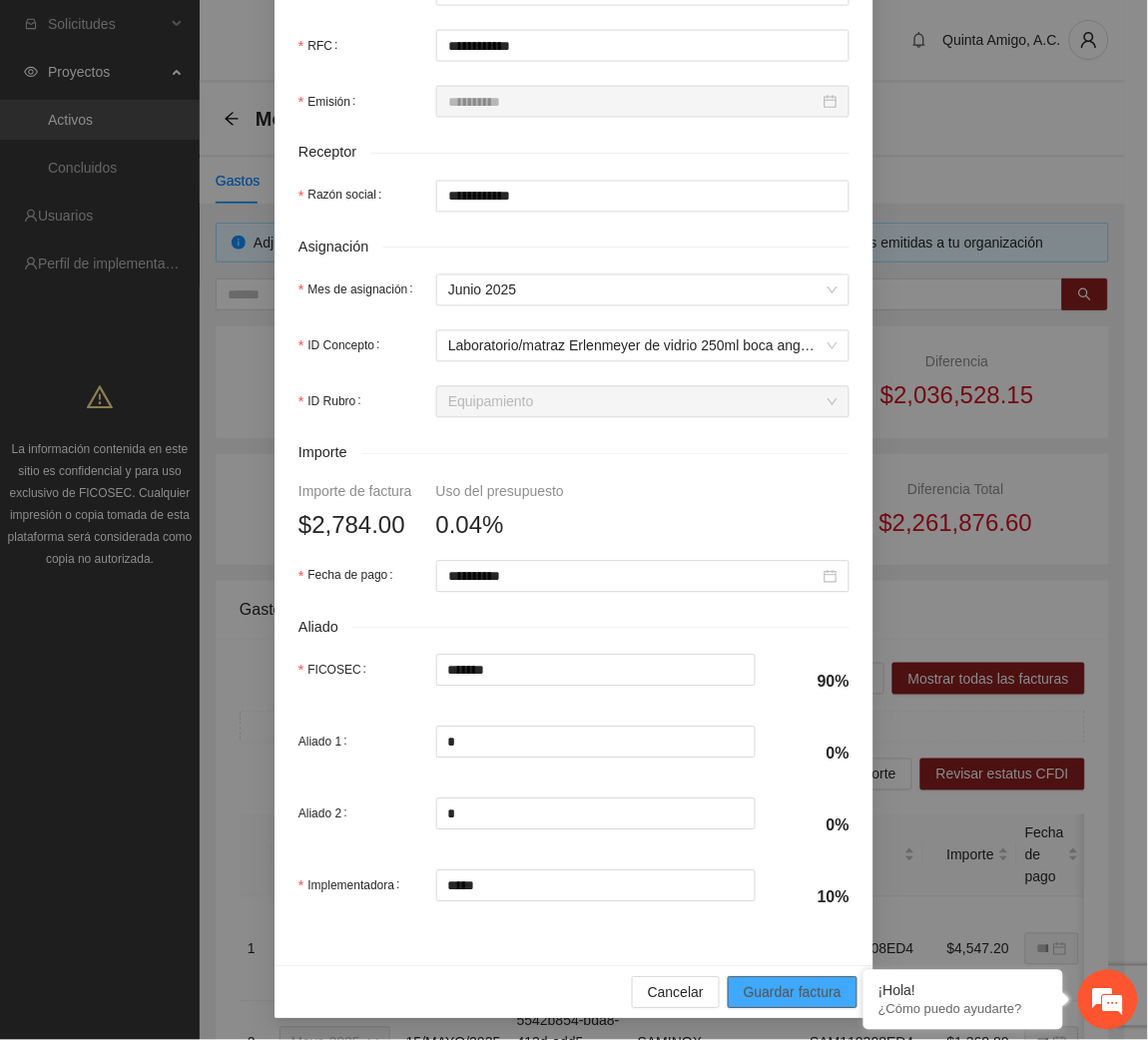 click on "Guardar factura" at bounding box center [793, 993] 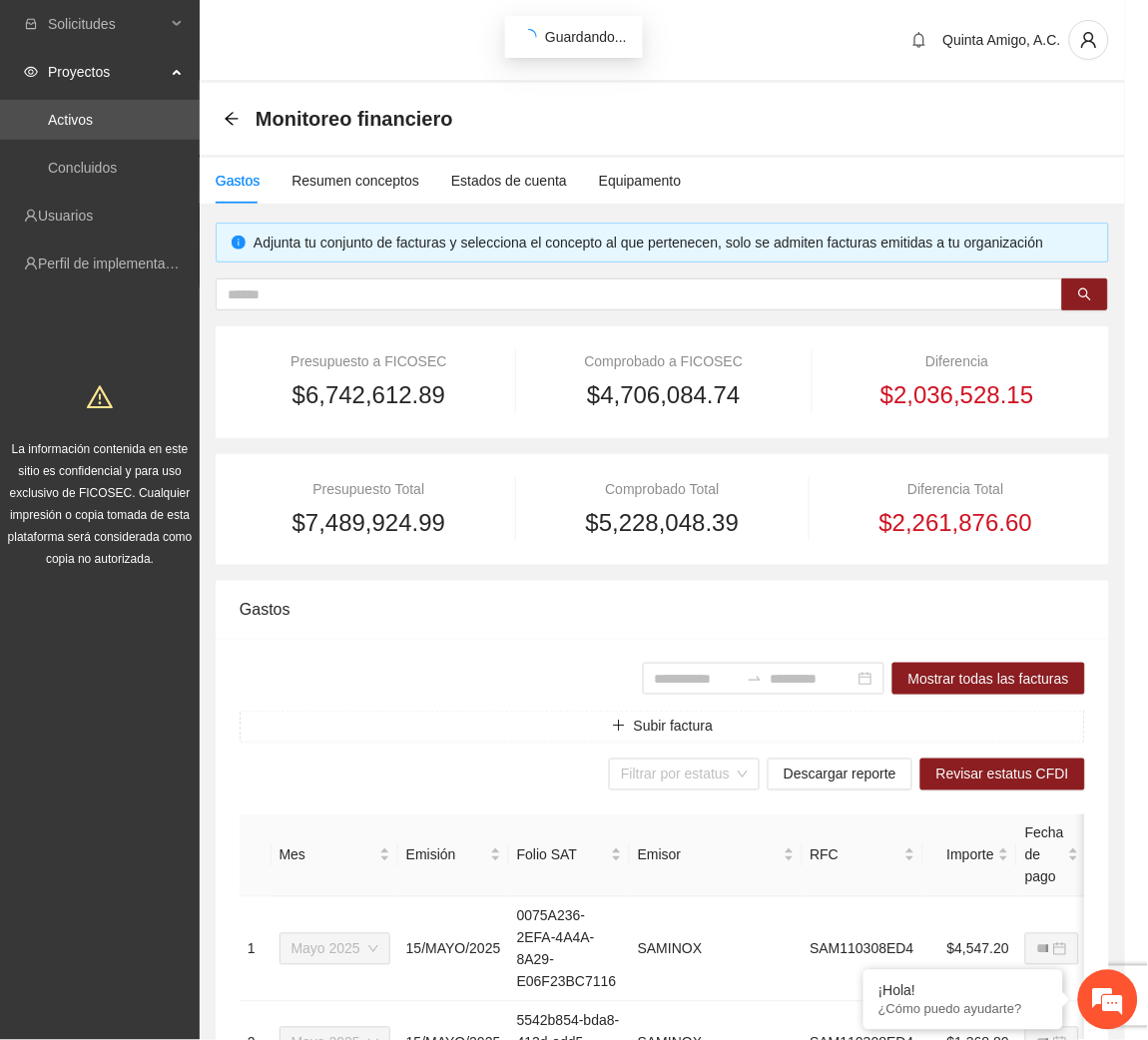 scroll, scrollTop: 441, scrollLeft: 0, axis: vertical 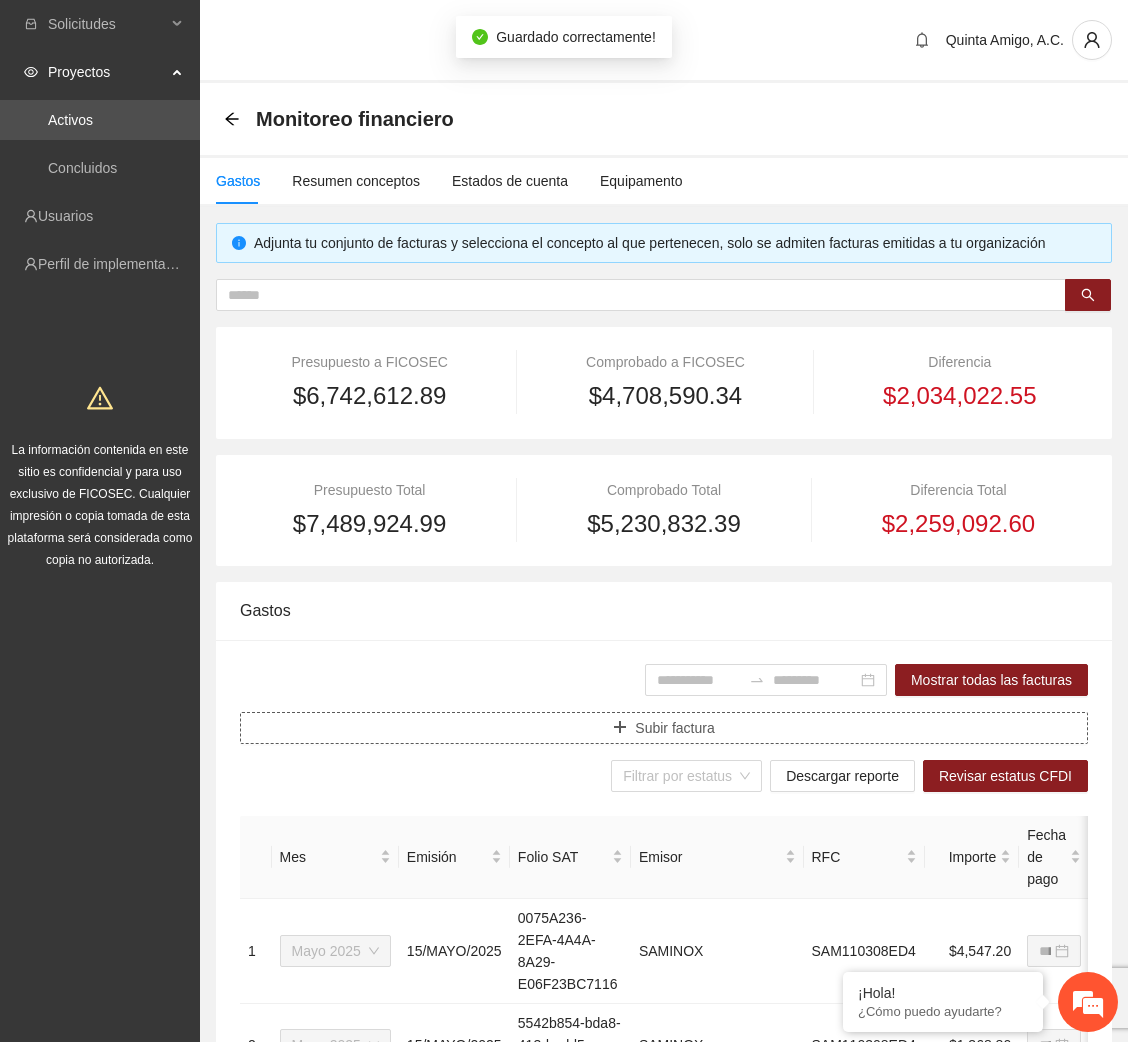 click on "Subir factura" at bounding box center (674, 728) 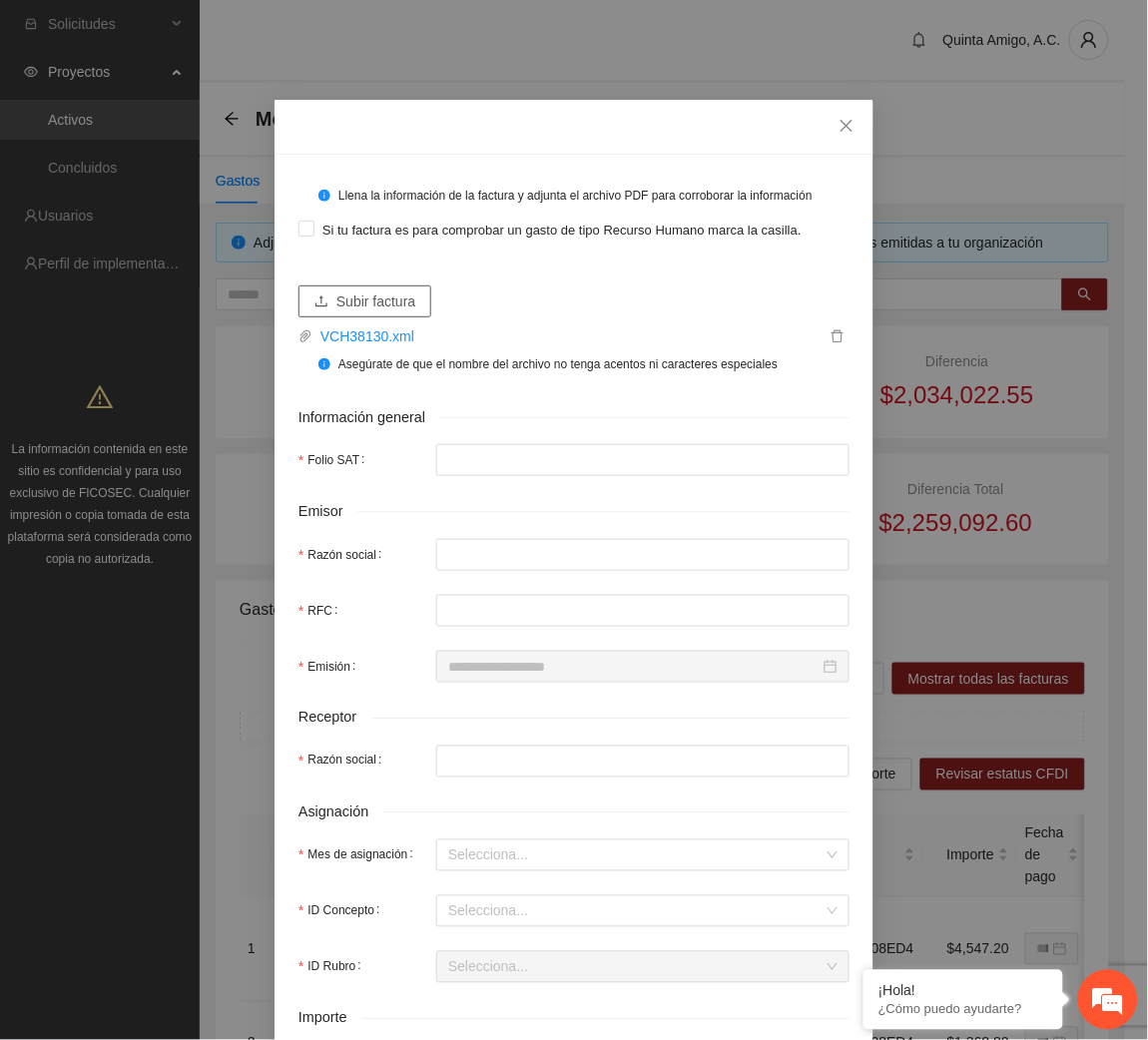type on "**********" 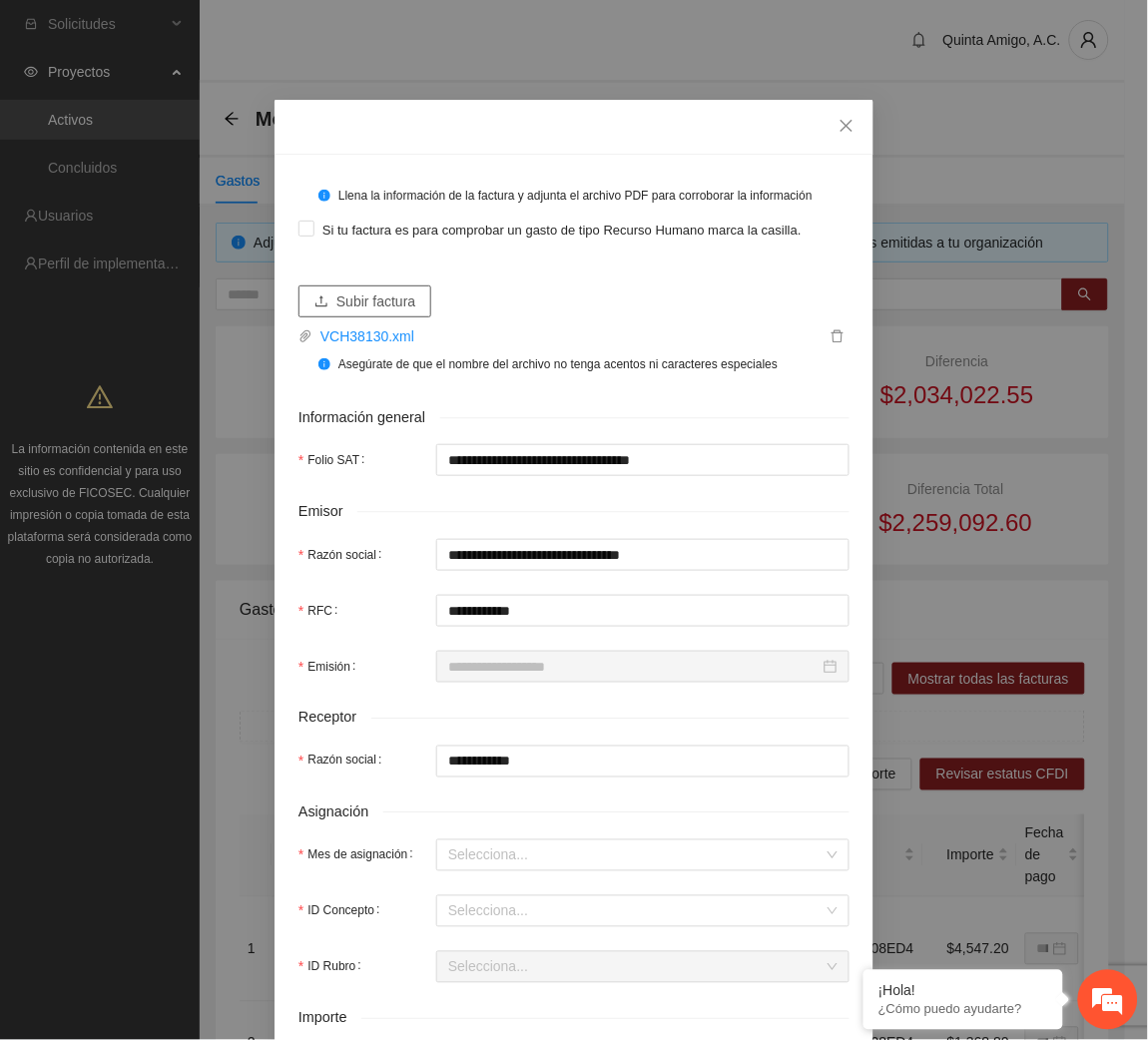 type on "**********" 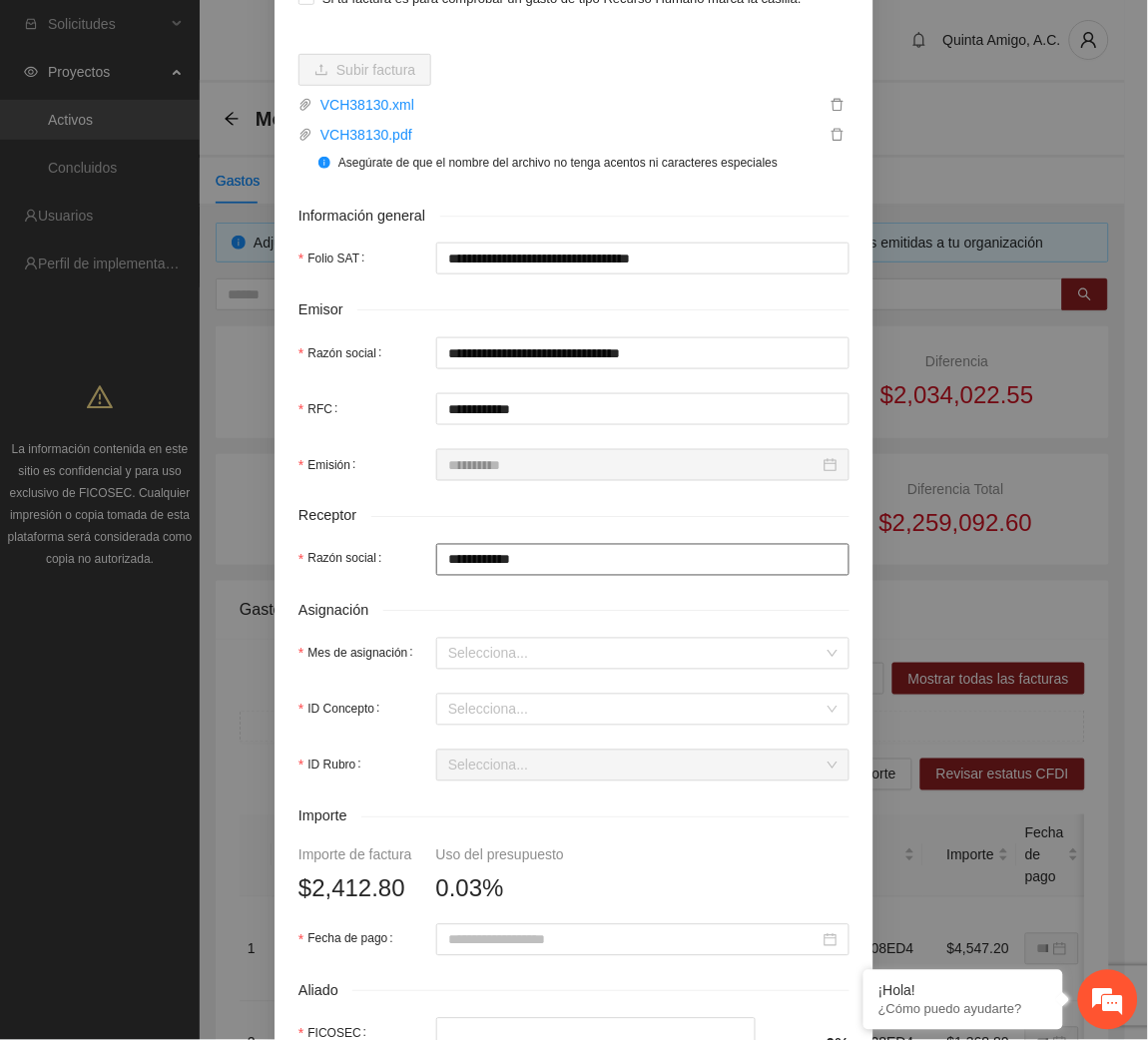 scroll, scrollTop: 245, scrollLeft: 0, axis: vertical 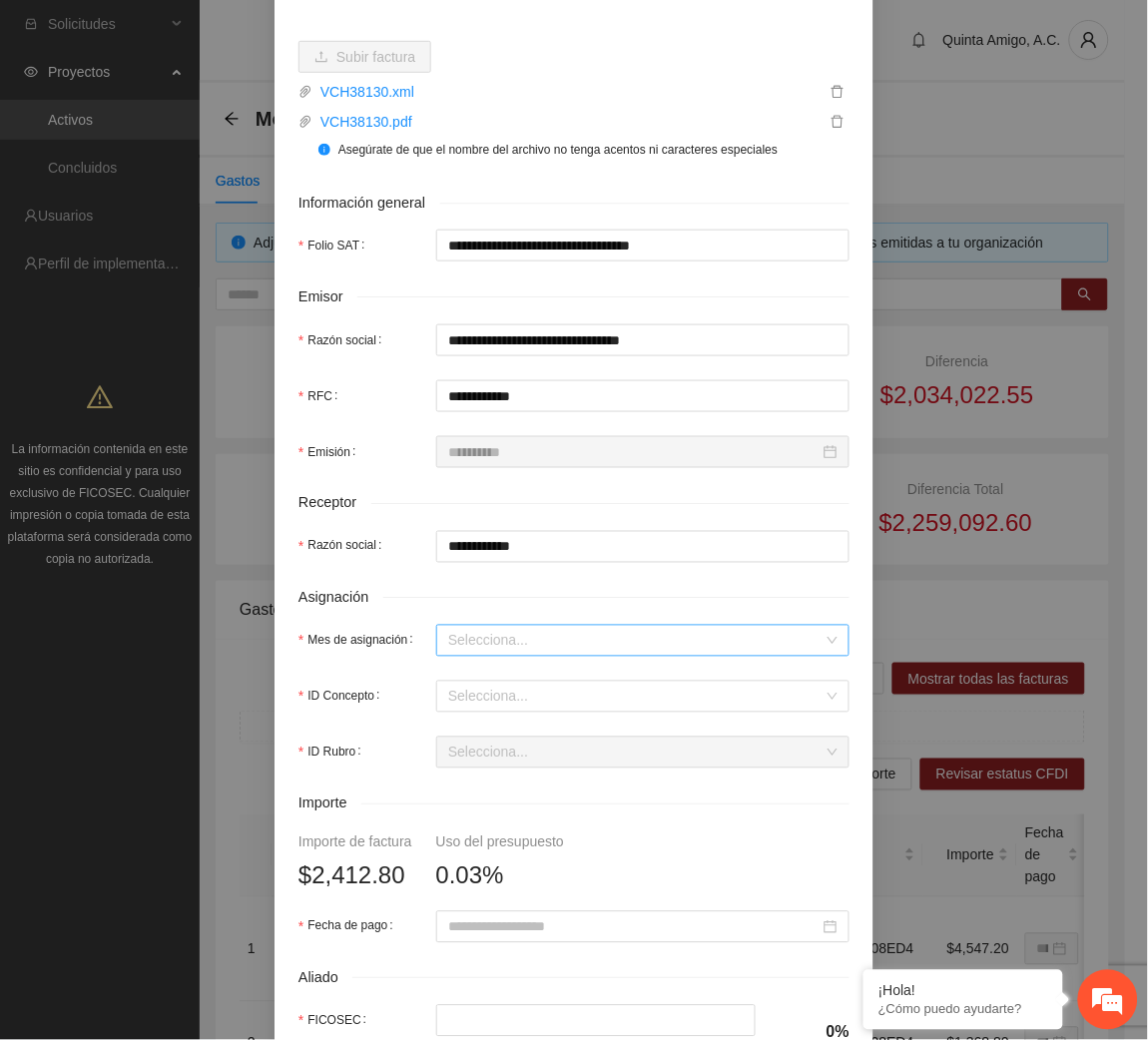 click on "Selecciona..." at bounding box center (643, 641) 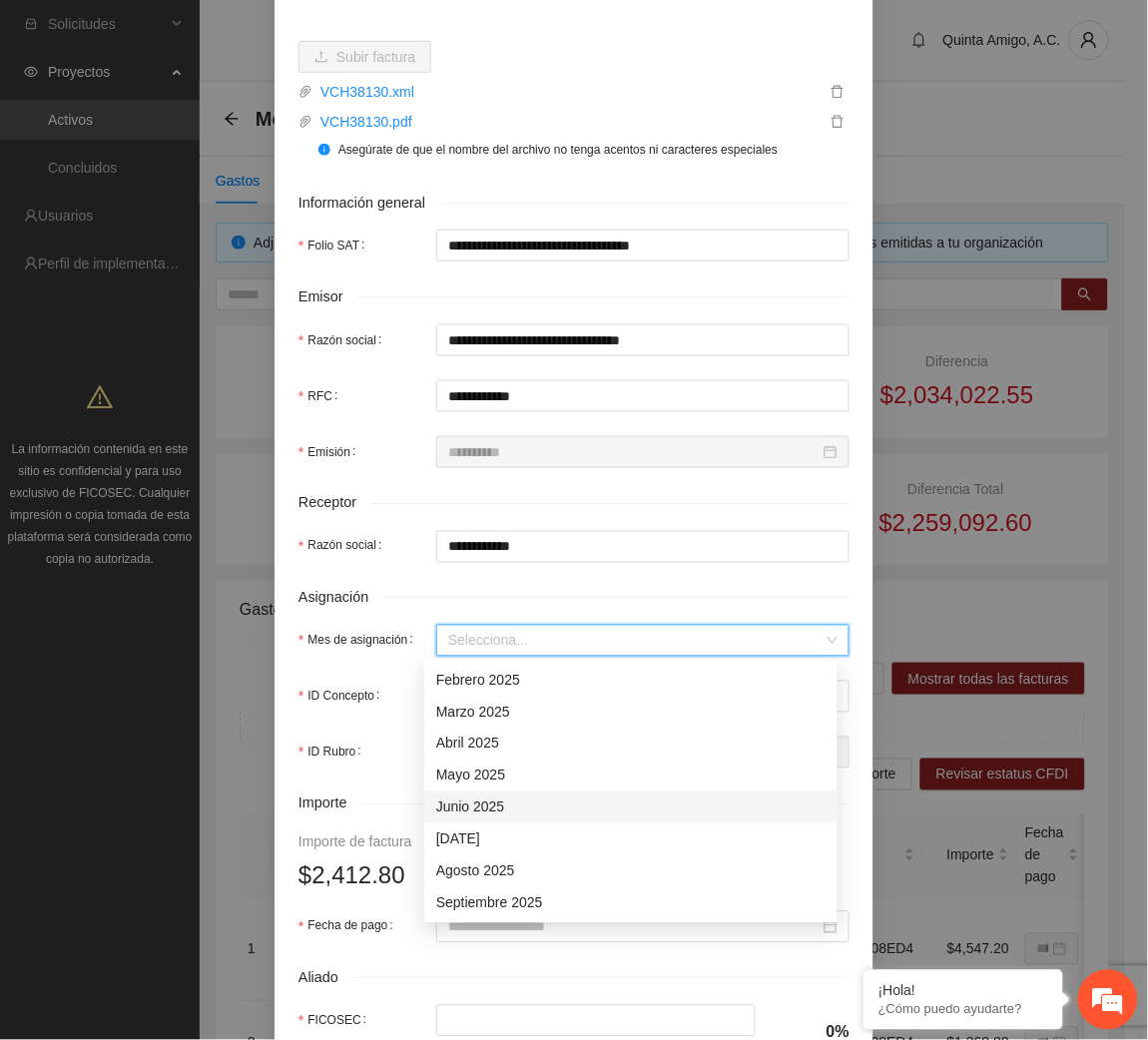 click on "Junio 2025" at bounding box center (631, 807) 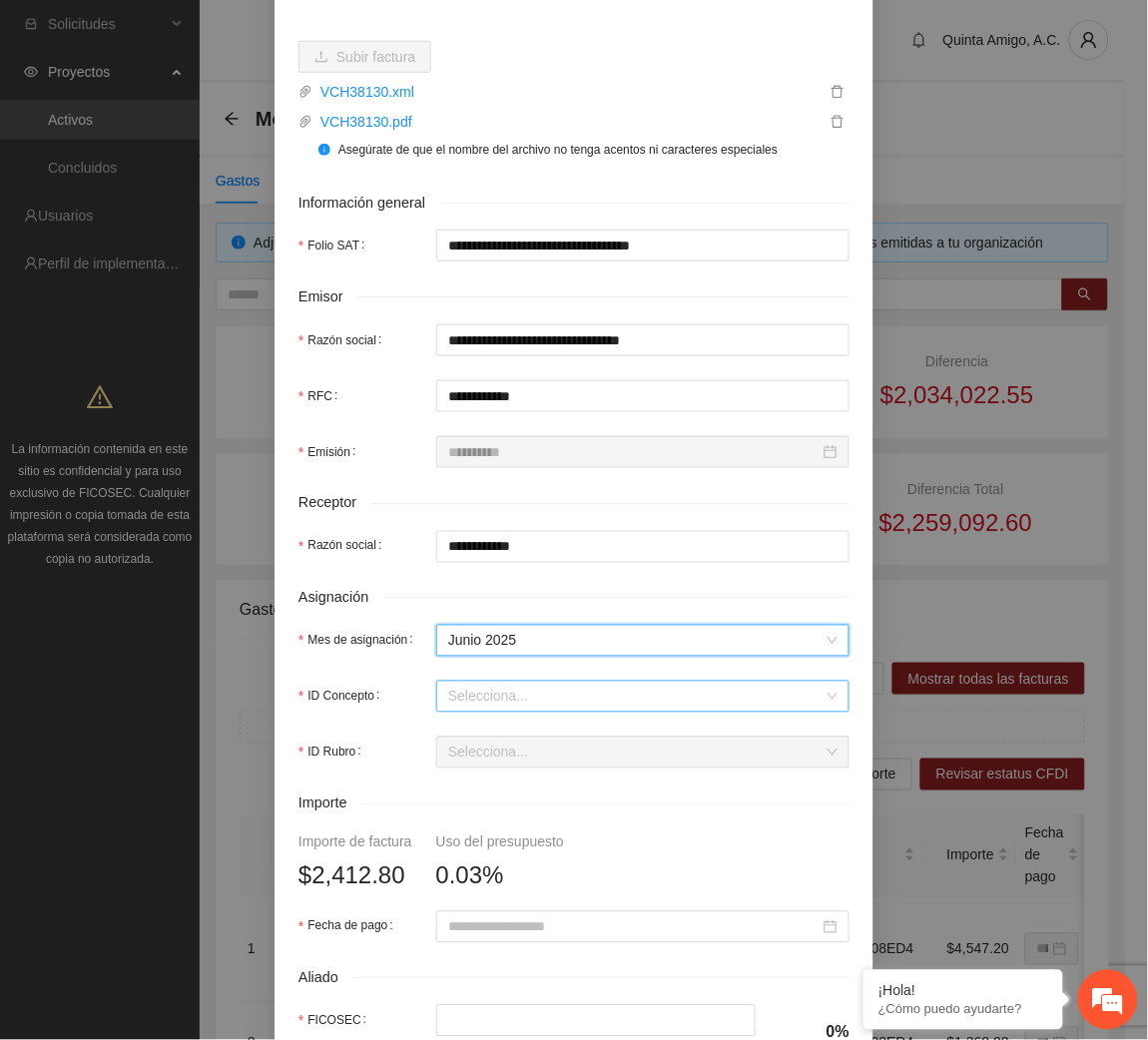 click on "ID Concepto" at bounding box center (636, 697) 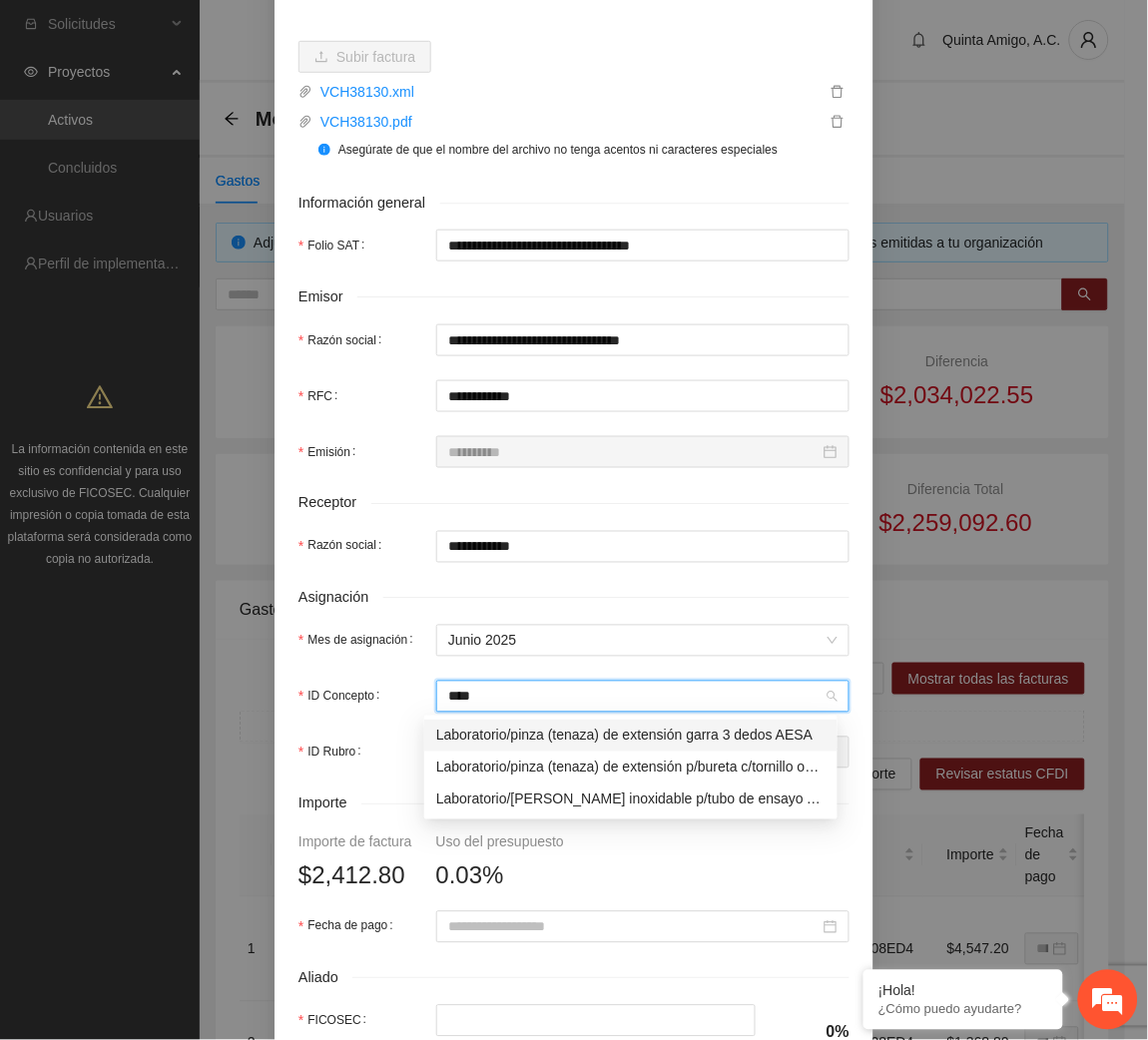 type on "*****" 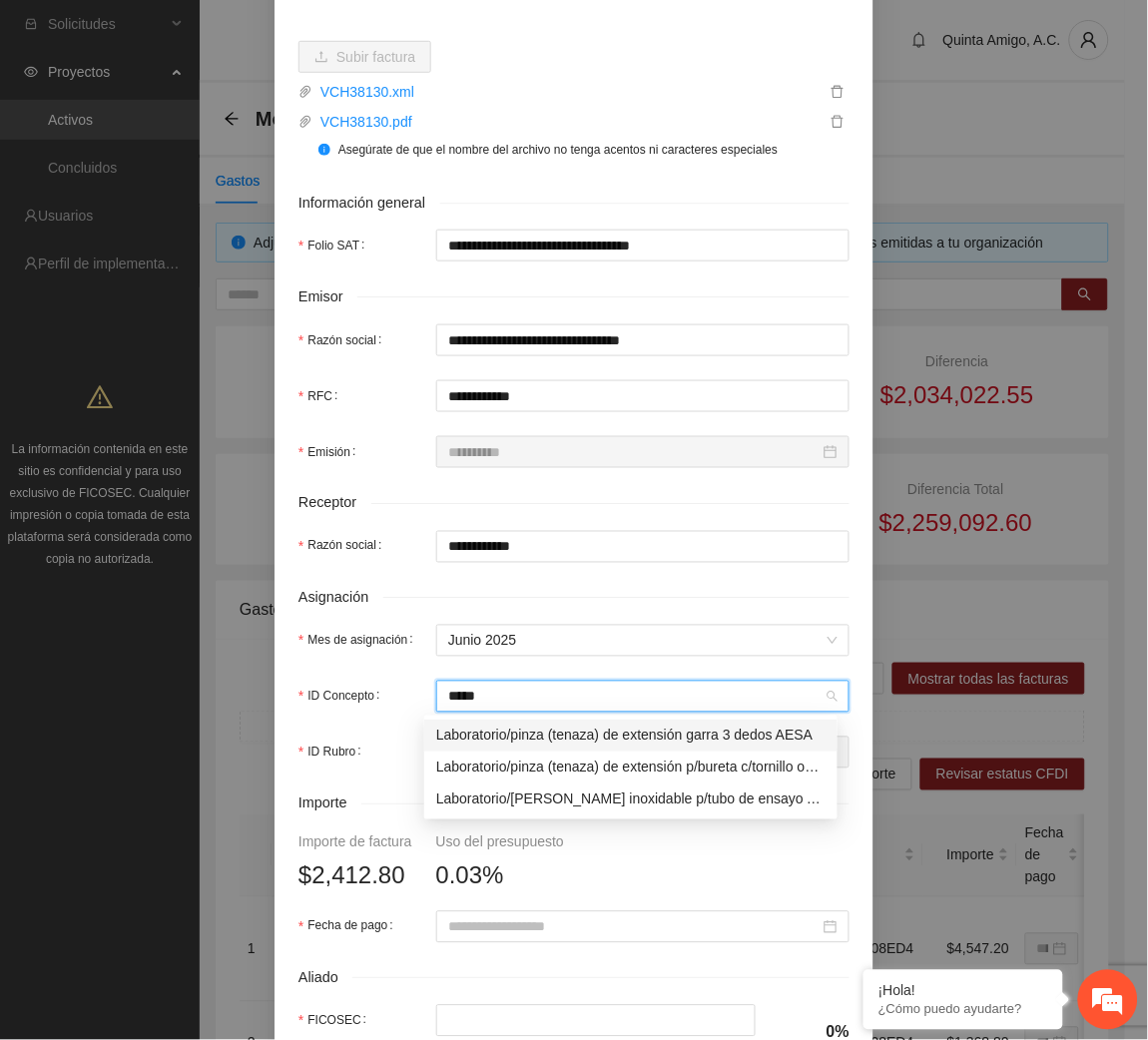 click on "Laboratorio/pinza (tenaza) de extensión garra 3 dedos AESA" at bounding box center [631, 736] 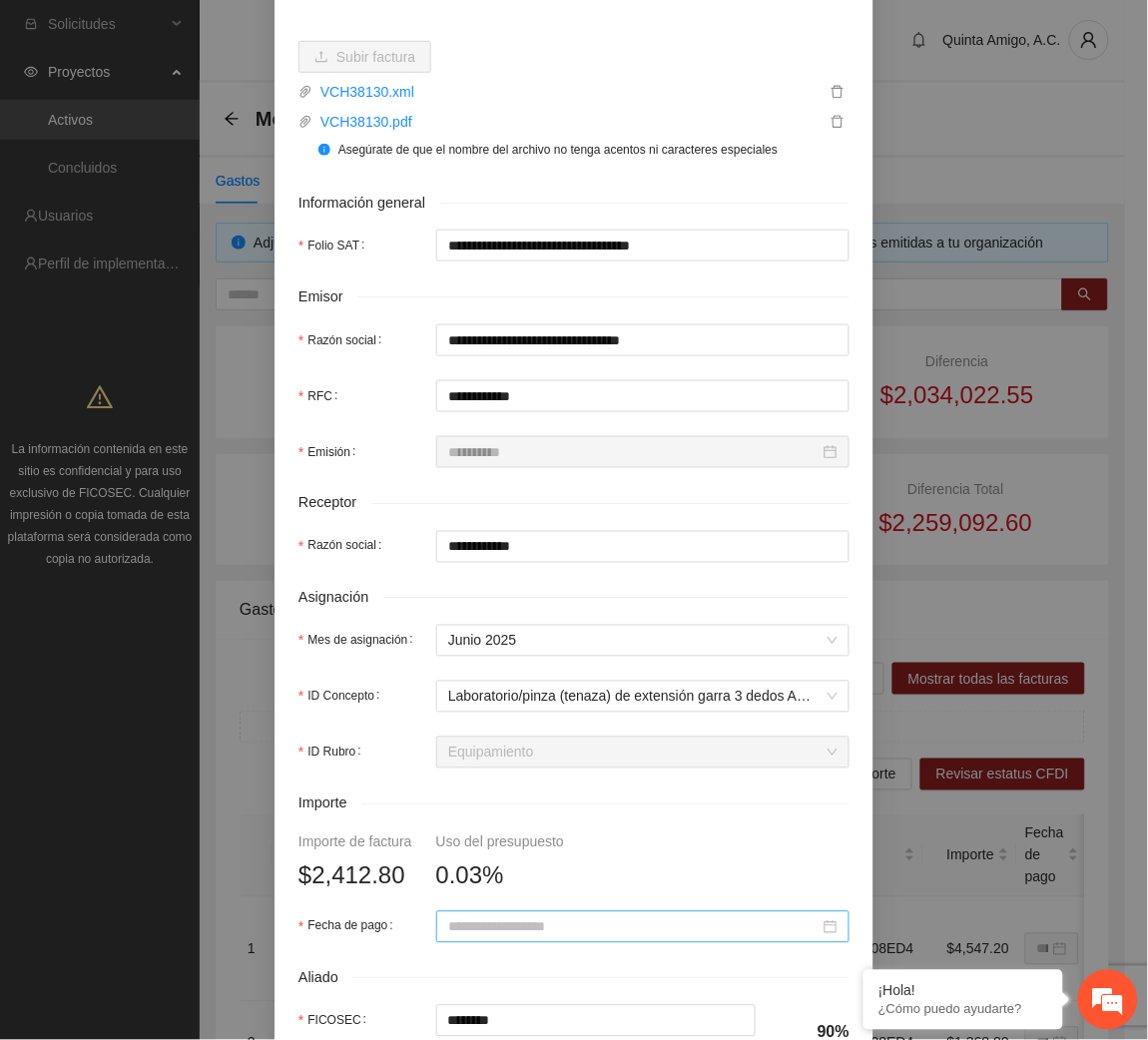 click at bounding box center [643, 927] 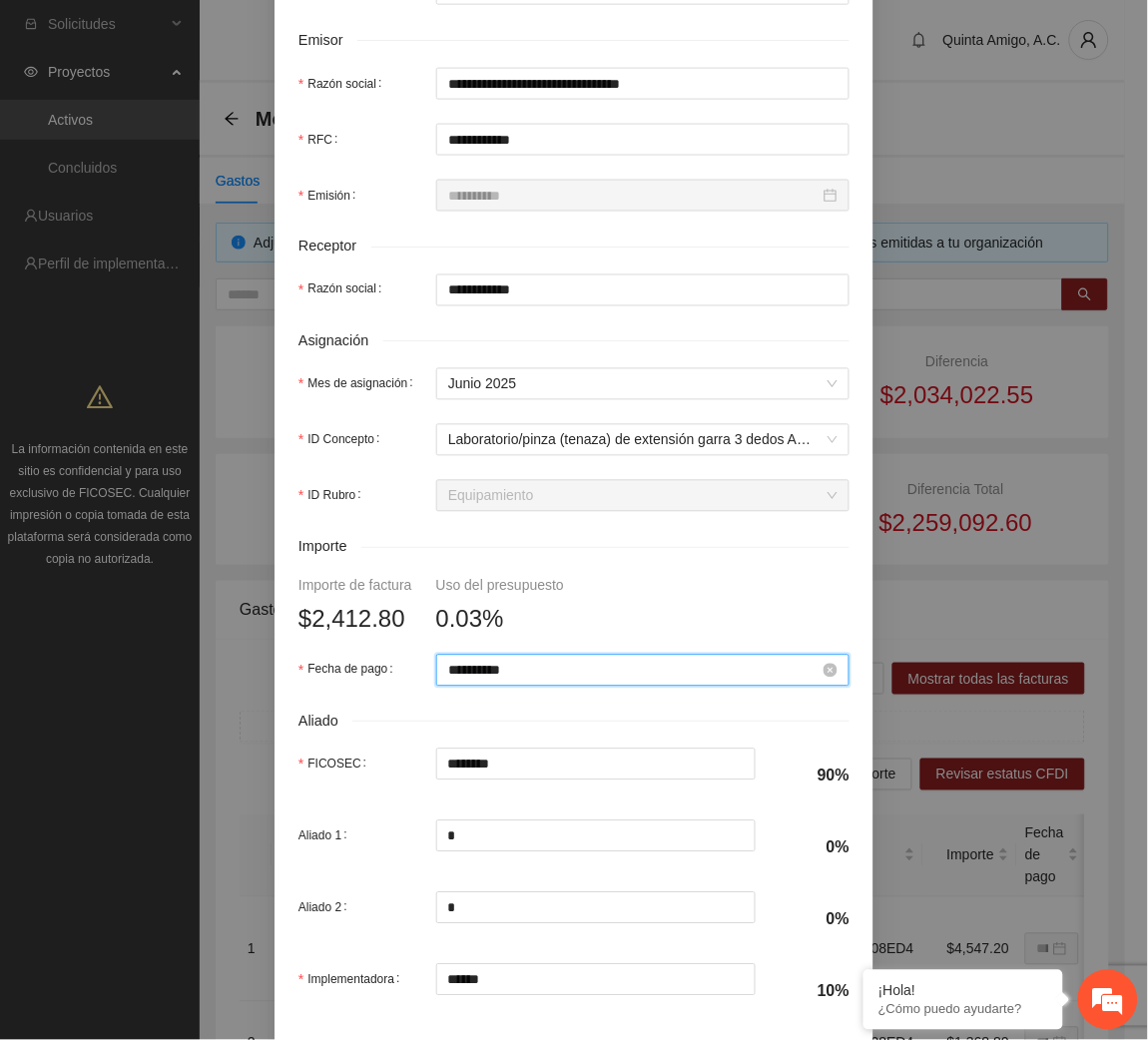scroll, scrollTop: 601, scrollLeft: 0, axis: vertical 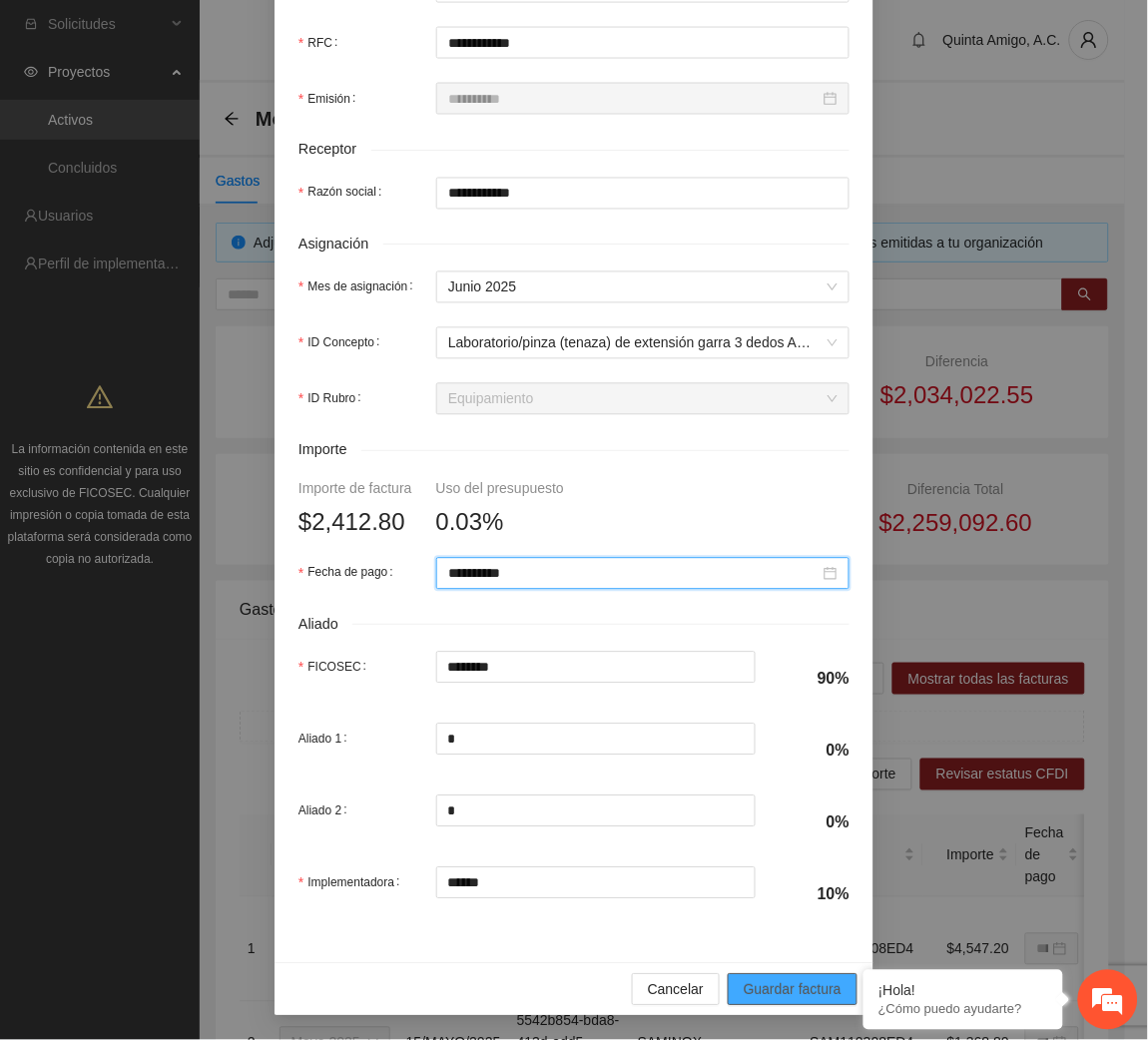 type on "**********" 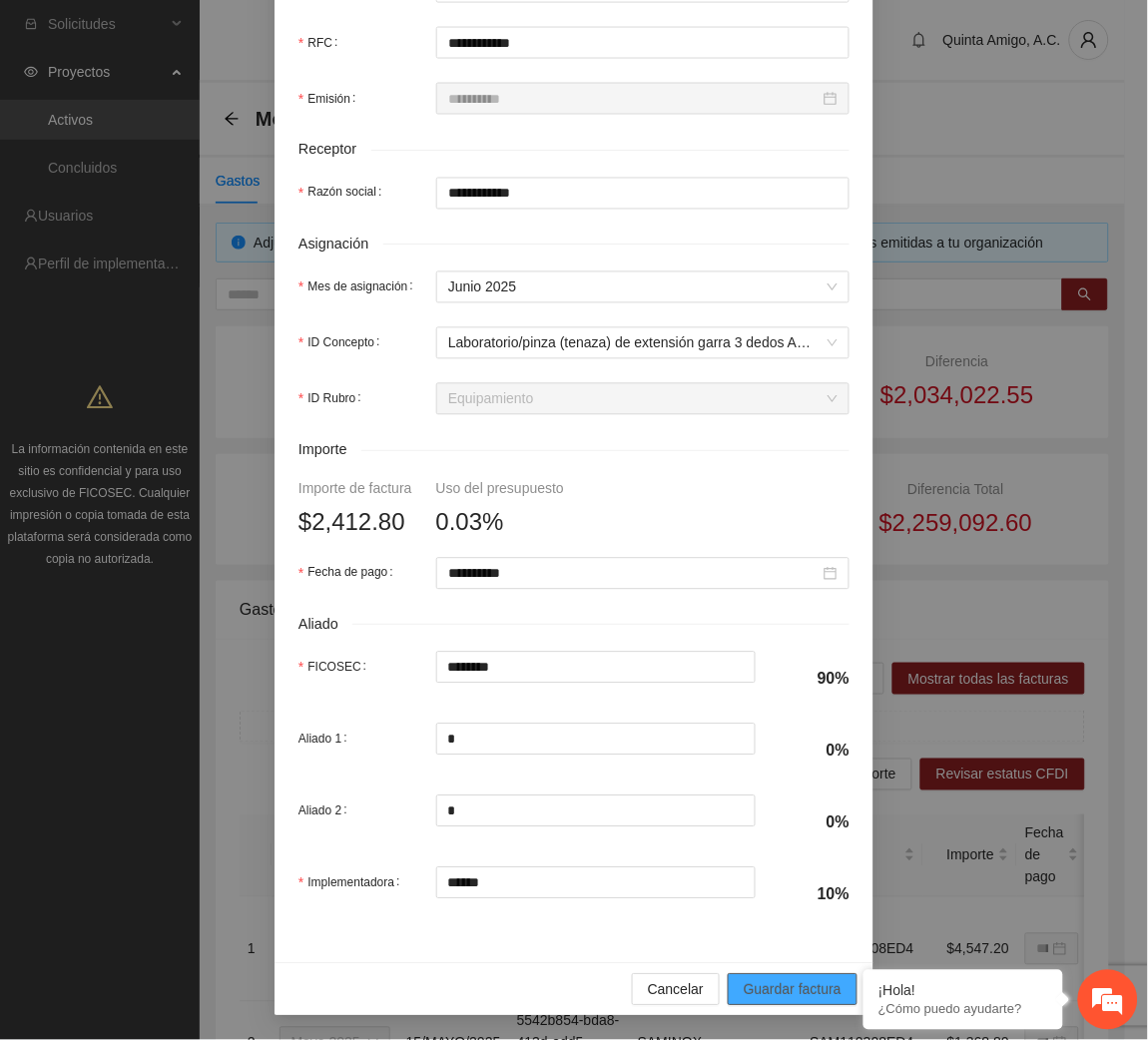 click on "Guardar factura" at bounding box center [793, 990] 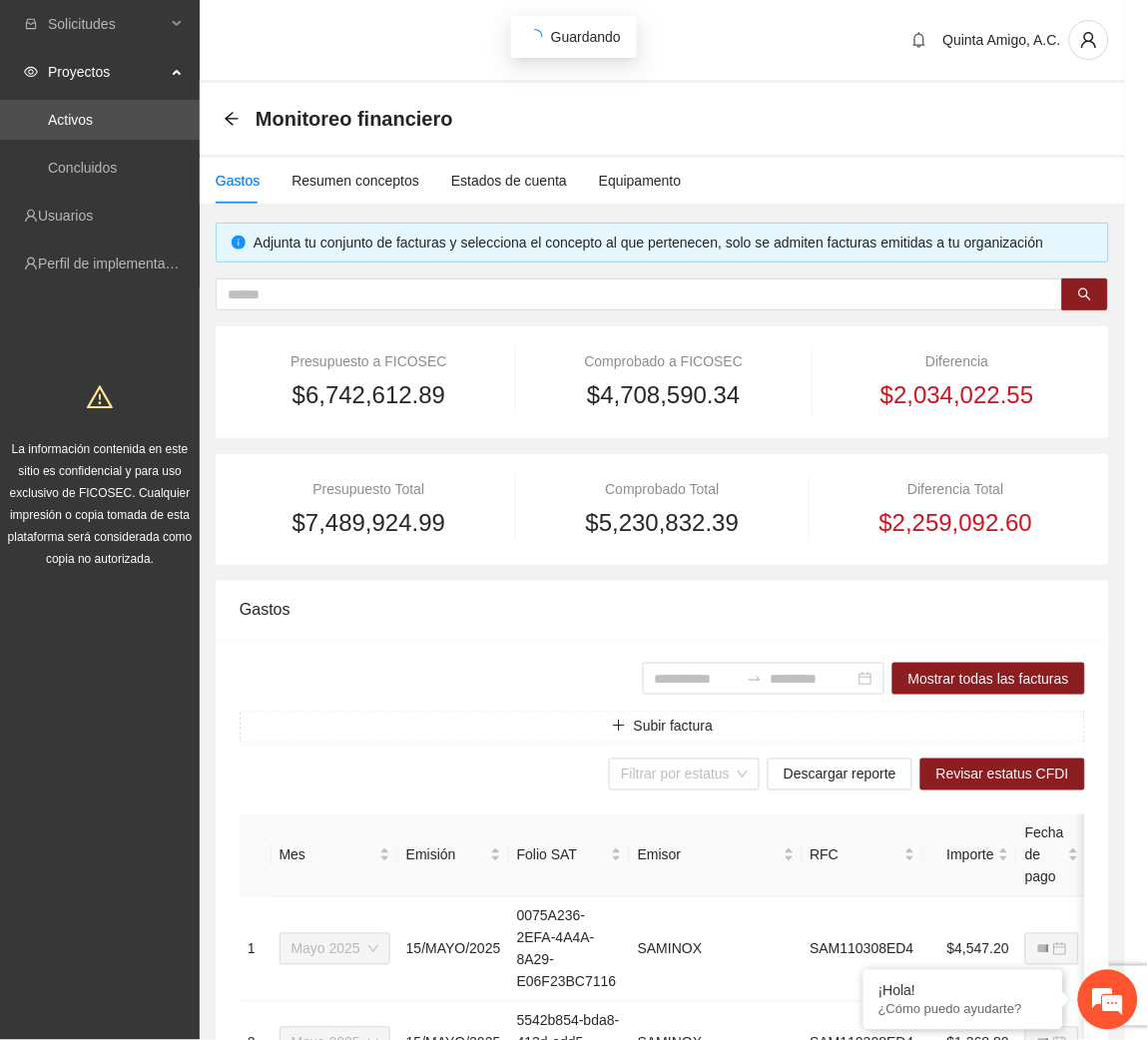 scroll, scrollTop: 441, scrollLeft: 0, axis: vertical 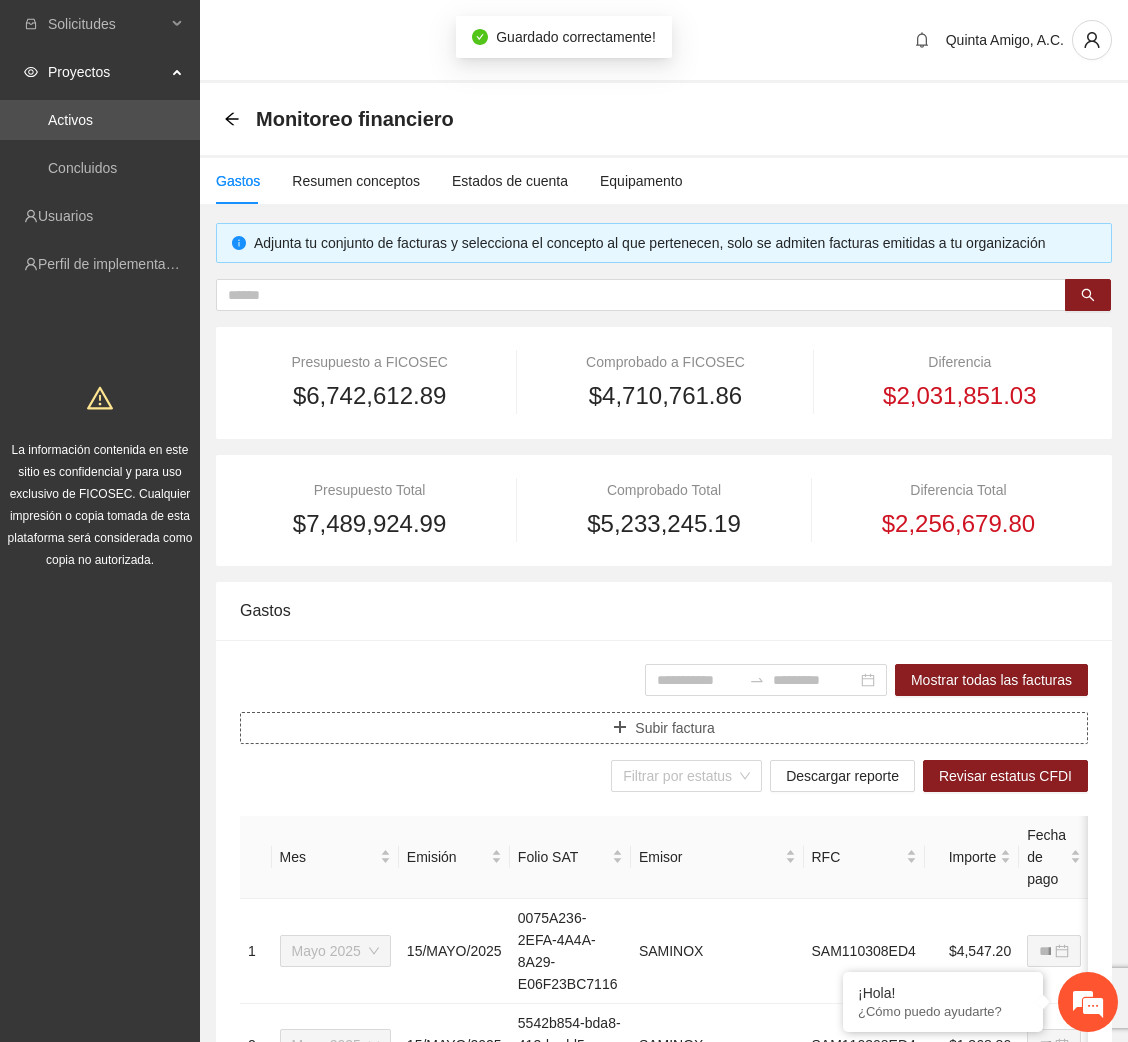 click on "Subir factura" at bounding box center [674, 728] 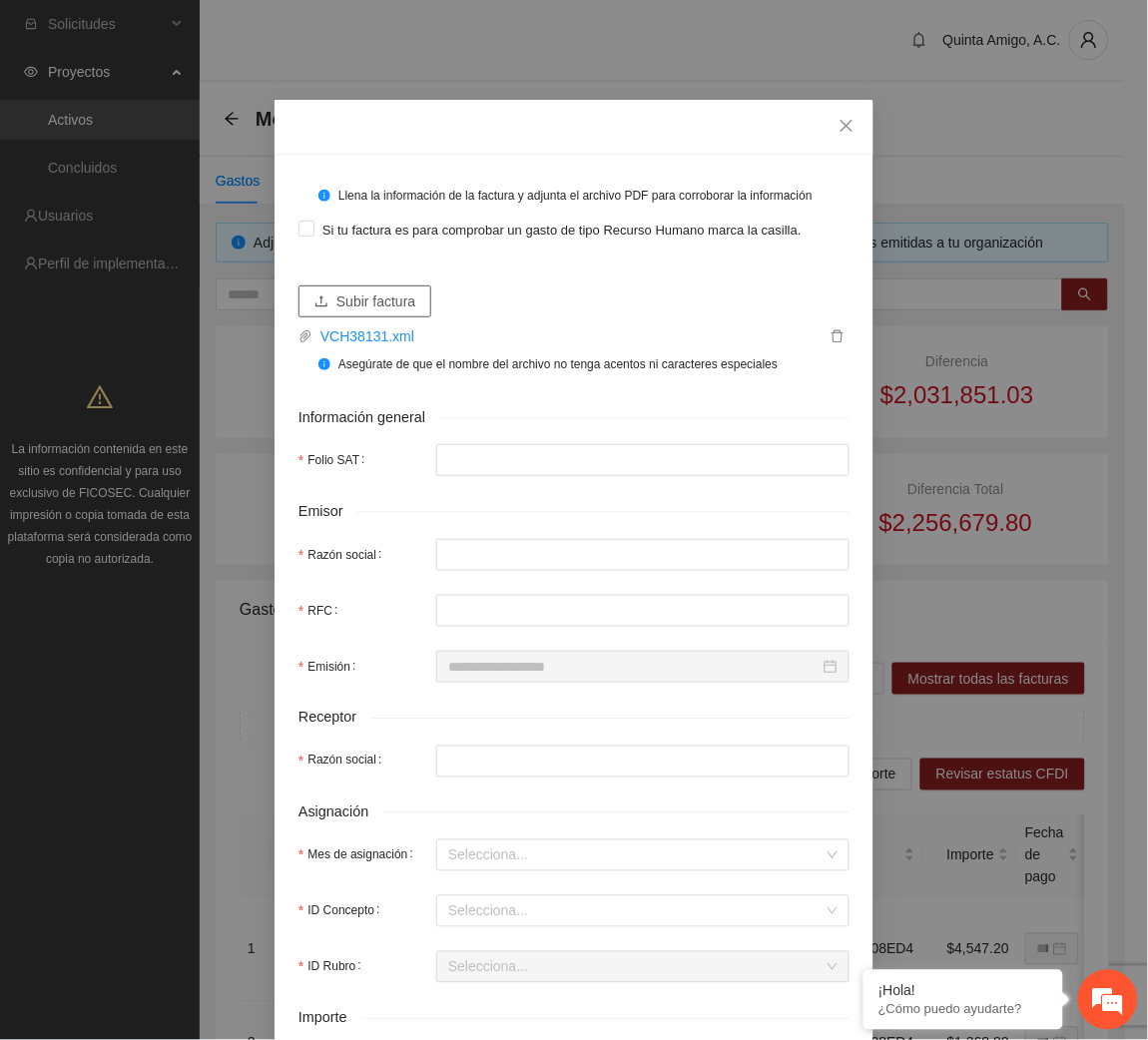 type on "**********" 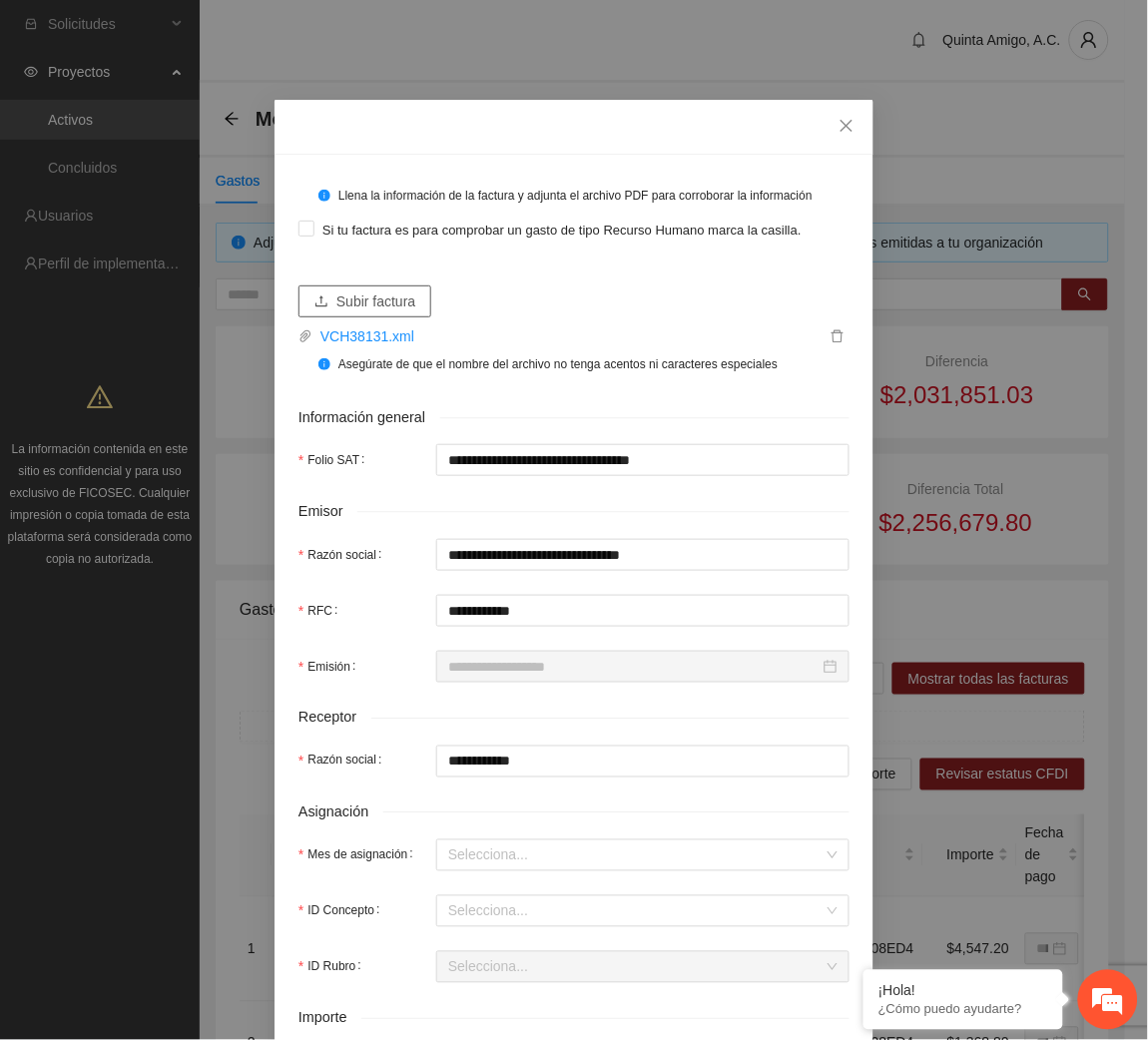 type on "**********" 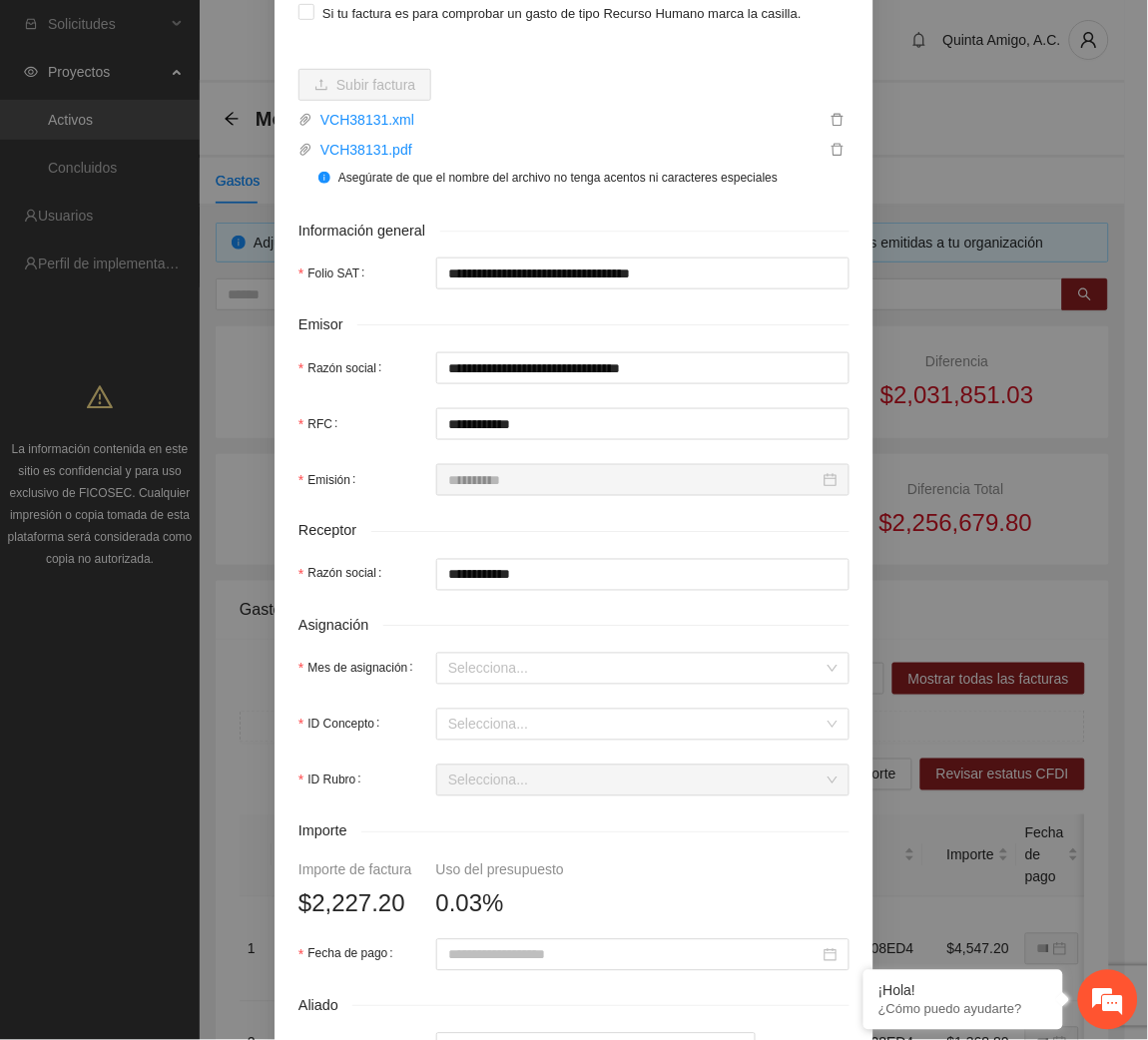 scroll, scrollTop: 237, scrollLeft: 0, axis: vertical 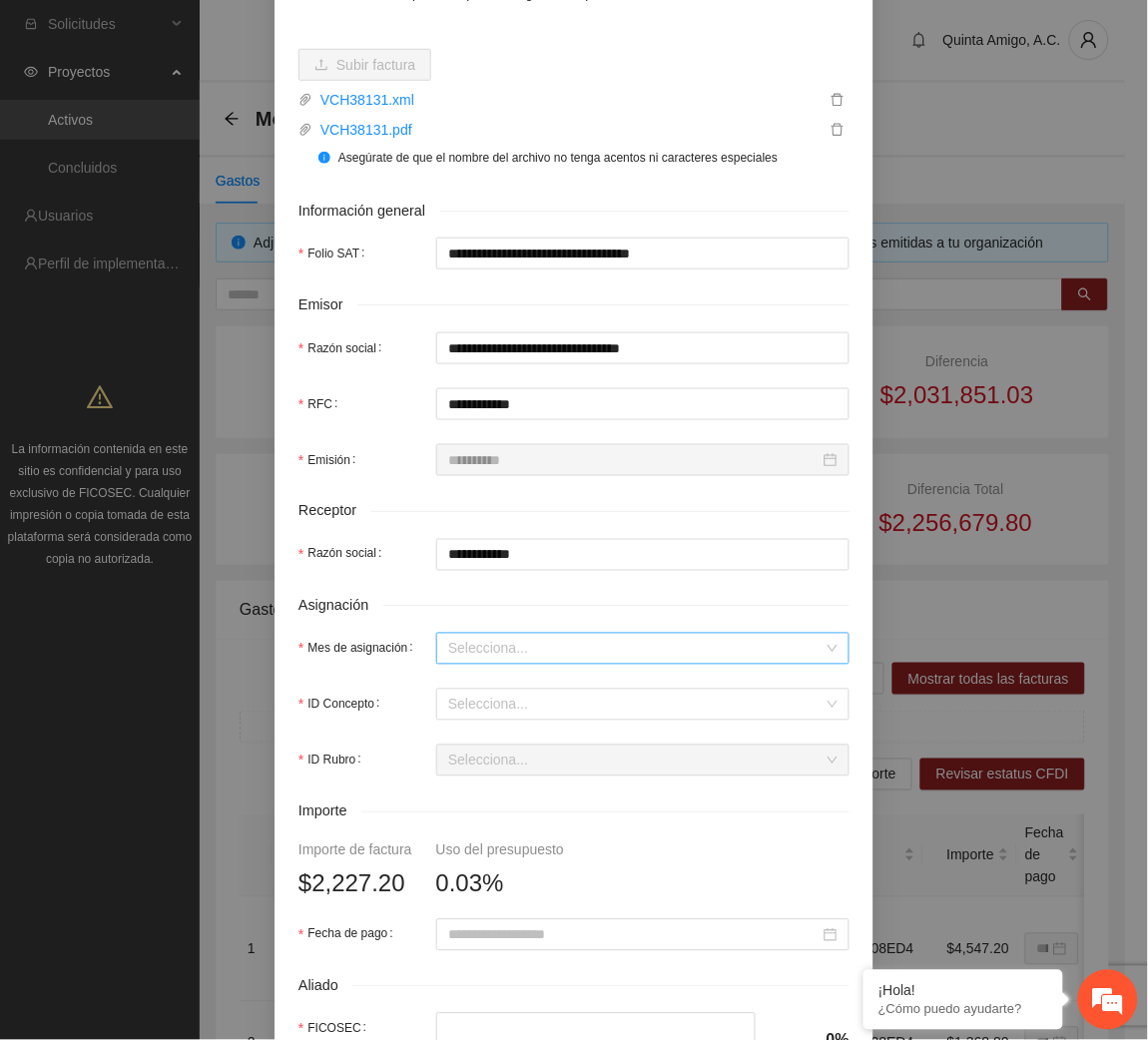 click on "Mes de asignación" at bounding box center (636, 649) 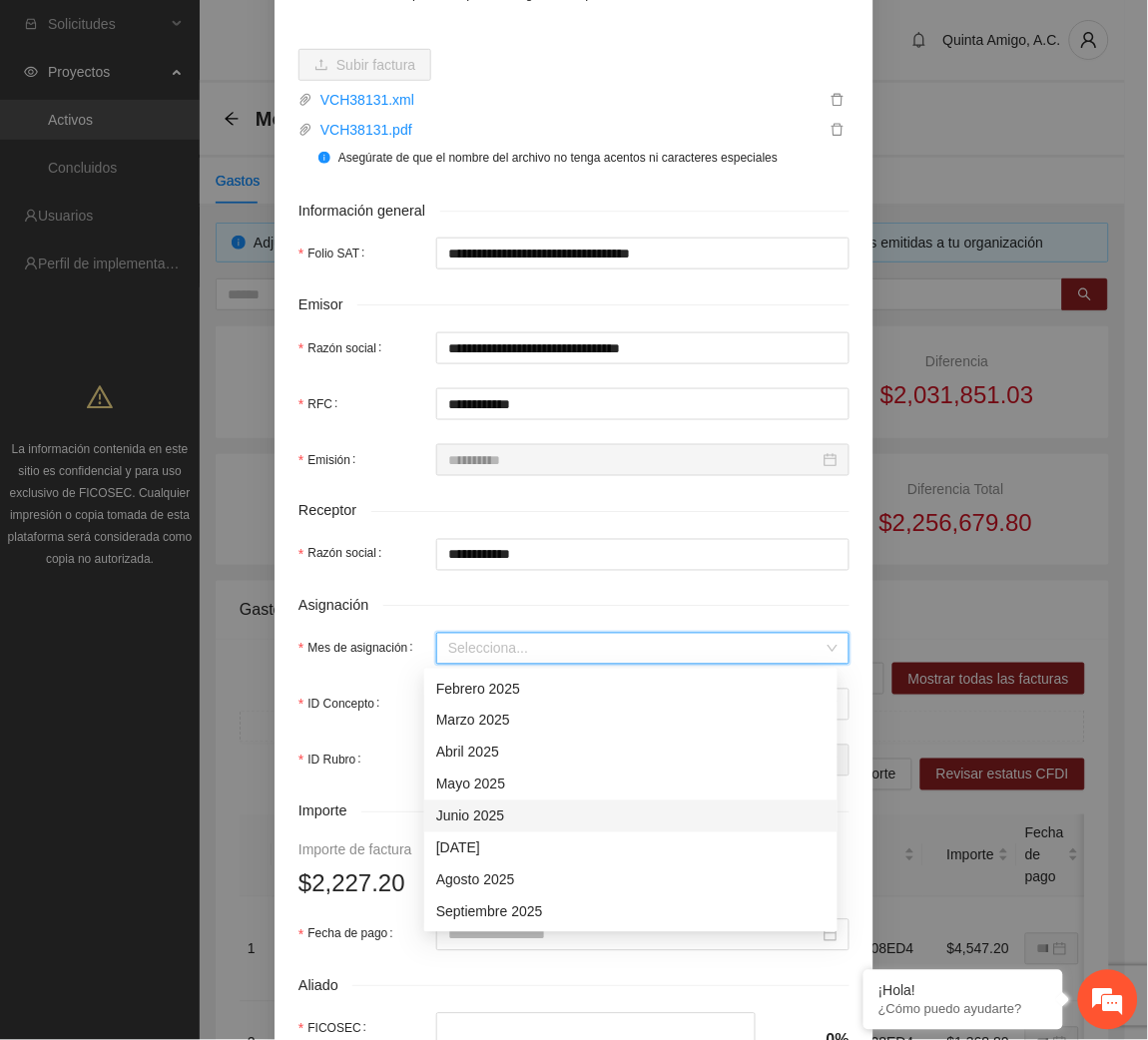click on "Junio 2025" at bounding box center [631, 816] 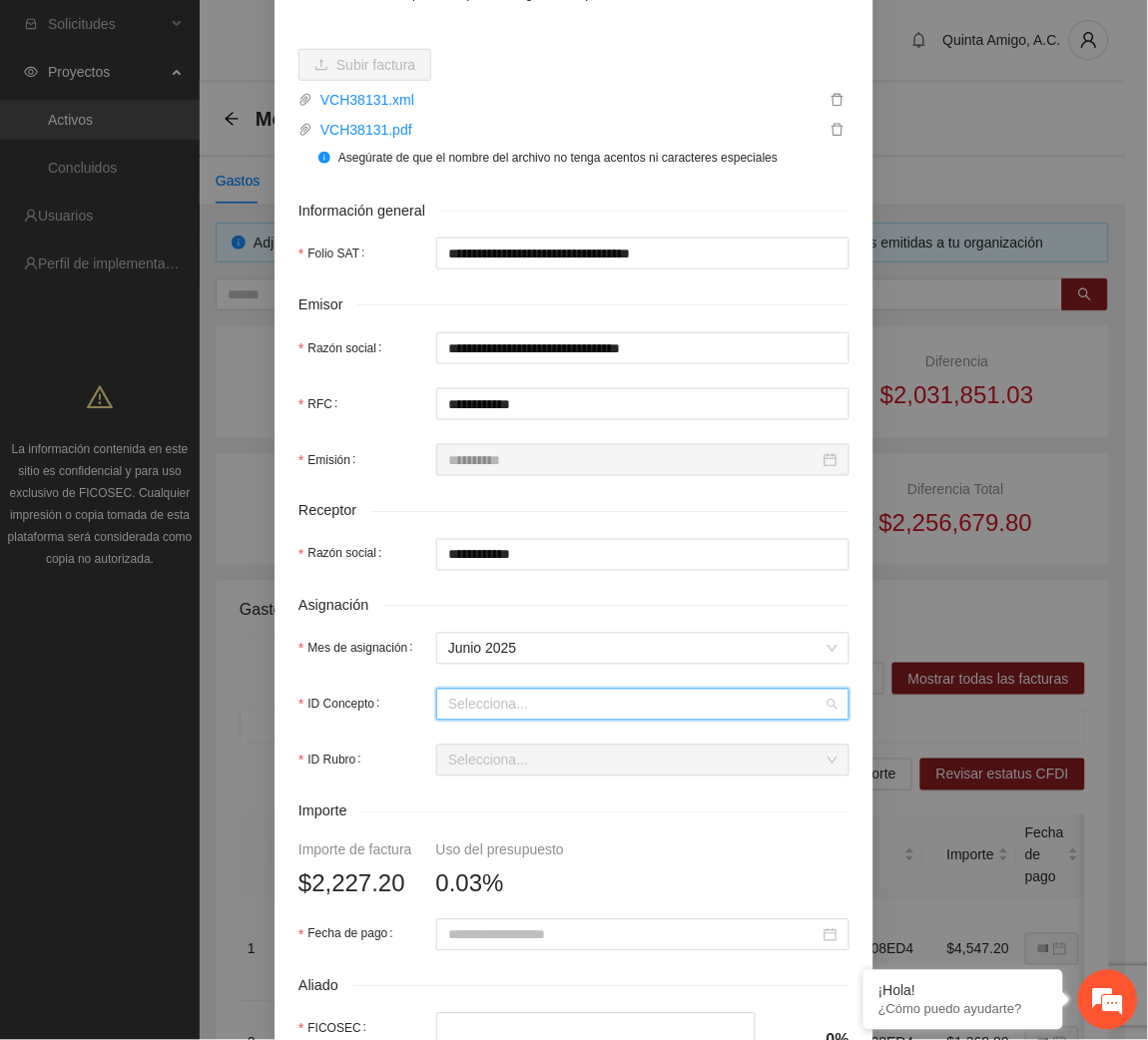 click on "ID Concepto" at bounding box center (636, 705) 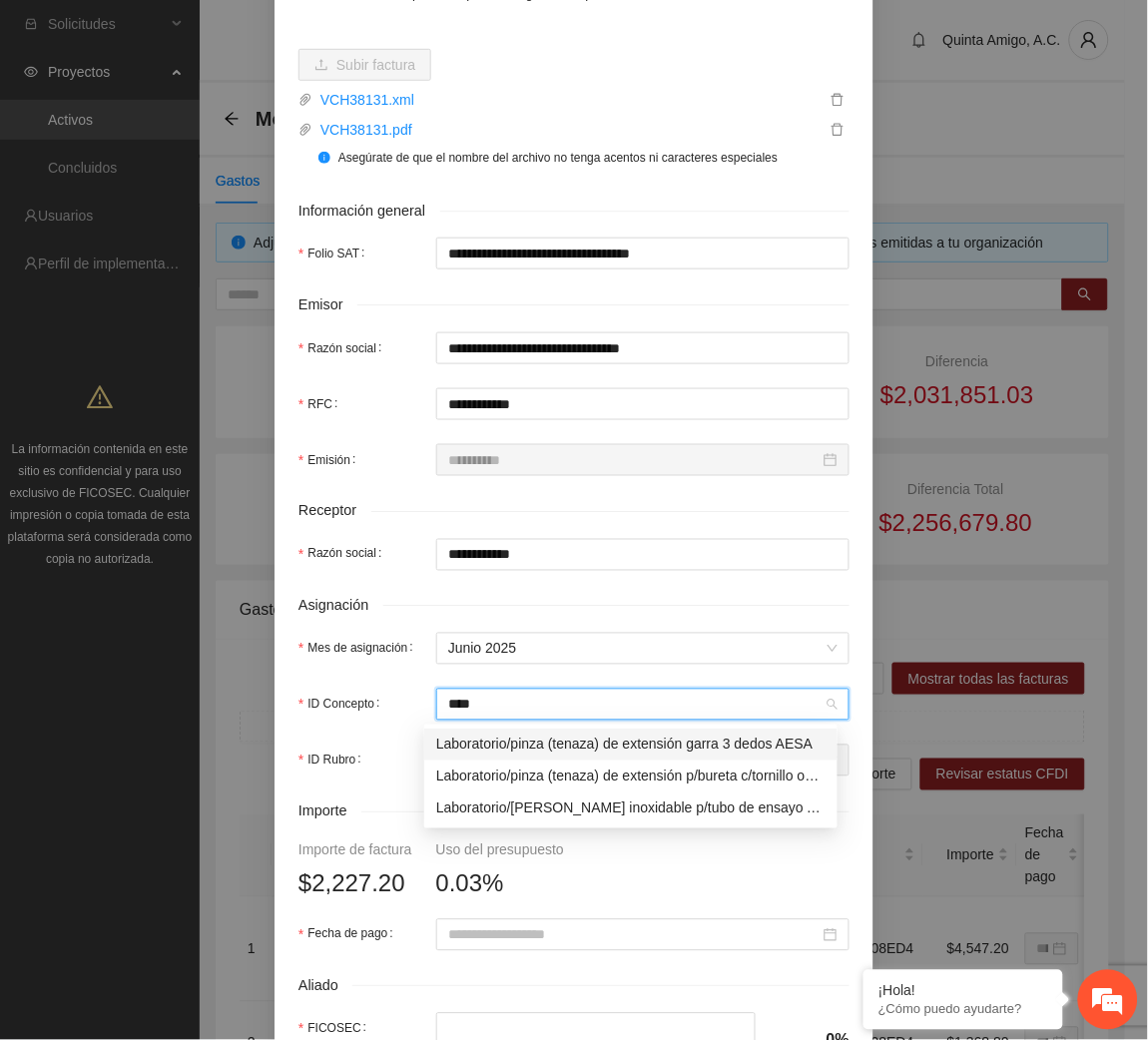 type on "*****" 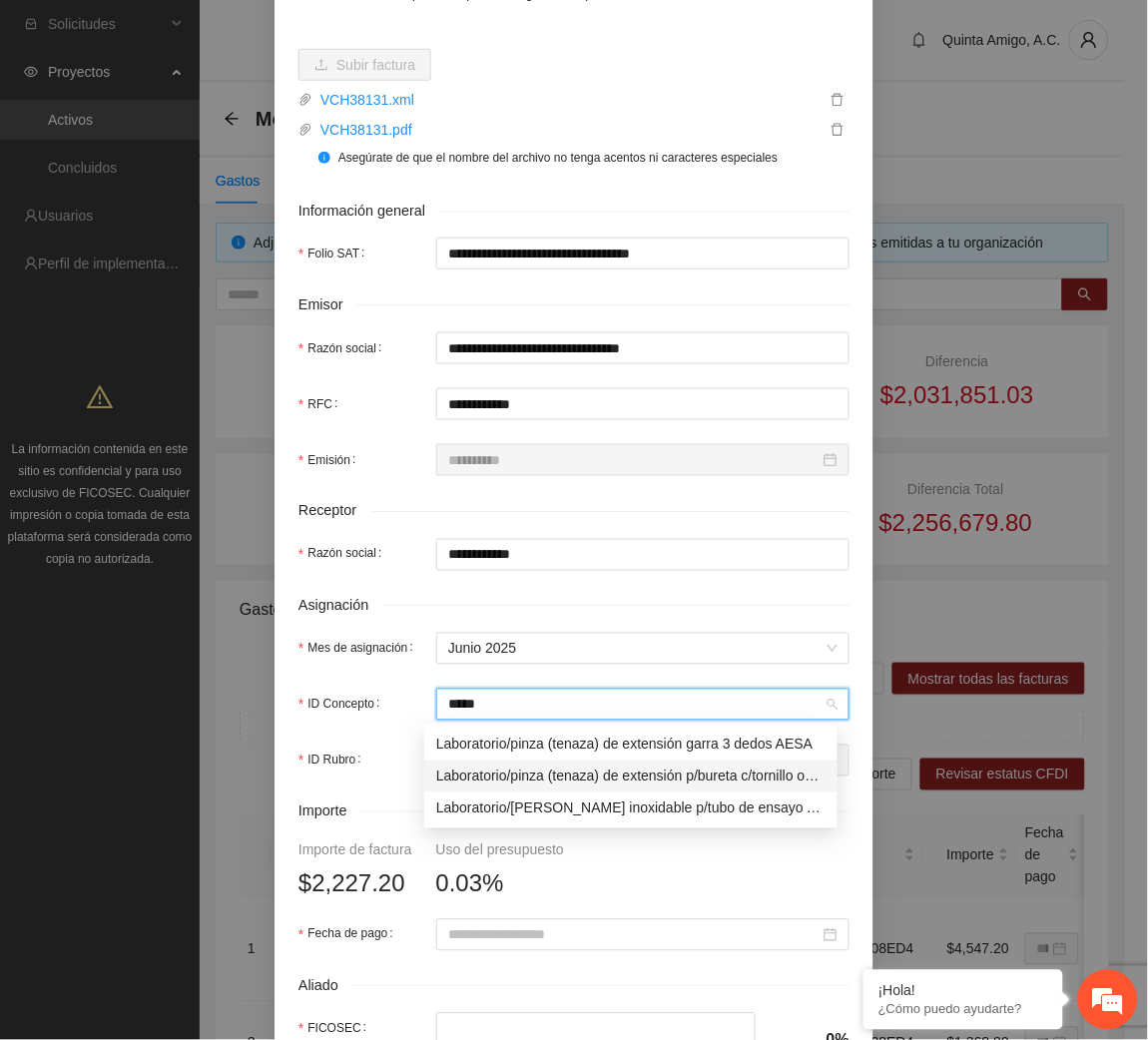 click on "Laboratorio/pinza (tenaza) de extensión p/bureta c/tornillo opresor  PHYWE" at bounding box center [631, 777] 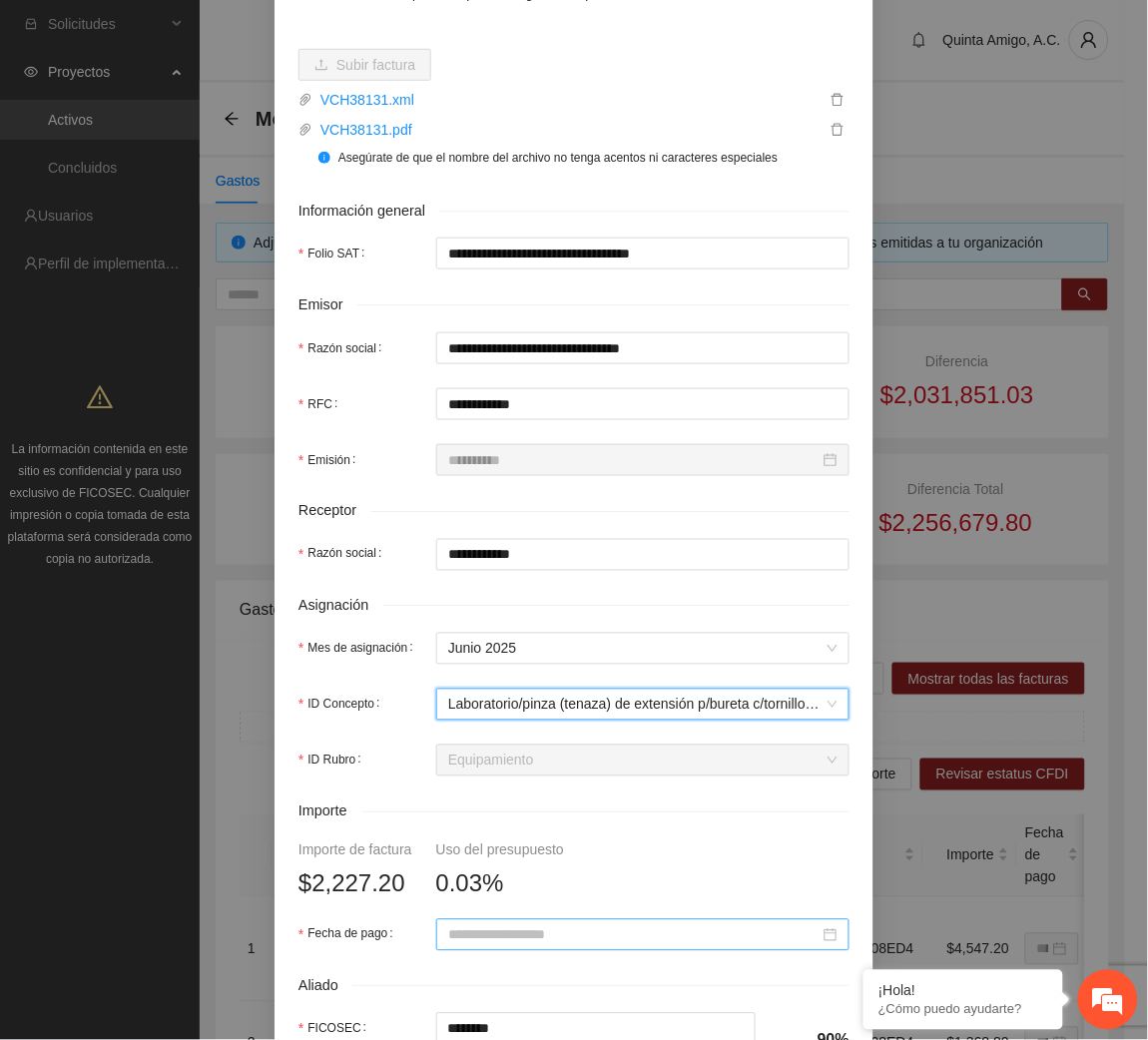 click on "Fecha de pago" at bounding box center [634, 935] 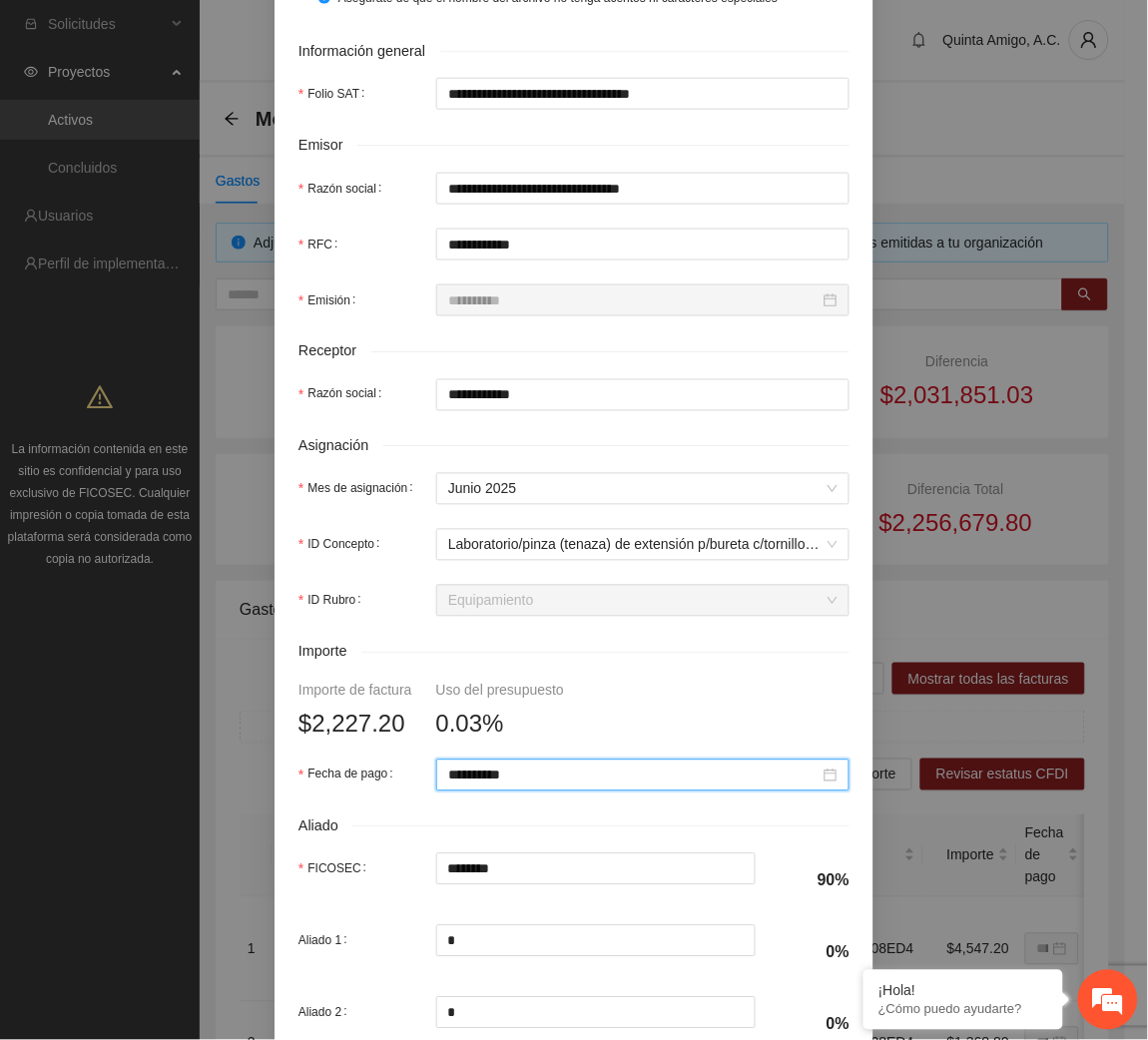 scroll, scrollTop: 601, scrollLeft: 0, axis: vertical 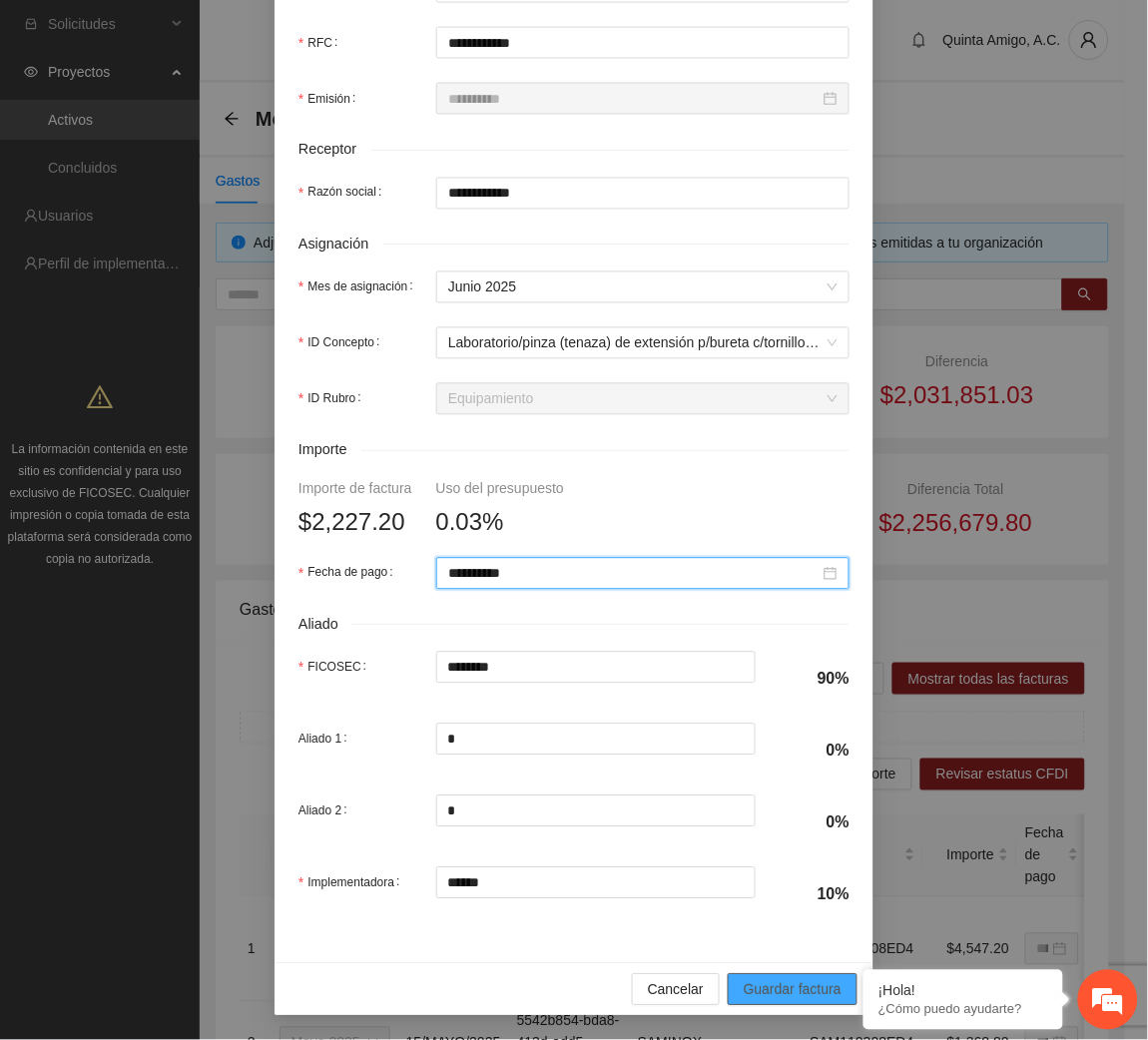 type on "**********" 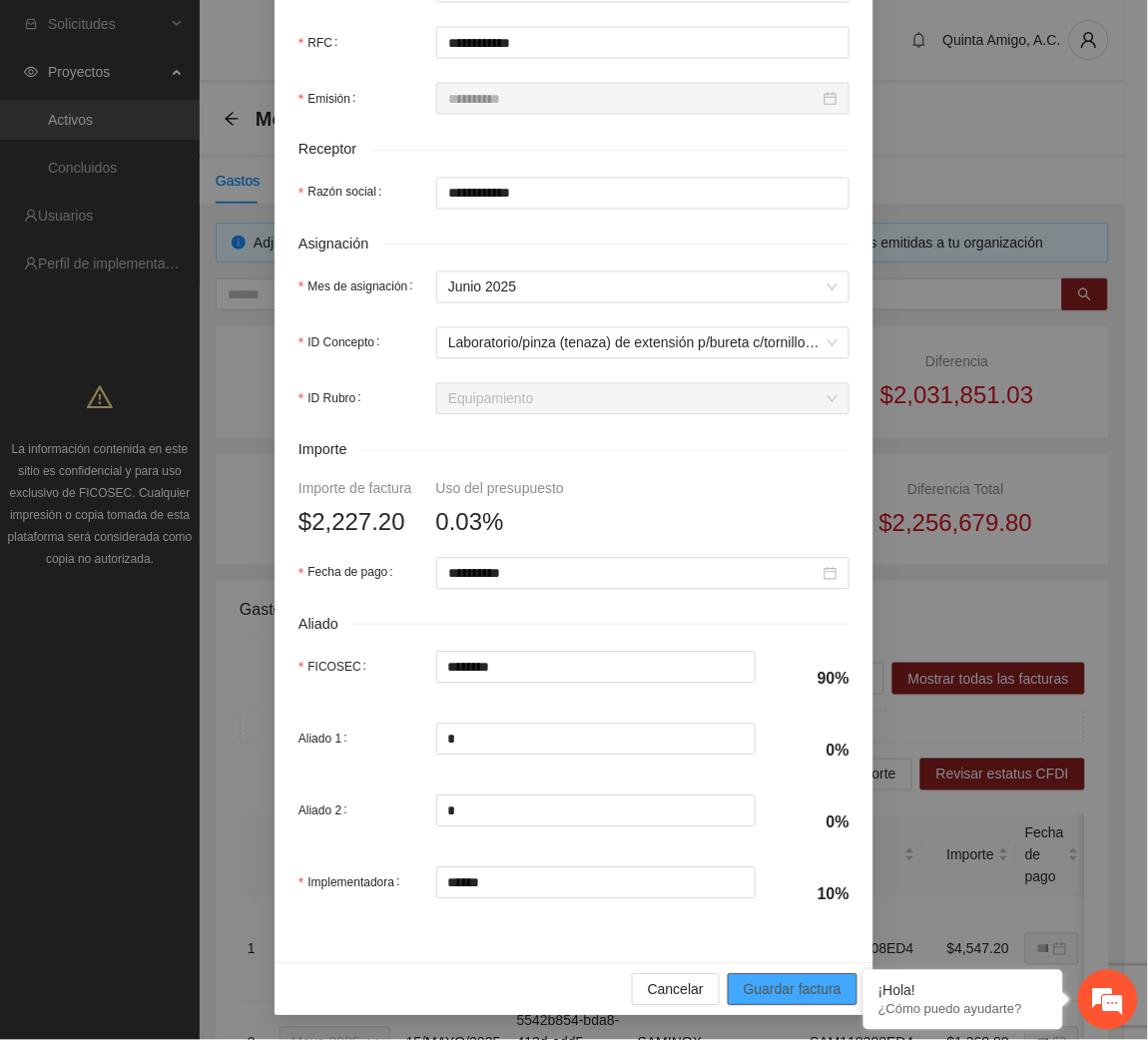click on "Guardar factura" at bounding box center (793, 990) 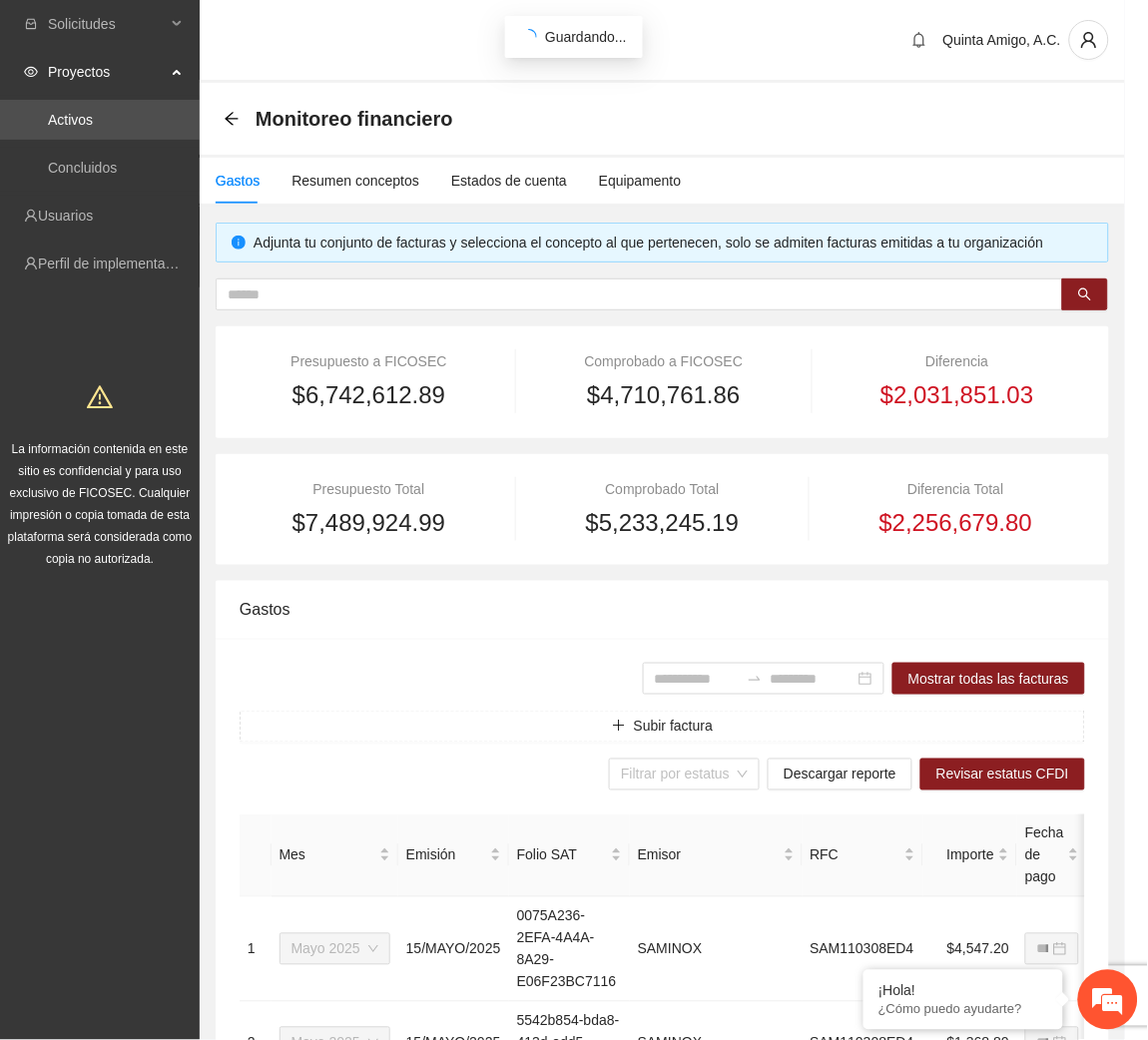 scroll, scrollTop: 441, scrollLeft: 0, axis: vertical 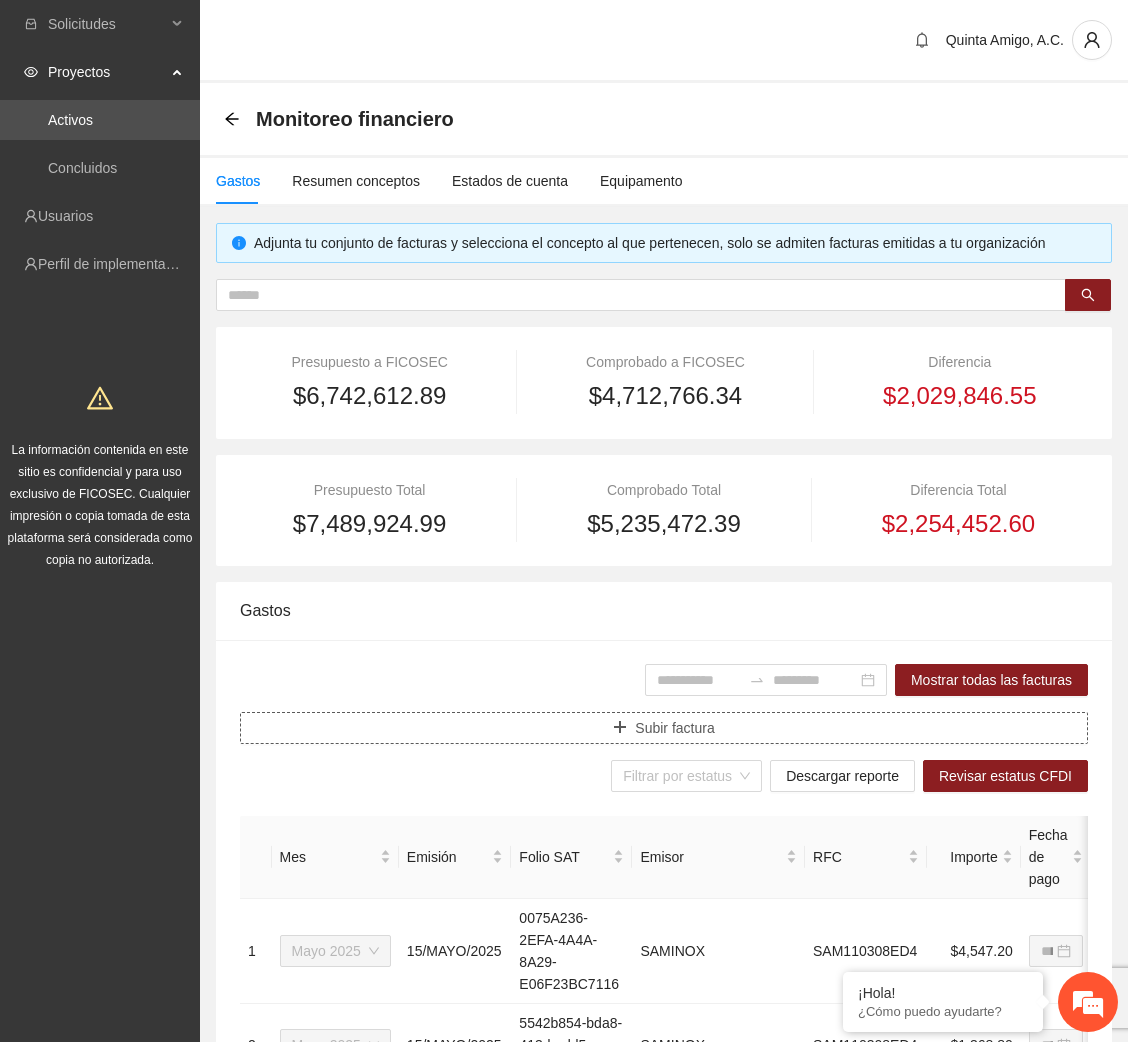 click on "Subir factura" at bounding box center (664, 728) 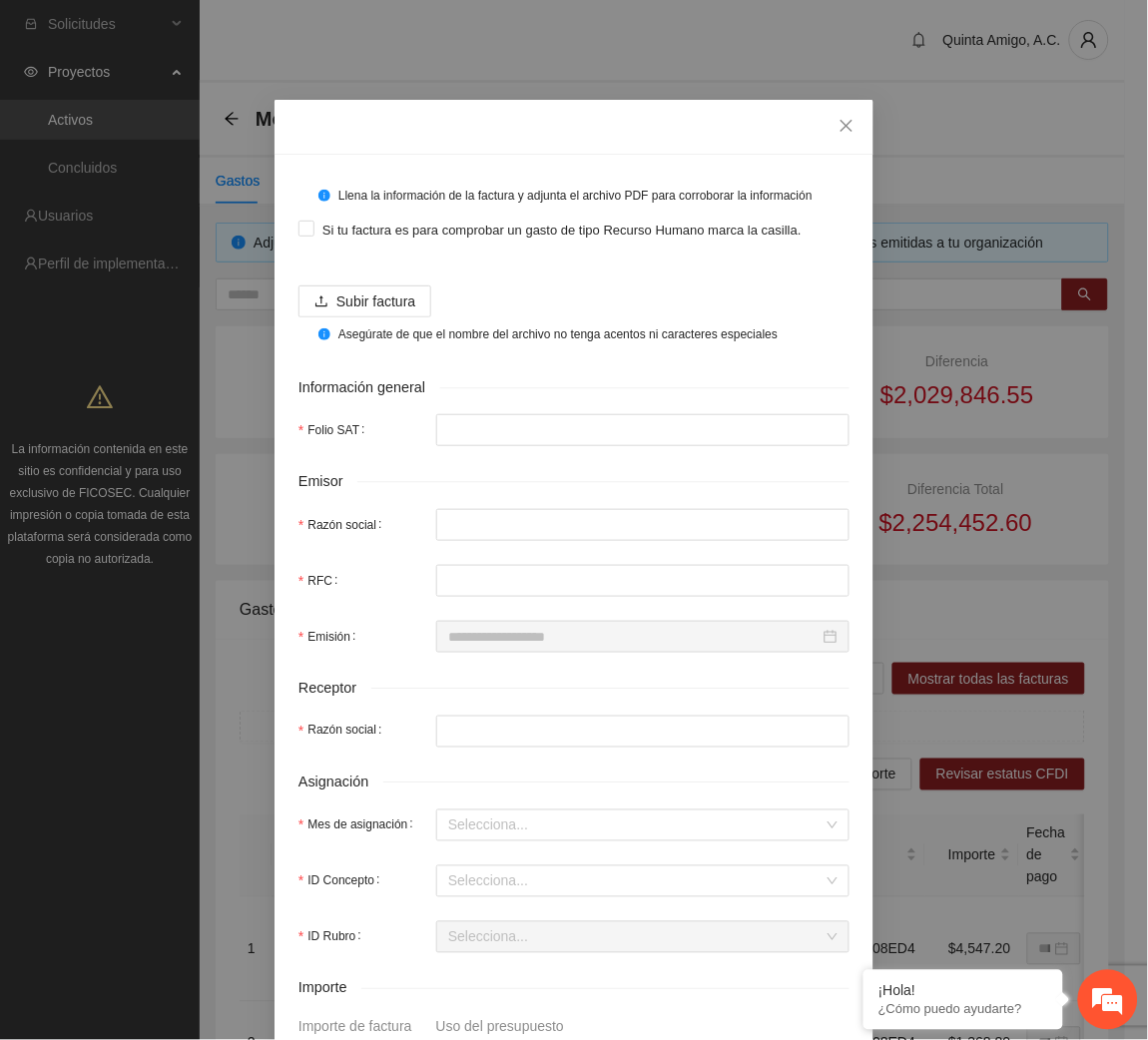 drag, startPoint x: 322, startPoint y: 723, endPoint x: -386, endPoint y: 403, distance: 776.9582 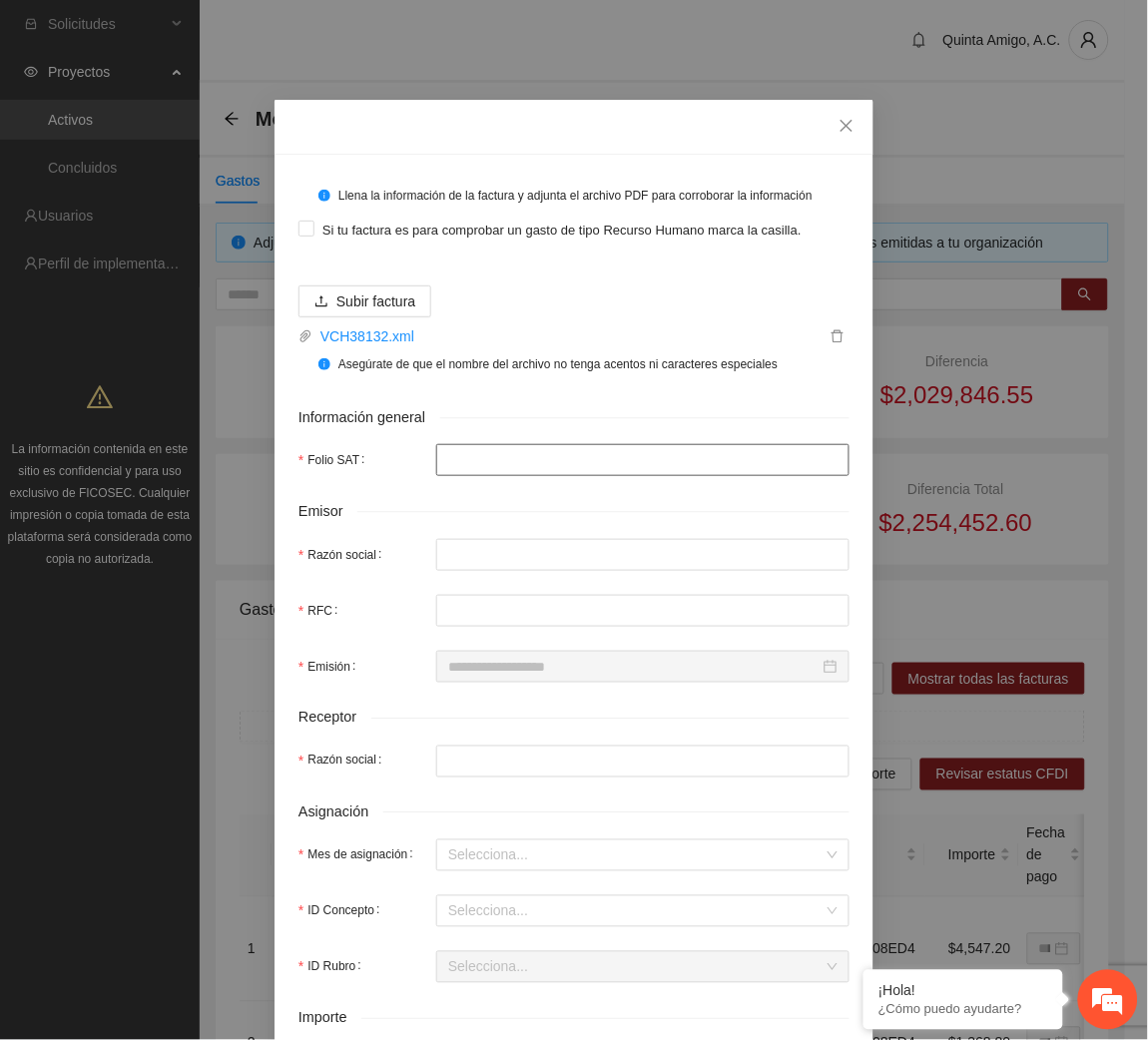 type on "**********" 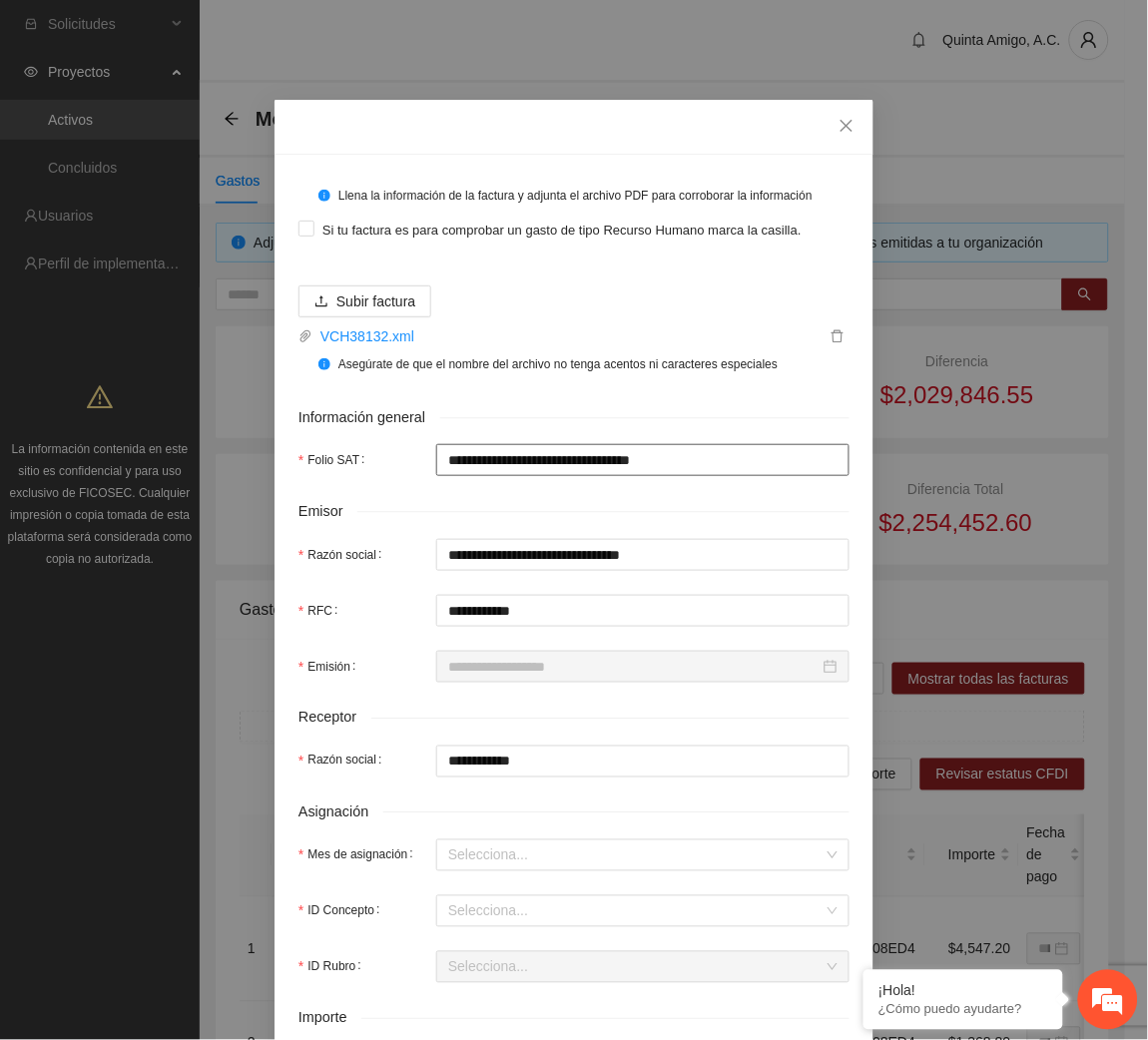type on "**********" 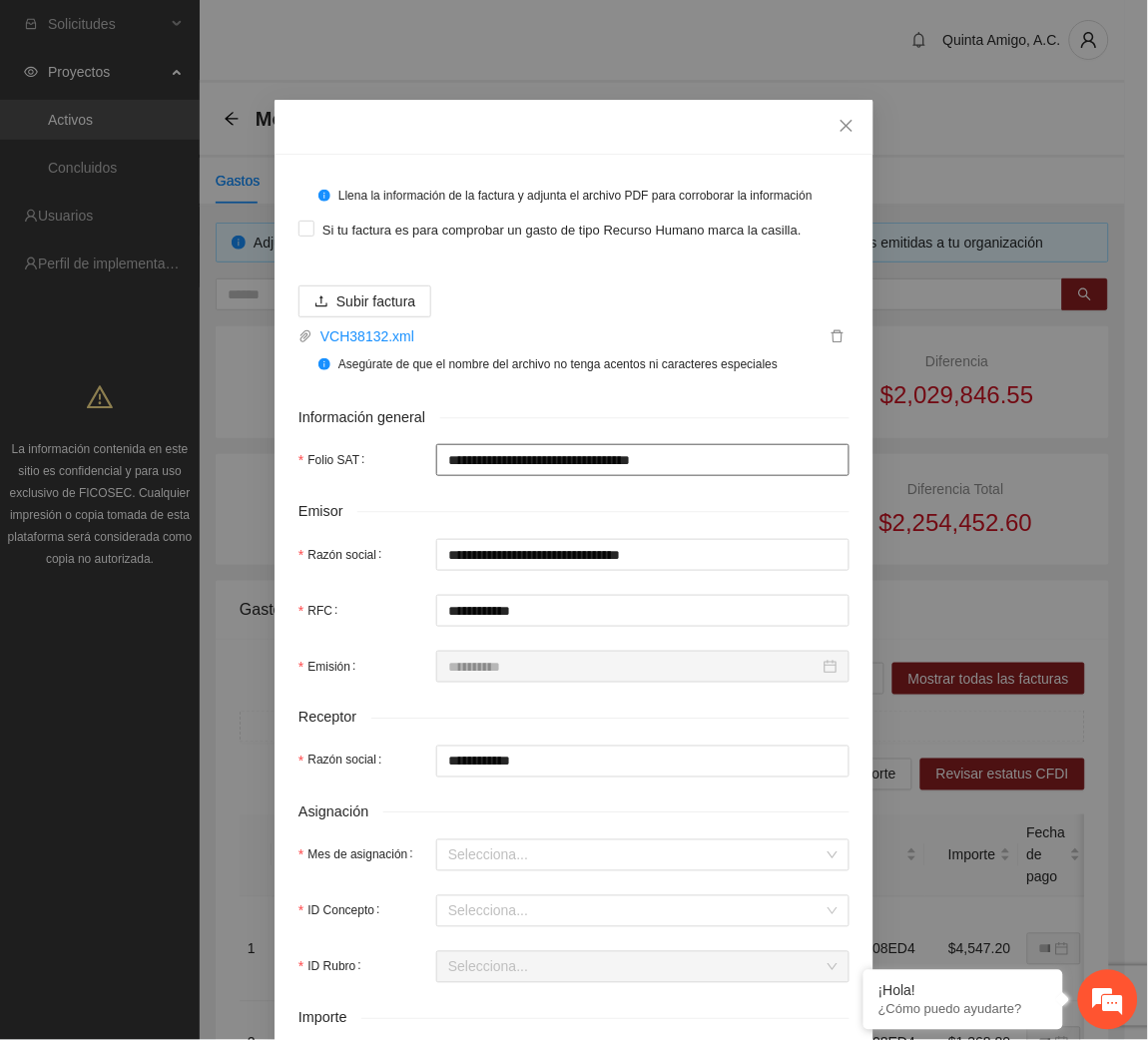 click on "**********" at bounding box center [643, 460] 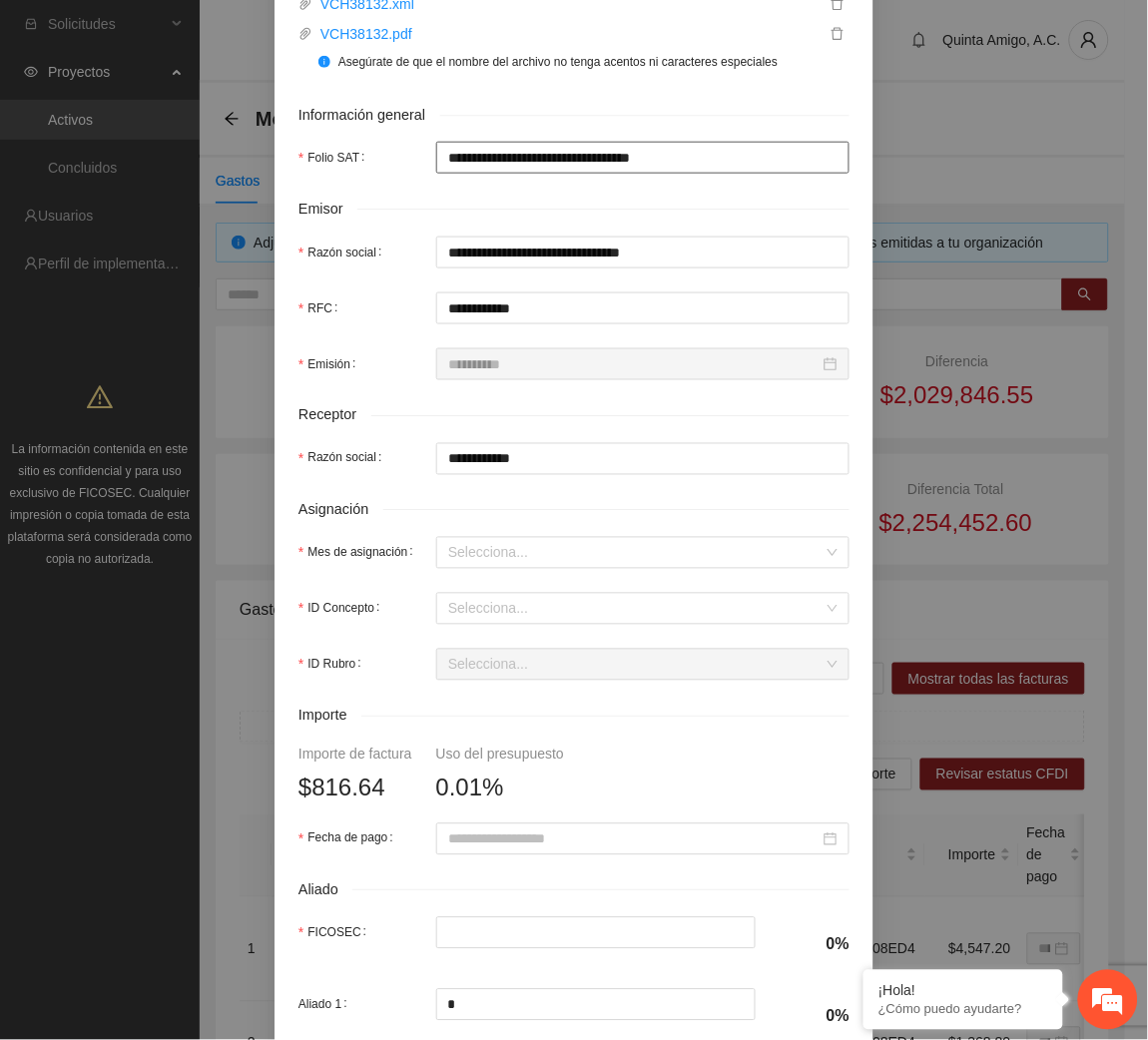 scroll, scrollTop: 351, scrollLeft: 0, axis: vertical 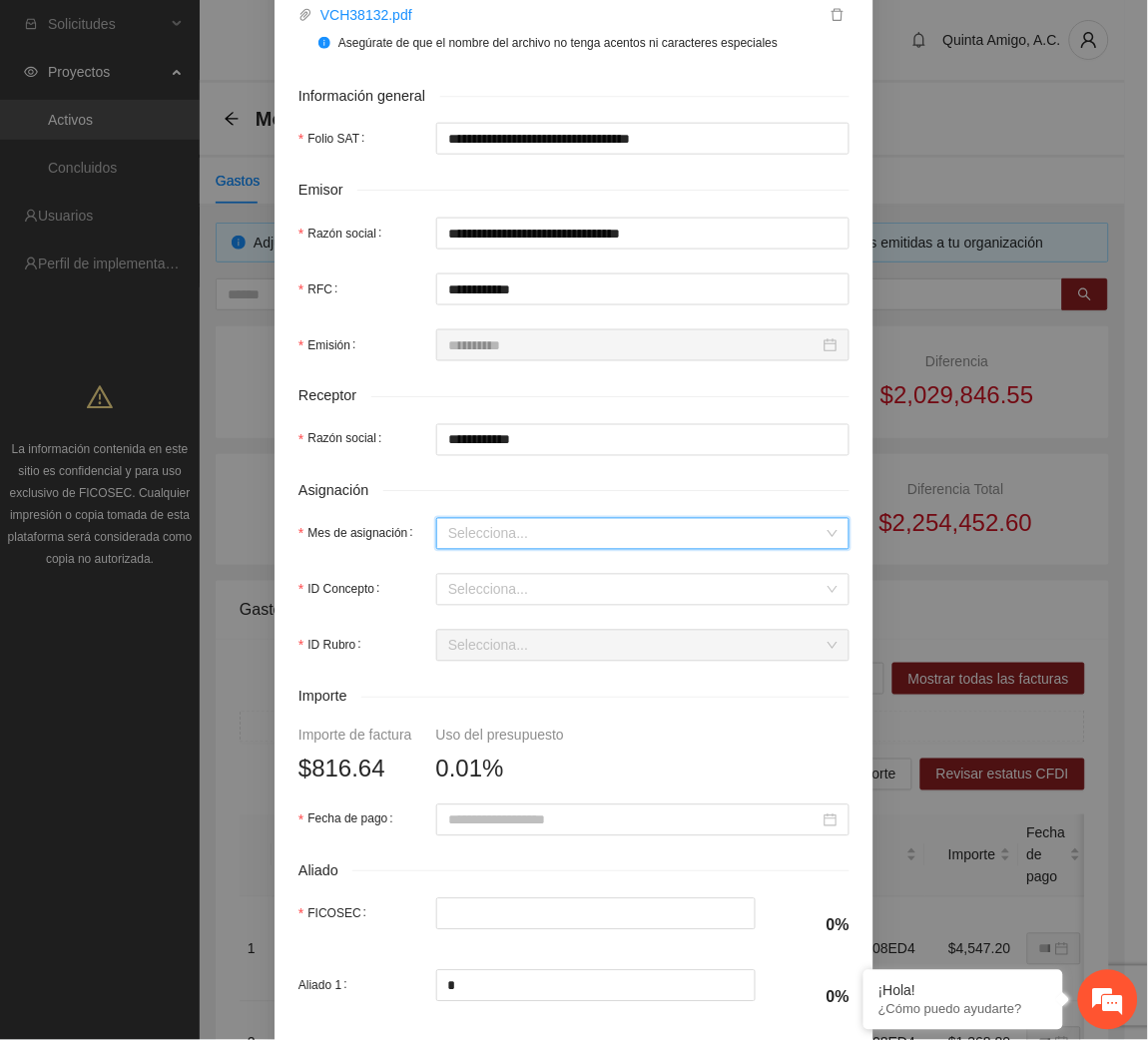 click on "Mes de asignación" at bounding box center (636, 534) 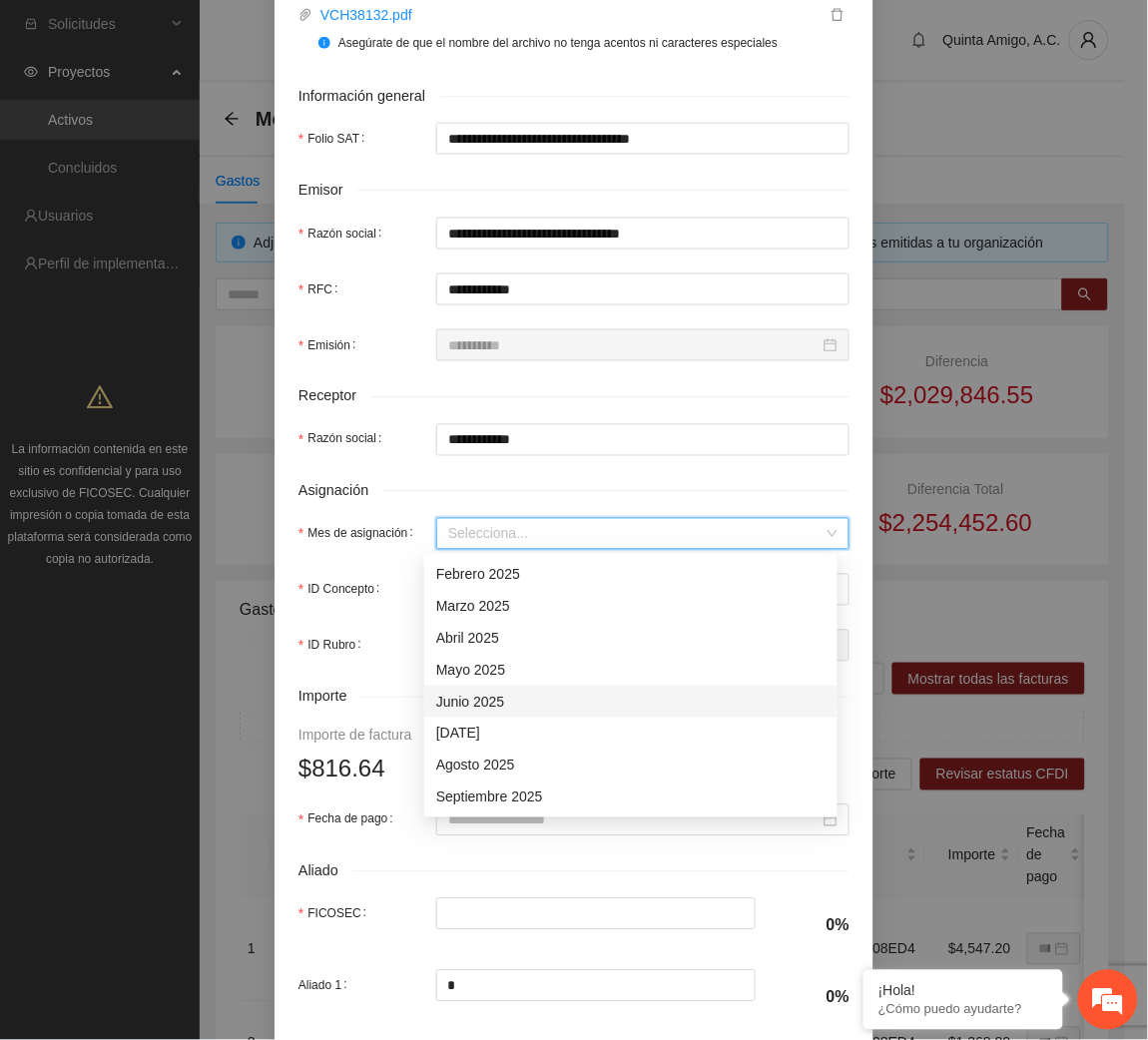 click on "Junio 2025" at bounding box center (631, 702) 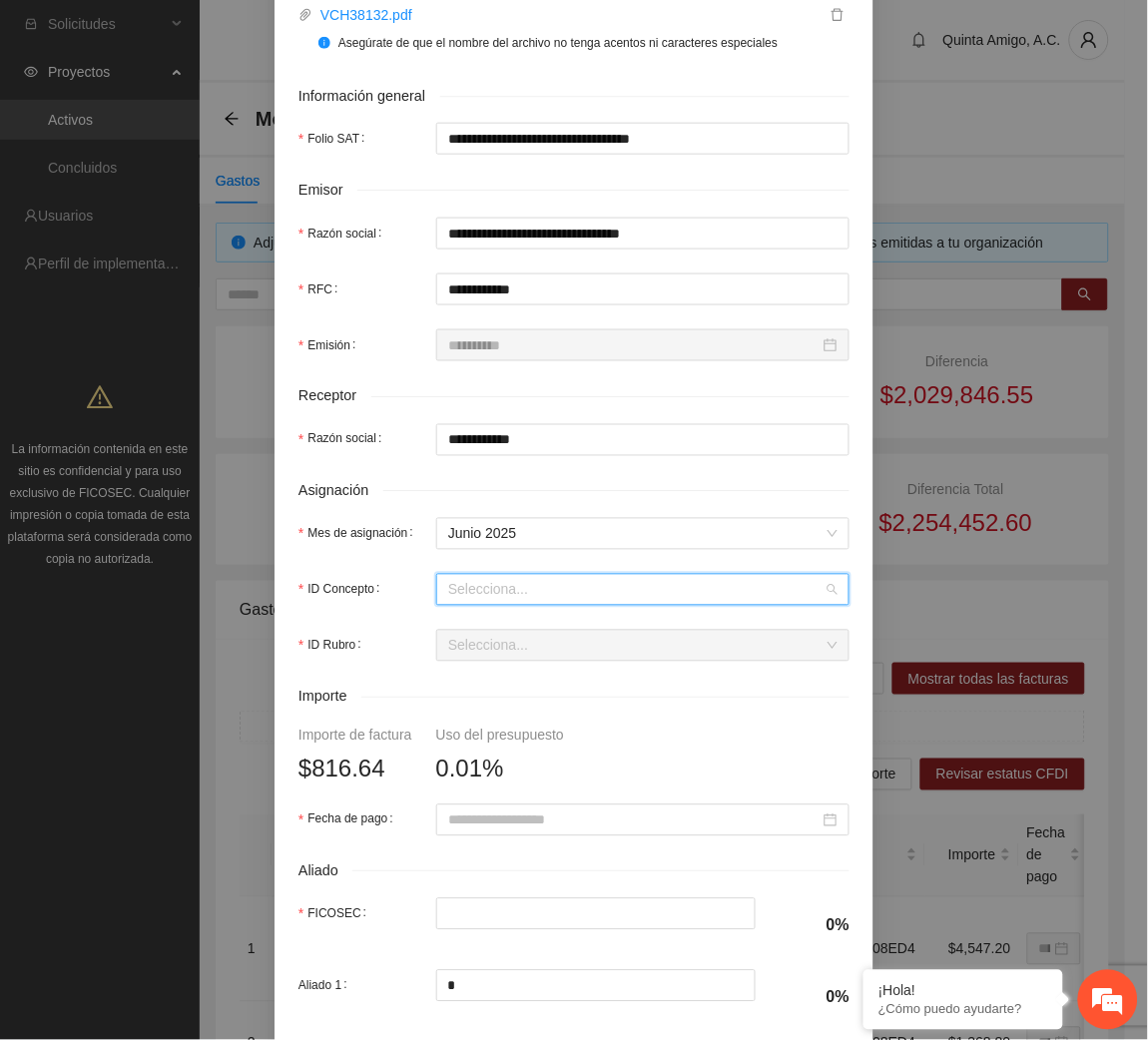 click on "ID Concepto" at bounding box center (636, 590) 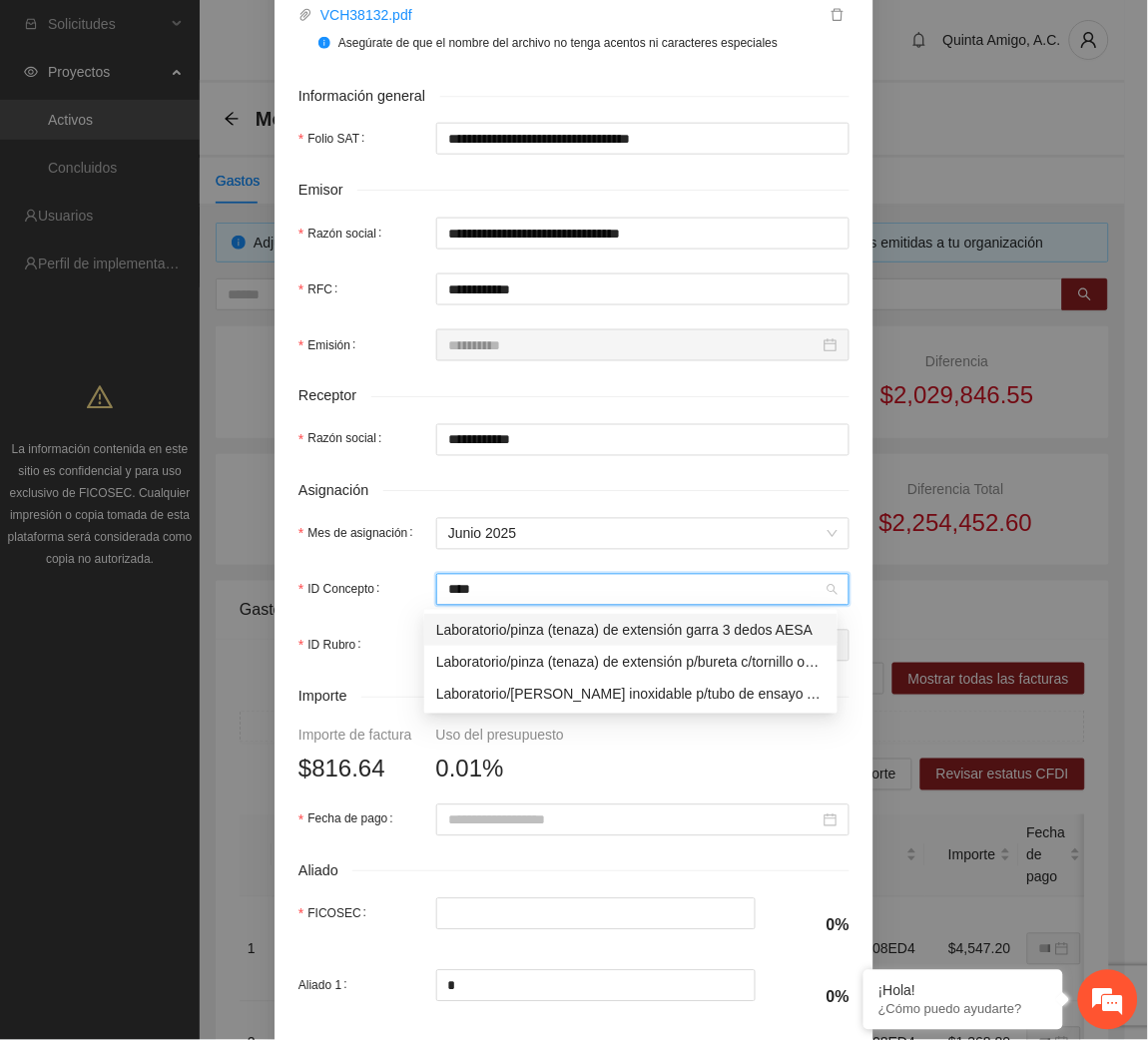 type on "*****" 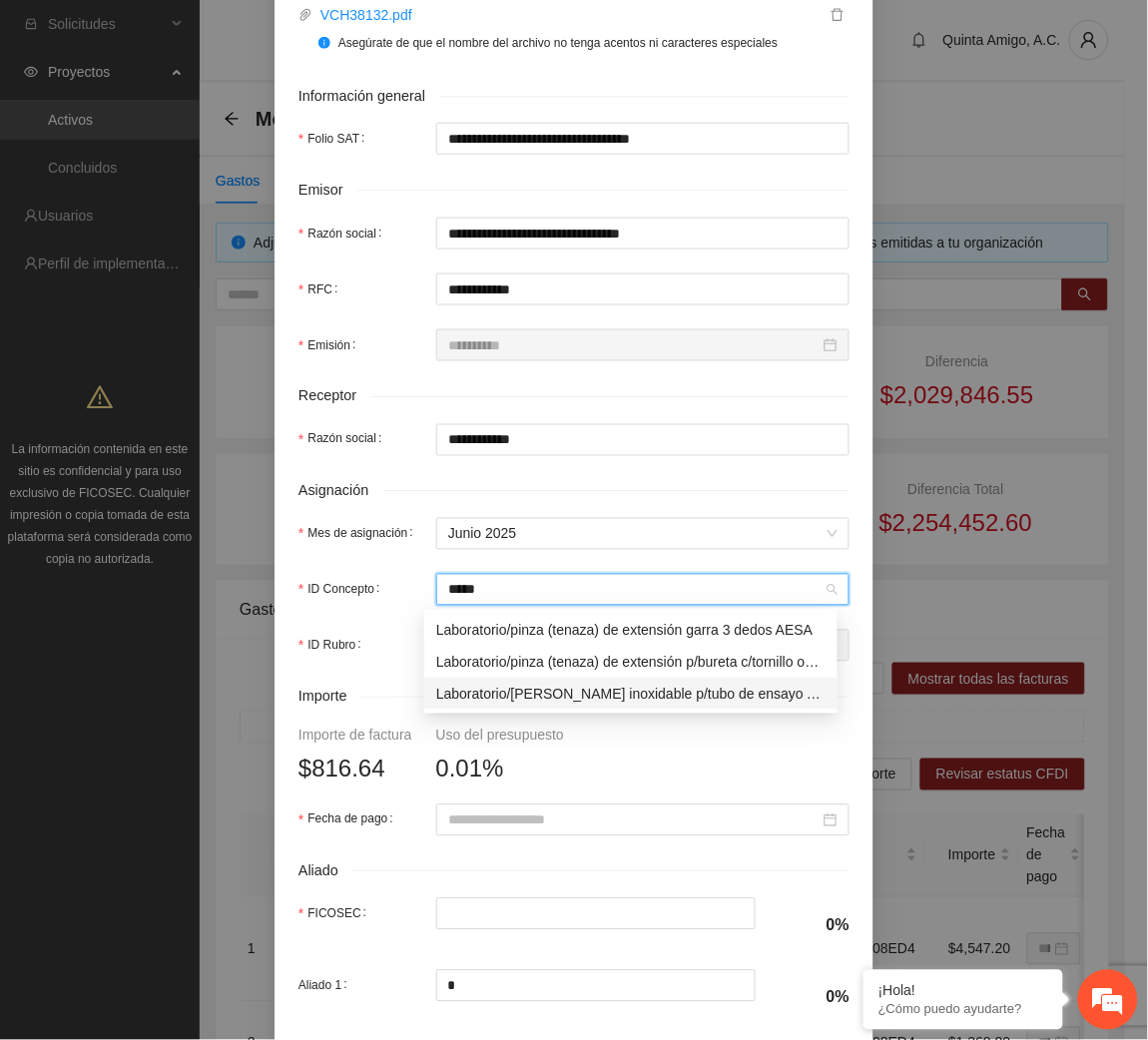 click on "Laboratorio/[PERSON_NAME] inoxidable p/tubo de ensayo AESA" at bounding box center [631, 694] 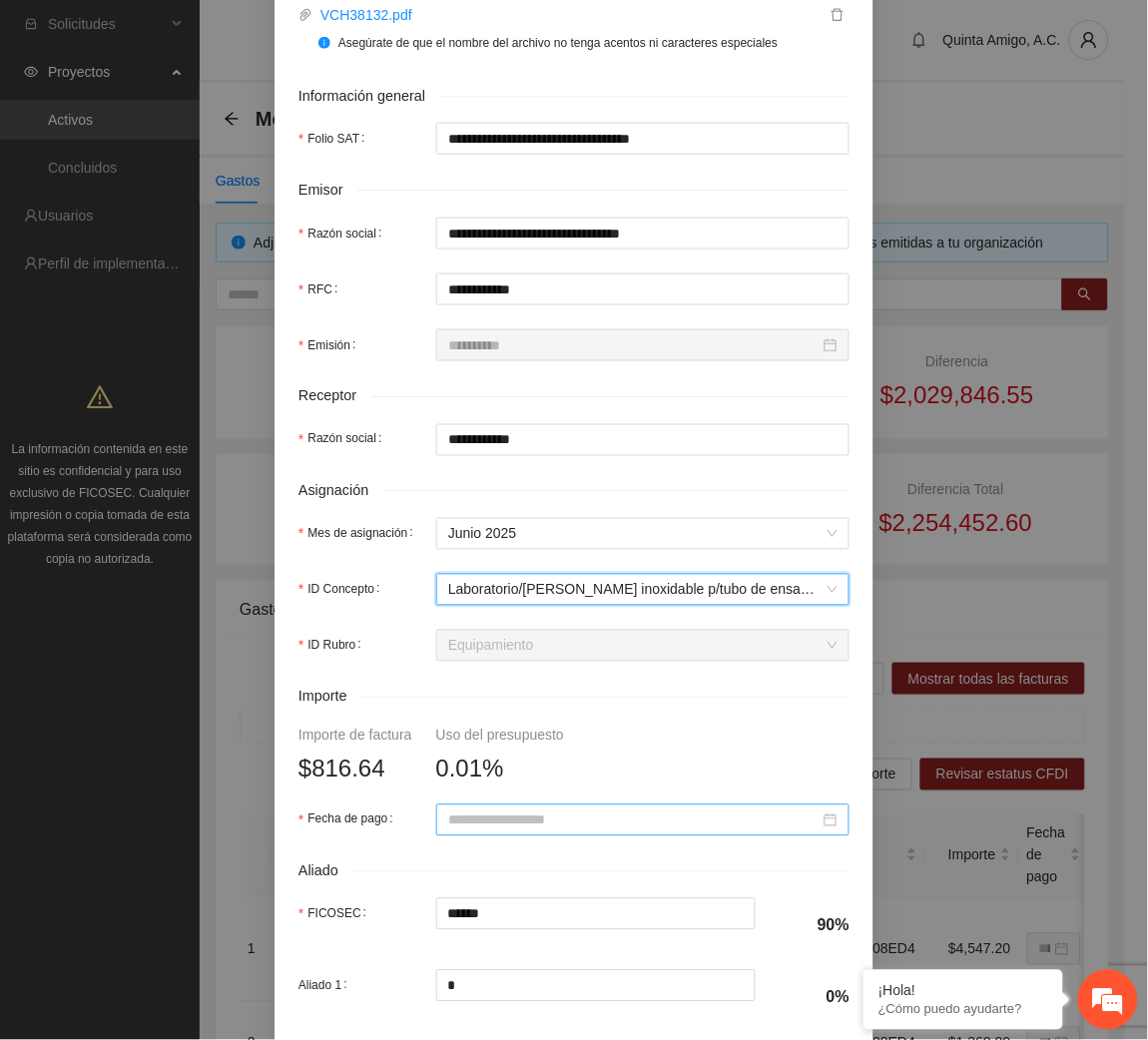 click on "Fecha de pago" at bounding box center (634, 820) 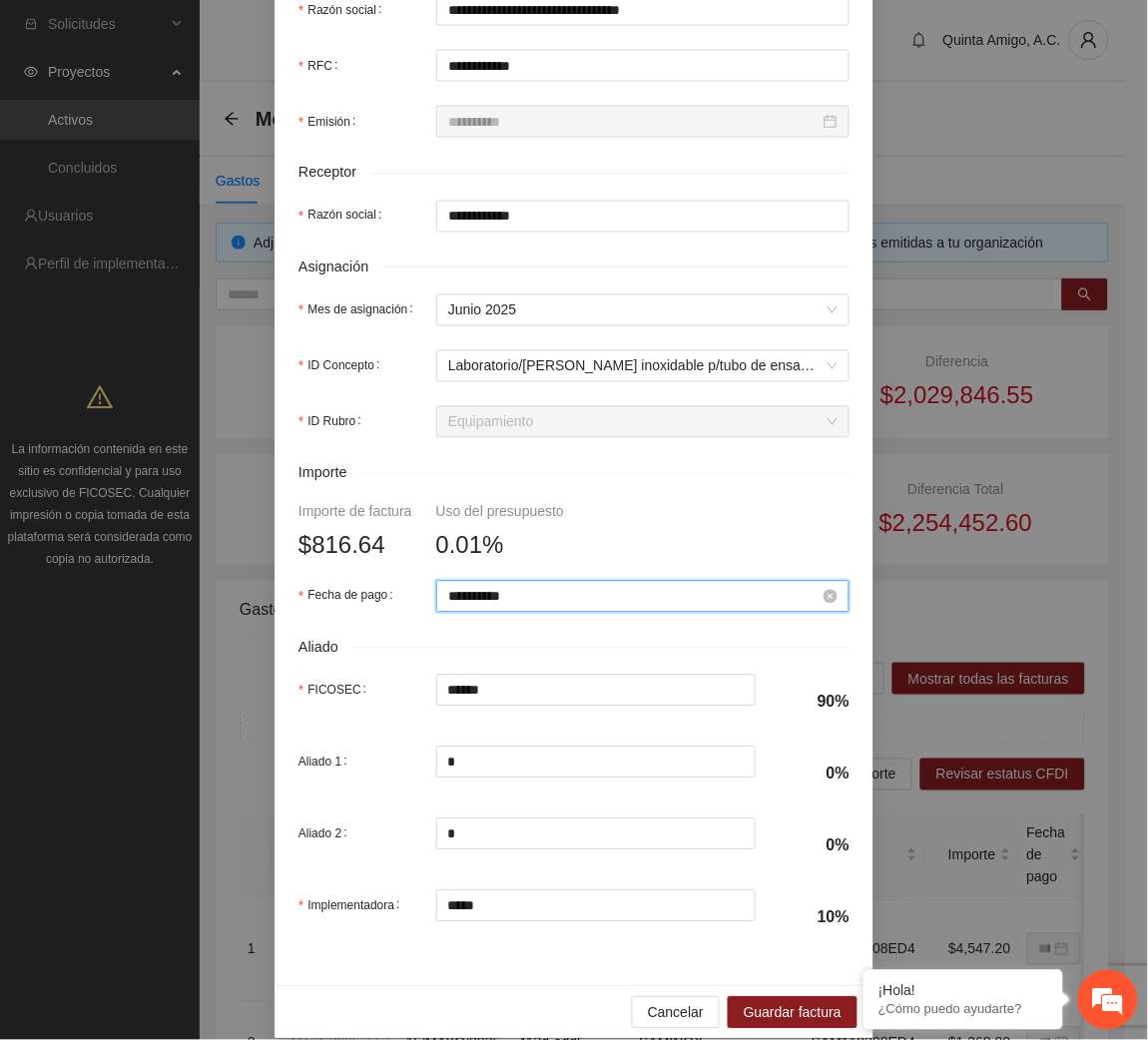scroll, scrollTop: 601, scrollLeft: 0, axis: vertical 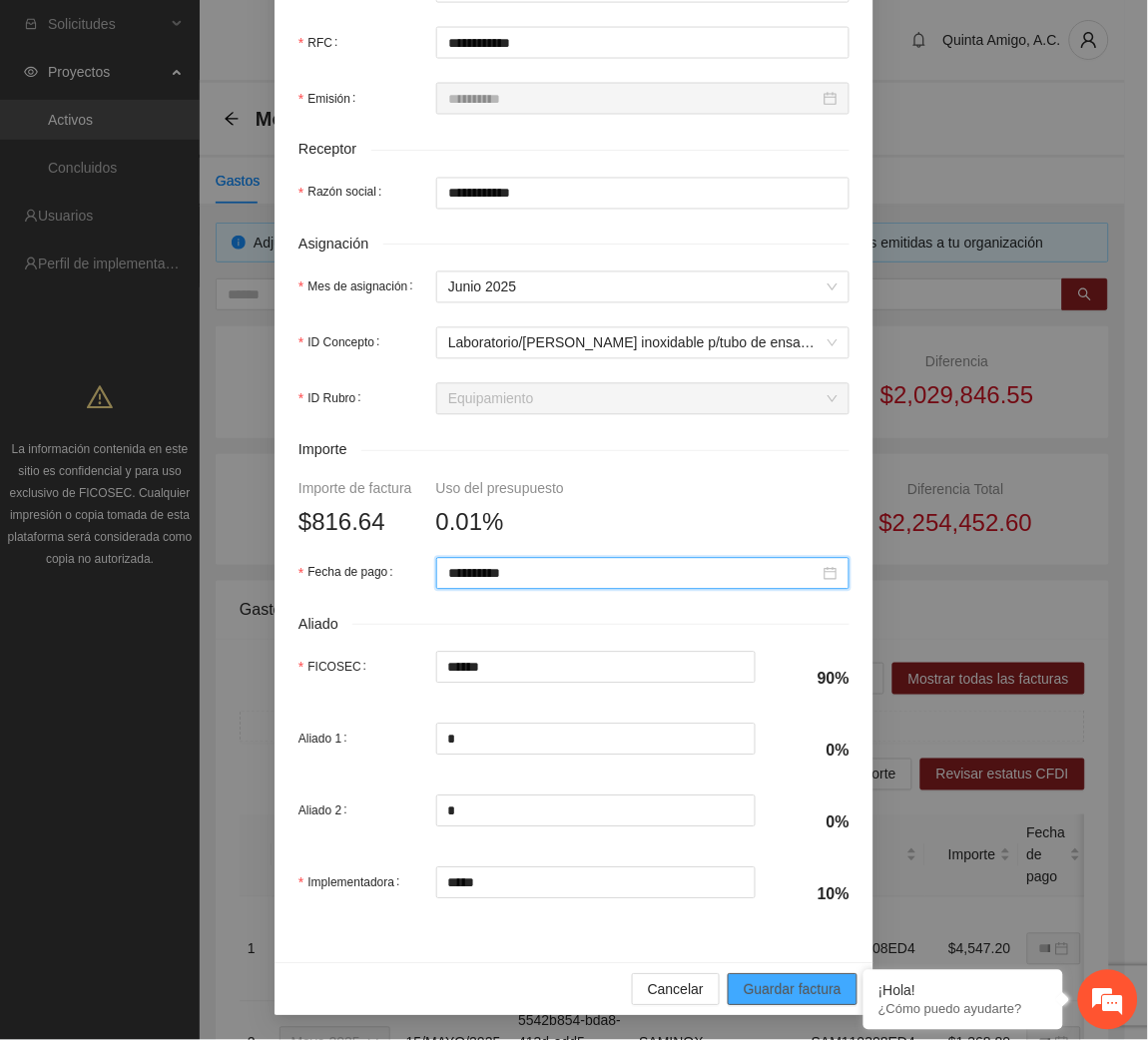 type on "**********" 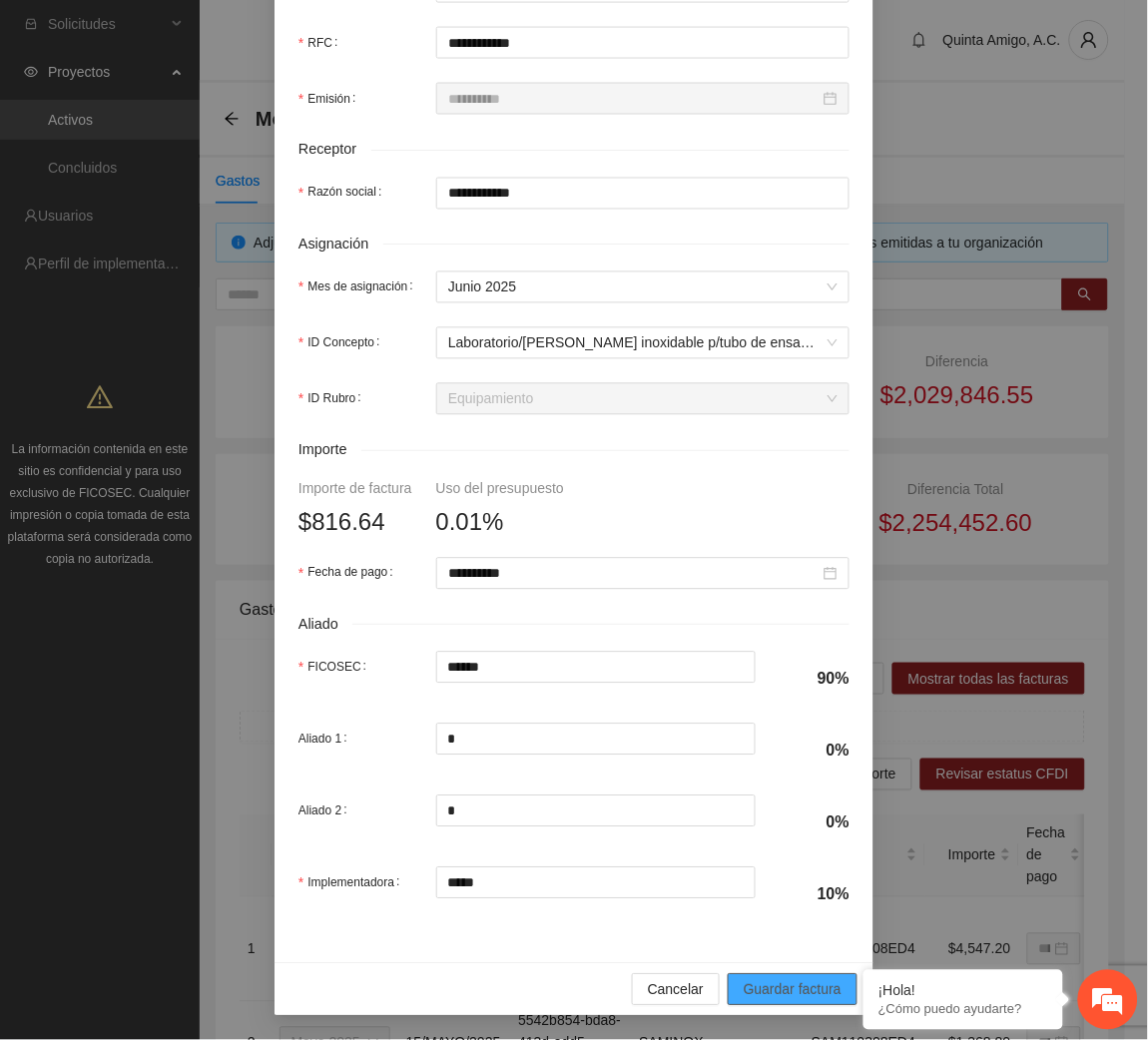 click on "Guardar factura" at bounding box center [793, 990] 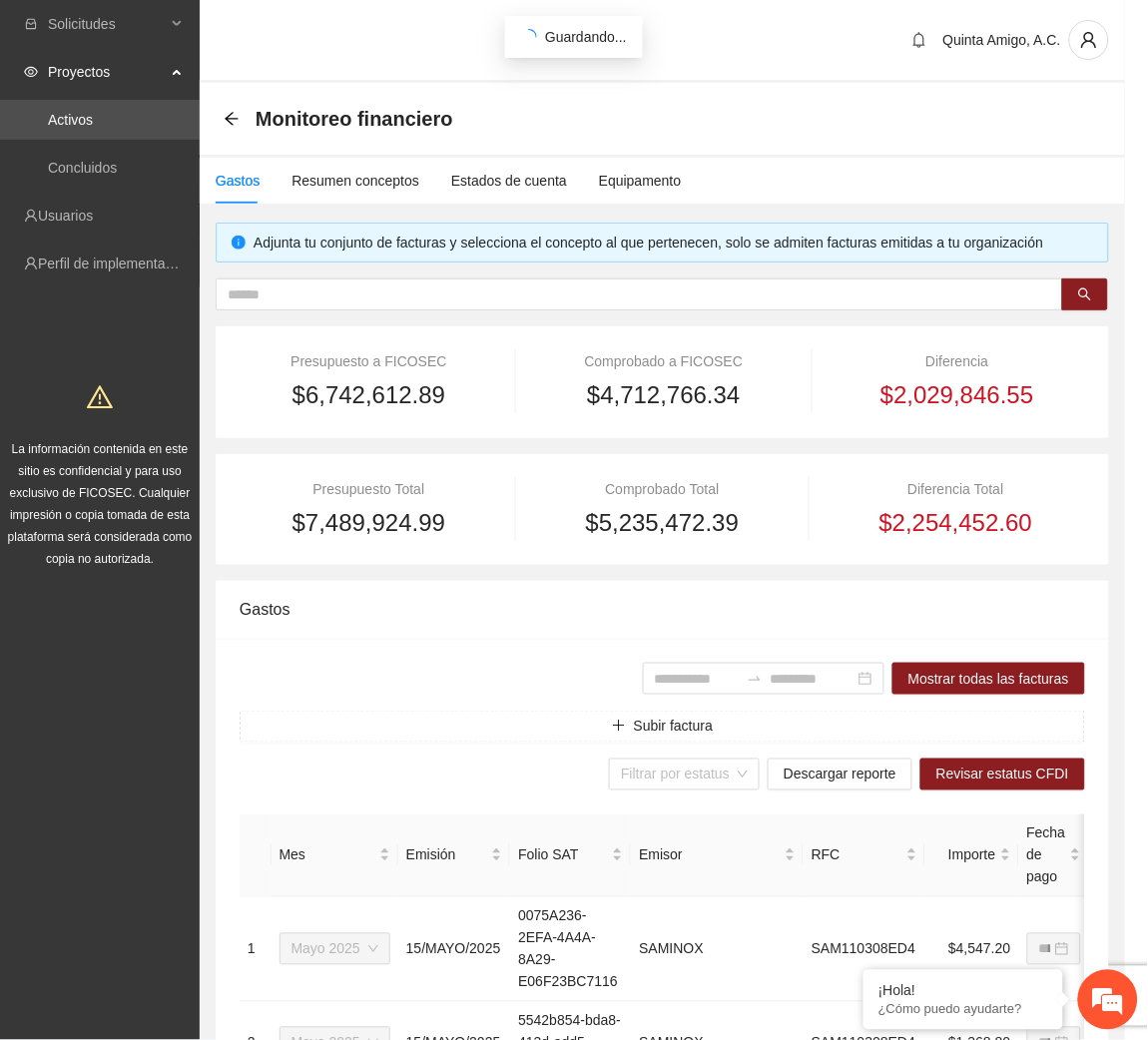 scroll, scrollTop: 441, scrollLeft: 0, axis: vertical 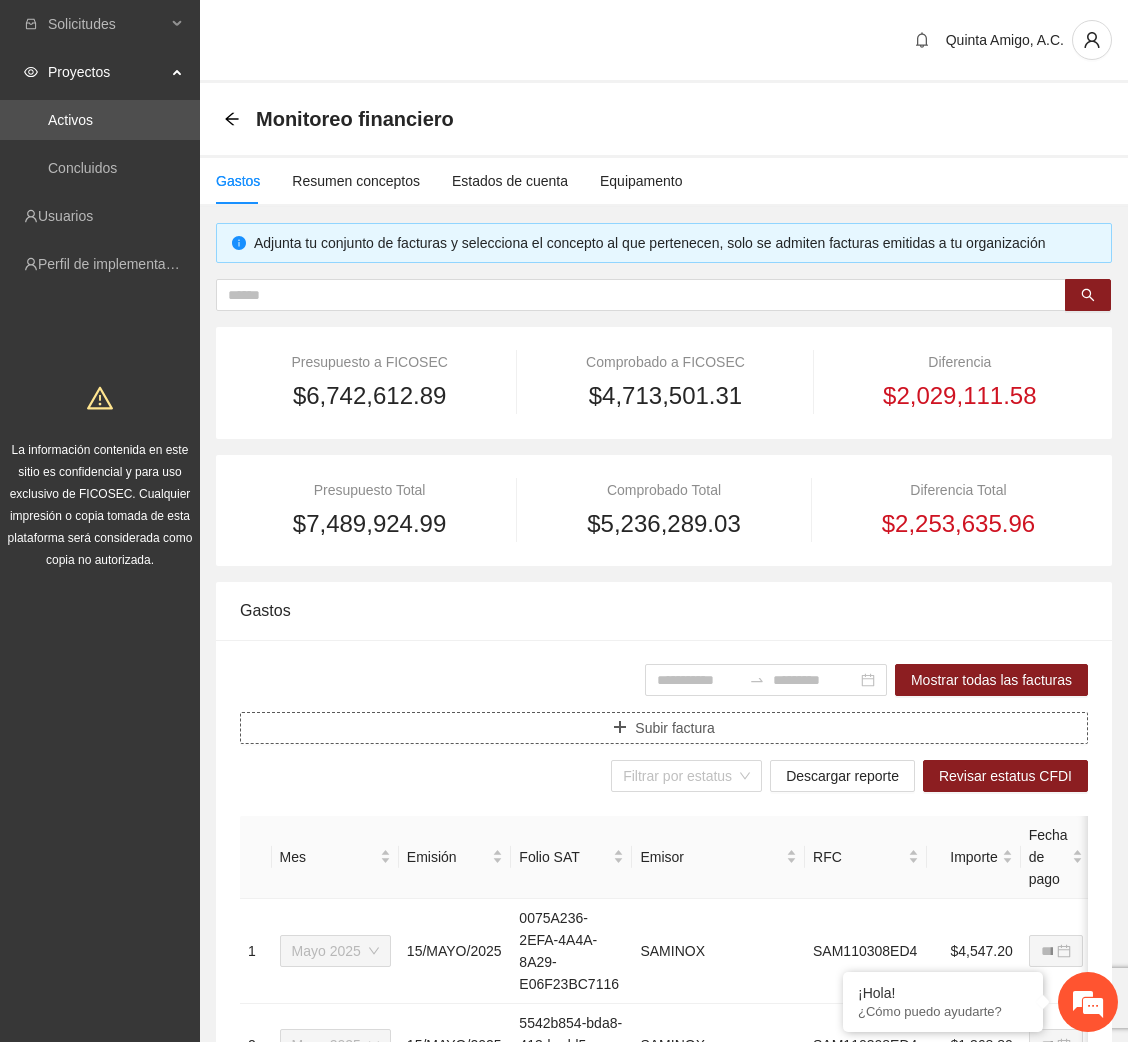 click on "Subir factura" at bounding box center (664, 728) 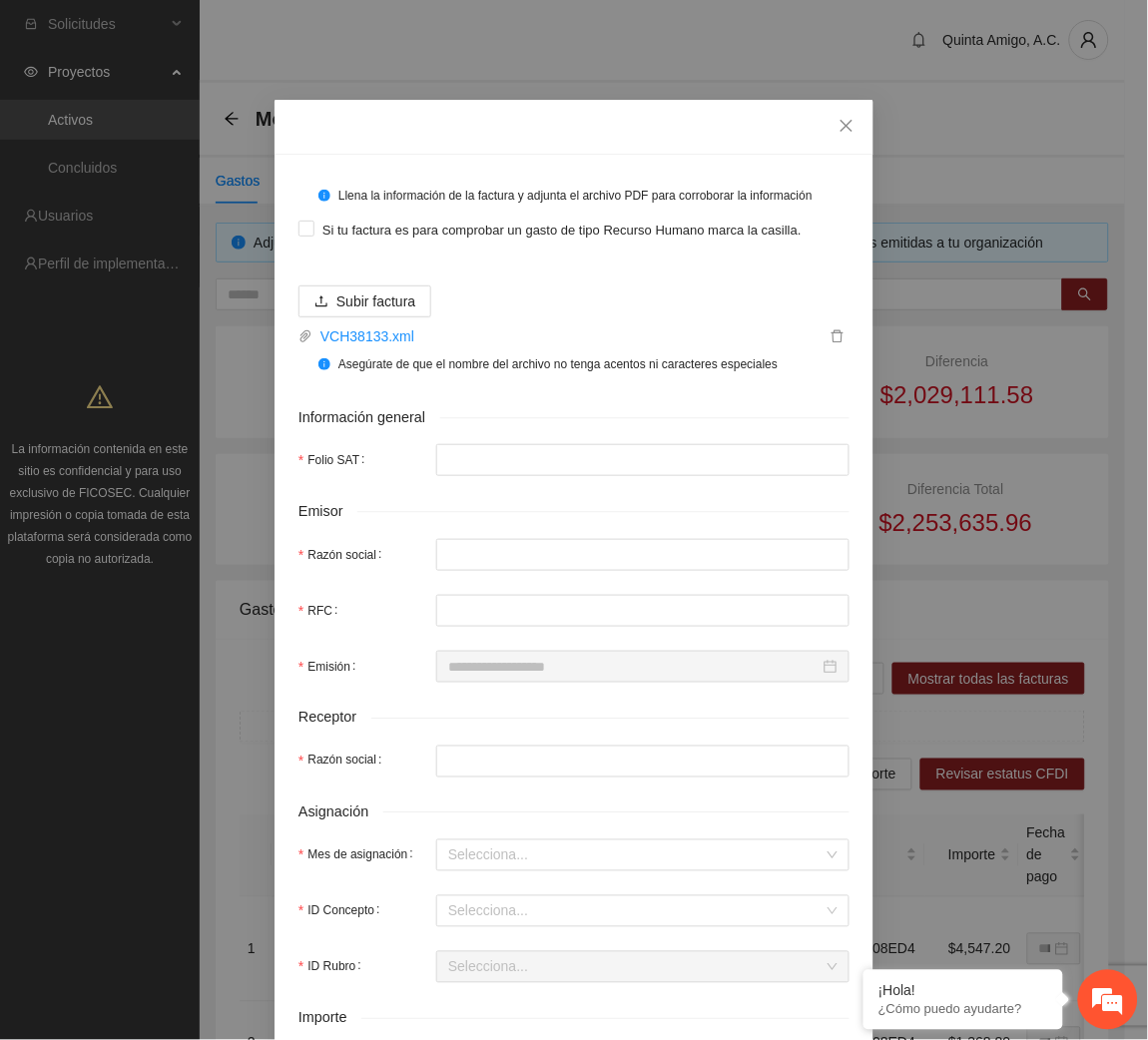 type on "**********" 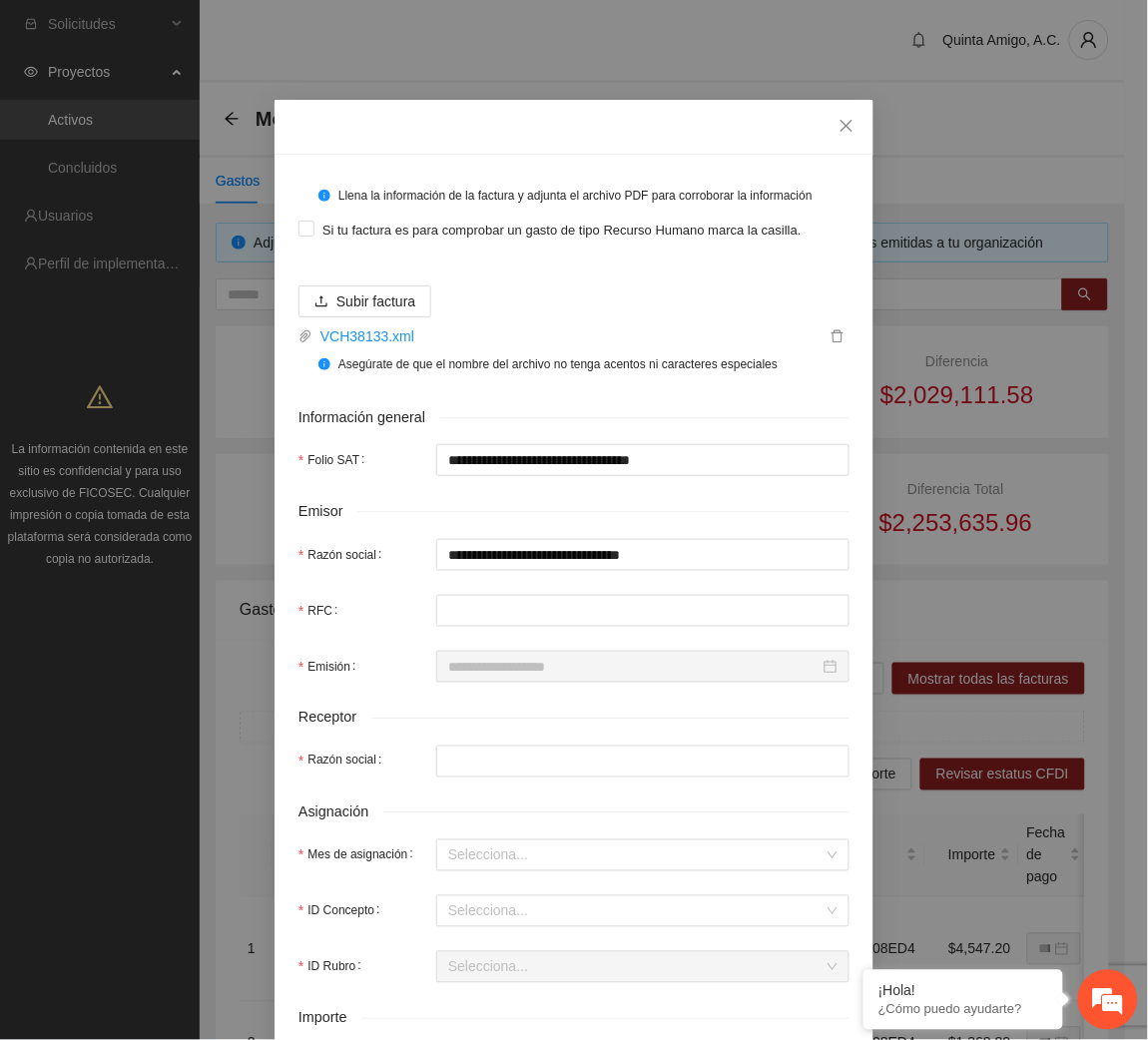 type on "**********" 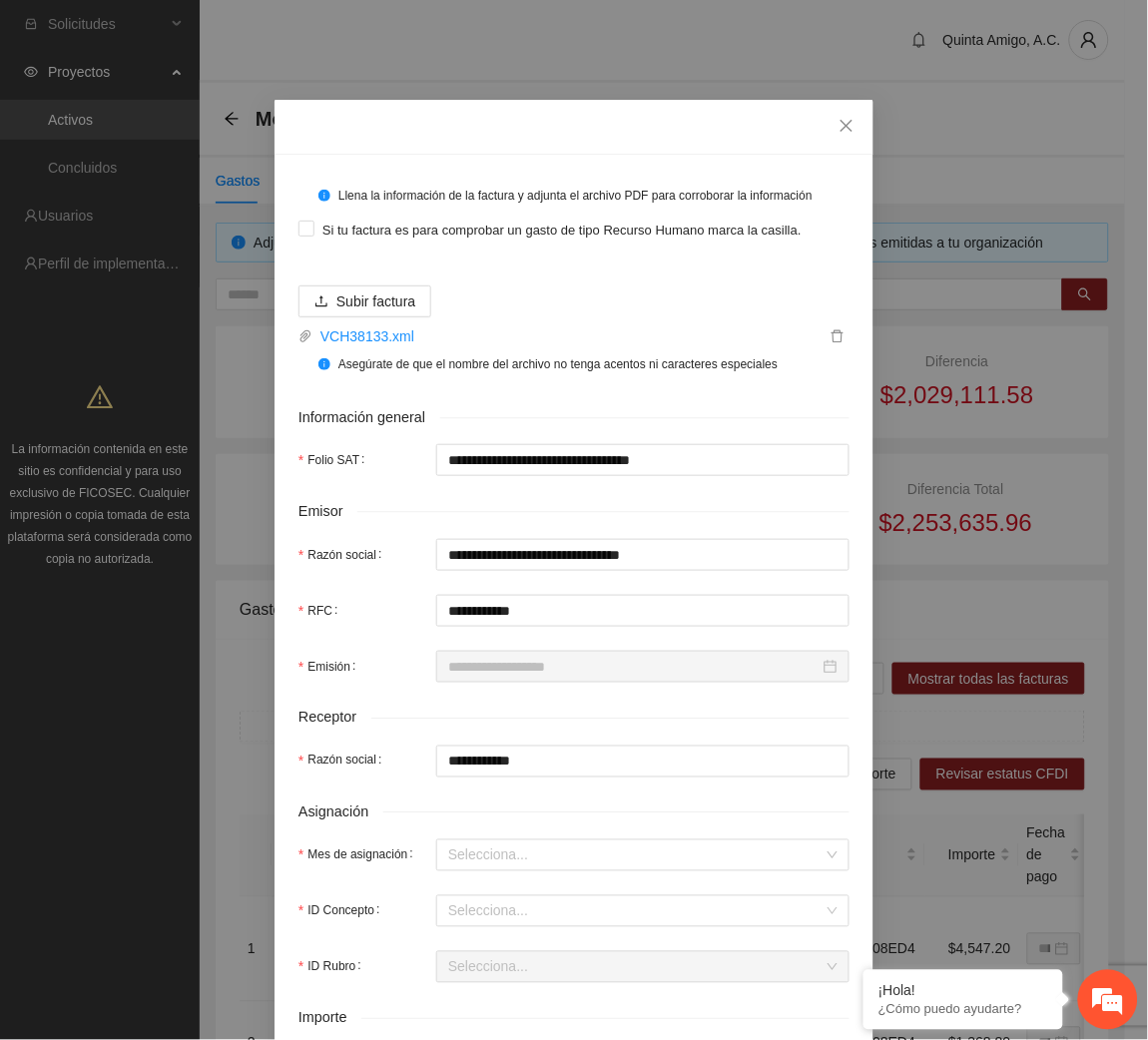 type on "**********" 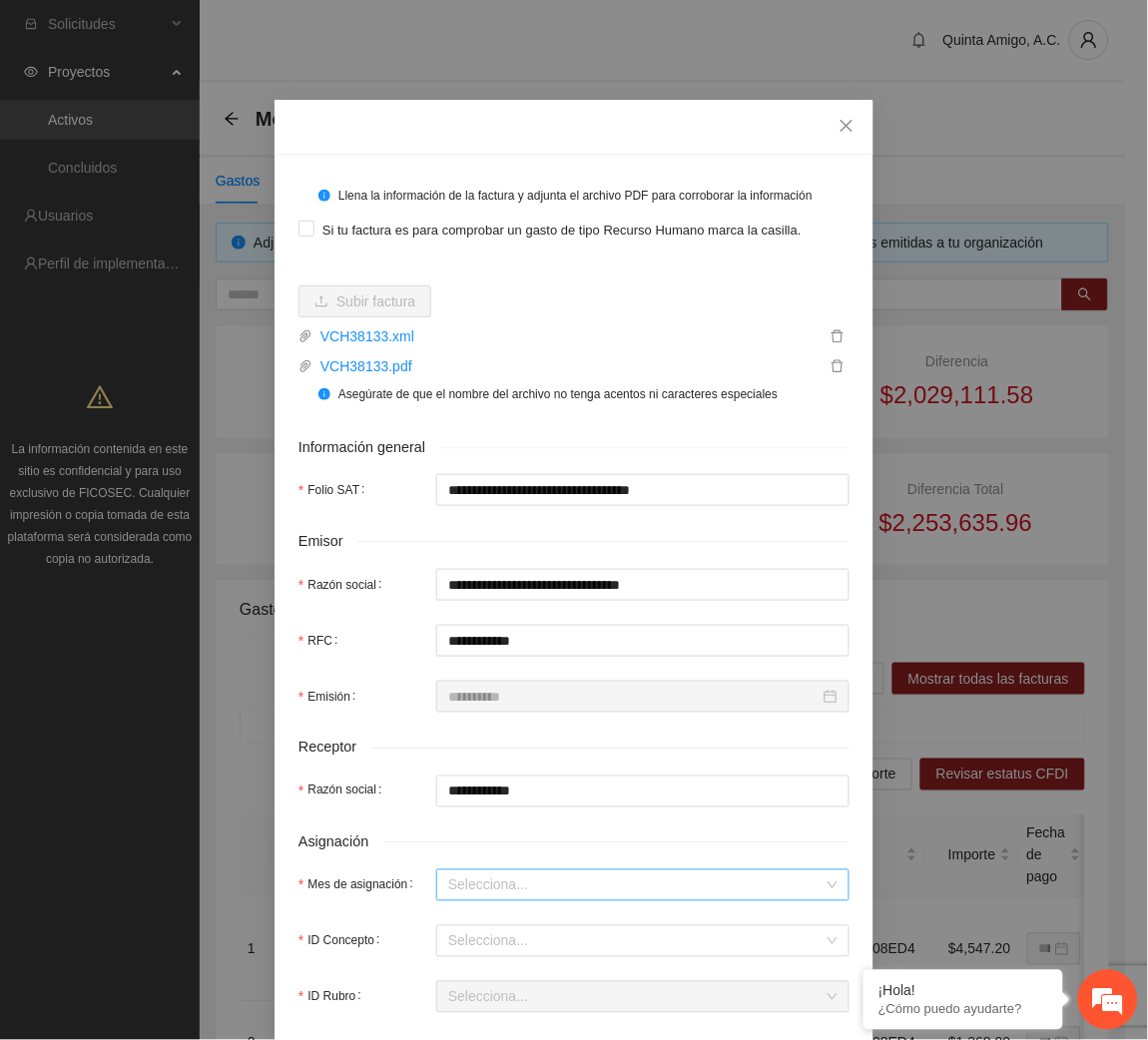 click on "Mes de asignación" at bounding box center [636, 885] 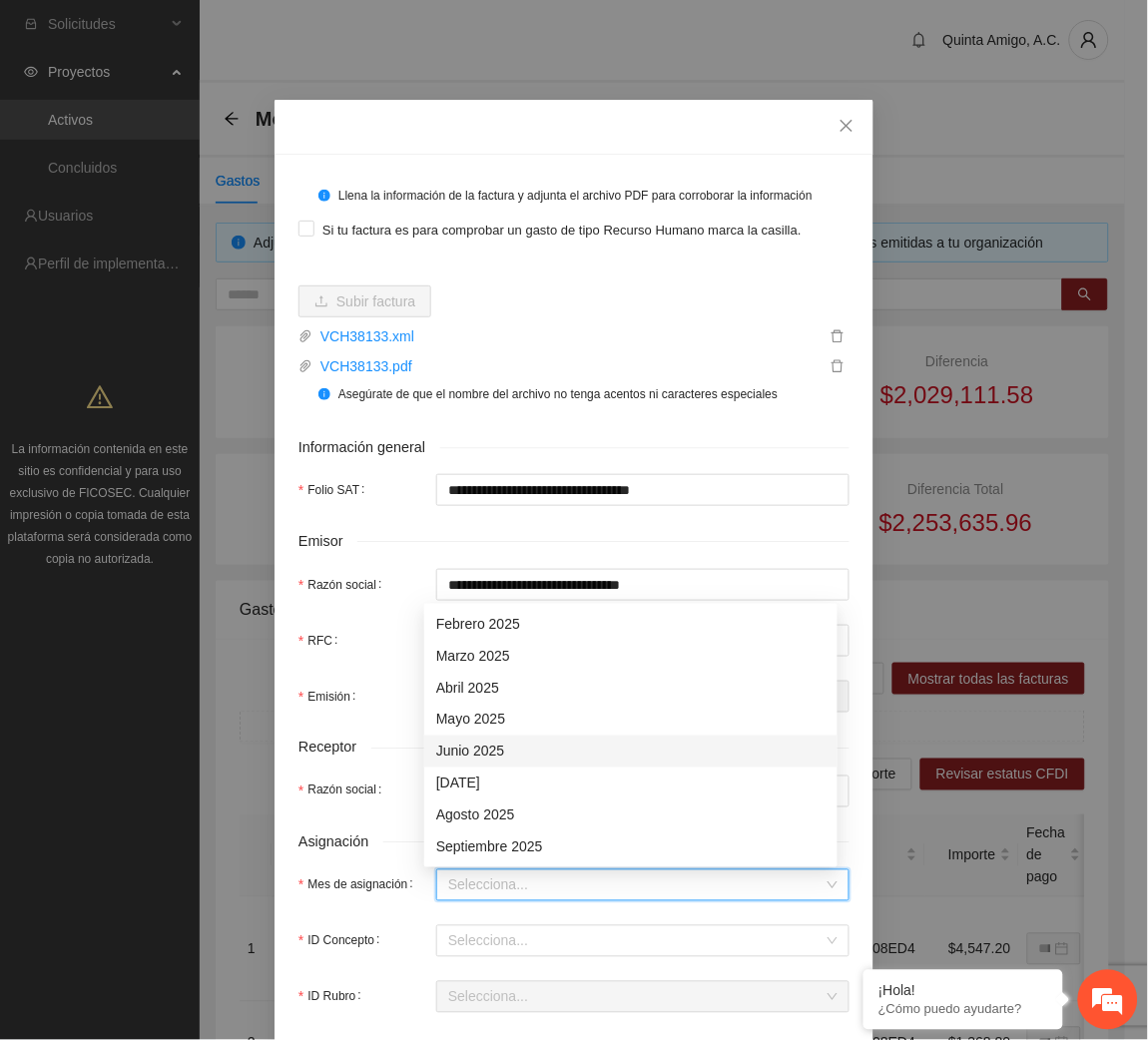 click on "Junio 2025" at bounding box center (631, 752) 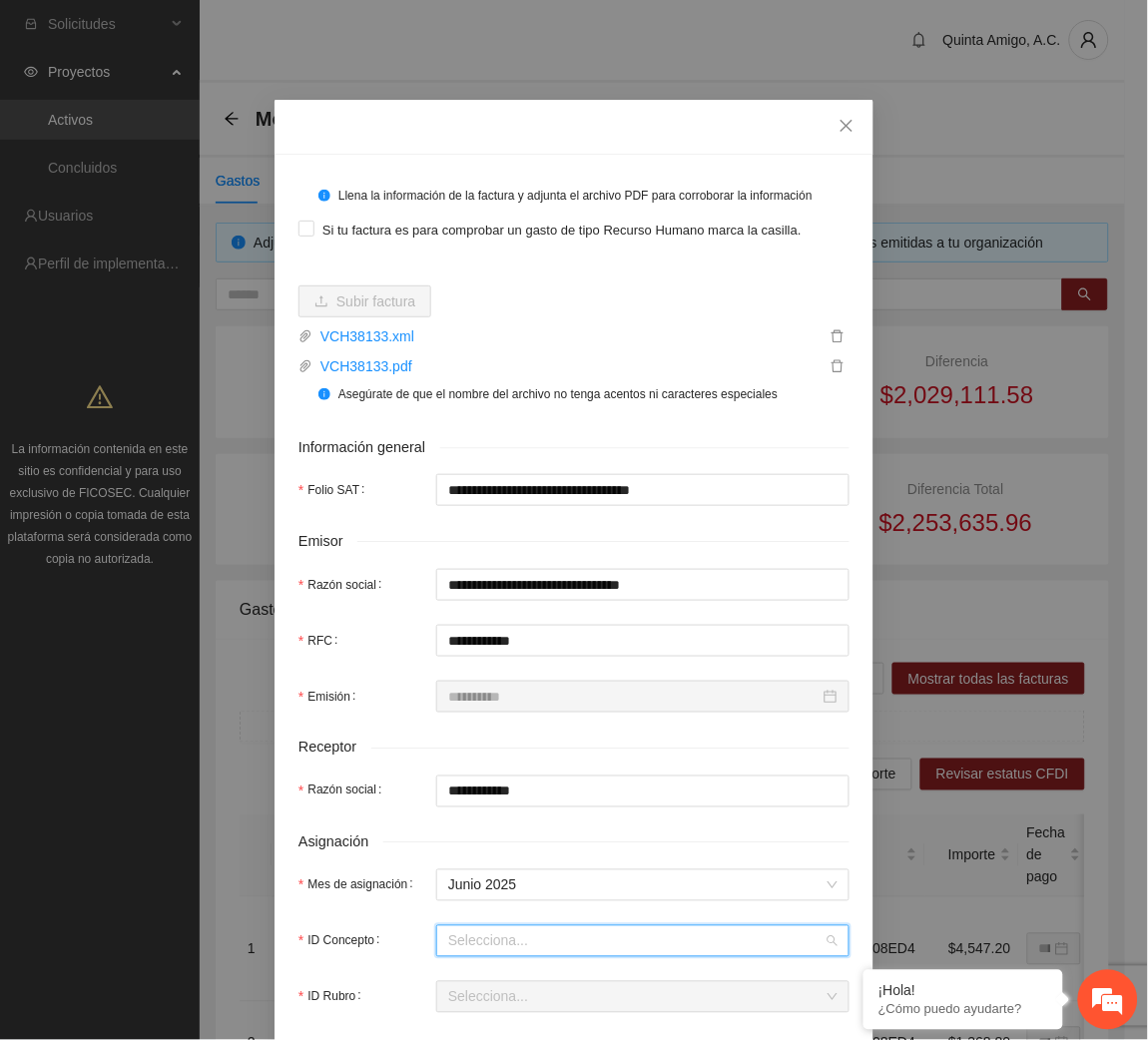 click on "ID Concepto" at bounding box center (636, 941) 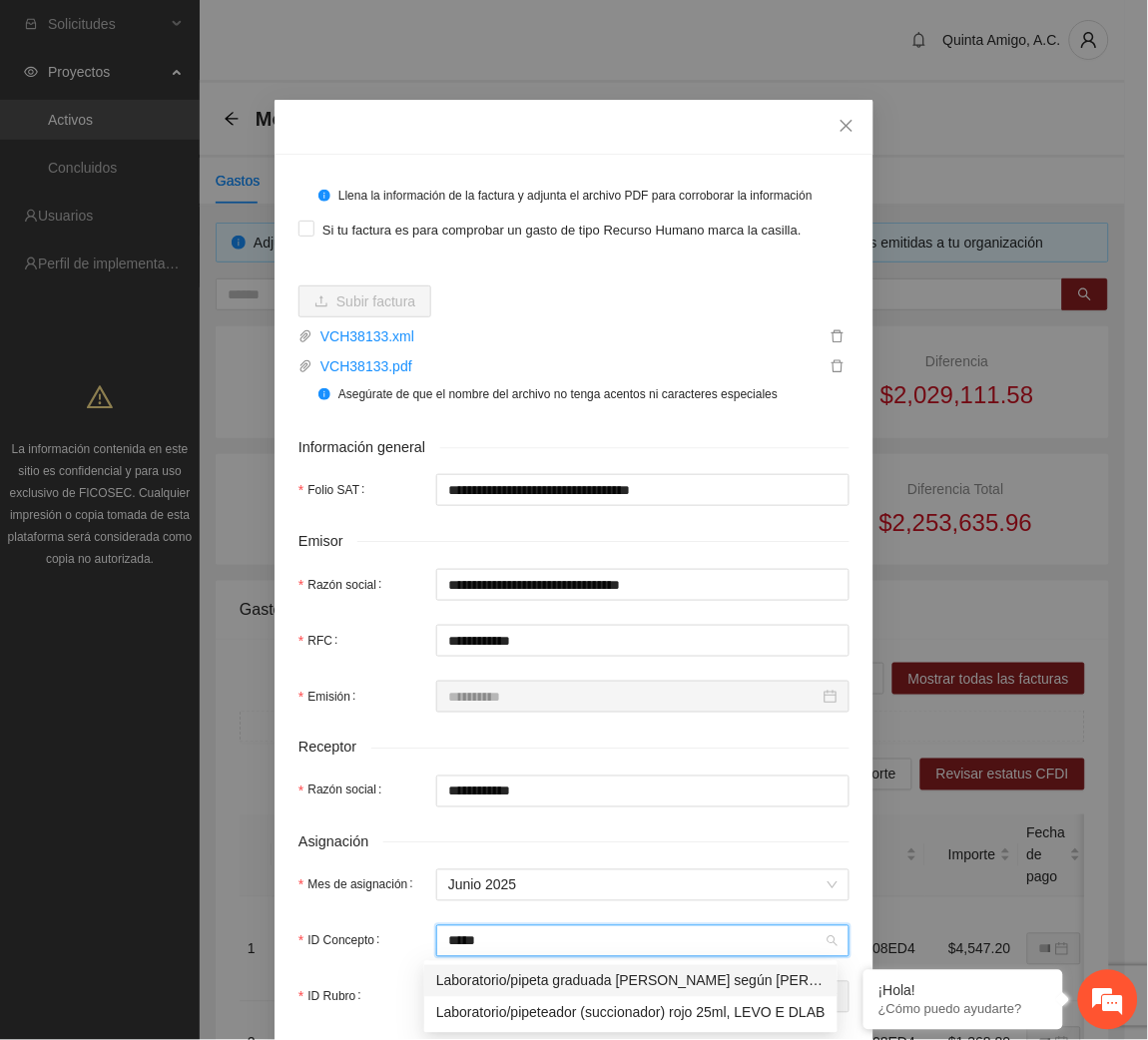 type on "******" 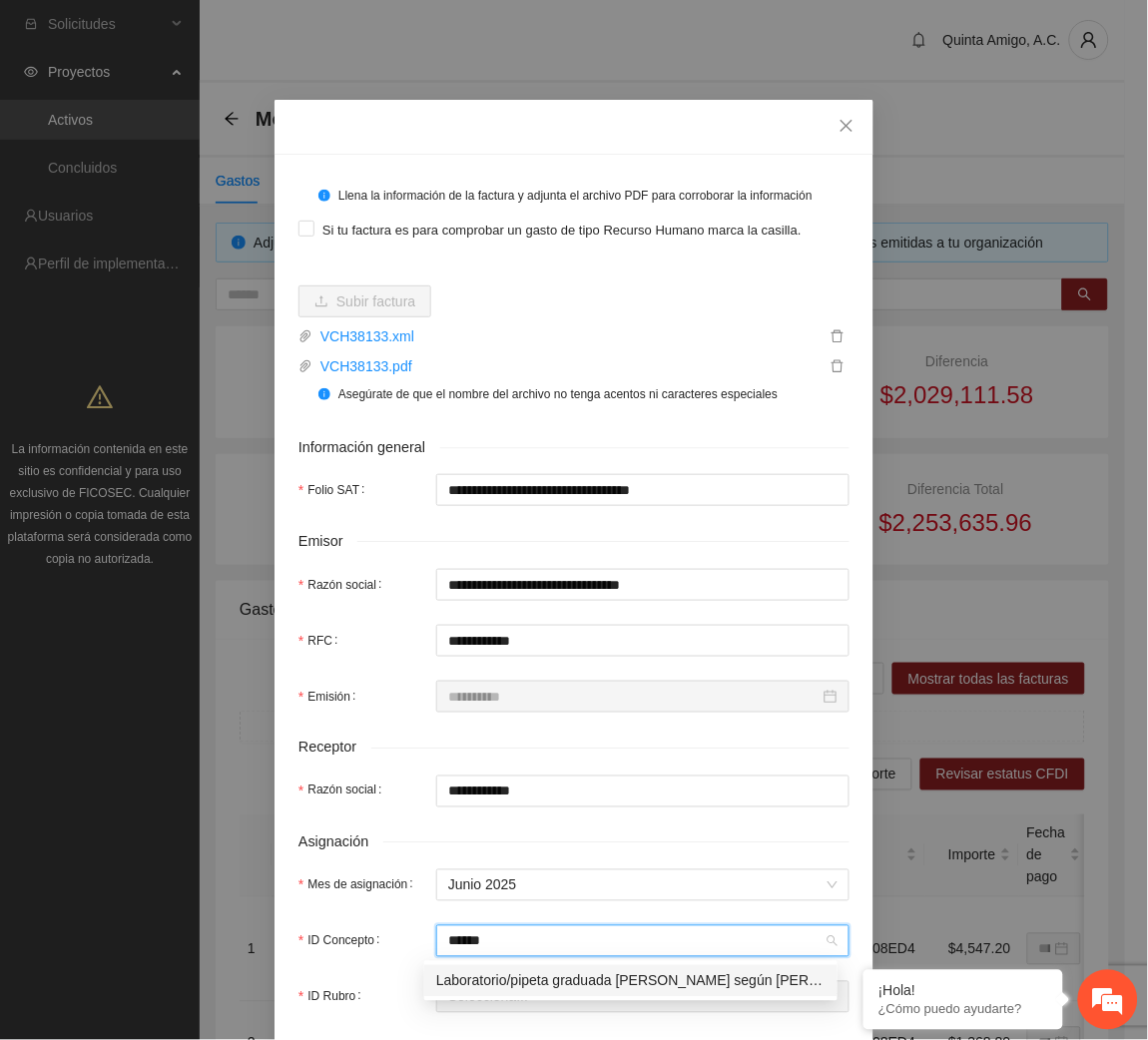 click on "Laboratorio/pipeta graduada [PERSON_NAME] según [PERSON_NAME] 10mlx1/10ml accu-red pieza(s) con 1 pieza(s) PYREX" at bounding box center [631, 981] 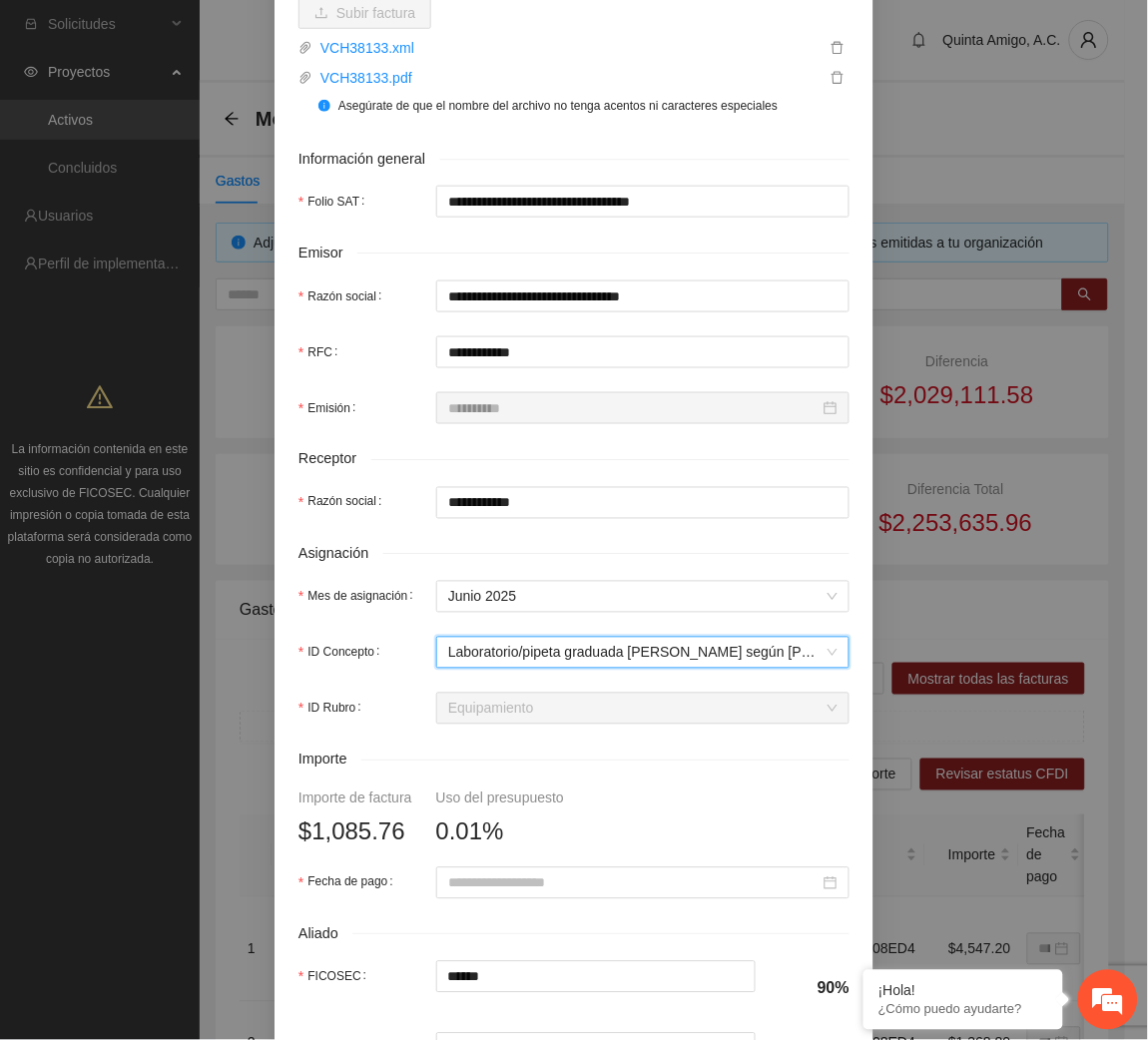 scroll, scrollTop: 322, scrollLeft: 0, axis: vertical 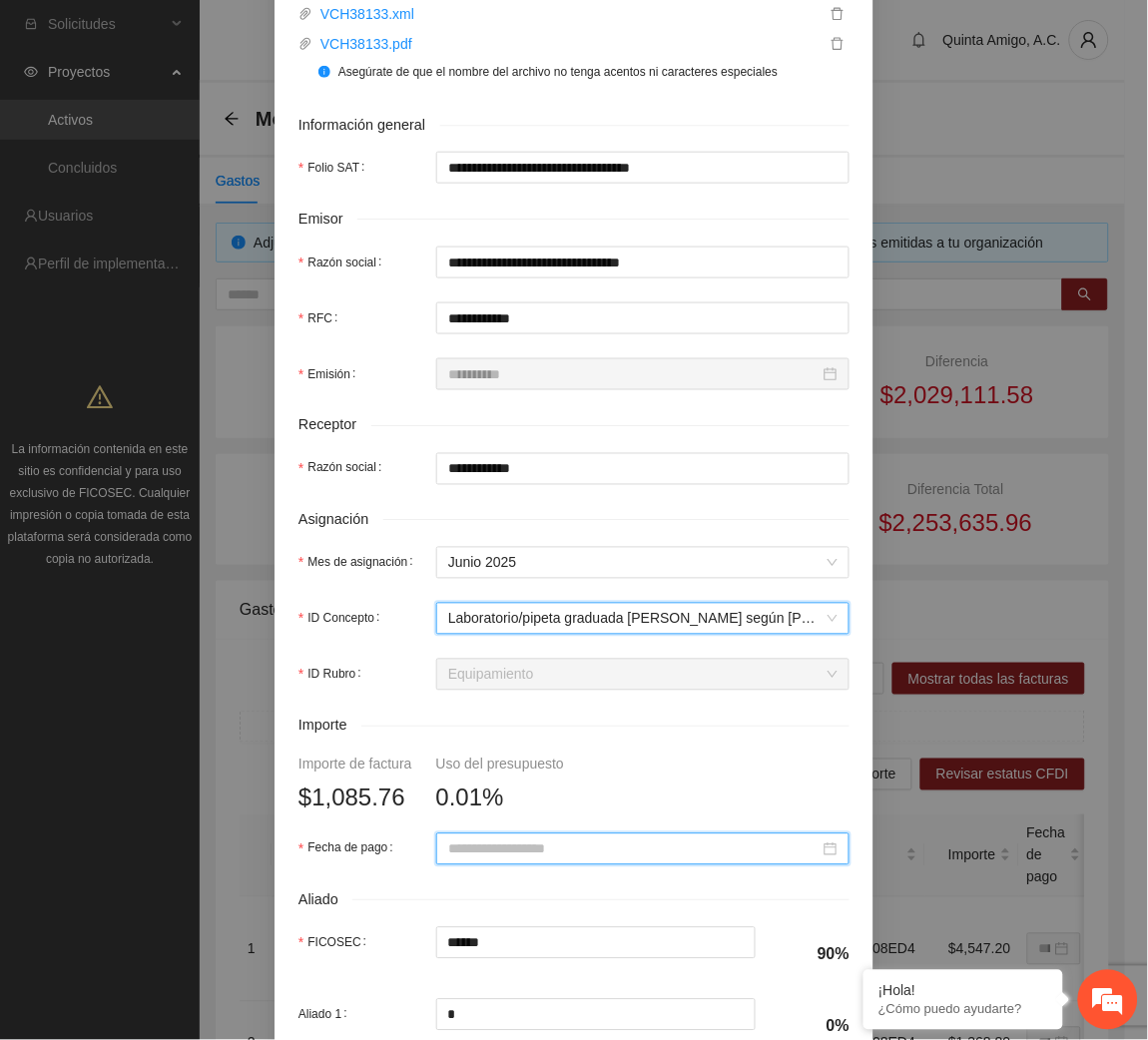 click on "Fecha de pago" at bounding box center [634, 849] 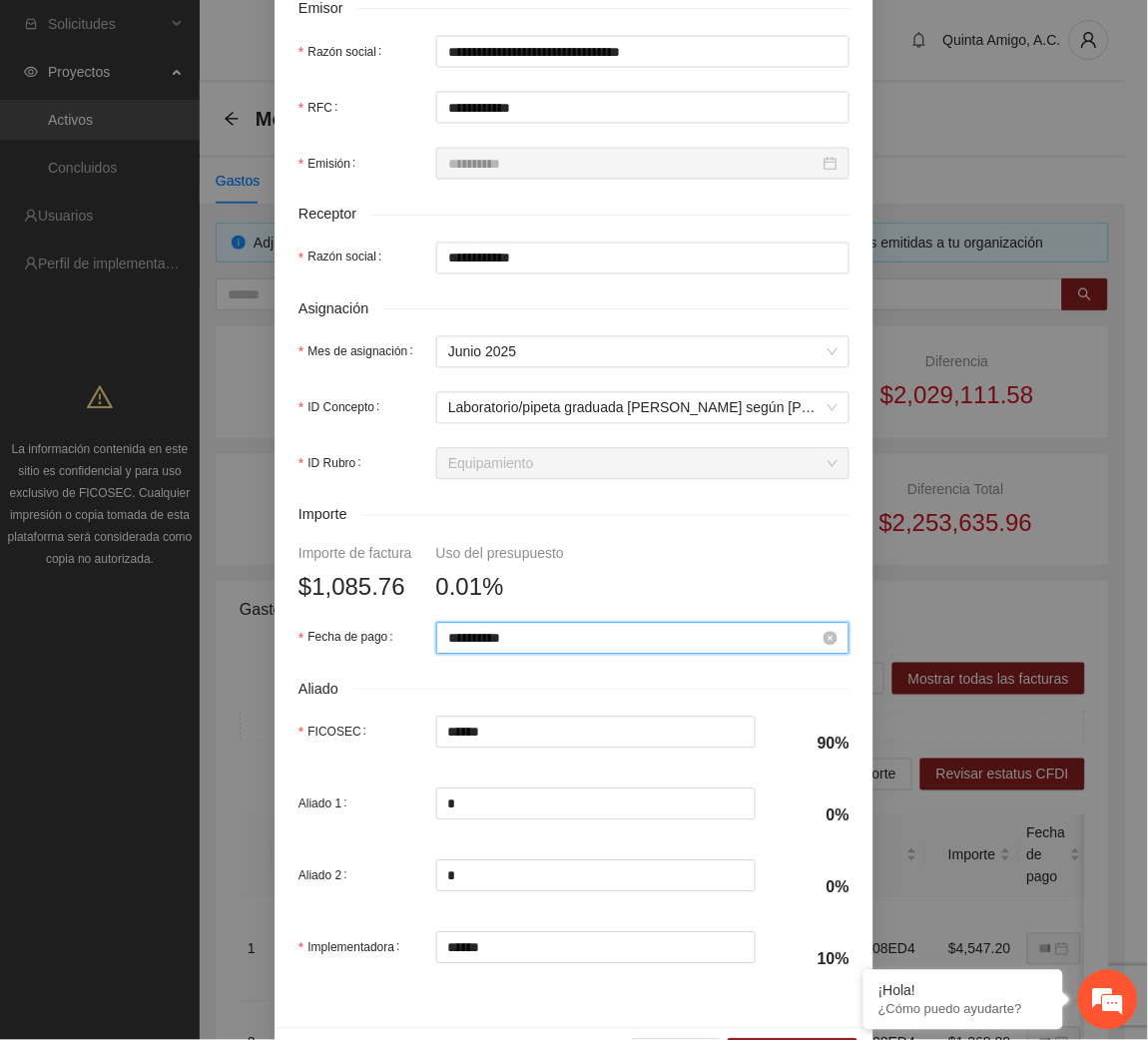 scroll, scrollTop: 601, scrollLeft: 0, axis: vertical 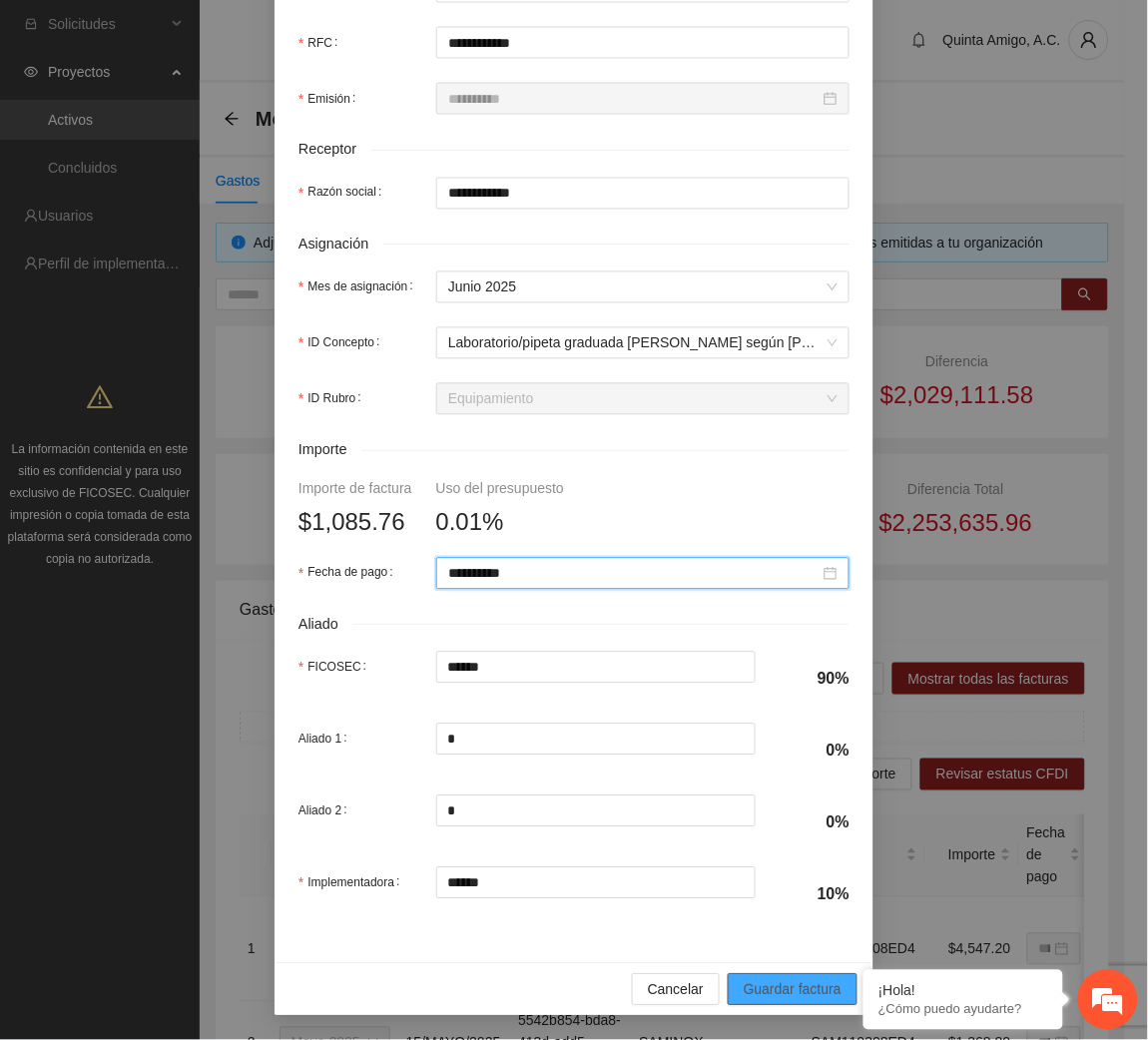 type 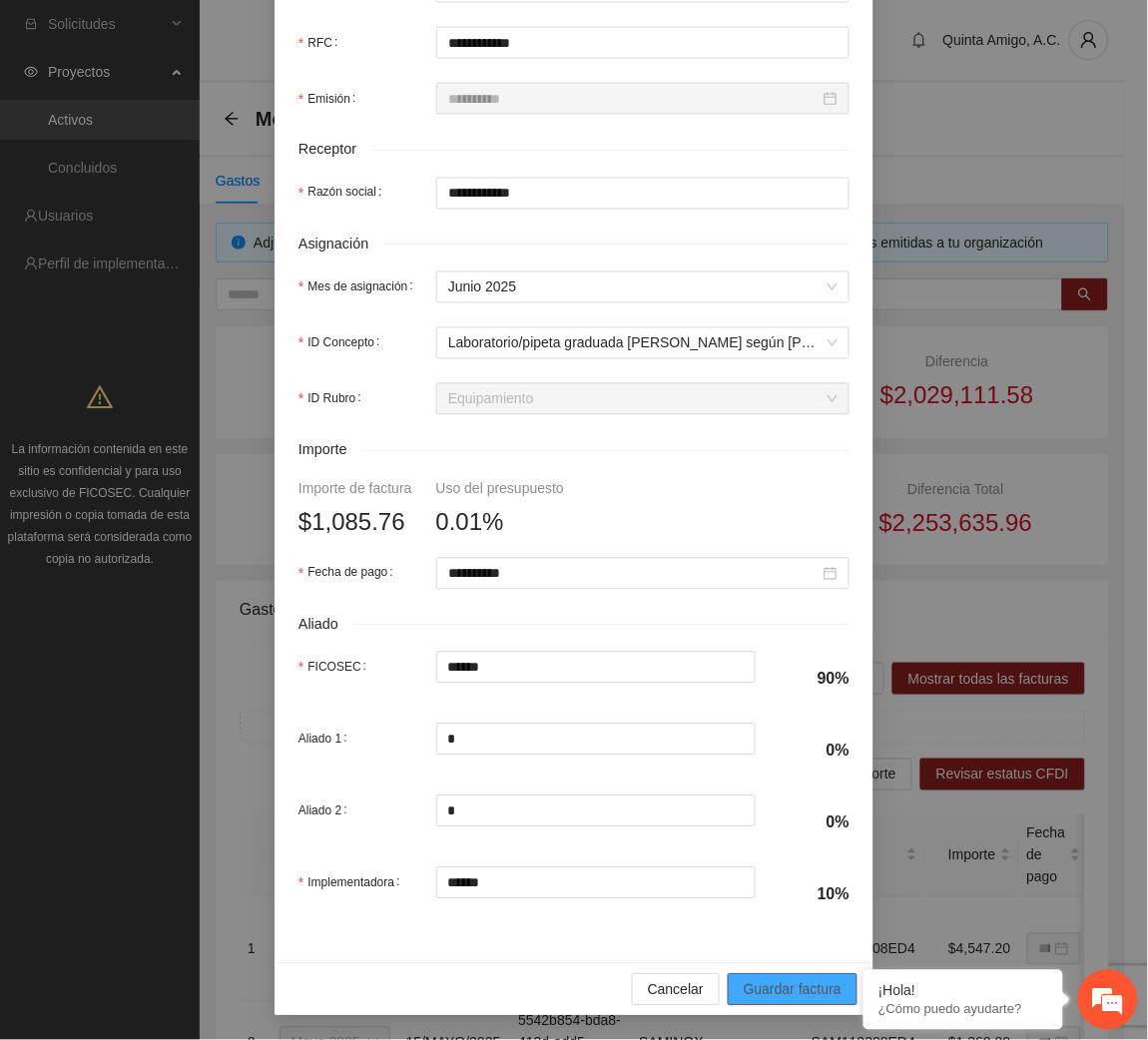 click on "Guardar factura" at bounding box center (793, 990) 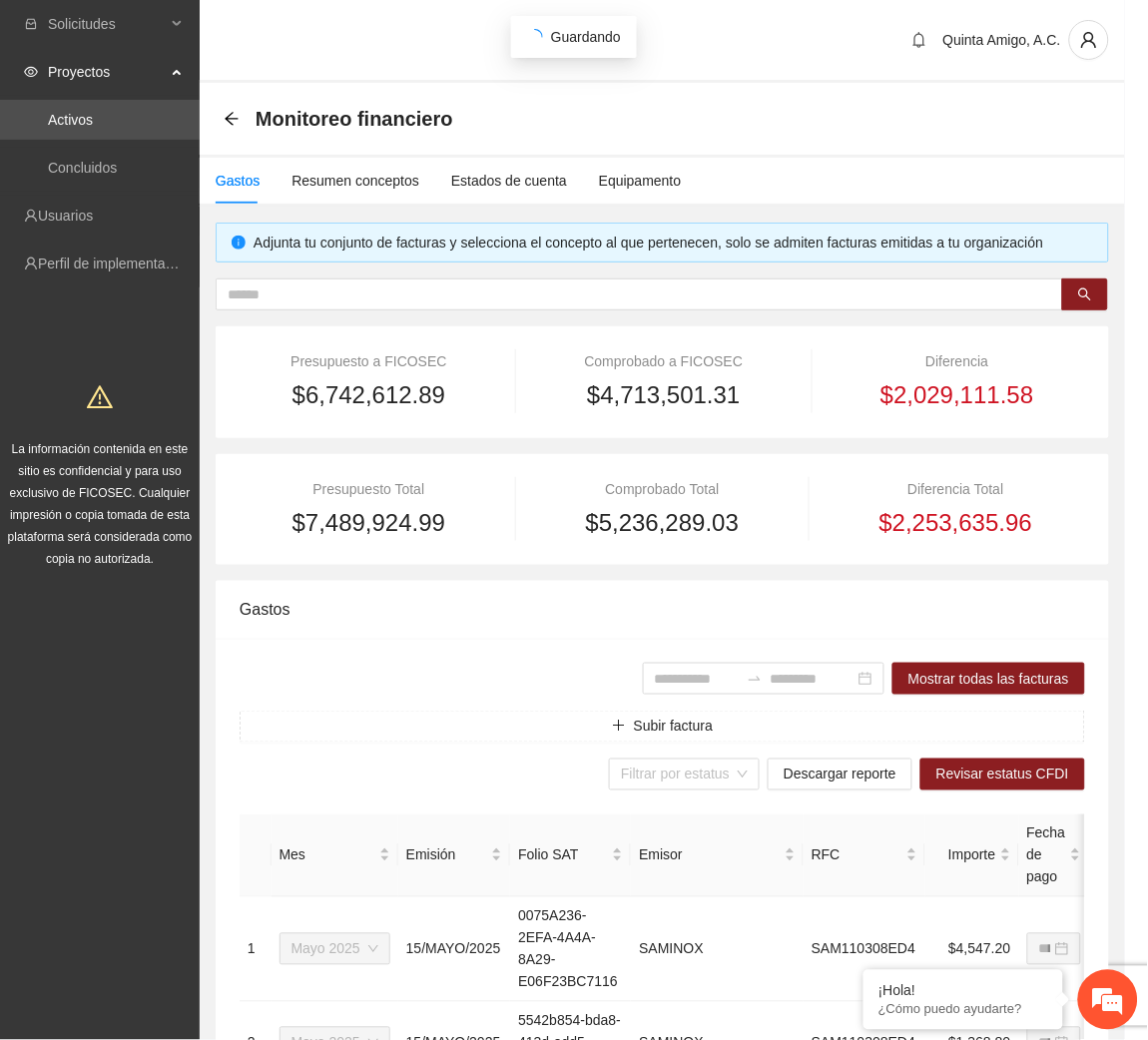 scroll, scrollTop: 441, scrollLeft: 0, axis: vertical 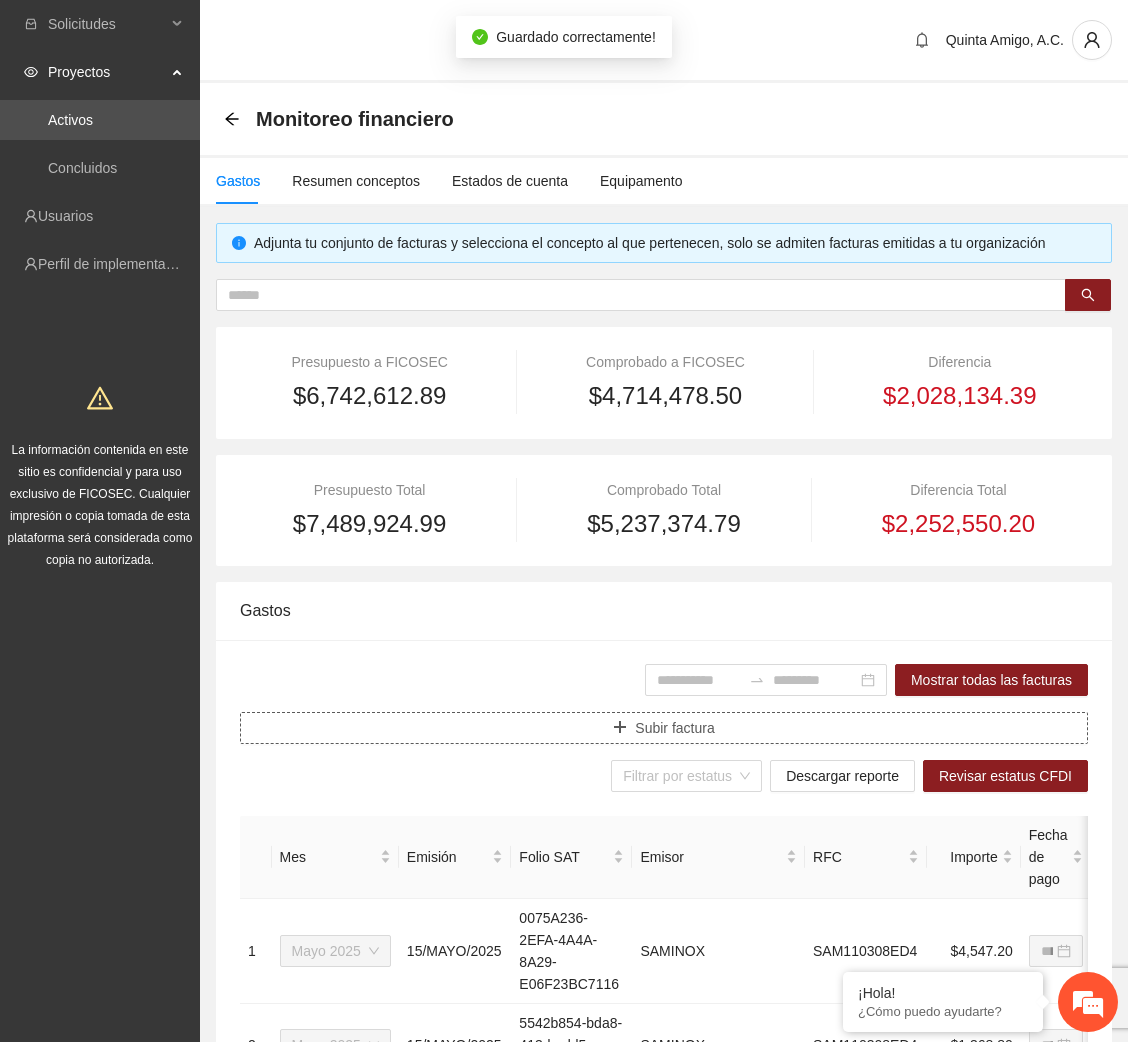 click on "Subir factura" at bounding box center [674, 728] 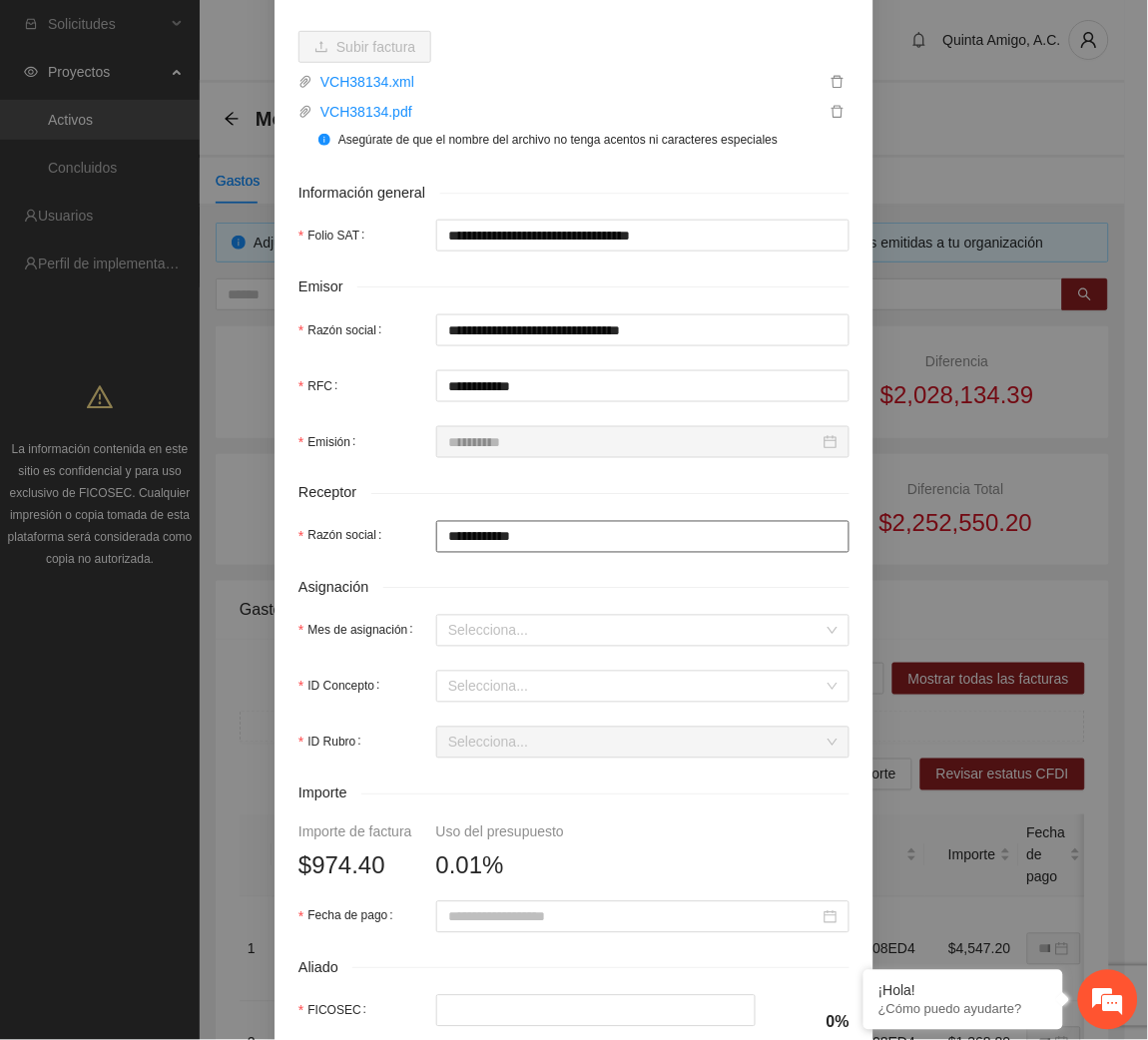 scroll, scrollTop: 258, scrollLeft: 0, axis: vertical 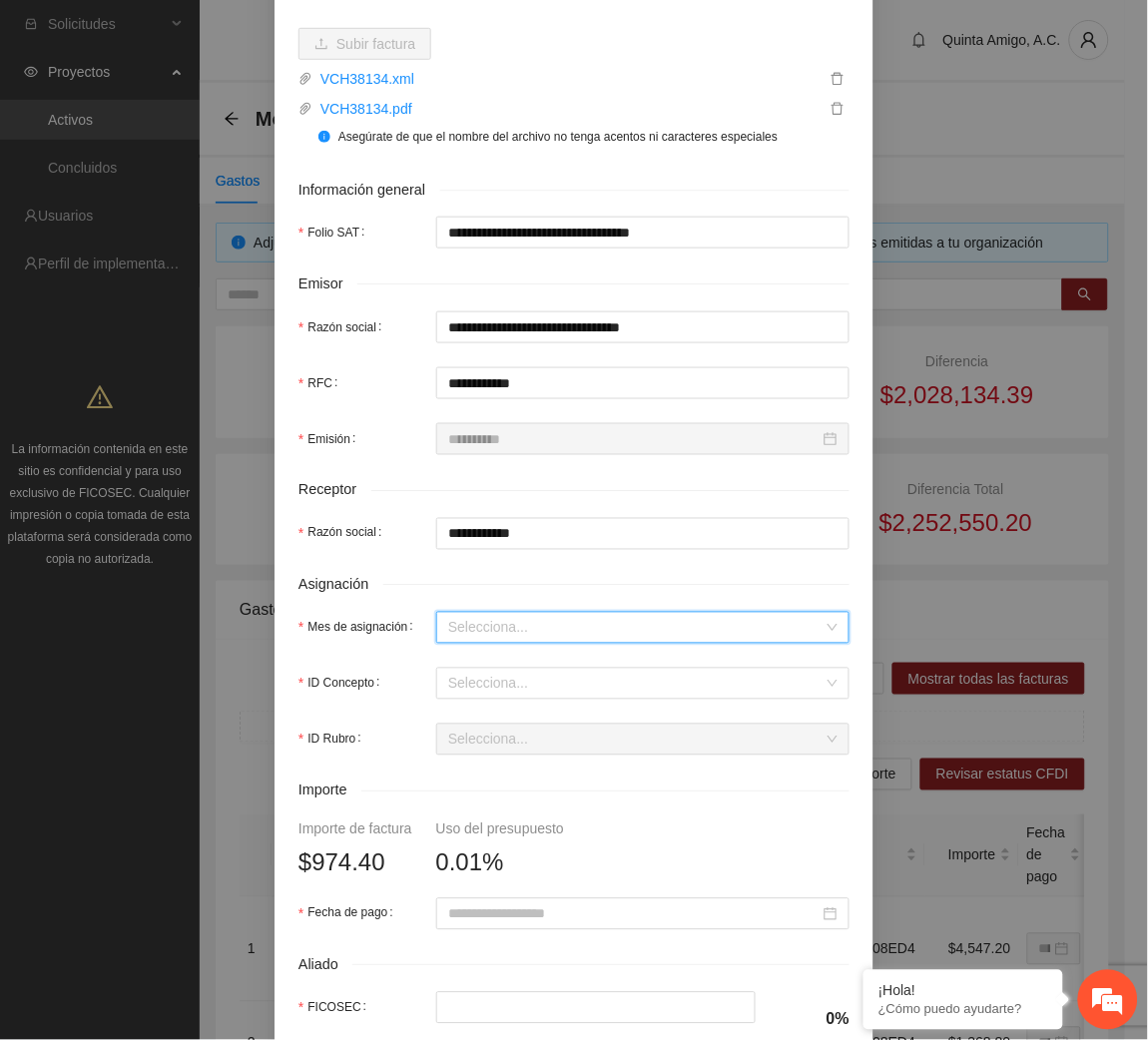 click on "Mes de asignación" at bounding box center (636, 628) 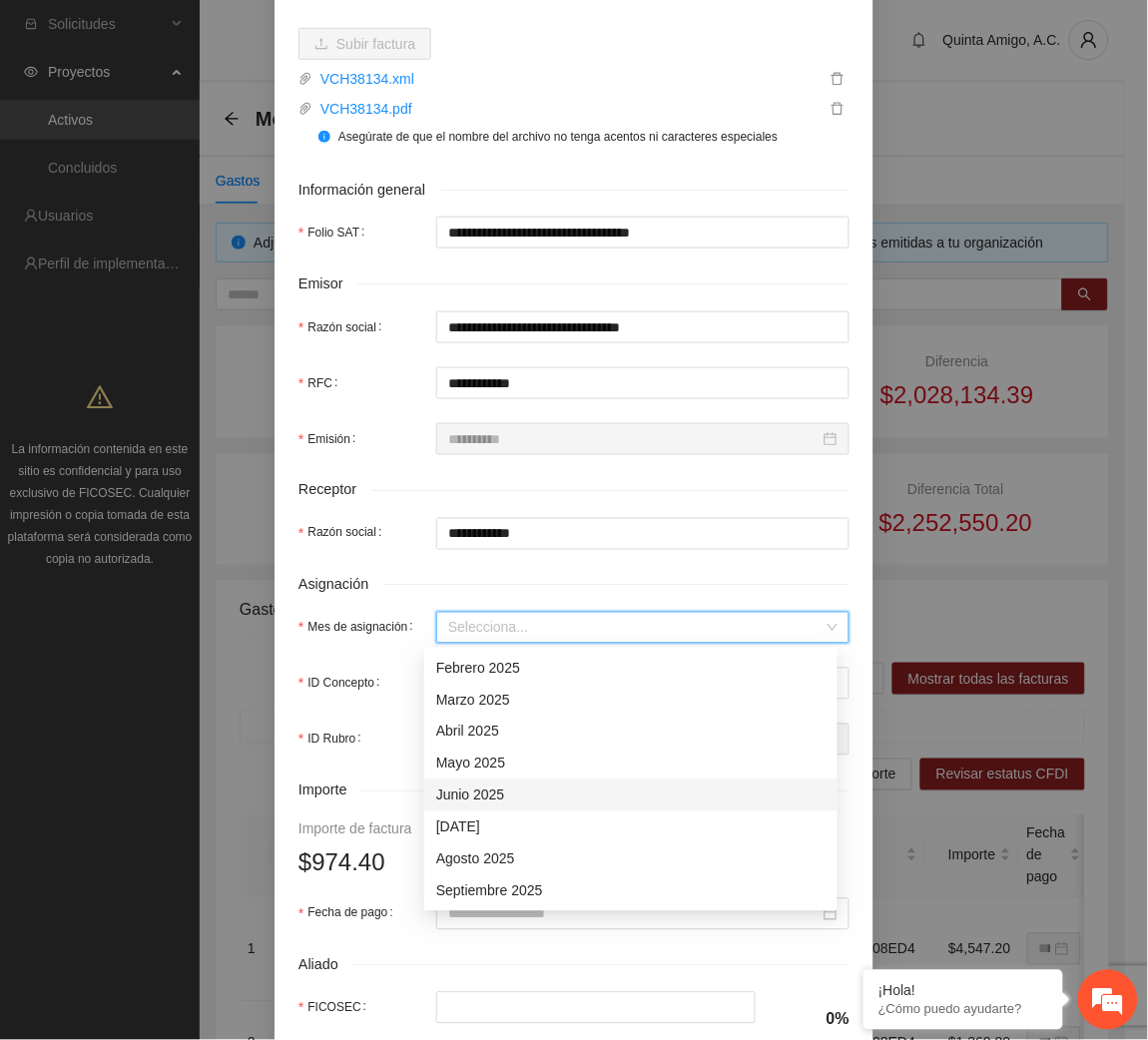 click on "Junio 2025" at bounding box center (631, 795) 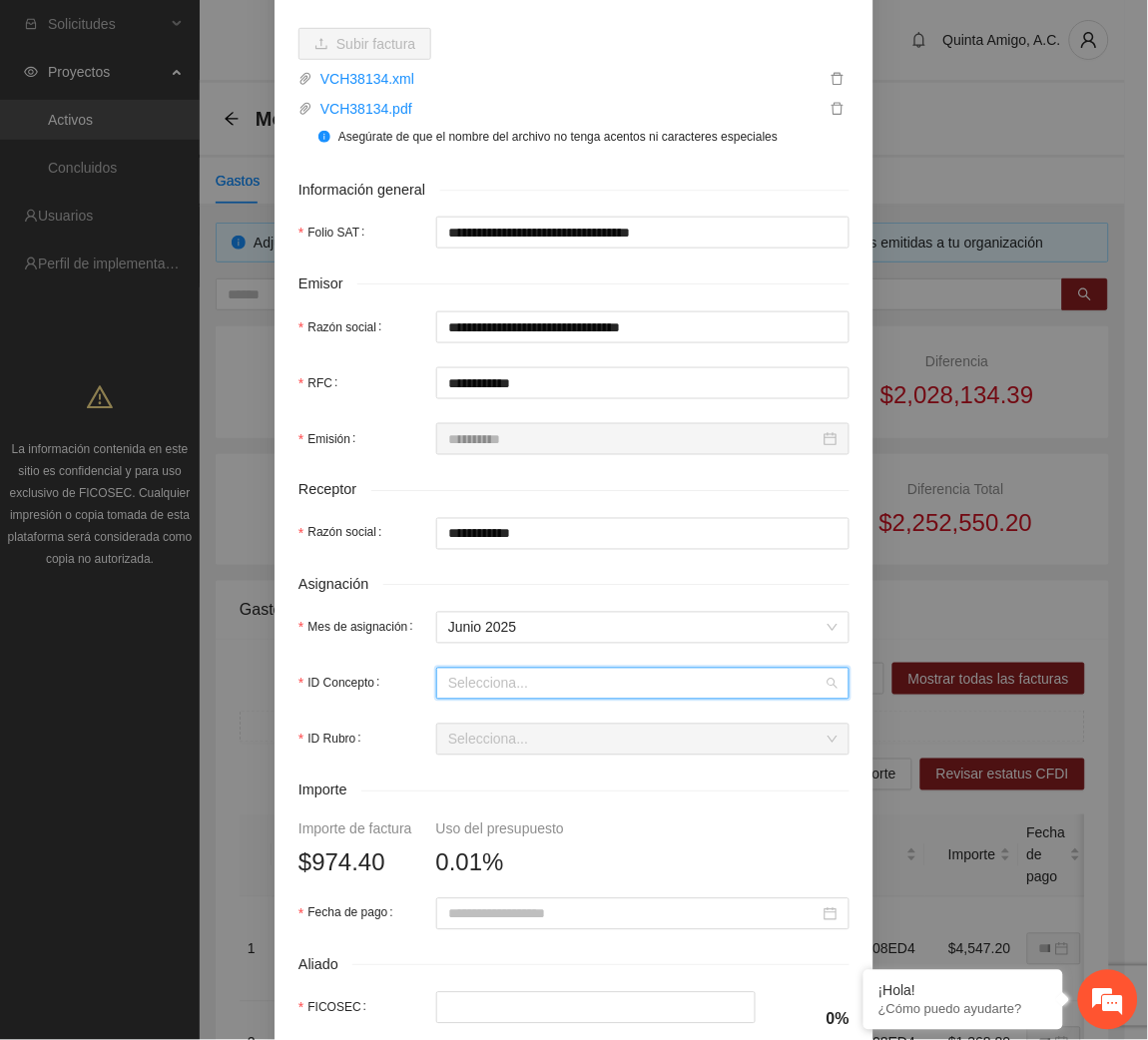 click on "ID Concepto" at bounding box center (636, 684) 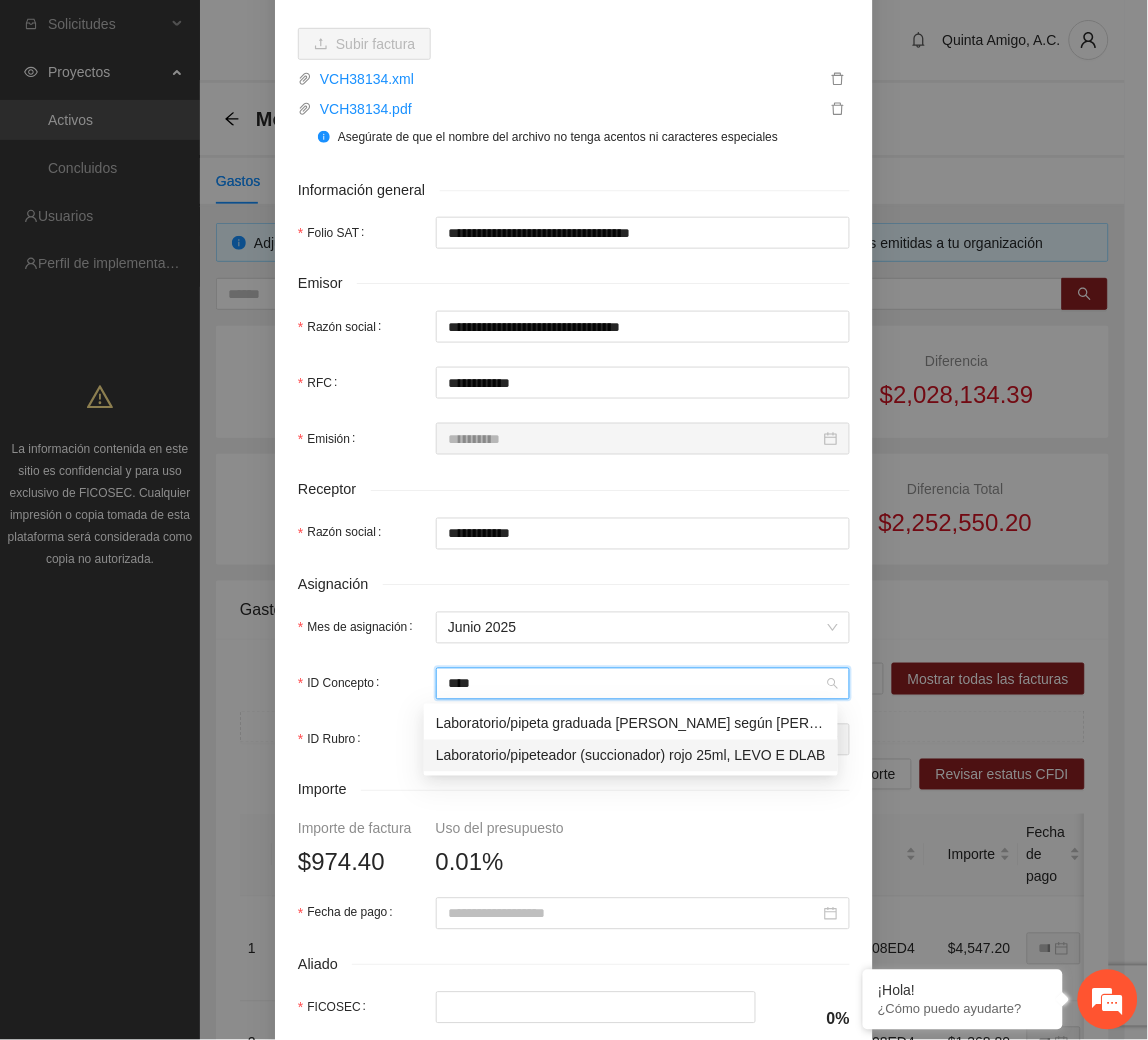 click on "Laboratorio/pipeteador (succionador) rojo 25ml, LEVO E DLAB" at bounding box center [631, 756] 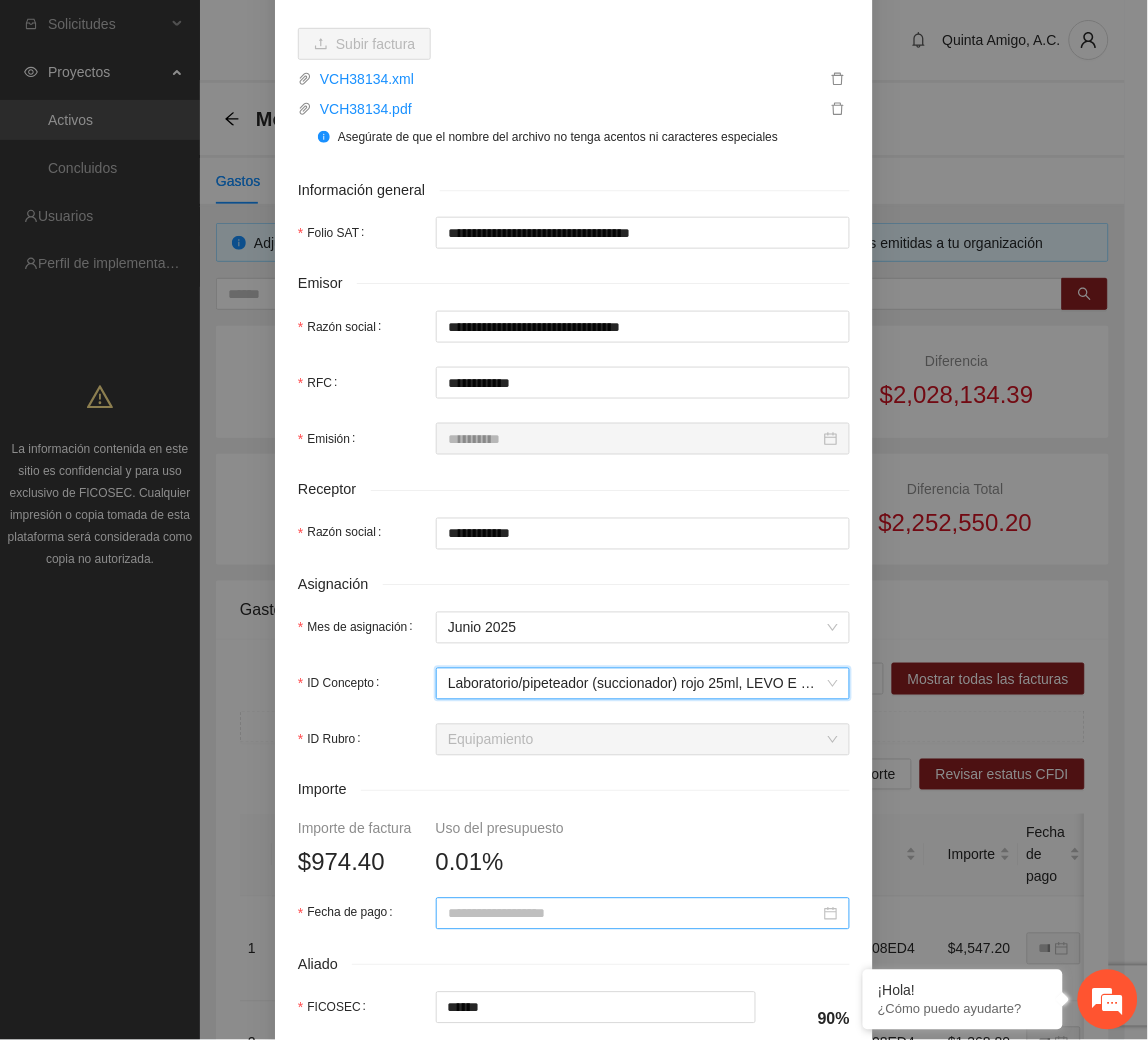 click on "Fecha de pago" at bounding box center (634, 914) 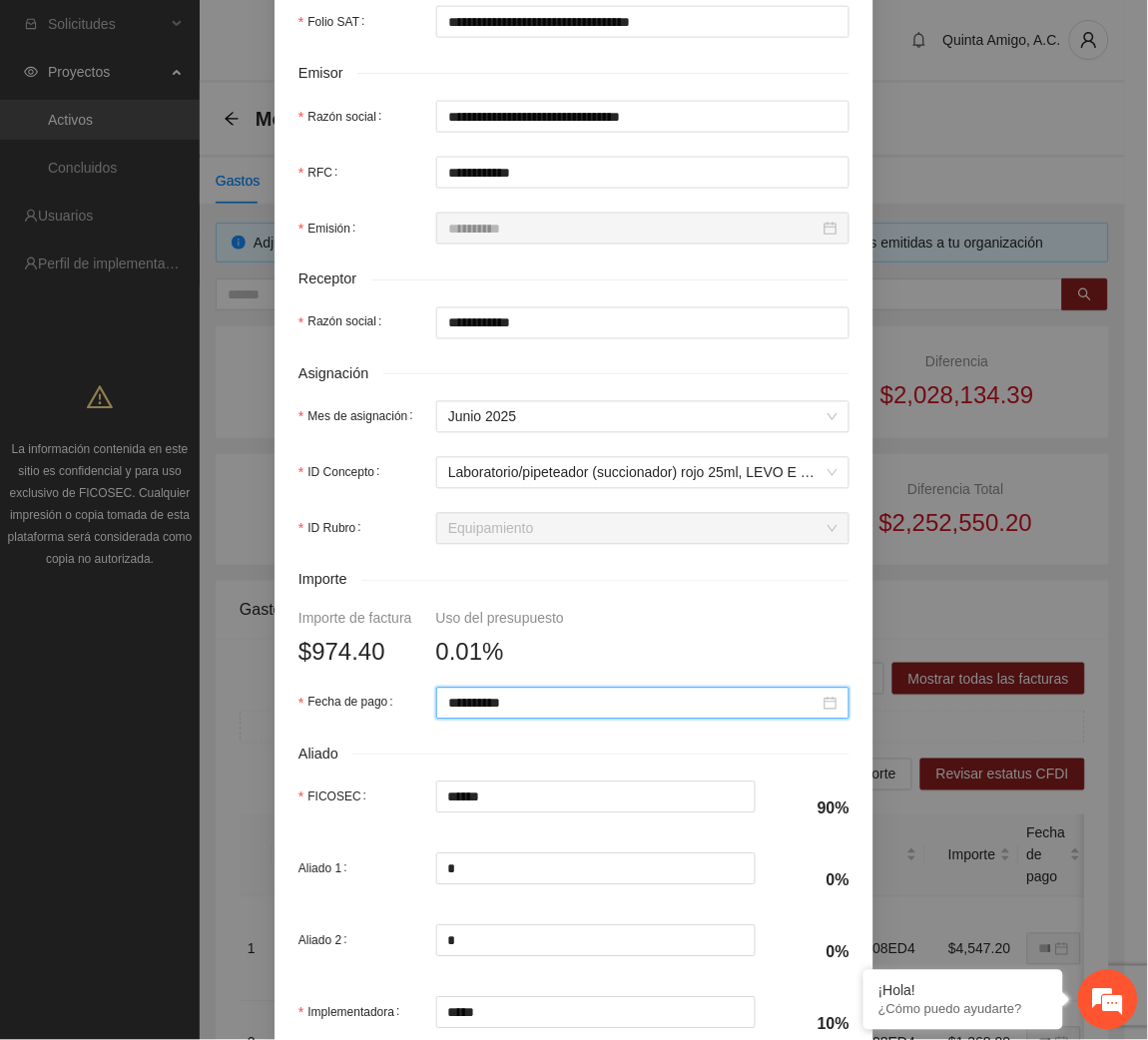 scroll, scrollTop: 601, scrollLeft: 0, axis: vertical 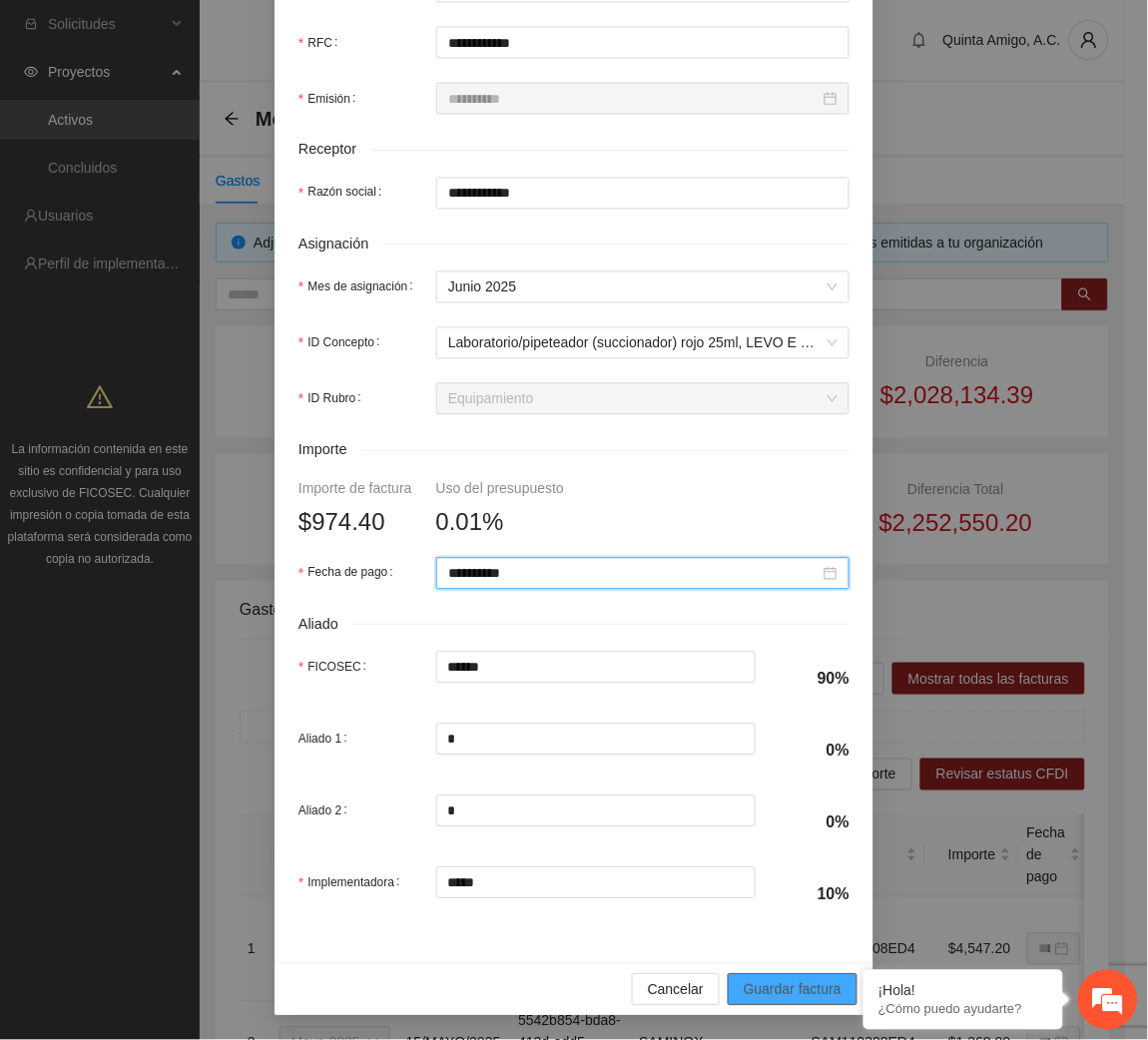 click on "Guardar factura" at bounding box center [793, 990] 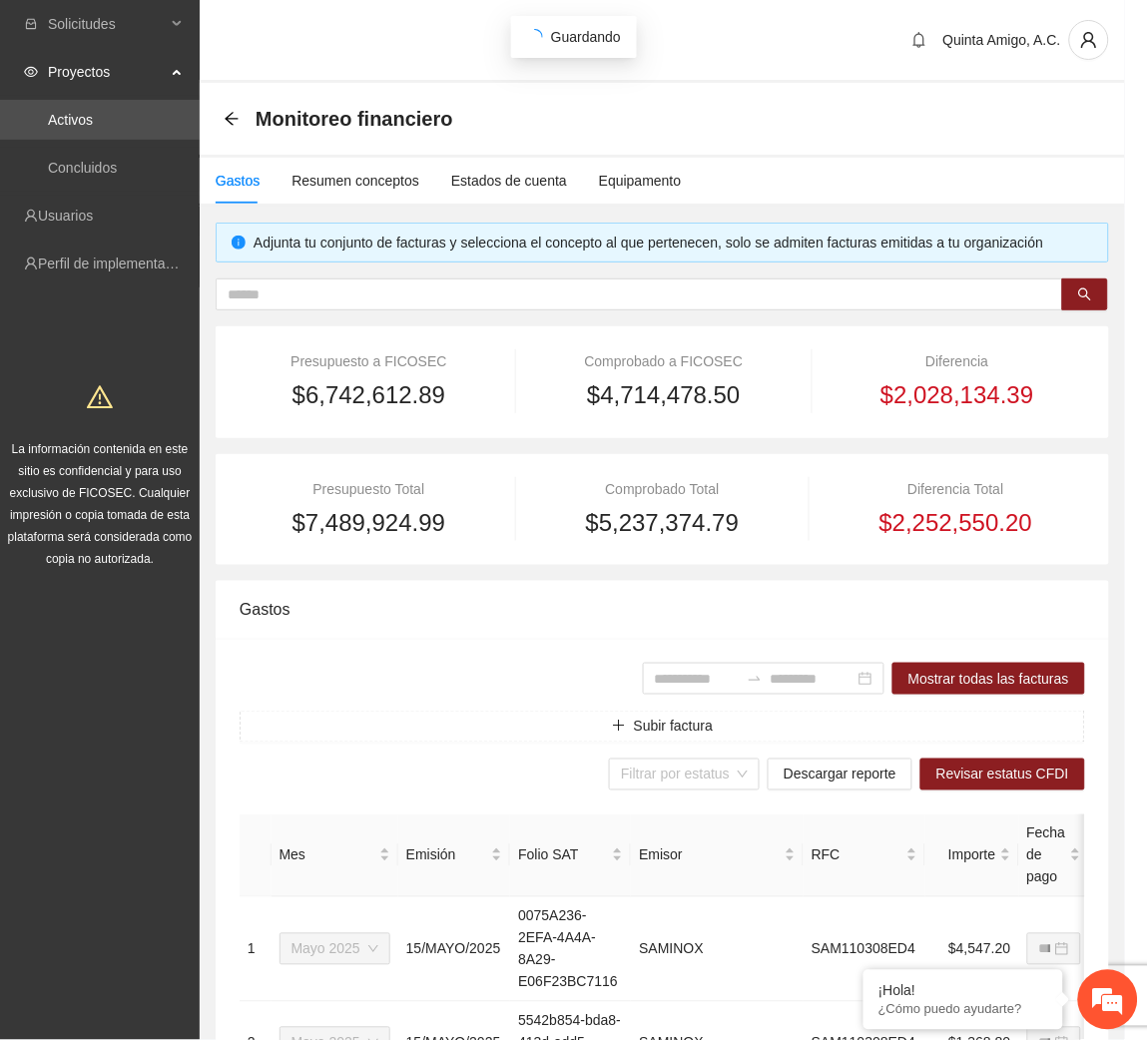 scroll, scrollTop: 441, scrollLeft: 0, axis: vertical 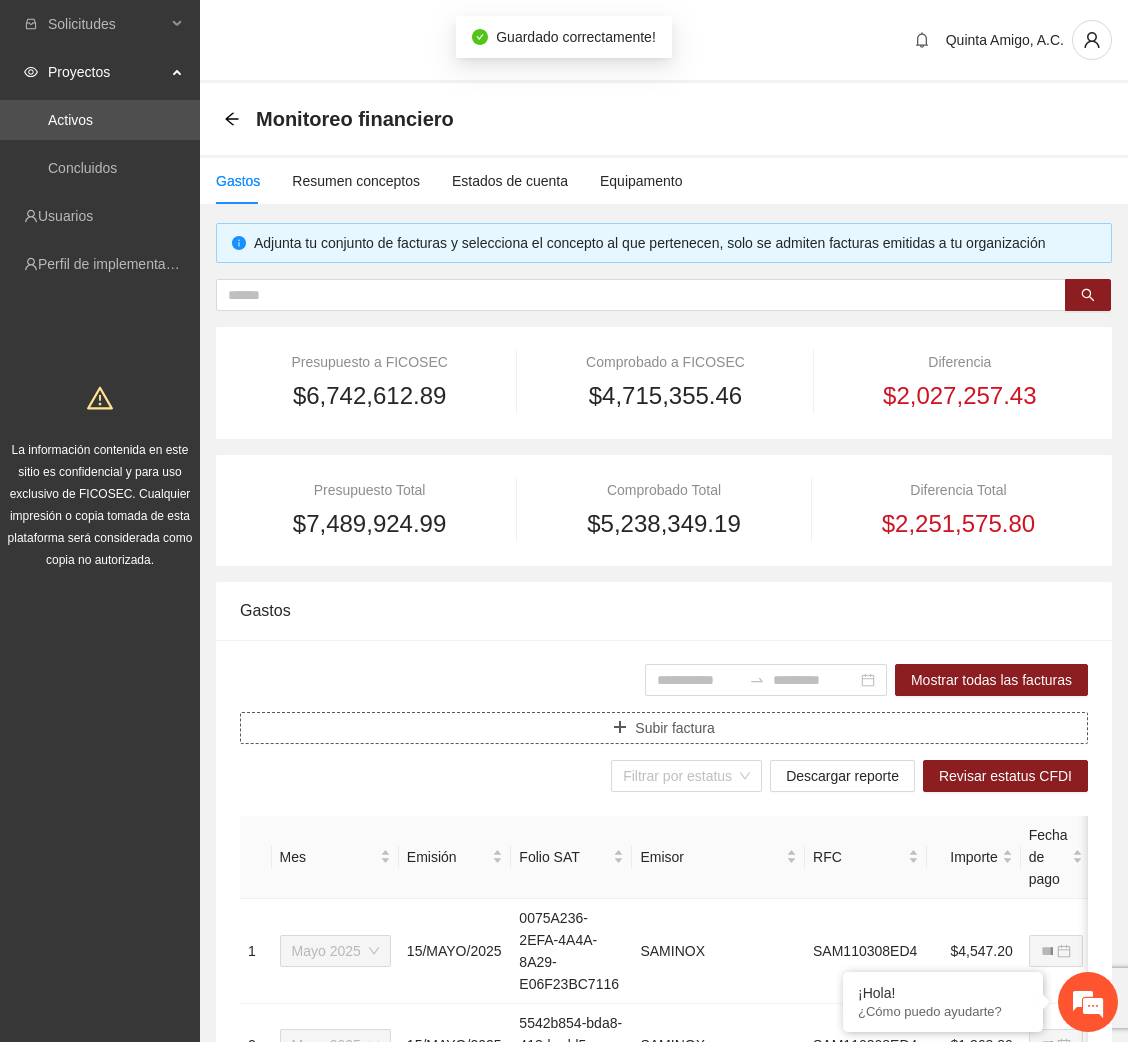click on "Subir factura" at bounding box center (674, 728) 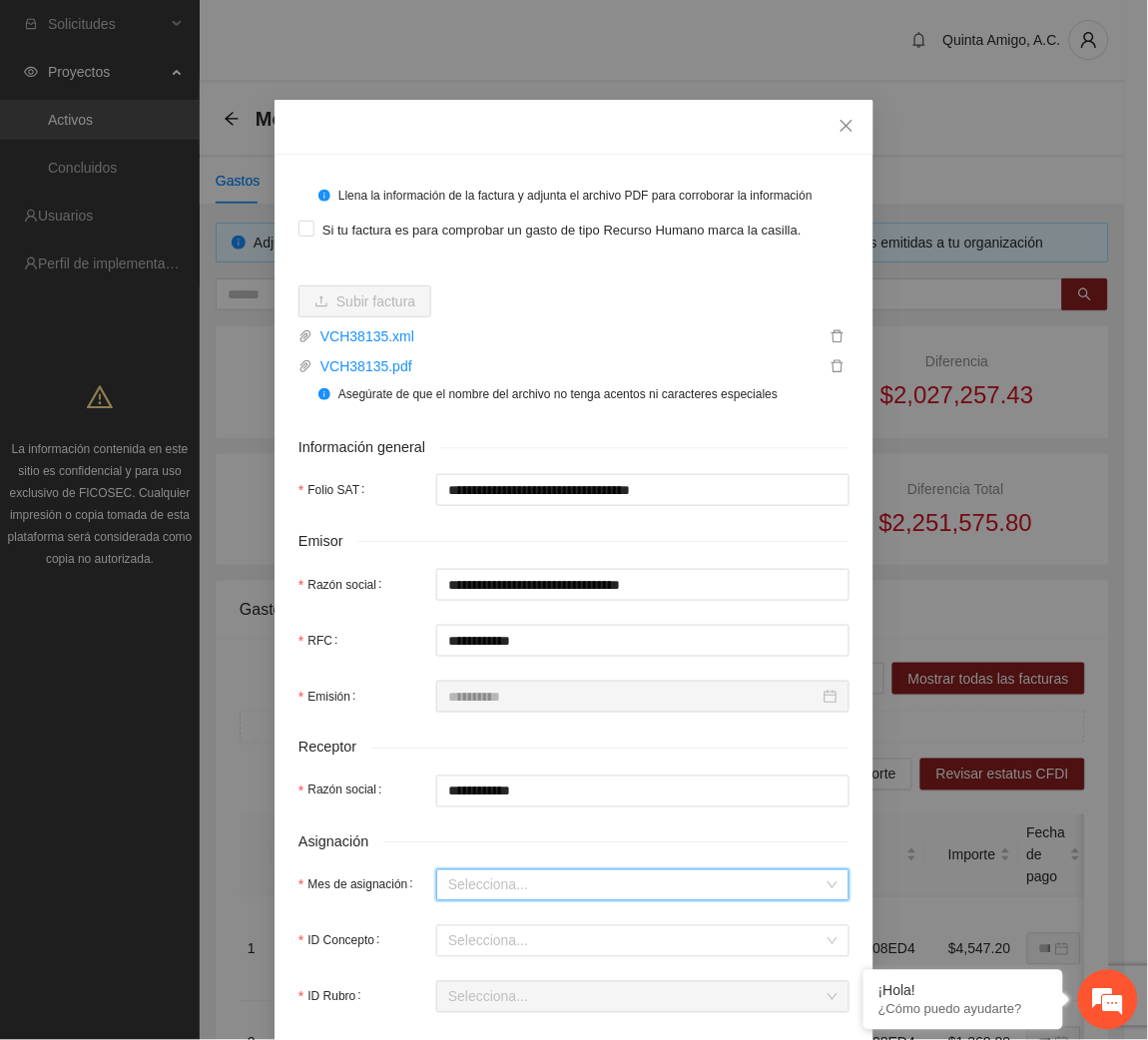 click on "Mes de asignación" at bounding box center [636, 885] 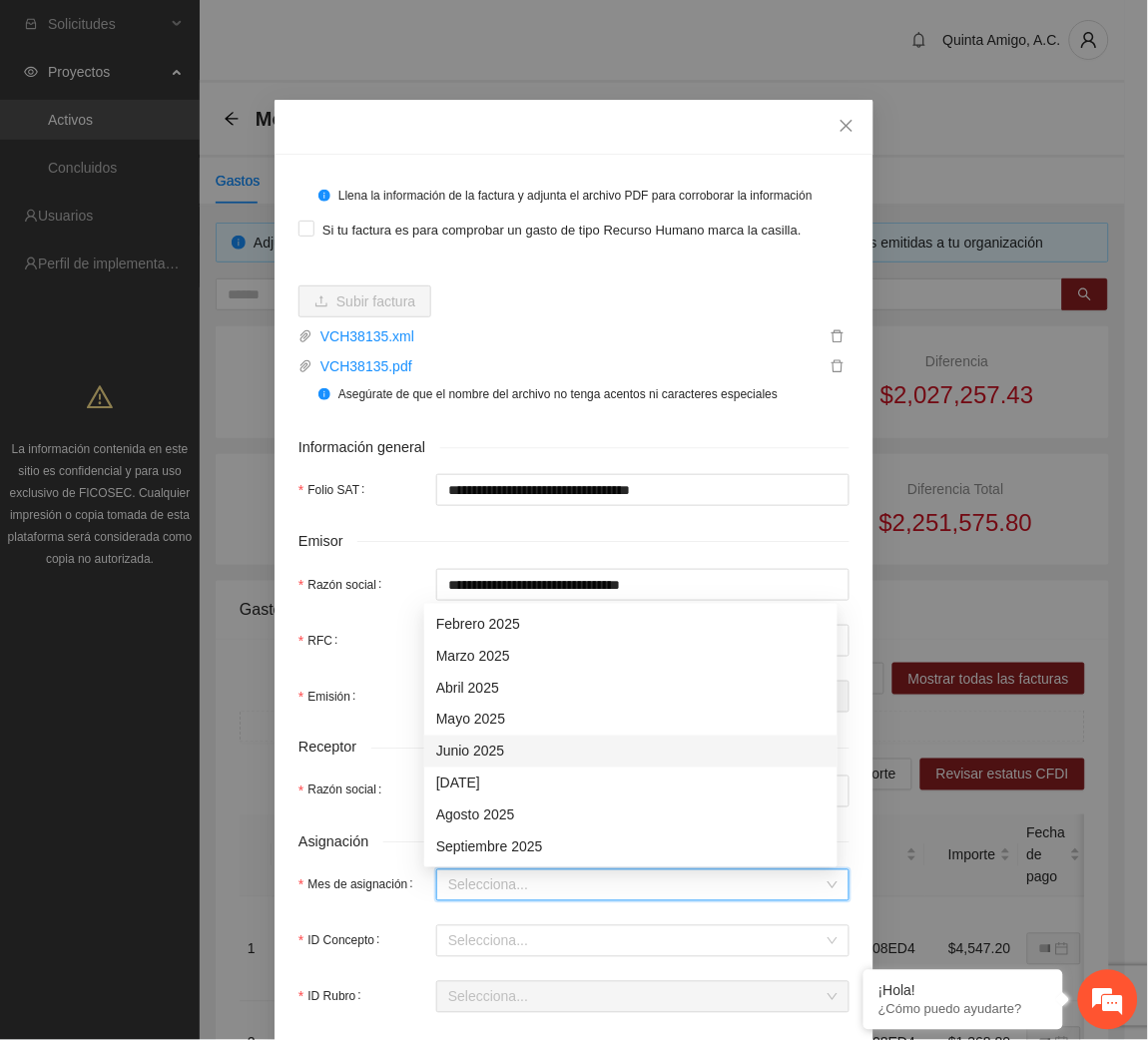click on "Junio 2025" at bounding box center (631, 752) 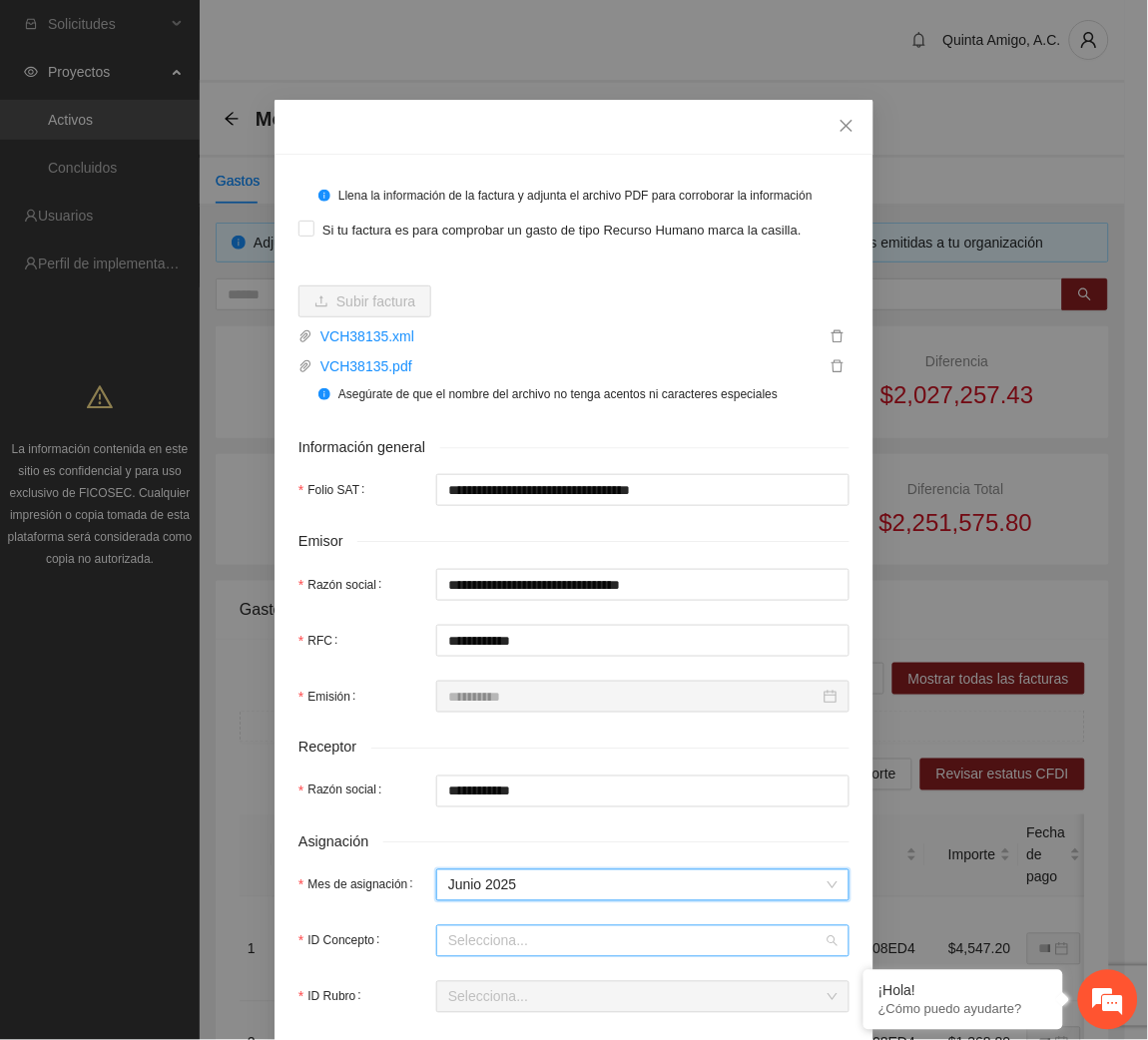 click on "ID Concepto" at bounding box center (636, 941) 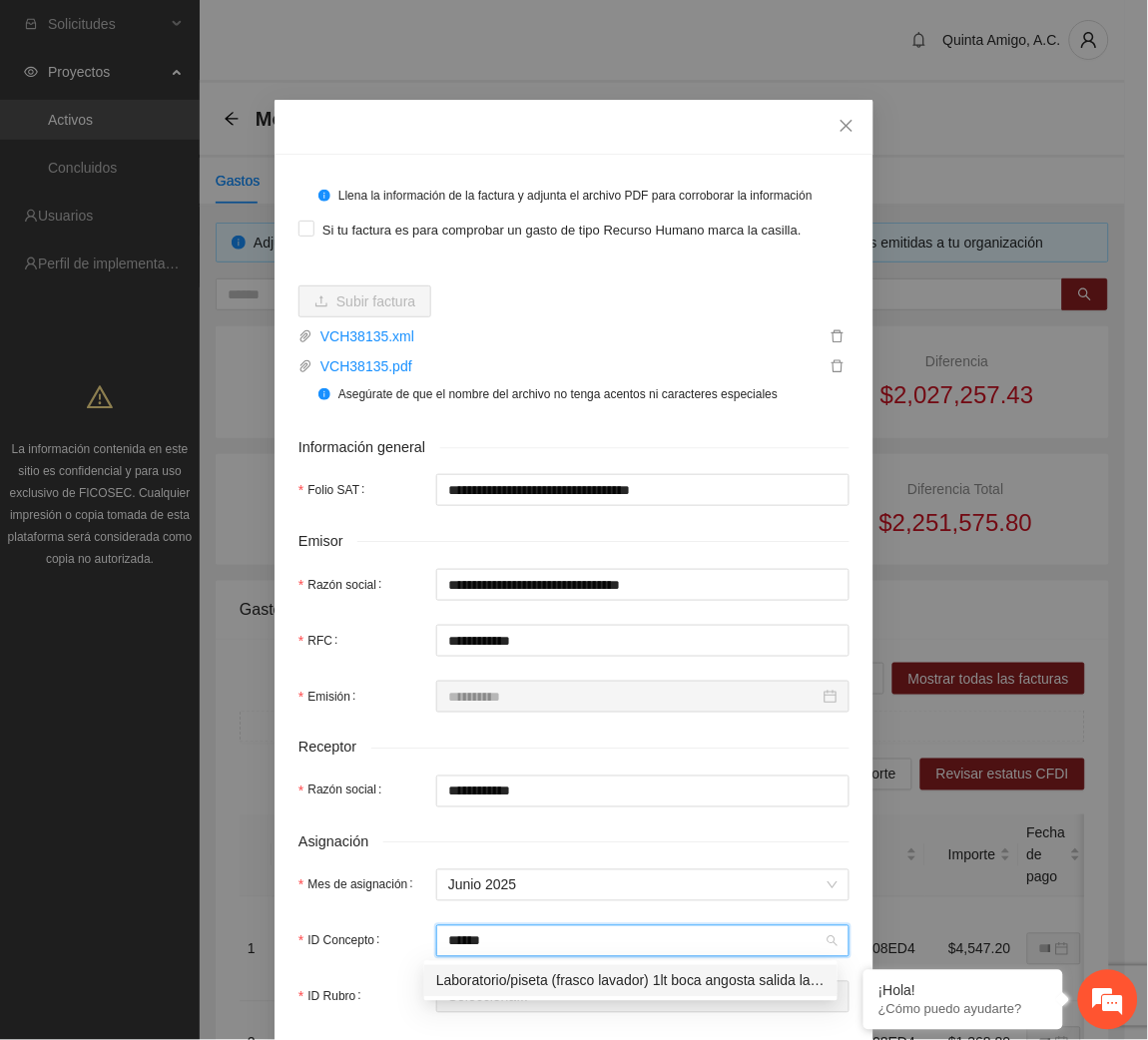 click on "Laboratorio/piseta (frasco lavador) 1lt boca angosta salida lateral c/tapa natural, de polietileno pieza(s) con 1  MEGALAB" at bounding box center (631, 981) 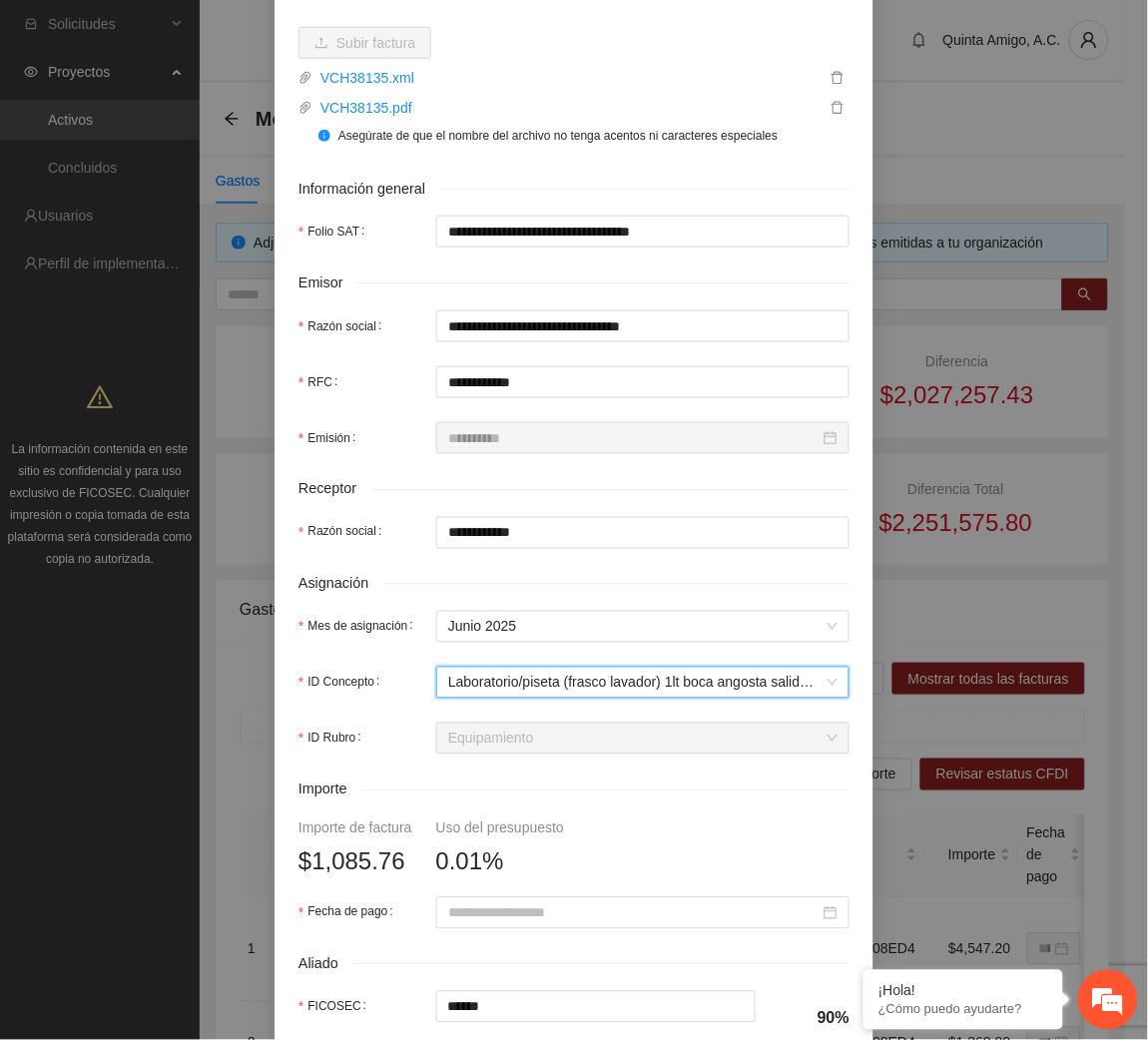 scroll, scrollTop: 260, scrollLeft: 0, axis: vertical 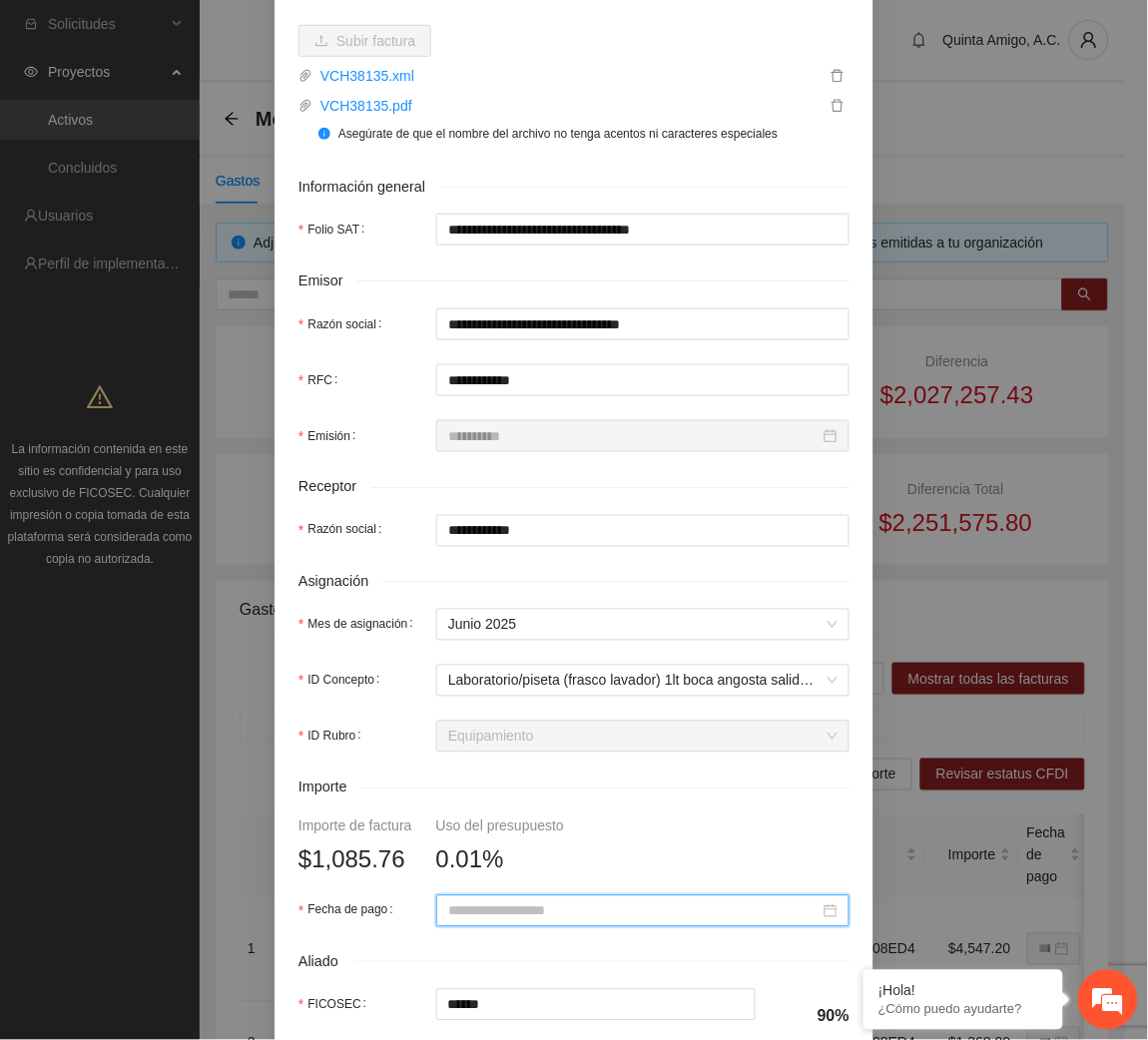 click on "Fecha de pago" at bounding box center (634, 911) 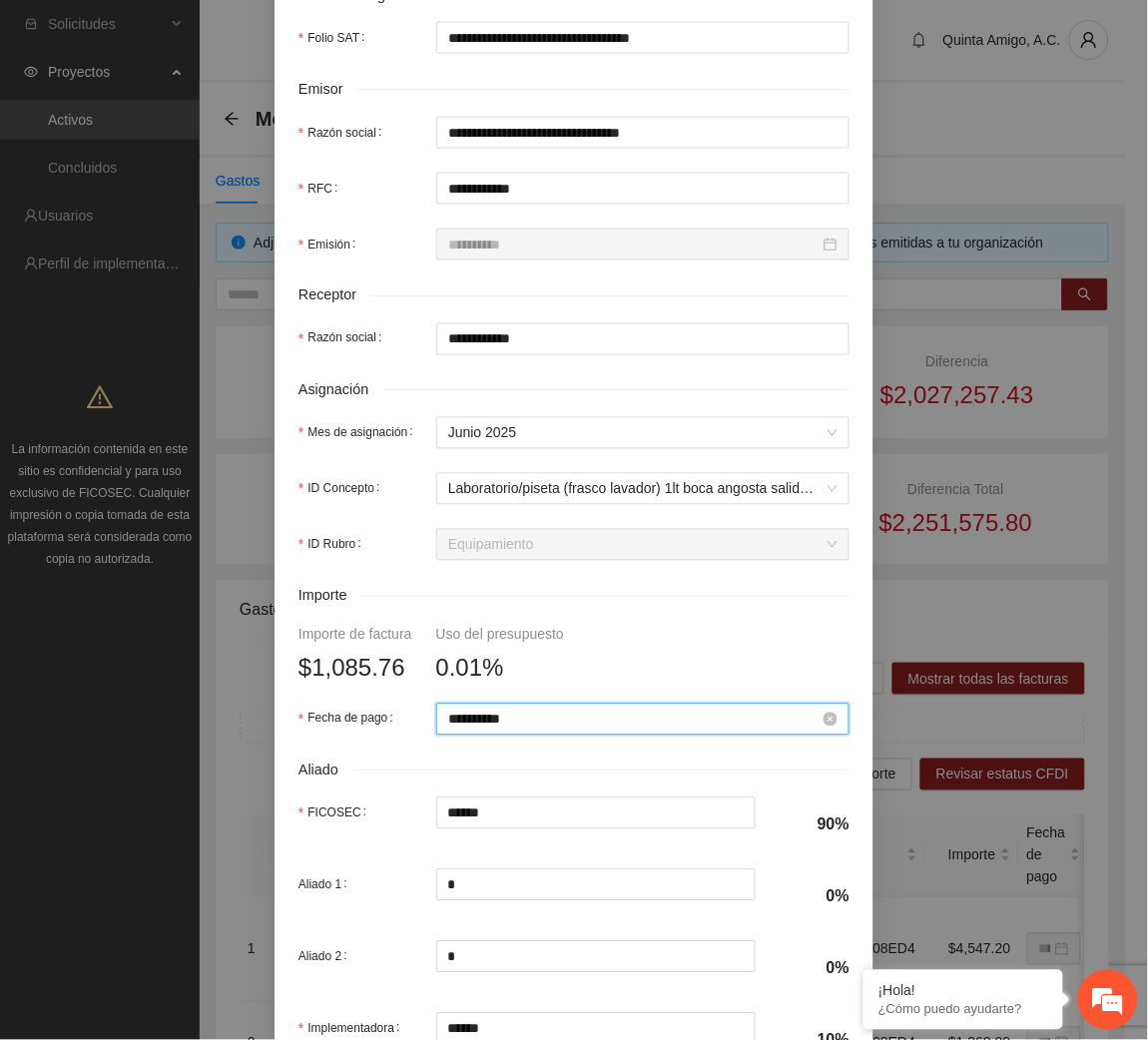 scroll, scrollTop: 601, scrollLeft: 0, axis: vertical 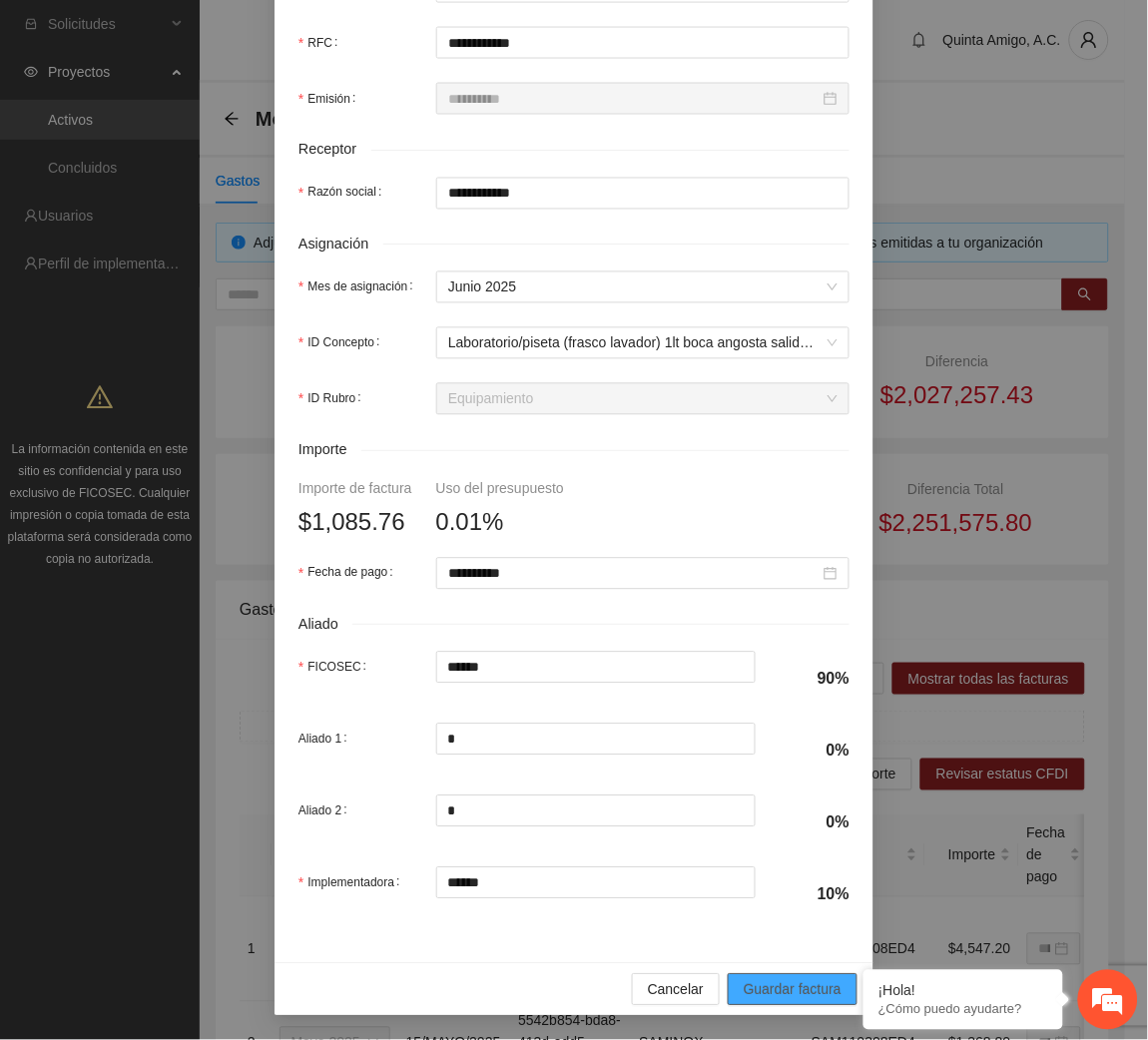 click on "Guardar factura" at bounding box center (793, 990) 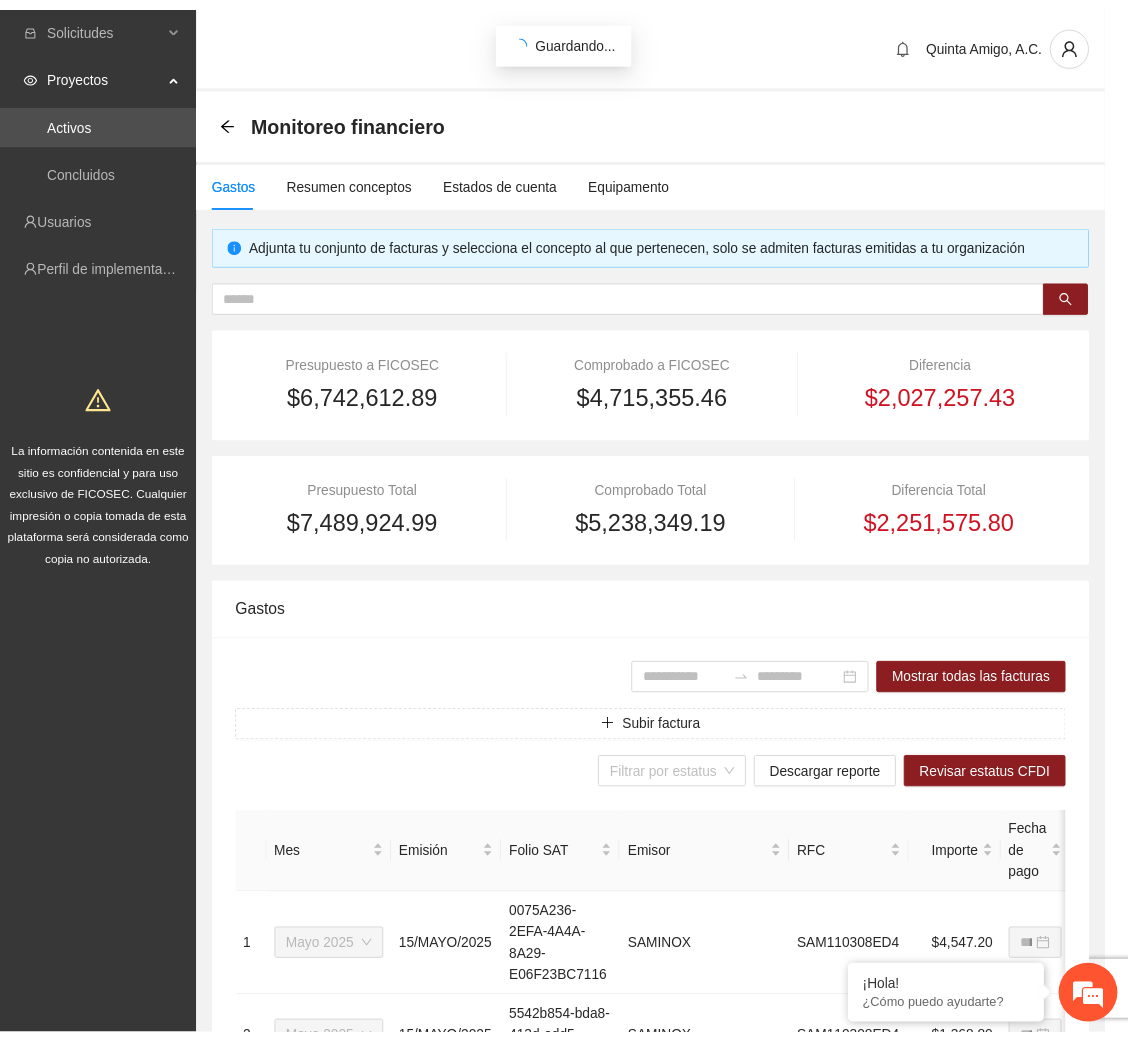 scroll, scrollTop: 442, scrollLeft: 0, axis: vertical 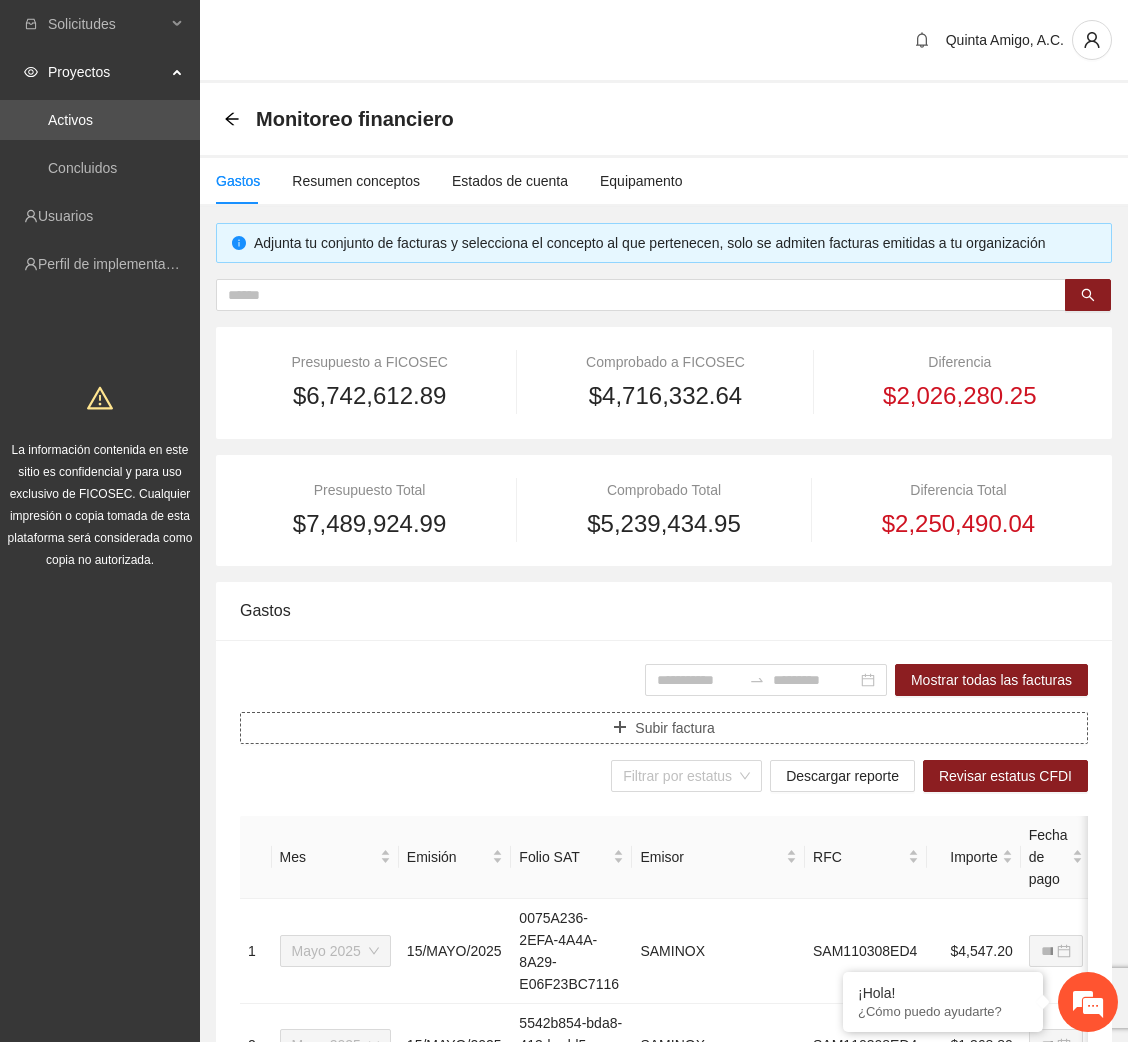 click on "Subir factura" at bounding box center (664, 728) 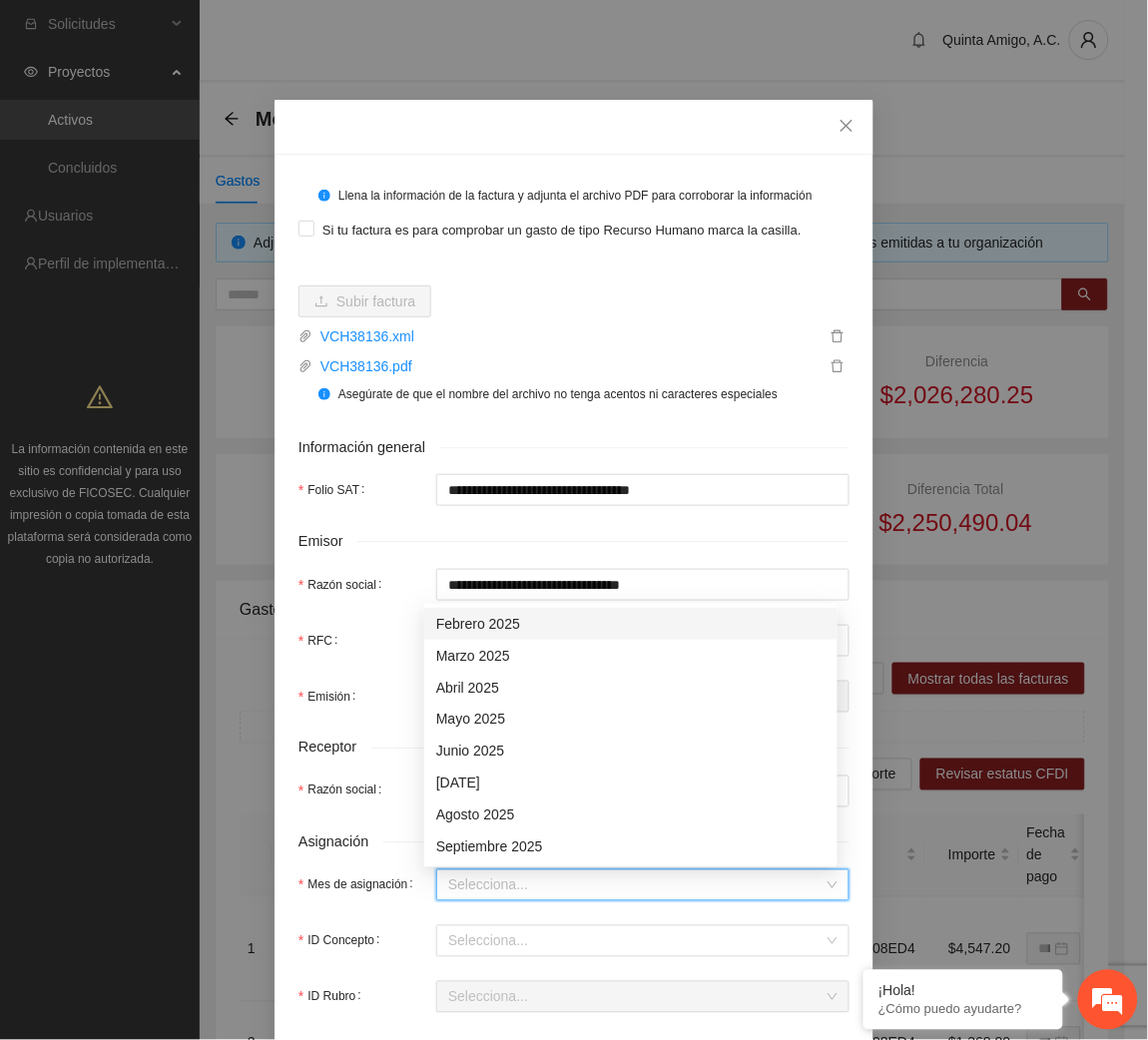 click on "Mes de asignación" at bounding box center (636, 885) 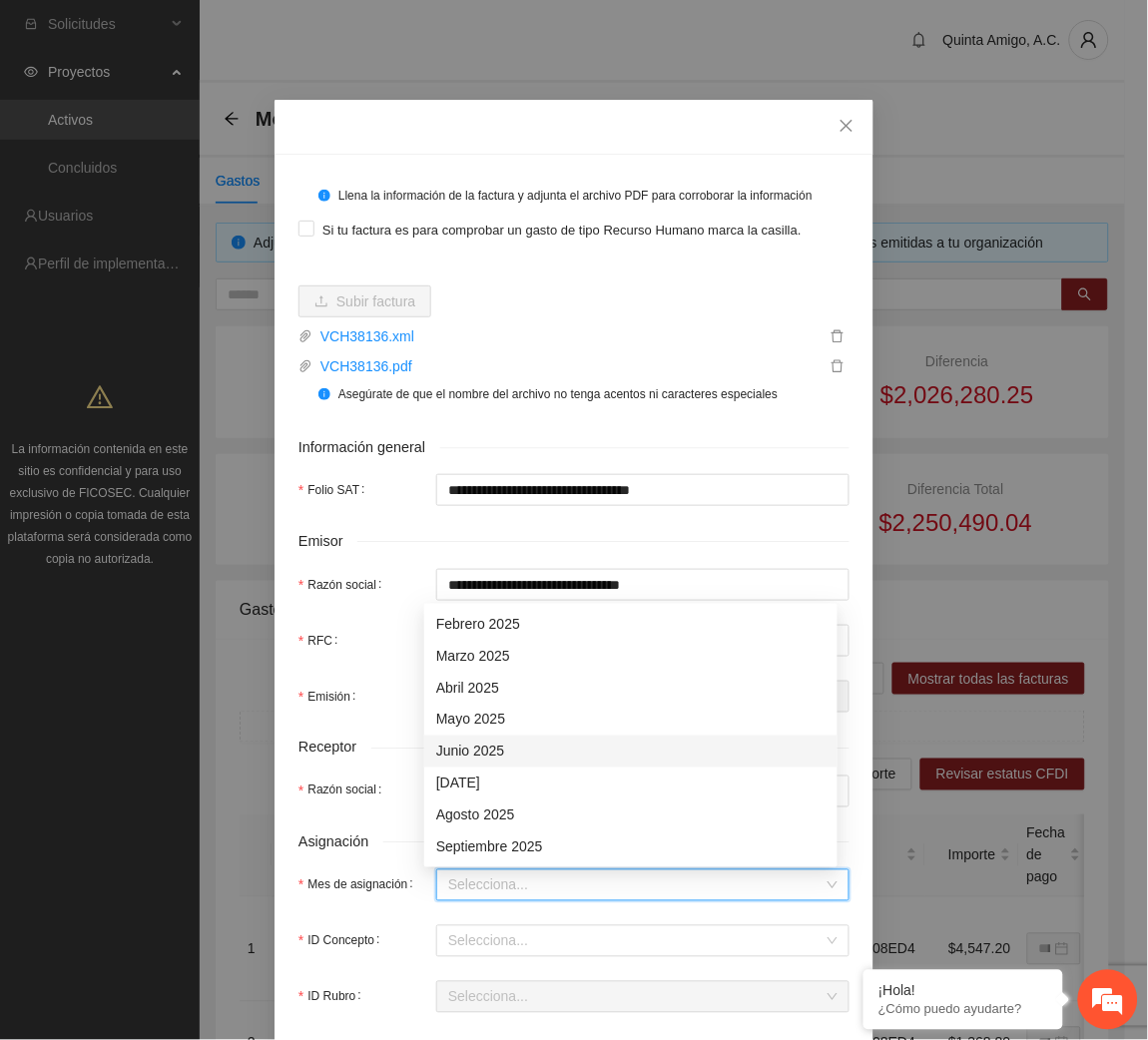 click on "Junio 2025" at bounding box center (631, 752) 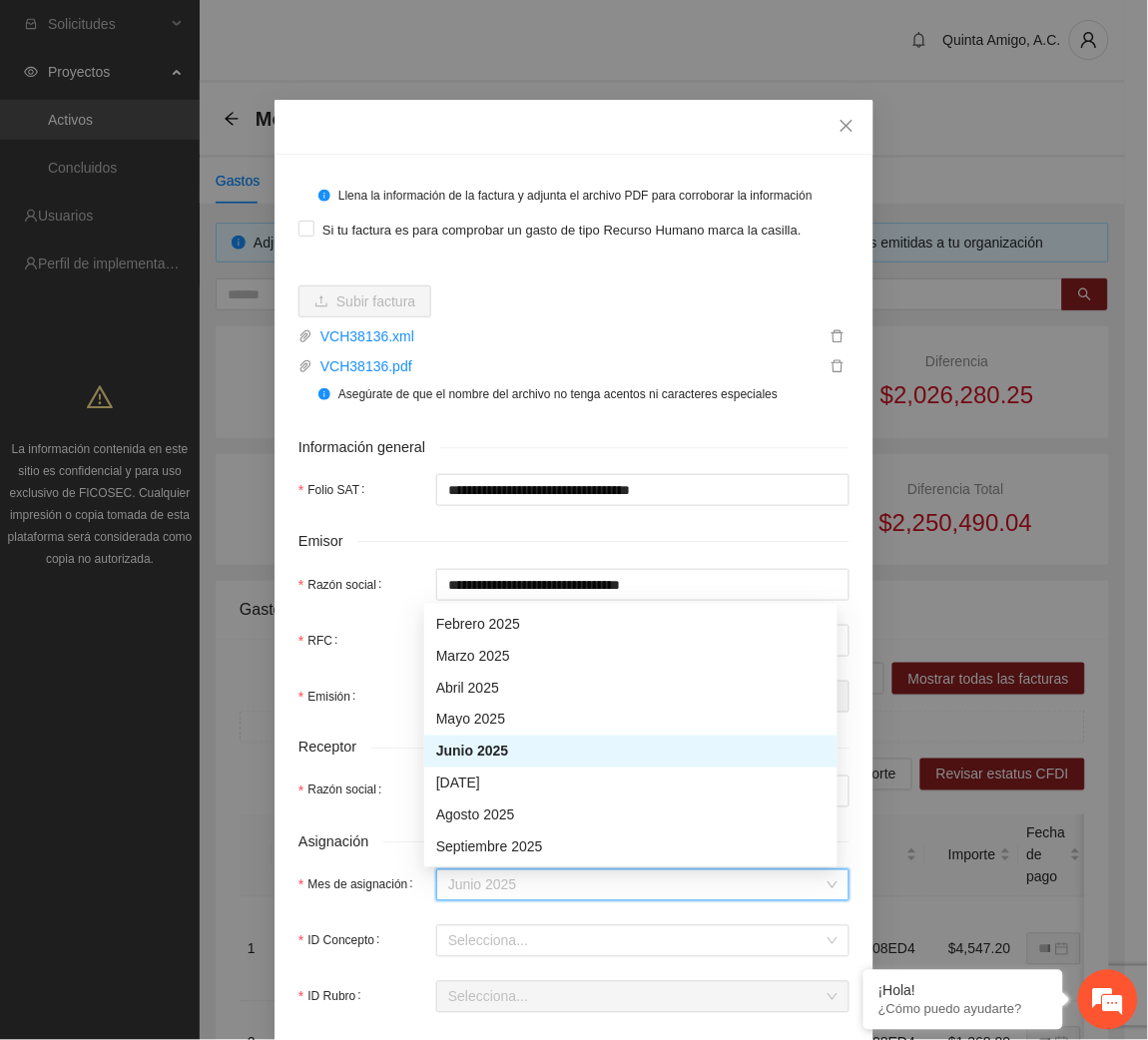 click on "Junio 2025" at bounding box center [631, 752] 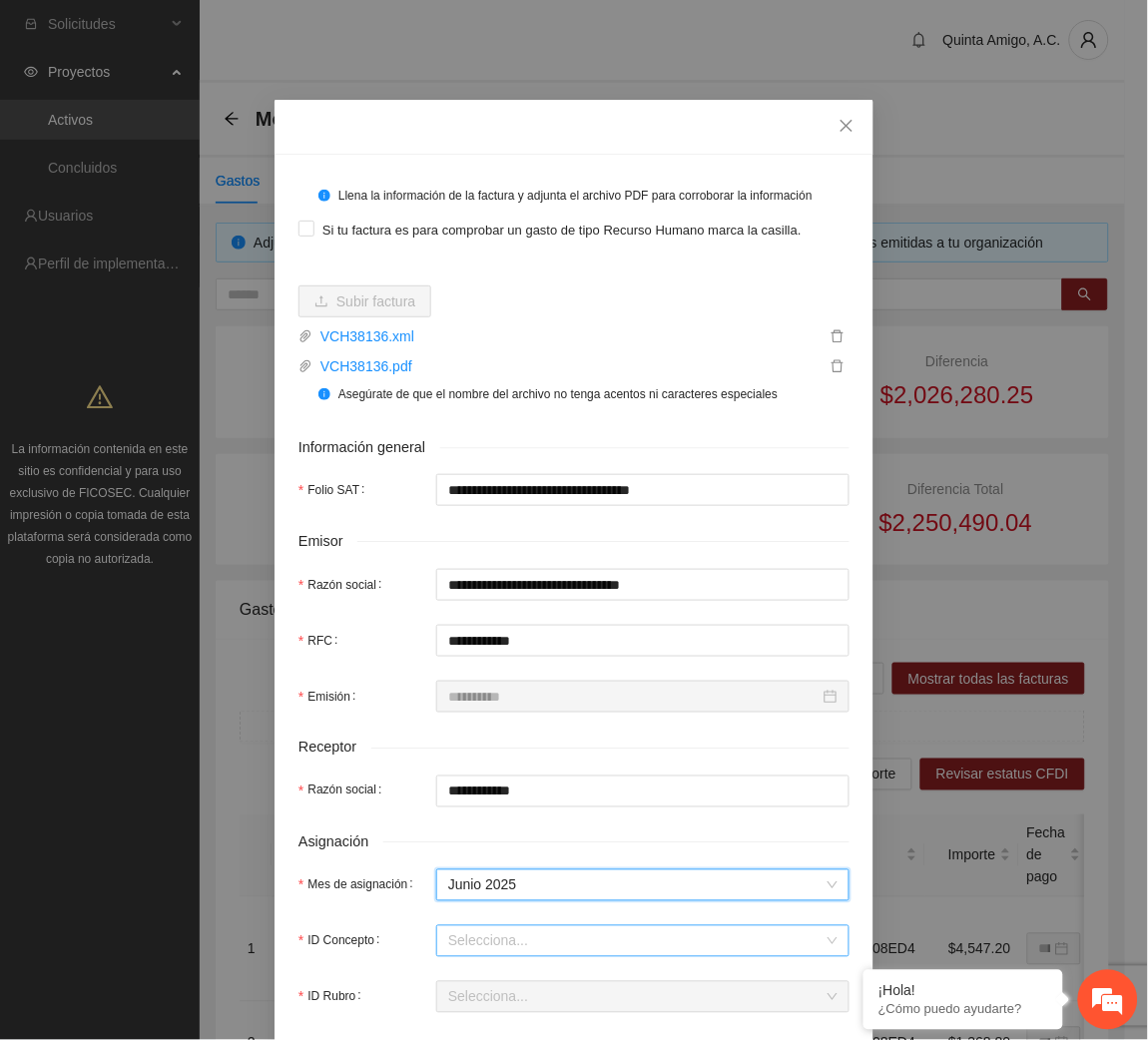 click on "ID Concepto" at bounding box center [636, 941] 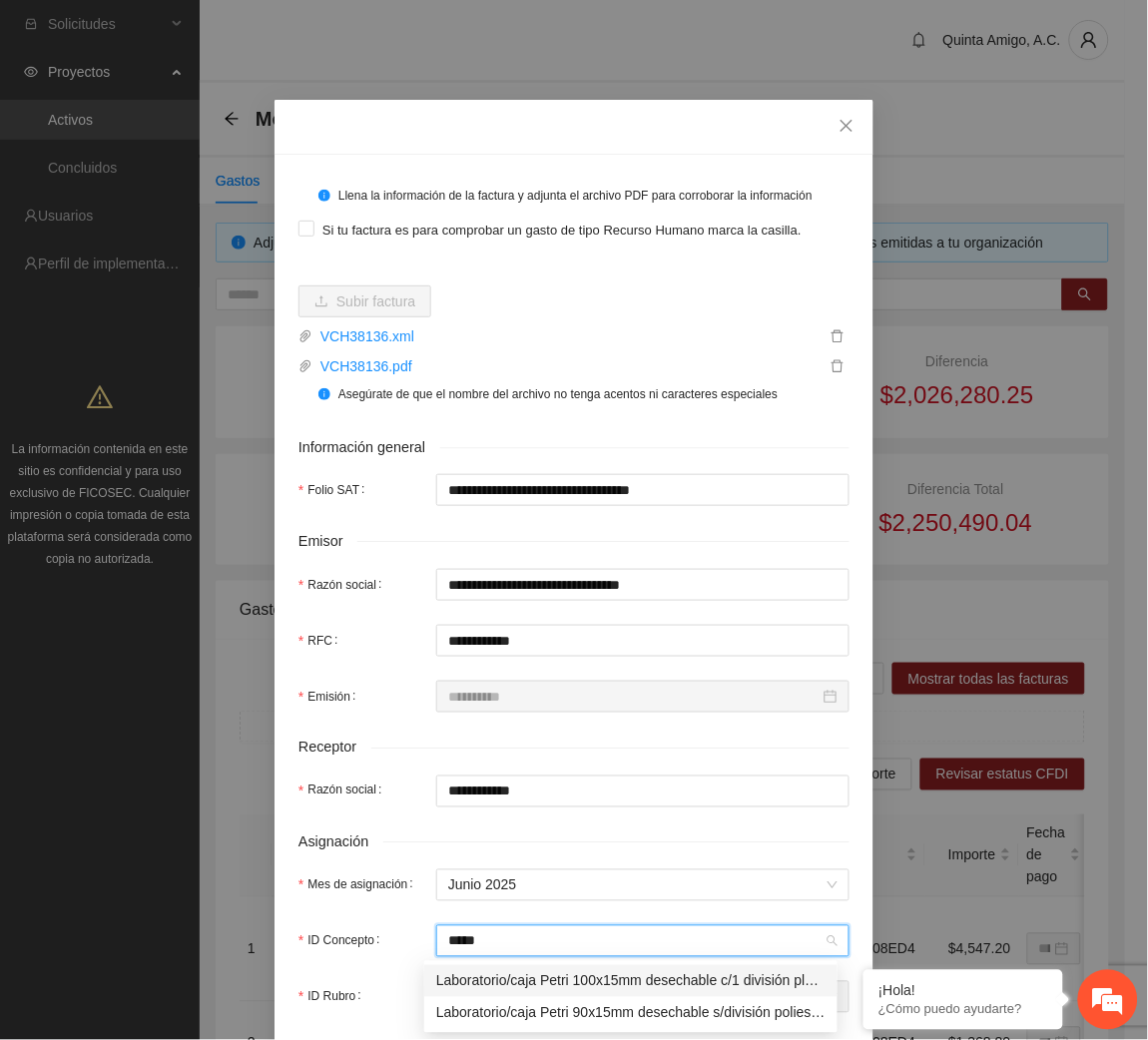 click on "Laboratorio/caja Petri 100x15mm desechable c/1 división plástico estéril paquete(s) con 10 pieza(s) SYM" at bounding box center [631, 981] 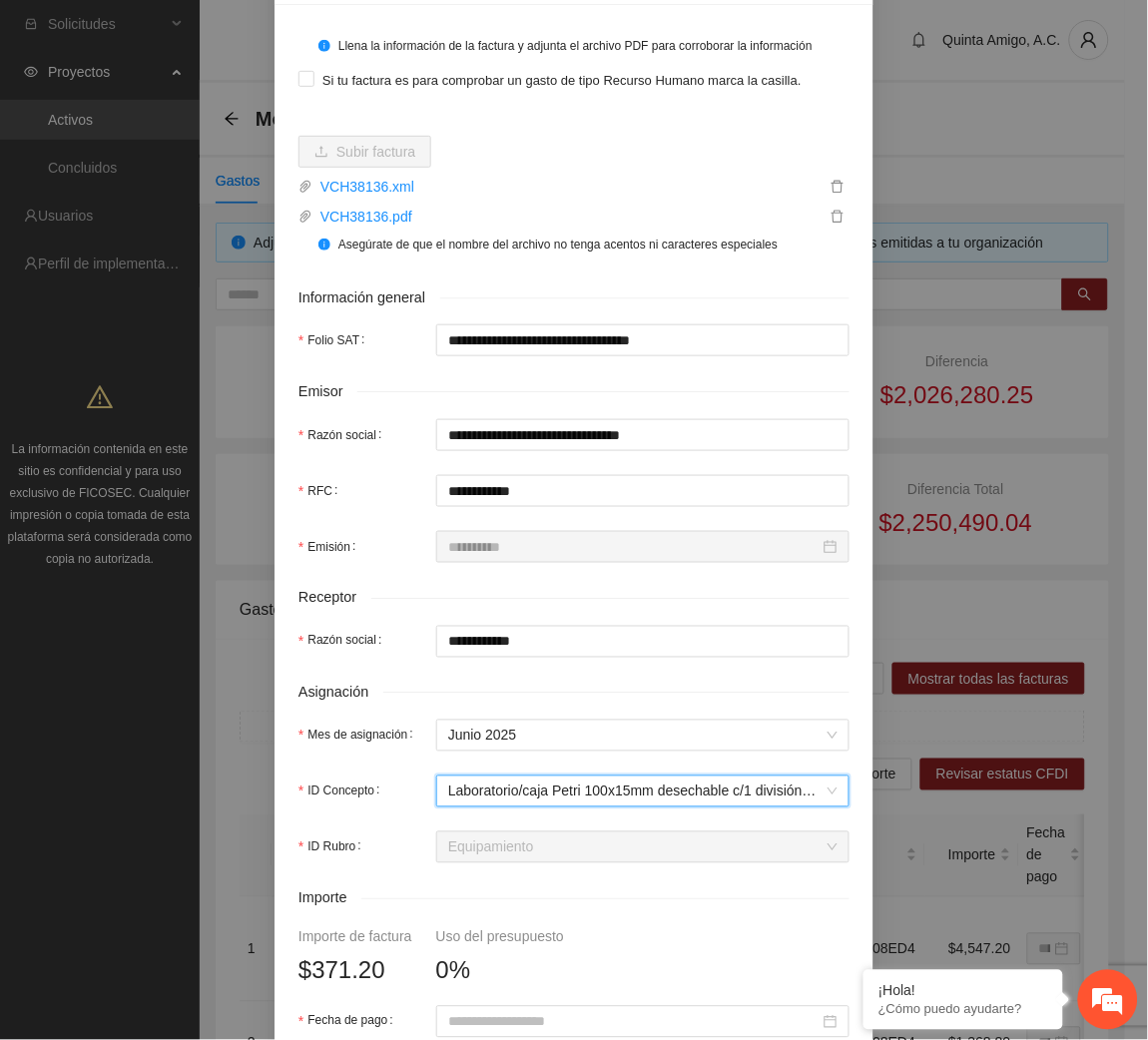 scroll, scrollTop: 258, scrollLeft: 0, axis: vertical 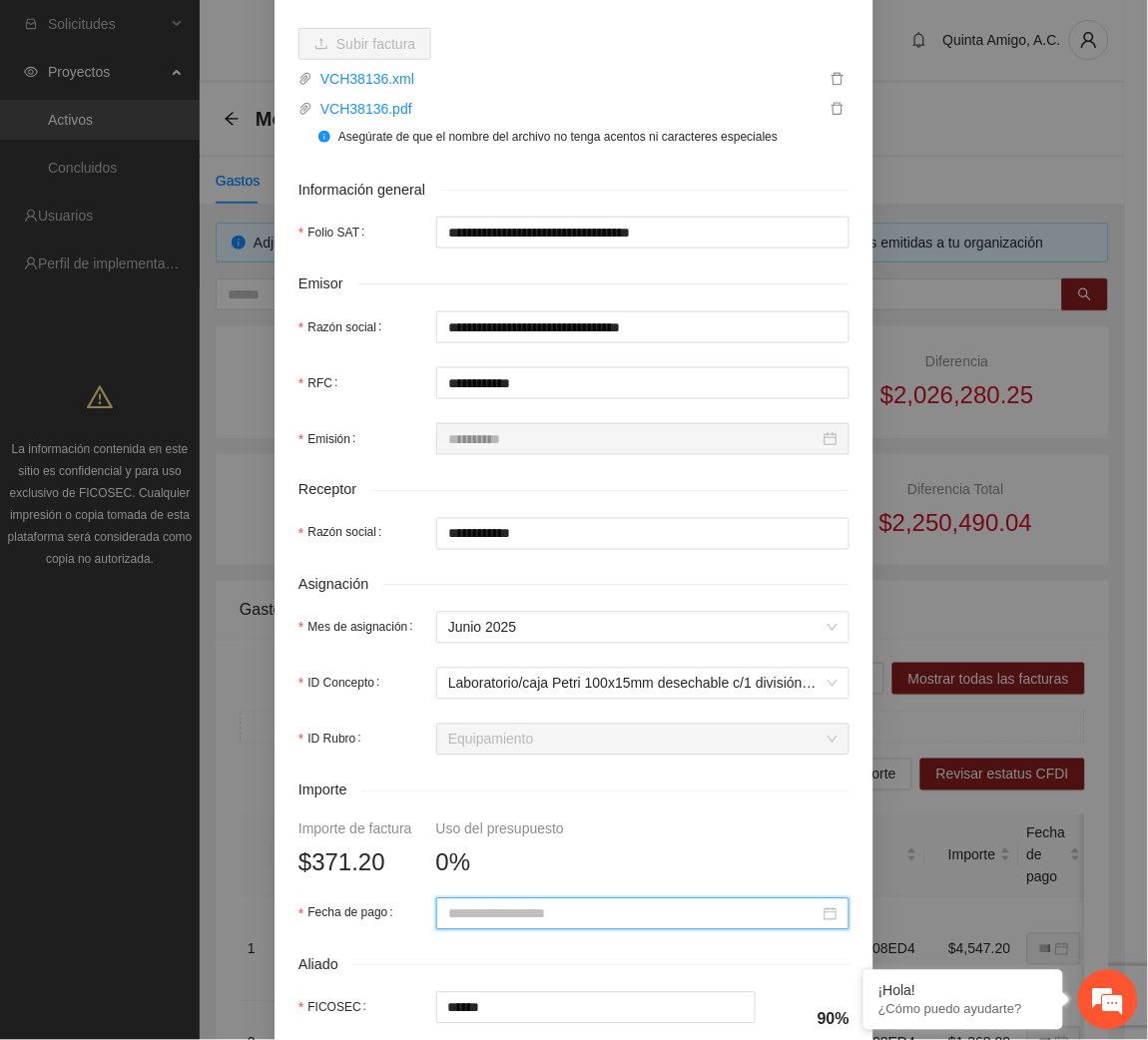 click on "Fecha de pago" at bounding box center (634, 914) 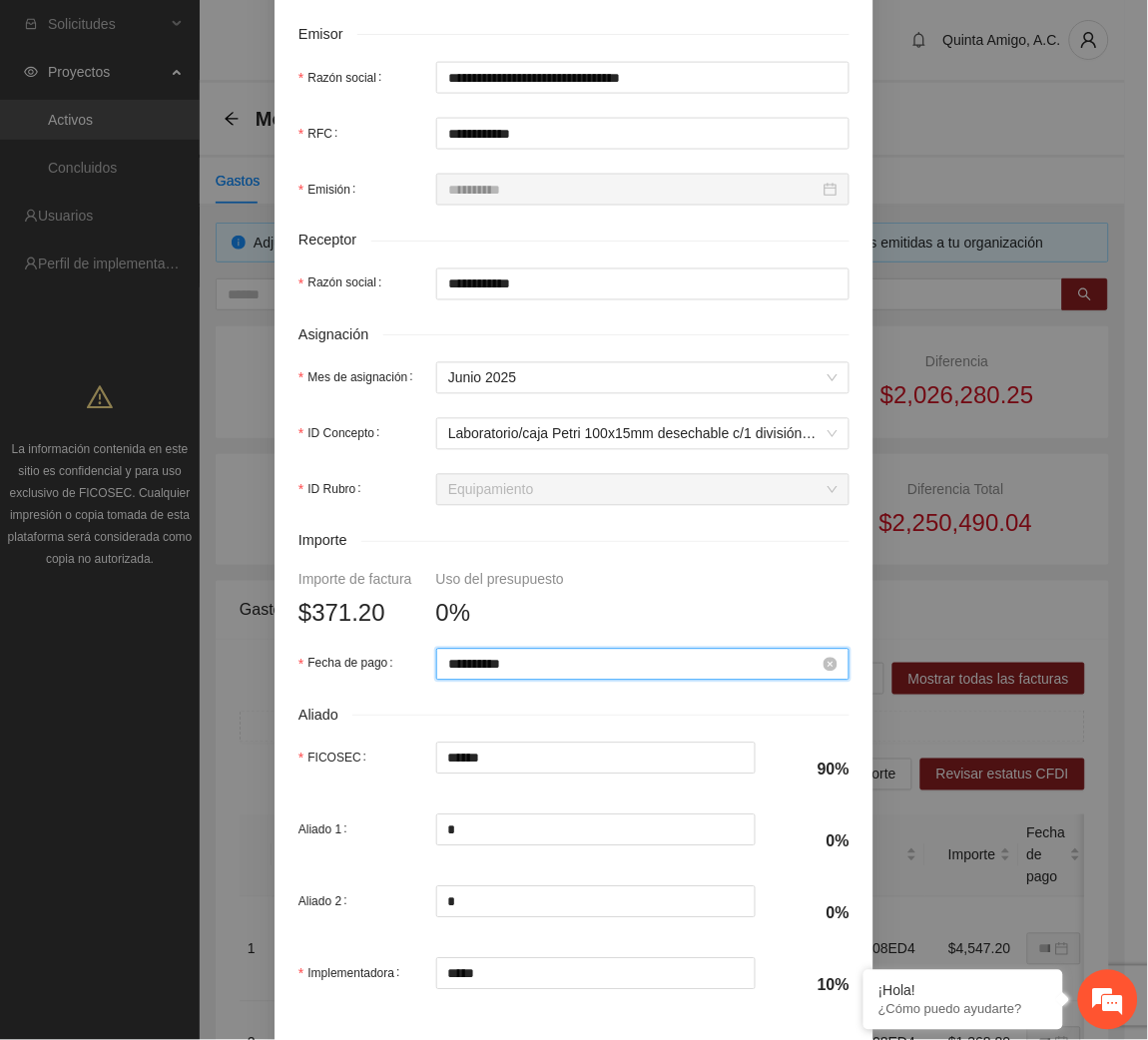 scroll, scrollTop: 601, scrollLeft: 0, axis: vertical 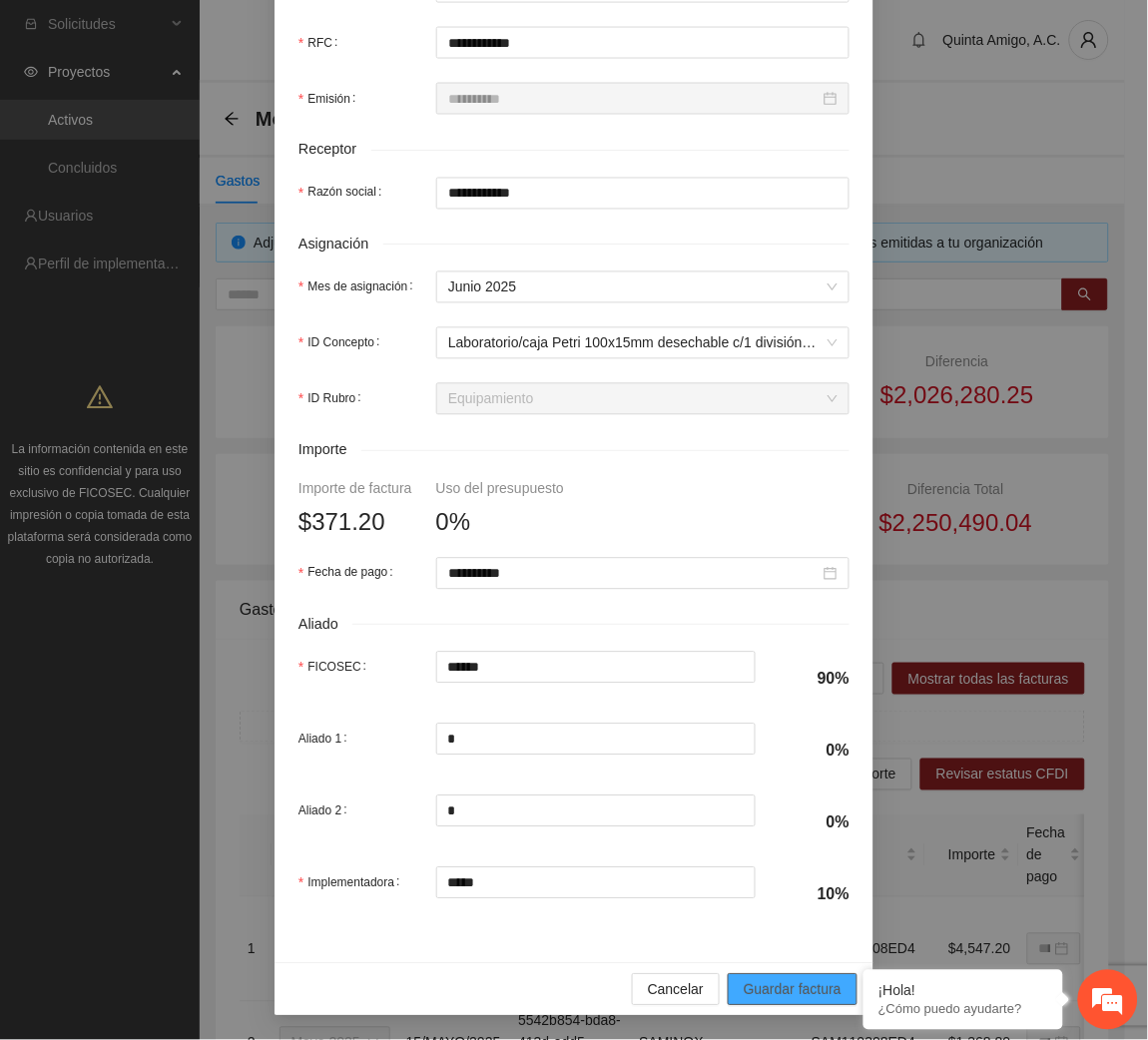 click on "Guardar factura" at bounding box center (793, 990) 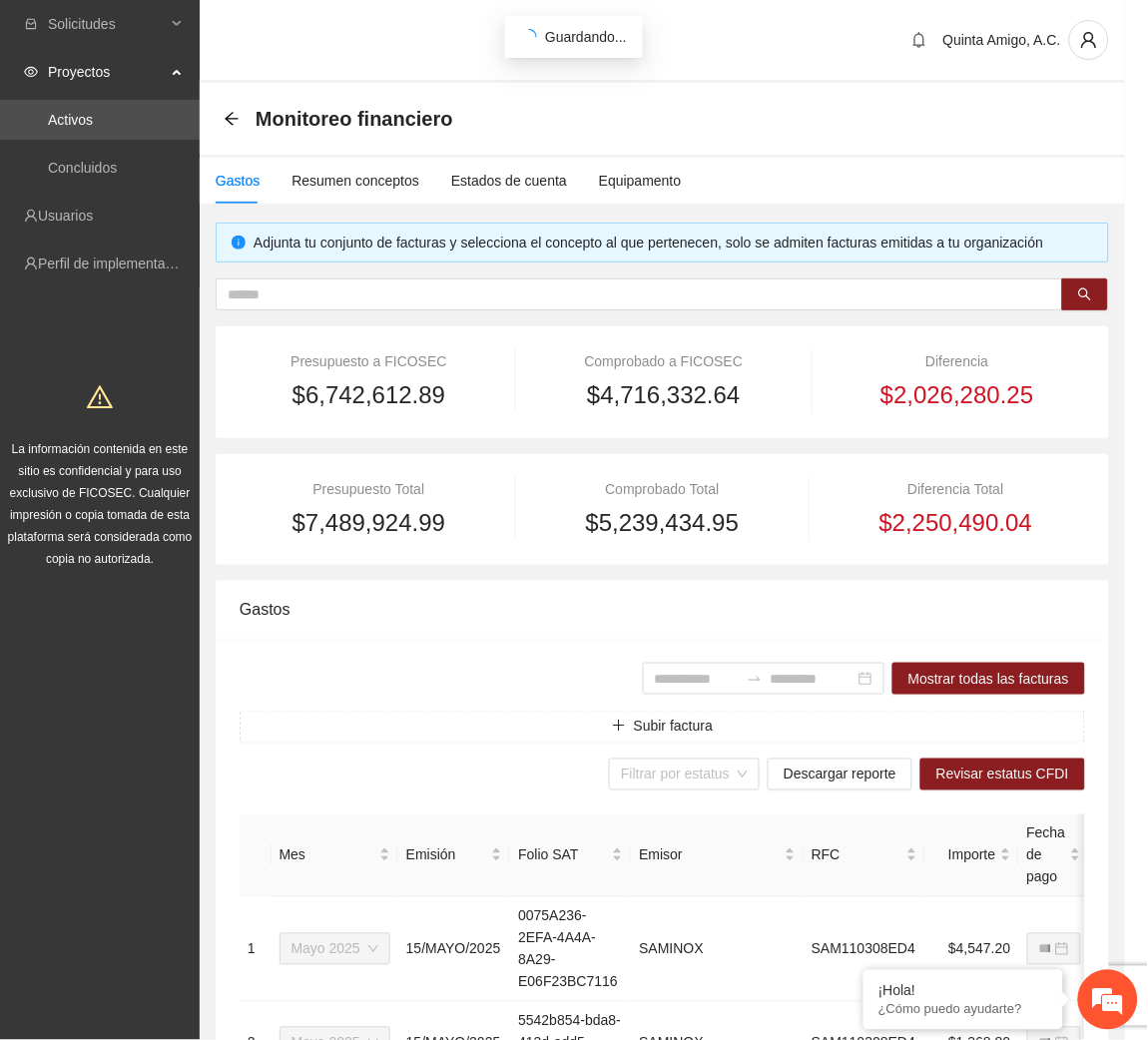 scroll, scrollTop: 441, scrollLeft: 0, axis: vertical 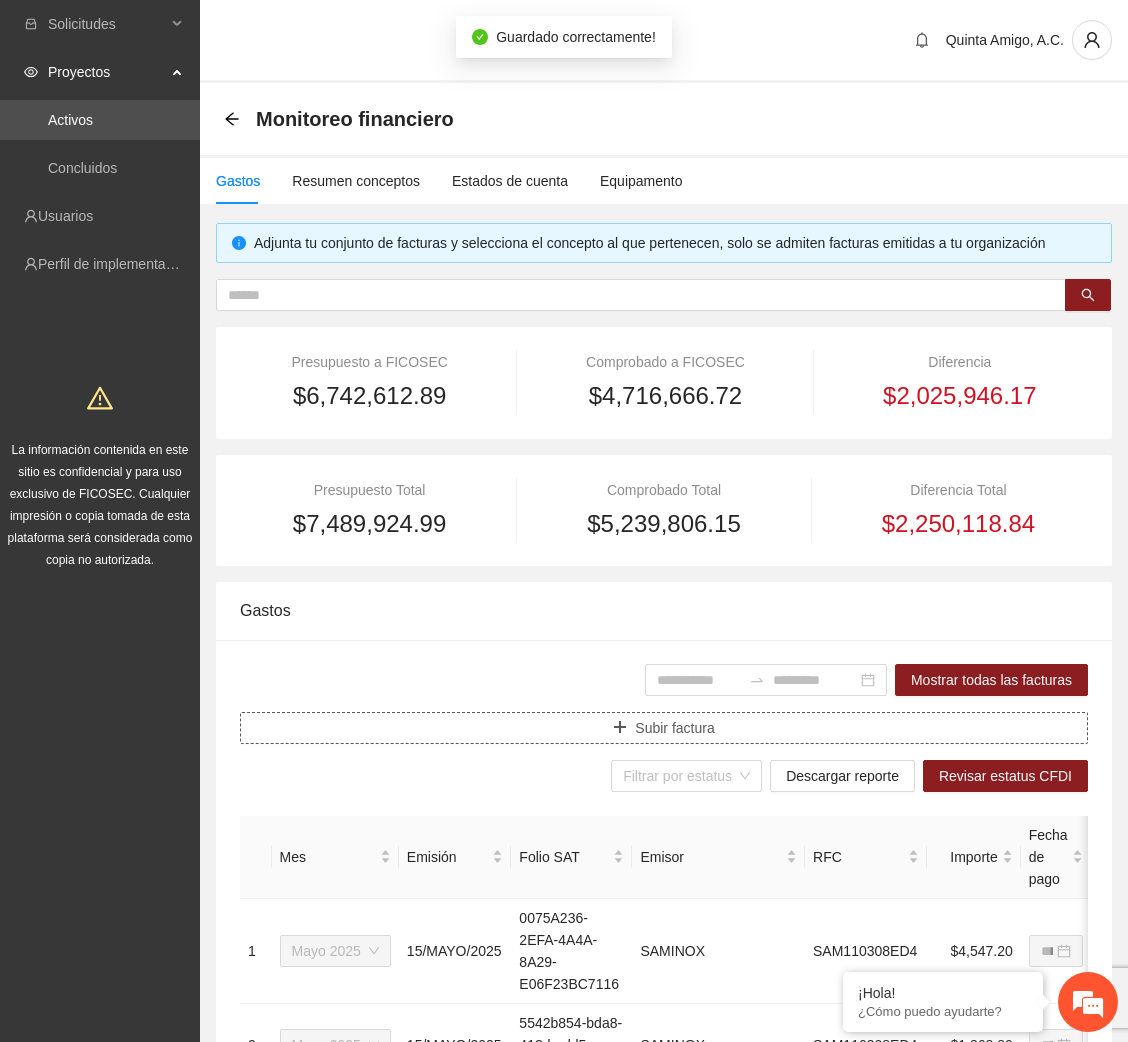 click on "Subir factura" at bounding box center (674, 728) 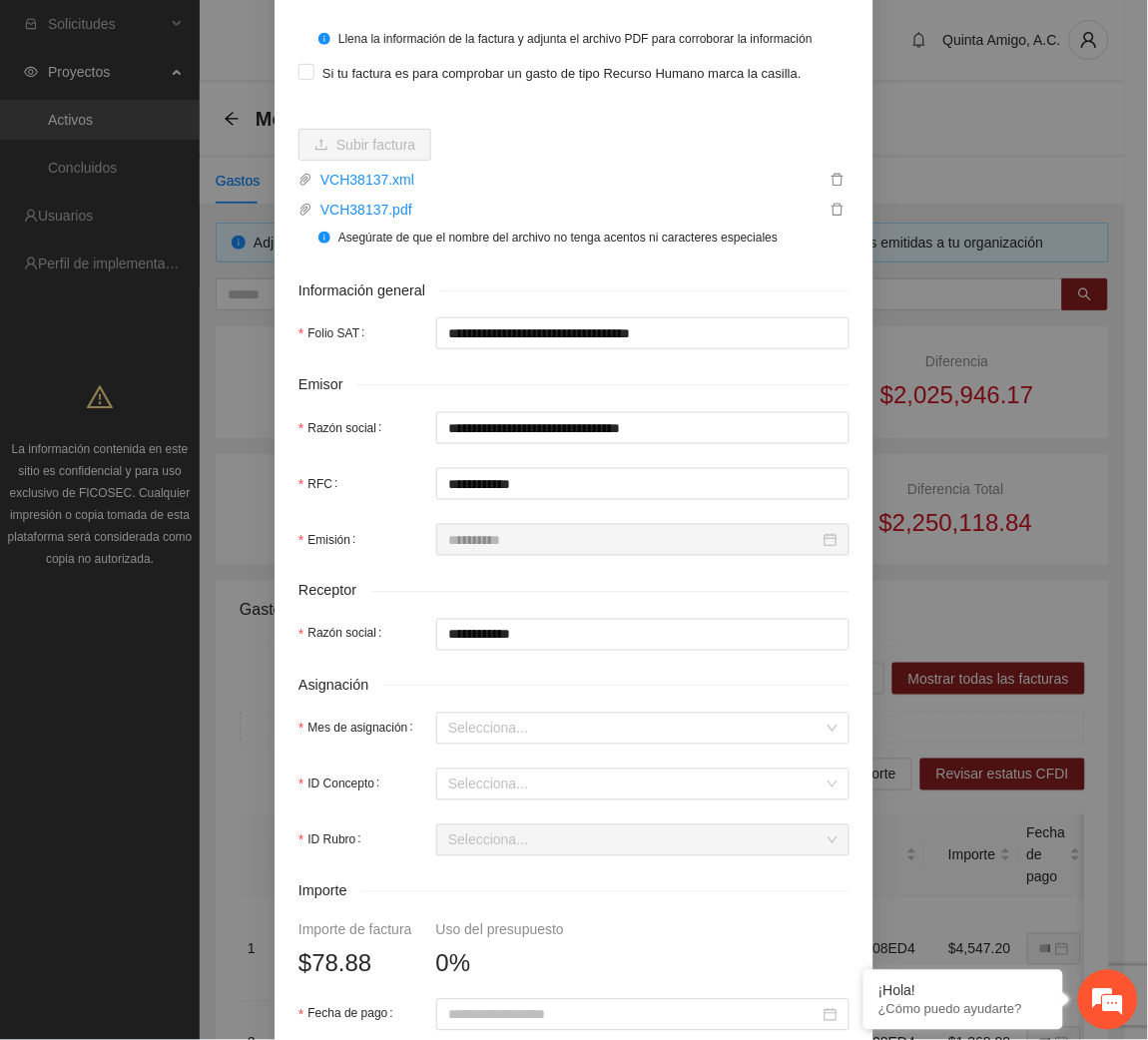 scroll, scrollTop: 160, scrollLeft: 0, axis: vertical 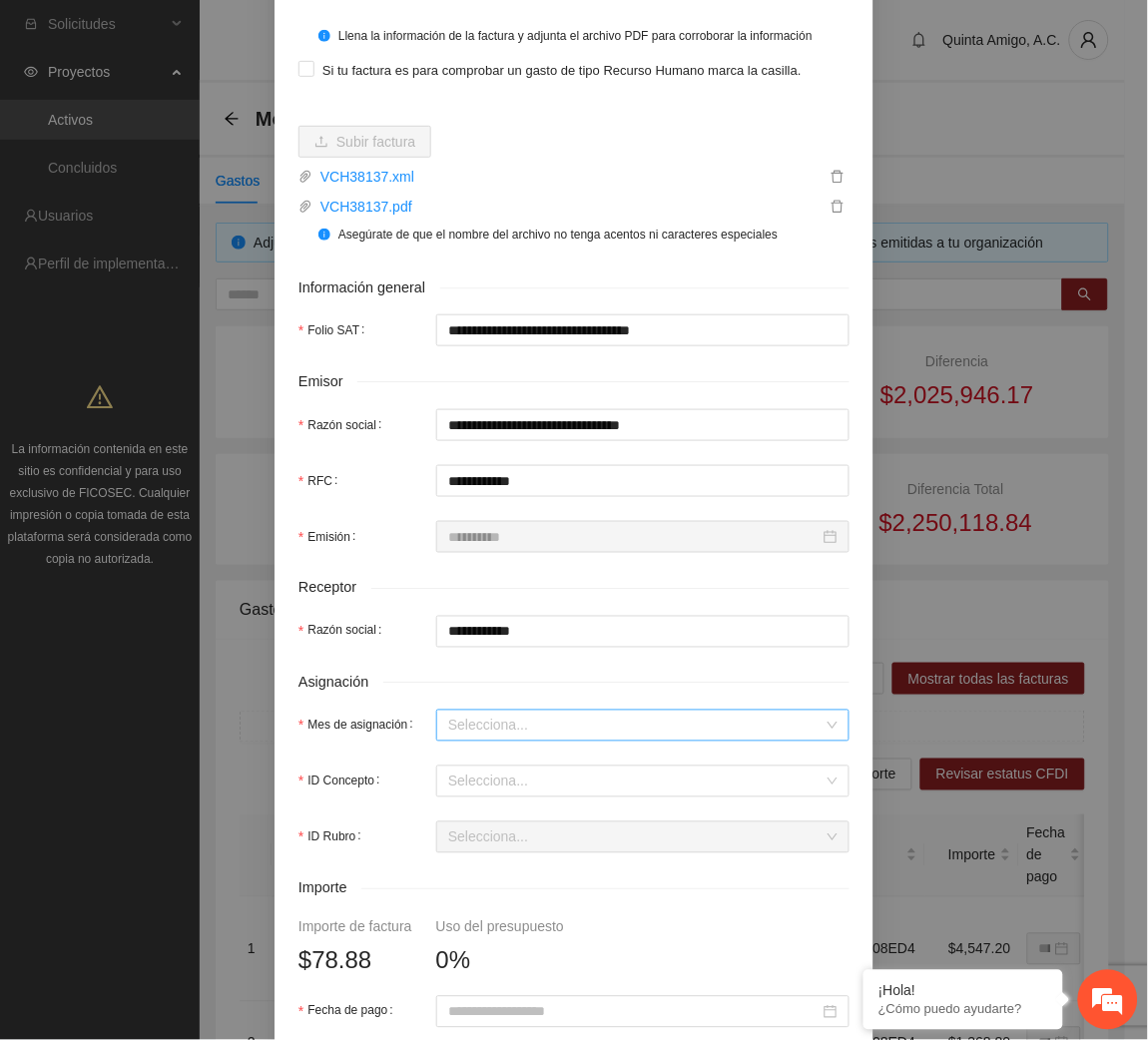 click on "Mes de asignación" at bounding box center [636, 726] 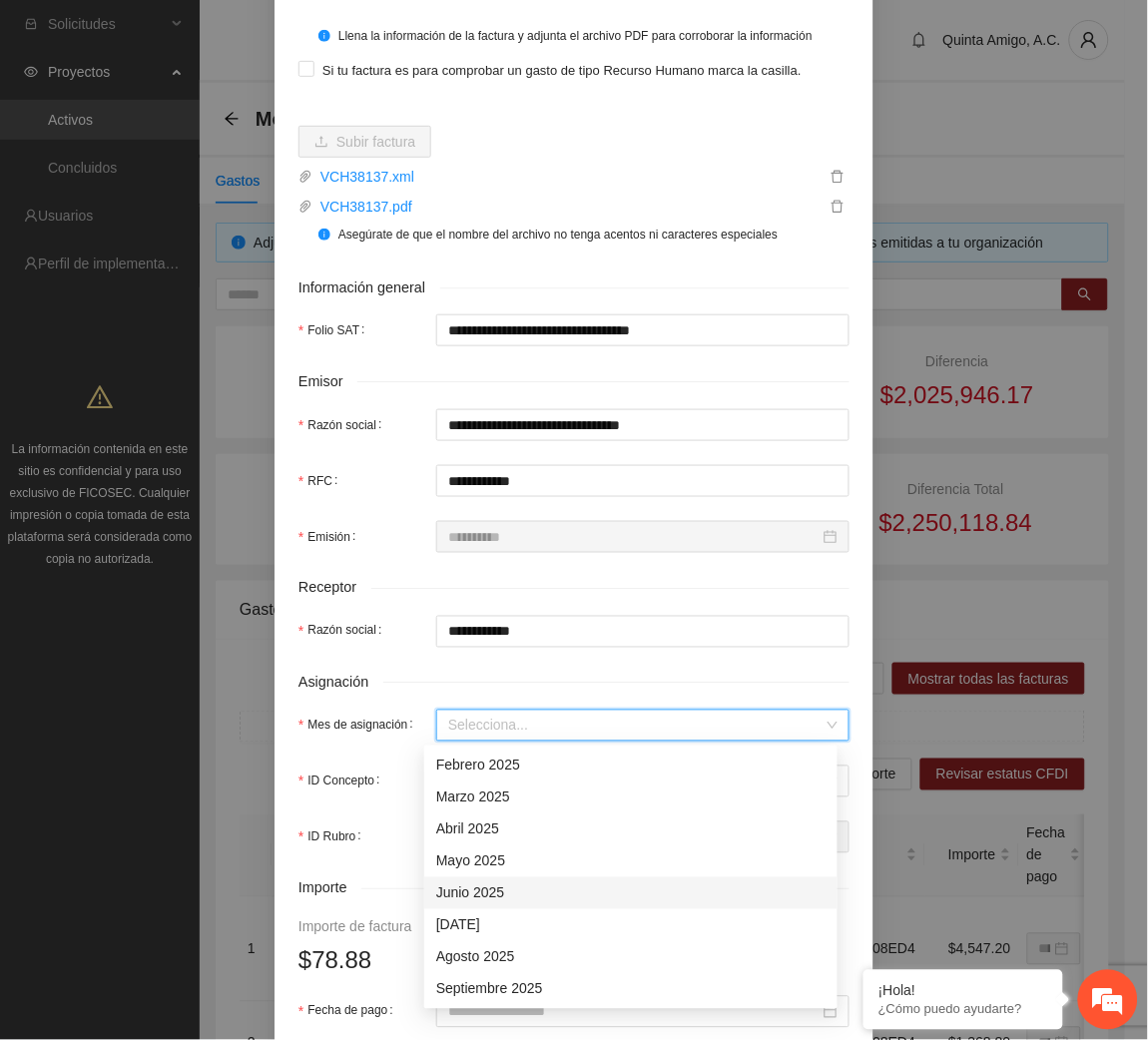 click on "Junio 2025" at bounding box center (631, 893) 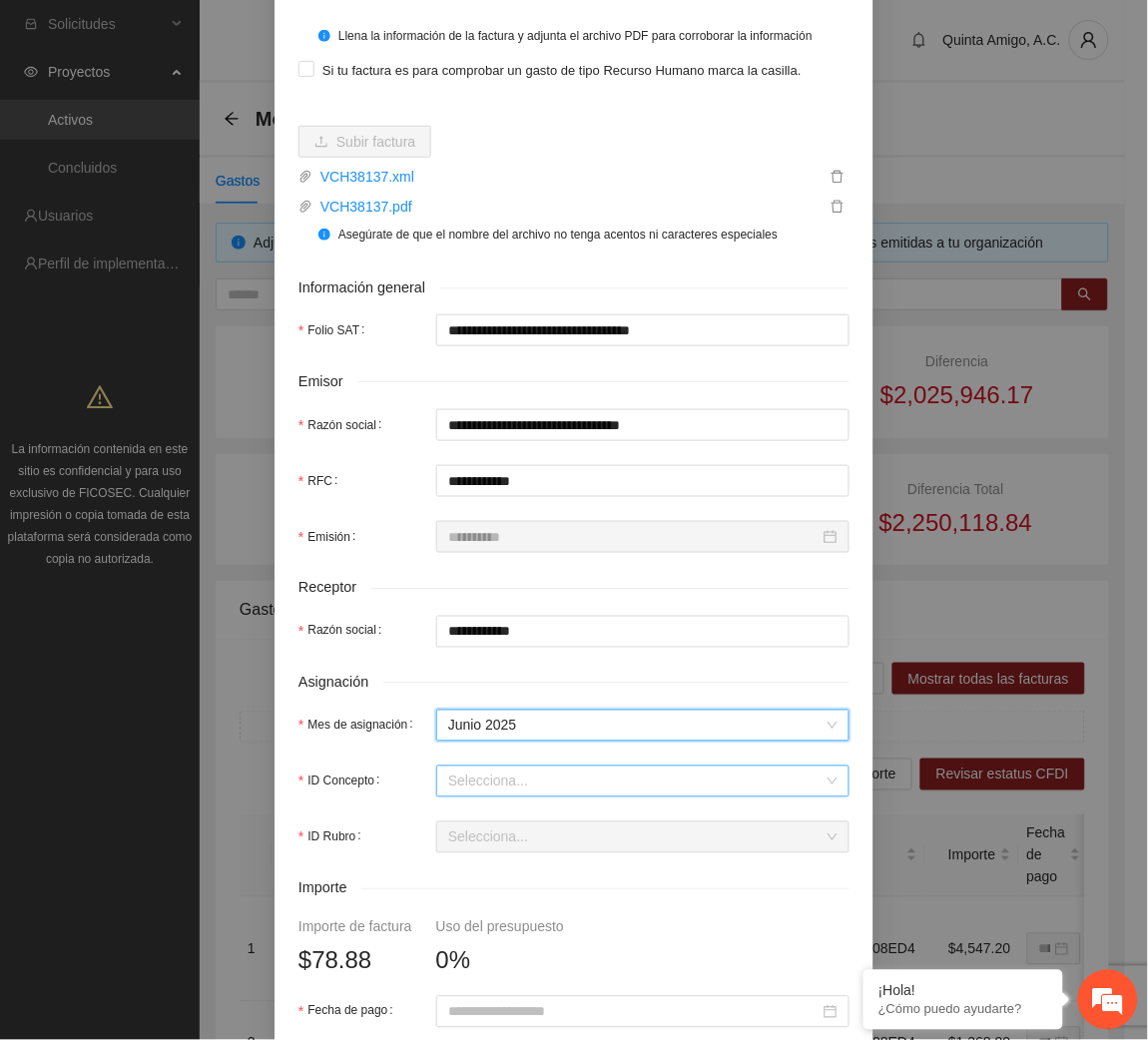 click on "ID Concepto" at bounding box center (636, 781) 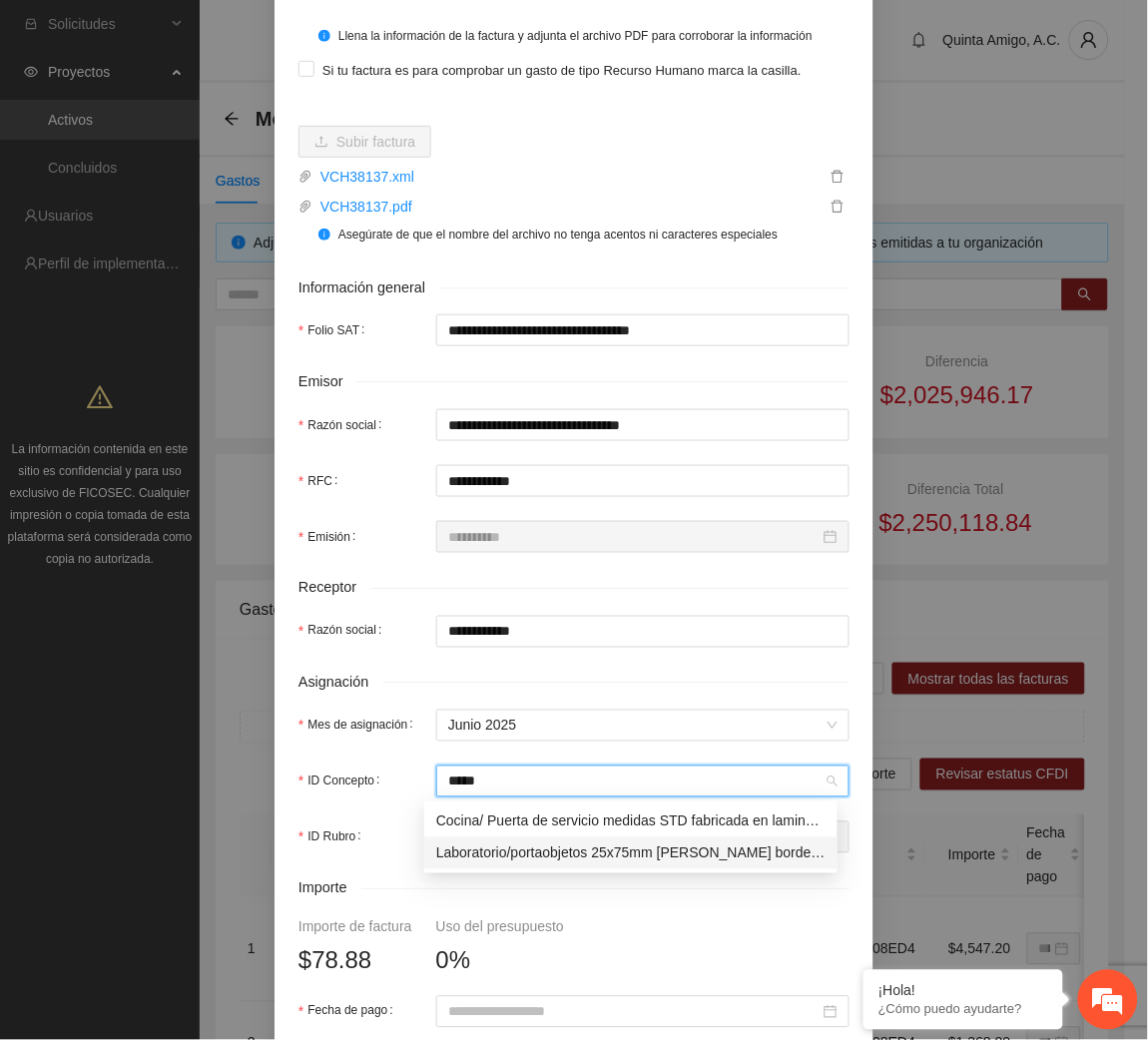 click on "Laboratorio/portaobjetos 25x75mm [PERSON_NAME] borde diamantado grosor 1.0-1.2mm paquete(s) con 50 pieza(s)  PYREX" at bounding box center [631, 853] 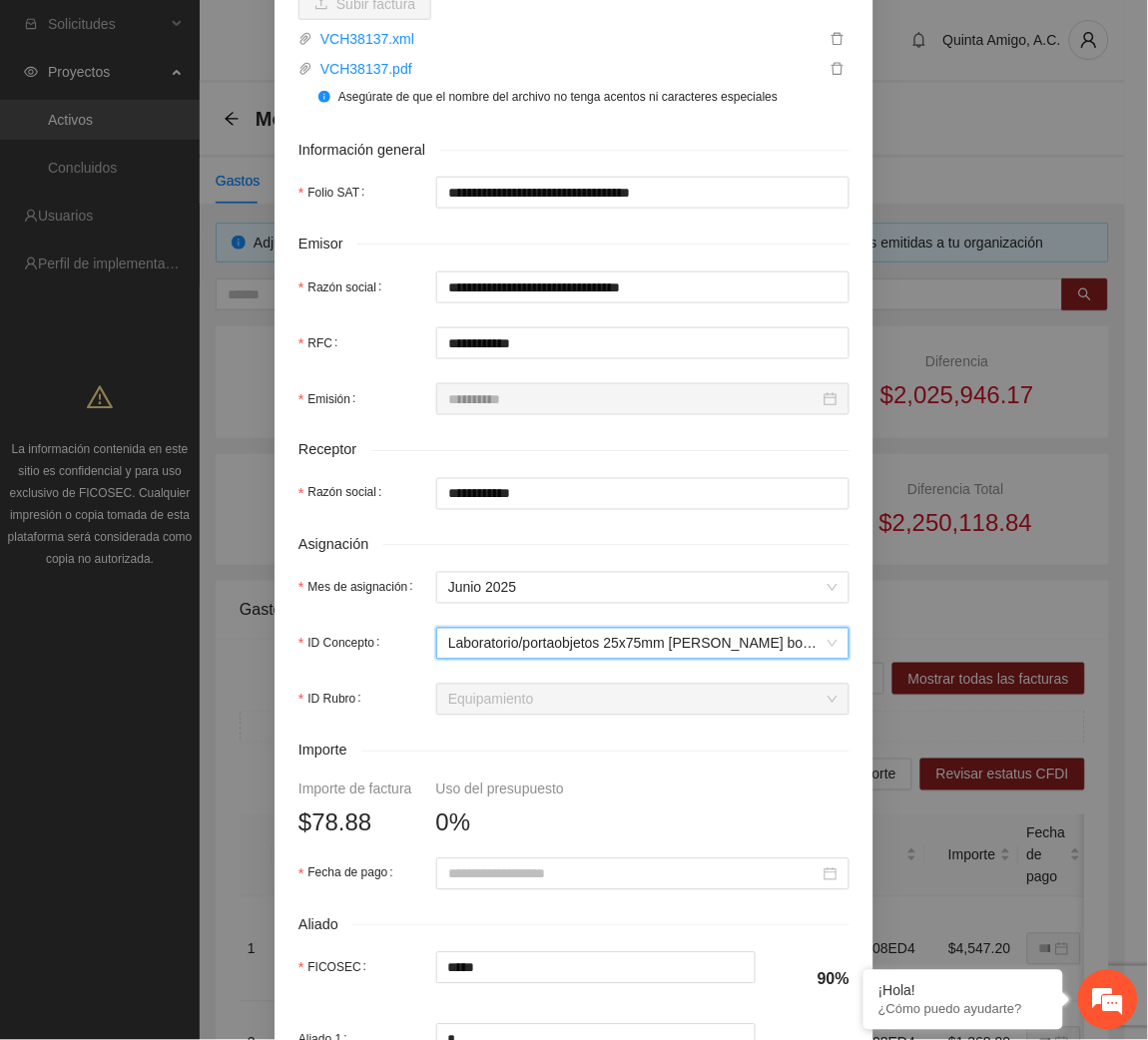 scroll, scrollTop: 297, scrollLeft: 0, axis: vertical 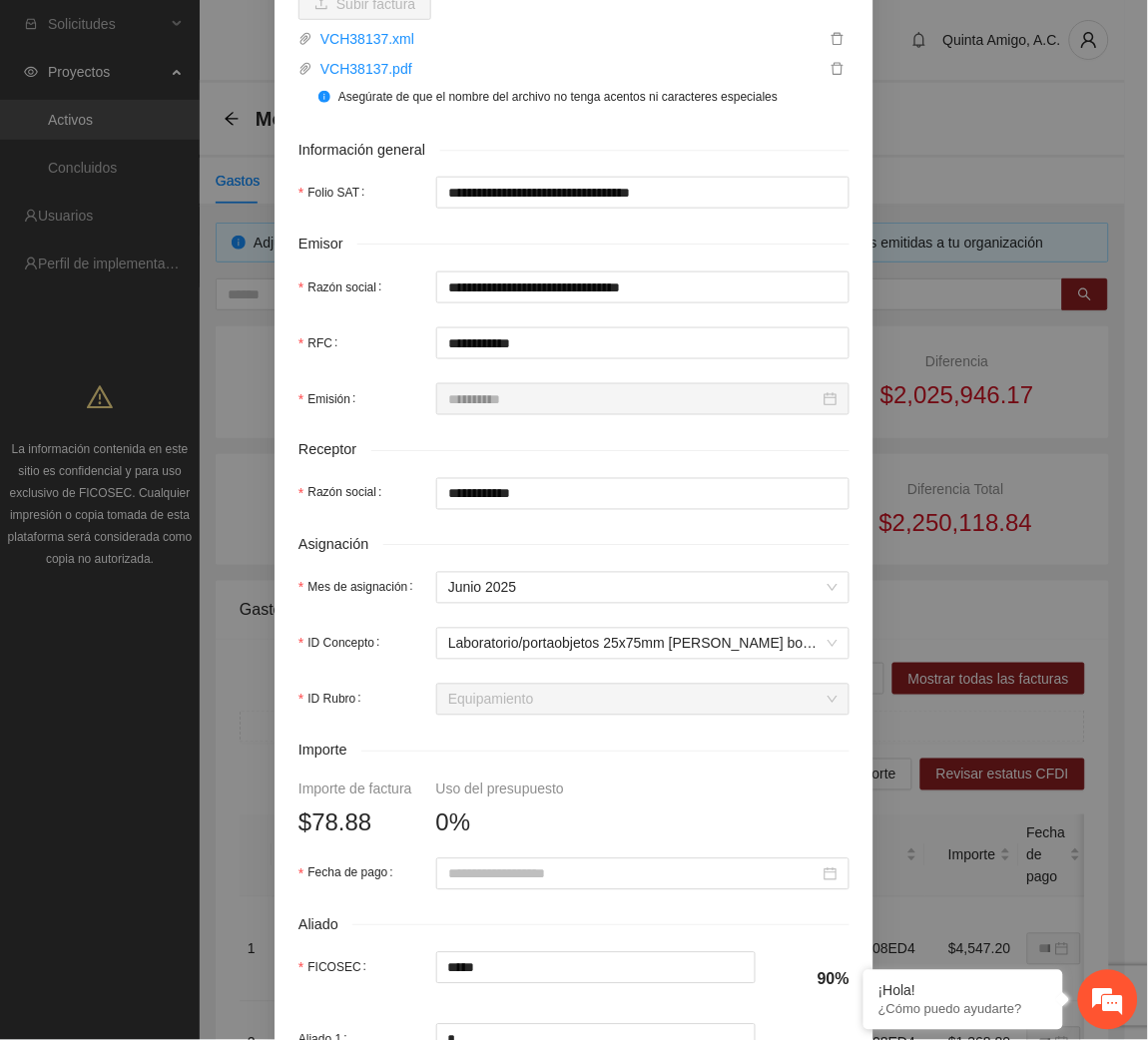 click at bounding box center [643, 874] 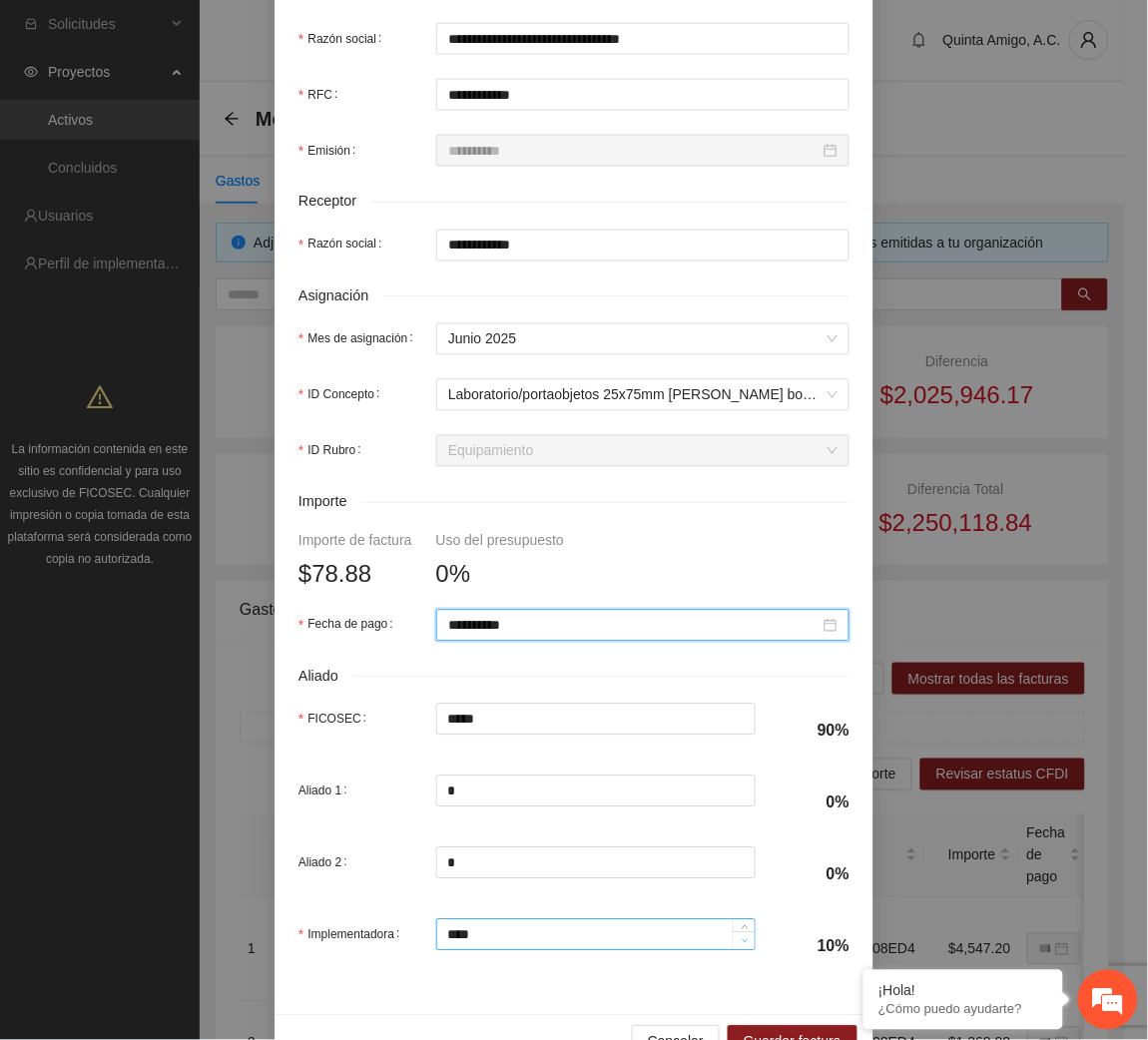 scroll, scrollTop: 601, scrollLeft: 0, axis: vertical 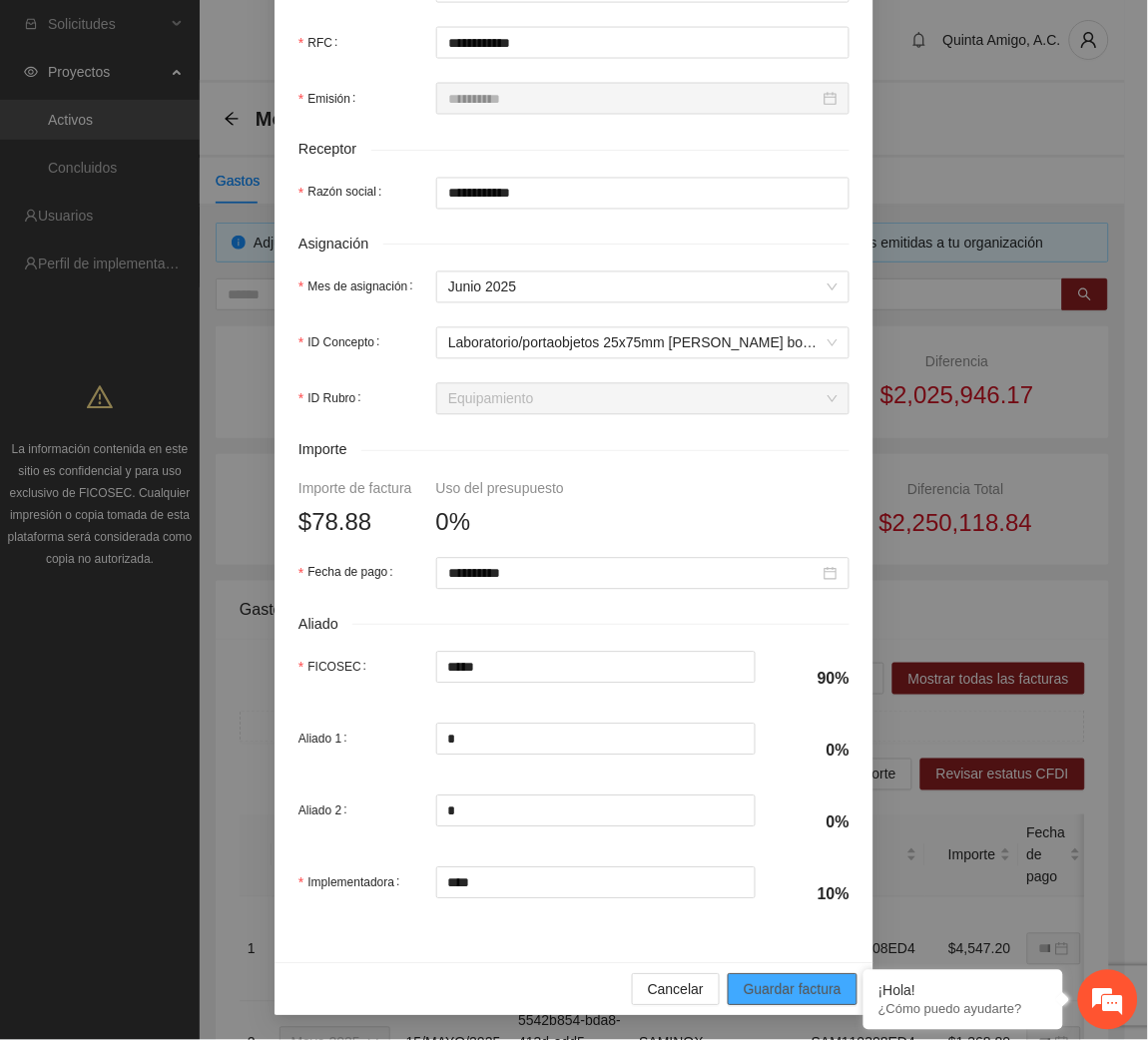 click on "Guardar factura" at bounding box center [793, 990] 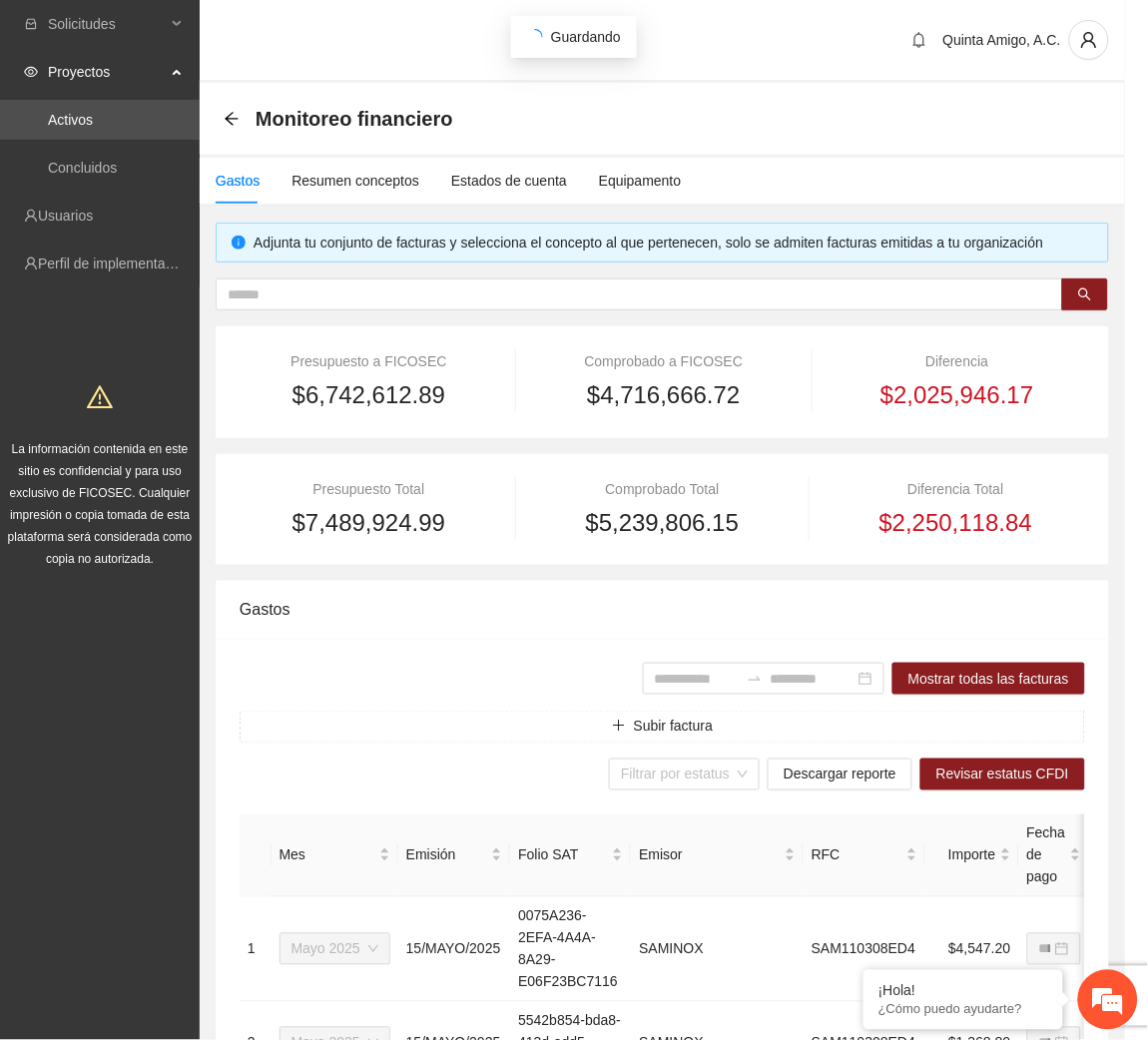 scroll, scrollTop: 441, scrollLeft: 0, axis: vertical 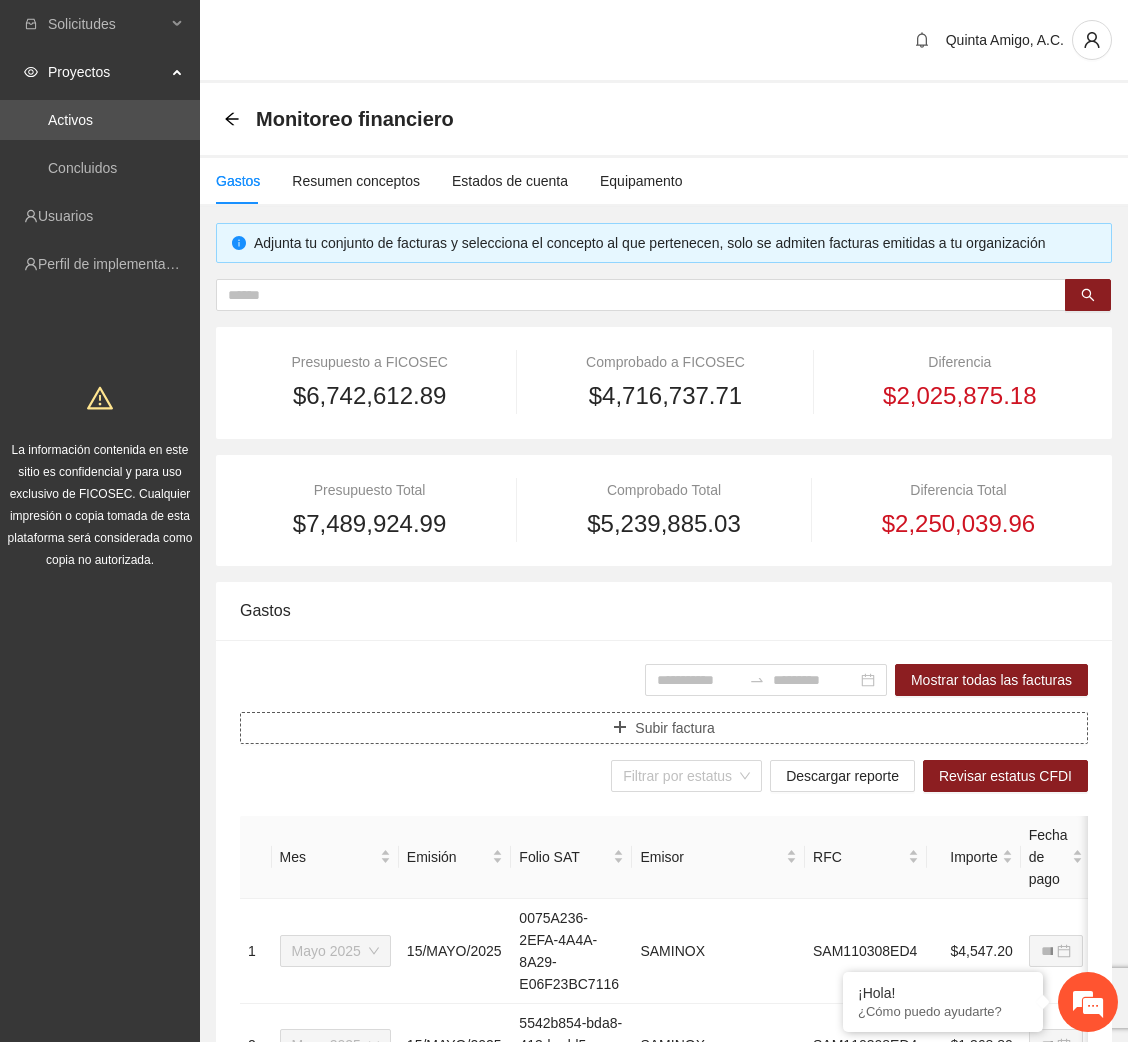 click 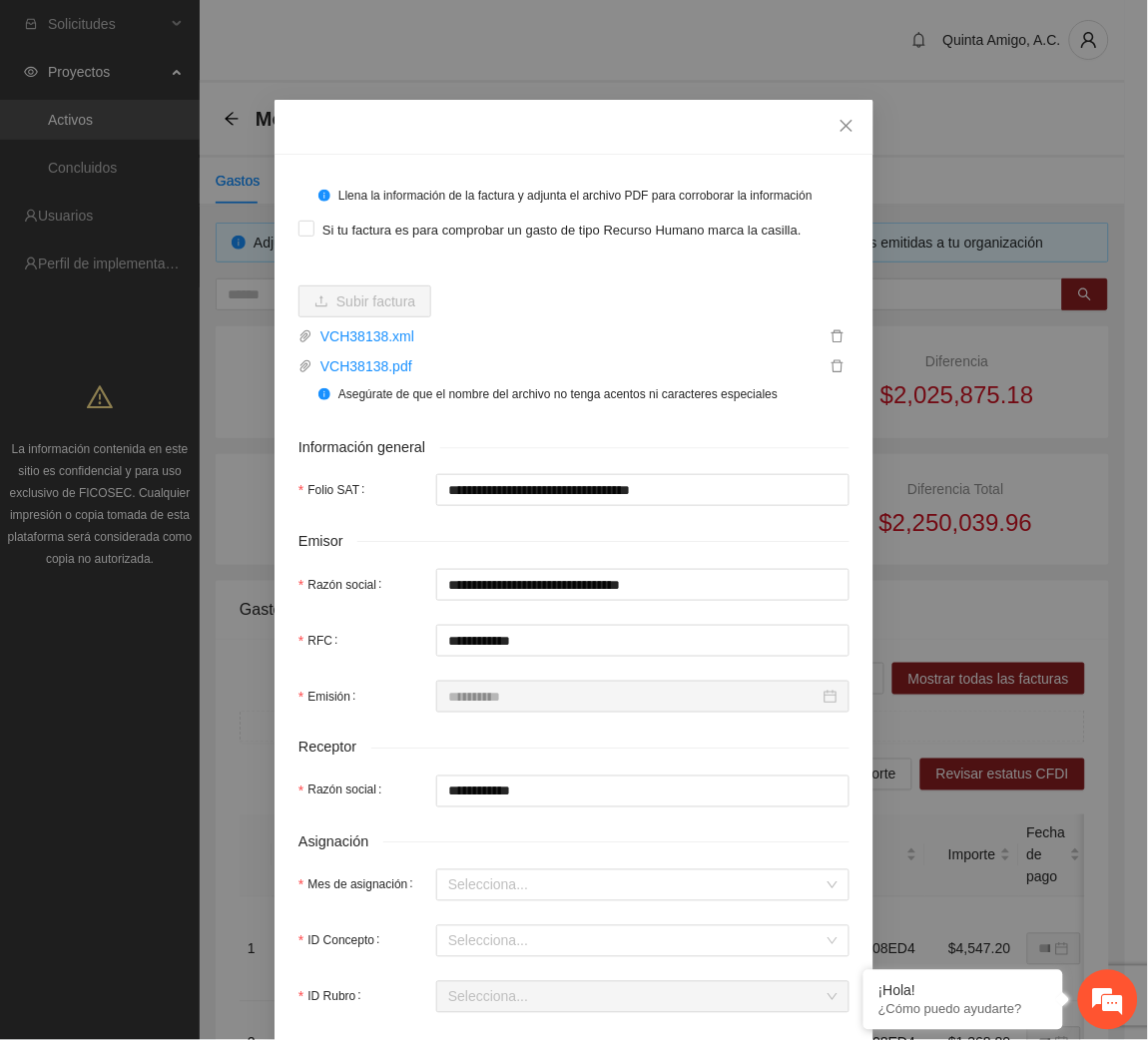 click on "**********" at bounding box center [574, 849] 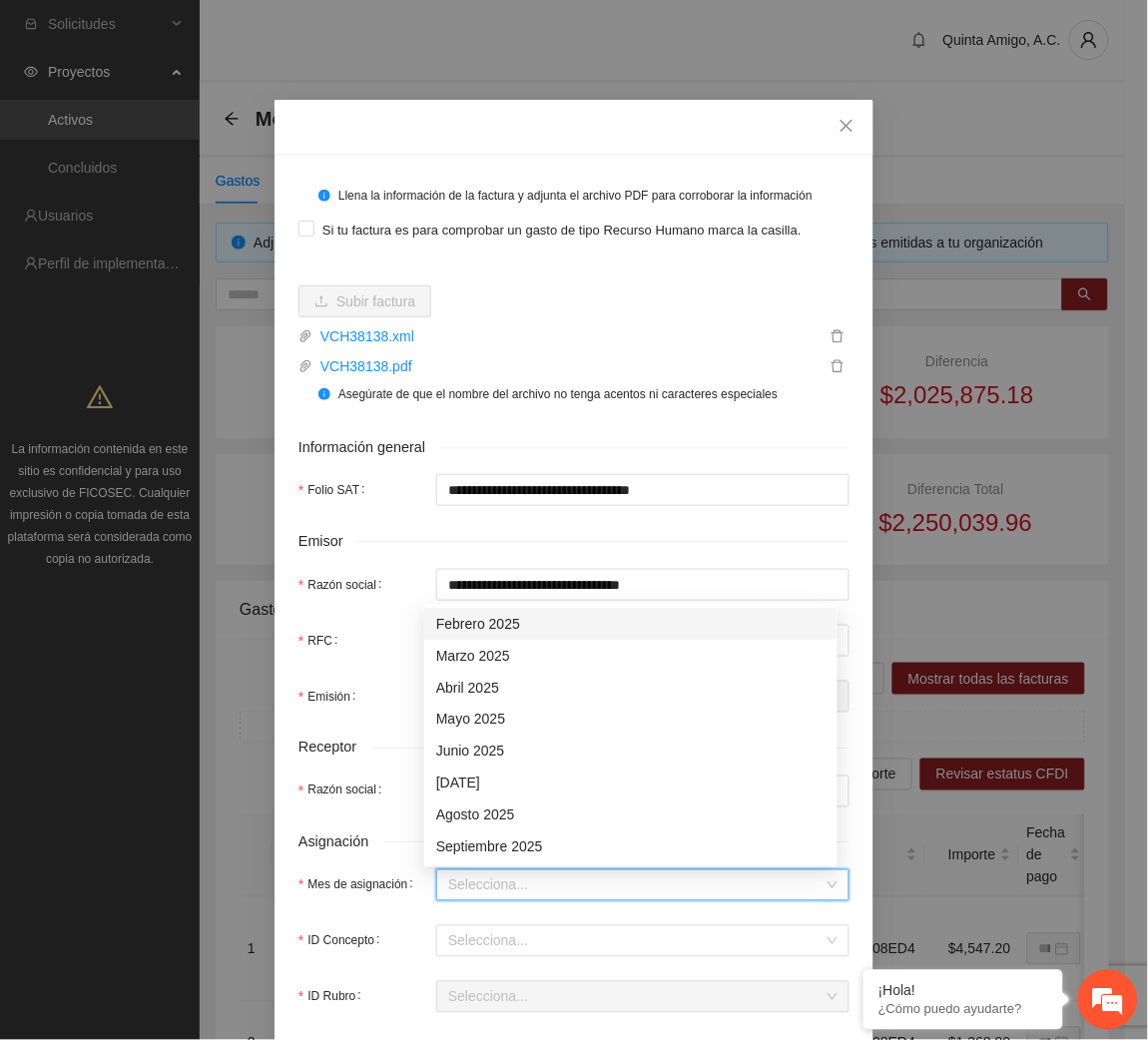 click on "Mes de asignación" at bounding box center [636, 885] 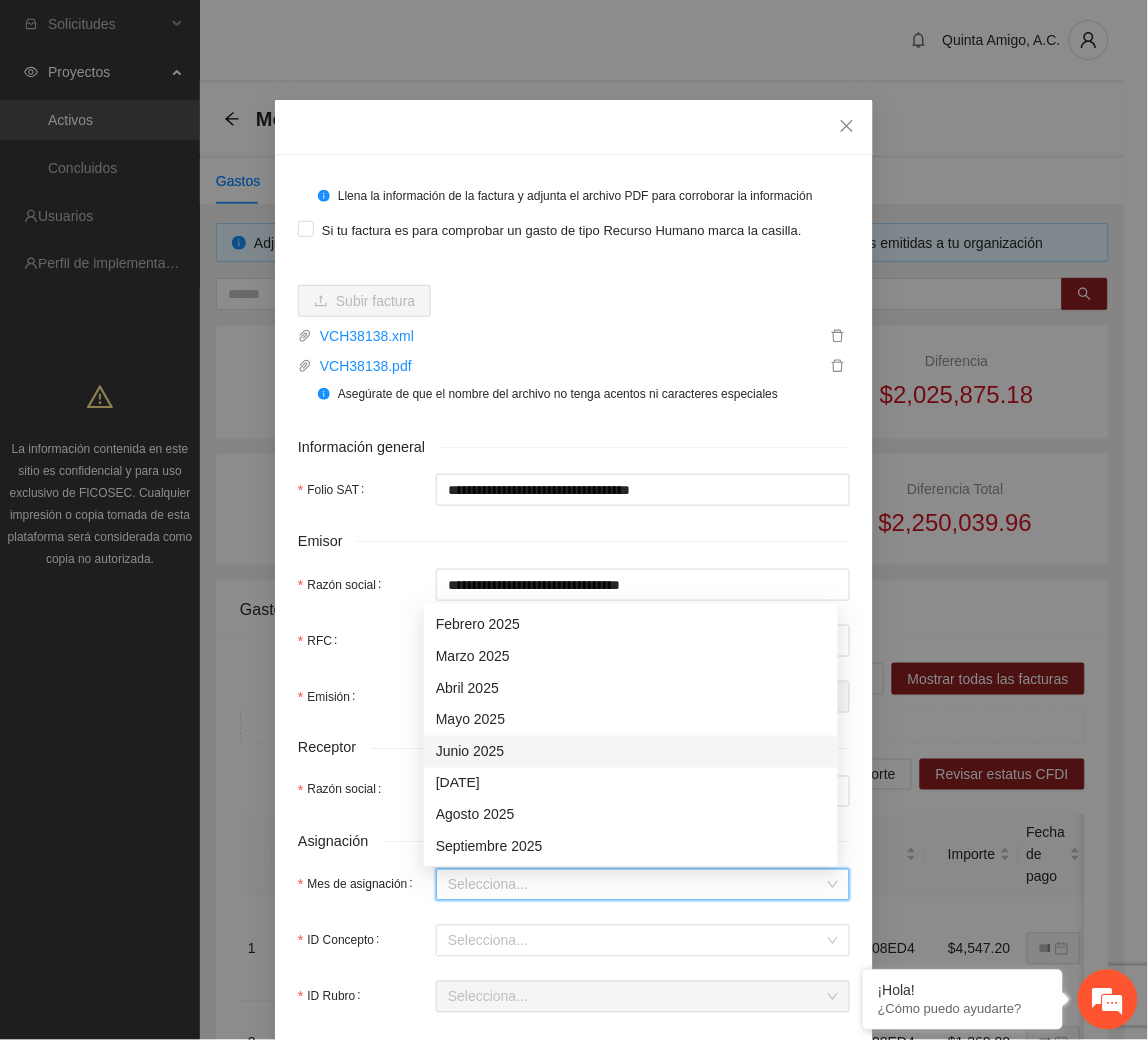 click on "Junio 2025" at bounding box center [631, 752] 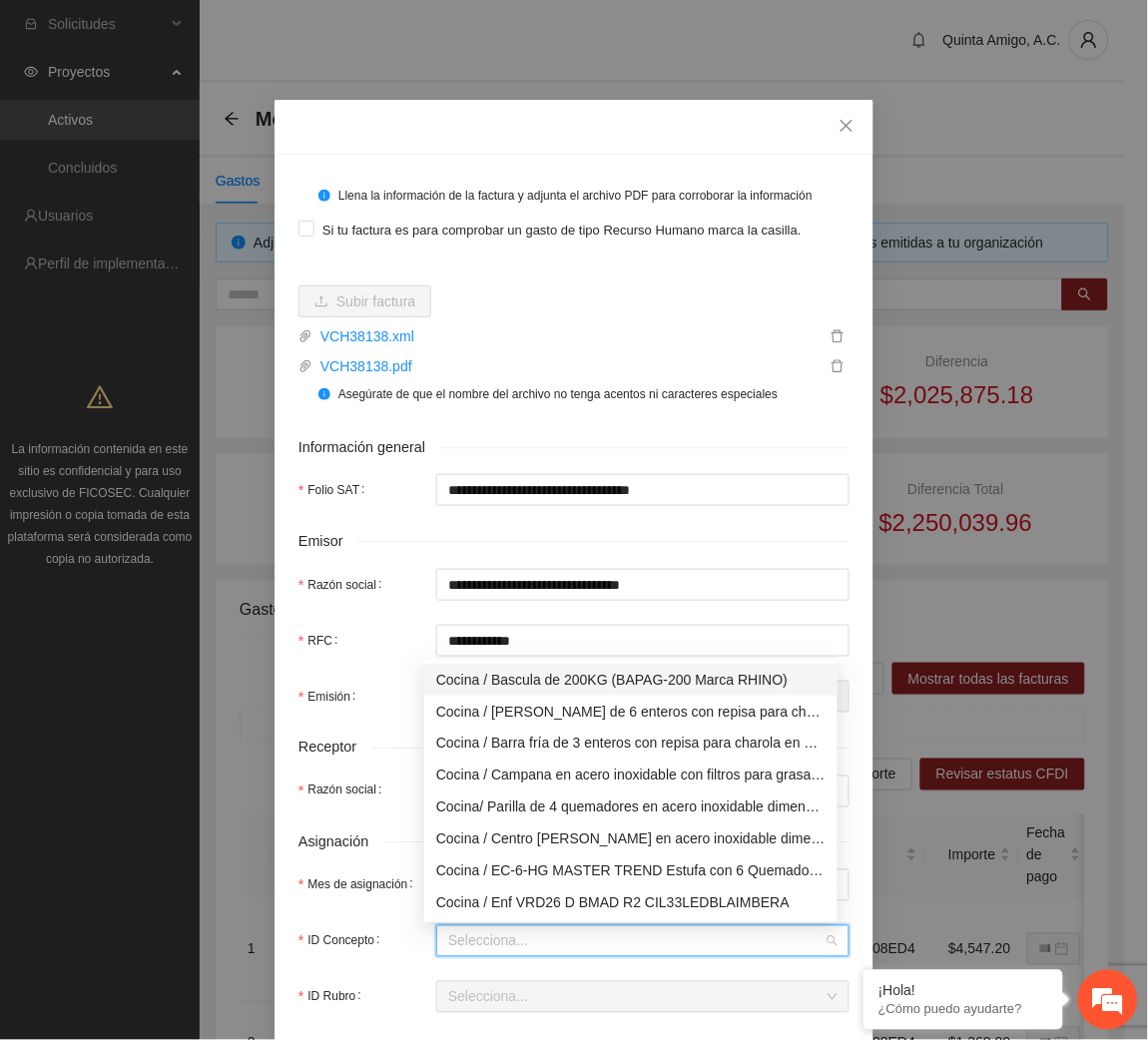 click on "ID Concepto" at bounding box center [636, 941] 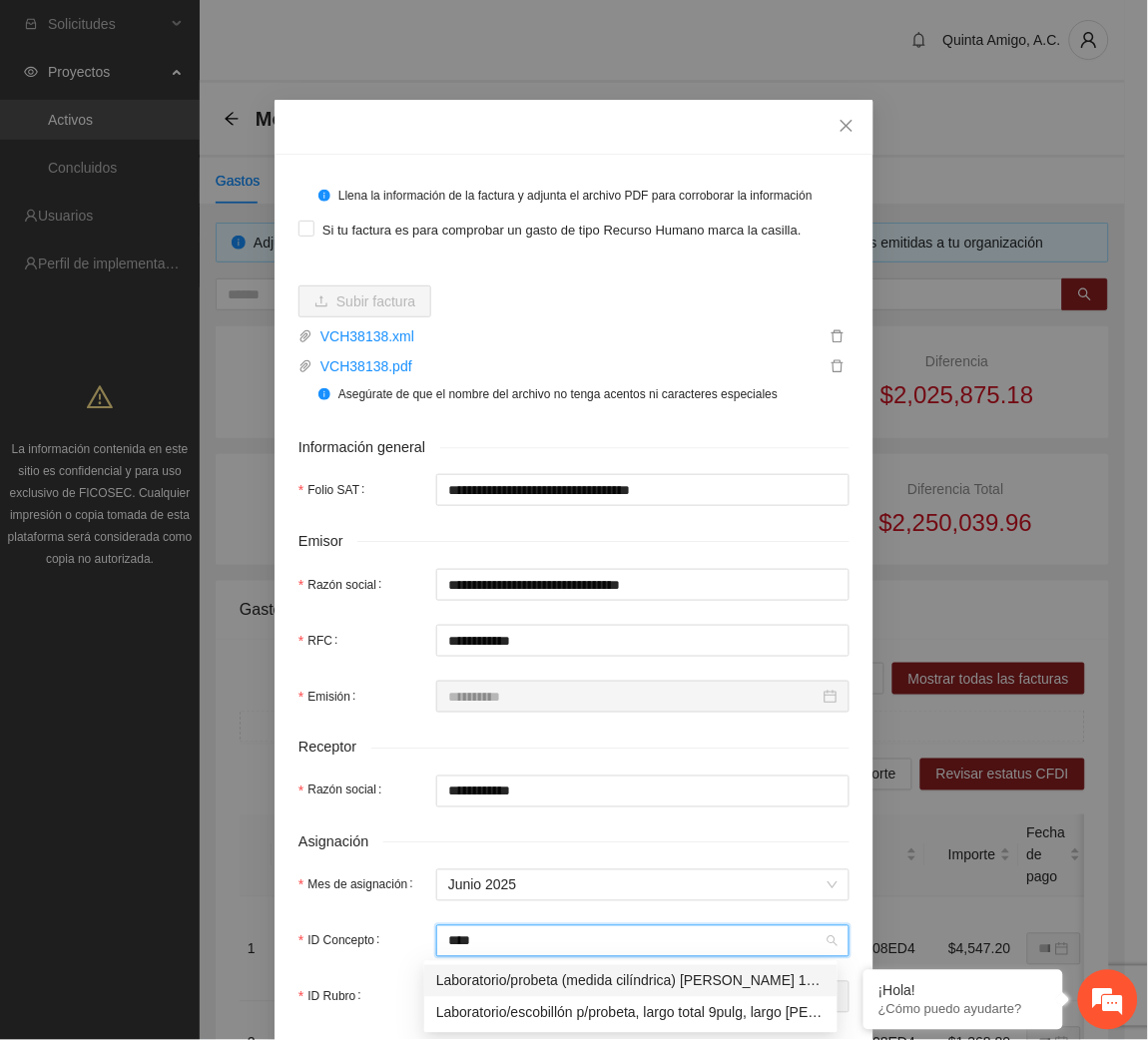 click on "Laboratorio/probeta (medida cilíndrica) [PERSON_NAME] 100ml clase b línea blanca pieza(s) con 1 pieza(s)  KIMAX" at bounding box center (631, 981) 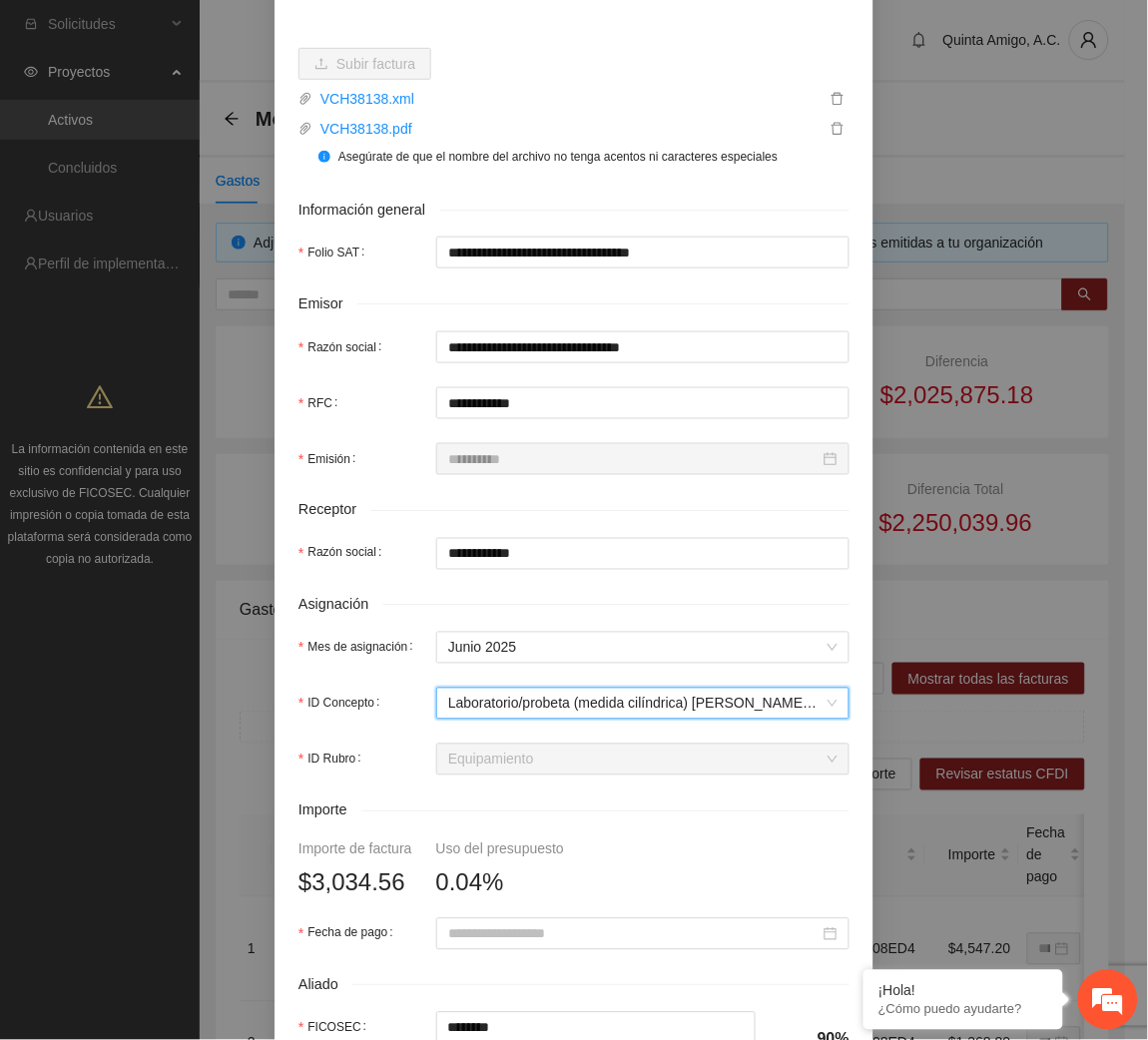 scroll, scrollTop: 266, scrollLeft: 0, axis: vertical 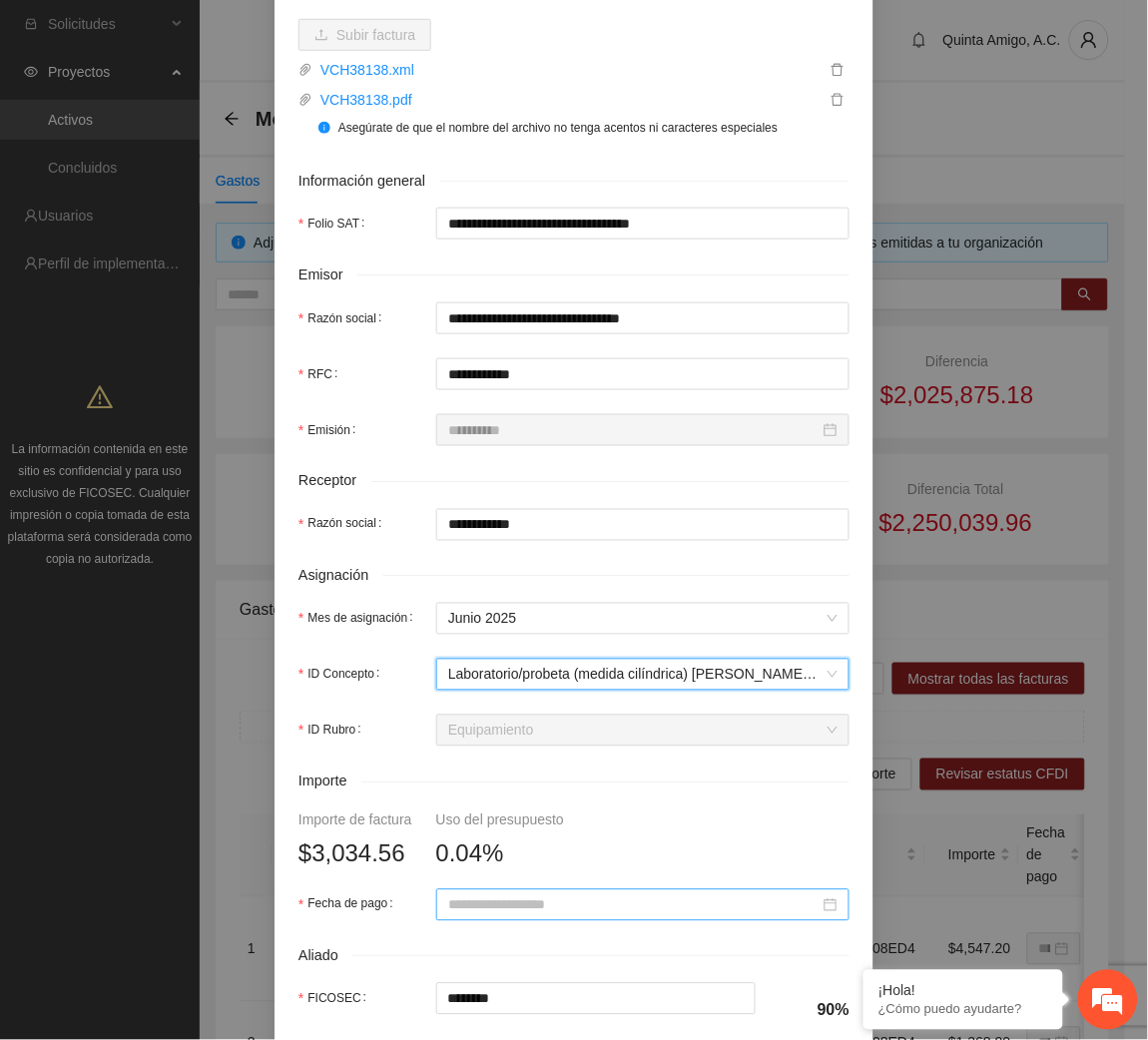 click on "Fecha de pago" at bounding box center [634, 905] 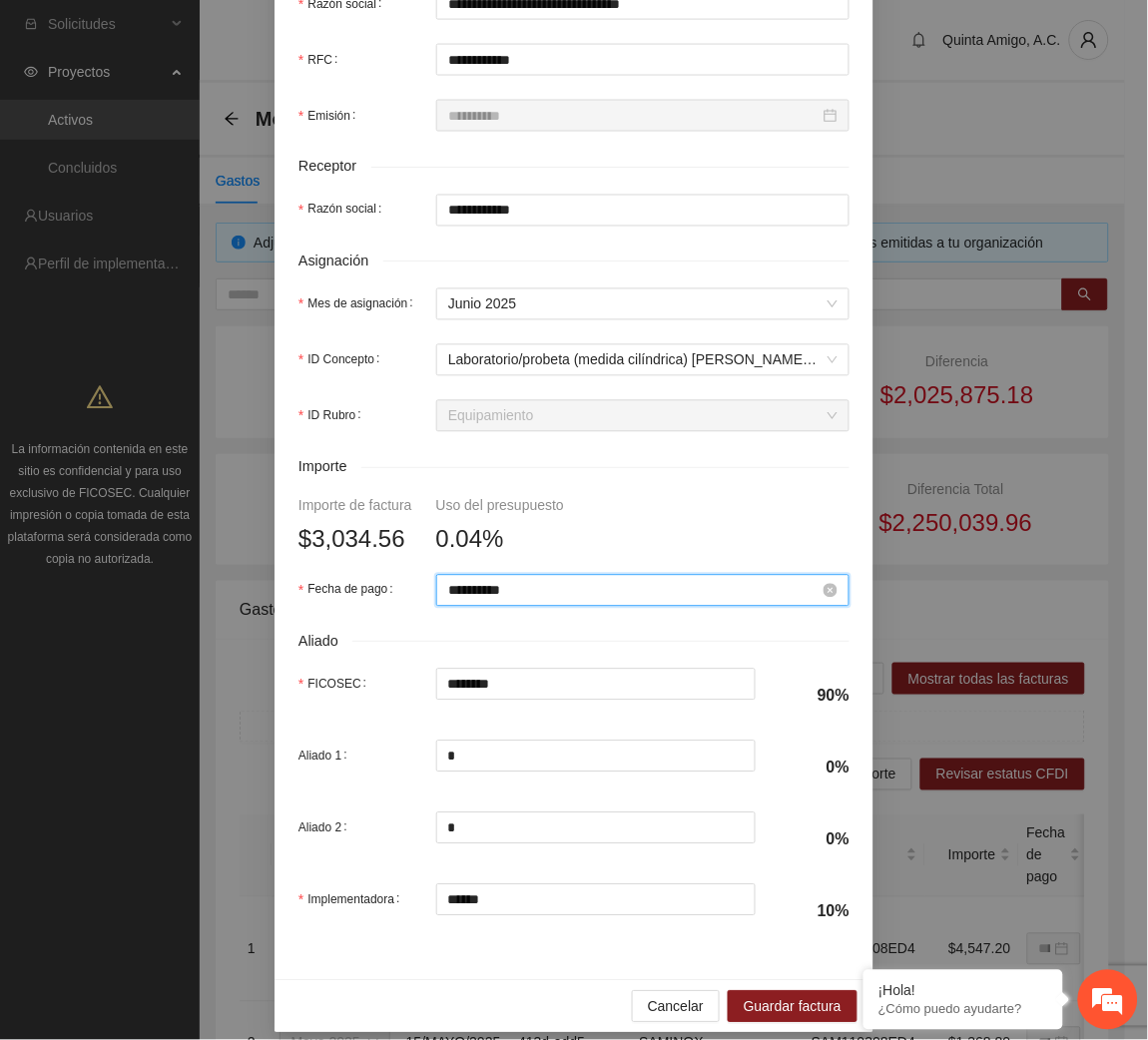scroll, scrollTop: 601, scrollLeft: 0, axis: vertical 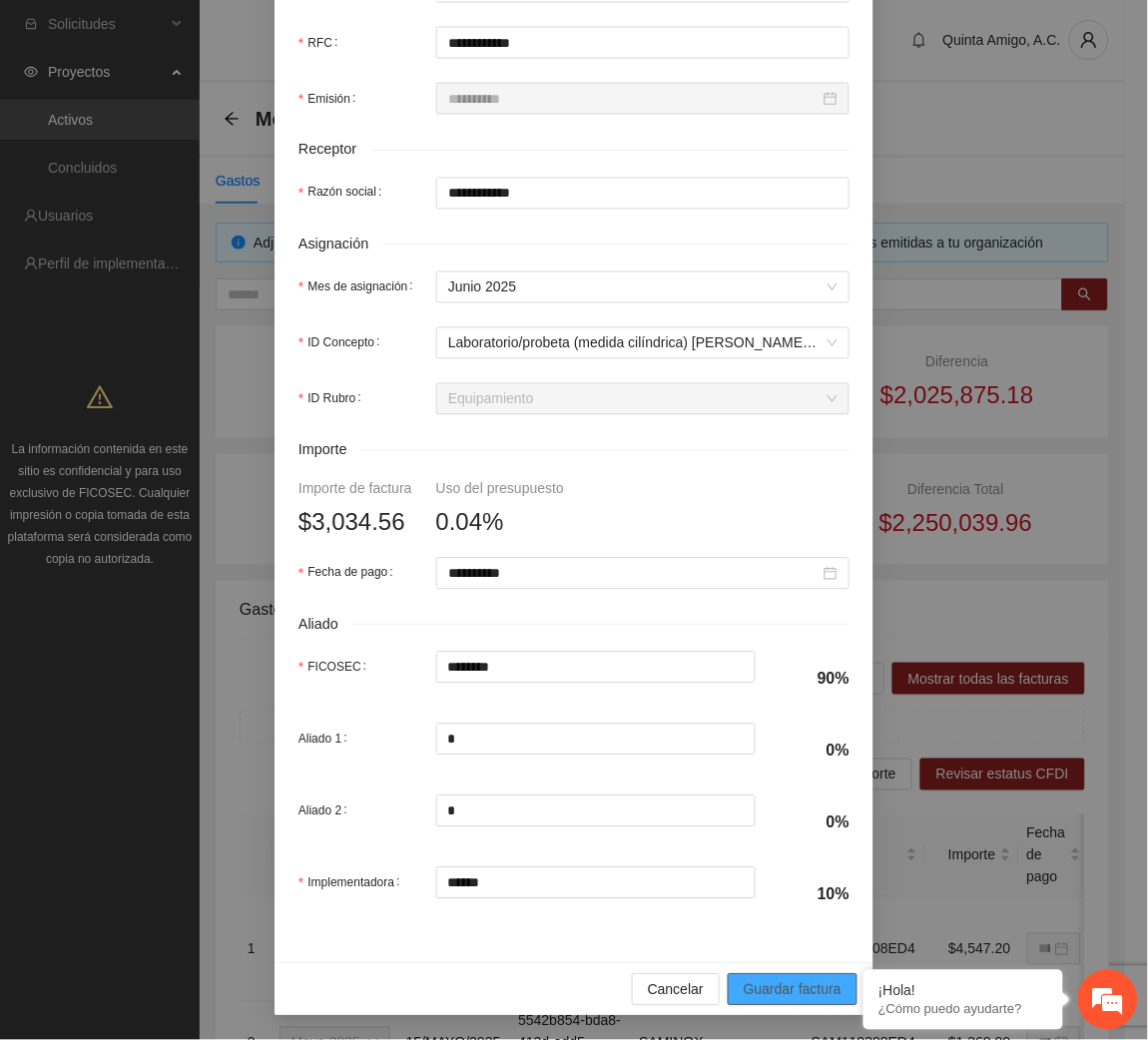 click on "Guardar factura" at bounding box center [793, 990] 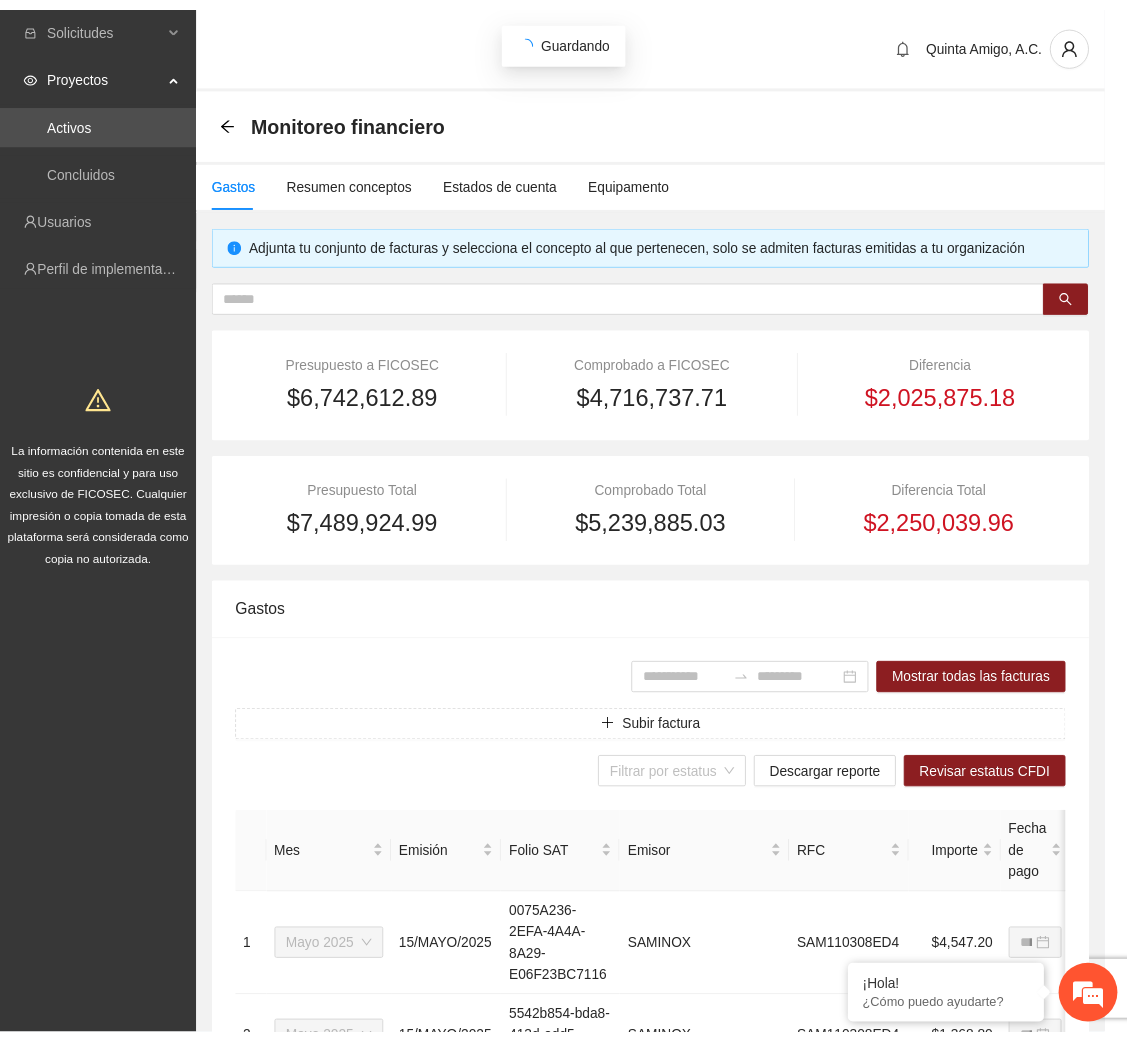 scroll, scrollTop: 442, scrollLeft: 0, axis: vertical 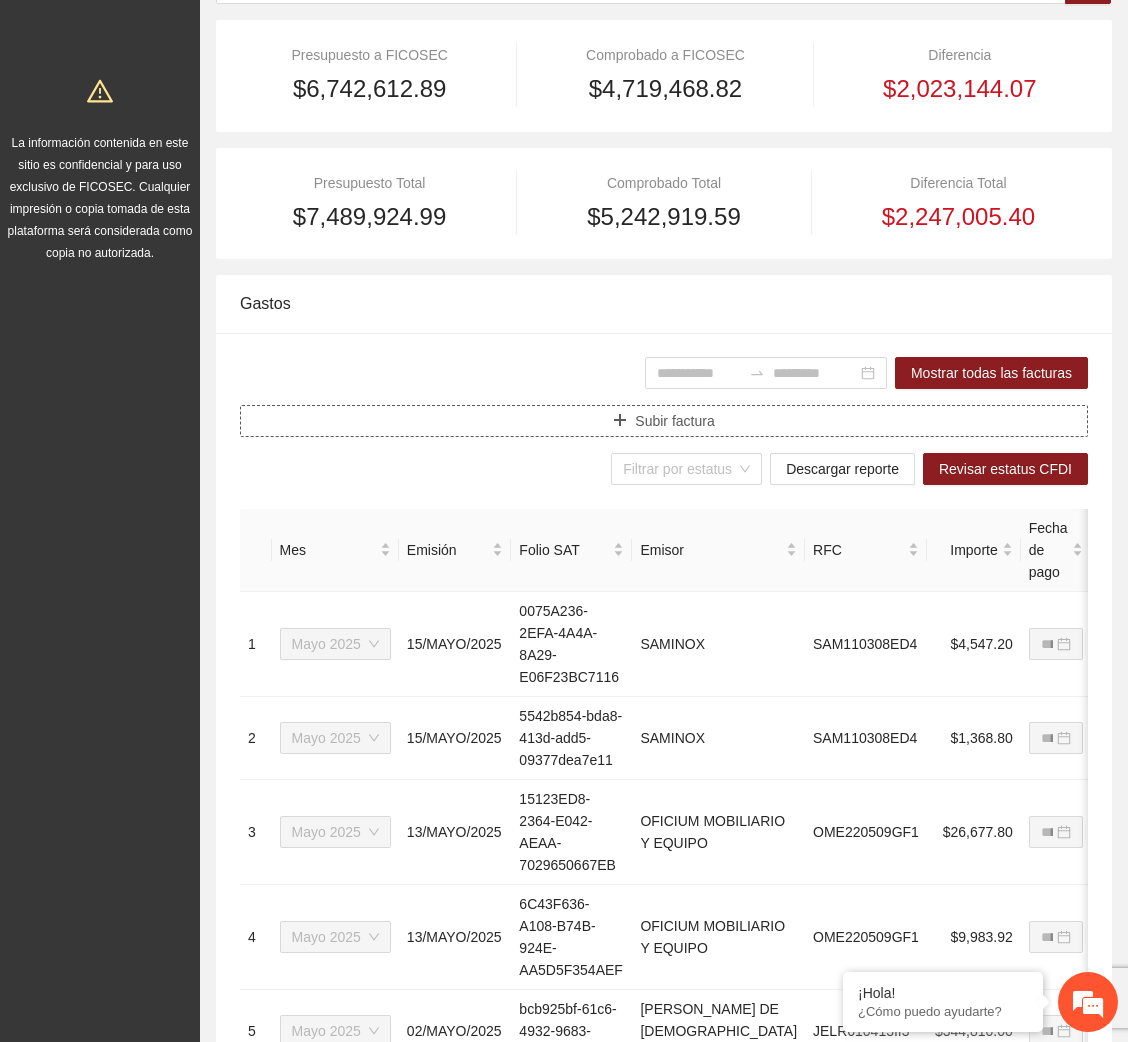 drag, startPoint x: 644, startPoint y: 418, endPoint x: 695, endPoint y: 410, distance: 51.62364 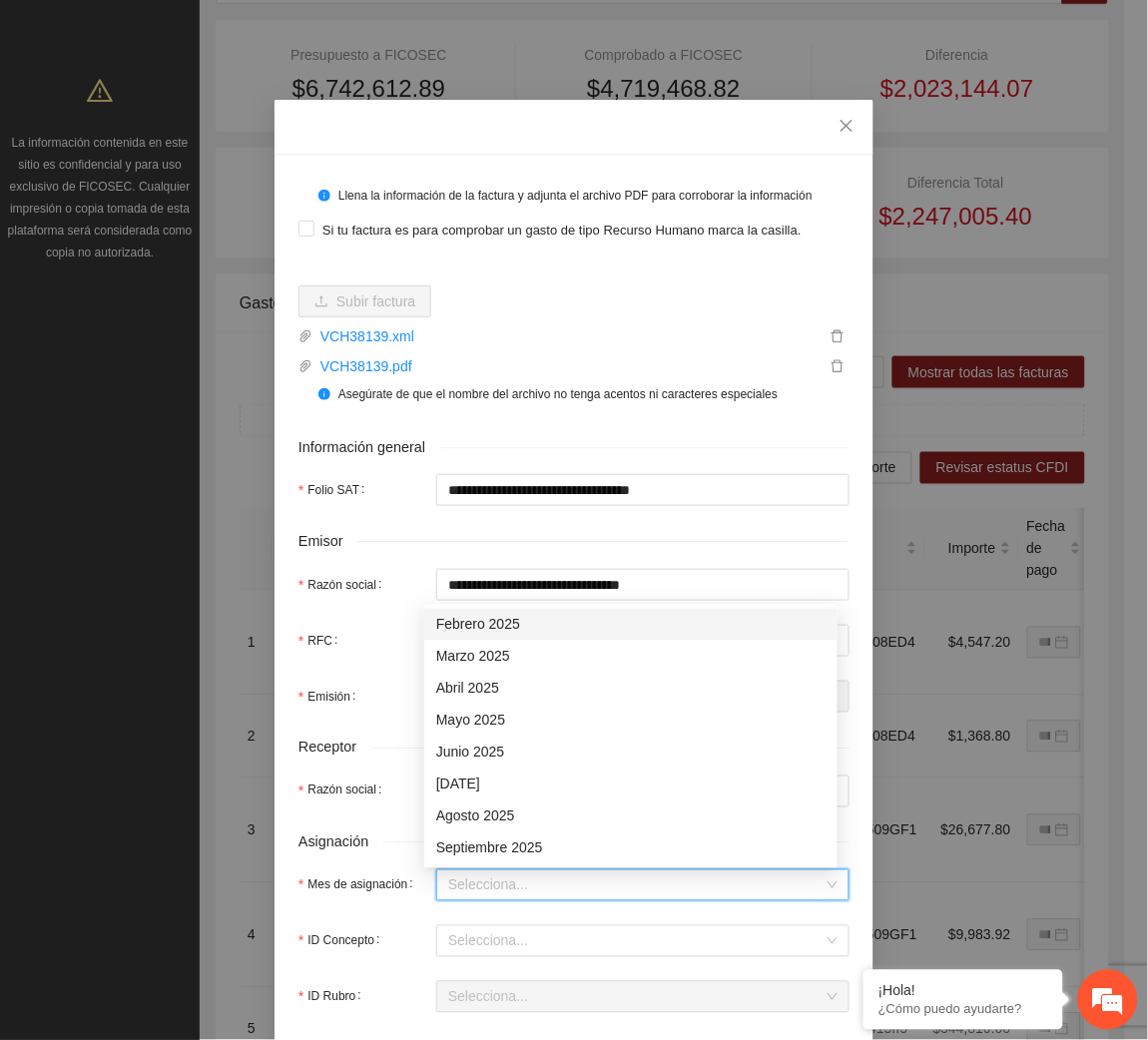 click on "Mes de asignación" at bounding box center (636, 885) 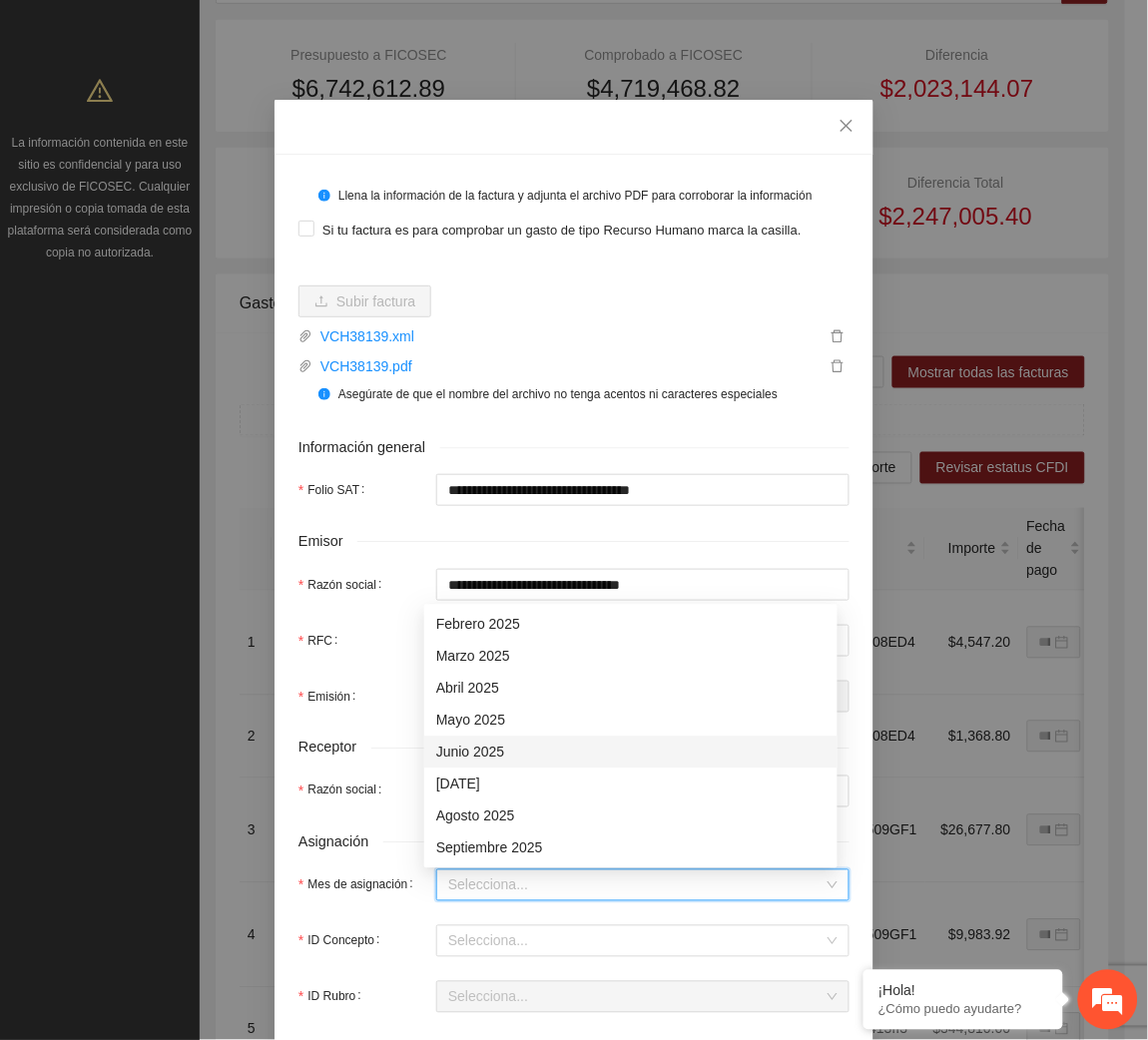 click on "Junio 2025" at bounding box center (631, 753) 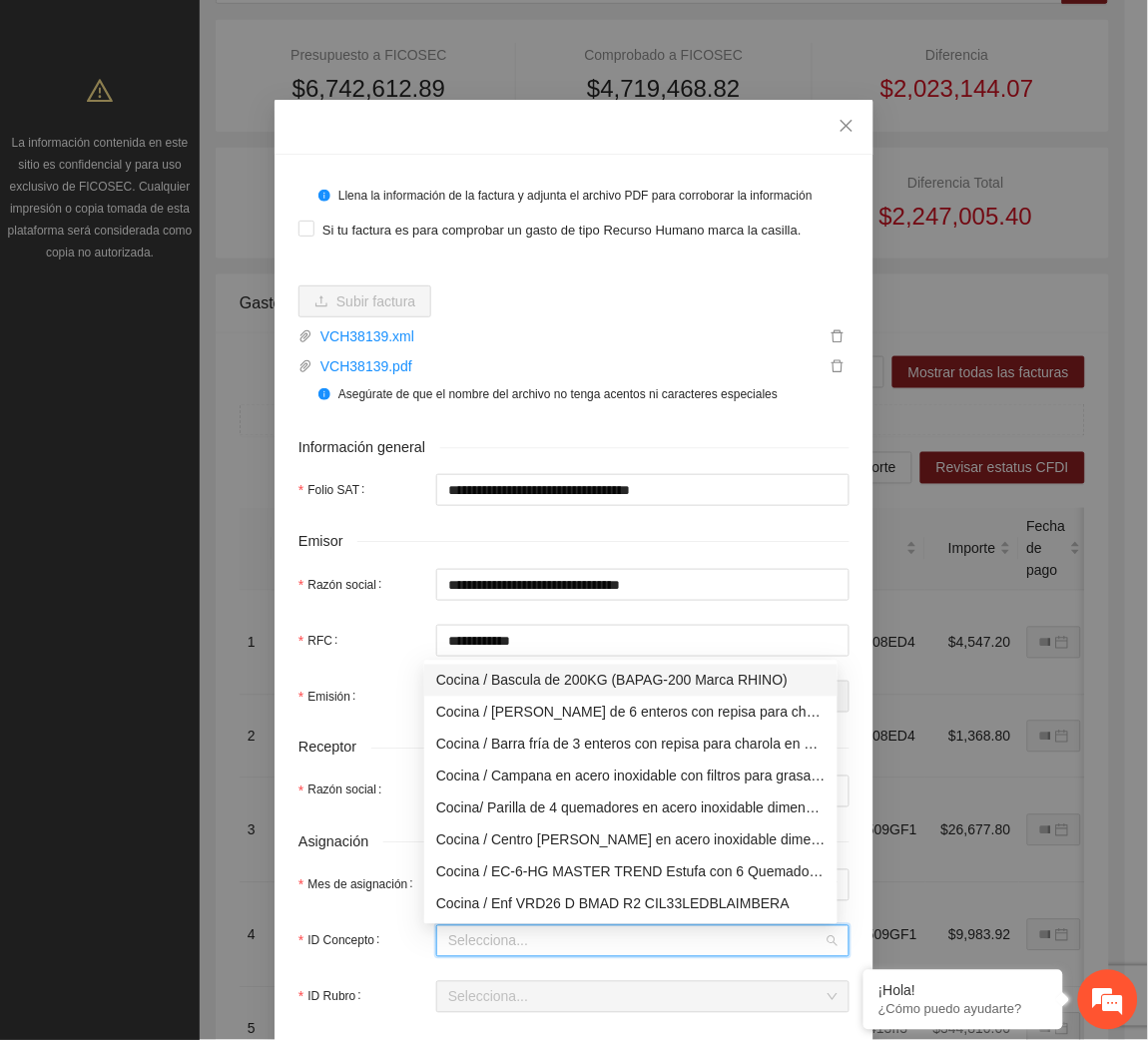 click on "ID Concepto" at bounding box center (636, 941) 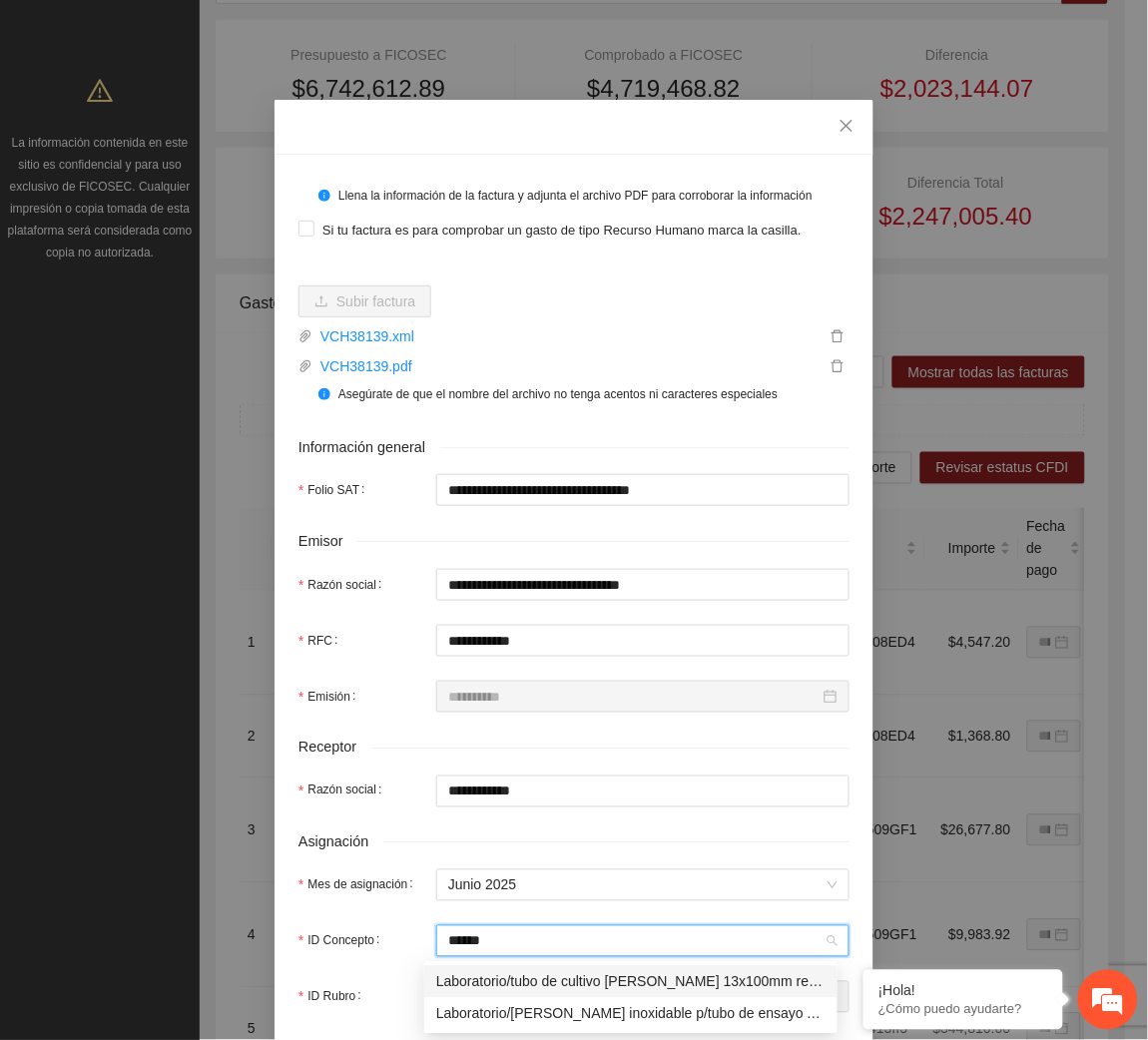 click on "Laboratorio/tubo de cultivo [PERSON_NAME] 13x100mm reusable s/labio pieza(s) con 1 pieza(s) PYREX" at bounding box center (631, 982) 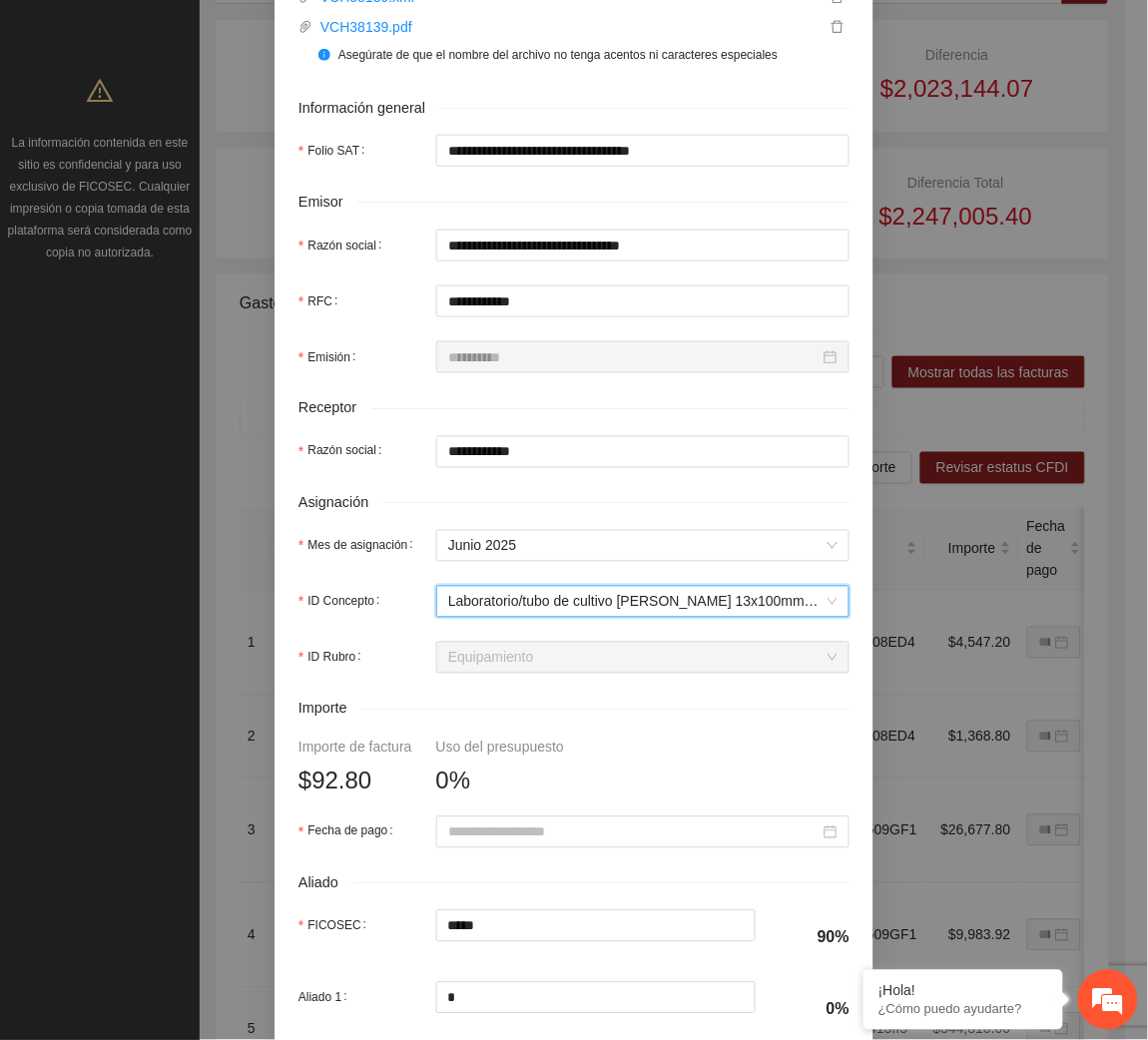 scroll, scrollTop: 356, scrollLeft: 0, axis: vertical 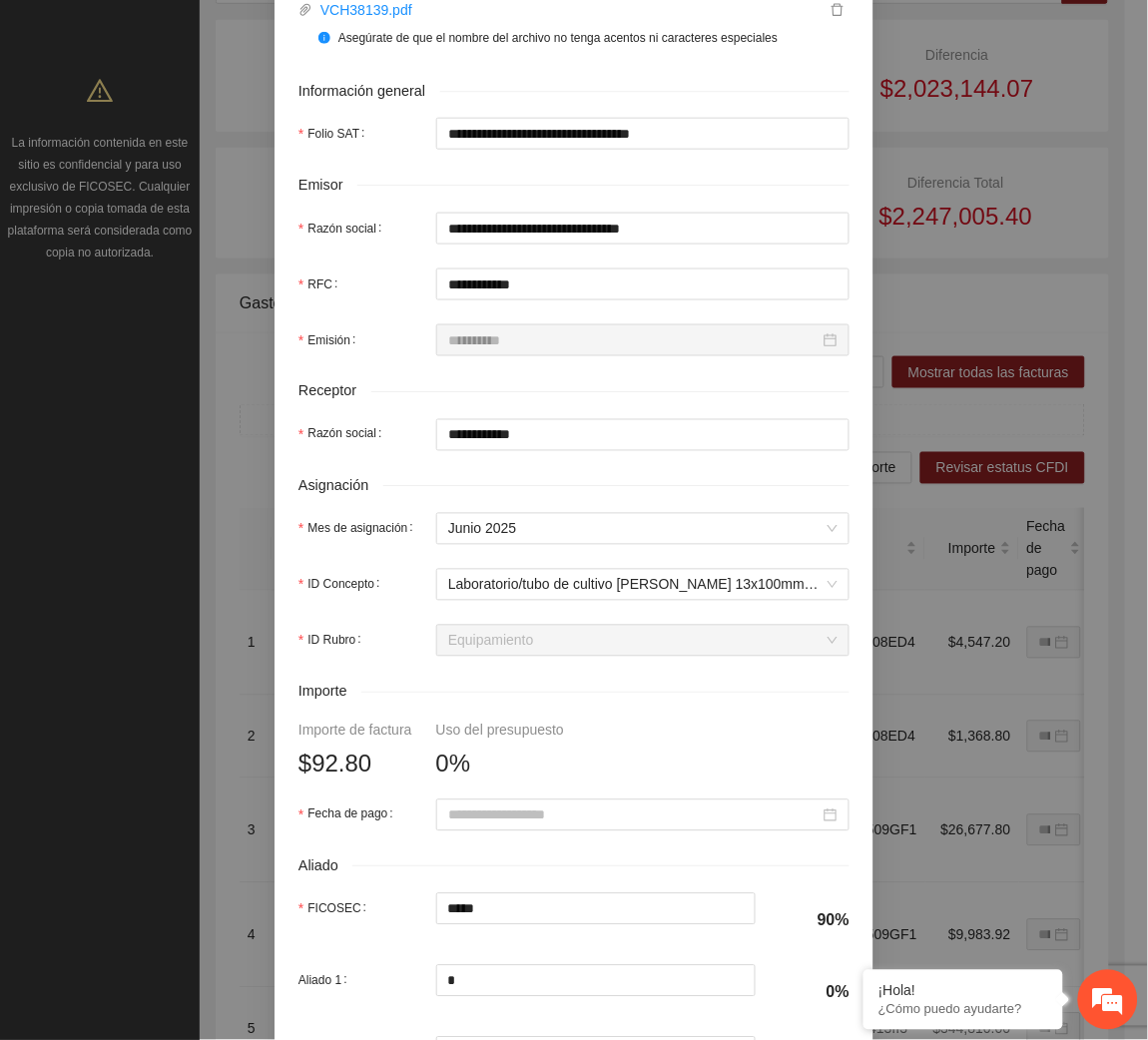 click on "**********" at bounding box center [574, 493] 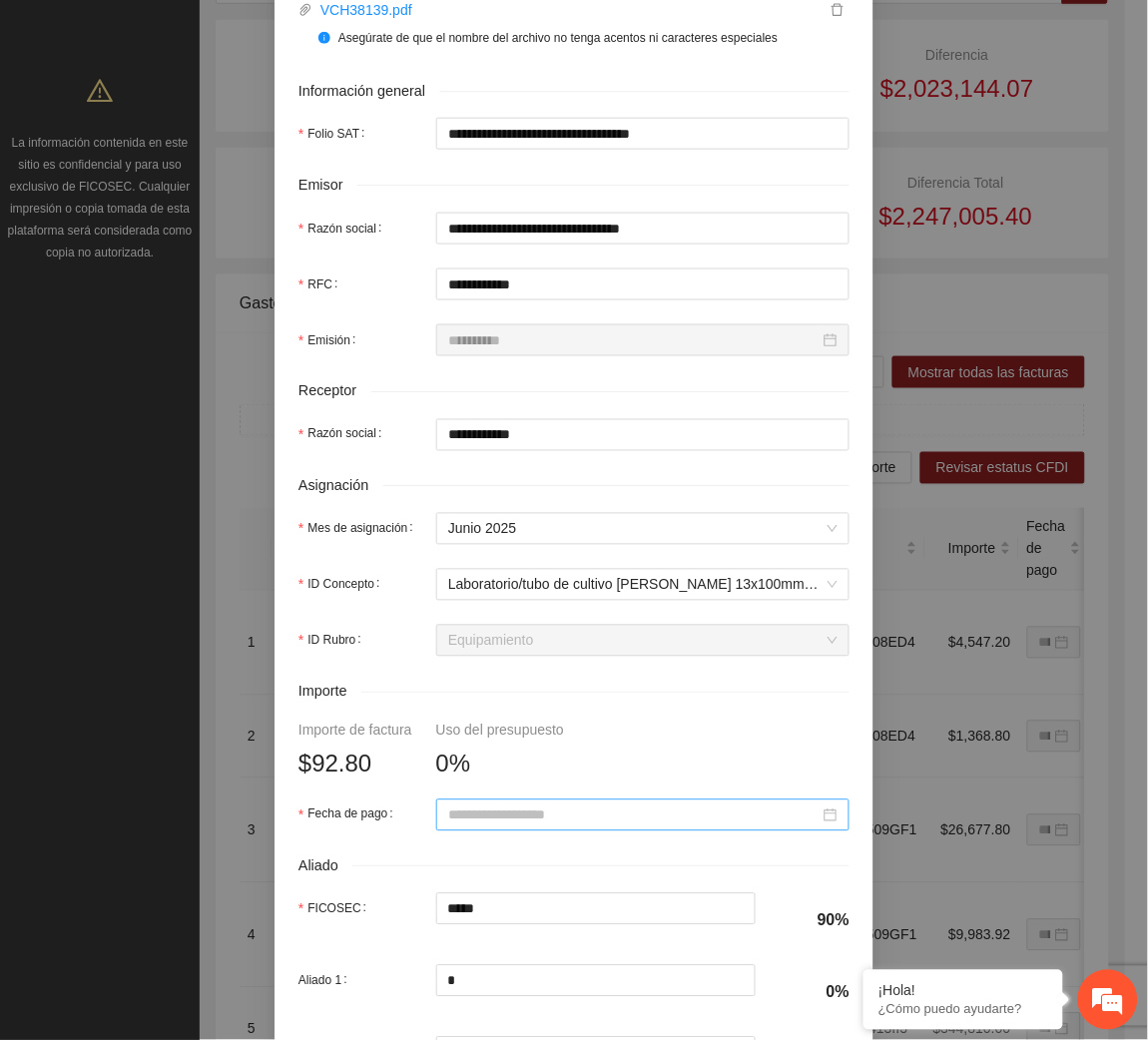 click on "Fecha de pago" at bounding box center [634, 815] 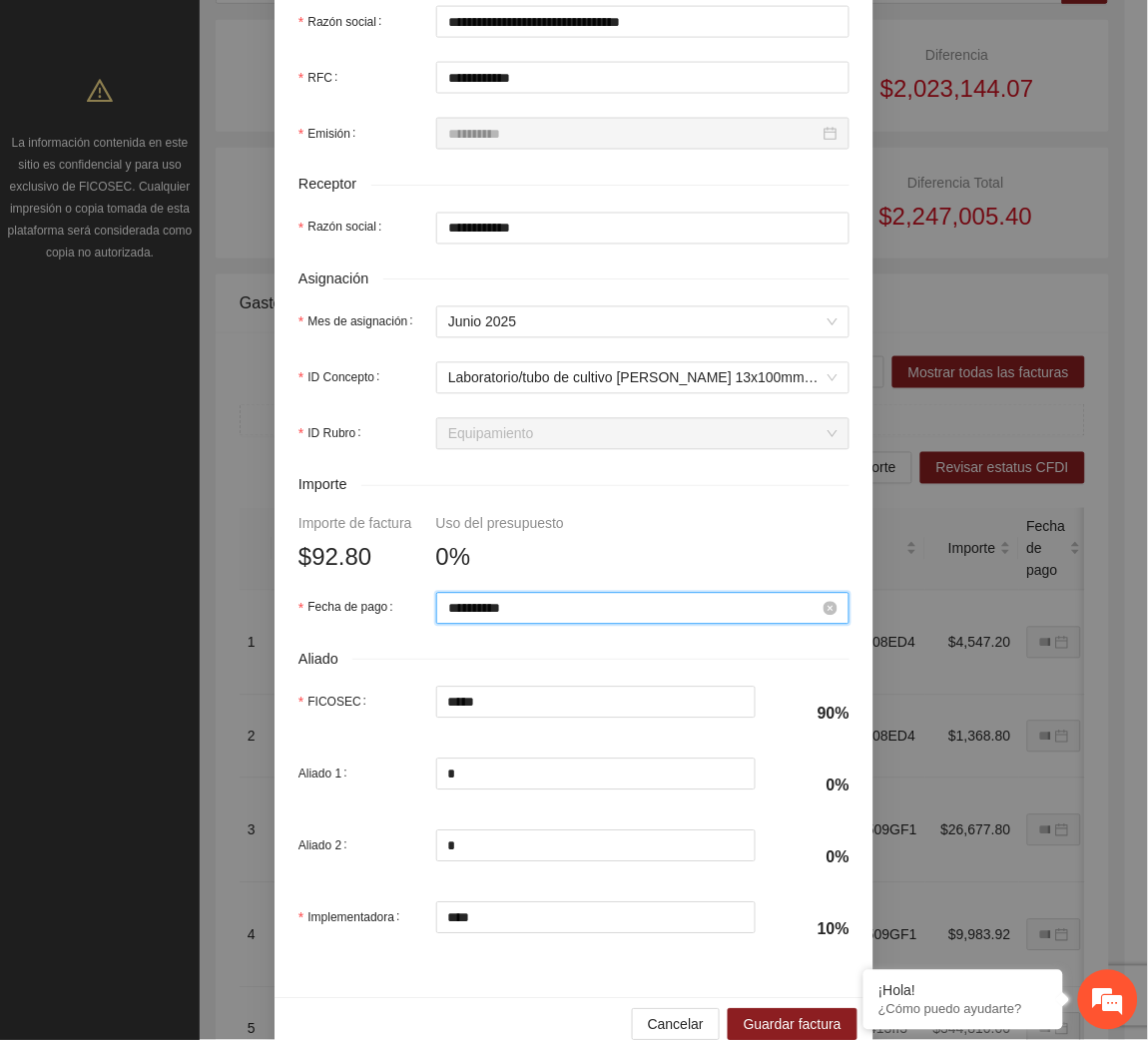 scroll, scrollTop: 601, scrollLeft: 0, axis: vertical 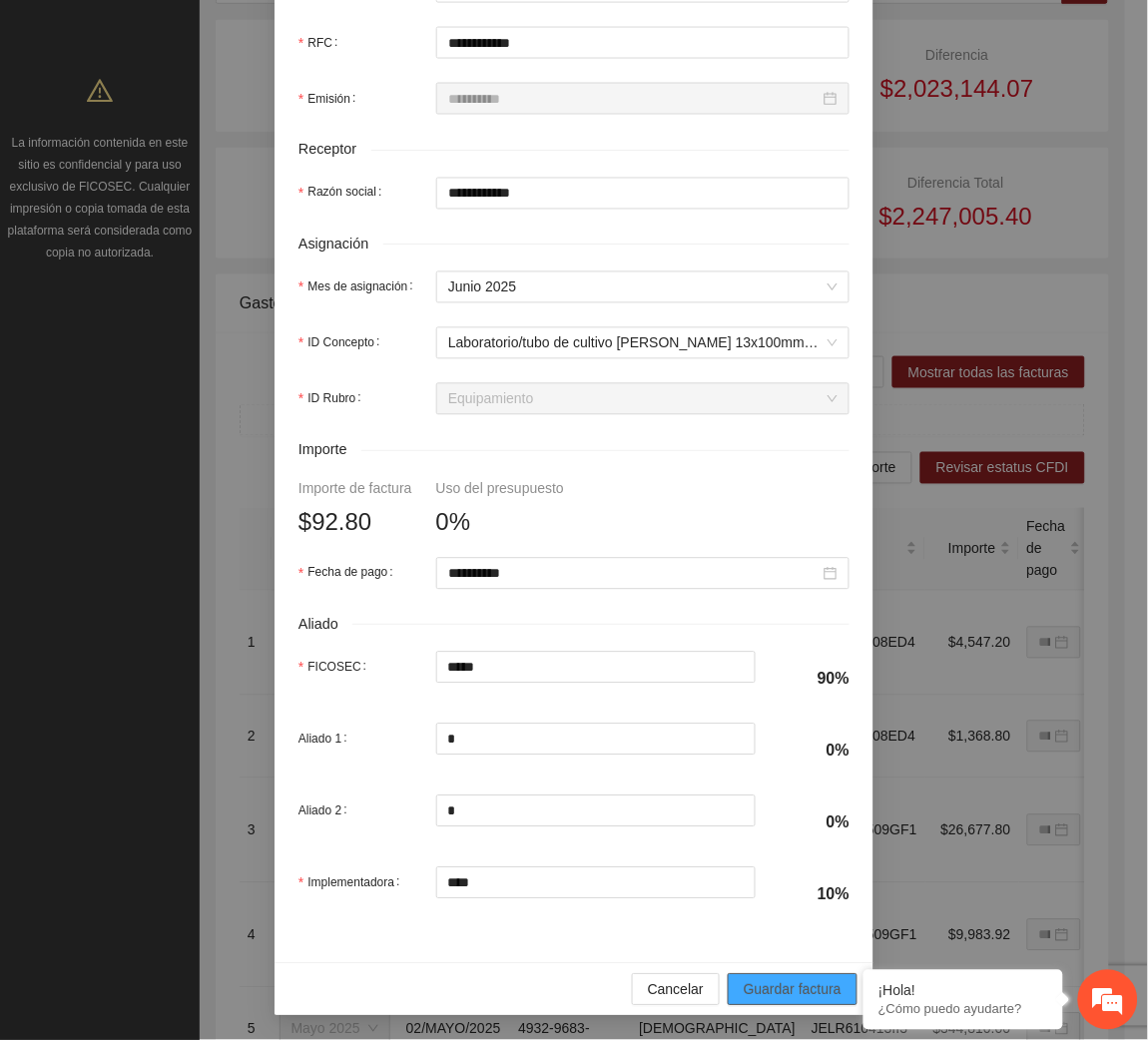 click on "Guardar factura" at bounding box center [793, 990] 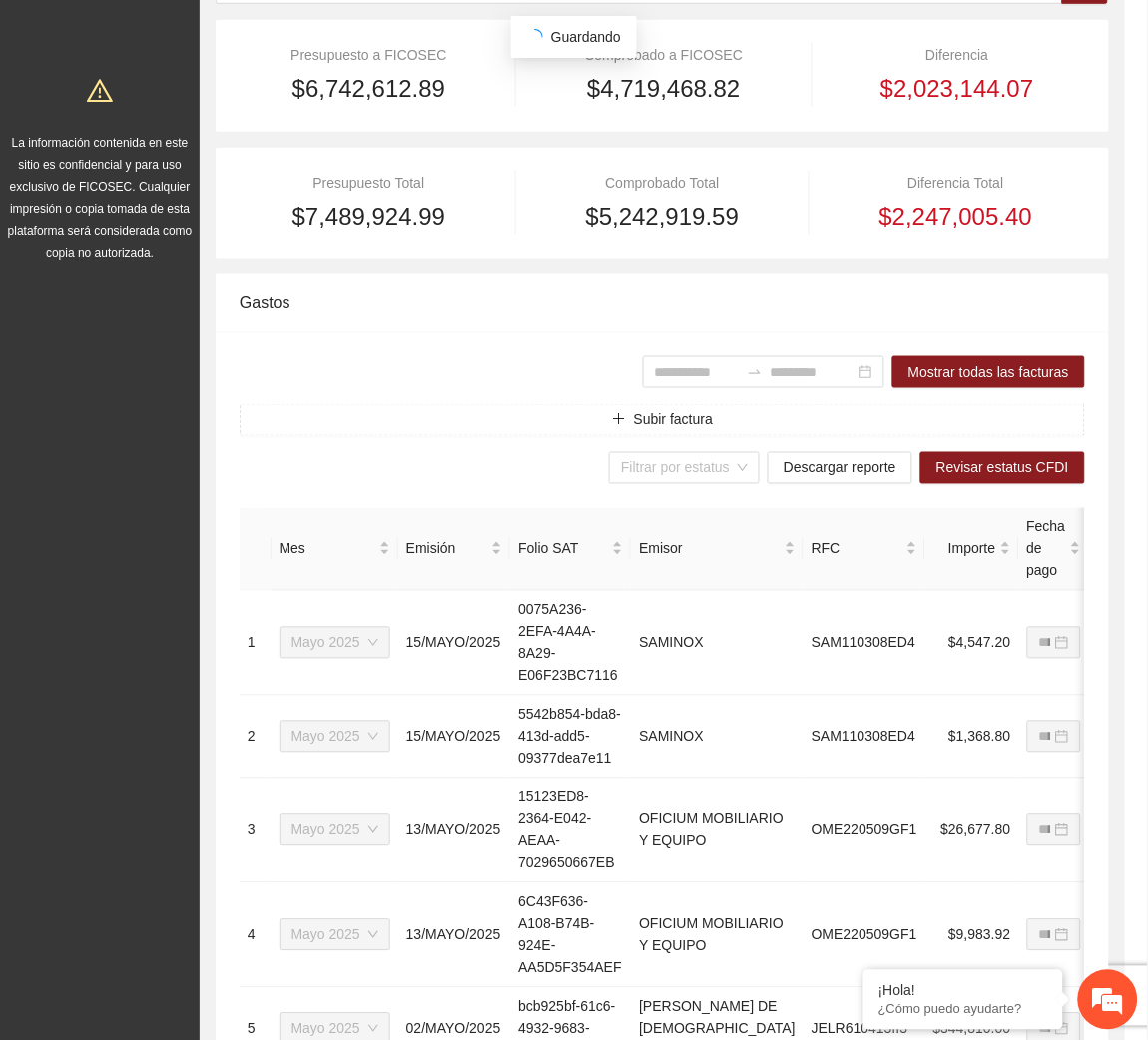 scroll, scrollTop: 441, scrollLeft: 0, axis: vertical 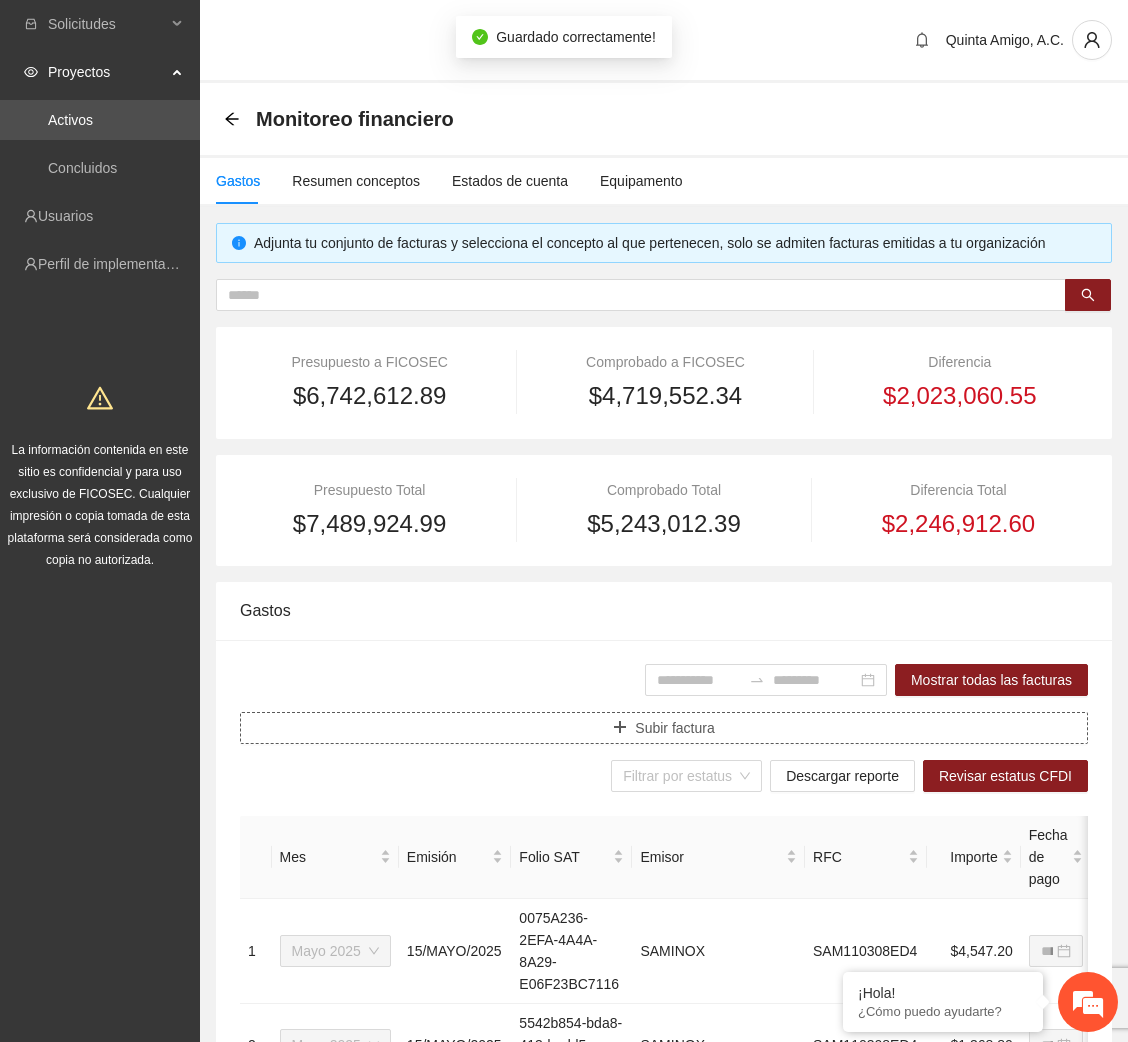 click on "Subir factura" at bounding box center (664, 728) 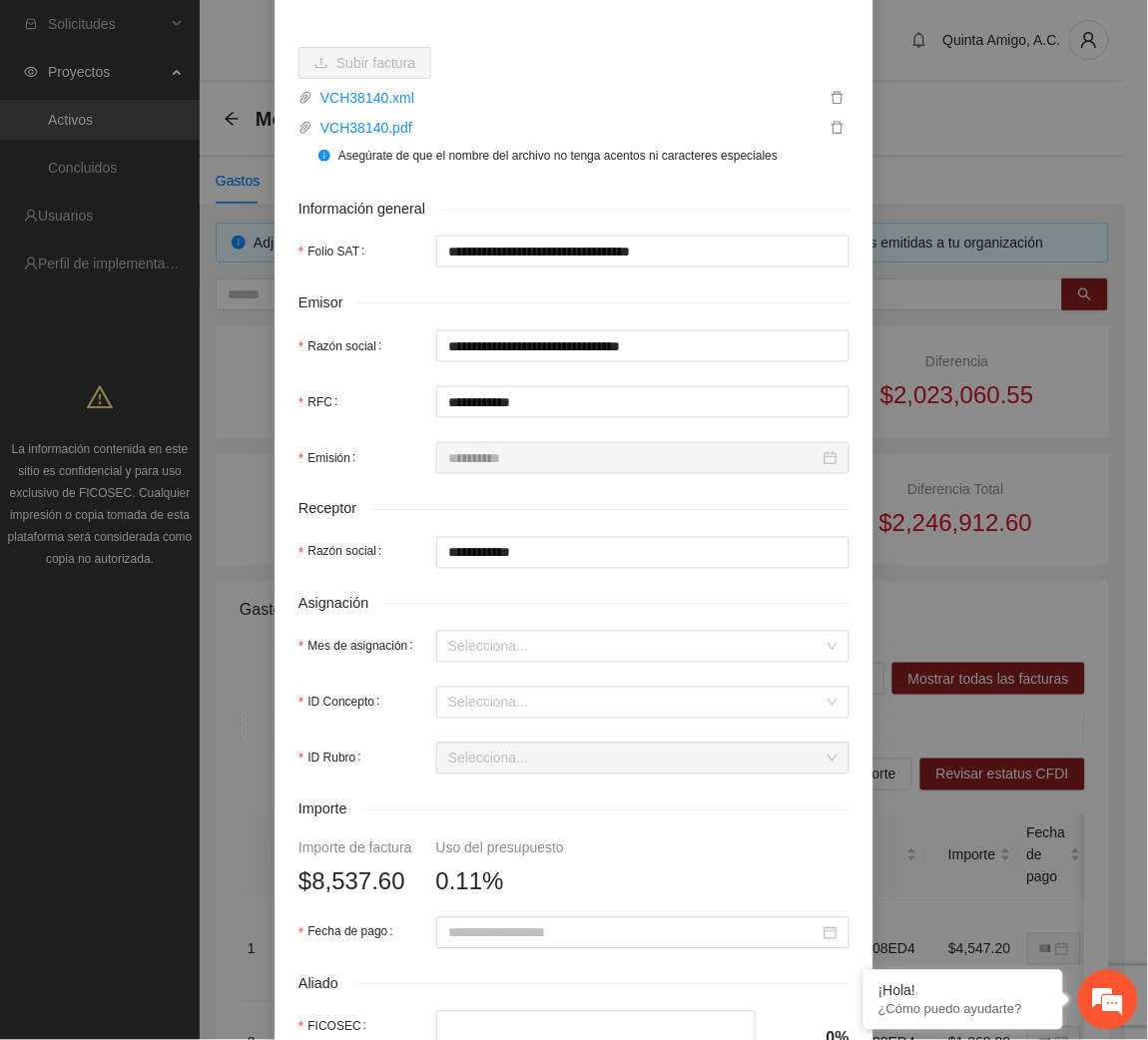 scroll, scrollTop: 244, scrollLeft: 0, axis: vertical 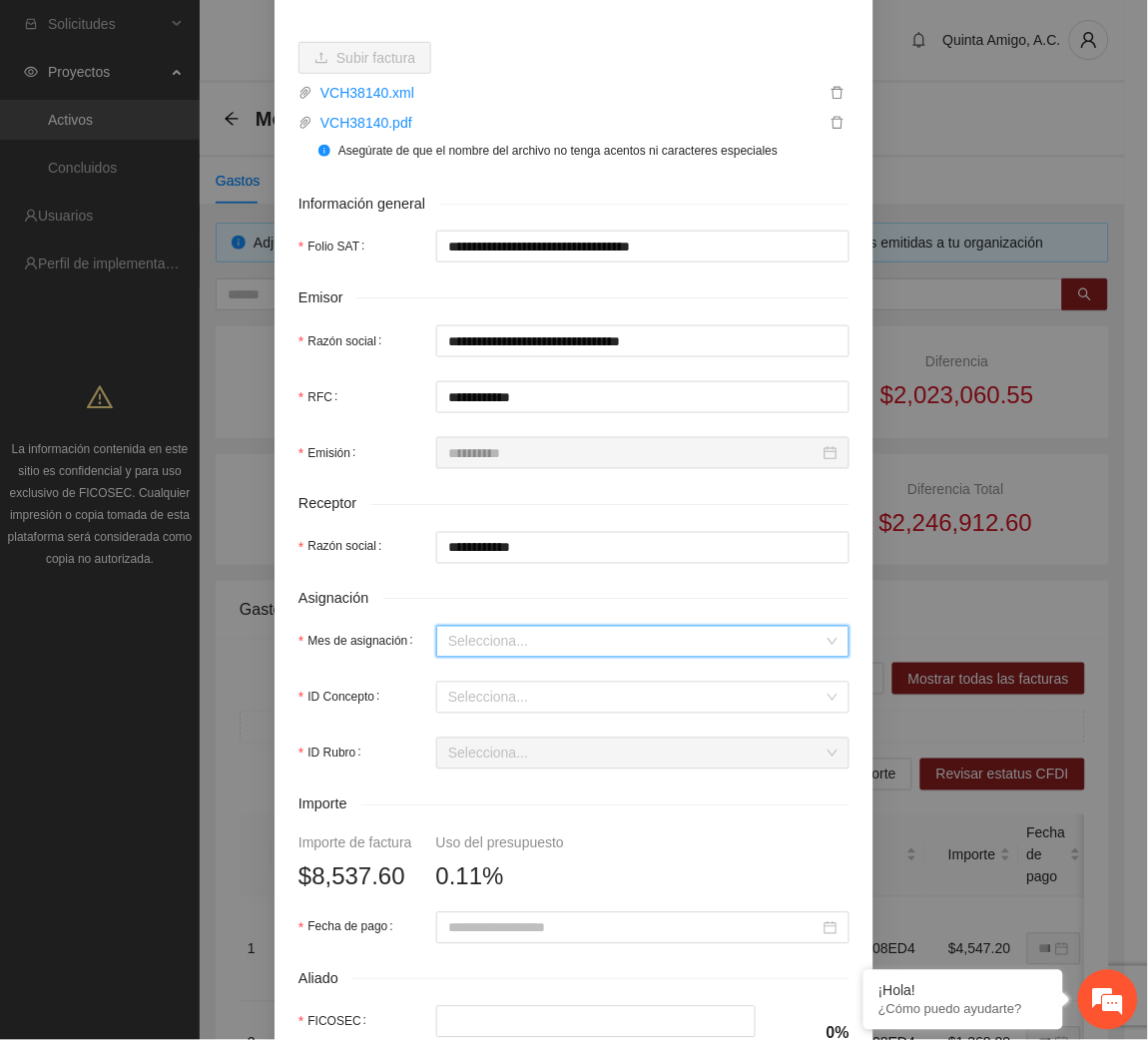click on "Mes de asignación" at bounding box center (636, 642) 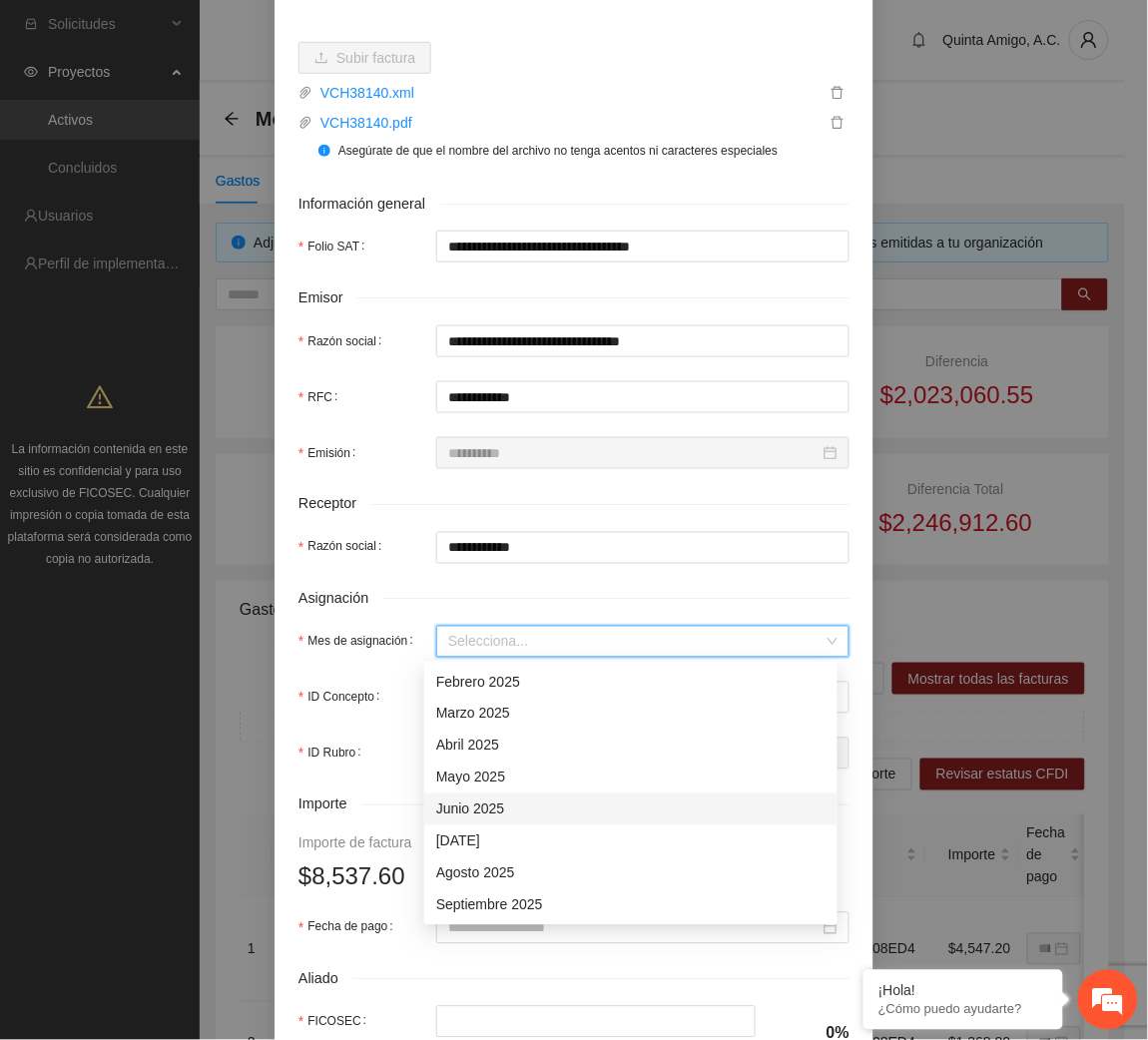 click on "Junio 2025" at bounding box center (631, 809) 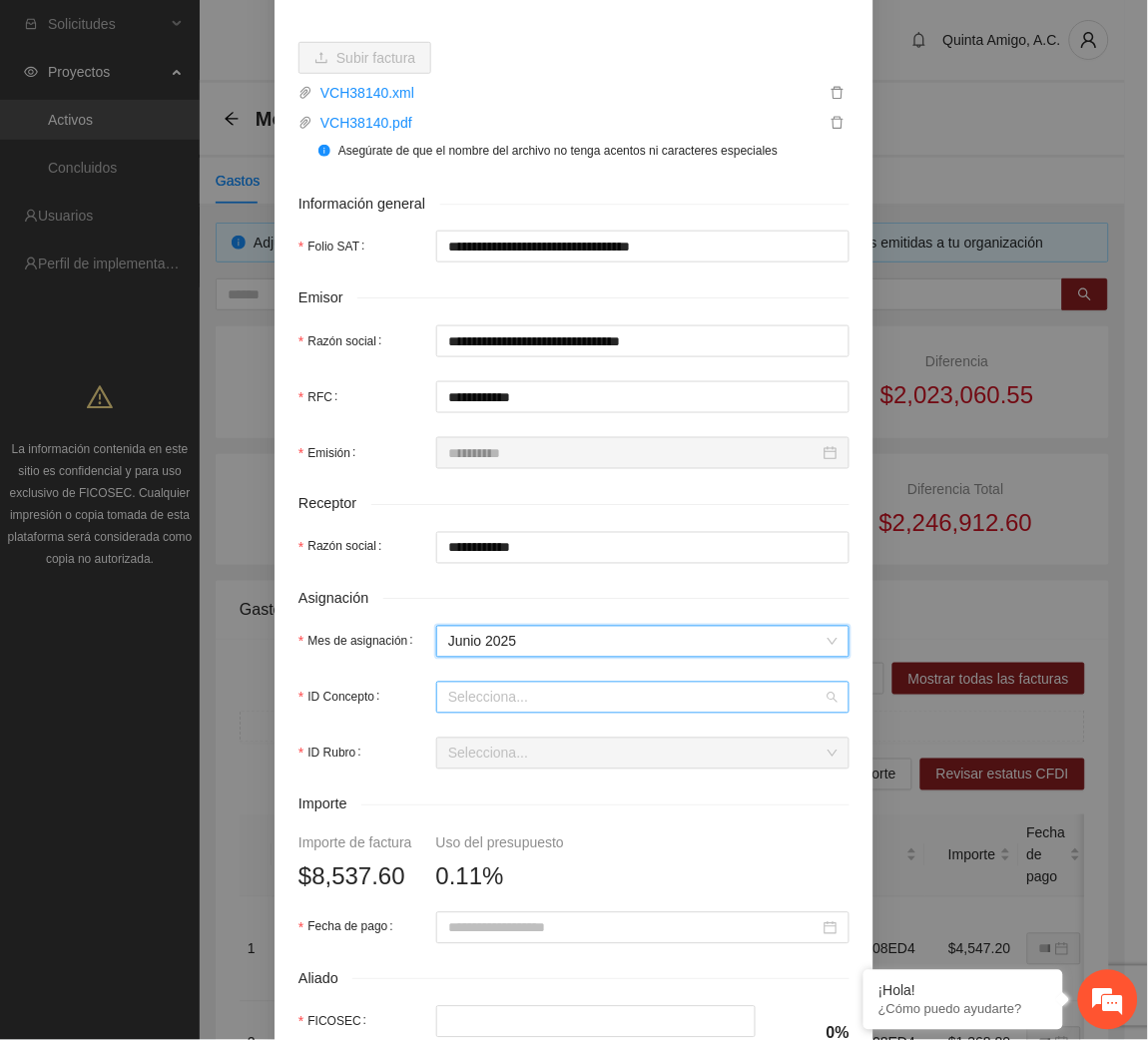 click on "ID Concepto" at bounding box center [636, 698] 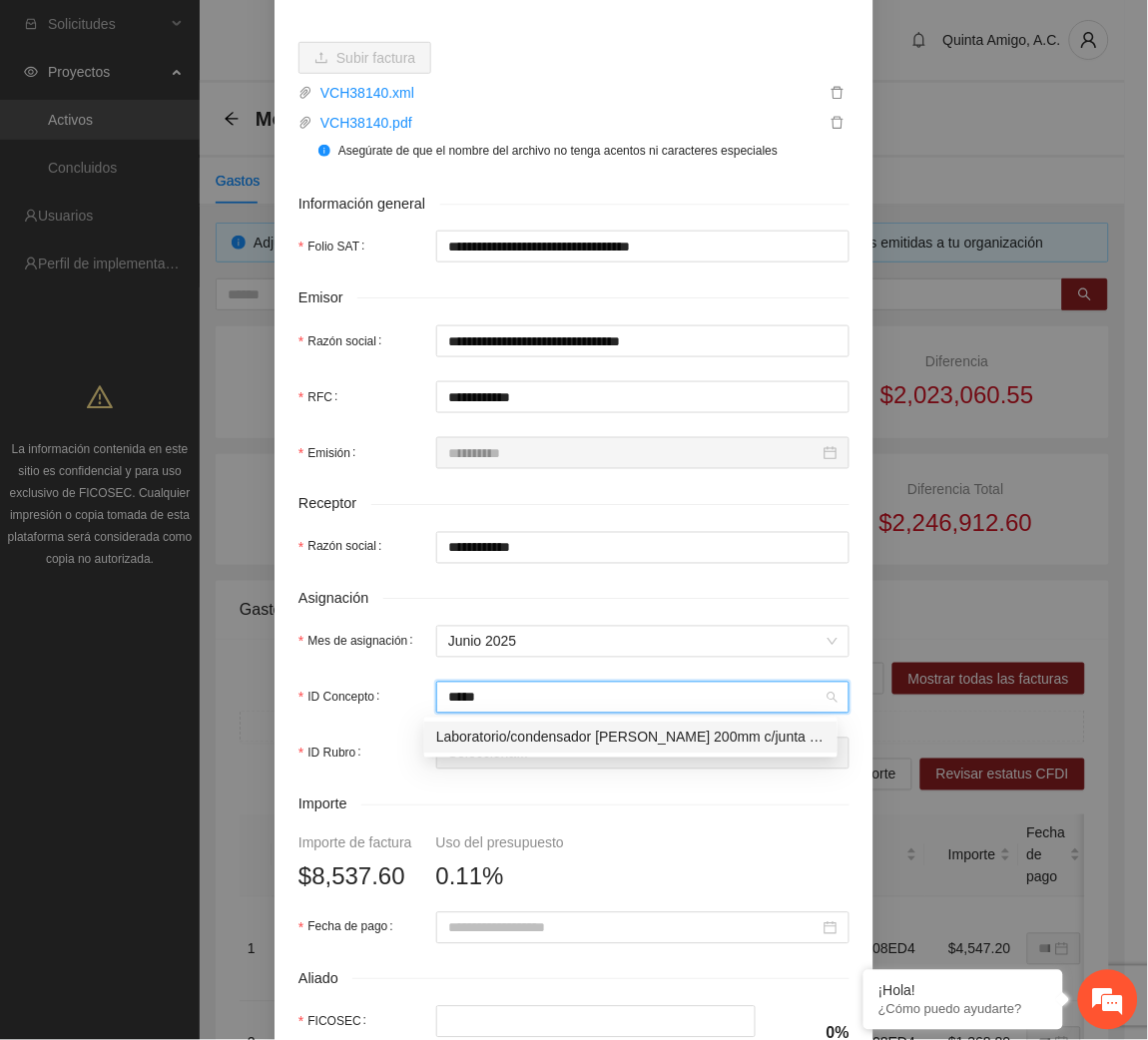 click on "Laboratorio/condensador [PERSON_NAME] 200mm c/junta superior externa cónica estándar 19/38 PYREX" at bounding box center [631, 738] 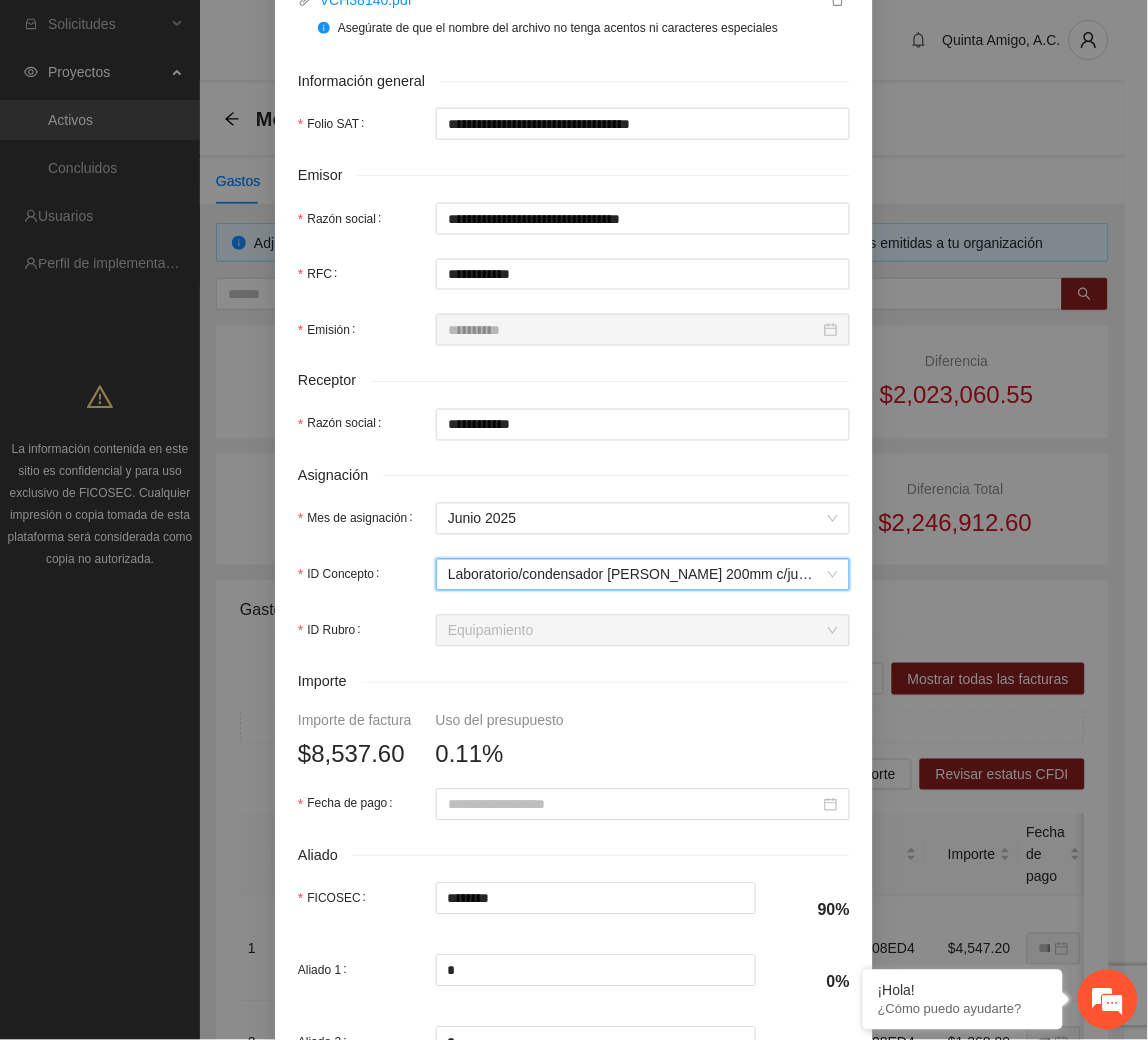scroll, scrollTop: 358, scrollLeft: 0, axis: vertical 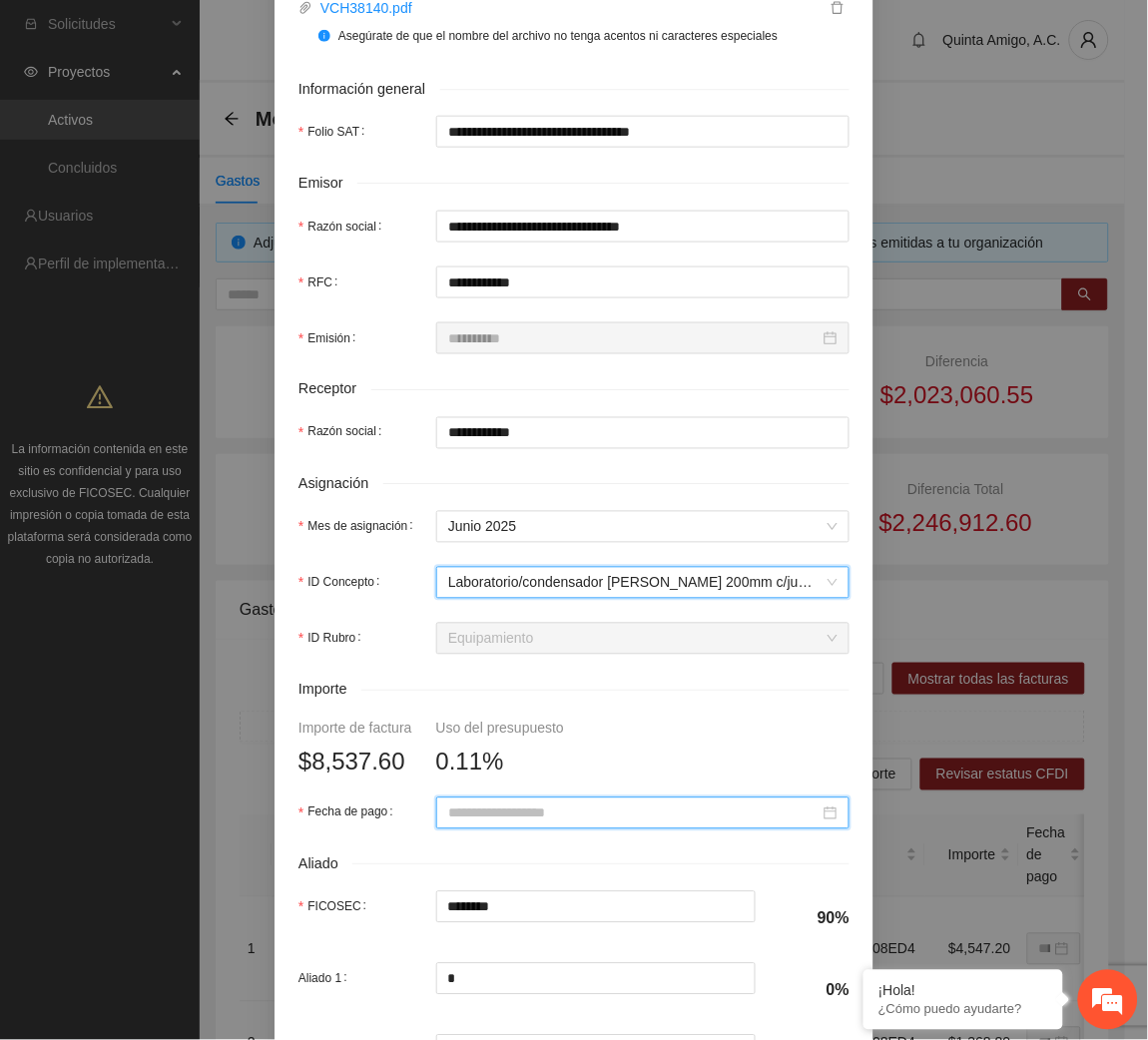 click on "Fecha de pago" at bounding box center [634, 813] 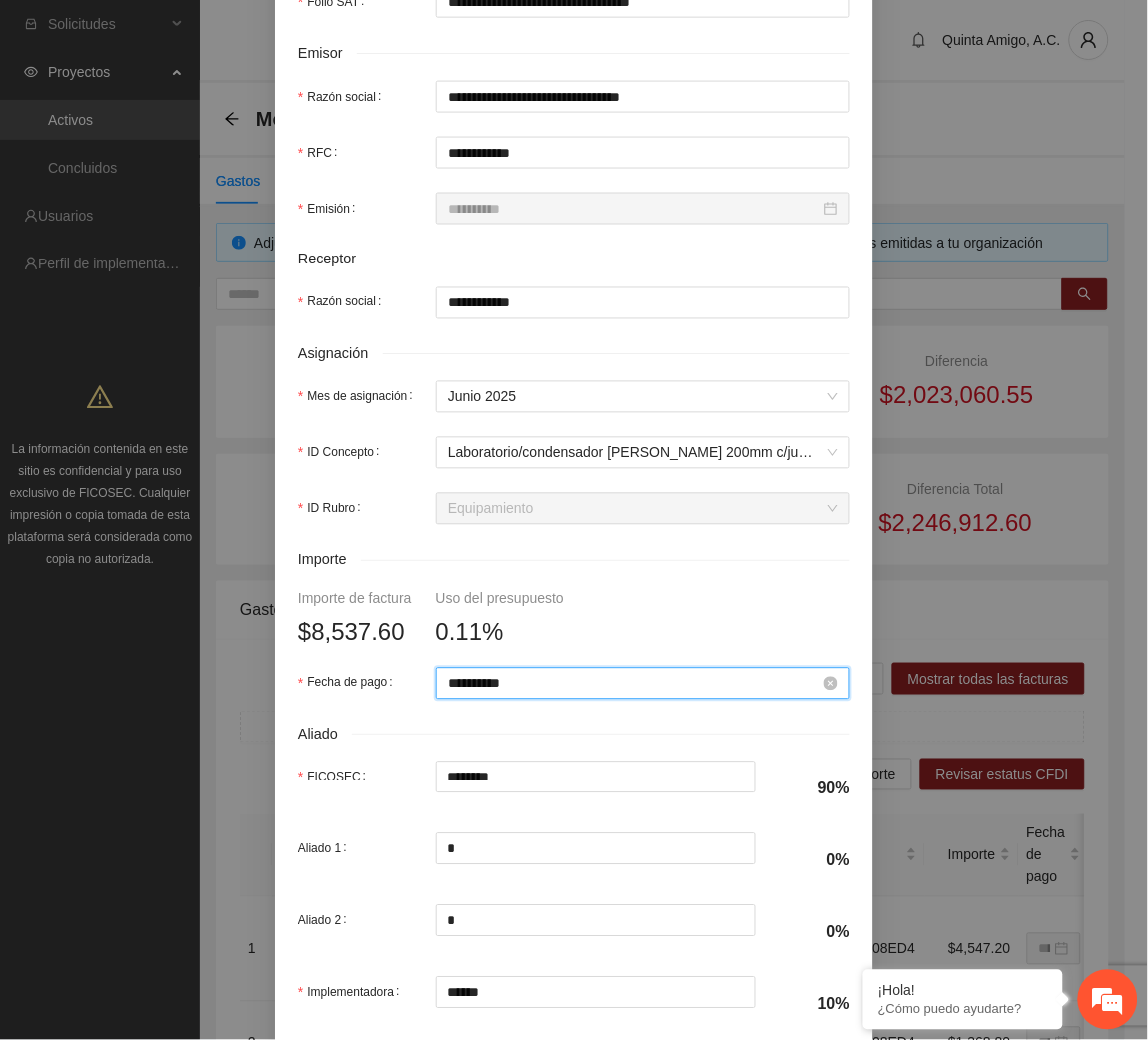 scroll, scrollTop: 601, scrollLeft: 0, axis: vertical 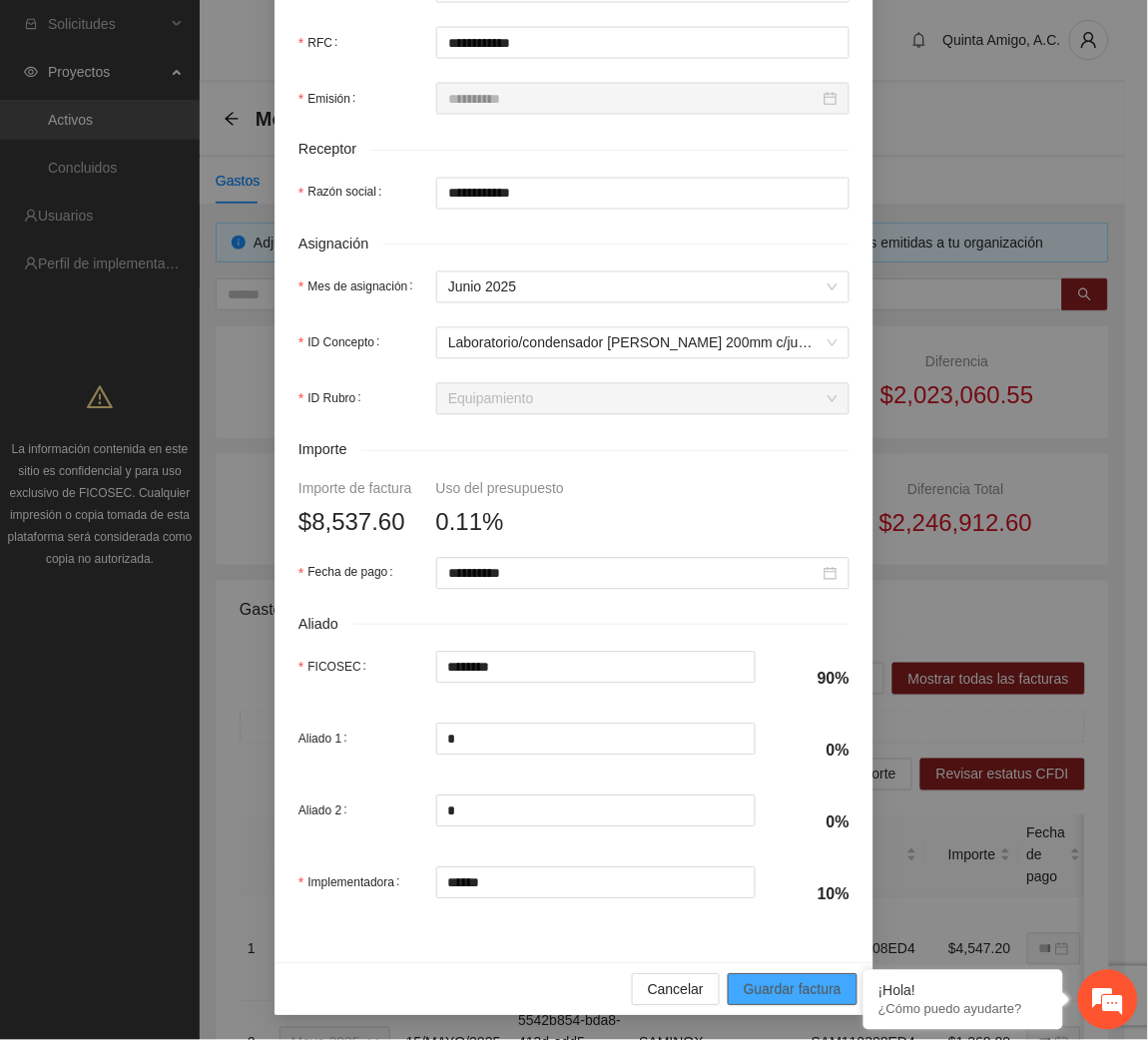 click on "Guardar factura" at bounding box center [793, 990] 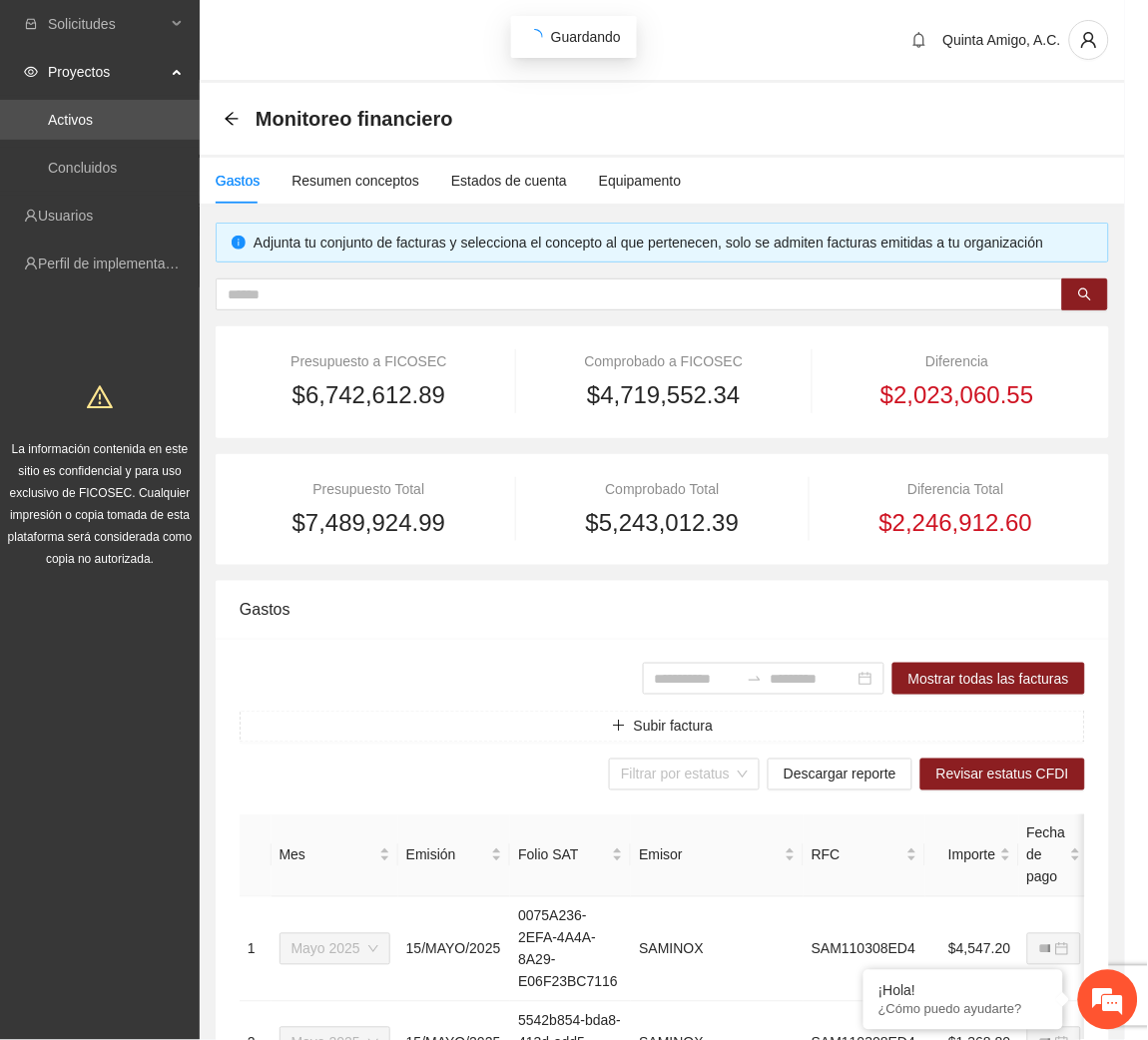 scroll, scrollTop: 441, scrollLeft: 0, axis: vertical 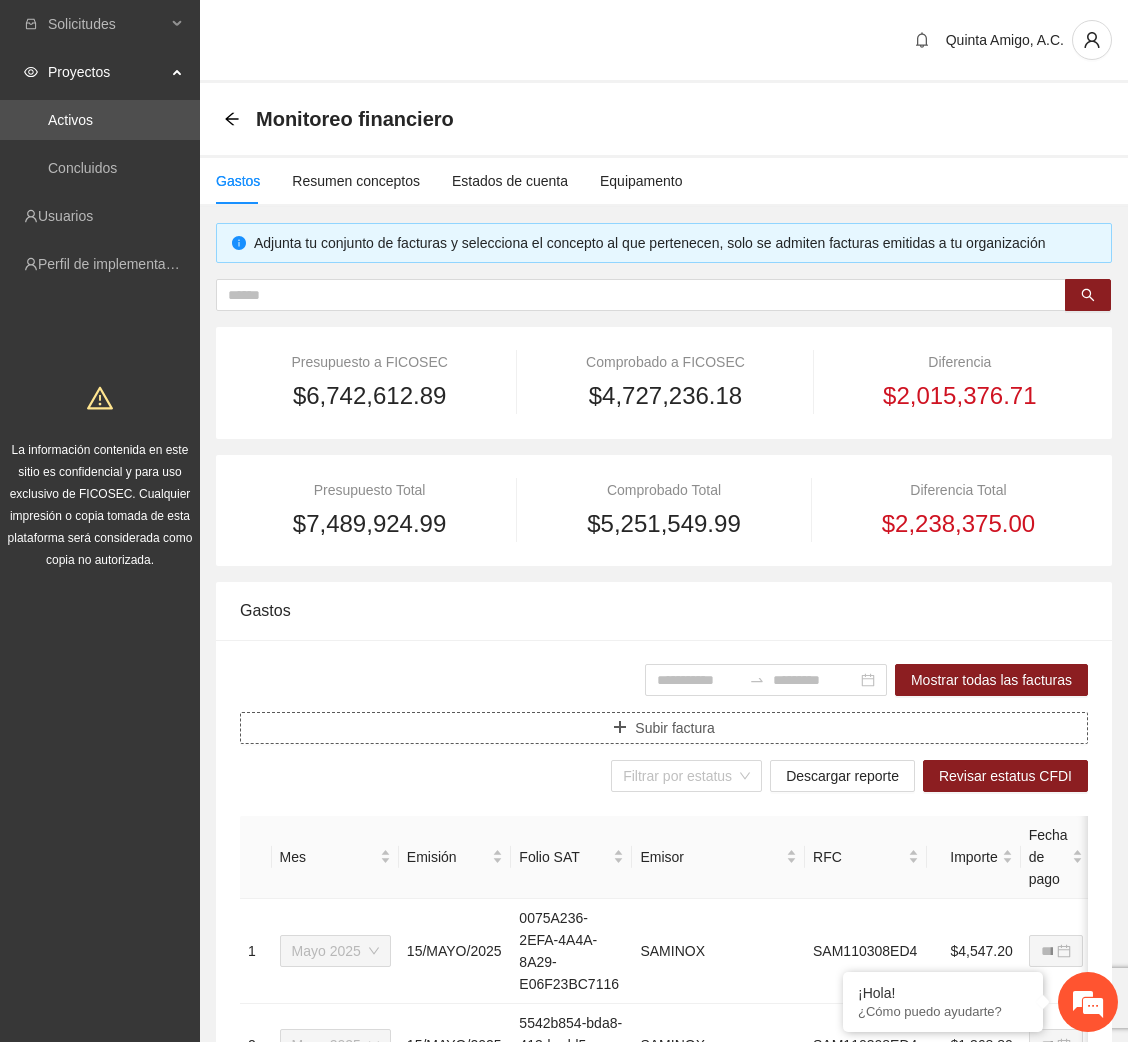 click on "Subir factura" at bounding box center [664, 728] 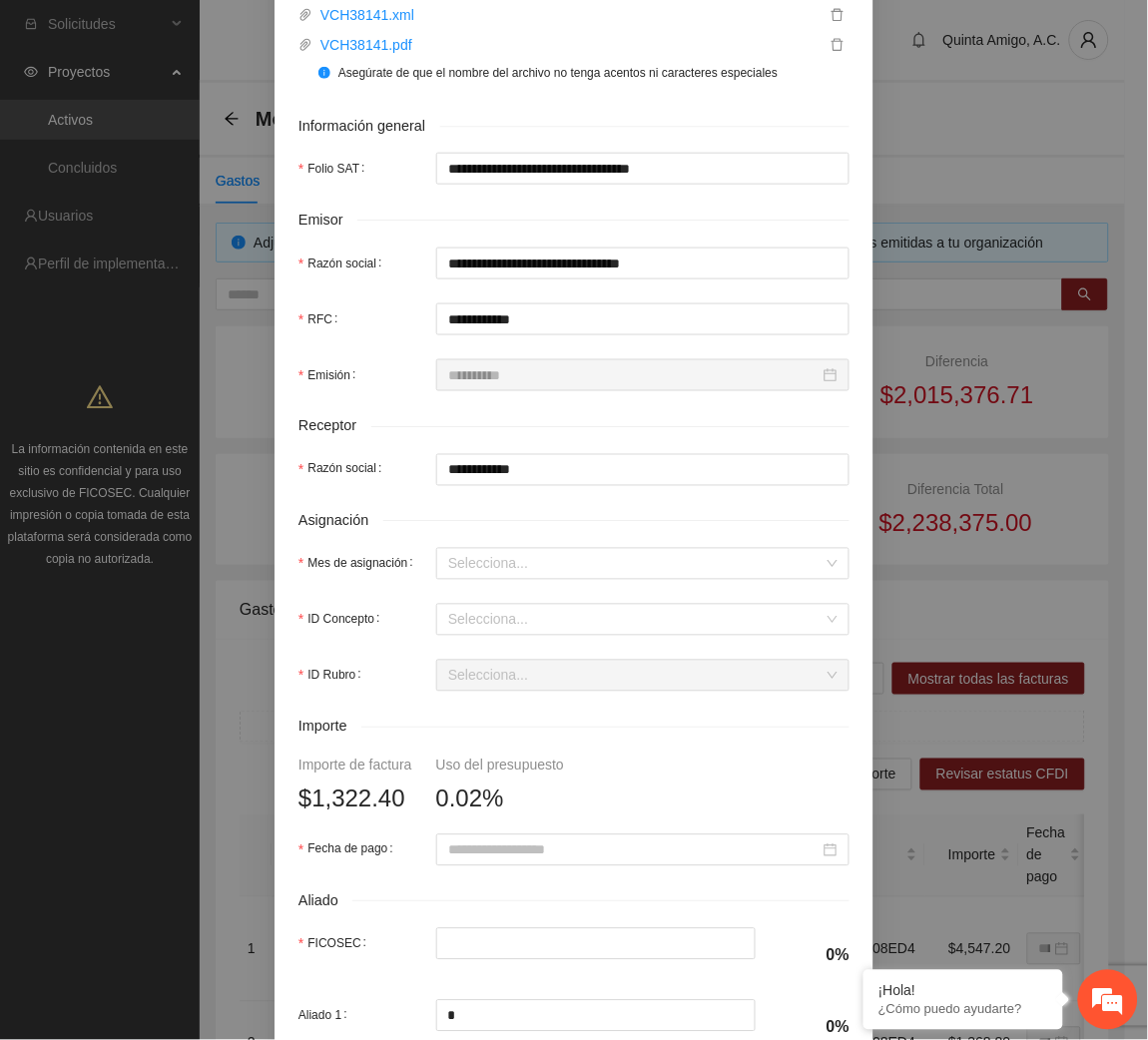 scroll, scrollTop: 339, scrollLeft: 0, axis: vertical 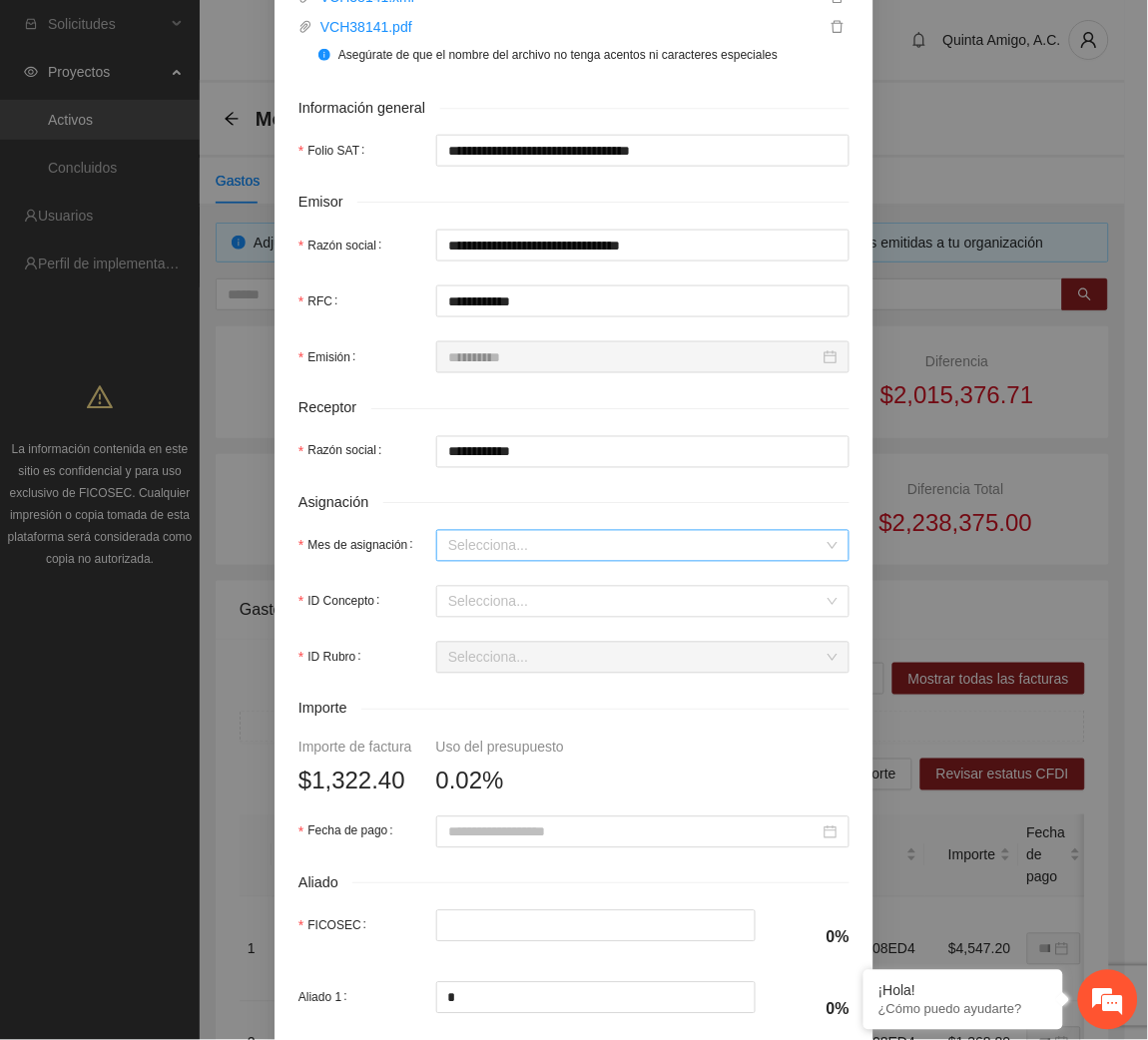 click on "Mes de asignación" at bounding box center [636, 546] 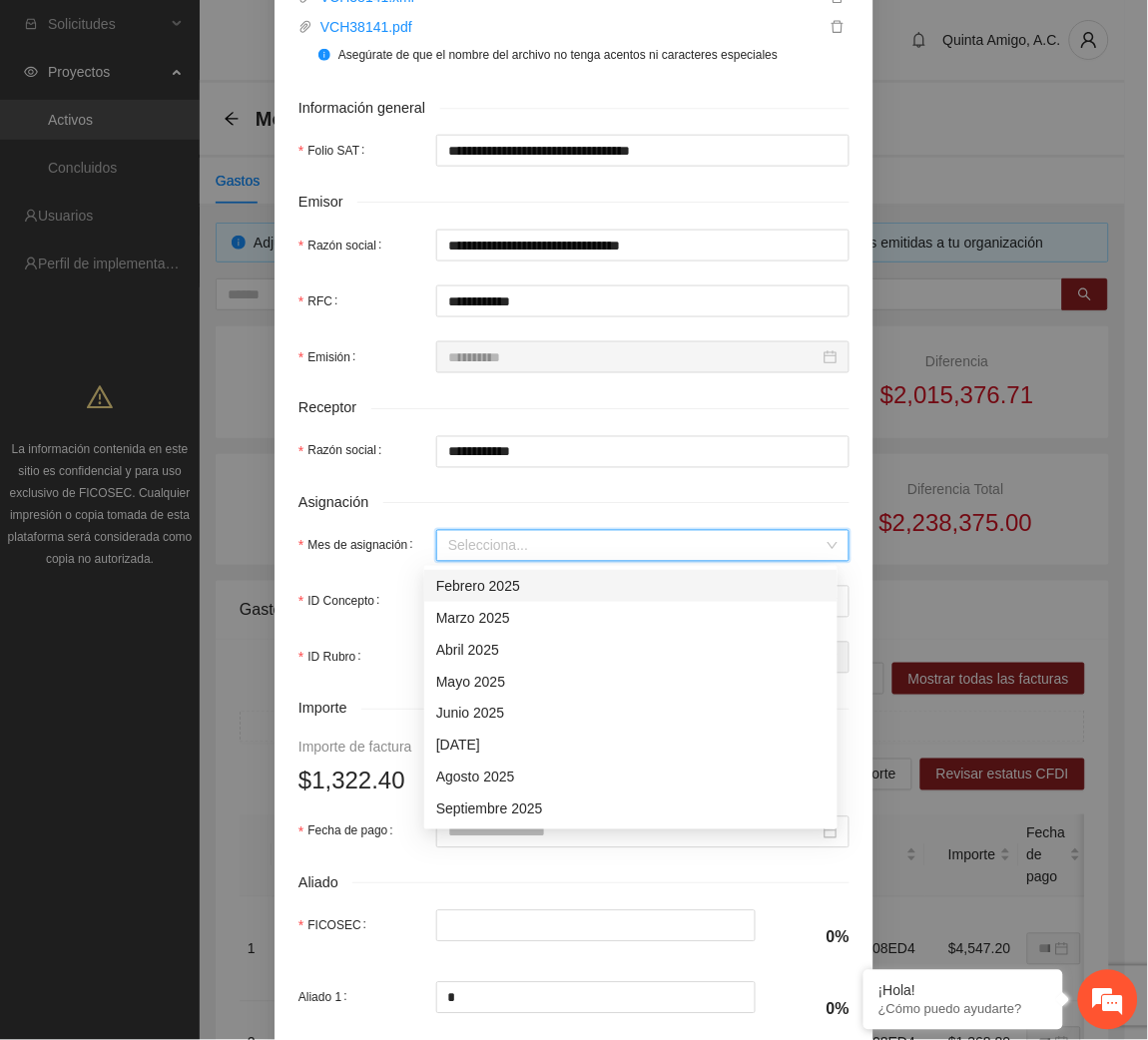 click on "Mes de asignación" at bounding box center (636, 546) 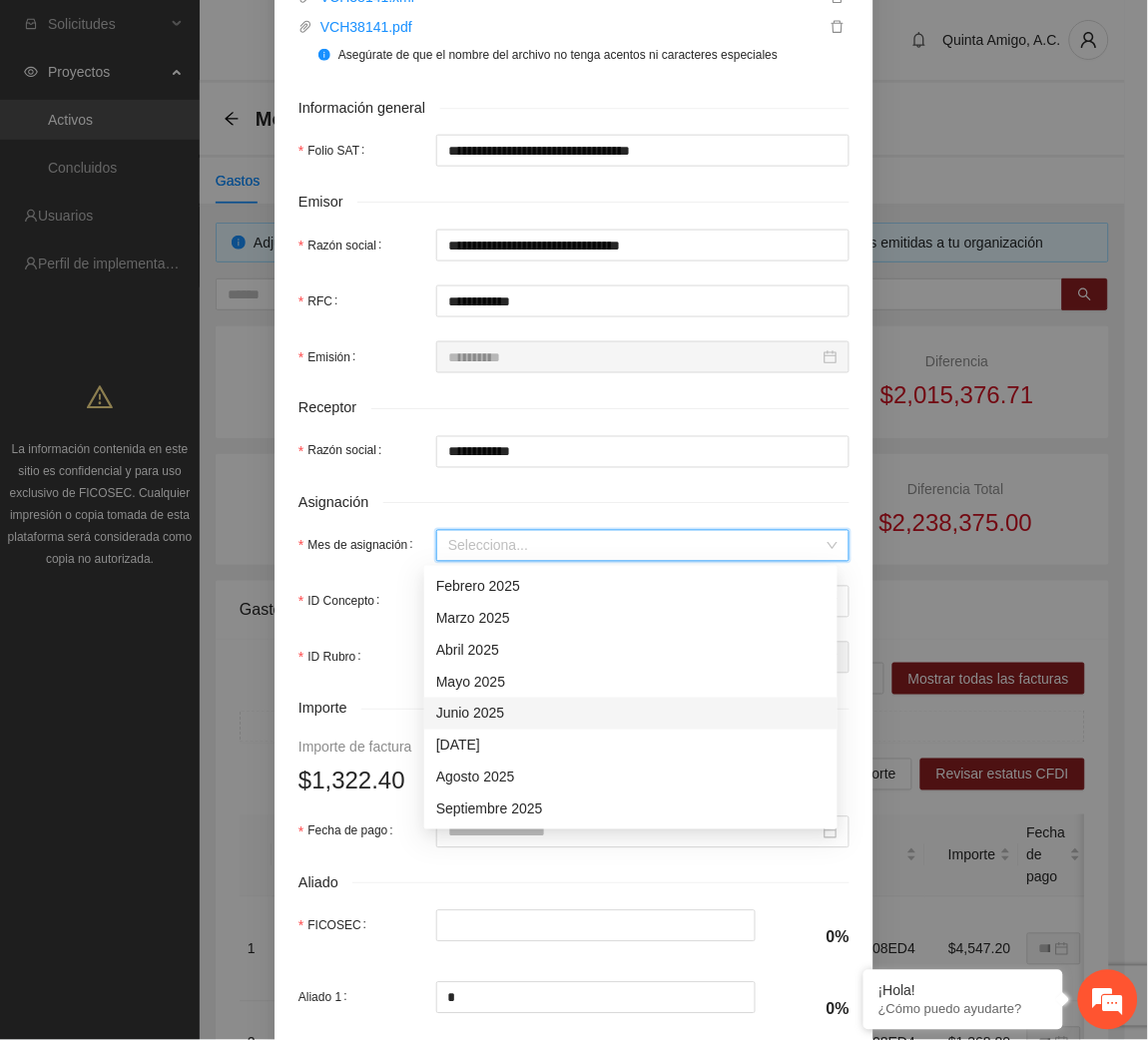 click on "Junio 2025" at bounding box center [631, 714] 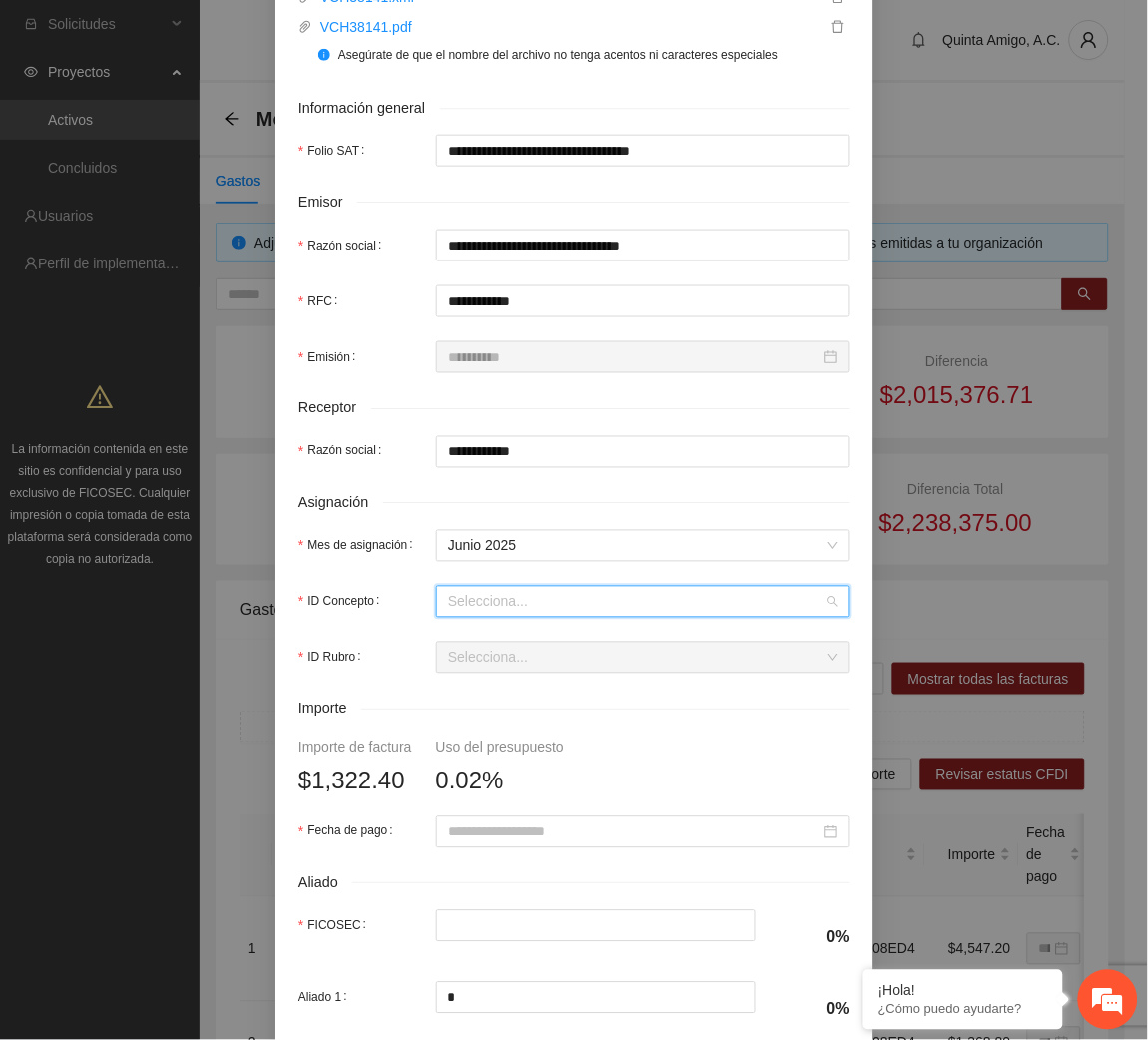 click on "ID Concepto" at bounding box center [636, 602] 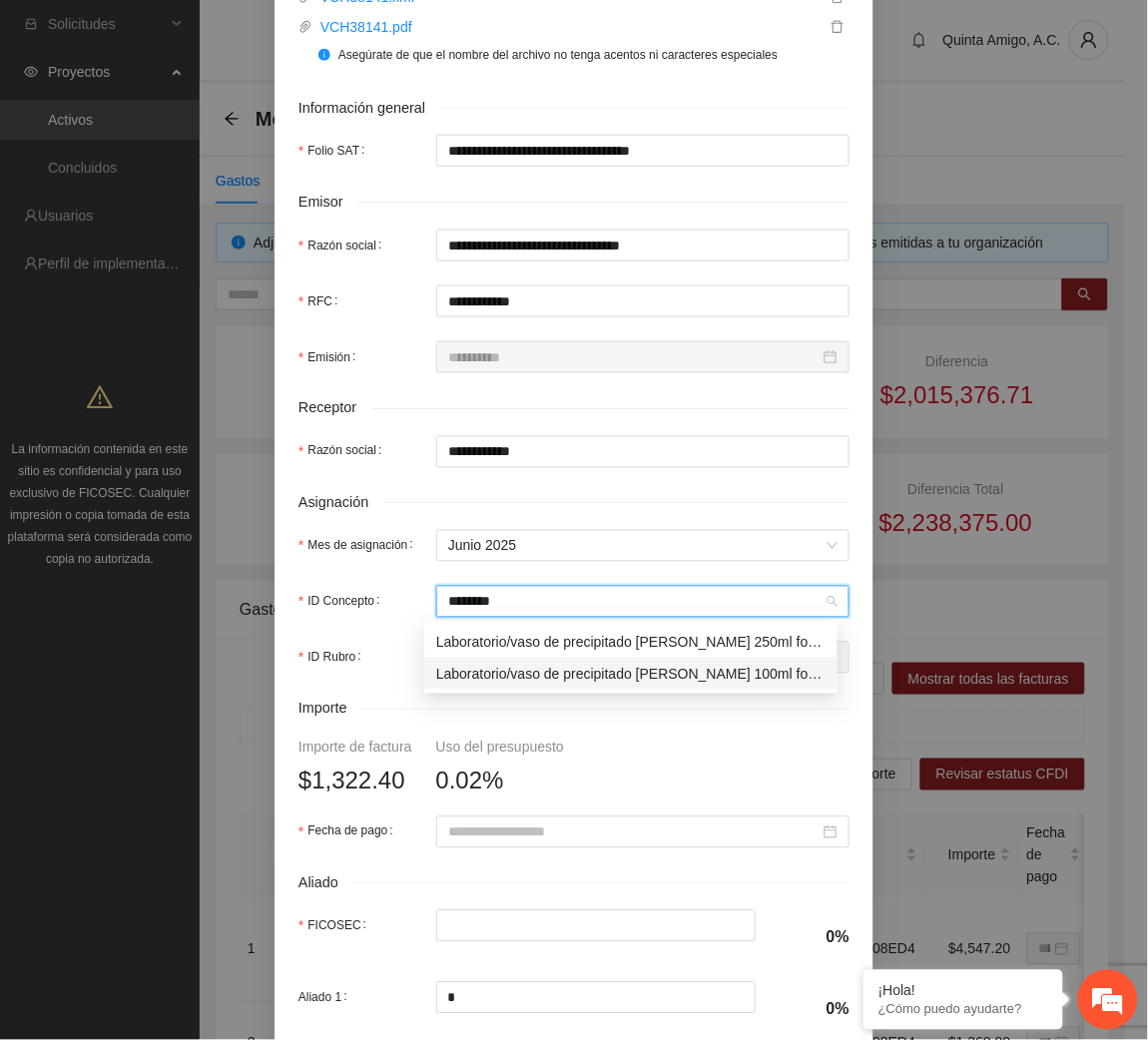 click on "Laboratorio/vaso de precipitado [PERSON_NAME] 100ml forma baja [PERSON_NAME] pieza(s) con 1 pieza(s) PYREX" at bounding box center (631, 674) 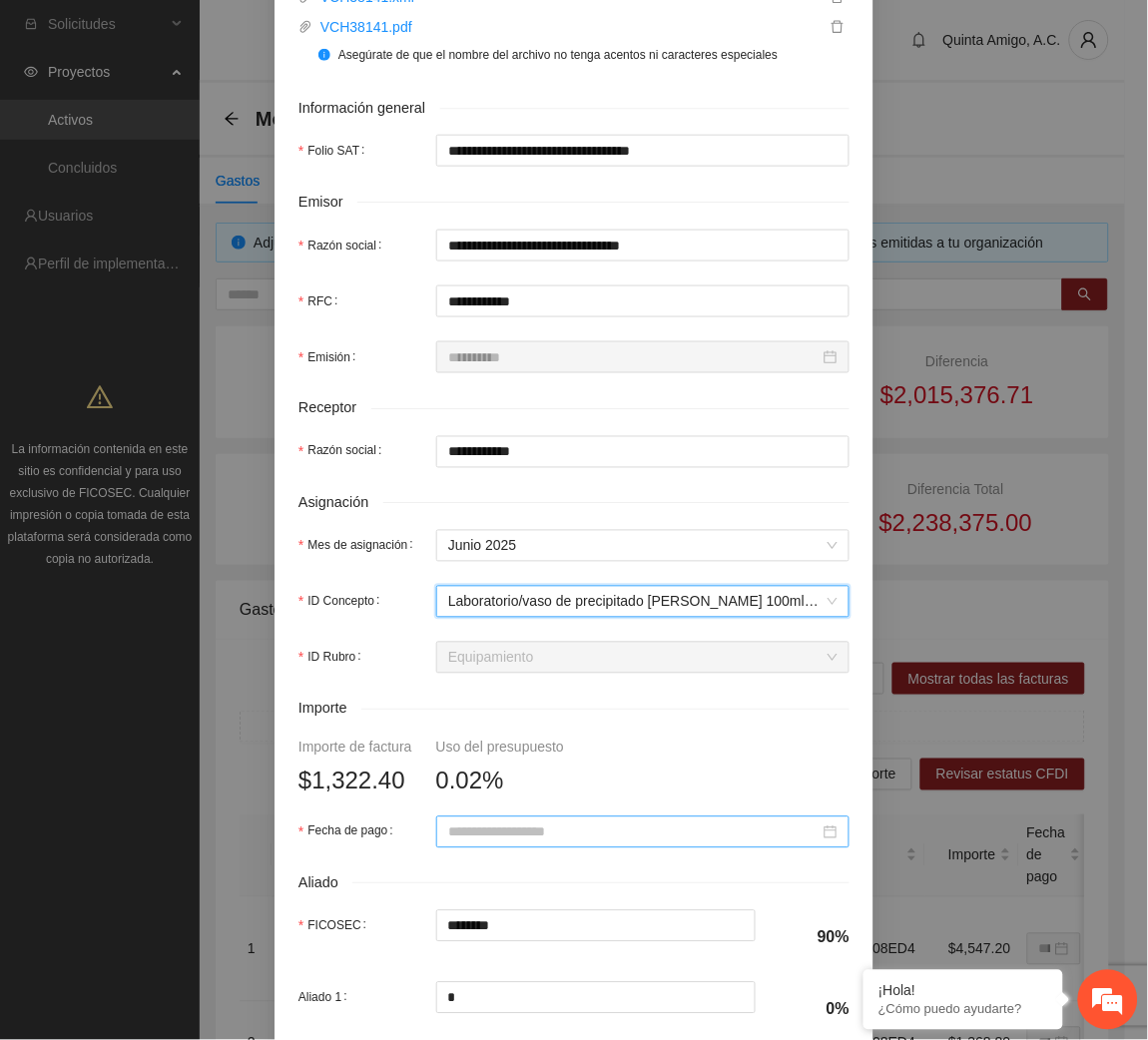 click on "Fecha de pago" at bounding box center (634, 832) 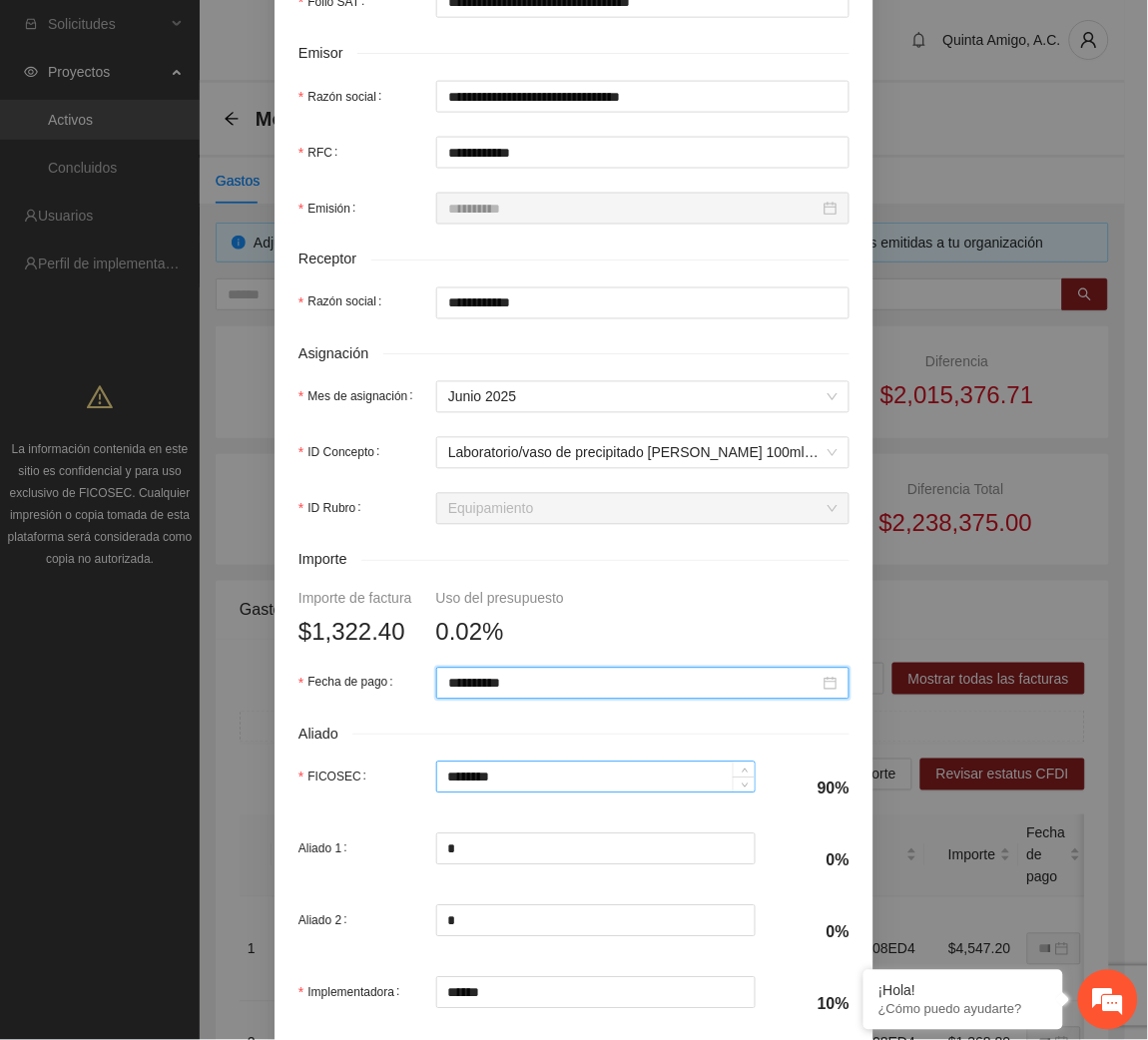 scroll, scrollTop: 601, scrollLeft: 0, axis: vertical 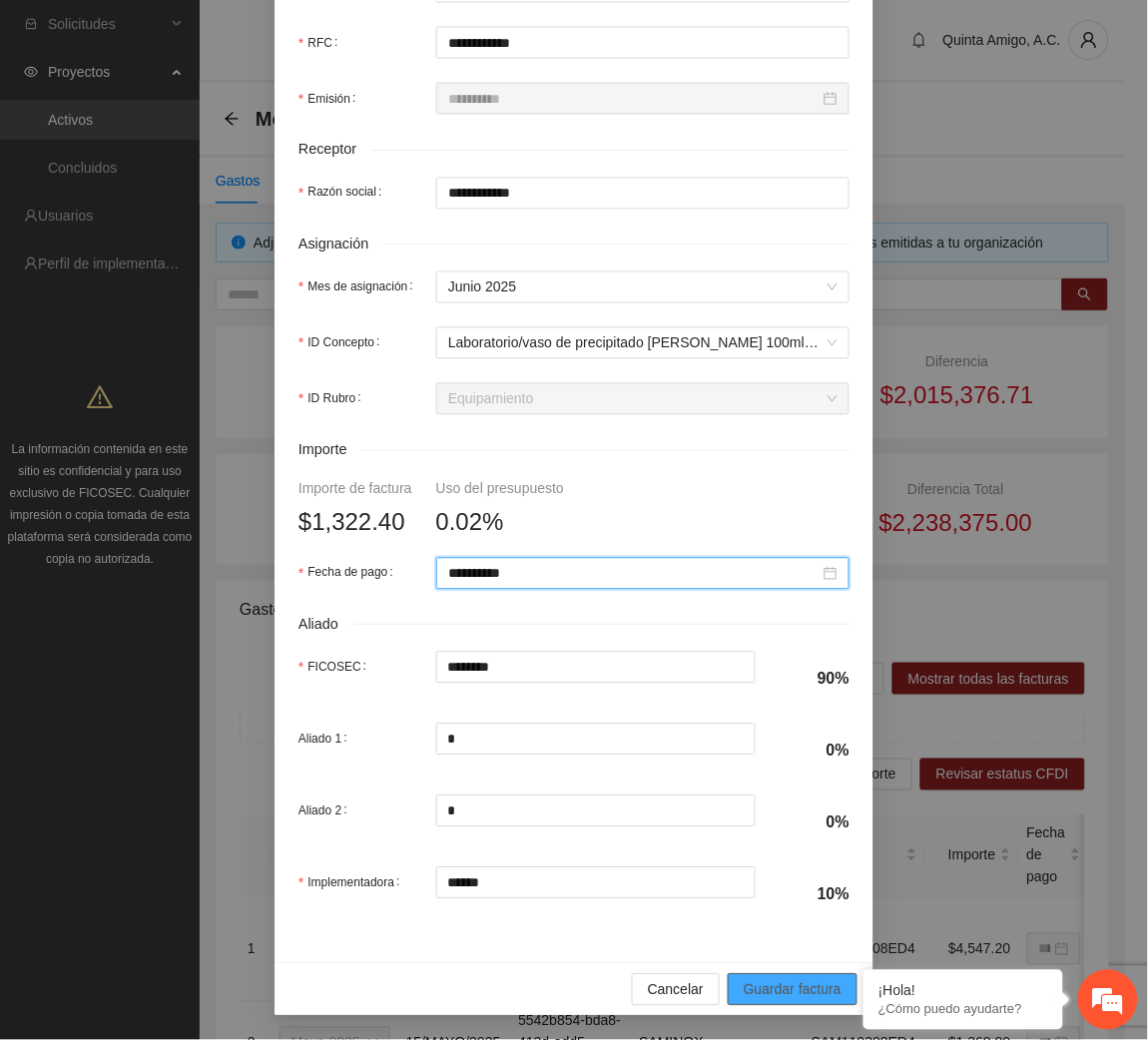 click on "Guardar factura" at bounding box center [793, 990] 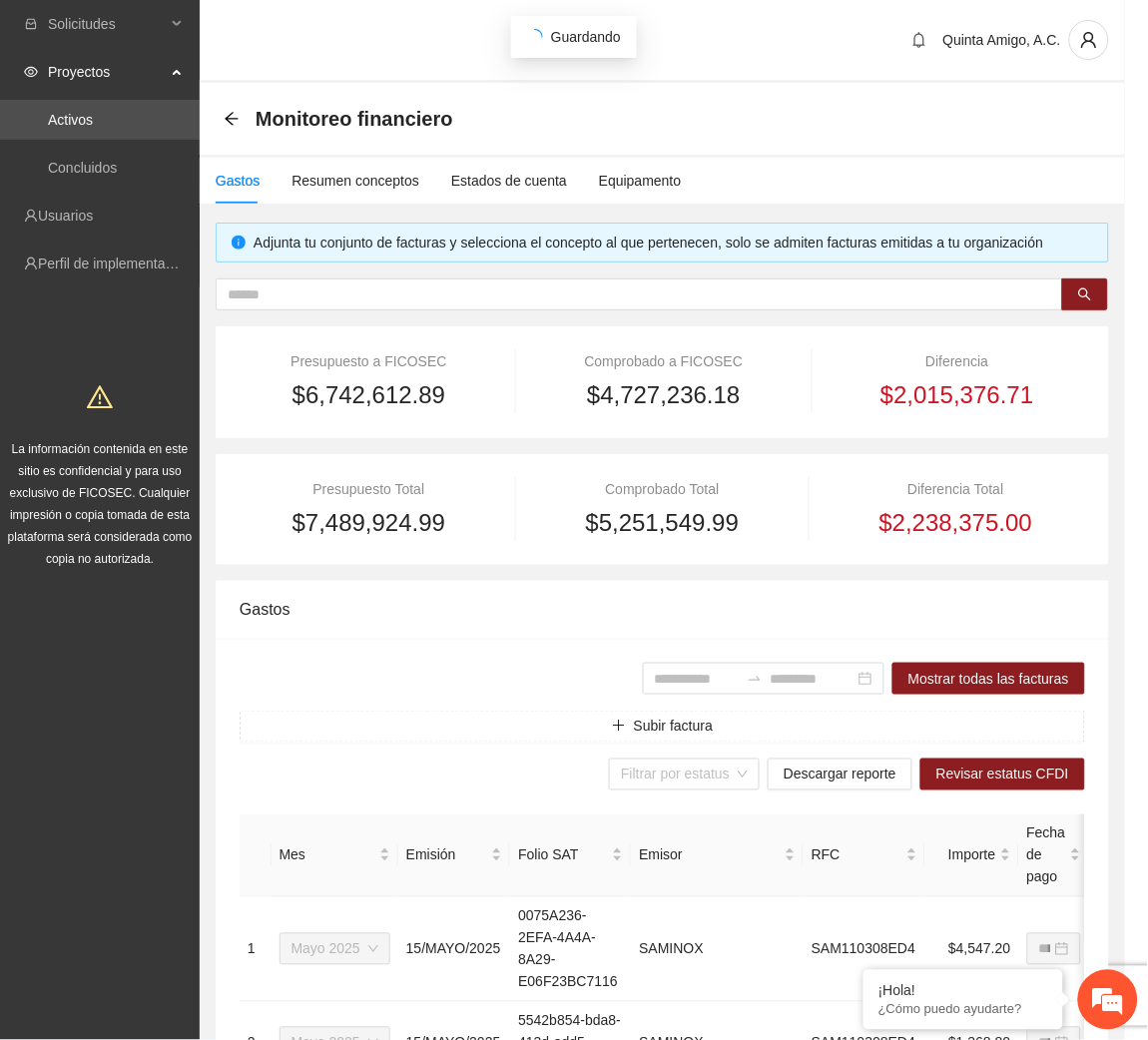 scroll, scrollTop: 441, scrollLeft: 0, axis: vertical 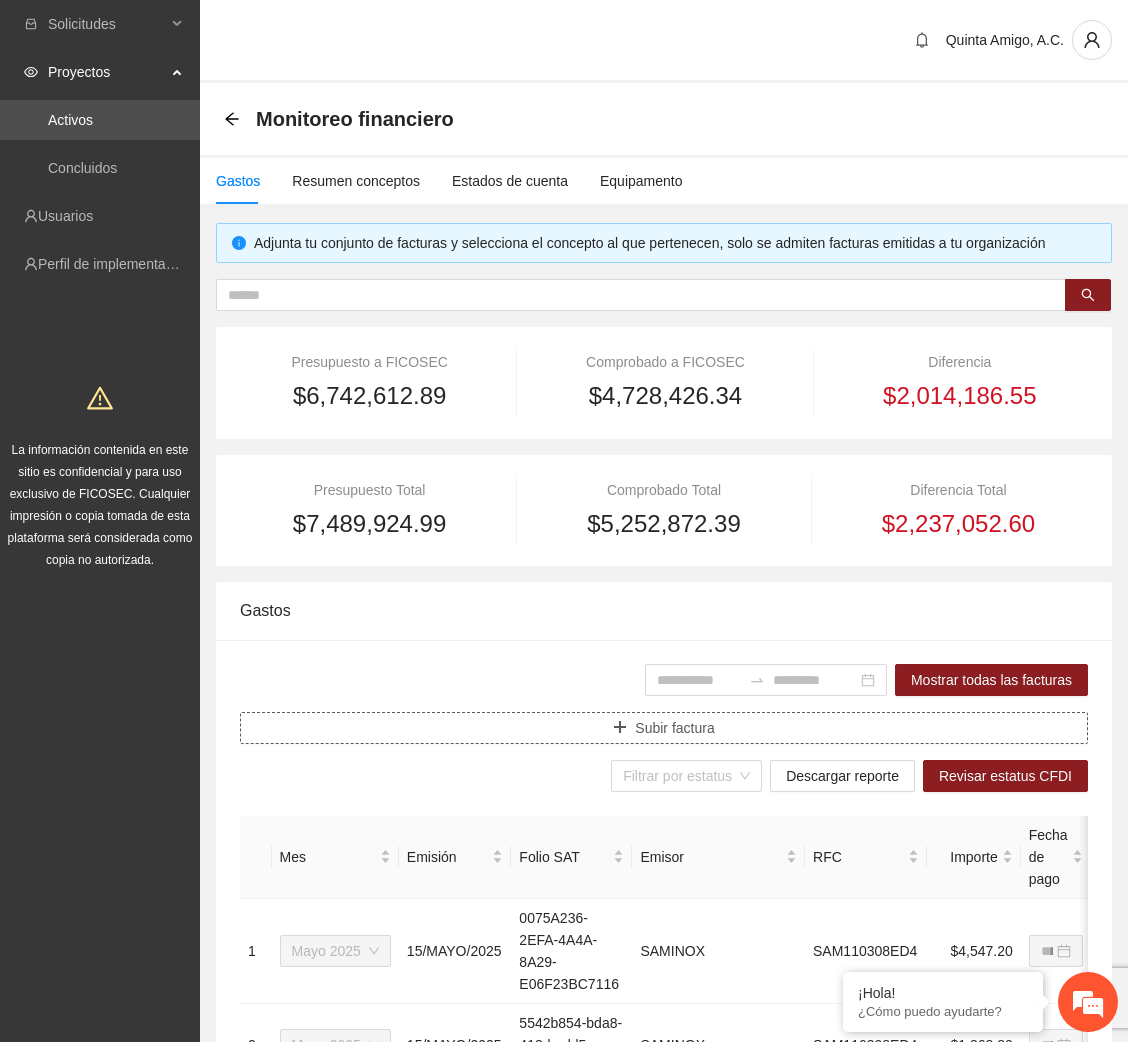 click on "Subir factura" at bounding box center (664, 728) 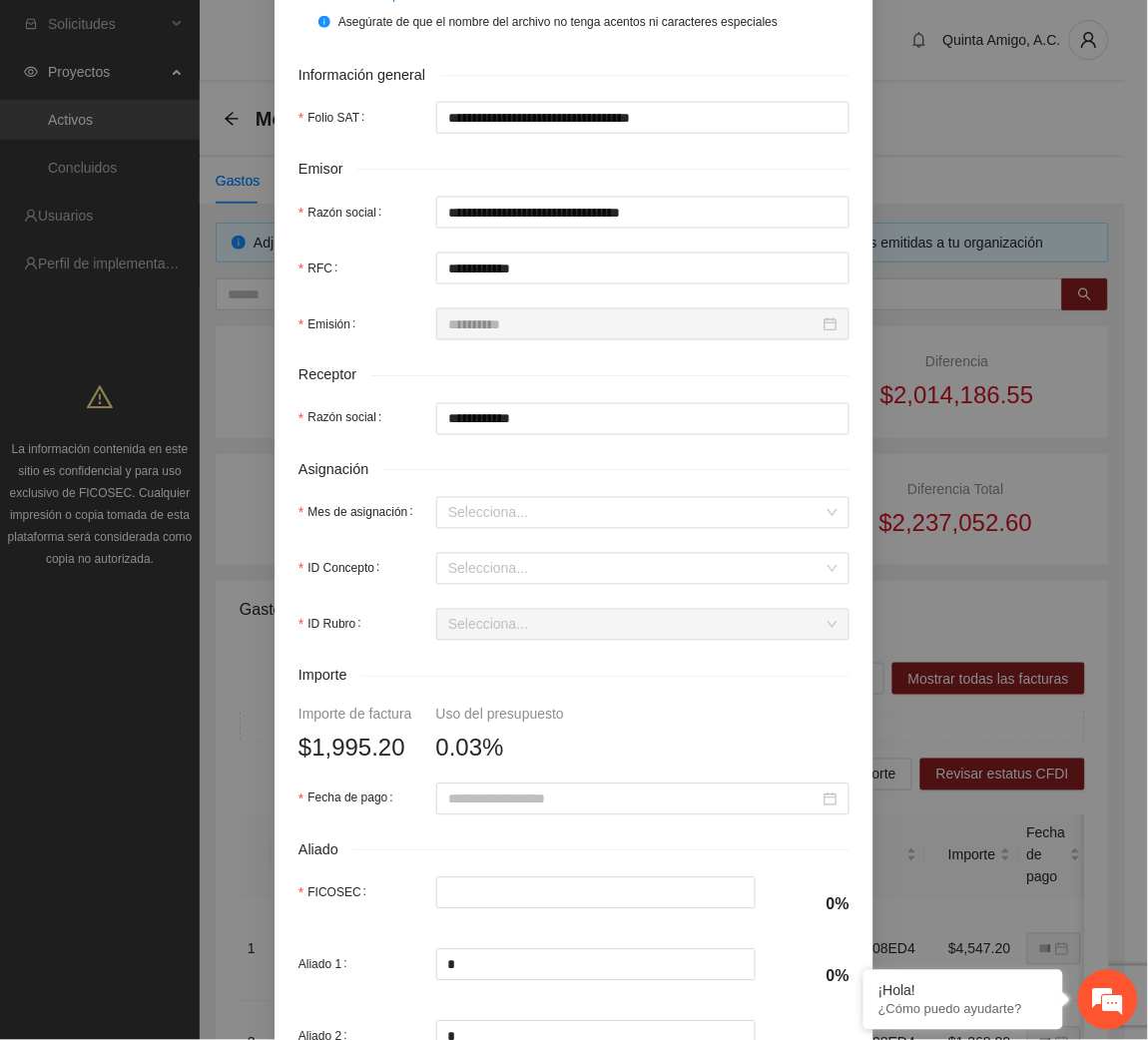 scroll, scrollTop: 402, scrollLeft: 0, axis: vertical 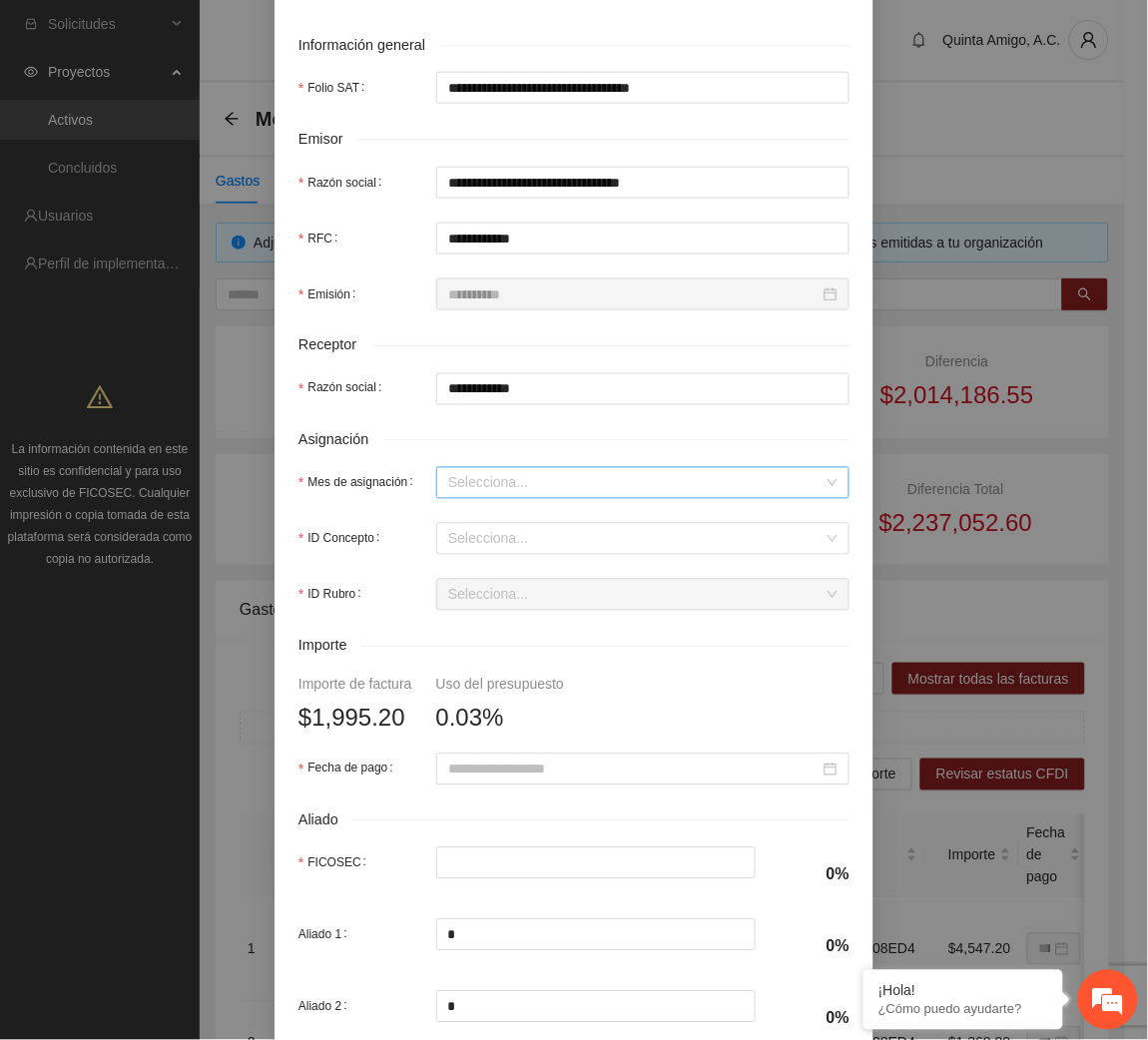 click on "Mes de asignación" at bounding box center (636, 483) 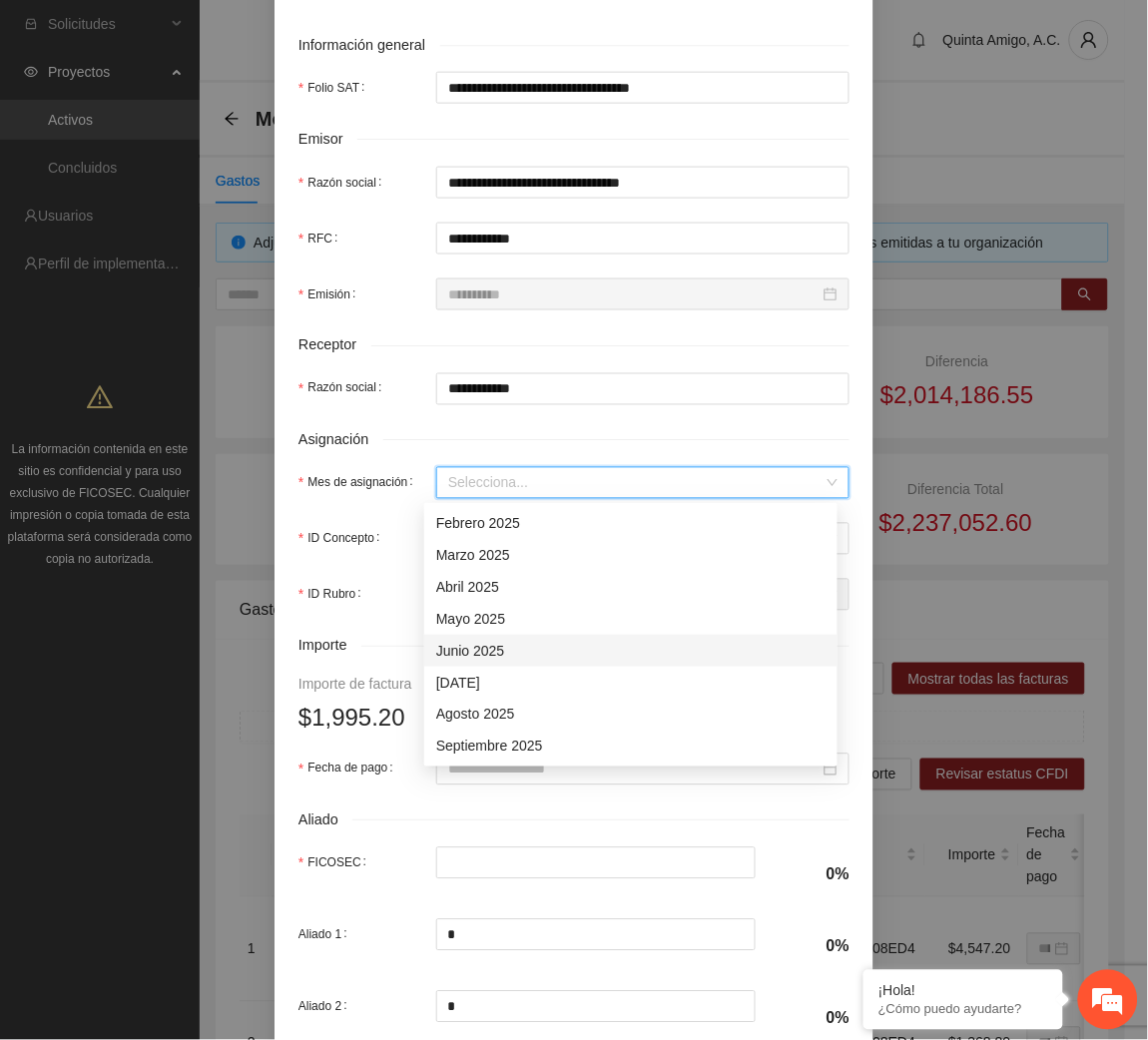 click on "Junio 2025" at bounding box center [631, 651] 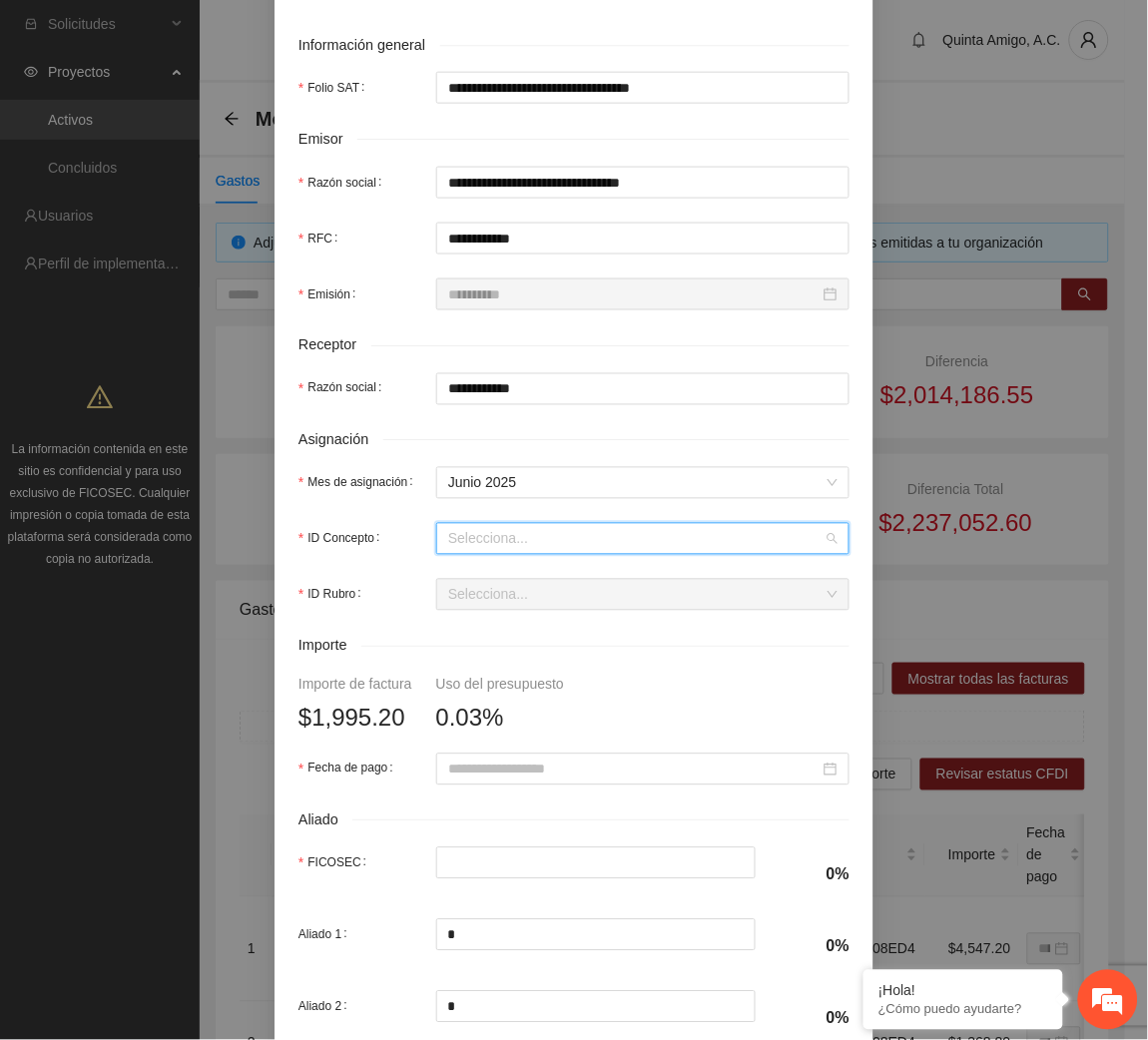click on "ID Concepto" at bounding box center (636, 539) 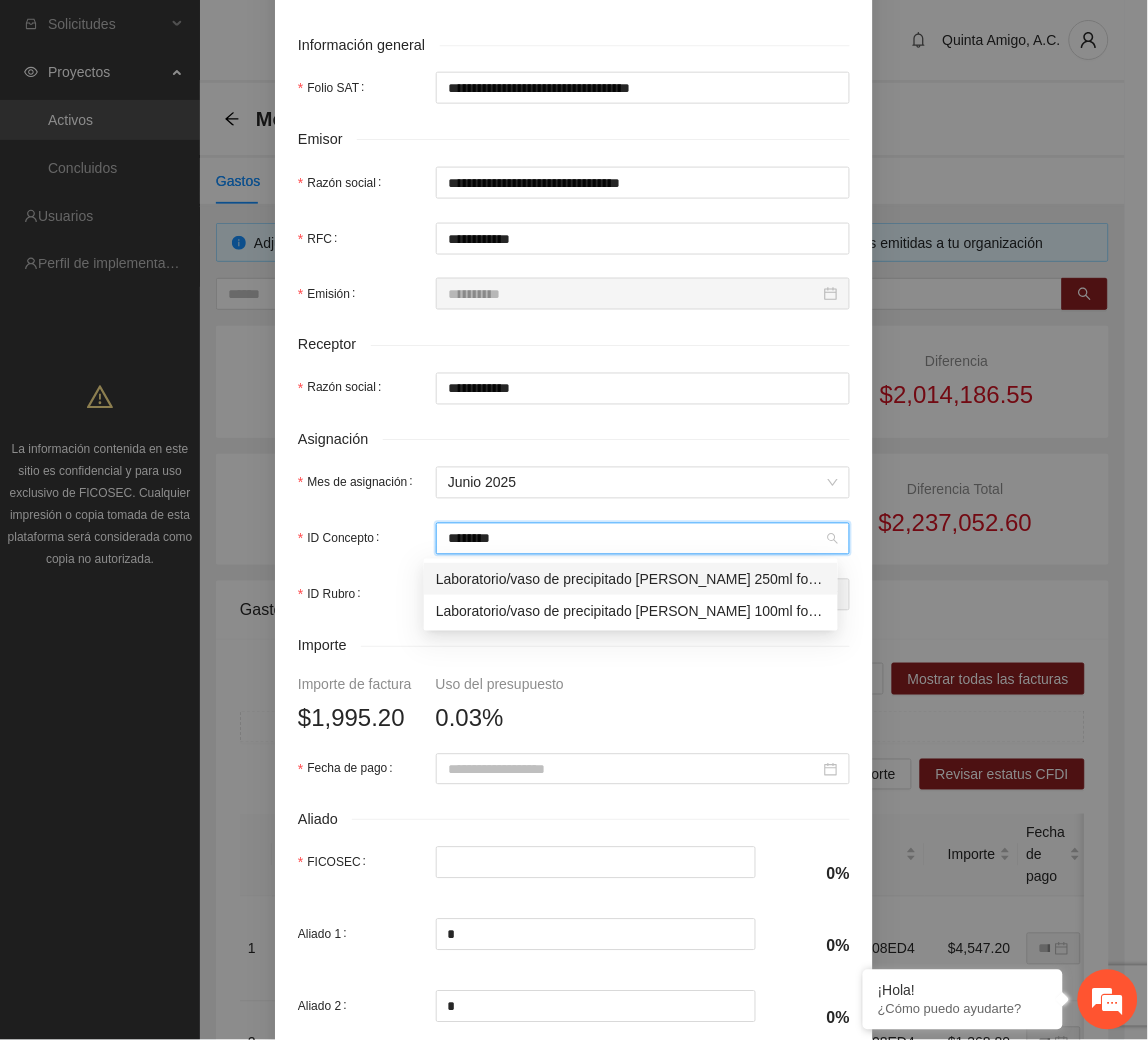 click on "Laboratorio/vaso de precipitado [PERSON_NAME] 250ml forma baja [PERSON_NAME] pieza(s) con 1 pieza(s) PYREX" at bounding box center (631, 579) 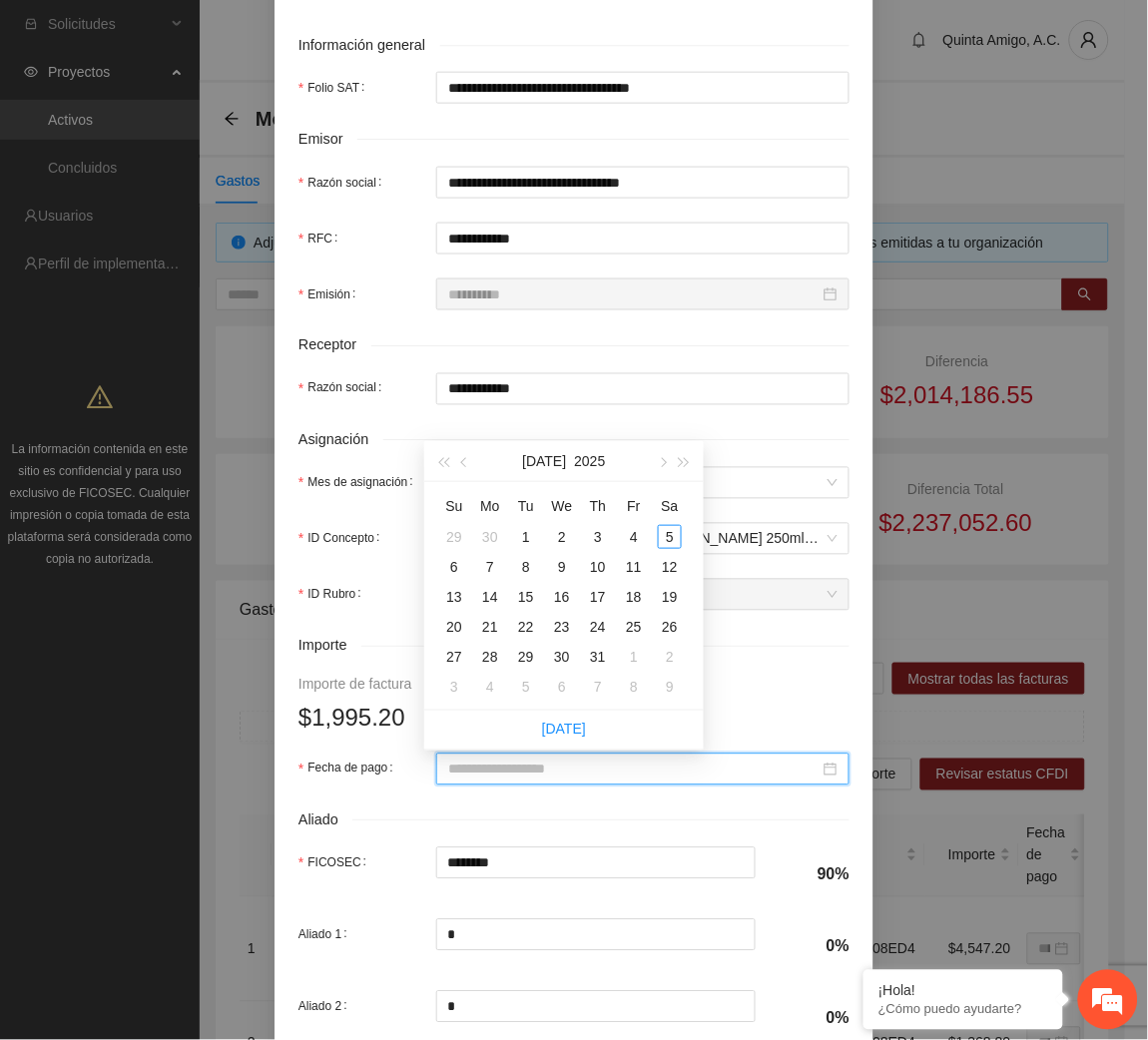click on "Fecha de pago" at bounding box center (634, 770) 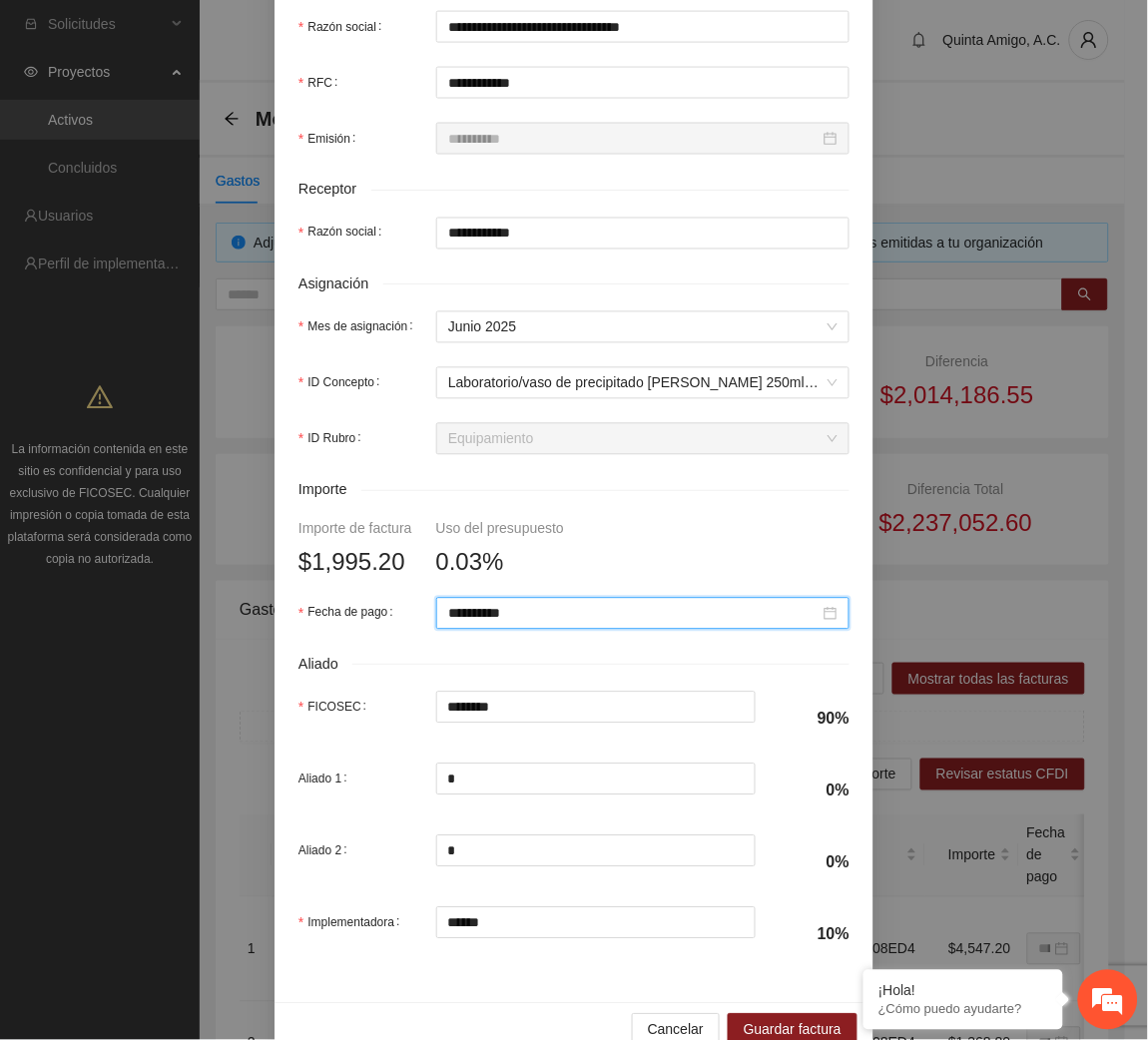 scroll, scrollTop: 601, scrollLeft: 0, axis: vertical 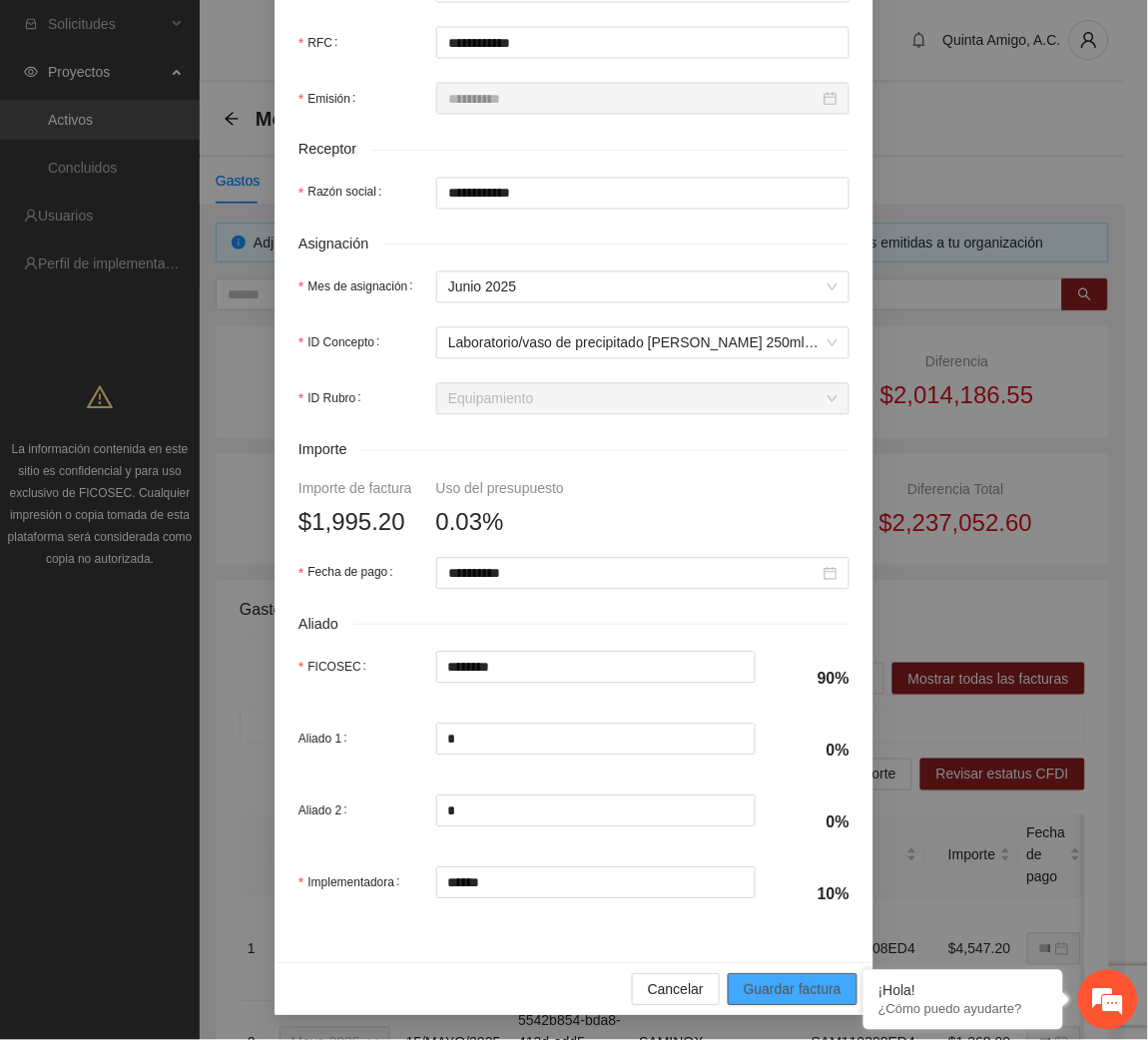 click on "Guardar factura" at bounding box center [793, 990] 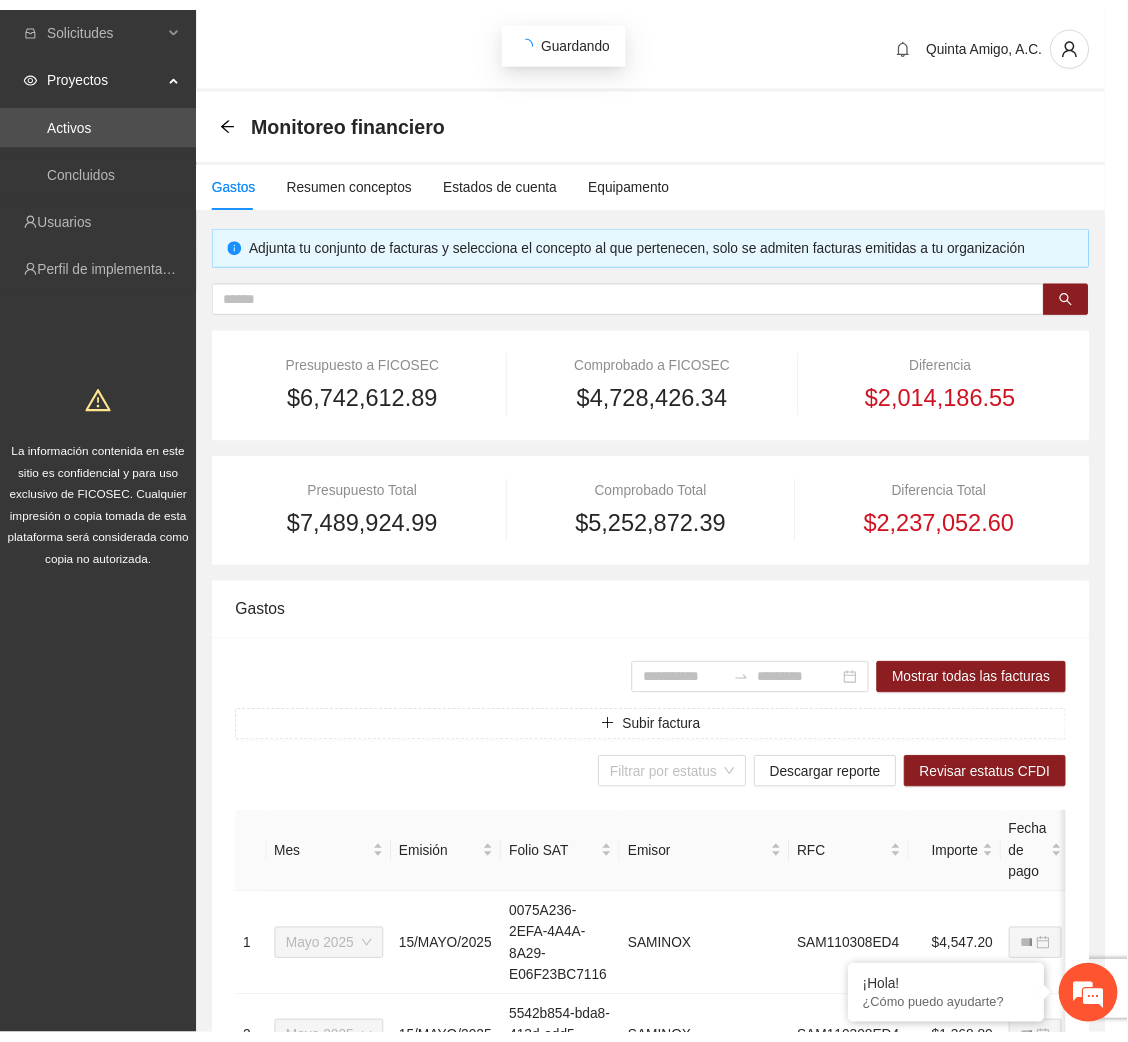 scroll, scrollTop: 442, scrollLeft: 0, axis: vertical 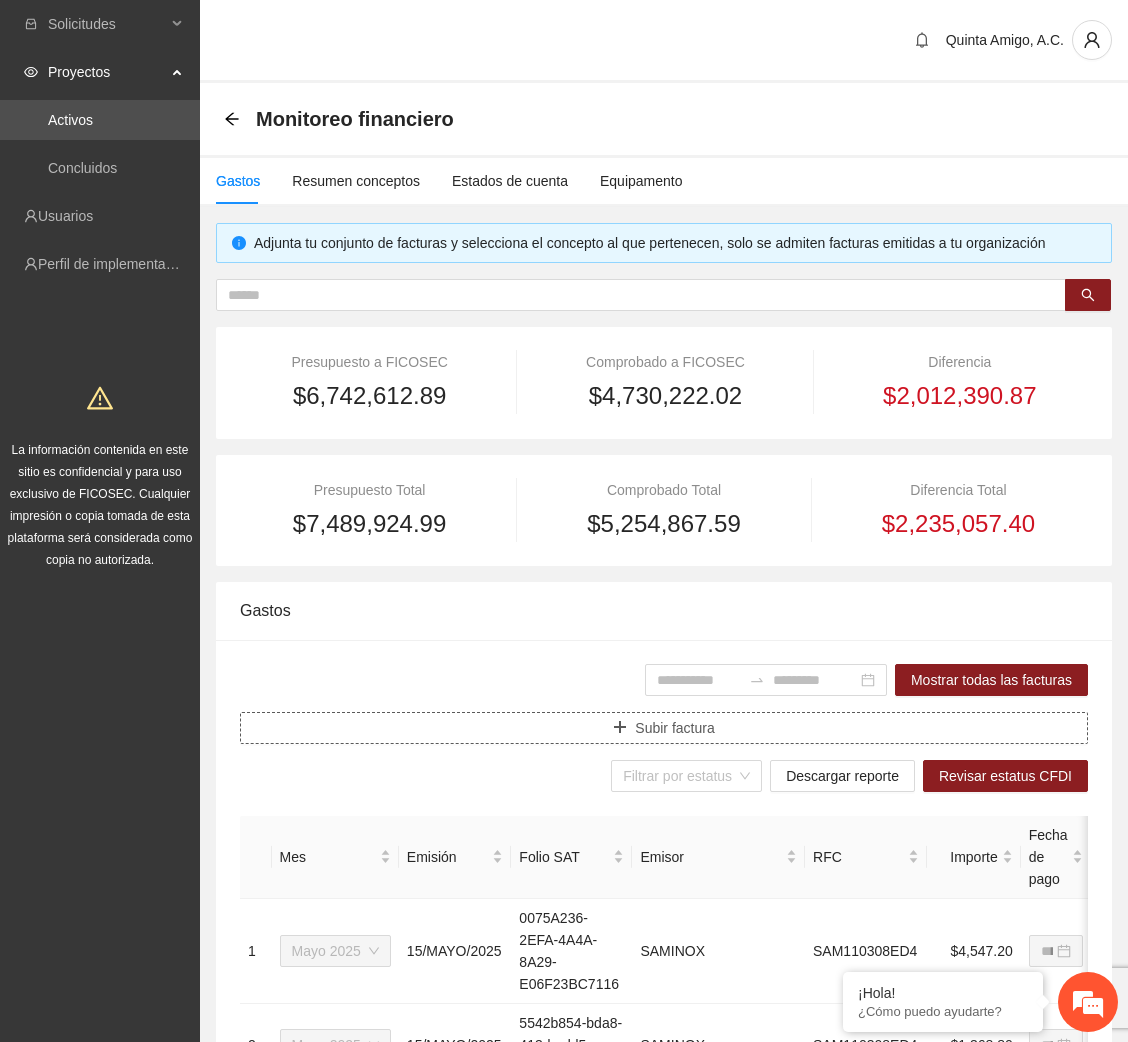 click on "Subir factura" at bounding box center [664, 728] 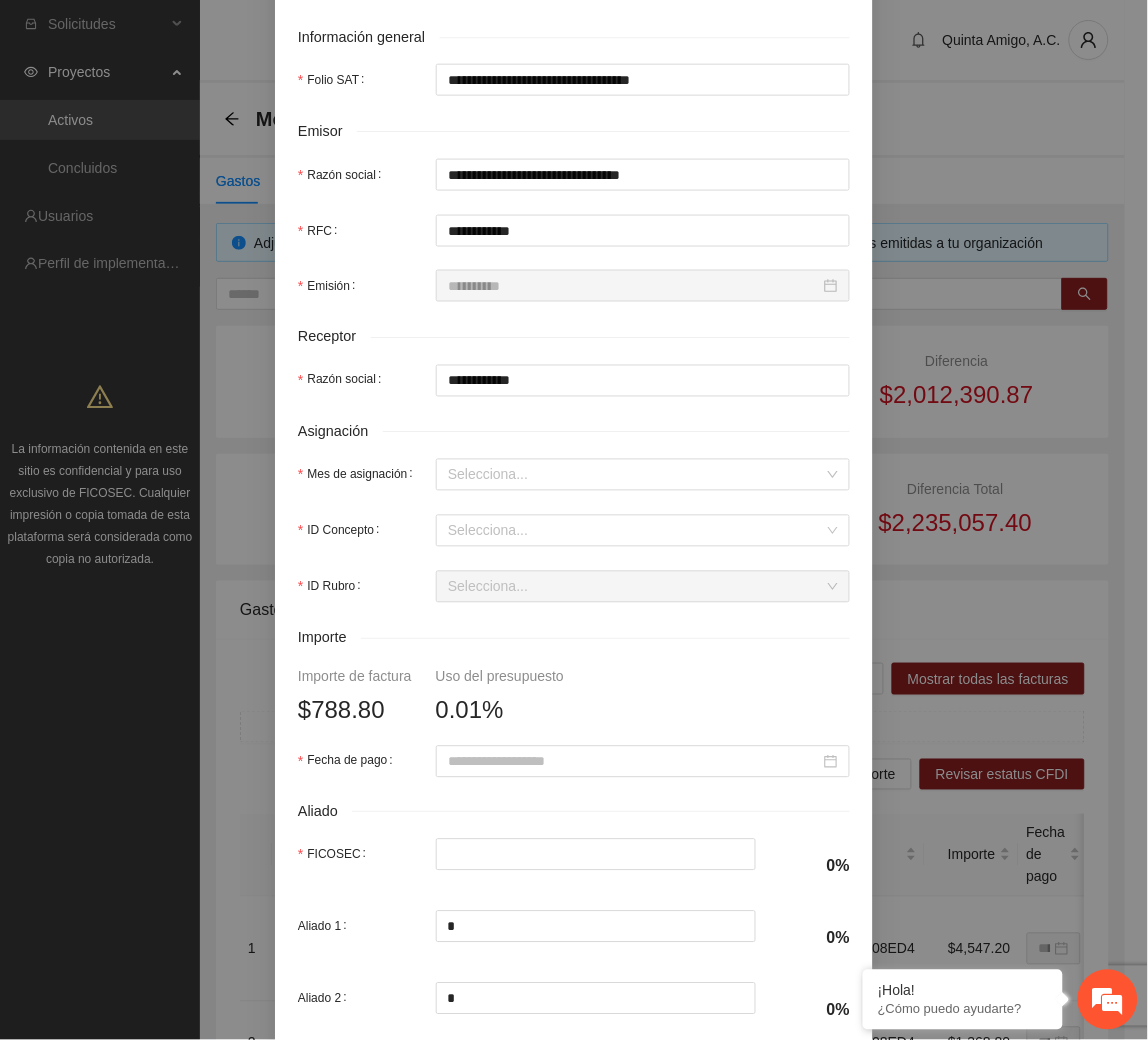 scroll, scrollTop: 412, scrollLeft: 0, axis: vertical 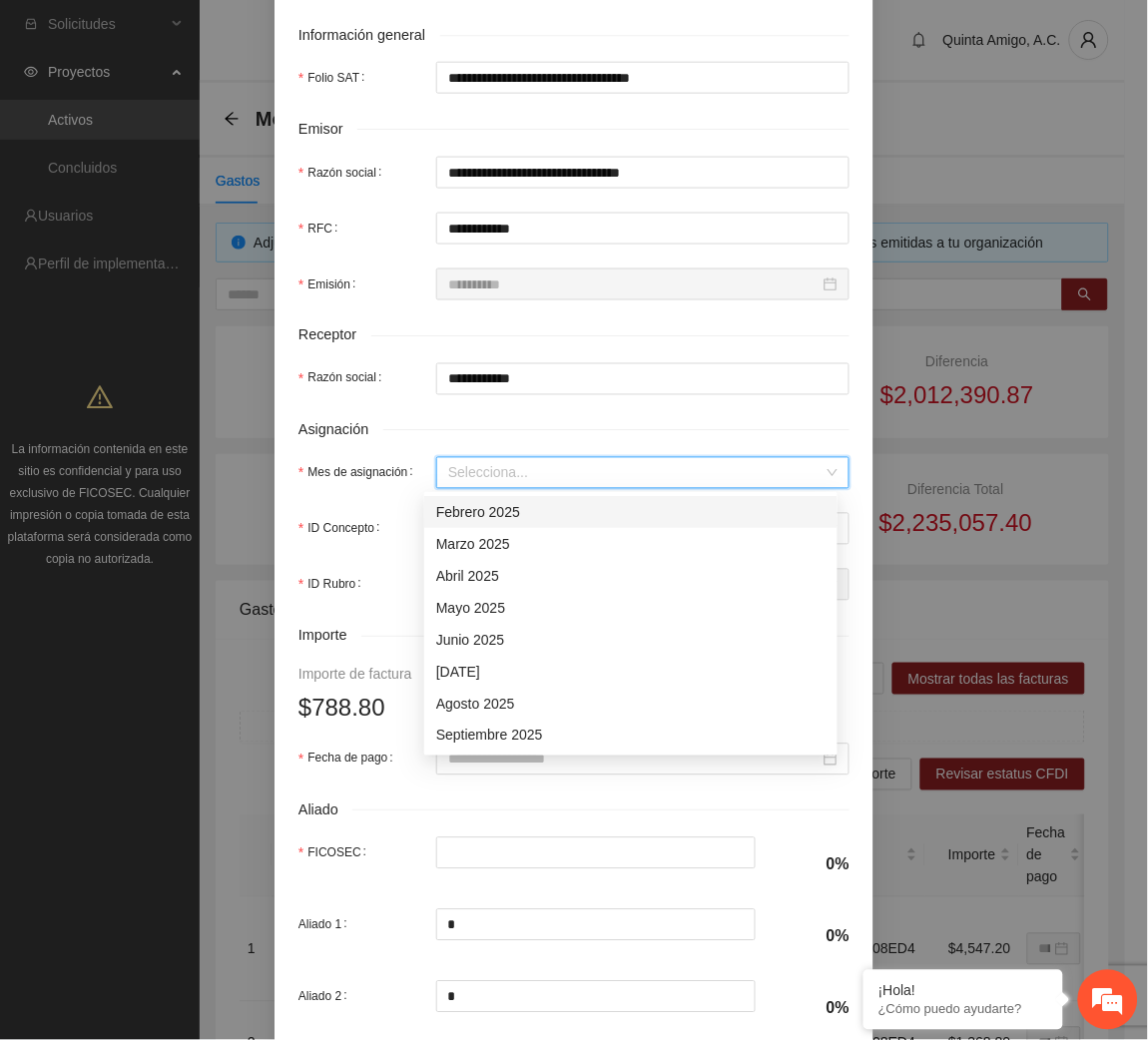 click on "Mes de asignación" at bounding box center [636, 473] 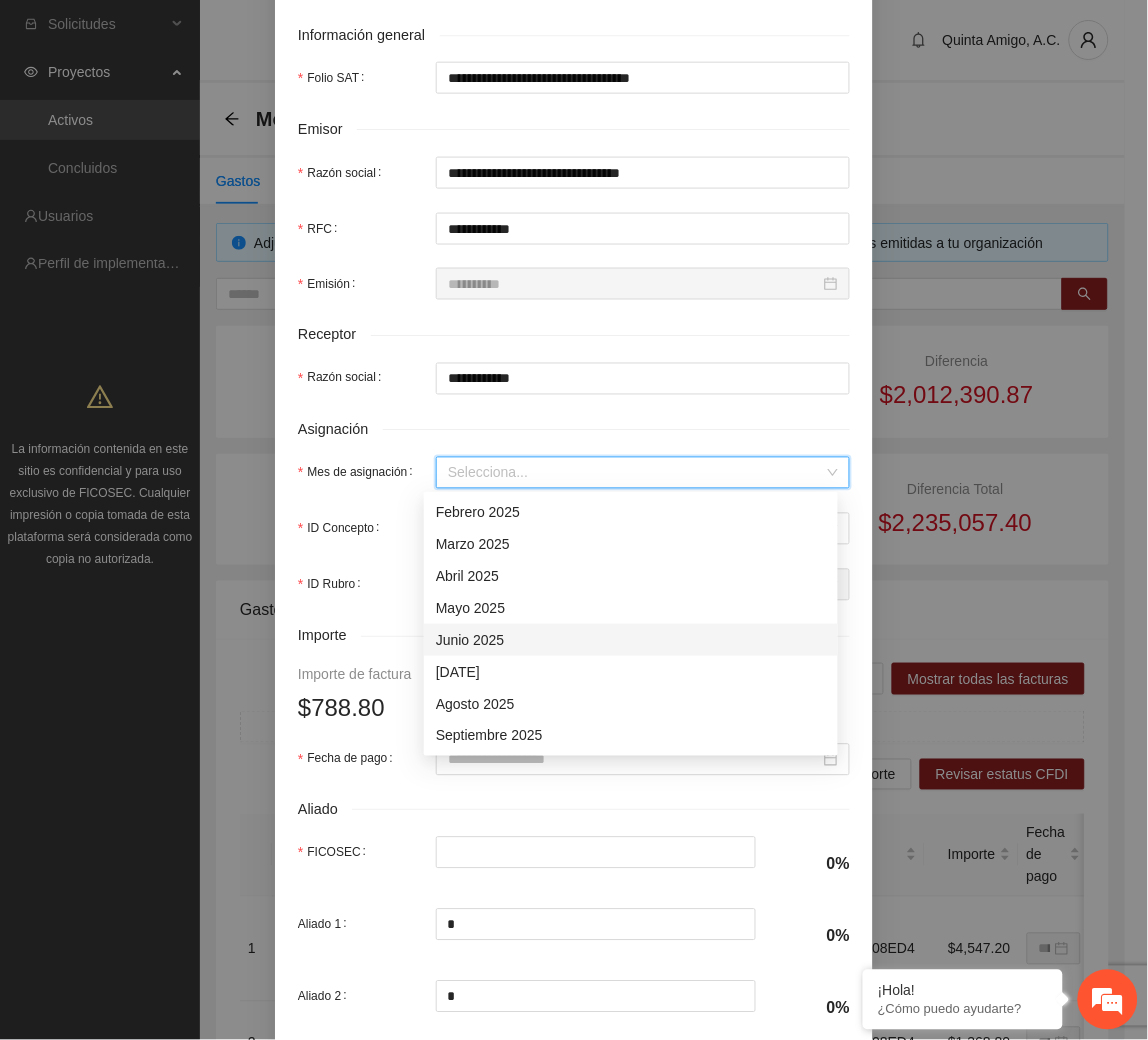 click on "Junio 2025" at bounding box center (631, 640) 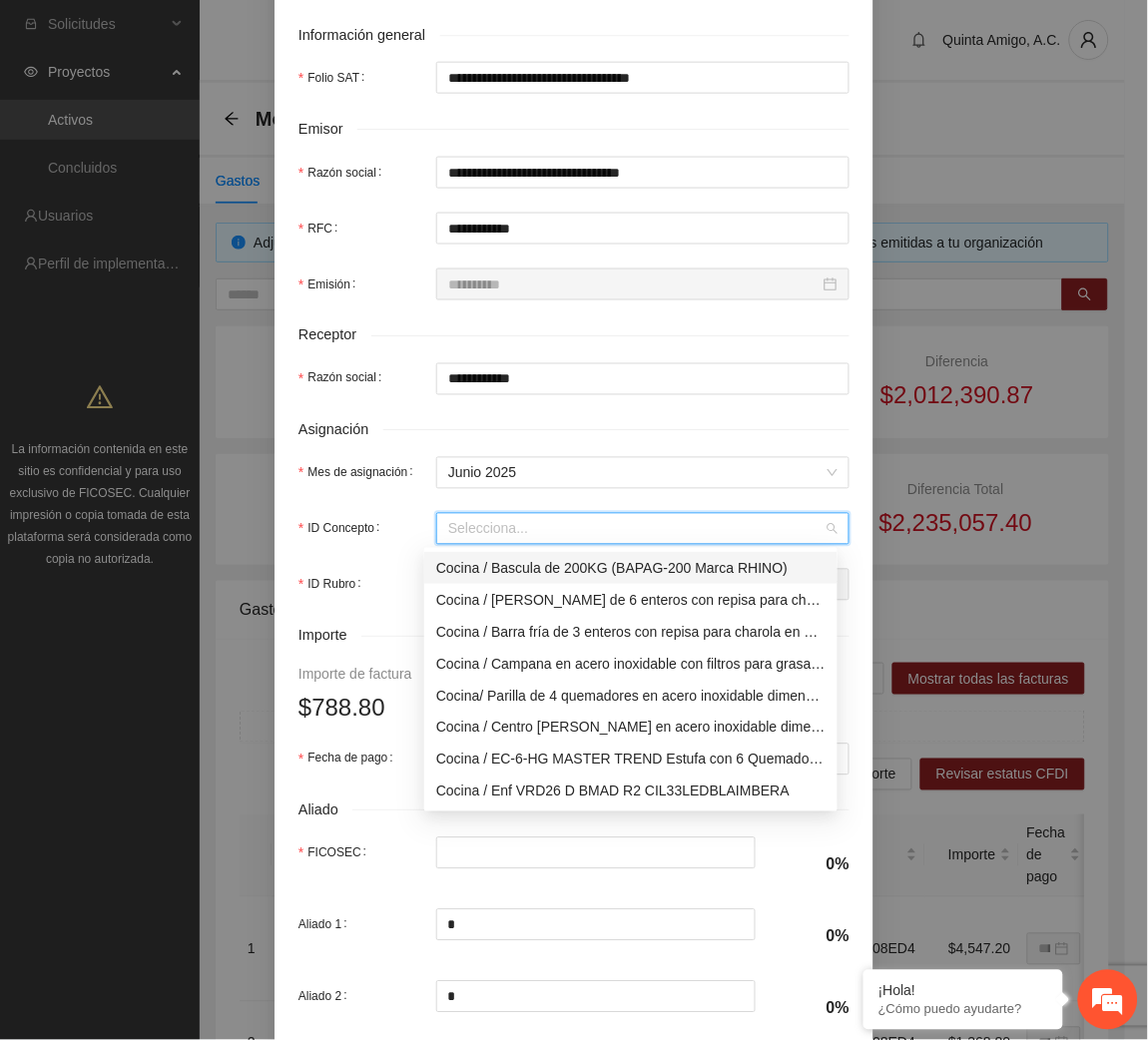 click on "ID Concepto" at bounding box center (636, 529) 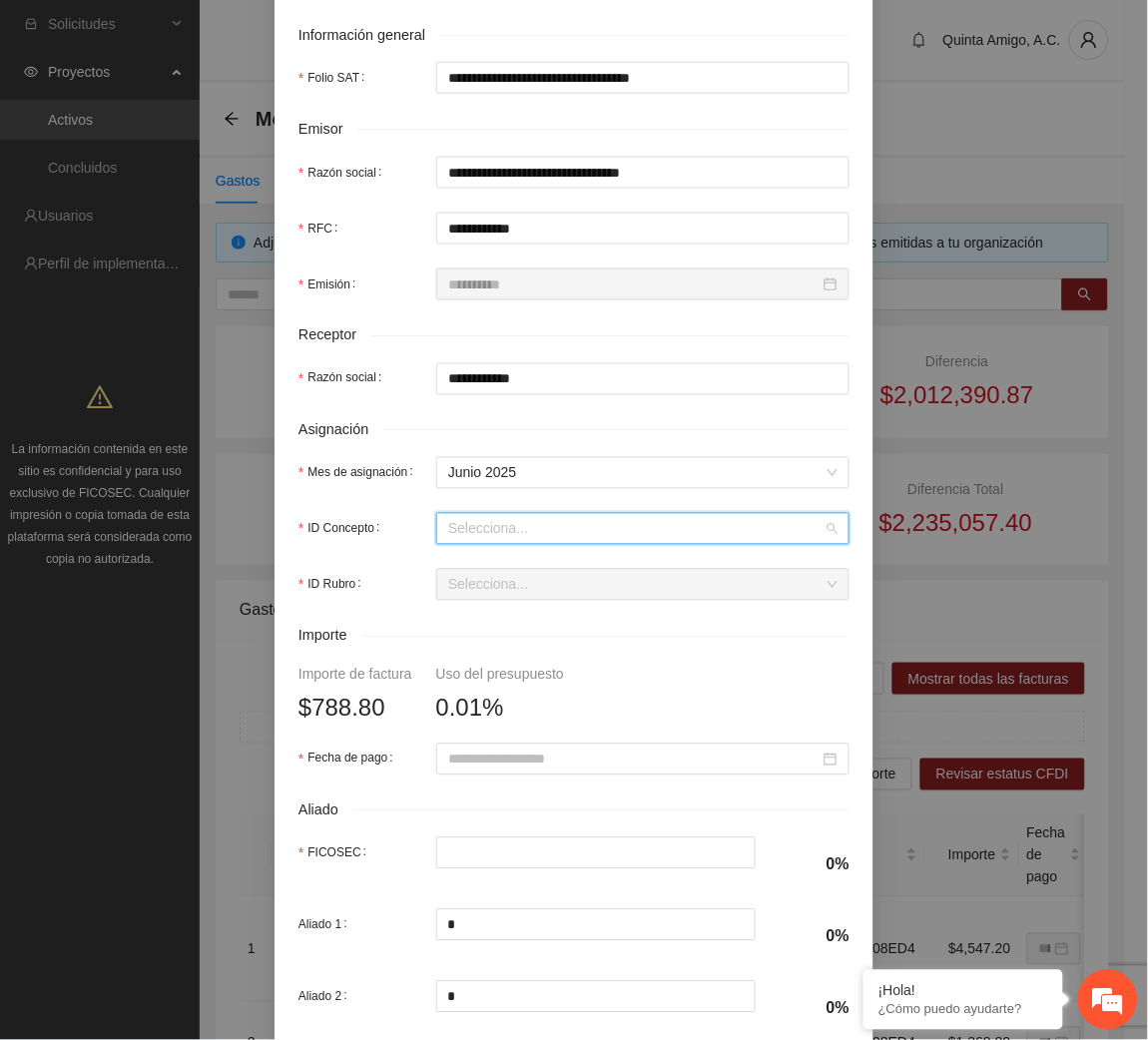 click on "ID Concepto" at bounding box center (636, 529) 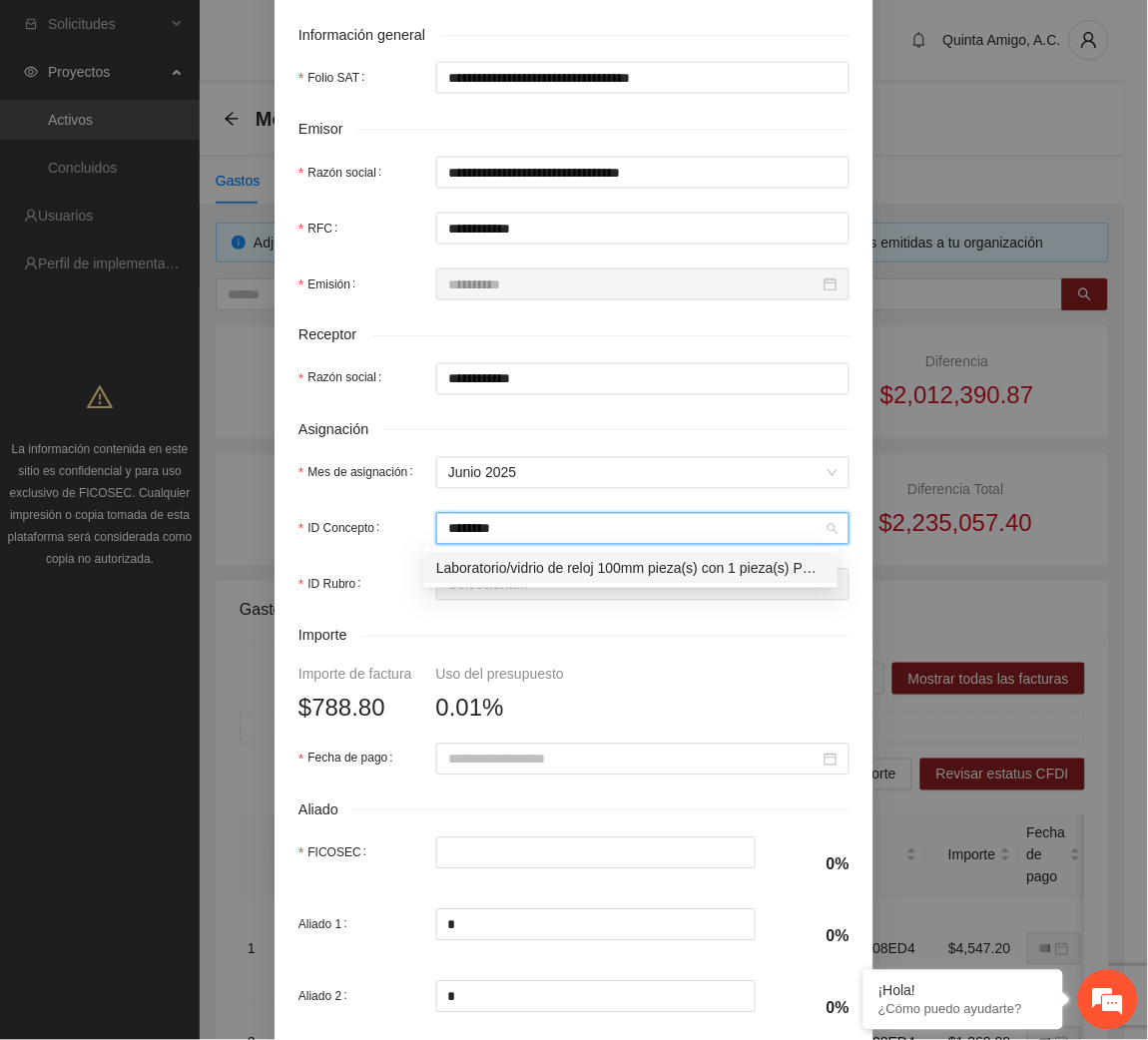 click on "Laboratorio/vidrio de reloj 100mm pieza(s) con 1 pieza(s) PYREX" at bounding box center [631, 568] 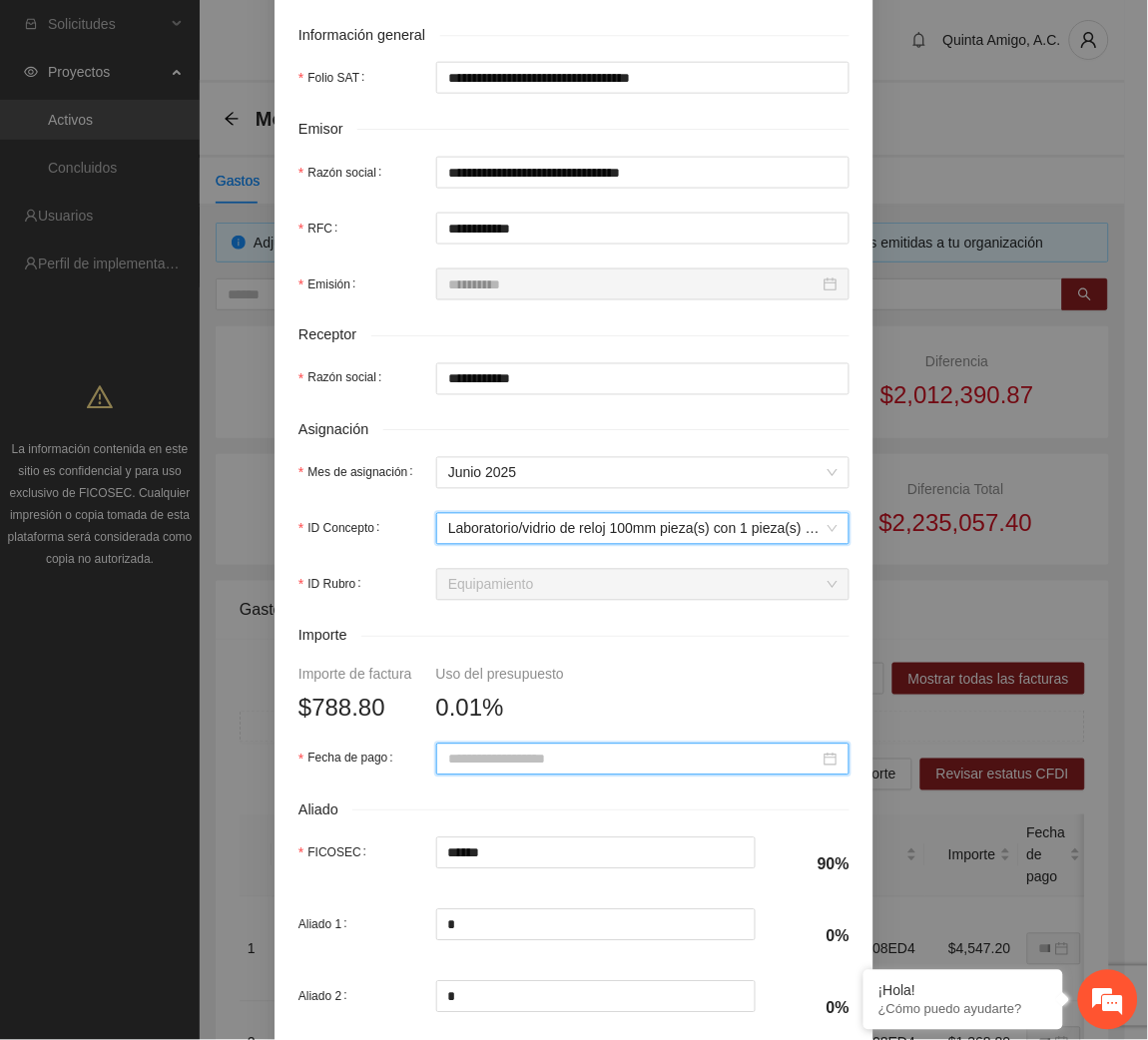 click on "Fecha de pago" at bounding box center (634, 760) 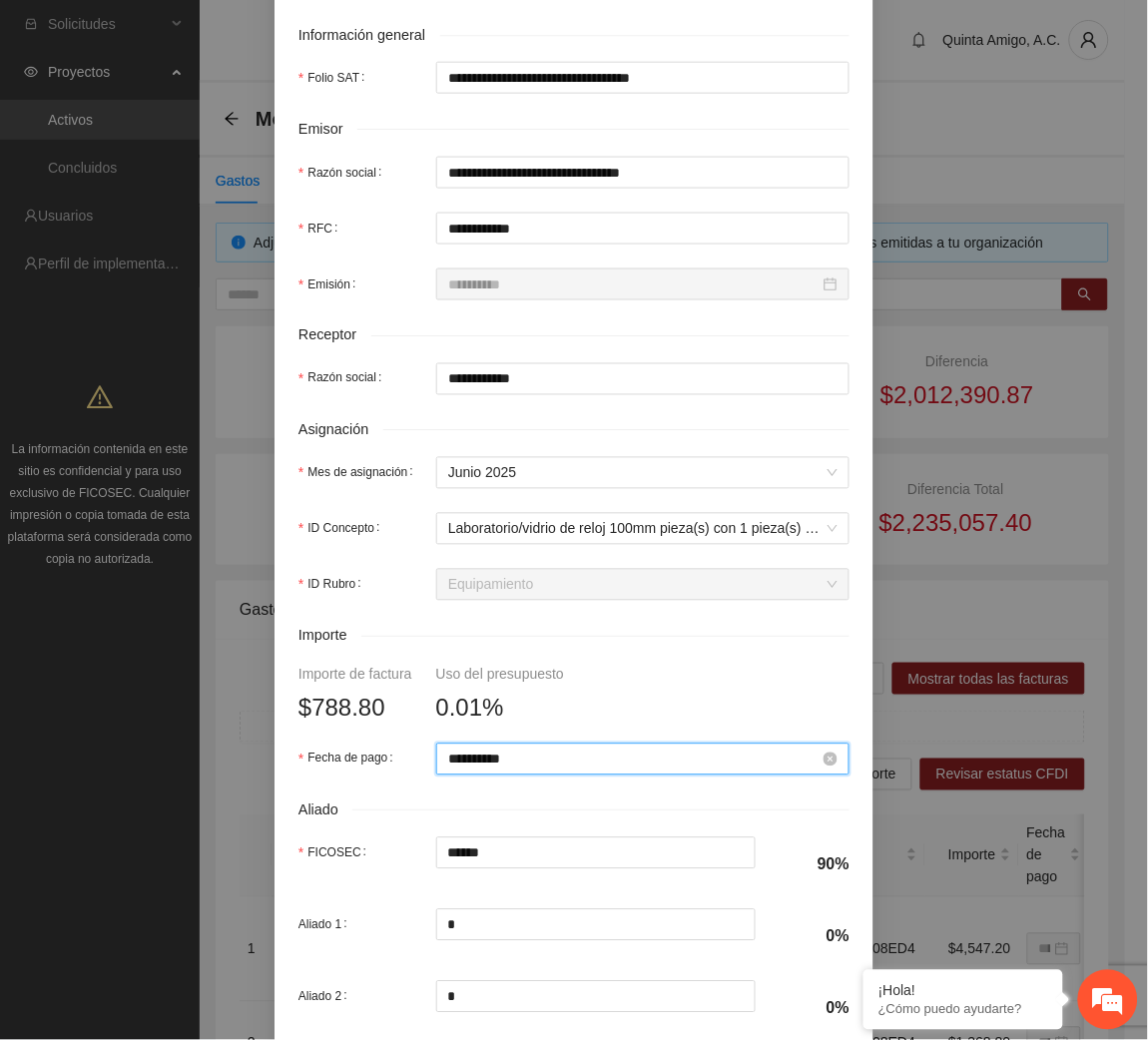 scroll, scrollTop: 601, scrollLeft: 0, axis: vertical 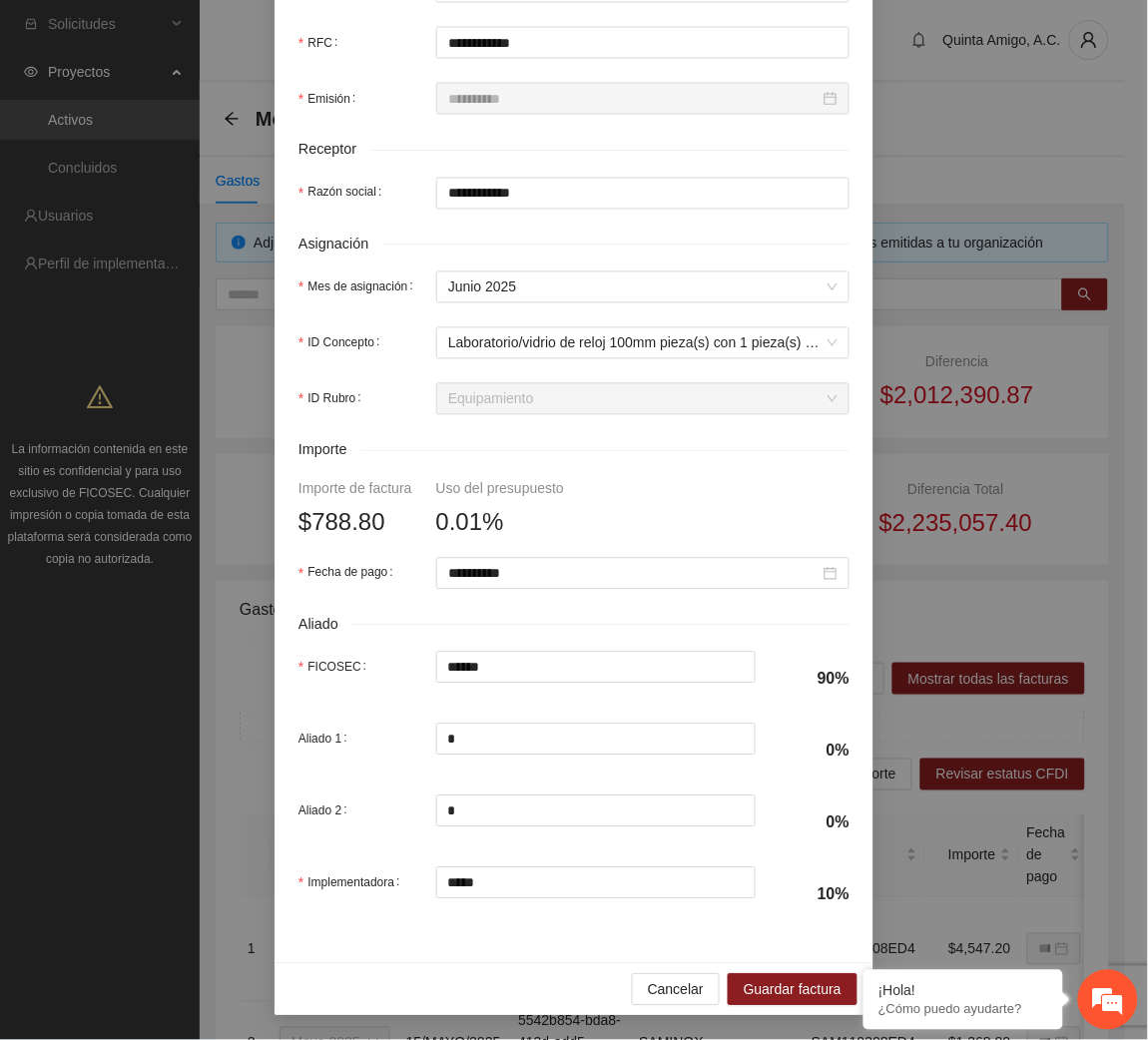 click on "Cancelar Guardar factura" at bounding box center [574, 989] 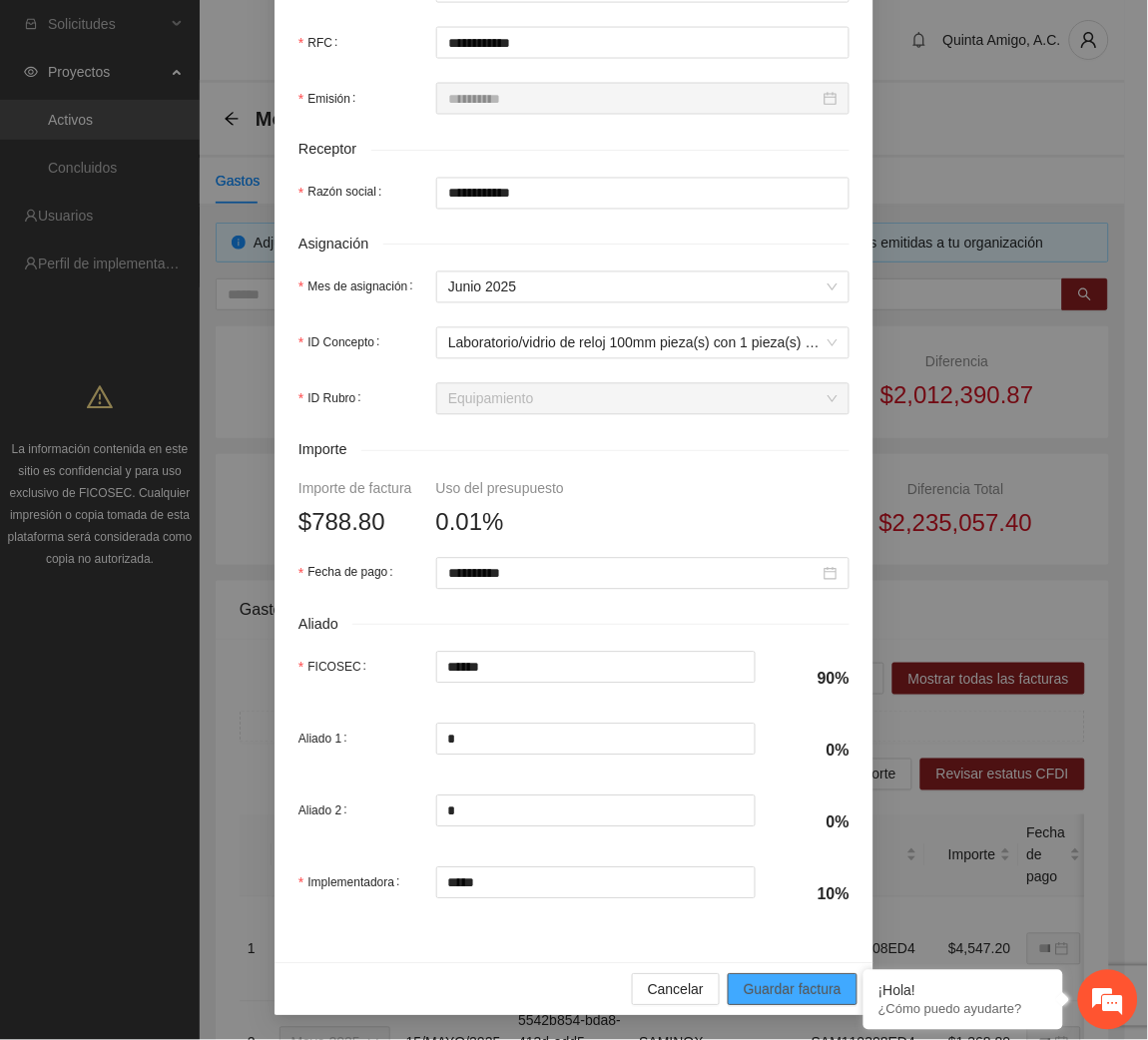 click on "Guardar factura" at bounding box center (793, 990) 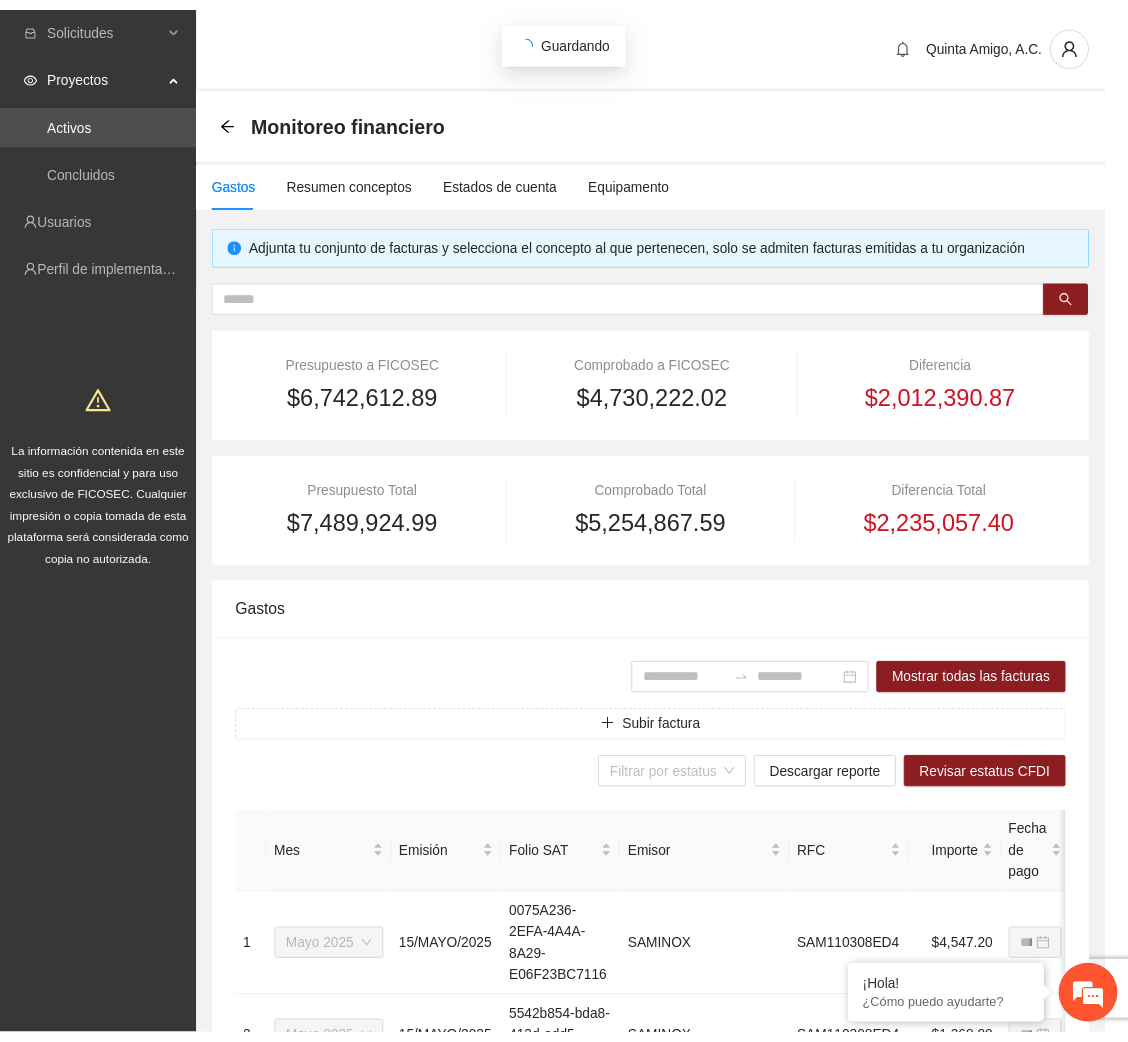 scroll, scrollTop: 442, scrollLeft: 0, axis: vertical 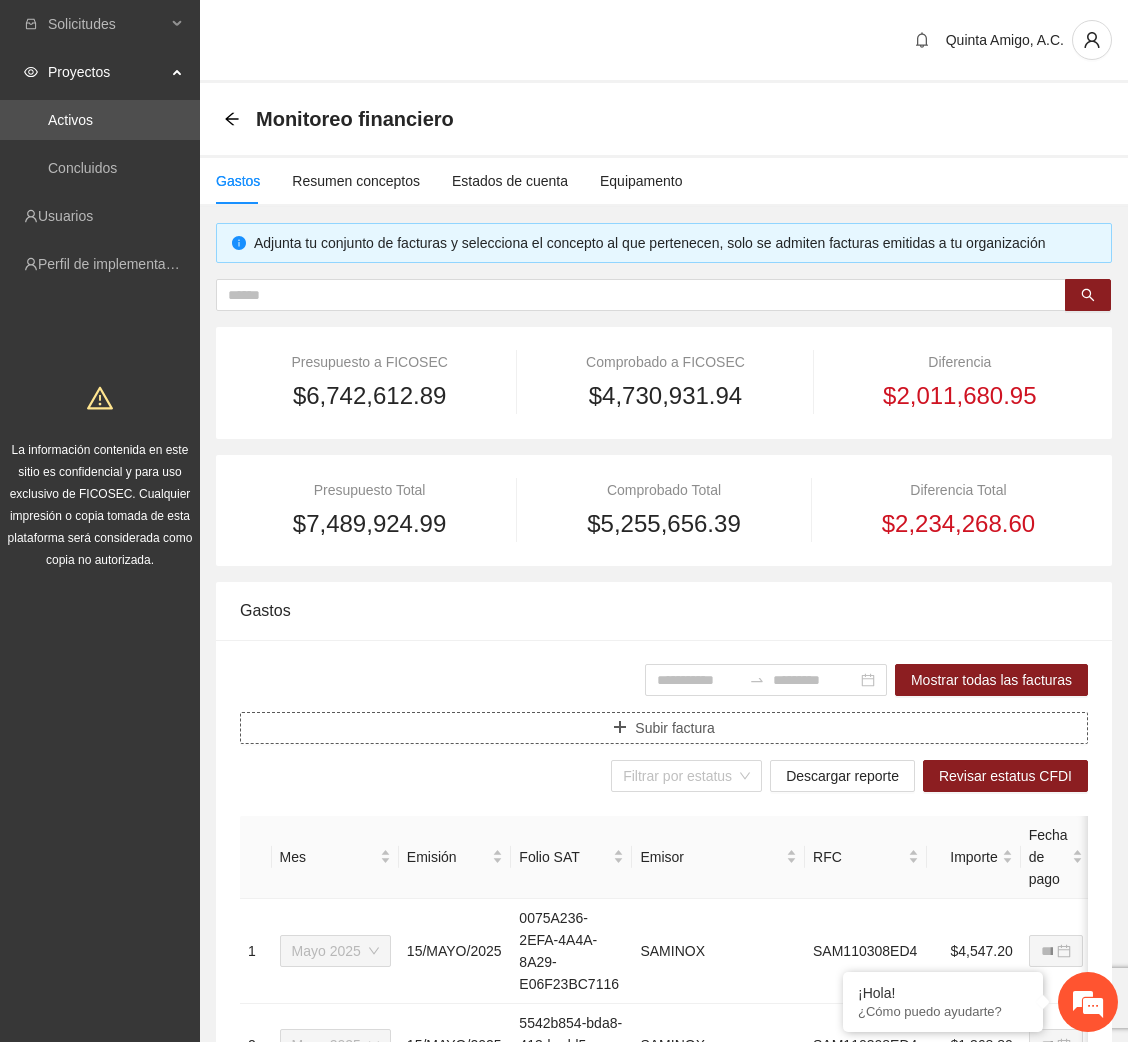 click on "Subir factura" at bounding box center (664, 728) 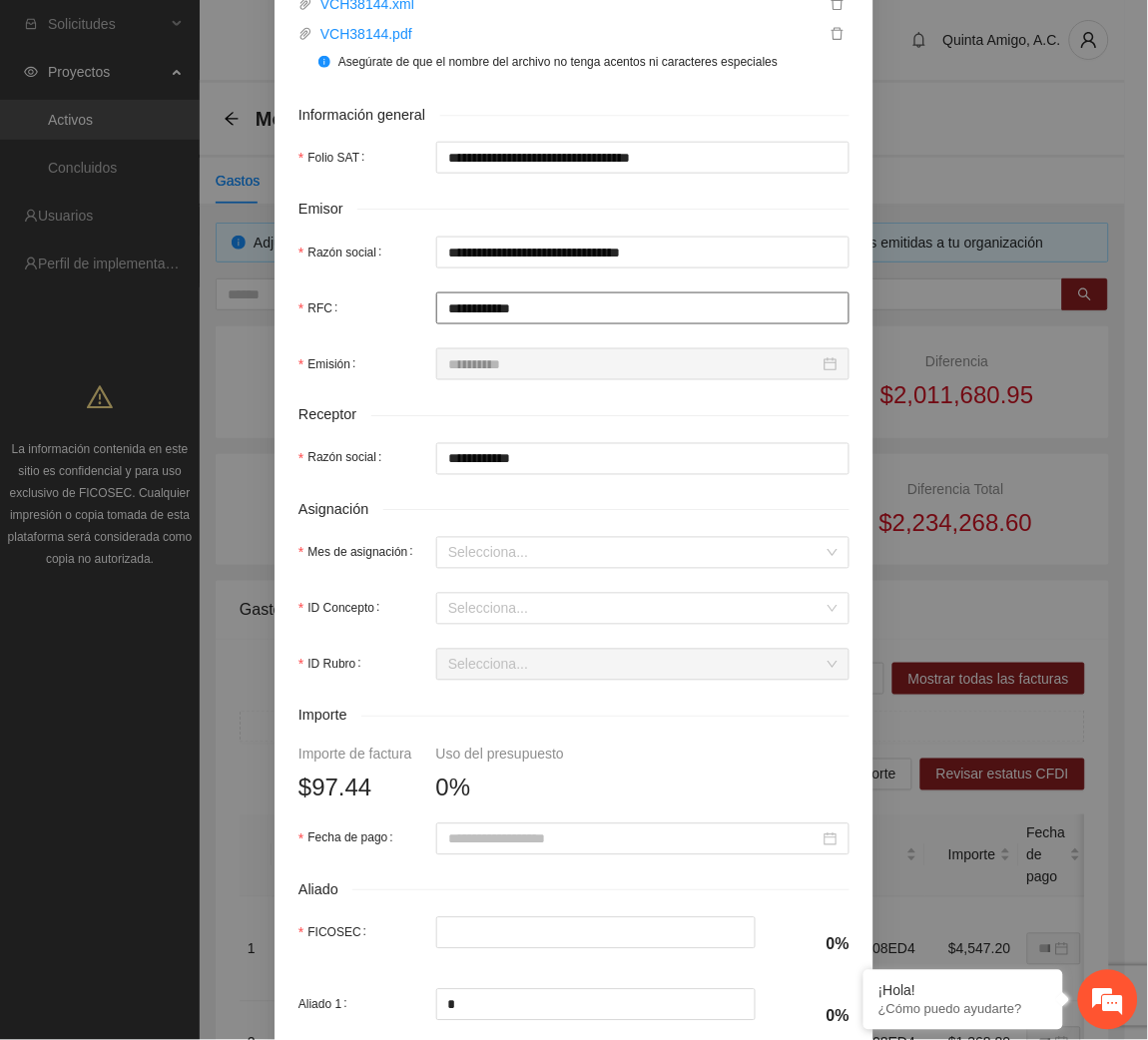 scroll, scrollTop: 342, scrollLeft: 0, axis: vertical 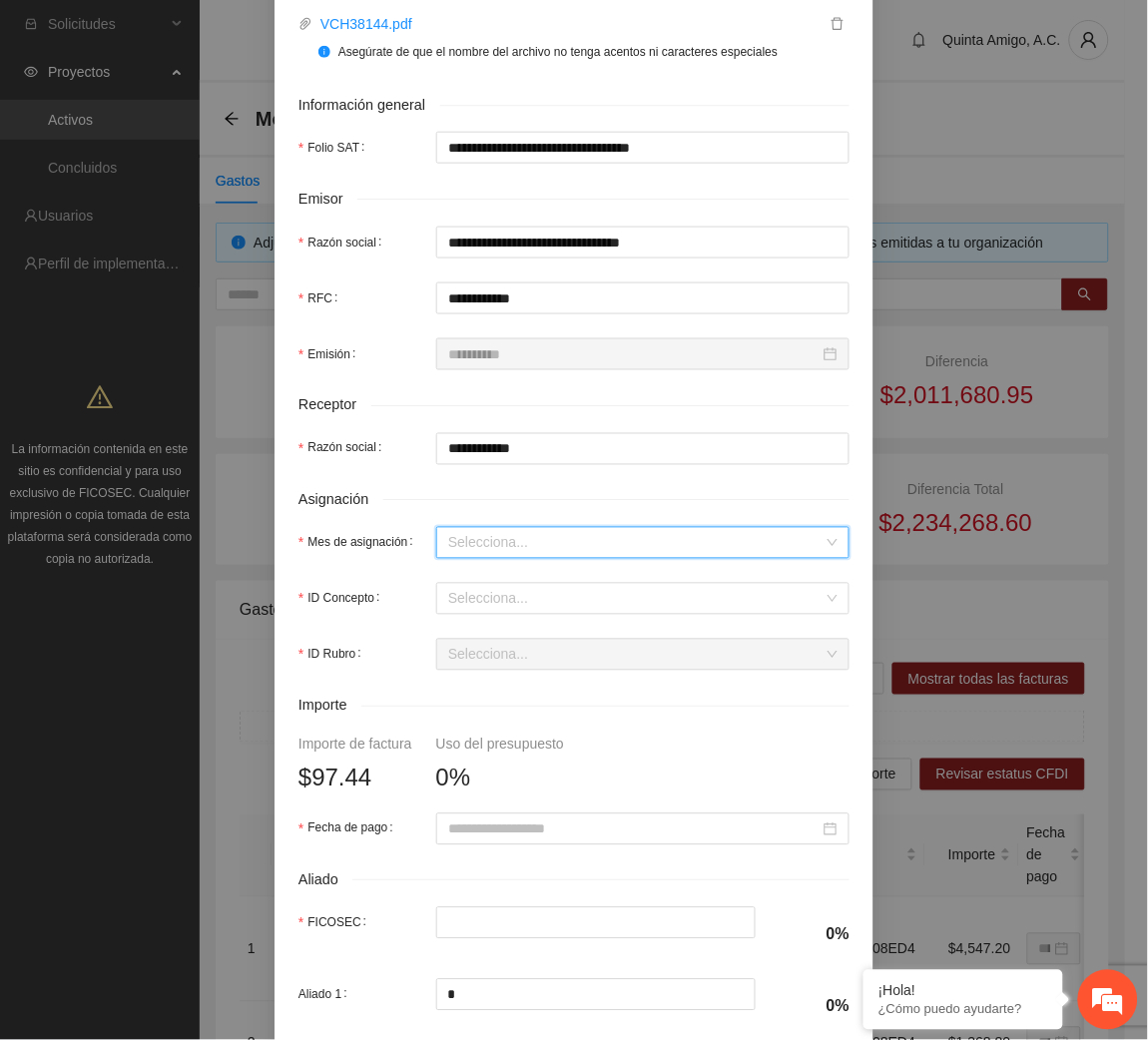 click on "Mes de asignación" at bounding box center (636, 543) 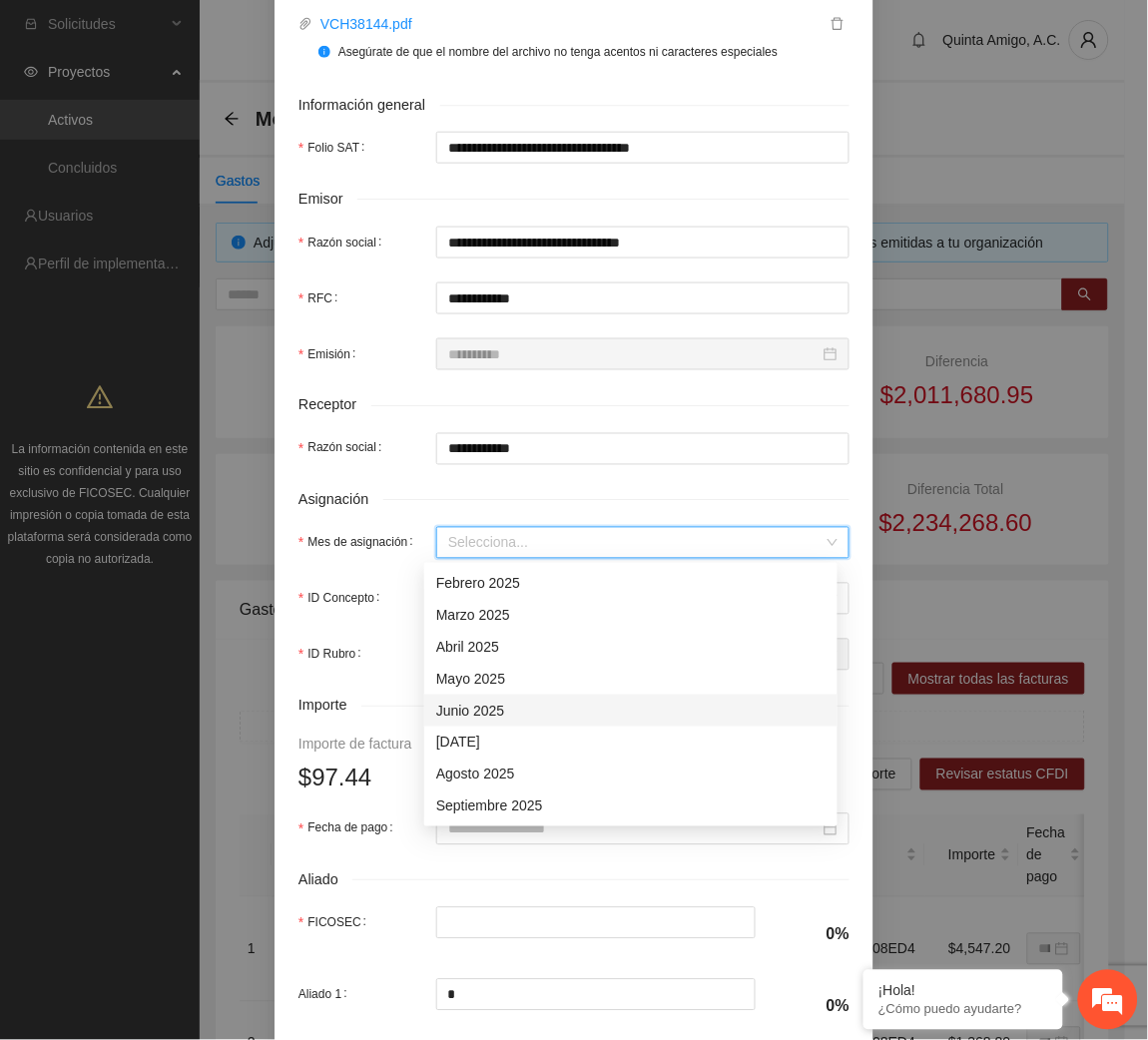 click on "Junio 2025" at bounding box center [631, 711] 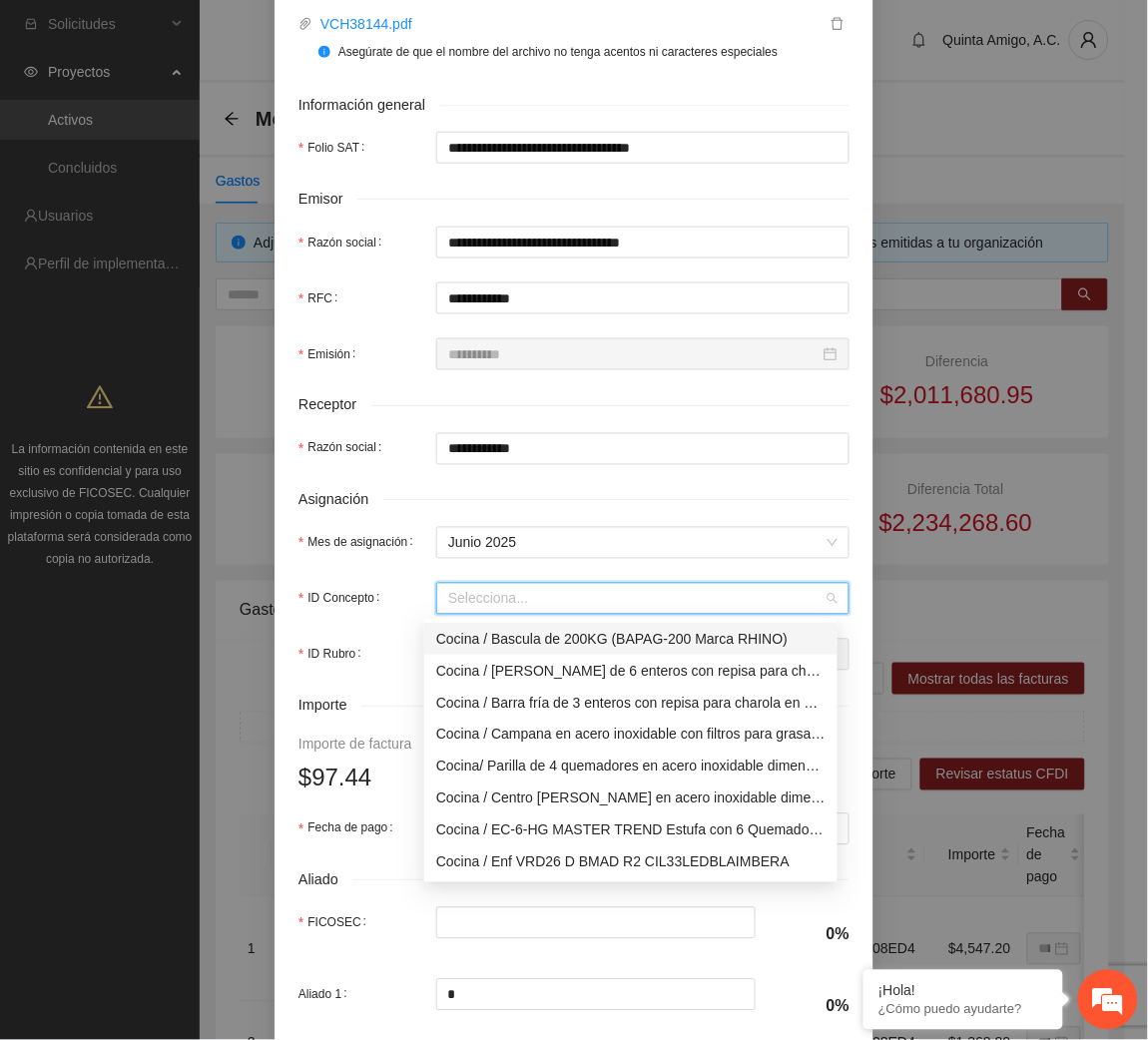 click on "ID Concepto" at bounding box center (636, 599) 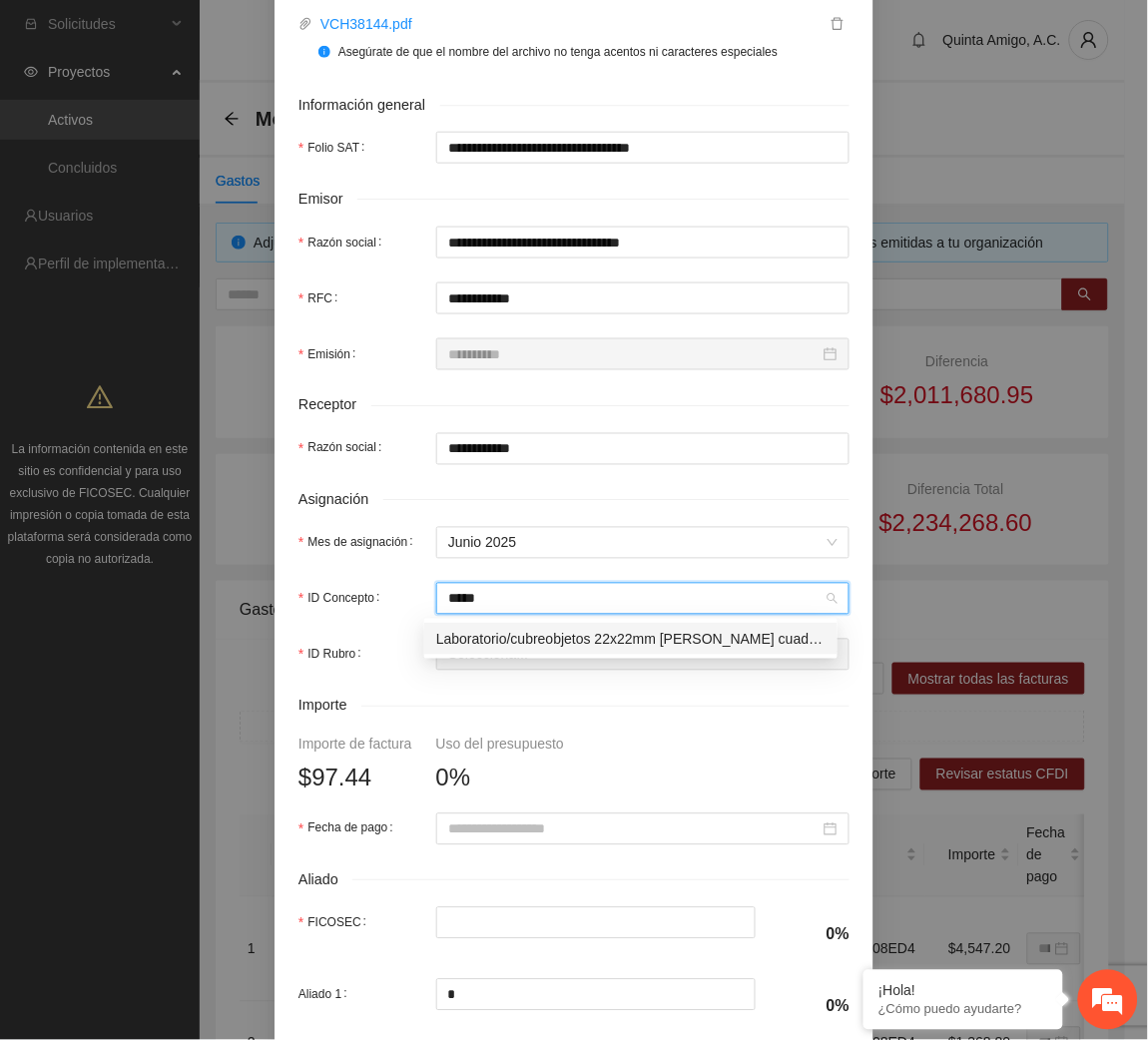 click on "Laboratorio/cubreobjetos 22x22mm [PERSON_NAME] cuadrados cajita con 200 pieza(s)  PYREX" at bounding box center (631, 639) 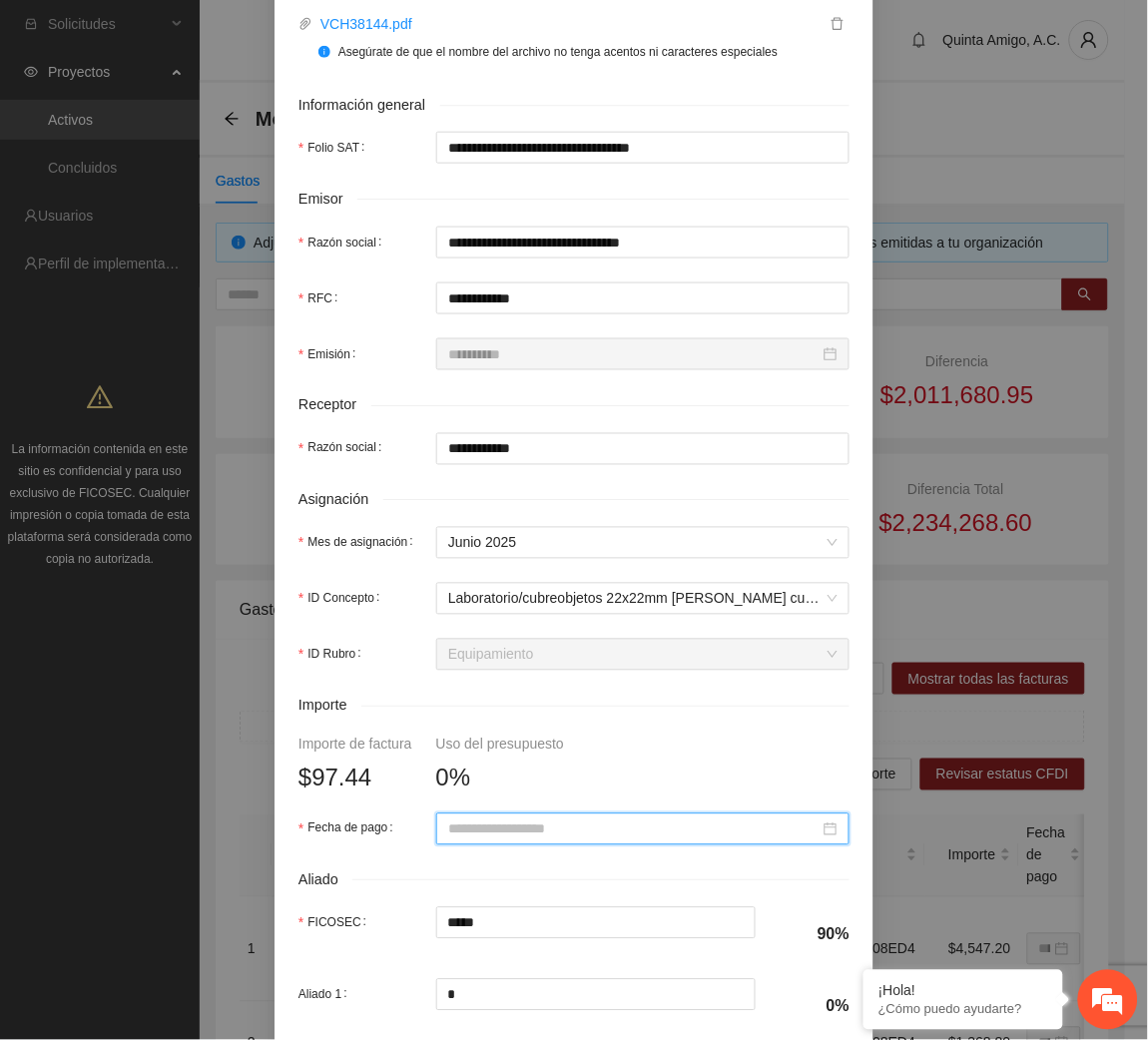 click on "Fecha de pago" at bounding box center (634, 829) 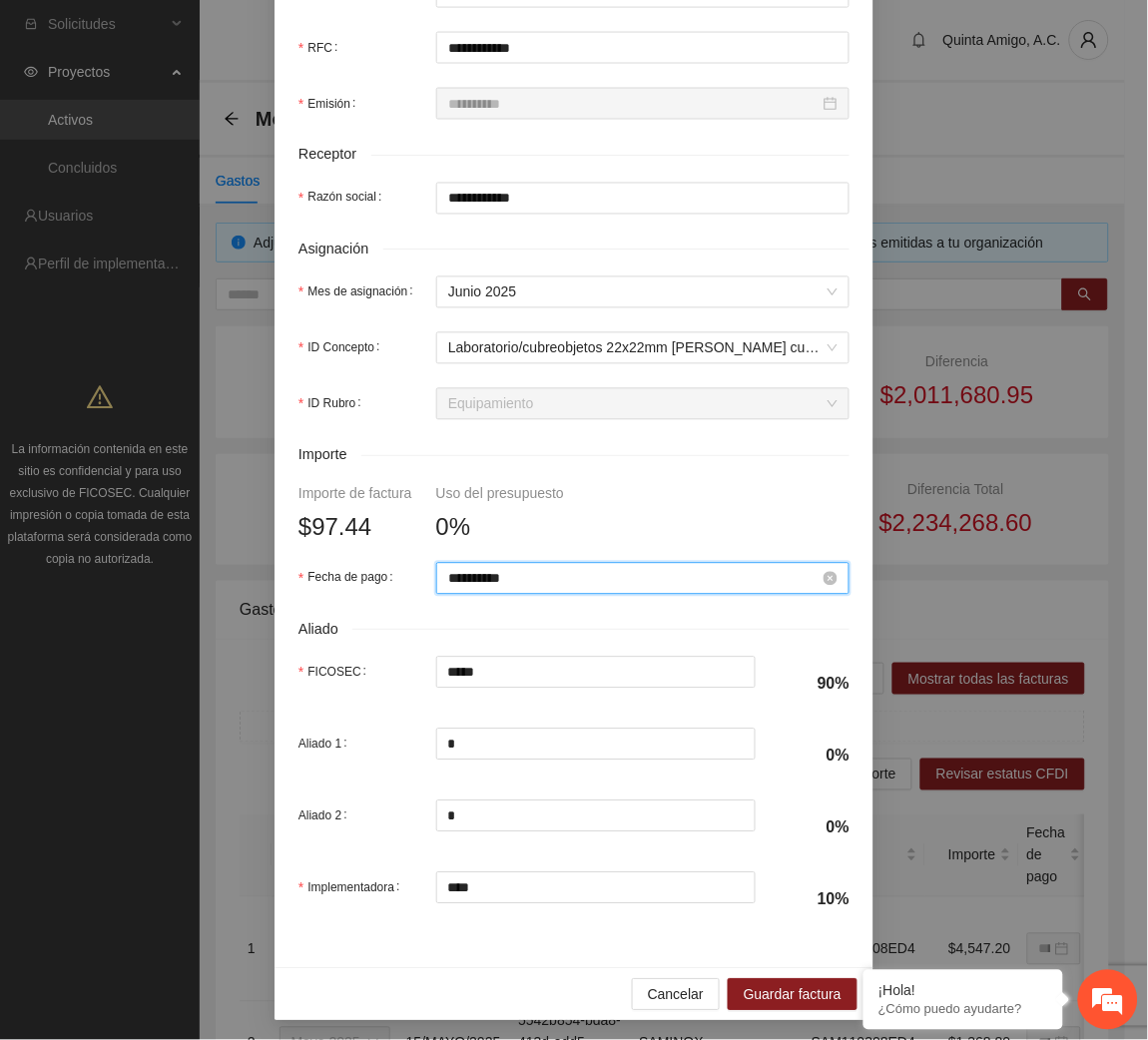 scroll, scrollTop: 601, scrollLeft: 0, axis: vertical 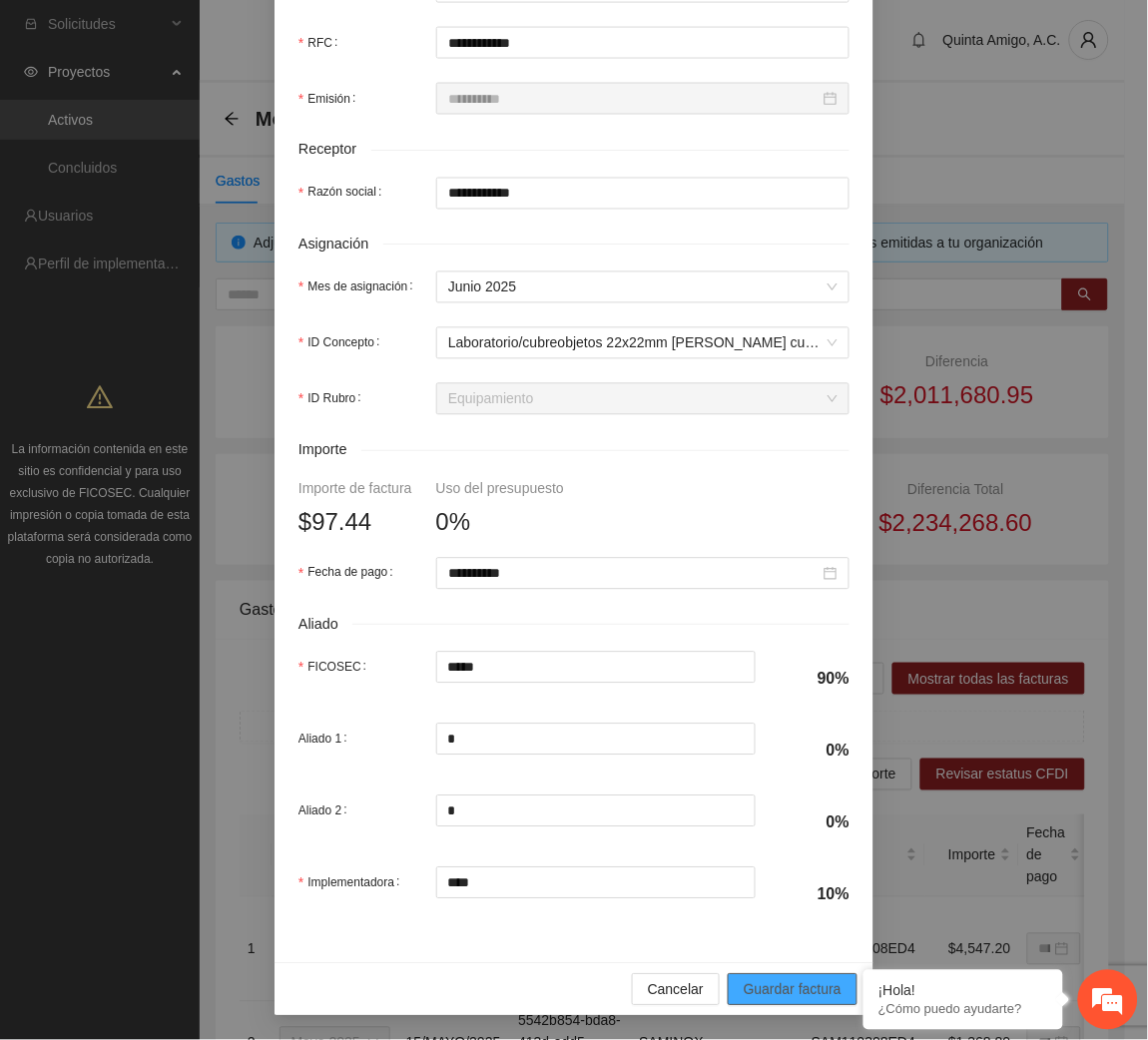 click on "Guardar factura" at bounding box center (793, 990) 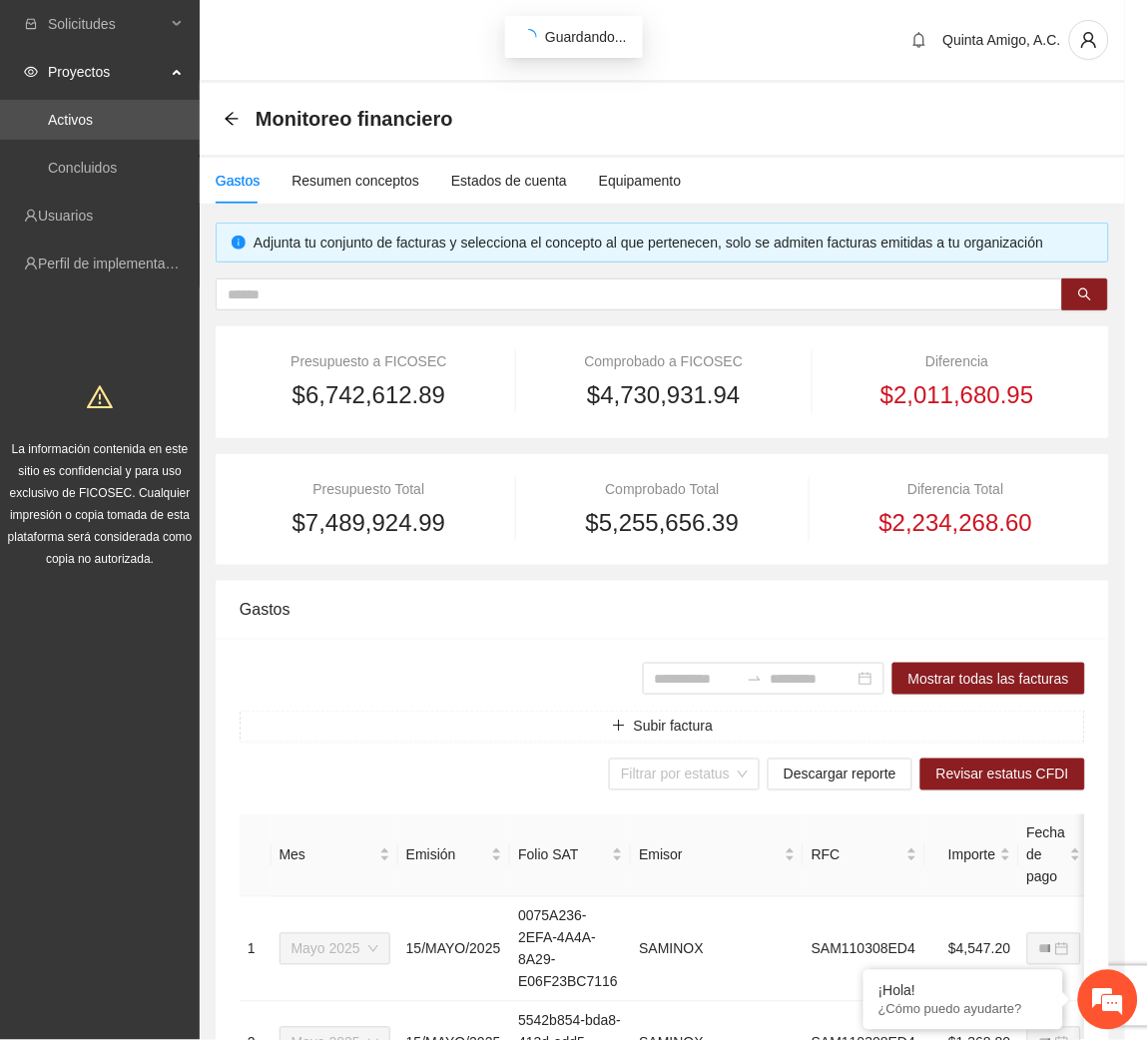 scroll, scrollTop: 441, scrollLeft: 0, axis: vertical 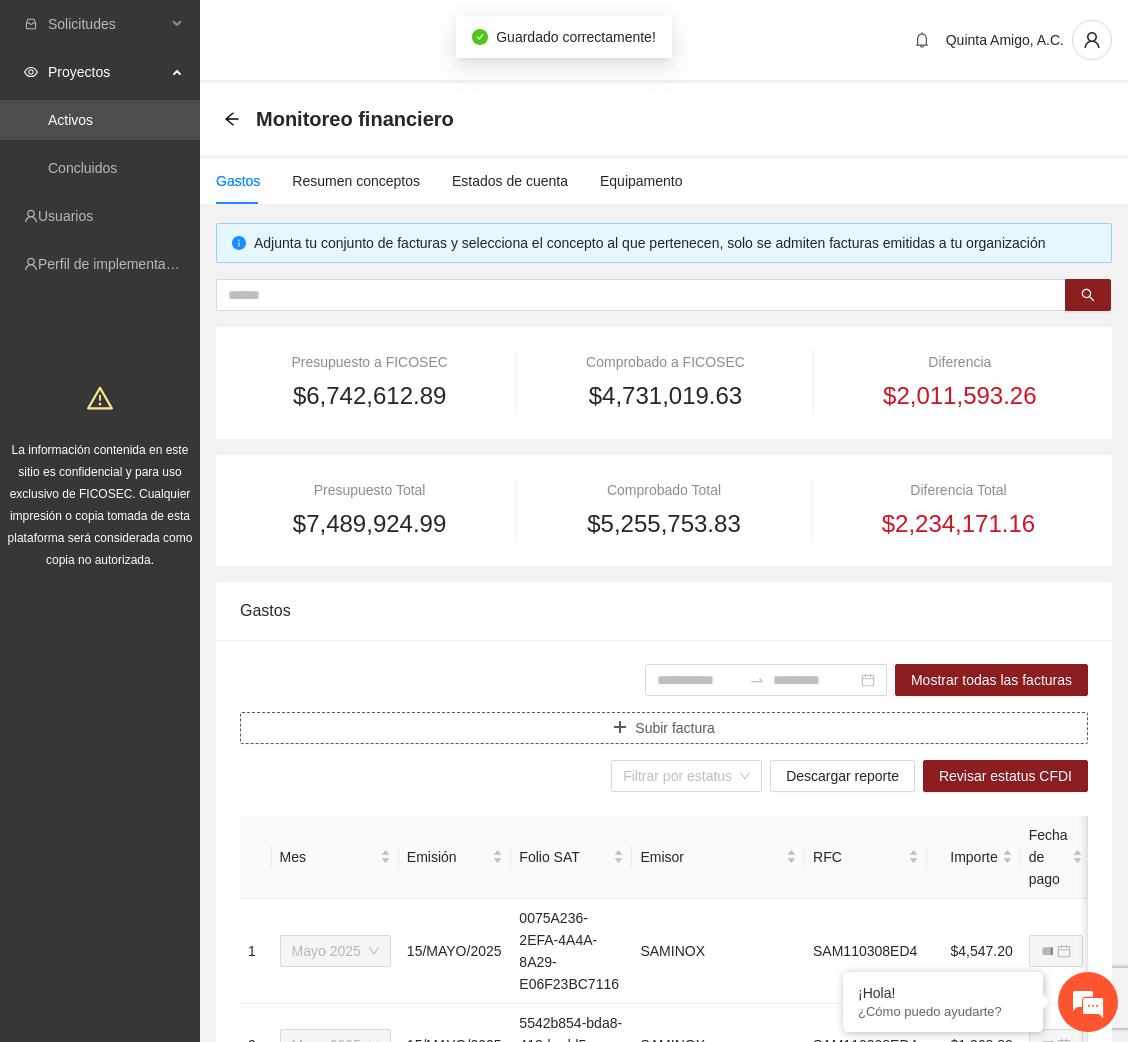 click on "Subir factura" at bounding box center [674, 728] 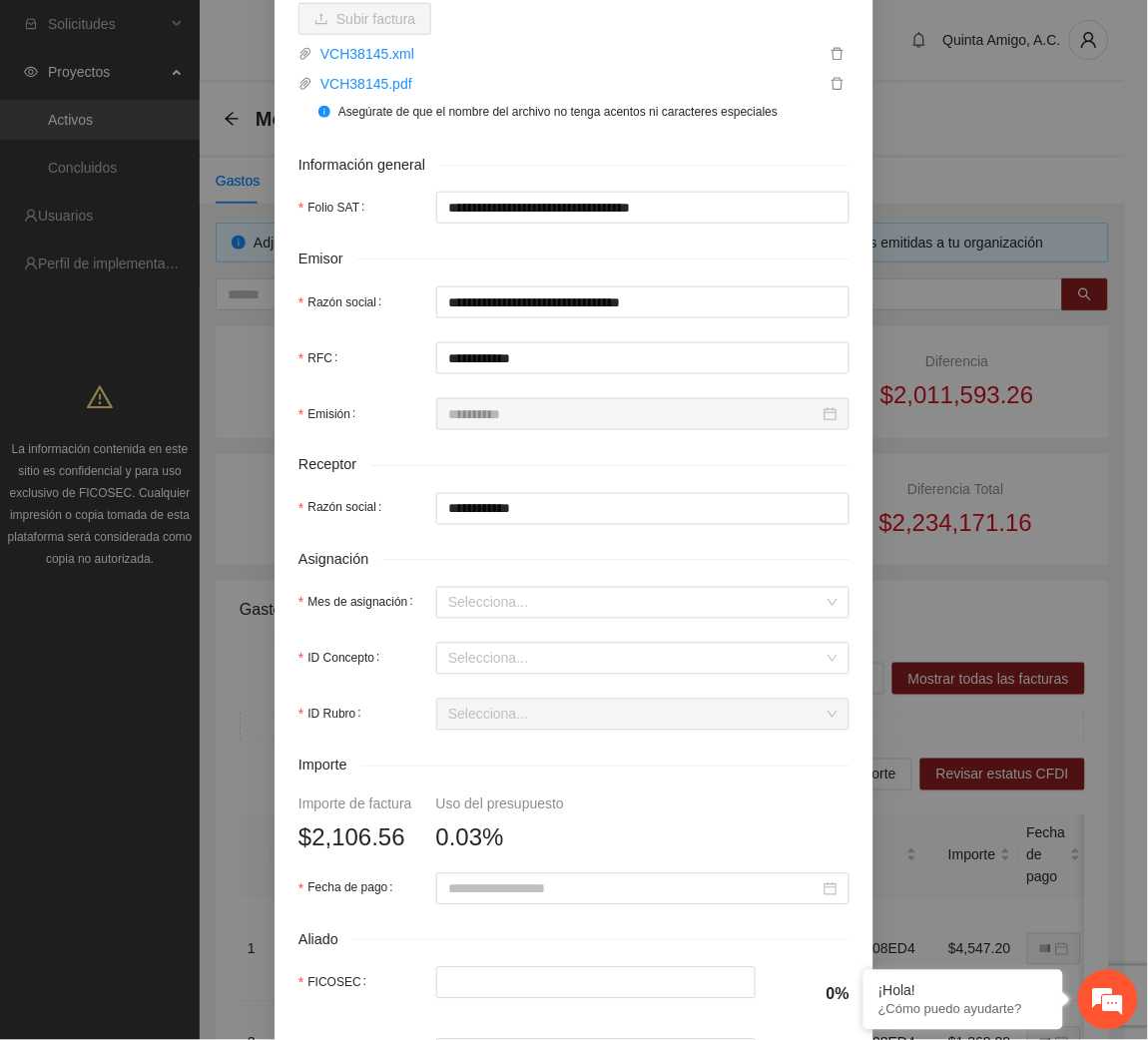 scroll, scrollTop: 318, scrollLeft: 0, axis: vertical 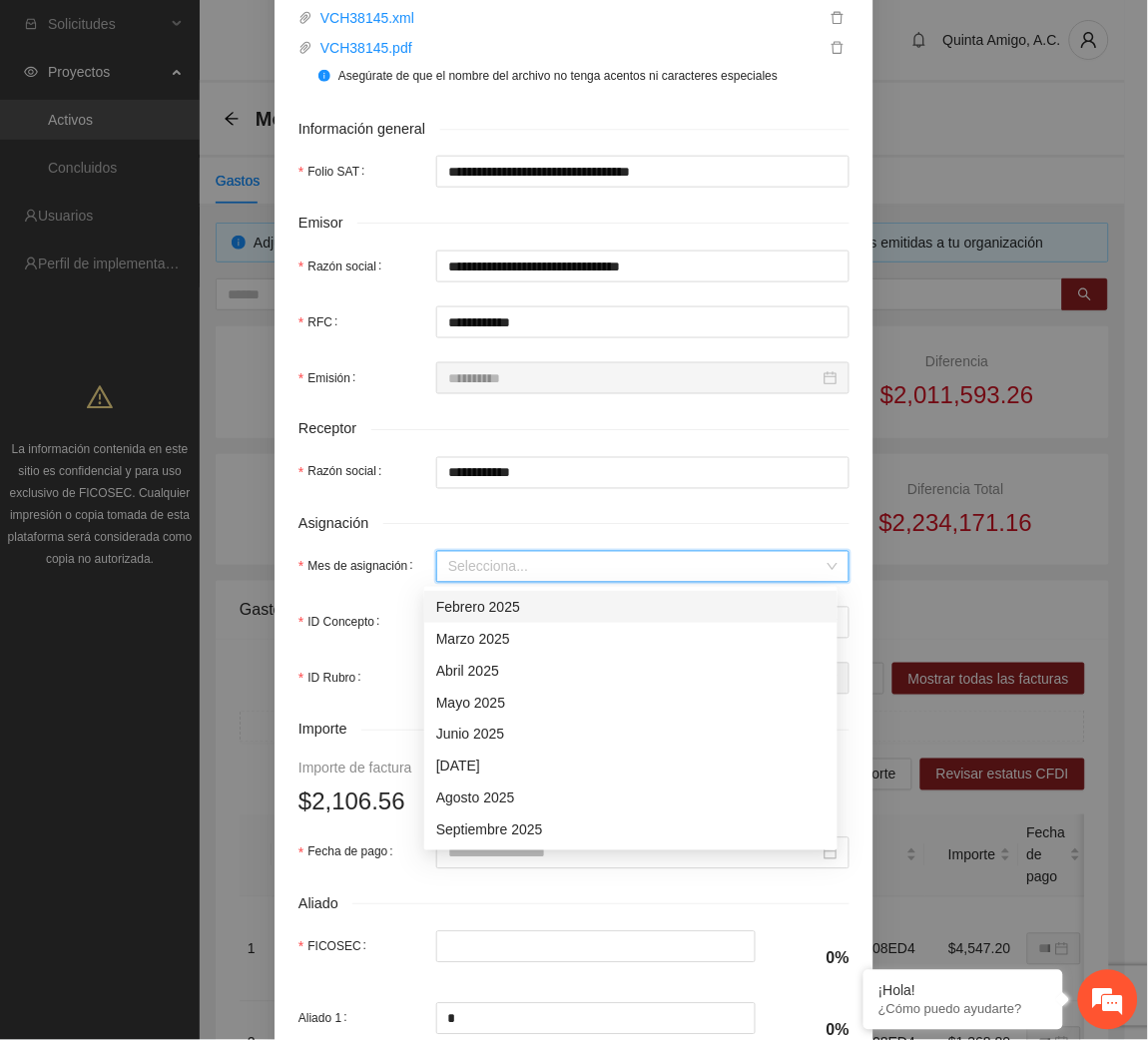 click on "Mes de asignación" at bounding box center (636, 567) 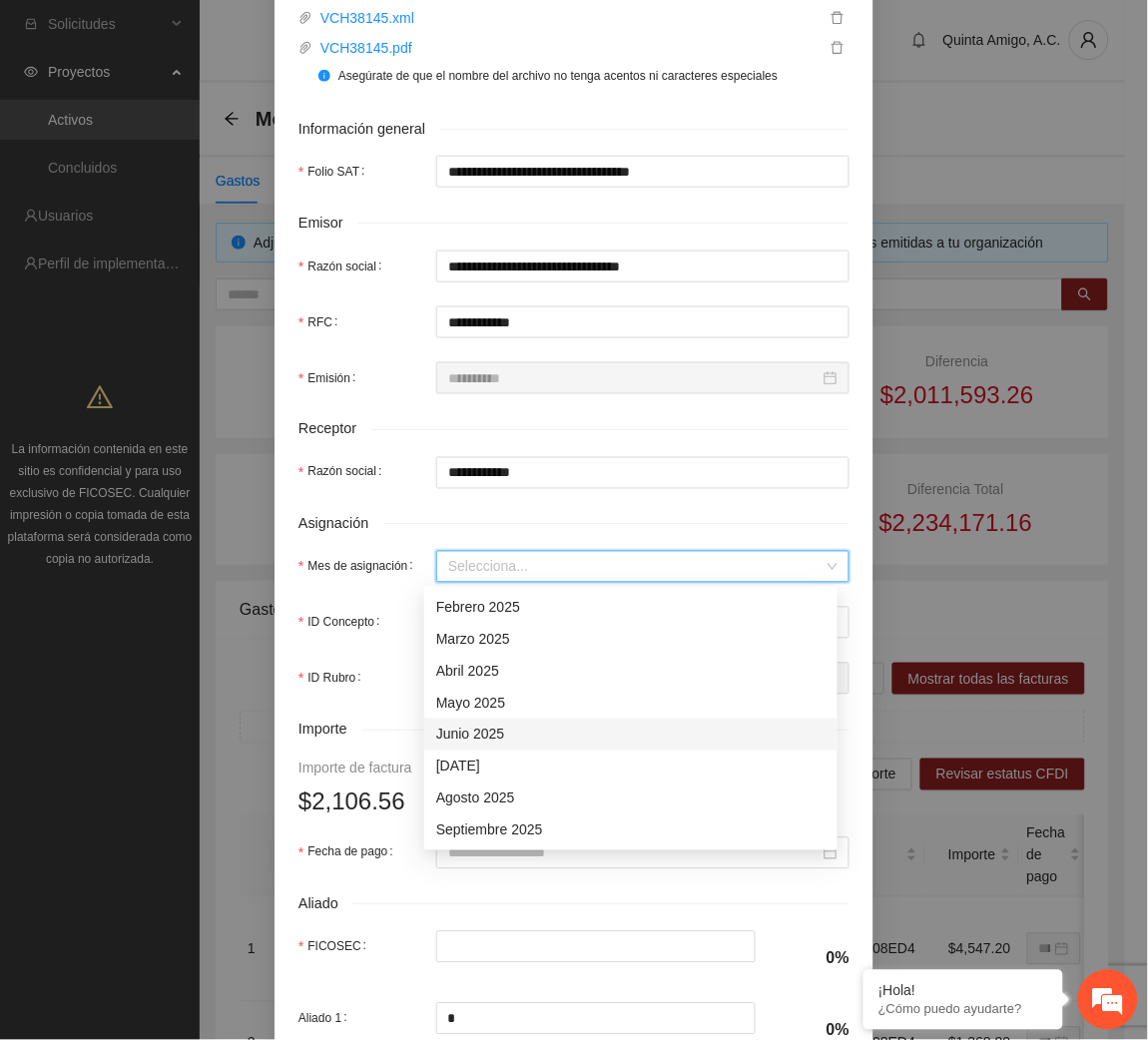 click on "Junio 2025" at bounding box center [631, 735] 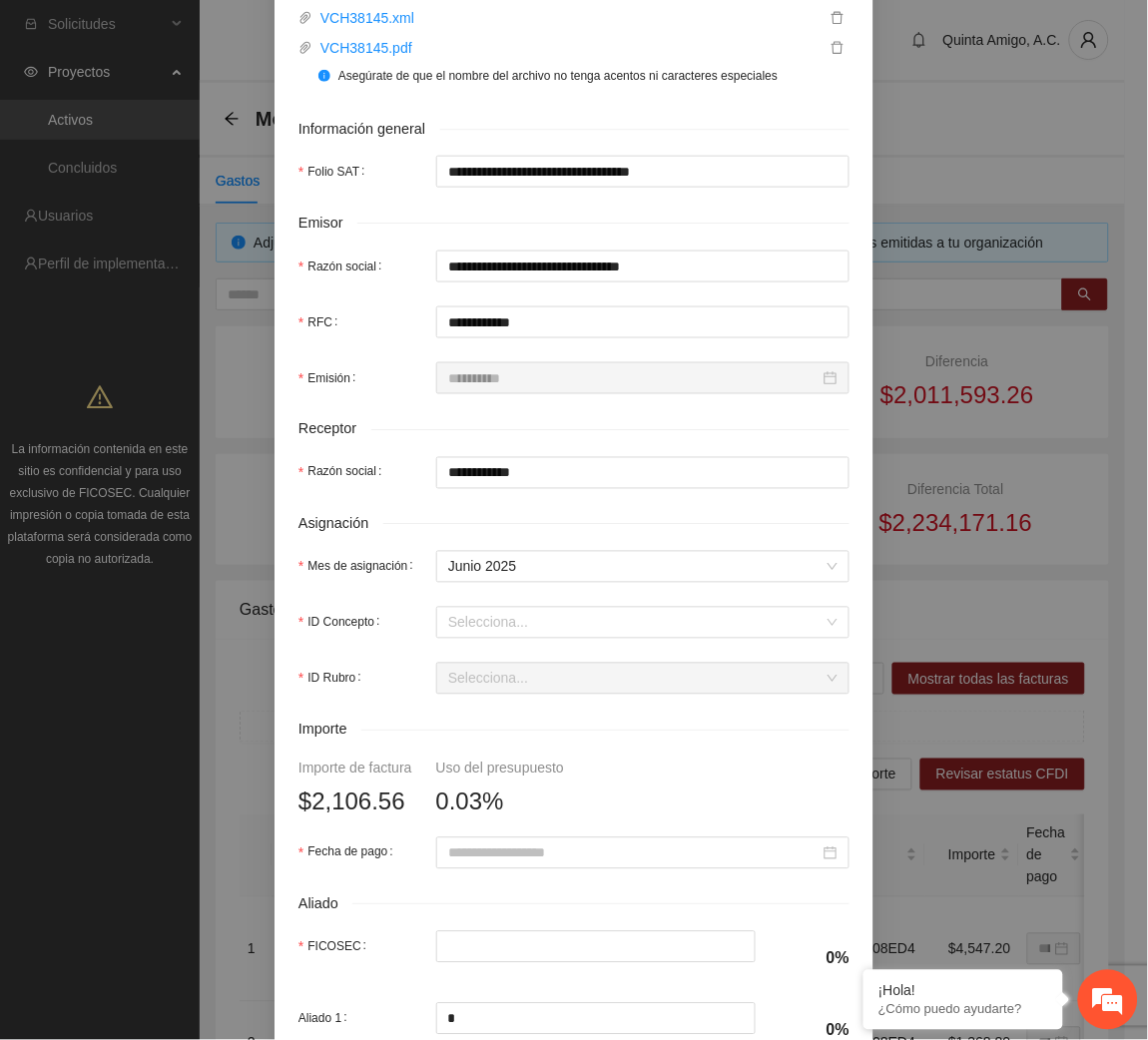 click on "**********" at bounding box center (574, 531) 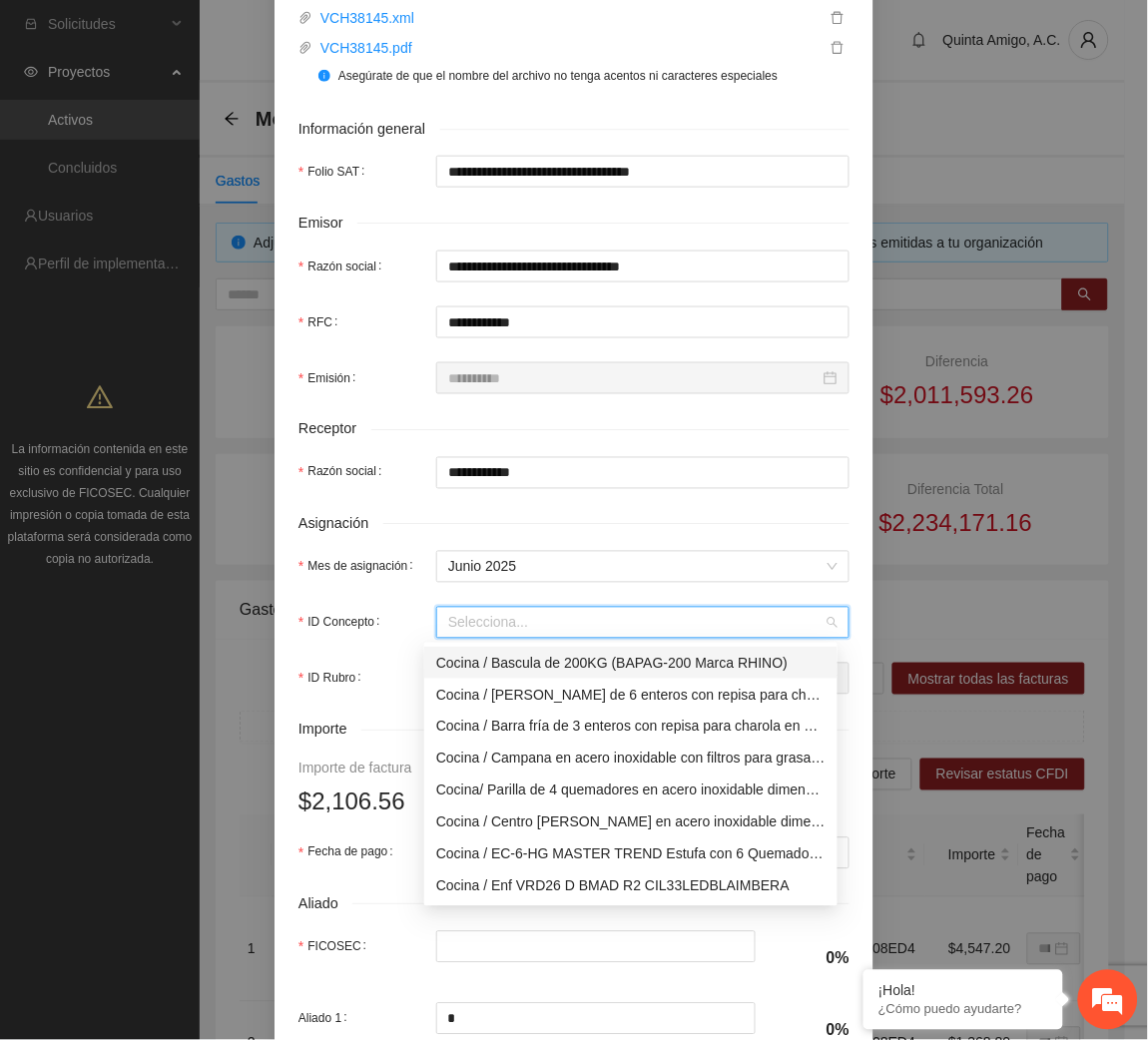 click on "ID Concepto" at bounding box center (636, 623) 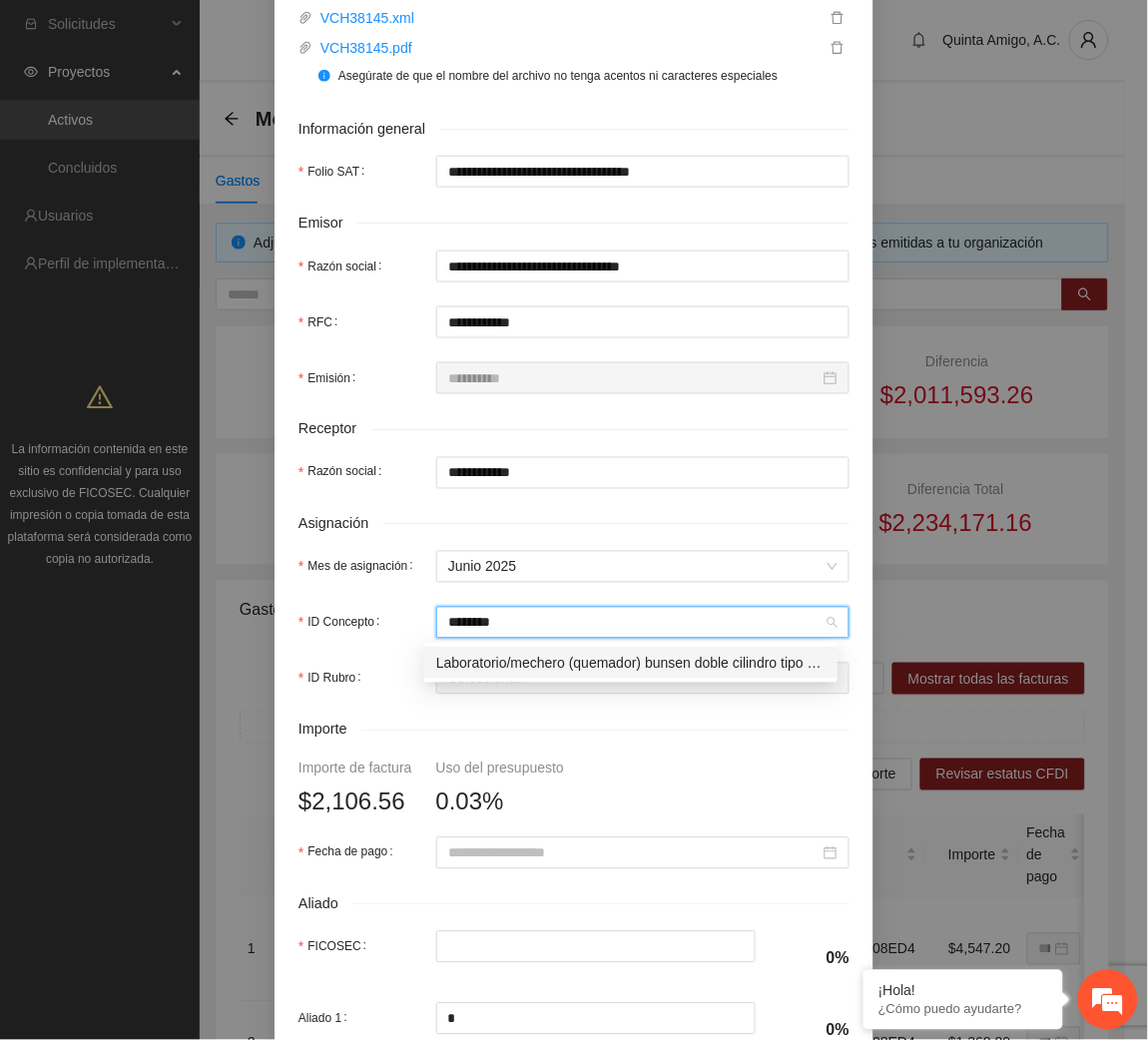 click on "Laboratorio/mechero (quemador) bunsen doble cilindro tipo nacional p/gas  AESA" at bounding box center (631, 663) 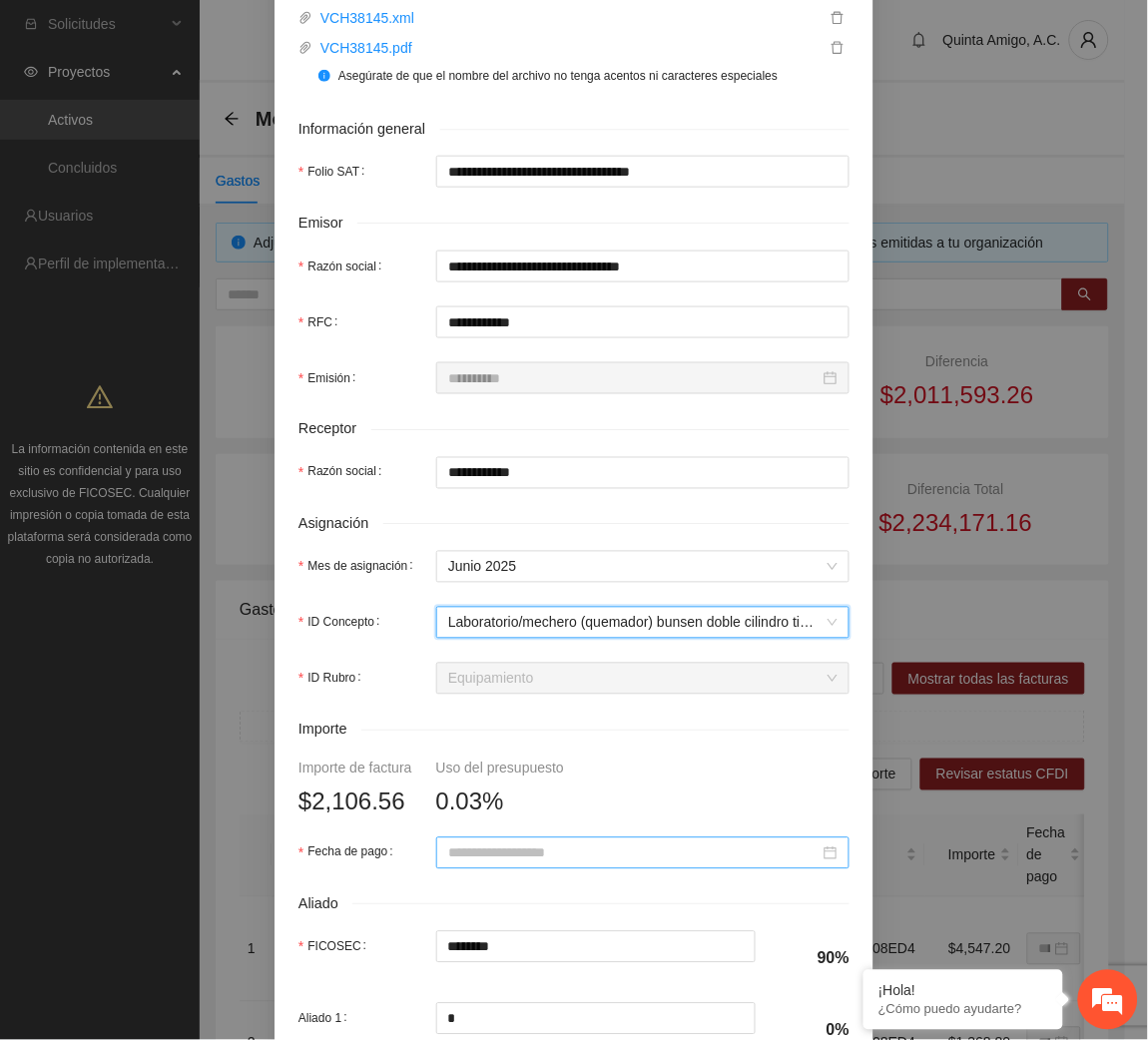click on "Fecha de pago" at bounding box center (634, 853) 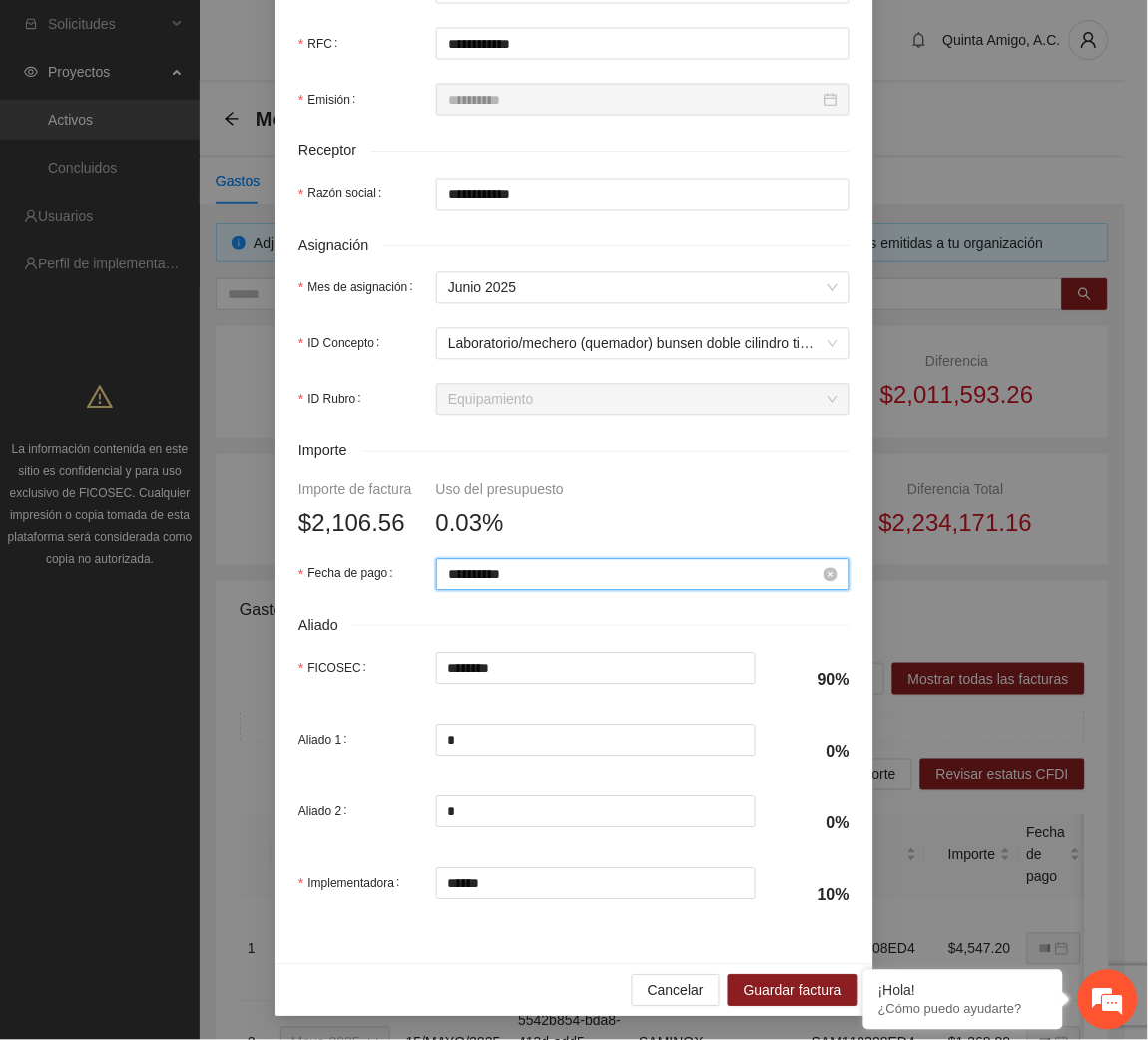 scroll, scrollTop: 601, scrollLeft: 0, axis: vertical 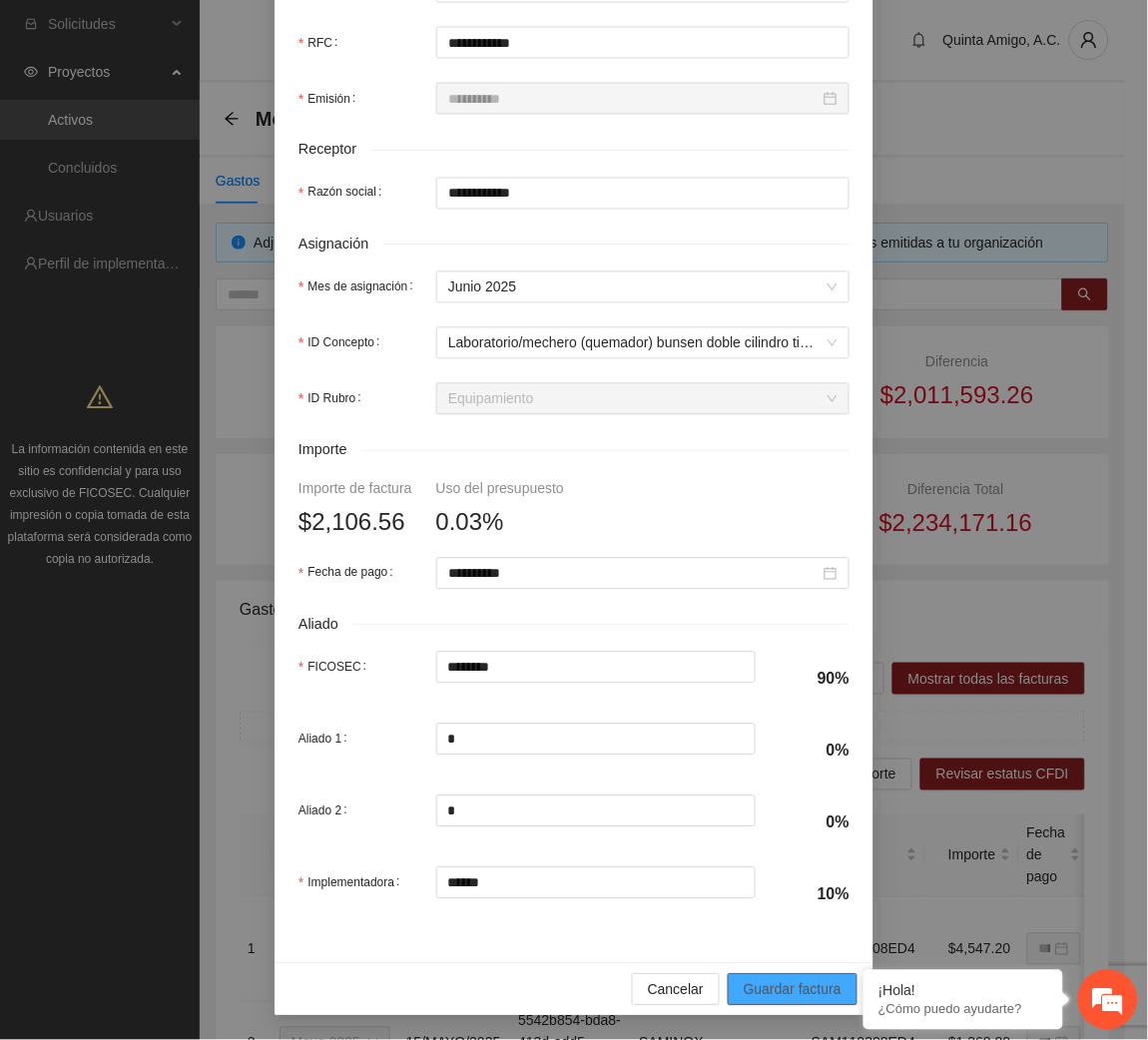 click on "Guardar factura" at bounding box center (793, 990) 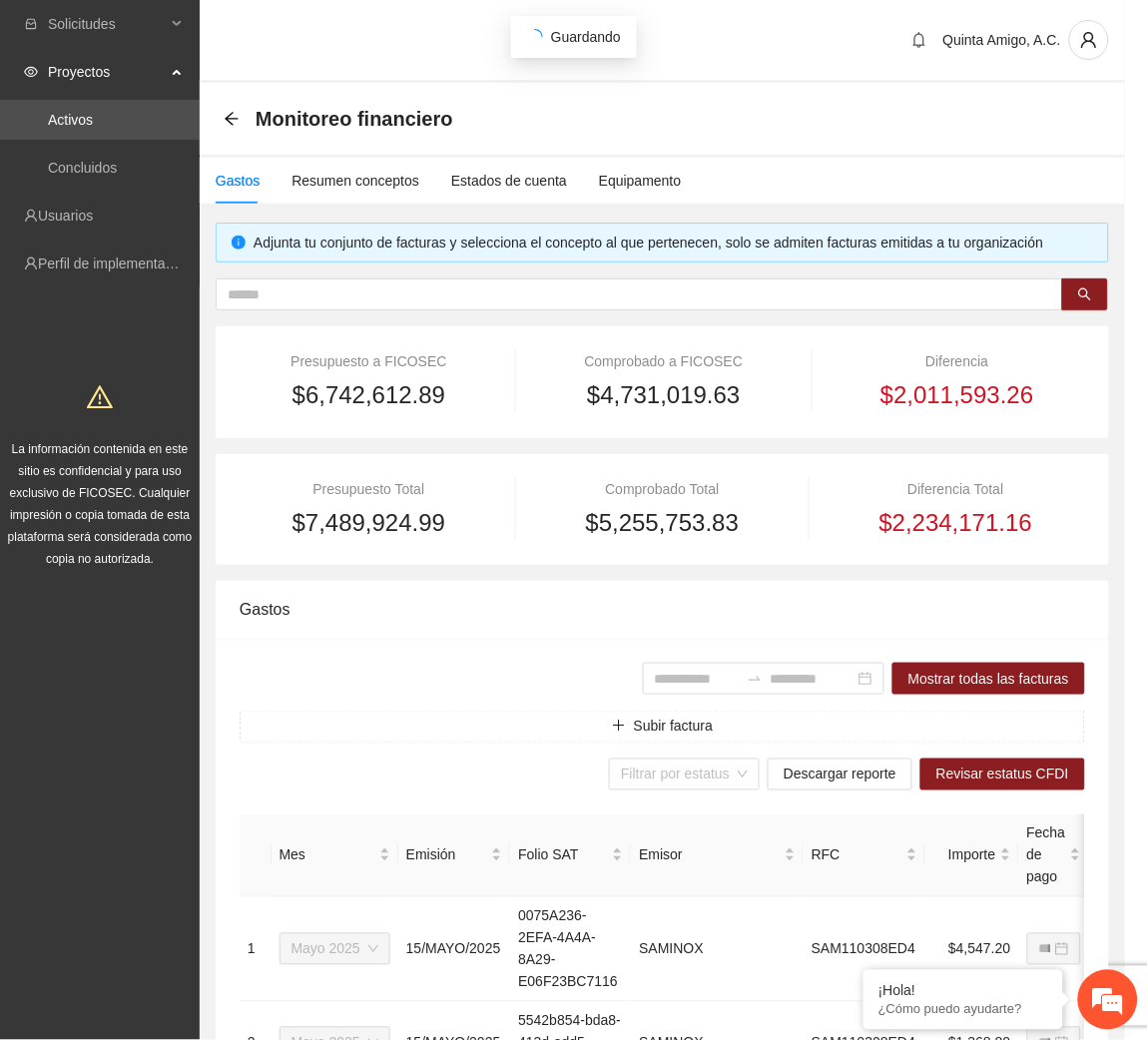 scroll, scrollTop: 441, scrollLeft: 0, axis: vertical 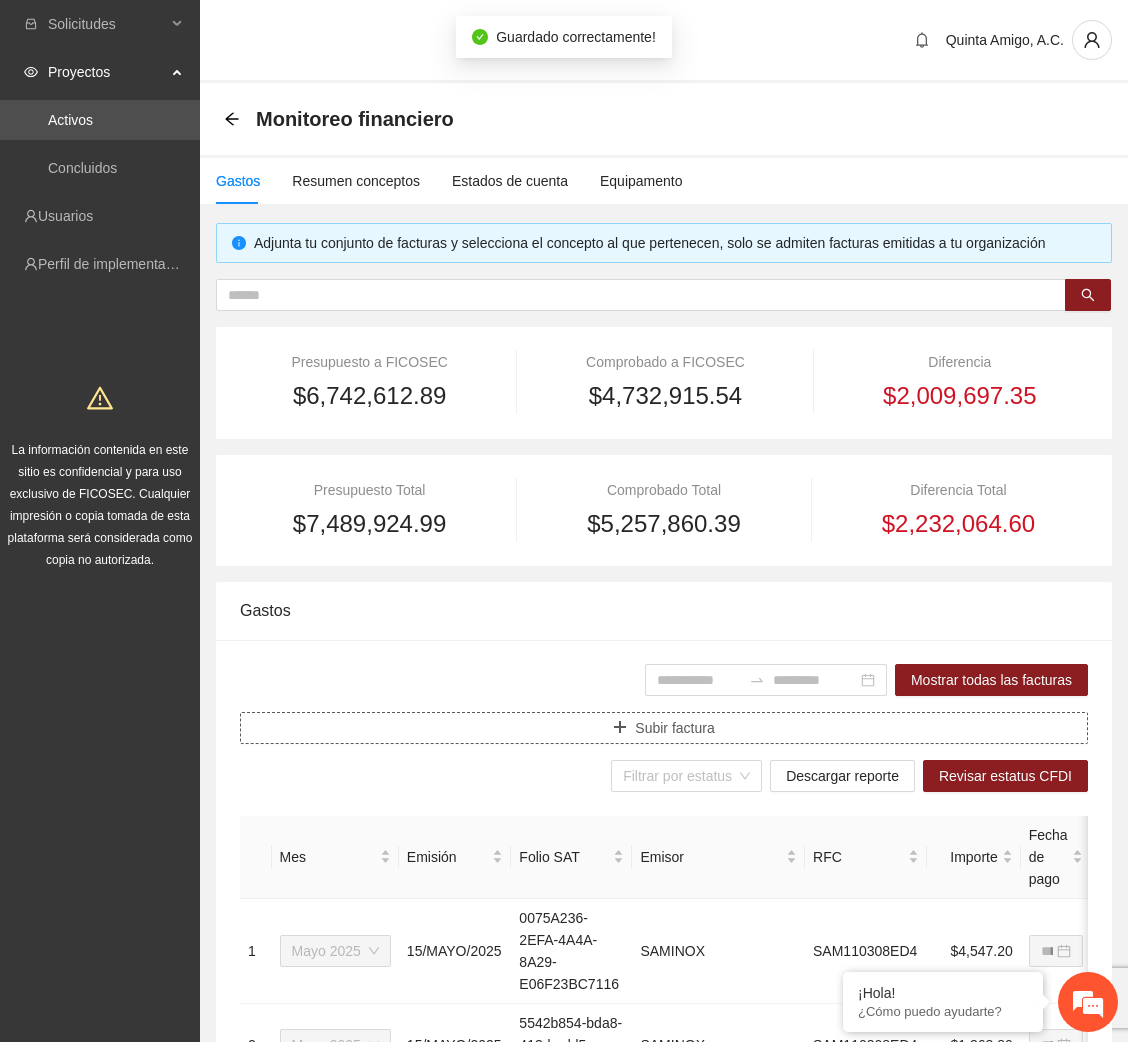 click on "Subir factura" at bounding box center (674, 728) 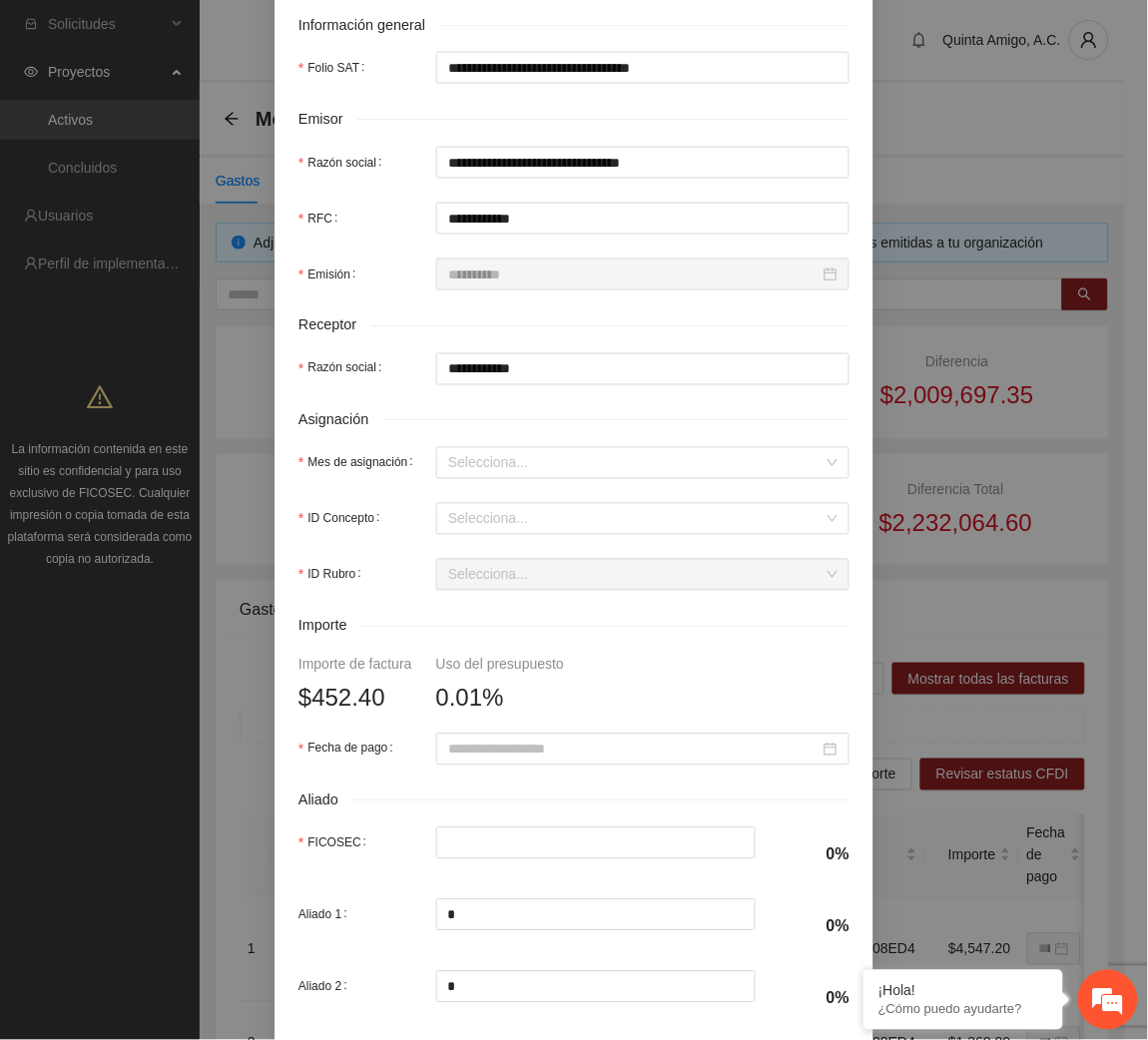 scroll, scrollTop: 428, scrollLeft: 0, axis: vertical 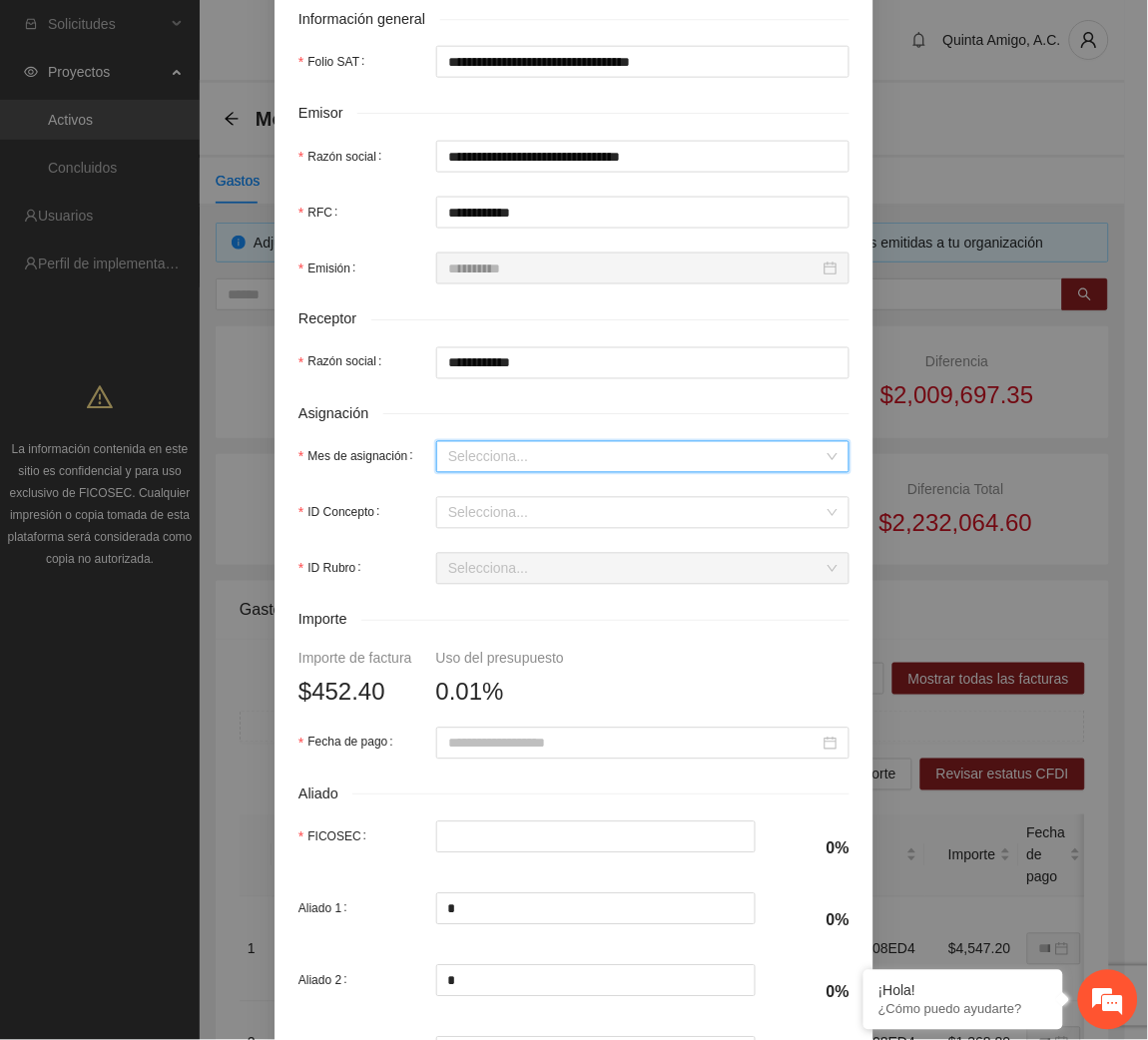 click on "Mes de asignación" at bounding box center [636, 457] 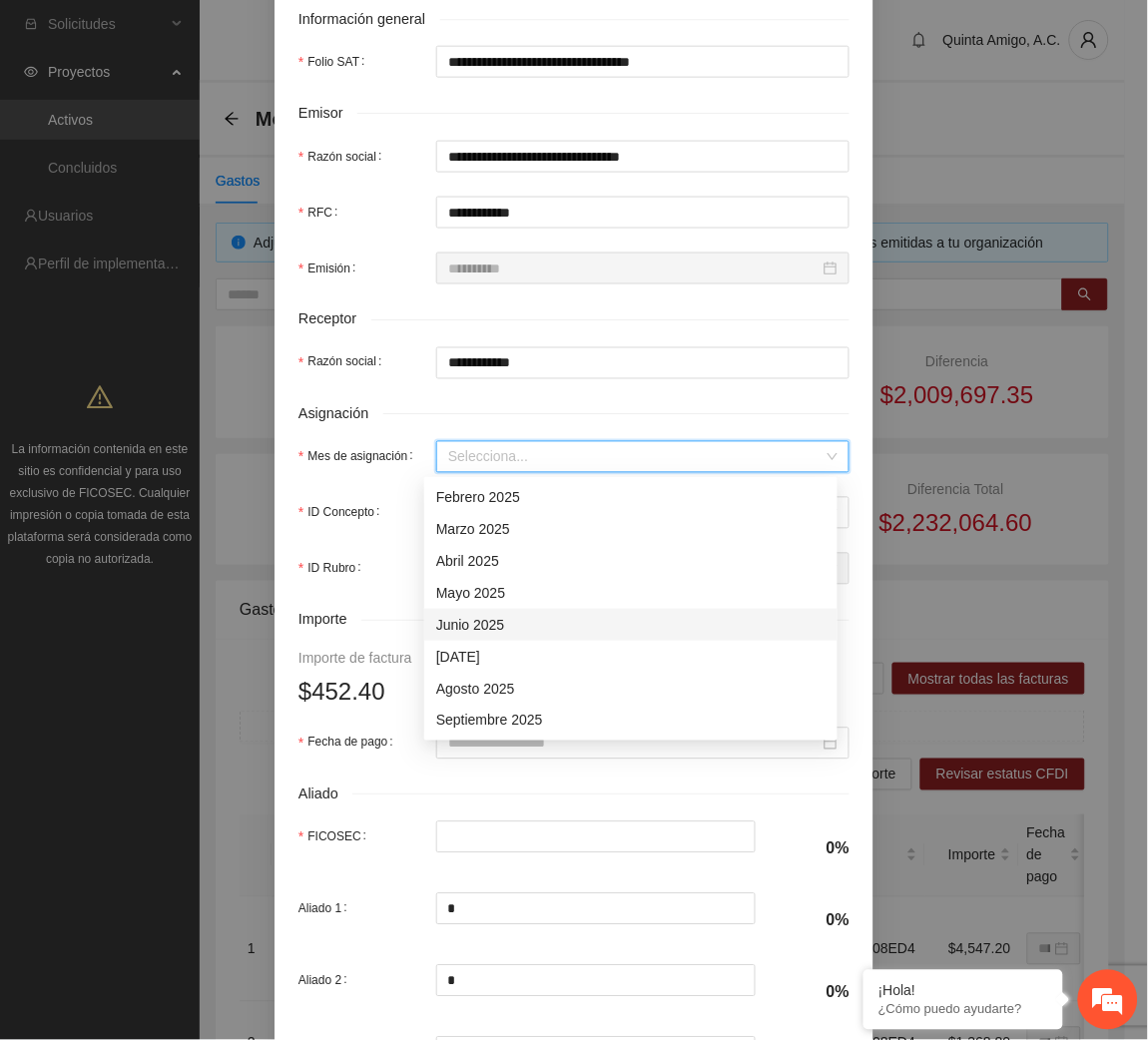 click on "Junio 2025" at bounding box center (631, 625) 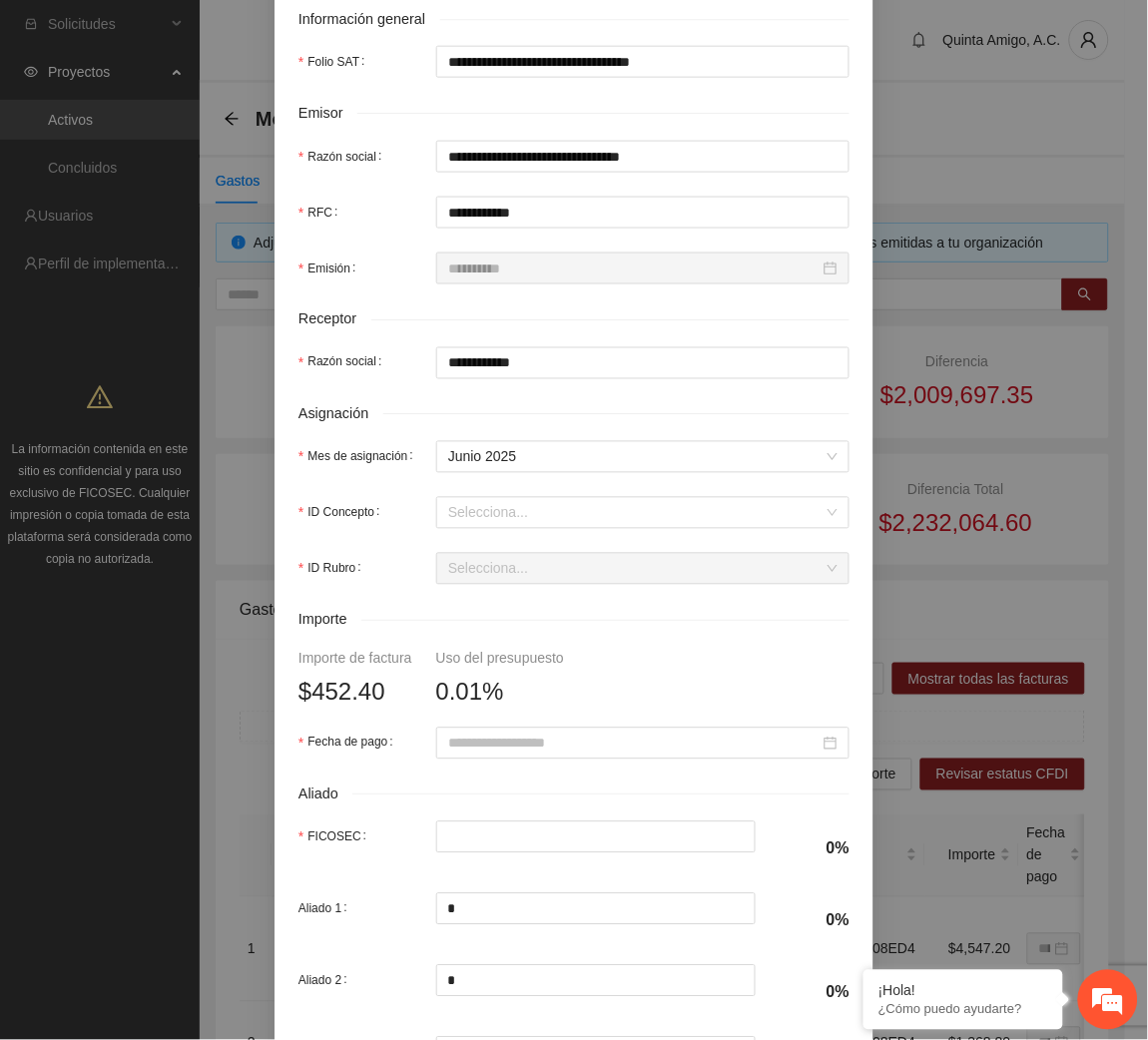 click on "**********" at bounding box center (574, 421) 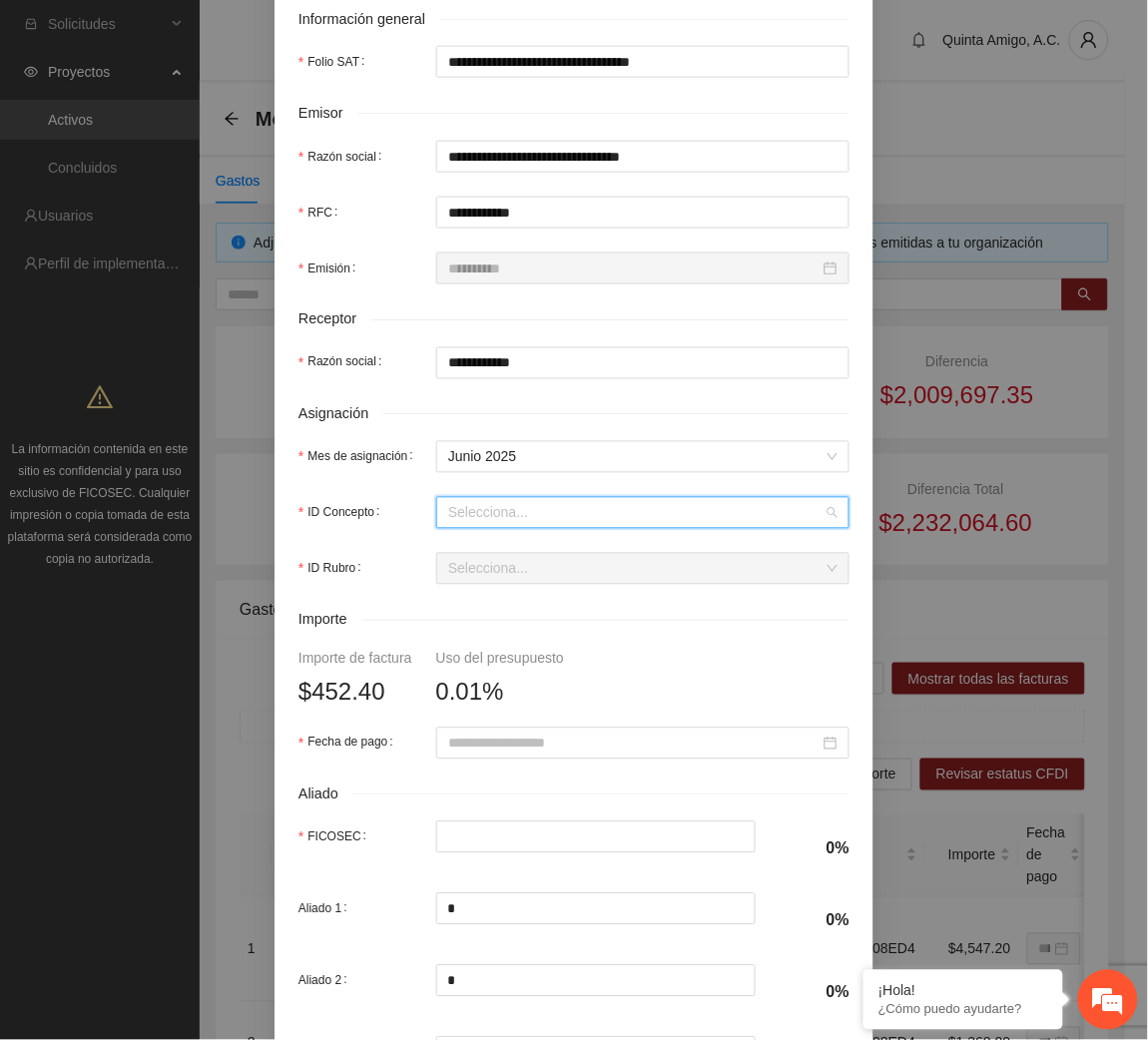 click on "ID Concepto" at bounding box center (636, 513) 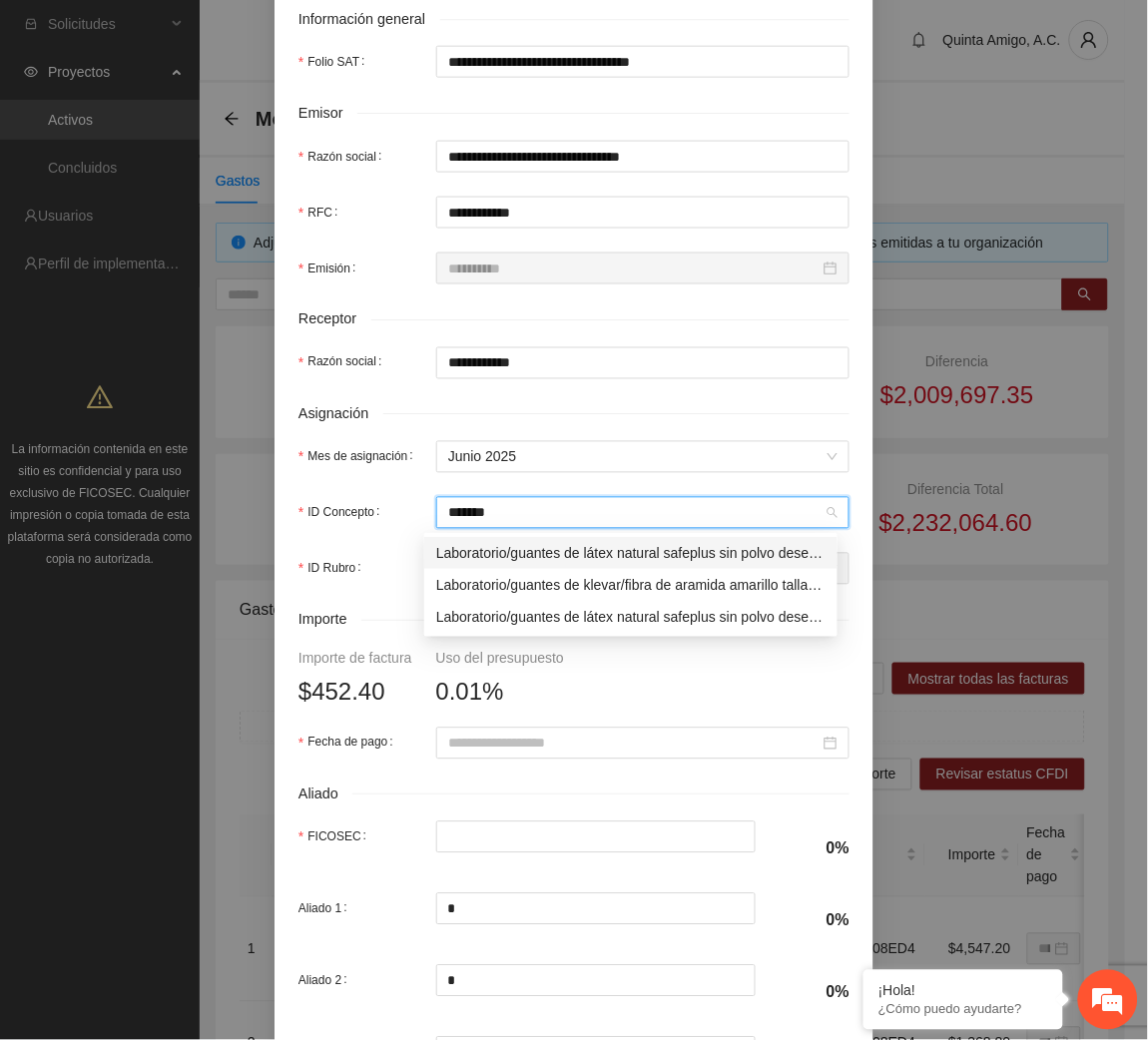 click on "Laboratorio/guantes de látex natural safeplus sin polvo desechables talla chica, registro sanitario 1837c20018 ssa paquete(s) con 100 pieza(s) marca CTR" at bounding box center (631, 553) 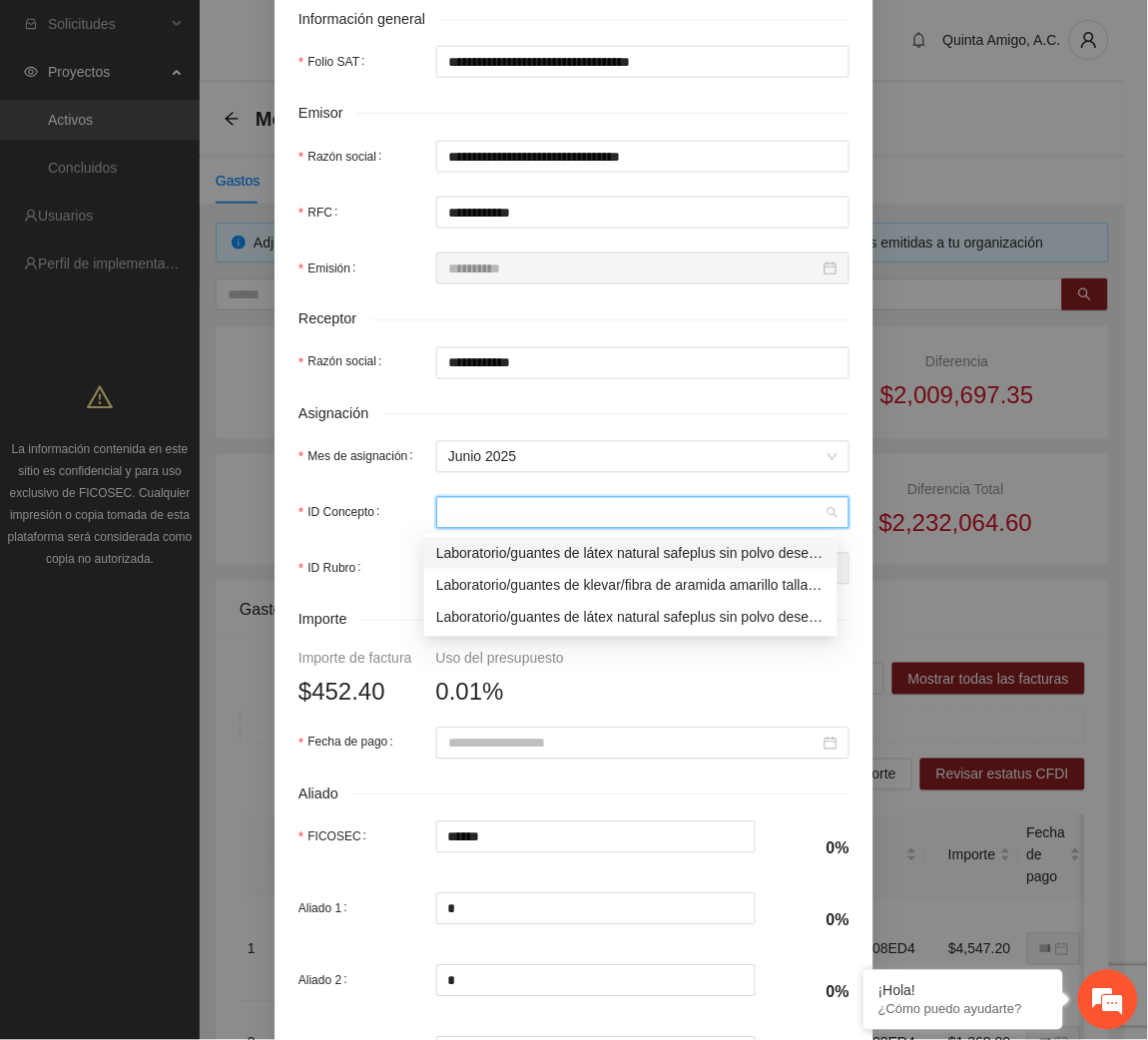click on "**********" at bounding box center [574, 421] 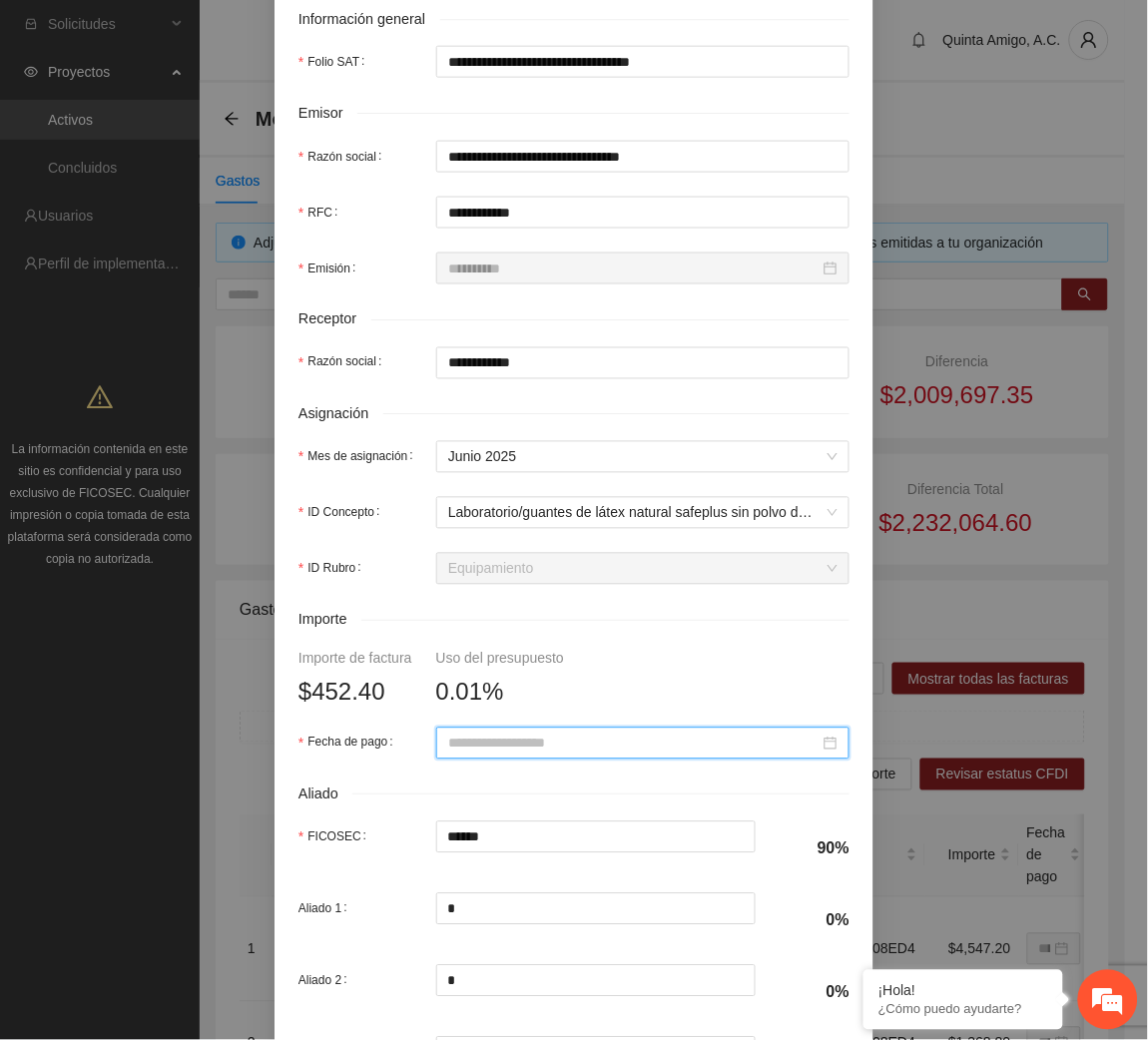 click on "Fecha de pago" at bounding box center (634, 744) 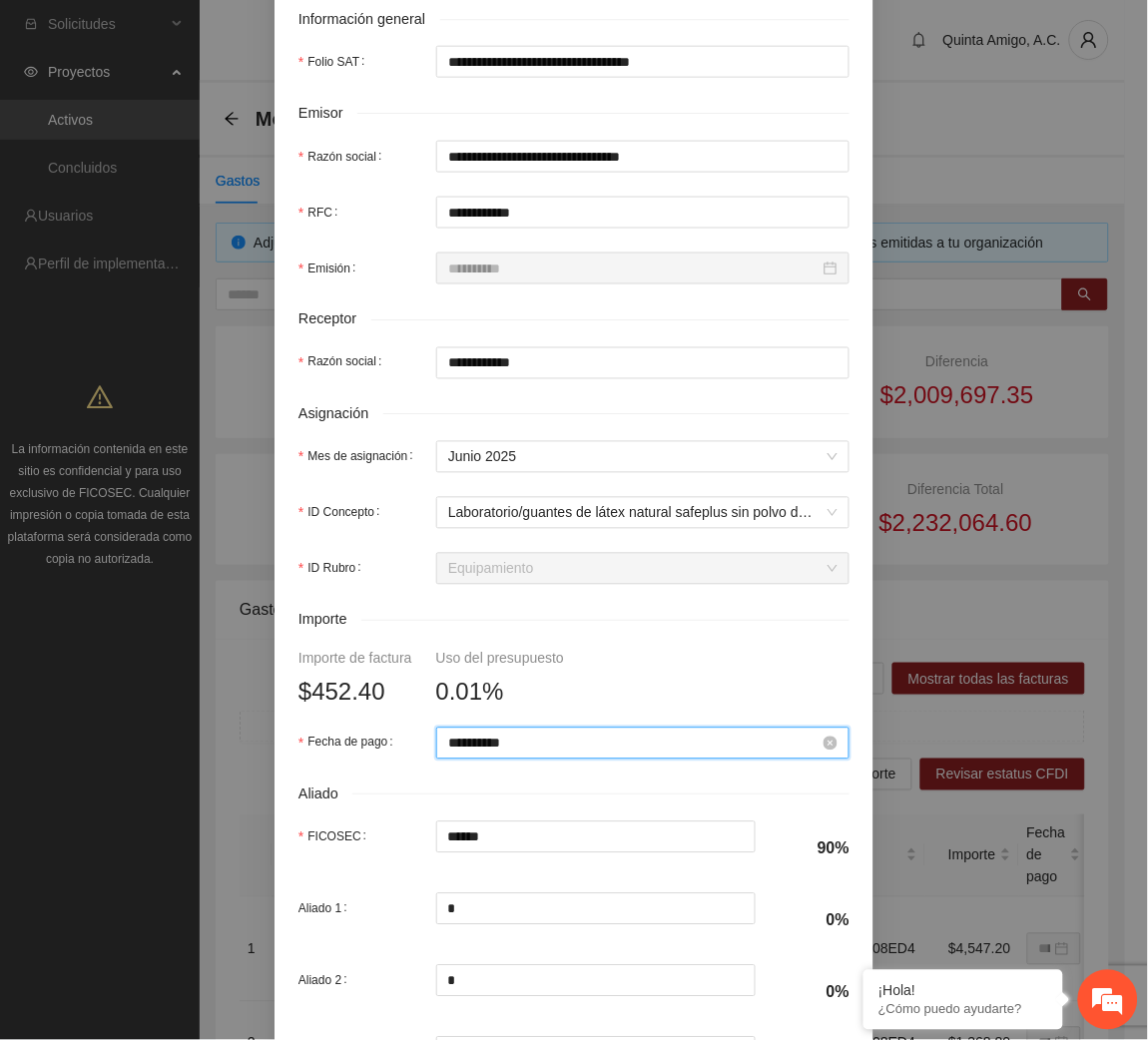 scroll, scrollTop: 601, scrollLeft: 0, axis: vertical 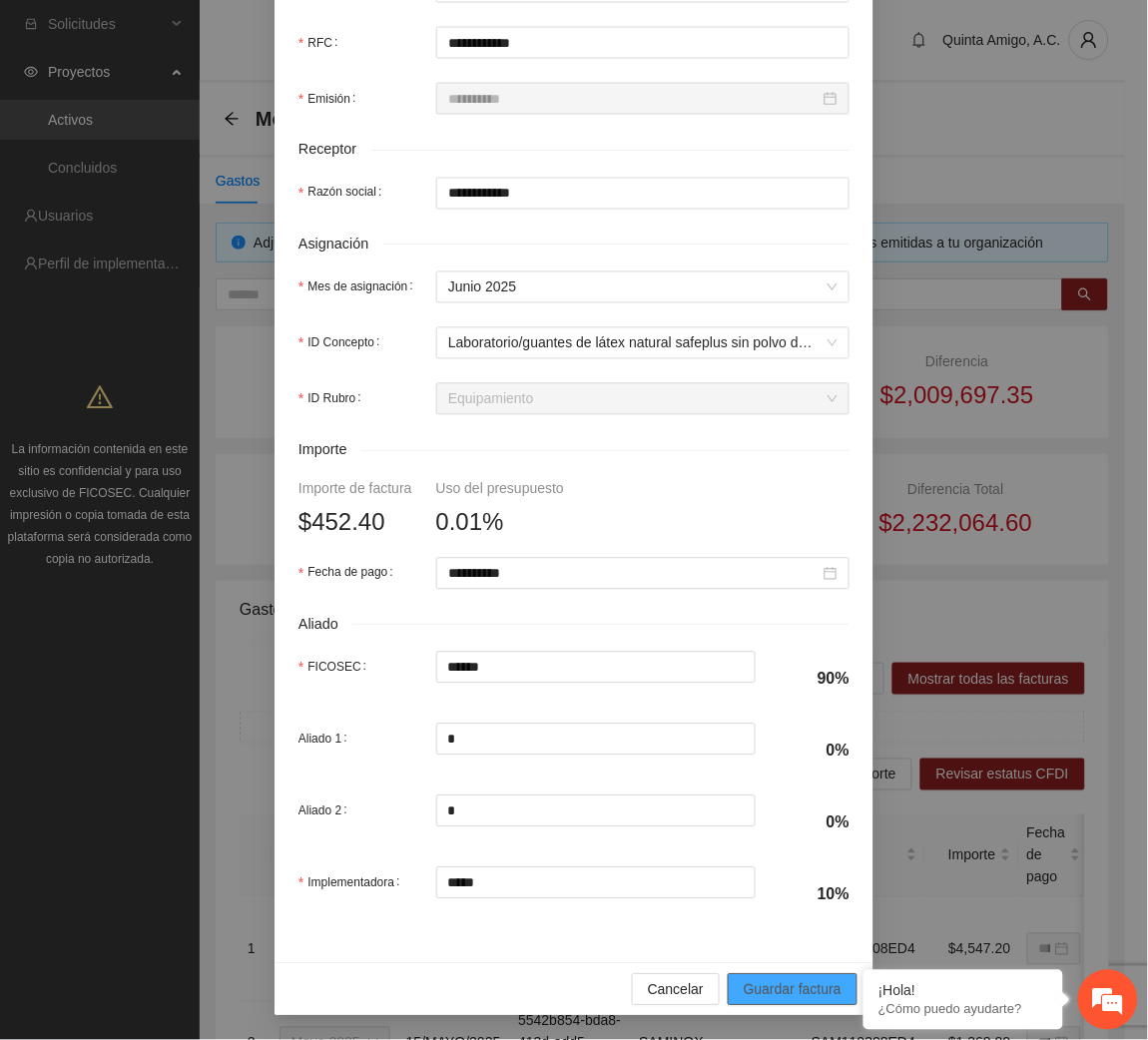 click on "Guardar factura" at bounding box center [793, 990] 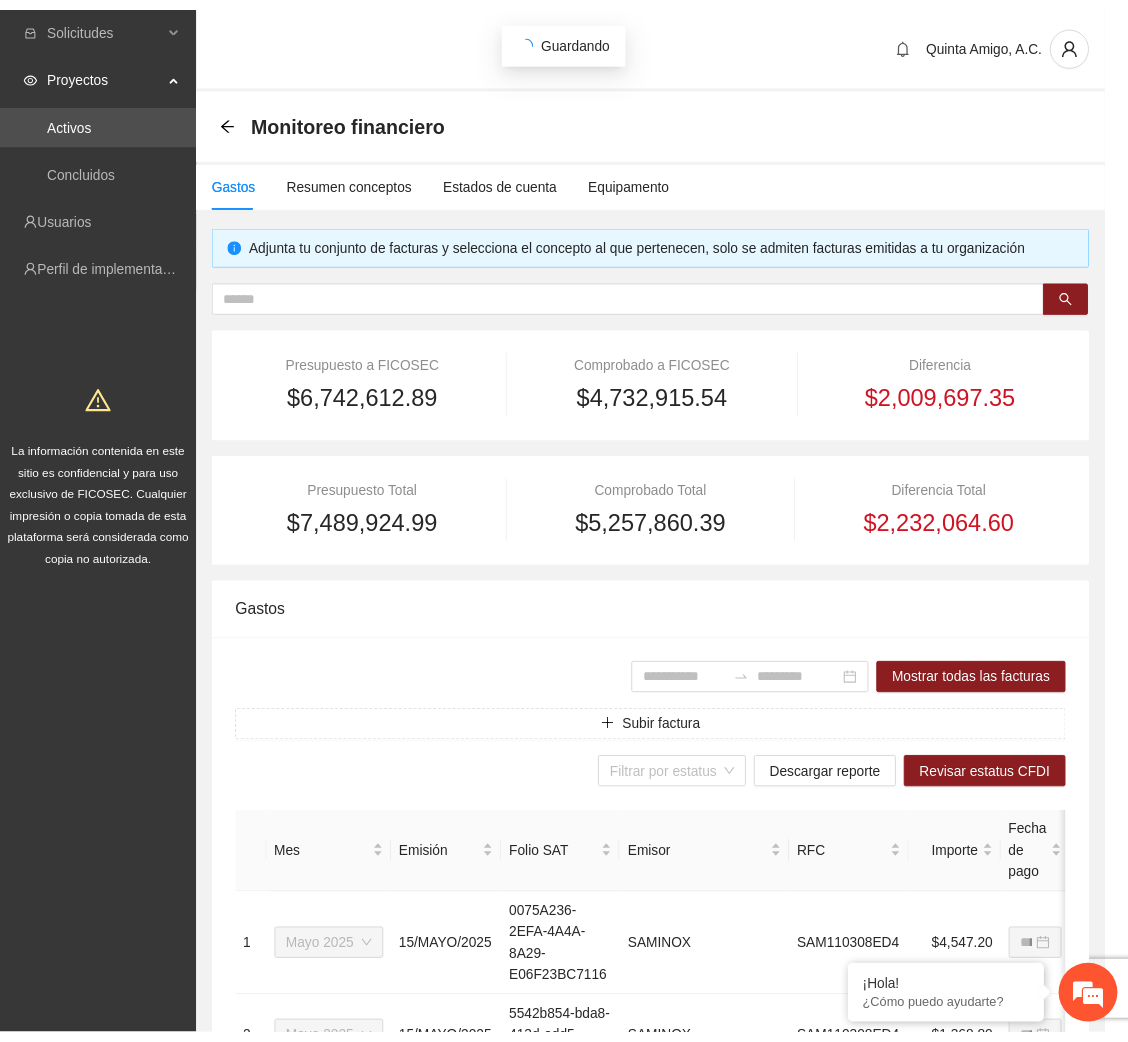 scroll, scrollTop: 442, scrollLeft: 0, axis: vertical 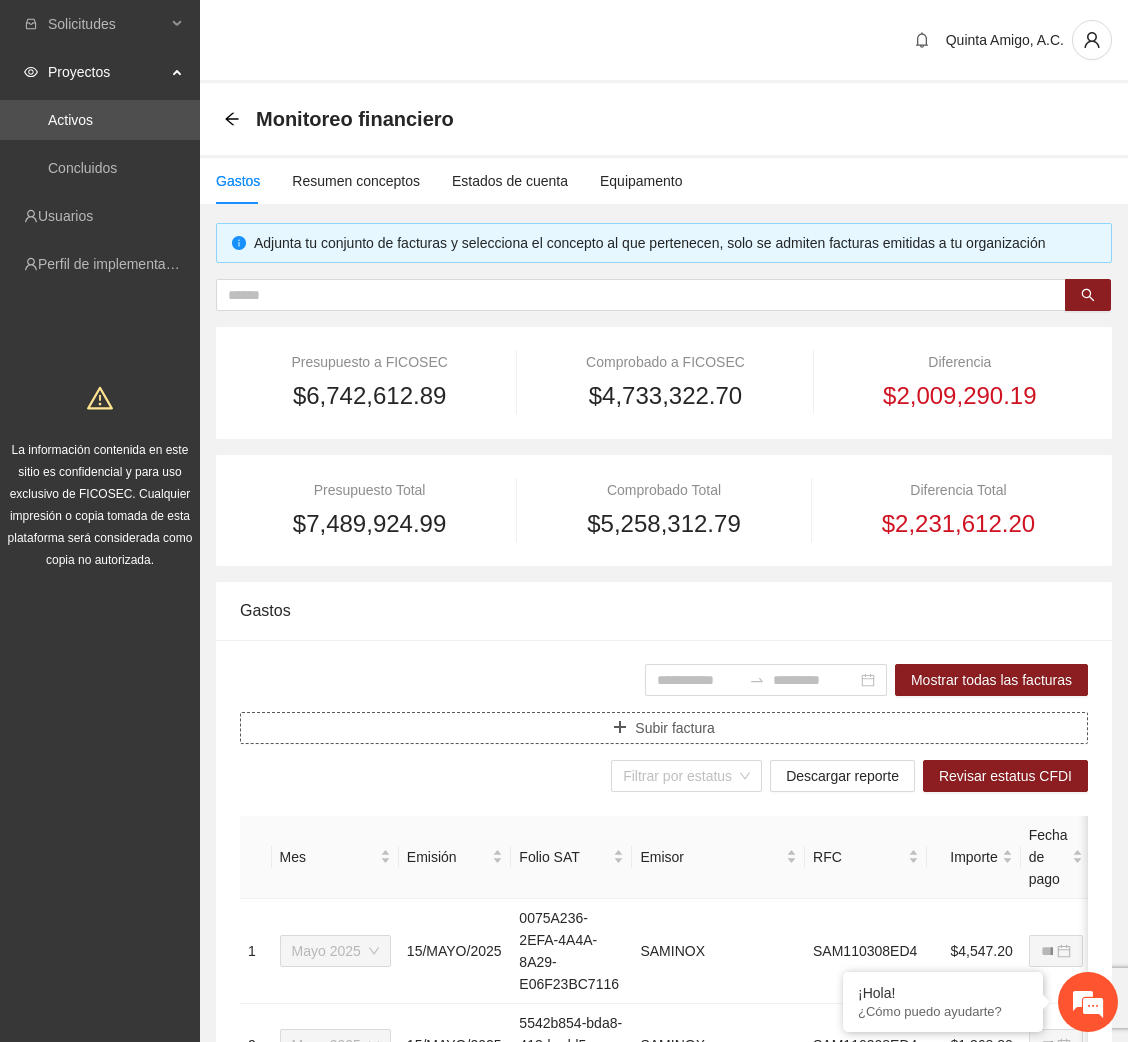 click on "Subir factura" at bounding box center [674, 728] 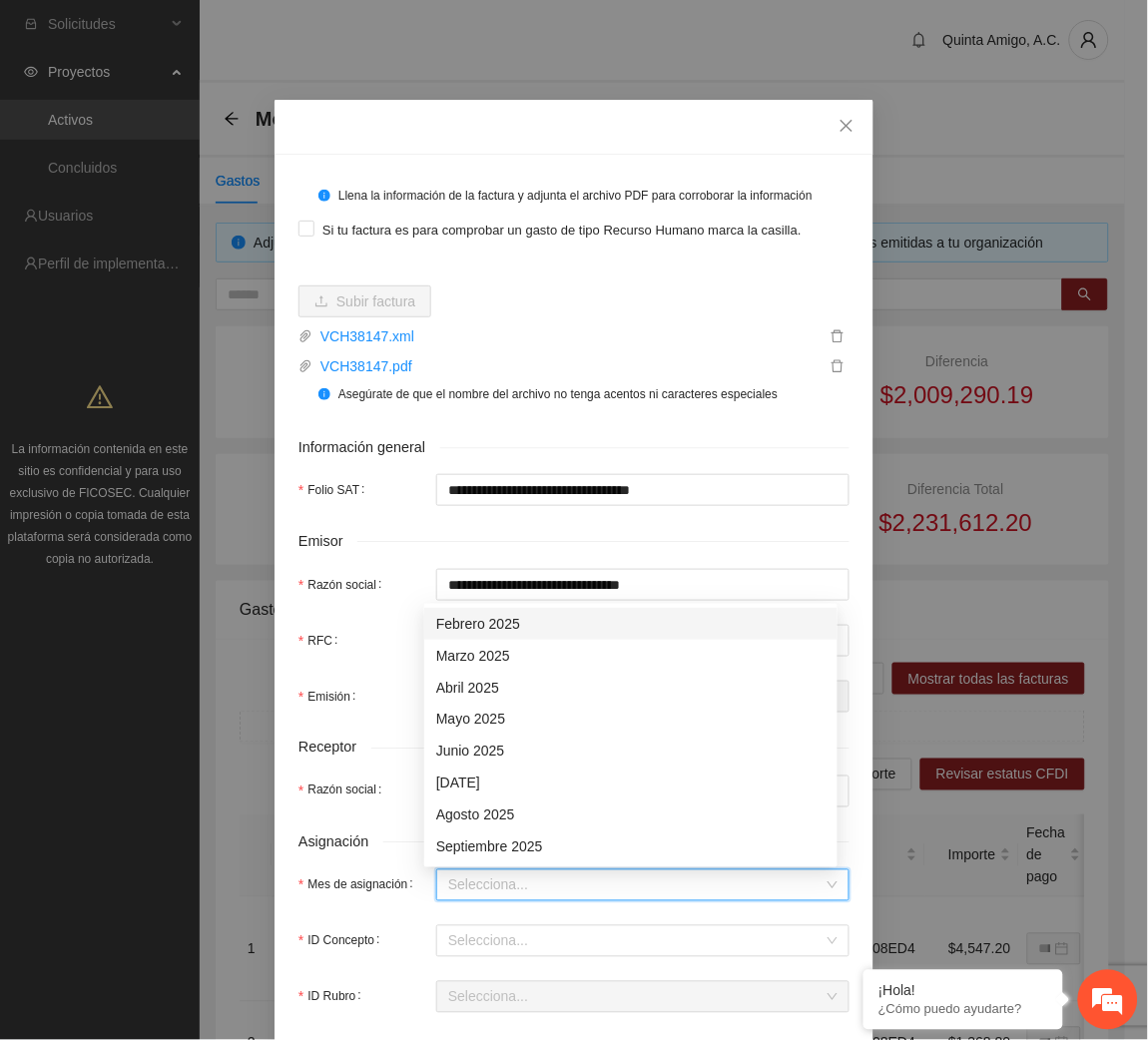 click on "Mes de asignación" at bounding box center (636, 885) 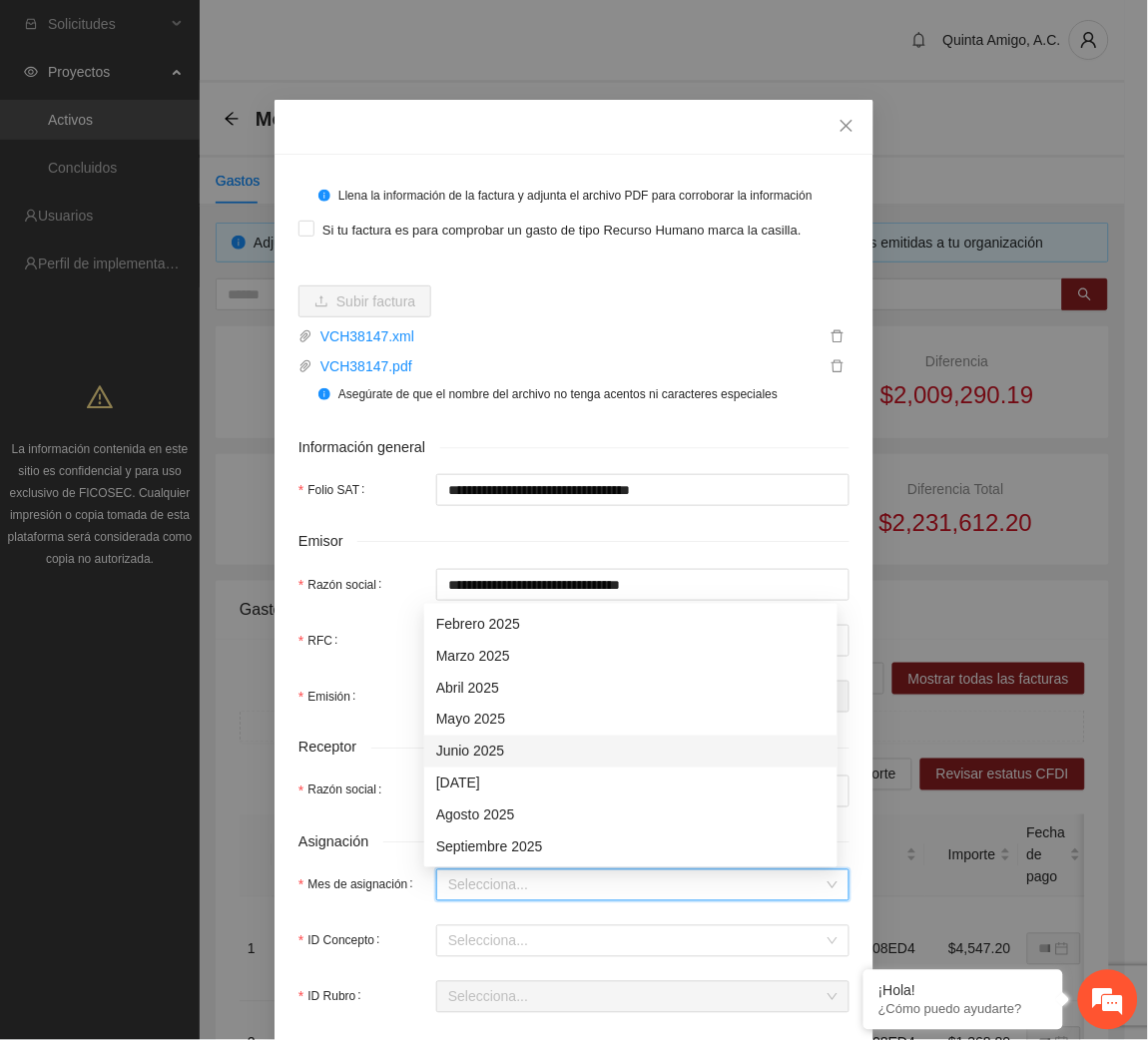 click on "Junio 2025" at bounding box center [631, 752] 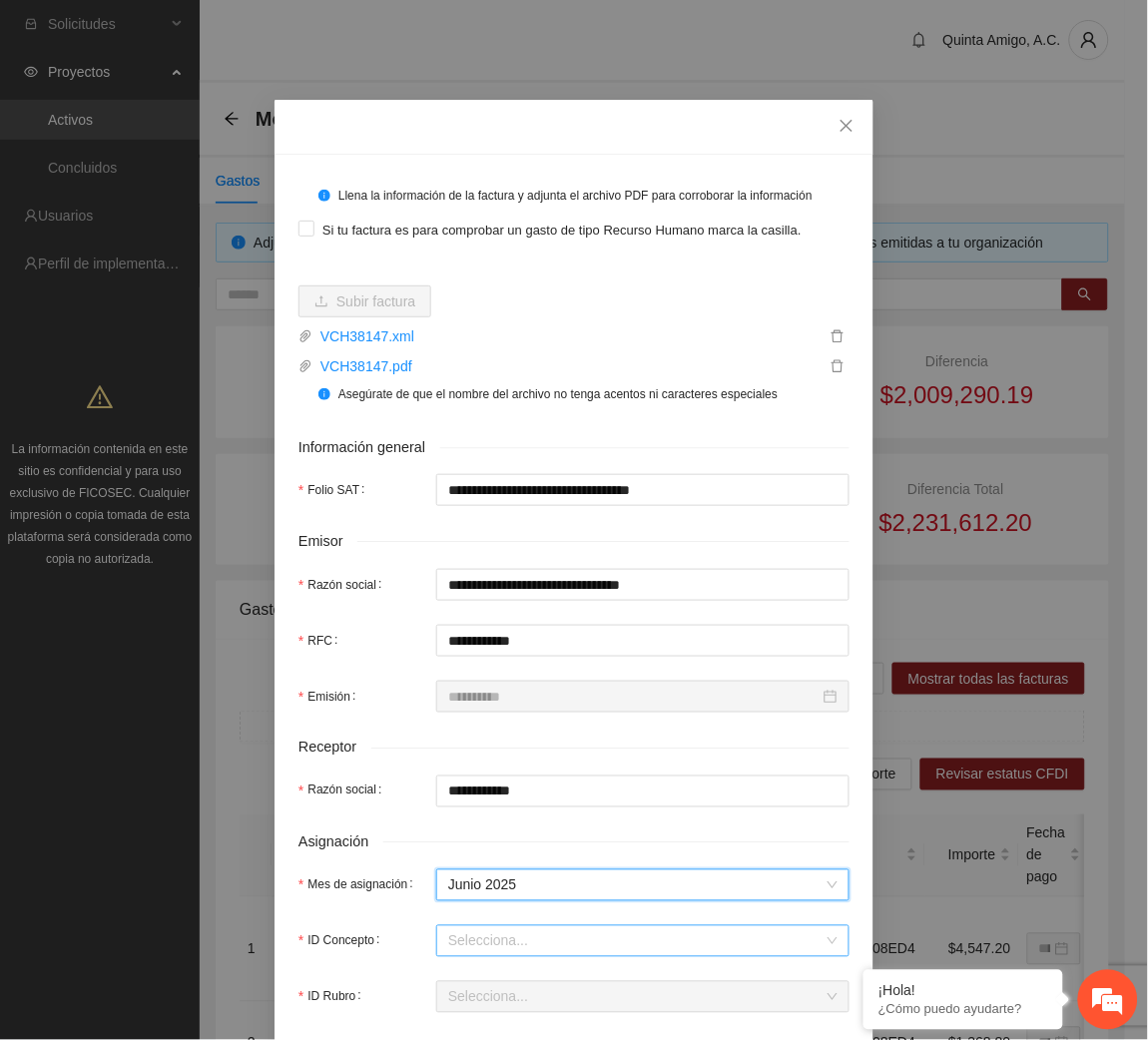 click on "ID Concepto" at bounding box center (636, 941) 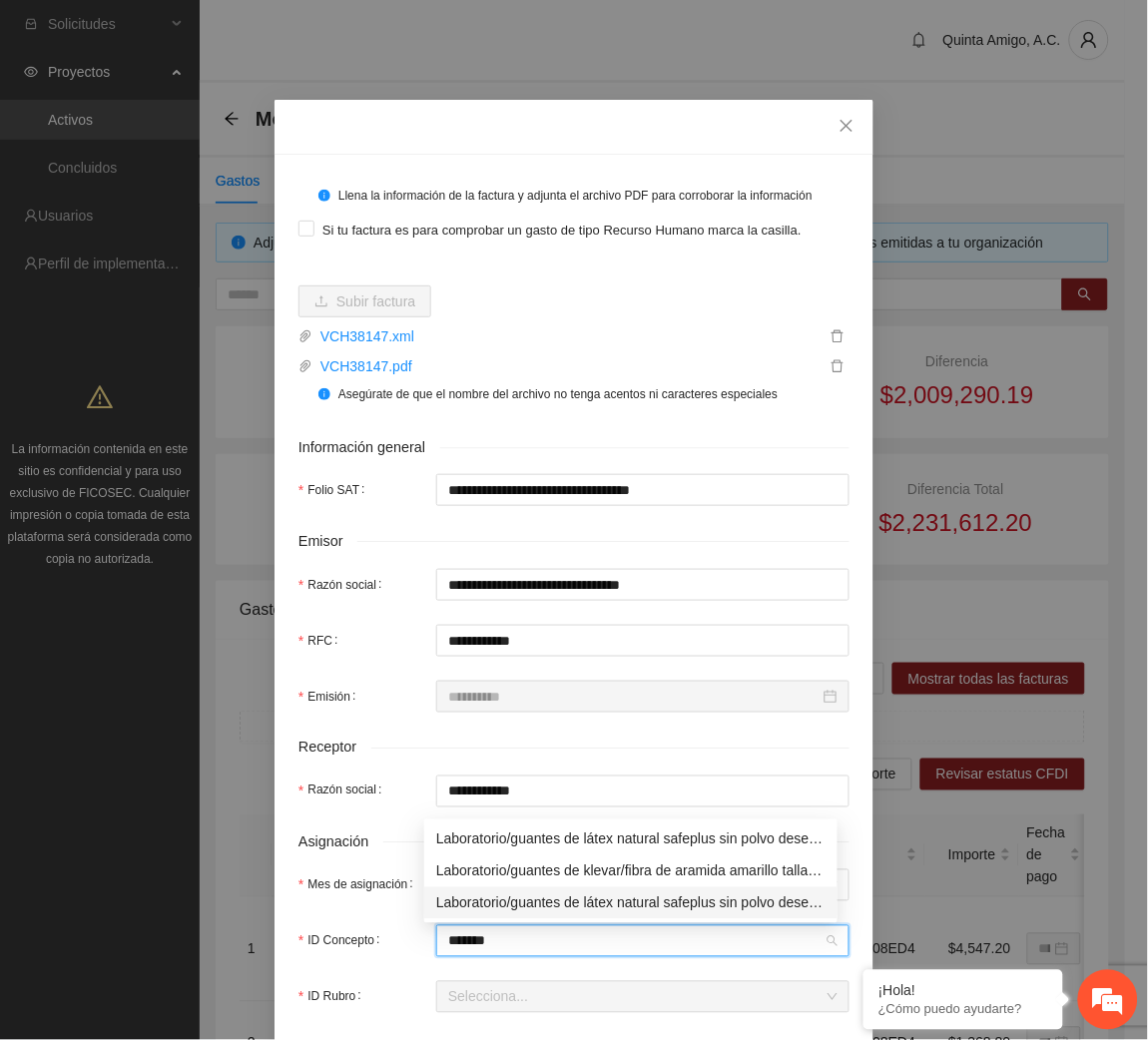 click on "Laboratorio/guantes de látex natural safeplus sin polvo desechables talla mediana, registro sanitario 1837c20018 ssa paquete(s) con 100 pieza(s) marca CTR" at bounding box center [631, 903] 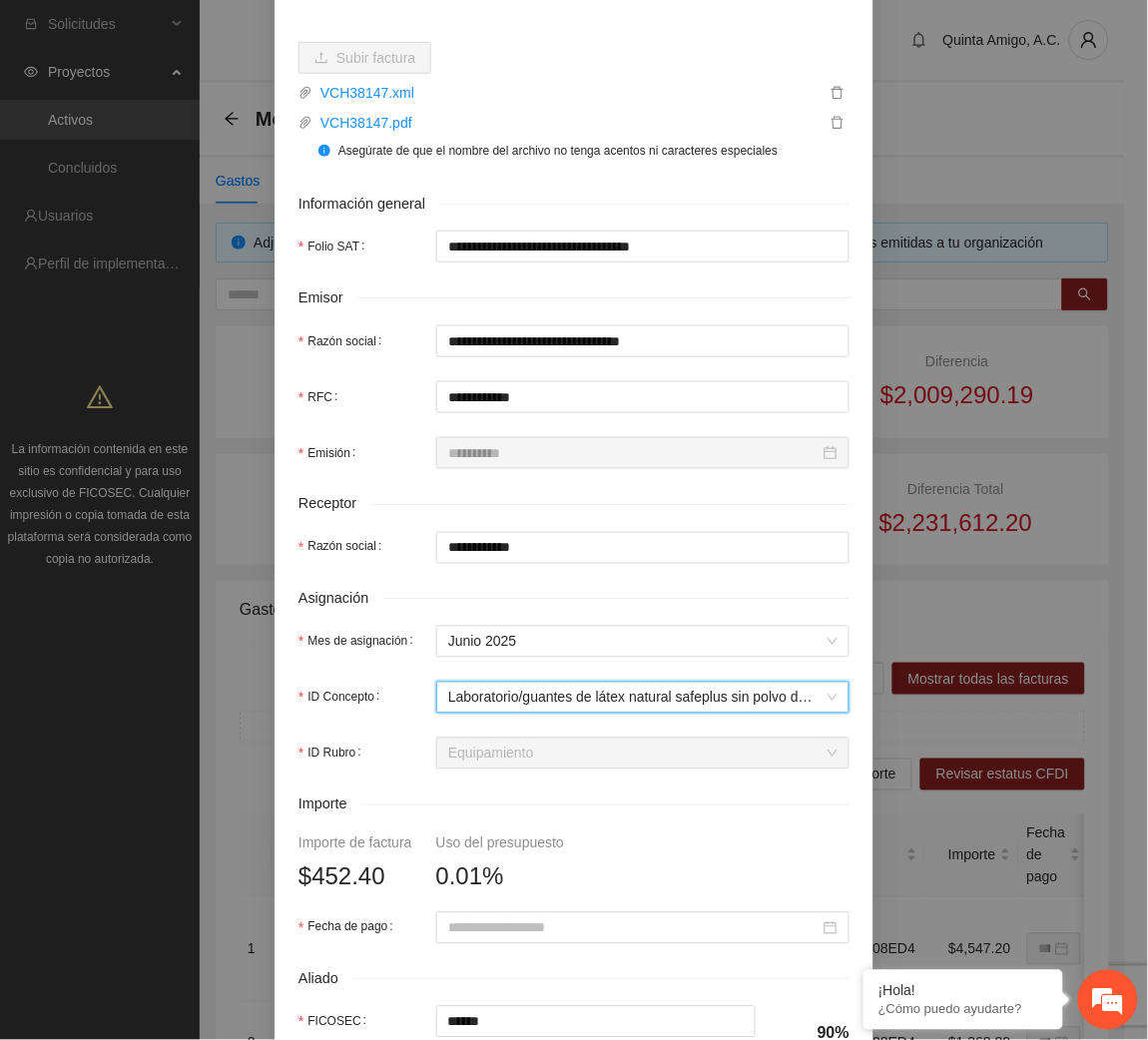 scroll, scrollTop: 245, scrollLeft: 0, axis: vertical 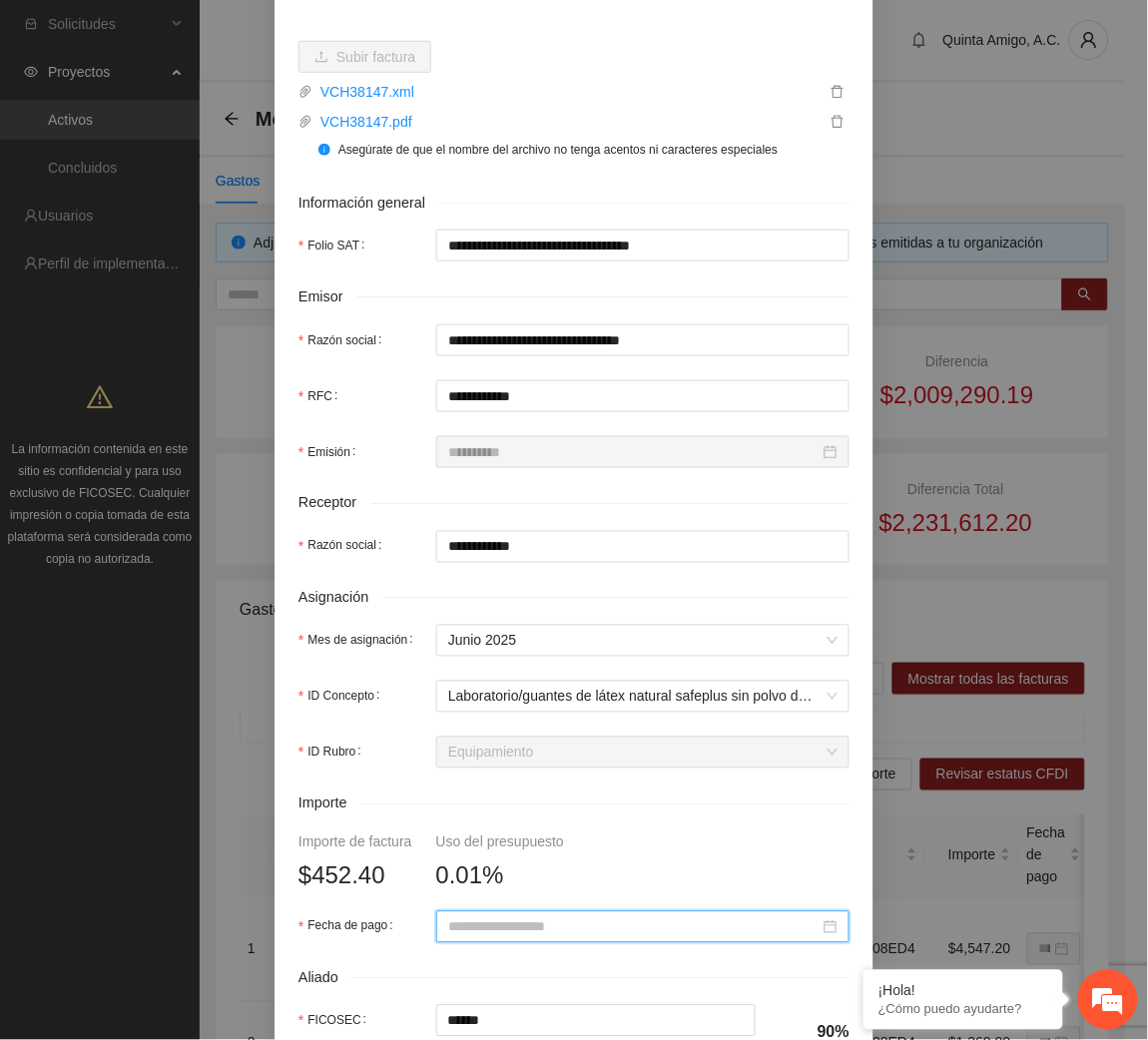 click on "Fecha de pago" at bounding box center [634, 927] 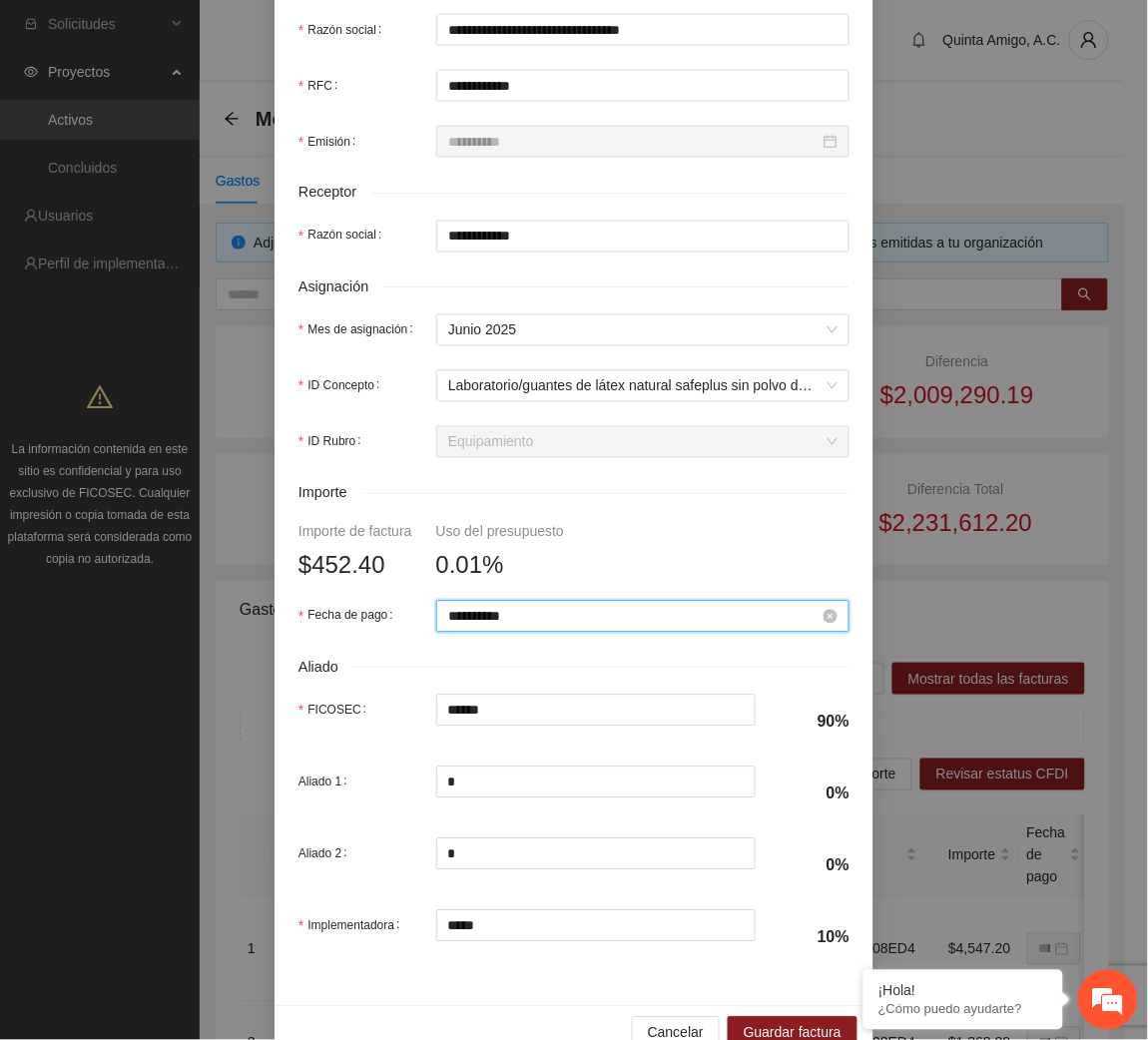 scroll, scrollTop: 601, scrollLeft: 0, axis: vertical 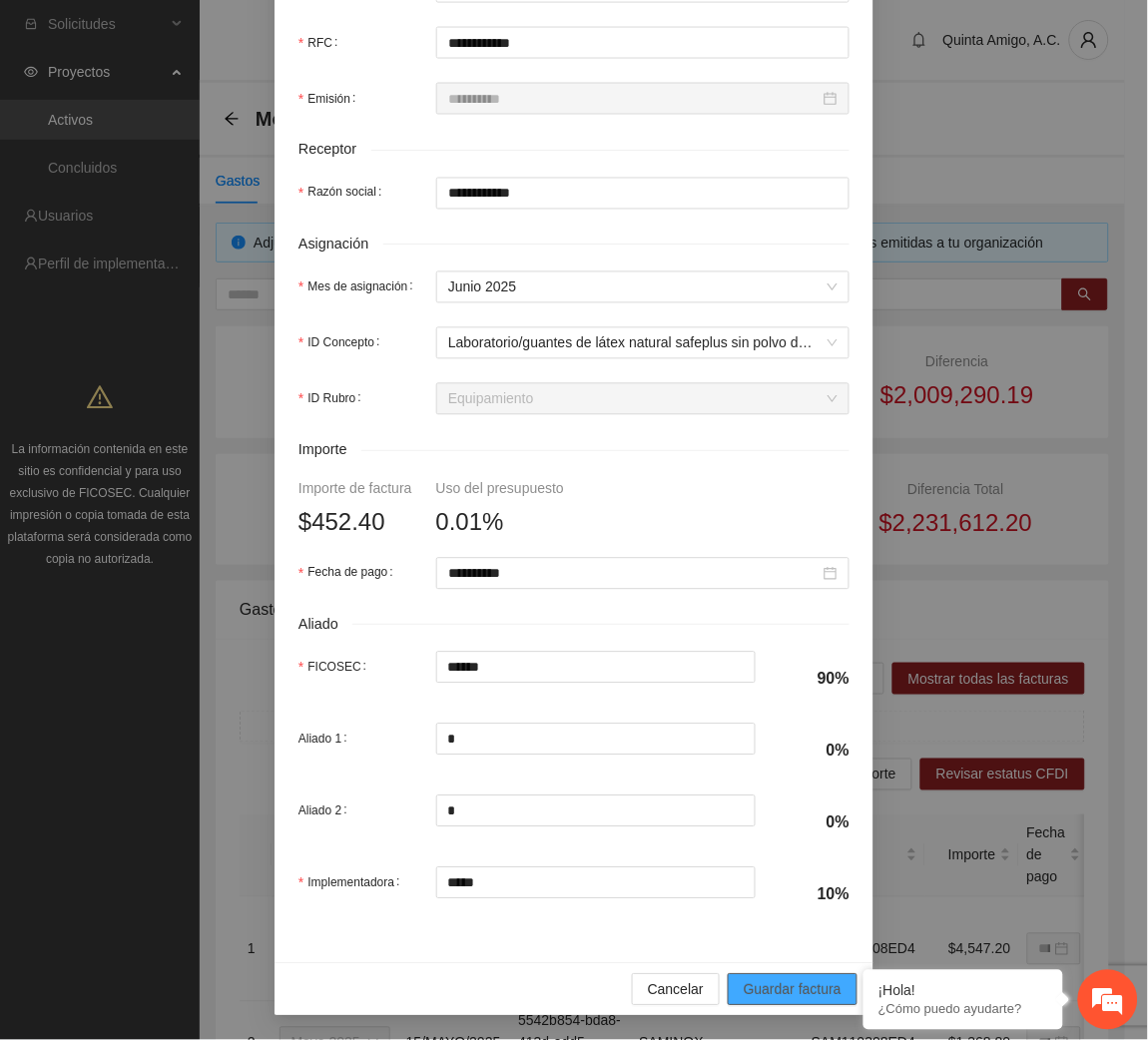 click on "Guardar factura" at bounding box center [793, 990] 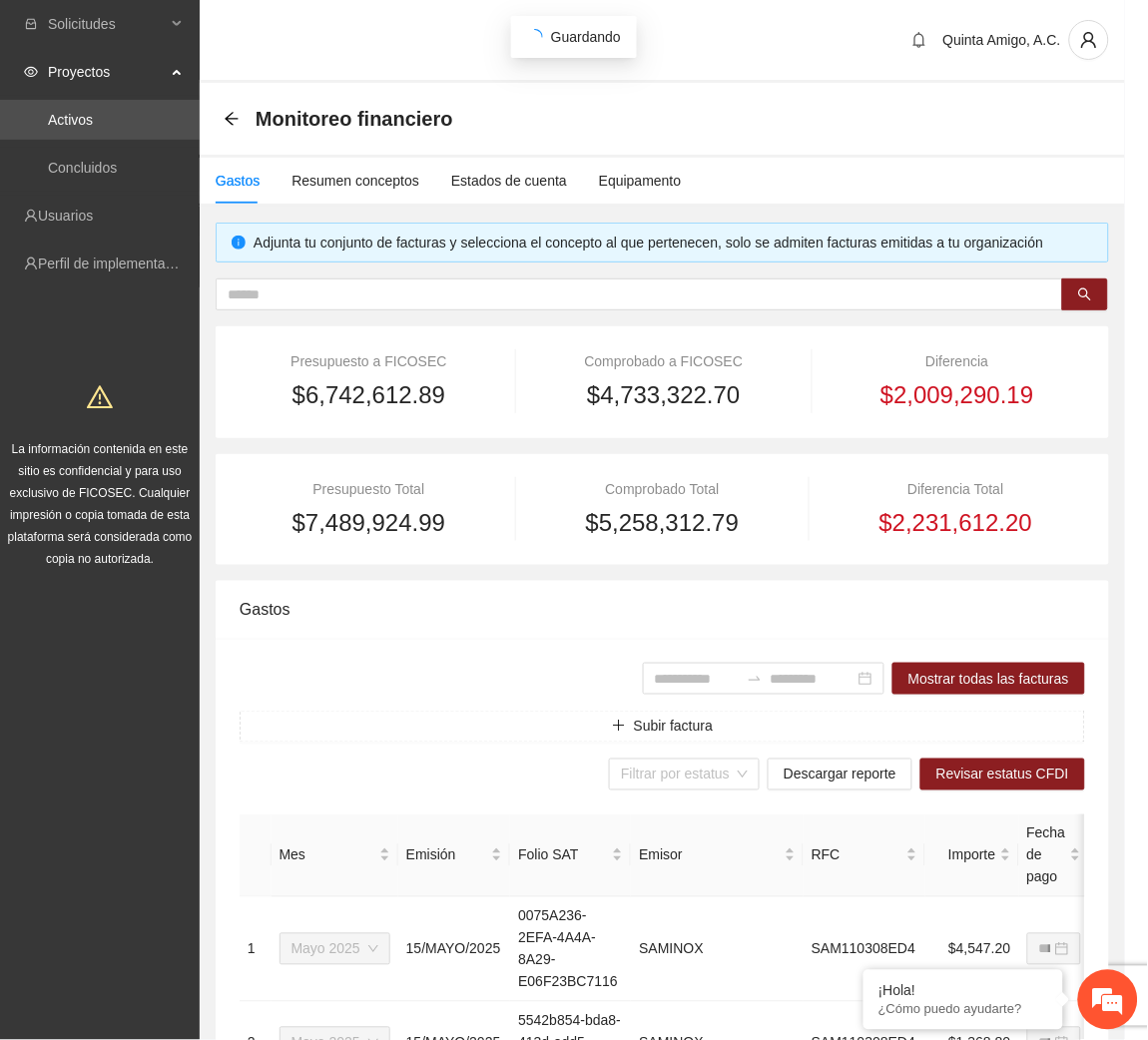 scroll, scrollTop: 441, scrollLeft: 0, axis: vertical 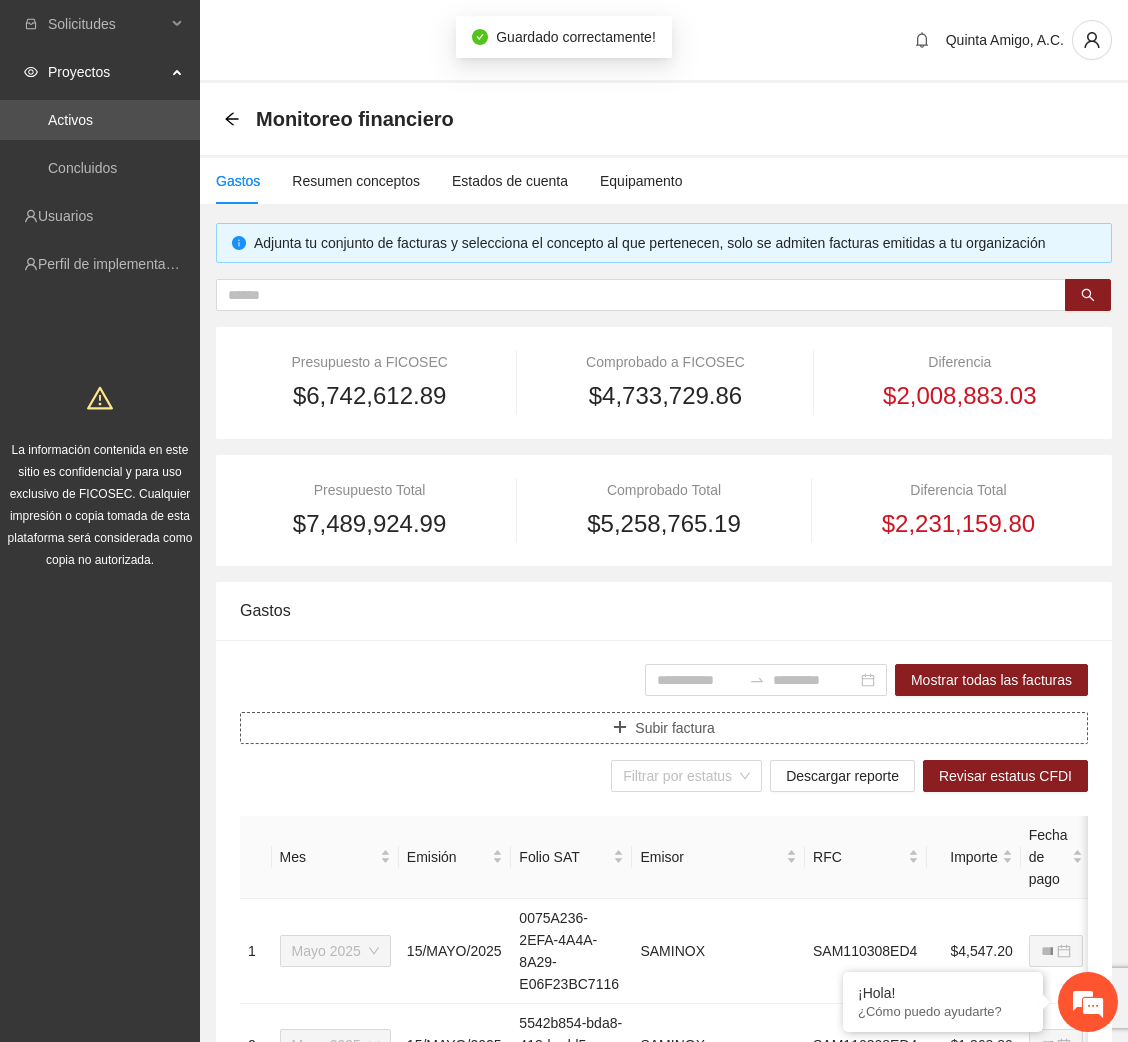 click 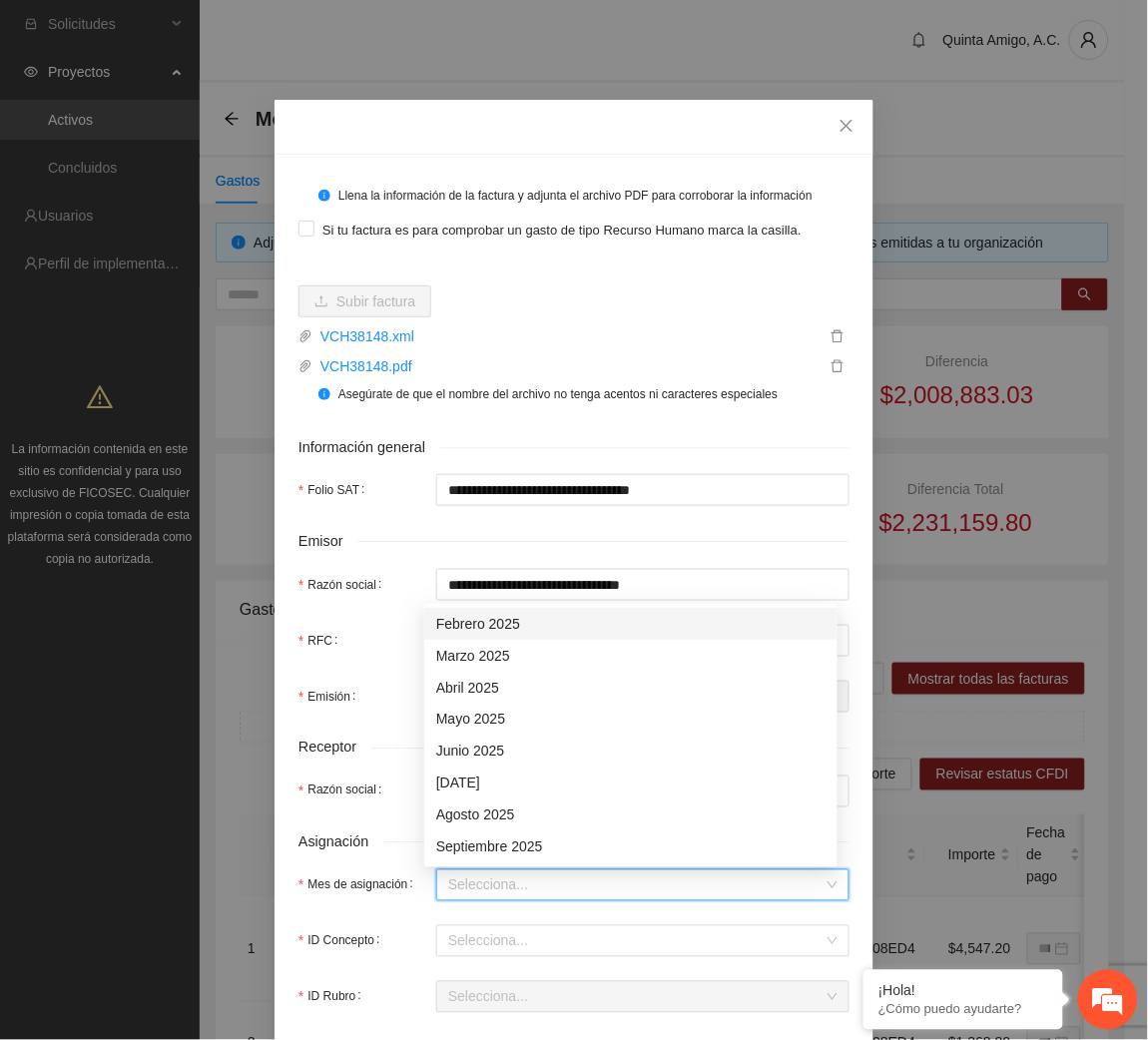 click on "Mes de asignación" at bounding box center [636, 885] 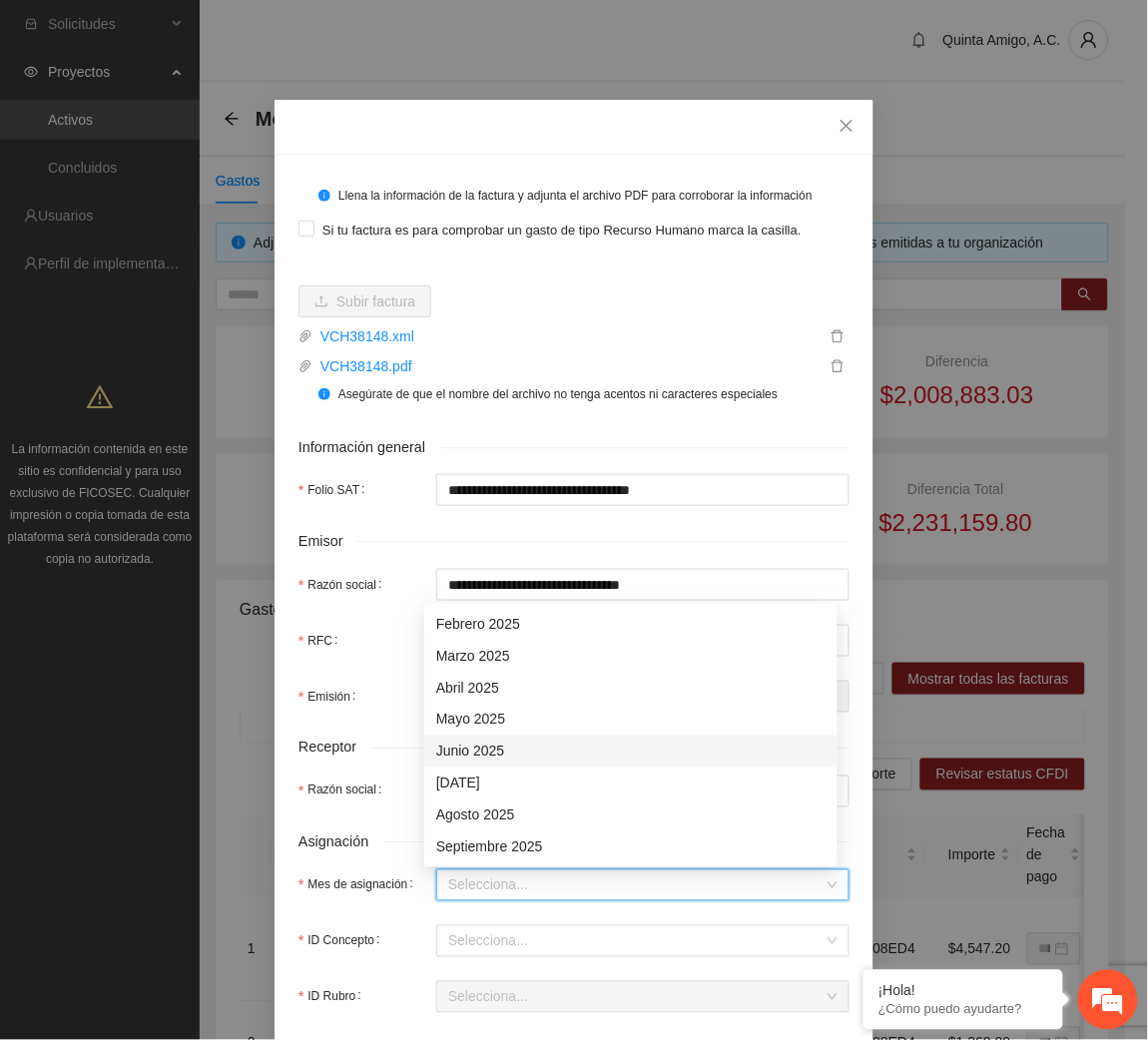 click on "Junio 2025" at bounding box center [631, 752] 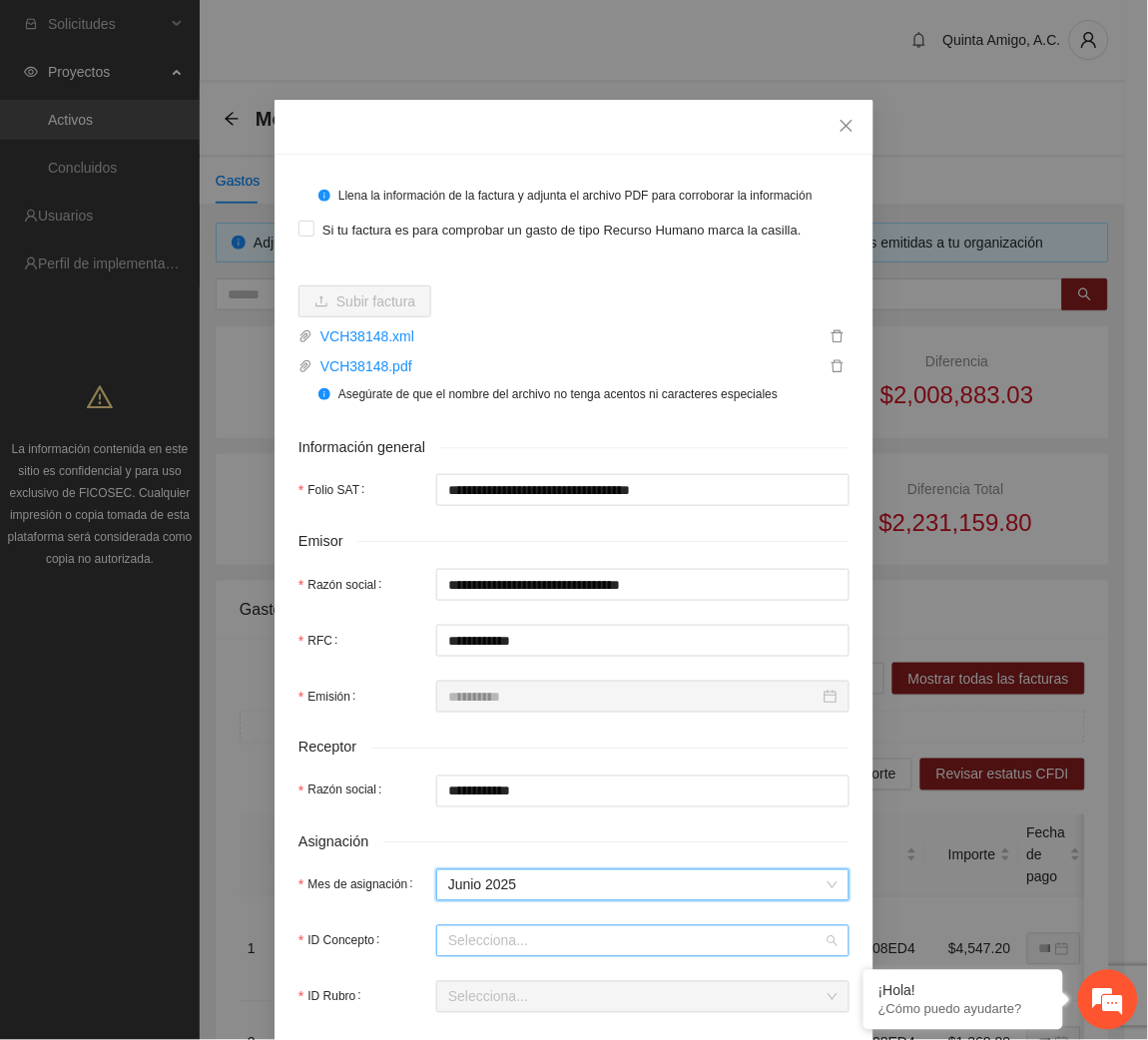 click on "ID Concepto" at bounding box center [636, 941] 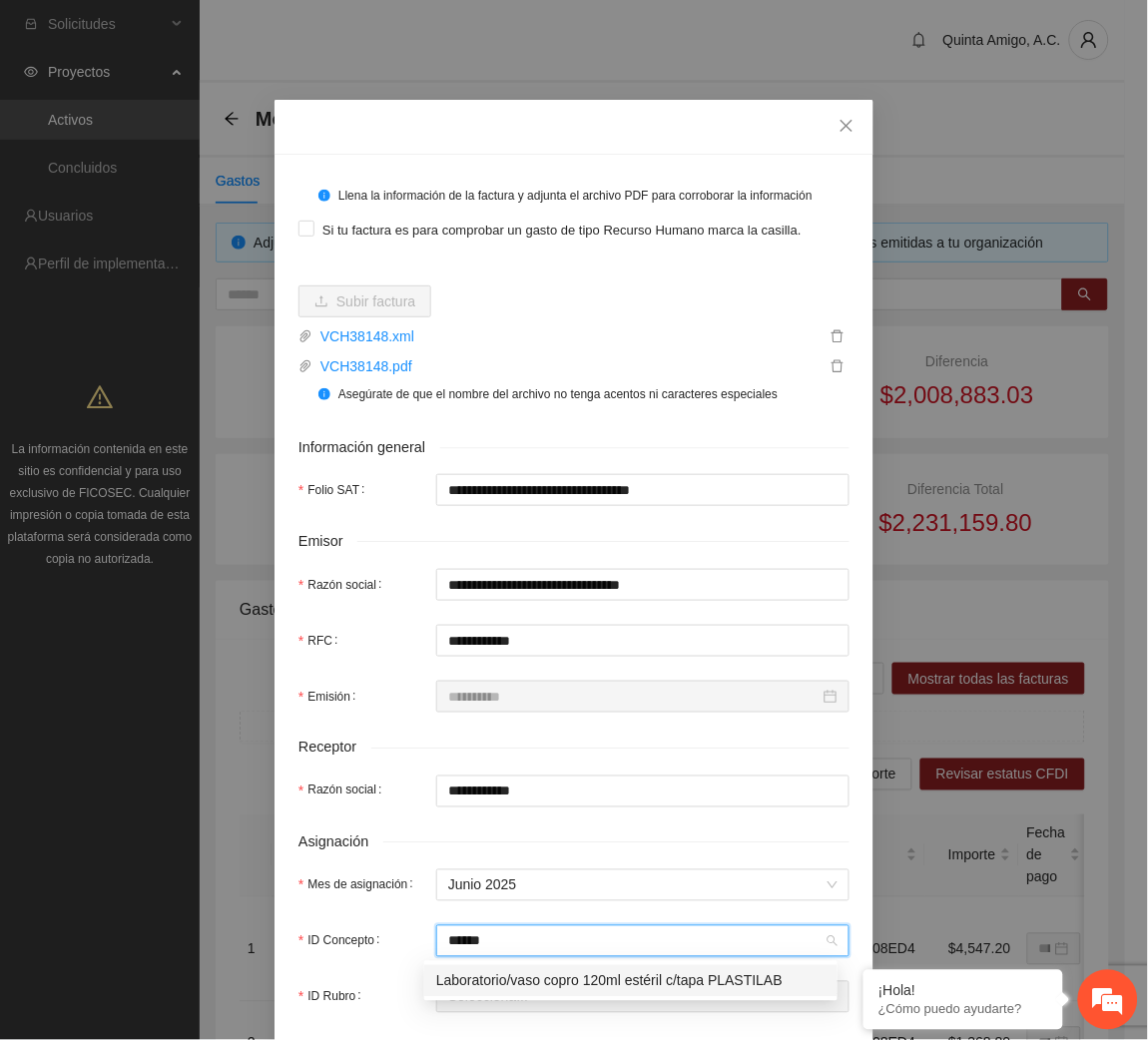 click on "Laboratorio/vaso copro 120ml estéril c/tapa  PLASTILAB" at bounding box center [631, 981] 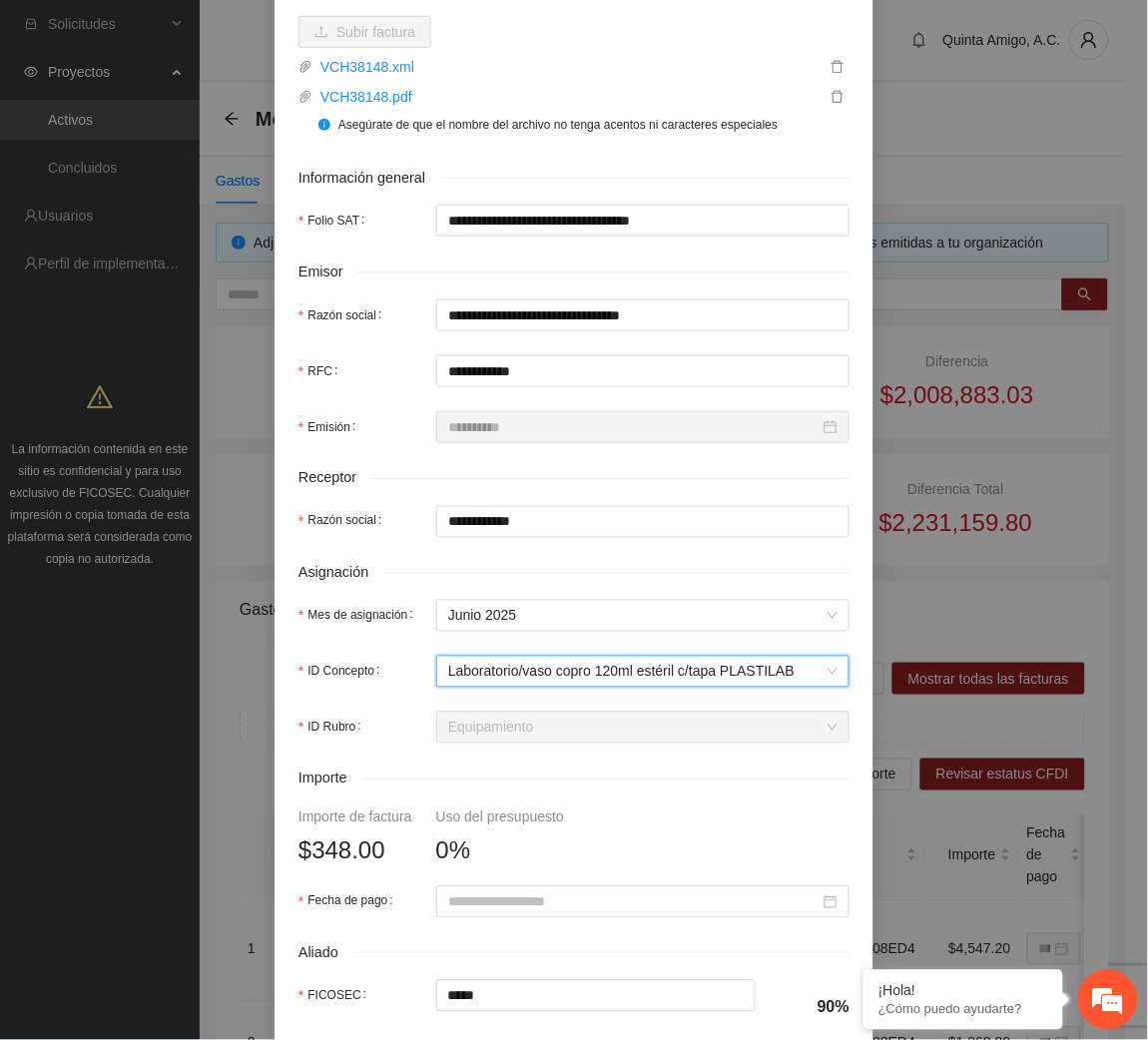 scroll, scrollTop: 270, scrollLeft: 0, axis: vertical 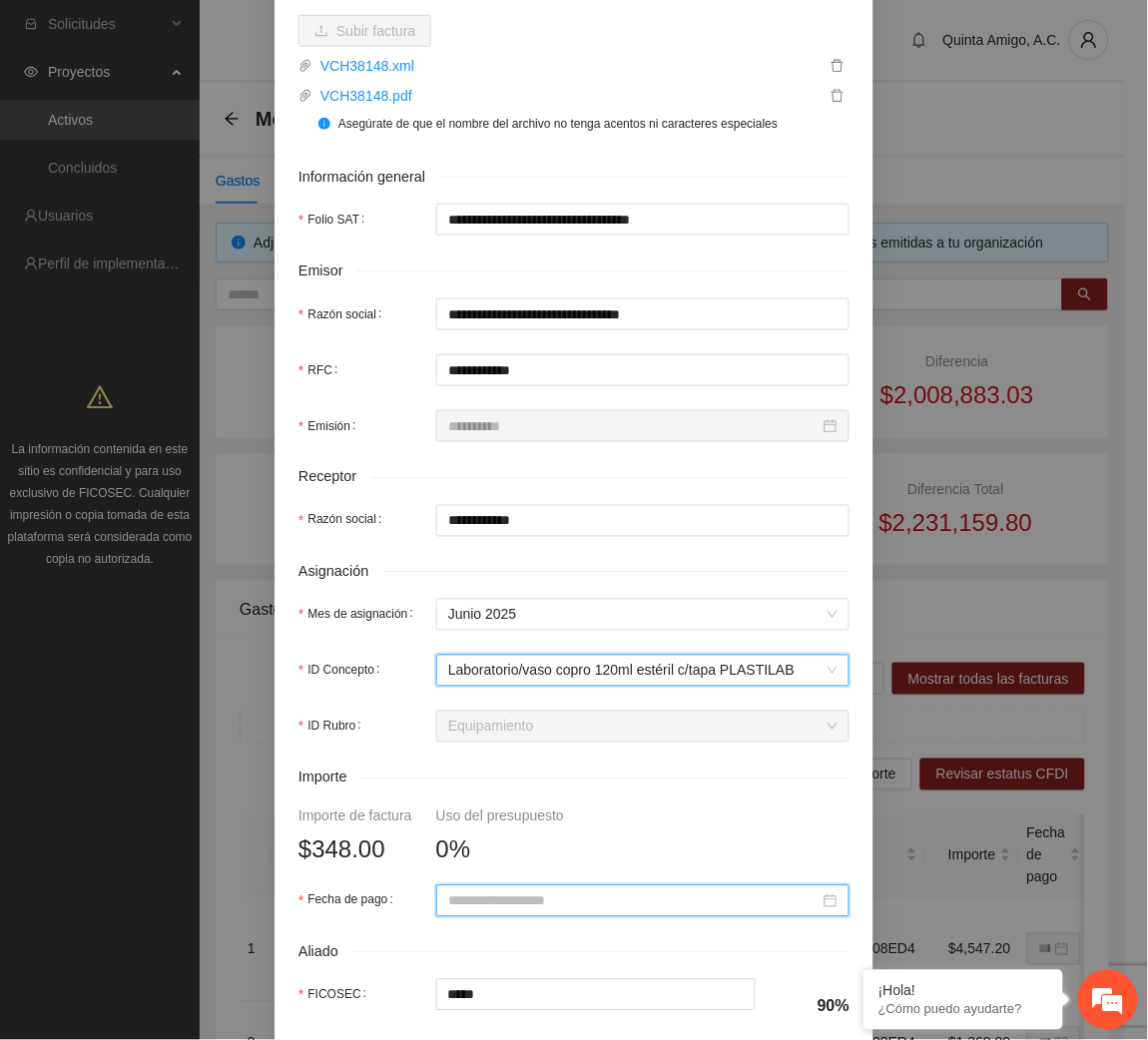 click on "Fecha de pago" at bounding box center [634, 901] 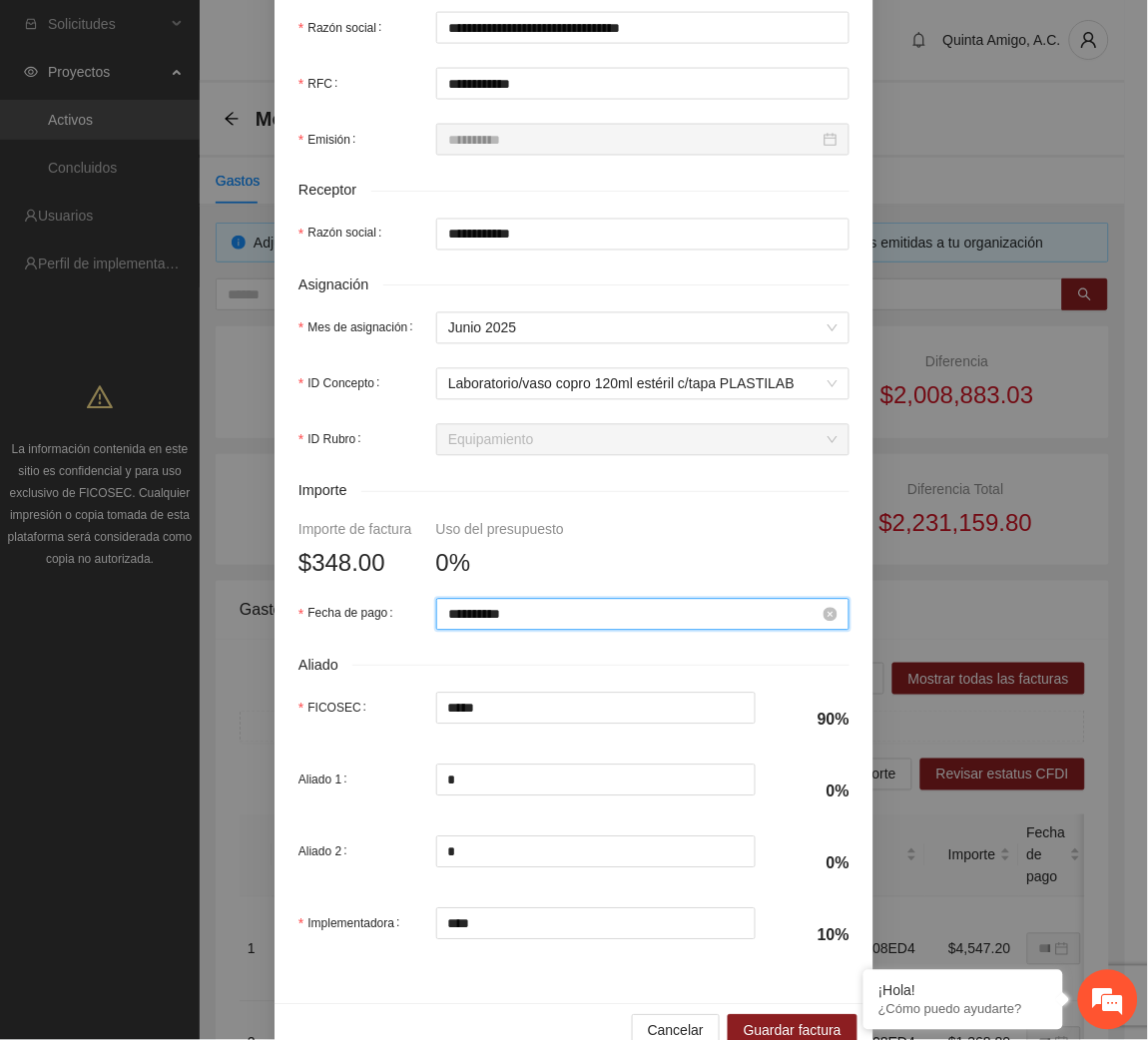scroll, scrollTop: 601, scrollLeft: 0, axis: vertical 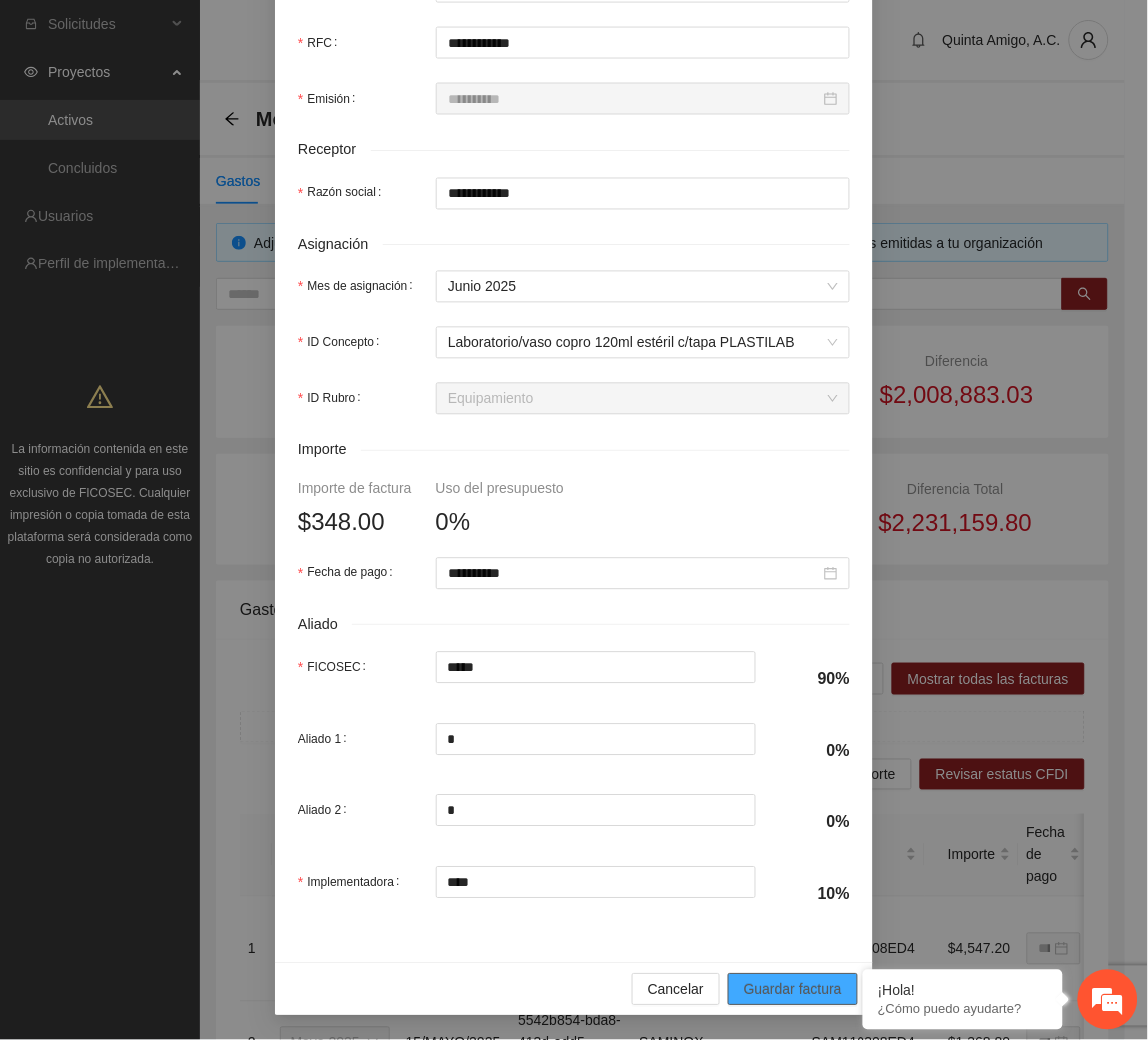 click on "Guardar factura" at bounding box center (793, 990) 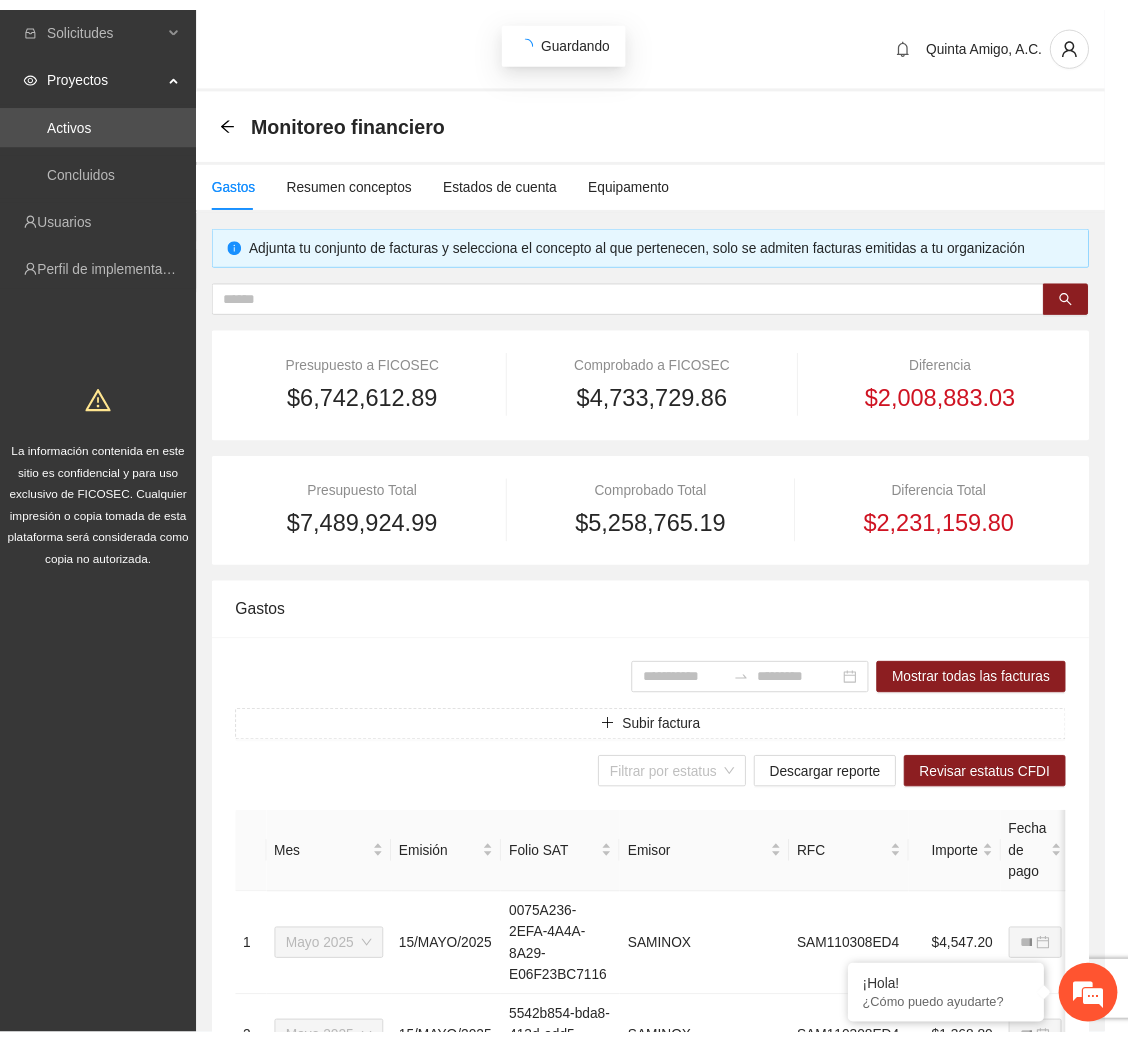 scroll, scrollTop: 442, scrollLeft: 0, axis: vertical 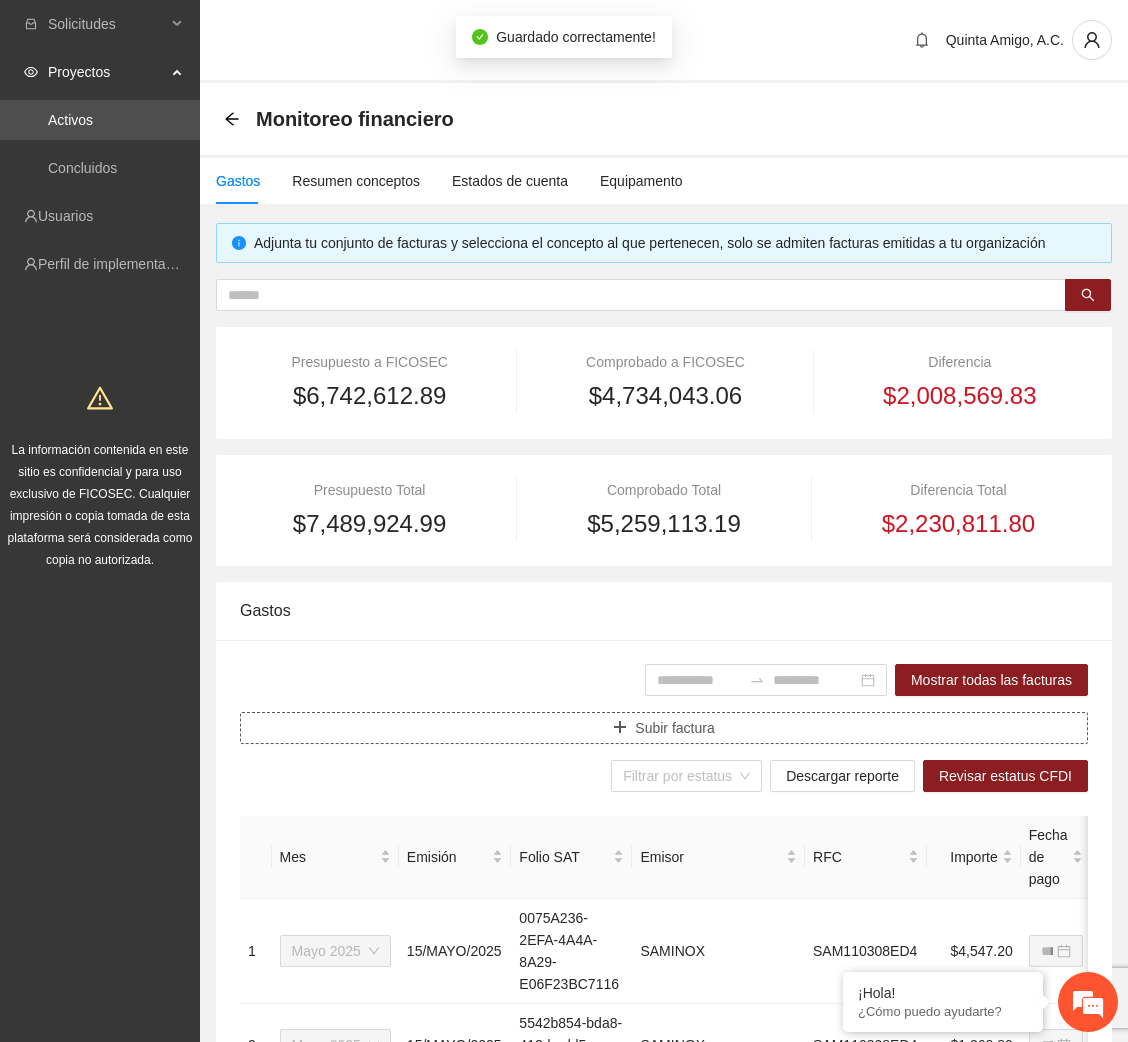 click on "Subir factura" at bounding box center [674, 728] 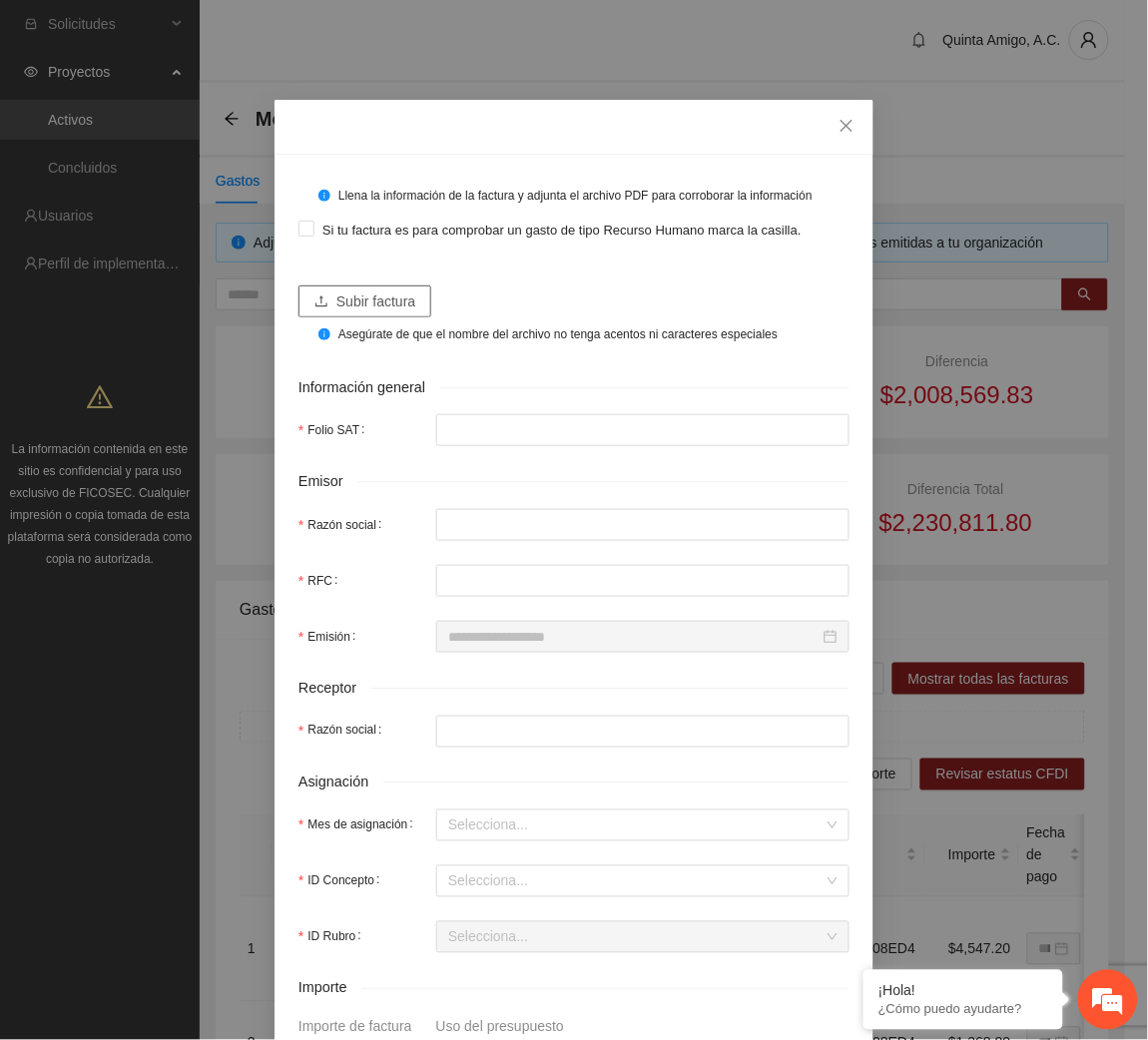 click on "Subir factura" at bounding box center (364, 301) 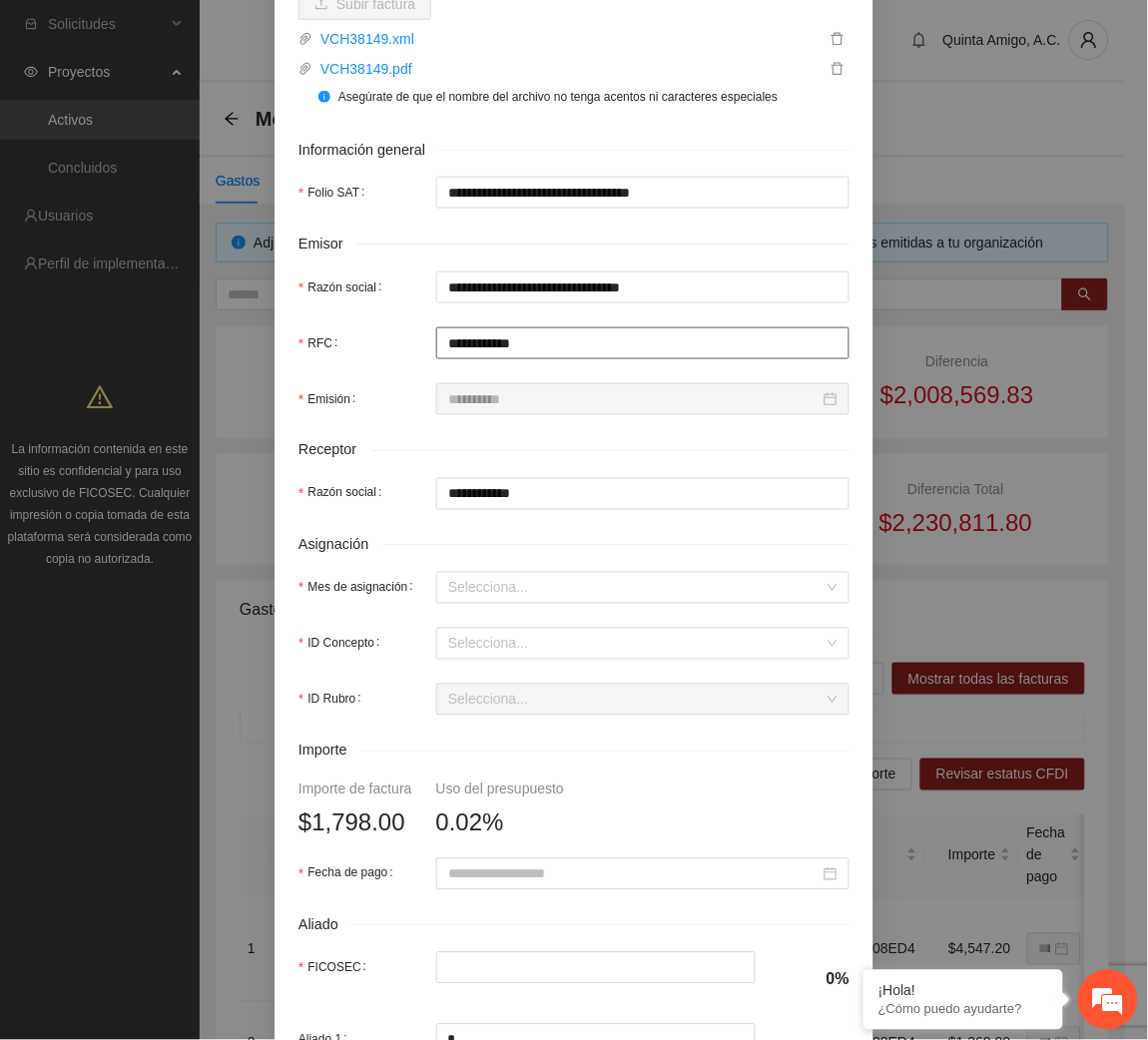 scroll, scrollTop: 442, scrollLeft: 0, axis: vertical 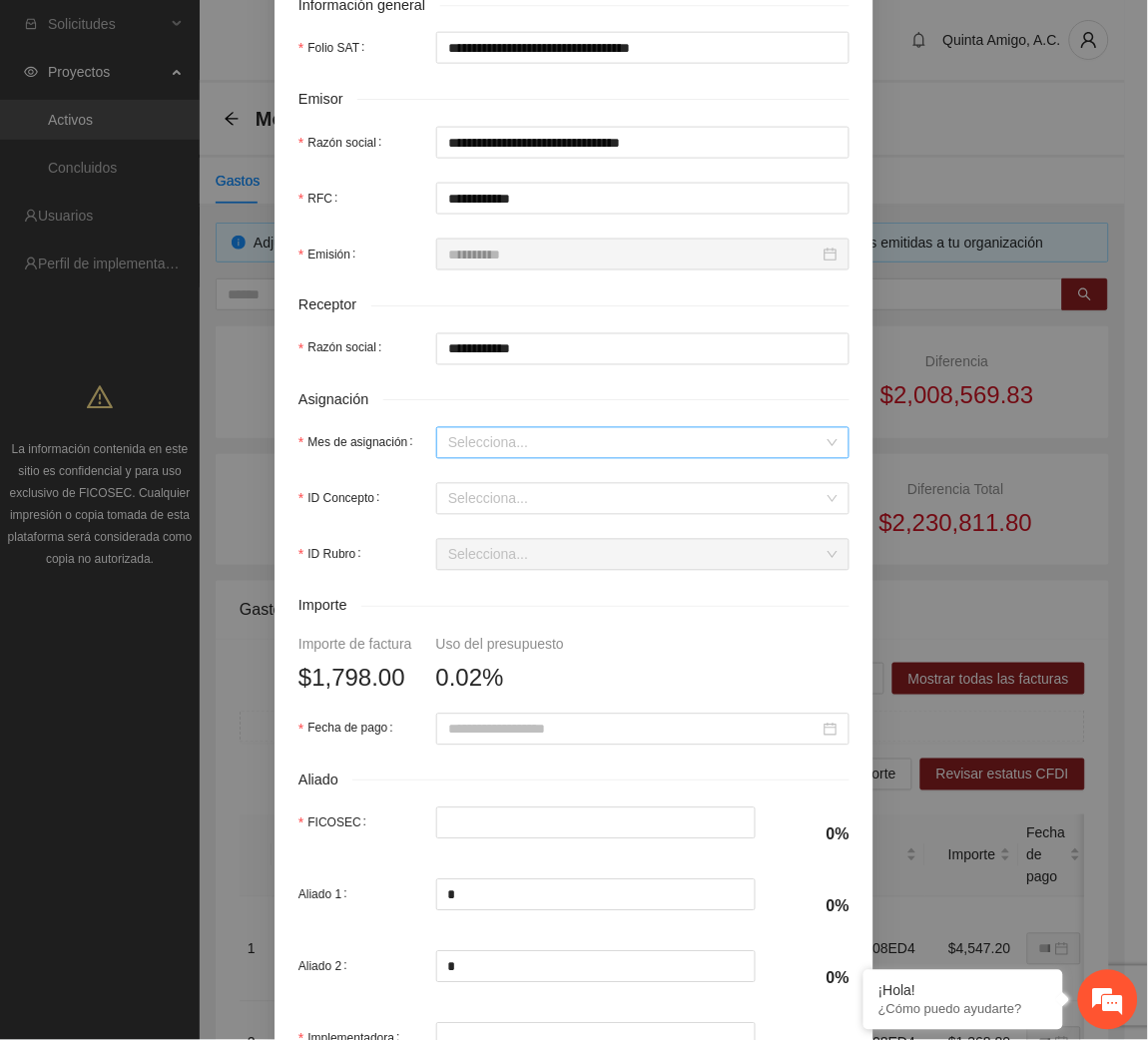 click on "Mes de asignación" at bounding box center (636, 443) 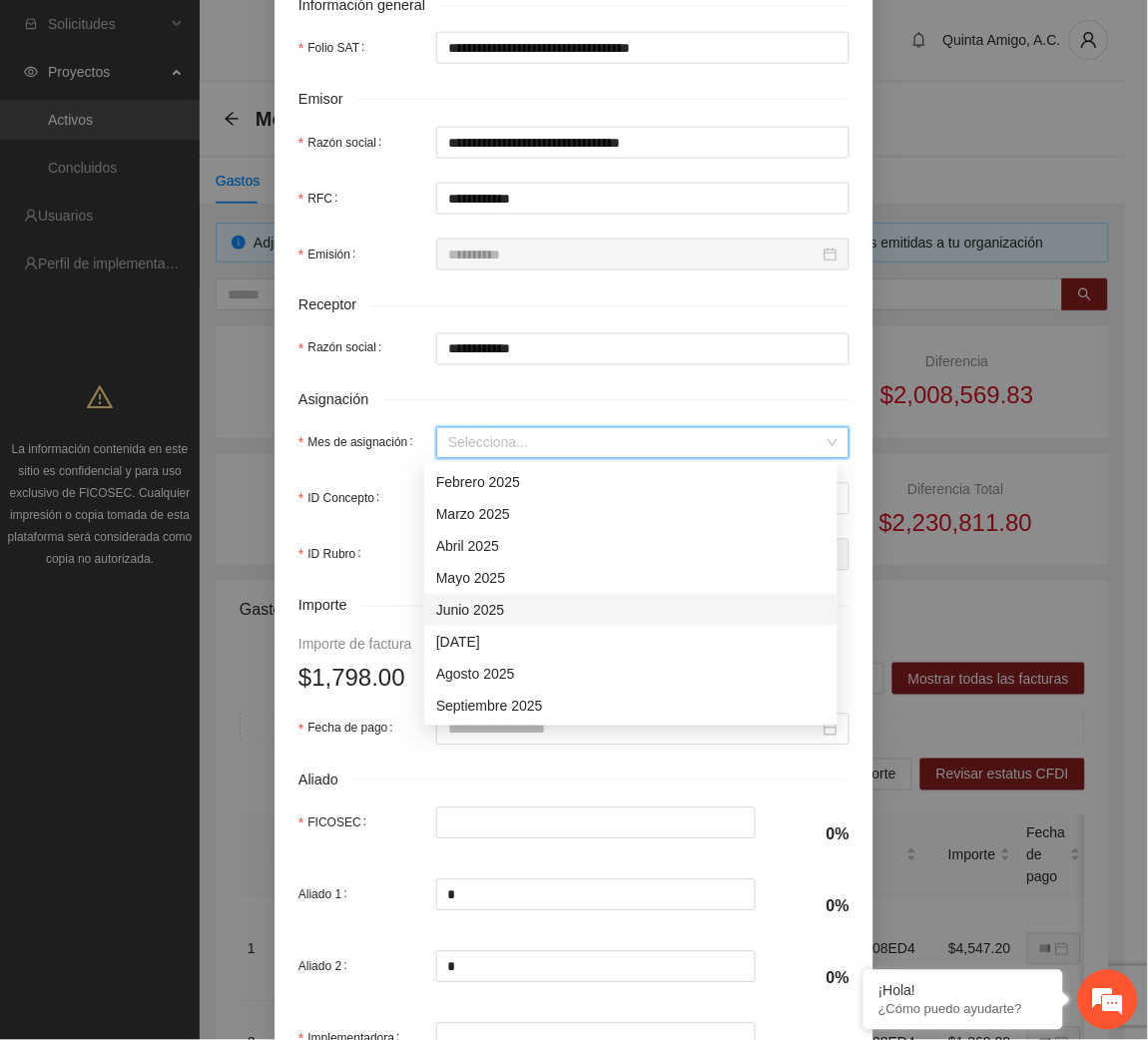 click on "Junio 2025" at bounding box center [631, 610] 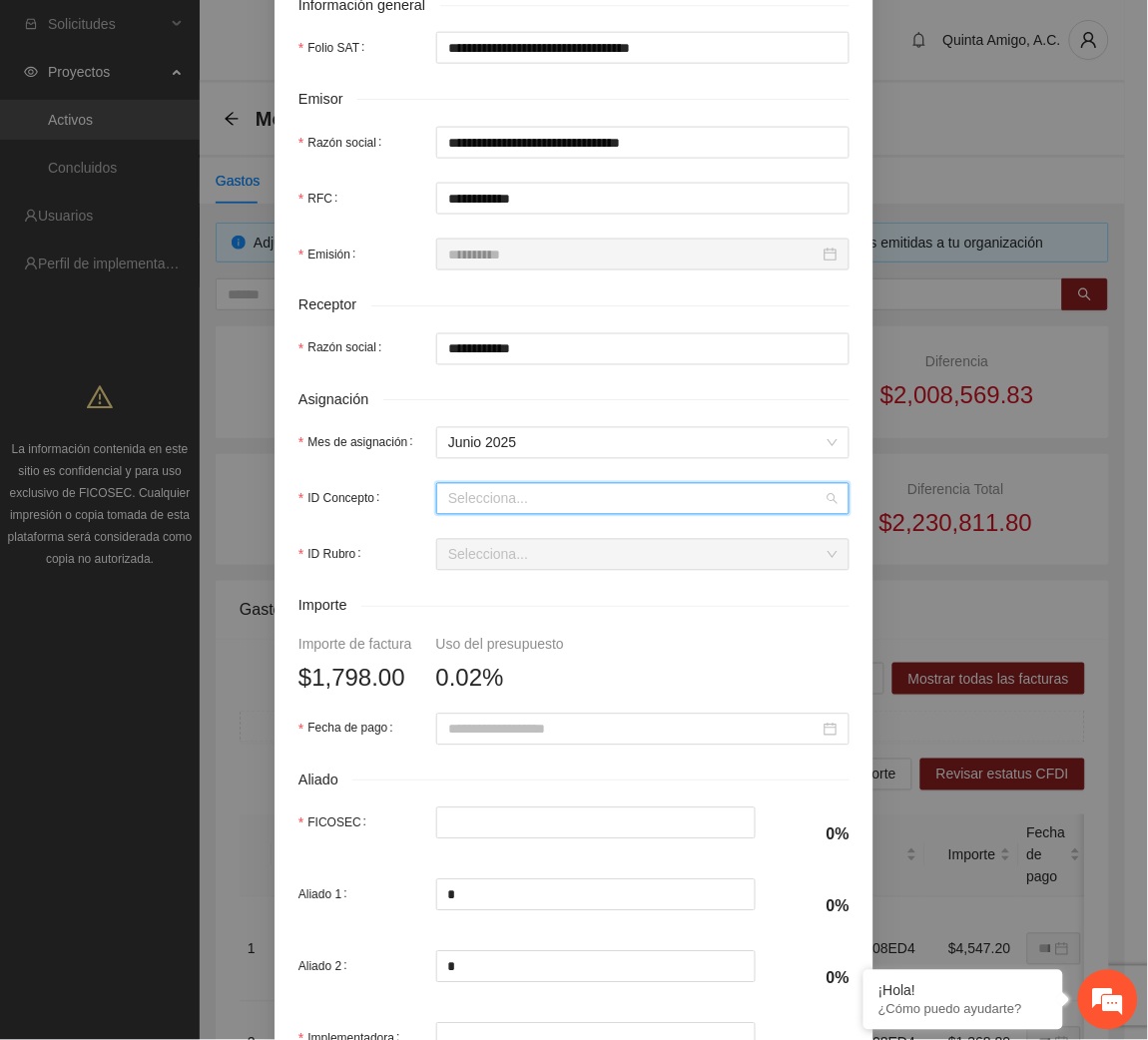 click on "ID Concepto" at bounding box center [636, 499] 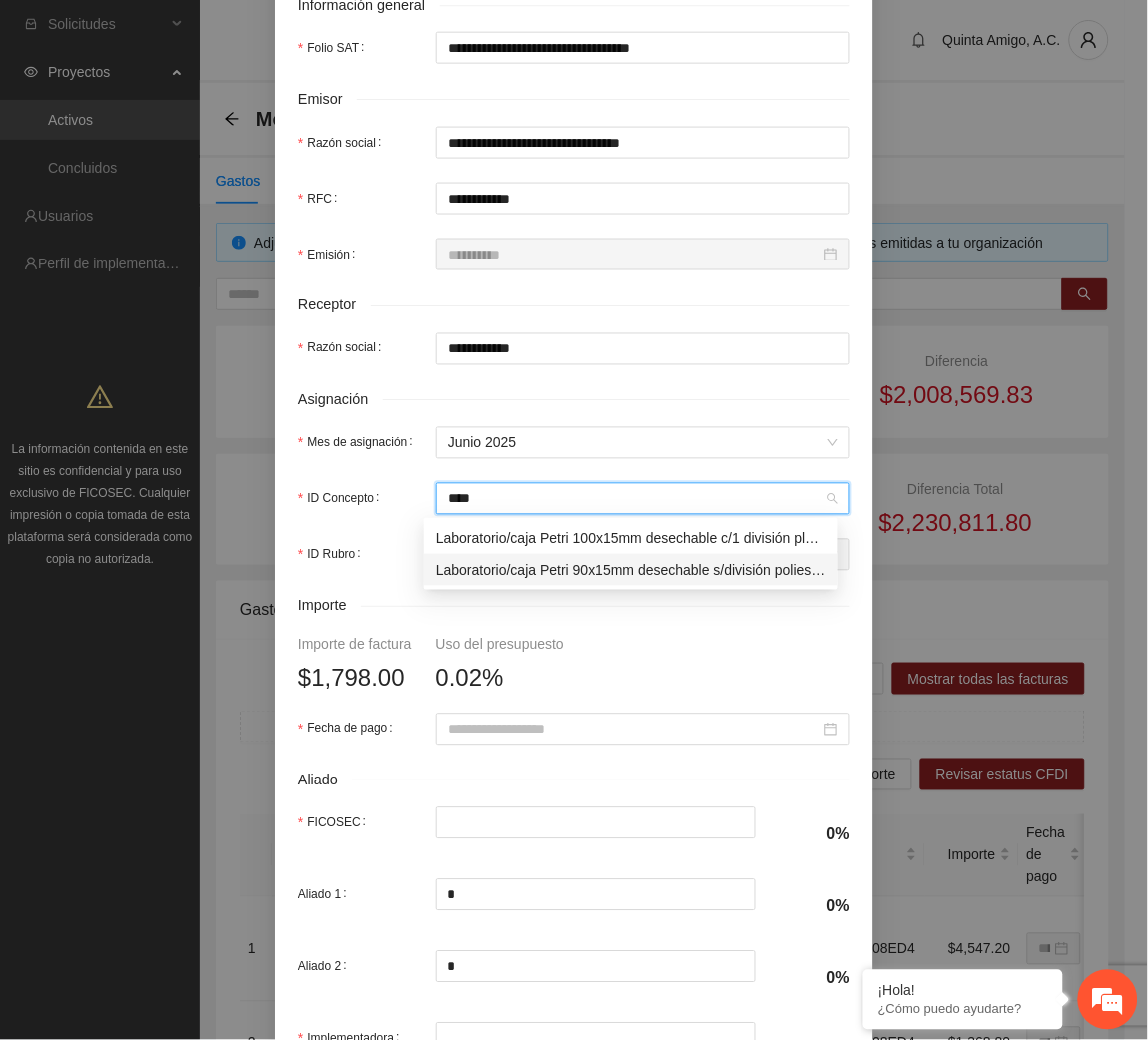click on "Laboratorio/caja Petri 90x15mm desechable s/división poliestireno estéril paquete(s) con 10 pieza(s) SYM" at bounding box center [631, 570] 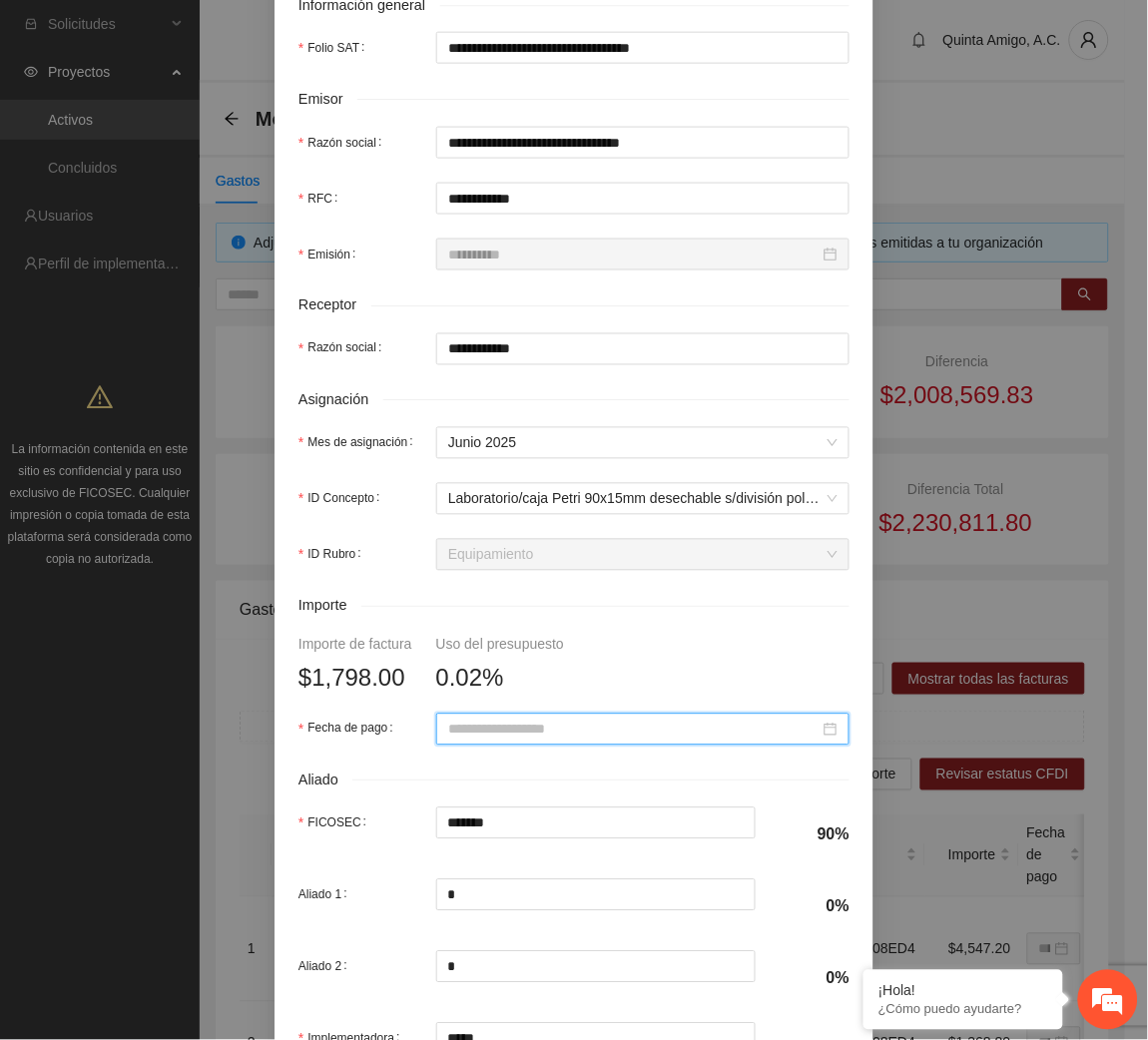 click on "Fecha de pago" at bounding box center [634, 730] 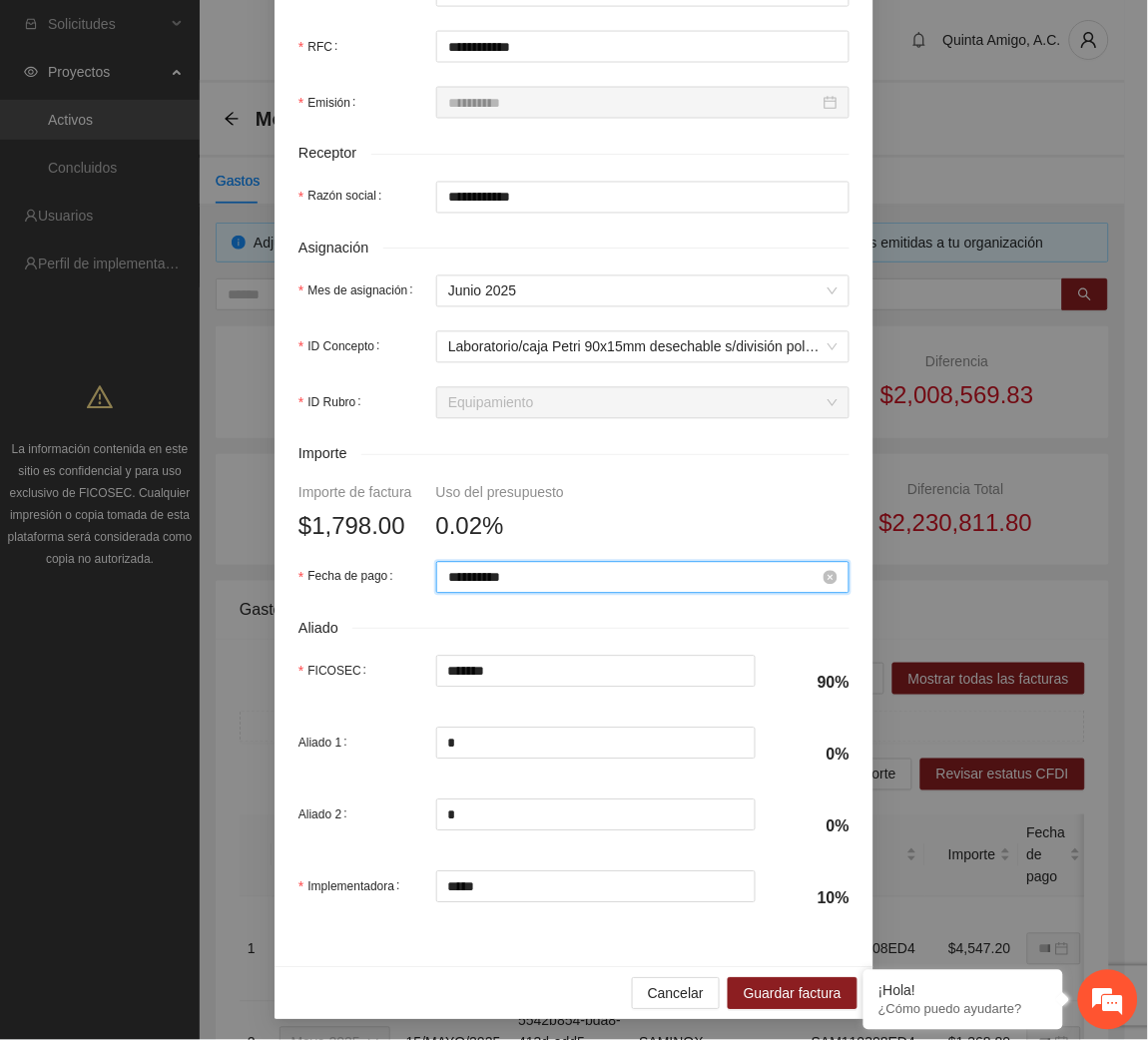 scroll, scrollTop: 601, scrollLeft: 0, axis: vertical 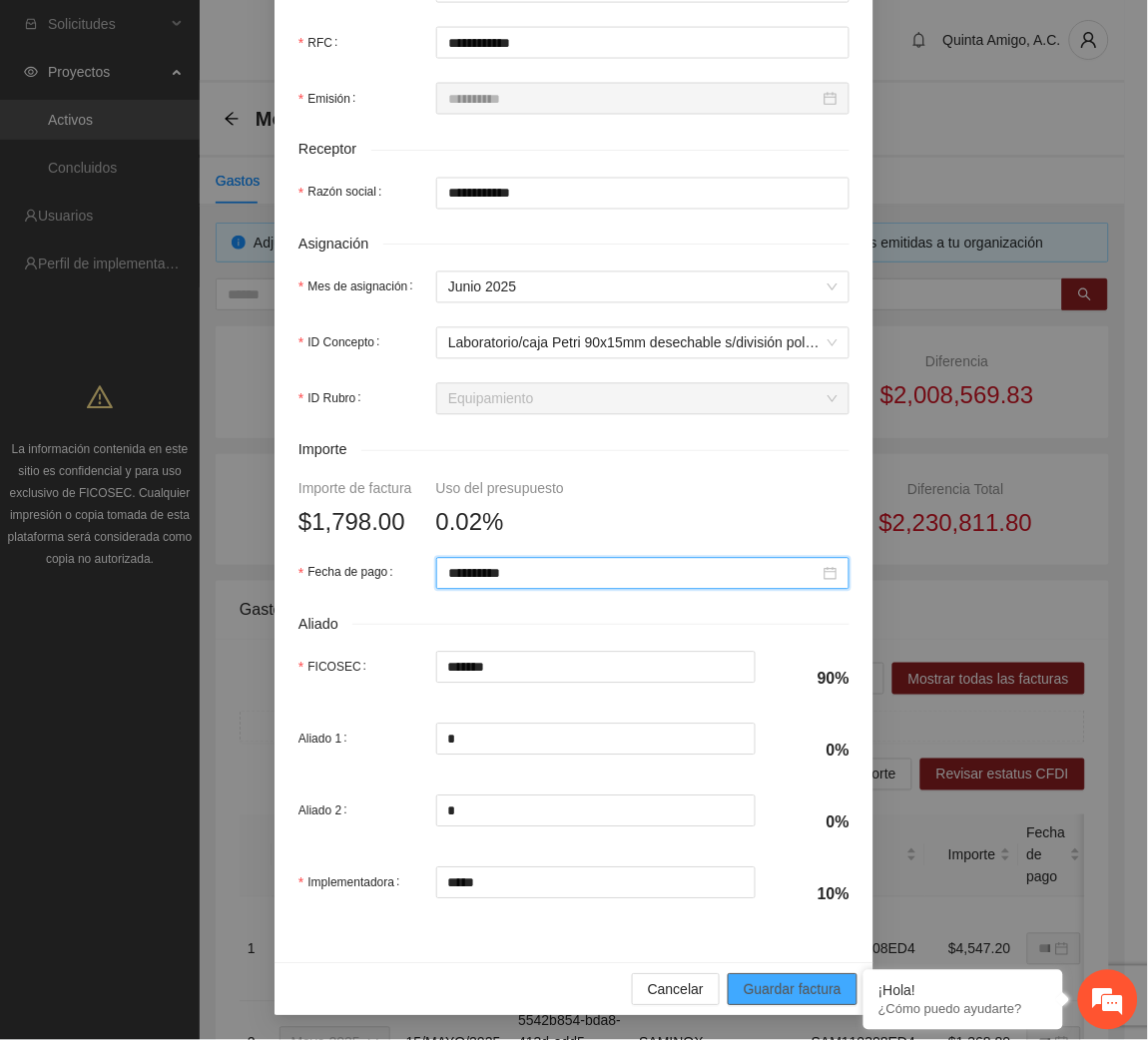 click on "Guardar factura" at bounding box center (793, 990) 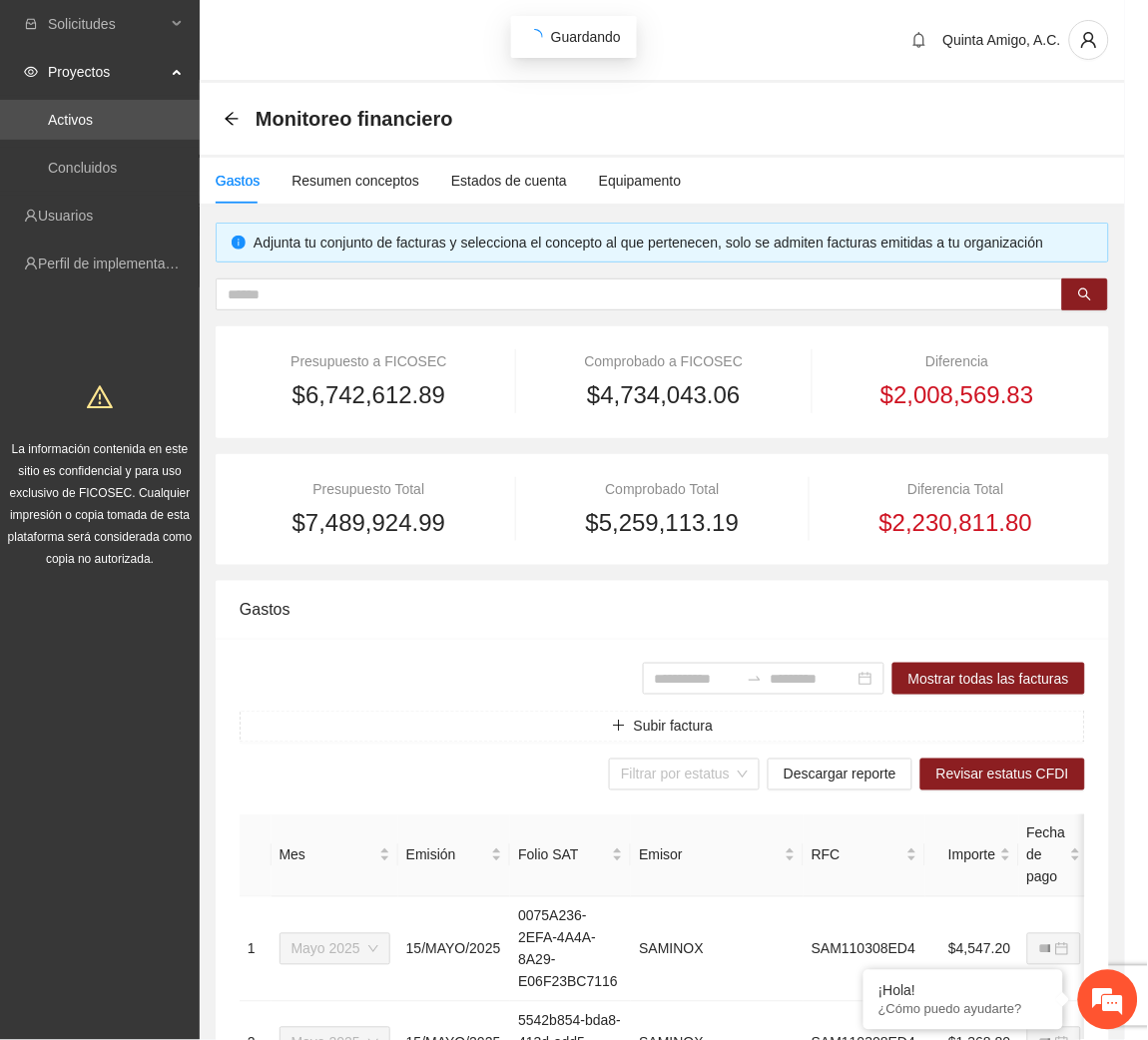 scroll, scrollTop: 441, scrollLeft: 0, axis: vertical 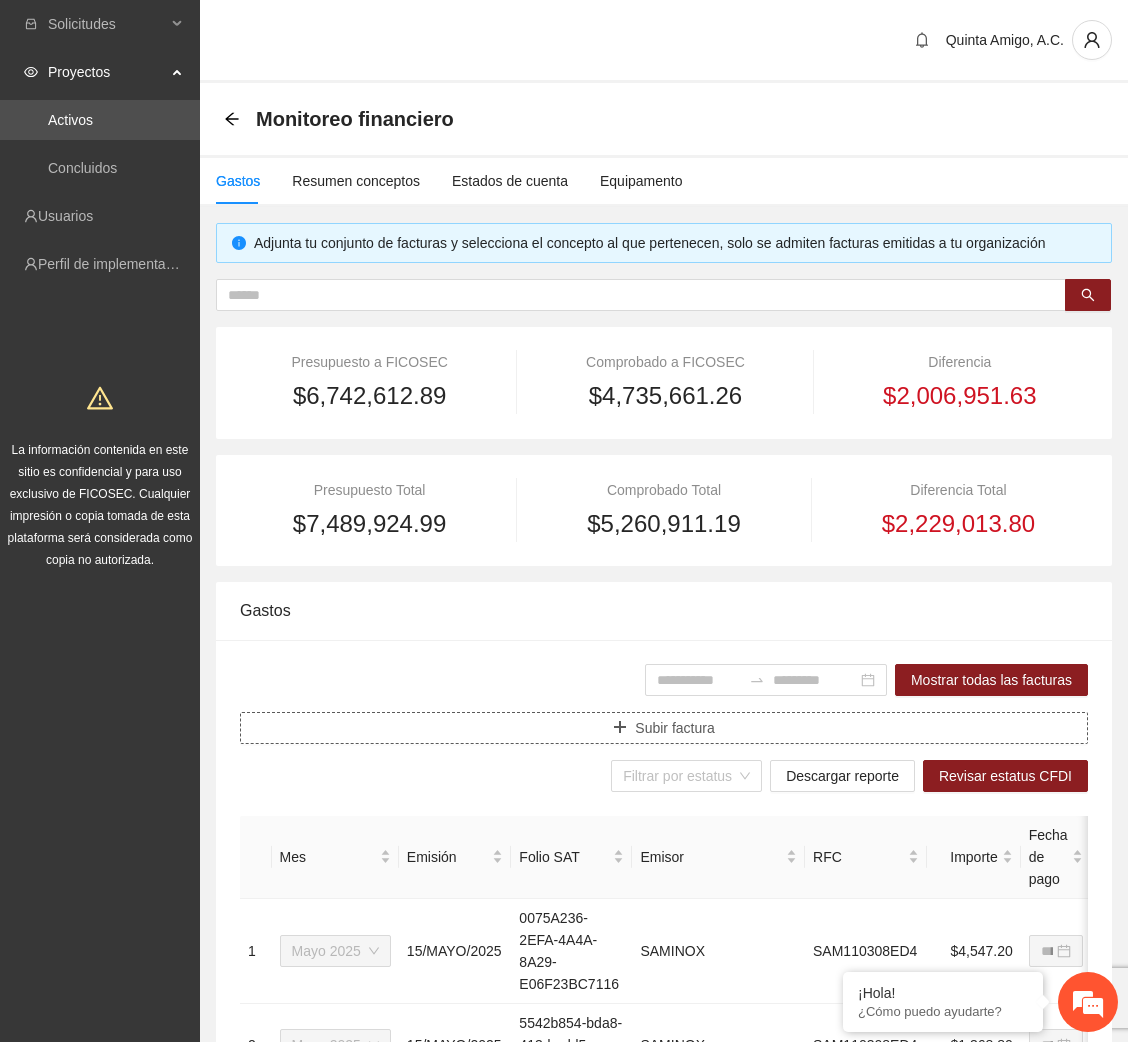 click on "Subir factura" at bounding box center (674, 728) 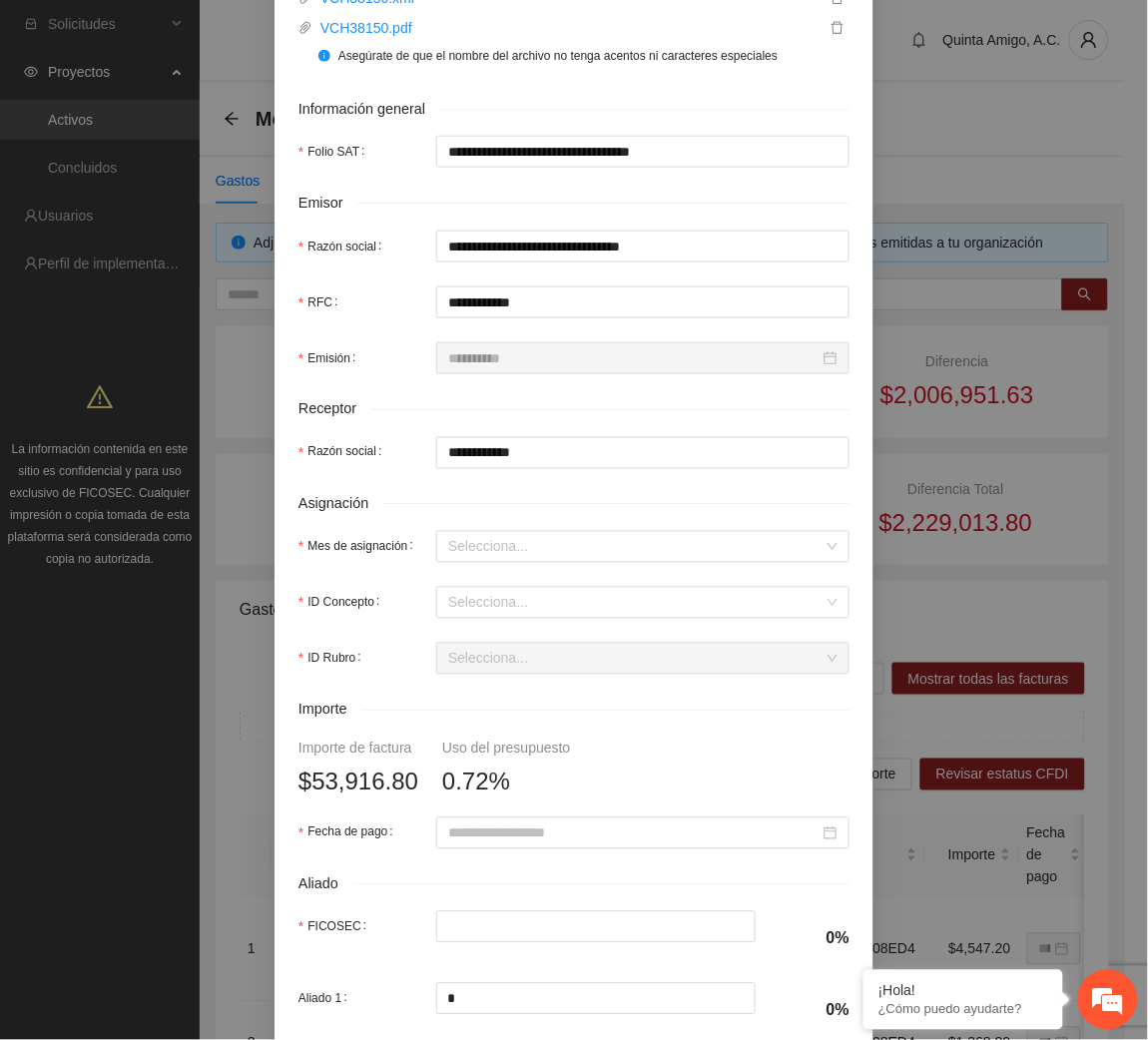 scroll, scrollTop: 350, scrollLeft: 0, axis: vertical 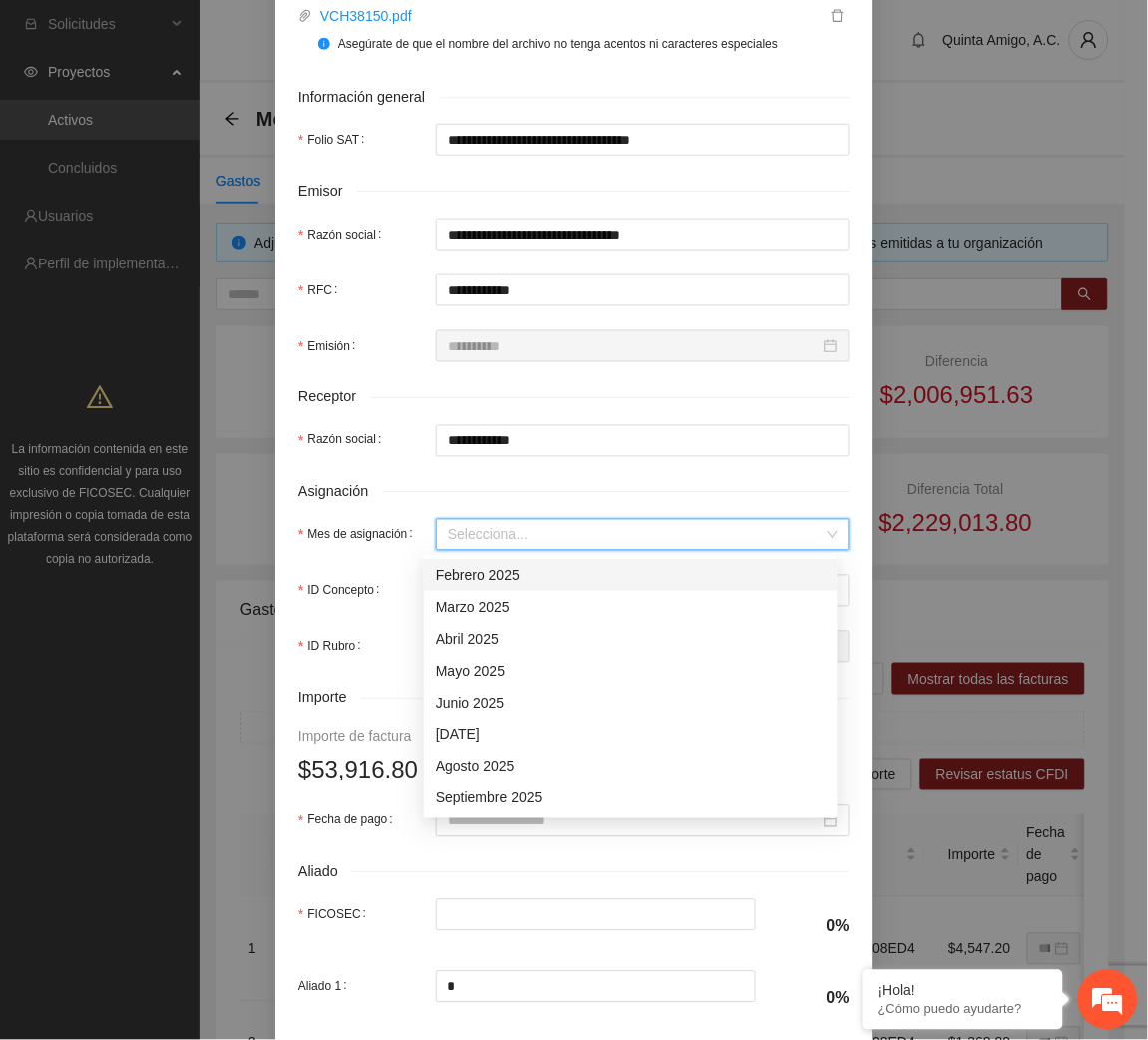 click on "Mes de asignación" at bounding box center (636, 535) 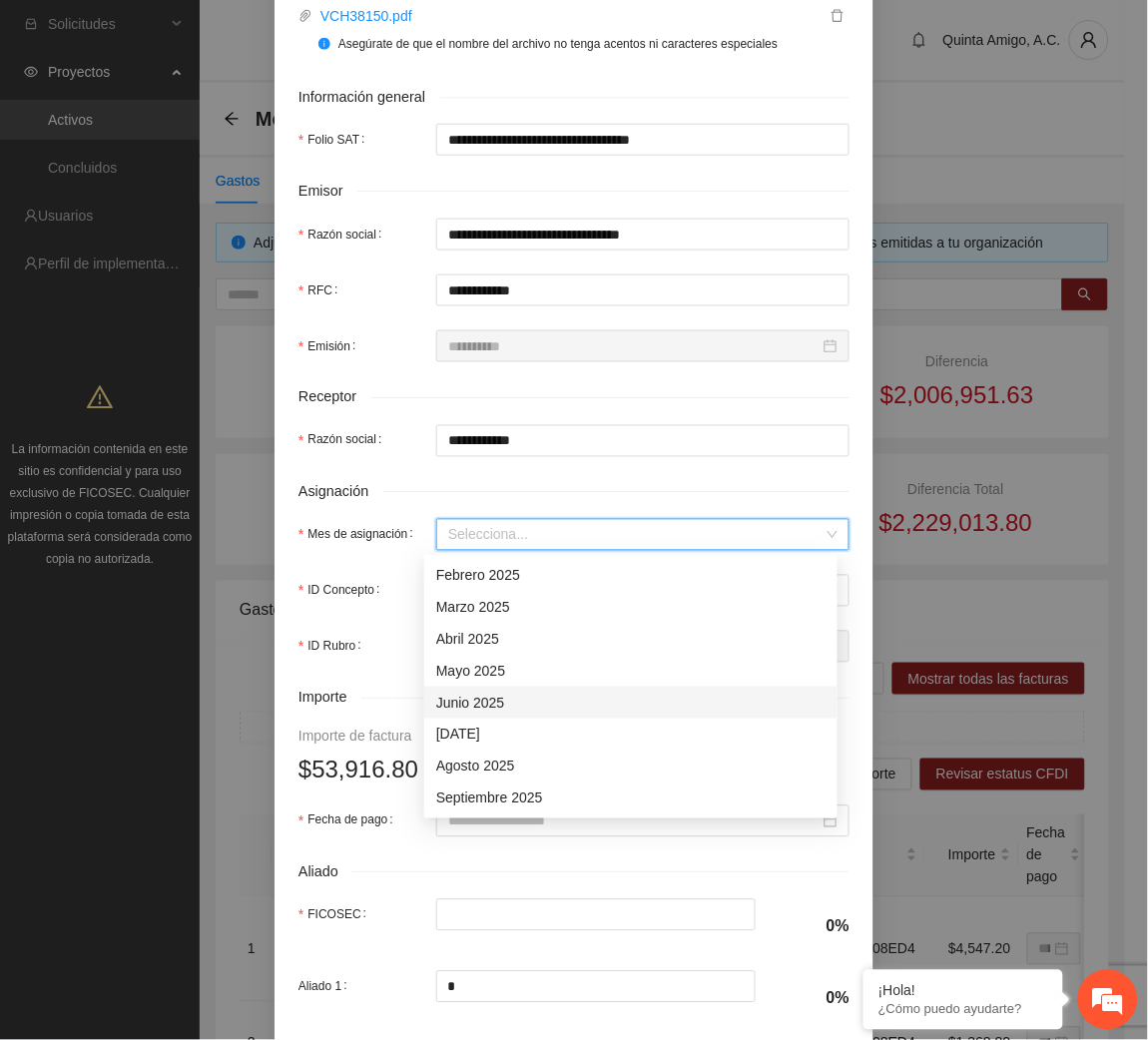 click on "Junio 2025" at bounding box center (631, 703) 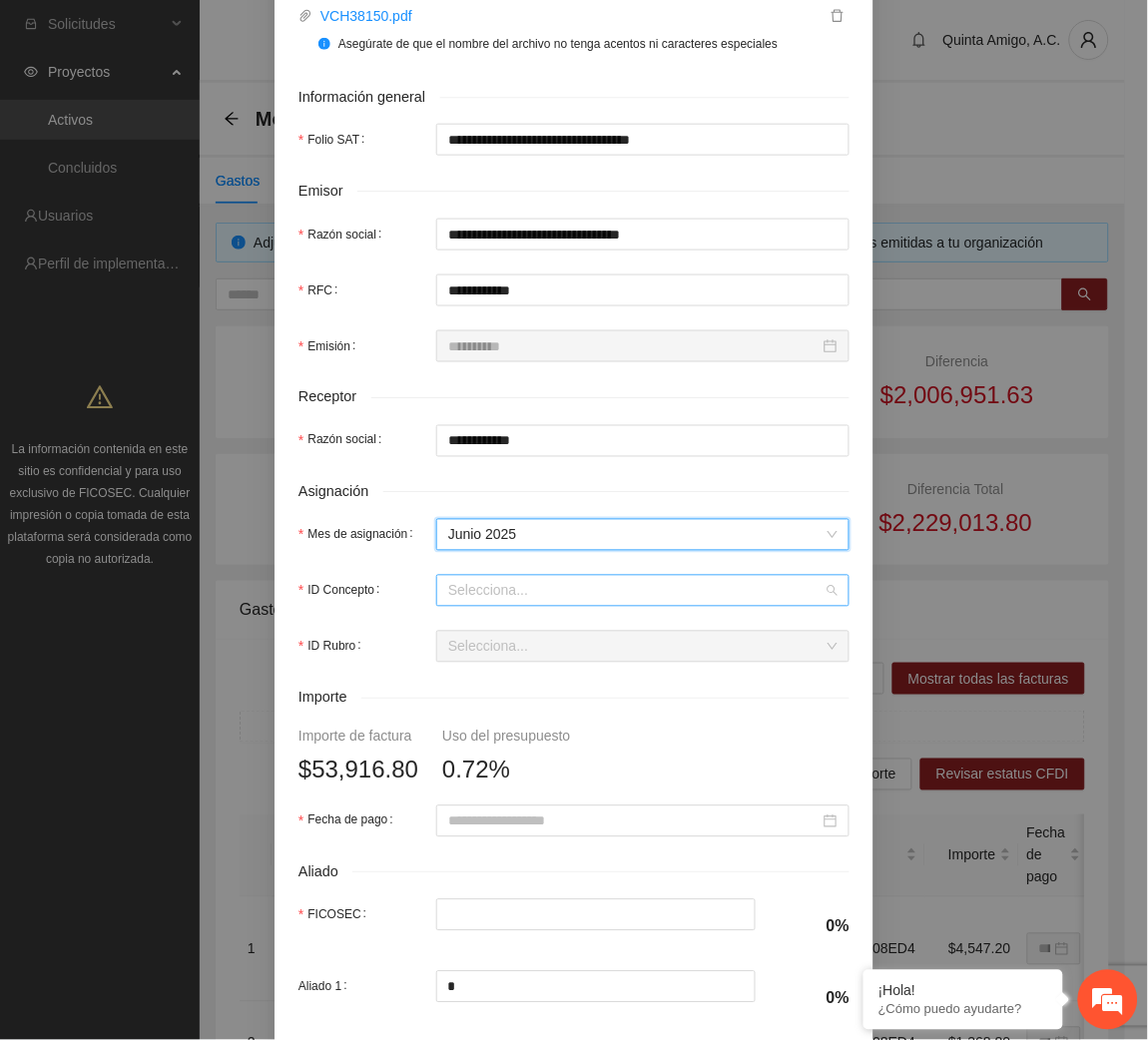 click on "ID Concepto" at bounding box center [636, 591] 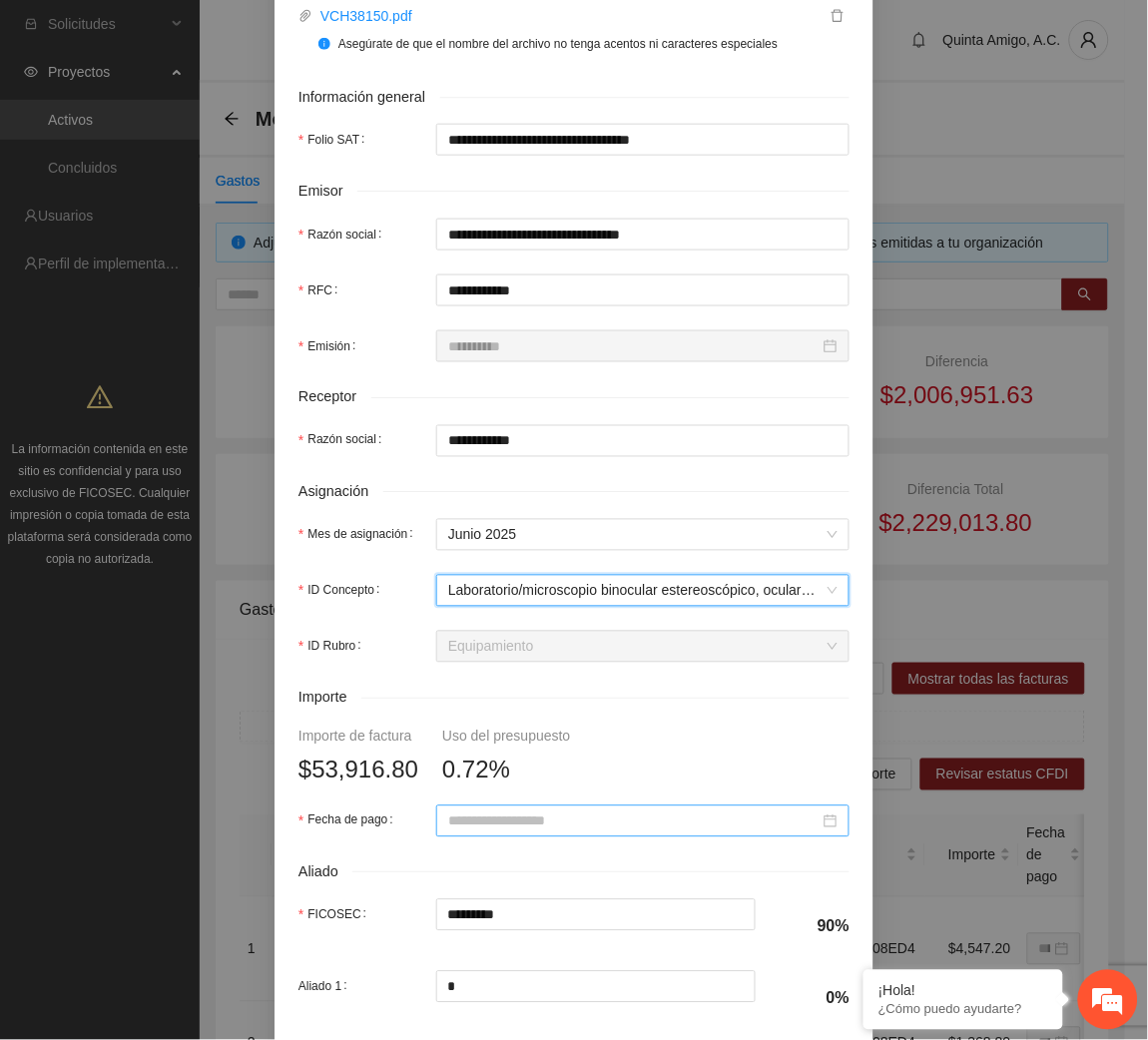 click on "Fecha de pago" at bounding box center (634, 821) 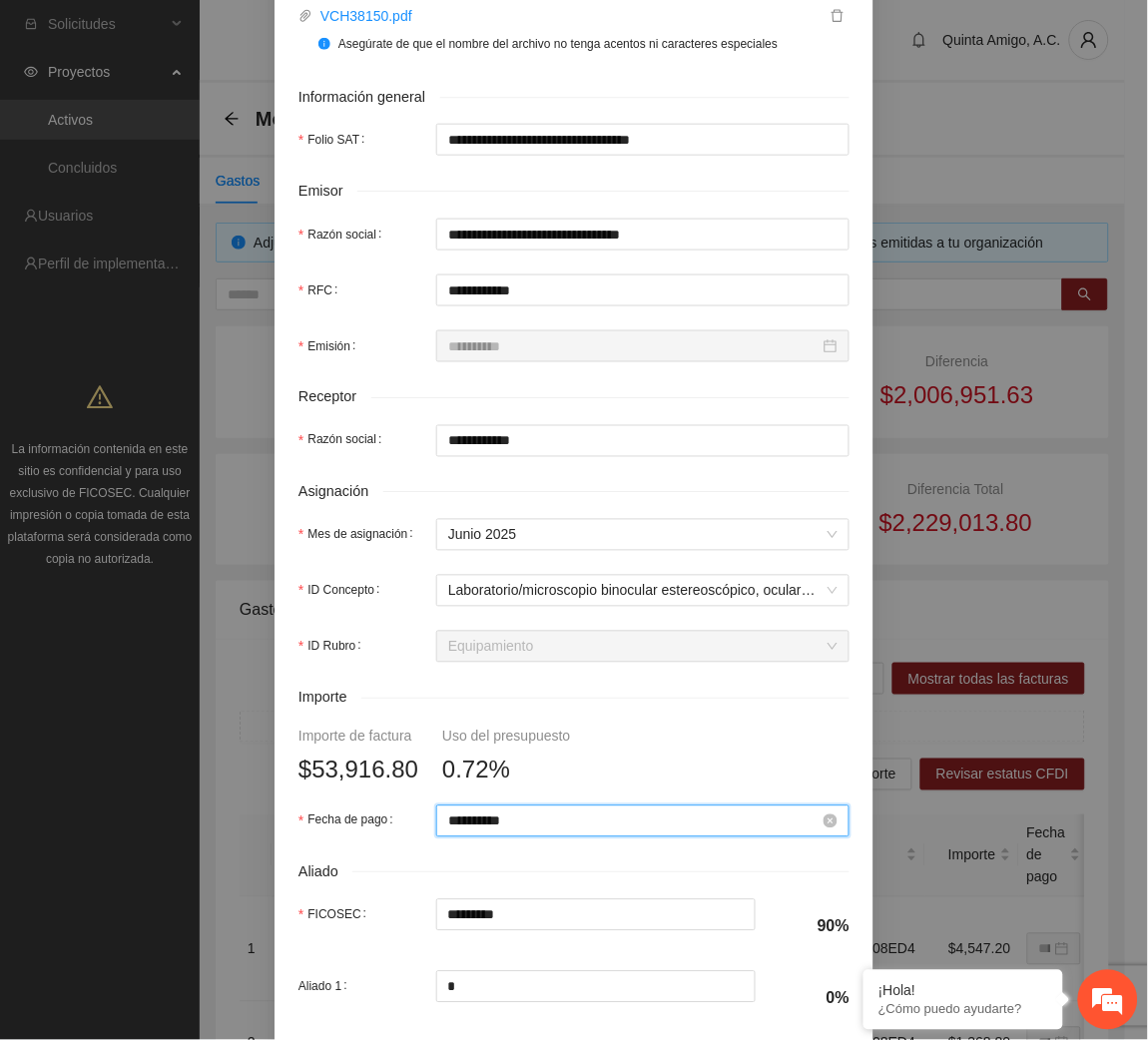 scroll, scrollTop: 601, scrollLeft: 0, axis: vertical 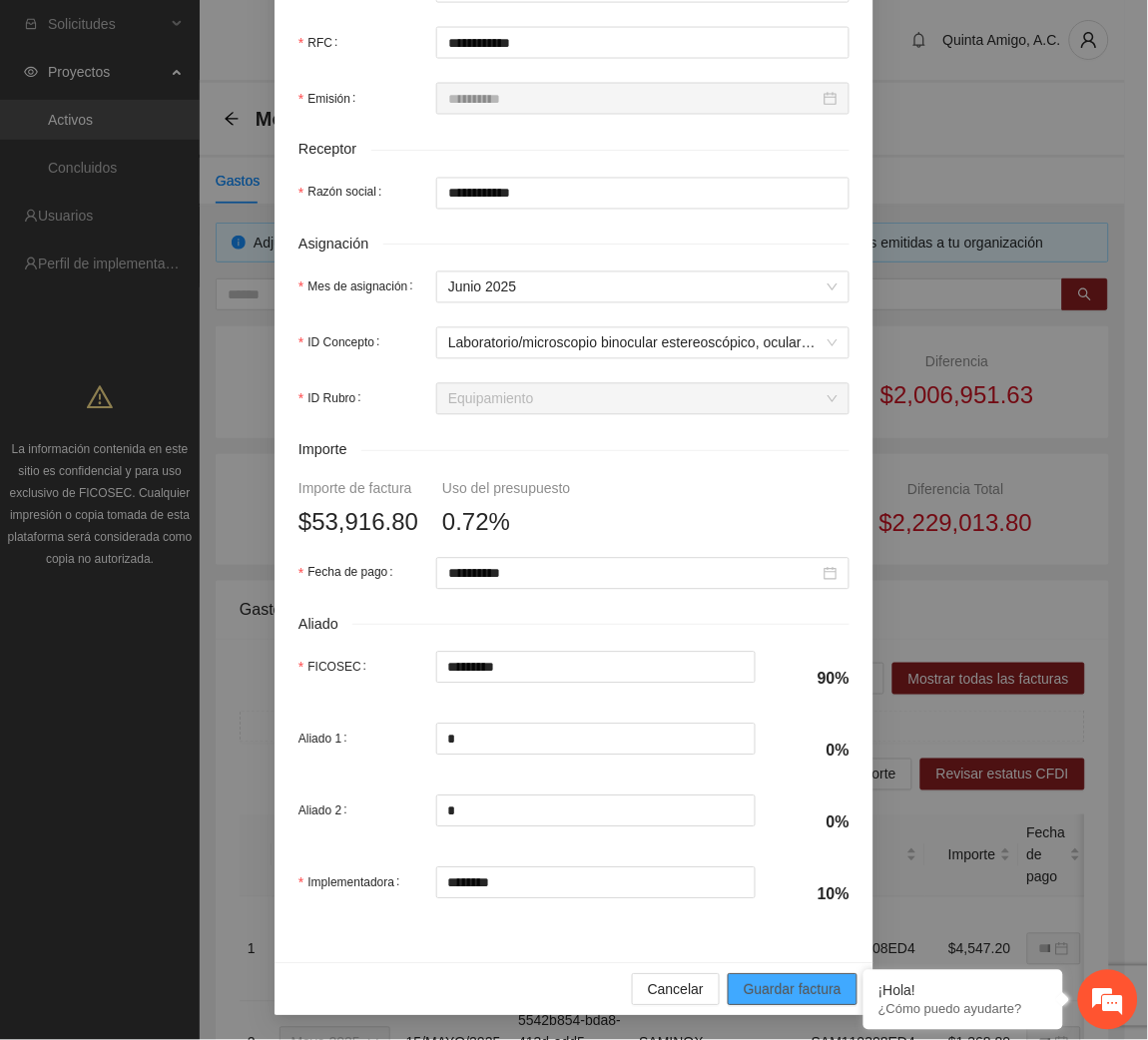 click on "Guardar factura" at bounding box center [793, 990] 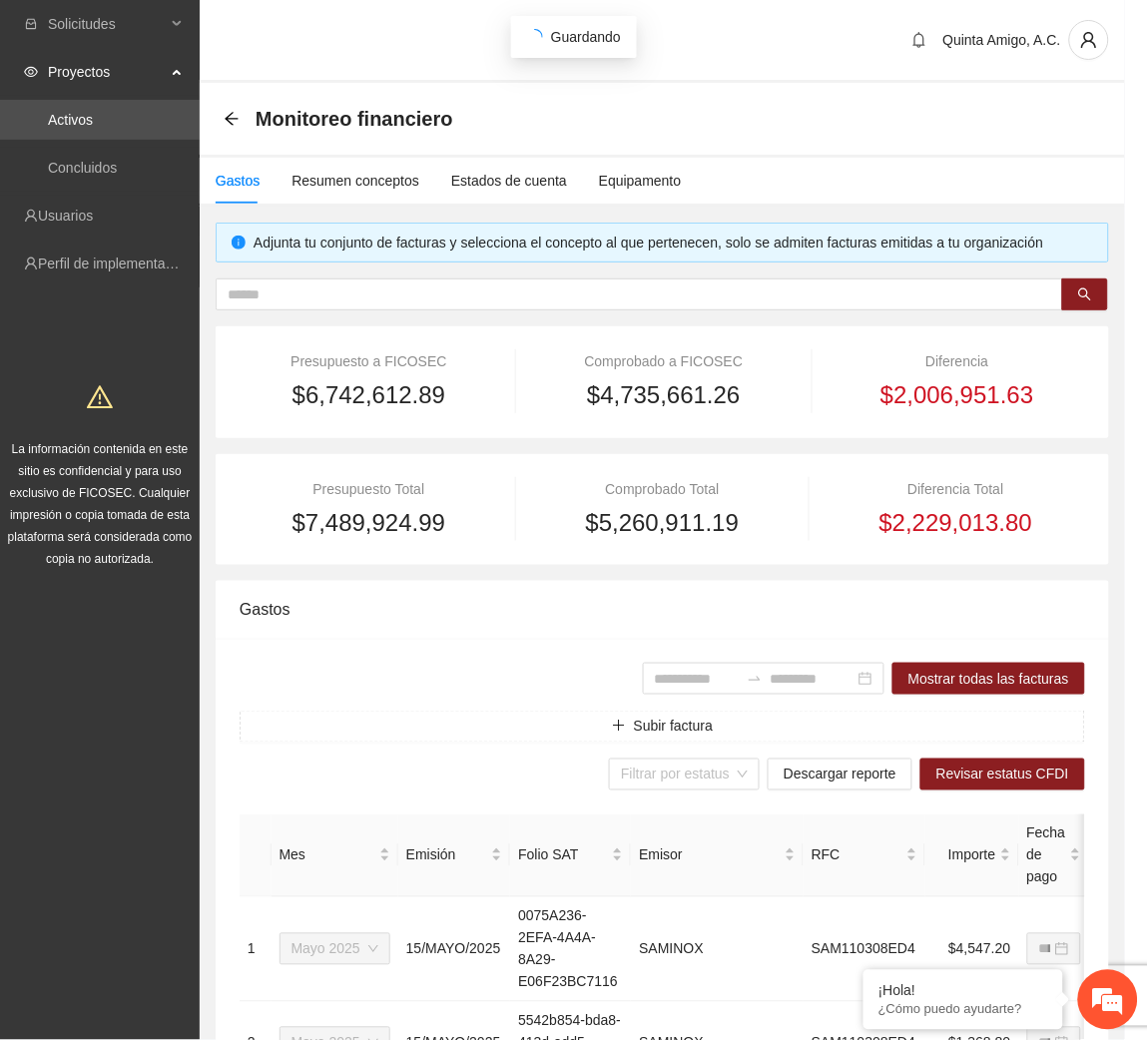 scroll, scrollTop: 441, scrollLeft: 0, axis: vertical 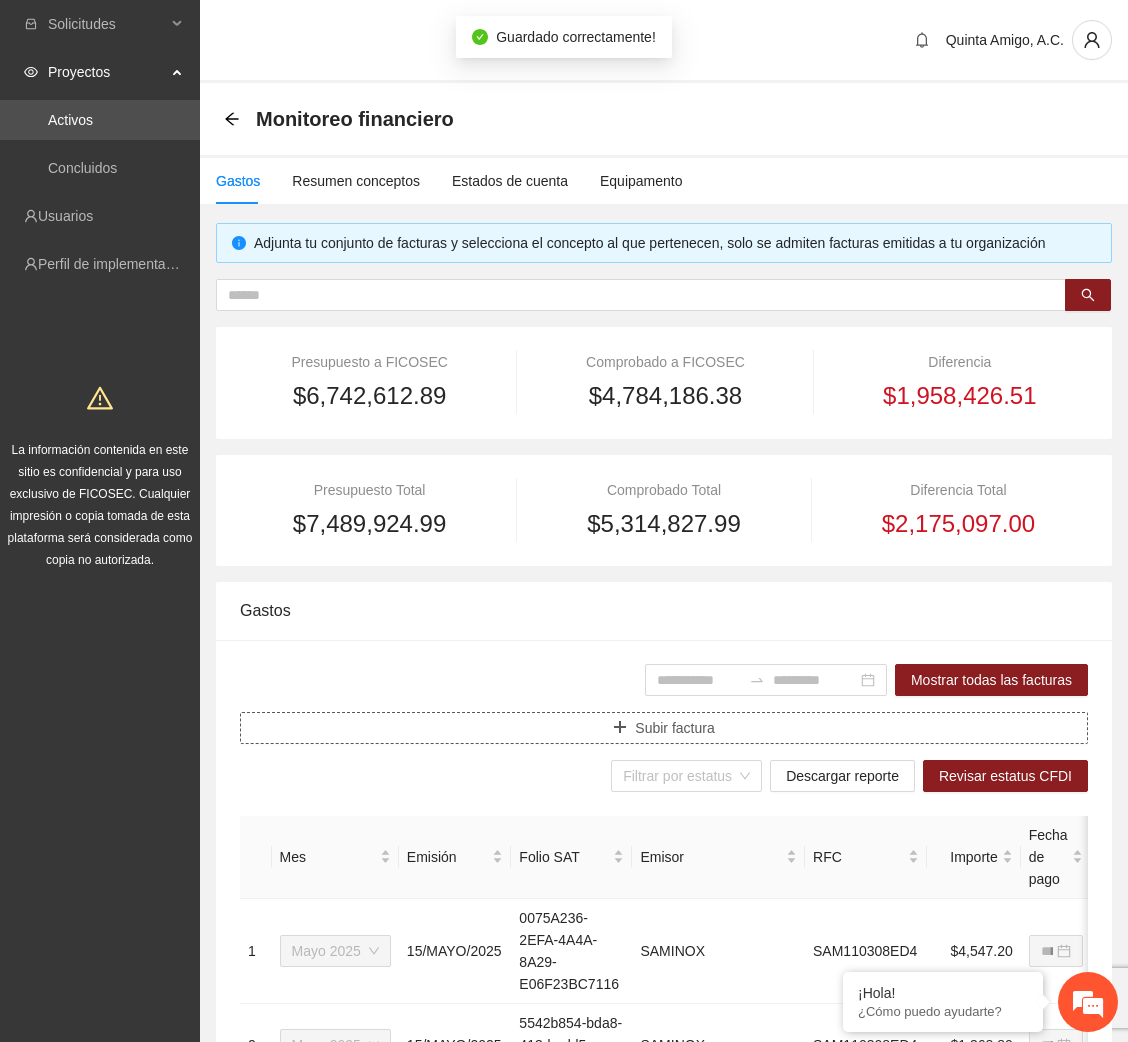 click on "Subir factura" at bounding box center [674, 728] 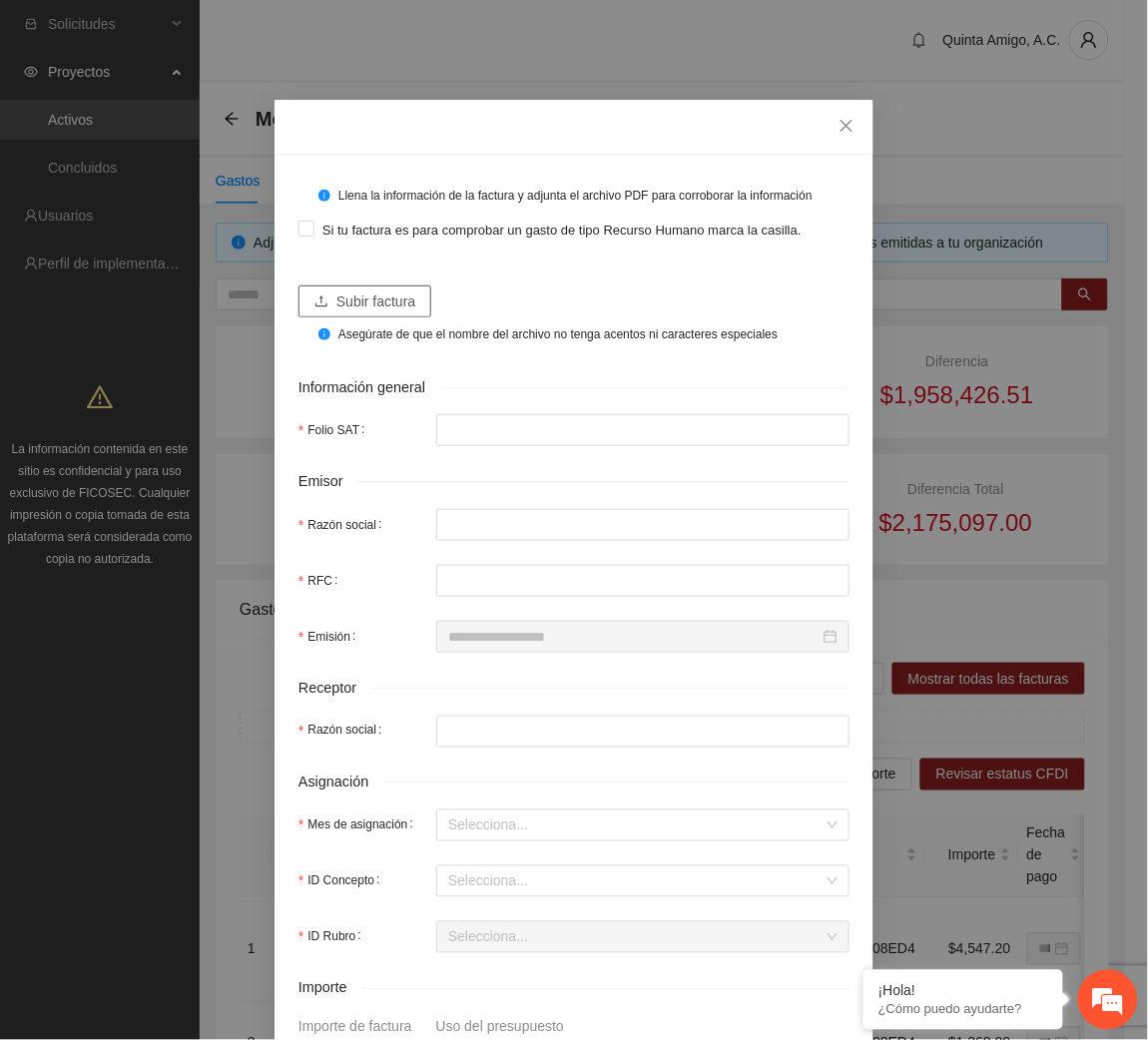 click on "Subir factura" at bounding box center (375, 301) 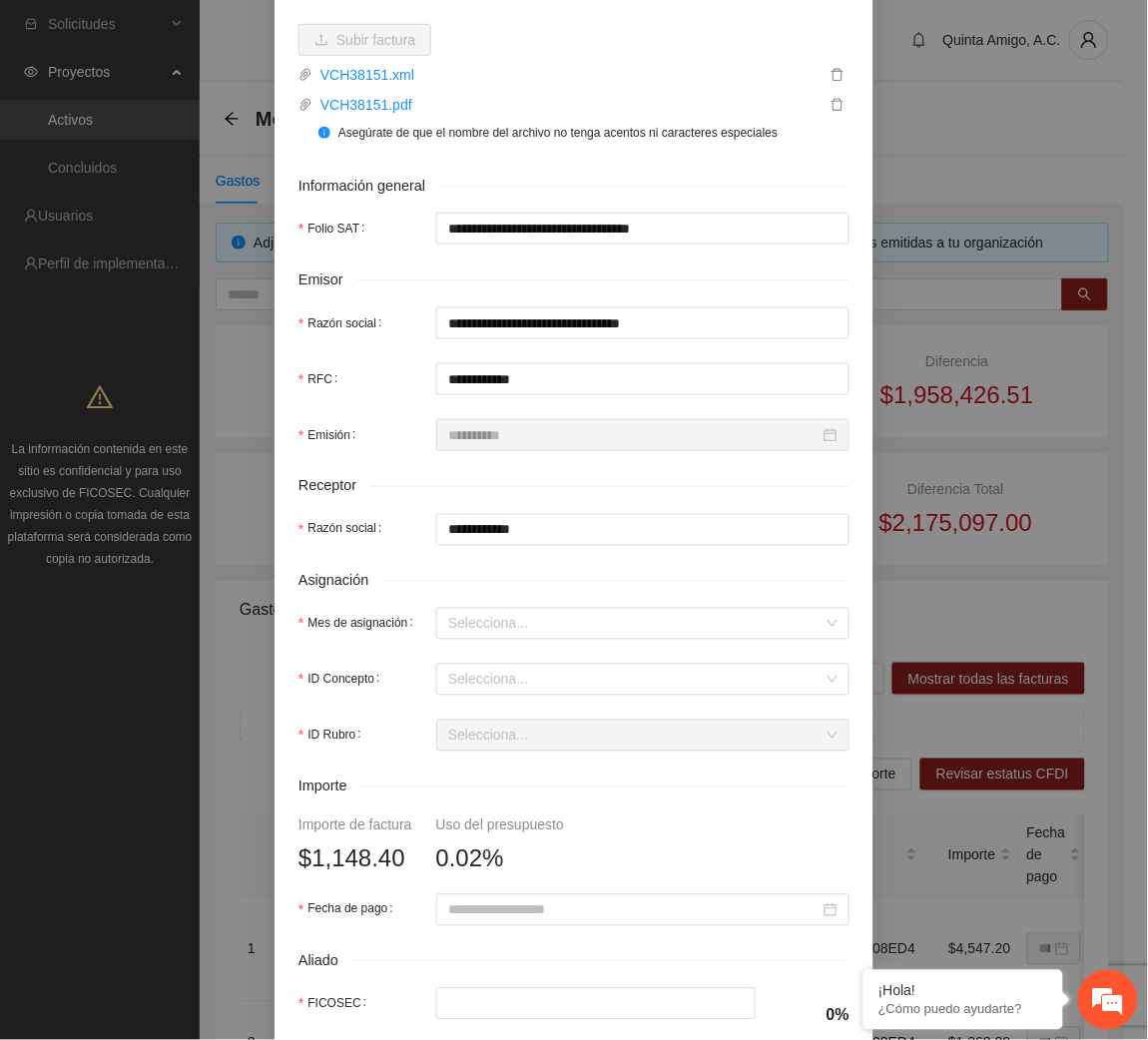 scroll, scrollTop: 284, scrollLeft: 0, axis: vertical 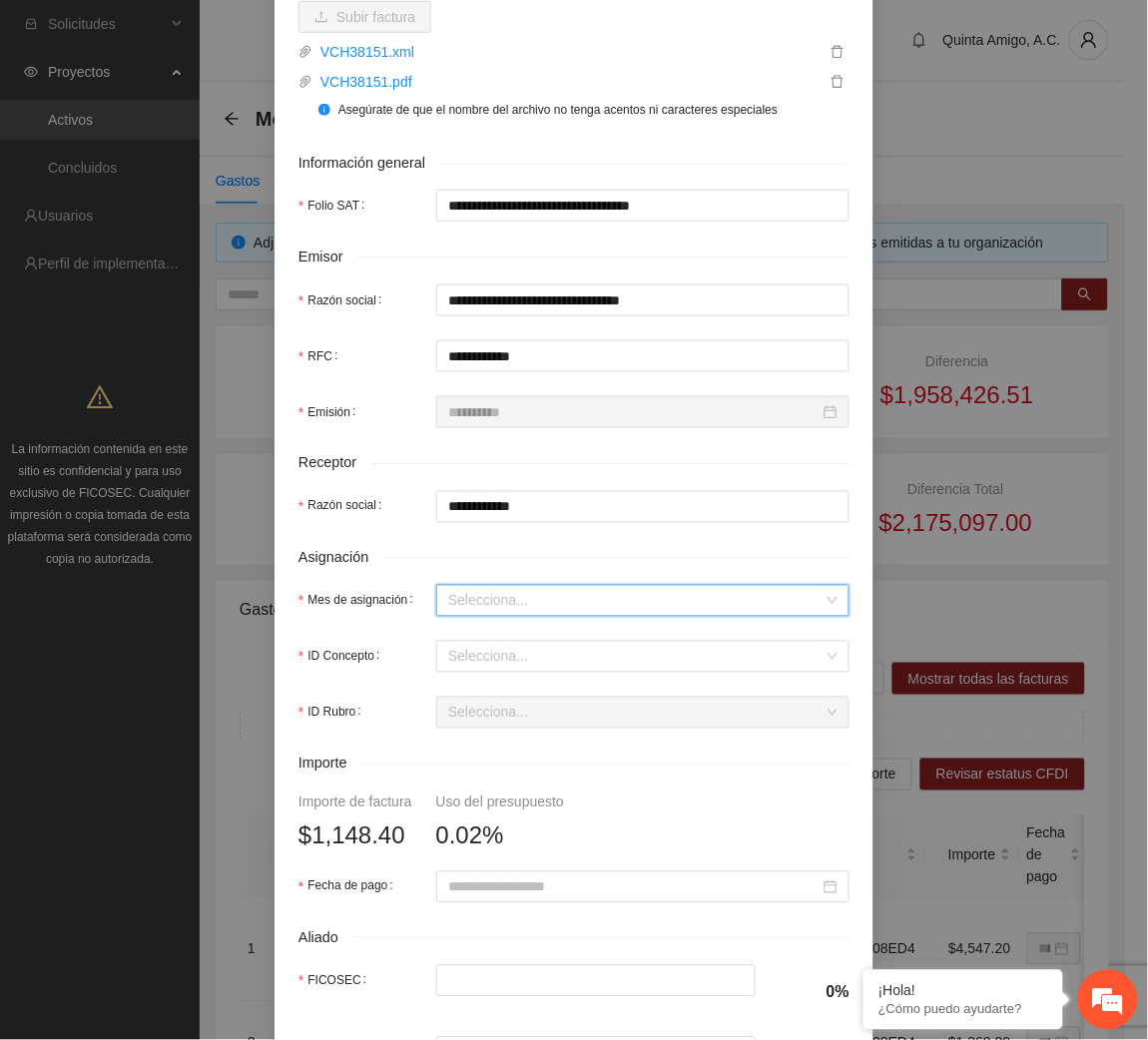 click on "Mes de asignación" at bounding box center (636, 601) 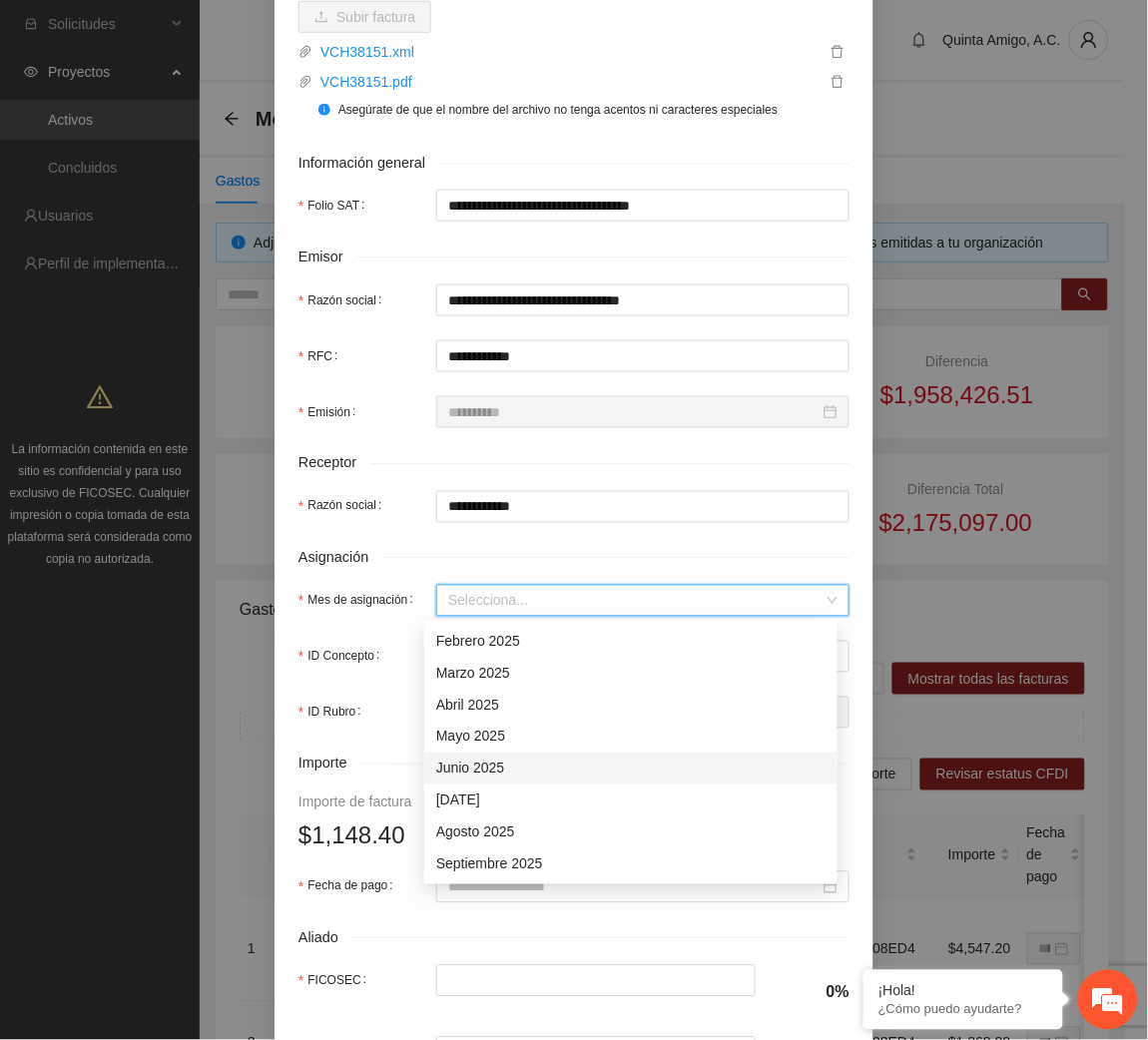 click on "Junio 2025" at bounding box center [631, 769] 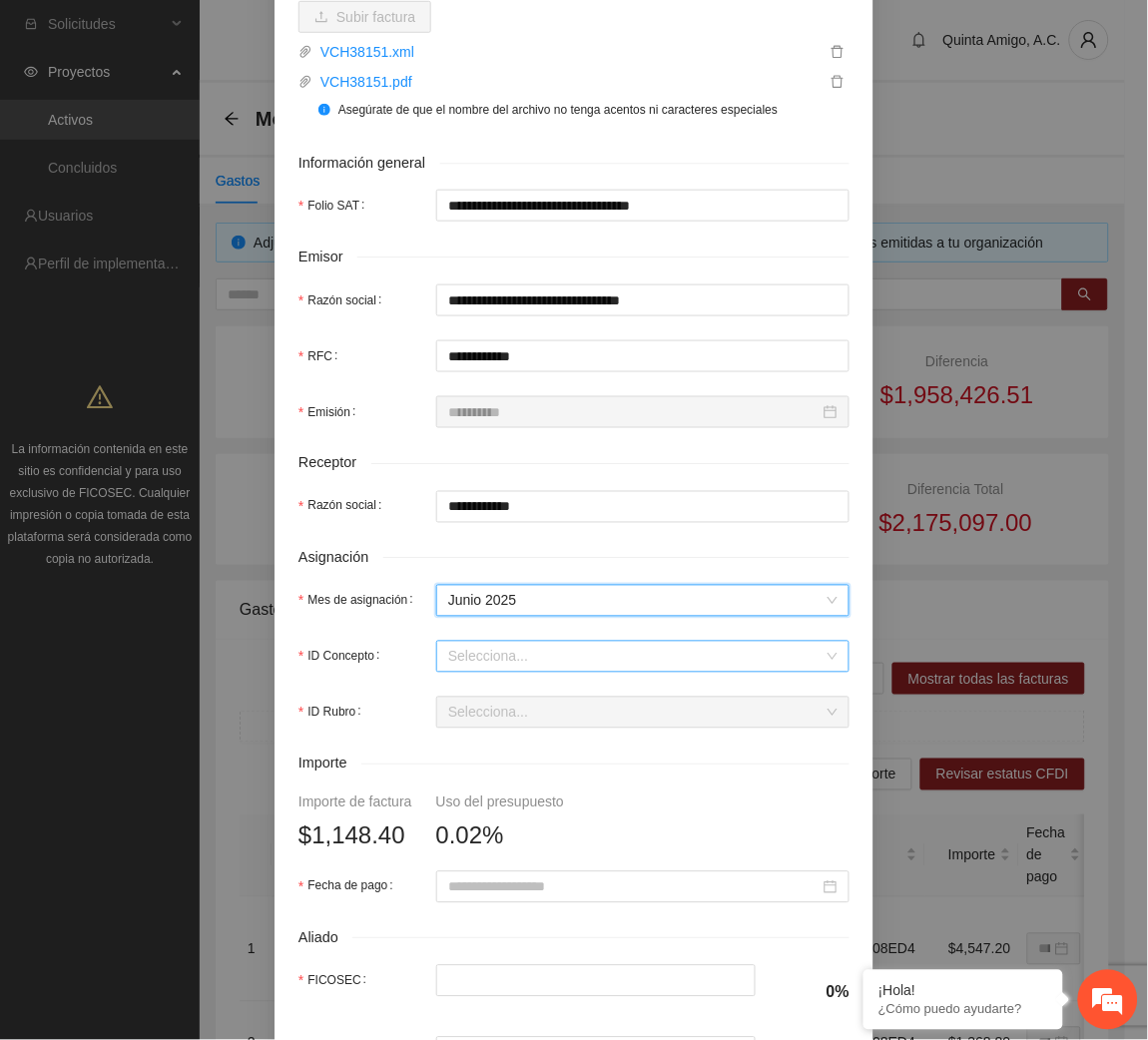 click on "ID Concepto" at bounding box center (636, 657) 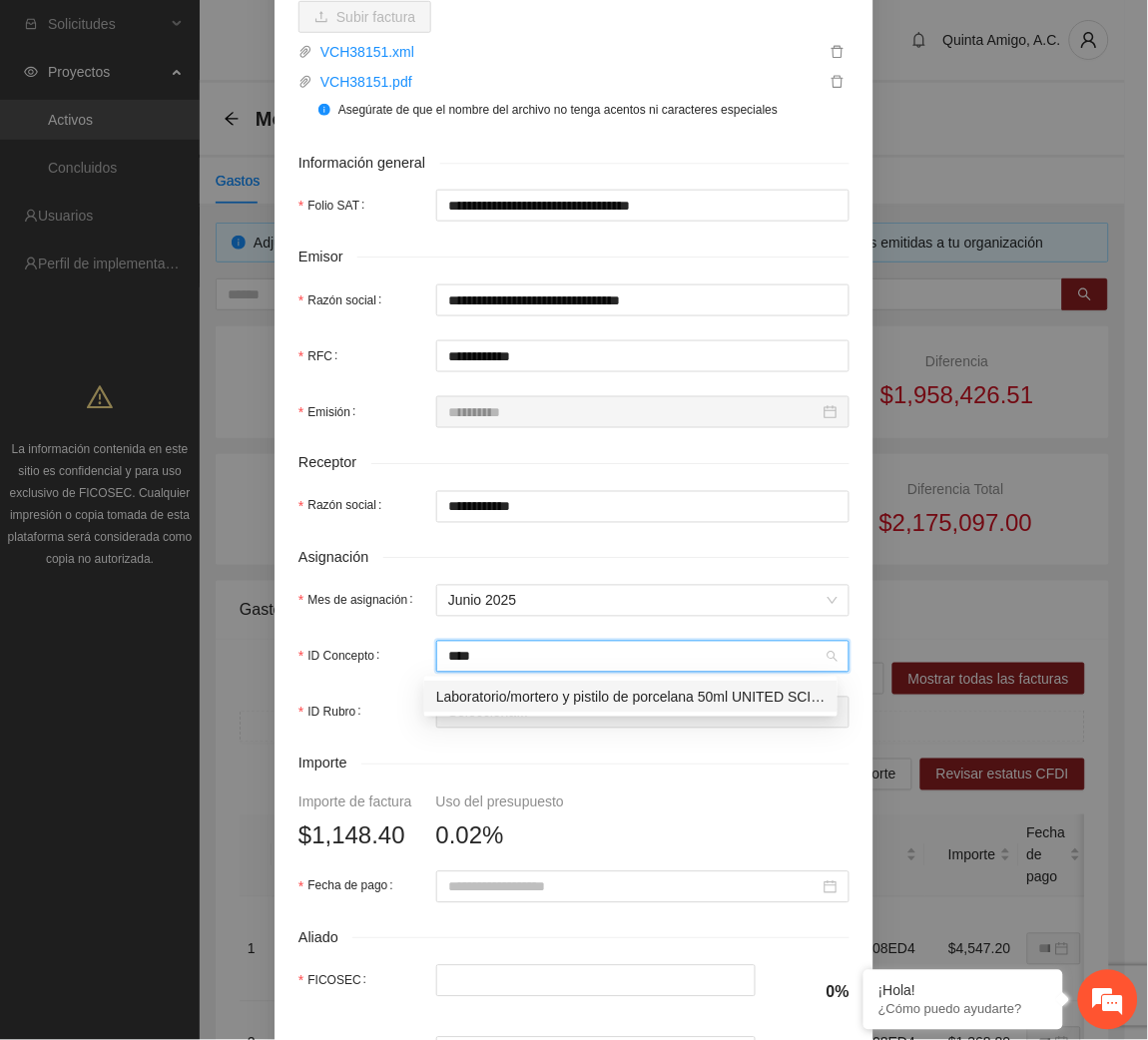 click on "Laboratorio/mortero y pistilo de porcelana 50ml UNITED SCIENTIFIC" at bounding box center [631, 697] 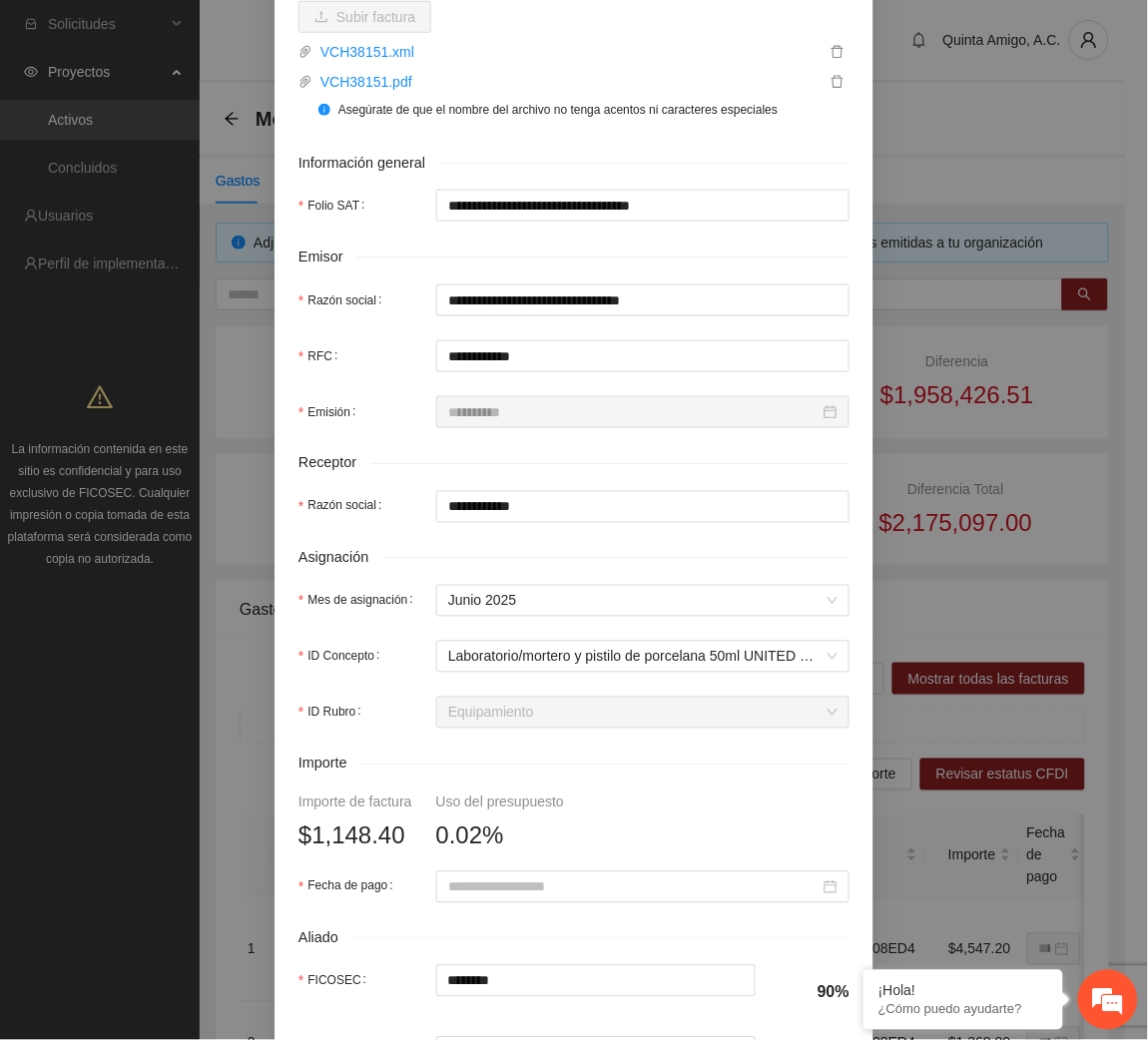 click on "**********" at bounding box center (574, 565) 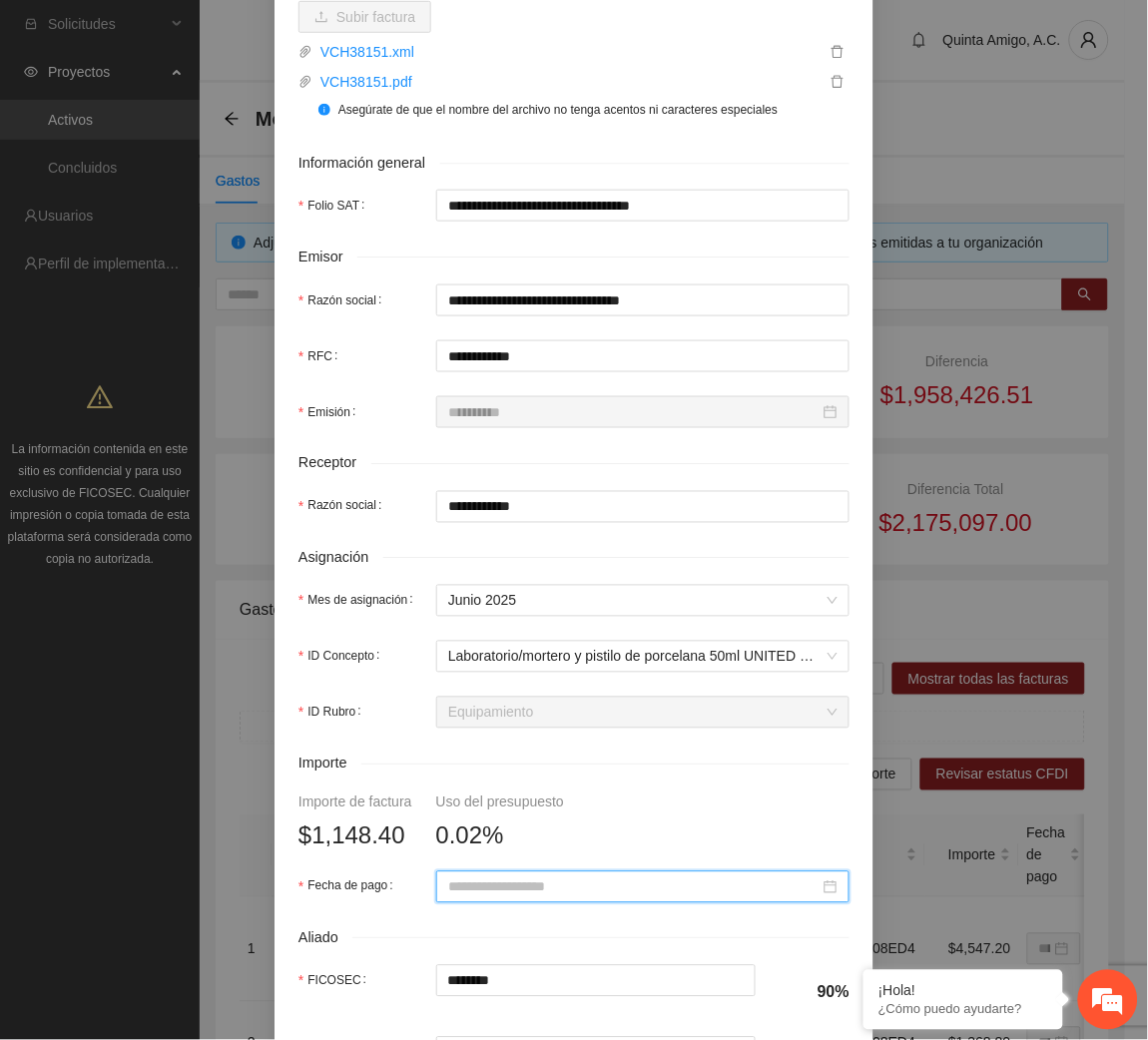 click on "Fecha de pago" at bounding box center [634, 887] 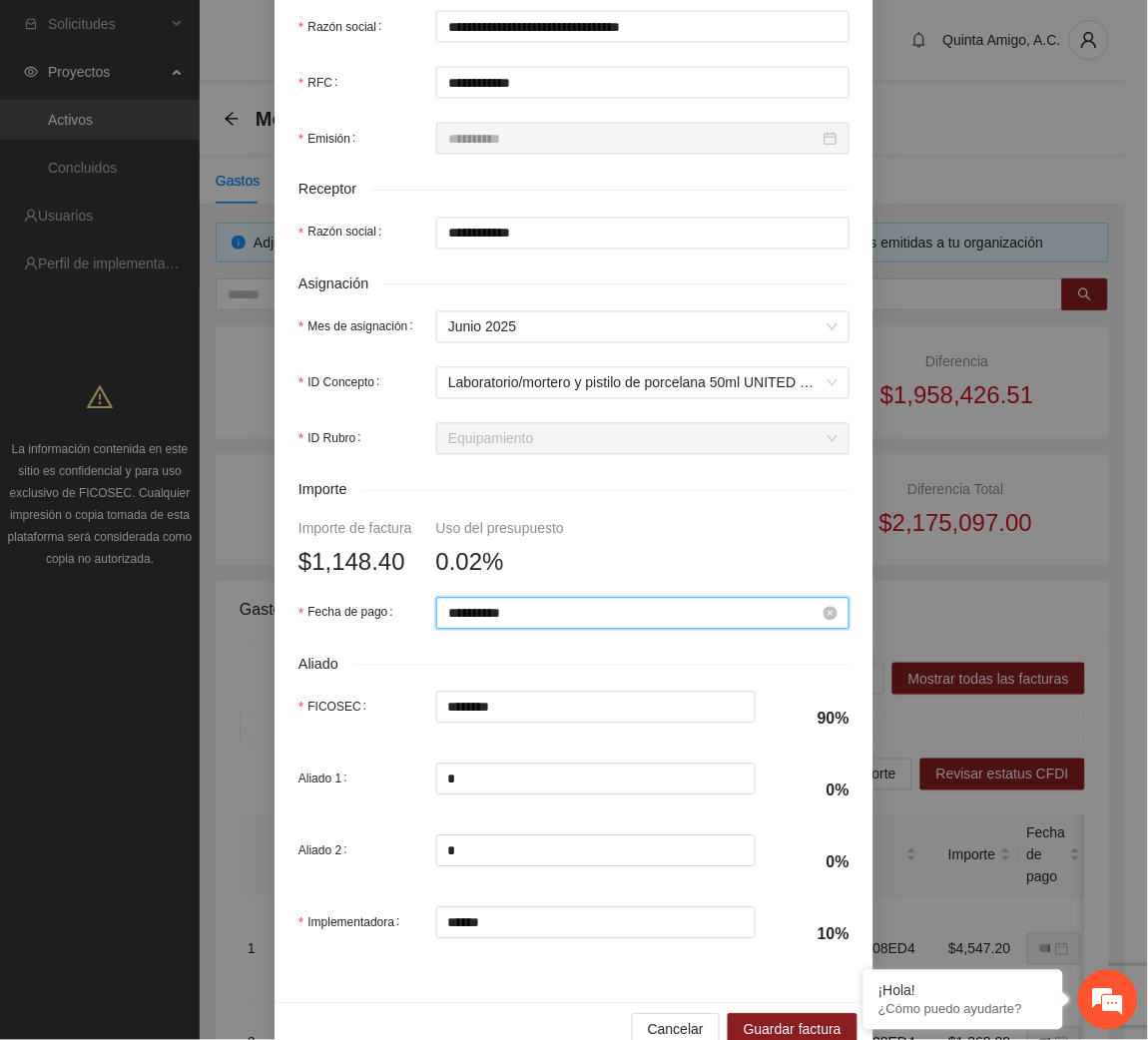 scroll, scrollTop: 601, scrollLeft: 0, axis: vertical 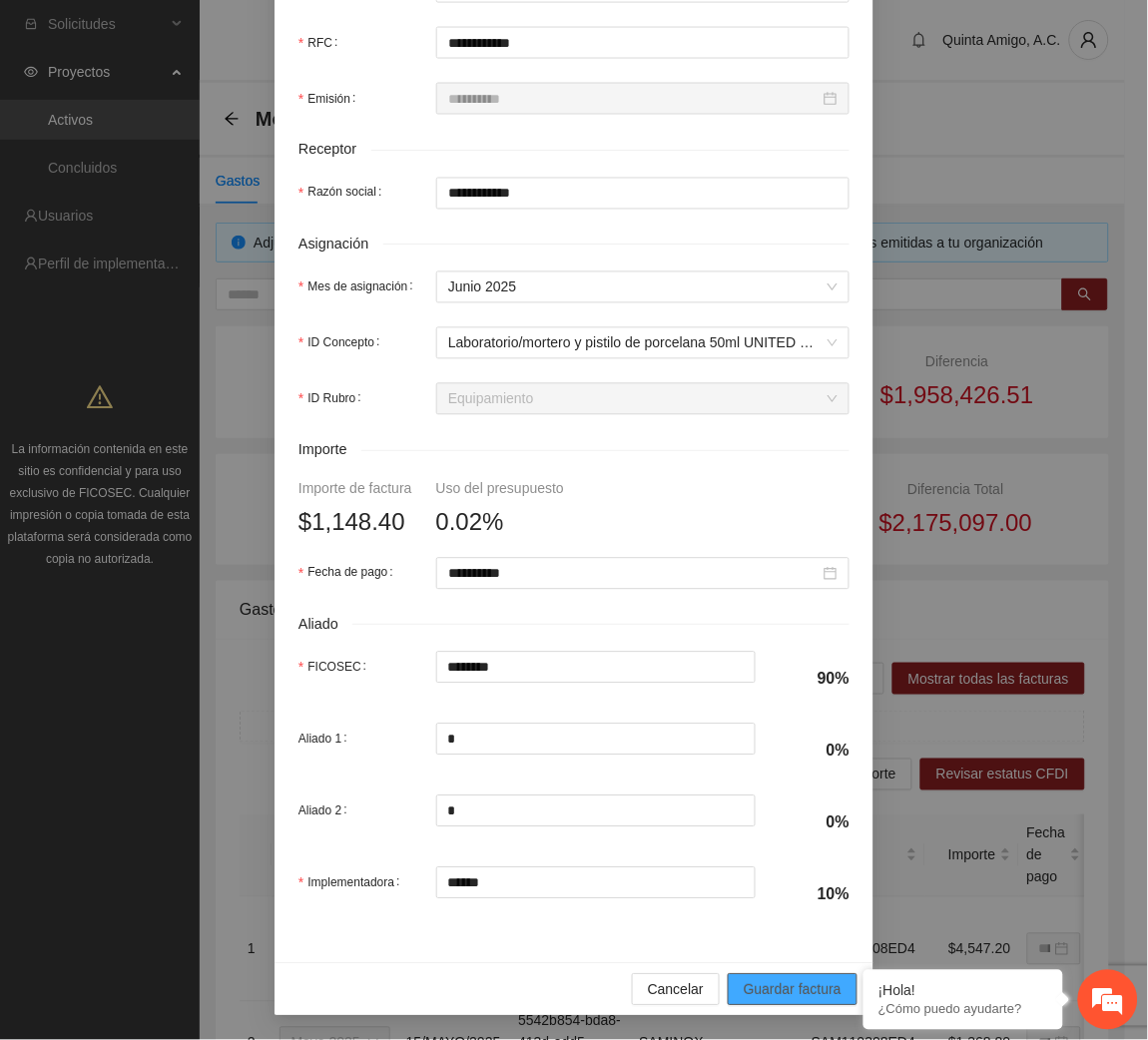 click on "Guardar factura" at bounding box center [793, 990] 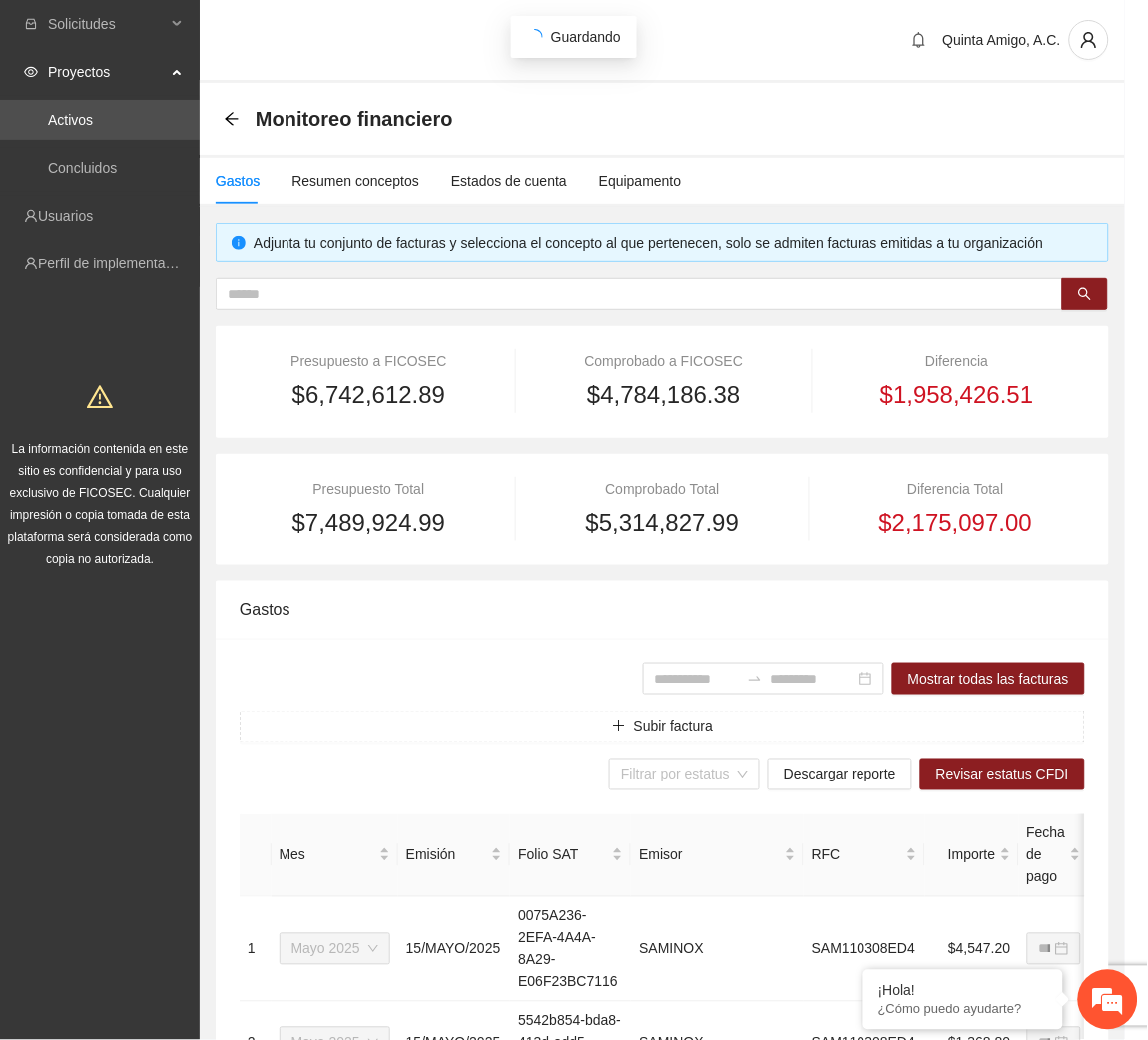 scroll, scrollTop: 441, scrollLeft: 0, axis: vertical 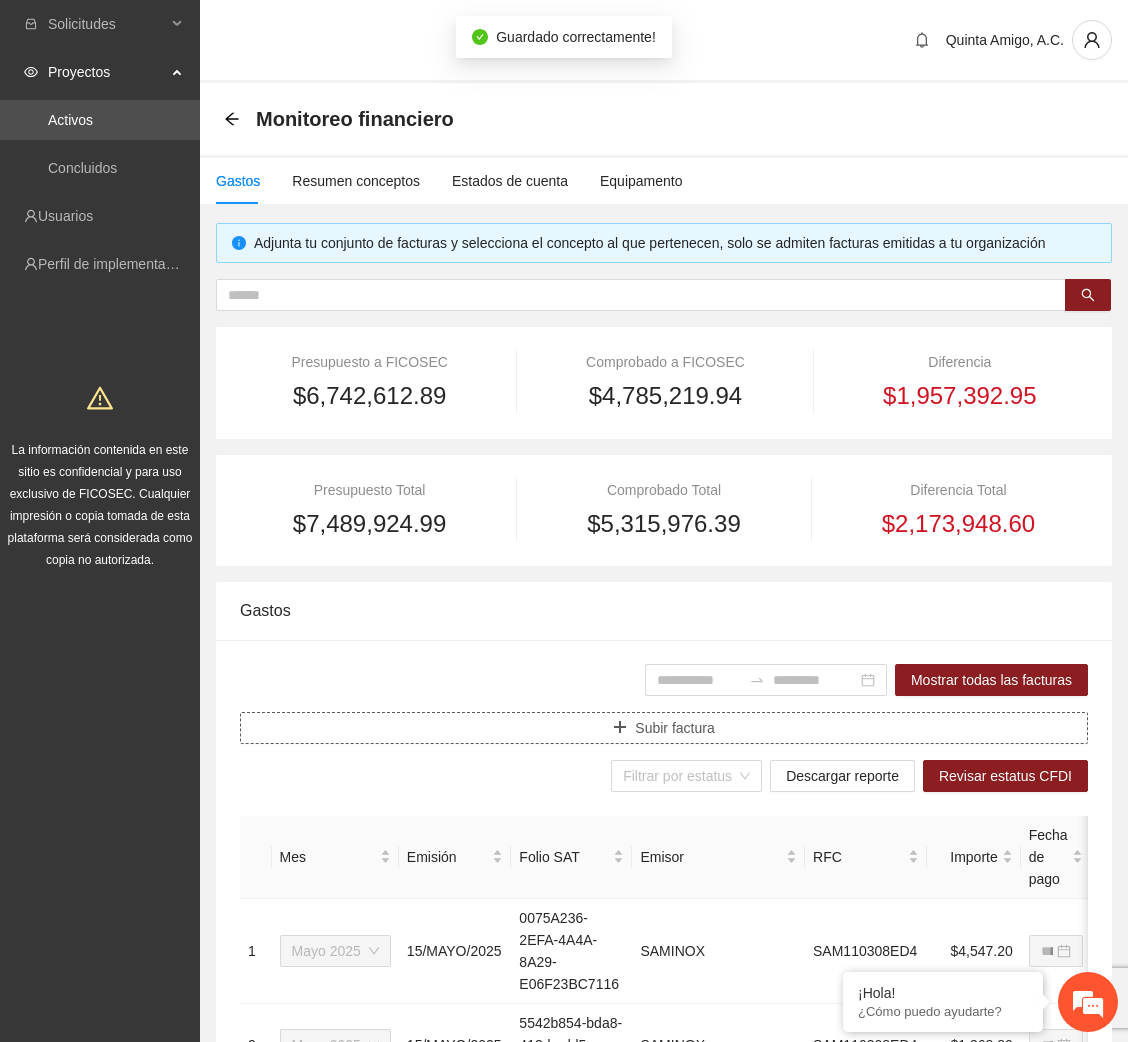 click on "Subir factura" at bounding box center (674, 728) 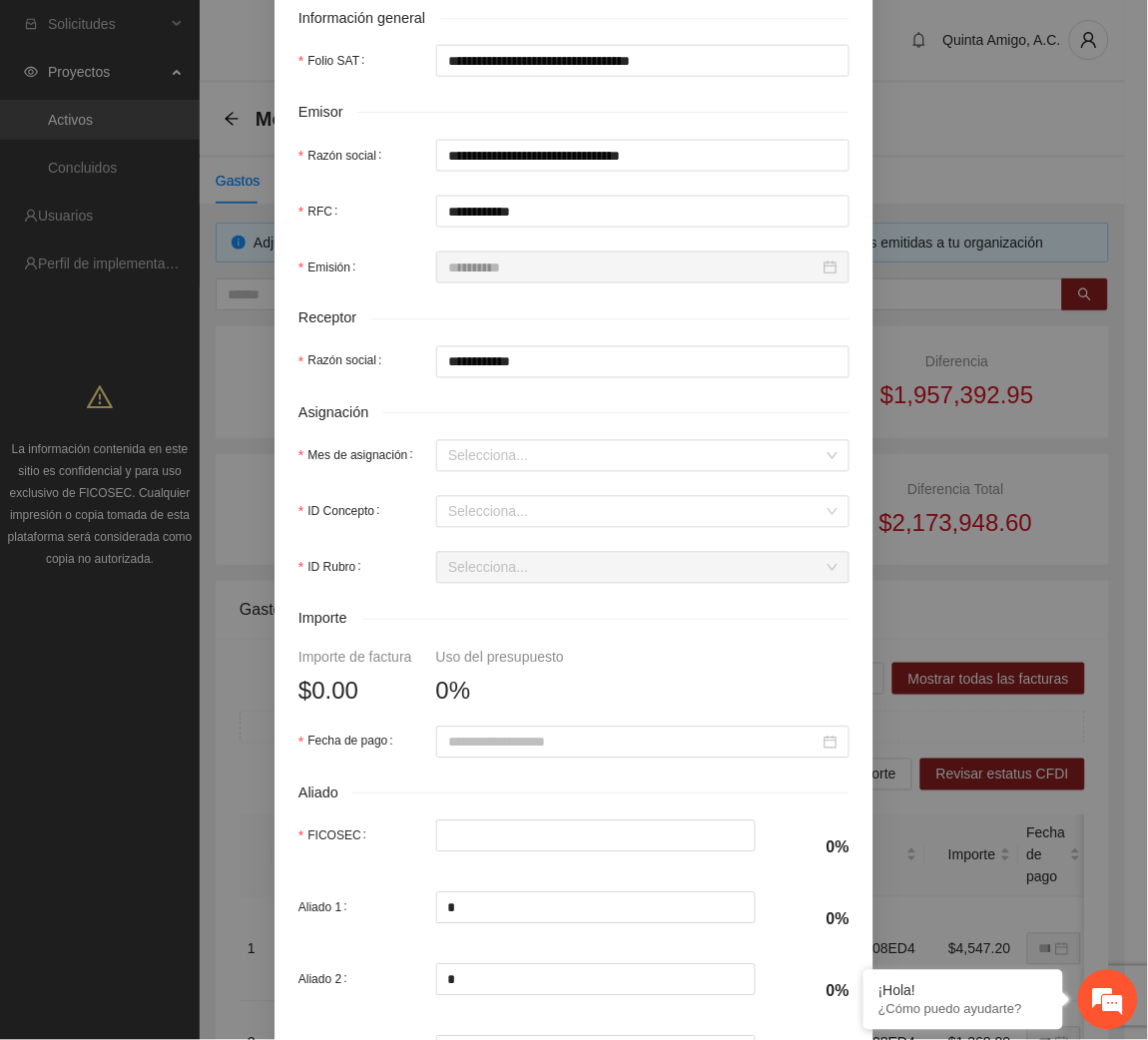 scroll, scrollTop: 434, scrollLeft: 0, axis: vertical 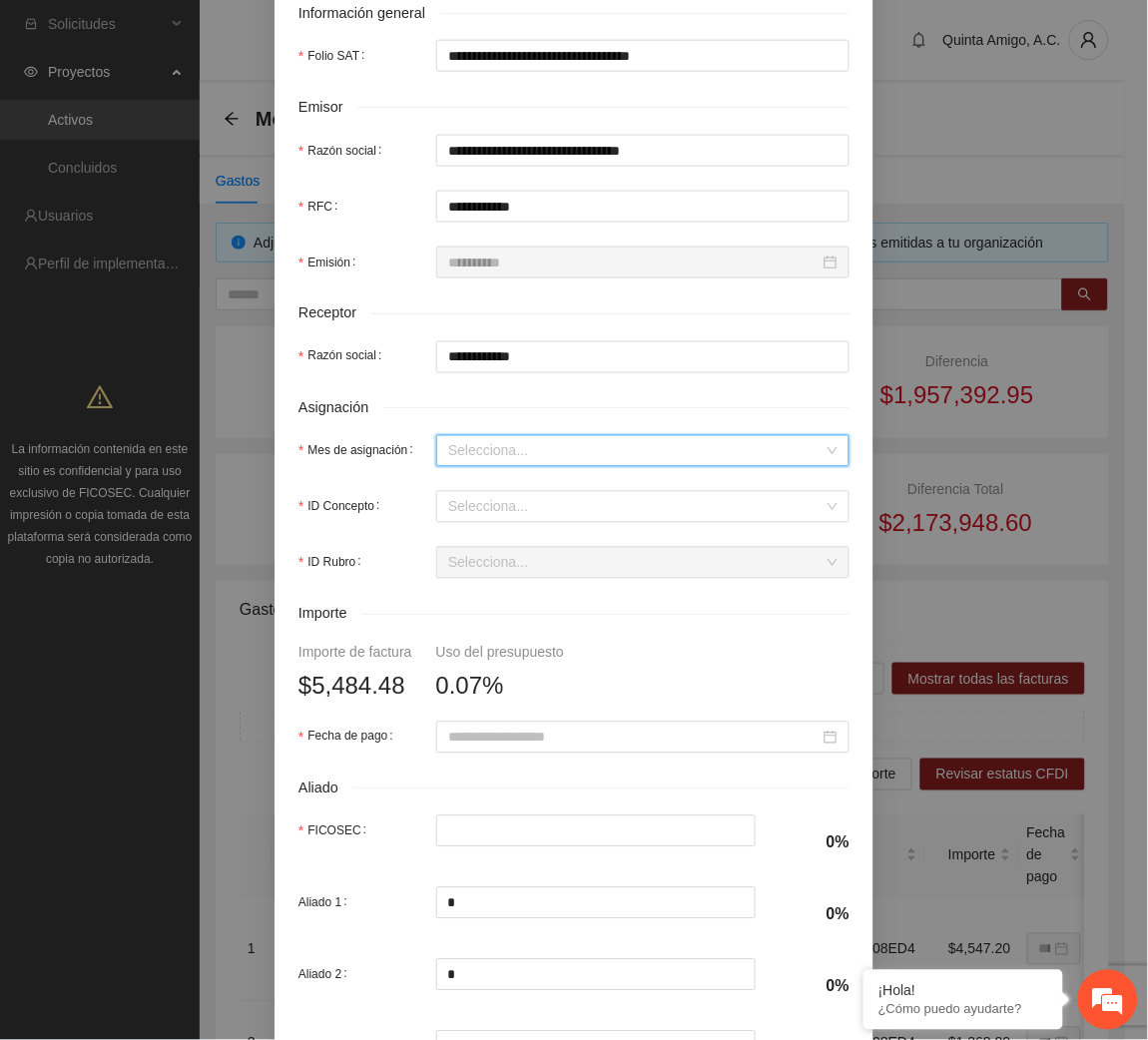 click on "Mes de asignación" at bounding box center (636, 451) 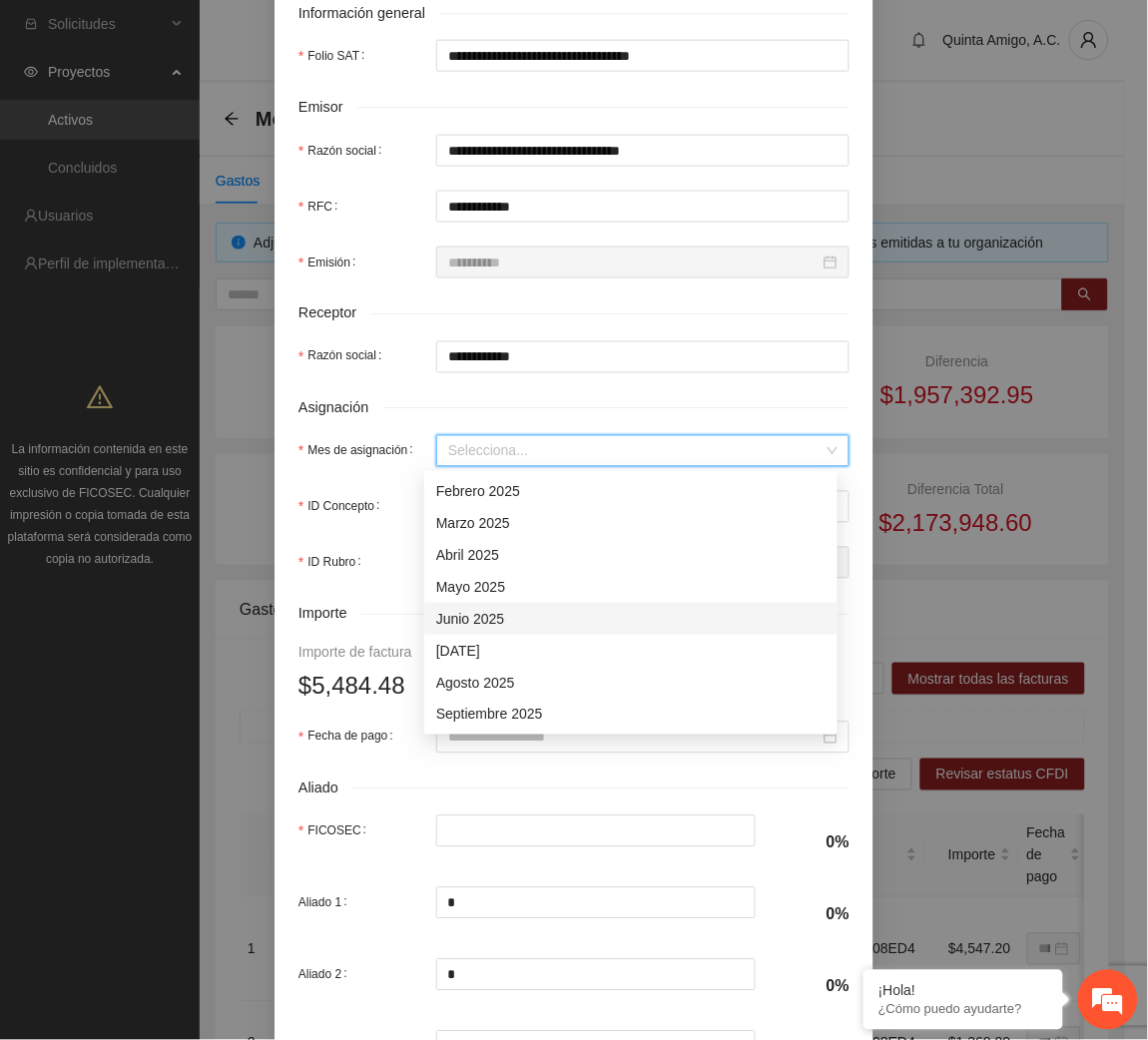 click on "Junio 2025" at bounding box center [631, 619] 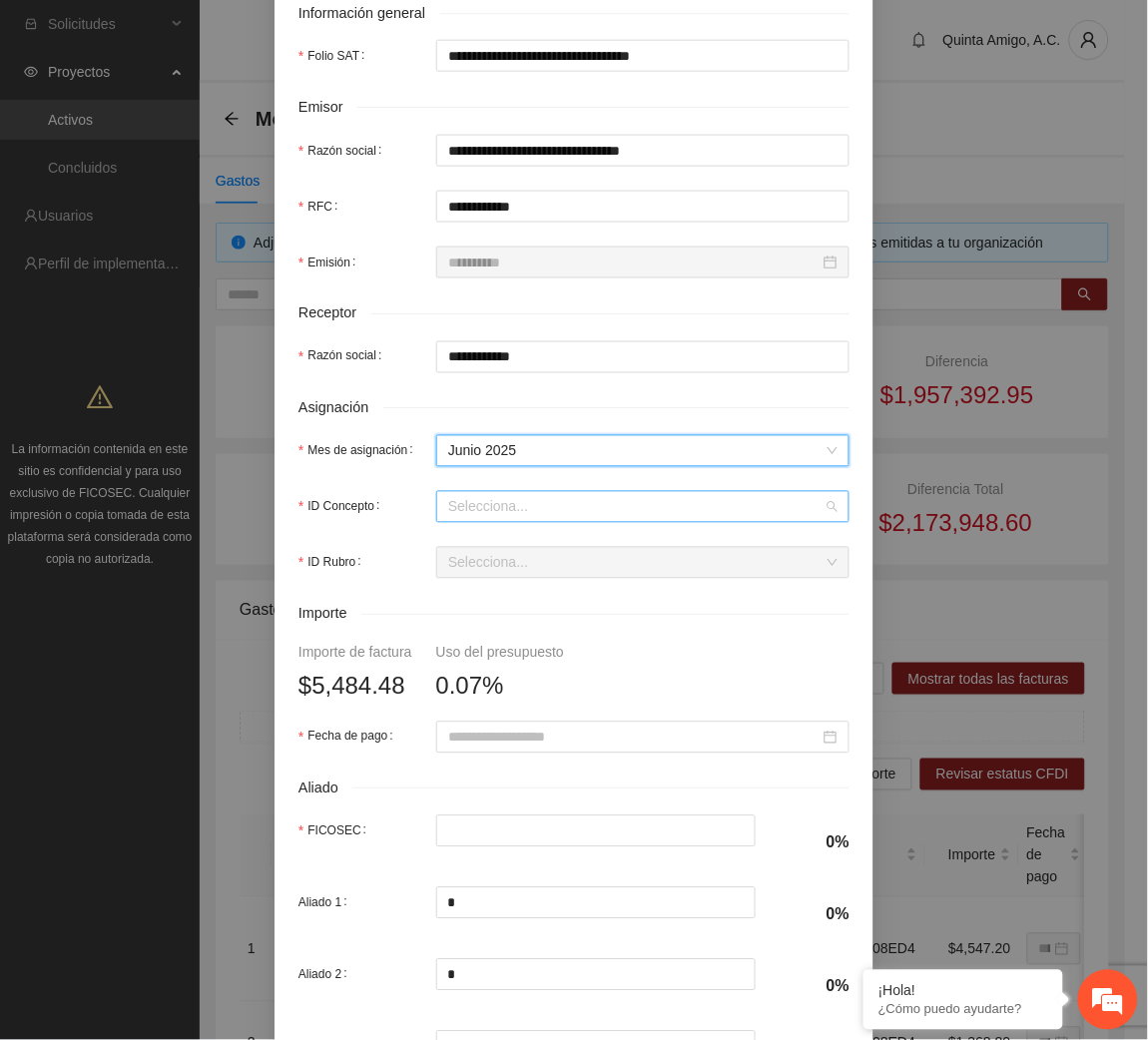 click on "ID Concepto" at bounding box center (636, 507) 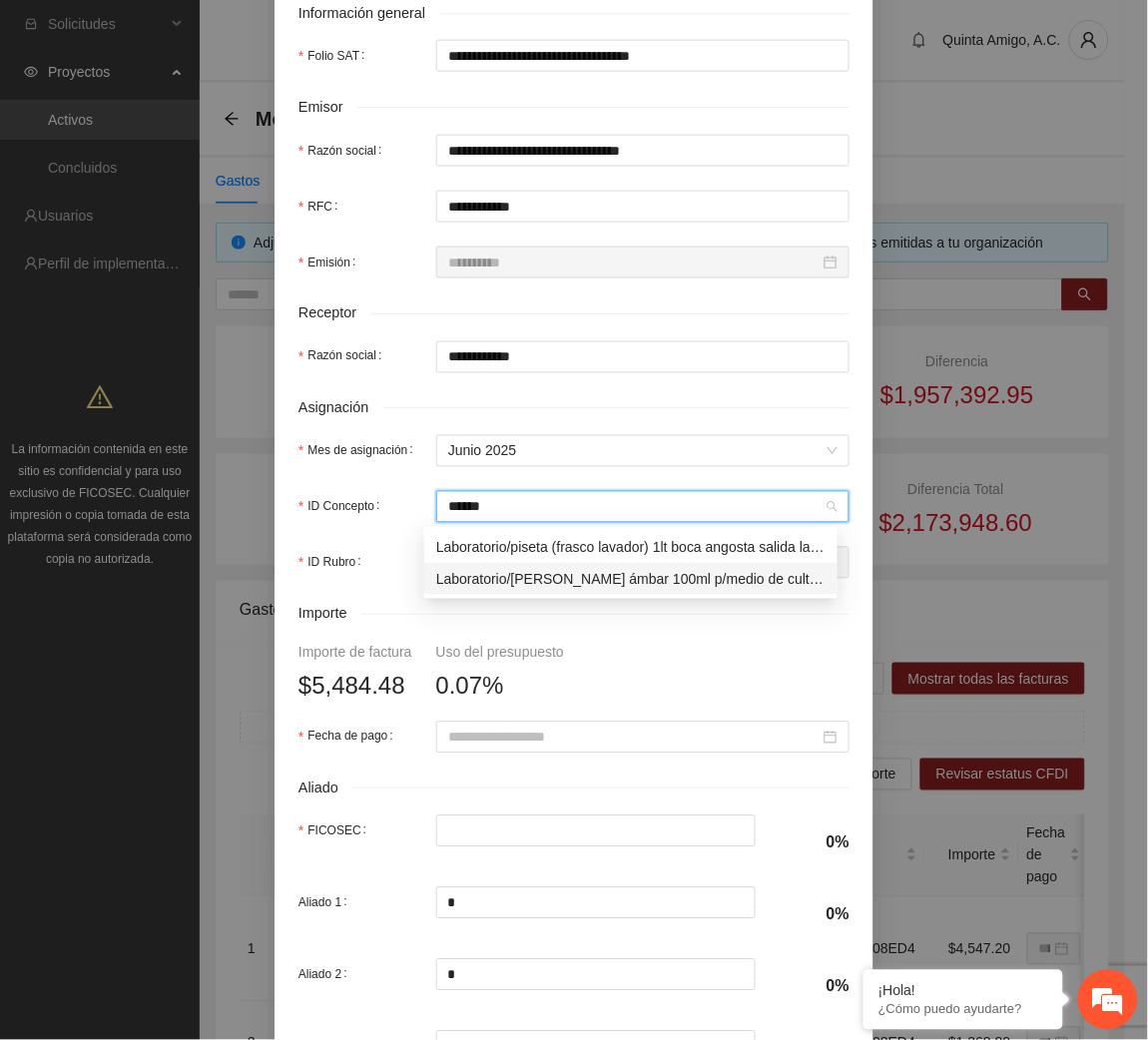 click on "Laboratorio/[PERSON_NAME] ámbar 100ml p/medio de cultivo, graduado bajo actínico c/tapón de rosca naranja pieza(s) con 1 pieza(s) PYREX" at bounding box center [631, 579] 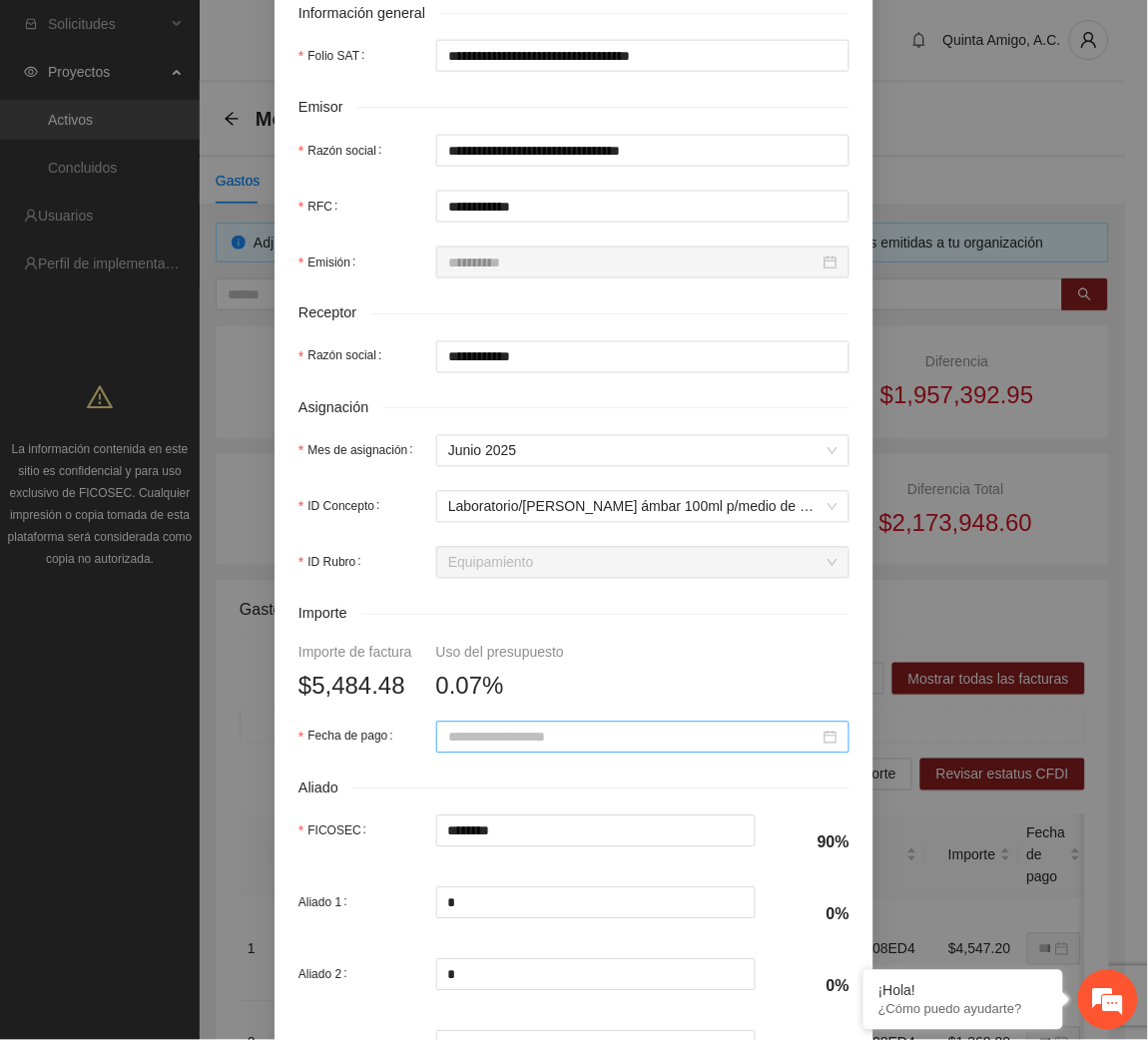 click at bounding box center (643, 738) 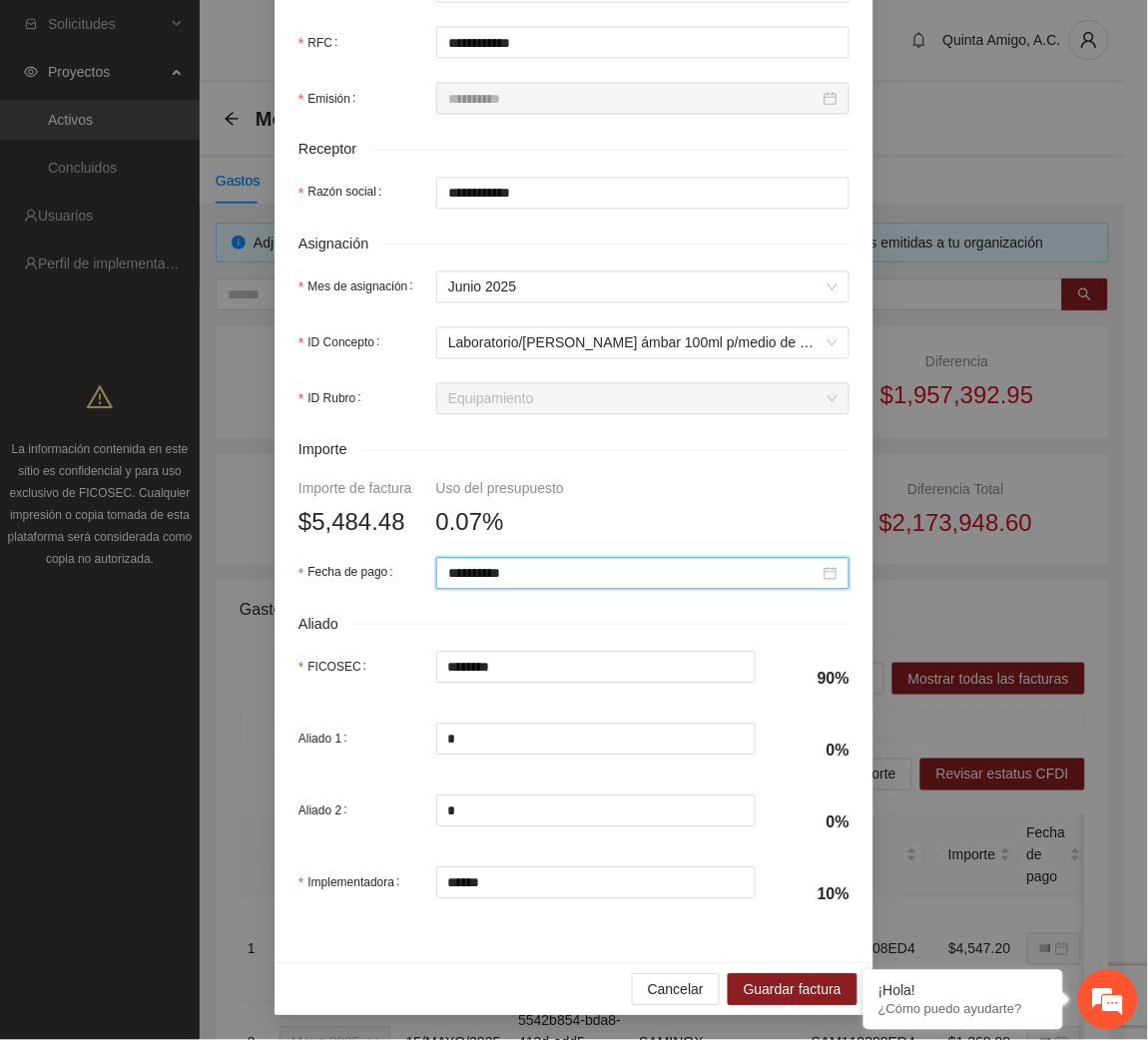 scroll, scrollTop: 600, scrollLeft: 0, axis: vertical 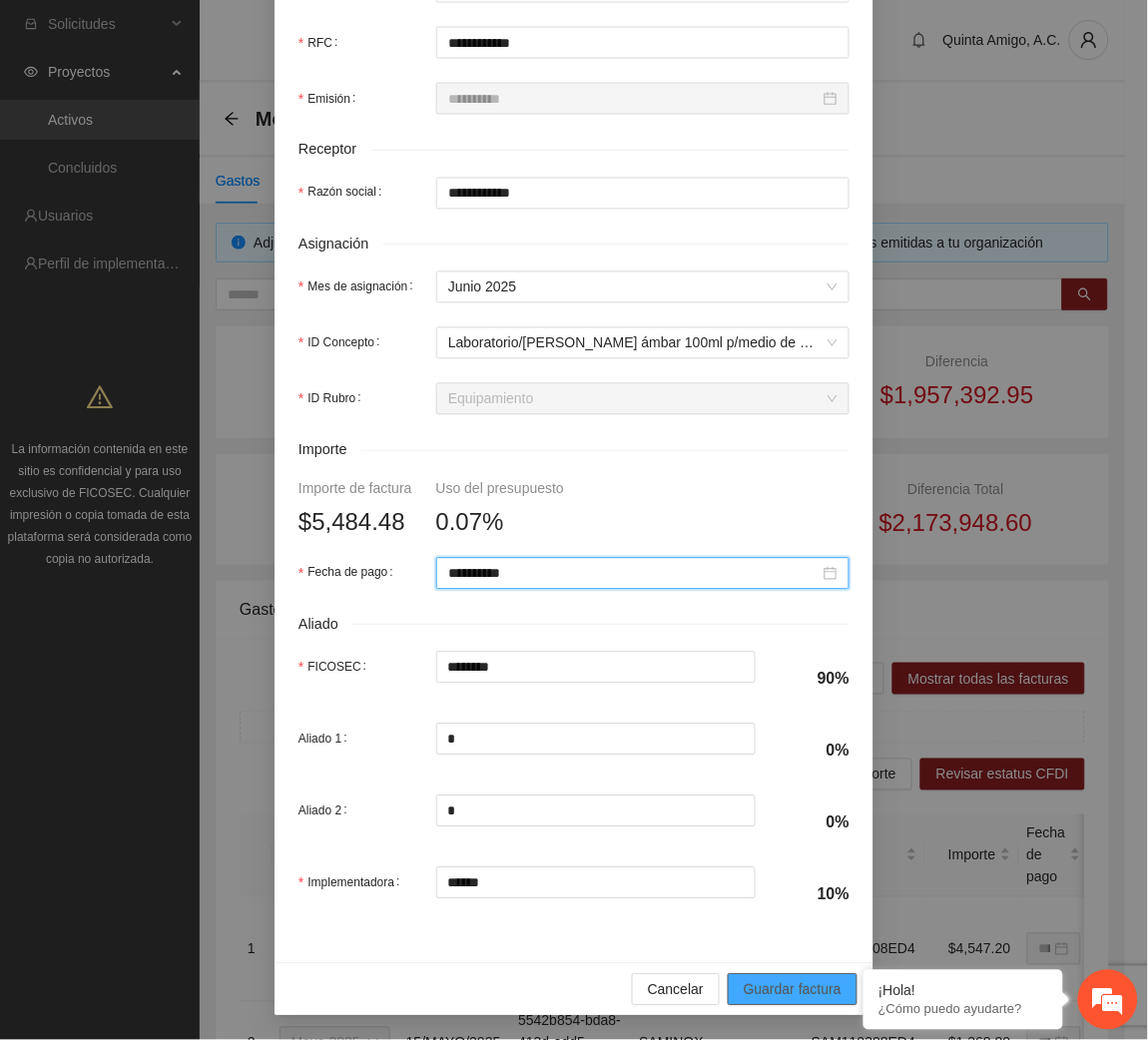 click on "Guardar factura" at bounding box center (793, 990) 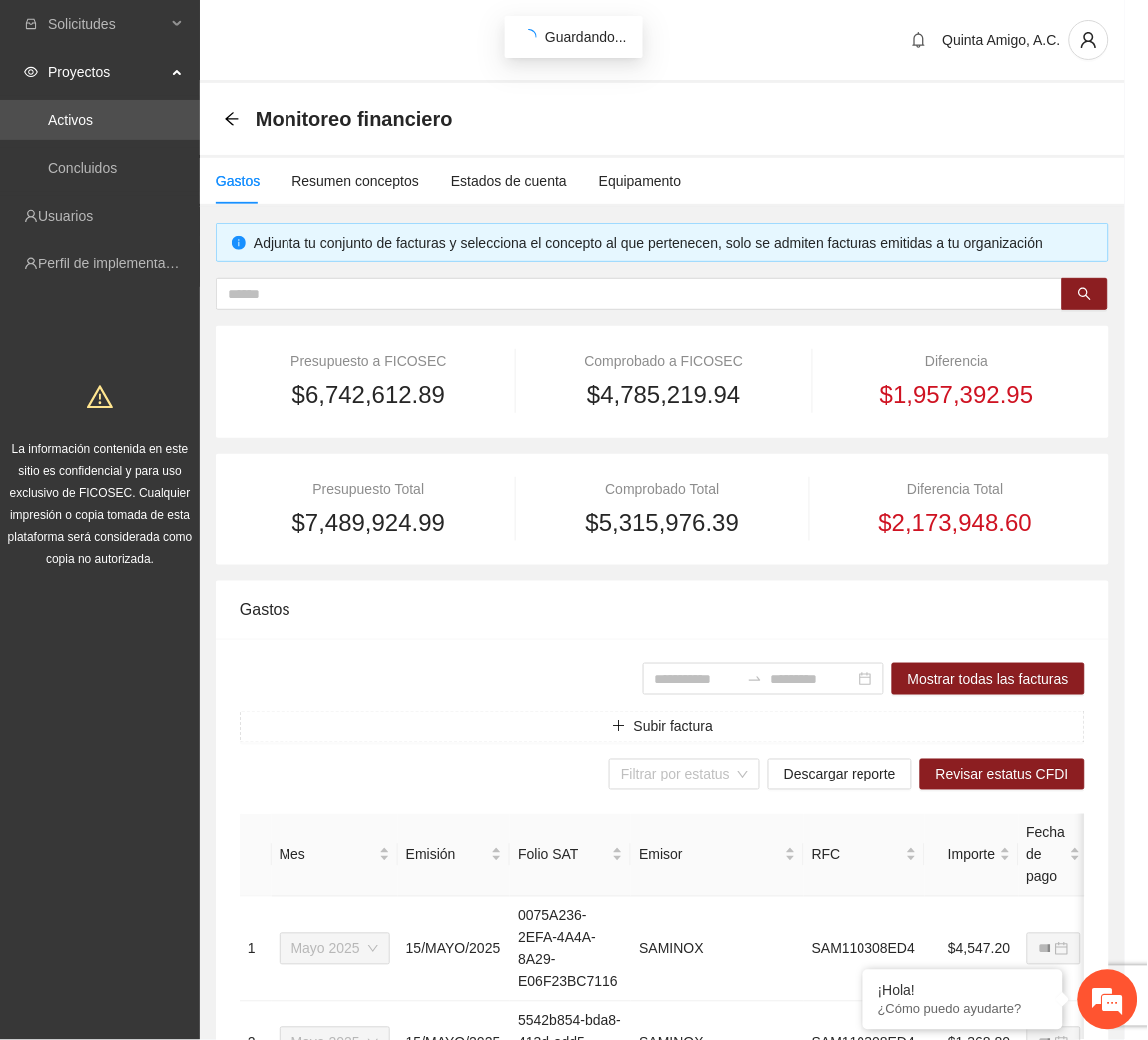 scroll, scrollTop: 441, scrollLeft: 0, axis: vertical 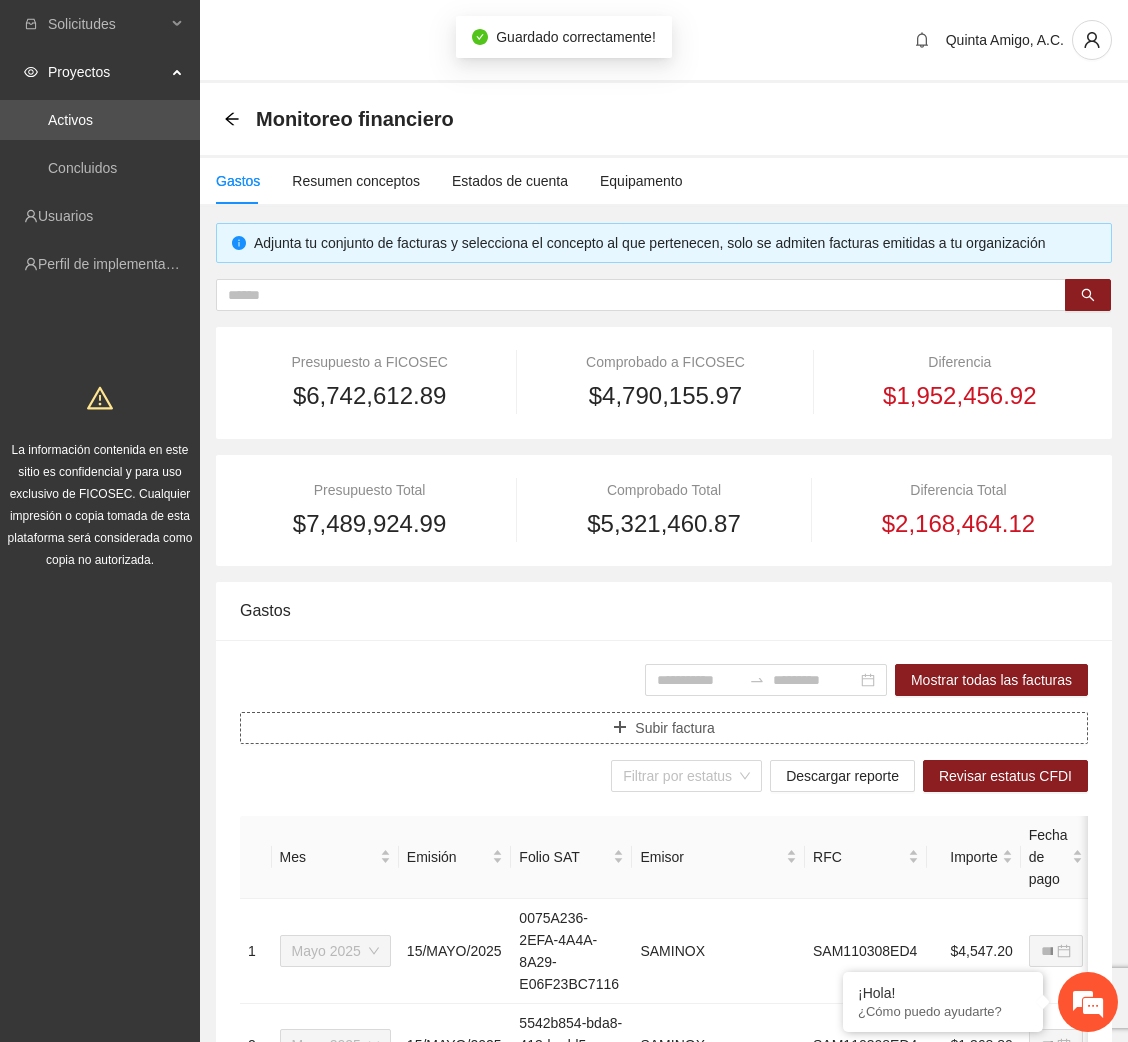 click on "Subir factura" at bounding box center (664, 728) 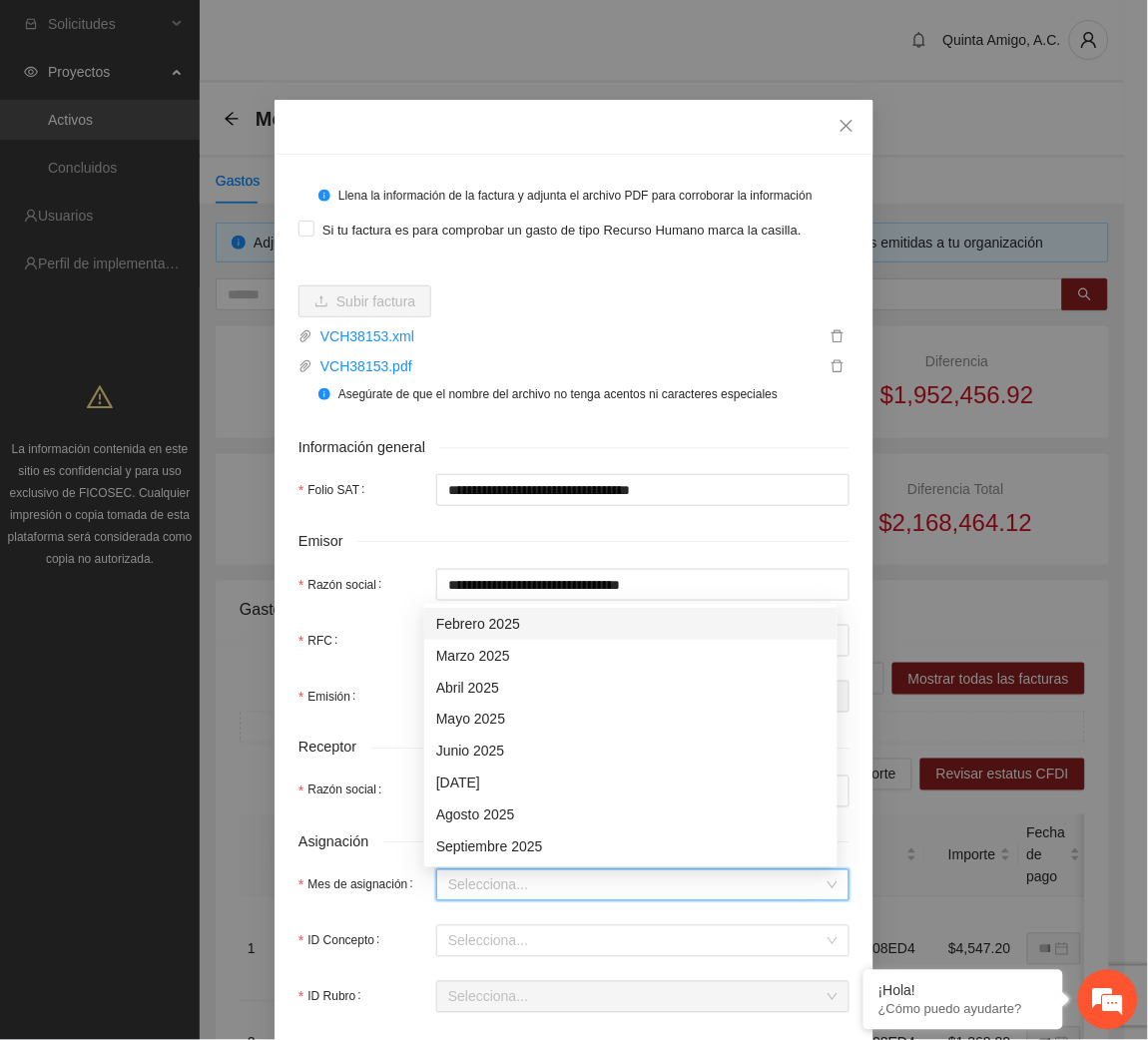 click on "Mes de asignación" at bounding box center [636, 885] 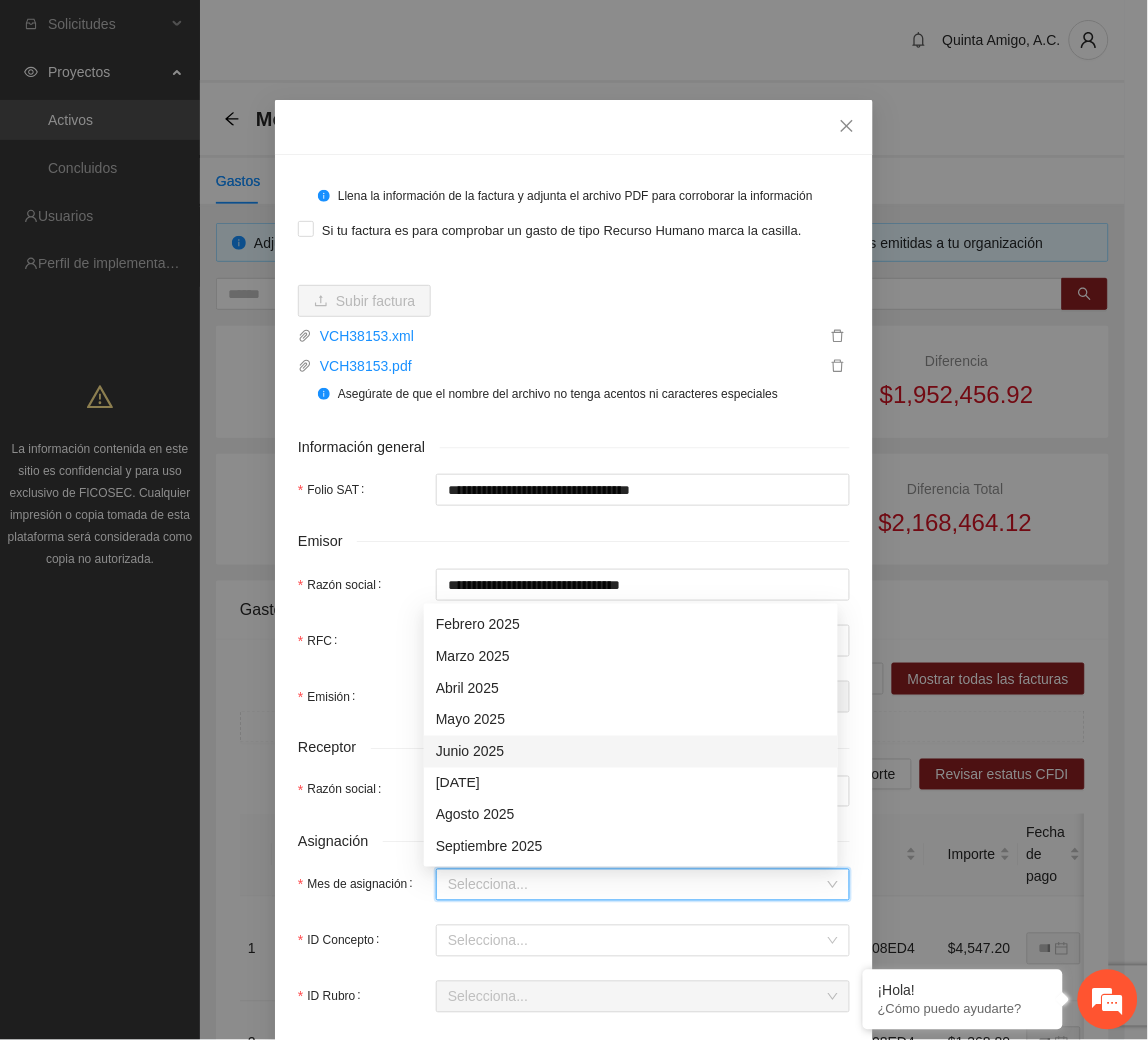 click on "Junio 2025" at bounding box center [631, 752] 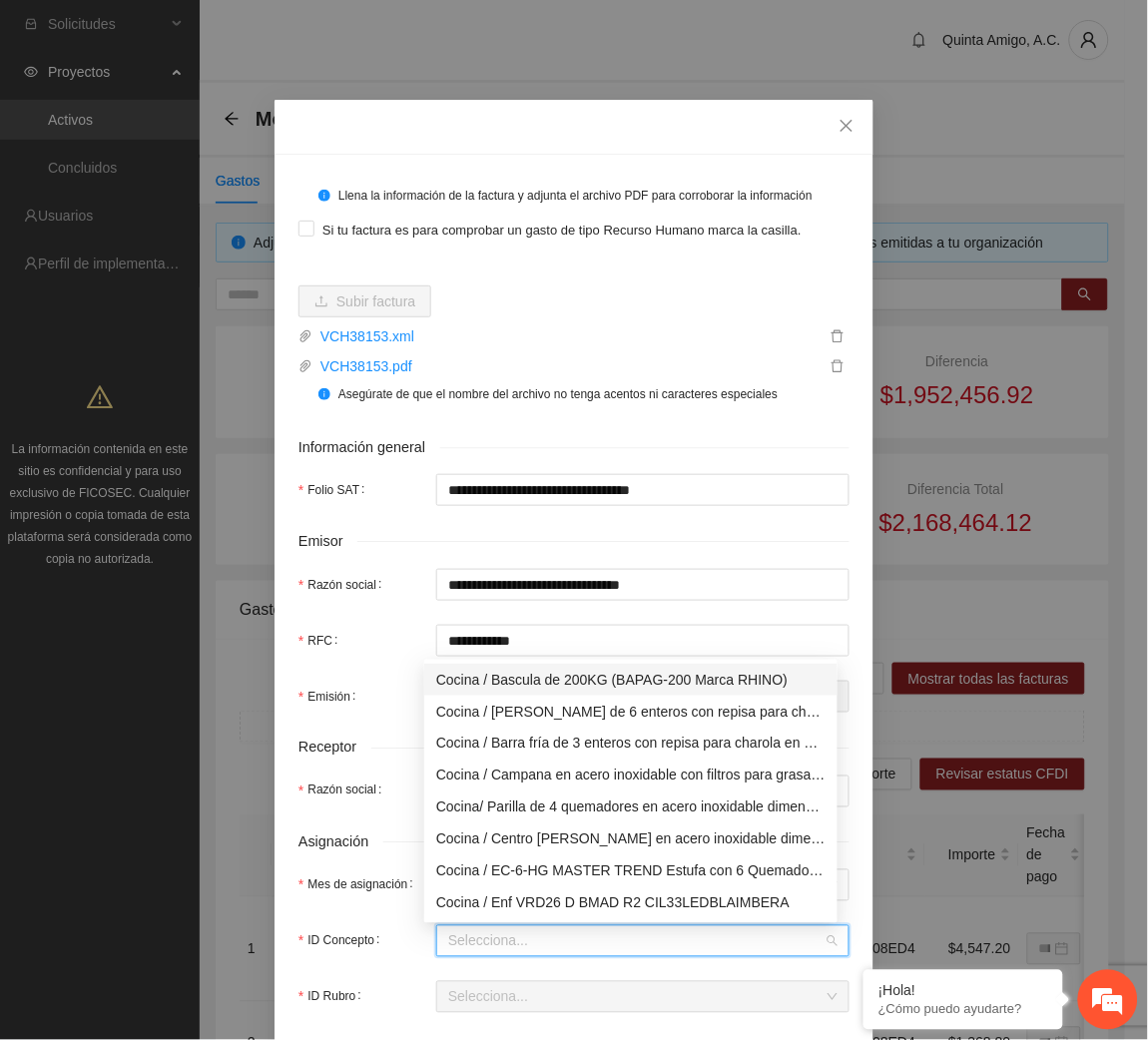 click on "ID Concepto" at bounding box center [636, 941] 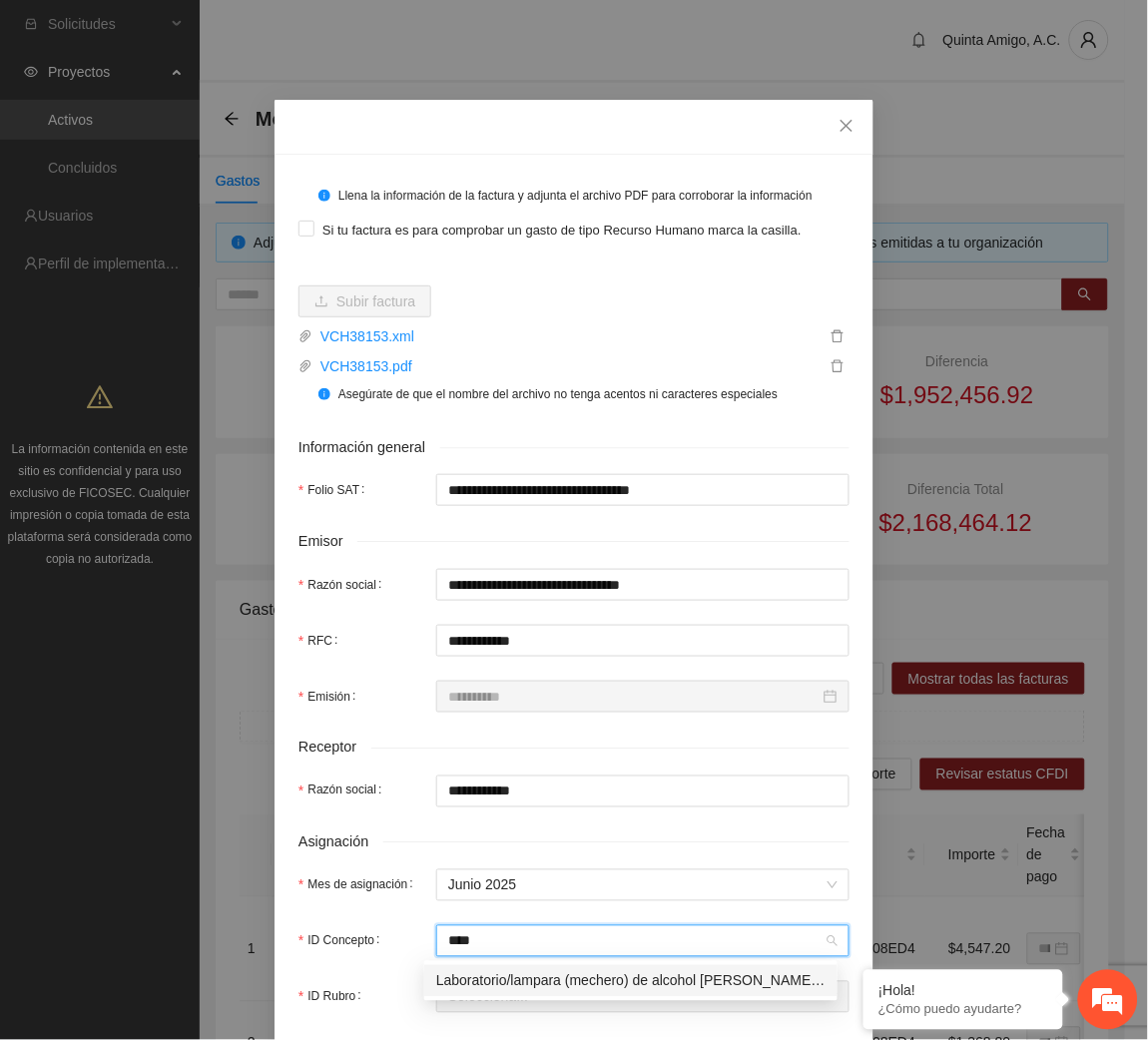 click on "Laboratorio/lampara (mechero) de alcohol [PERSON_NAME] 60ml  AESA" at bounding box center [631, 981] 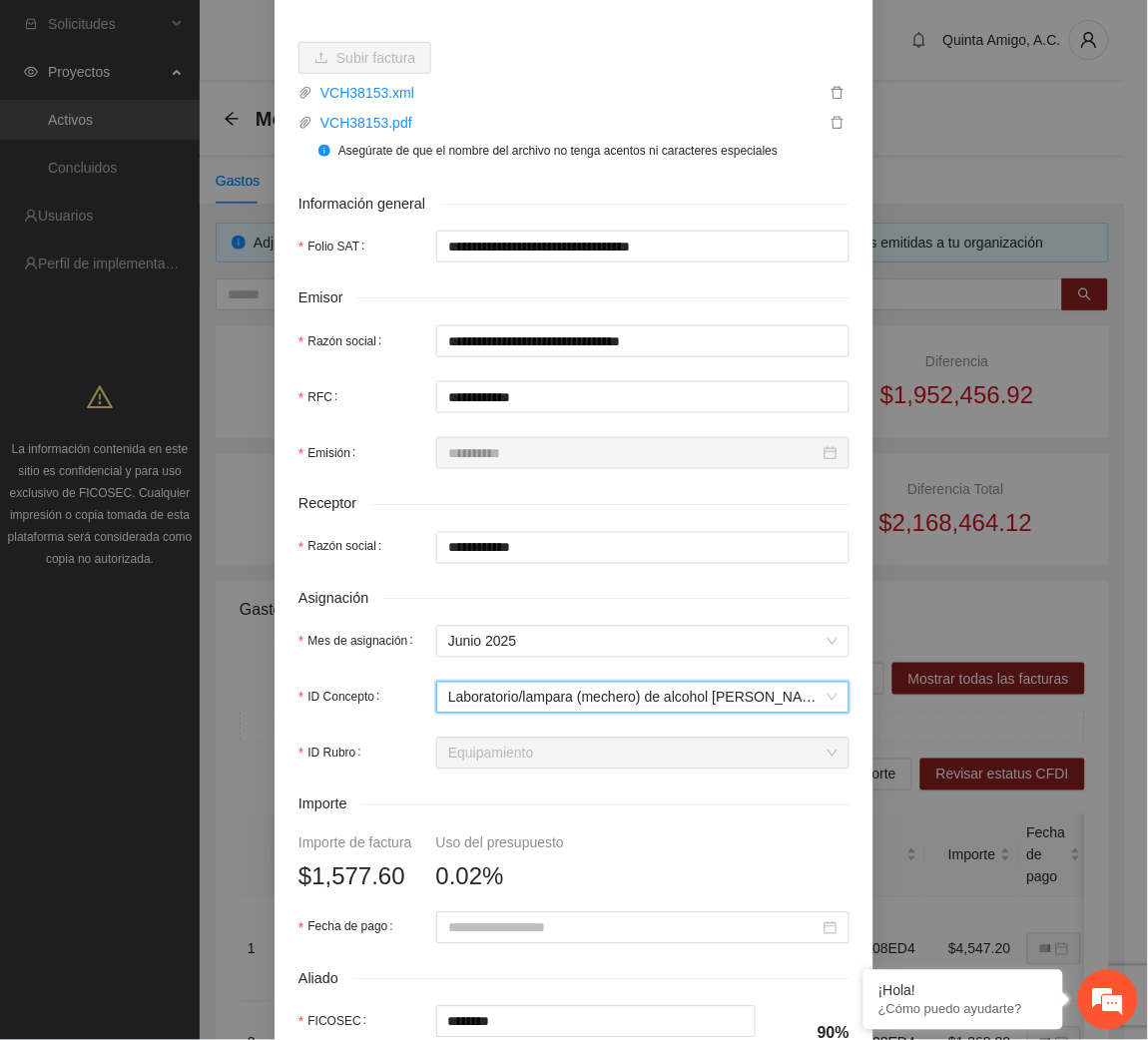 scroll, scrollTop: 245, scrollLeft: 0, axis: vertical 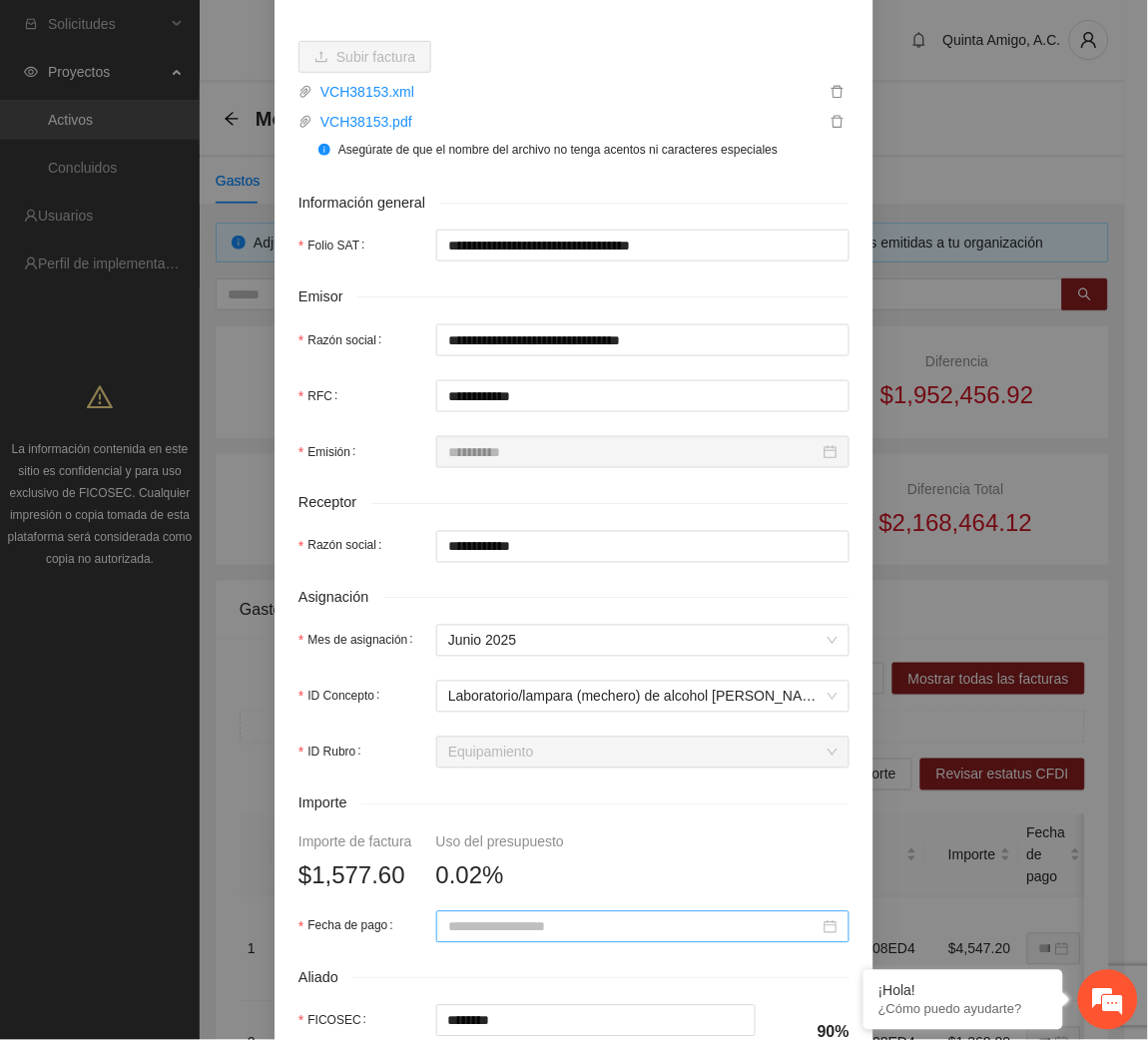 click at bounding box center [643, 927] 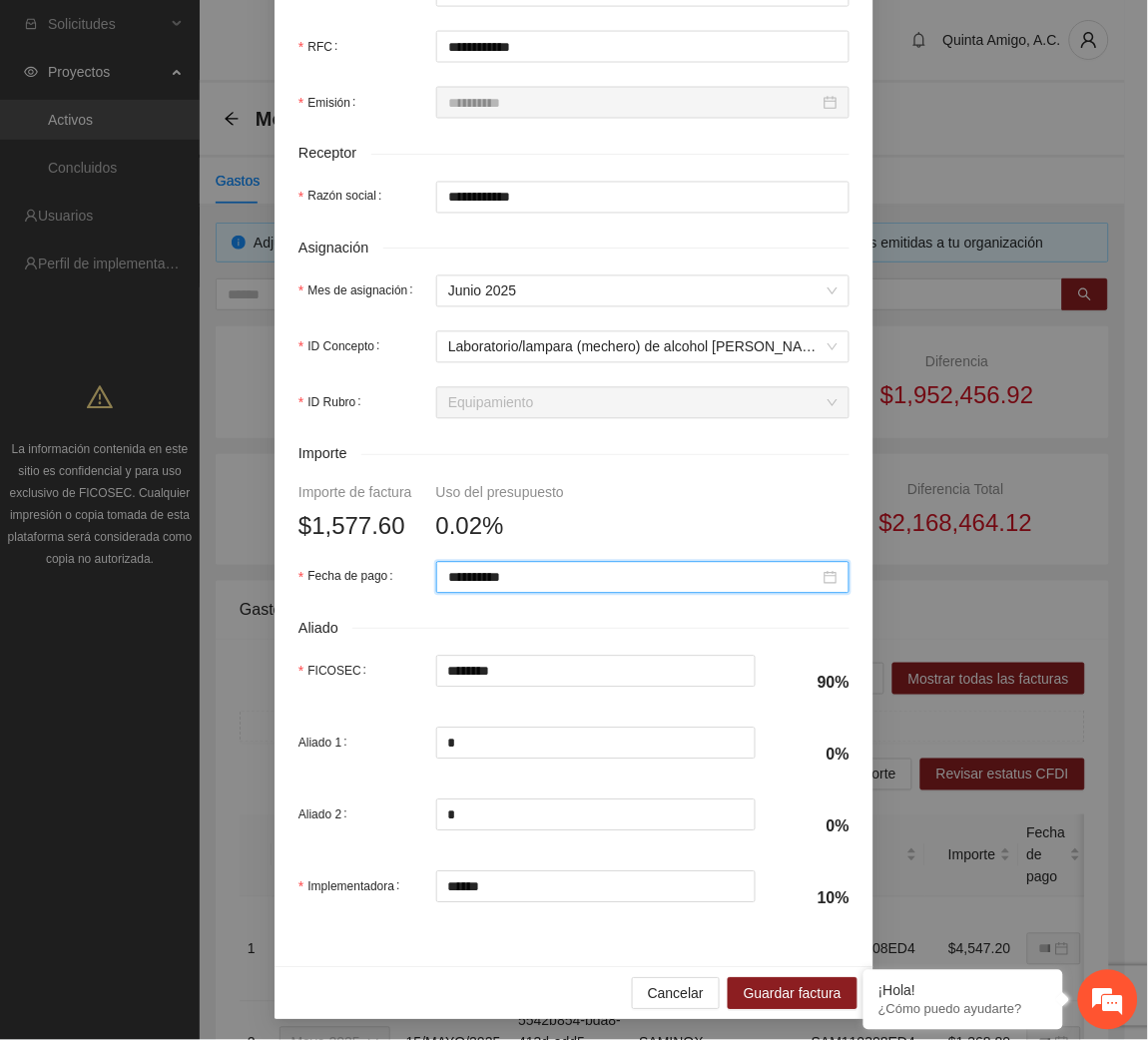 scroll, scrollTop: 601, scrollLeft: 0, axis: vertical 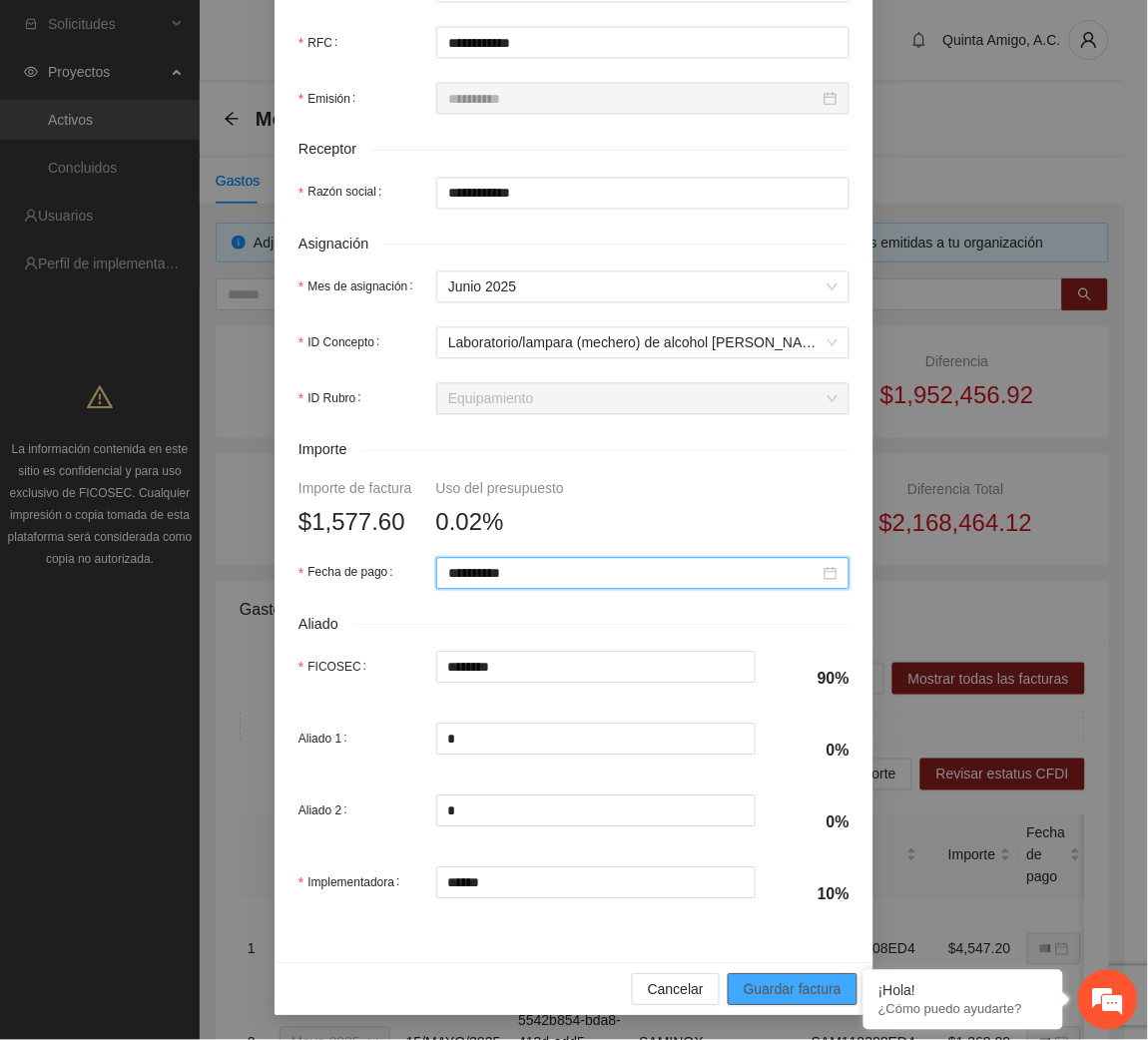 click on "Guardar factura" at bounding box center [793, 990] 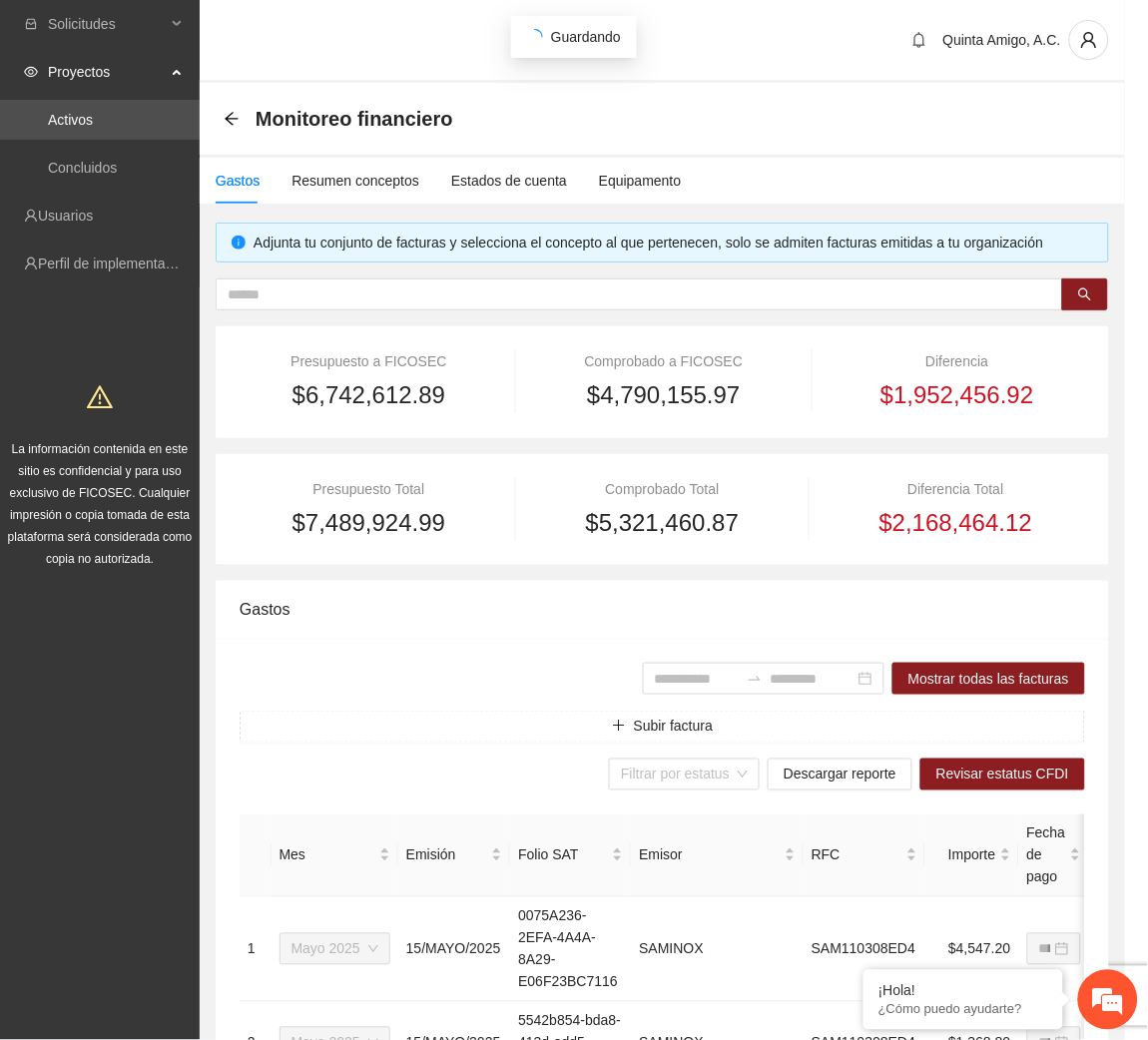 scroll, scrollTop: 441, scrollLeft: 0, axis: vertical 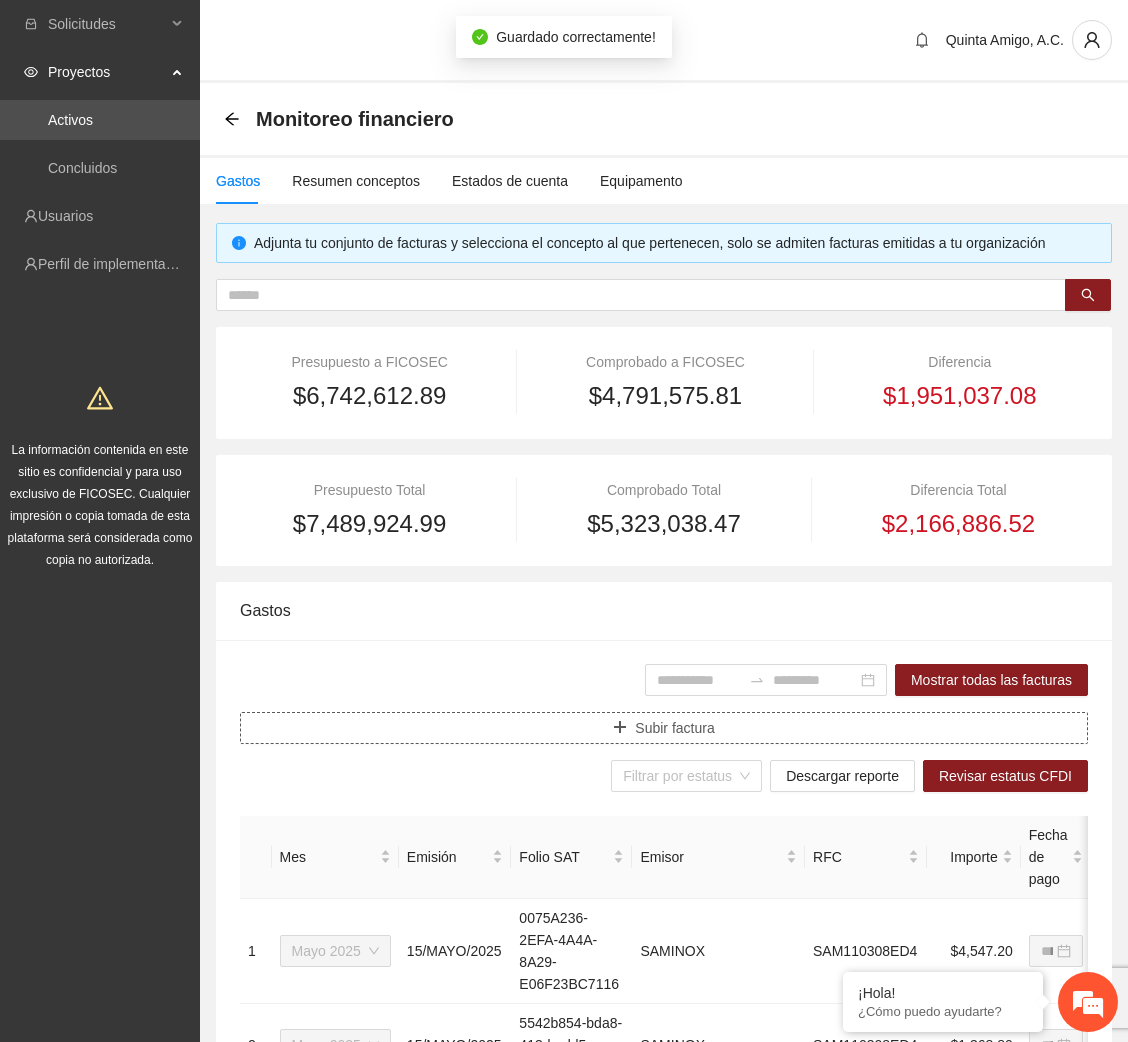 click on "Subir factura" at bounding box center (664, 728) 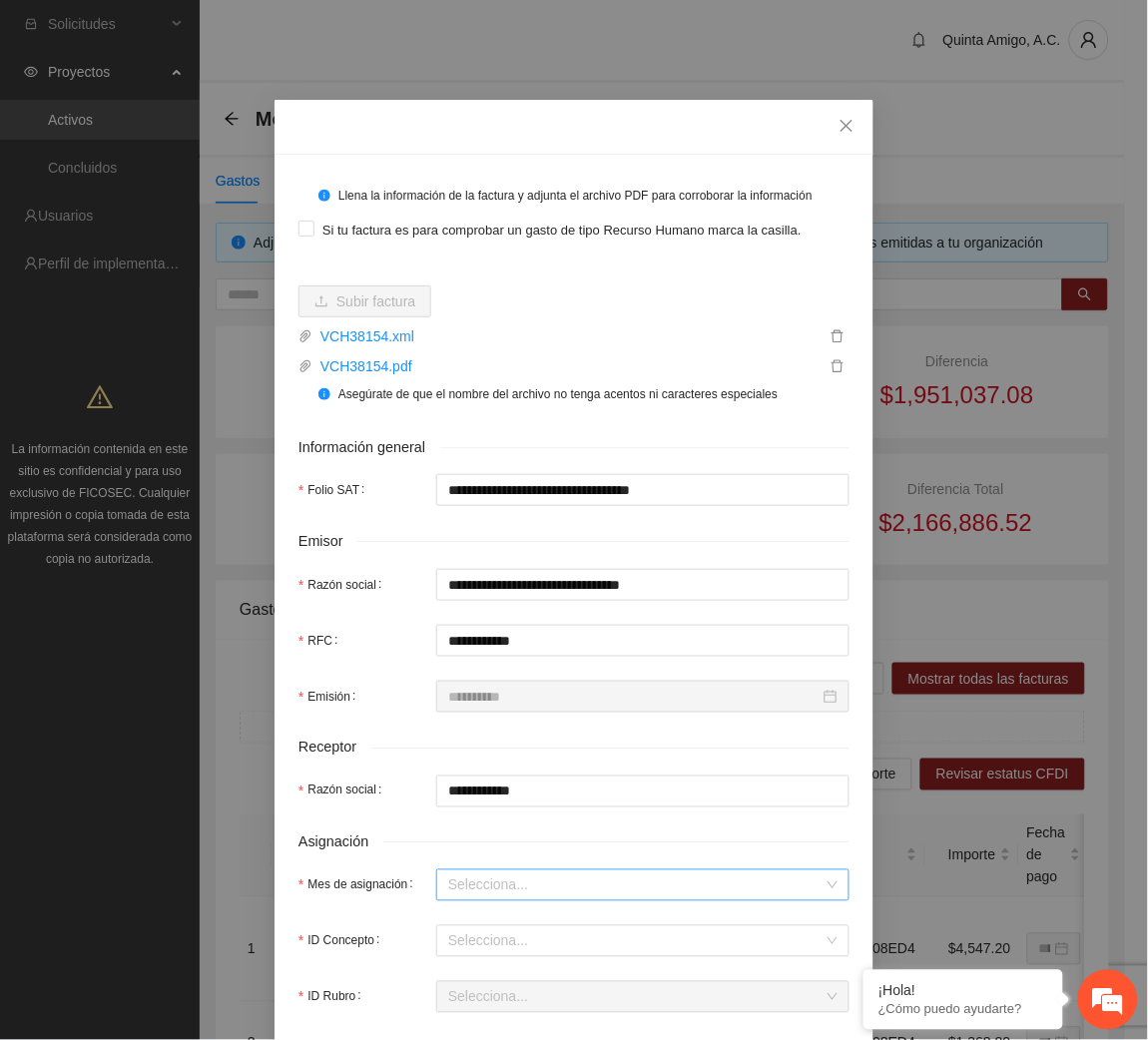 click on "Mes de asignación" at bounding box center [636, 885] 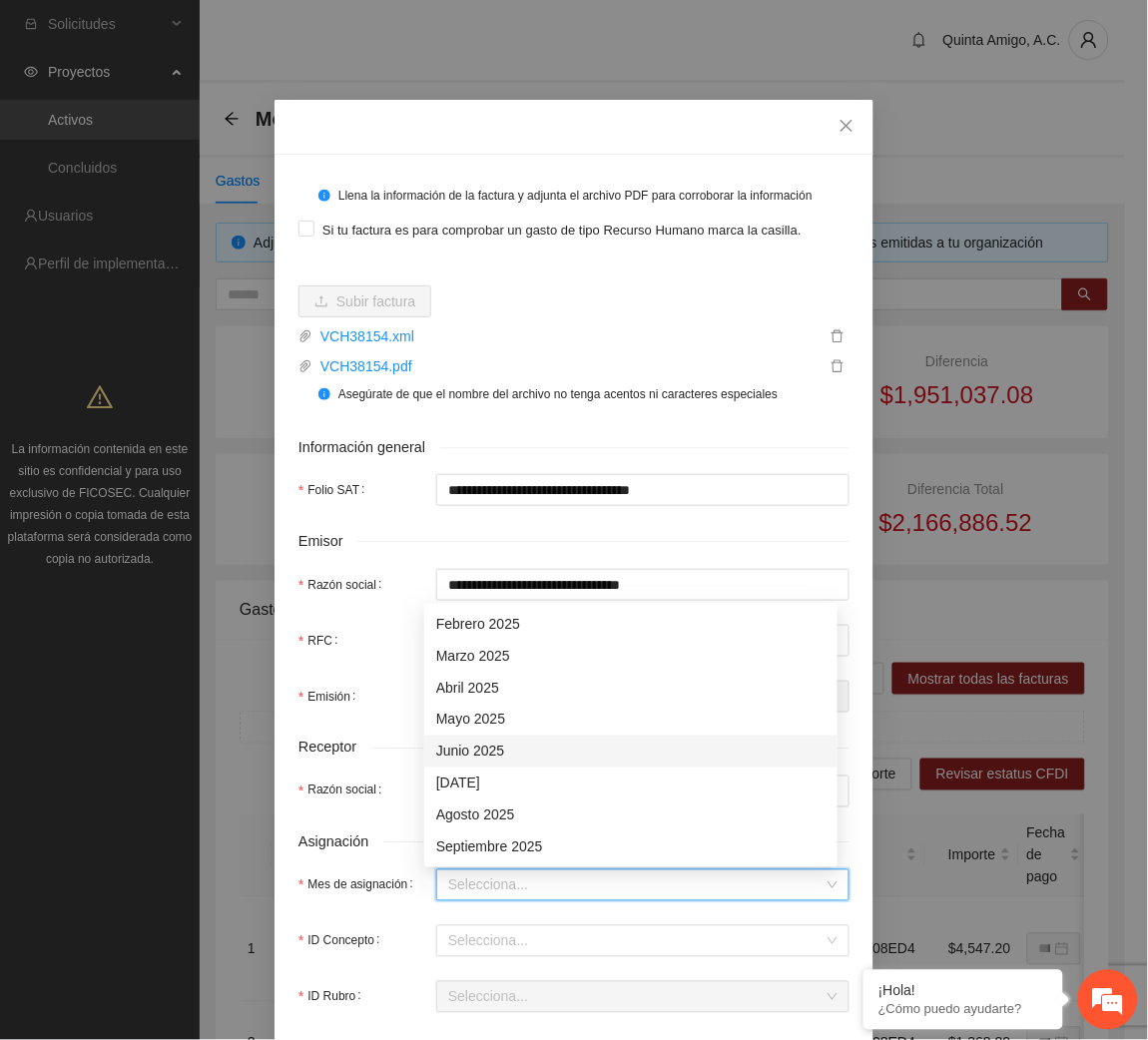 click on "Junio 2025" at bounding box center (631, 752) 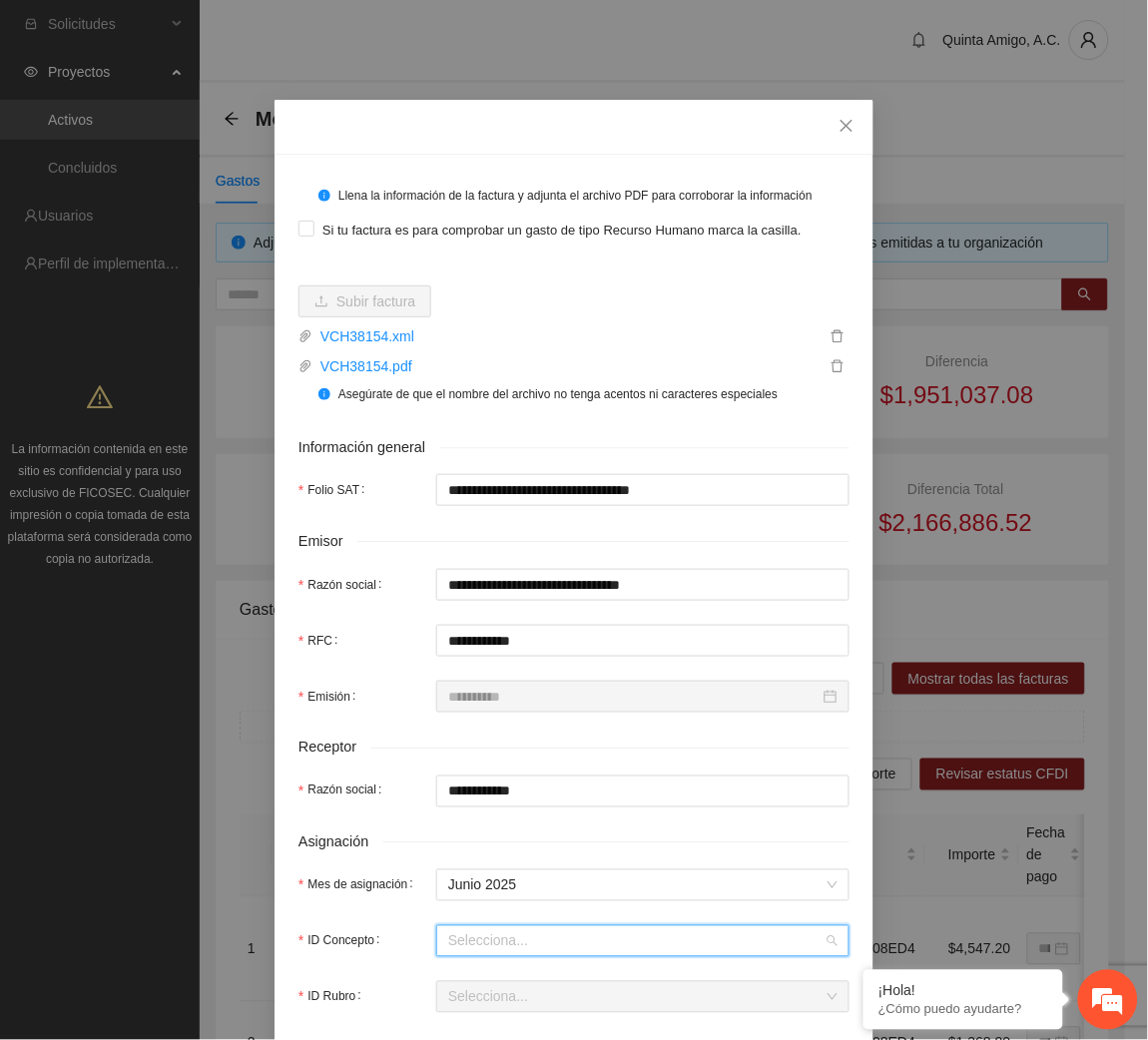 click on "ID Concepto" at bounding box center [636, 941] 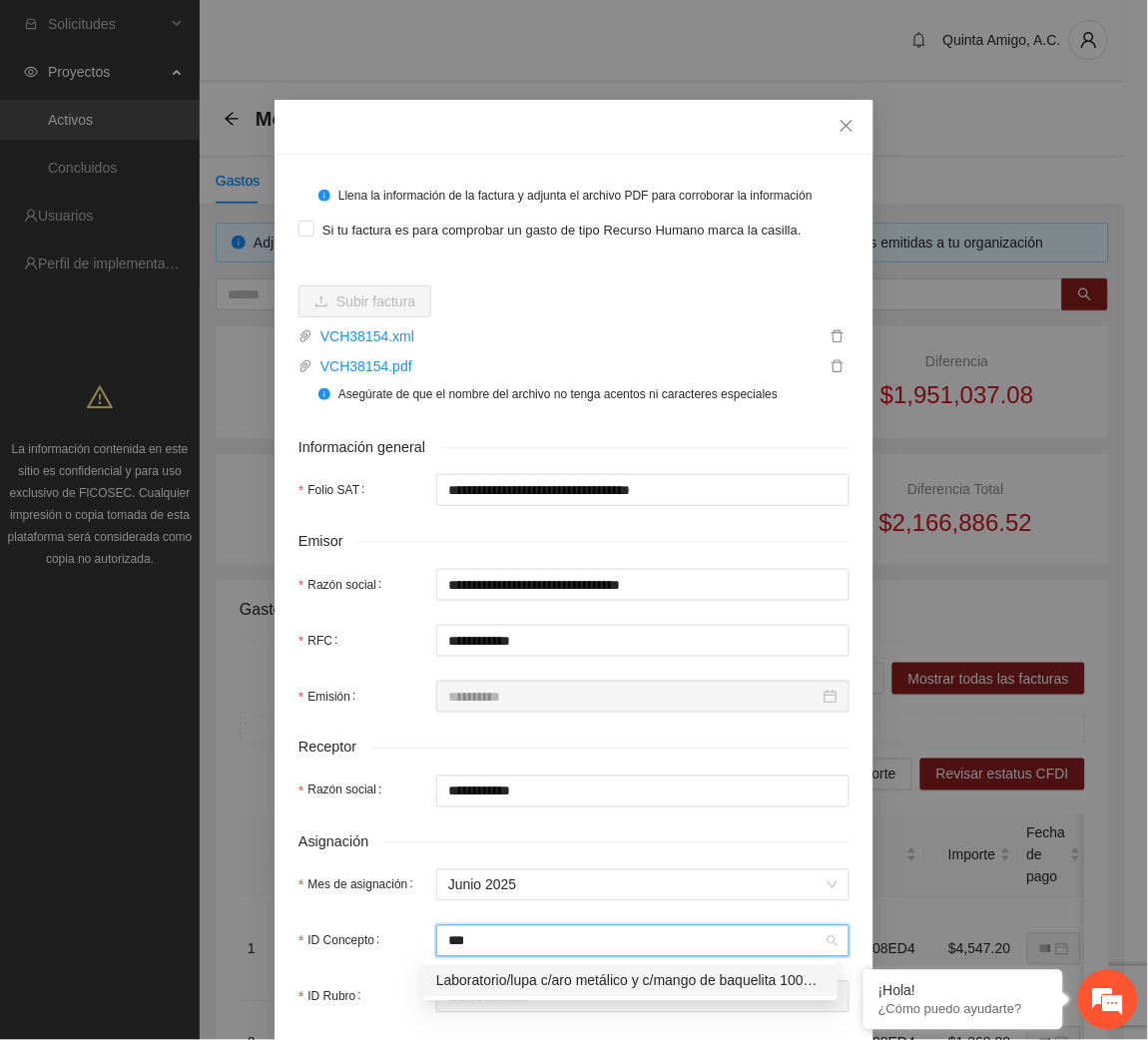 click on "Laboratorio/lupa c/aro metálico y c/mango de baquelita 100mm aumento 3x, pa55i CHE SCIENTIFIC" at bounding box center (631, 981) 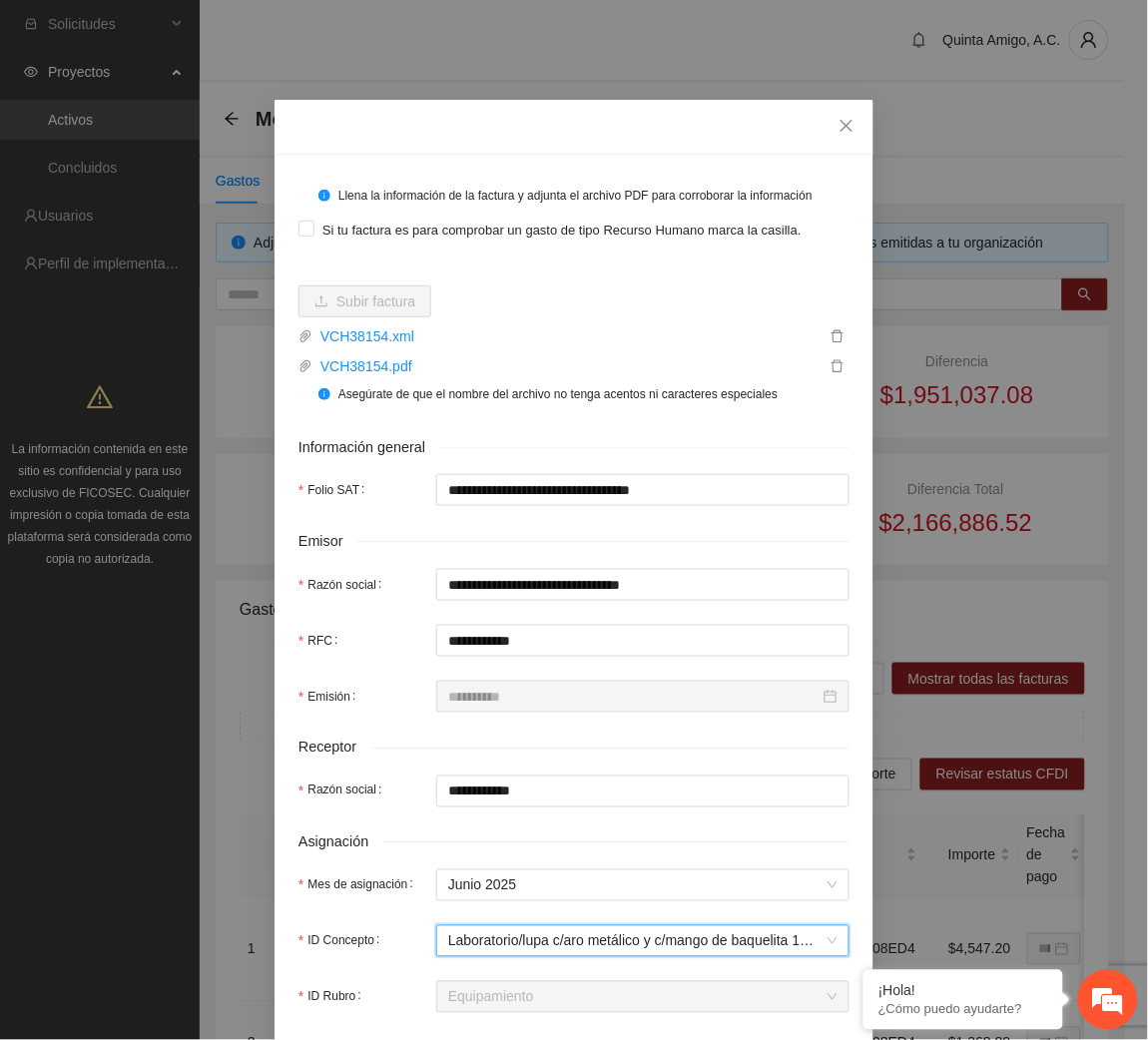 scroll, scrollTop: 1685, scrollLeft: 0, axis: vertical 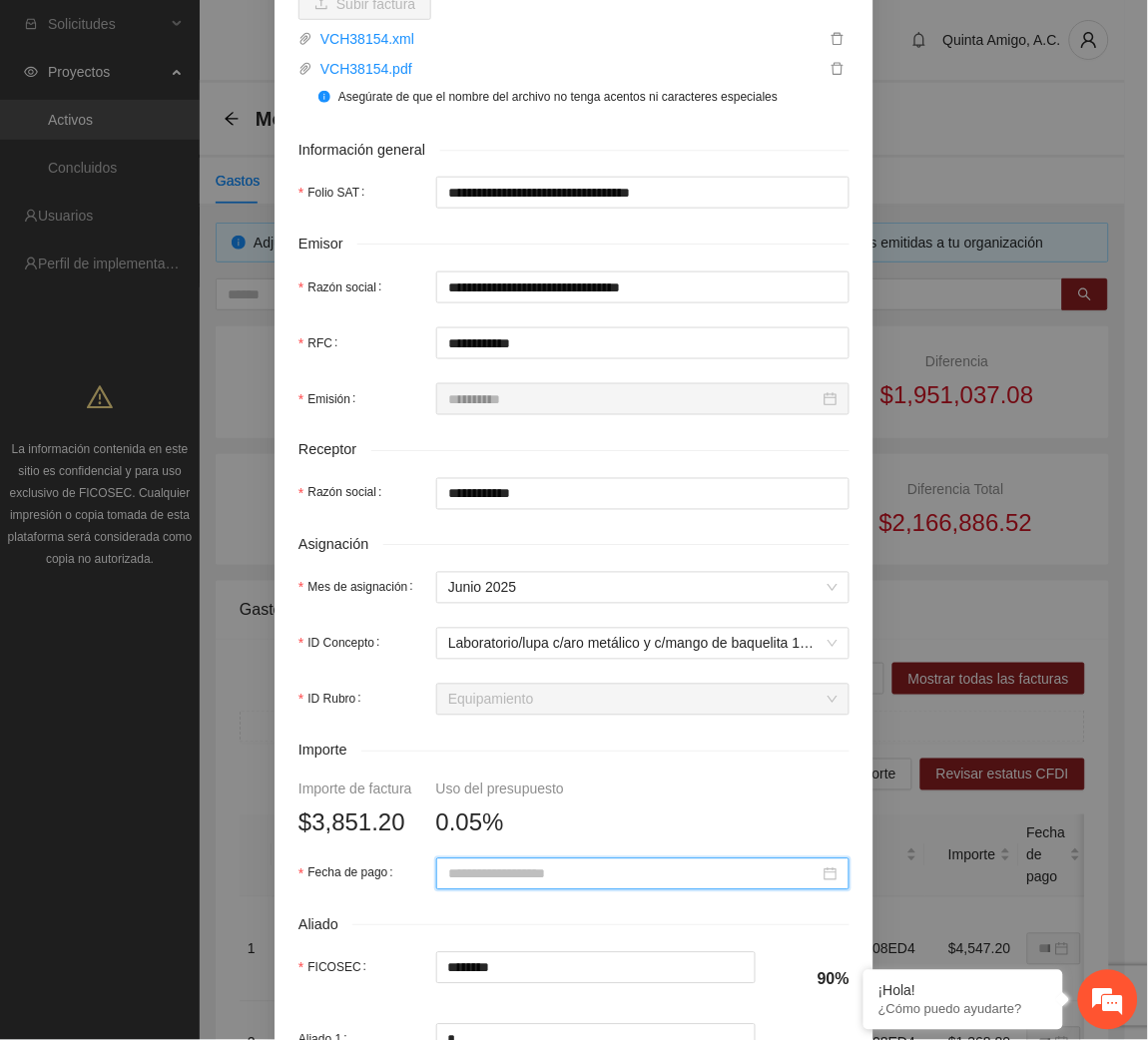 click on "Fecha de pago" at bounding box center (634, 874) 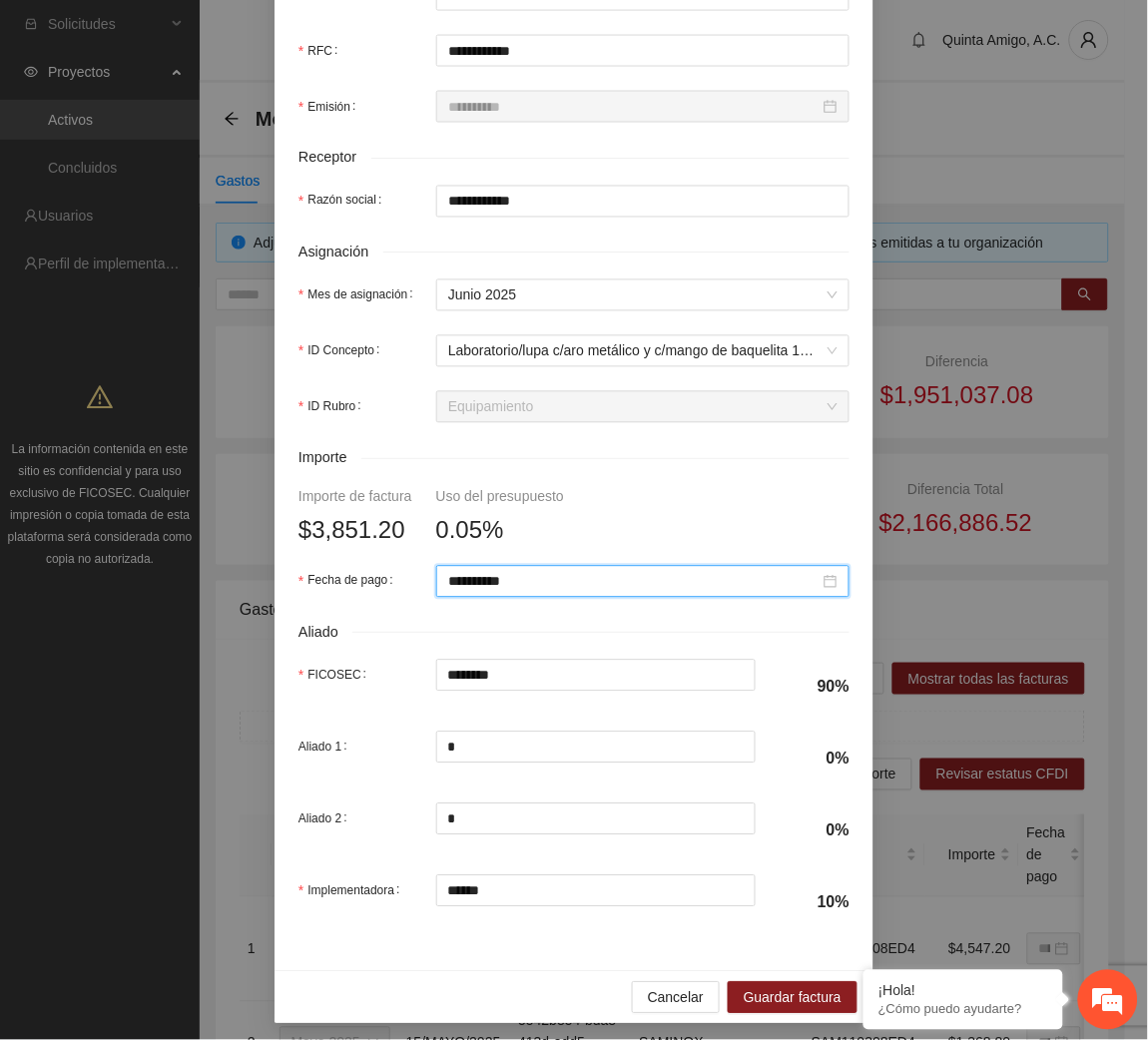 scroll, scrollTop: 591, scrollLeft: 0, axis: vertical 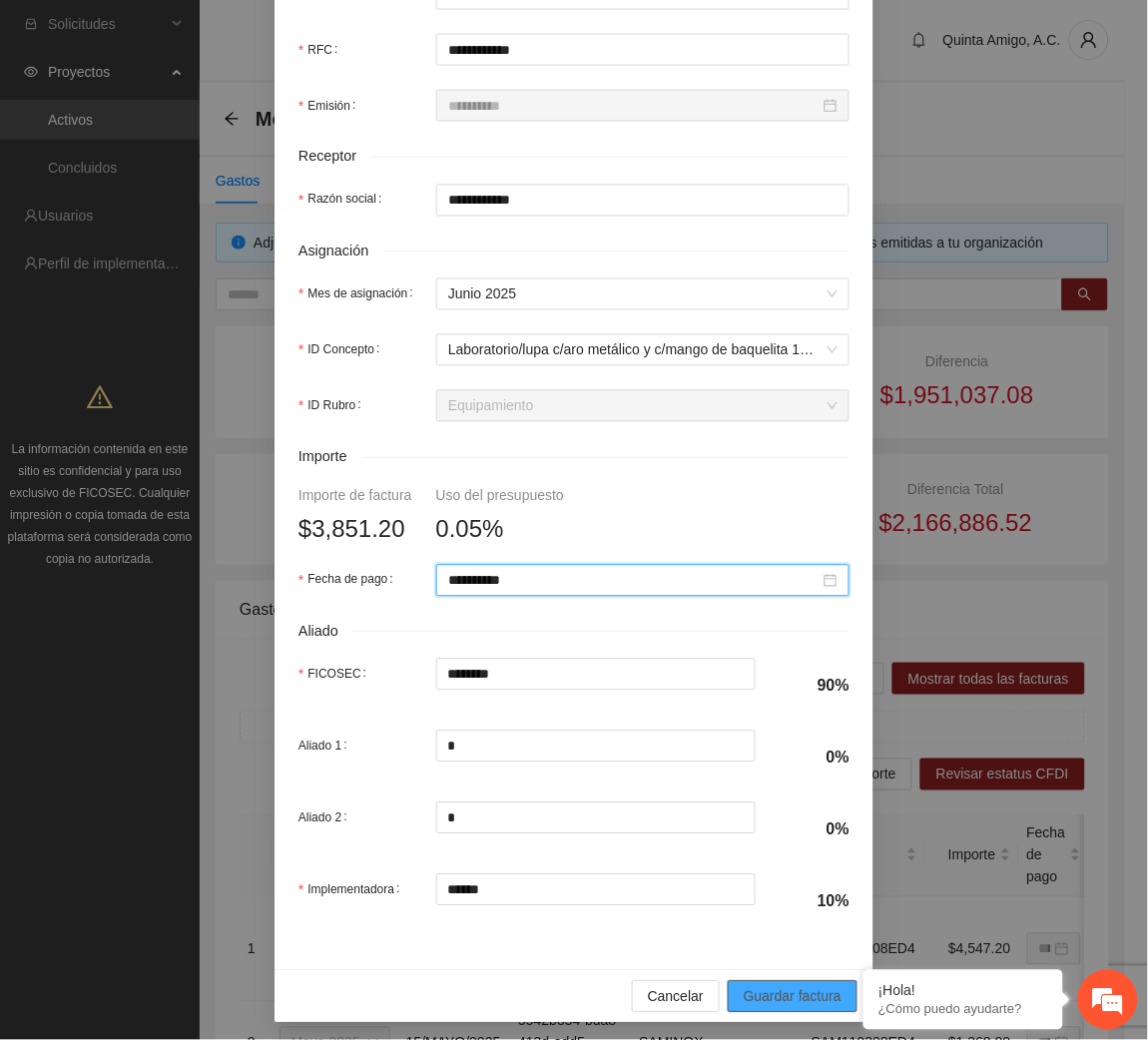 click on "Guardar factura" at bounding box center (793, 997) 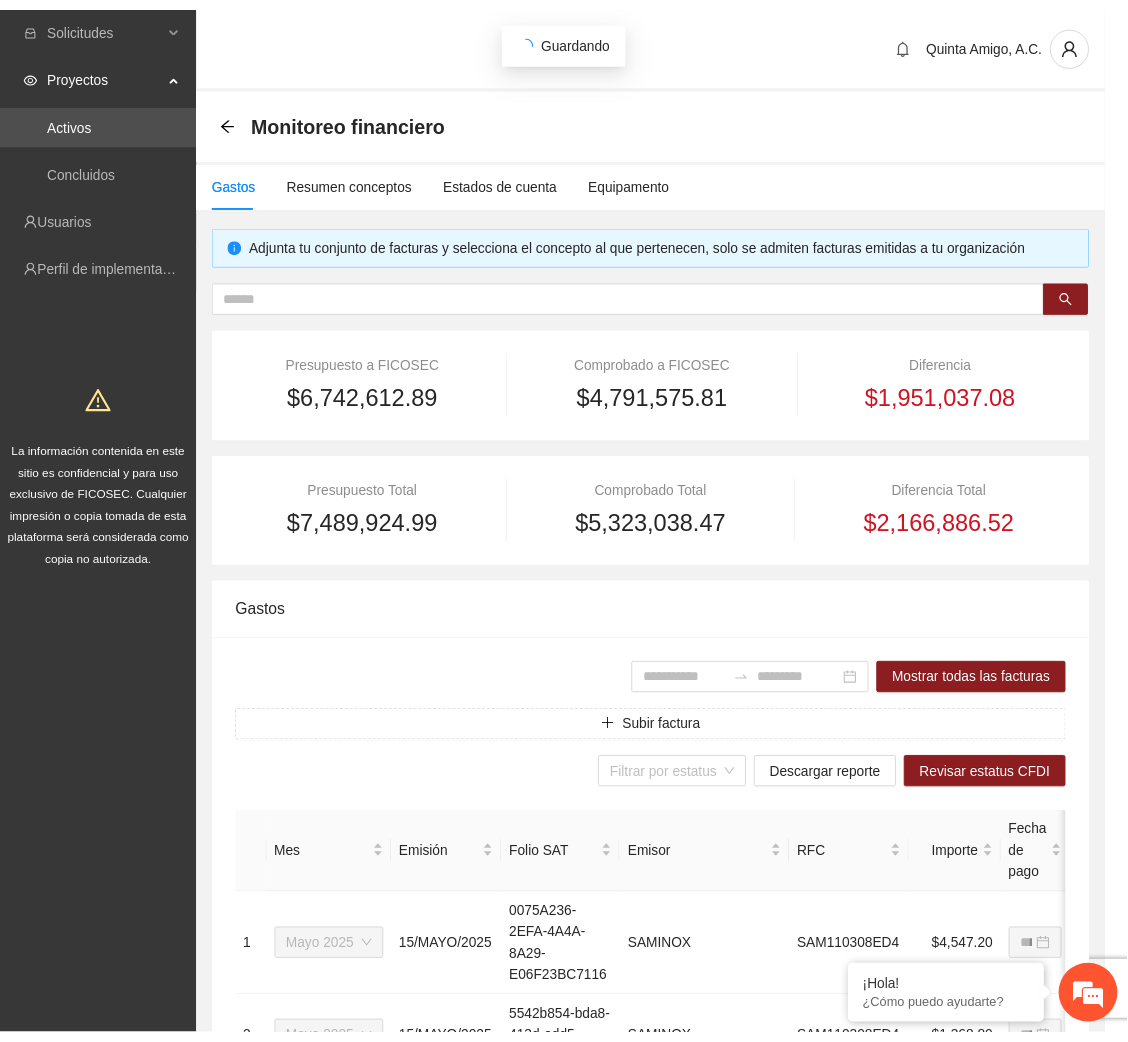 scroll, scrollTop: 442, scrollLeft: 0, axis: vertical 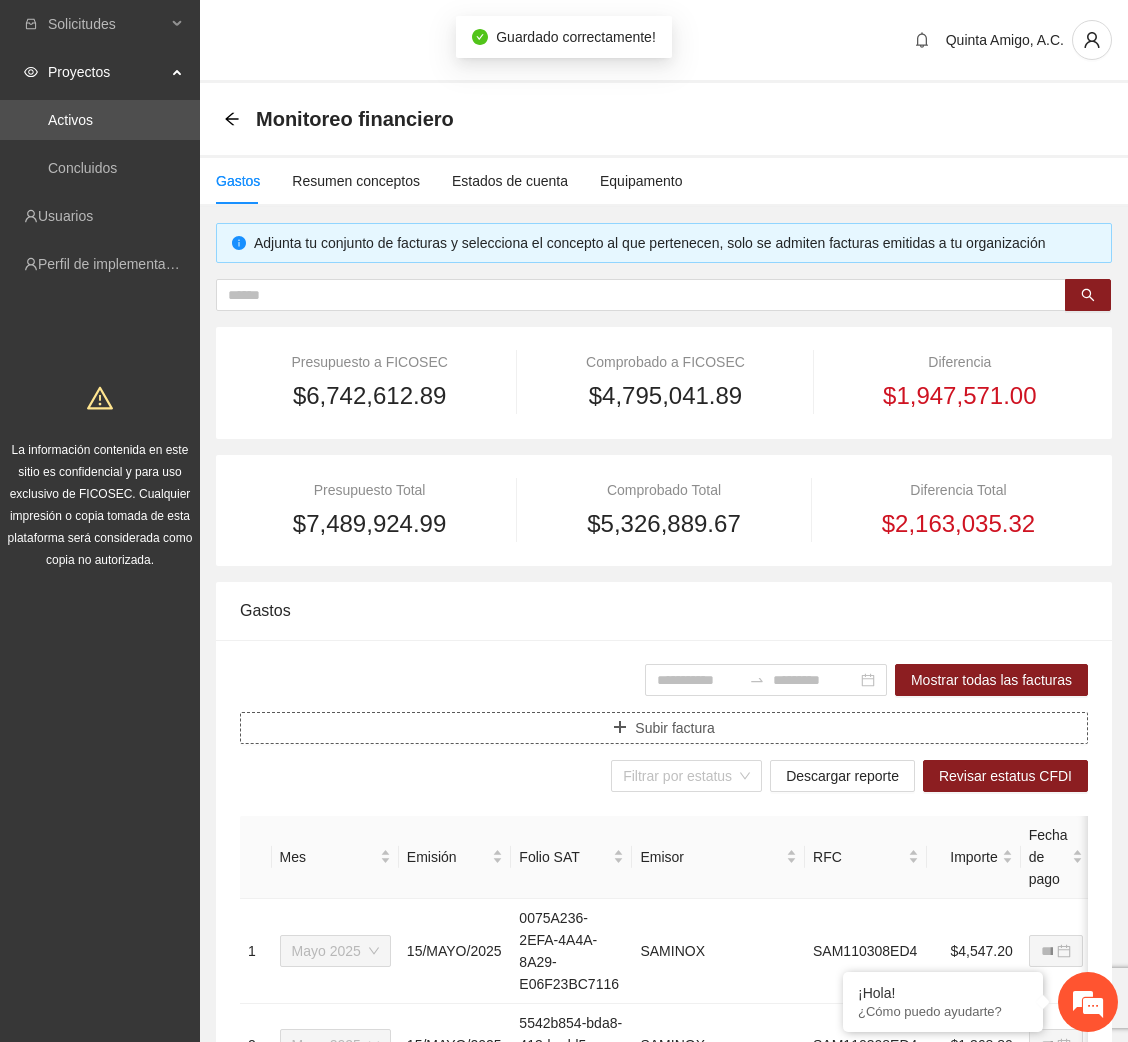 click on "Subir factura" at bounding box center [674, 728] 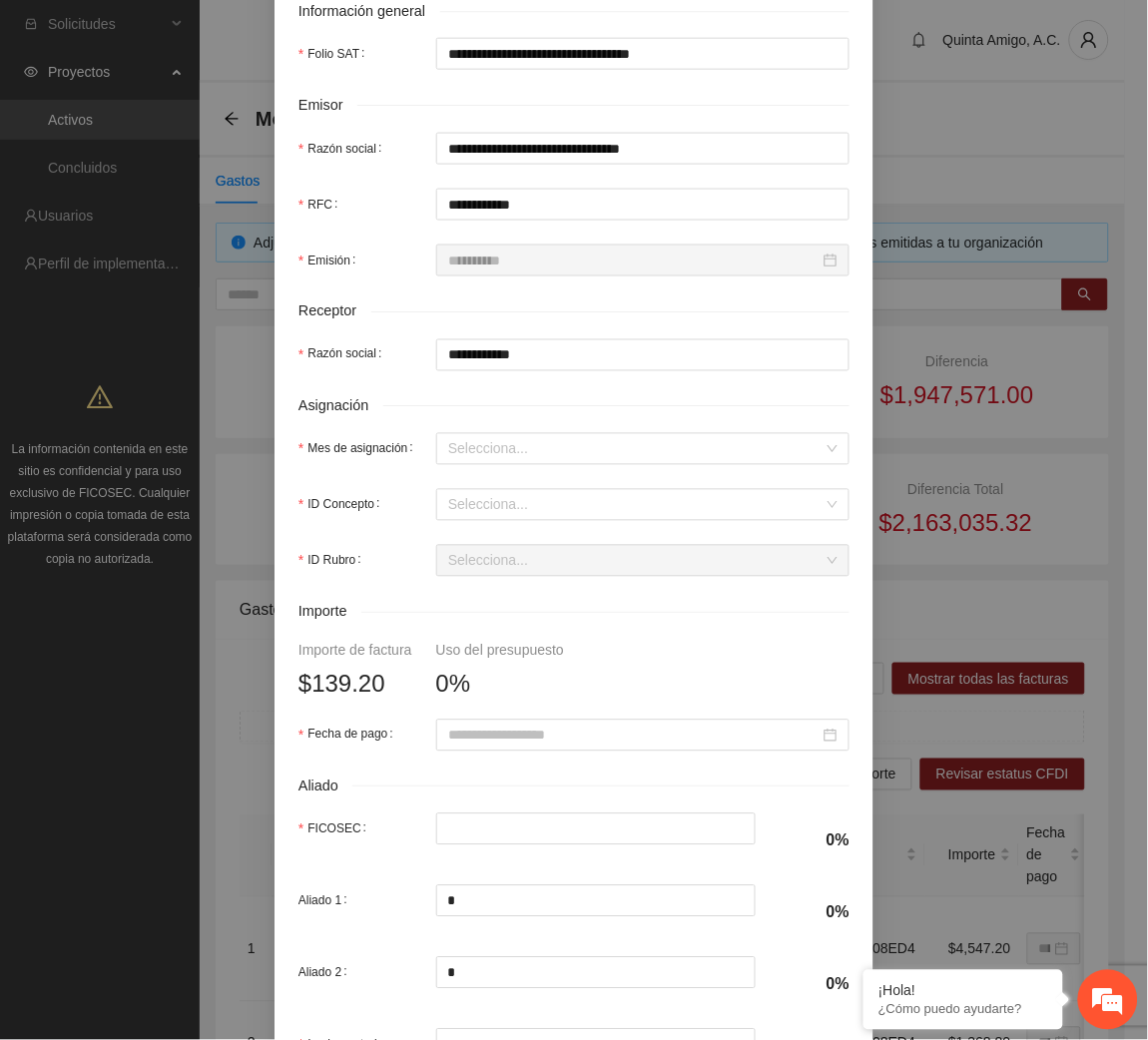 scroll, scrollTop: 460, scrollLeft: 0, axis: vertical 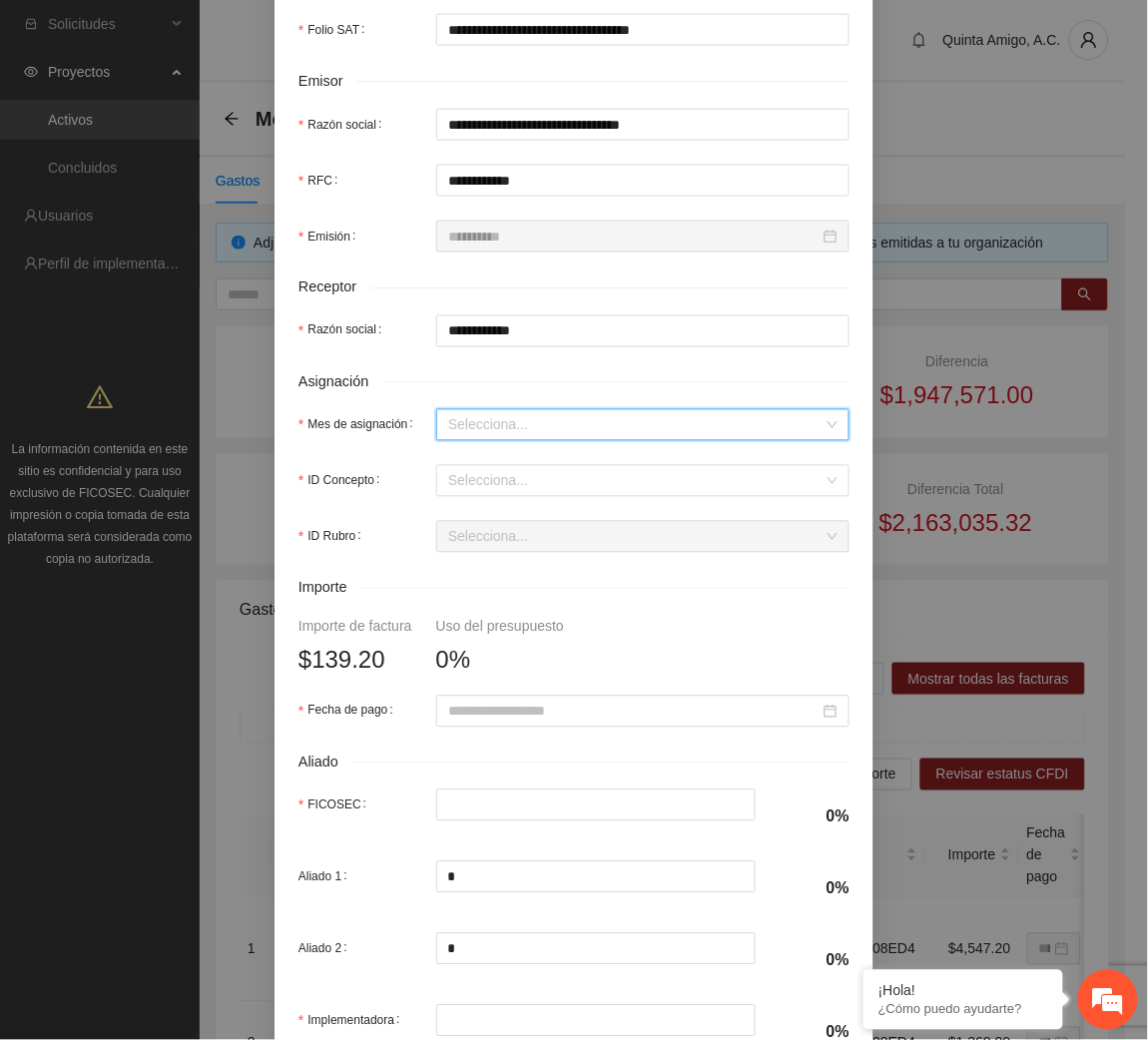 click on "Mes de asignación" at bounding box center [636, 425] 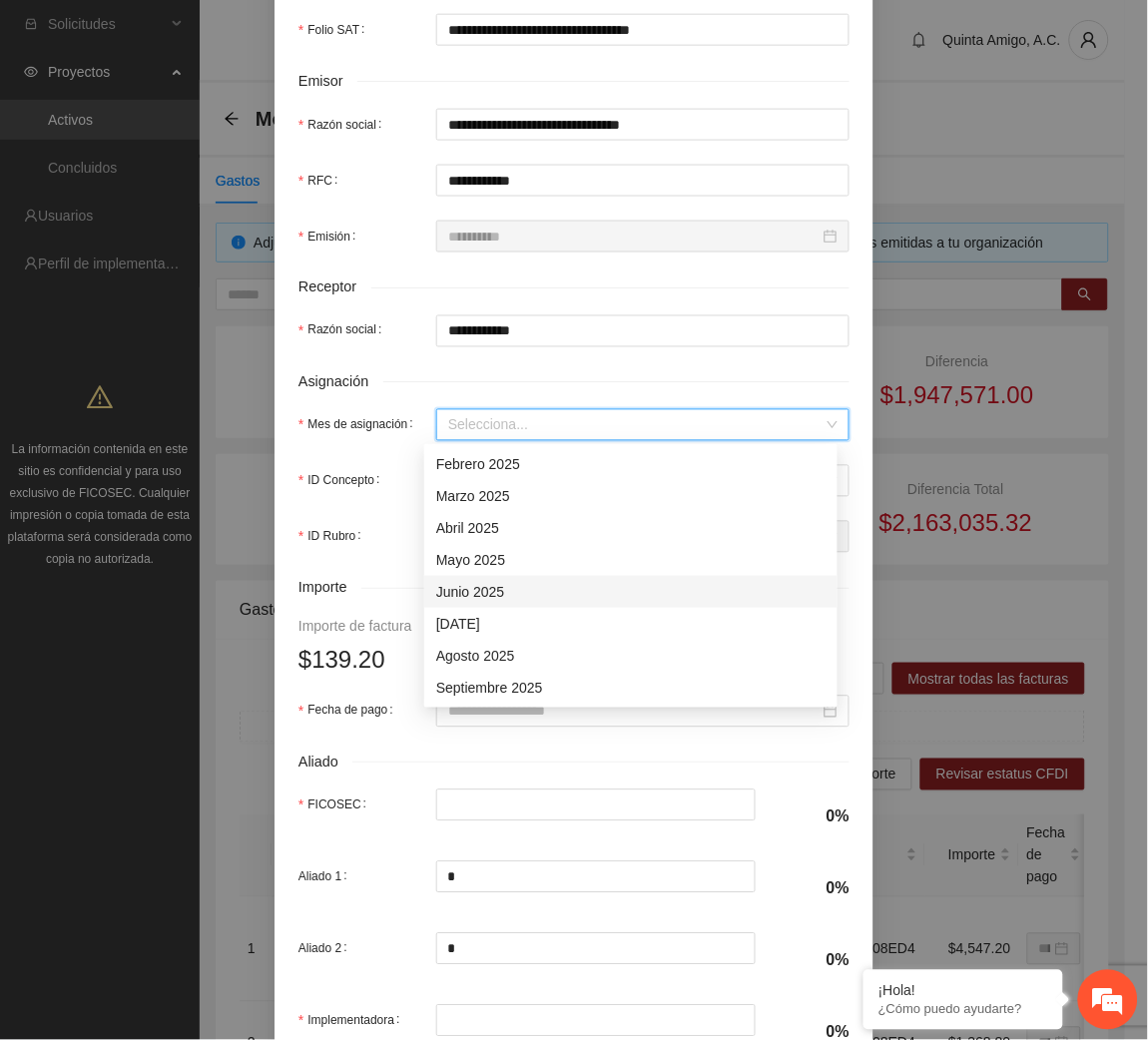 click on "Junio 2025" at bounding box center [631, 592] 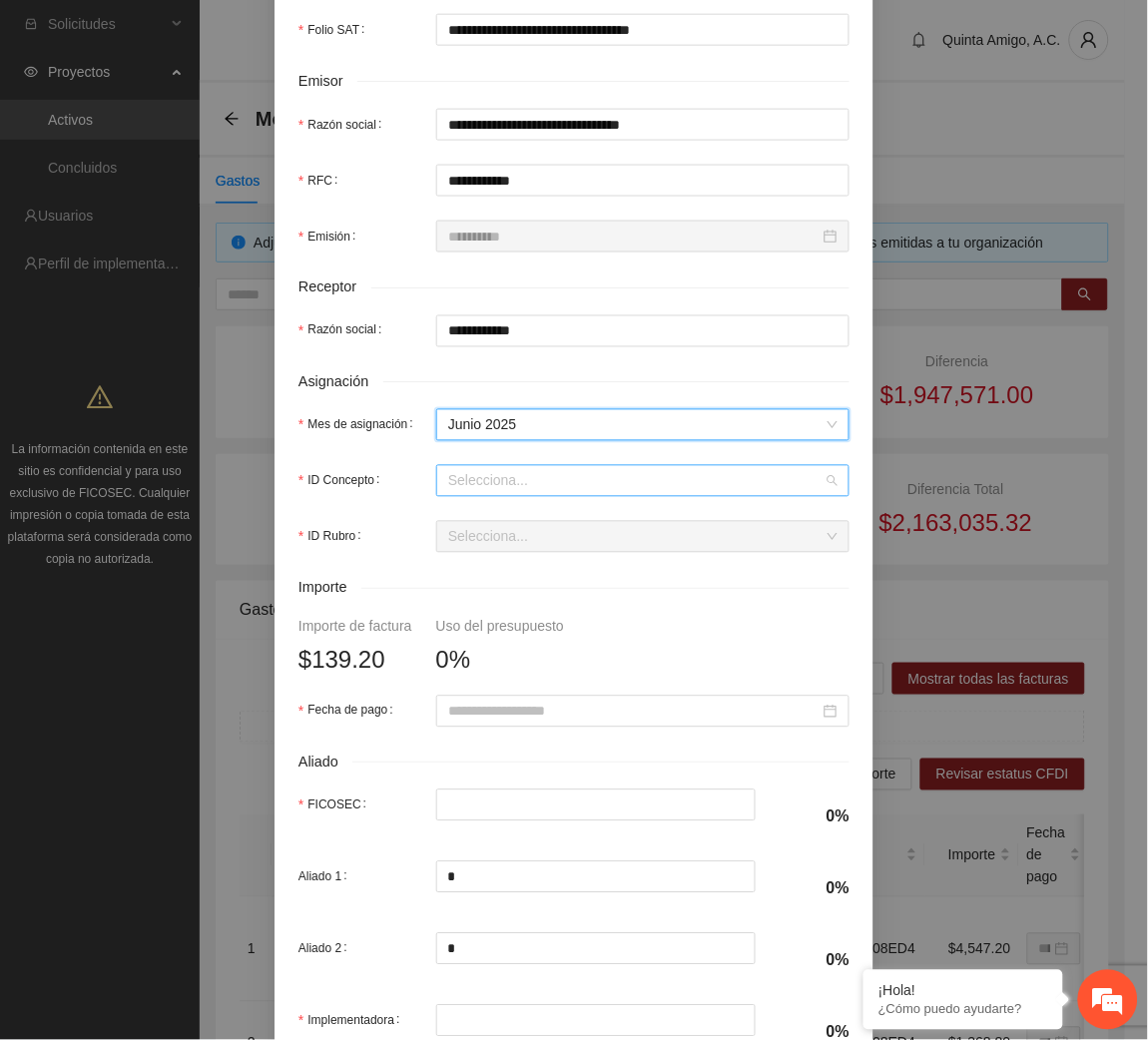 click on "ID Concepto" at bounding box center [636, 481] 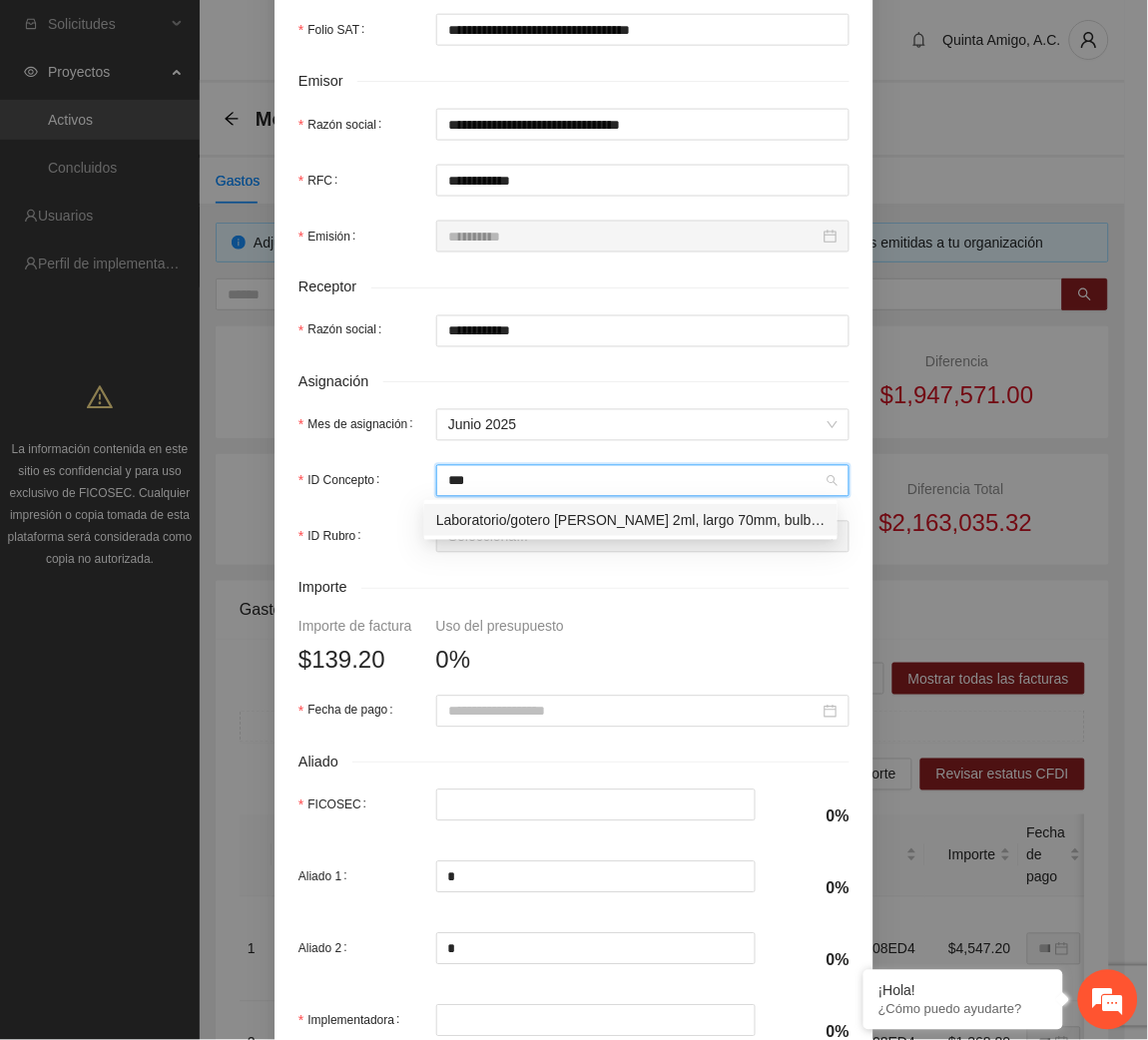 click on "Laboratorio/gotero [PERSON_NAME] 2ml, largo 70mm, bulbo cónico de caucho negro, bpb002 pieza(s) con 1 pieza(s)  UNITED SCIENTIFIC" at bounding box center (631, 520) 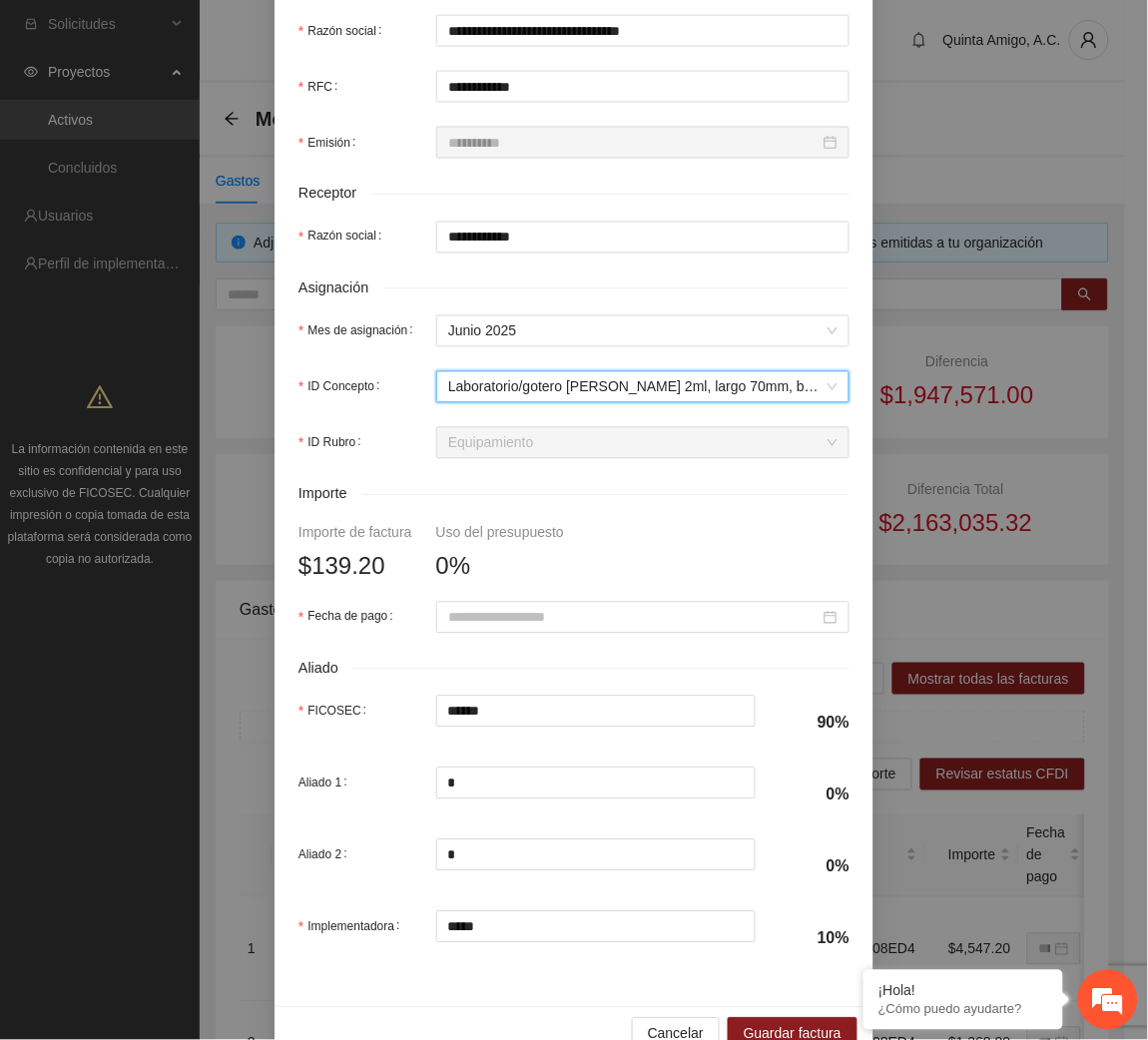 scroll, scrollTop: 552, scrollLeft: 0, axis: vertical 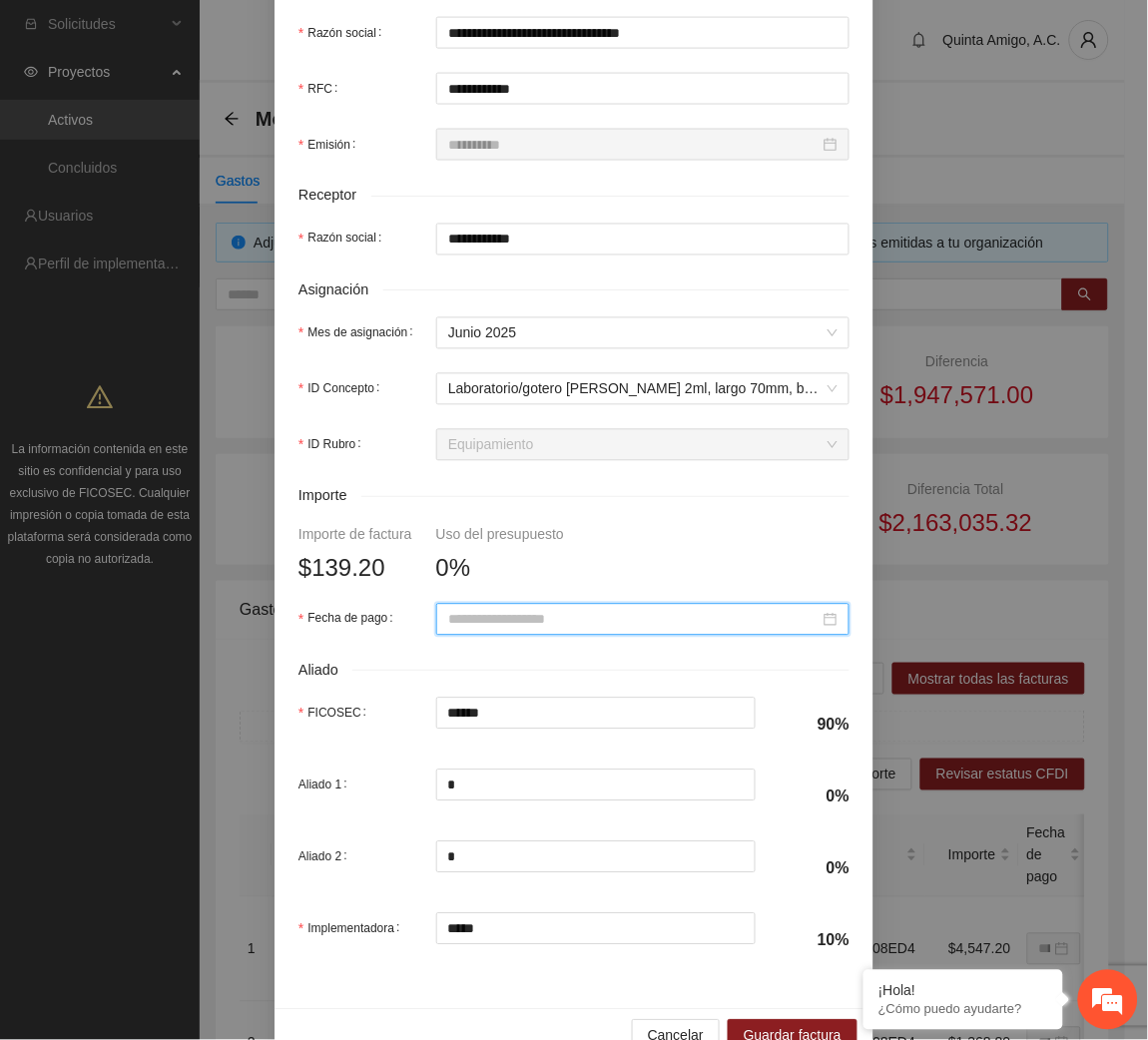 click on "Fecha de pago" at bounding box center (634, 620) 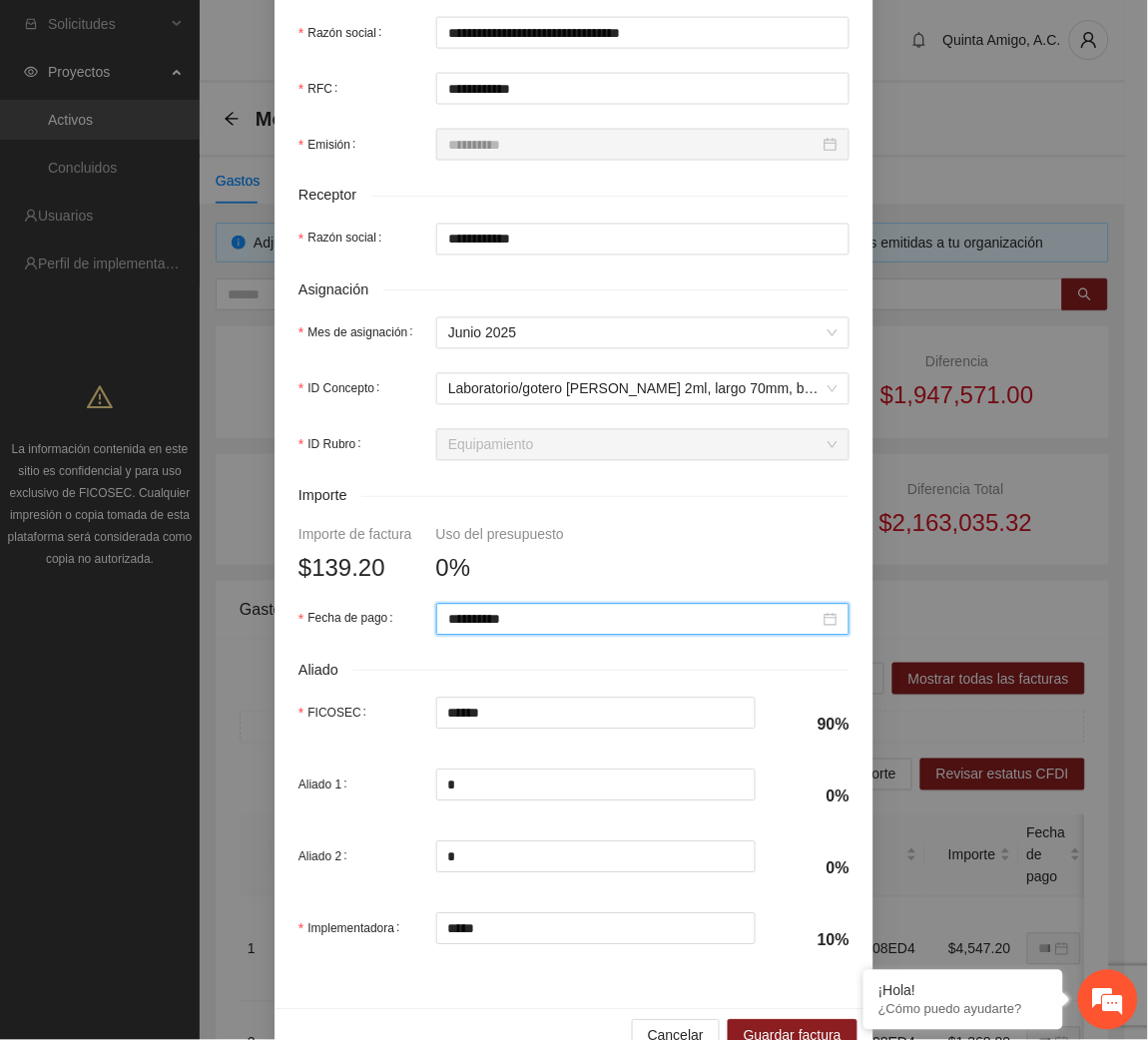 scroll, scrollTop: 601, scrollLeft: 0, axis: vertical 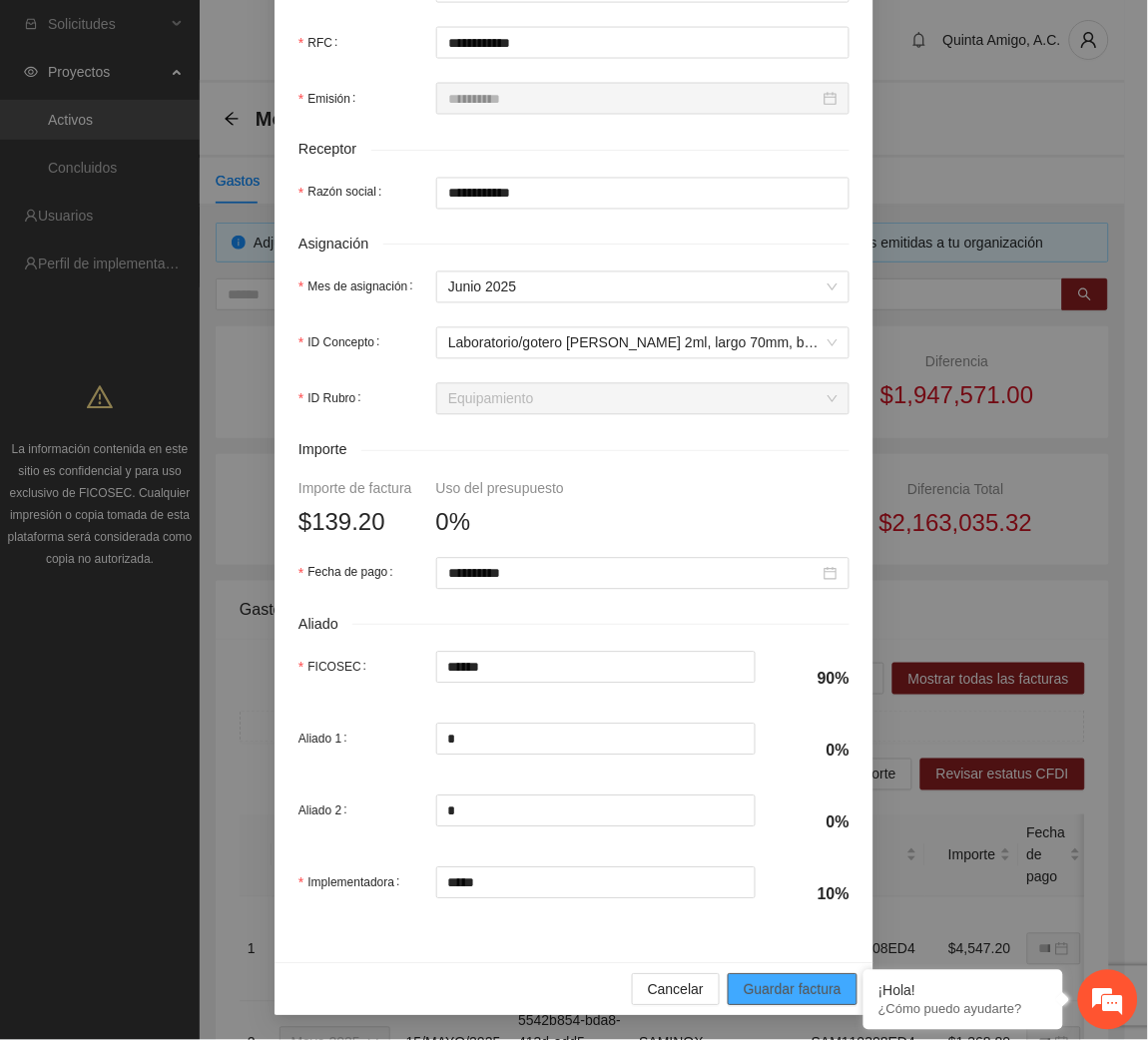 click on "Guardar factura" at bounding box center (793, 990) 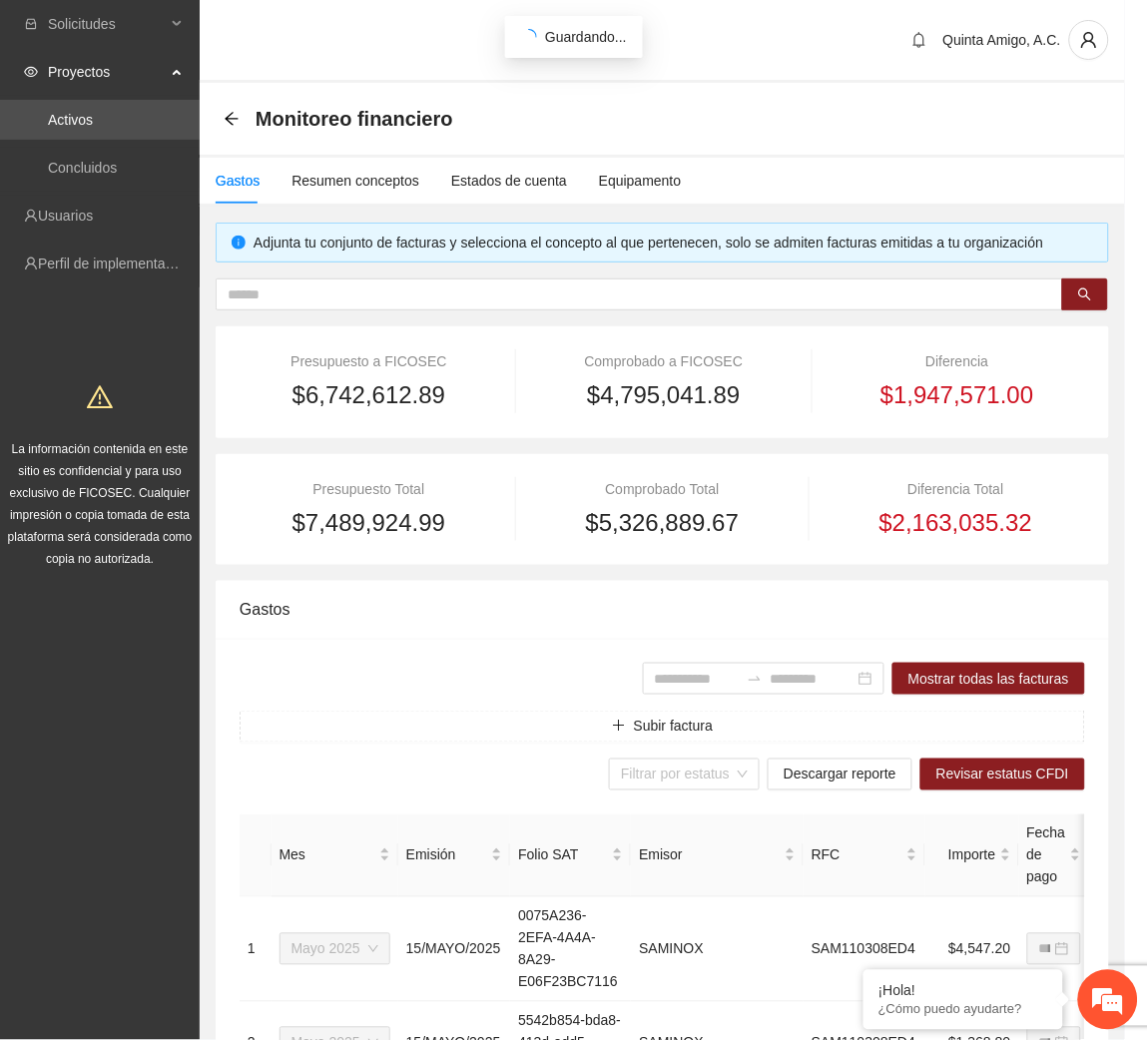 scroll, scrollTop: 441, scrollLeft: 0, axis: vertical 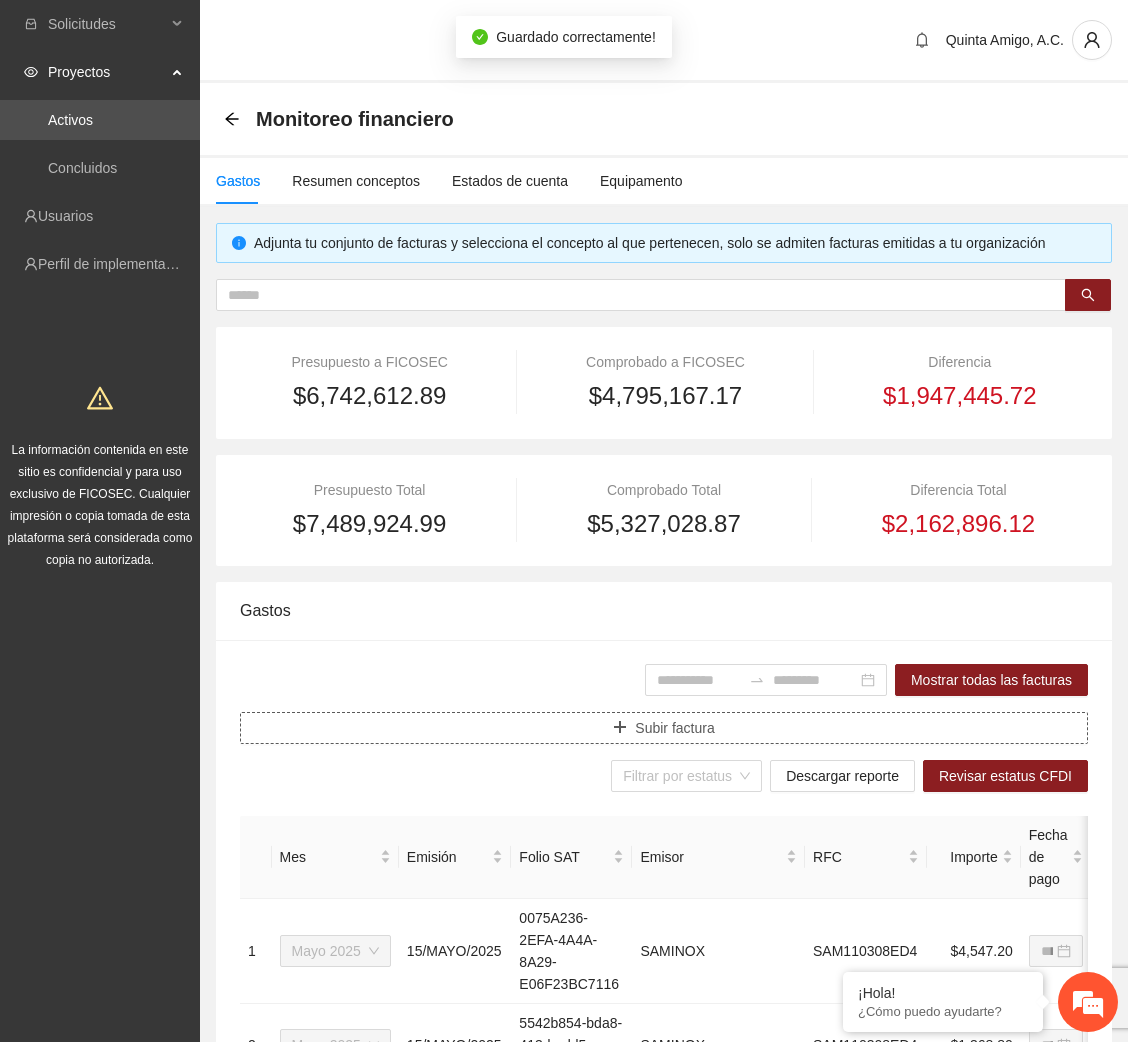 click on "Subir factura" at bounding box center (664, 728) 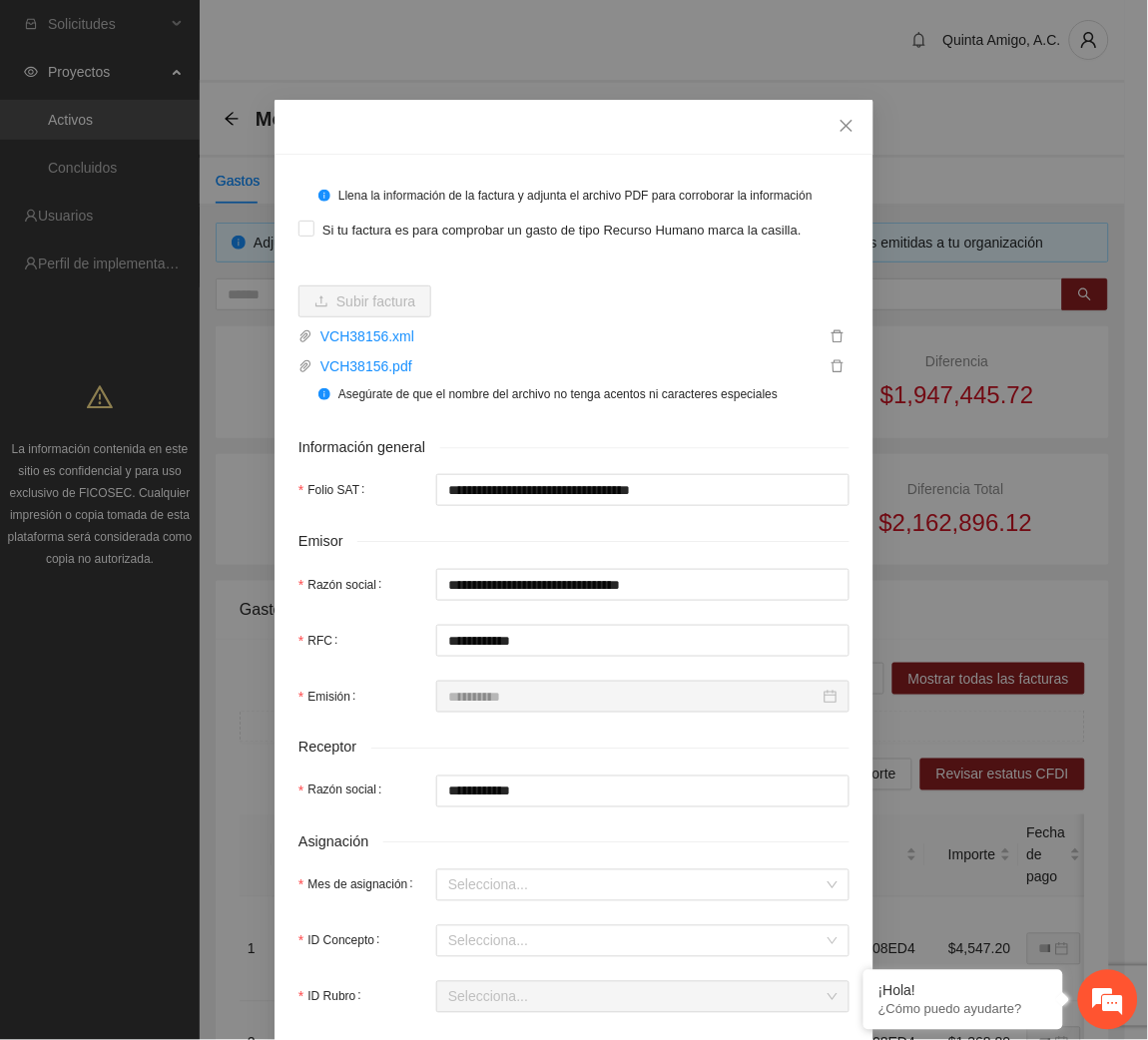 click on "Asignación" at bounding box center (574, 842) 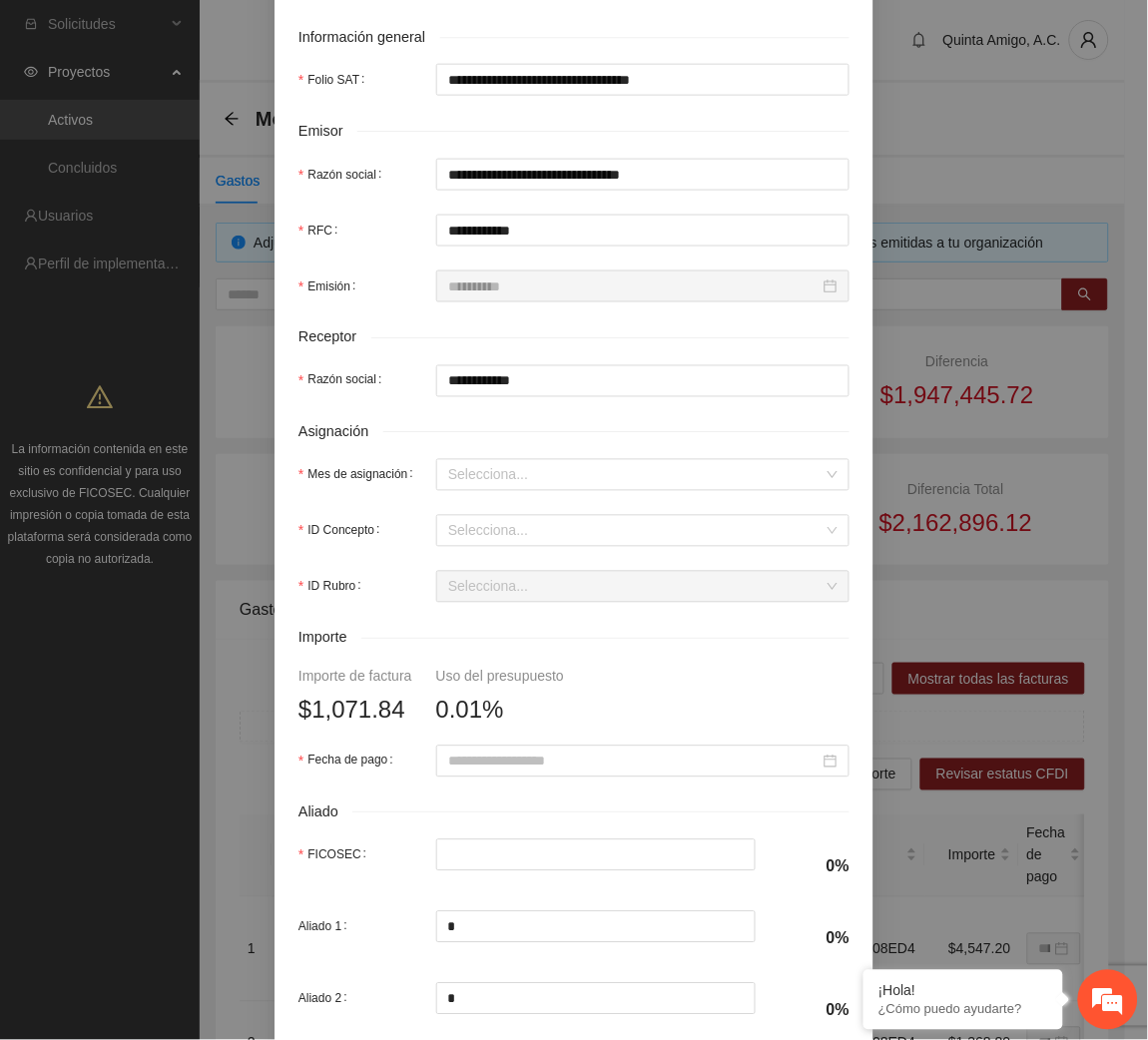 scroll, scrollTop: 411, scrollLeft: 0, axis: vertical 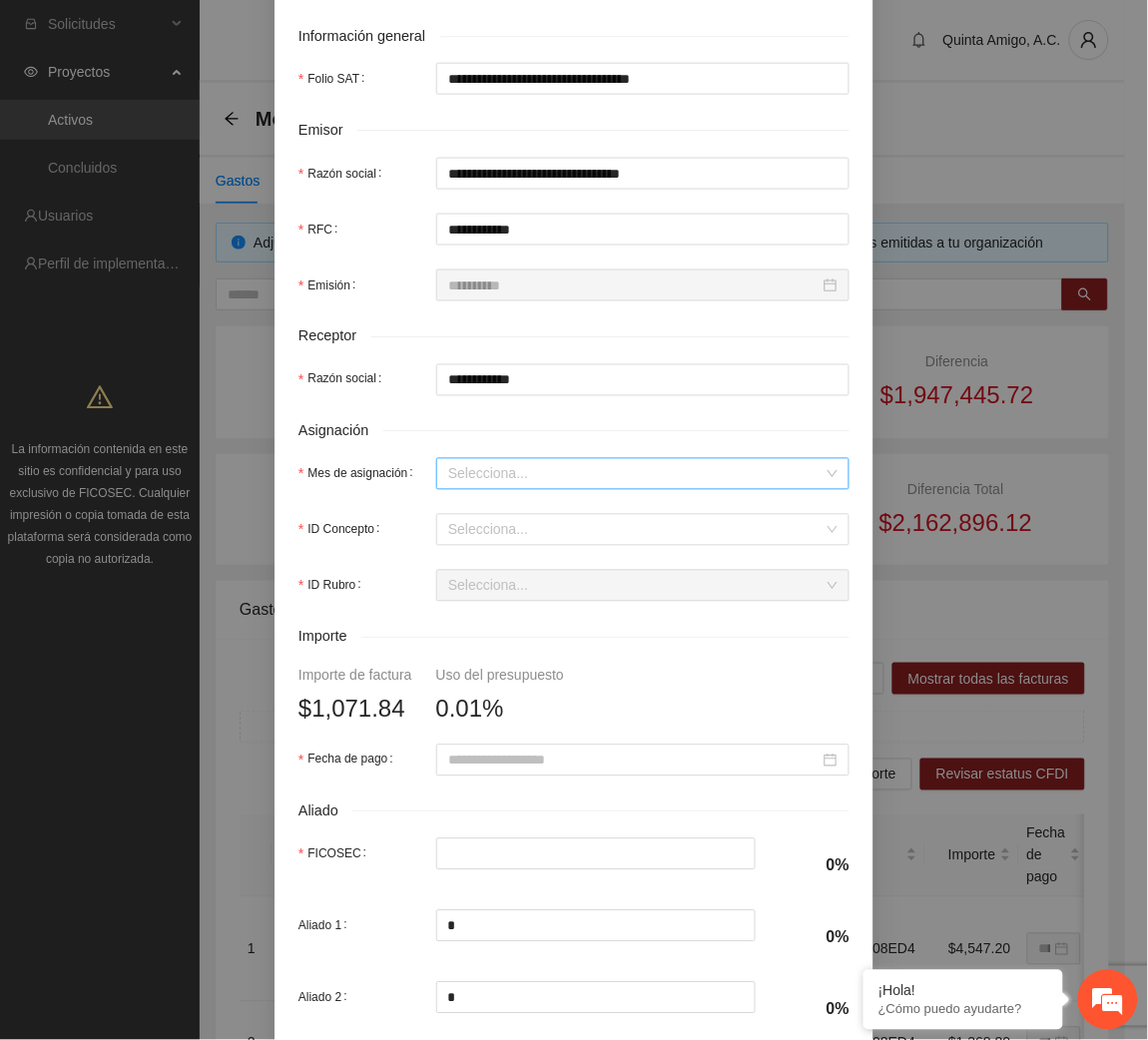 click on "Mes de asignación" at bounding box center (636, 474) 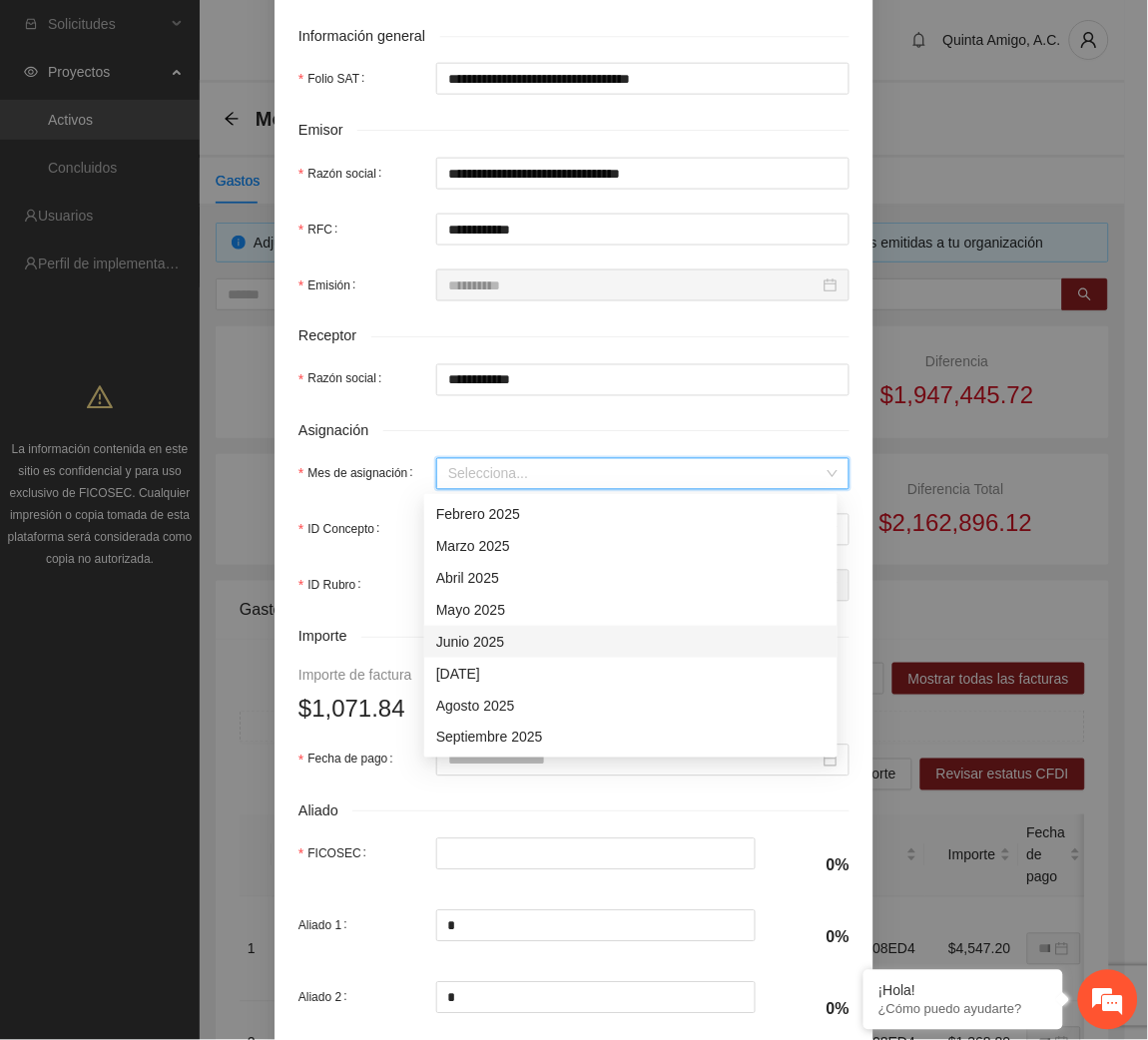 click on "Junio 2025" at bounding box center [631, 642] 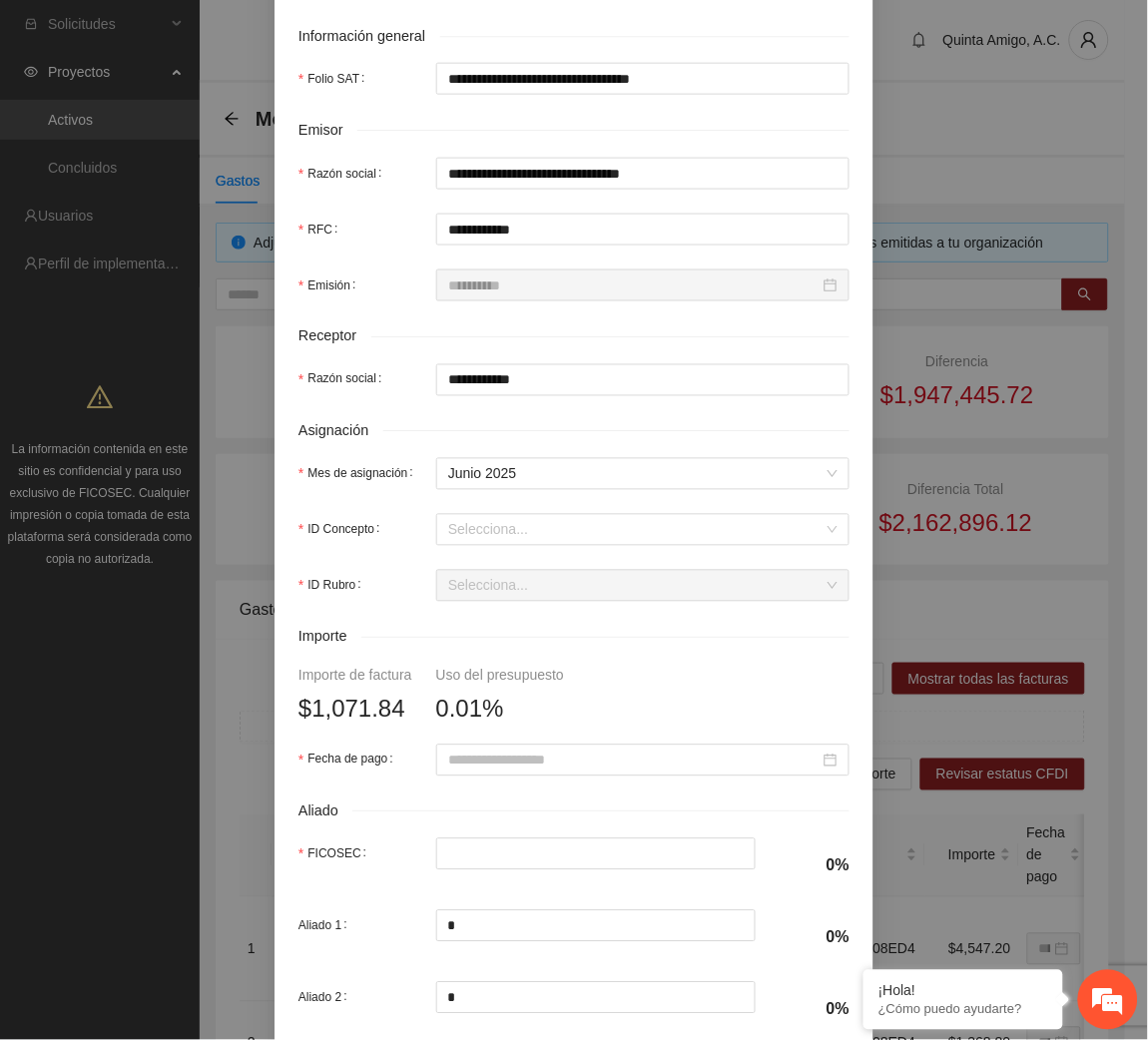 click on "**********" at bounding box center [574, 438] 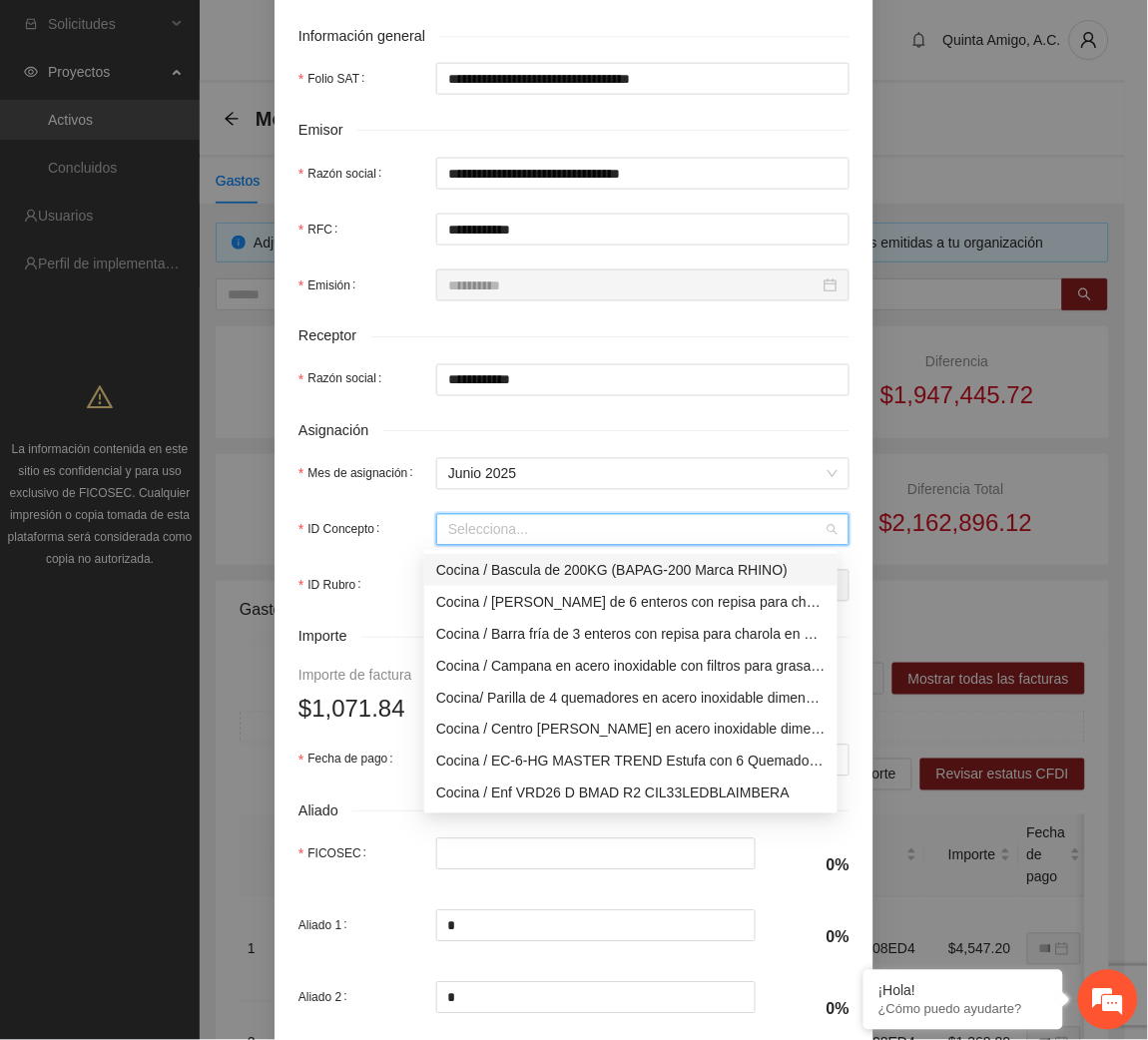 click on "ID Concepto" at bounding box center (636, 530) 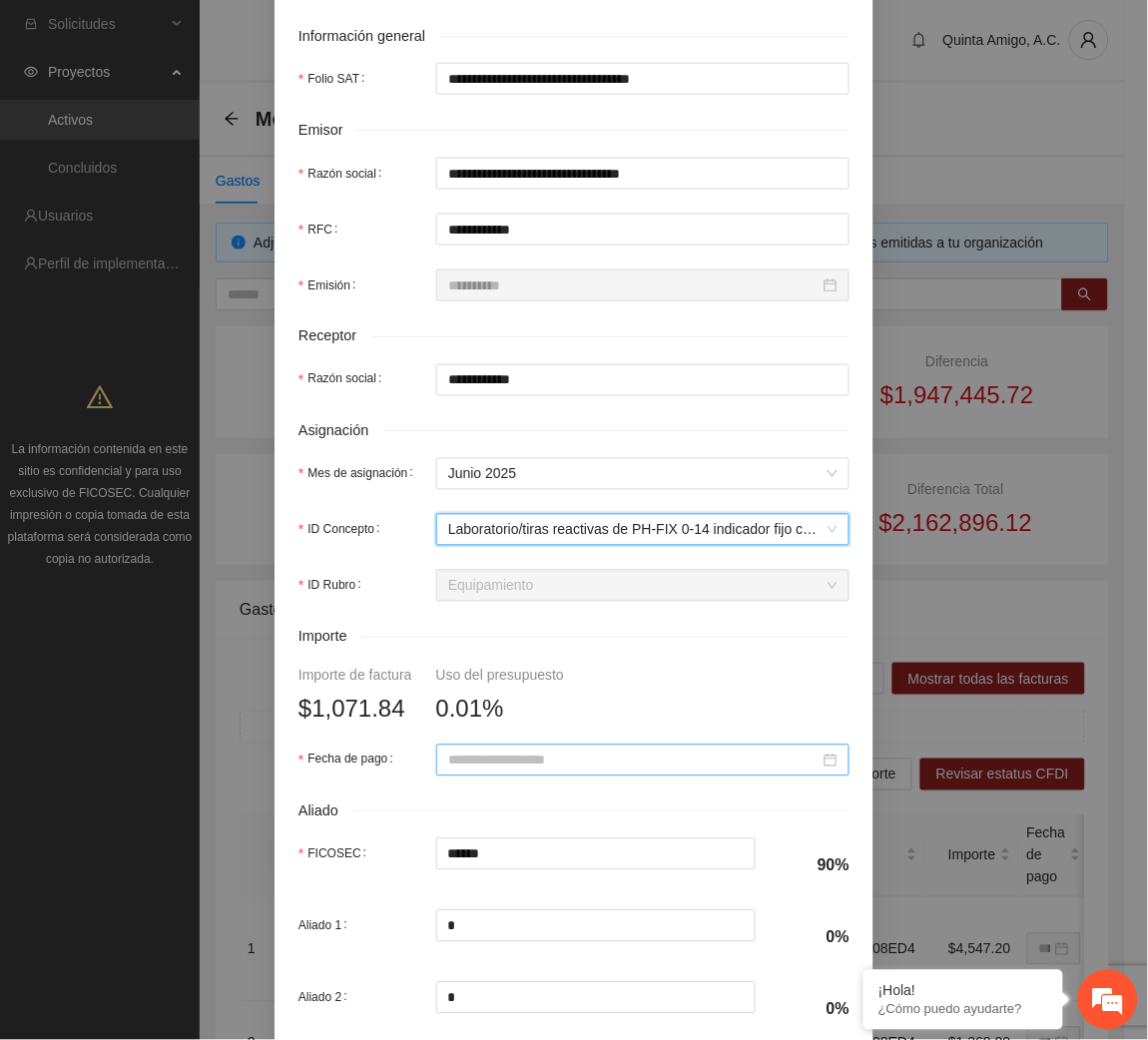 click on "Fecha de pago" at bounding box center [634, 761] 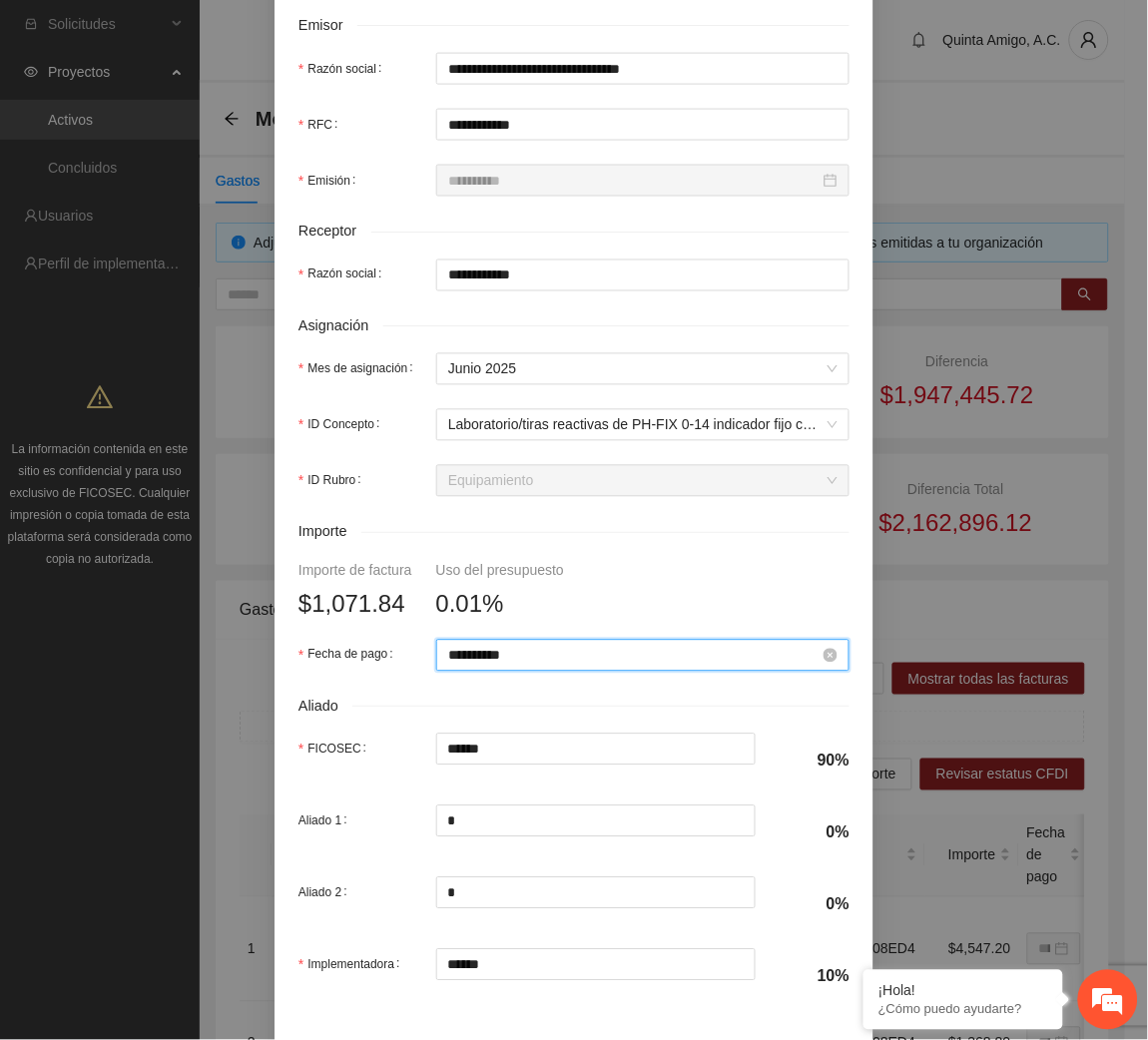 scroll, scrollTop: 601, scrollLeft: 0, axis: vertical 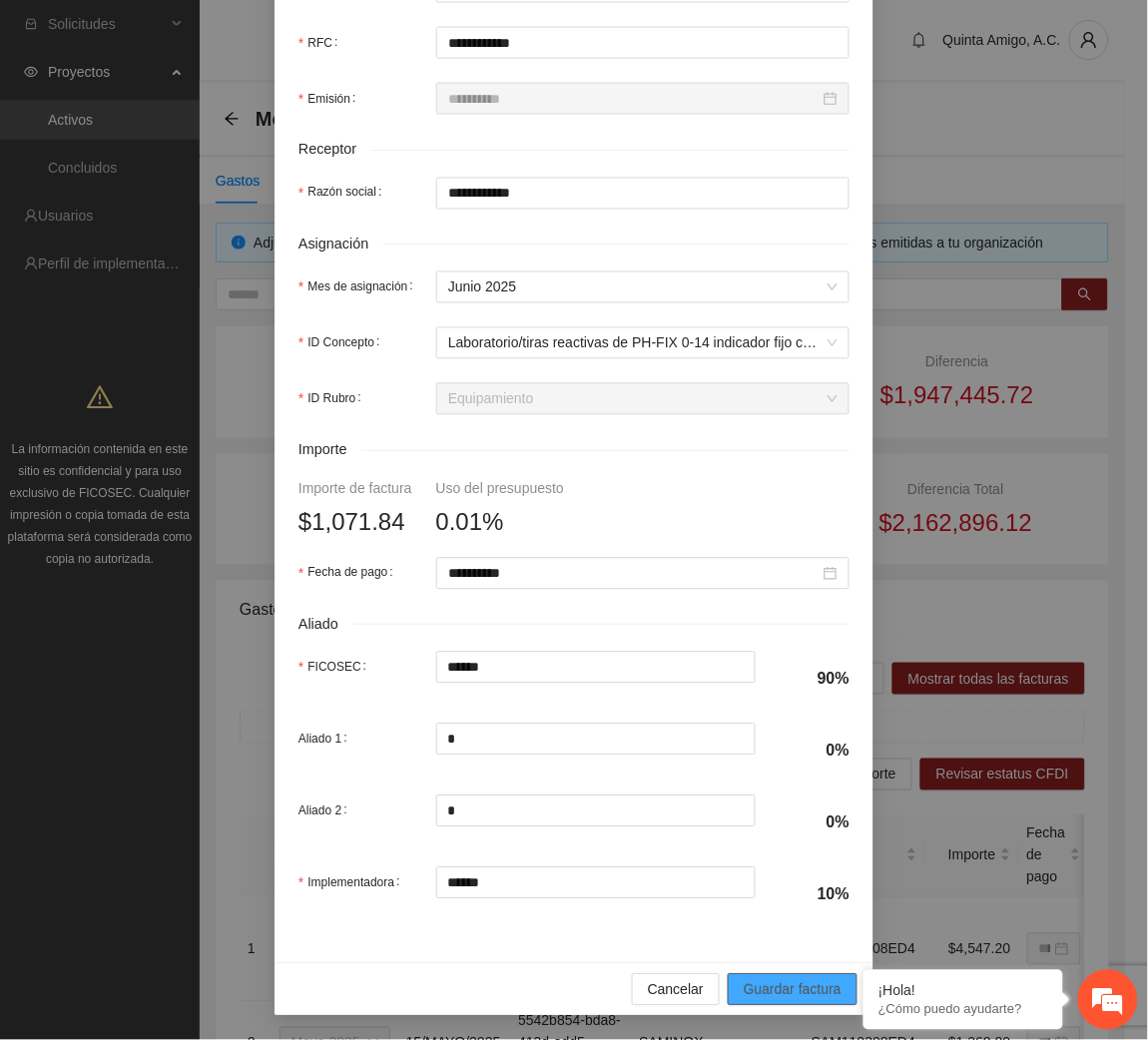 click on "Guardar factura" at bounding box center [793, 990] 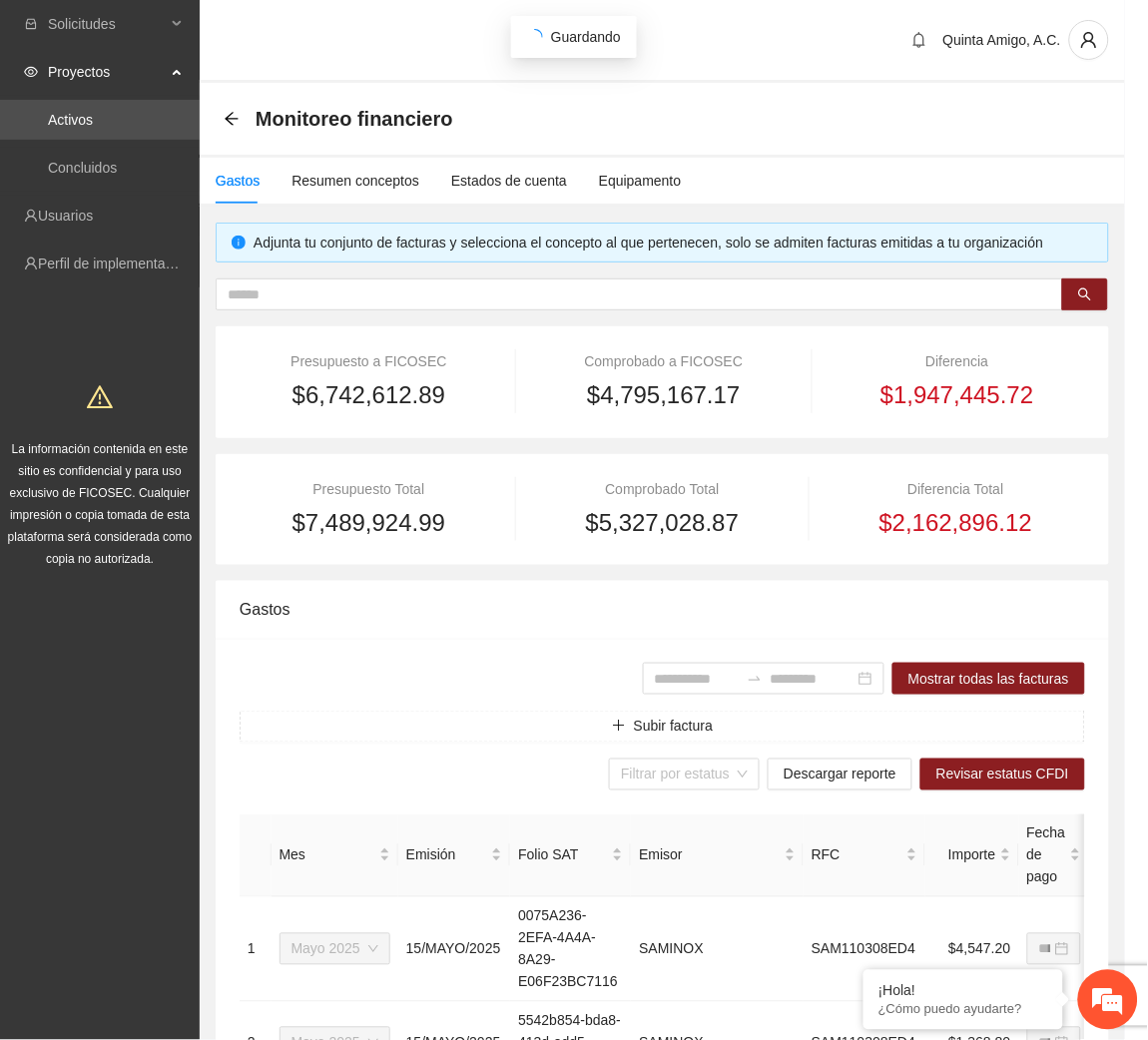 scroll, scrollTop: 441, scrollLeft: 0, axis: vertical 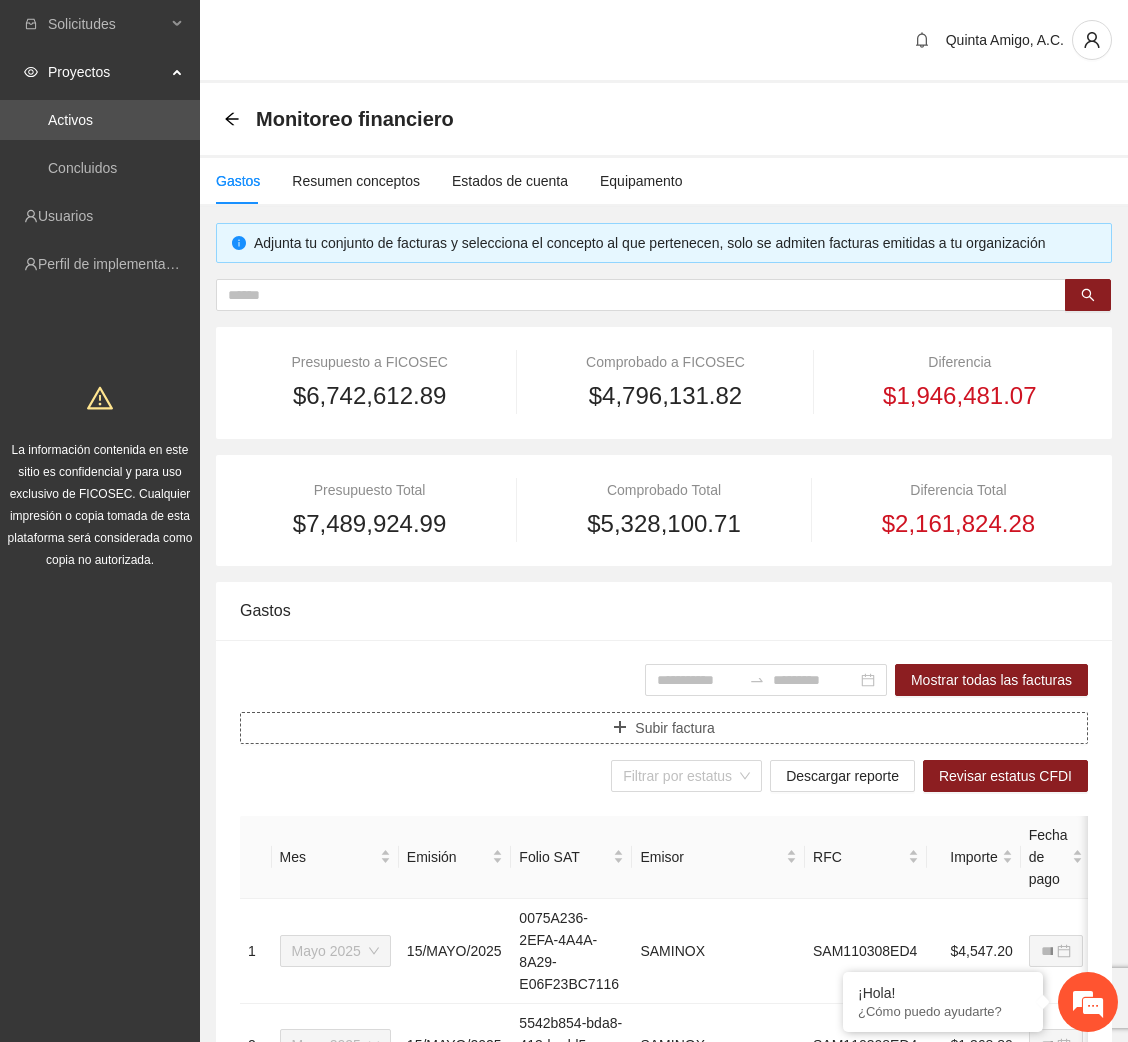 click on "Subir factura" at bounding box center [664, 728] 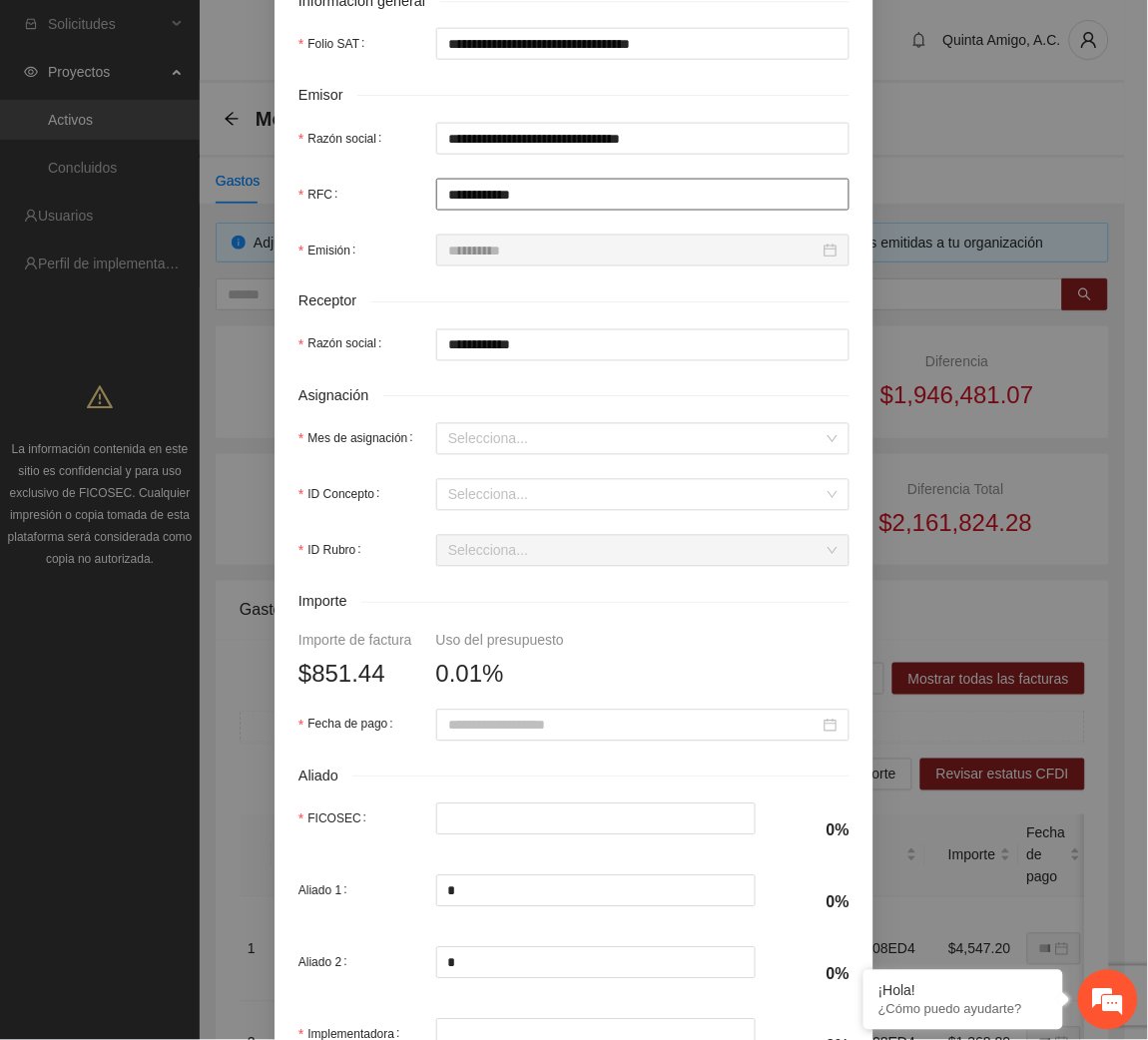 scroll, scrollTop: 444, scrollLeft: 0, axis: vertical 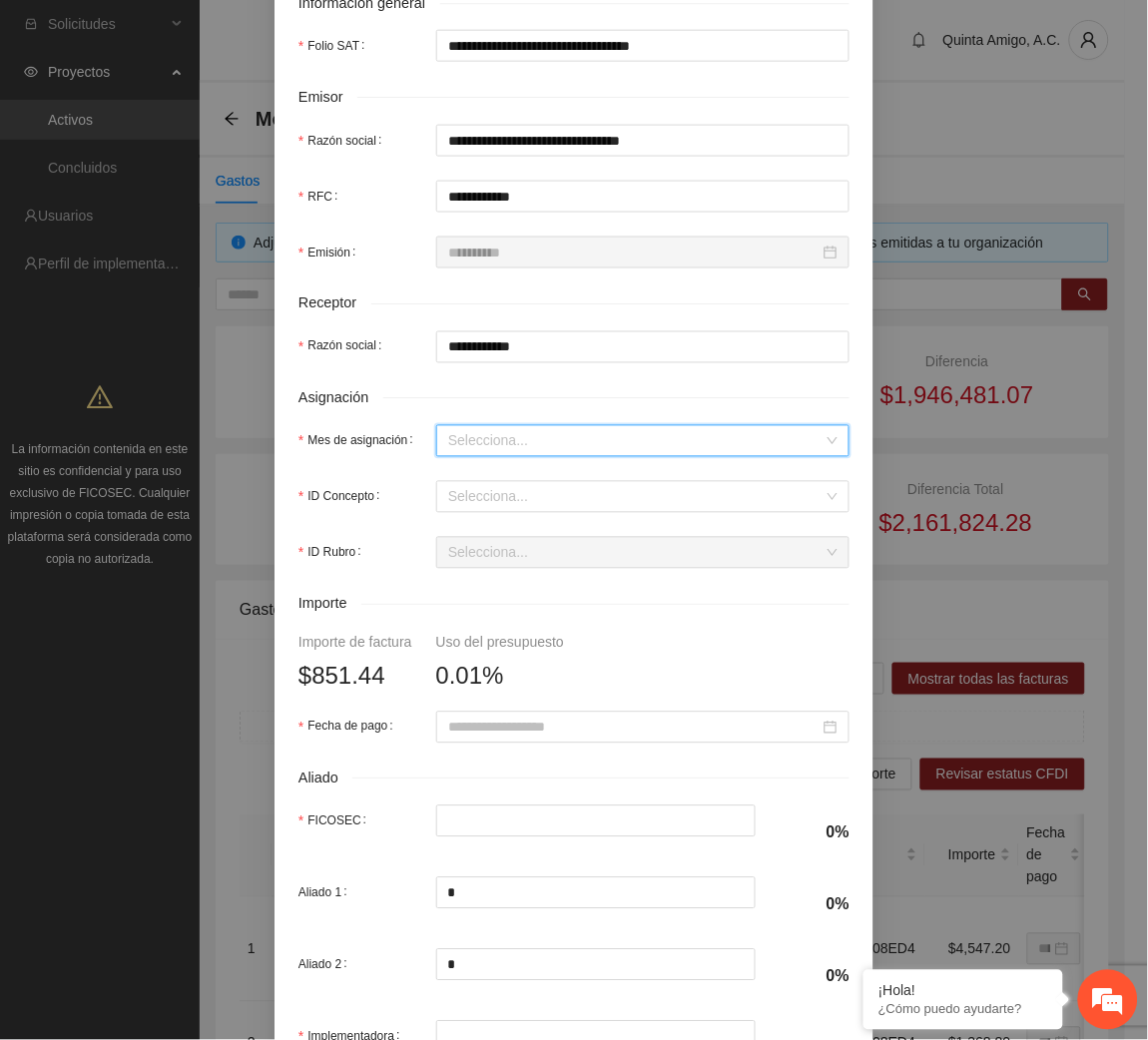 click on "Mes de asignación" at bounding box center (636, 441) 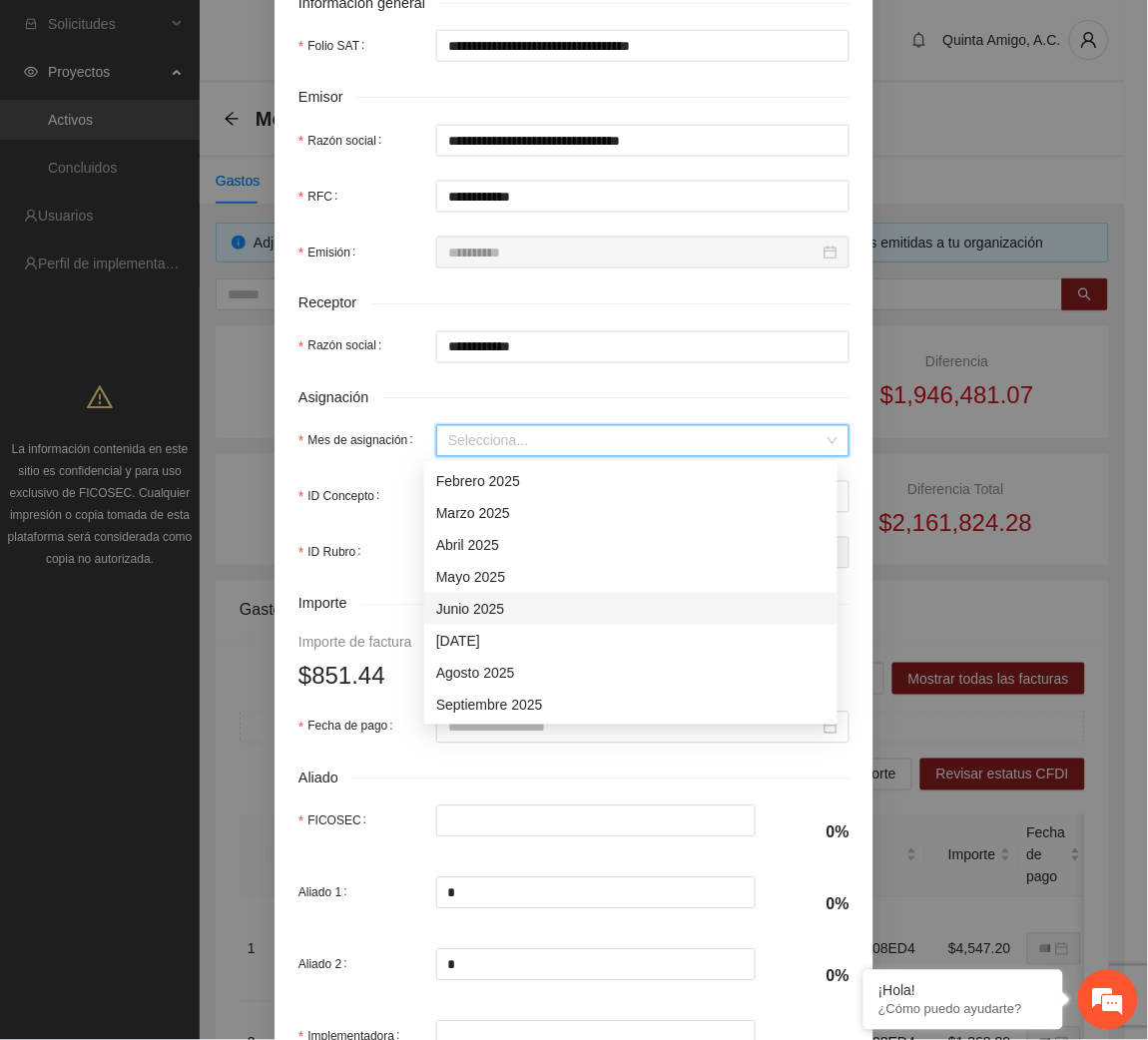 click on "Junio 2025" at bounding box center [631, 609] 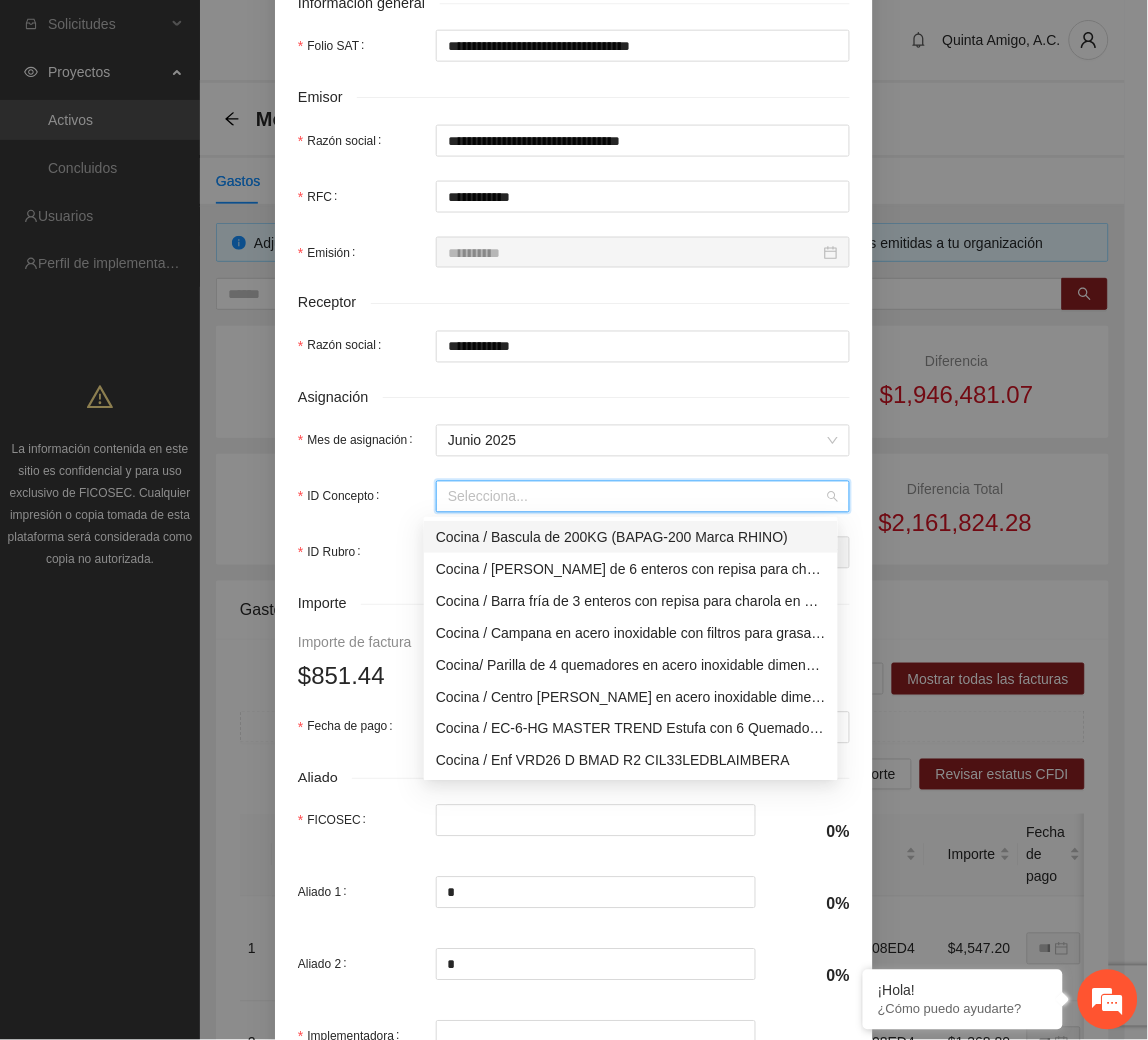 click on "ID Concepto" at bounding box center [636, 497] 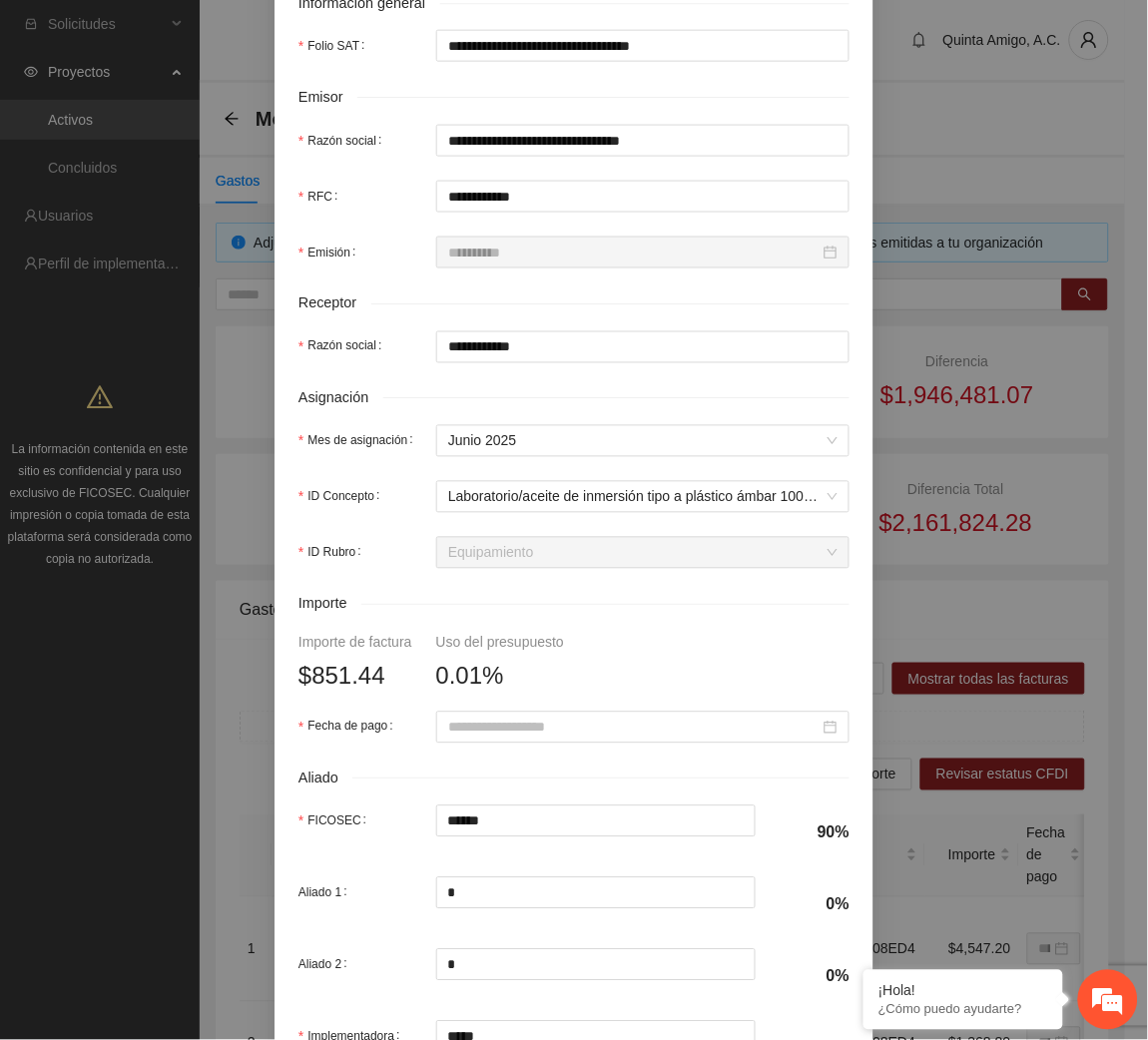 click on "**********" at bounding box center (574, 405) 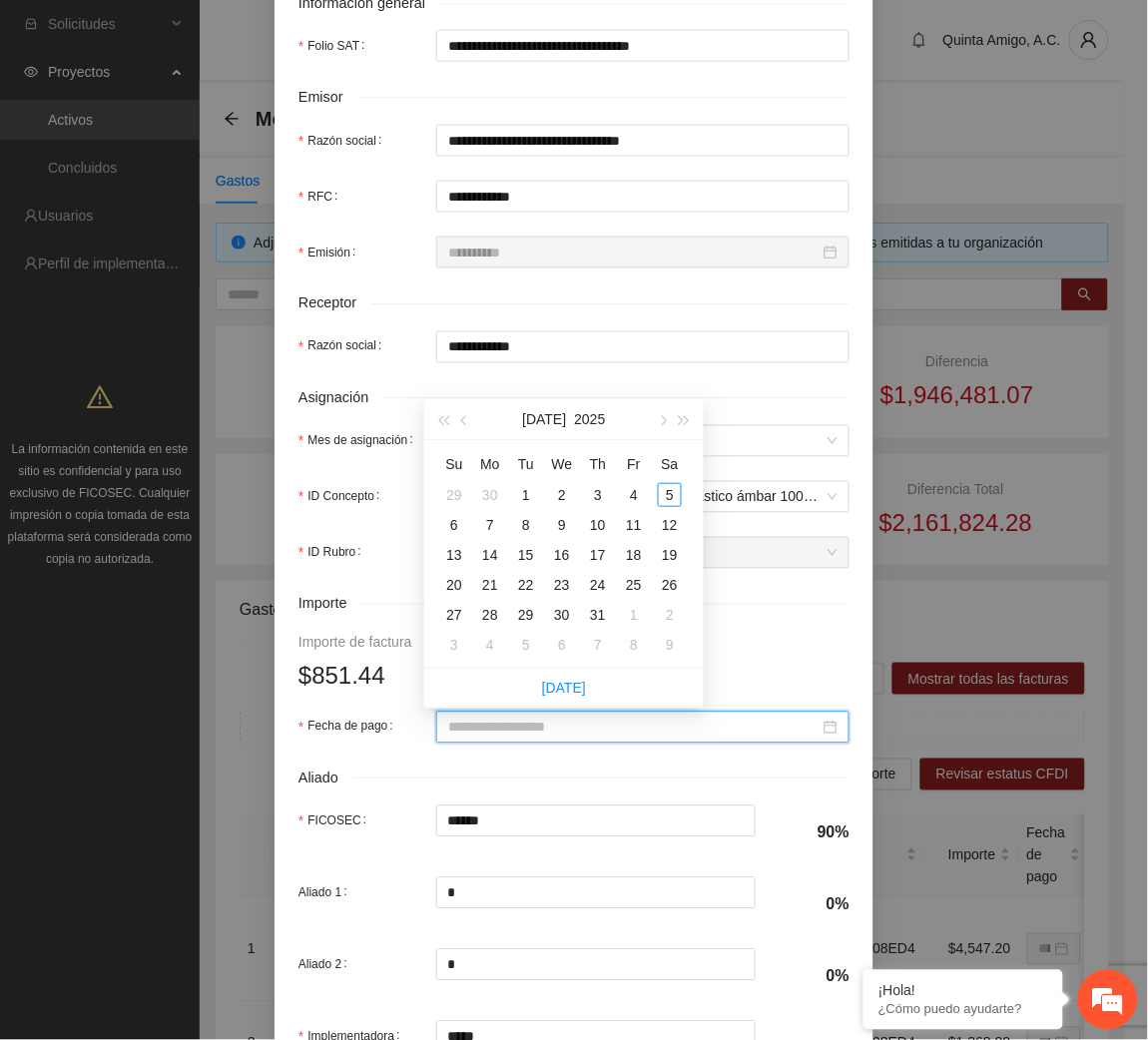 click on "Fecha de pago" at bounding box center (634, 728) 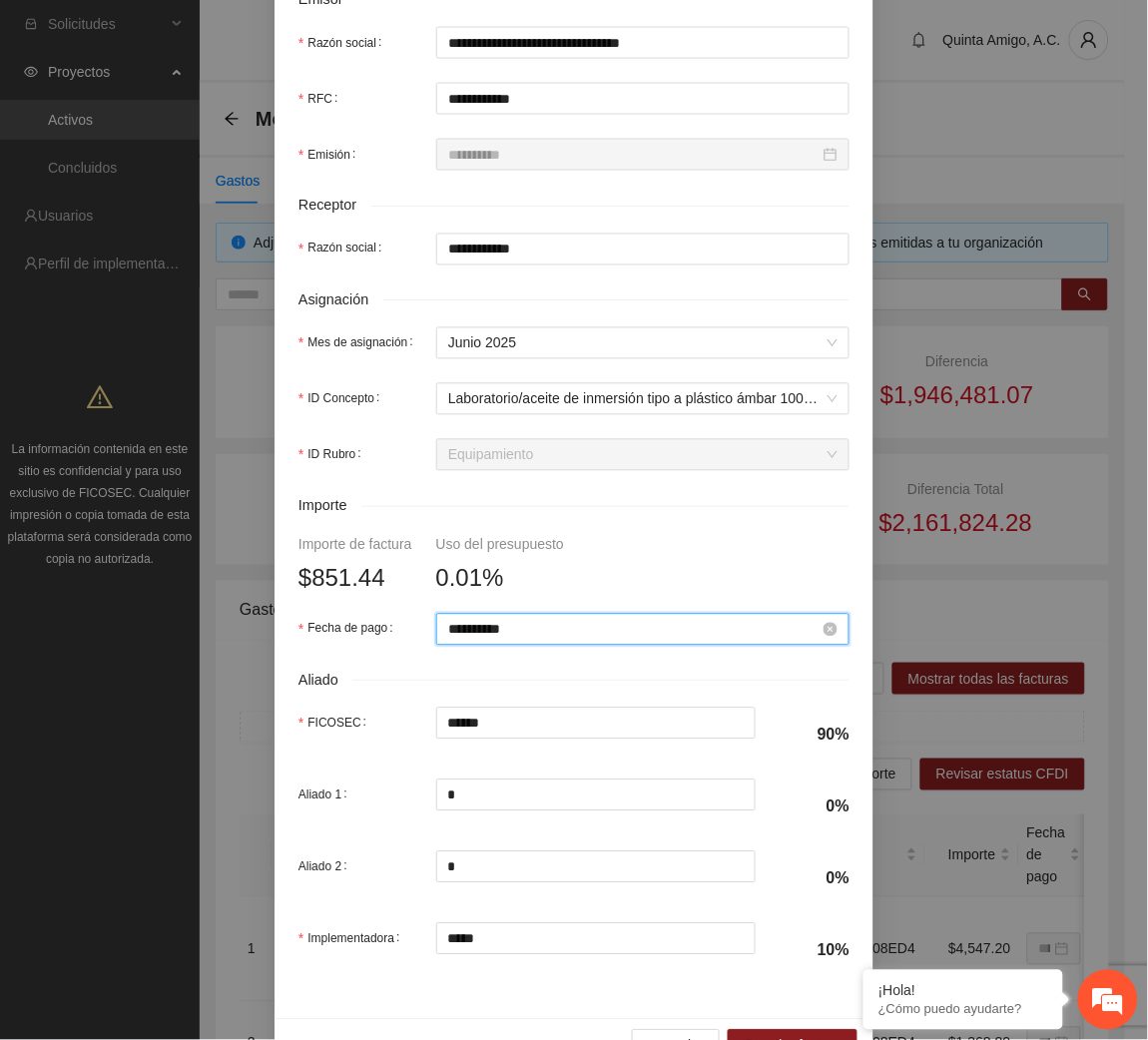 scroll, scrollTop: 601, scrollLeft: 0, axis: vertical 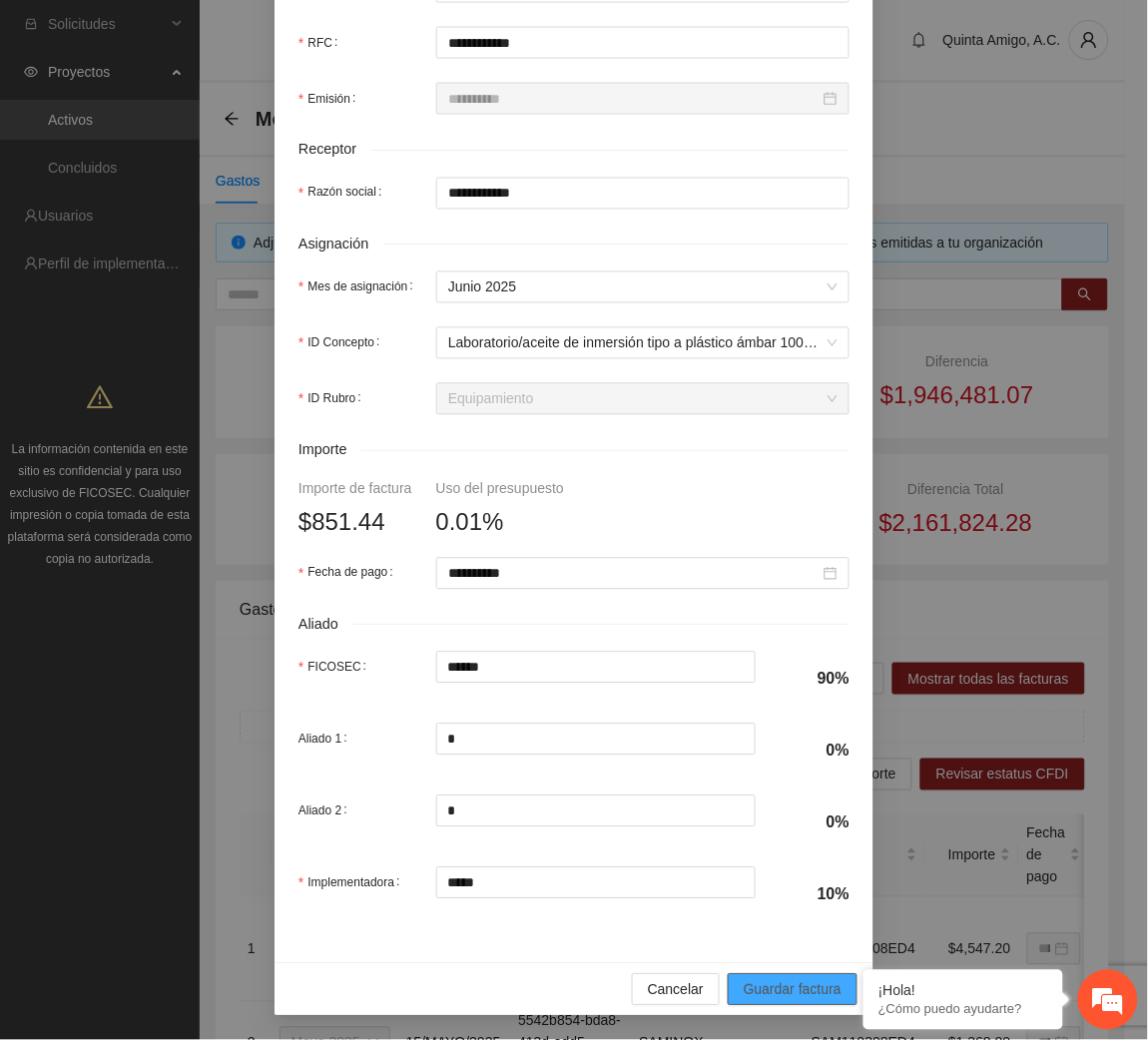 click on "Guardar factura" at bounding box center (793, 990) 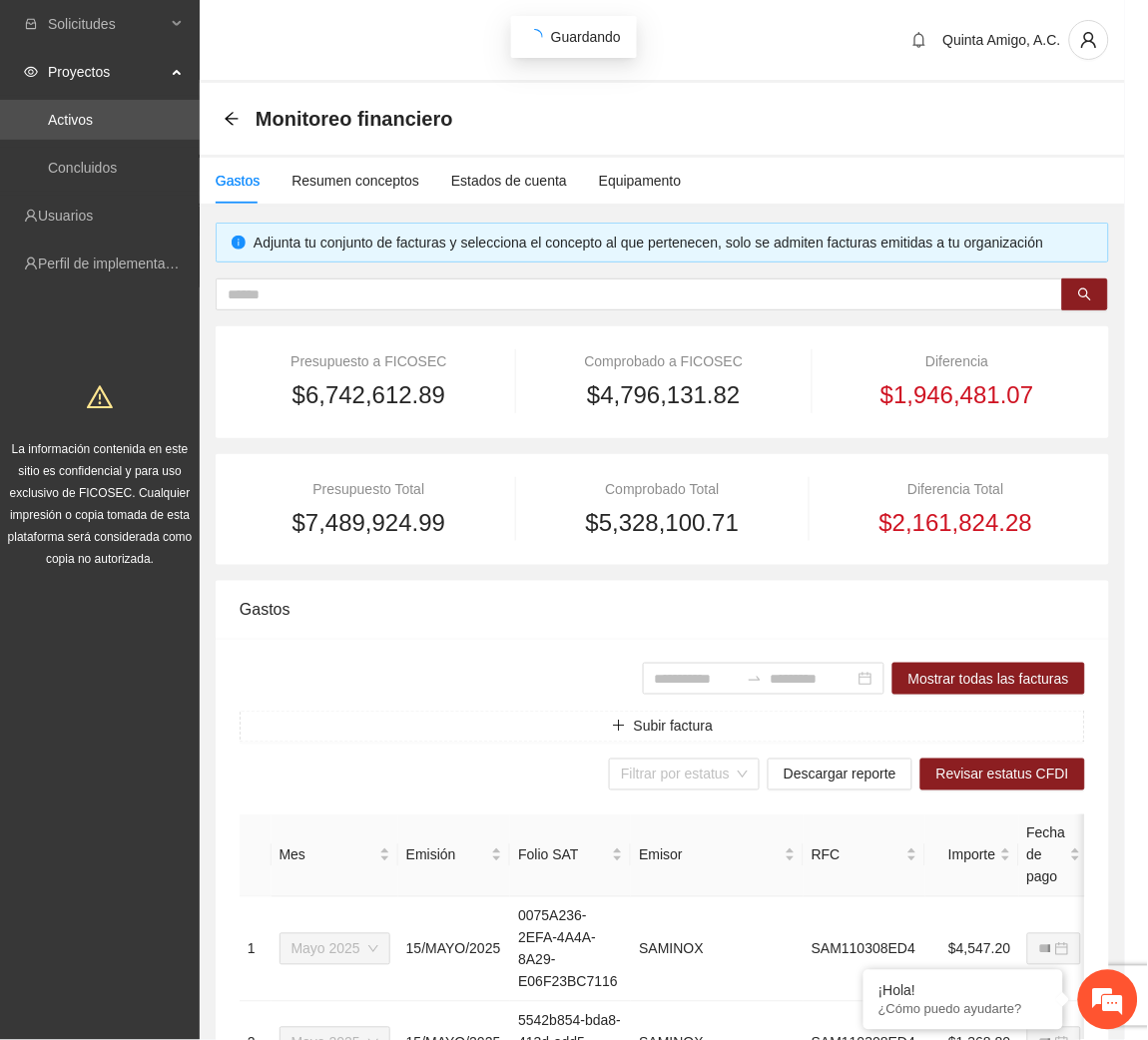 scroll, scrollTop: 441, scrollLeft: 0, axis: vertical 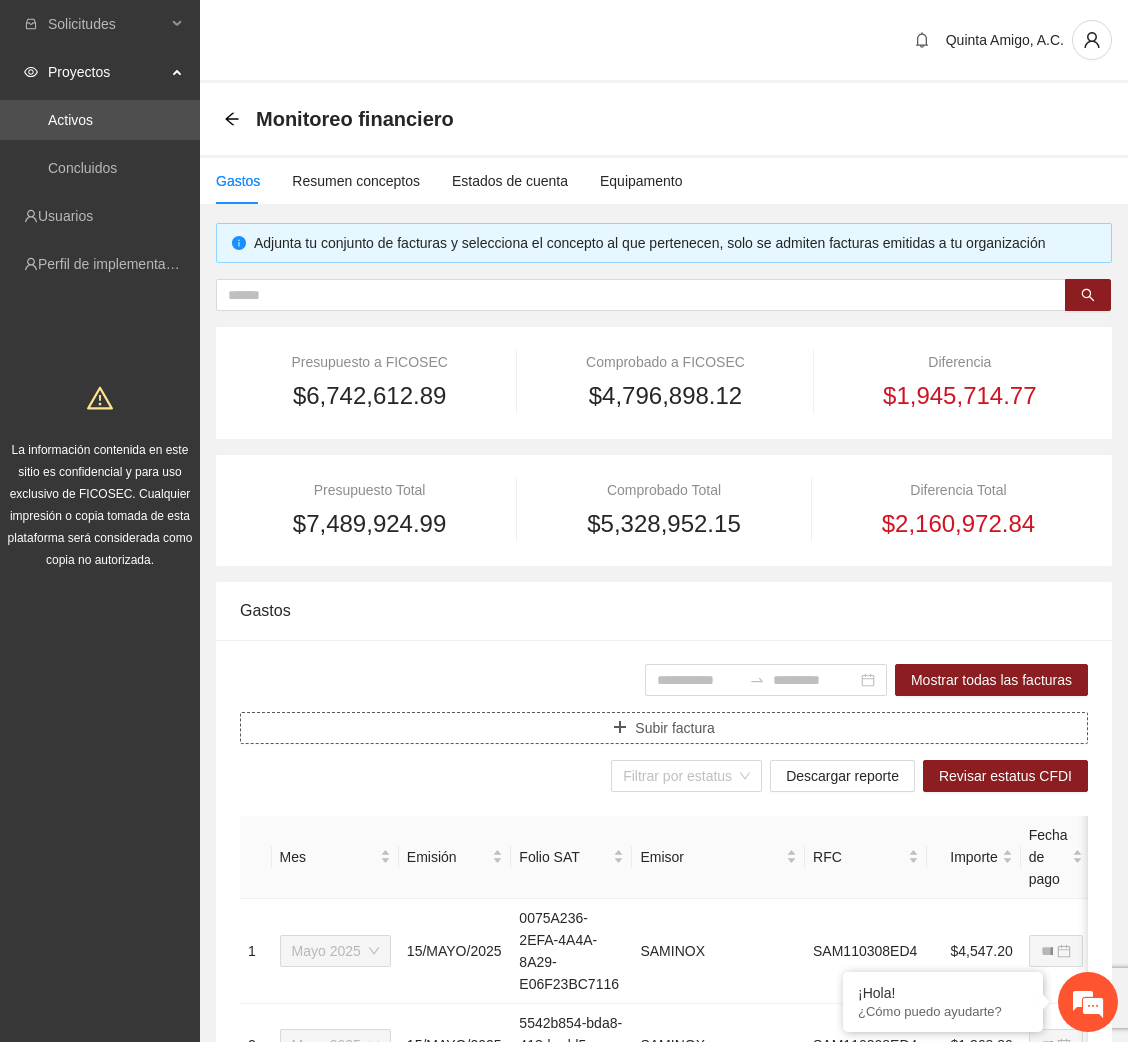 click on "Subir factura" at bounding box center (664, 728) 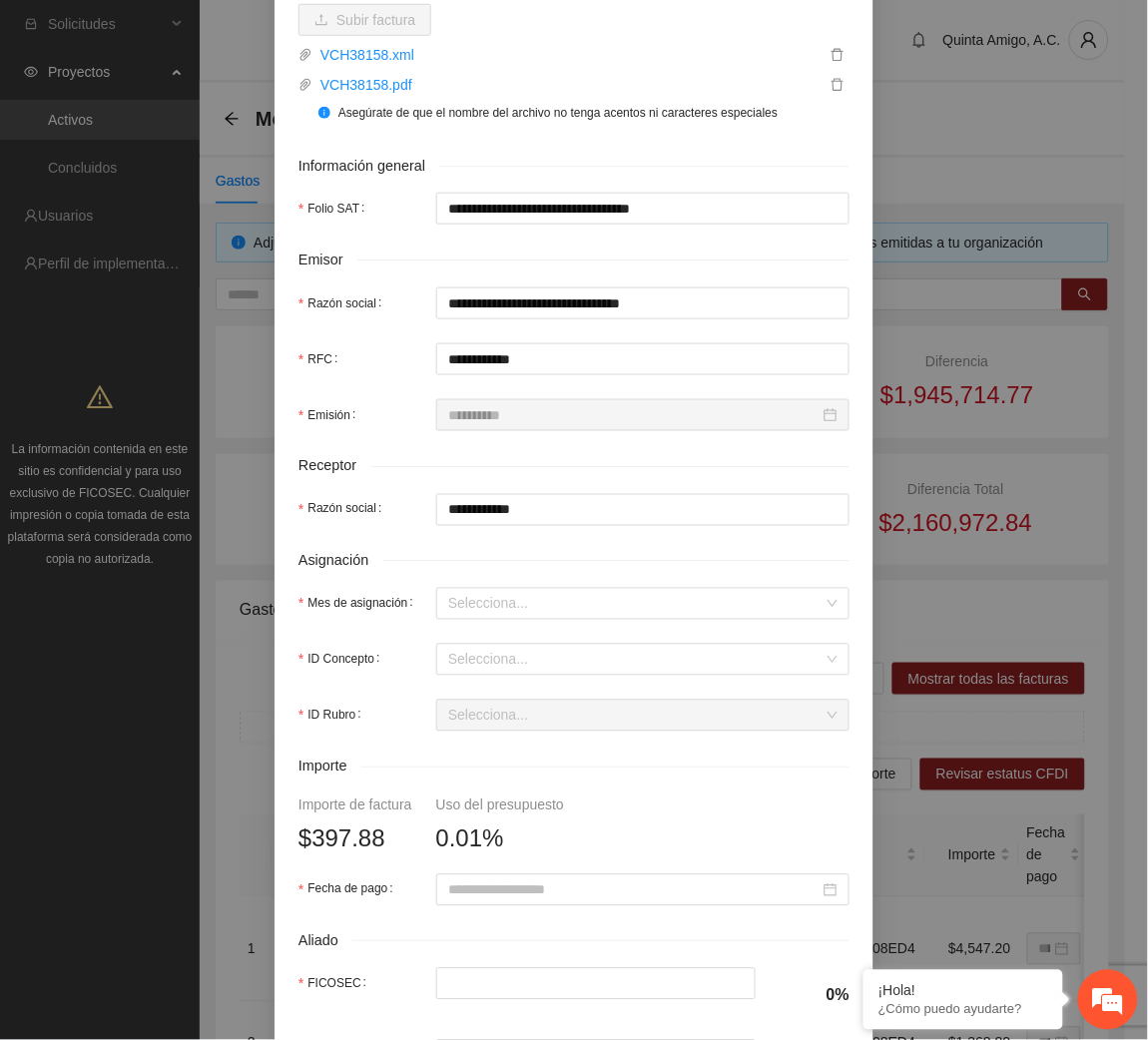 scroll, scrollTop: 299, scrollLeft: 0, axis: vertical 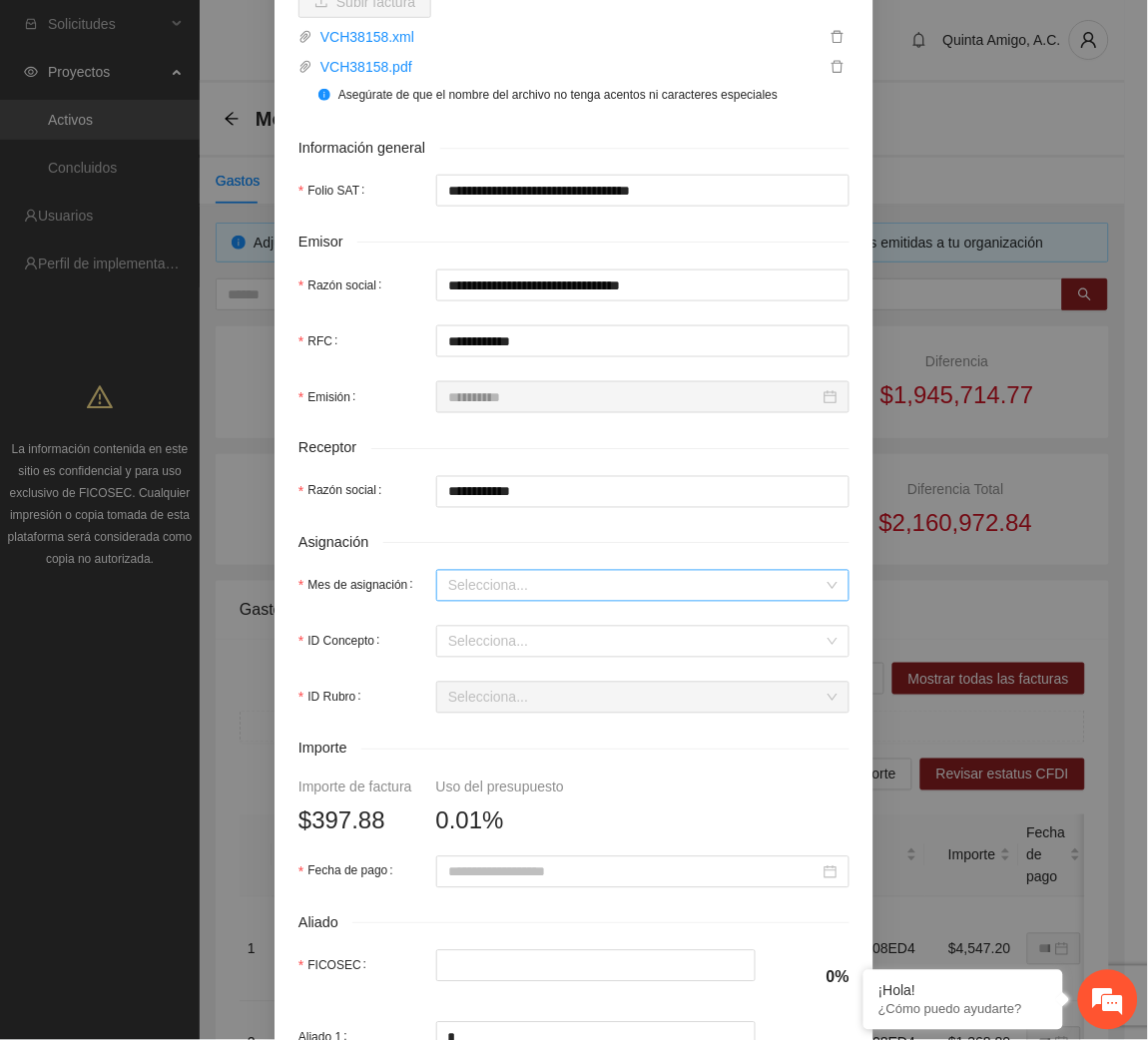 click on "Mes de asignación" at bounding box center [636, 586] 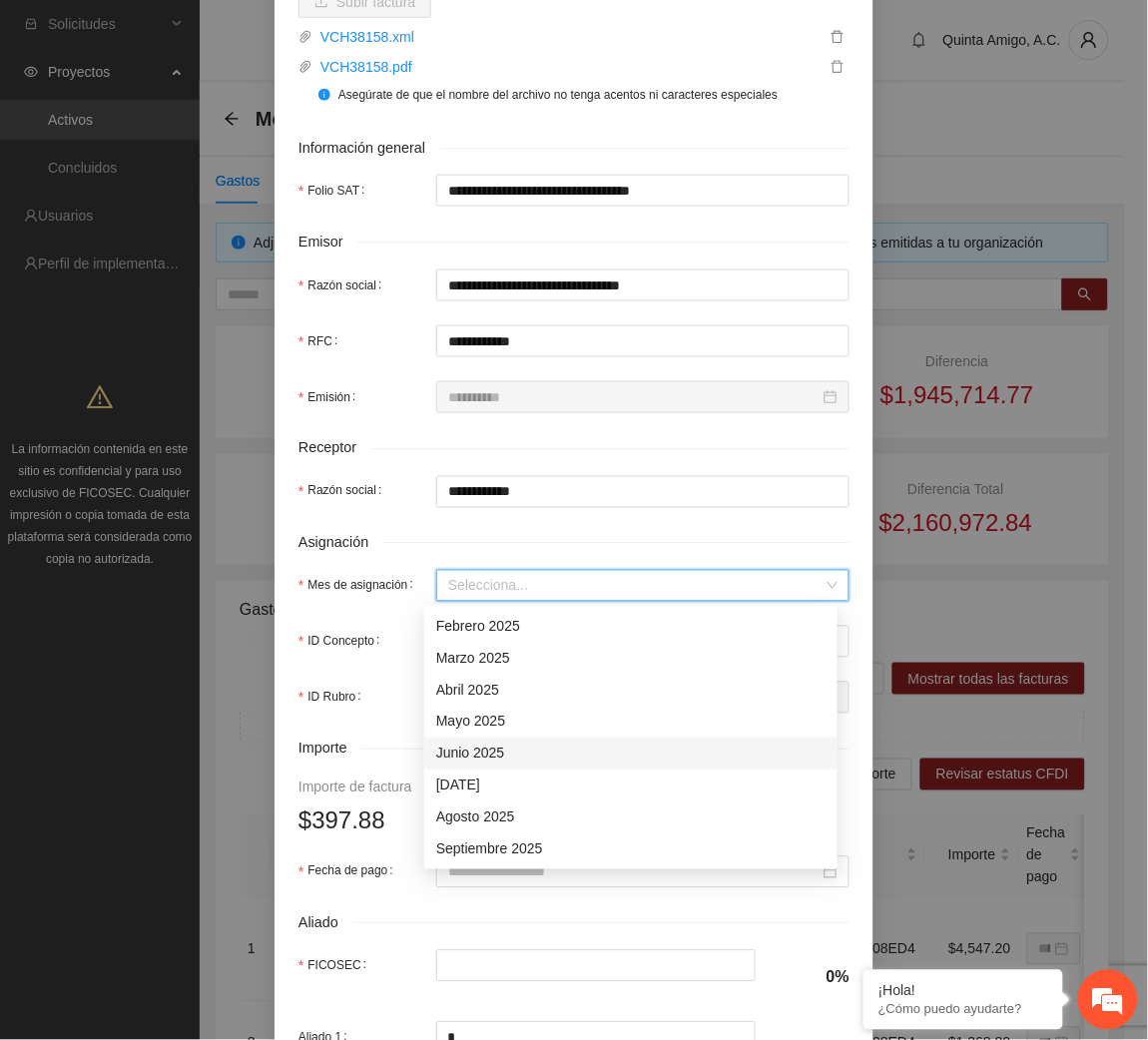 click on "Junio 2025" at bounding box center [631, 754] 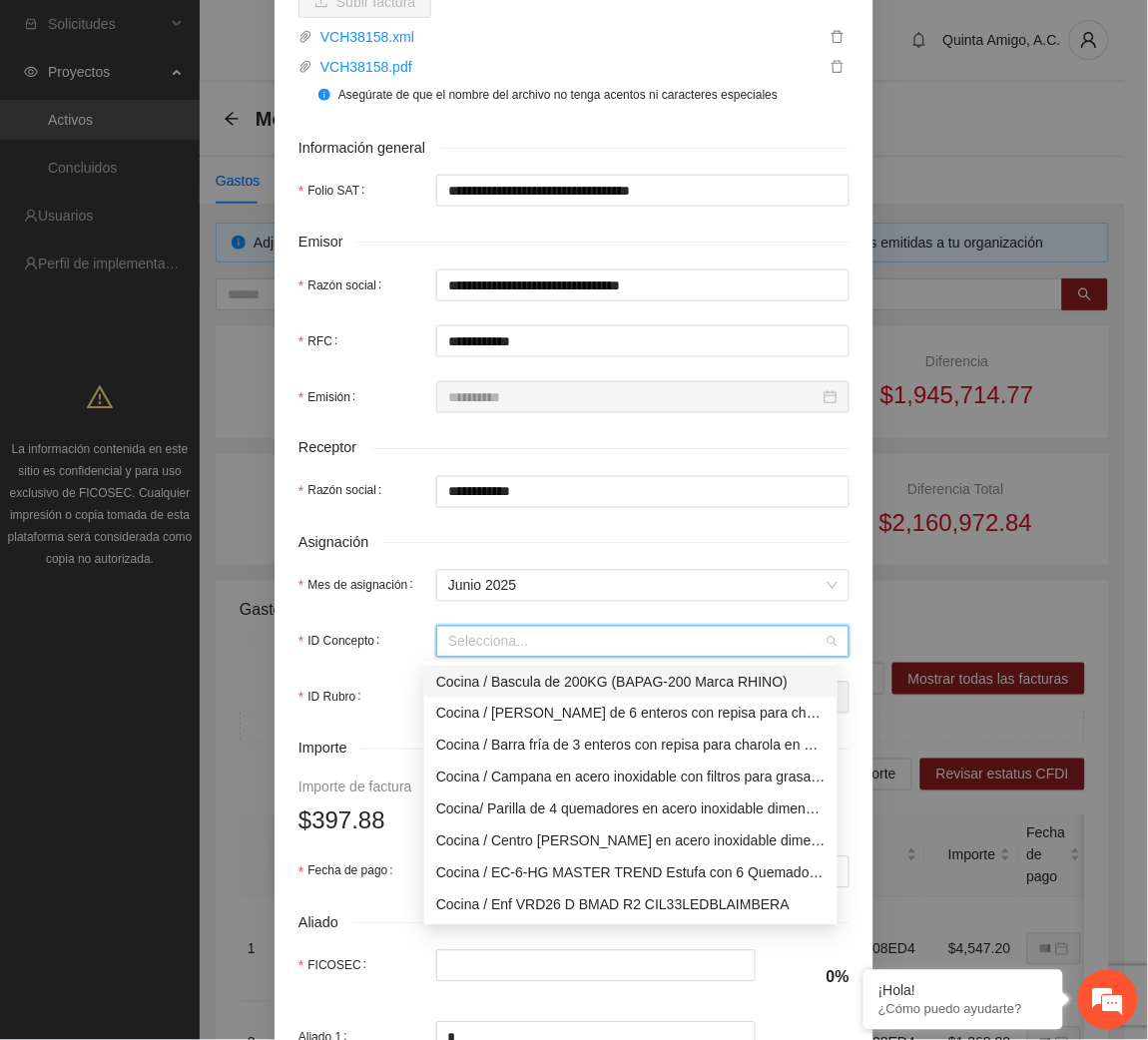 click on "ID Concepto" at bounding box center [636, 642] 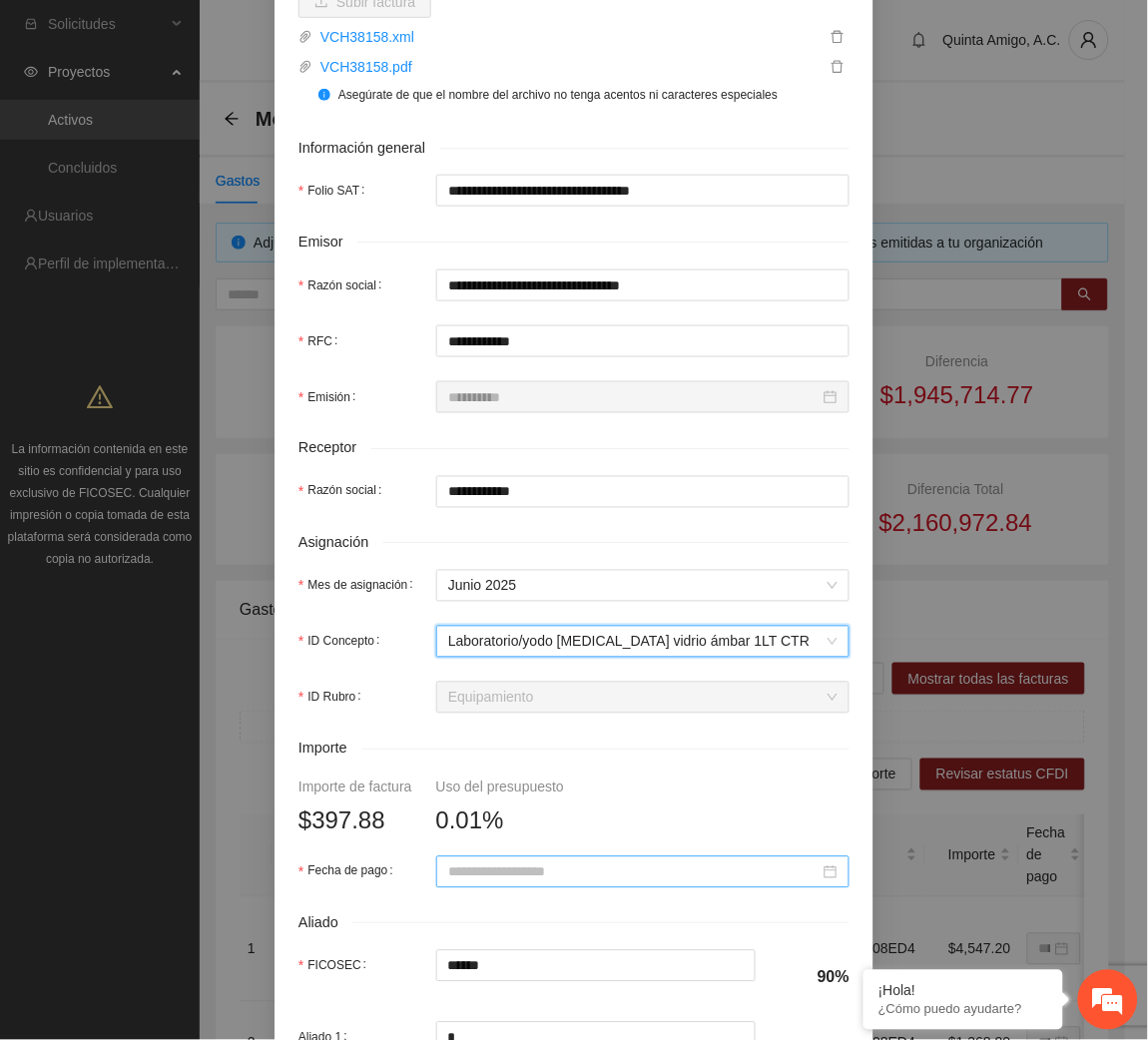 click on "Fecha de pago" at bounding box center [634, 872] 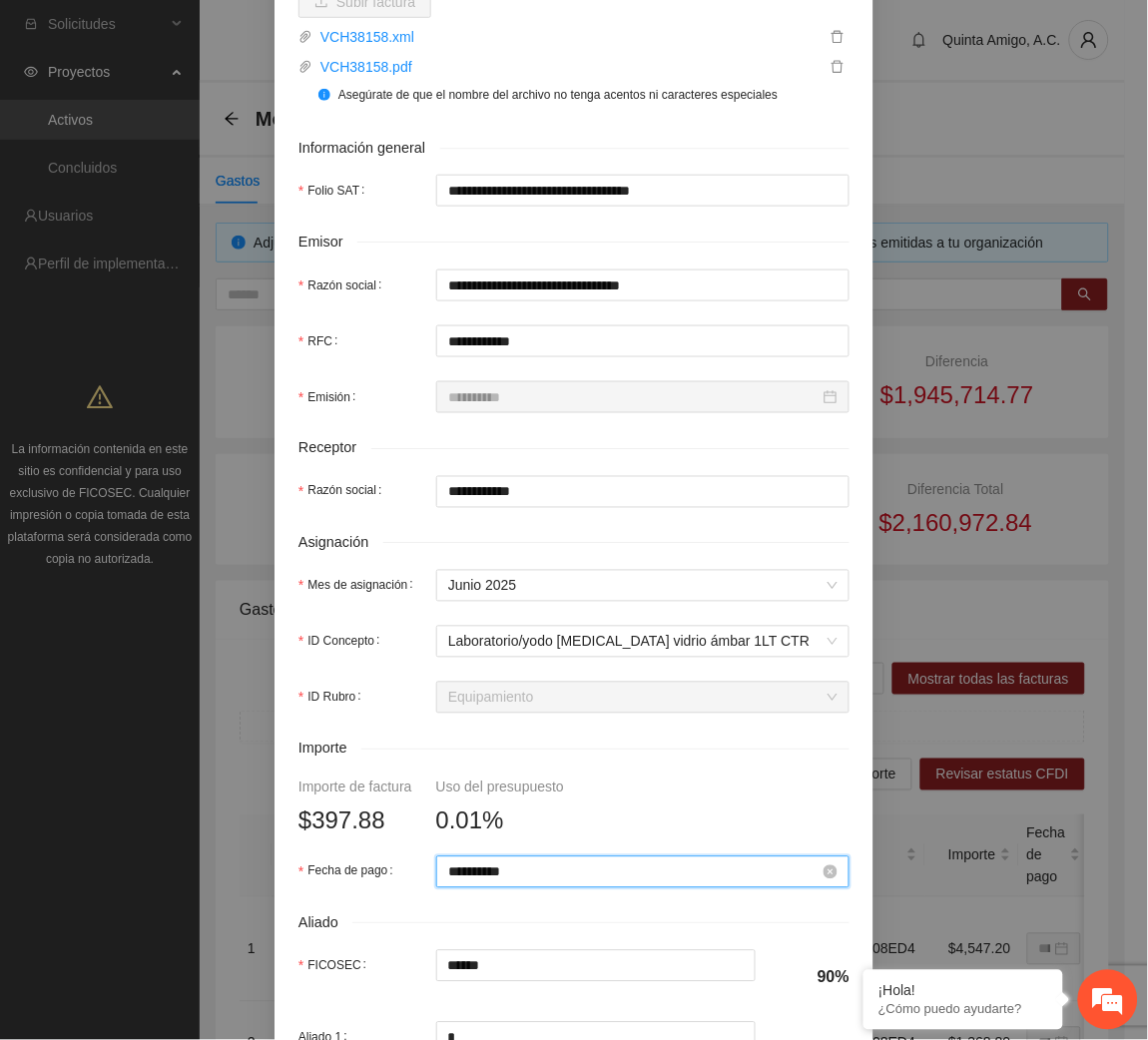 scroll, scrollTop: 601, scrollLeft: 0, axis: vertical 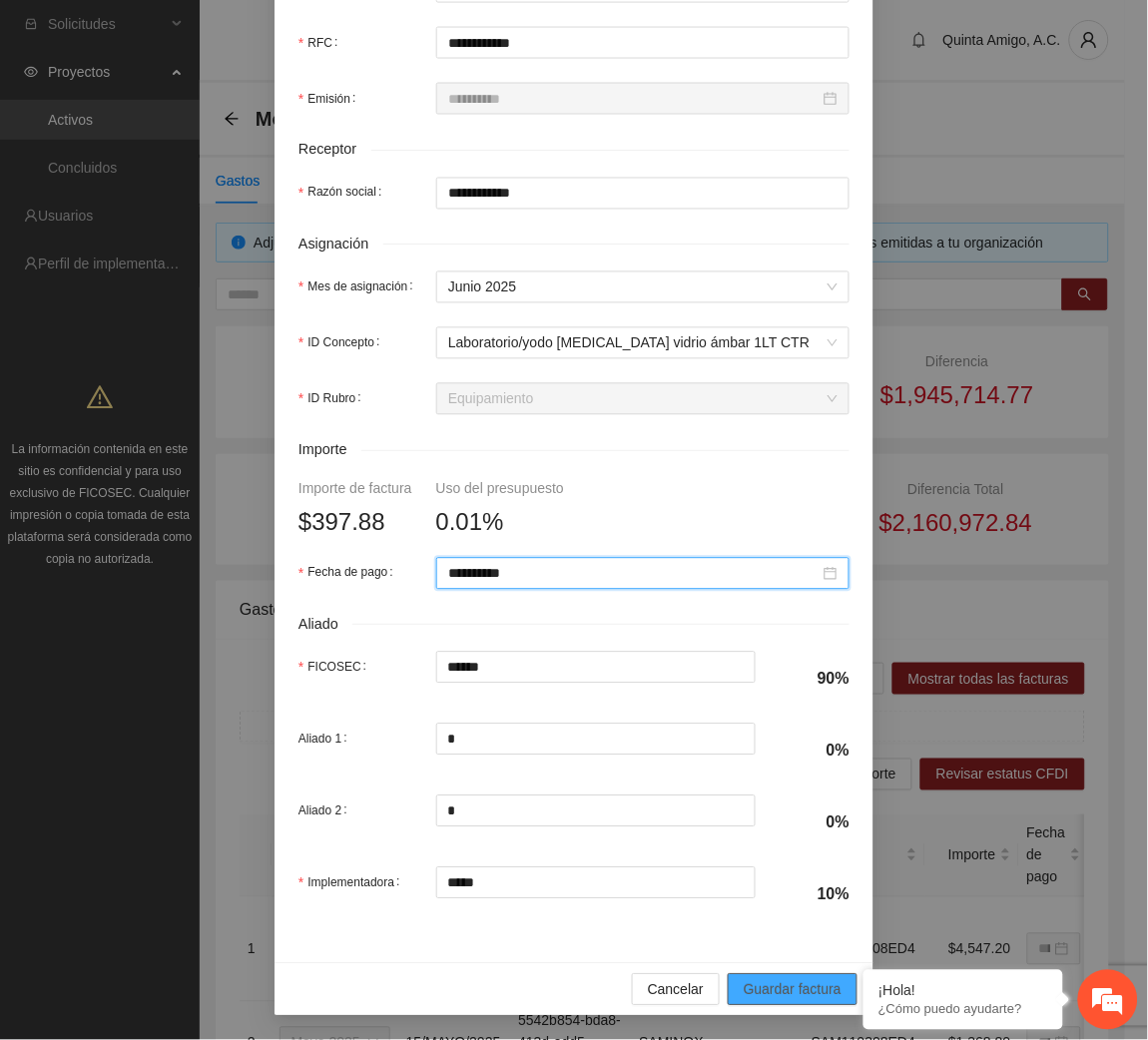 click on "Guardar factura" at bounding box center (793, 990) 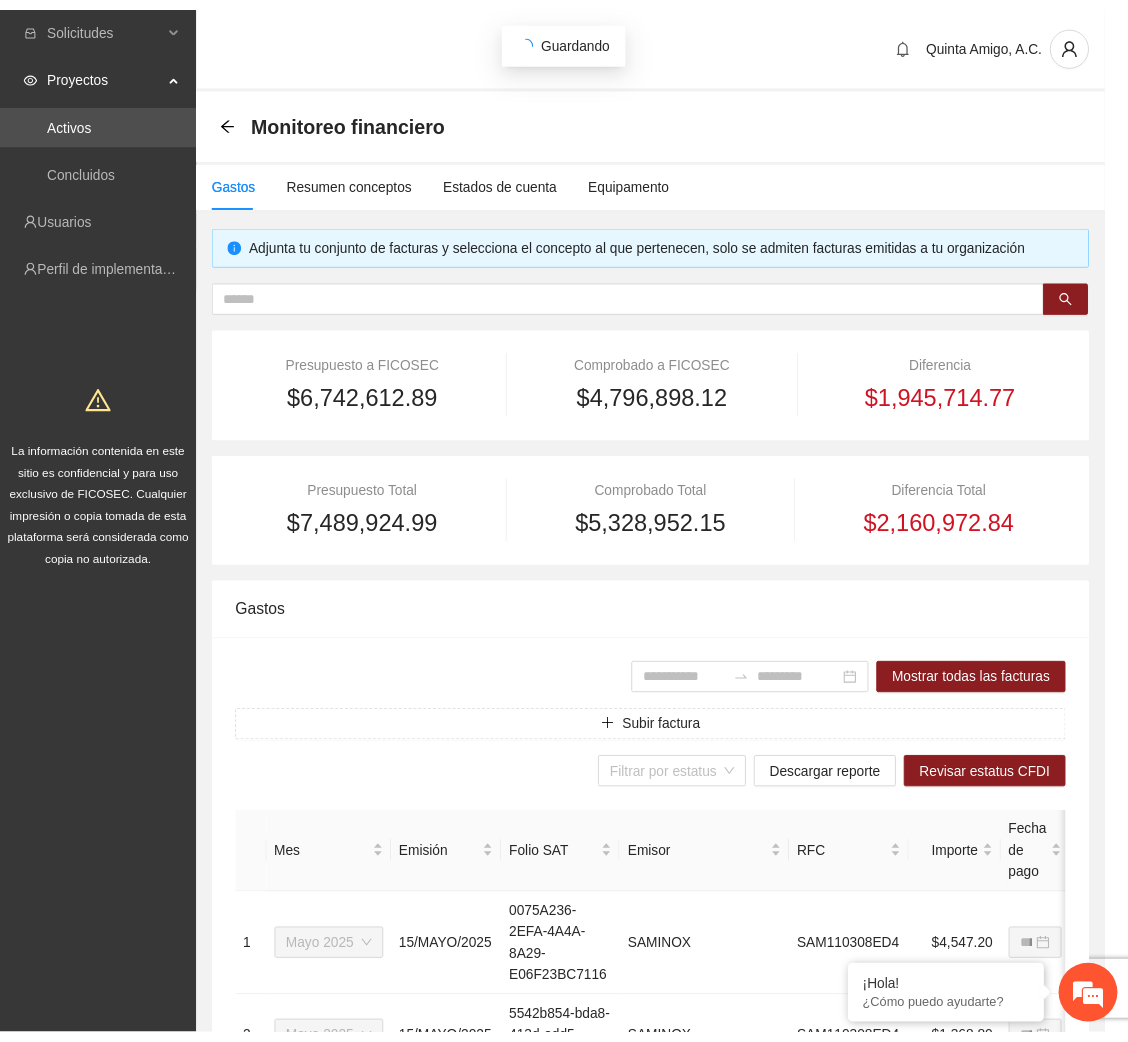 scroll, scrollTop: 442, scrollLeft: 0, axis: vertical 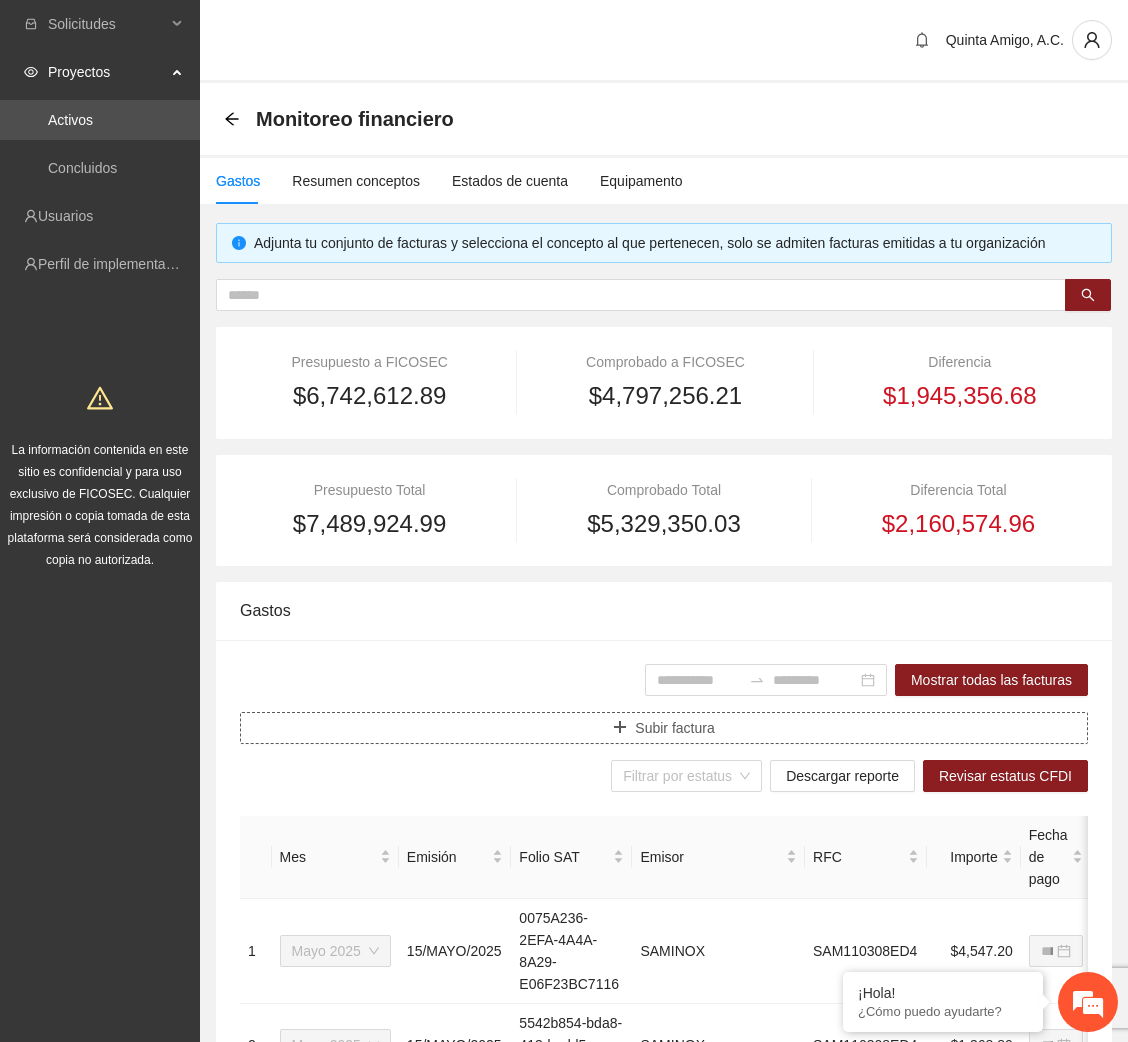 click on "Subir factura" at bounding box center [674, 728] 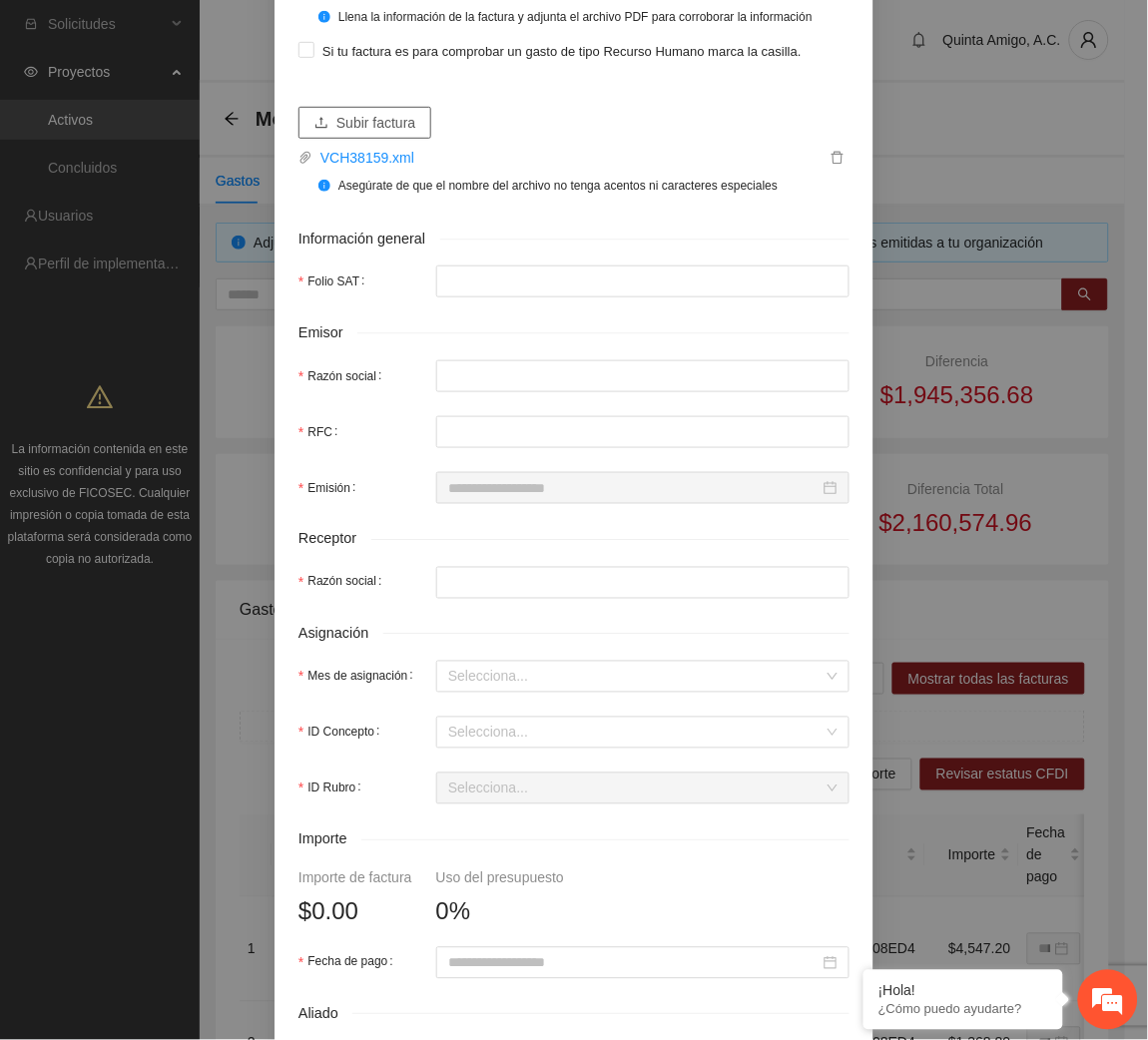 scroll, scrollTop: 183, scrollLeft: 0, axis: vertical 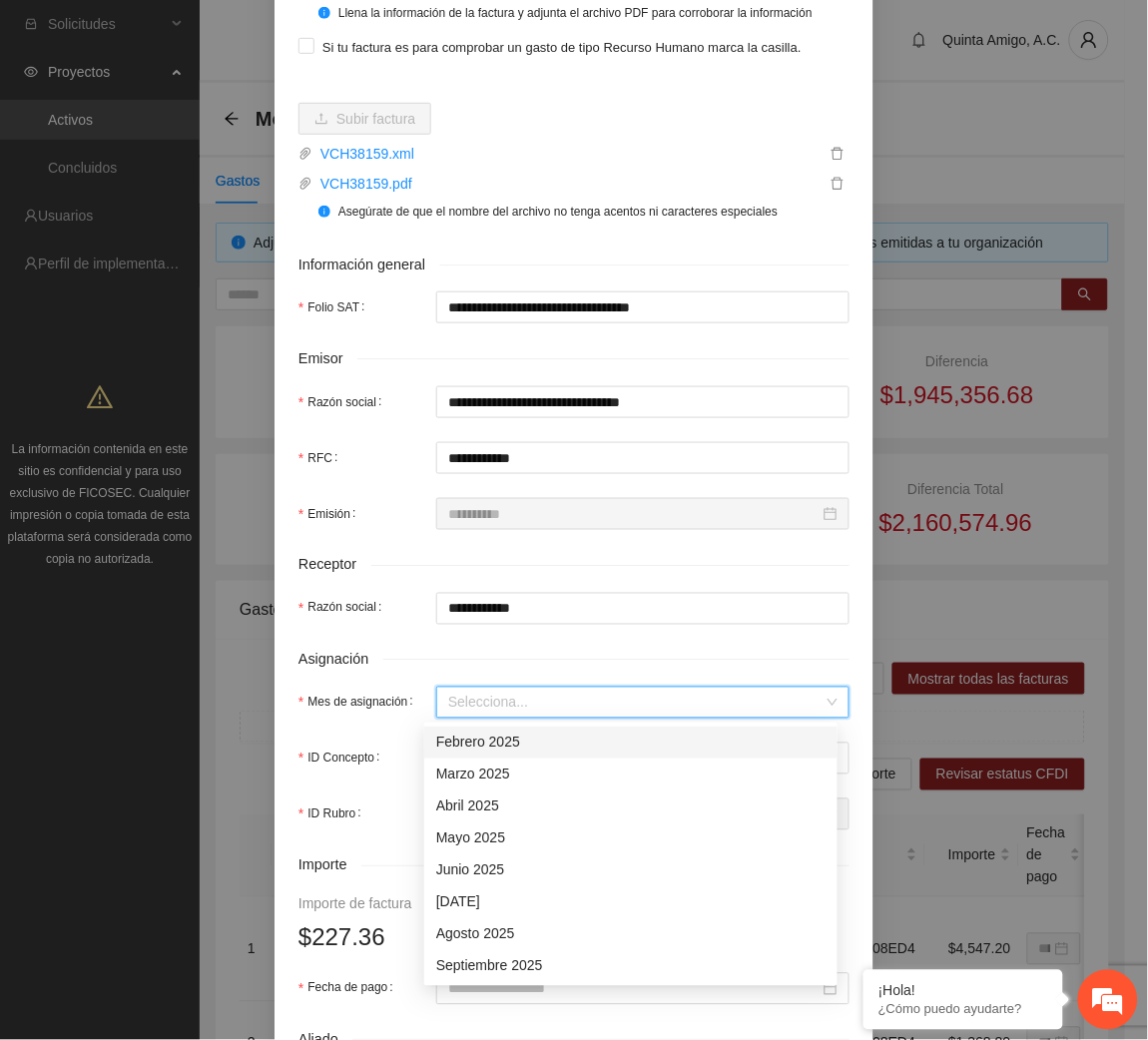 click on "Mes de asignación" at bounding box center (636, 703) 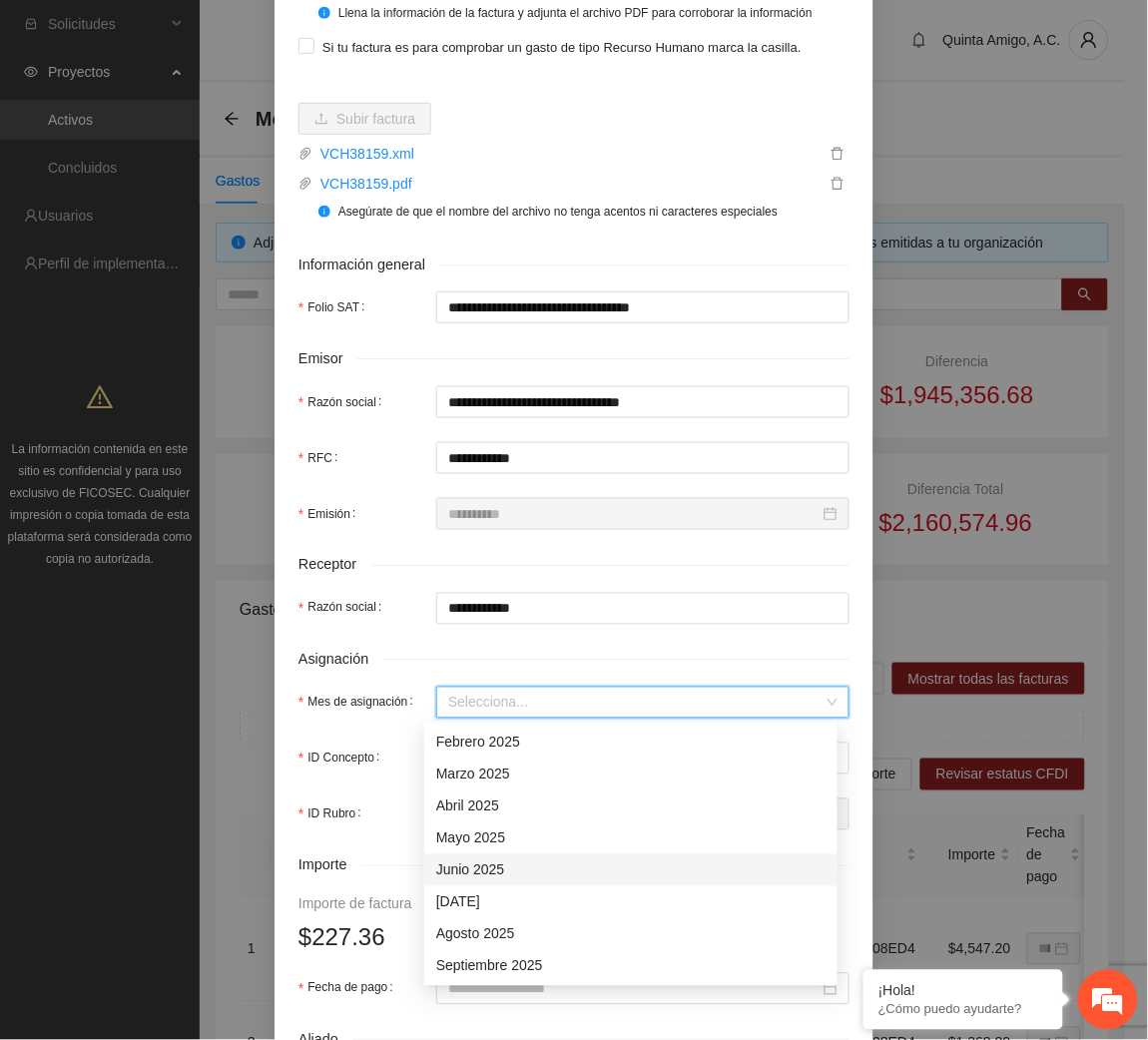 drag, startPoint x: 484, startPoint y: 864, endPoint x: 441, endPoint y: 871, distance: 43.56604 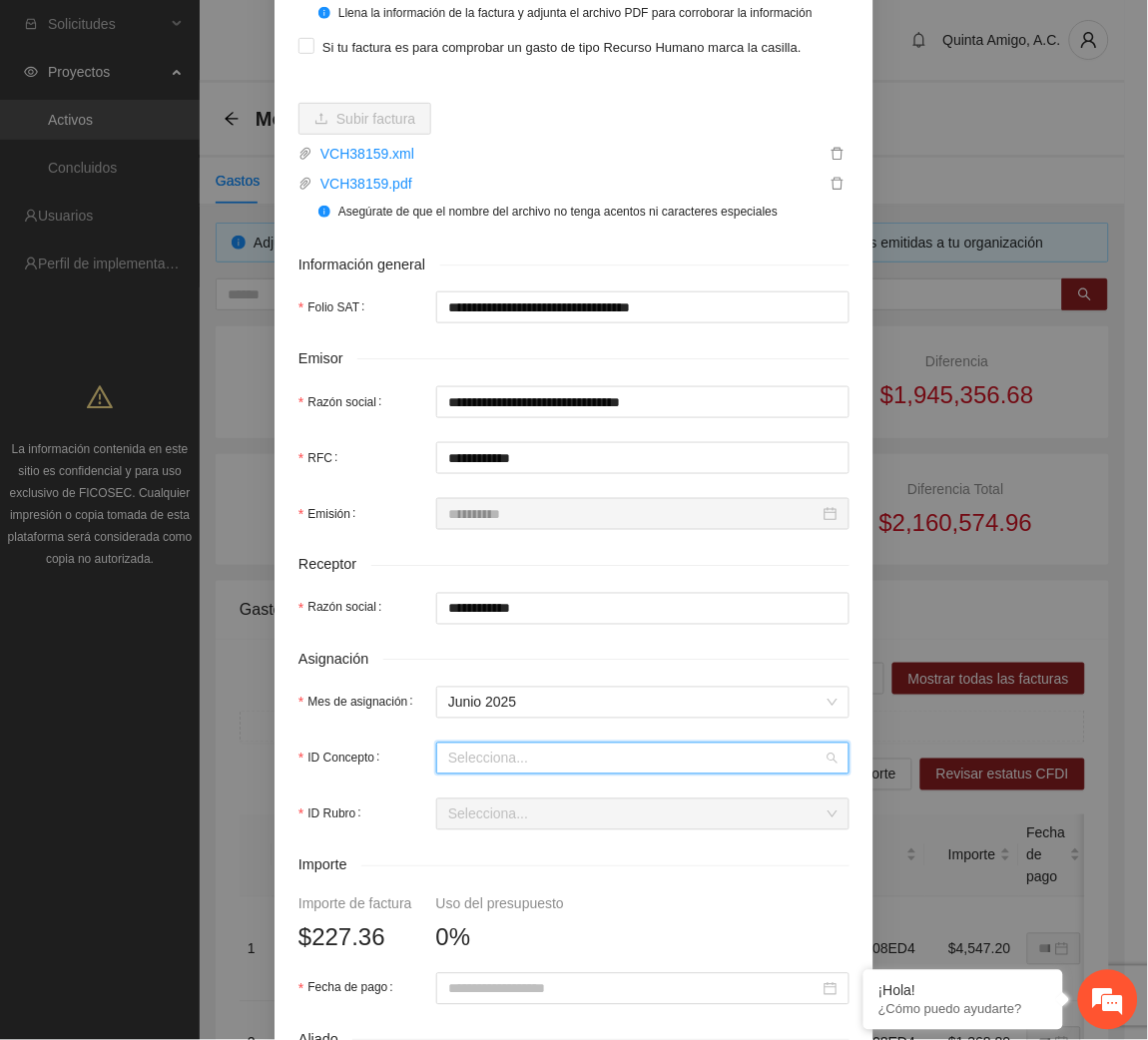click on "ID Concepto" at bounding box center [636, 759] 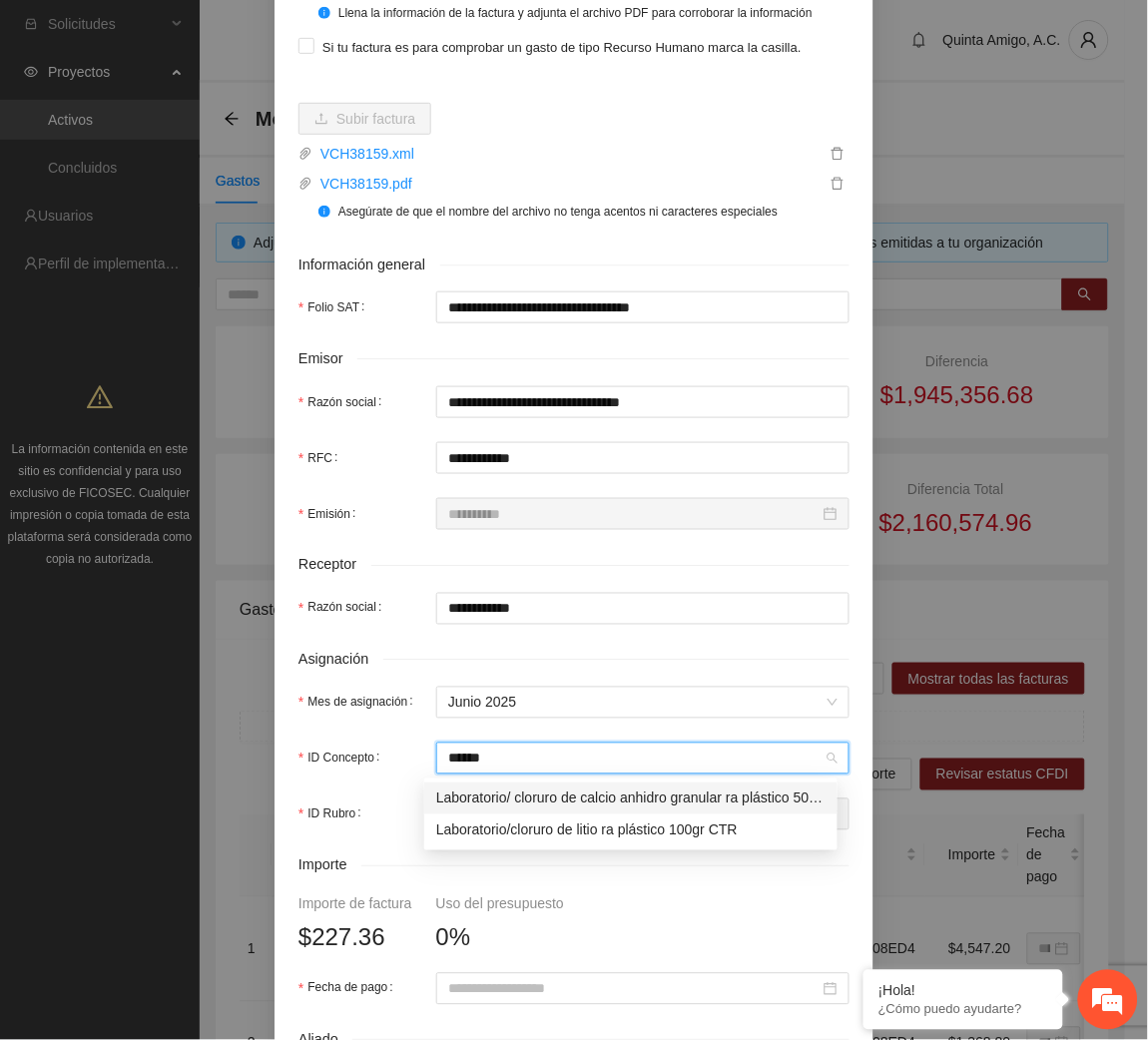 click on "Laboratorio/ cloruro de calcio anhidro granular ra plástico 500gr ctr" at bounding box center (631, 798) 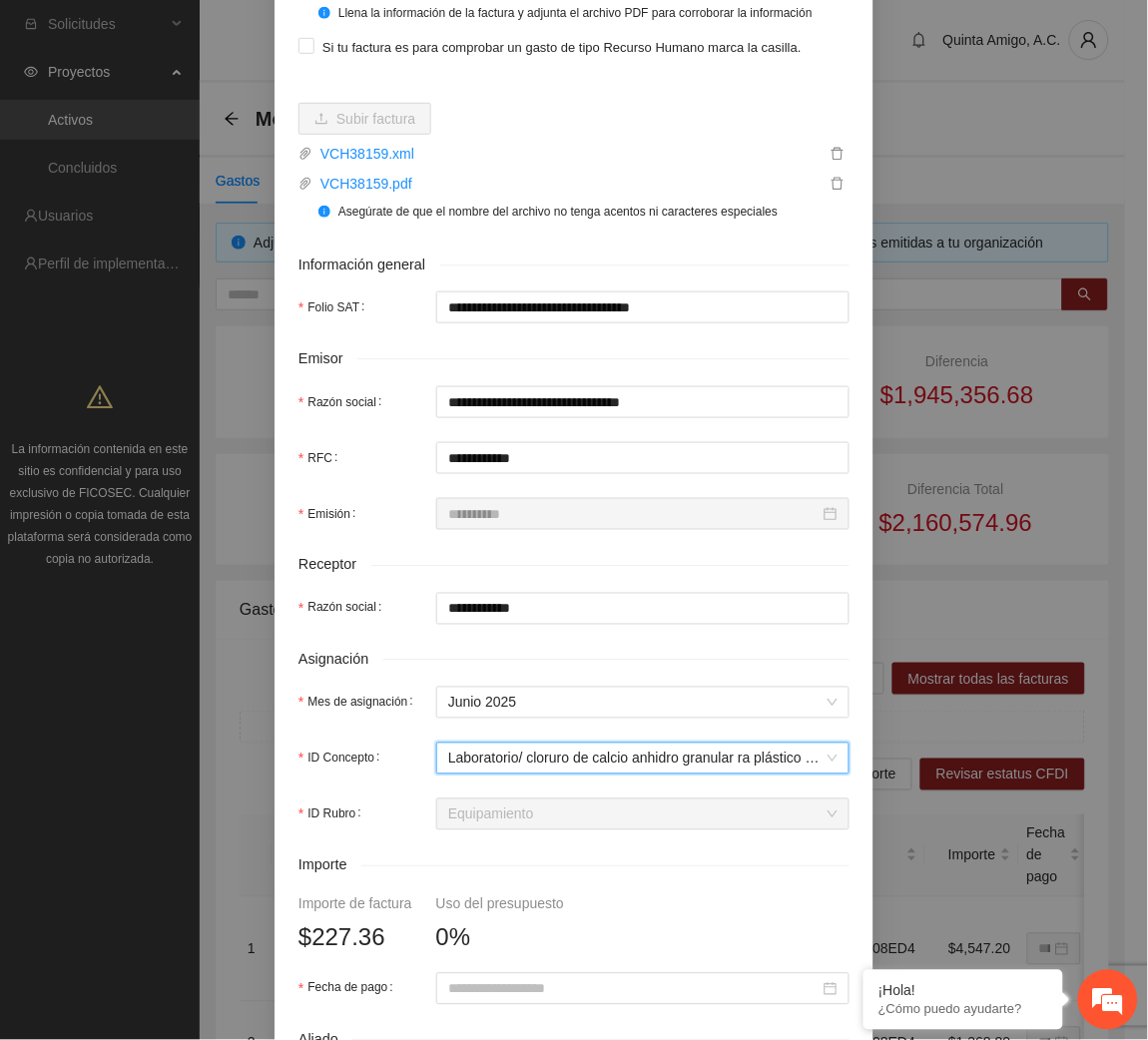 scroll, scrollTop: 2506, scrollLeft: 0, axis: vertical 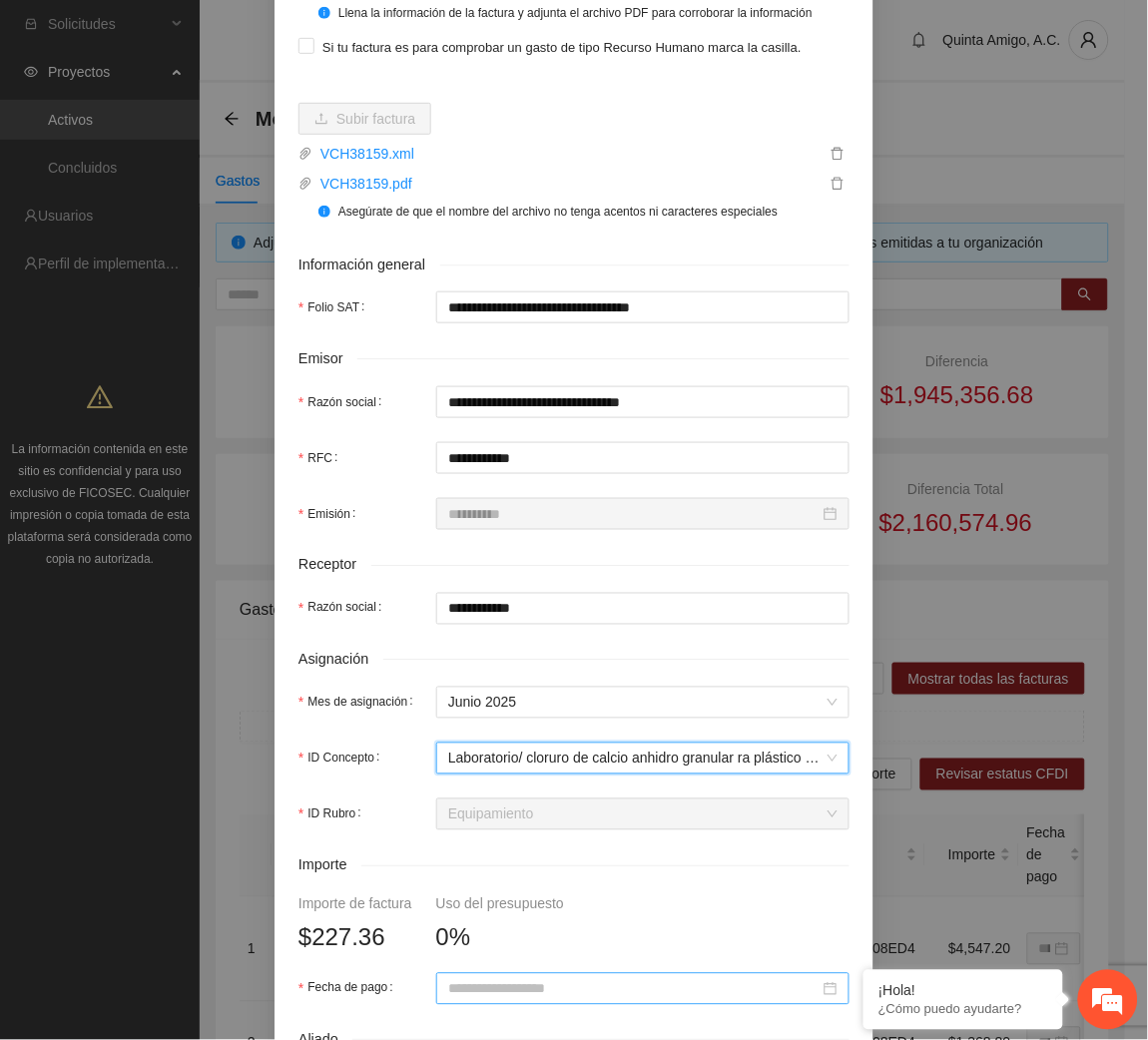 click on "Fecha de pago" at bounding box center (634, 989) 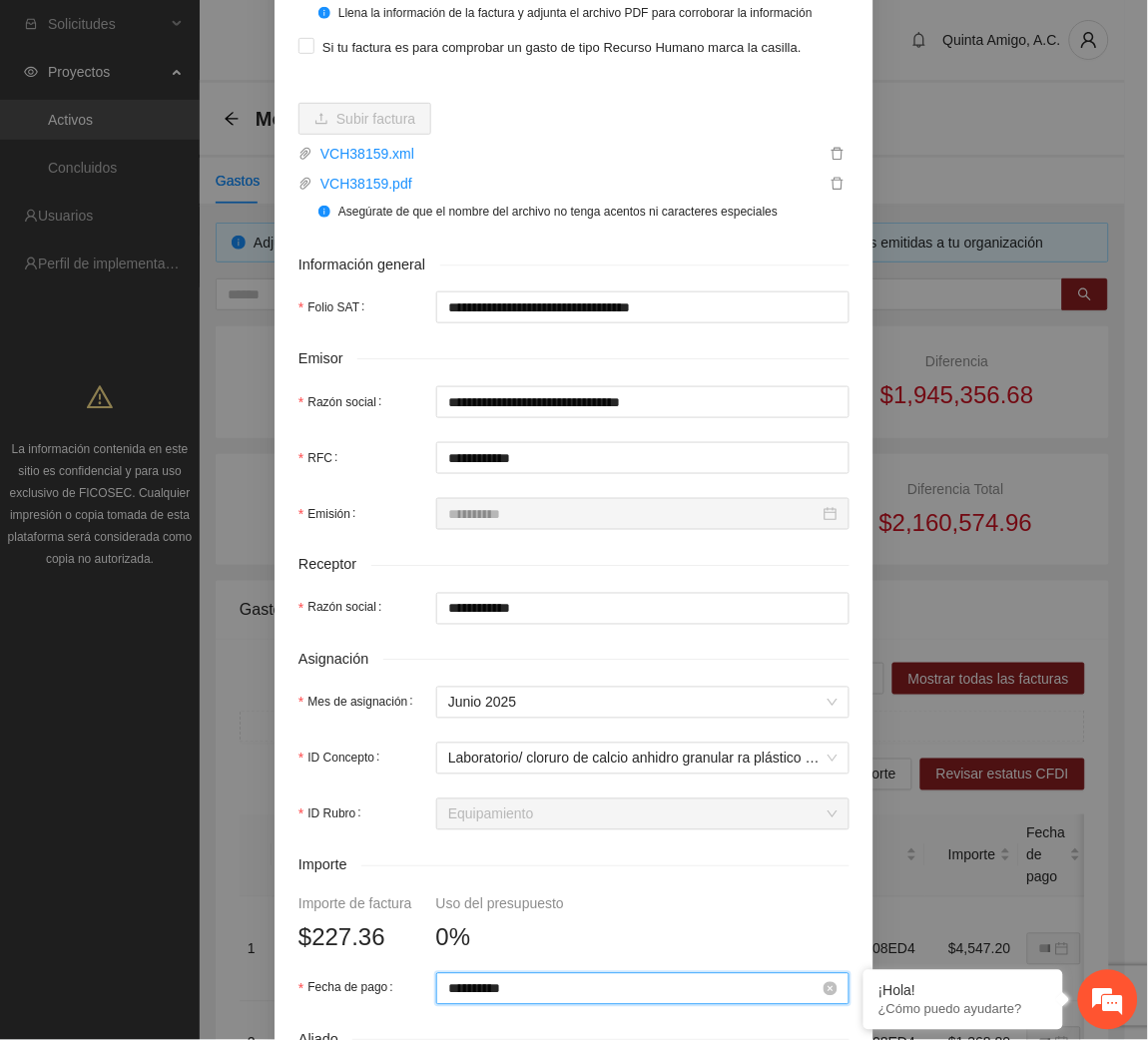 scroll, scrollTop: 601, scrollLeft: 0, axis: vertical 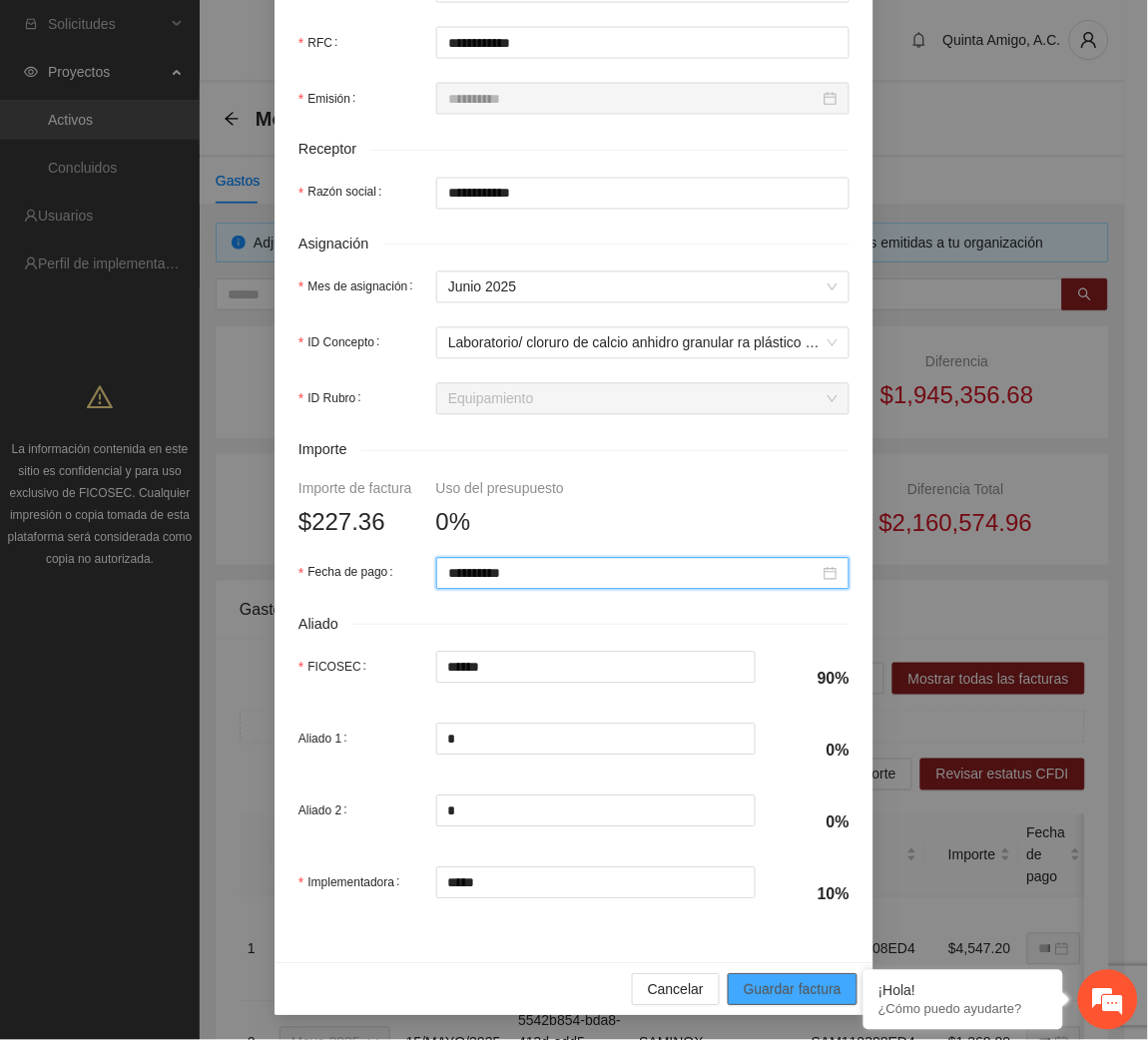 click on "Guardar factura" at bounding box center (793, 990) 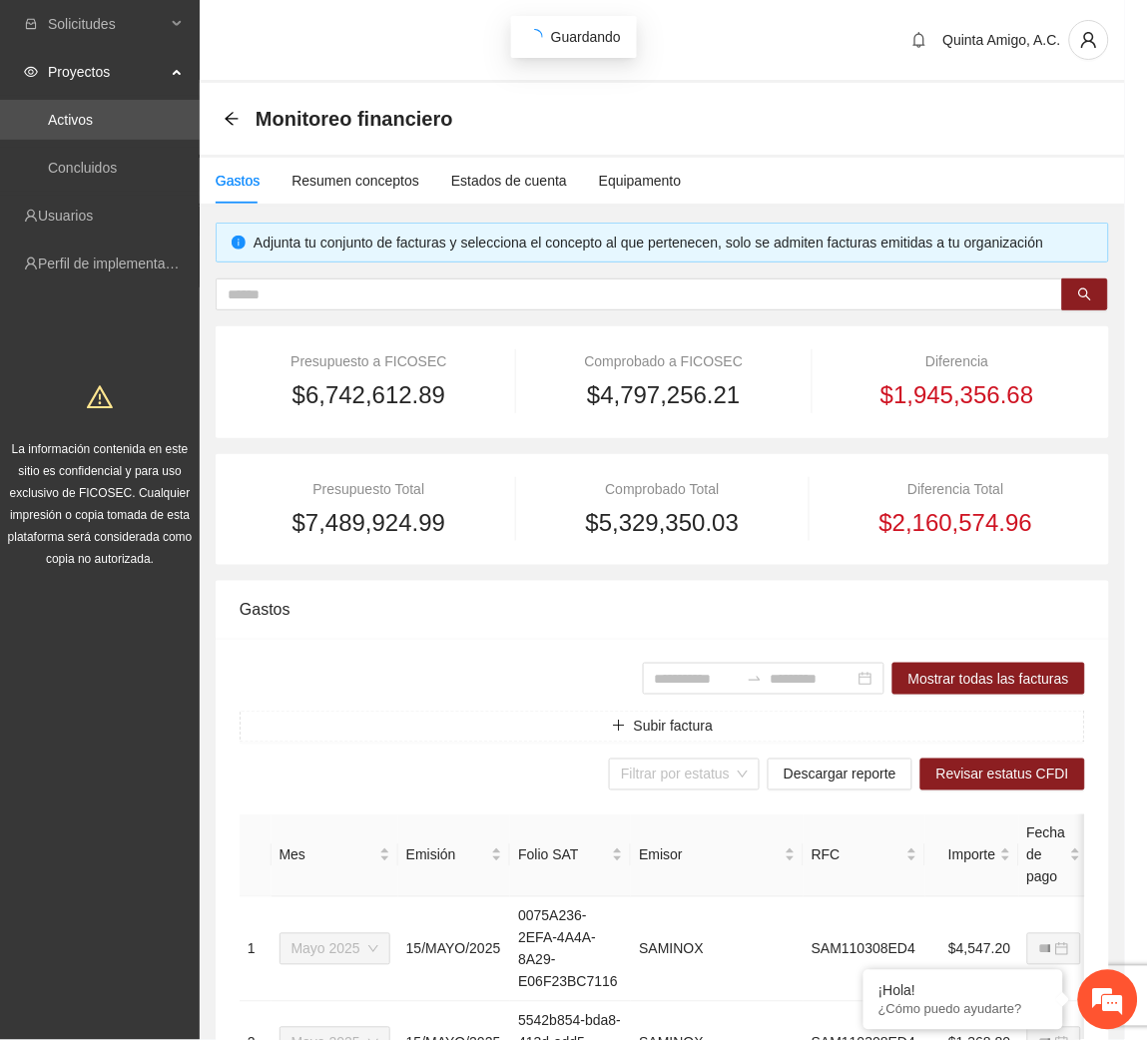 scroll, scrollTop: 441, scrollLeft: 0, axis: vertical 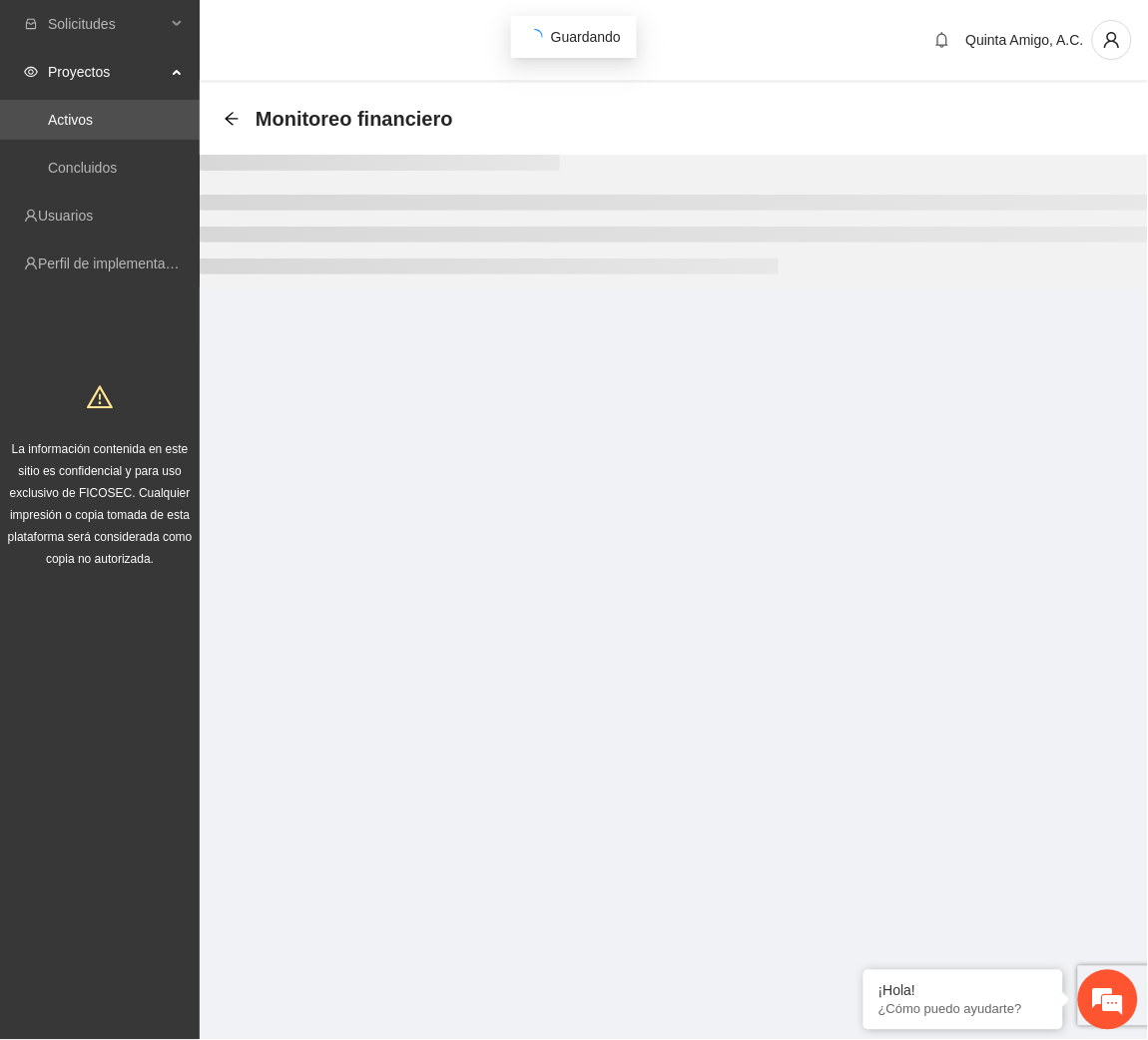 click on "Solicitudes Proyectos Activos Concluidos Usuarios Perfil de implementadora La información contenida en este sitio es confidencial y para uso exclusivo de FICOSEC. Cualquier impresión o copia tomada de esta plataforma será considerada como copia no autorizada. Quinta Amigo, A.C. Monitoreo financiero" at bounding box center (574, 520) 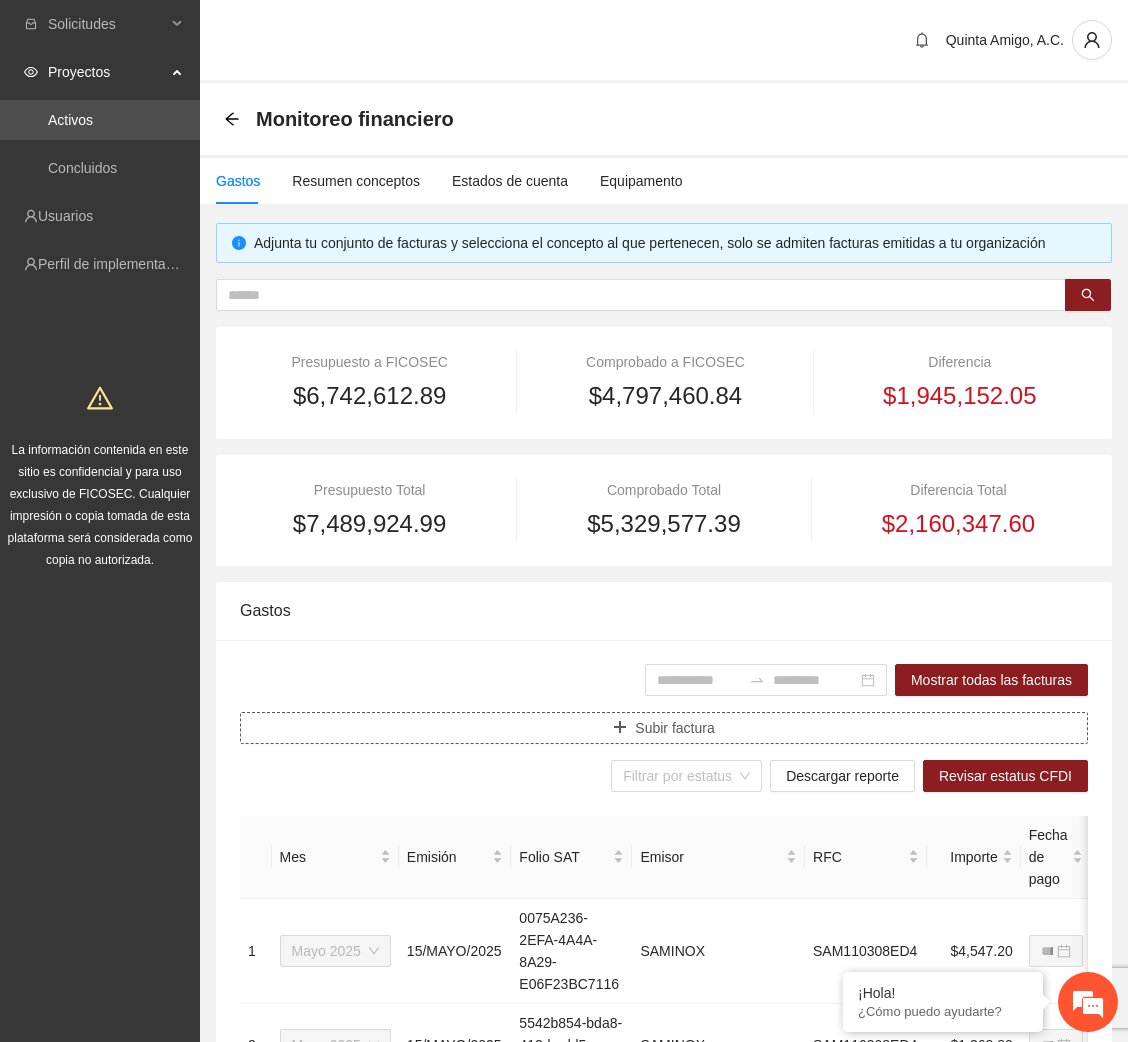 click on "Subir factura" at bounding box center [664, 728] 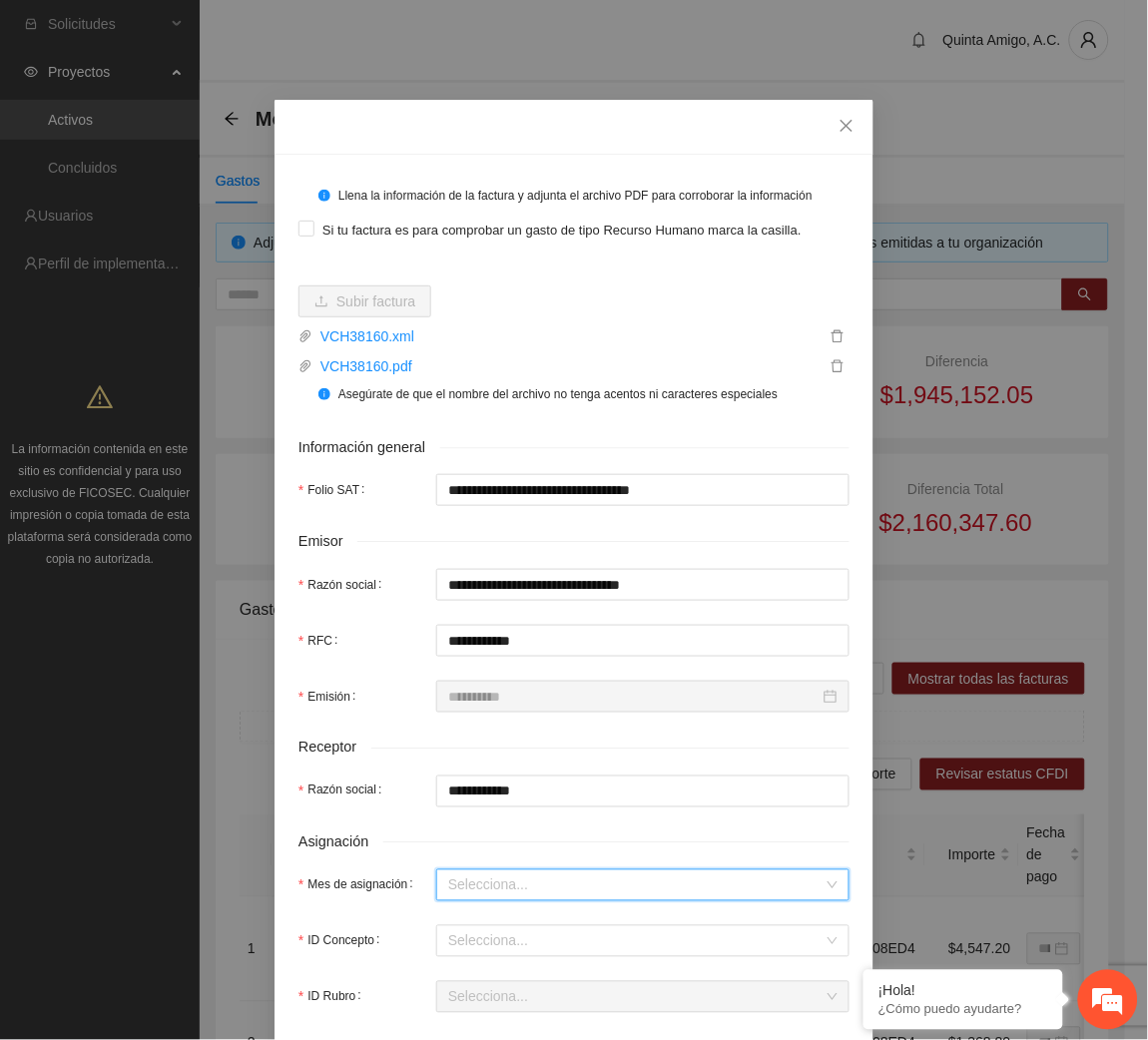 click on "Mes de asignación" at bounding box center (636, 885) 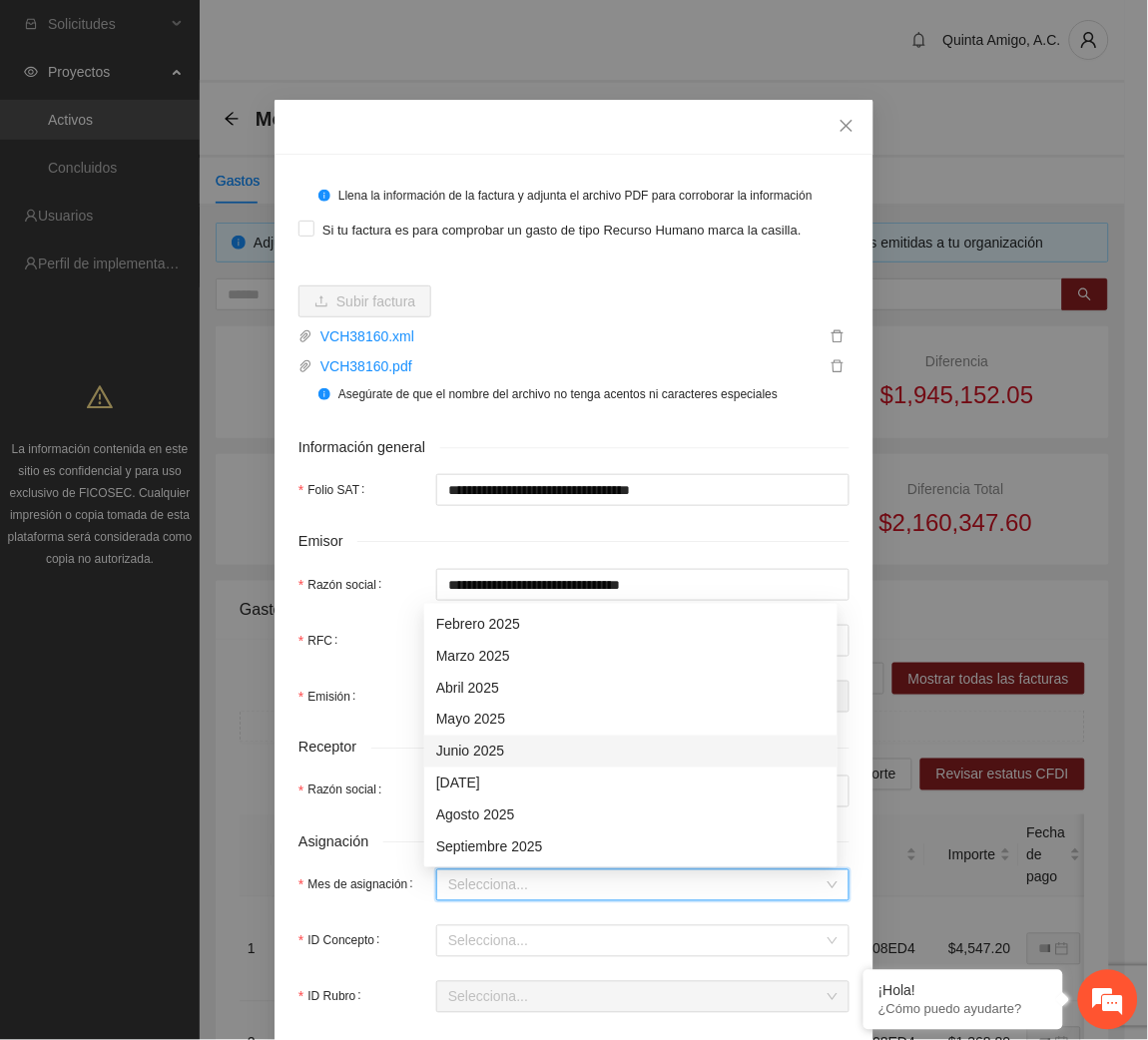 click on "Junio 2025" at bounding box center (631, 752) 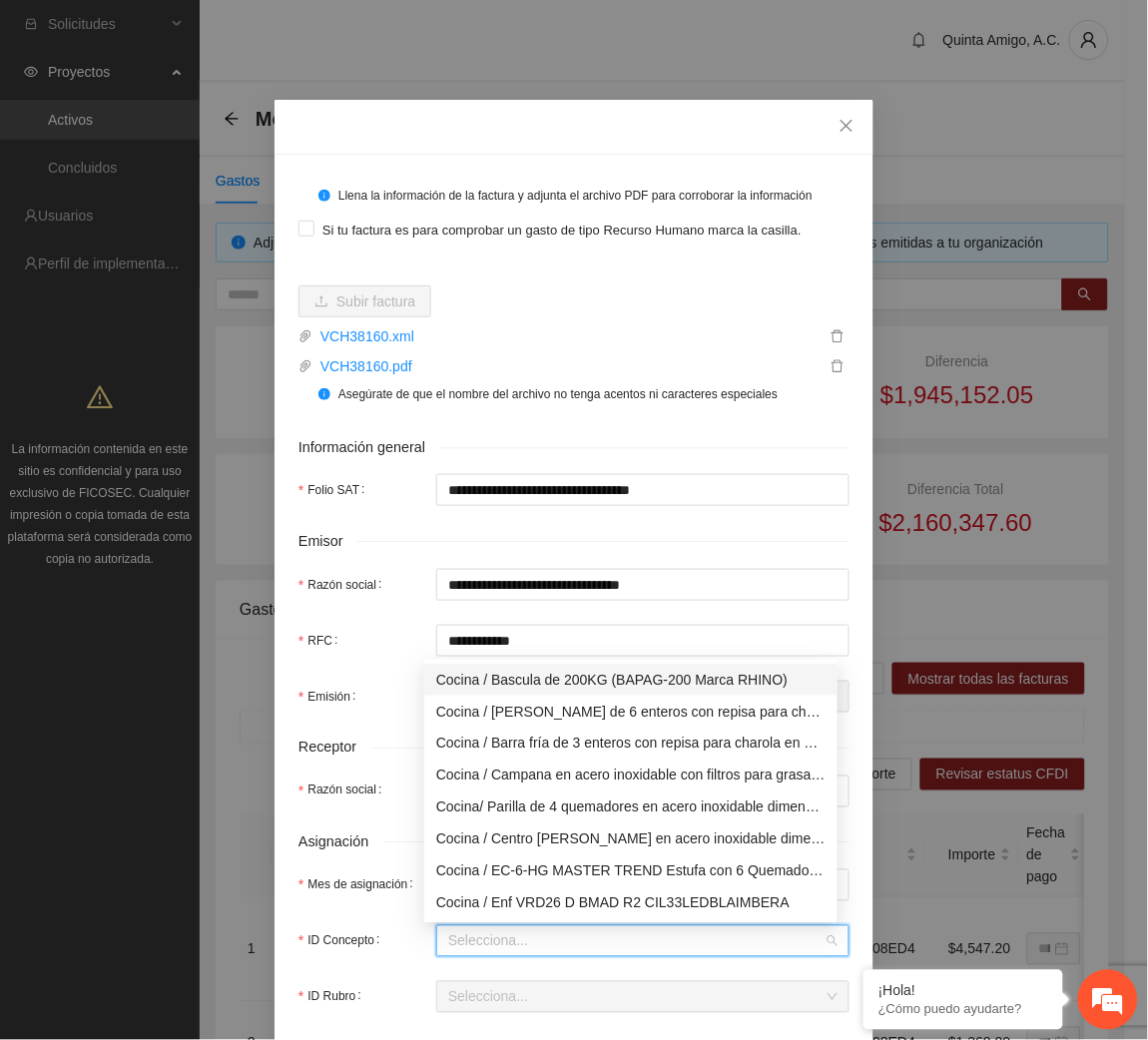 click on "ID Concepto" at bounding box center [636, 941] 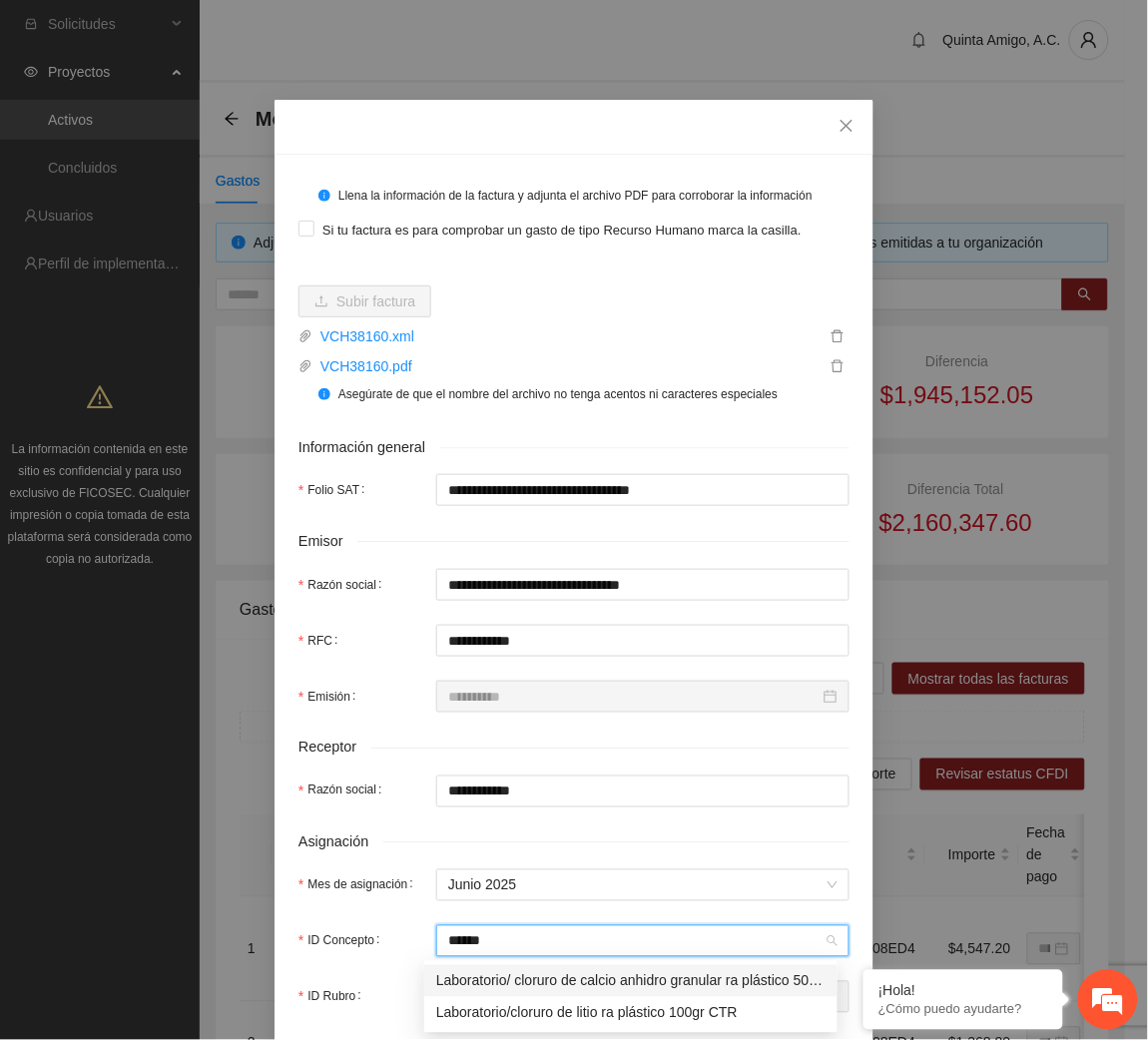 click on "Laboratorio/ cloruro de calcio anhidro granular ra plástico 500gr ctr" at bounding box center [631, 981] 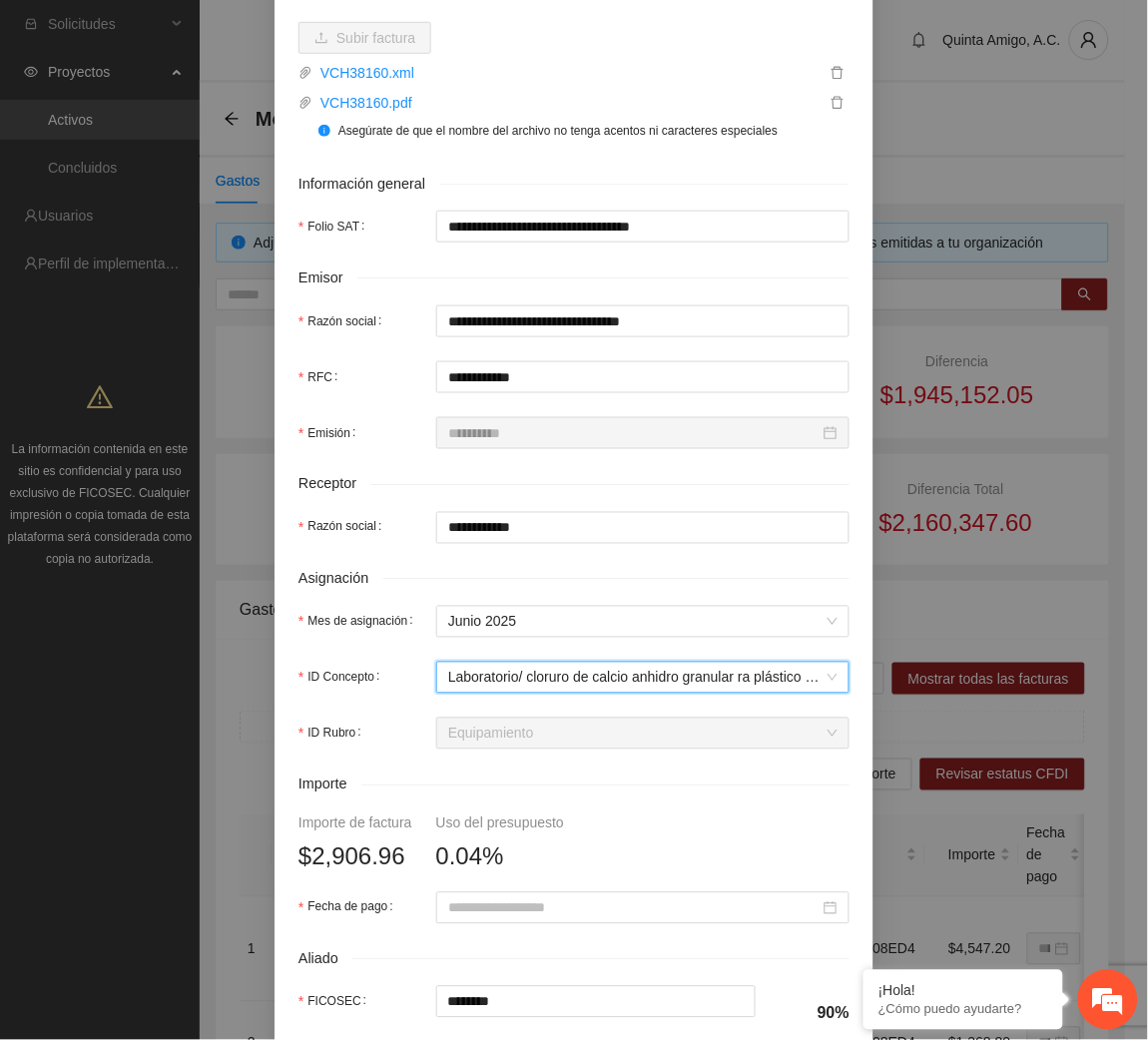 scroll, scrollTop: 267, scrollLeft: 0, axis: vertical 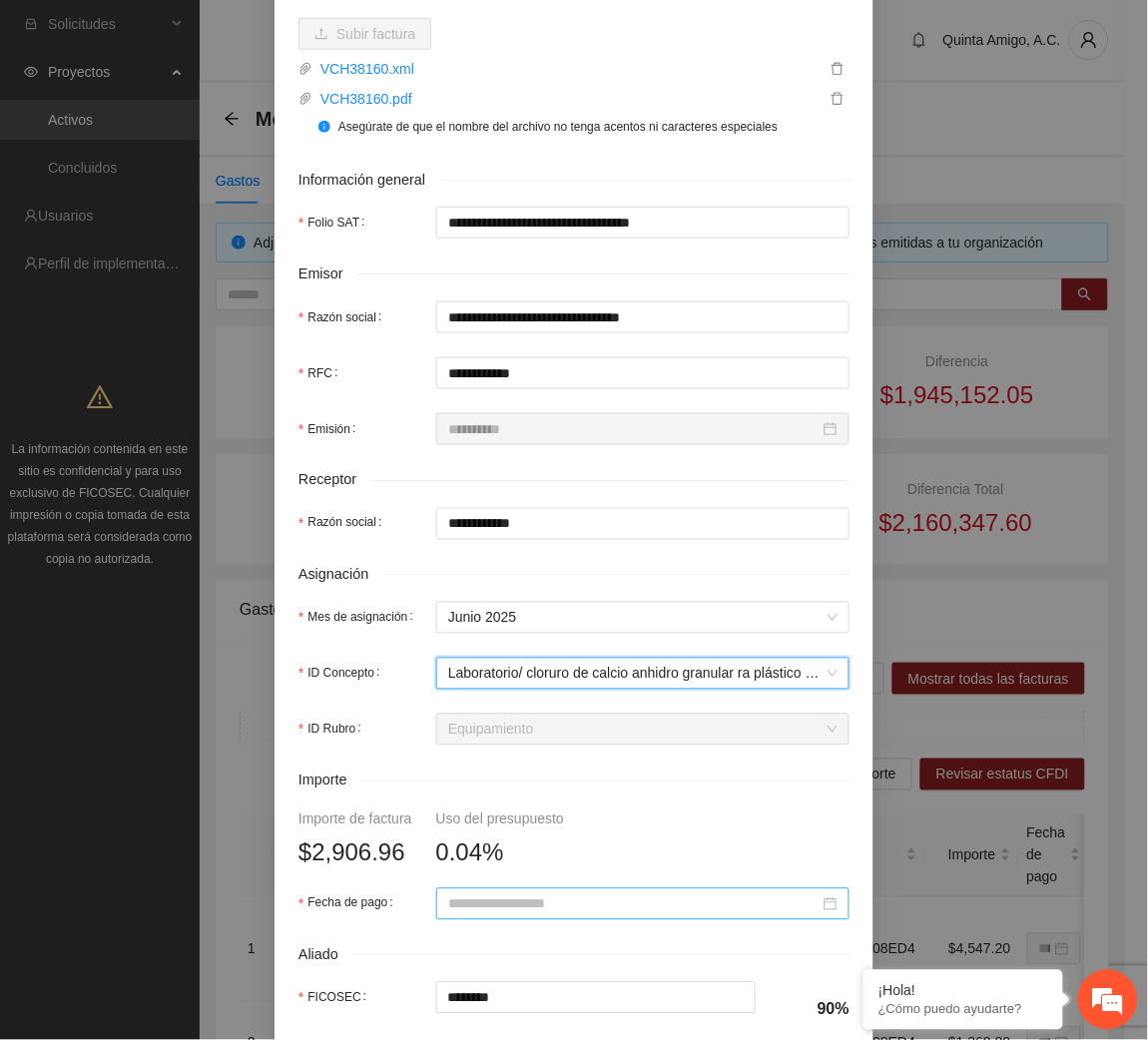 click on "Fecha de pago" at bounding box center (634, 904) 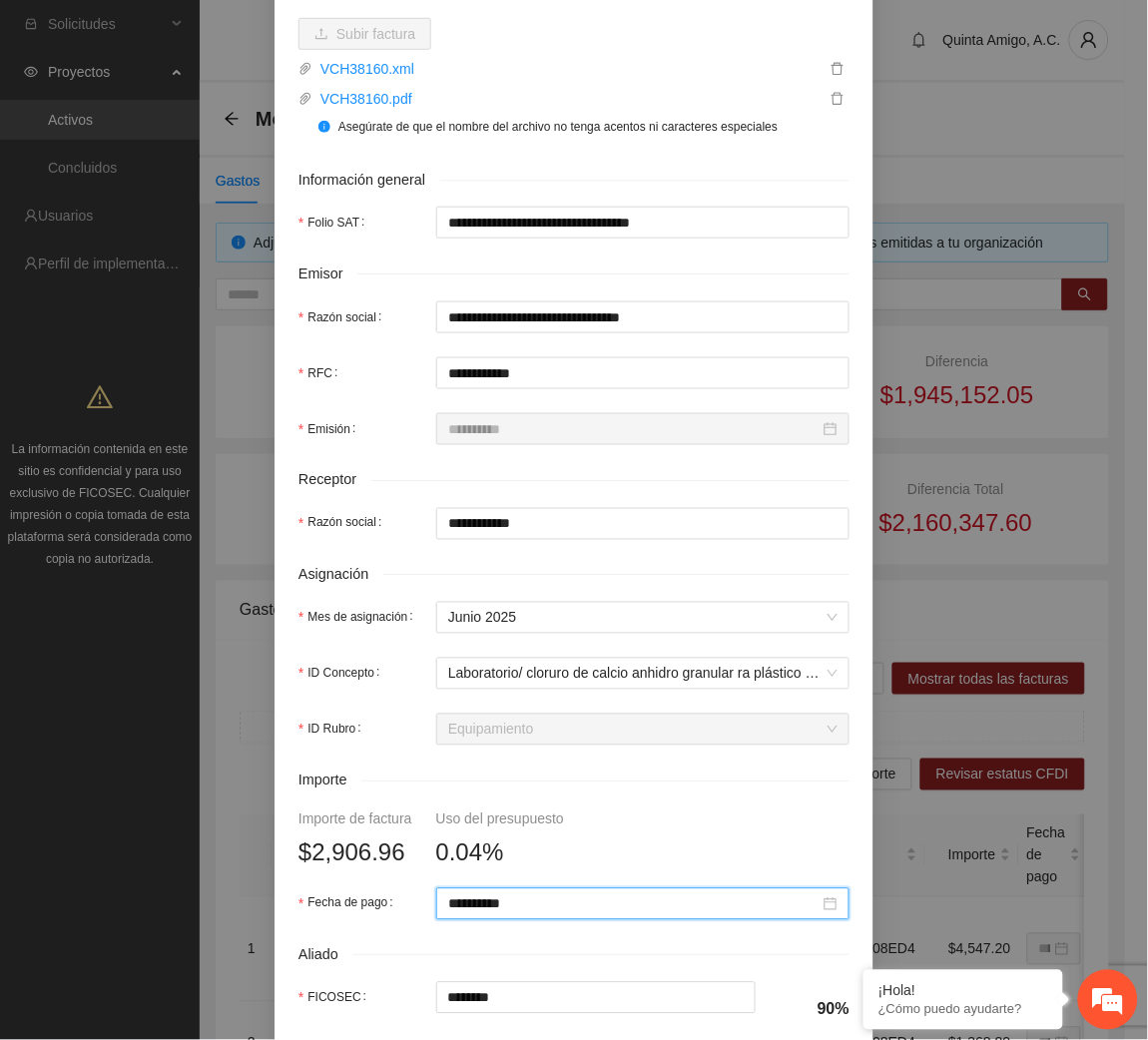 scroll, scrollTop: 601, scrollLeft: 0, axis: vertical 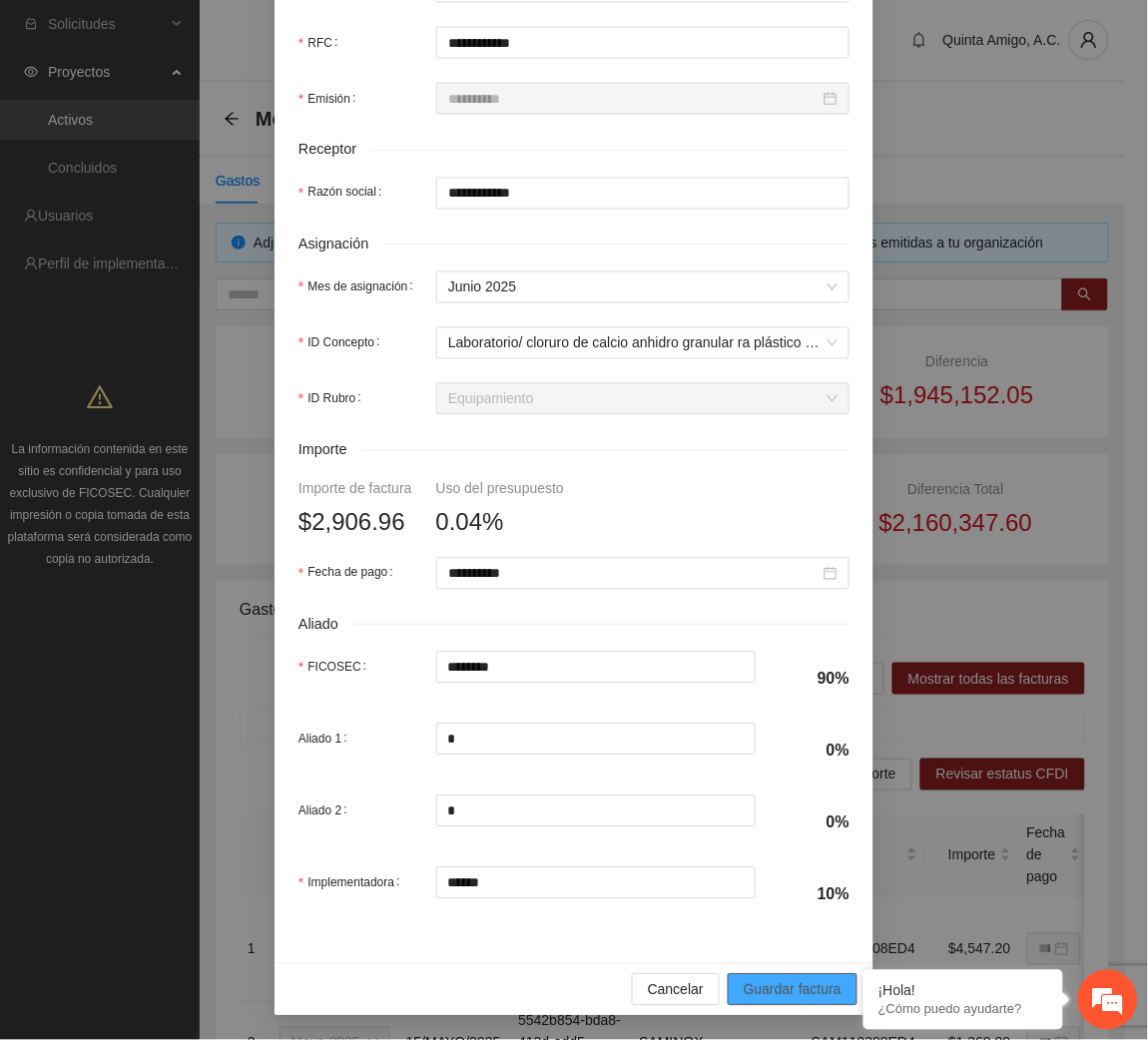 click on "Guardar factura" at bounding box center [793, 990] 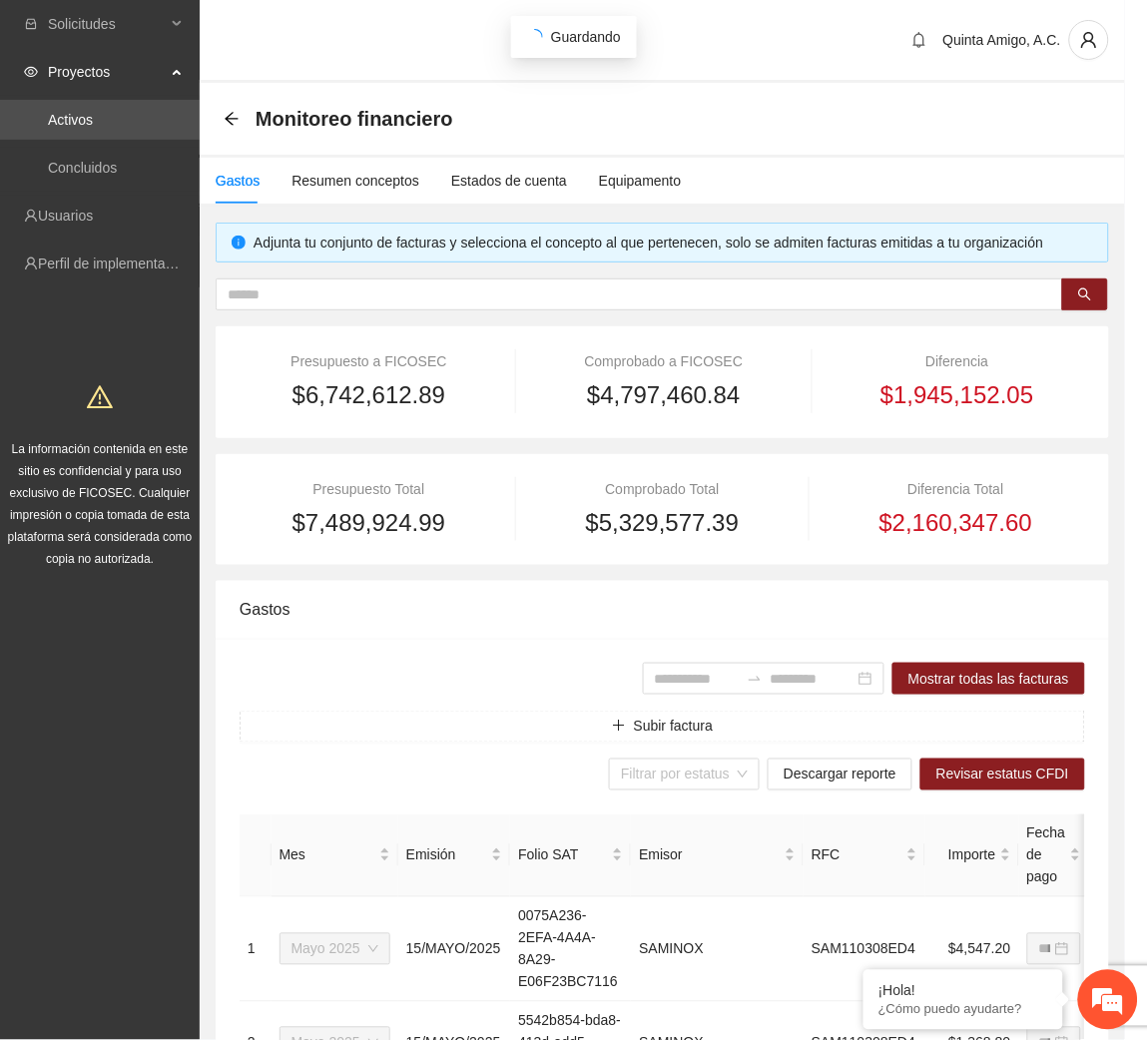 scroll, scrollTop: 441, scrollLeft: 0, axis: vertical 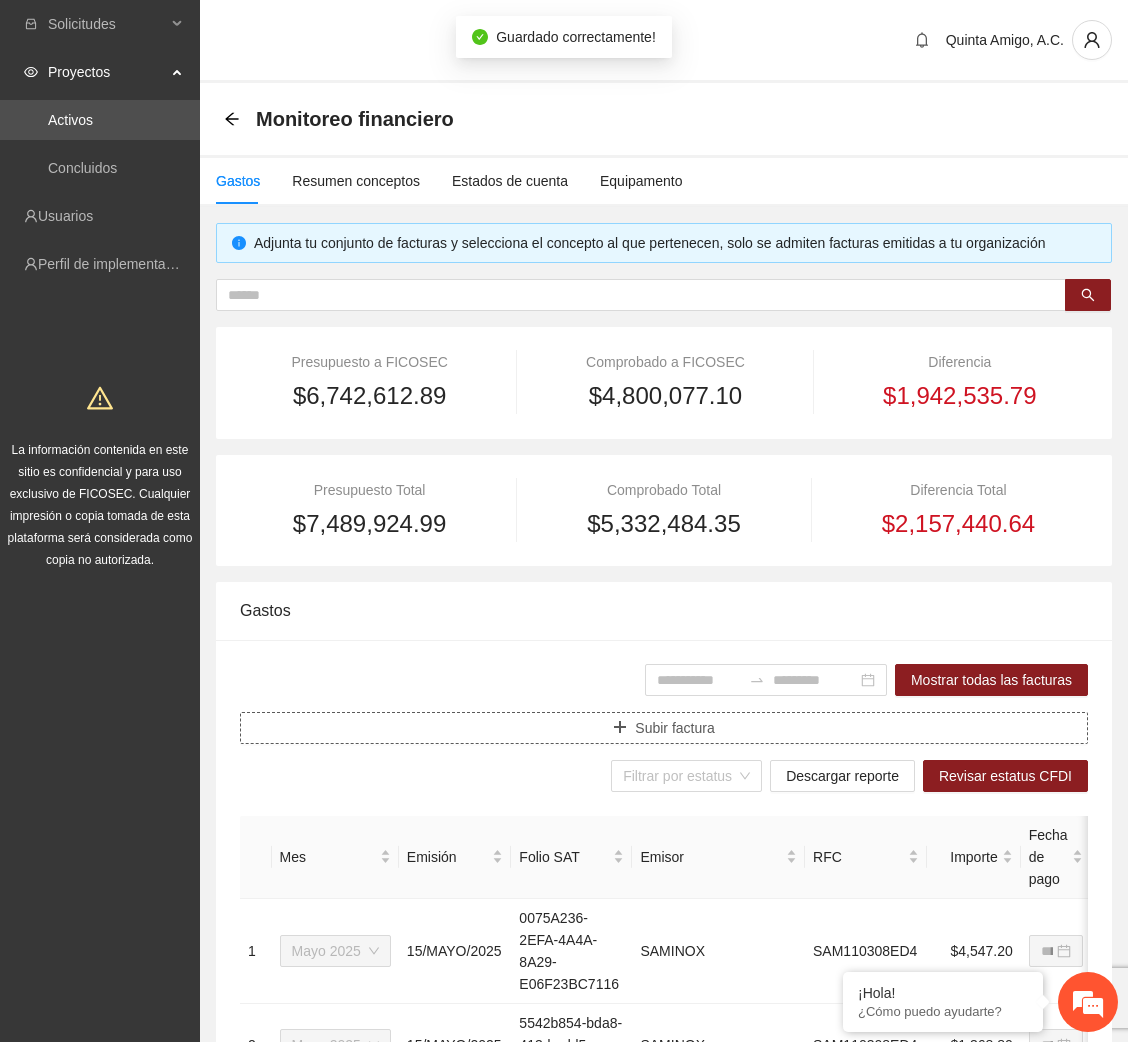 click on "Subir factura" at bounding box center [664, 728] 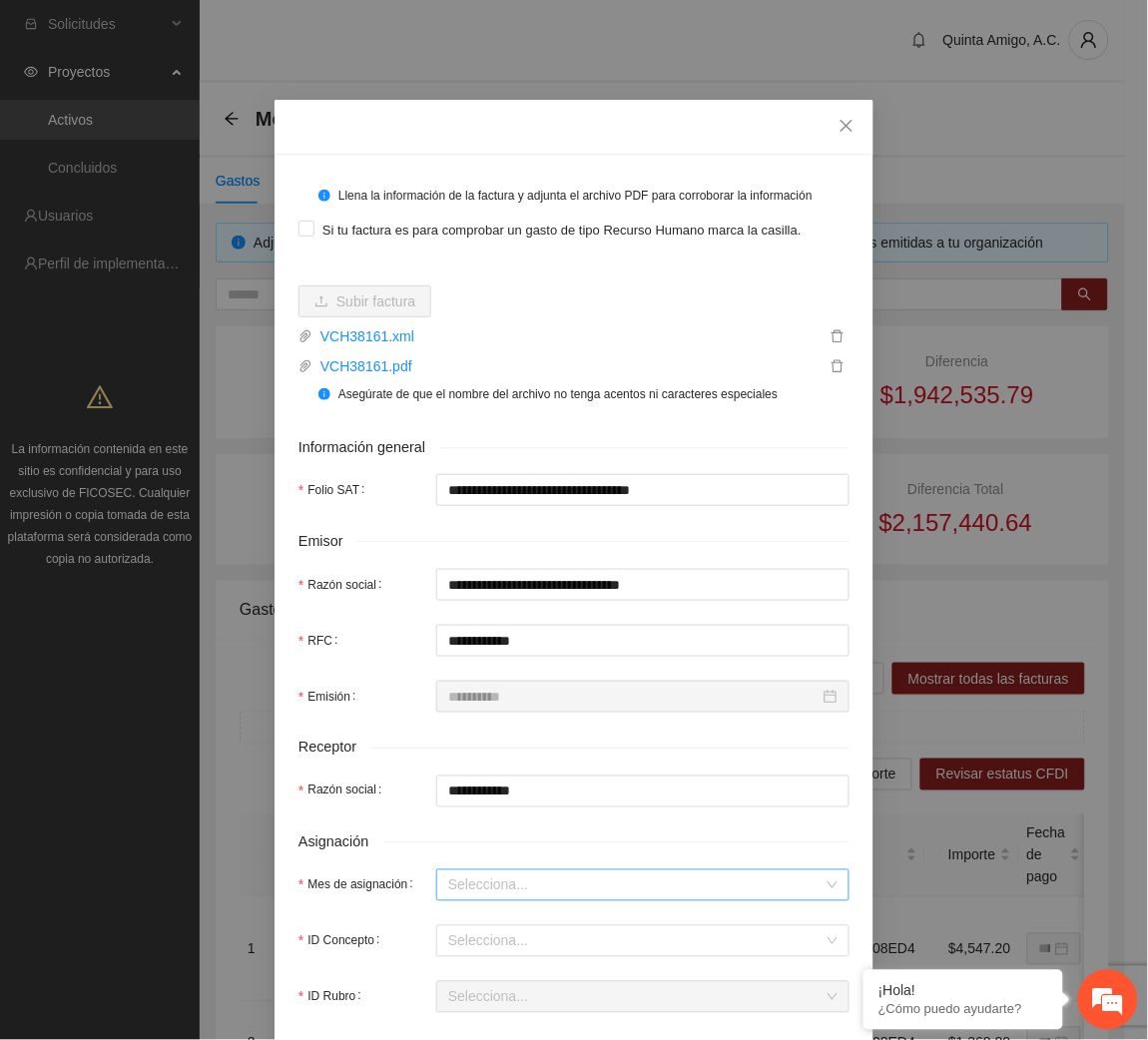 click on "Mes de asignación" at bounding box center (636, 885) 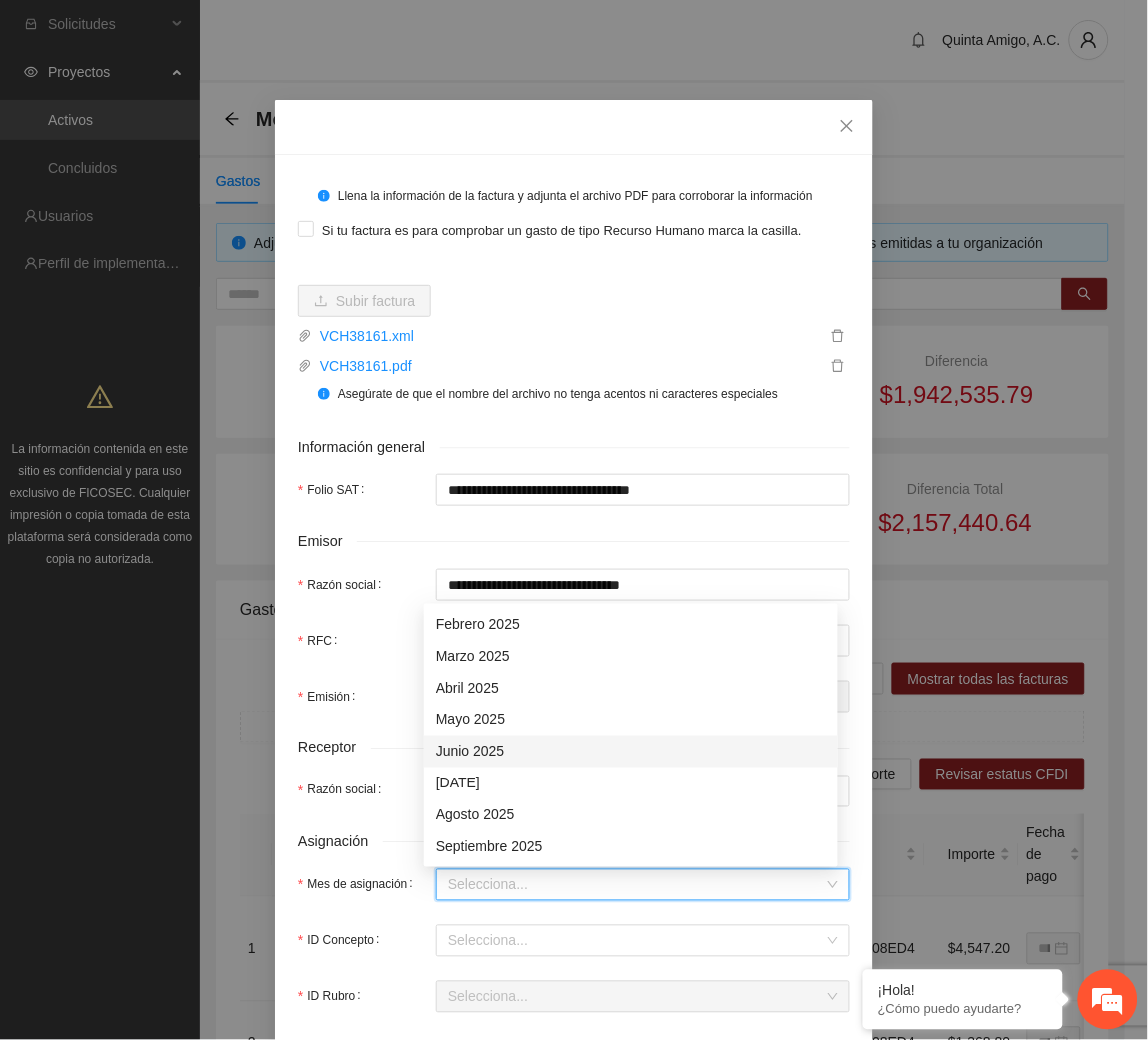 click on "Junio 2025" at bounding box center [631, 752] 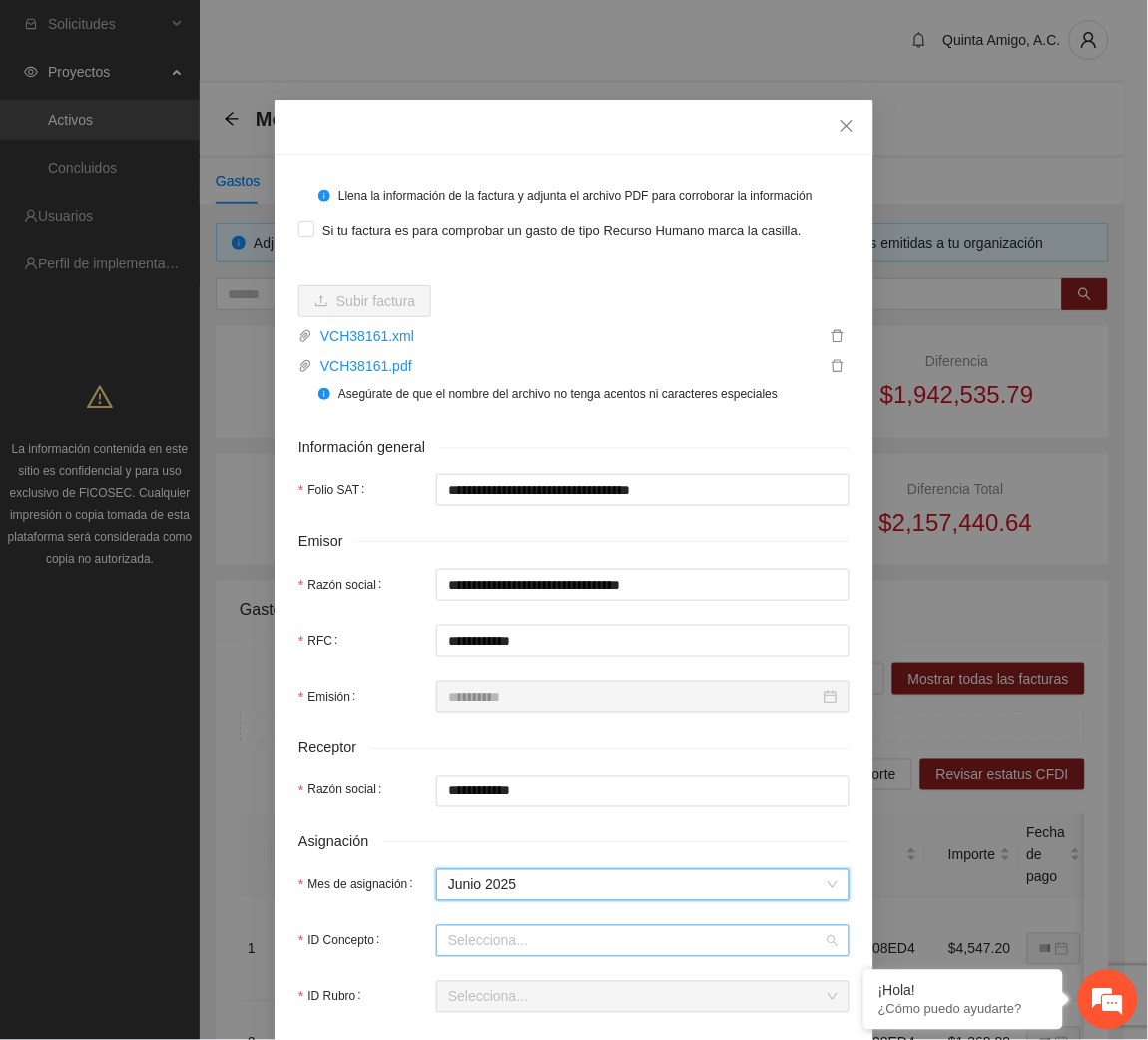 click on "ID Concepto" at bounding box center (636, 941) 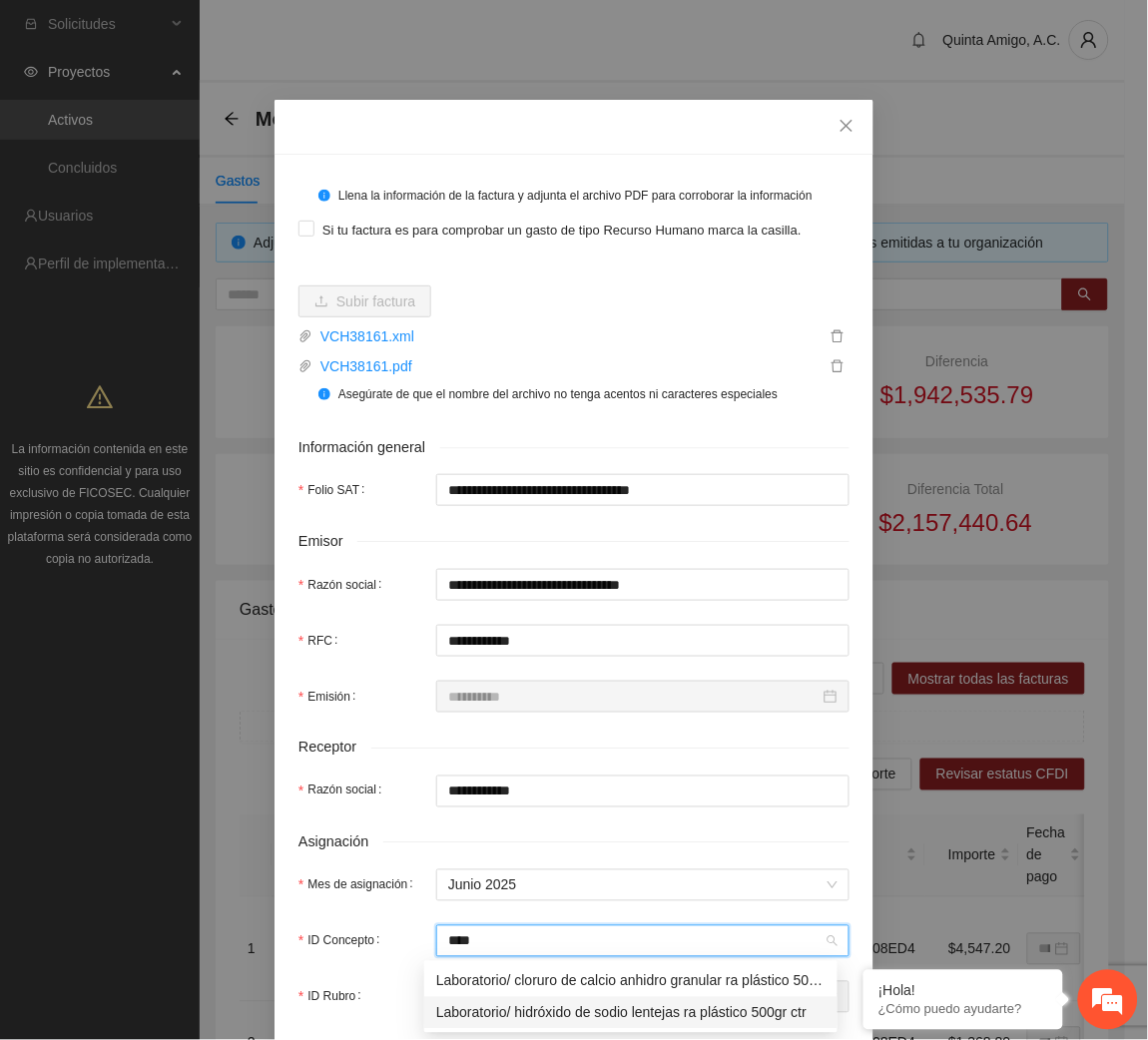 click on "Laboratorio/ hidróxido de sodio lentejas ra plástico 500gr ctr" at bounding box center [631, 1013] 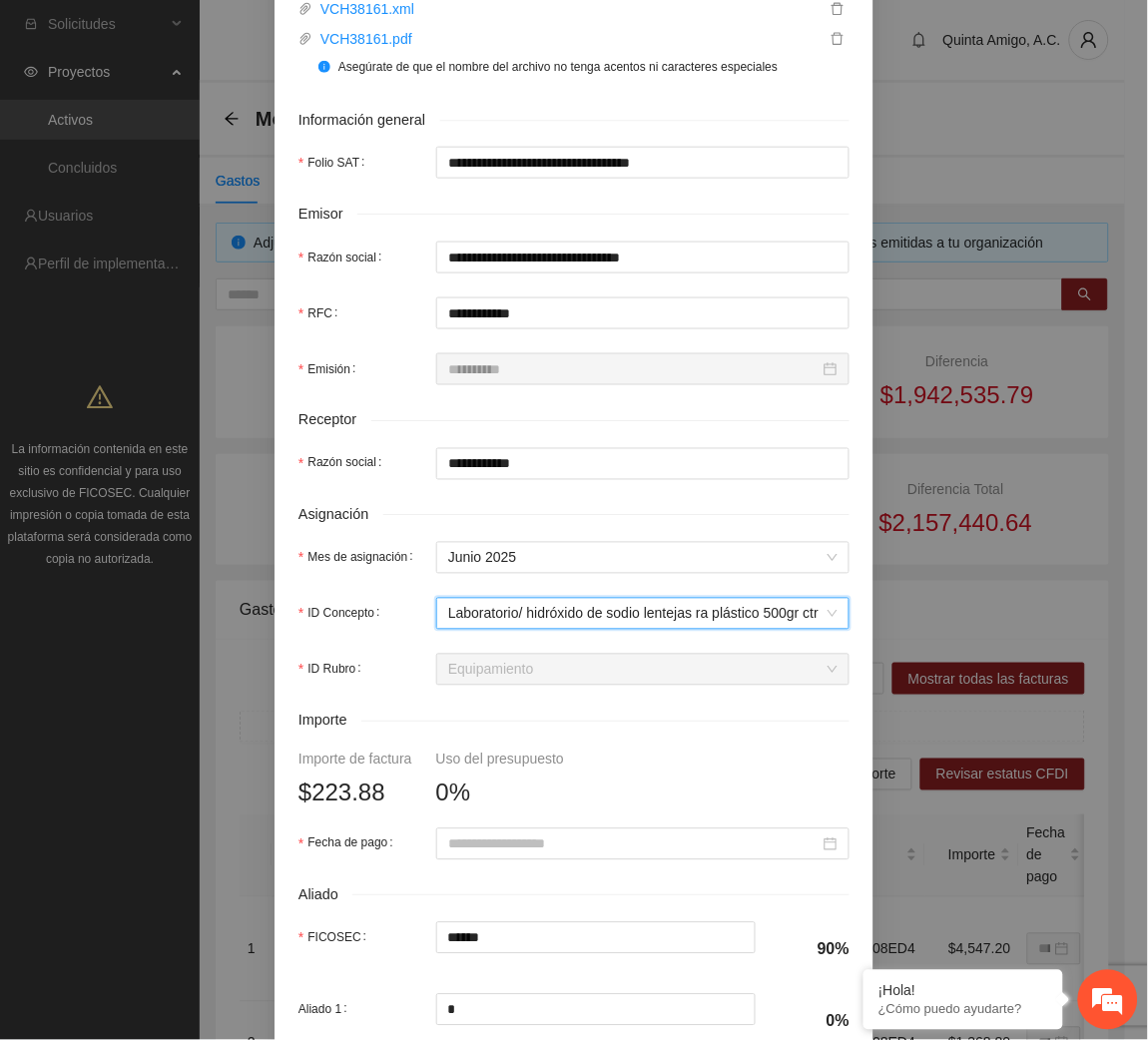 scroll, scrollTop: 339, scrollLeft: 0, axis: vertical 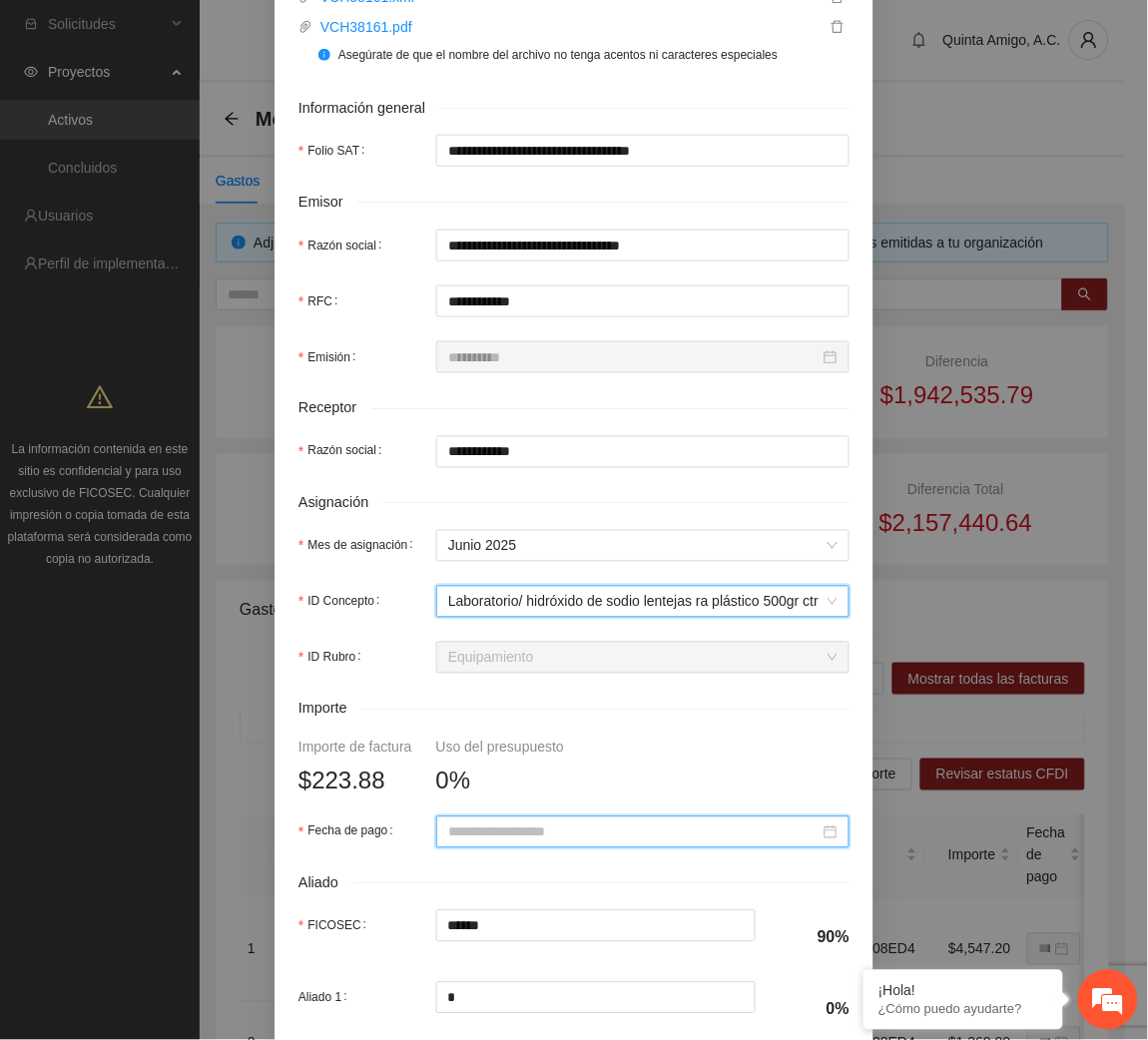 click on "Fecha de pago" at bounding box center (634, 832) 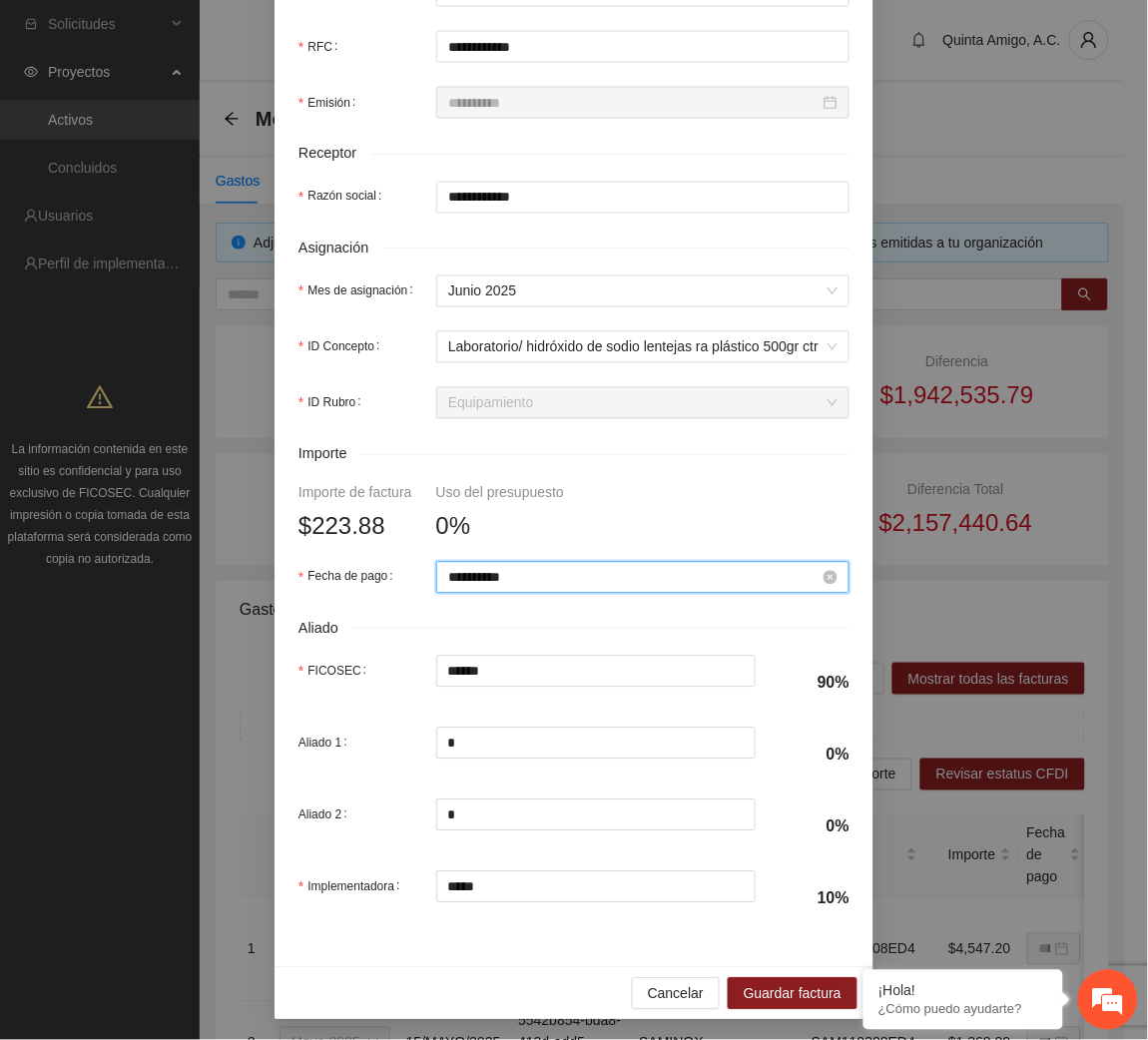 scroll, scrollTop: 601, scrollLeft: 0, axis: vertical 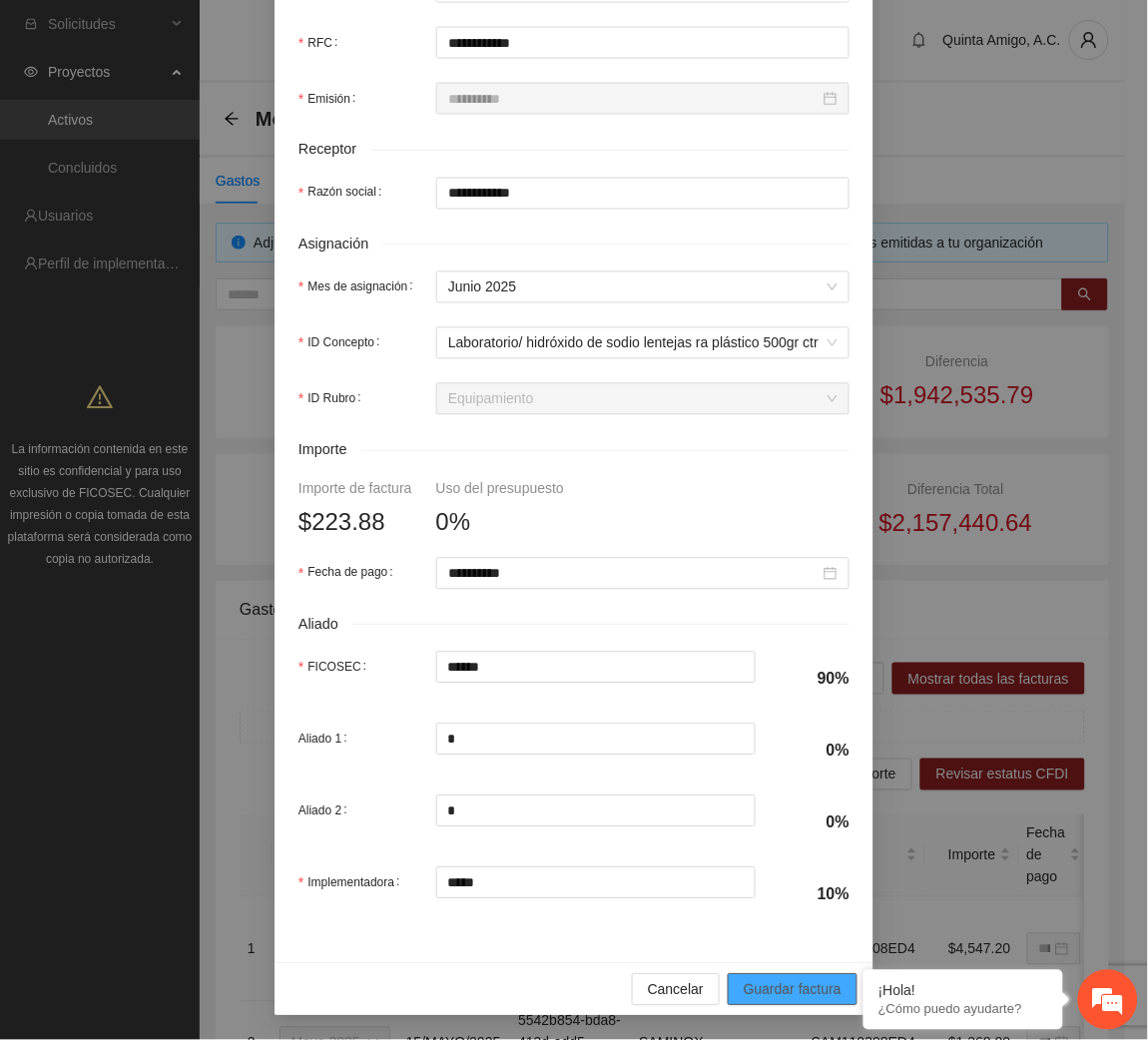 click on "Guardar factura" at bounding box center (793, 990) 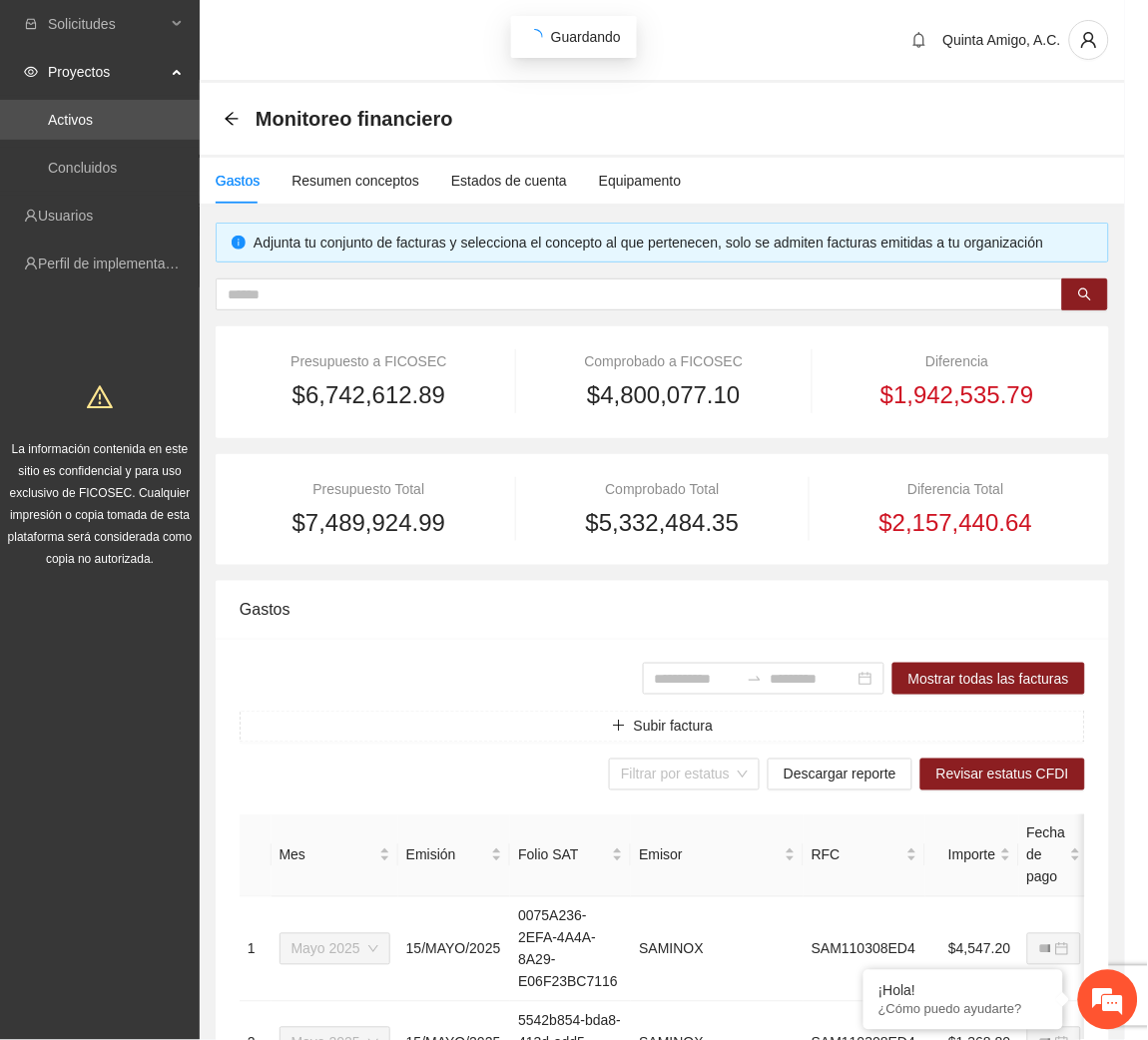 scroll, scrollTop: 441, scrollLeft: 0, axis: vertical 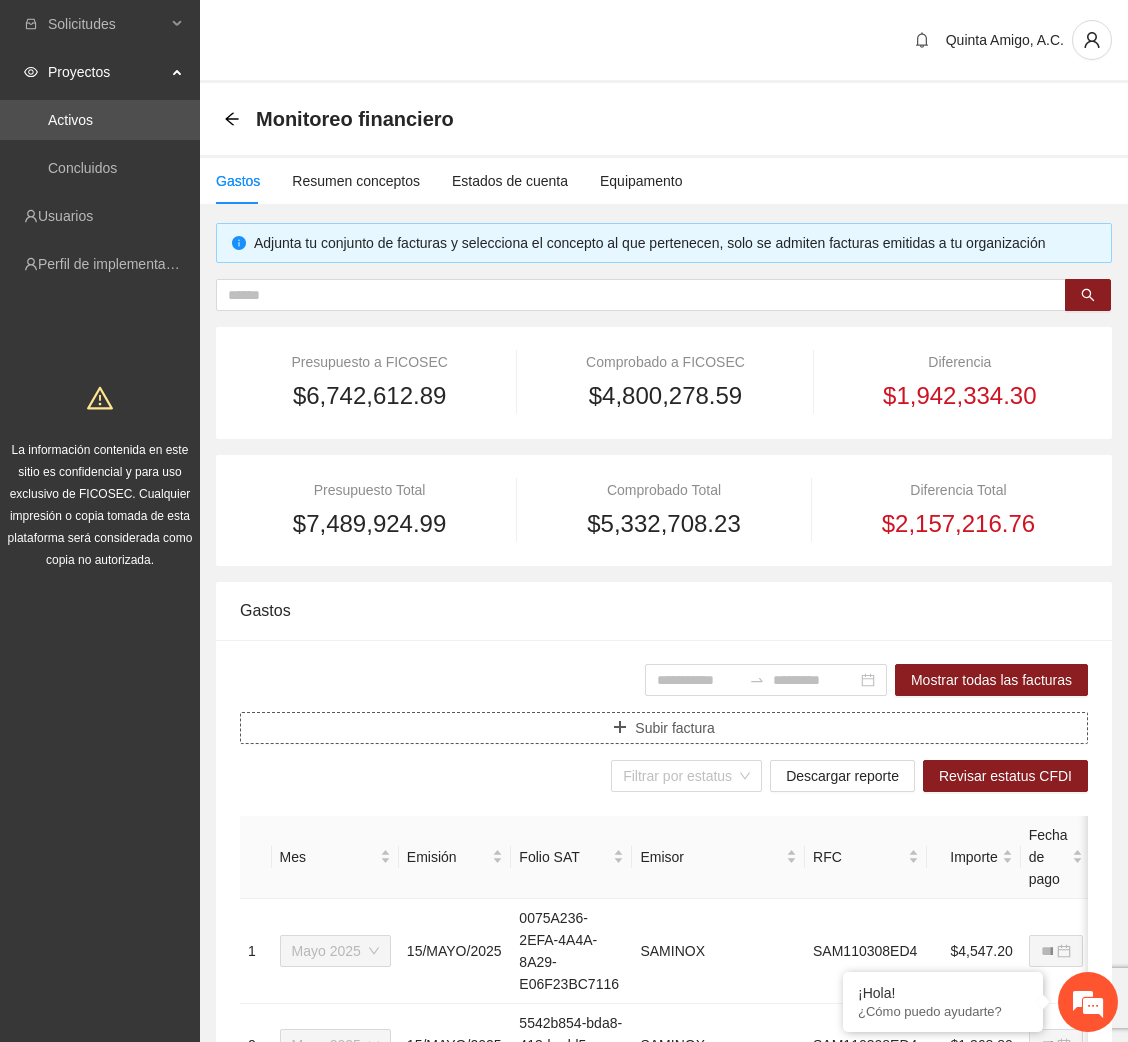click on "Subir factura" at bounding box center (674, 728) 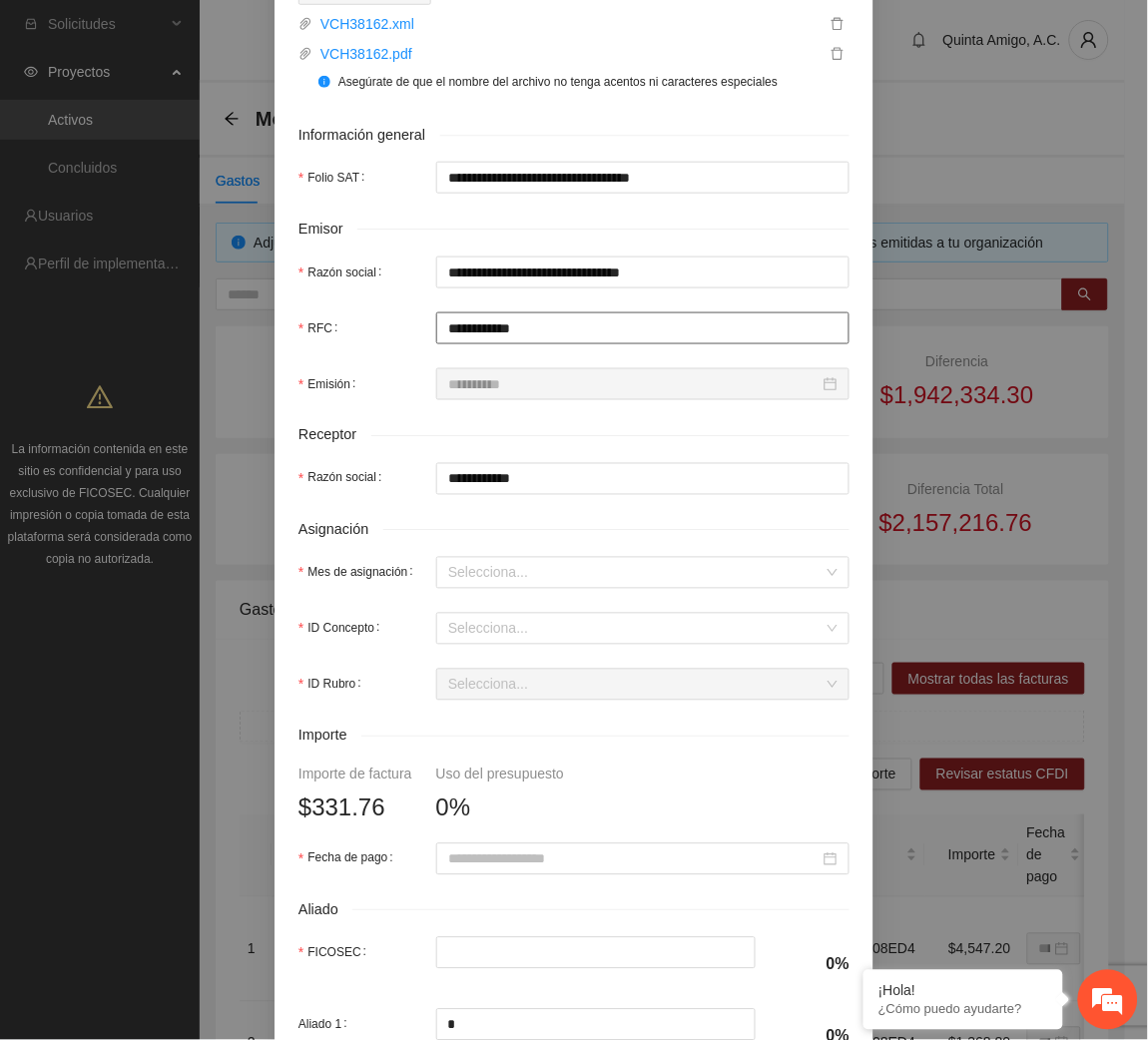 scroll, scrollTop: 317, scrollLeft: 0, axis: vertical 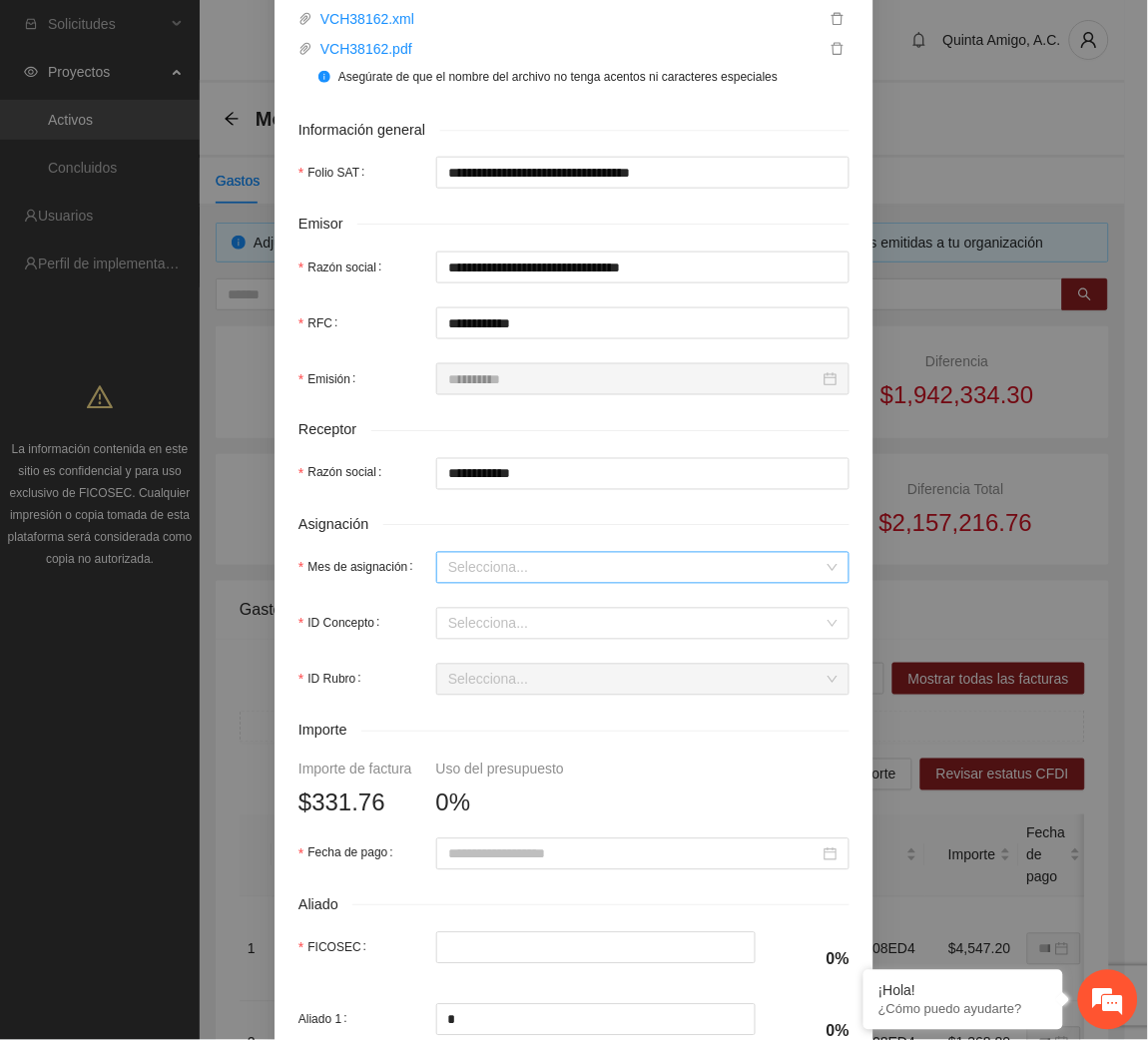 click on "Mes de asignación" at bounding box center (636, 568) 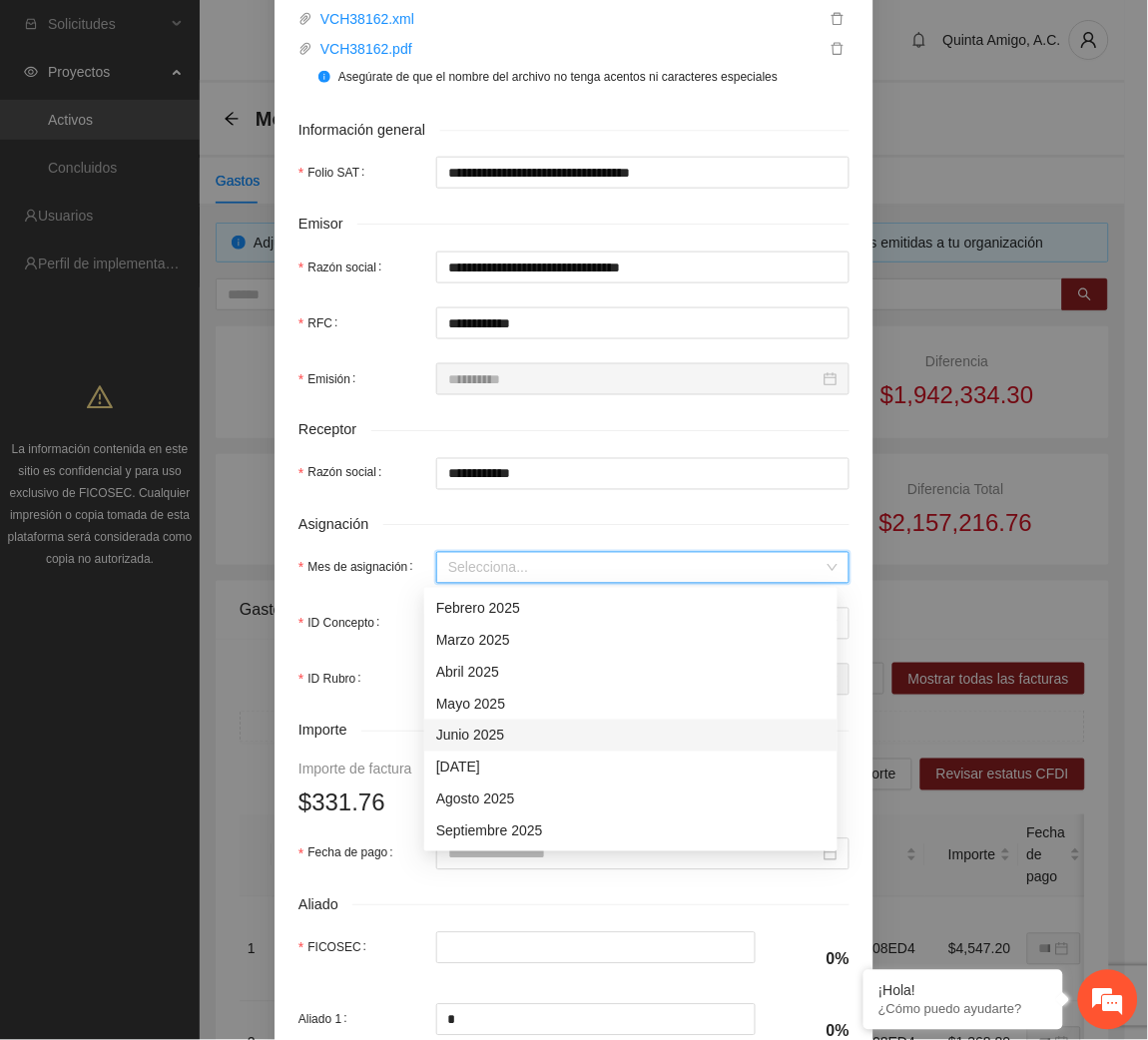 click on "Junio 2025" at bounding box center [631, 736] 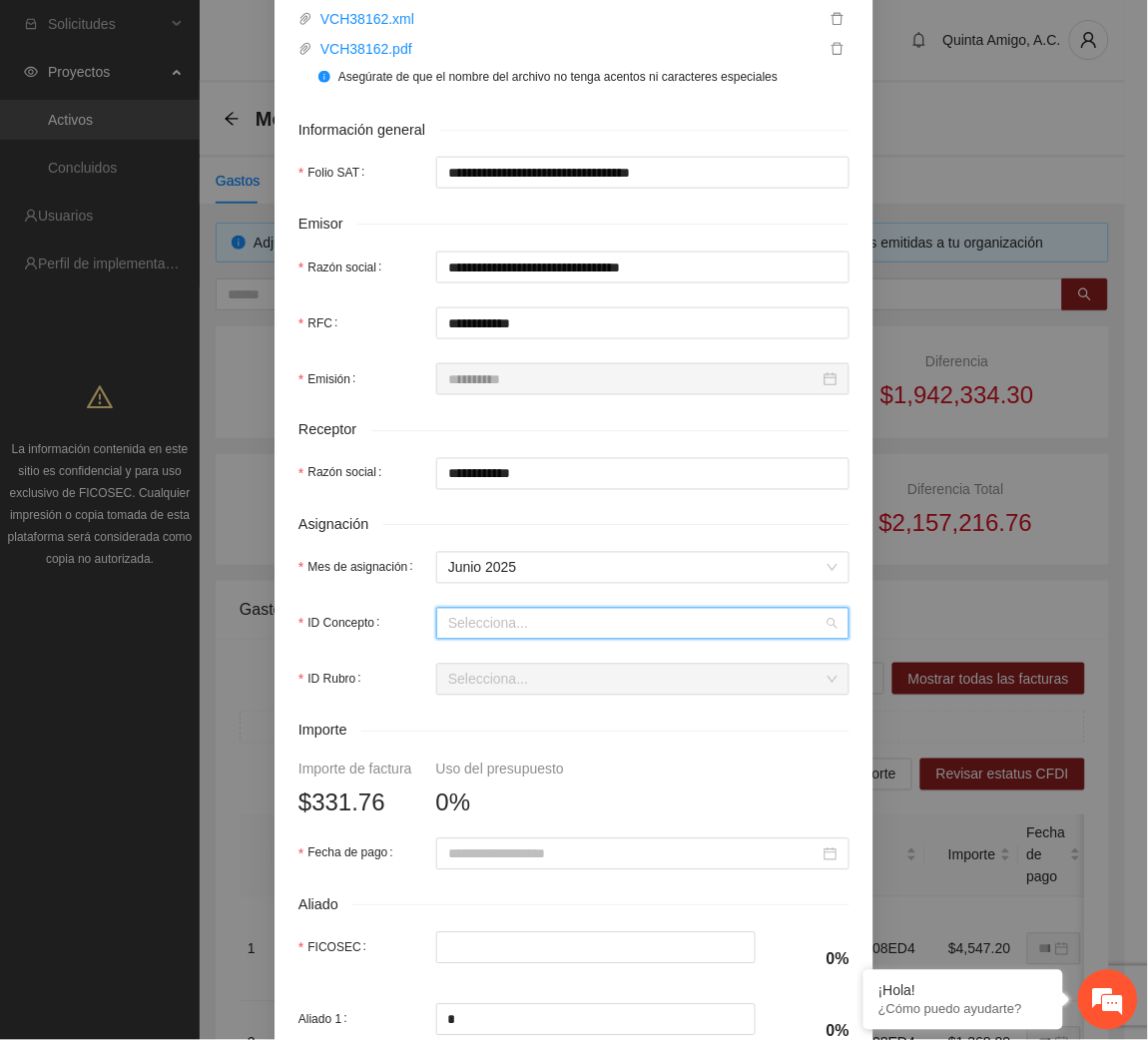 click on "ID Concepto" at bounding box center (636, 624) 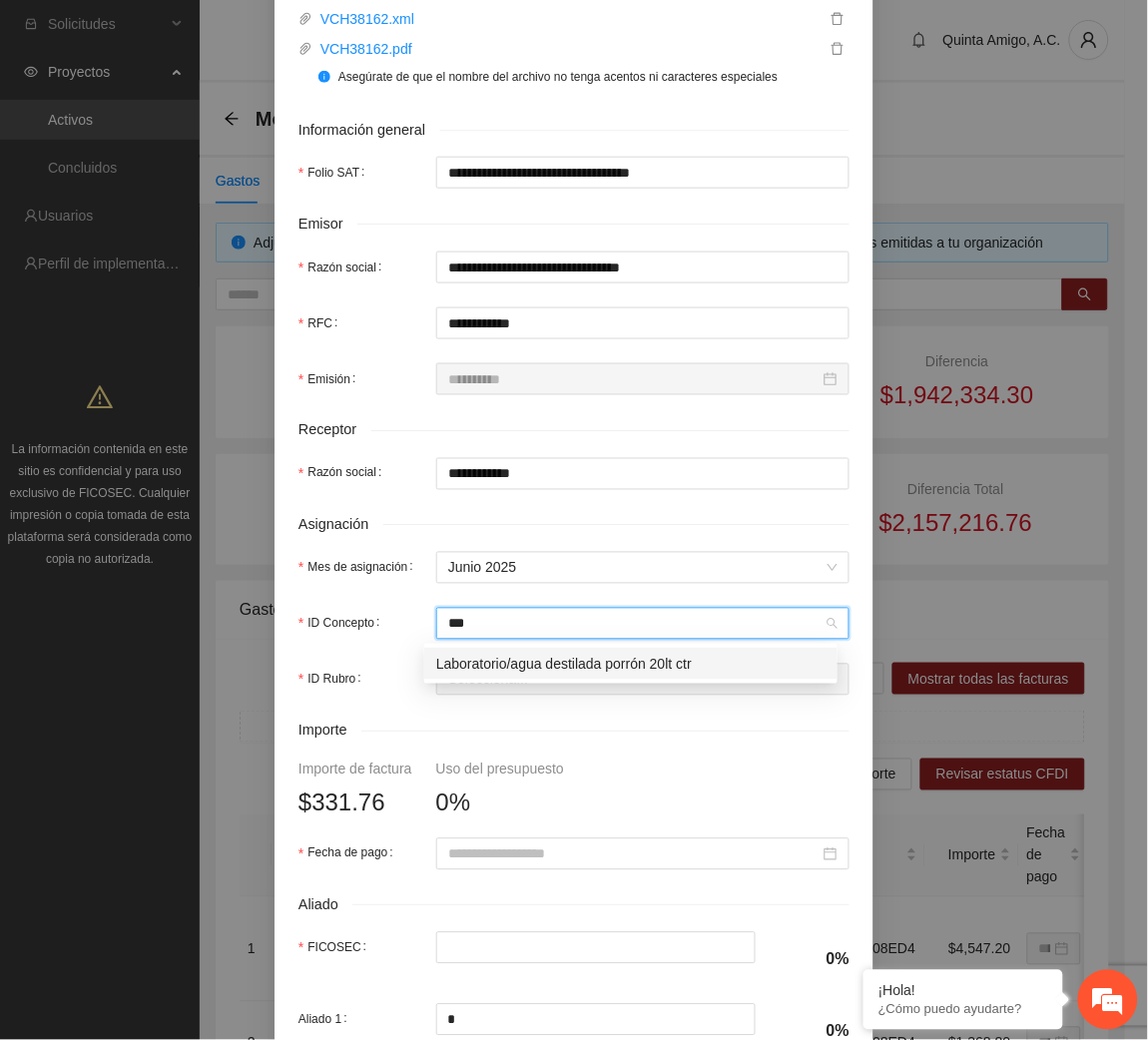 click on "Laboratorio/agua destilada porrón 20lt ctr" at bounding box center (631, 664) 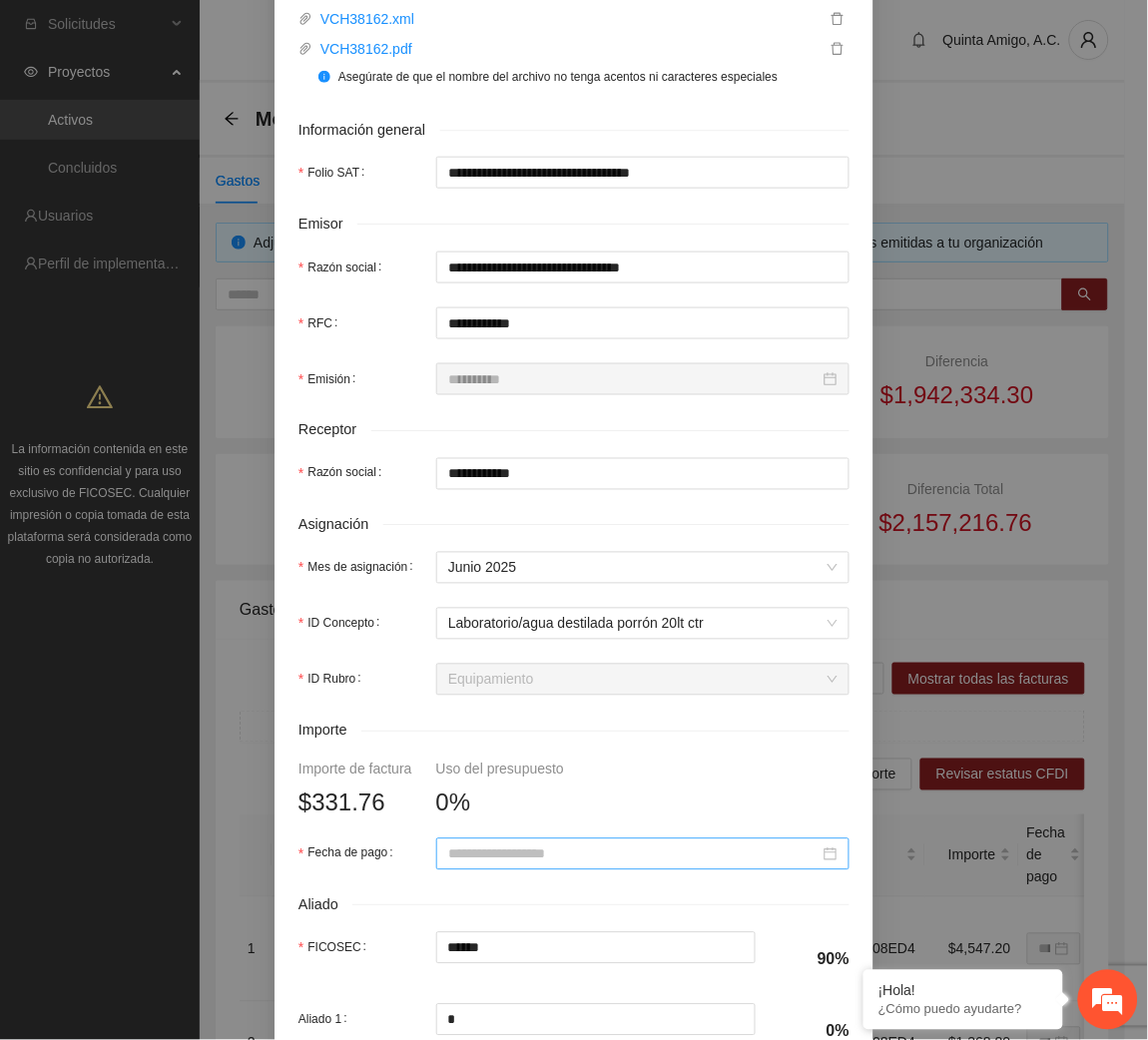 click at bounding box center [643, 854] 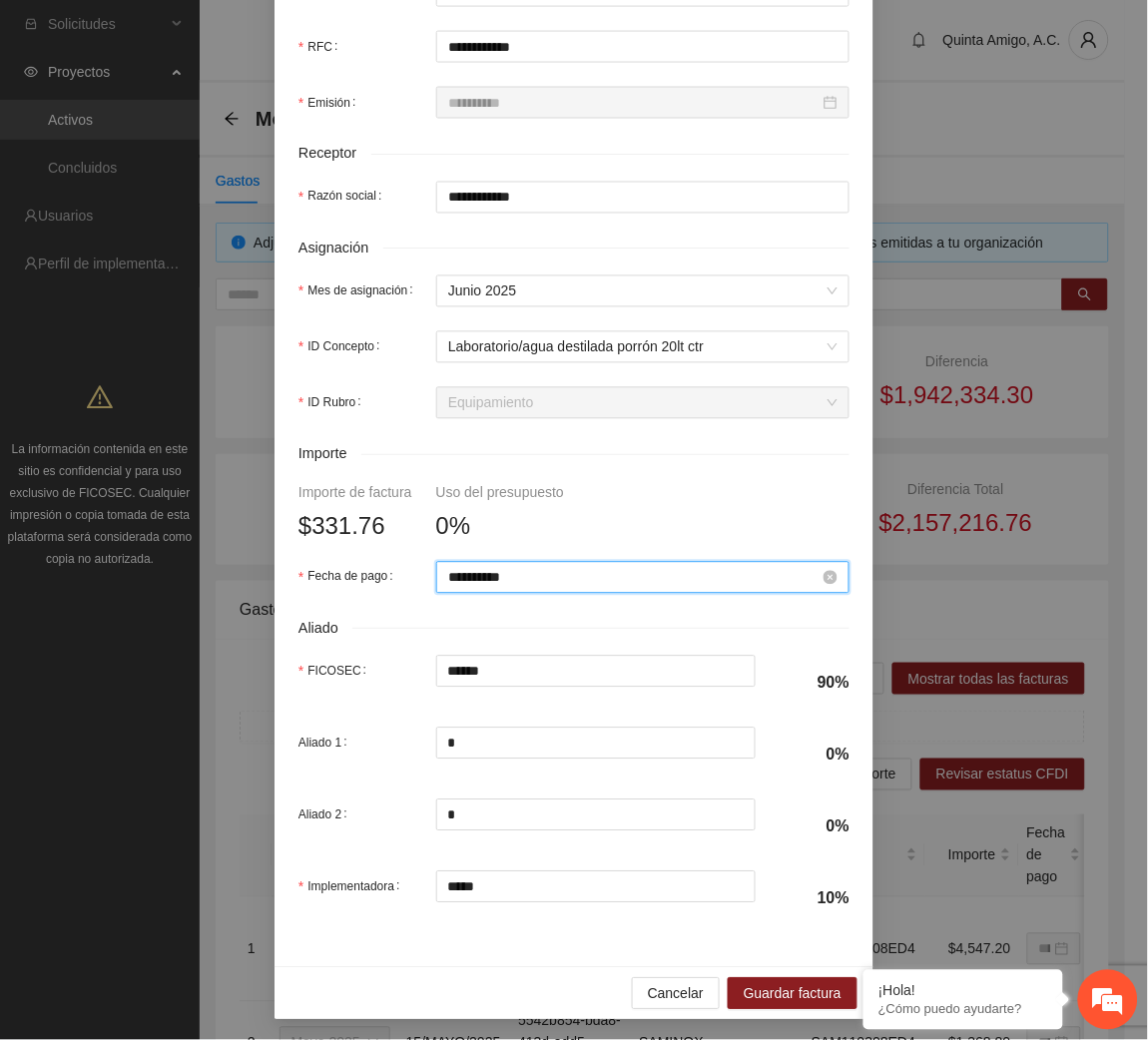scroll, scrollTop: 601, scrollLeft: 0, axis: vertical 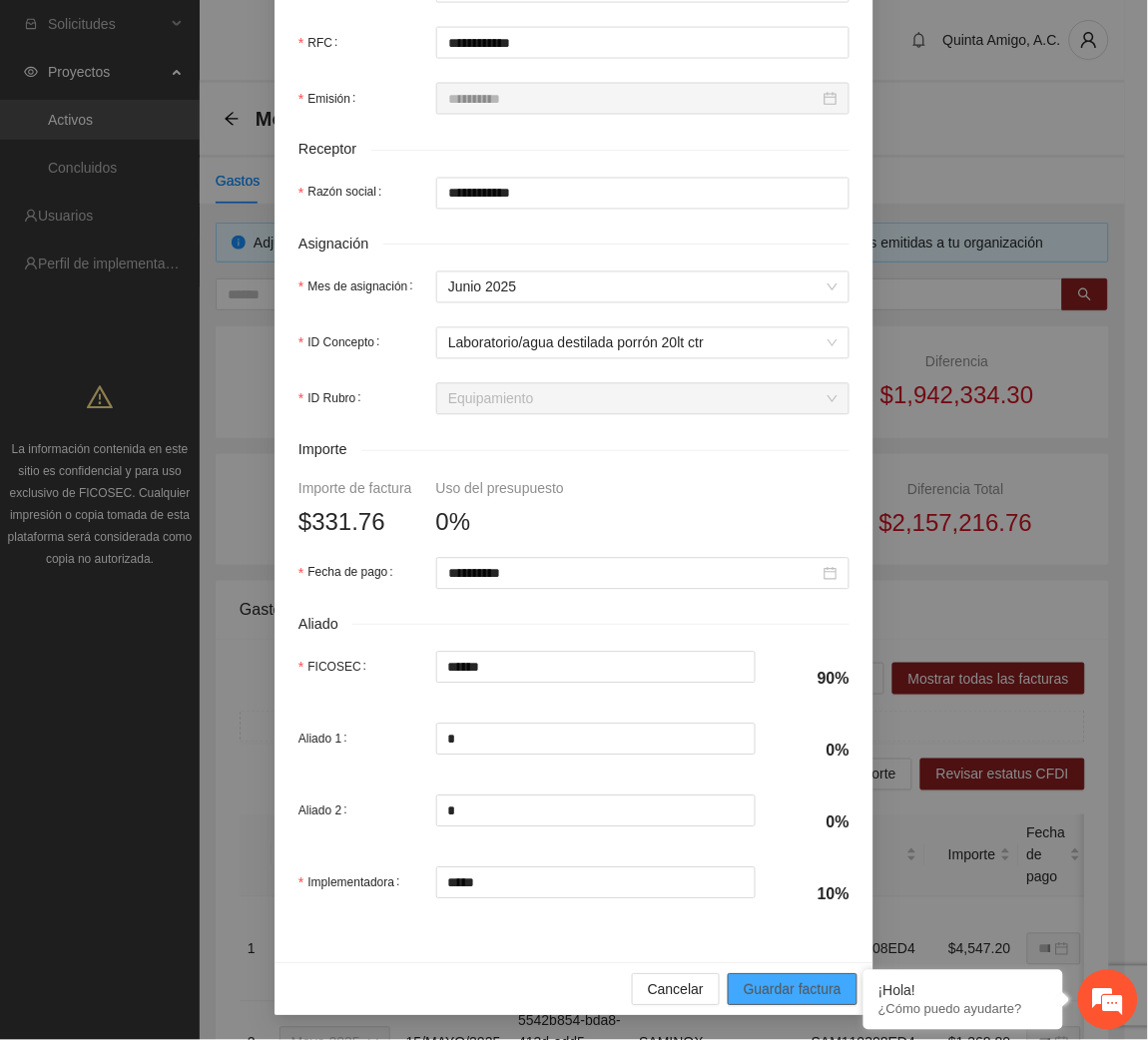 click on "Guardar factura" at bounding box center [793, 990] 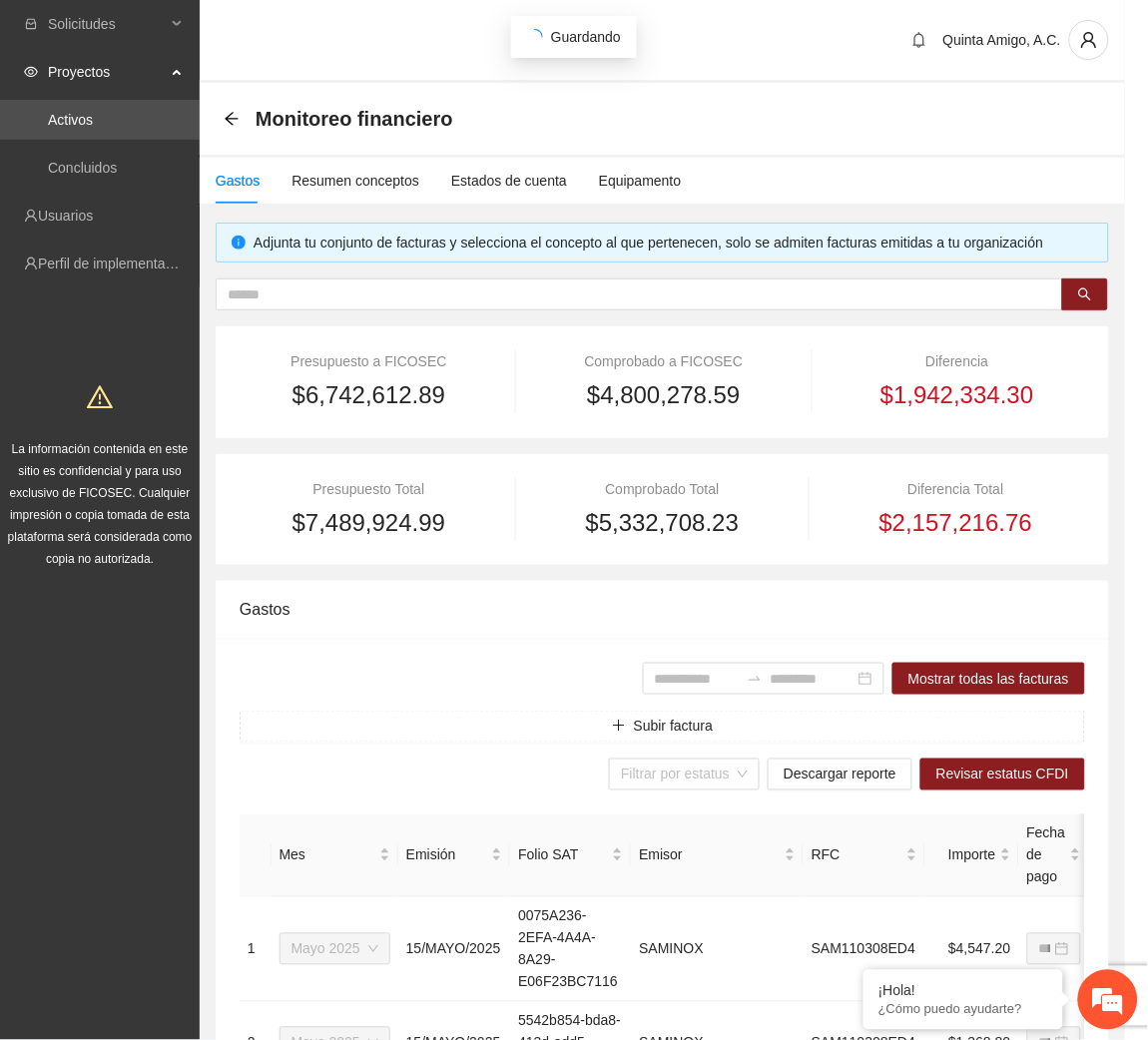 scroll, scrollTop: 441, scrollLeft: 0, axis: vertical 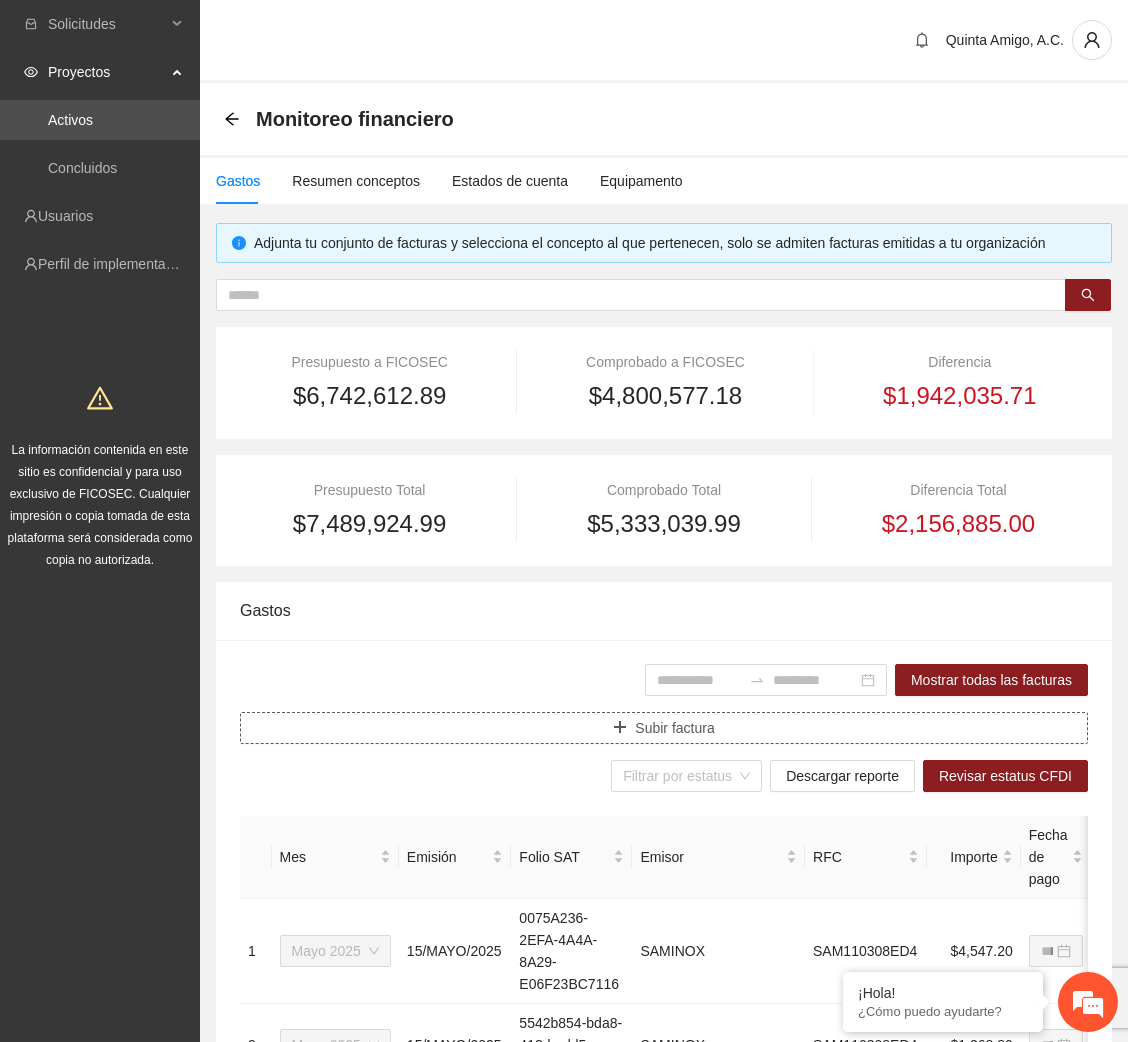 click on "Subir factura" at bounding box center (664, 728) 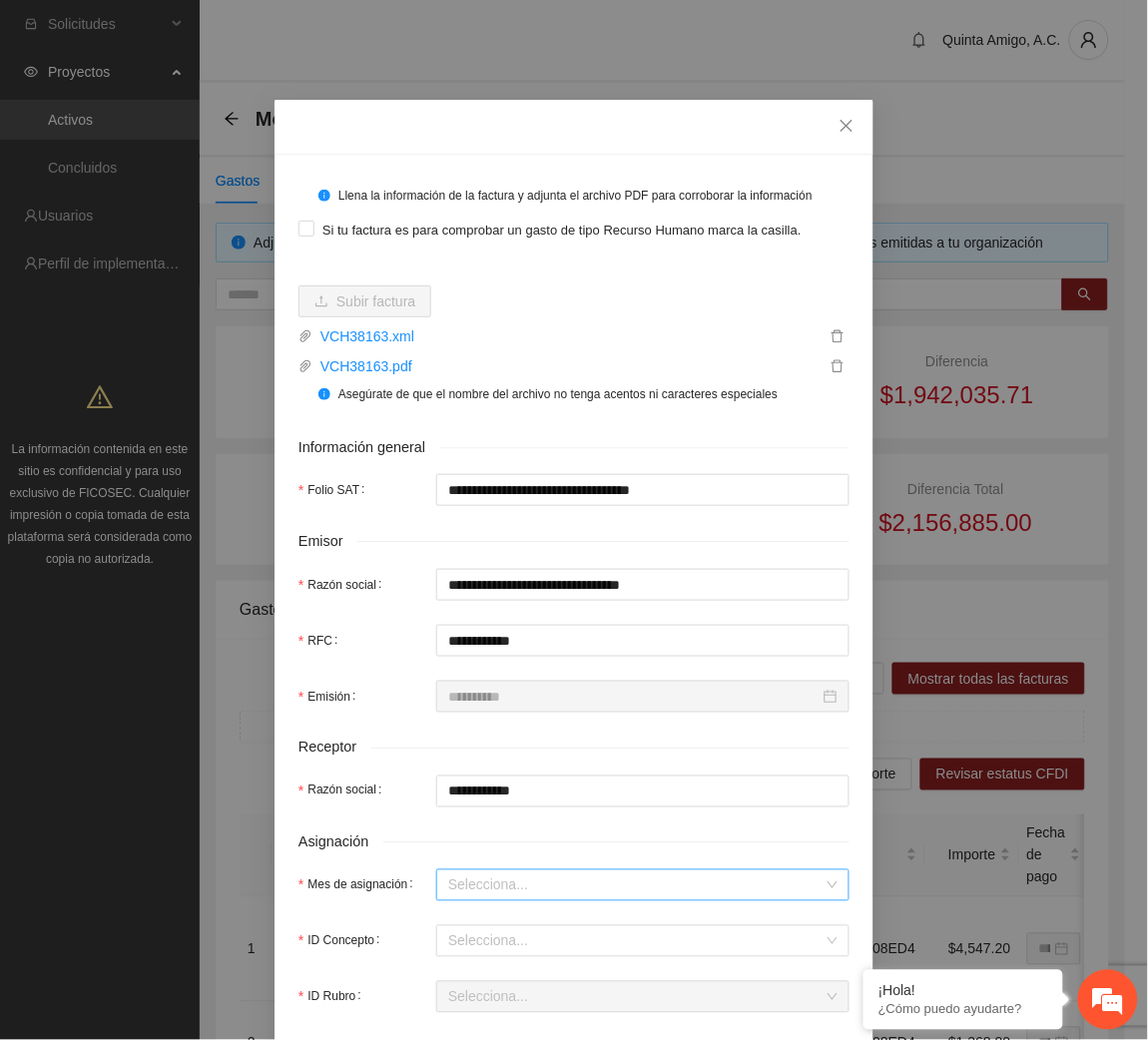 click on "Mes de asignación" at bounding box center [636, 885] 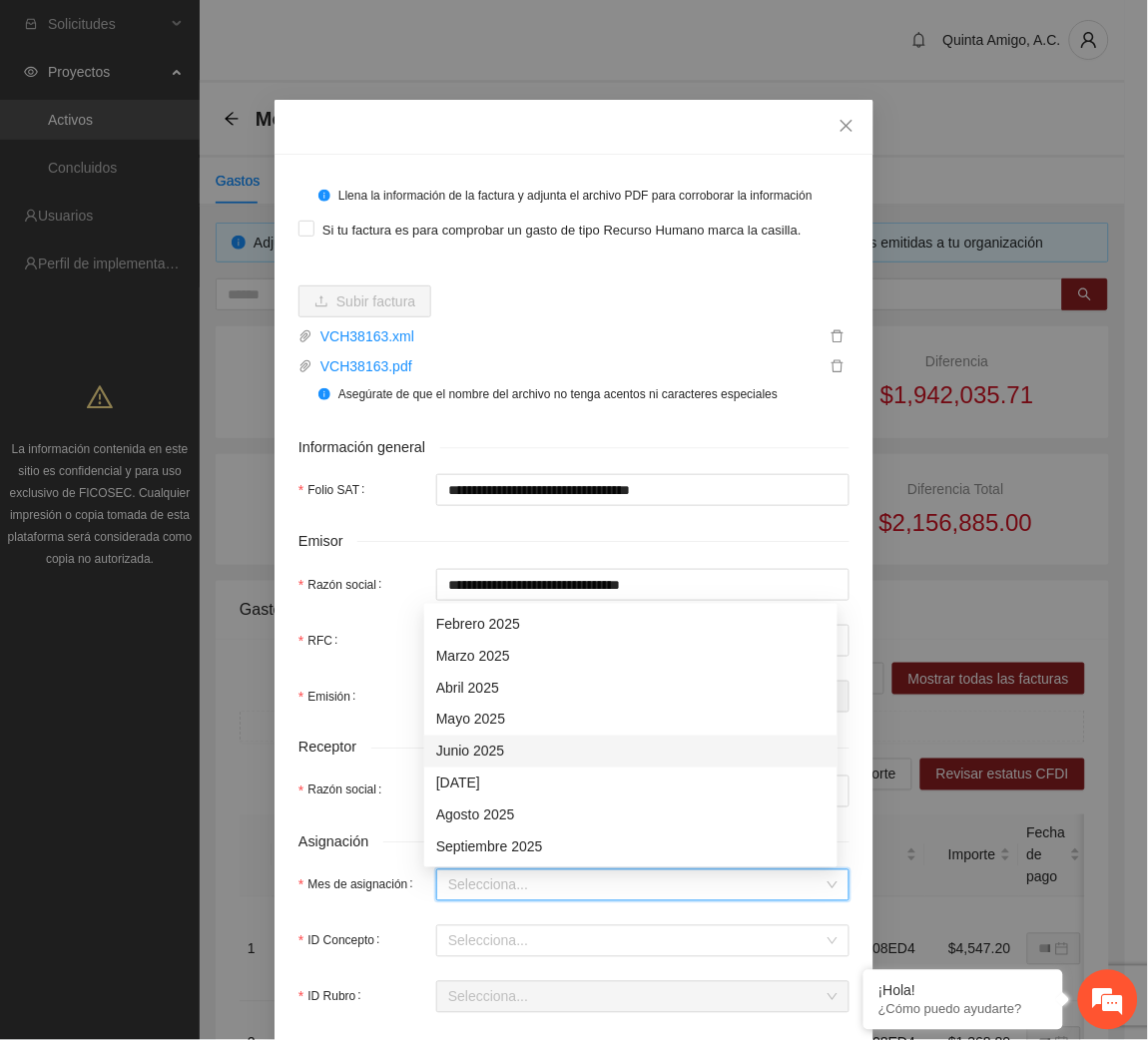 click on "Junio 2025" at bounding box center (631, 752) 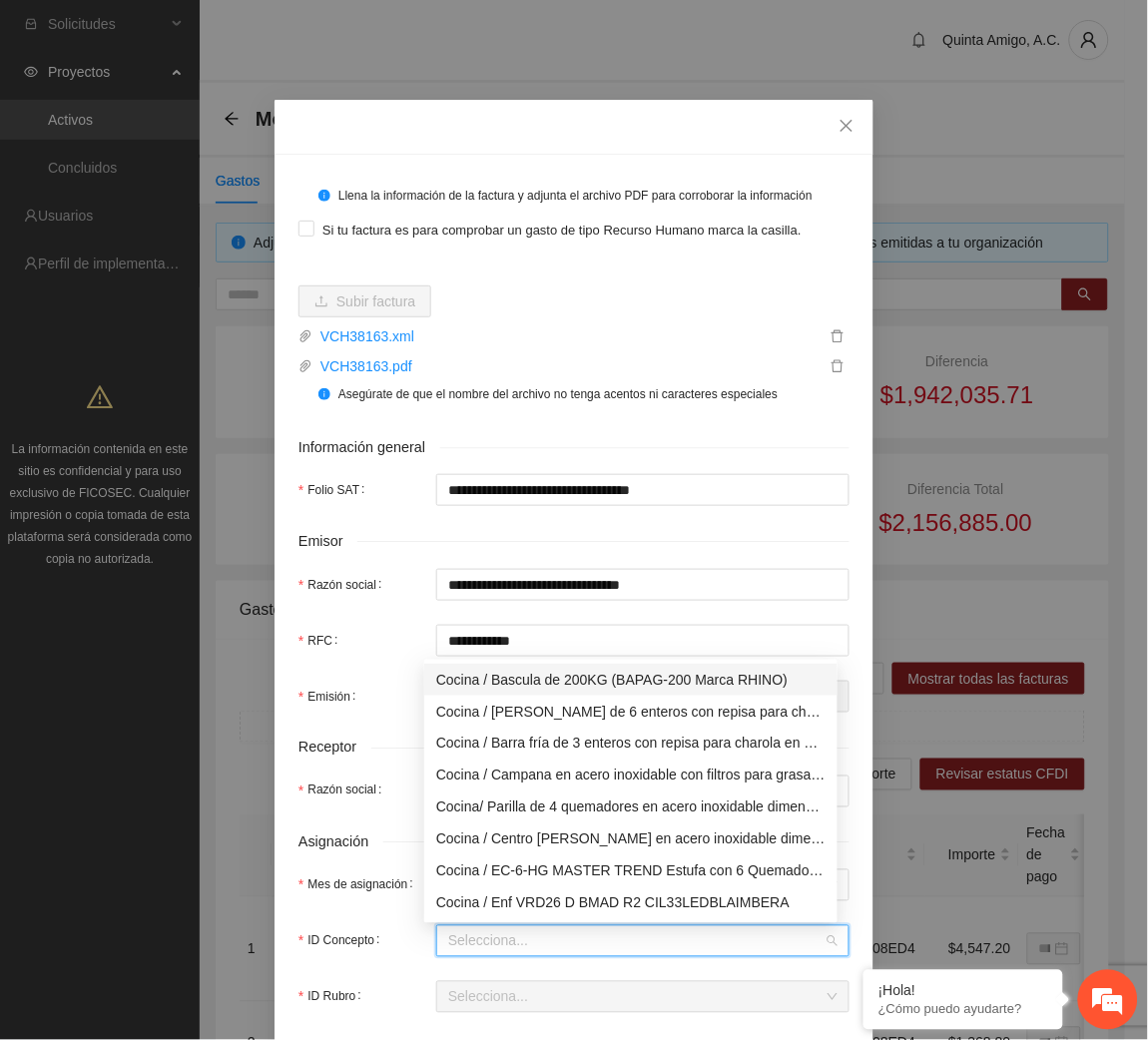 click on "ID Concepto" at bounding box center [636, 941] 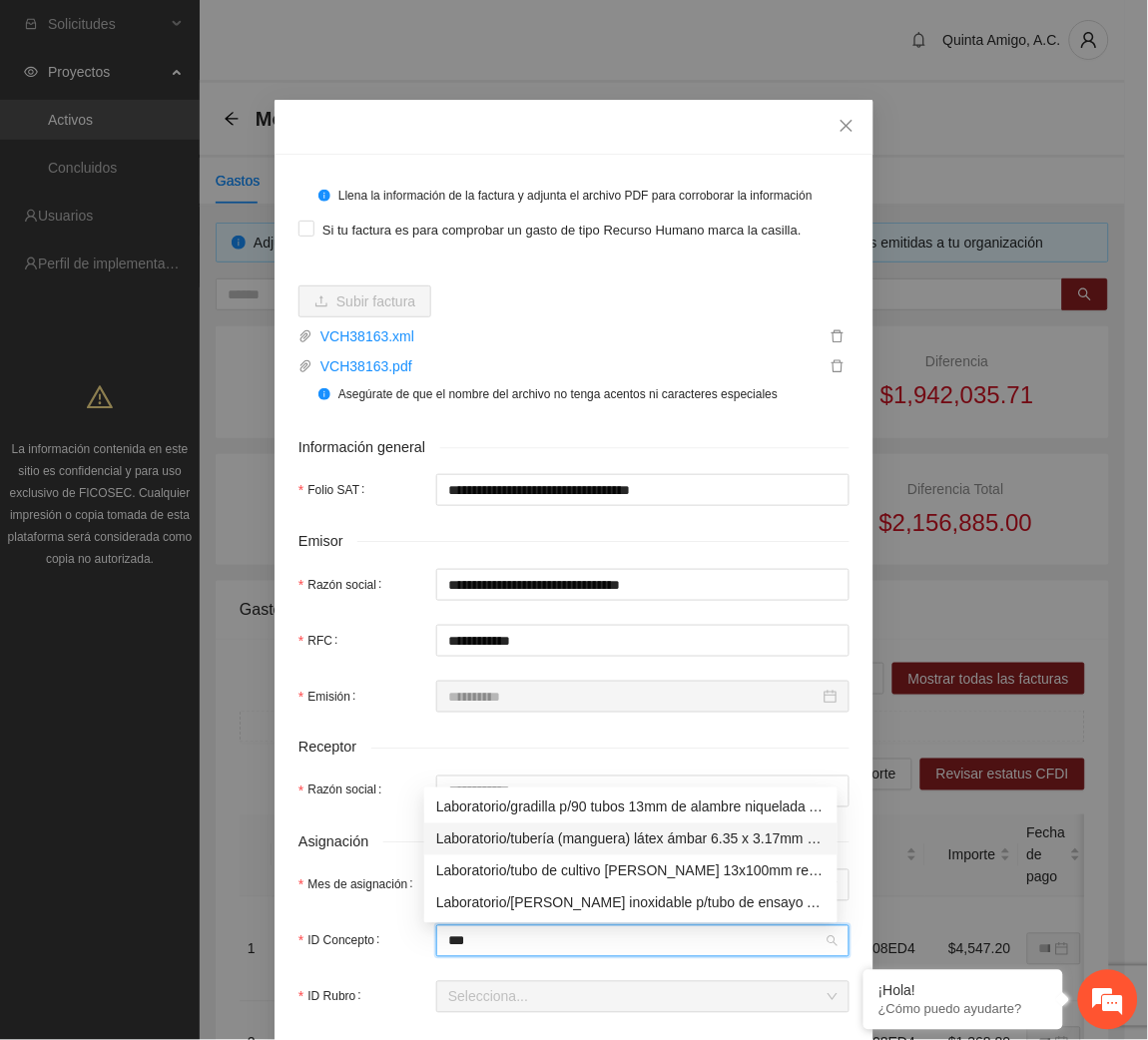 click on "Laboratorio/tubería (manguera) látex ámbar 6.35 x 3.17mm pieza(s) con 1 metro(s)  HOLY" at bounding box center [631, 839] 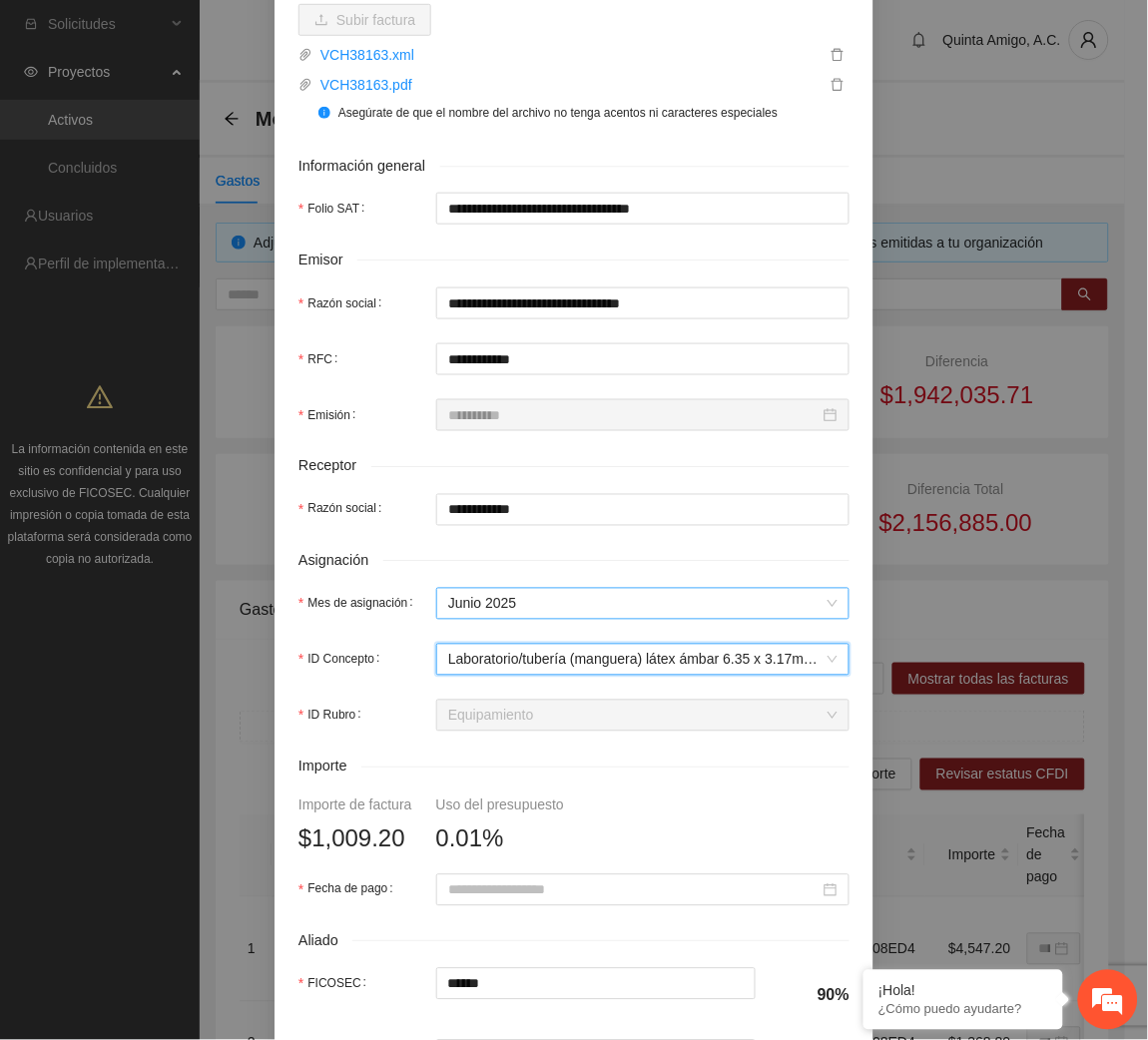 scroll, scrollTop: 284, scrollLeft: 0, axis: vertical 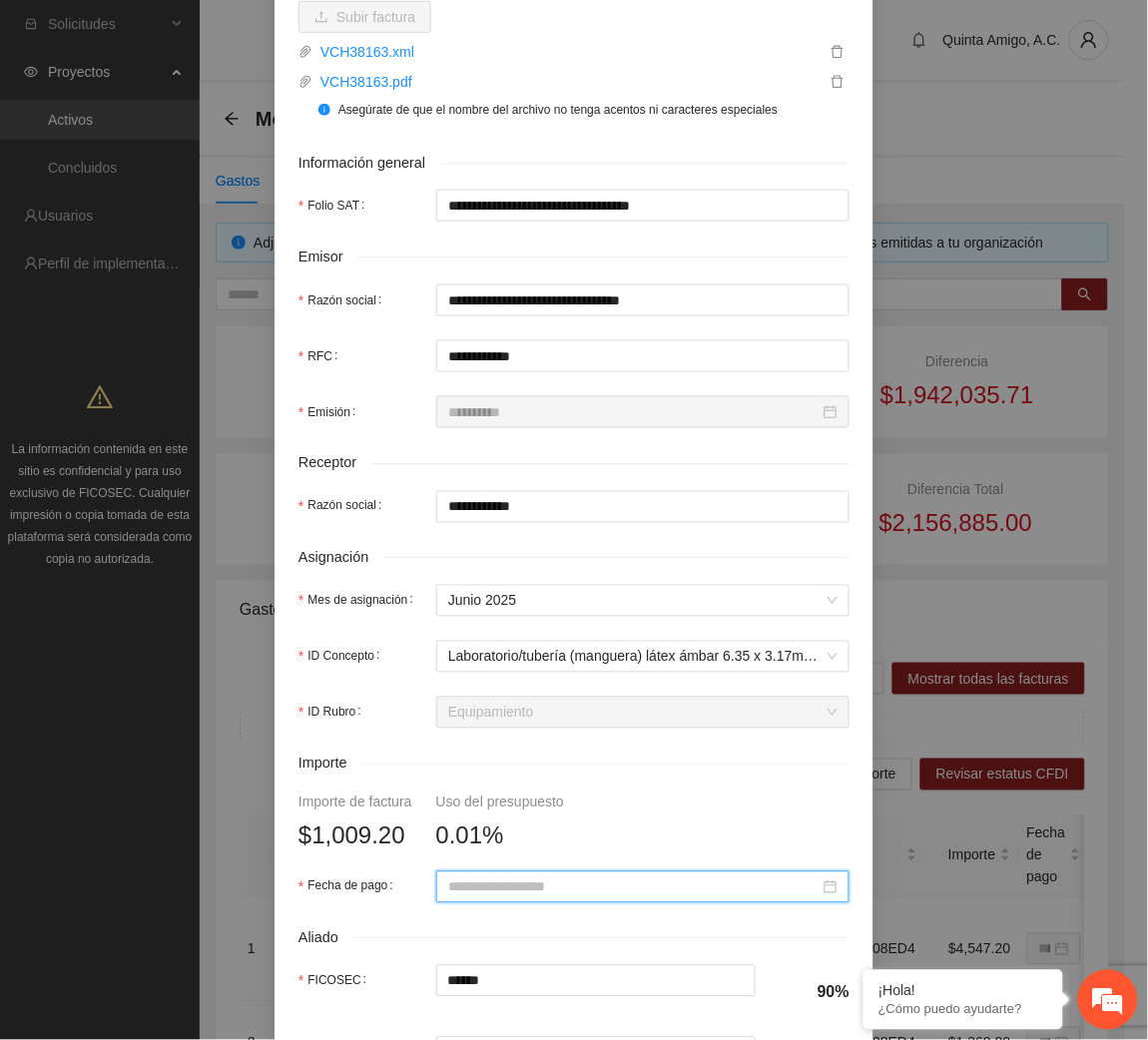 click on "Fecha de pago" at bounding box center (634, 887) 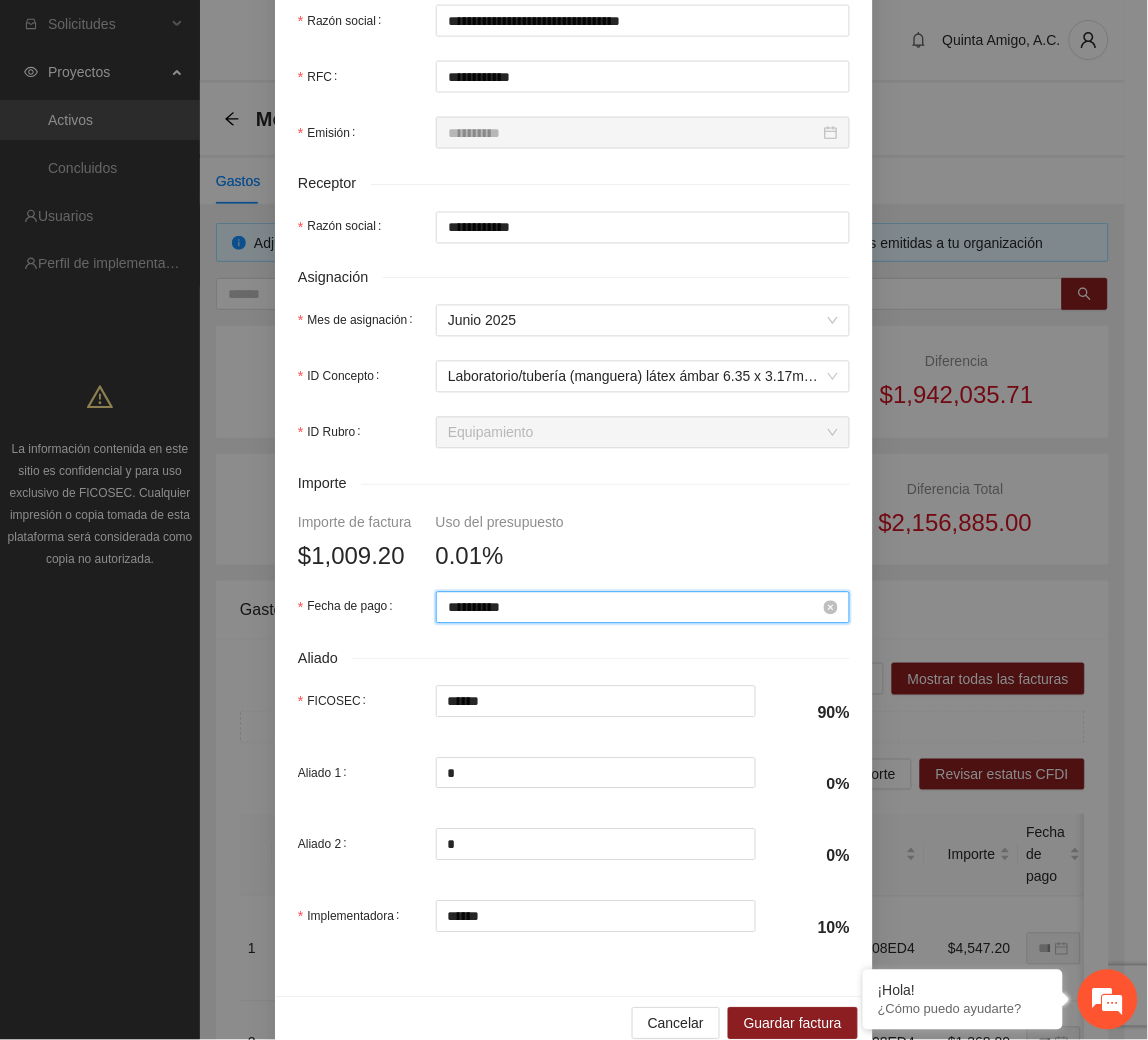 scroll, scrollTop: 601, scrollLeft: 0, axis: vertical 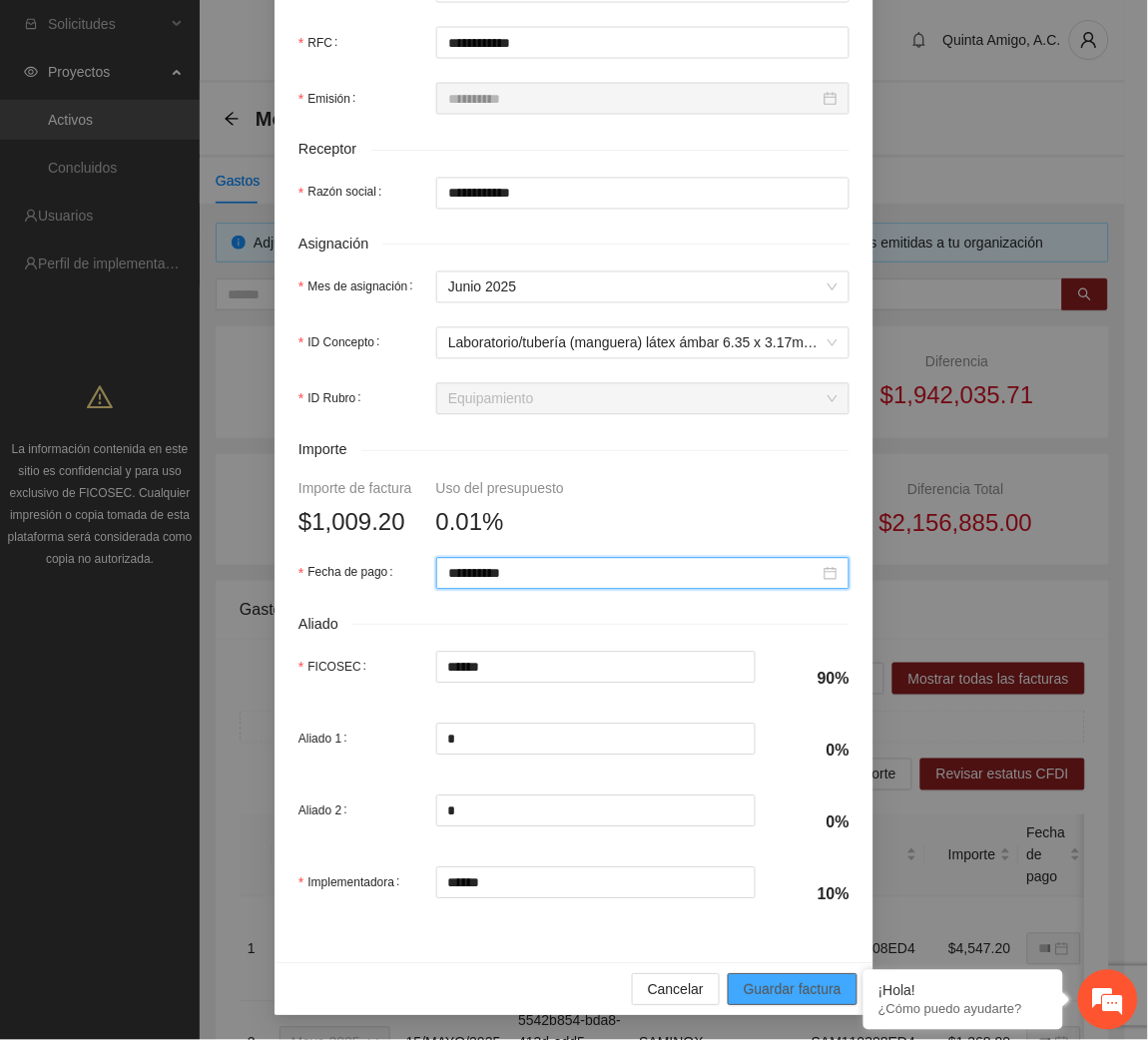 click on "Guardar factura" at bounding box center (793, 990) 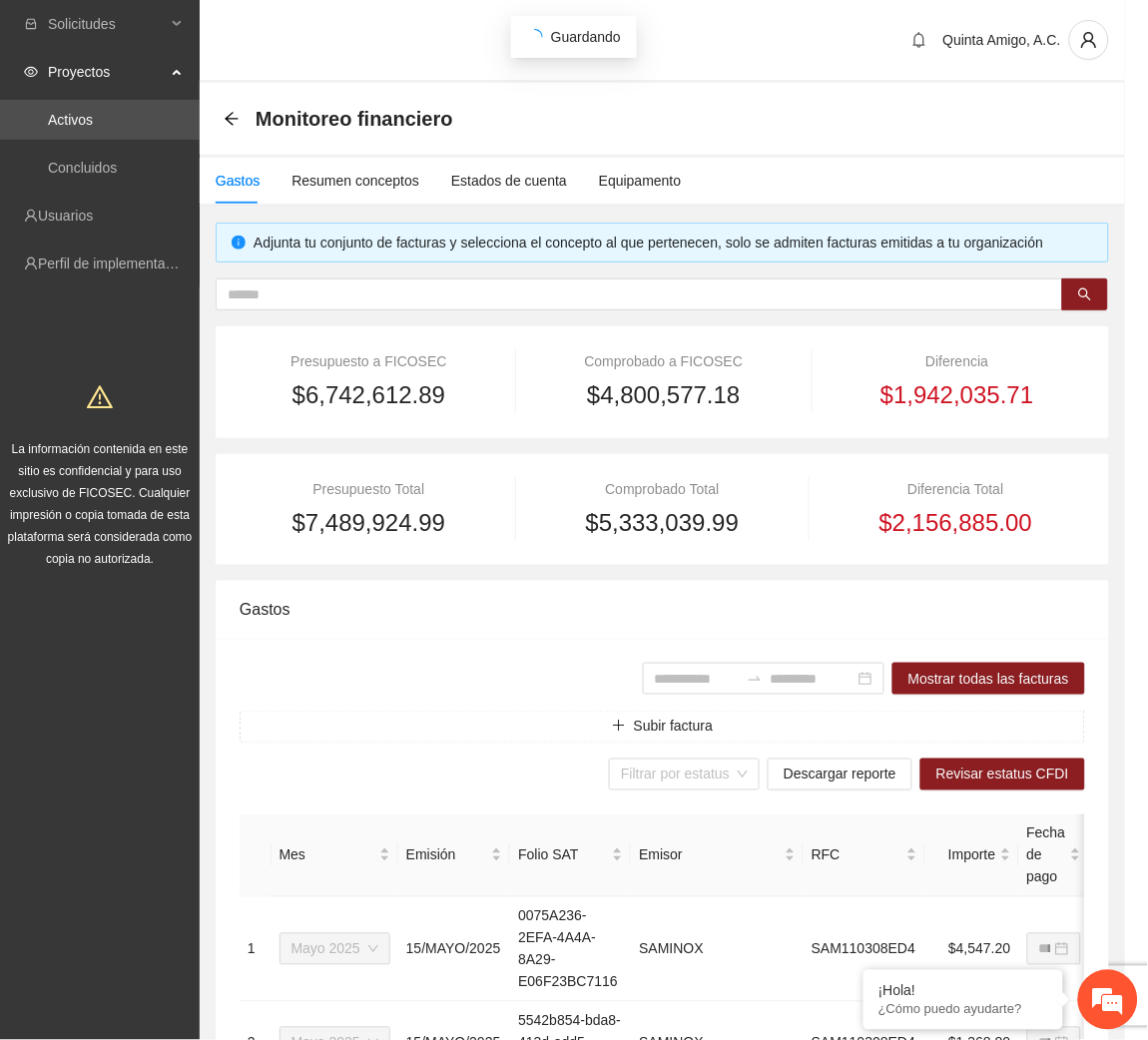 scroll, scrollTop: 441, scrollLeft: 0, axis: vertical 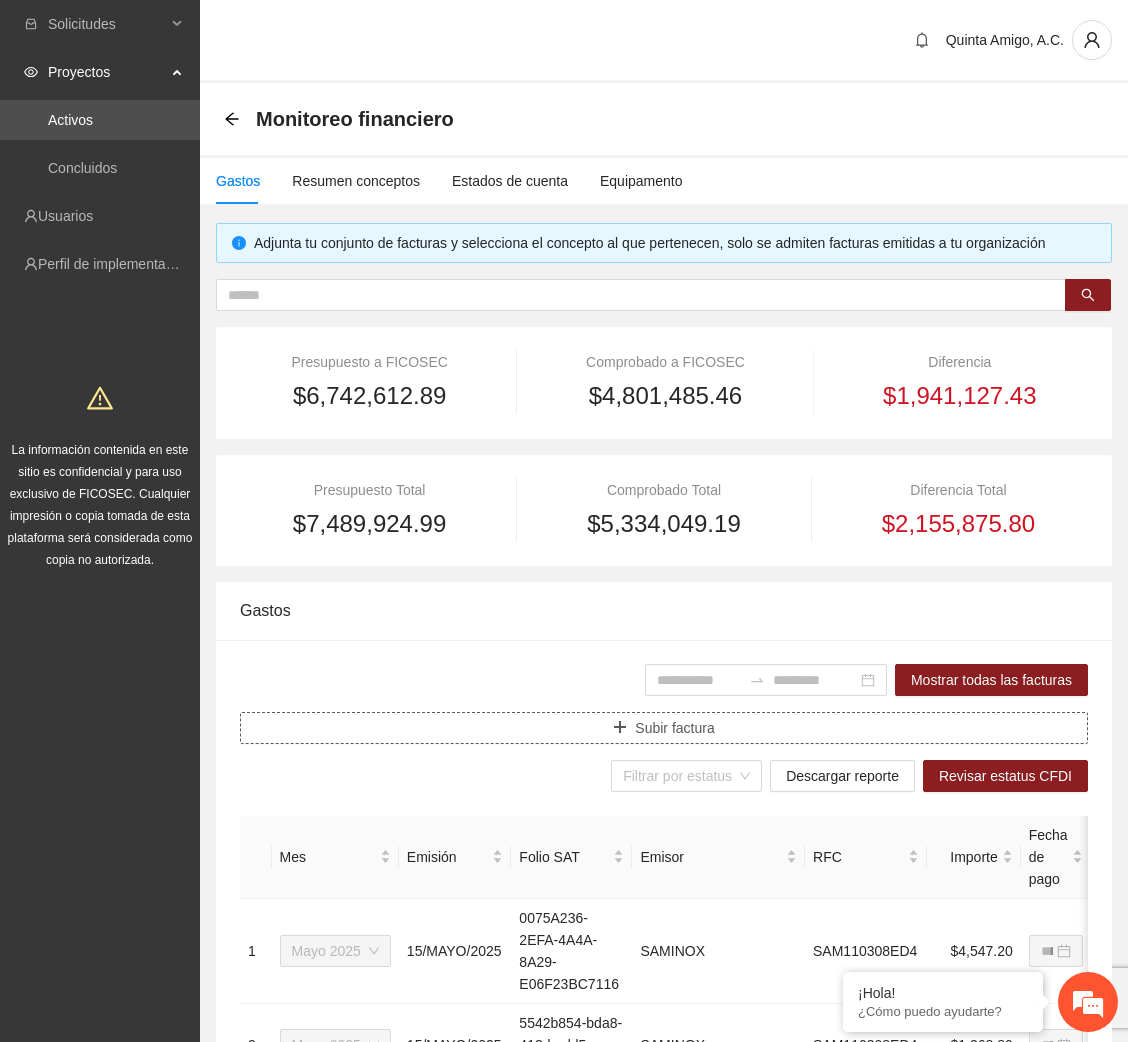 click on "Subir factura" at bounding box center [664, 728] 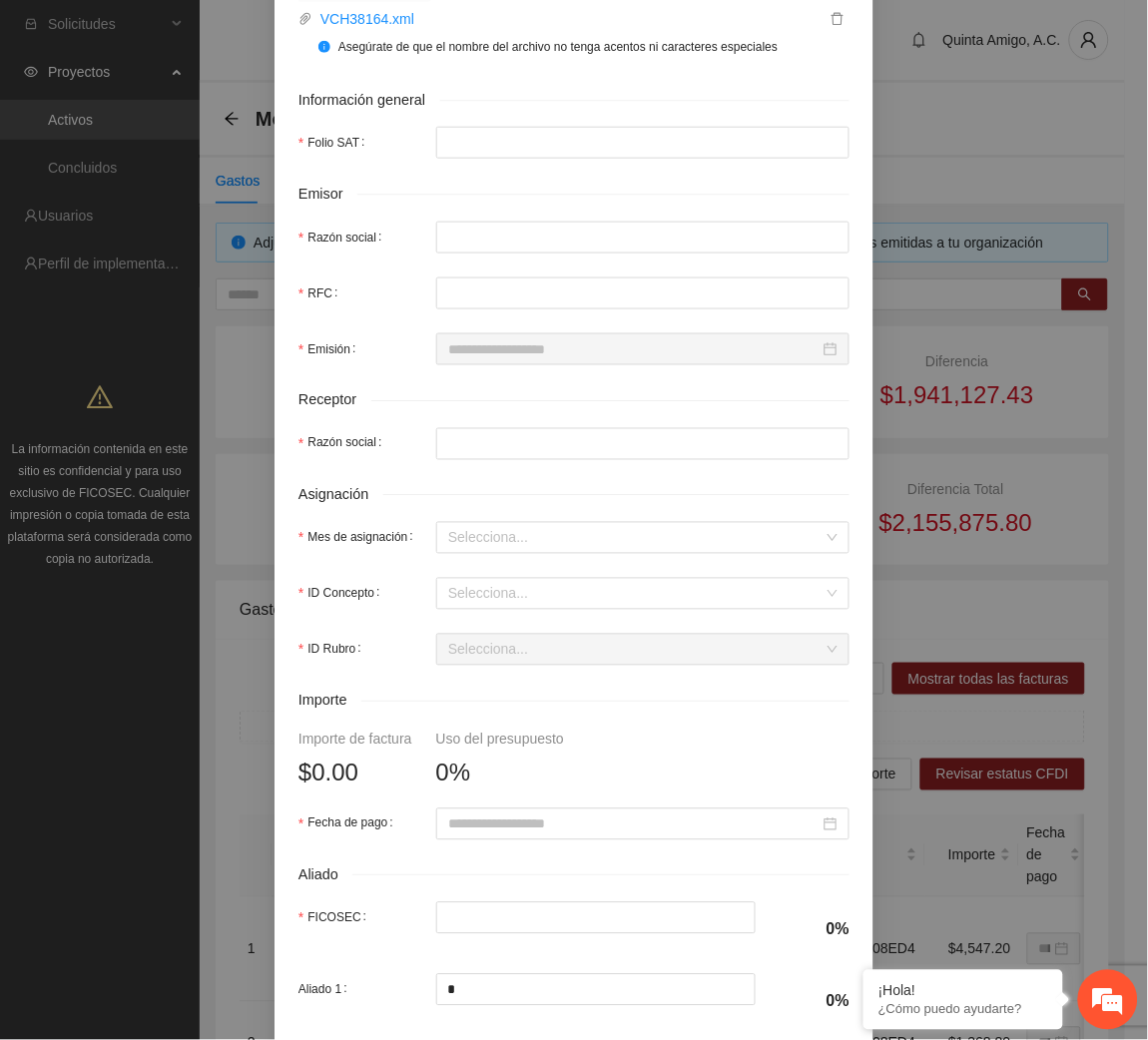 scroll, scrollTop: 320, scrollLeft: 0, axis: vertical 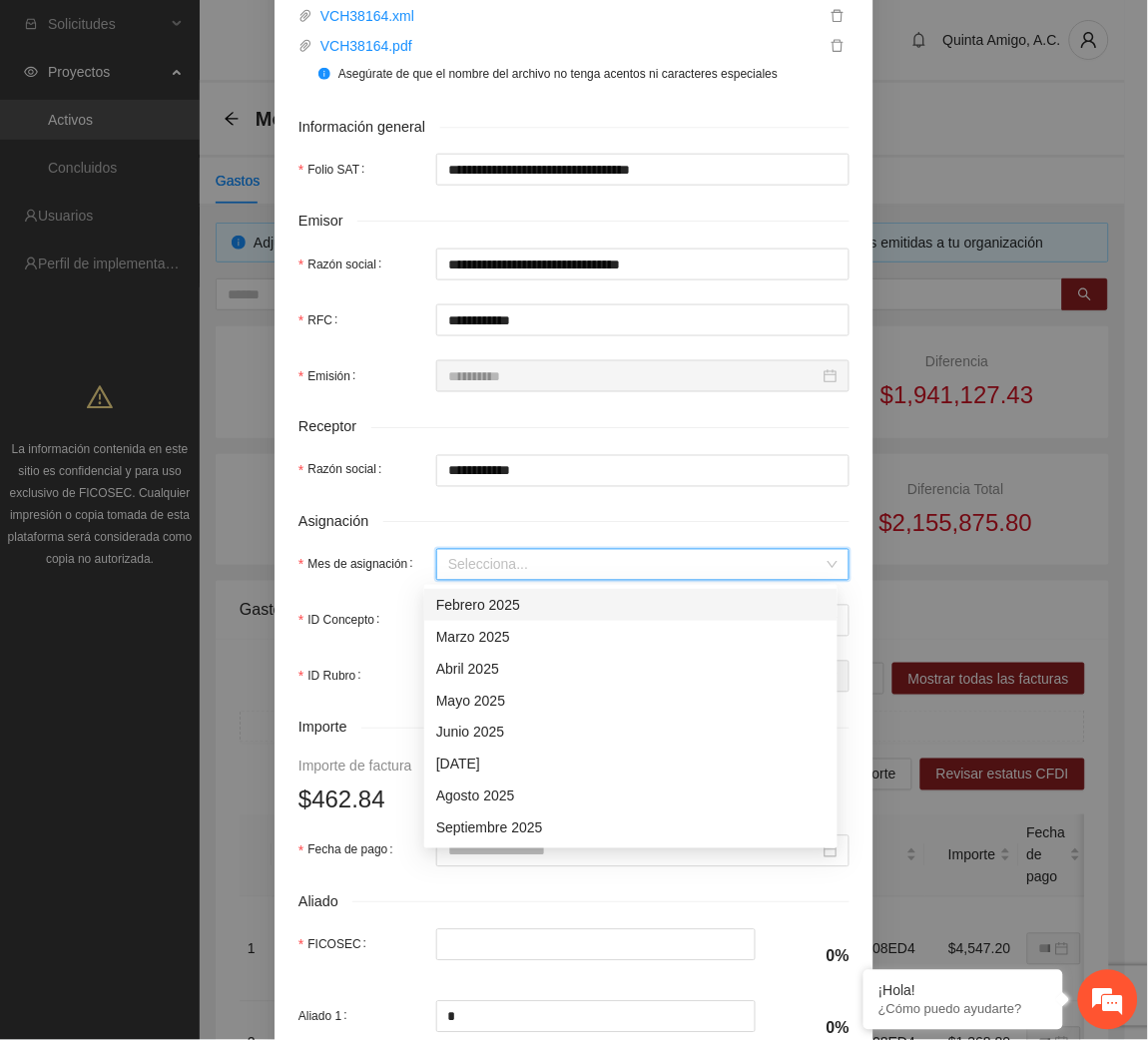 click on "Mes de asignación" at bounding box center [636, 565] 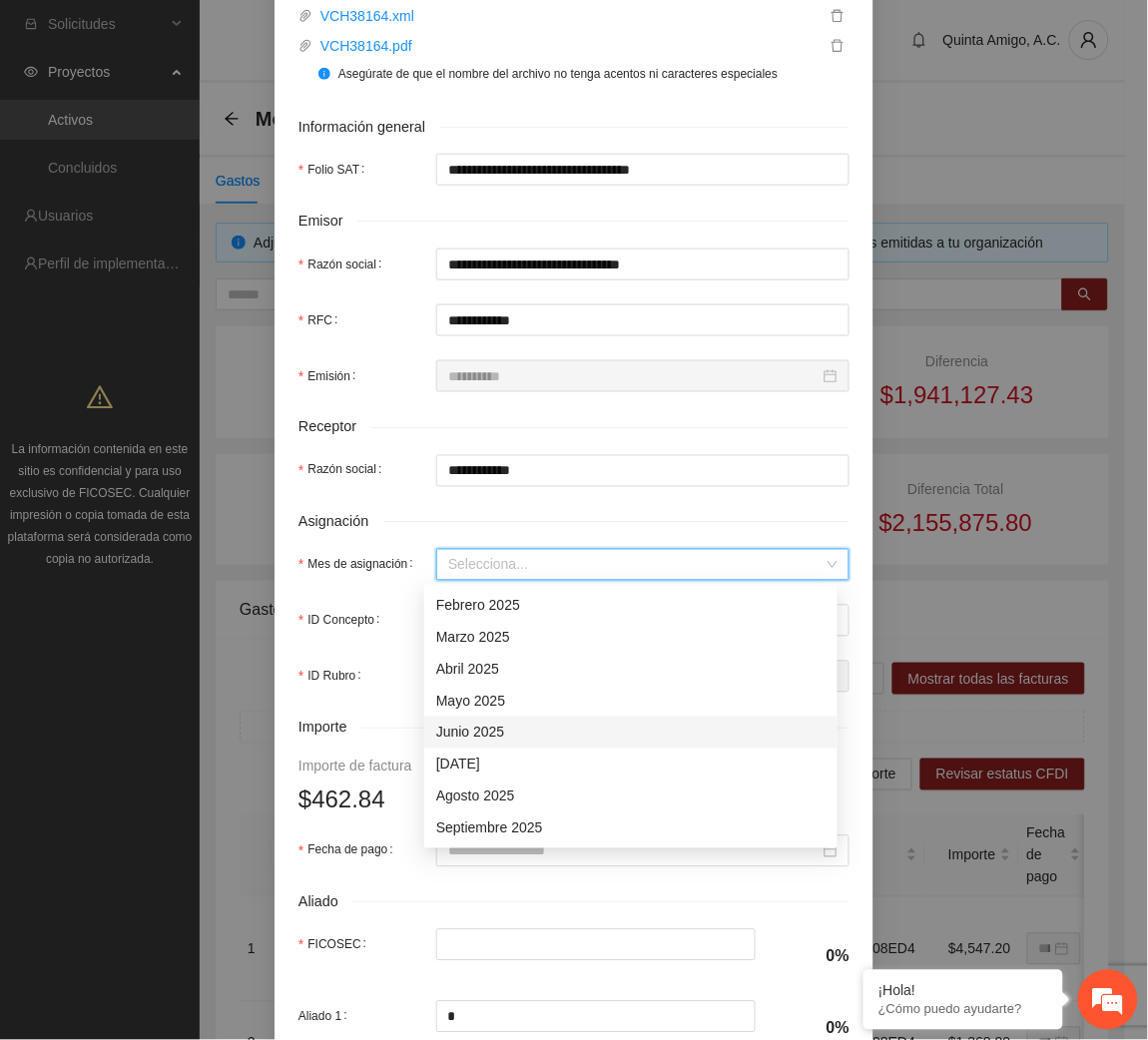 click on "Junio 2025" at bounding box center (631, 733) 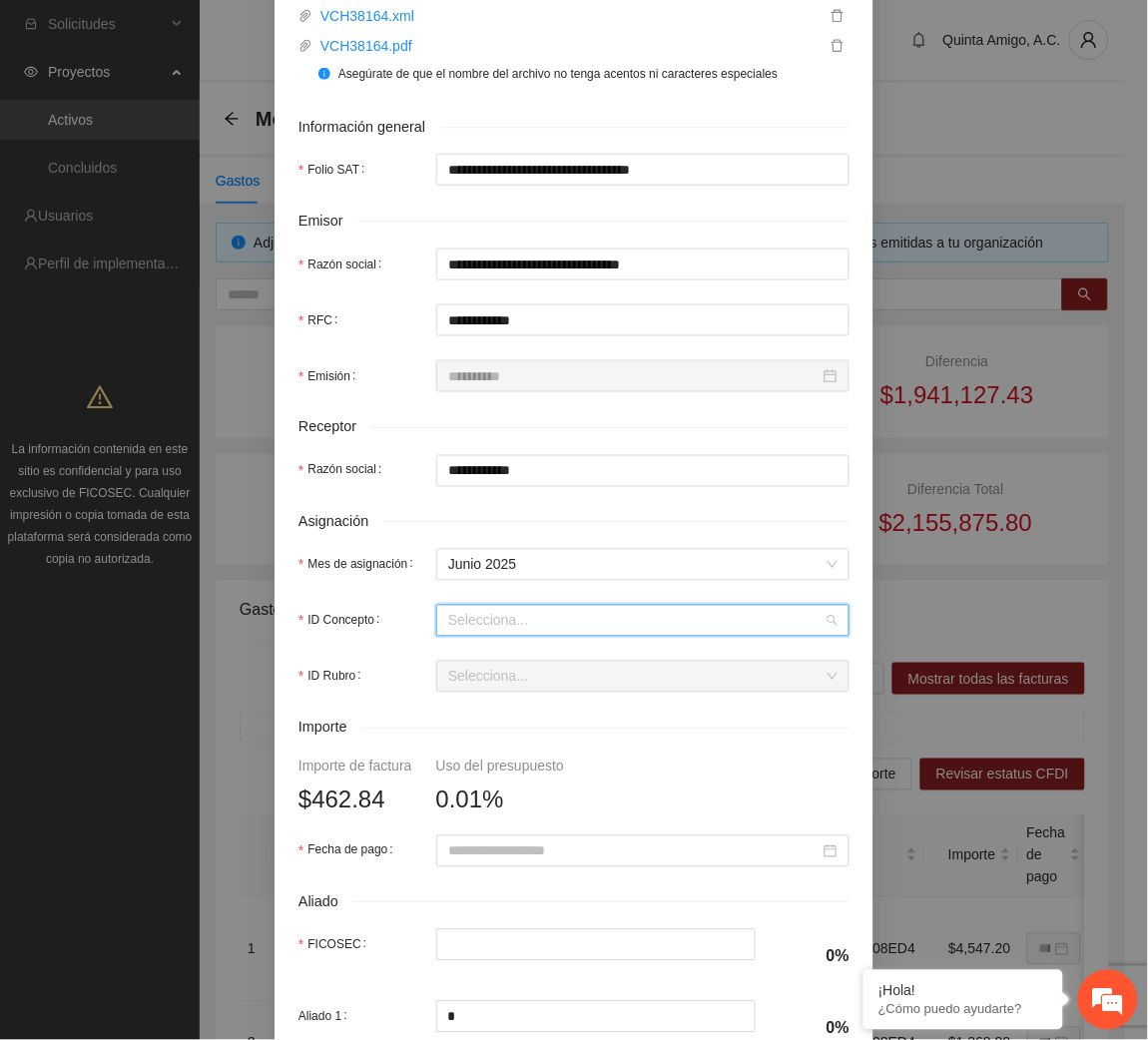 click on "ID Concepto" at bounding box center (636, 621) 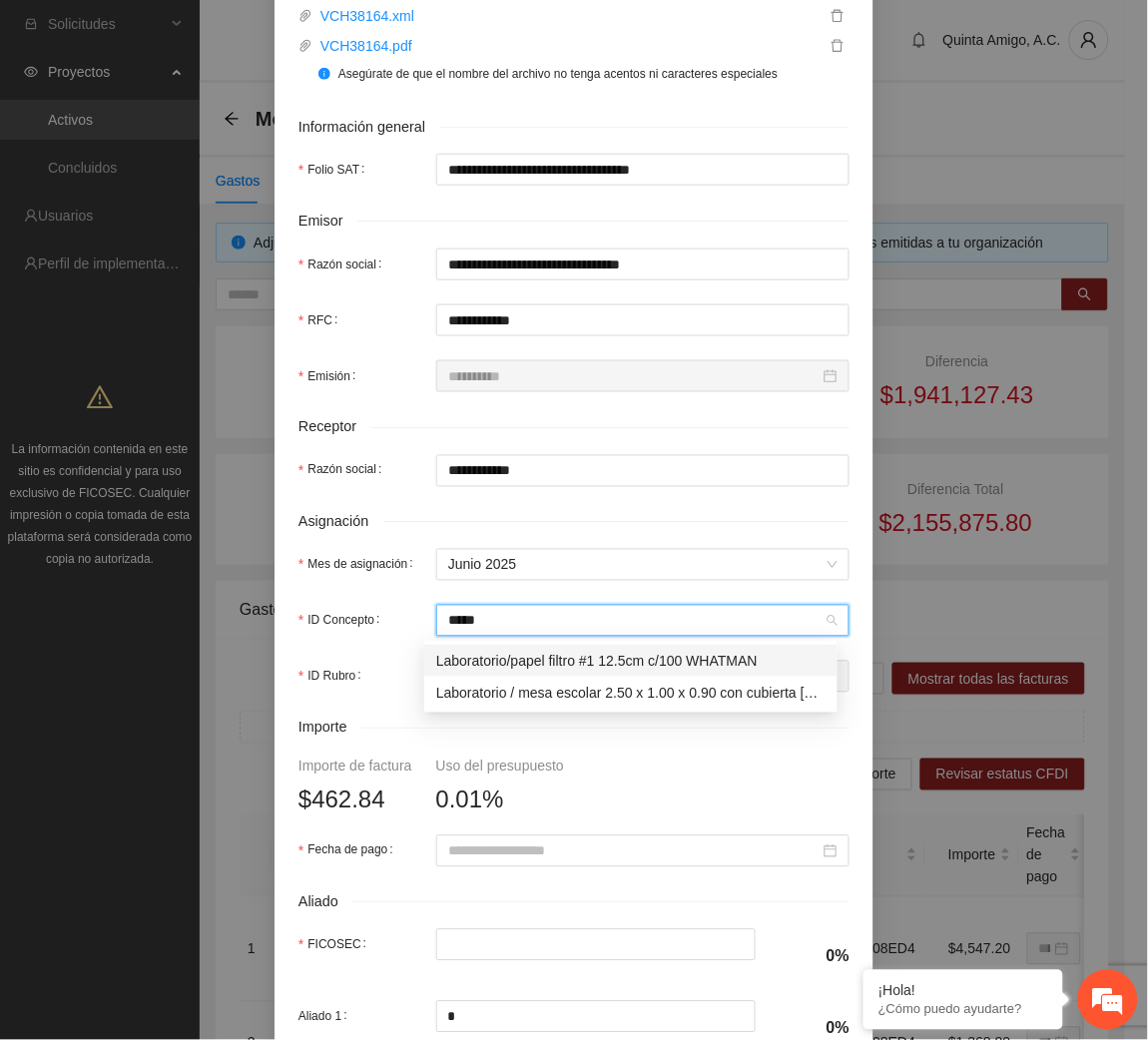 click on "Laboratorio/papel filtro #1 12.5cm c/100  WHATMAN" at bounding box center (631, 661) 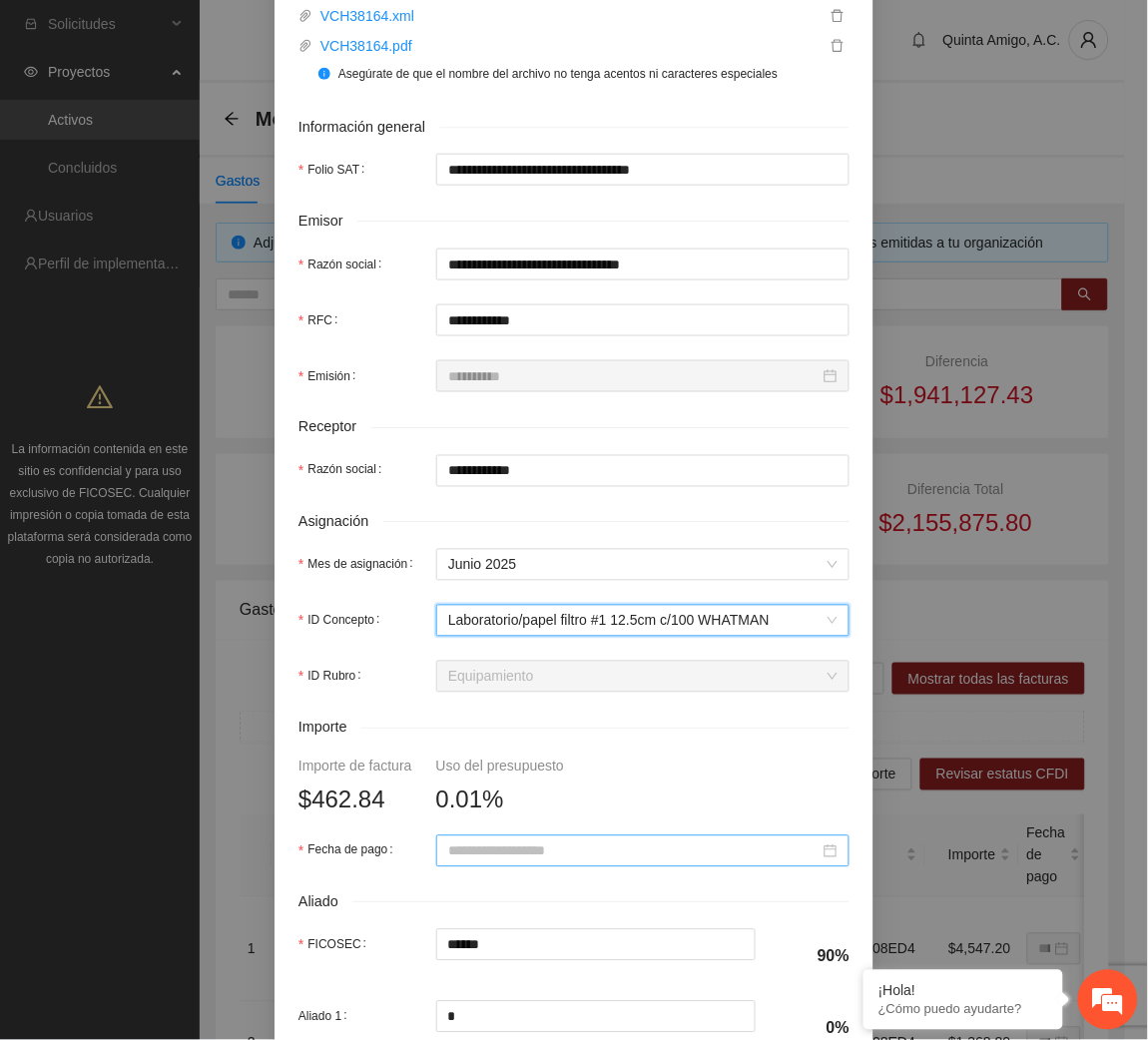 click on "Fecha de pago" at bounding box center (634, 851) 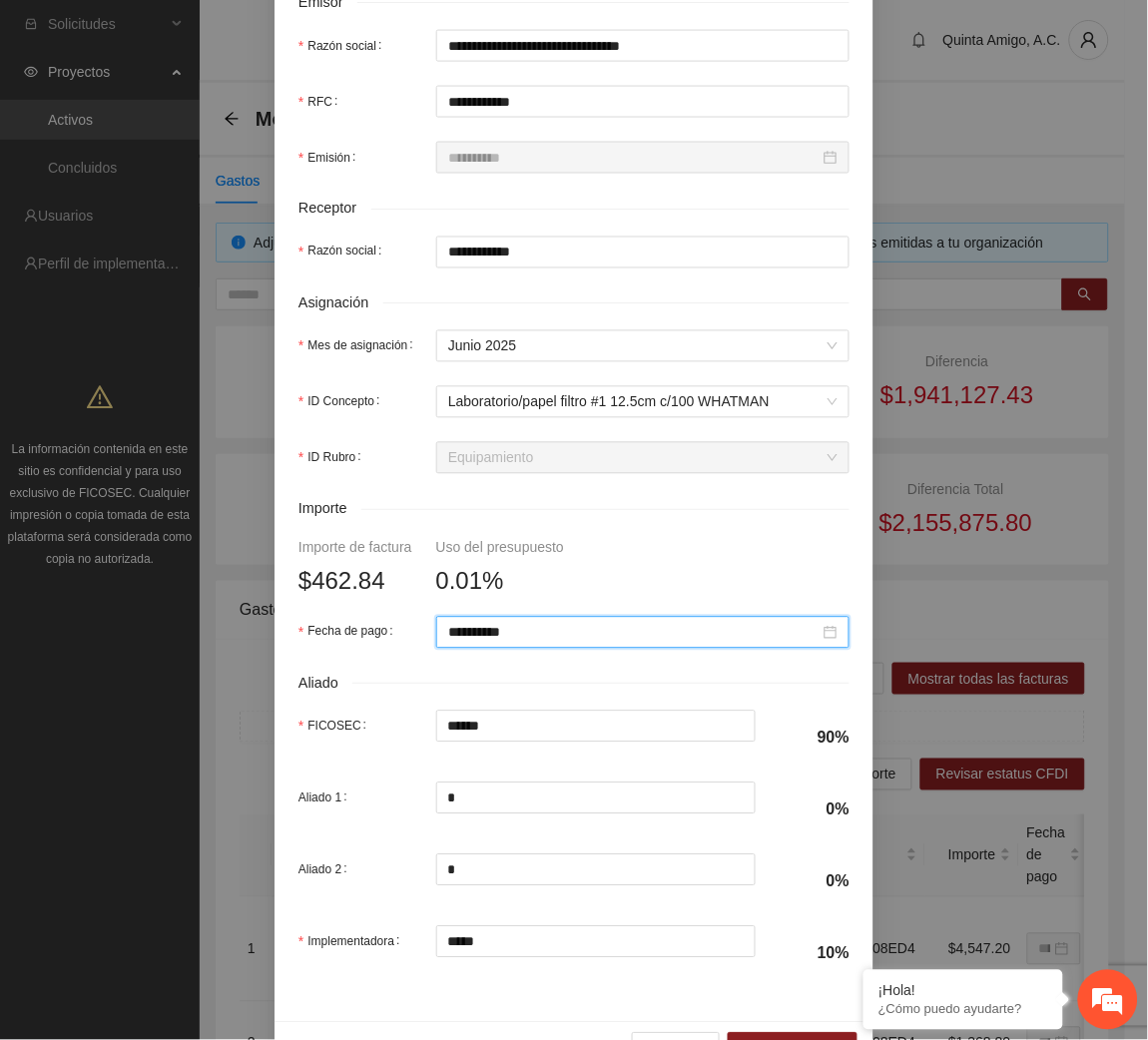 scroll, scrollTop: 601, scrollLeft: 0, axis: vertical 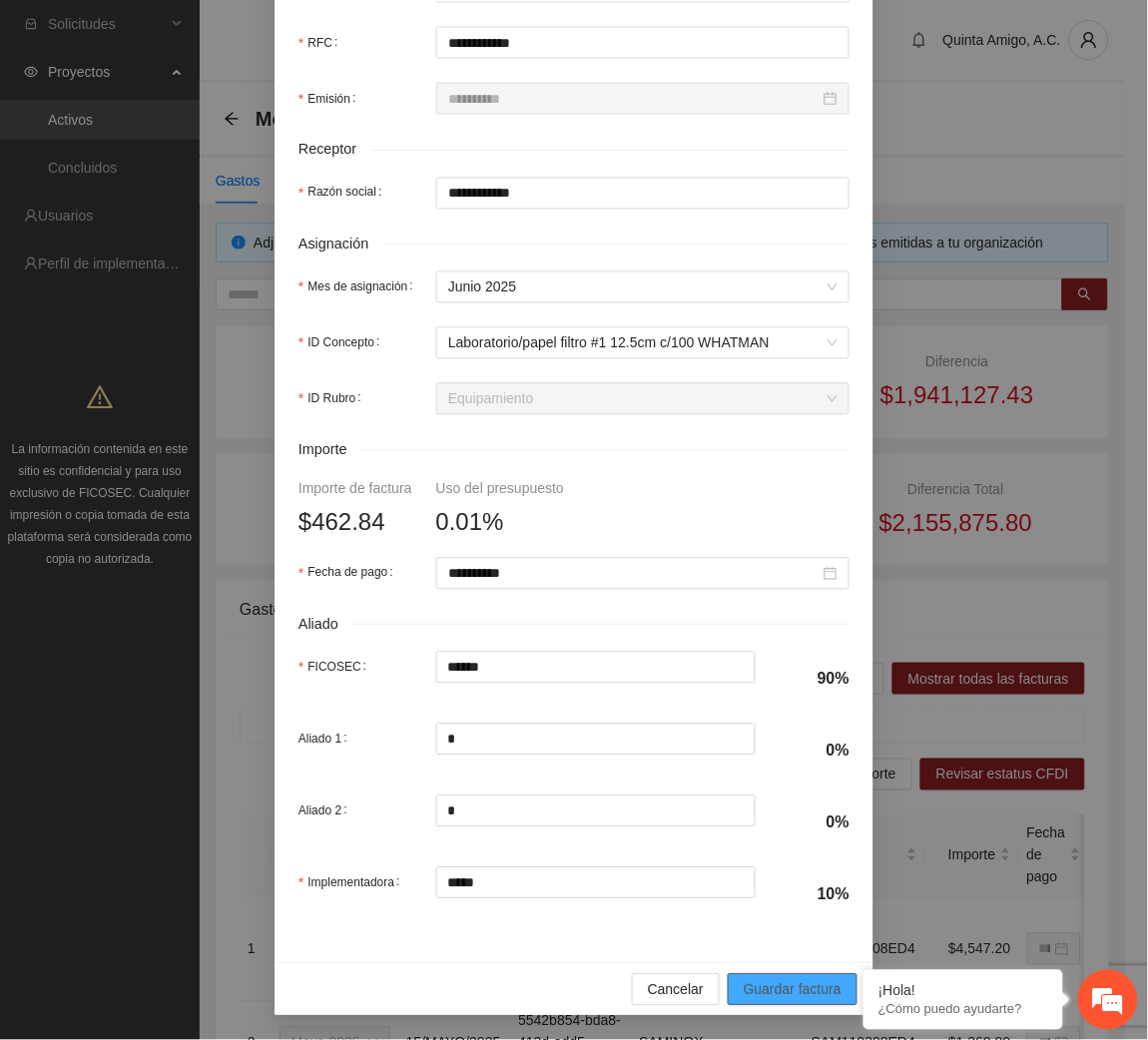 click on "Guardar factura" at bounding box center (793, 990) 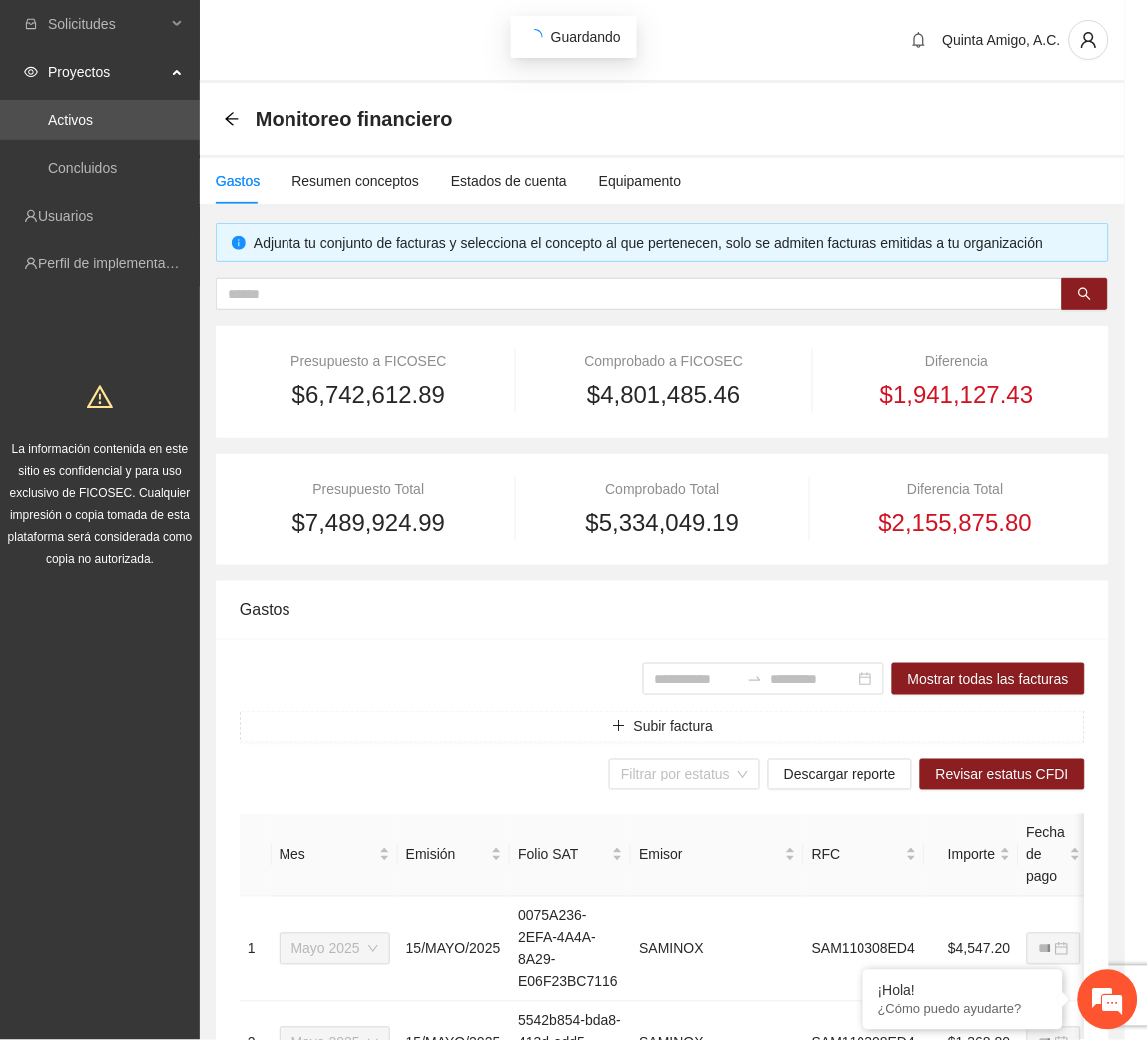 scroll, scrollTop: 441, scrollLeft: 0, axis: vertical 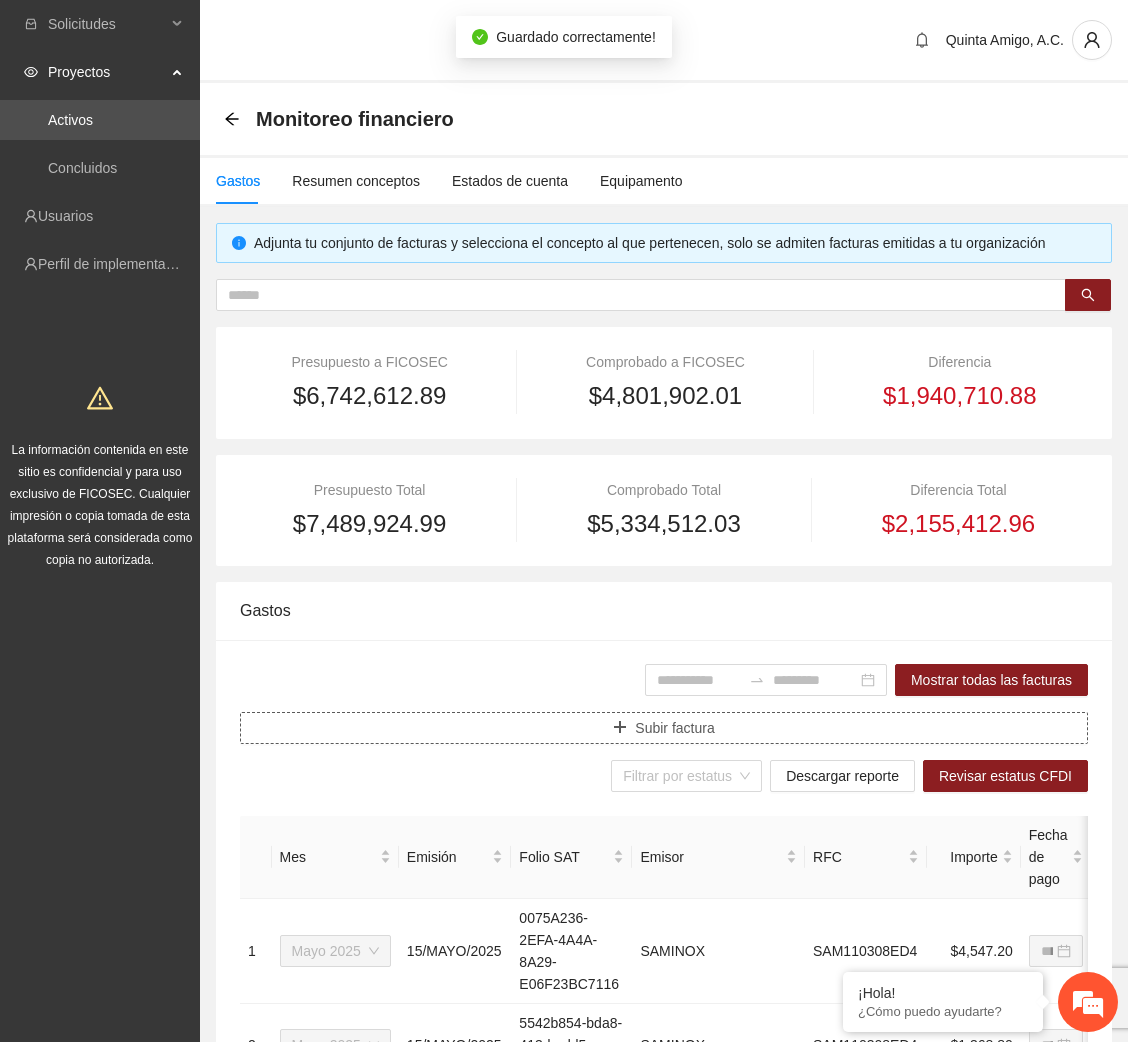 click on "Subir factura" at bounding box center [664, 728] 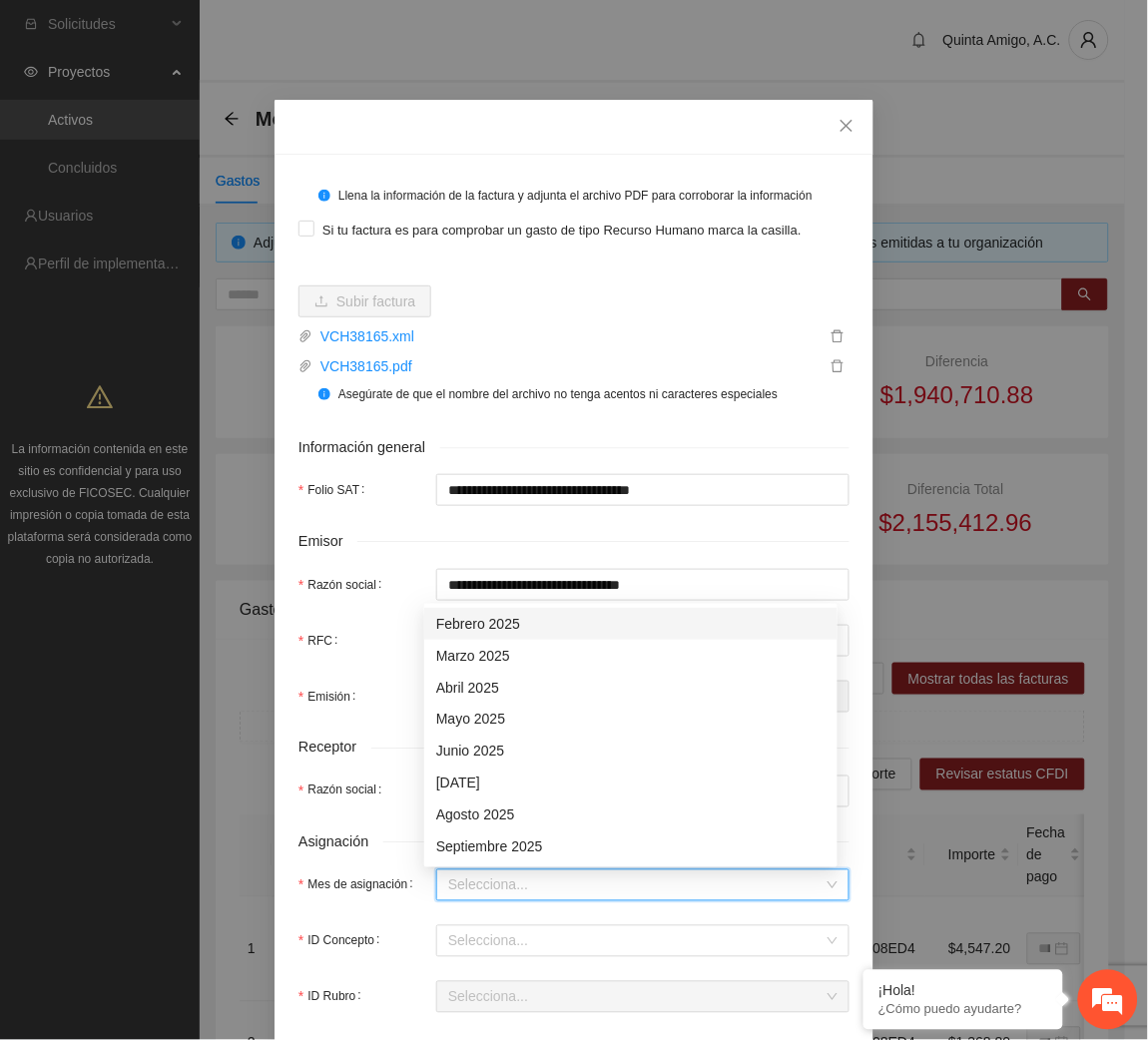 click on "Mes de asignación" at bounding box center [636, 885] 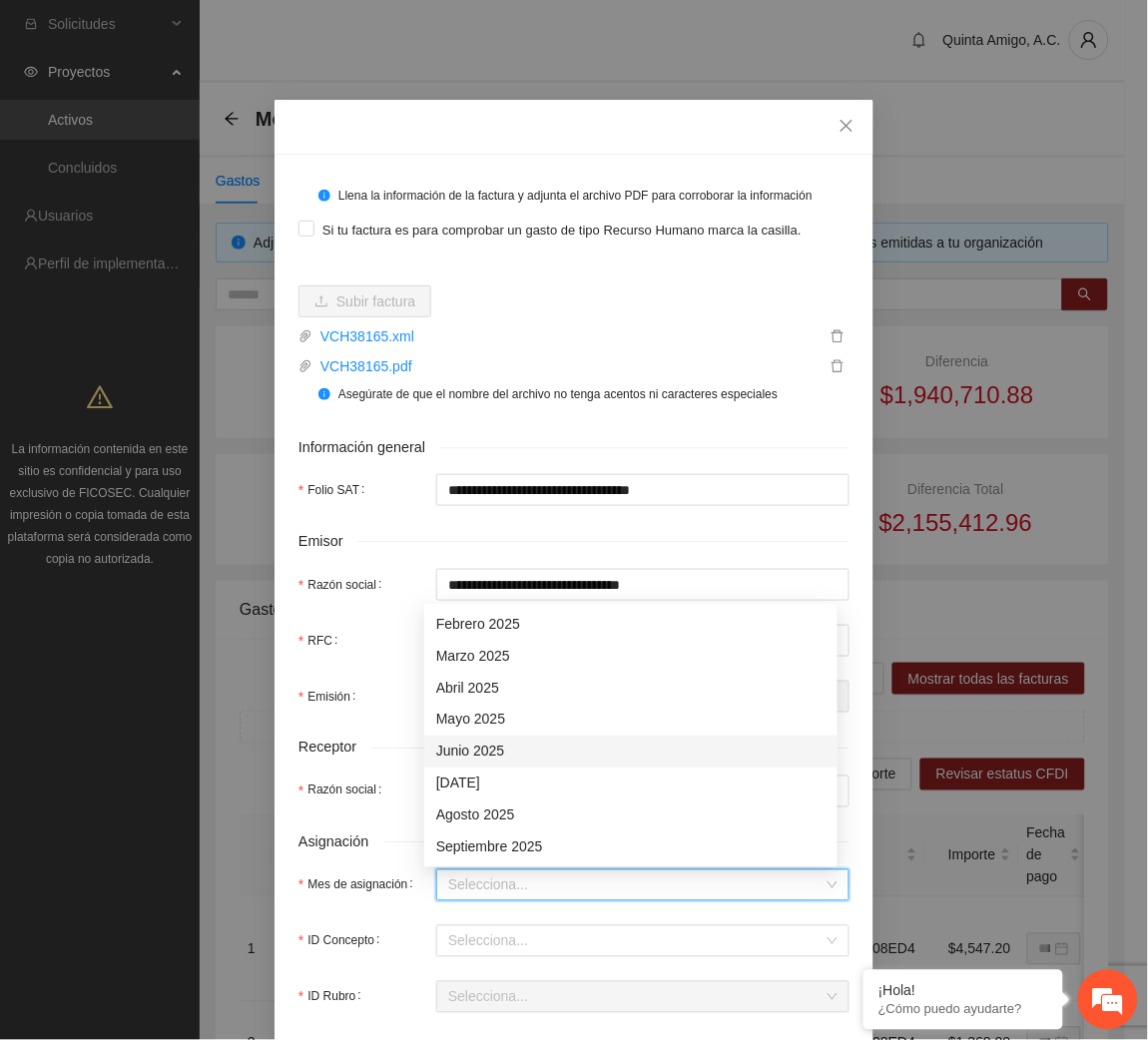 click on "Junio 2025" at bounding box center [631, 752] 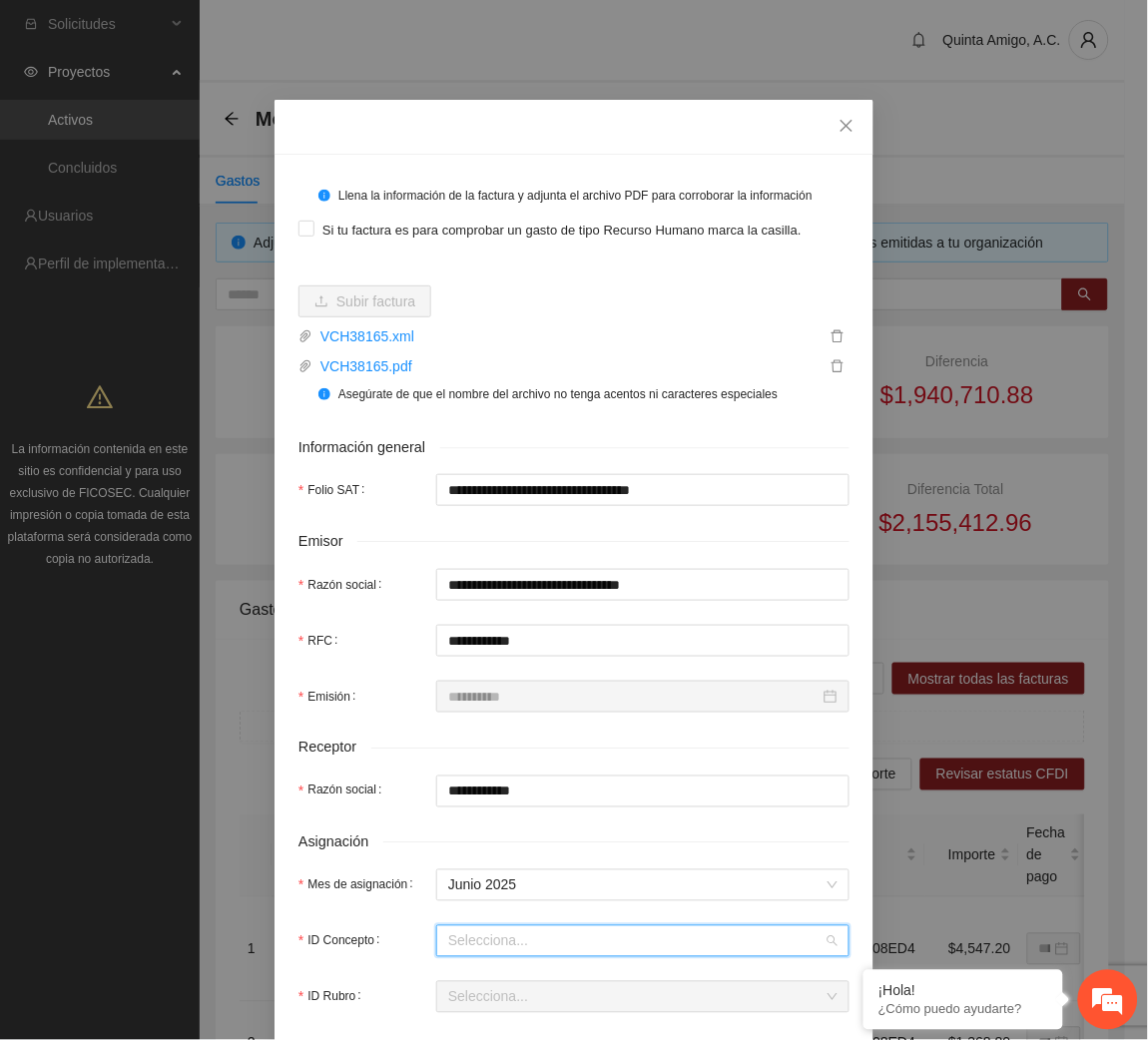 click on "ID Concepto" at bounding box center [636, 941] 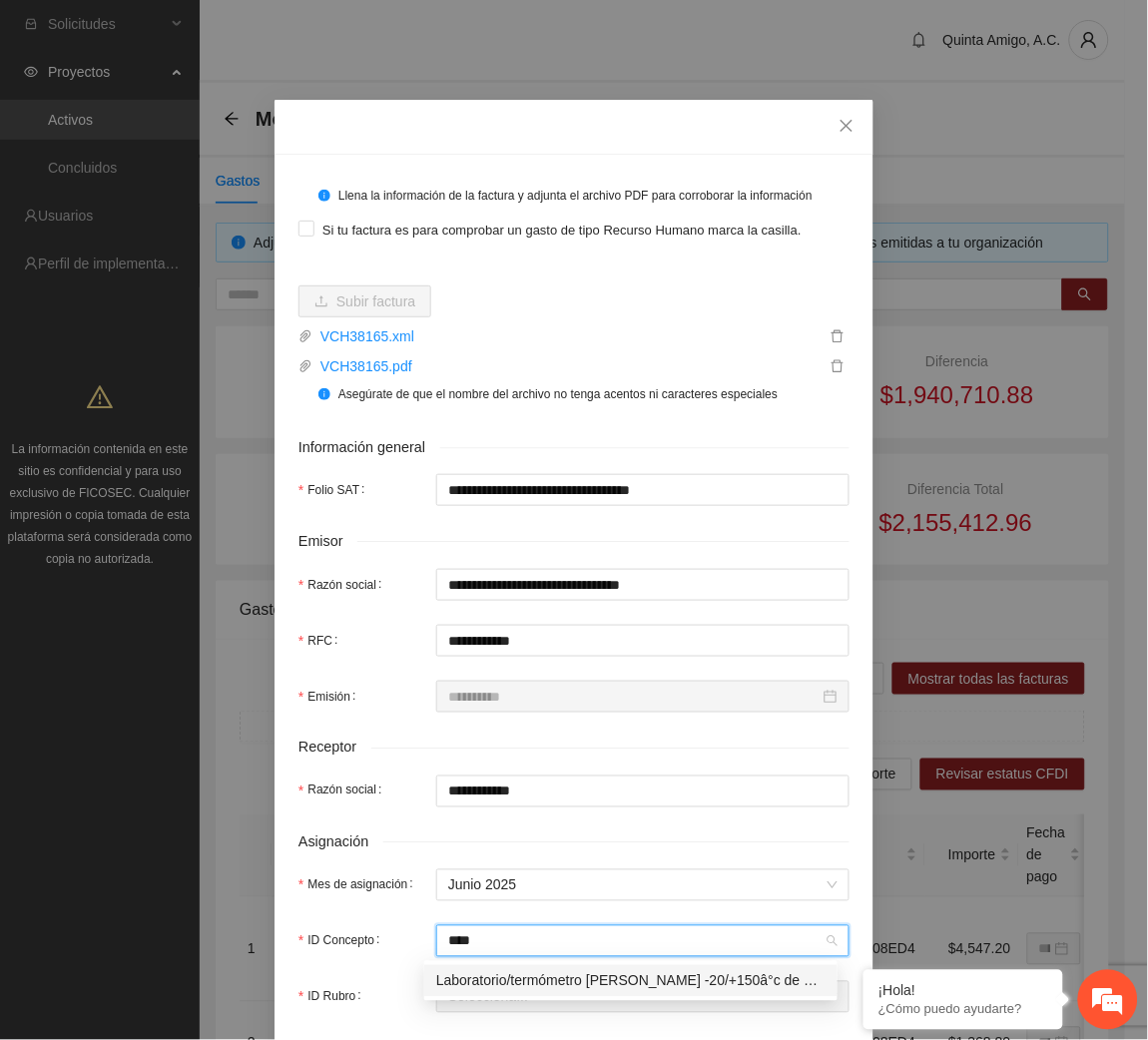 click on "Laboratorio/termómetro [PERSON_NAME] -20/+150â°c de alcohol LO-TOX azul, div 1.0, inmersión parcial, longitud 305mm  [PERSON_NAME]" at bounding box center [631, 981] 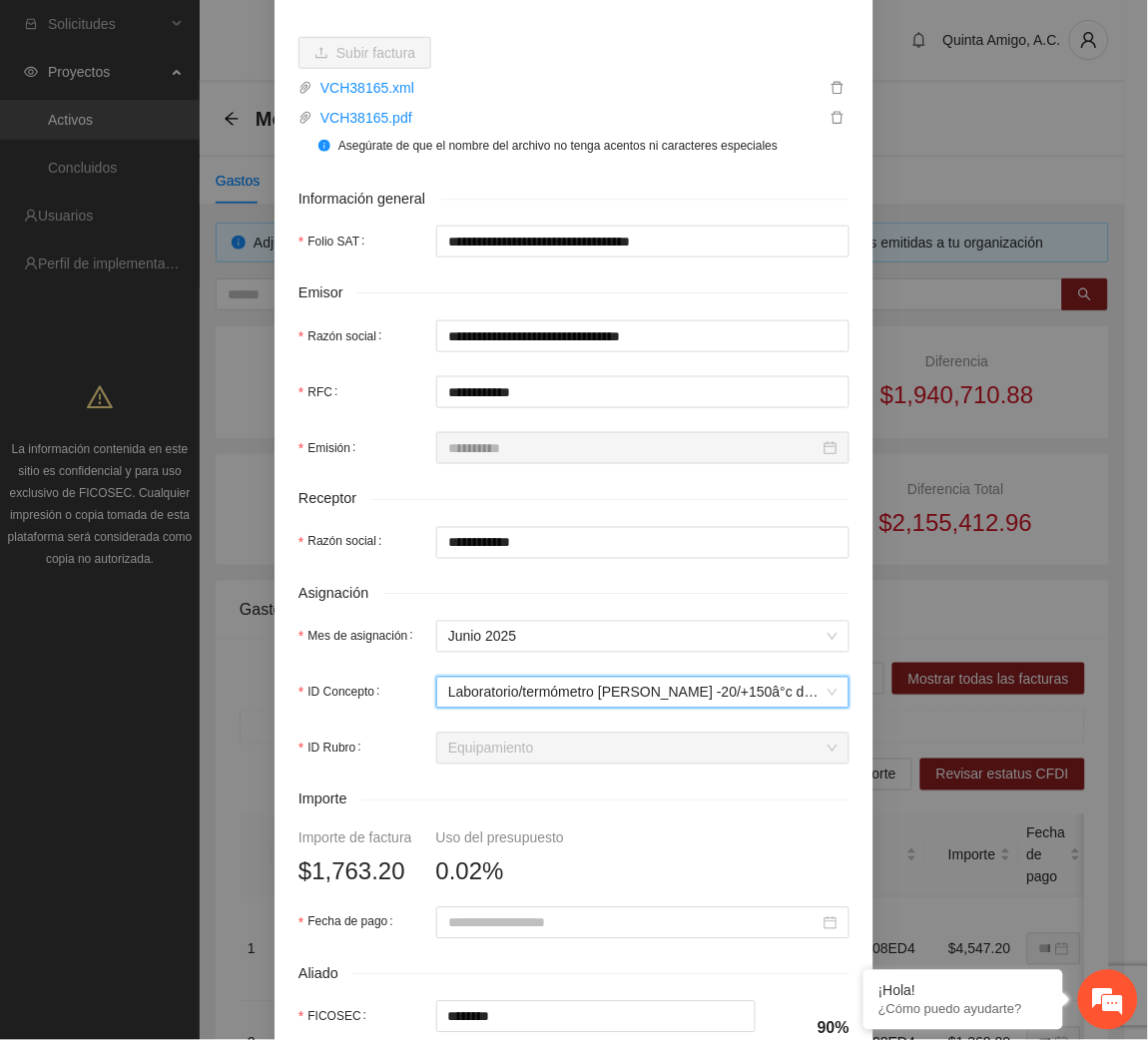 scroll, scrollTop: 250, scrollLeft: 0, axis: vertical 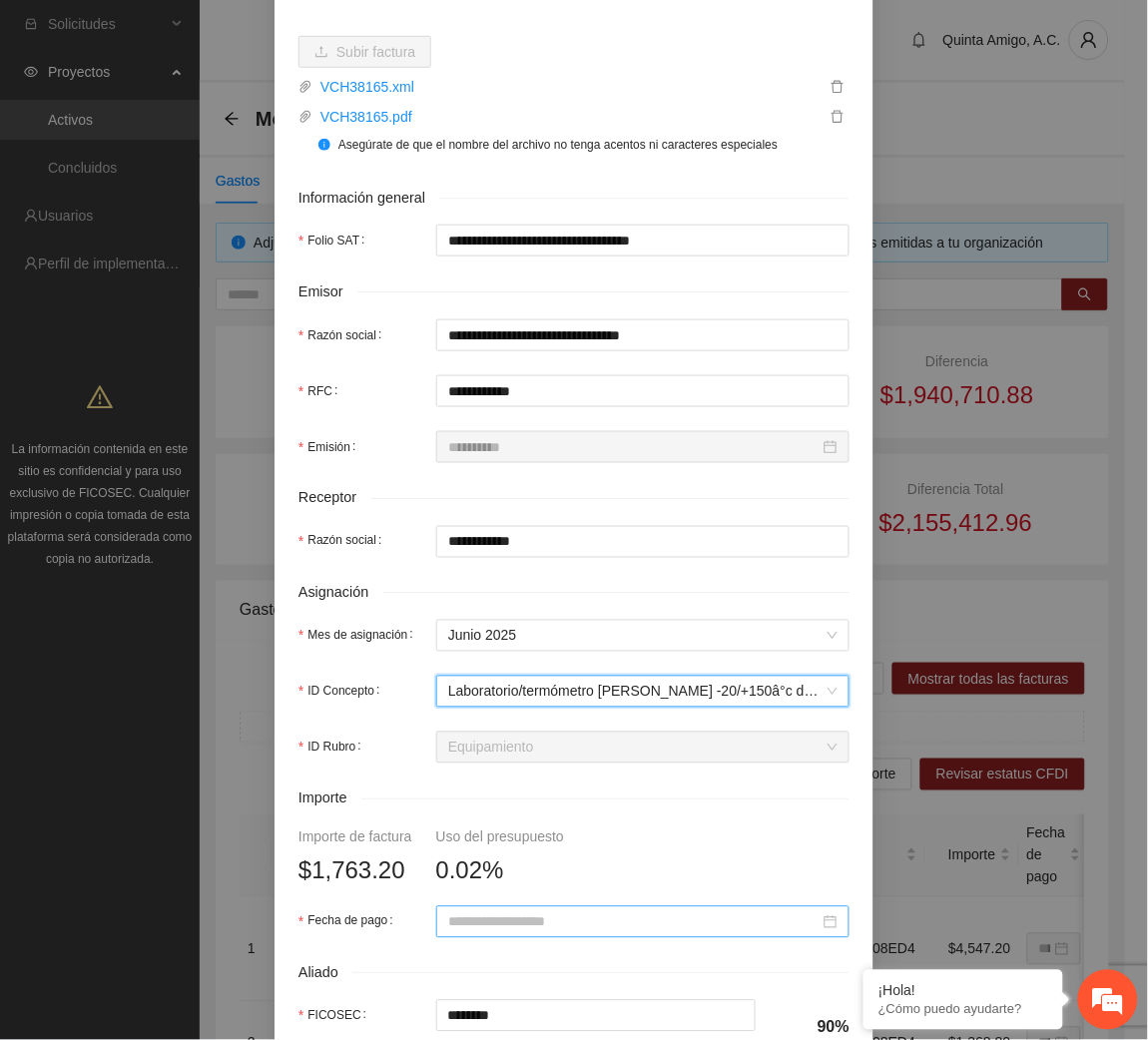click on "Fecha de pago" at bounding box center [634, 922] 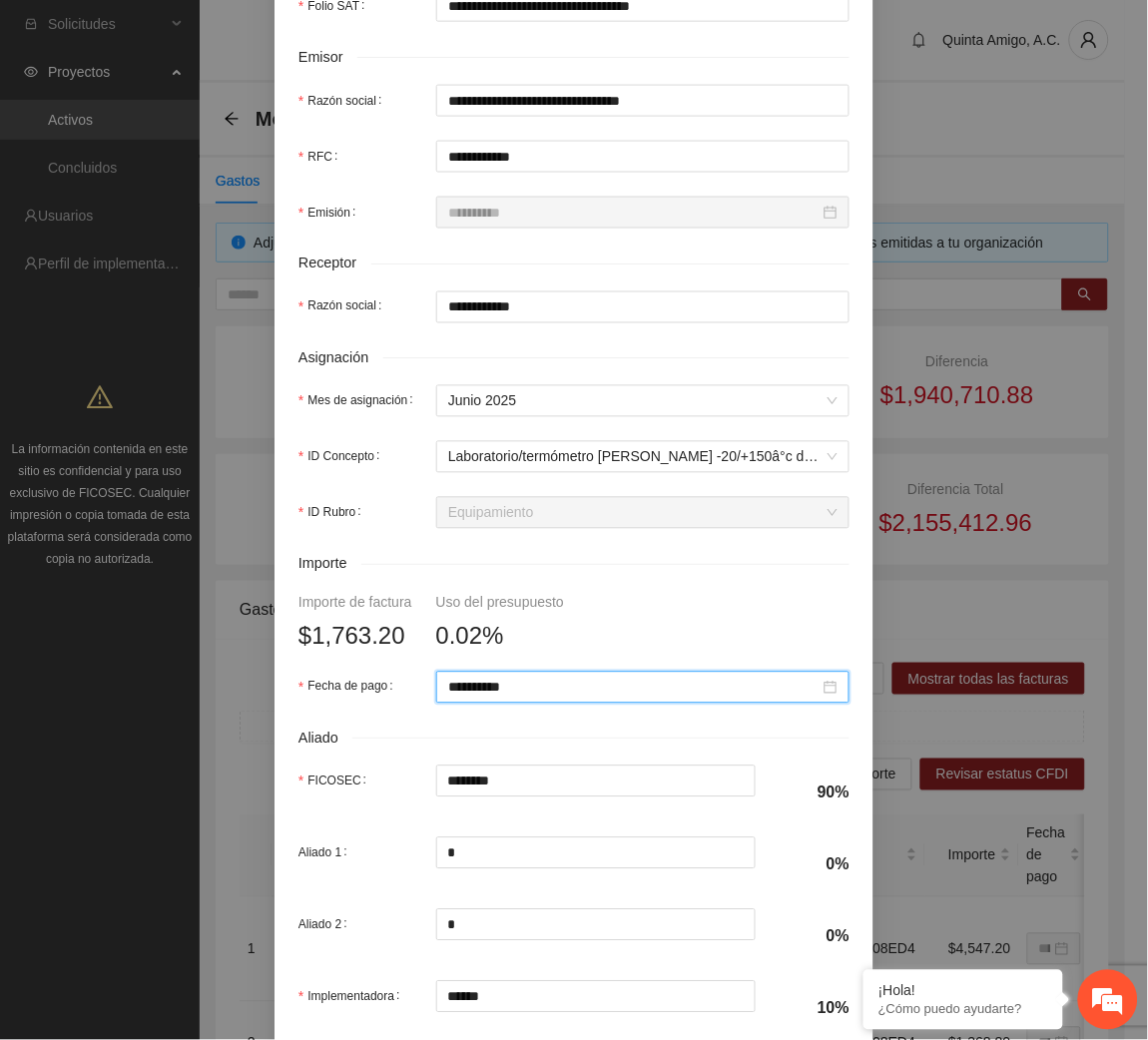 scroll, scrollTop: 601, scrollLeft: 0, axis: vertical 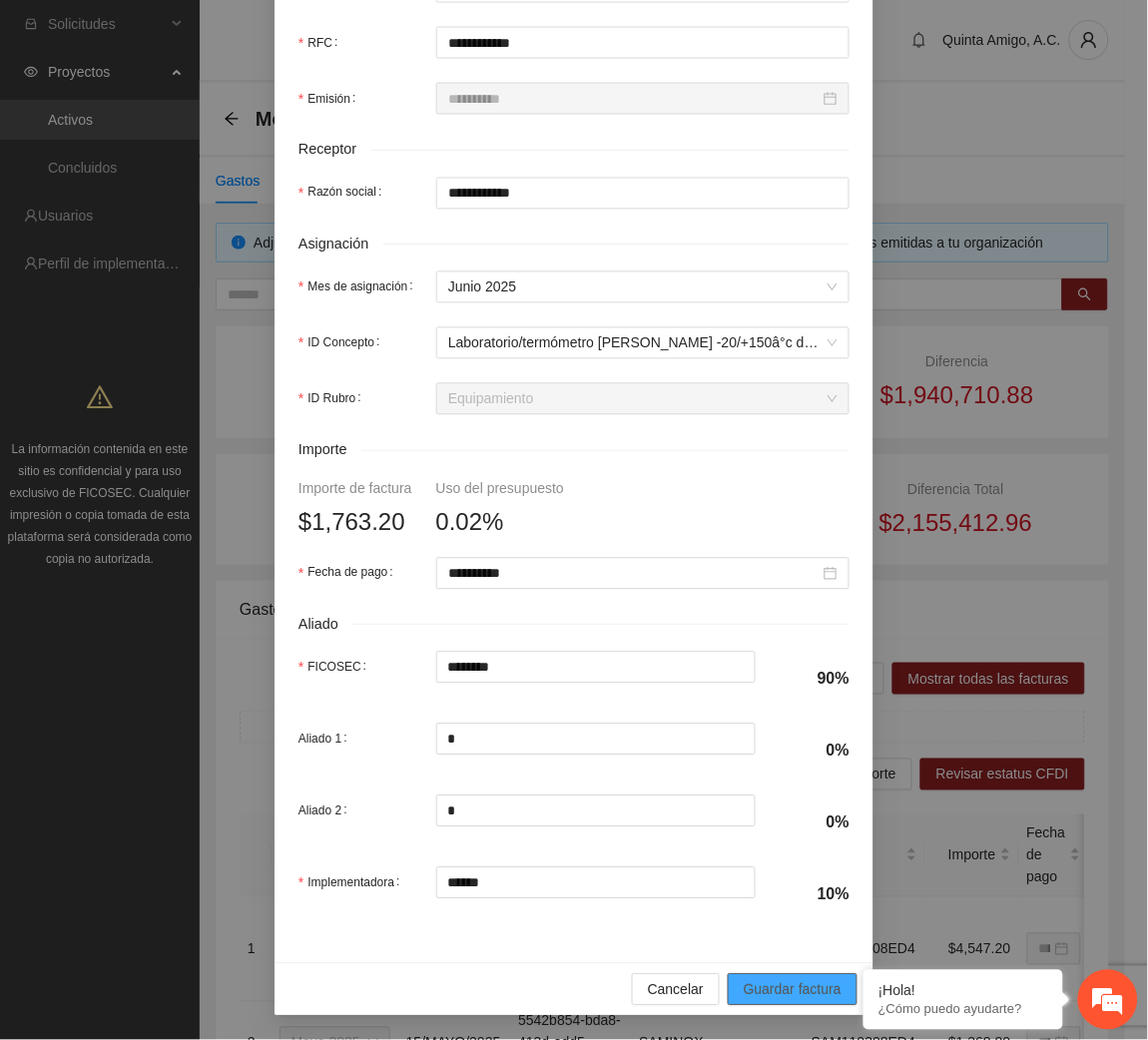 click on "Guardar factura" at bounding box center [793, 990] 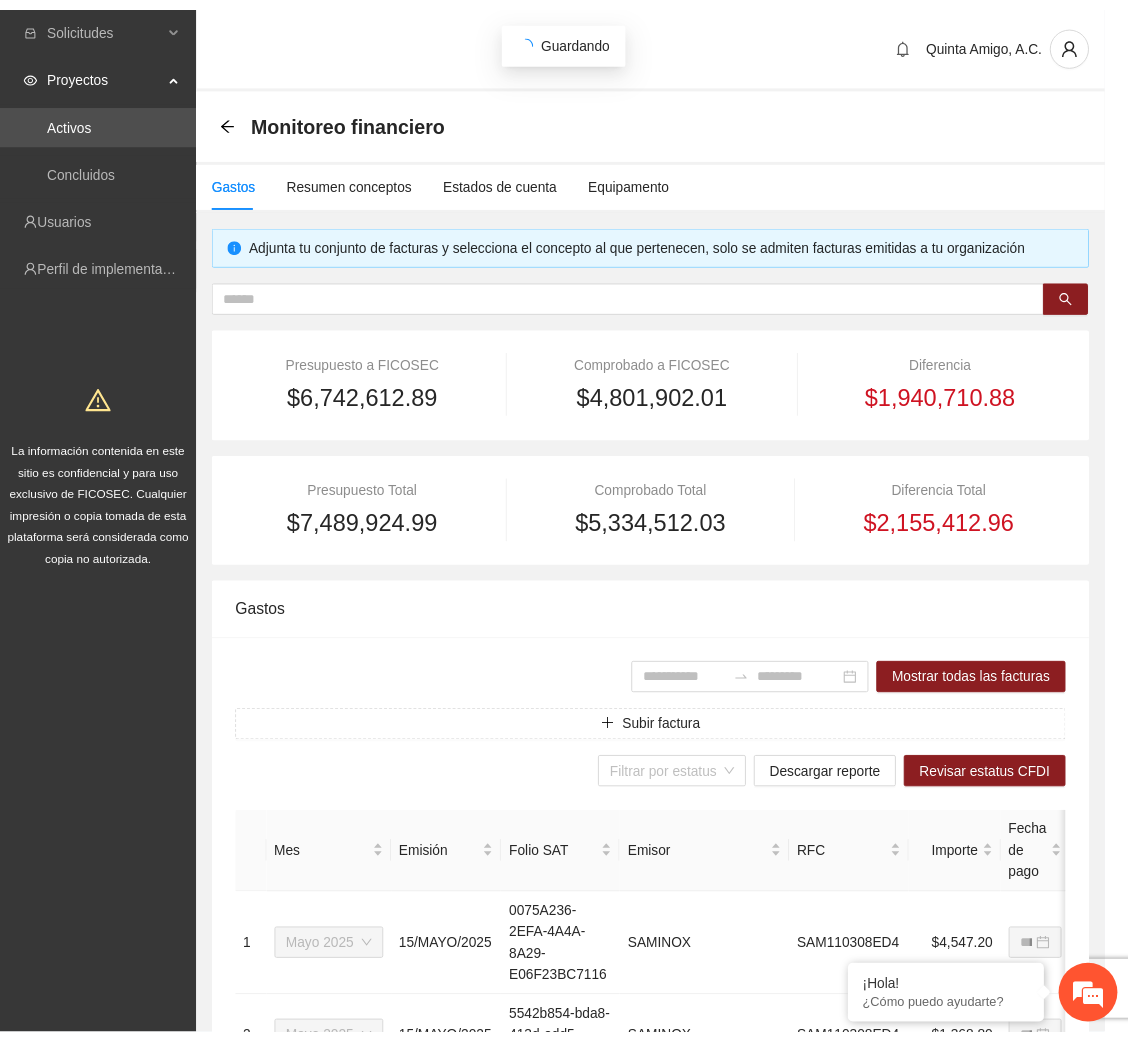 scroll, scrollTop: 442, scrollLeft: 0, axis: vertical 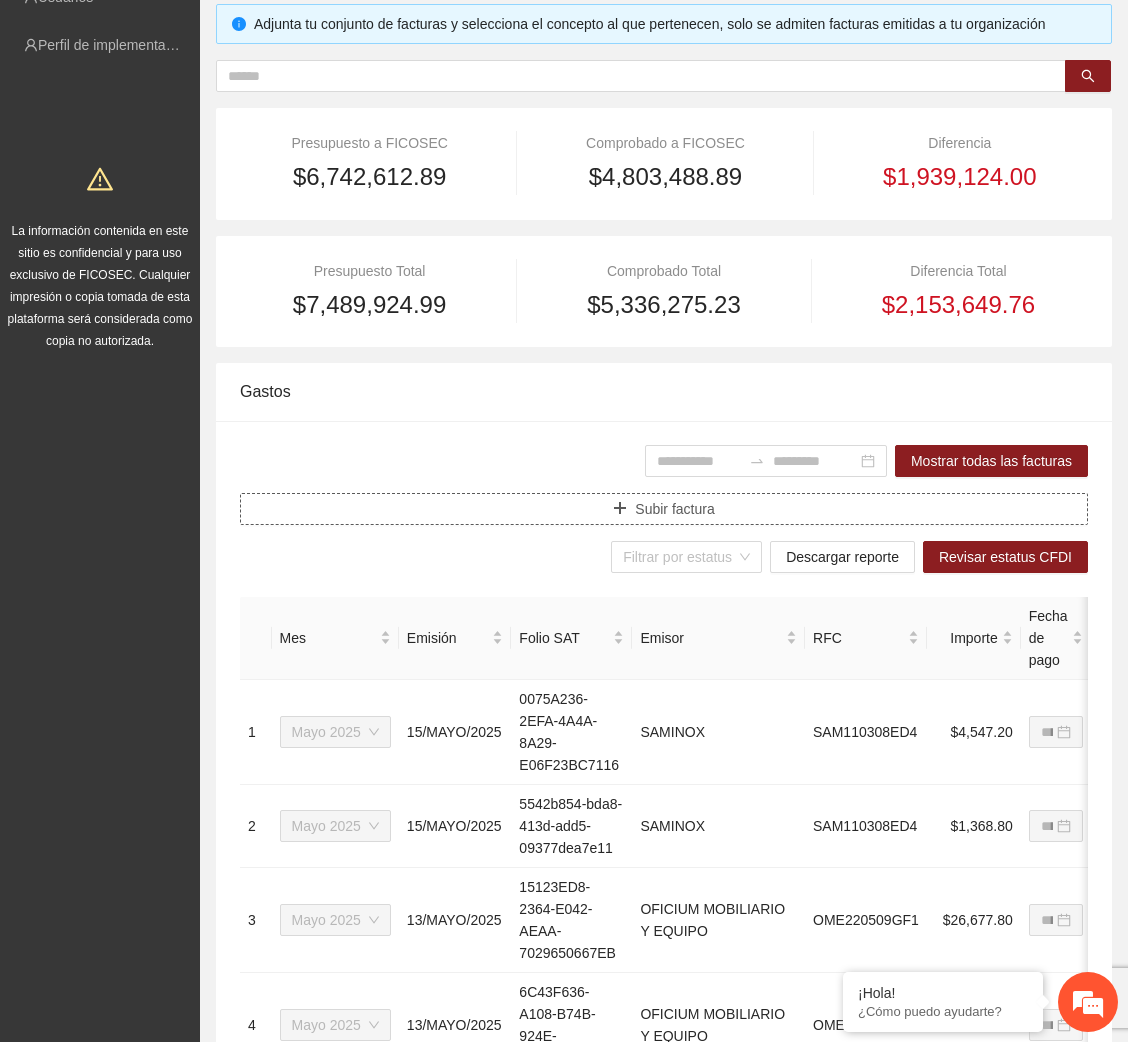 click on "Subir factura" at bounding box center (664, 509) 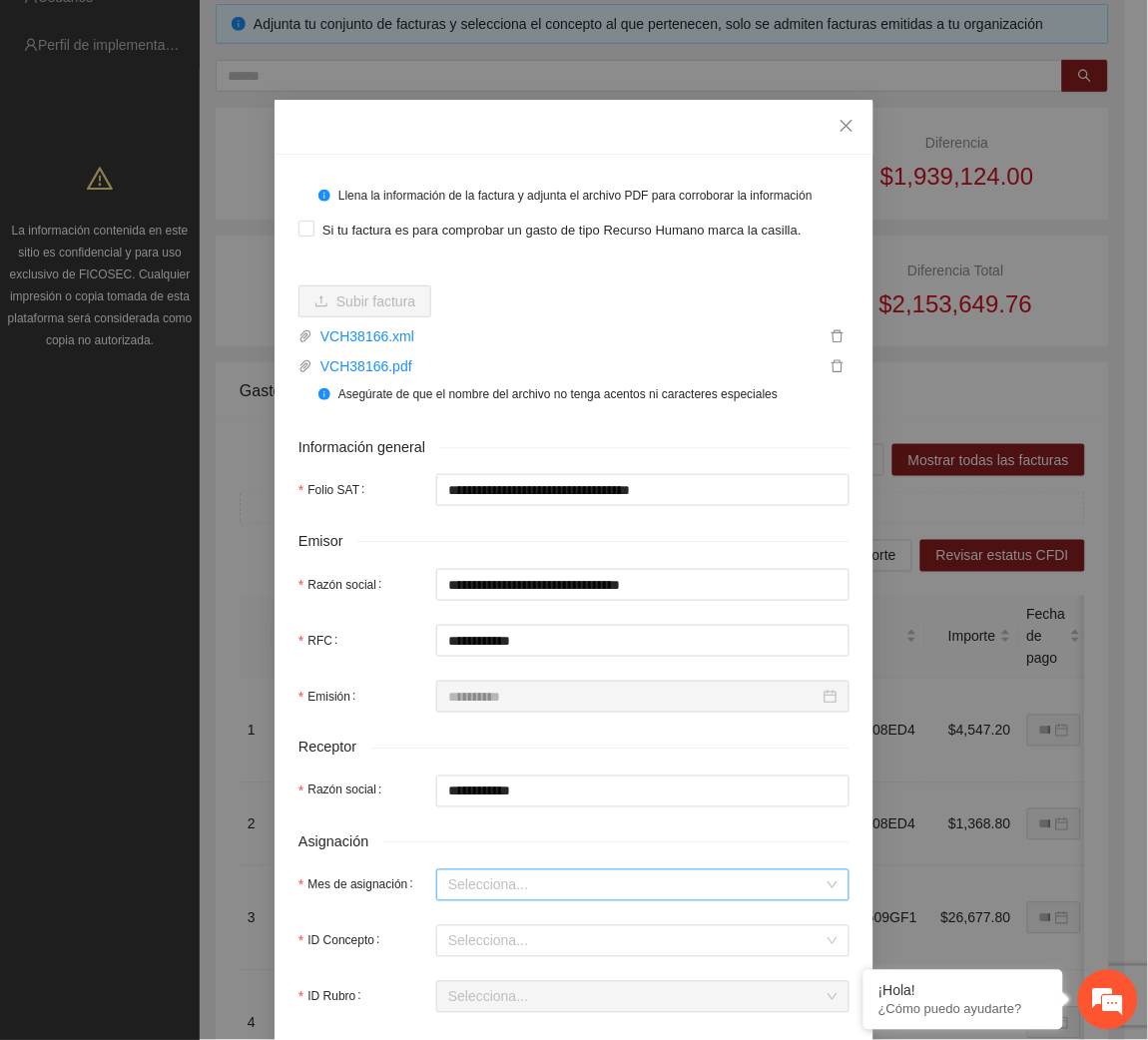 click on "Mes de asignación" at bounding box center [636, 885] 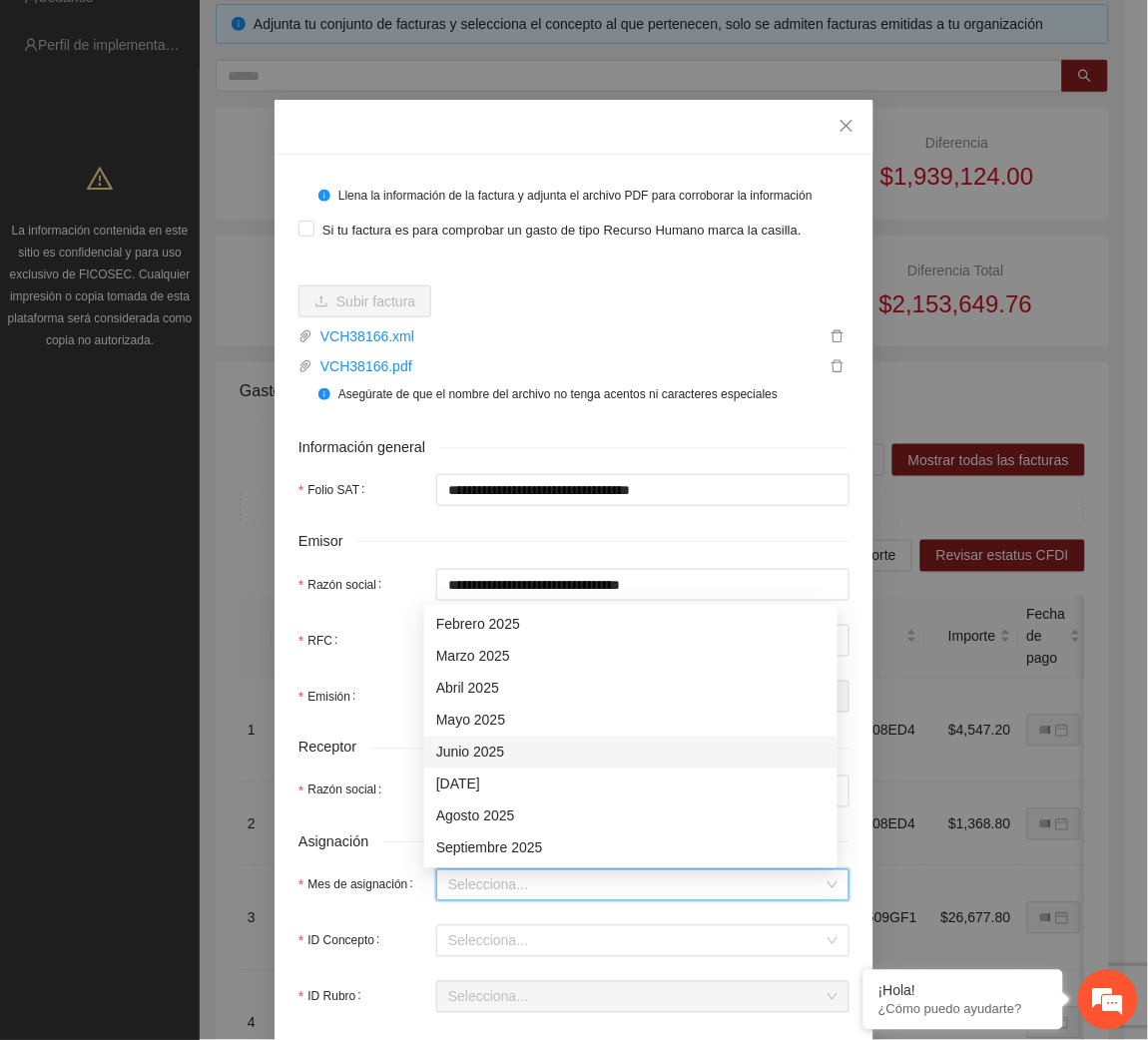 click on "Junio 2025" at bounding box center [631, 753] 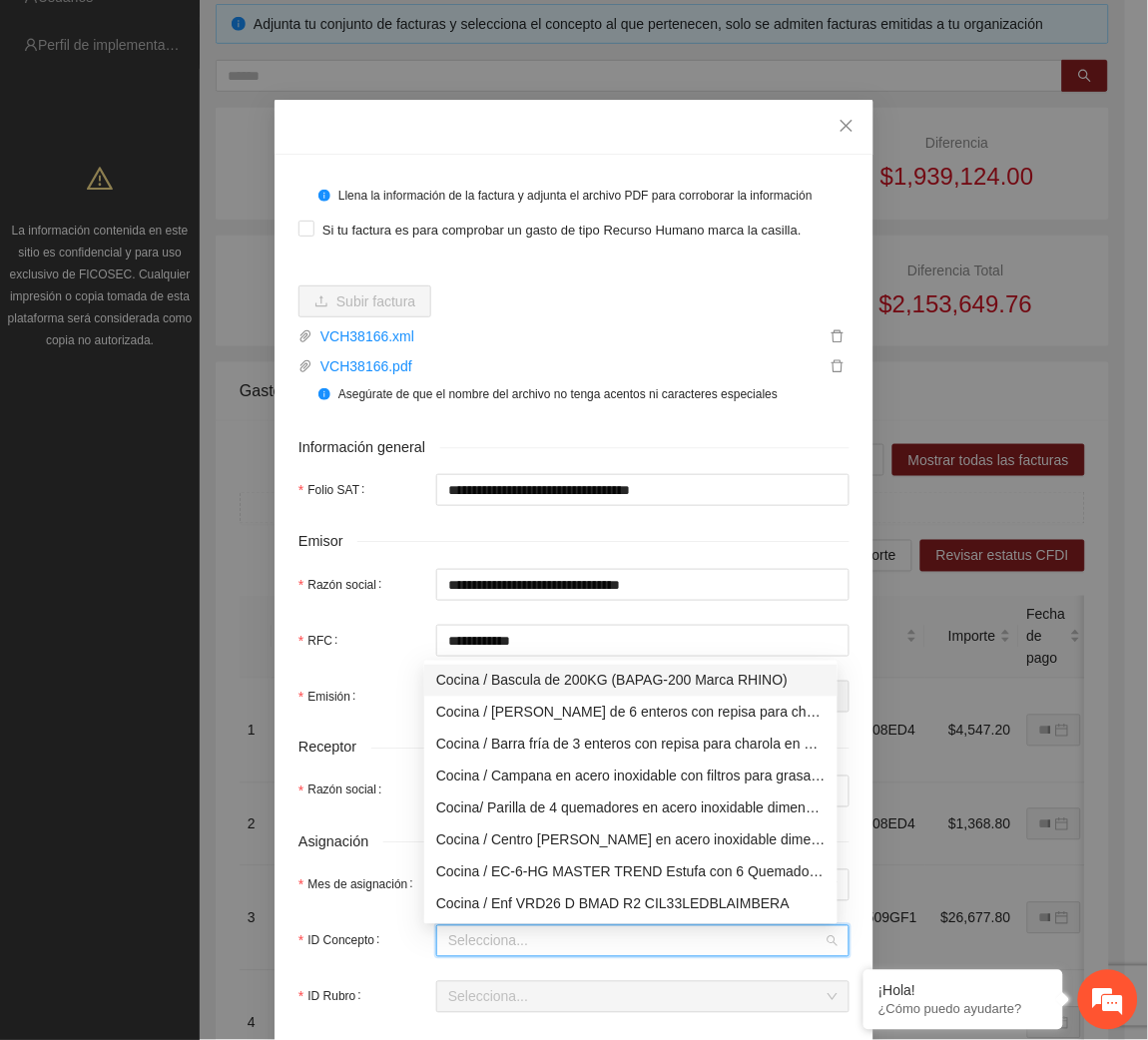 click on "ID Concepto" at bounding box center (636, 941) 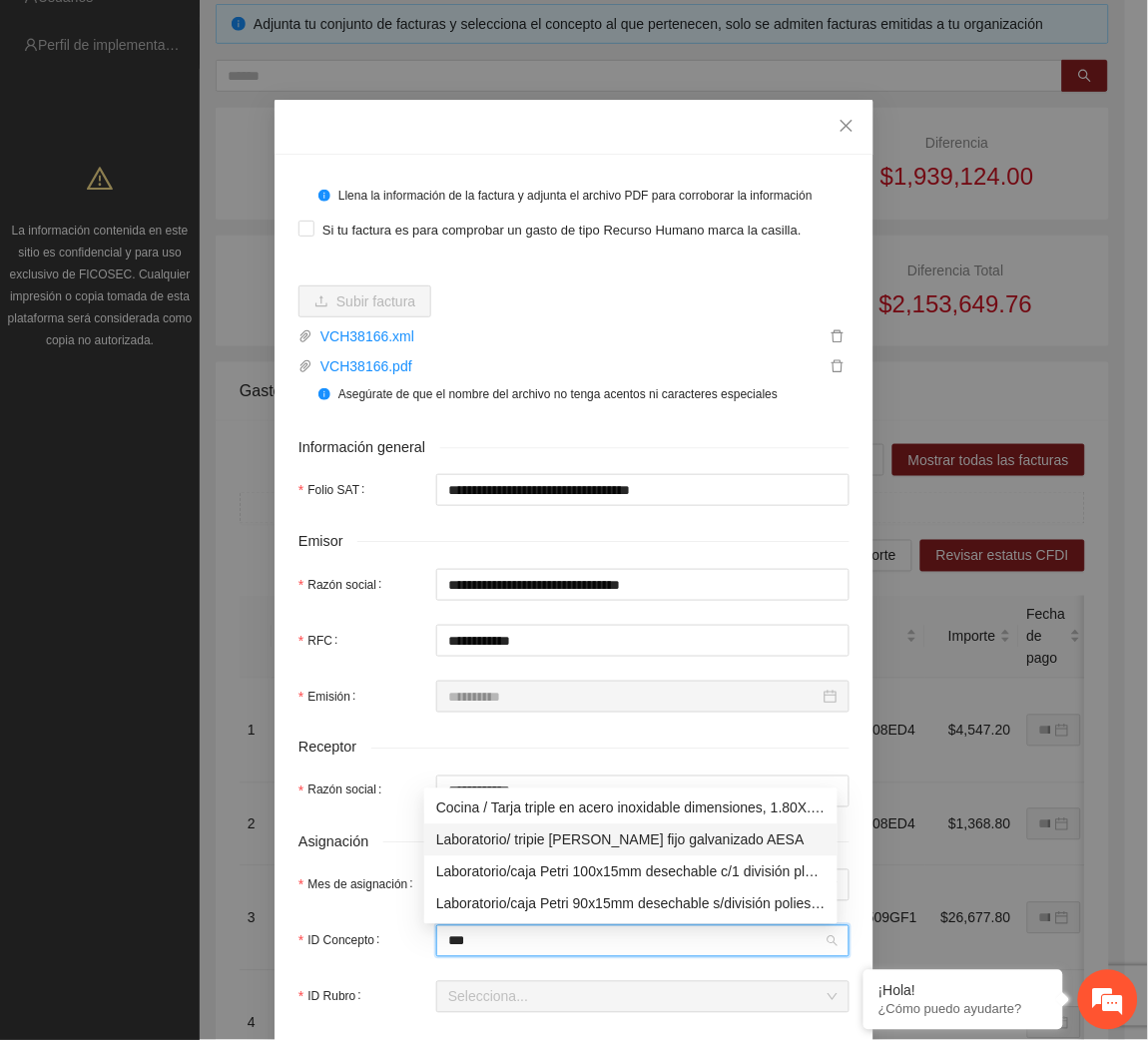 click on "Laboratorio/ tripie [PERSON_NAME] fijo galvanizado   AESA" at bounding box center (631, 840) 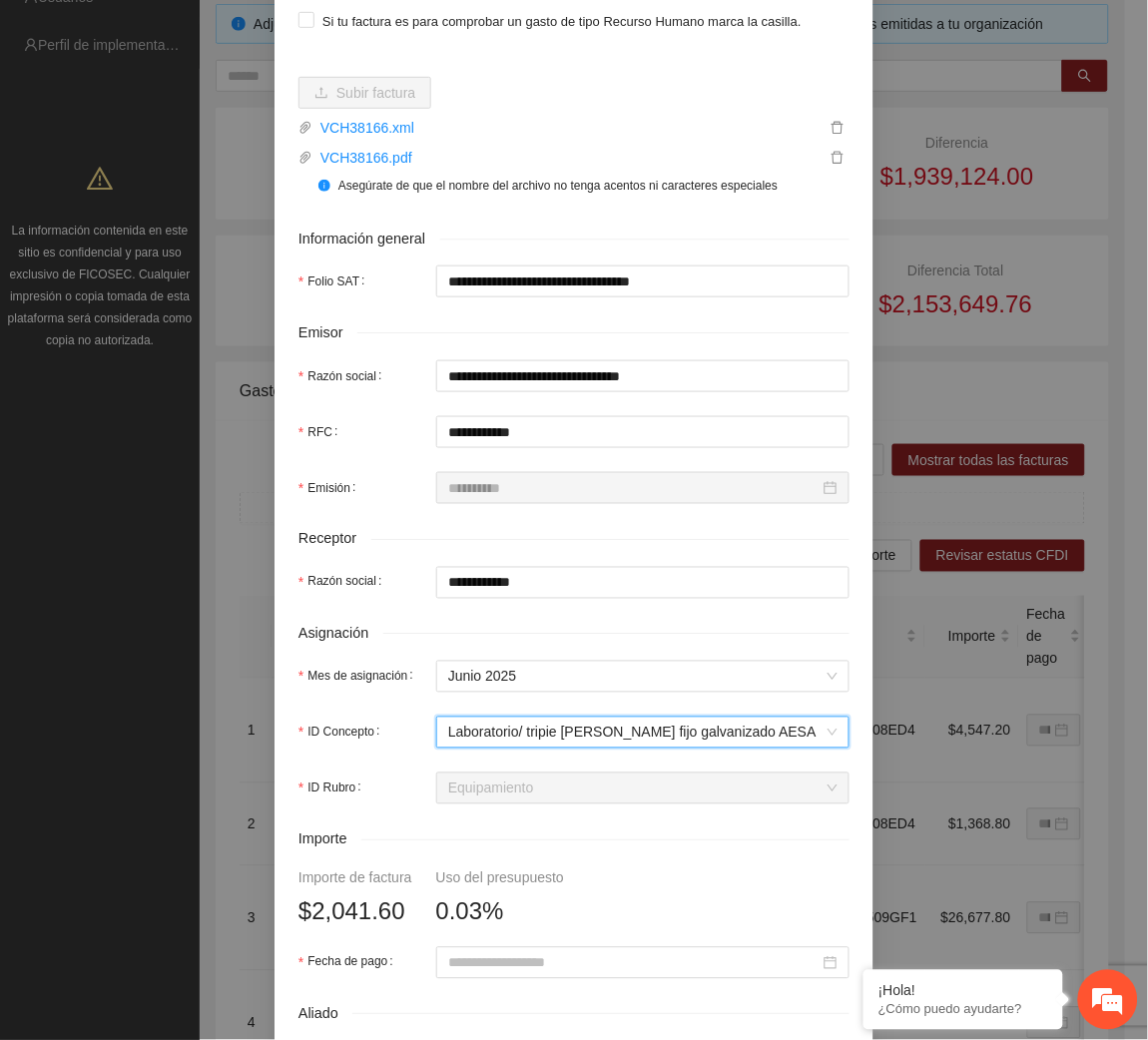 scroll, scrollTop: 214, scrollLeft: 0, axis: vertical 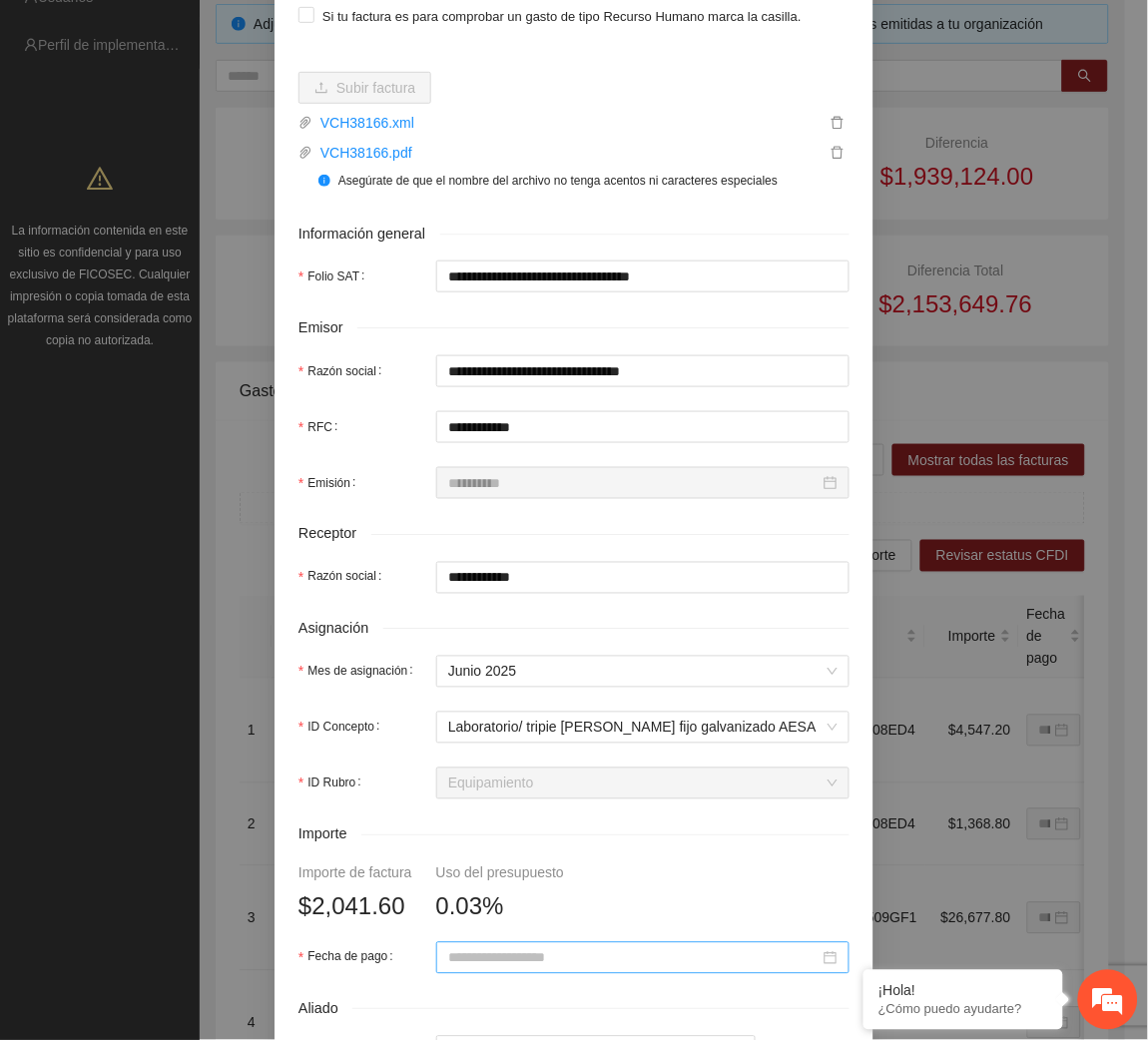 click at bounding box center [643, 958] 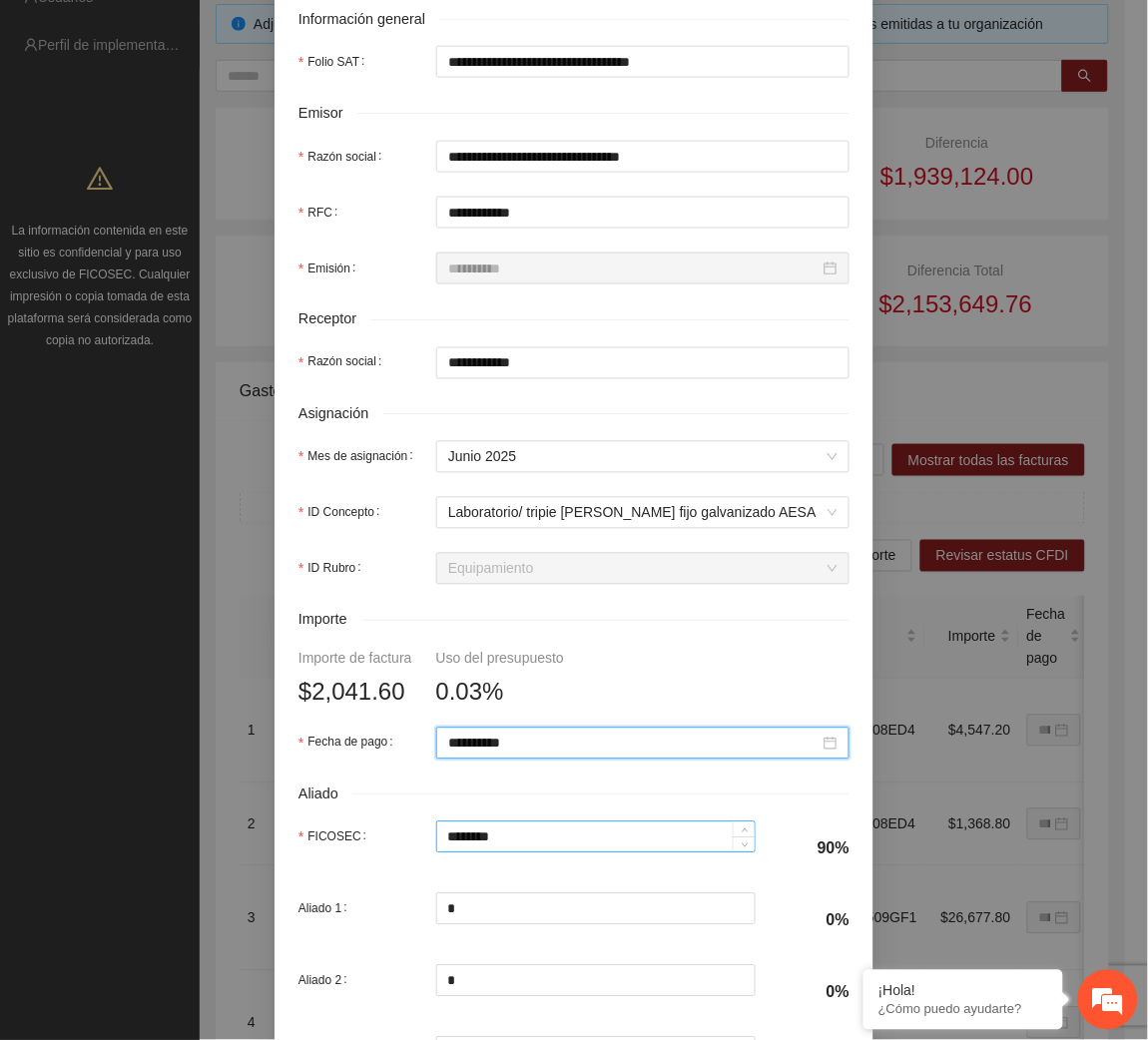 scroll, scrollTop: 601, scrollLeft: 0, axis: vertical 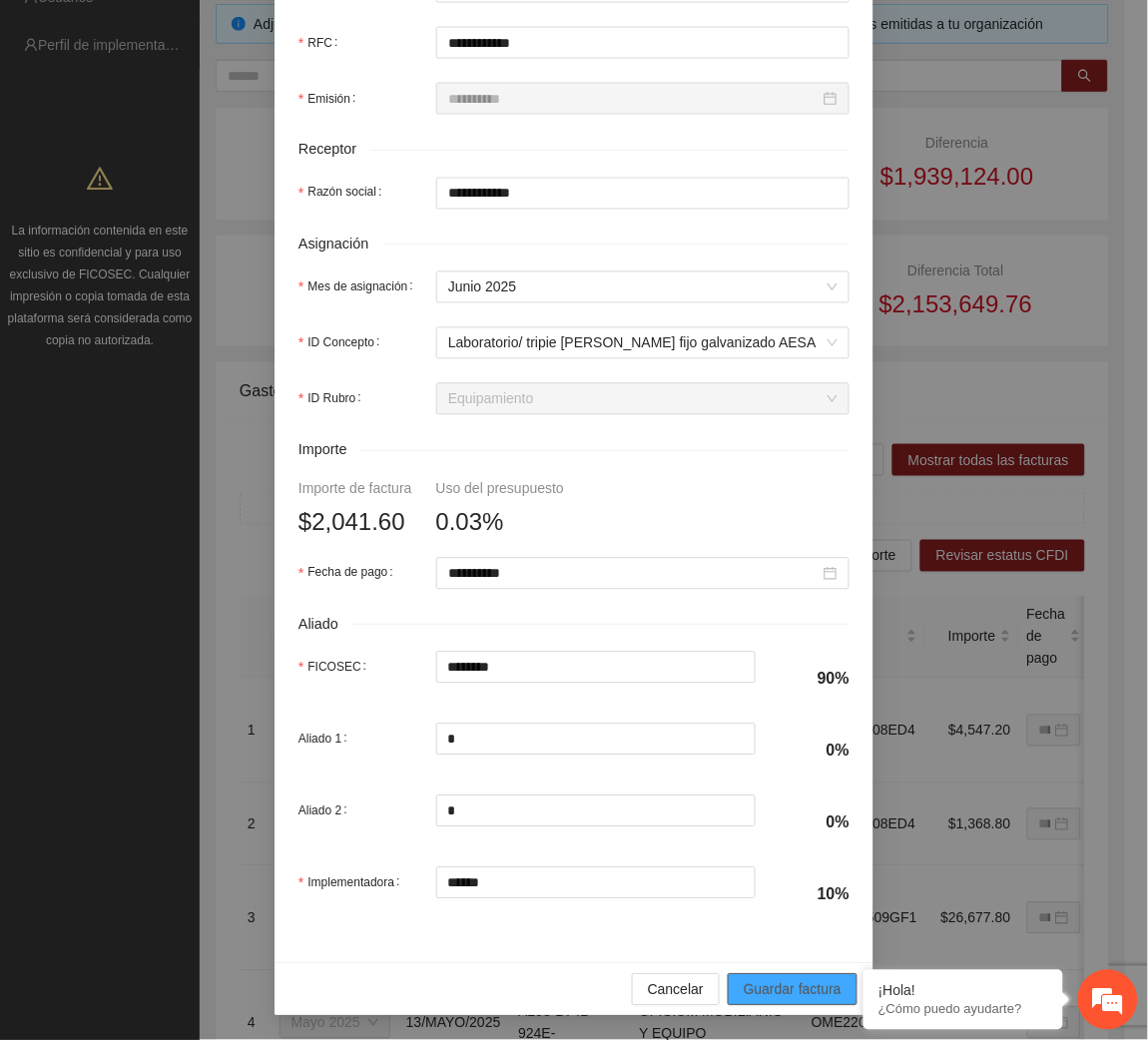 click on "Guardar factura" at bounding box center (793, 990) 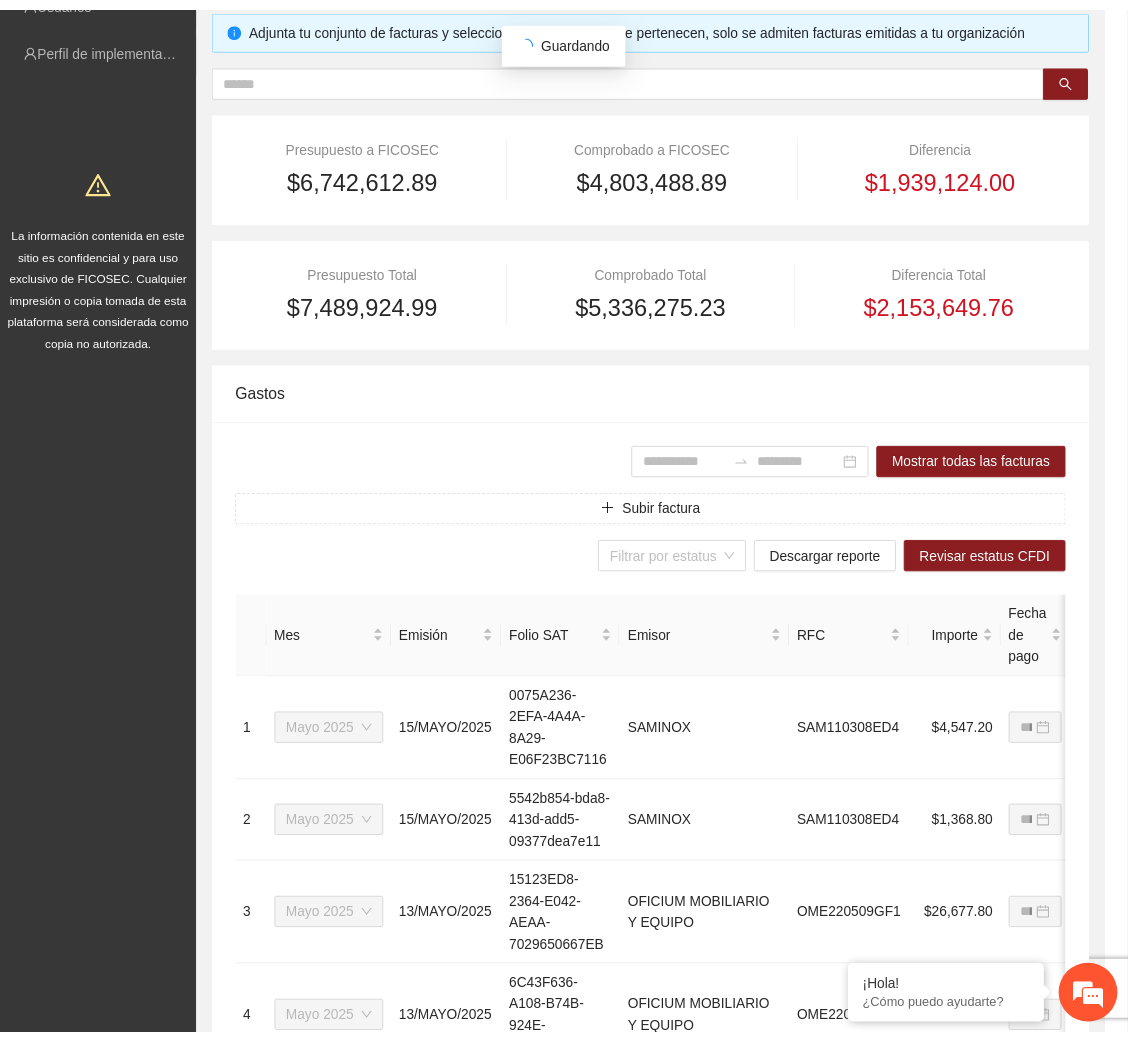 scroll, scrollTop: 442, scrollLeft: 0, axis: vertical 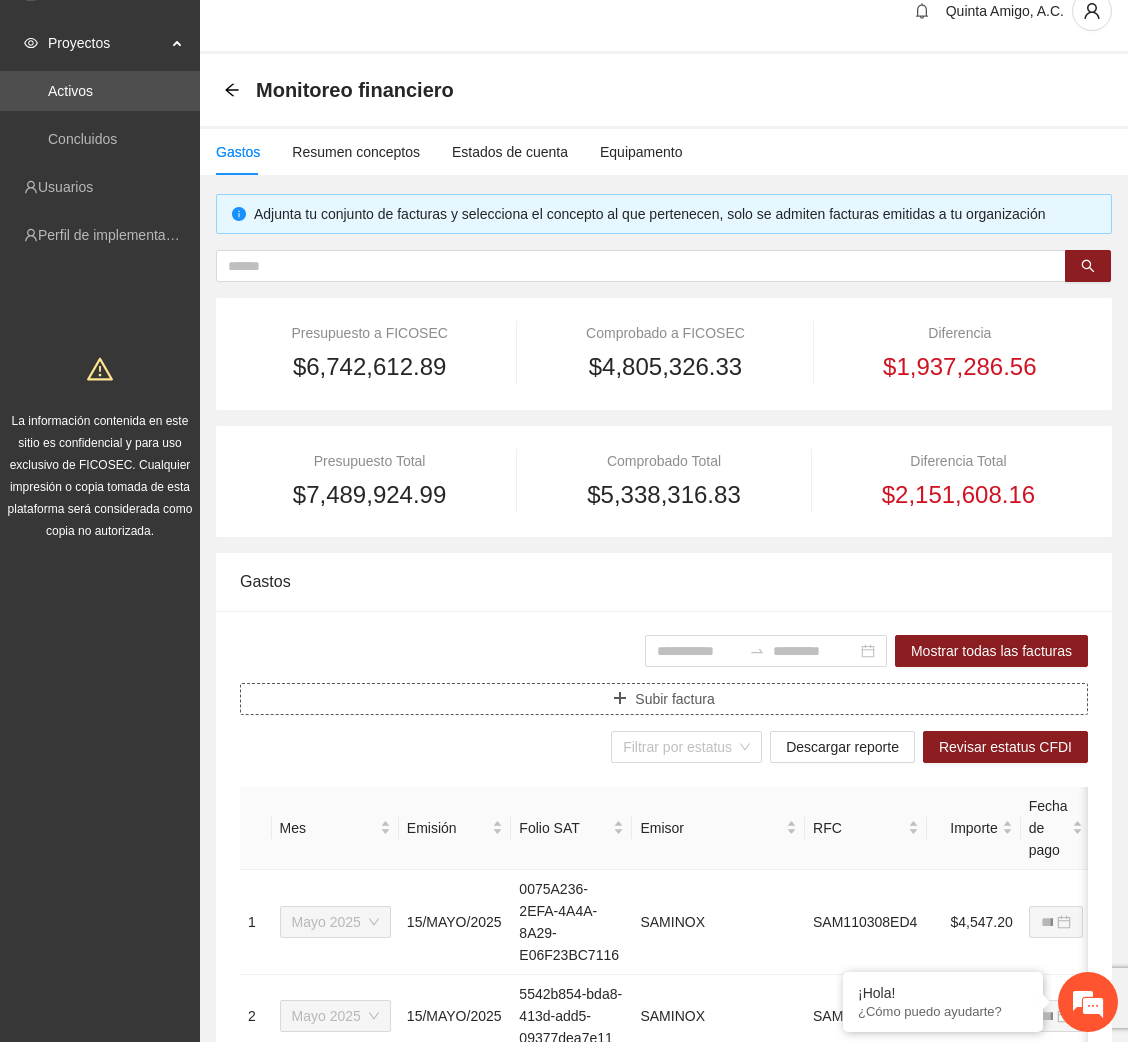 click on "Subir factura" at bounding box center [674, 699] 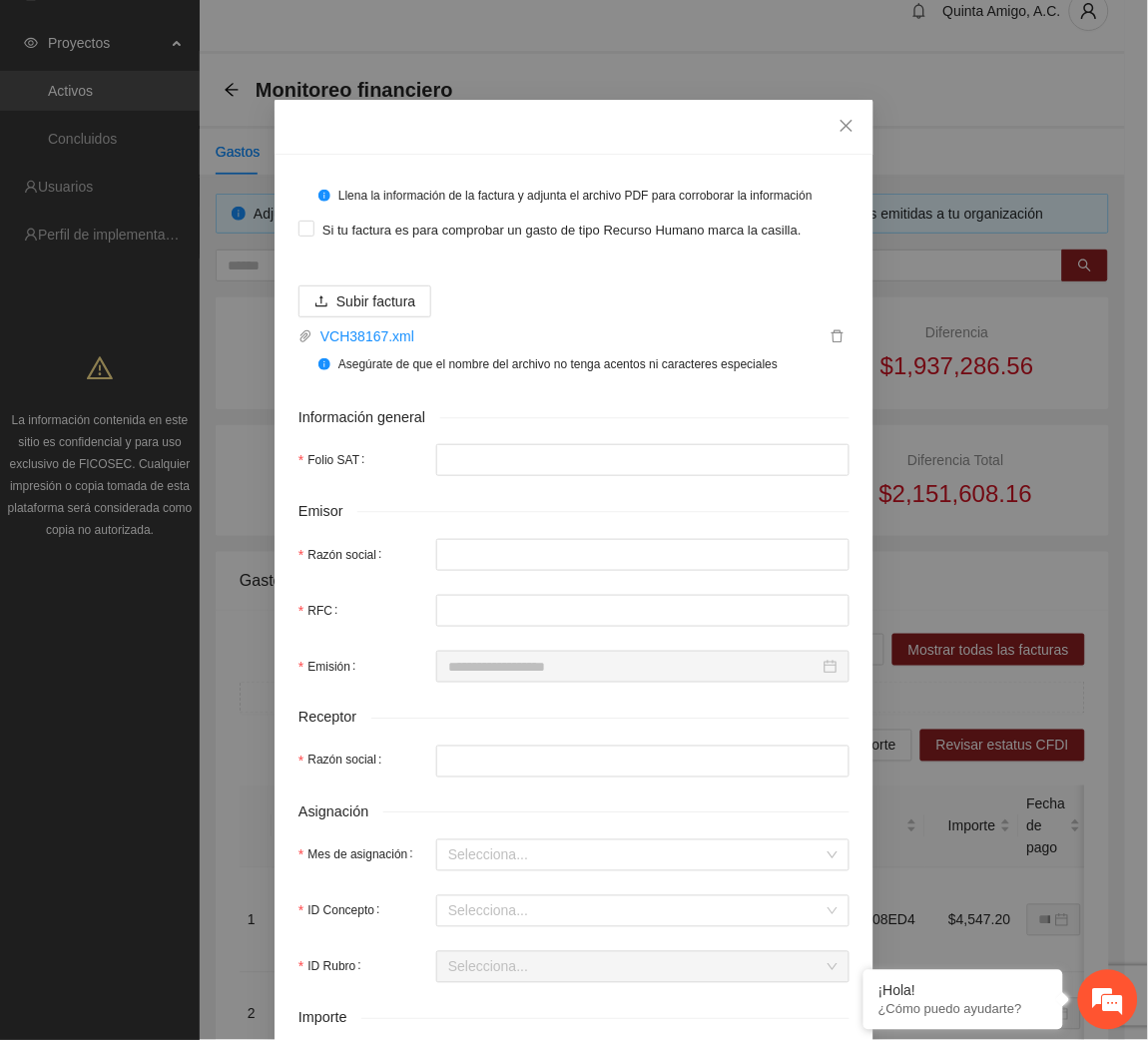 click on "Llena la información de la factura y adjunta el archivo PDF para corroborar la información Si tu factura es para comprobar un gasto de tipo Recurso Humano marca la casilla.  Subir factura VCH38167.xml Asegúrate de que el nombre del archivo no tenga acentos ni caracteres especiales Información general Folio SAT Emisor Razón social RFC Emisión Receptor Razón social Asignación Mes de asignación Selecciona... ID Concepto Selecciona... ID Rubro Selecciona... Importe Importe de la factura Importe de factura $0.00 Uso del presupuesto 0% Fecha de pago Aliado FICOSEC 0% Aliado 1 * 0% Aliado 2 * 0% Implementadora 0% Uso del presupuesto" at bounding box center (574, 834) 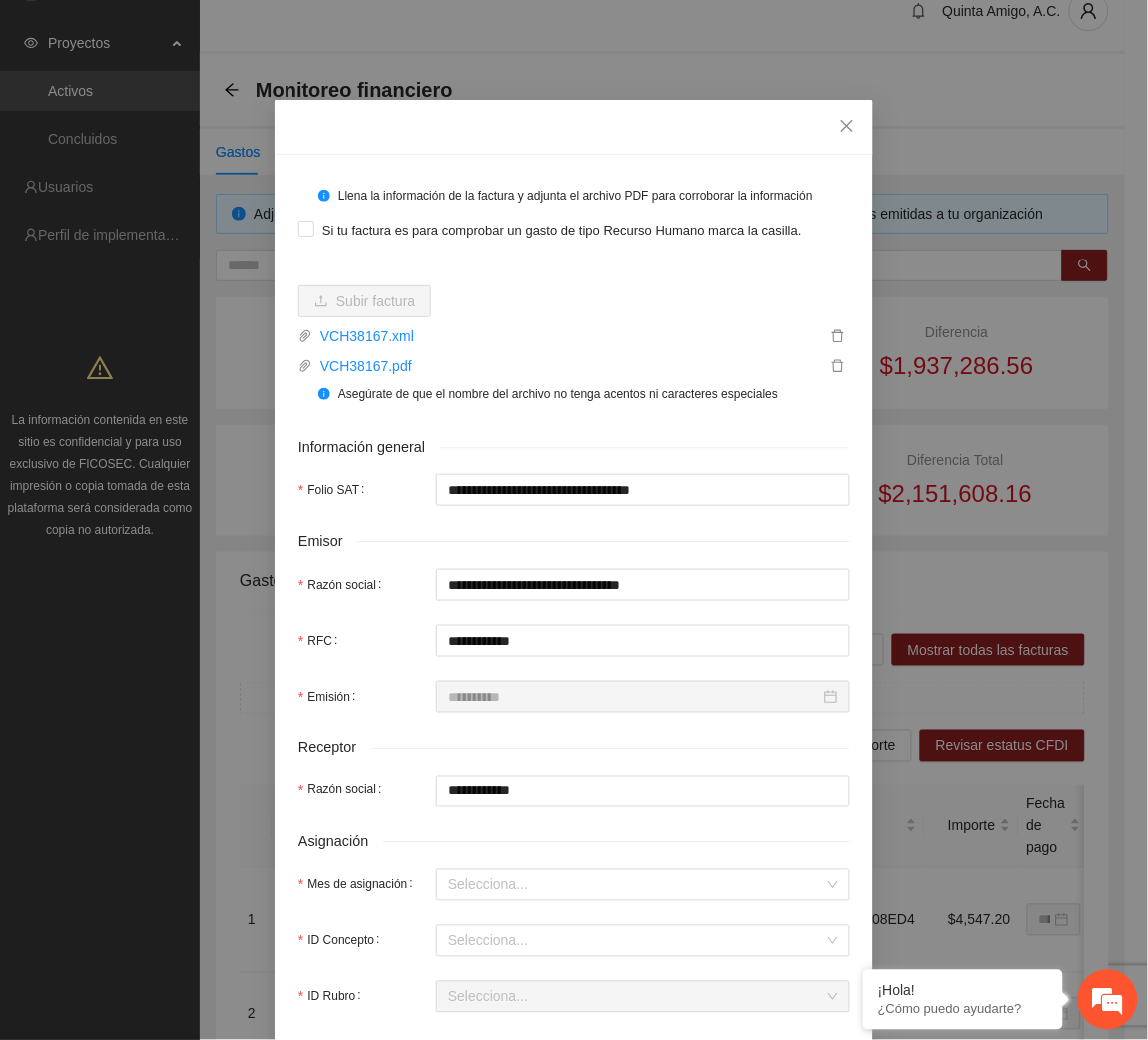 click on "**********" at bounding box center [574, 849] 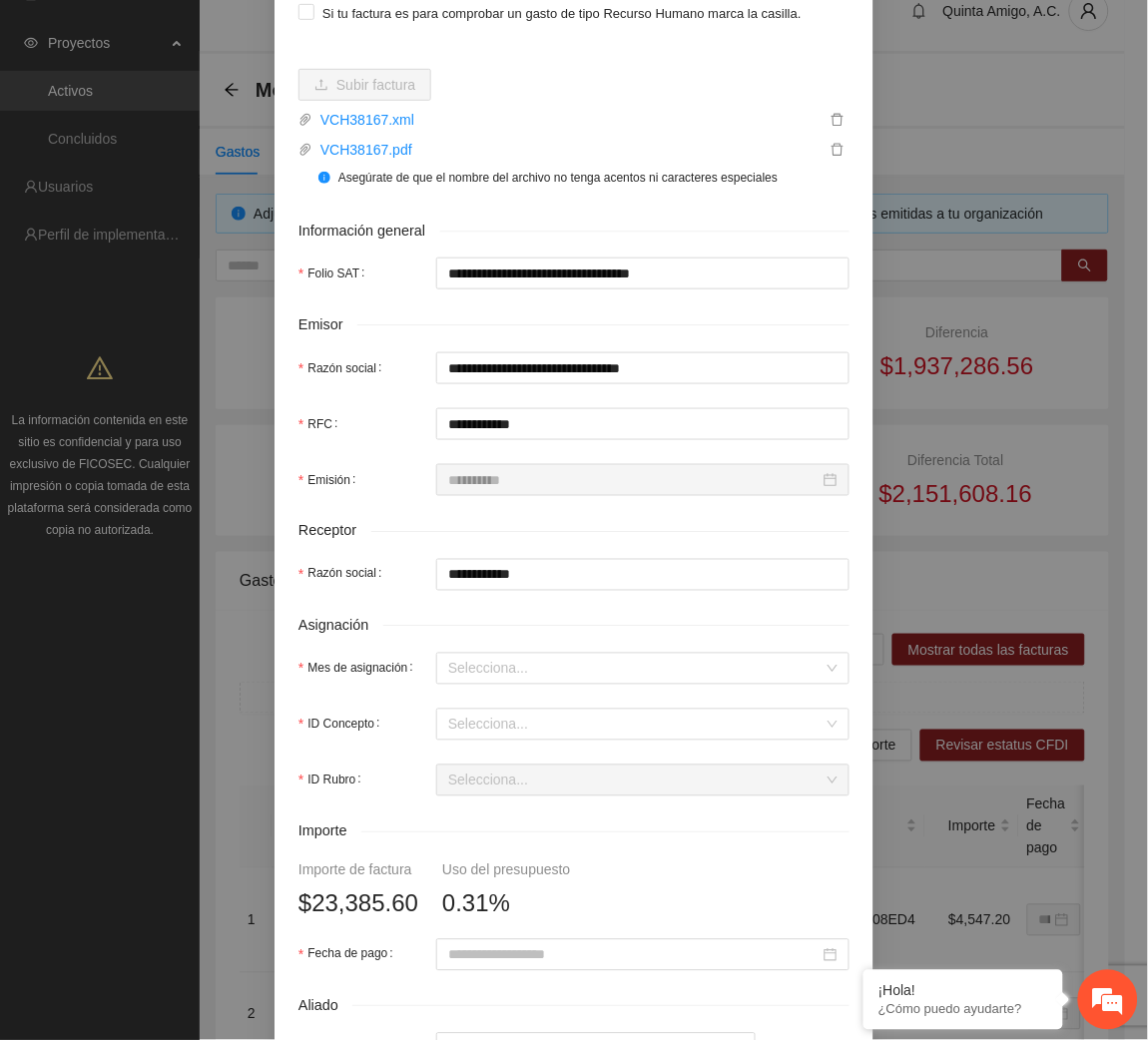 scroll, scrollTop: 253, scrollLeft: 0, axis: vertical 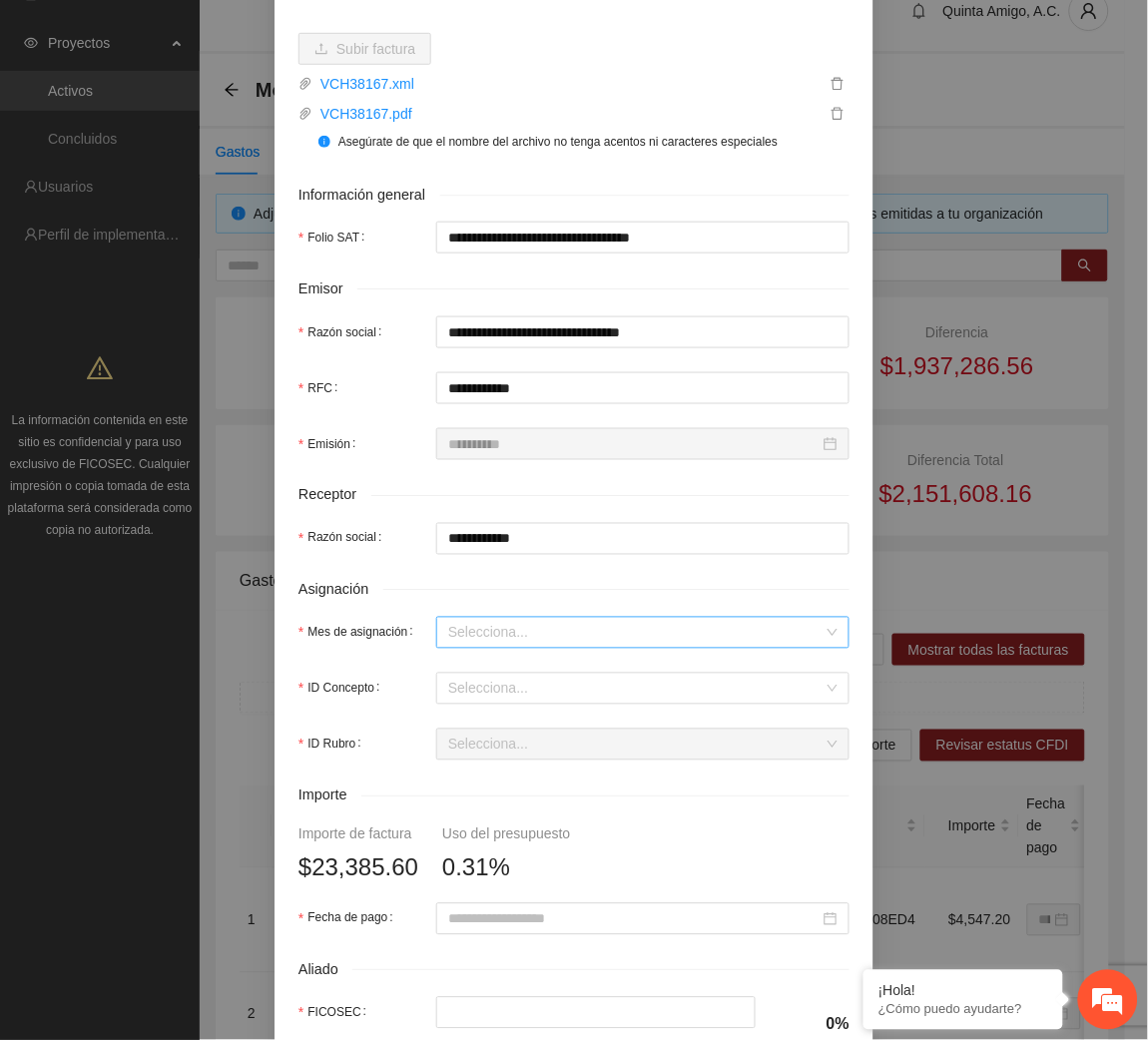 click on "Mes de asignación" at bounding box center (636, 633) 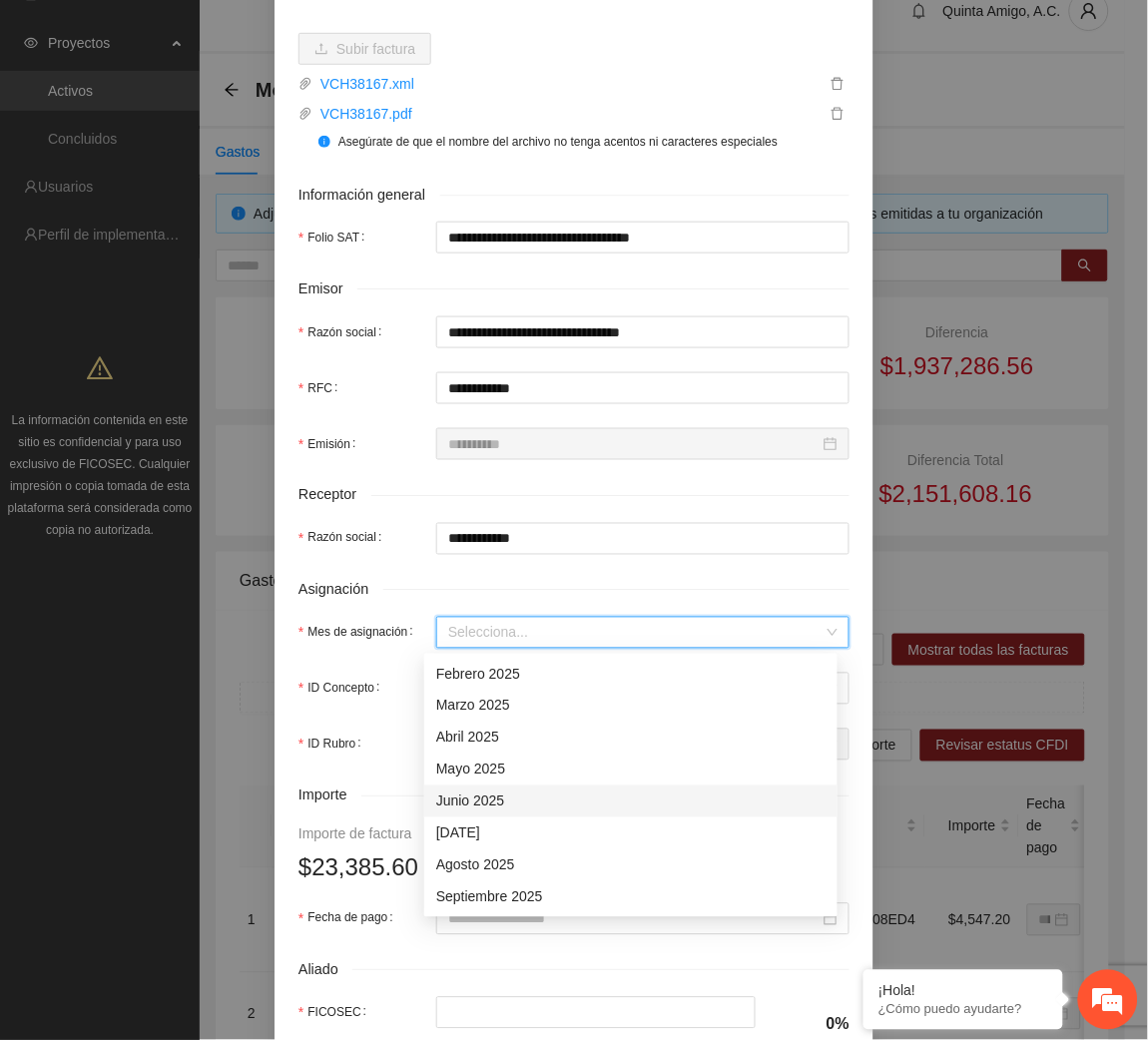 click on "Junio 2025" at bounding box center [631, 801] 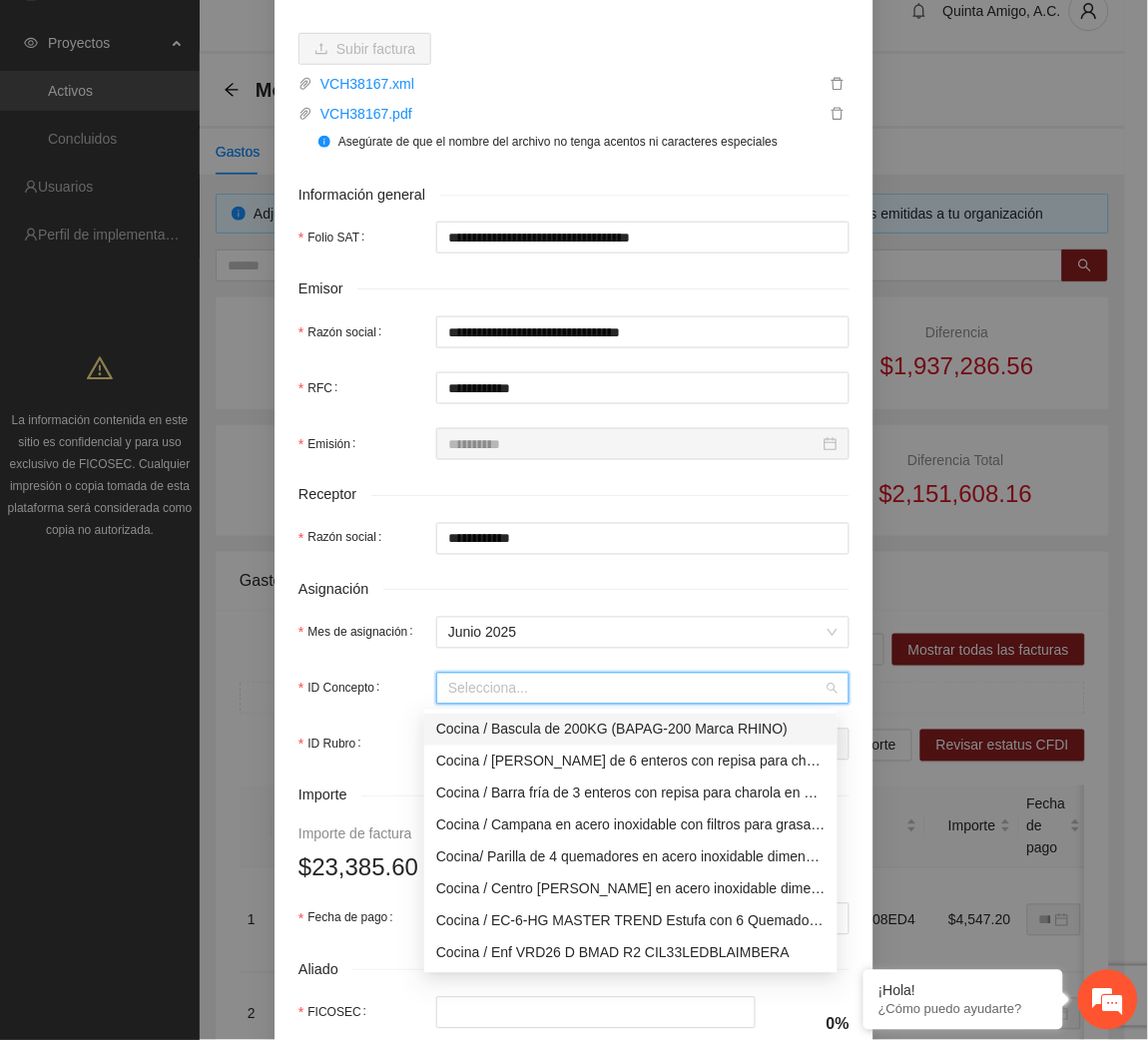 click on "ID Concepto" at bounding box center [636, 689] 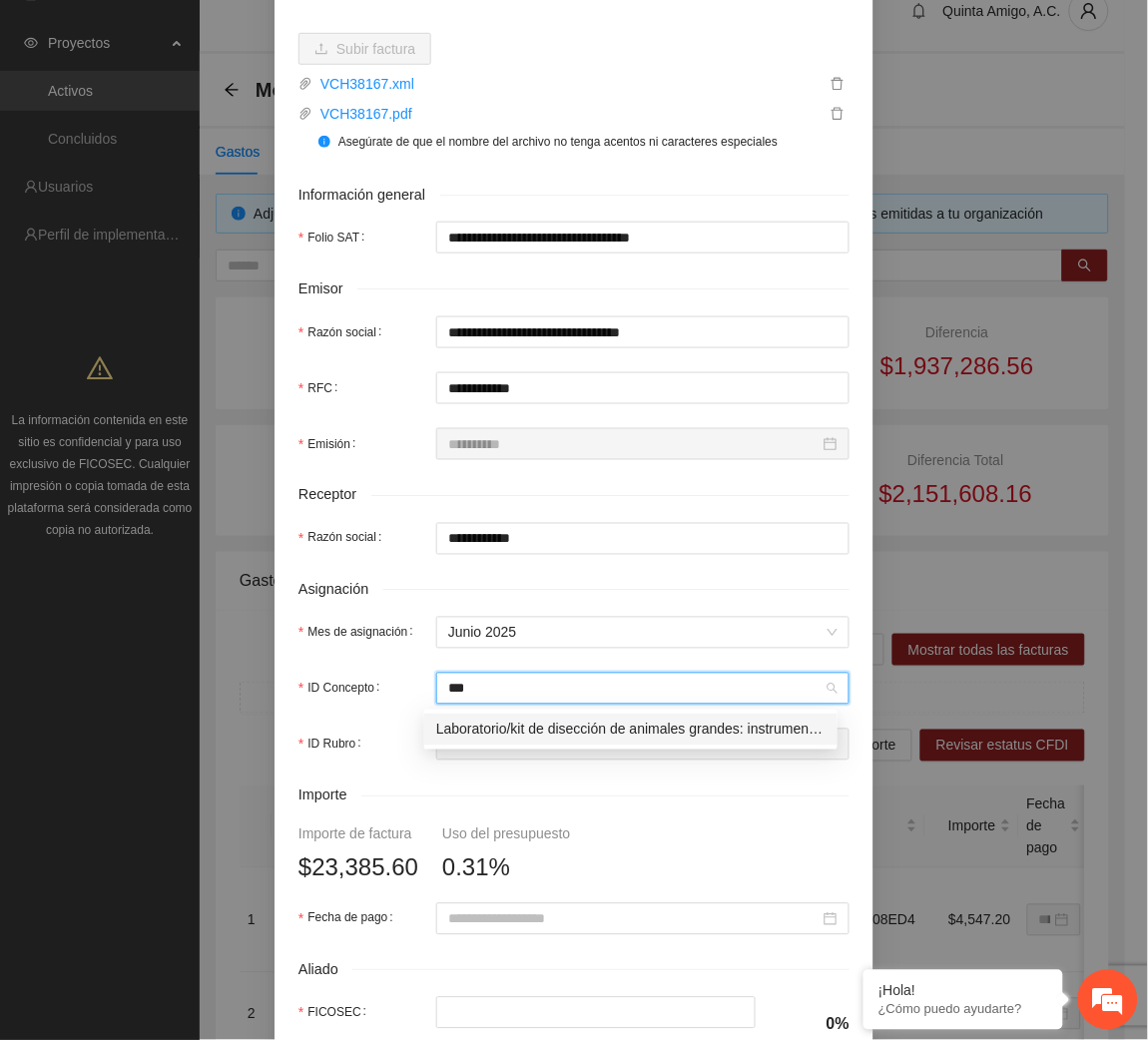 click on "Laboratorio/kit de disección de animales grandes: instrumentos de alta calidad" at bounding box center (631, 730) 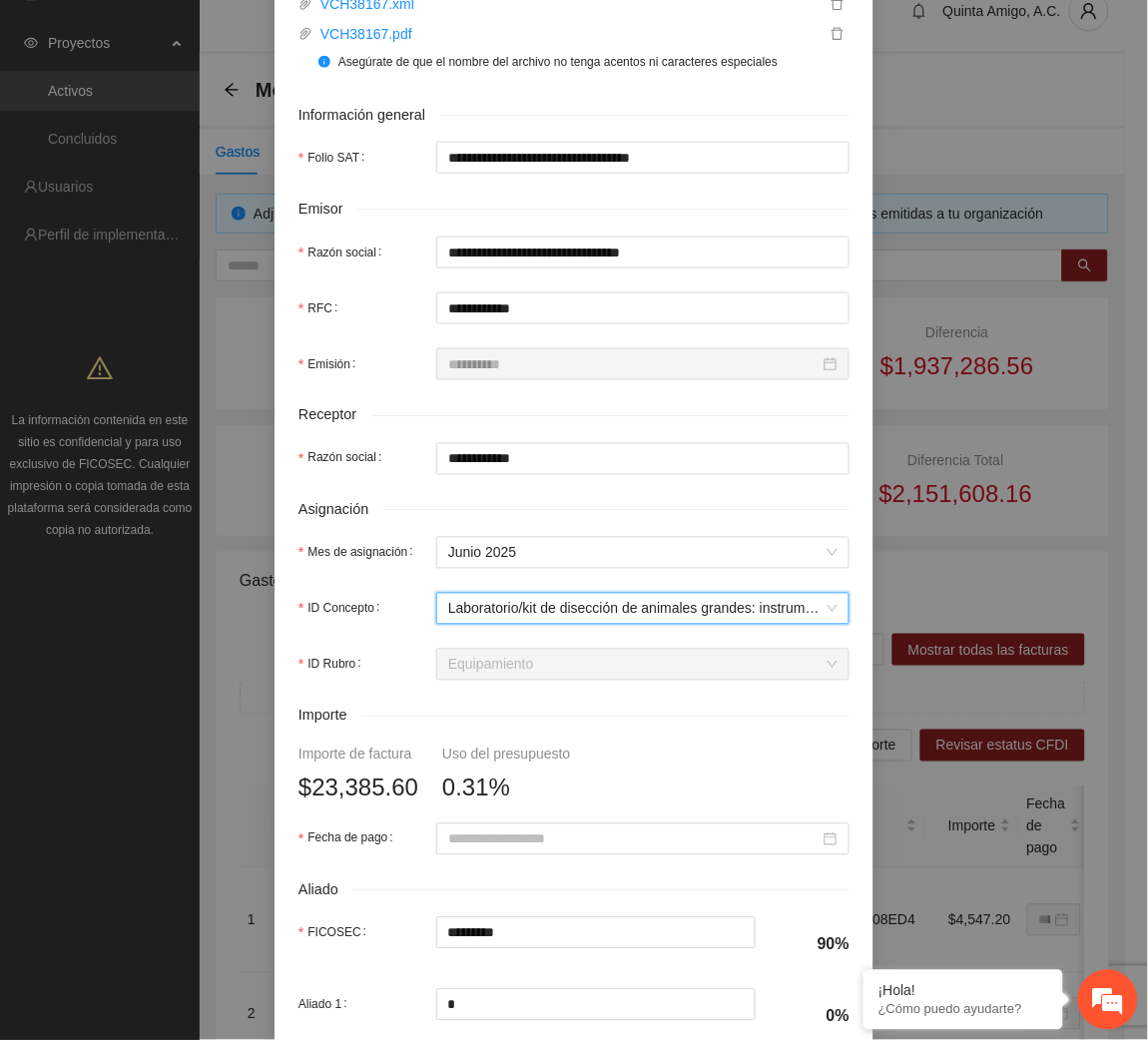 scroll, scrollTop: 408, scrollLeft: 0, axis: vertical 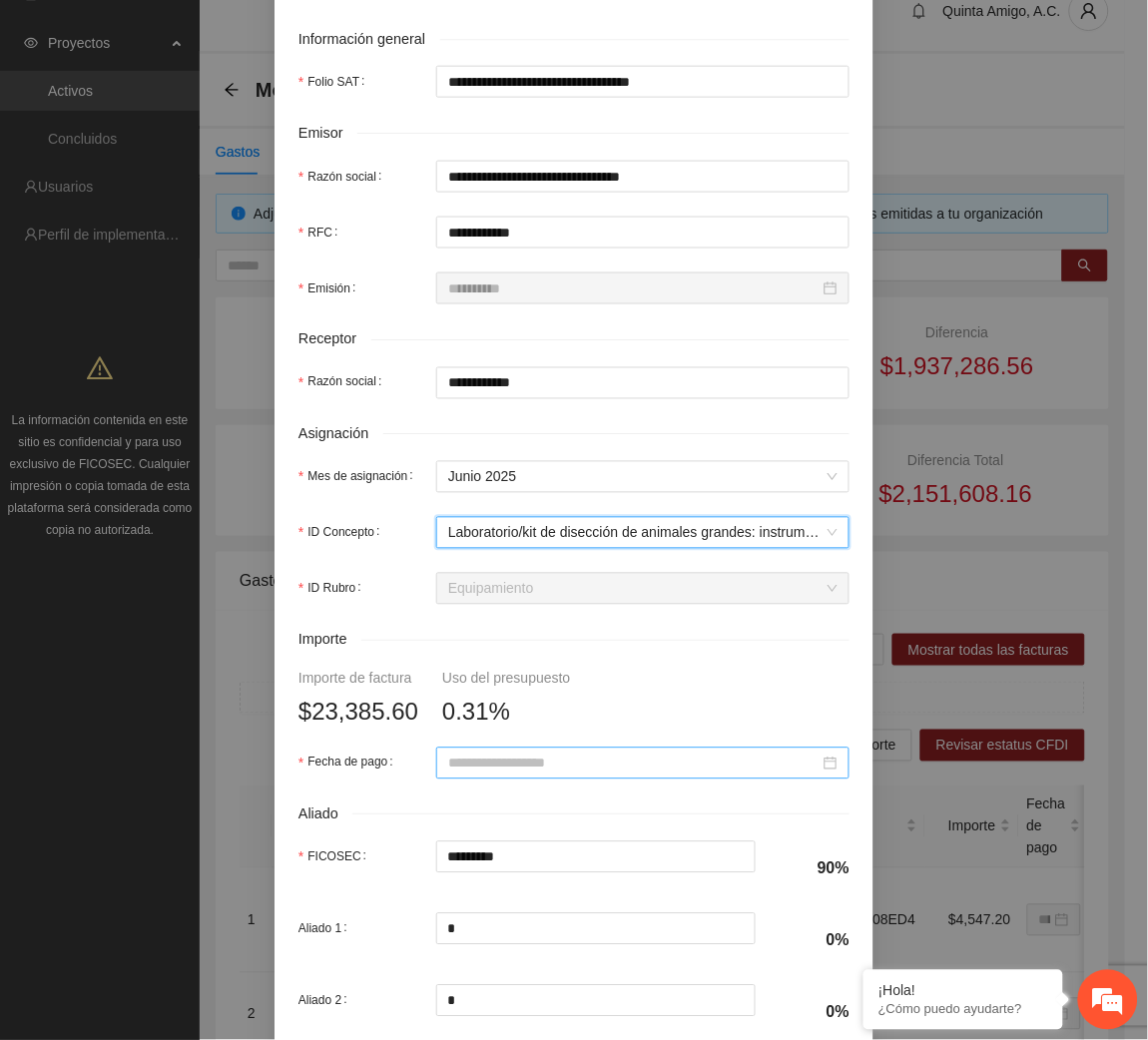 click on "Fecha de pago" at bounding box center [634, 764] 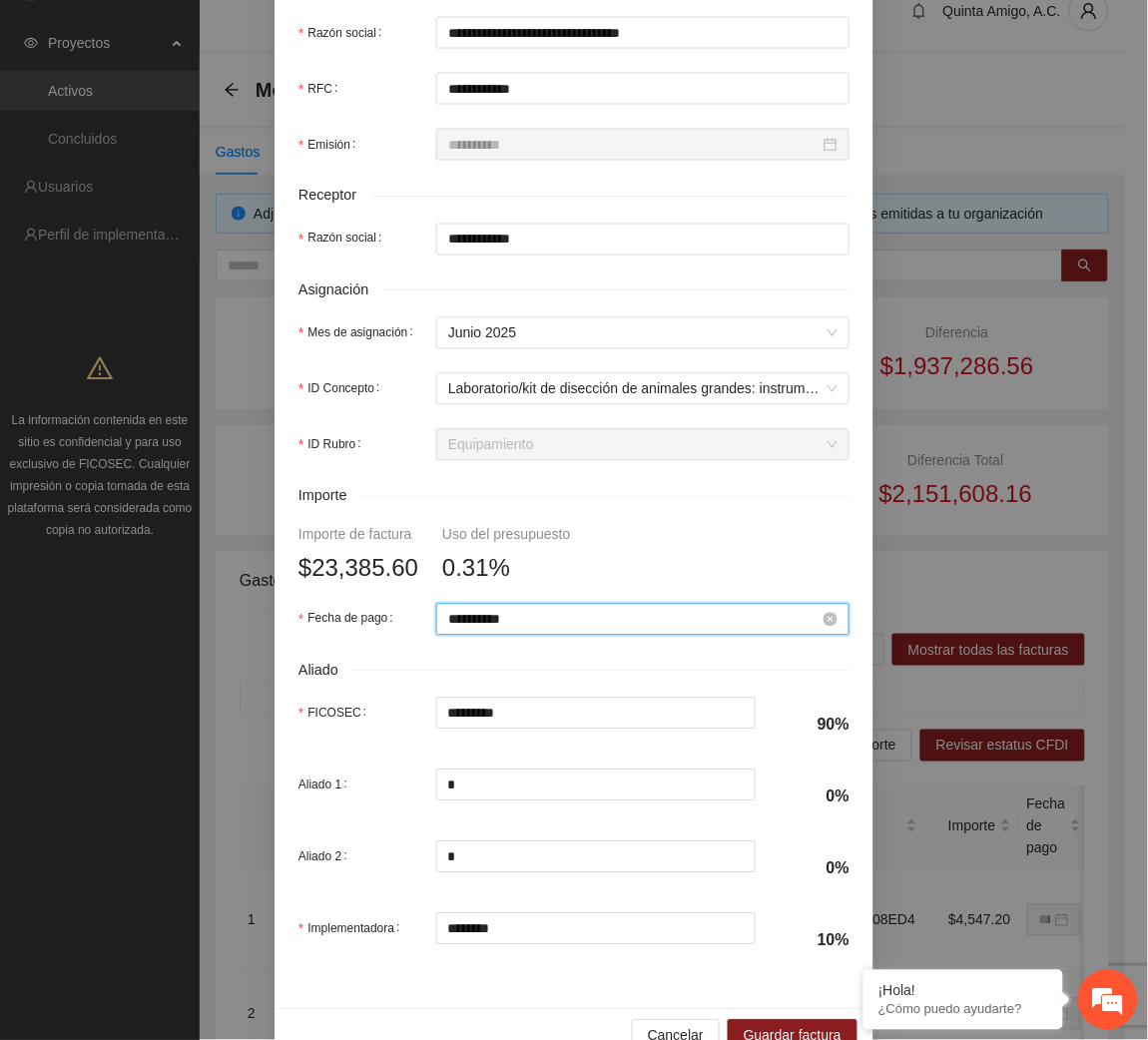 scroll, scrollTop: 558, scrollLeft: 0, axis: vertical 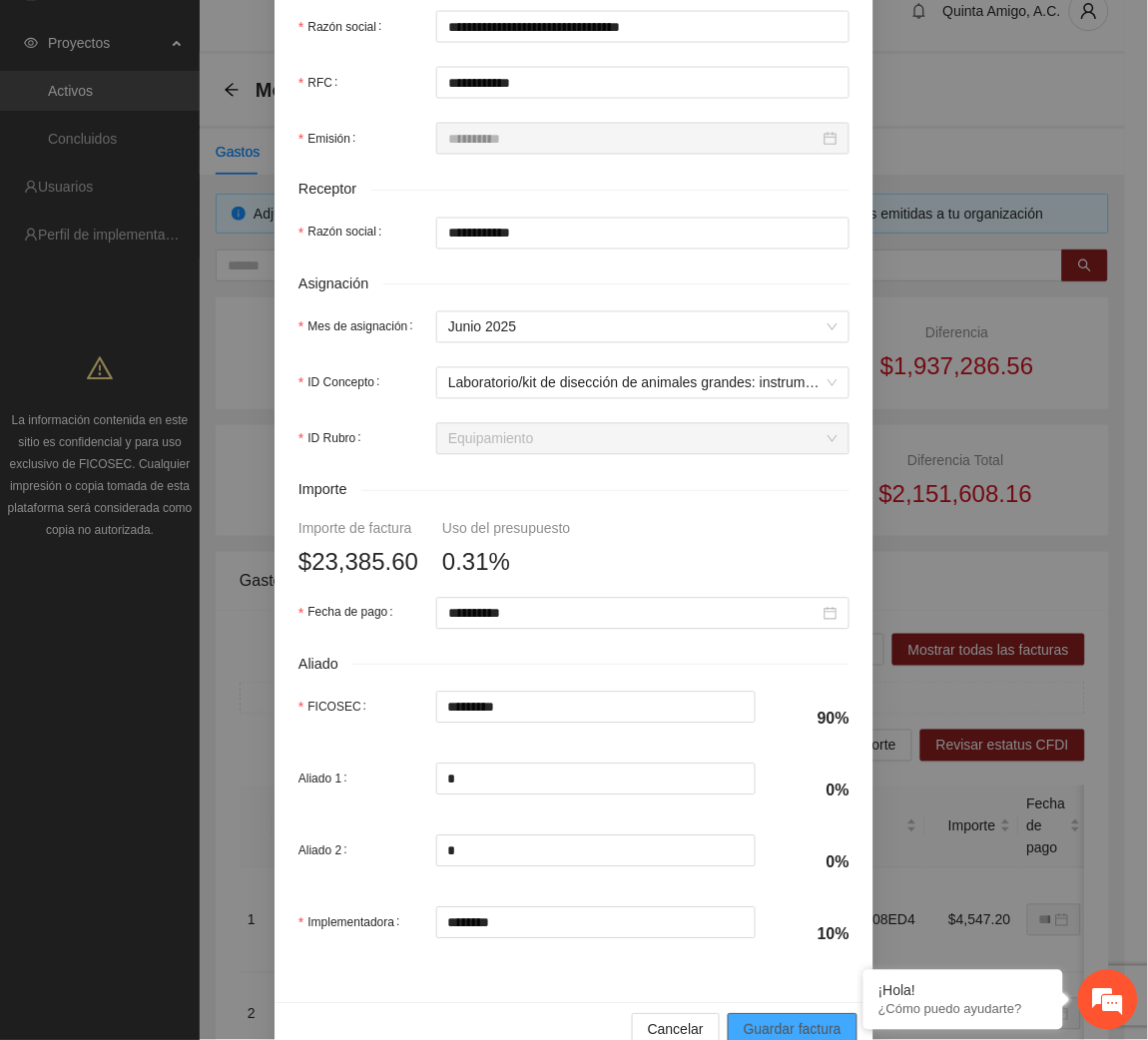click on "Guardar factura" at bounding box center [793, 1030] 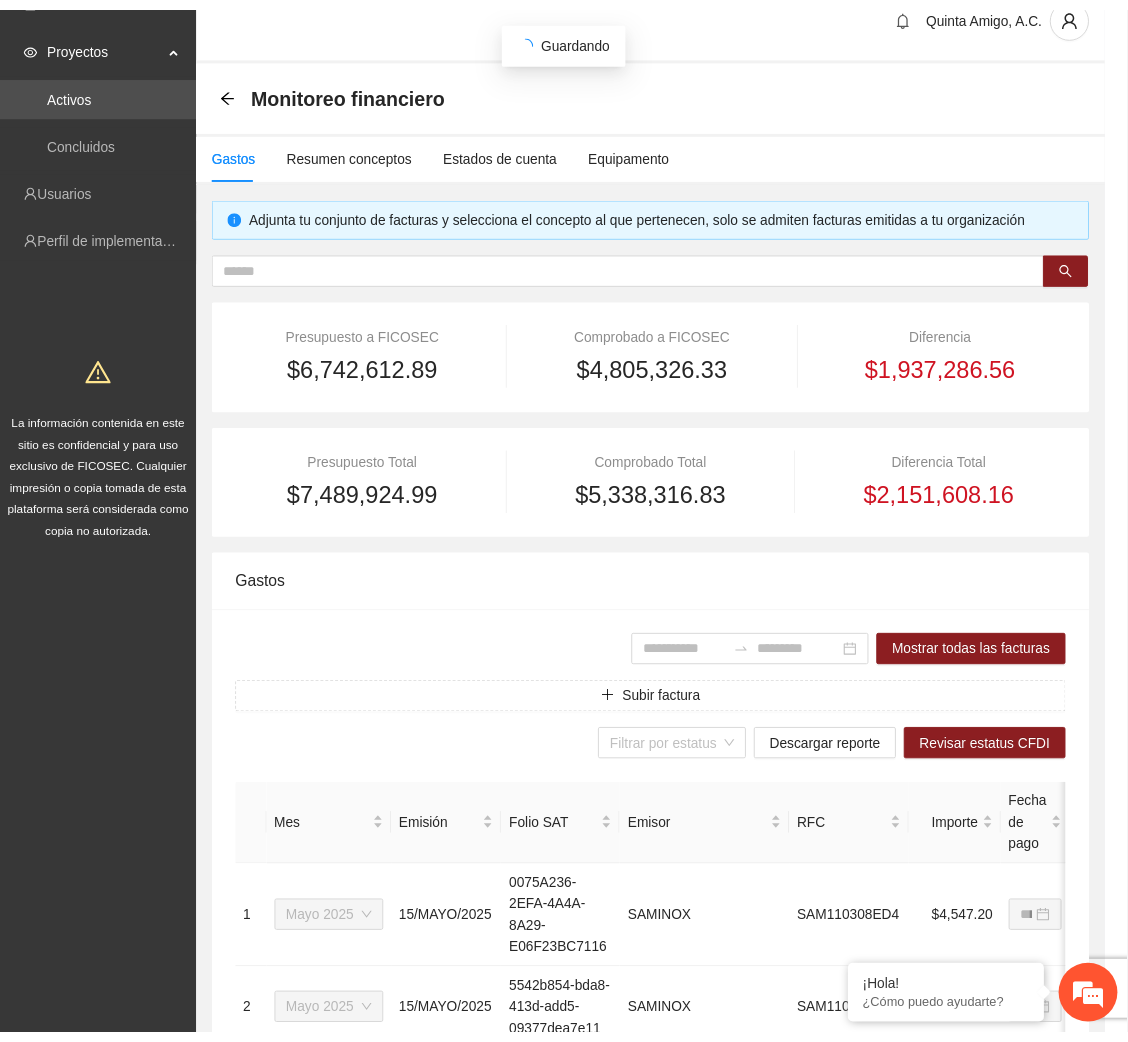 scroll, scrollTop: 442, scrollLeft: 0, axis: vertical 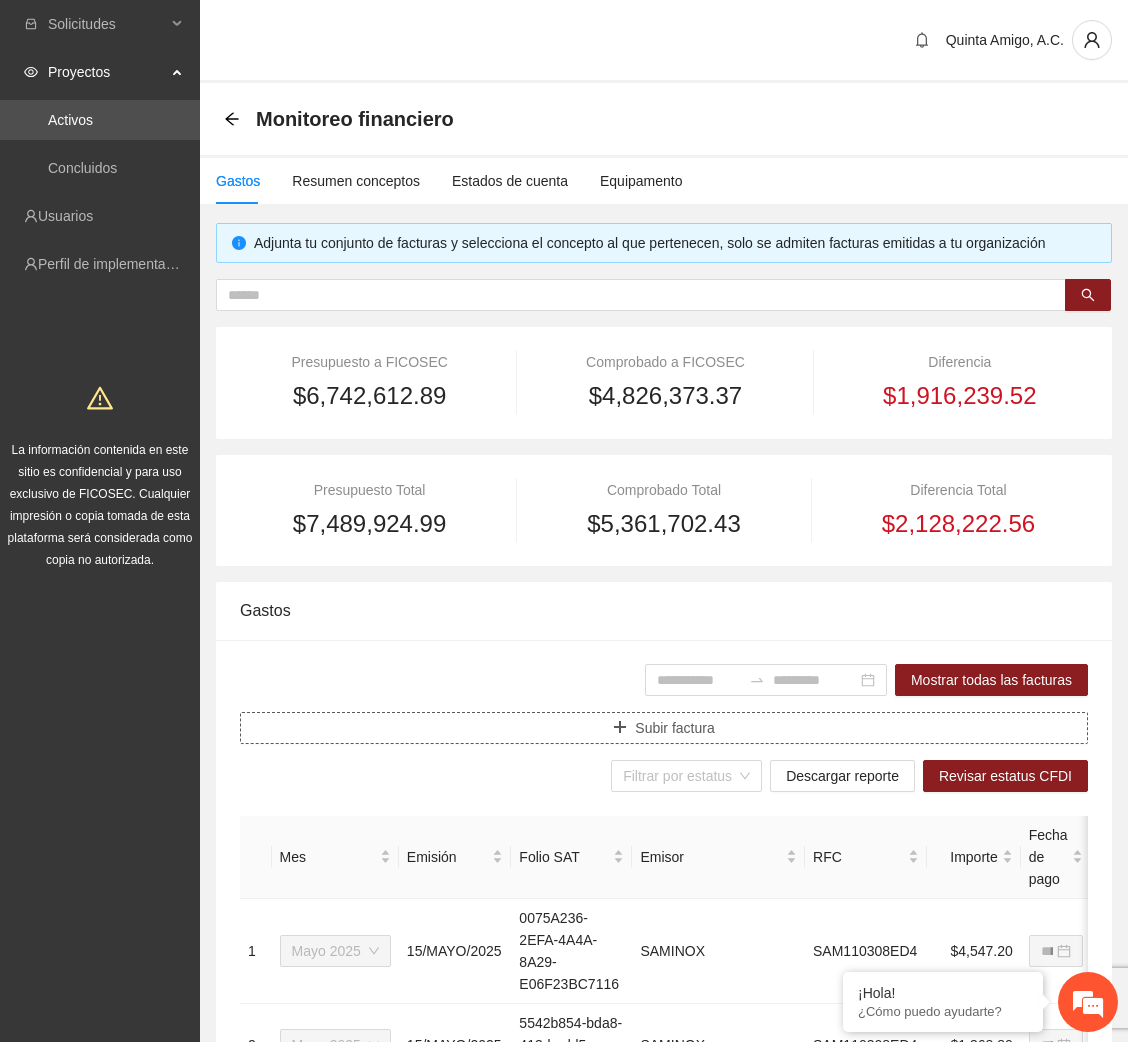 click 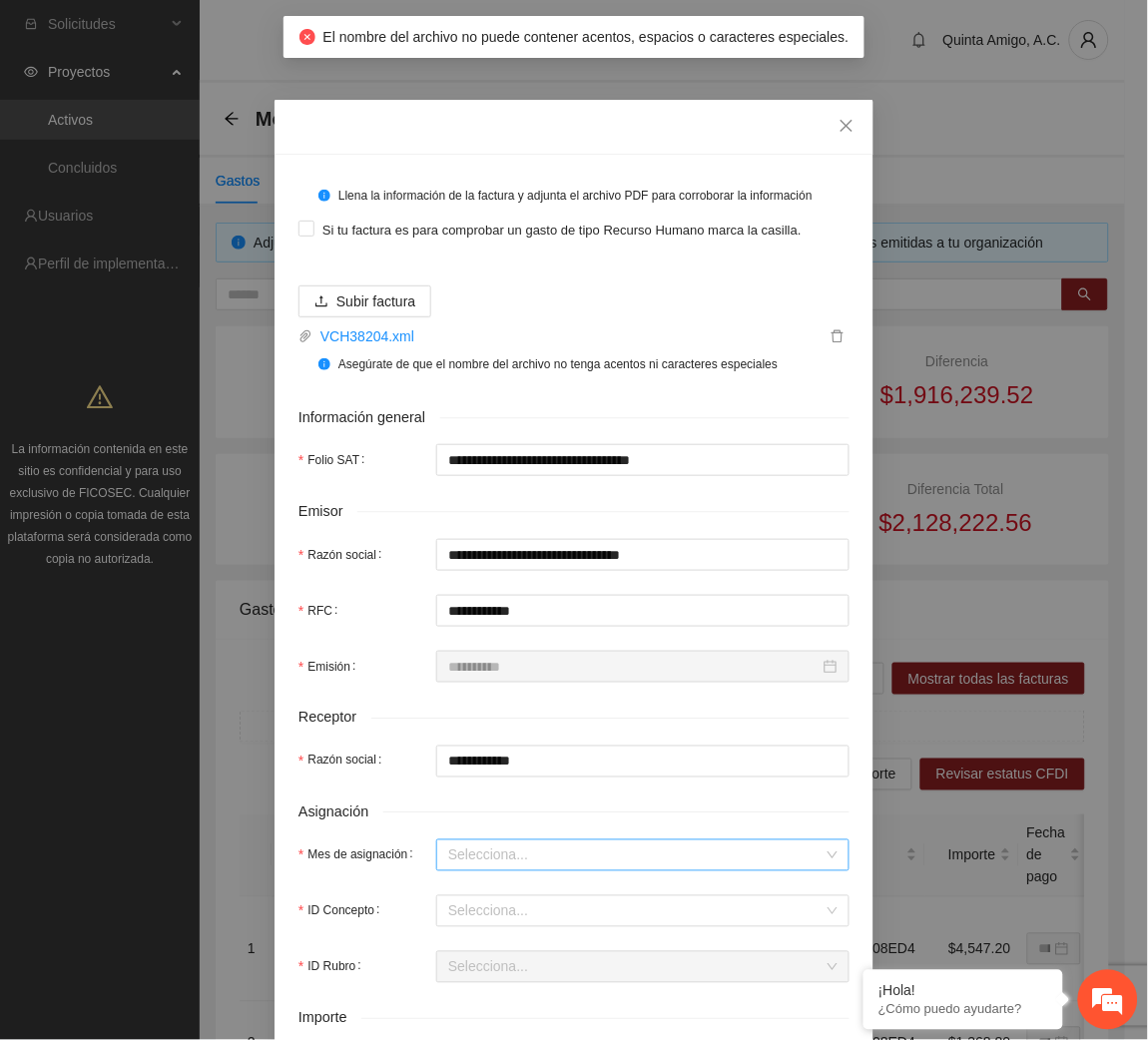 click on "Mes de asignación" at bounding box center (636, 855) 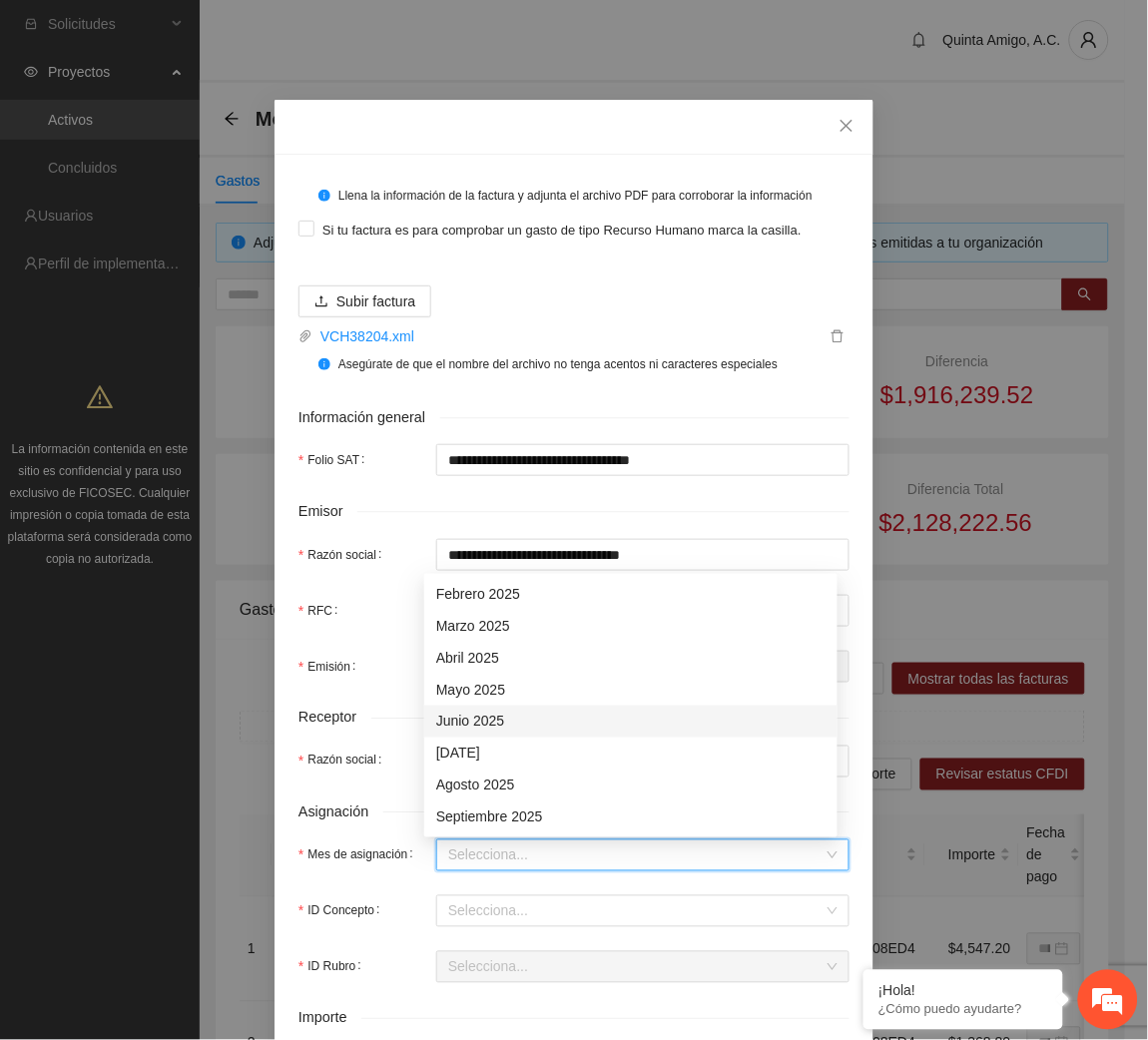 click on "Junio 2025" at bounding box center (631, 722) 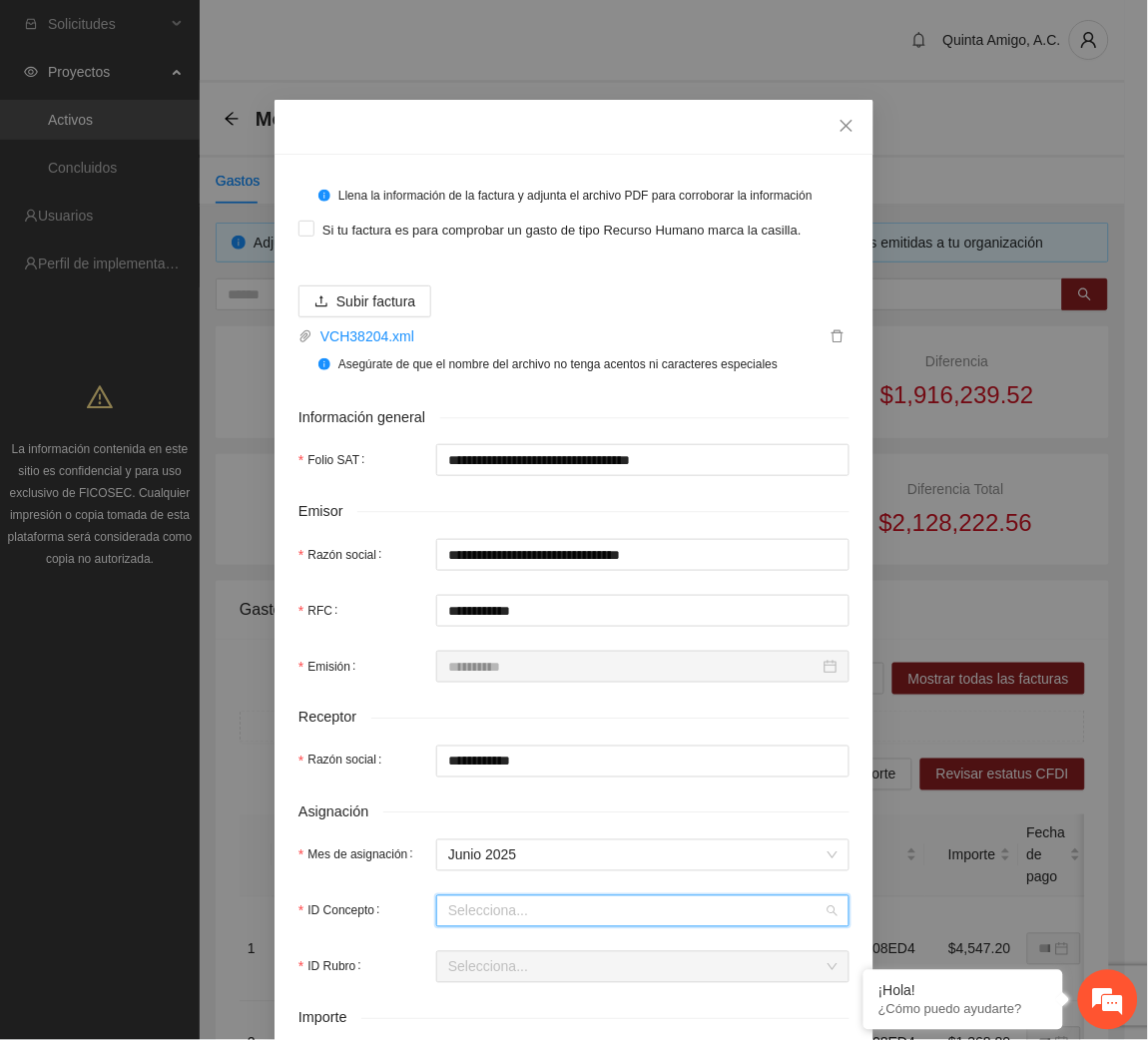 click on "ID Concepto" at bounding box center [636, 911] 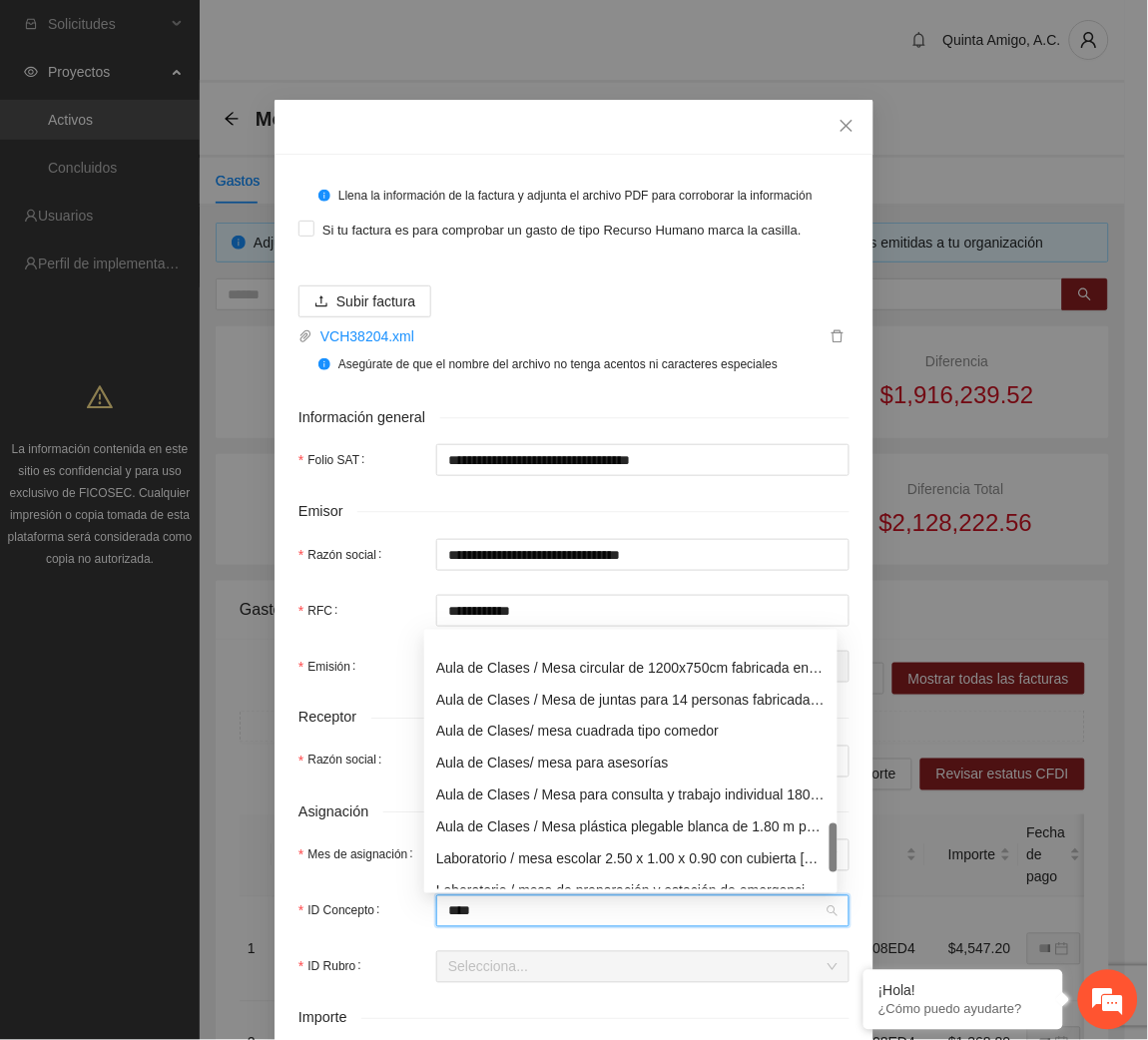 scroll, scrollTop: 245, scrollLeft: 0, axis: vertical 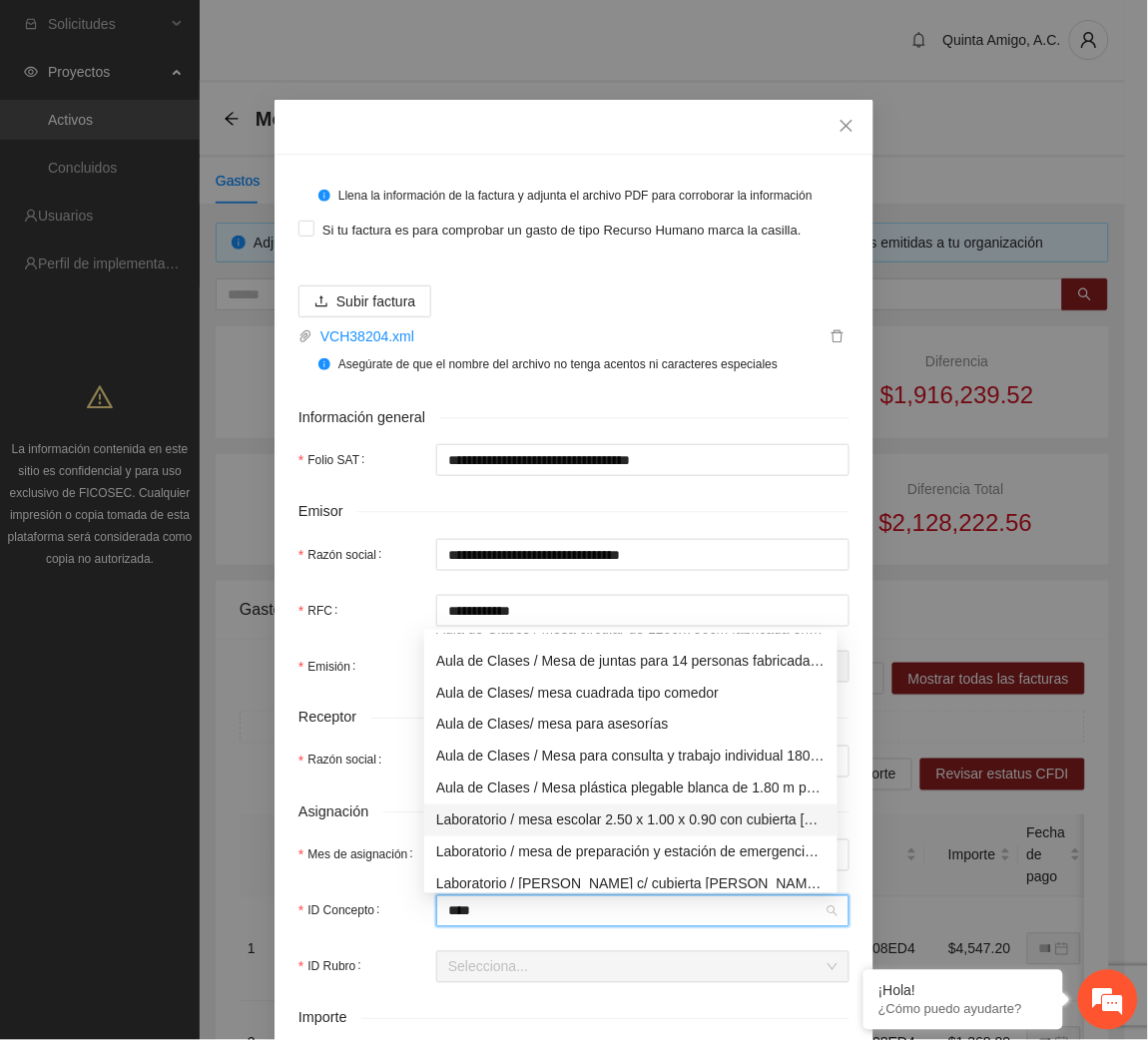 click on "Laboratorio / mesa escolar 2.50 x 1.00 x 0.90 con cubierta [PERSON_NAME] inoxidable t-304 cal. 18 de 2.50 m de frente, 1.00 m de fondo, 0.90 cm de [MEDICAL_DATA], con 2 escudillas en acero inox., papeleras y 2 pedestales con ta" at bounding box center (631, 820) 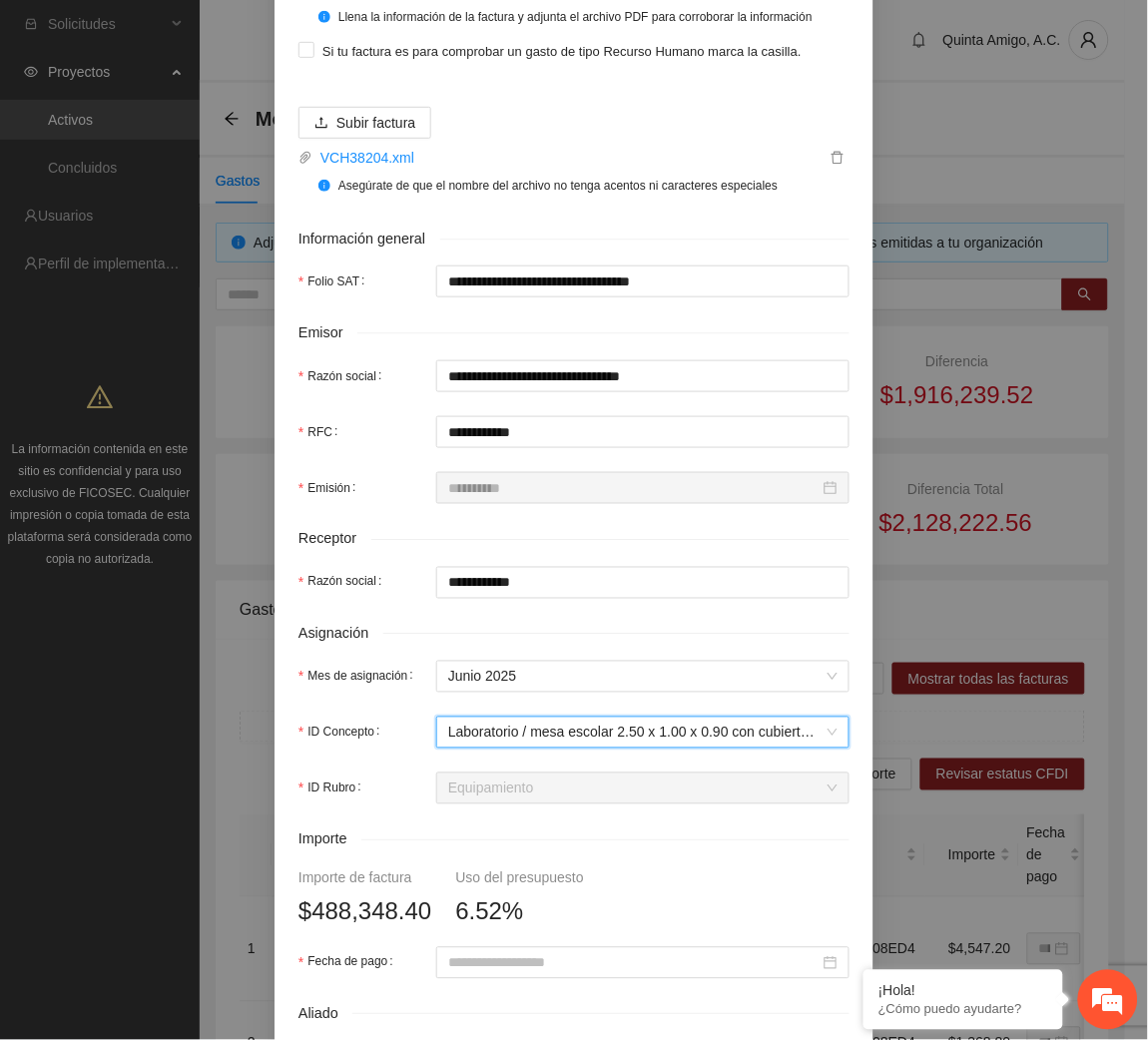 scroll, scrollTop: 185, scrollLeft: 0, axis: vertical 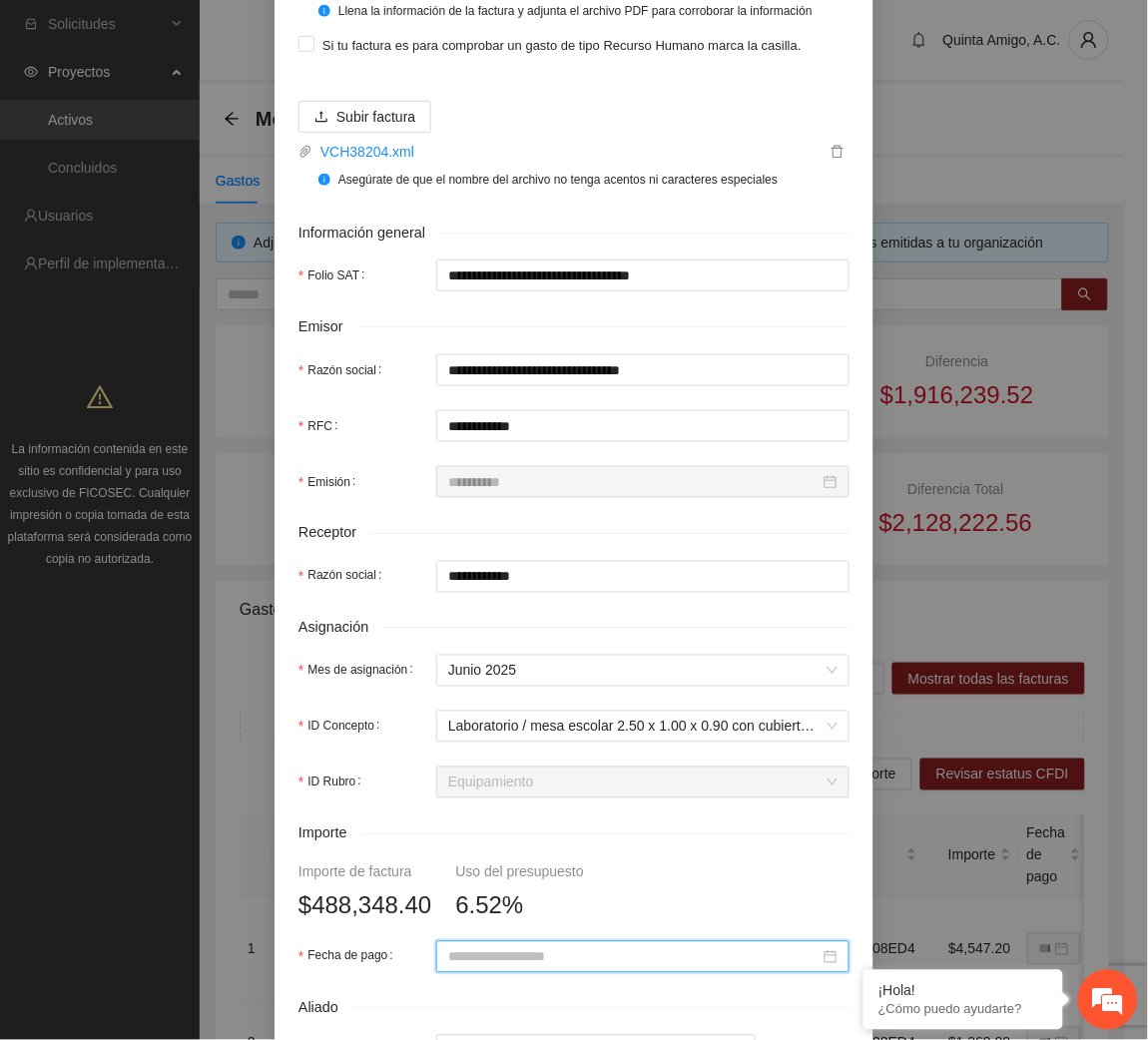 click on "Fecha de pago" at bounding box center (634, 957) 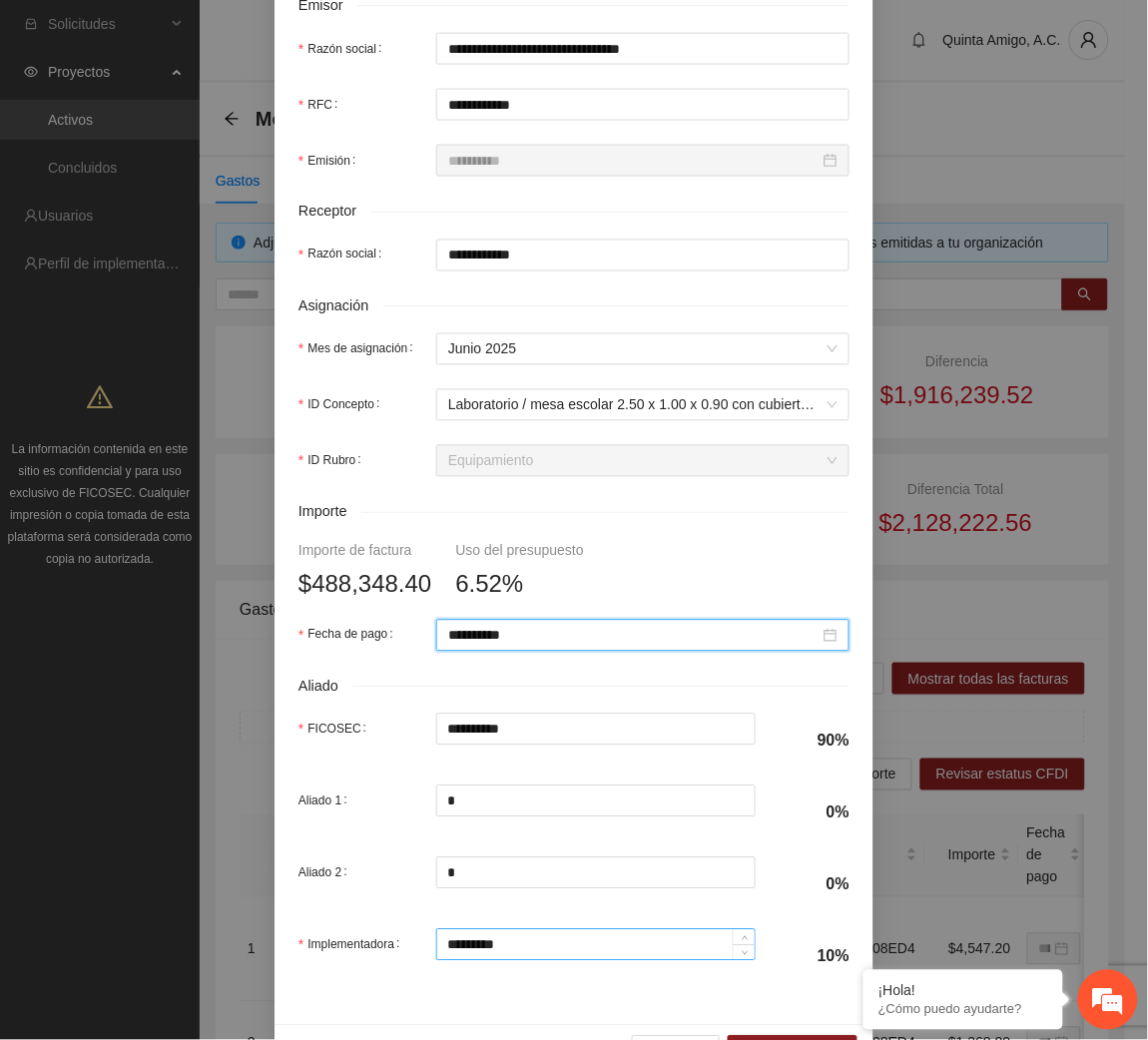 scroll, scrollTop: 571, scrollLeft: 0, axis: vertical 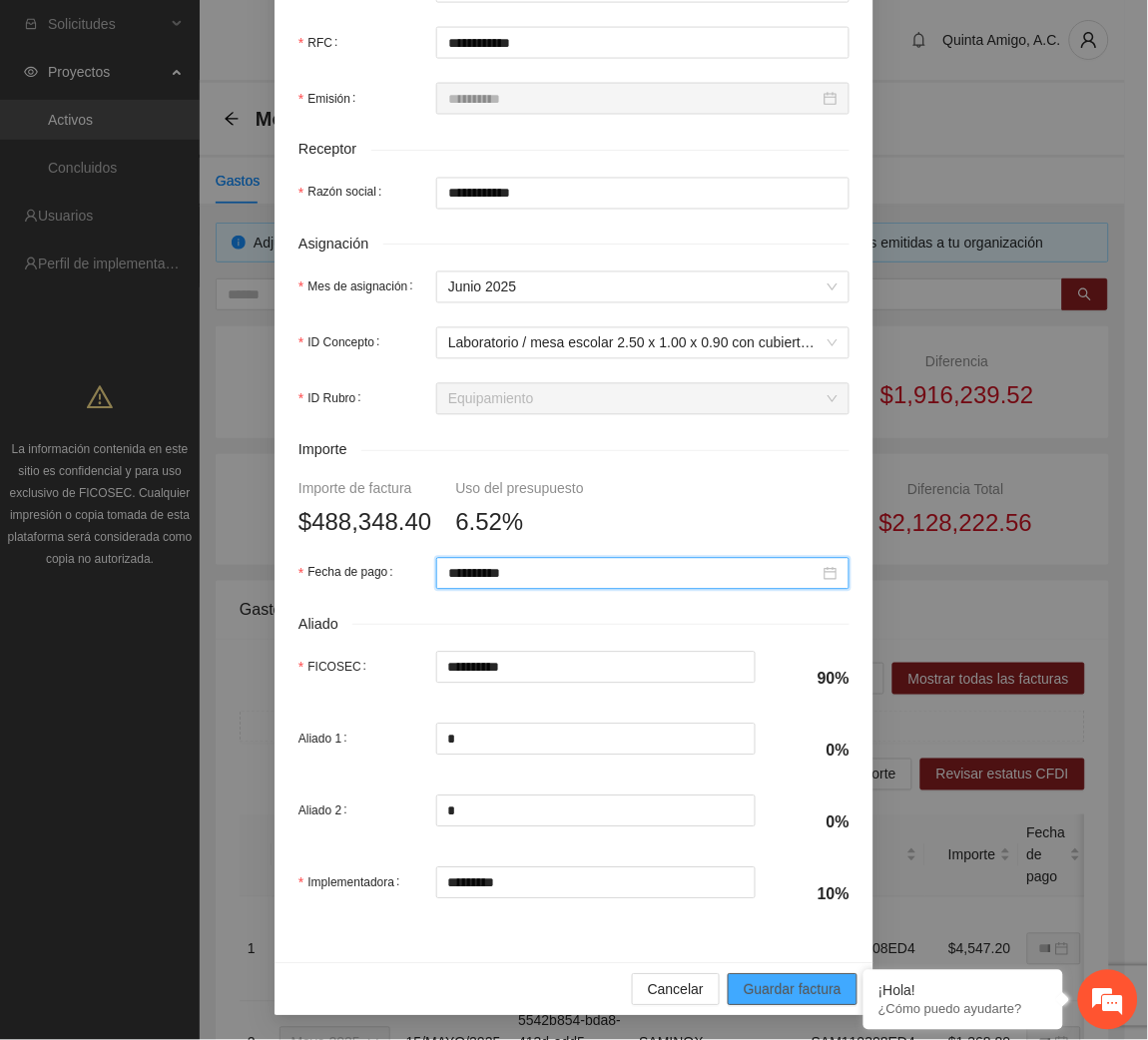 click on "Guardar factura" at bounding box center (793, 990) 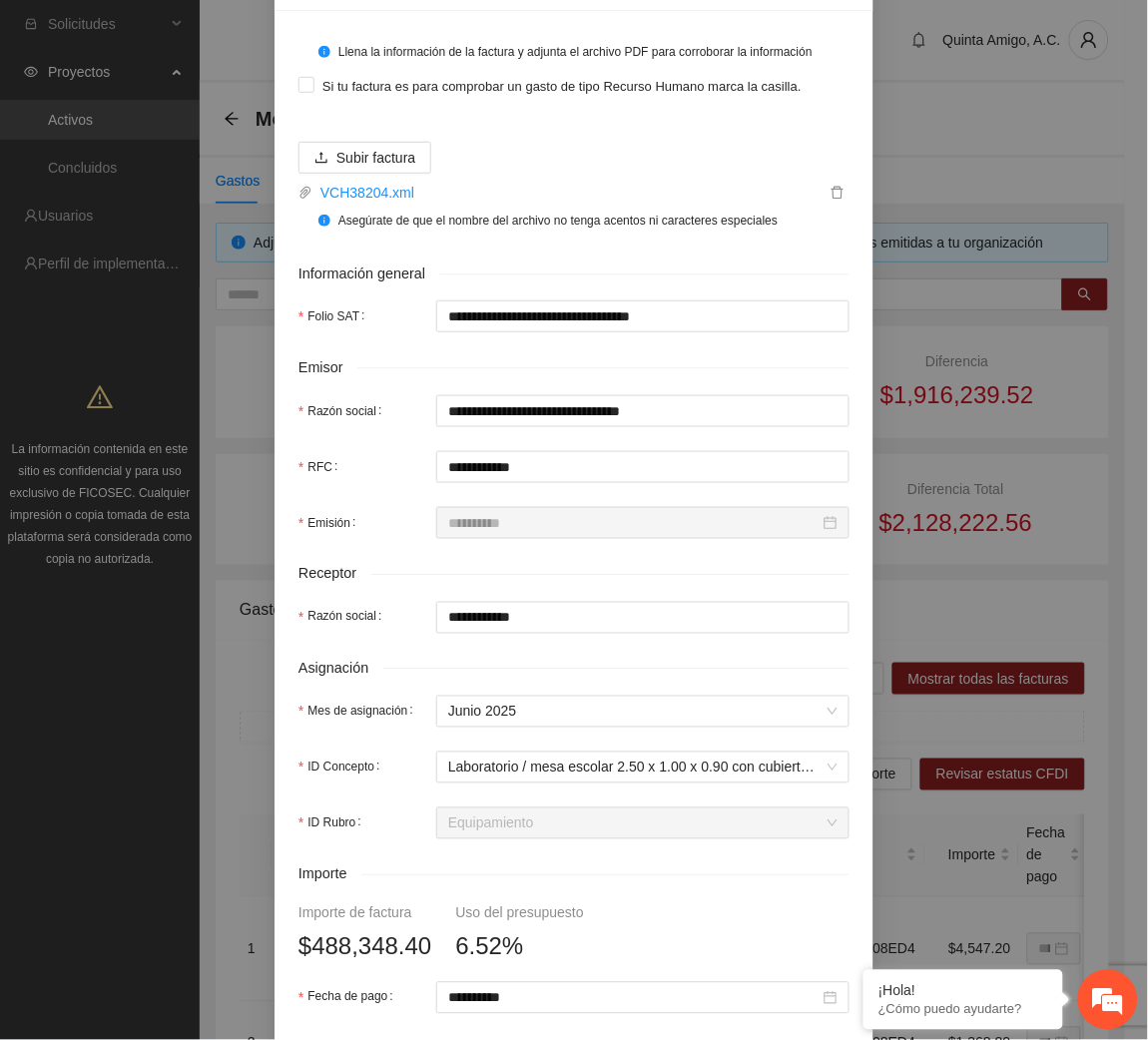 scroll, scrollTop: 139, scrollLeft: 0, axis: vertical 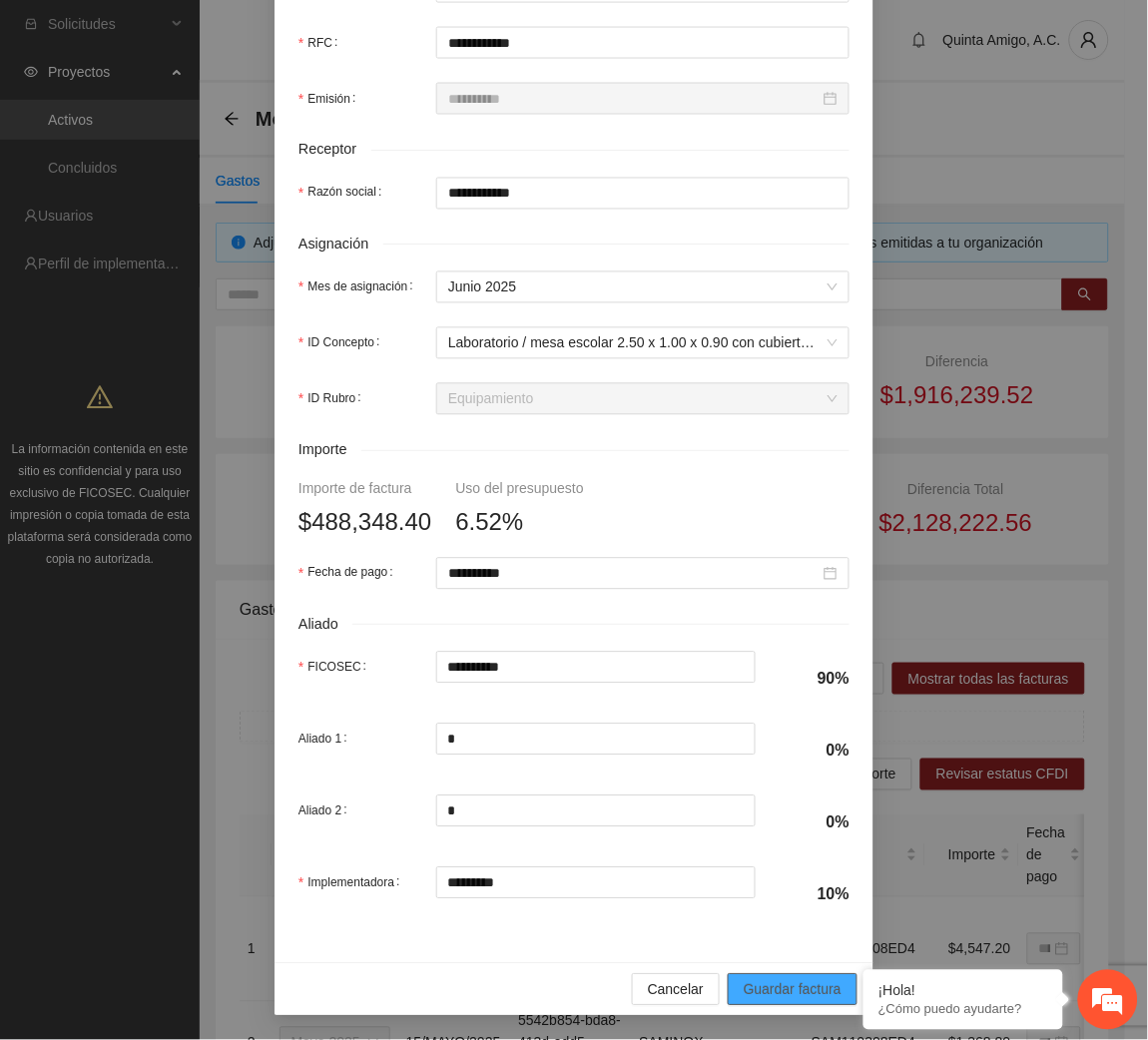 click on "Guardar factura" at bounding box center (793, 990) 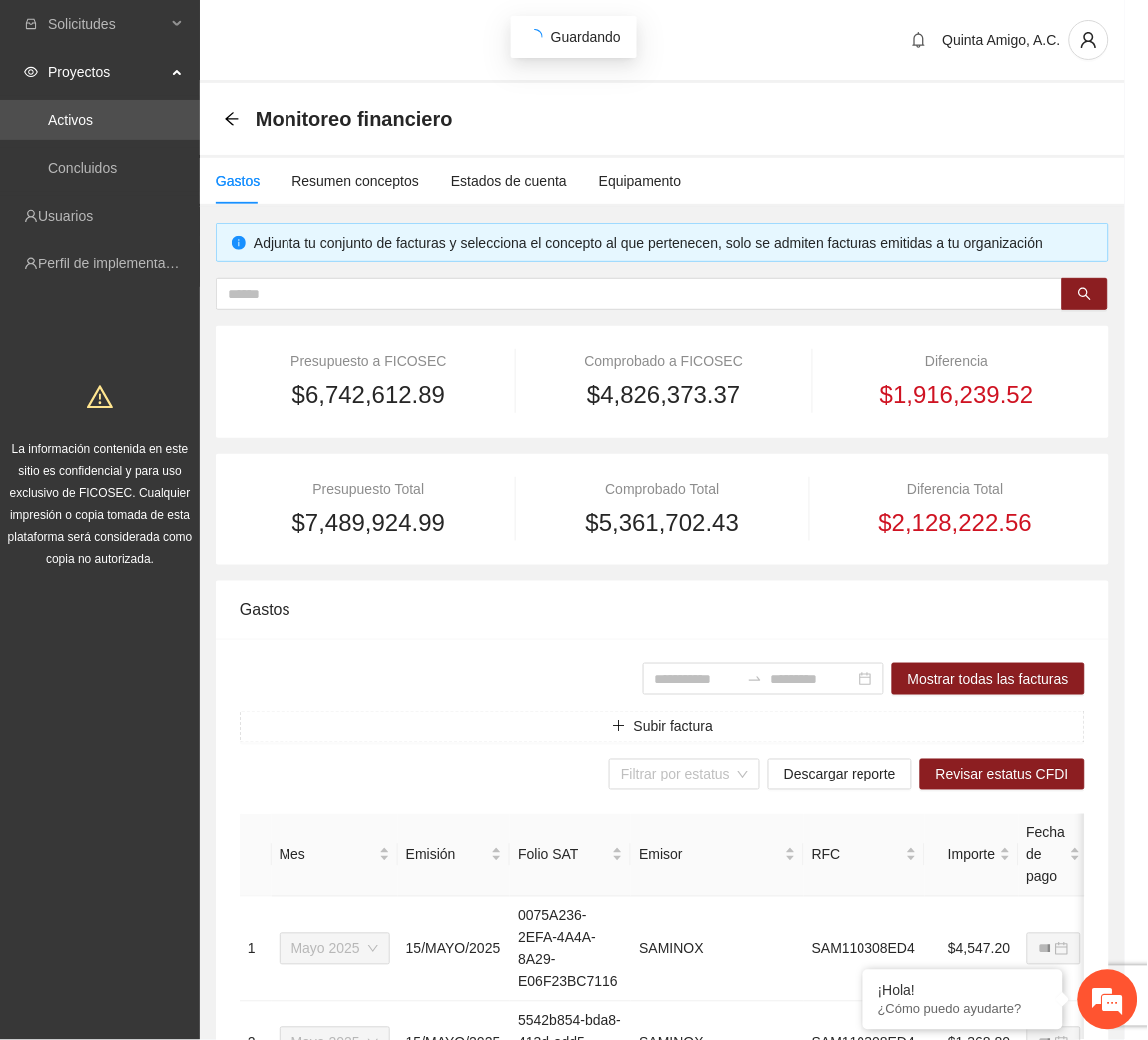 scroll, scrollTop: 441, scrollLeft: 0, axis: vertical 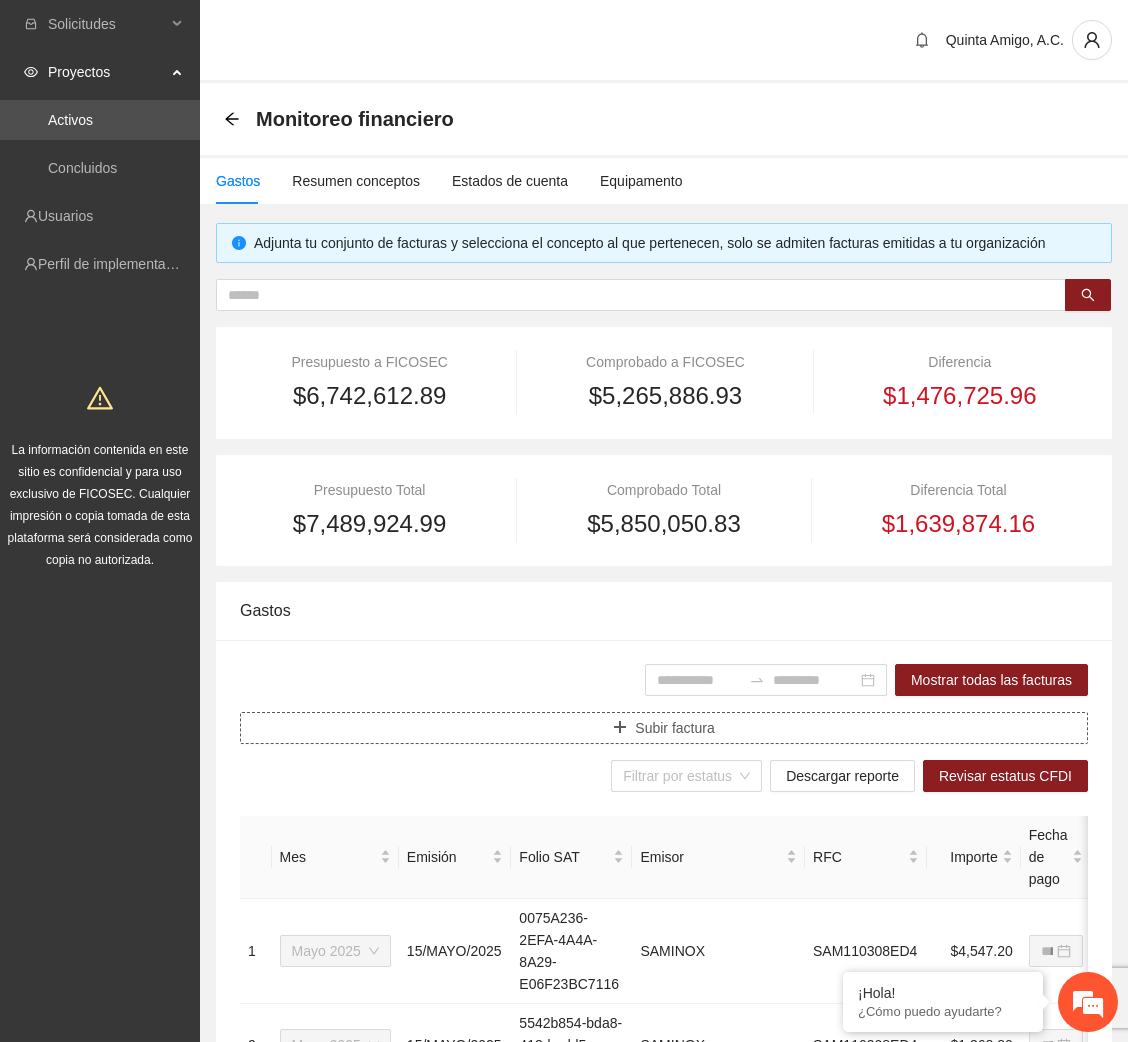click on "Subir factura" at bounding box center (664, 728) 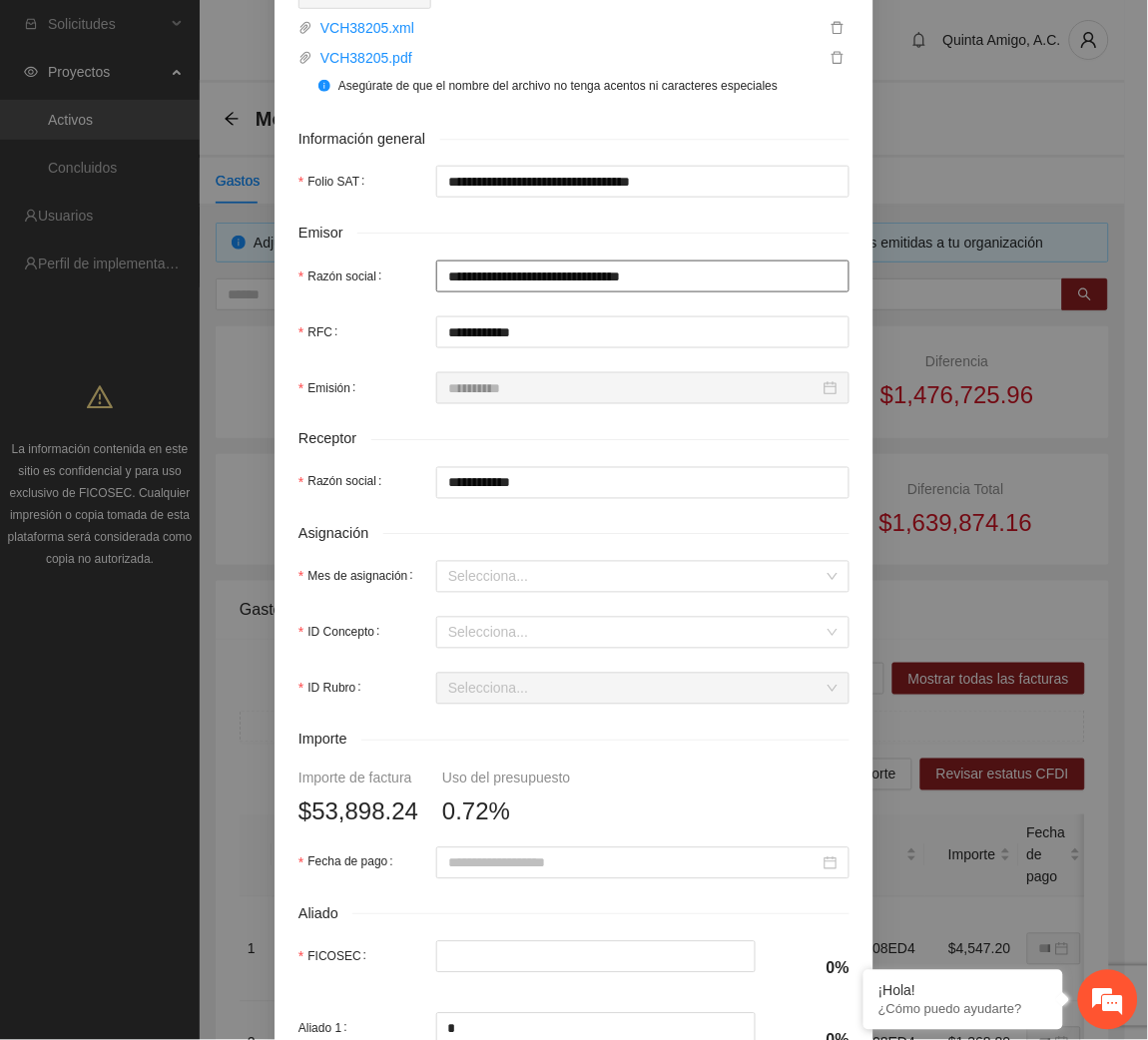 scroll, scrollTop: 328, scrollLeft: 0, axis: vertical 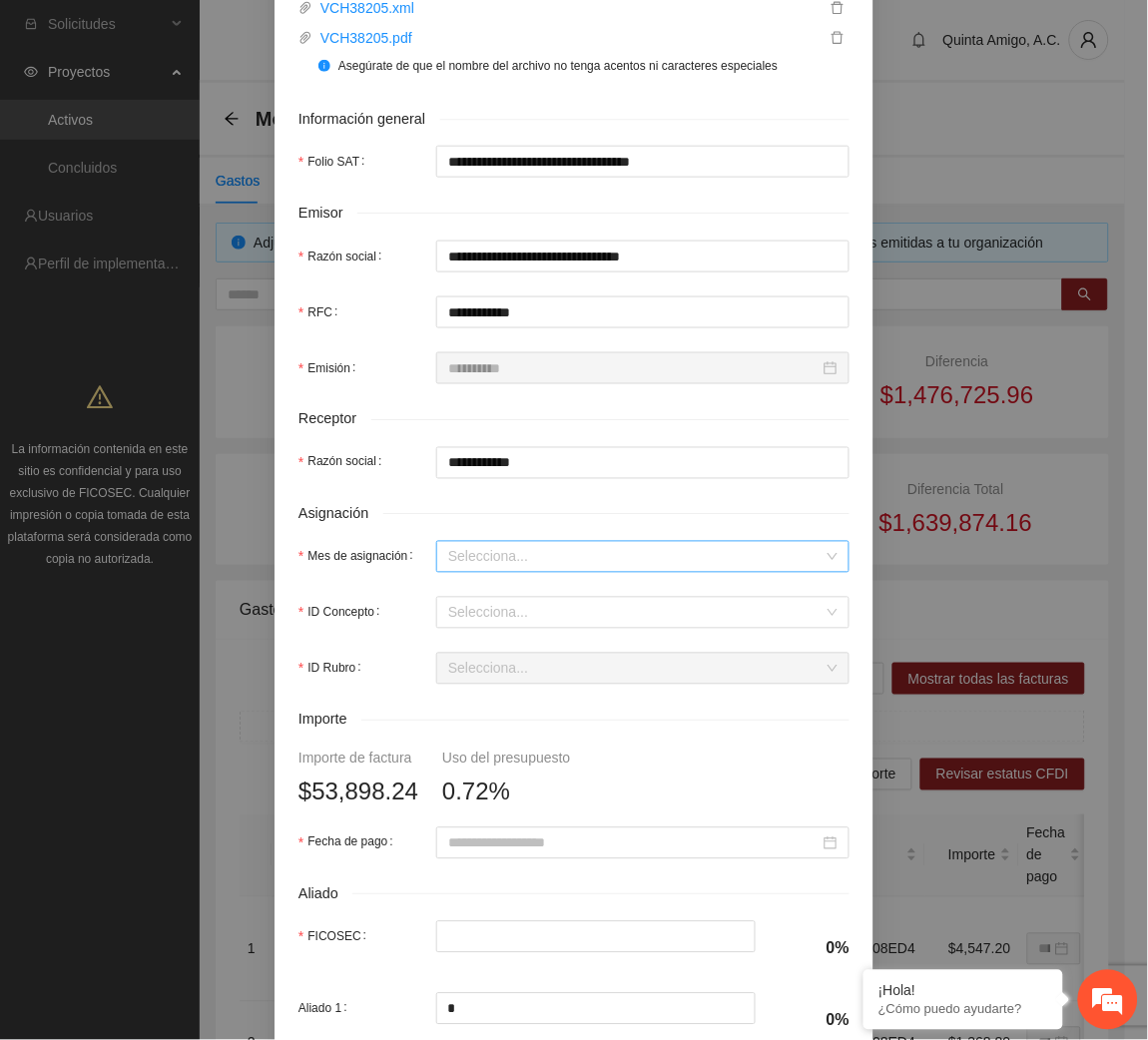 click on "Mes de asignación" at bounding box center (636, 557) 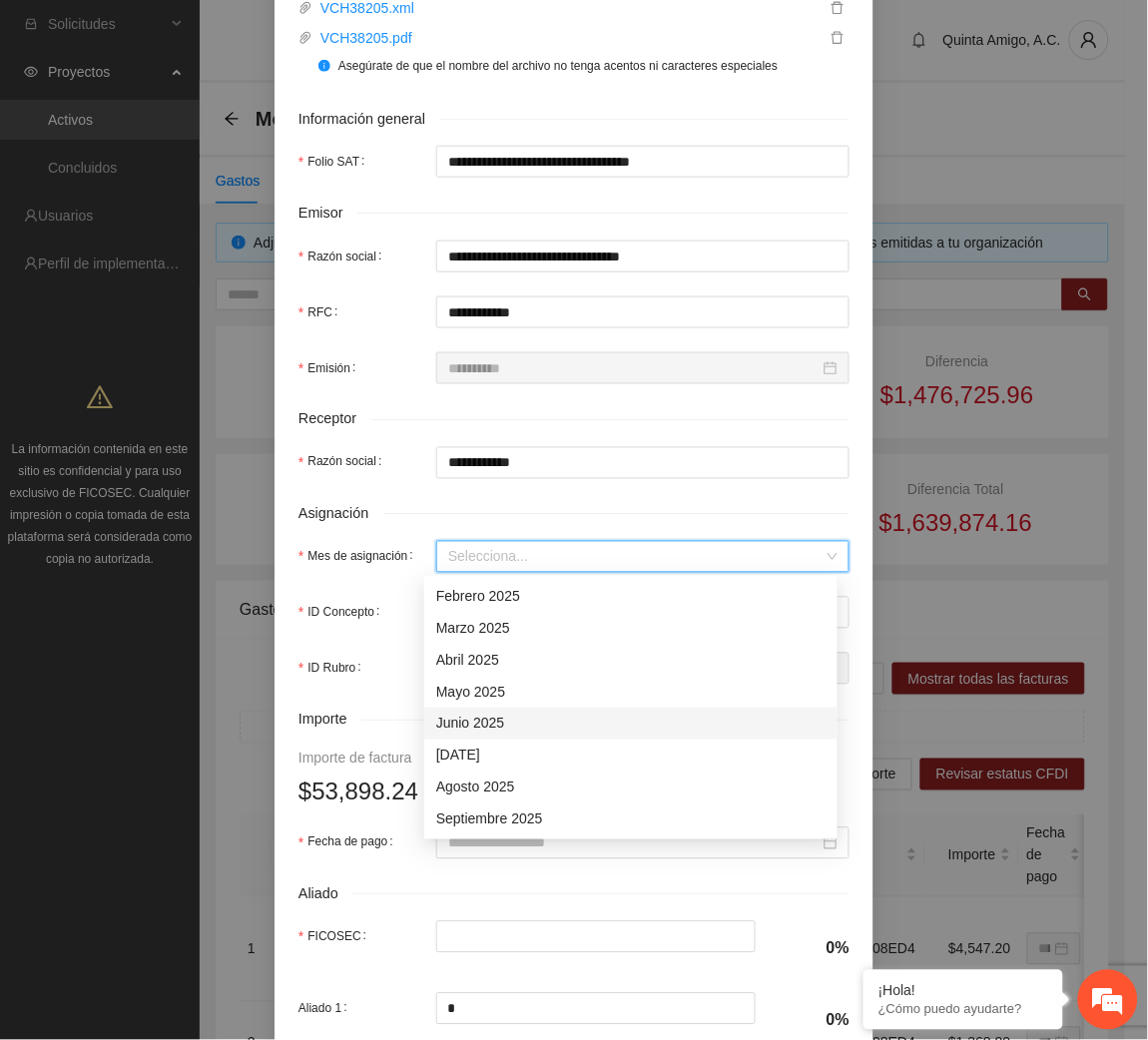 click on "Junio 2025" at bounding box center (631, 724) 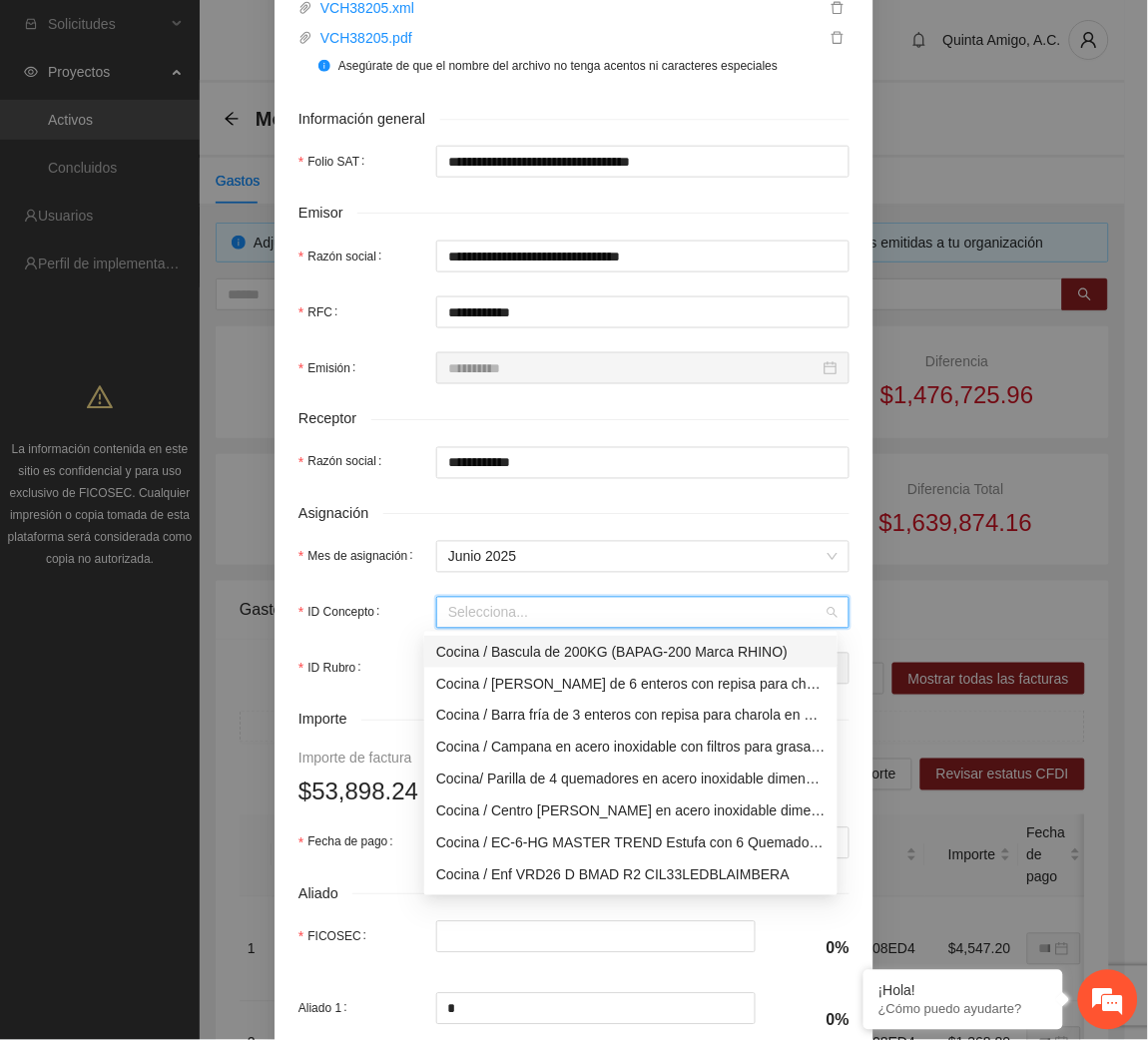 click on "ID Concepto" at bounding box center (636, 613) 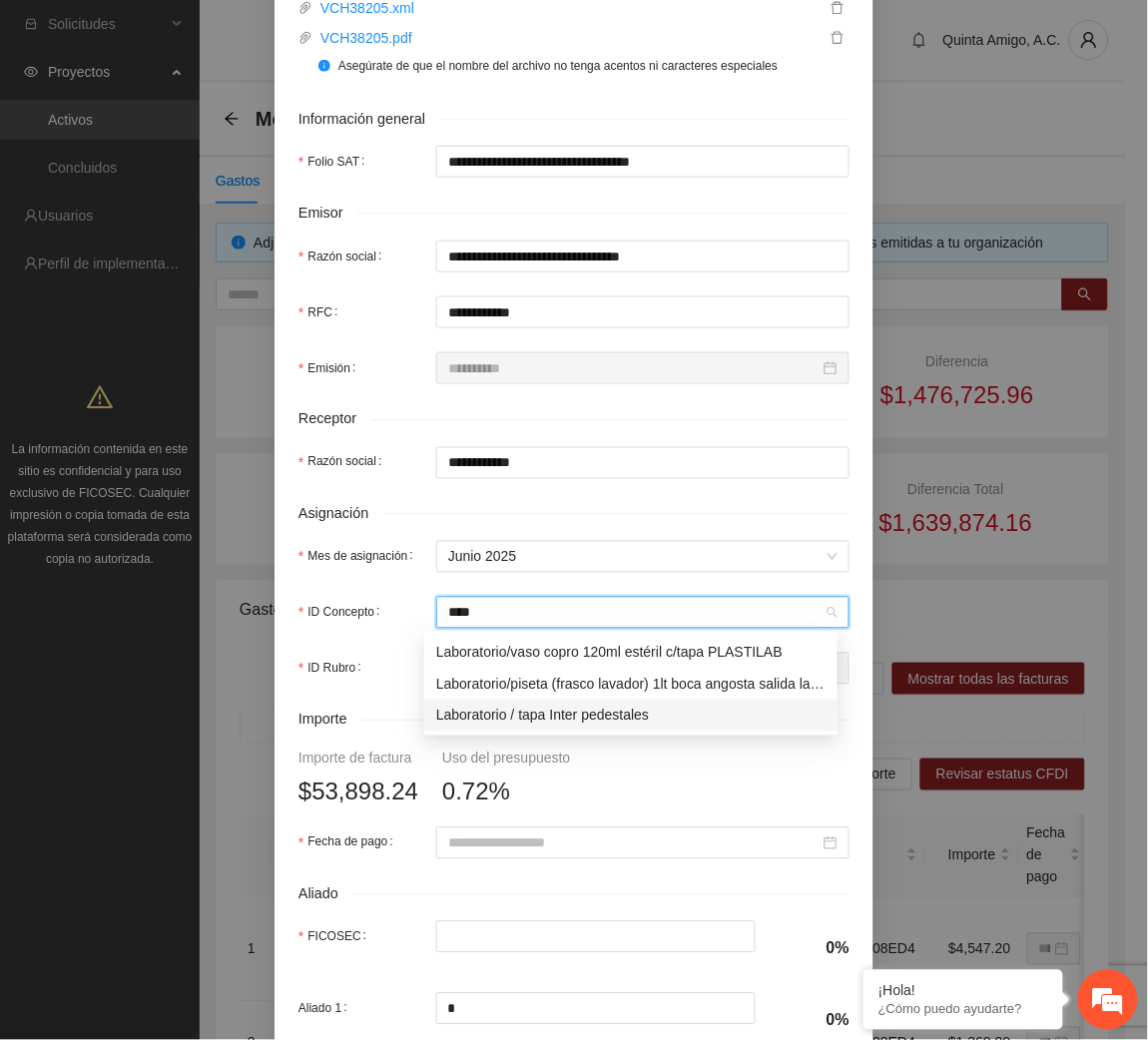 click on "Laboratorio / tapa Inter pedestales" at bounding box center (631, 716) 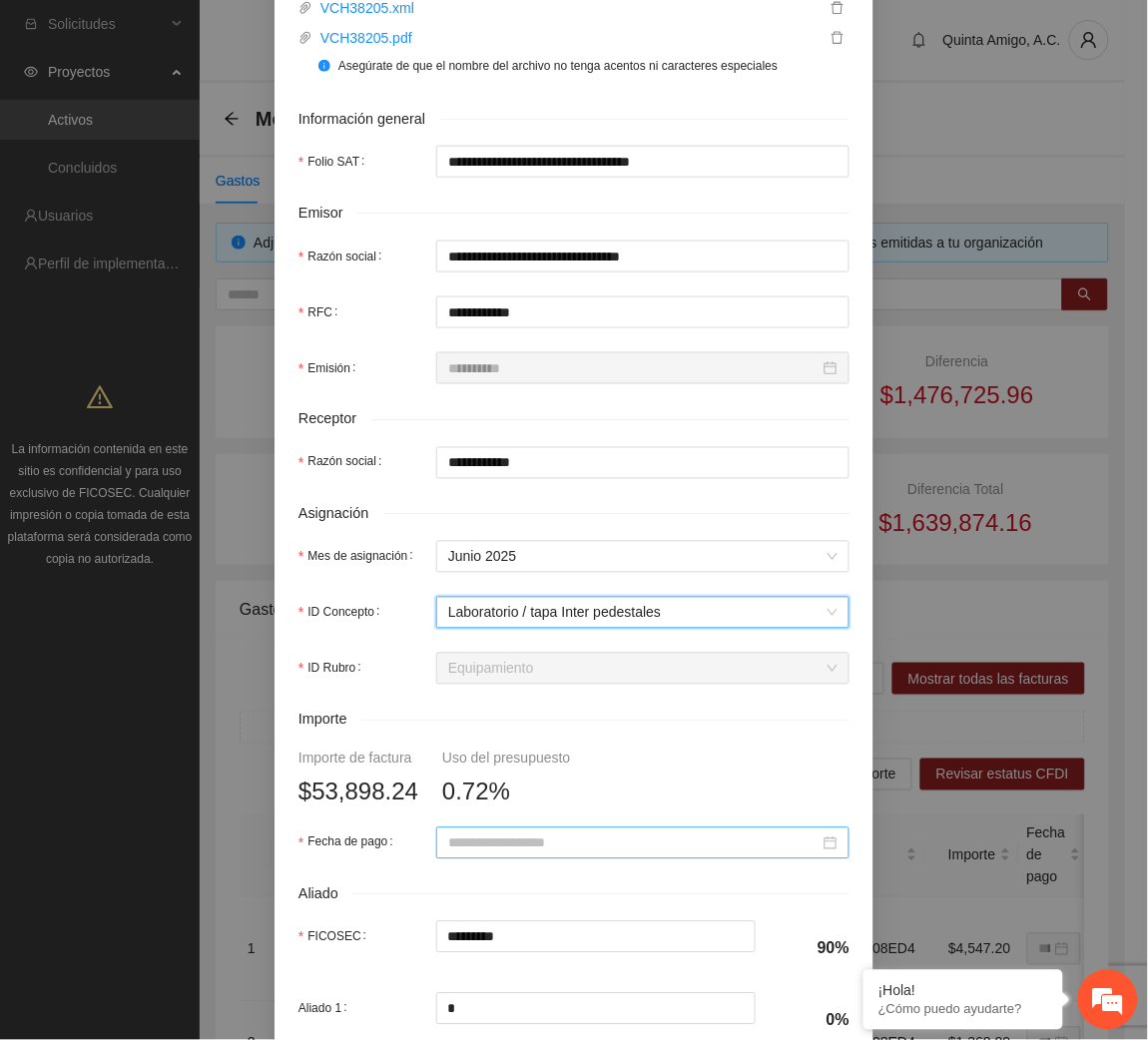 click at bounding box center (643, 843) 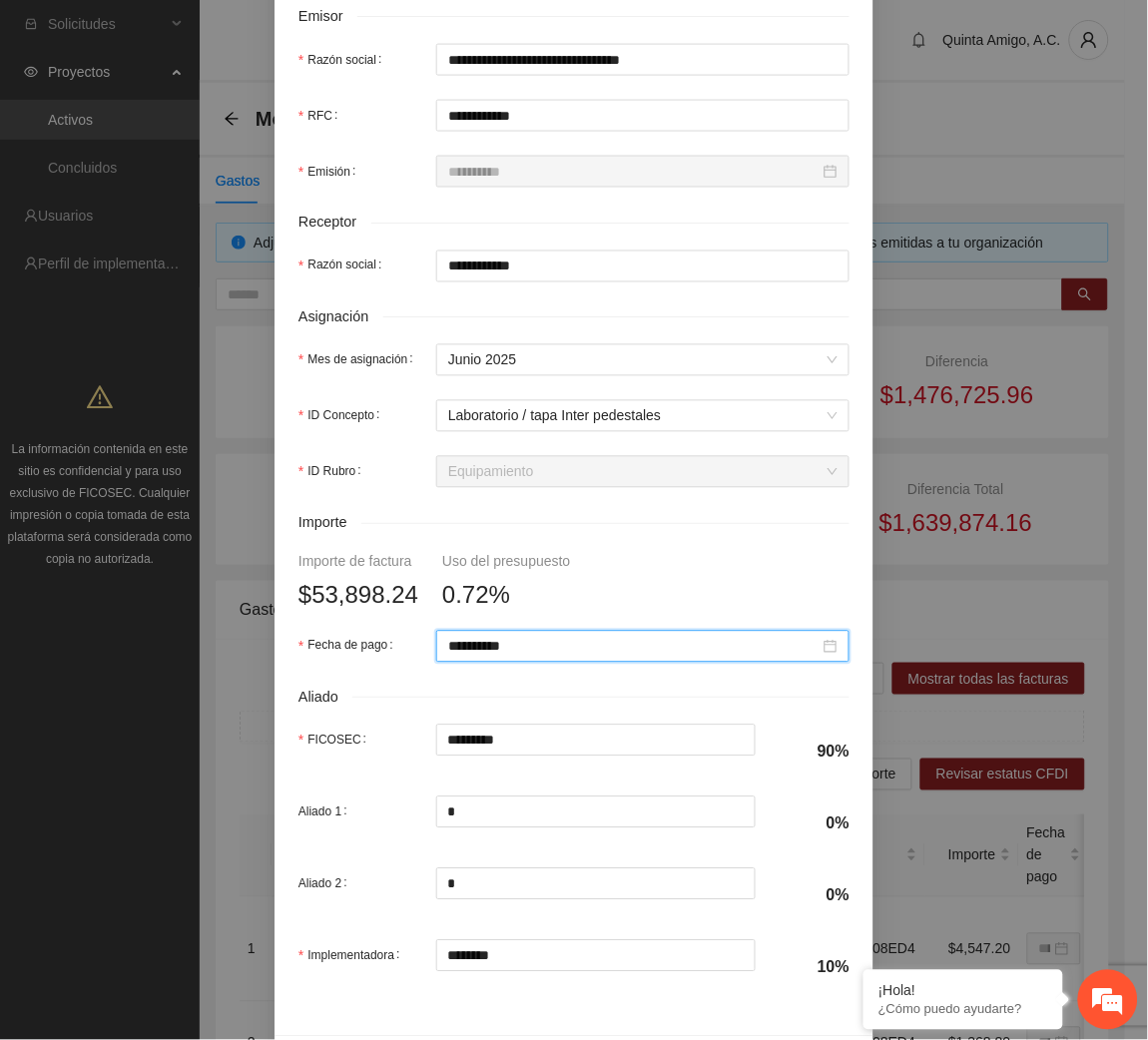 scroll, scrollTop: 599, scrollLeft: 0, axis: vertical 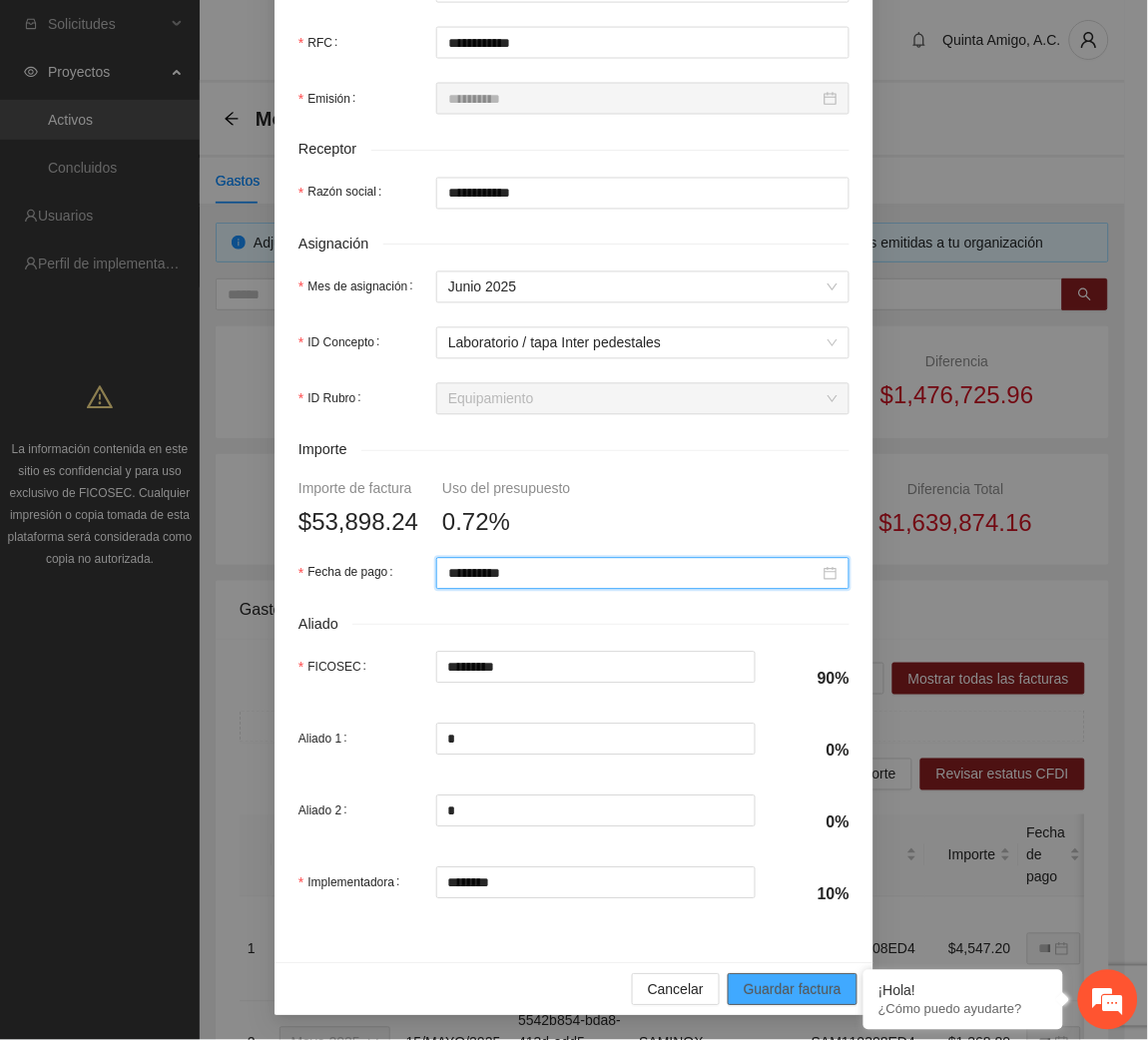 click on "Guardar factura" at bounding box center (793, 990) 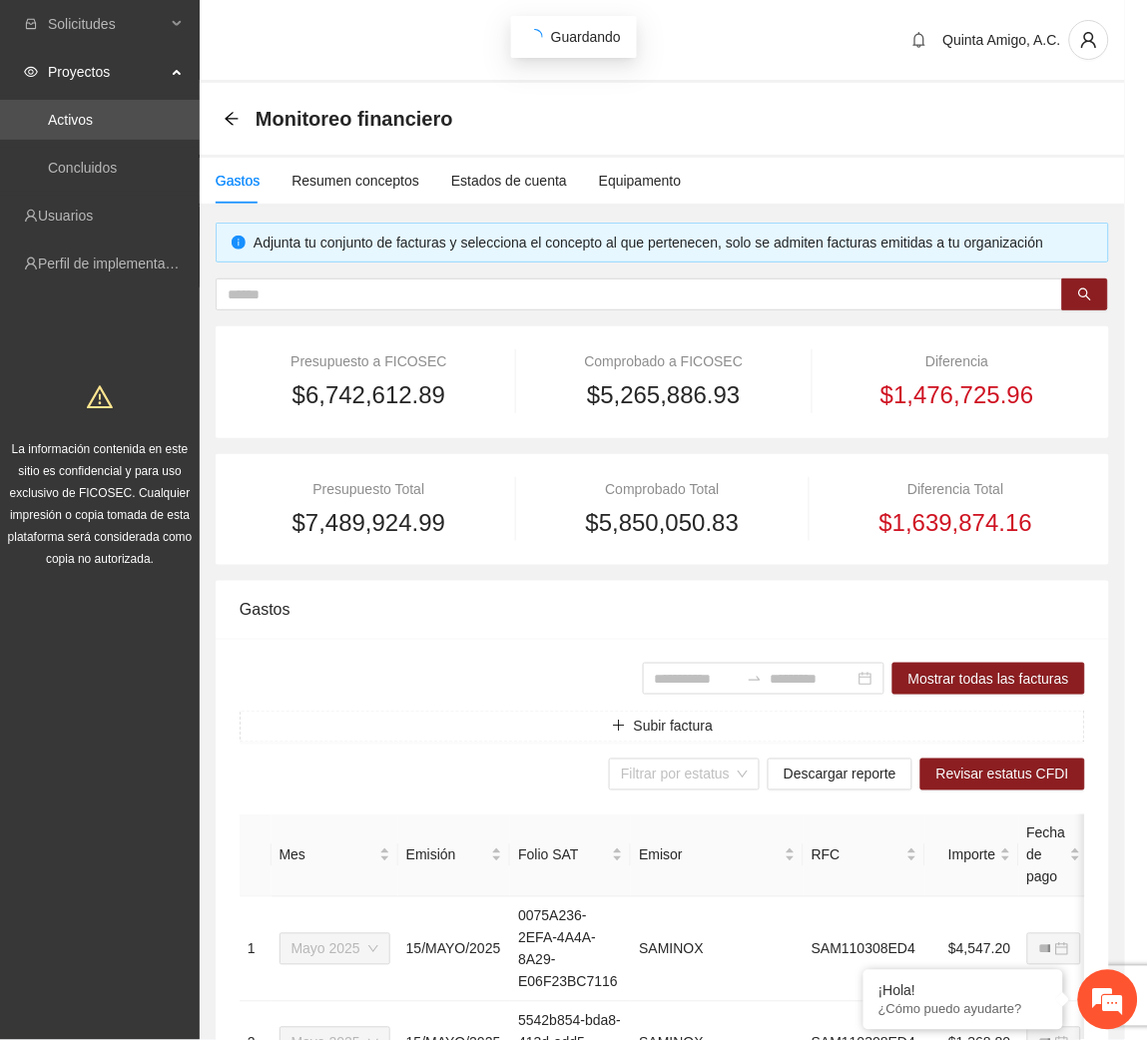 scroll, scrollTop: 441, scrollLeft: 0, axis: vertical 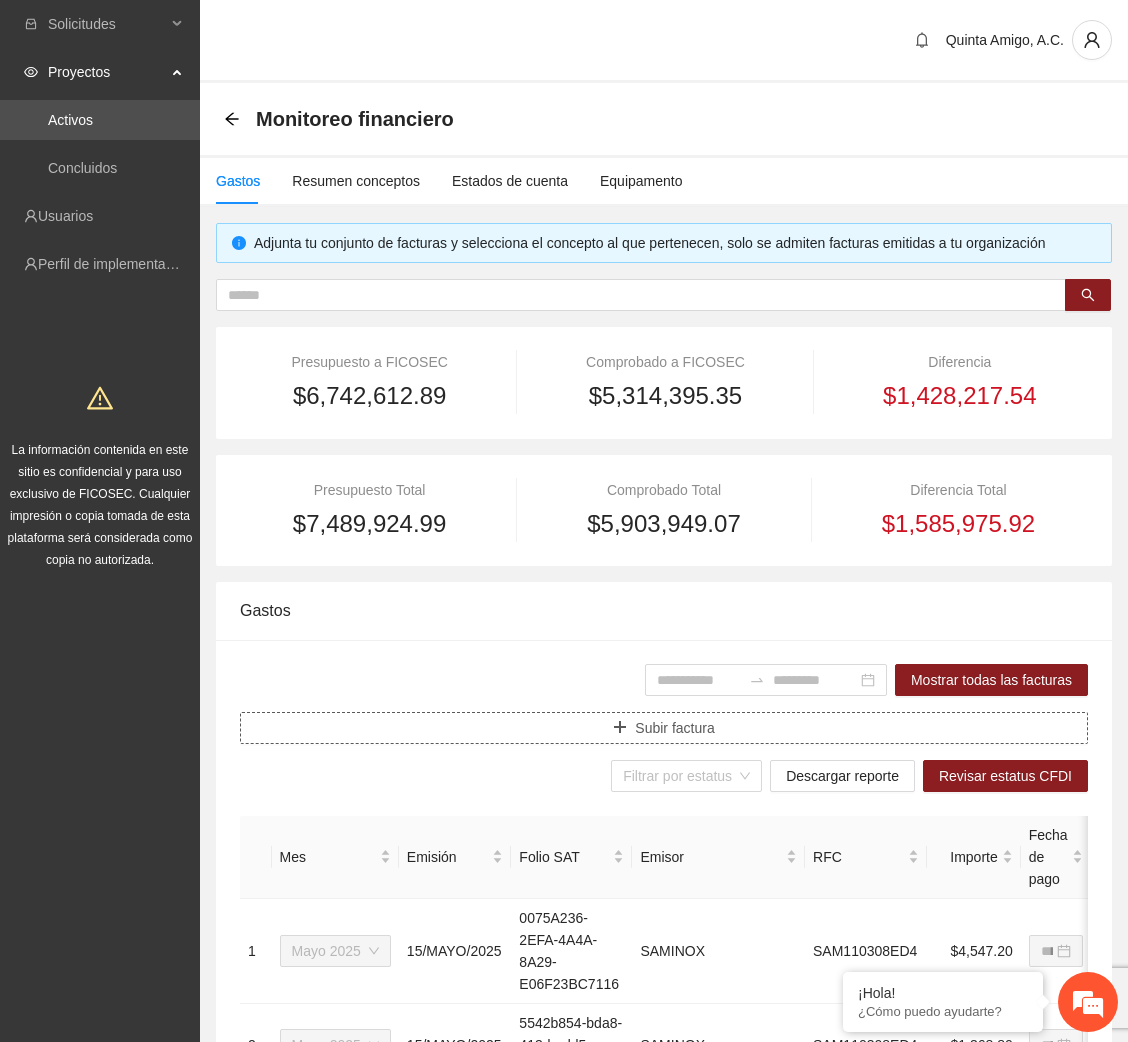 click on "Subir factura" at bounding box center (674, 728) 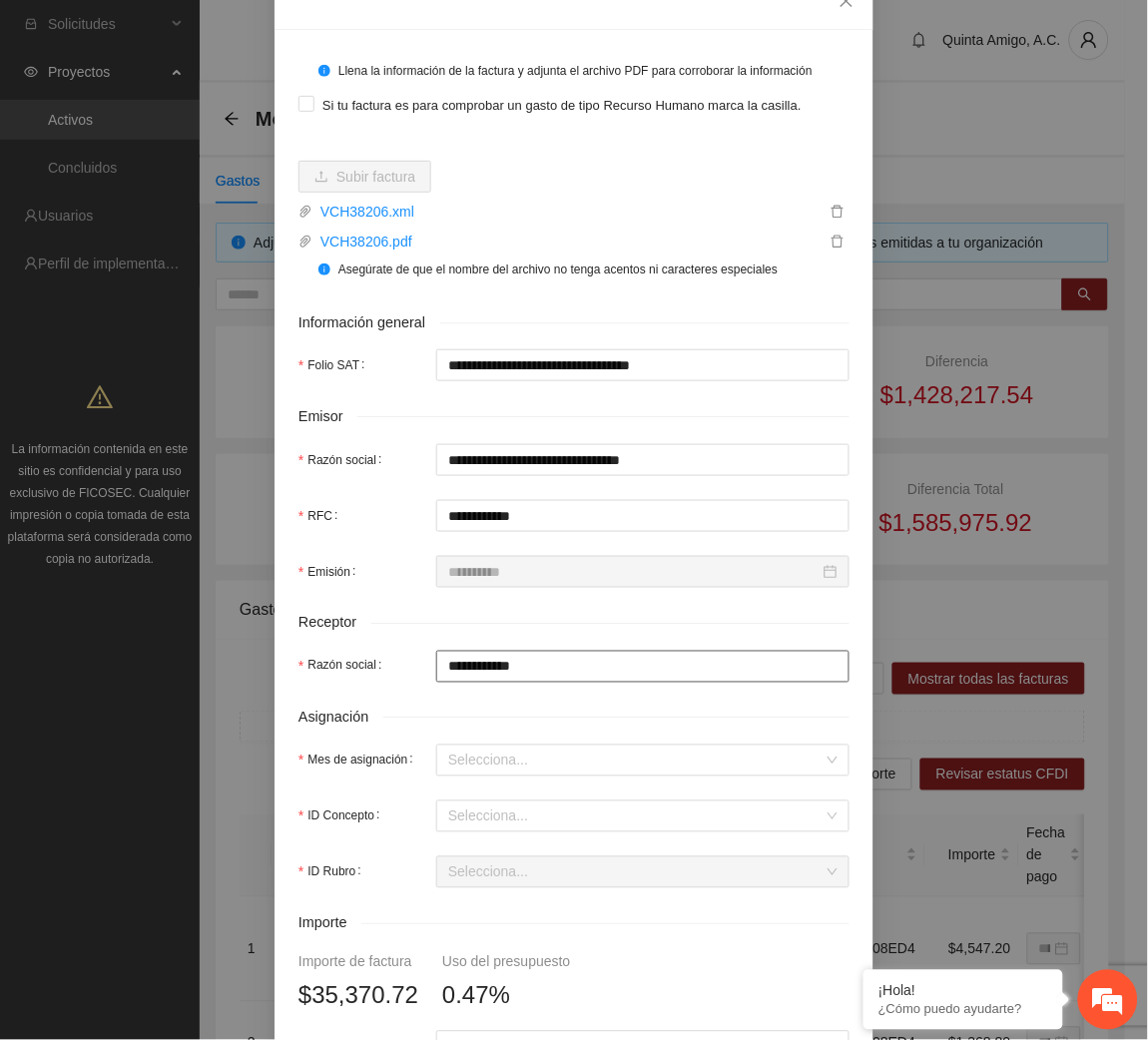 scroll, scrollTop: 127, scrollLeft: 0, axis: vertical 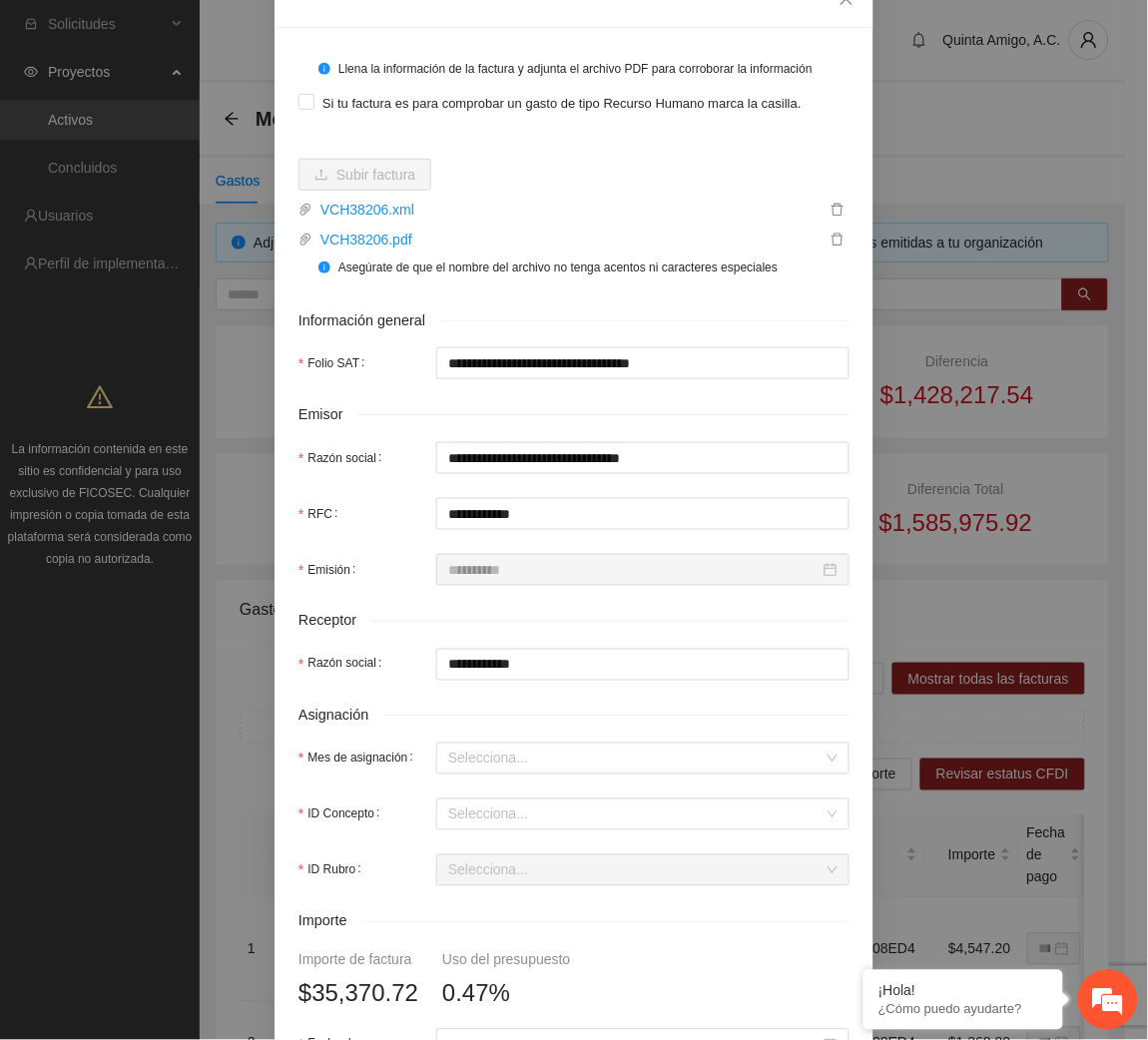 click on "**********" at bounding box center (574, 723) 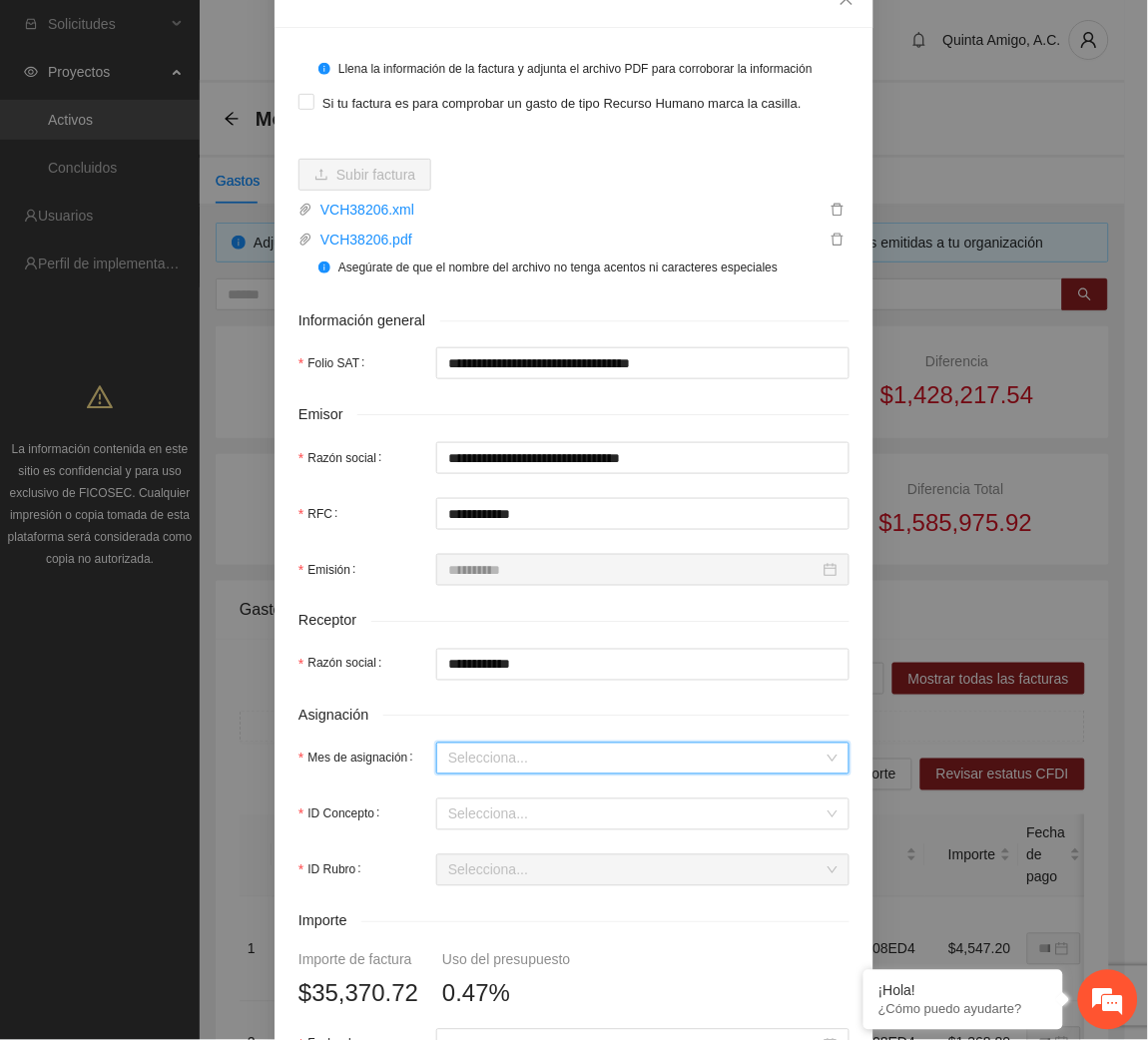 click on "Mes de asignación" at bounding box center [636, 759] 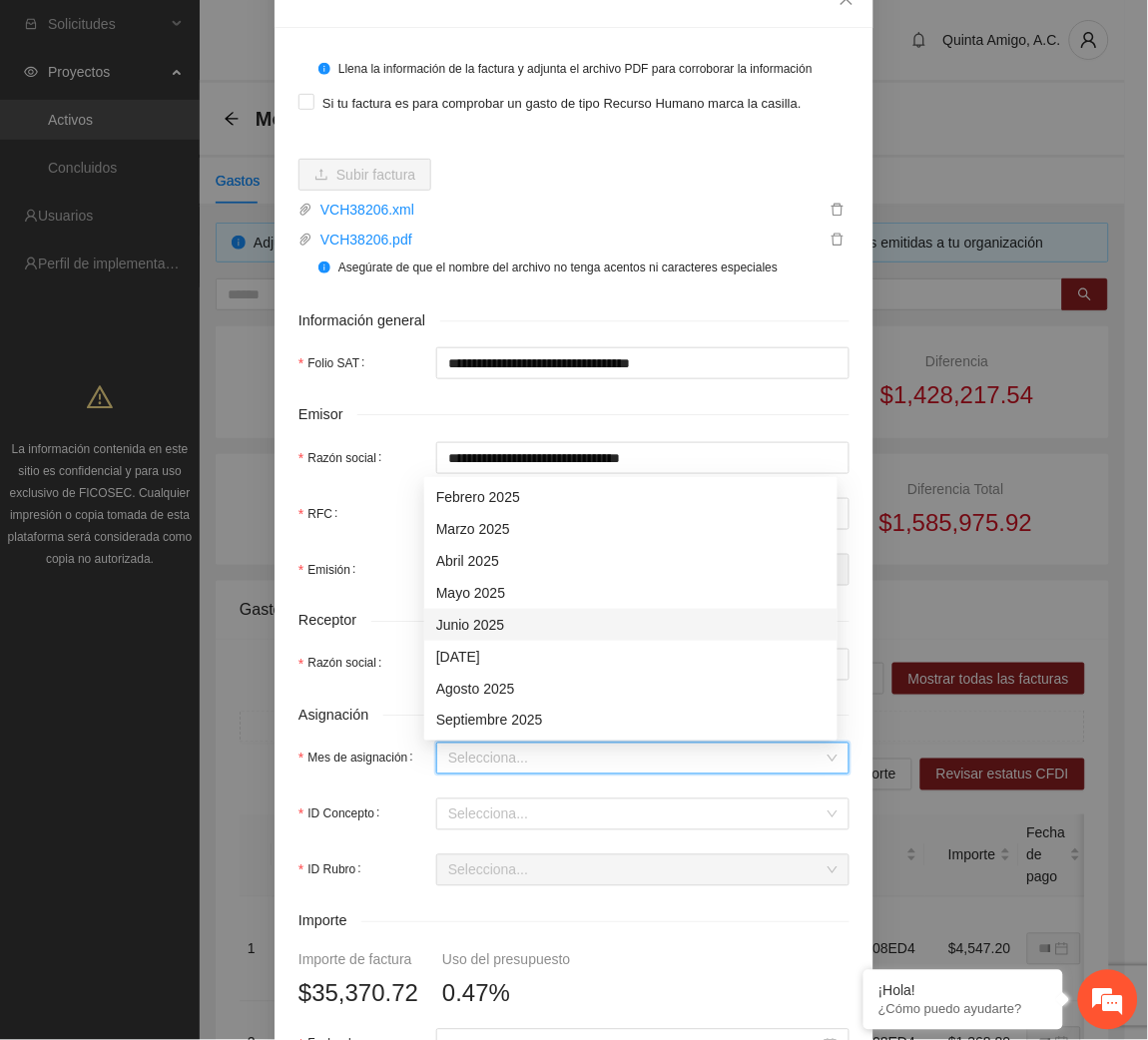 click on "Junio 2025" at bounding box center [631, 625] 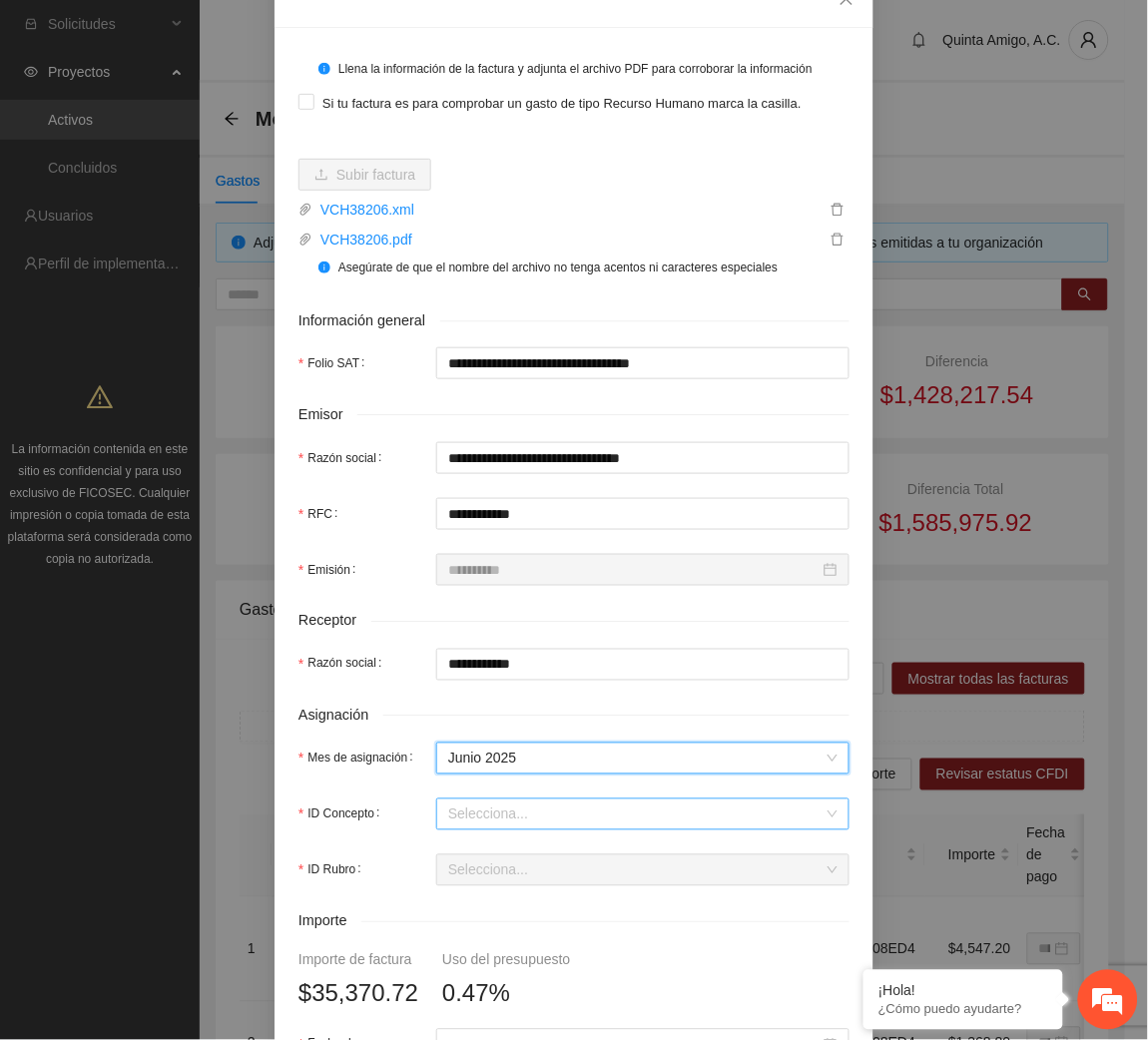 click on "ID Concepto" at bounding box center (636, 814) 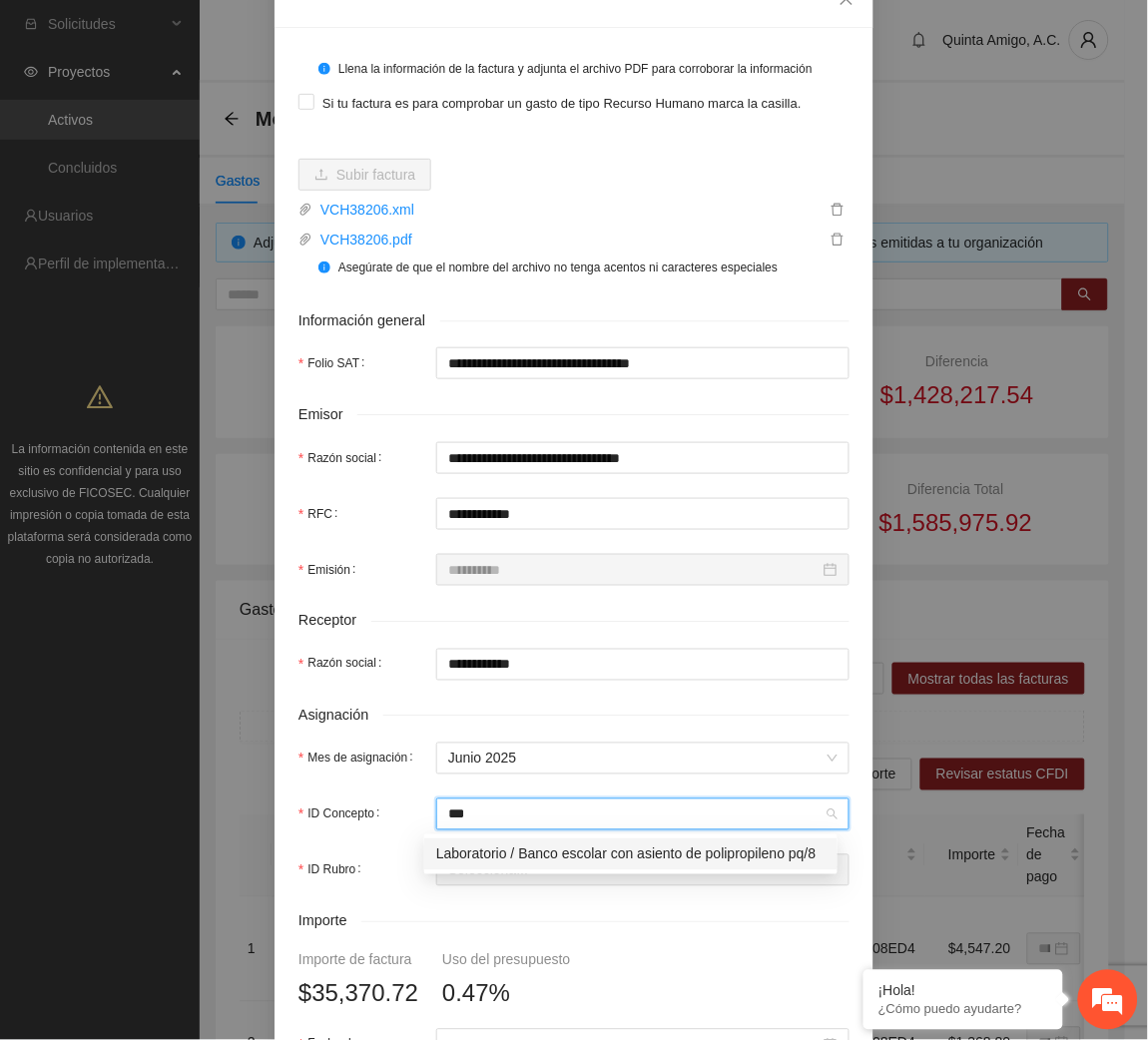 click on "Laboratorio / Banco escolar con asiento de polipropileno pq/8" at bounding box center [631, 854] 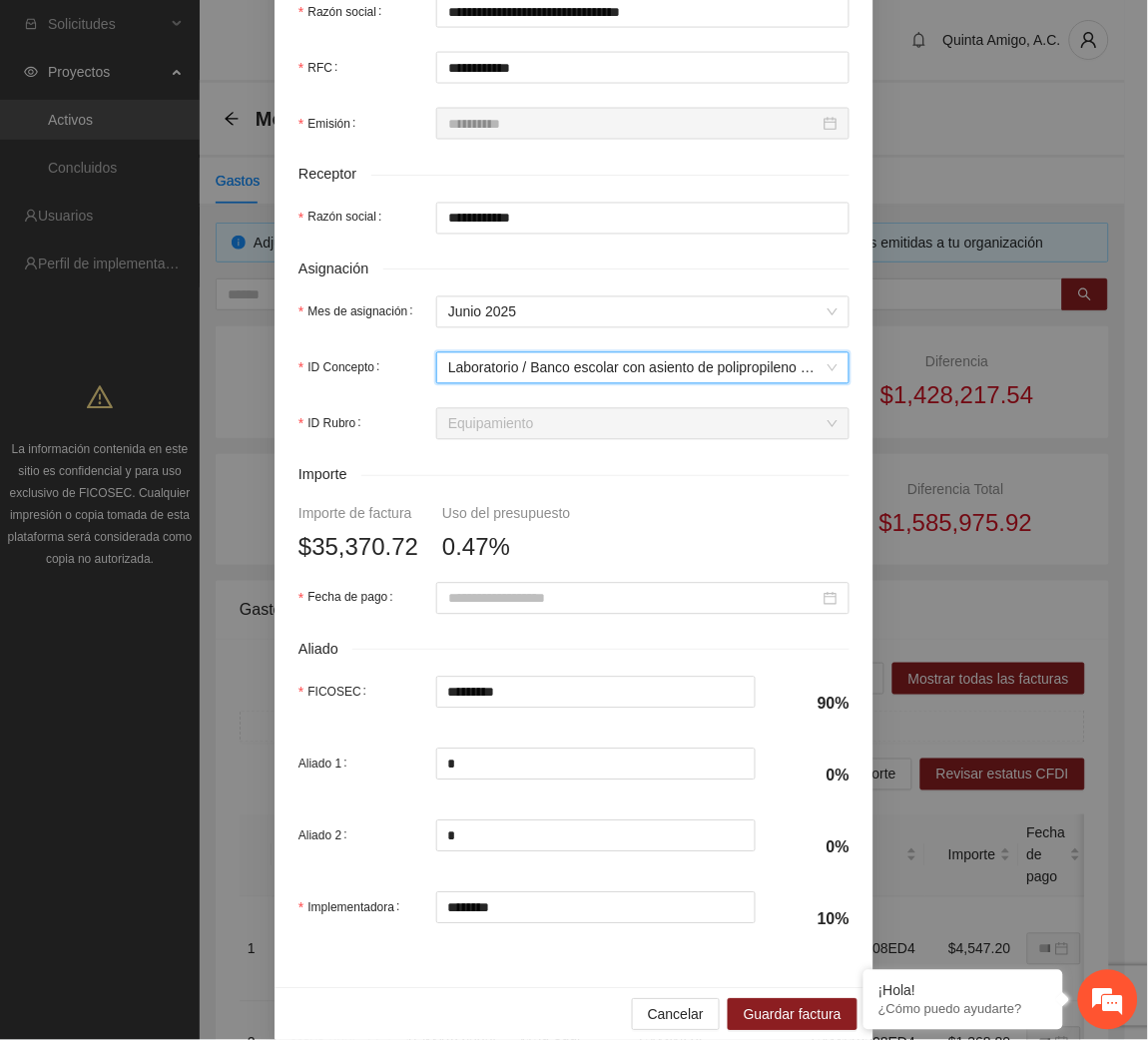 scroll, scrollTop: 601, scrollLeft: 0, axis: vertical 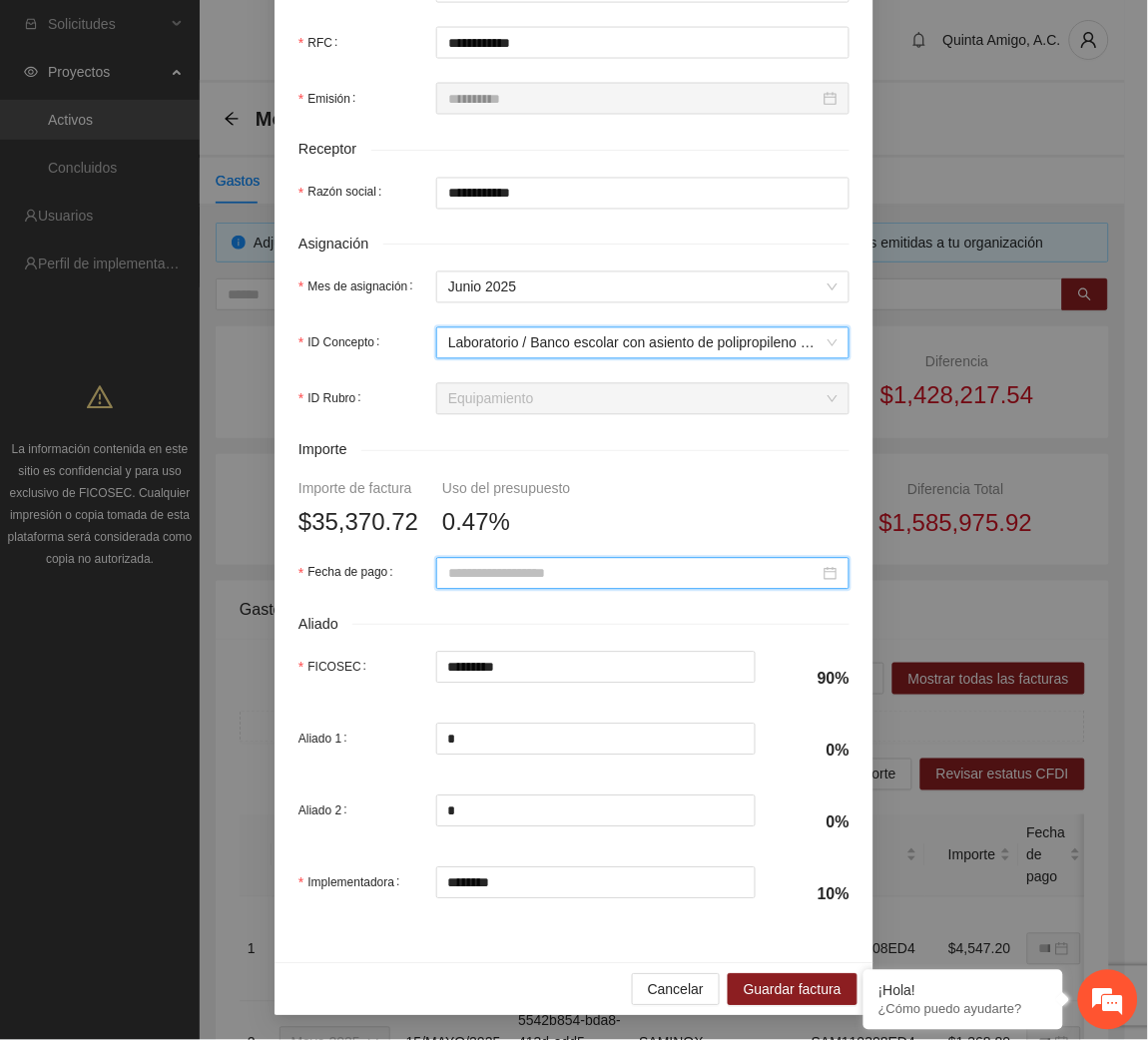 click on "Fecha de pago" at bounding box center (634, 574) 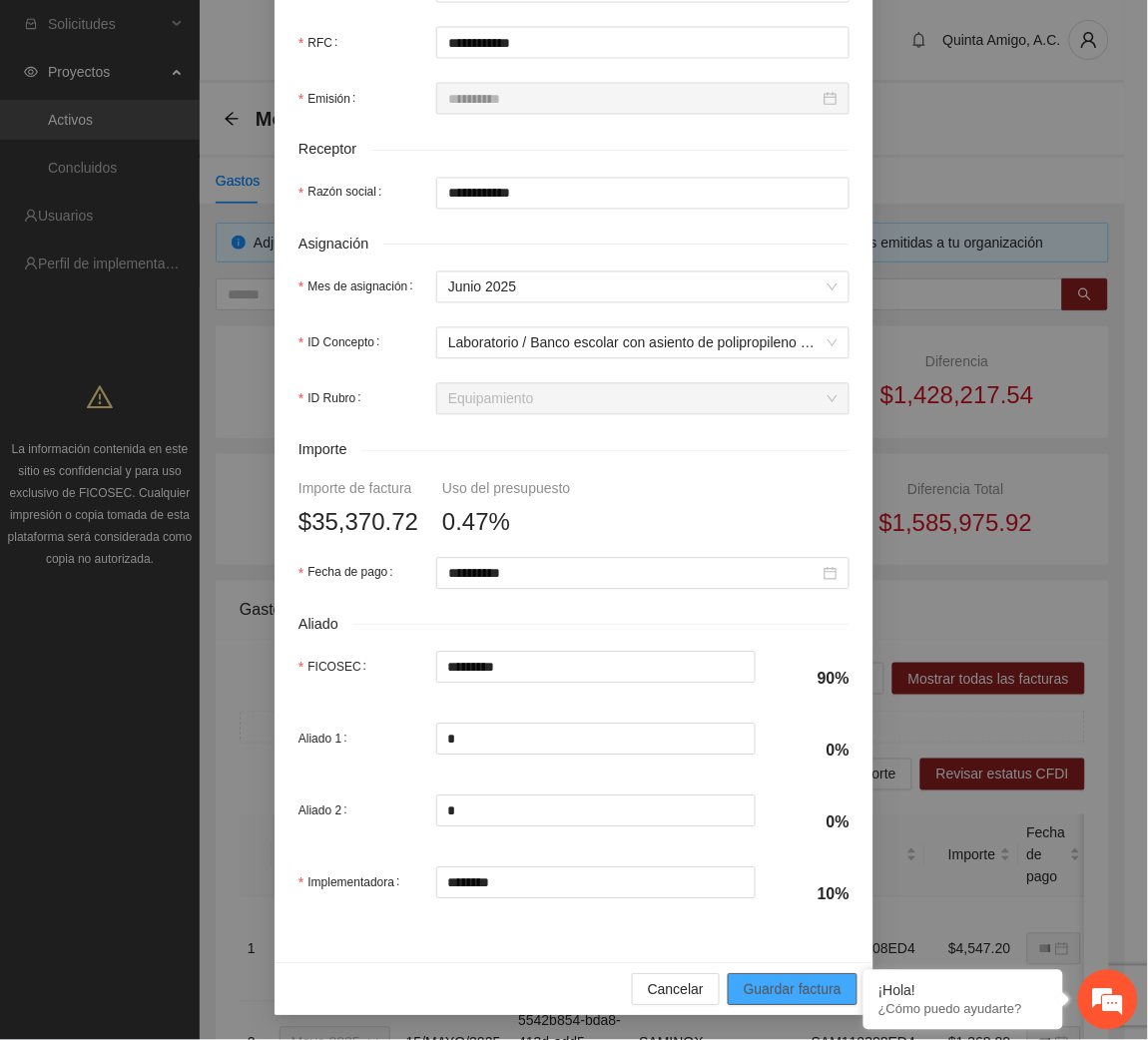 click on "Guardar factura" at bounding box center (793, 990) 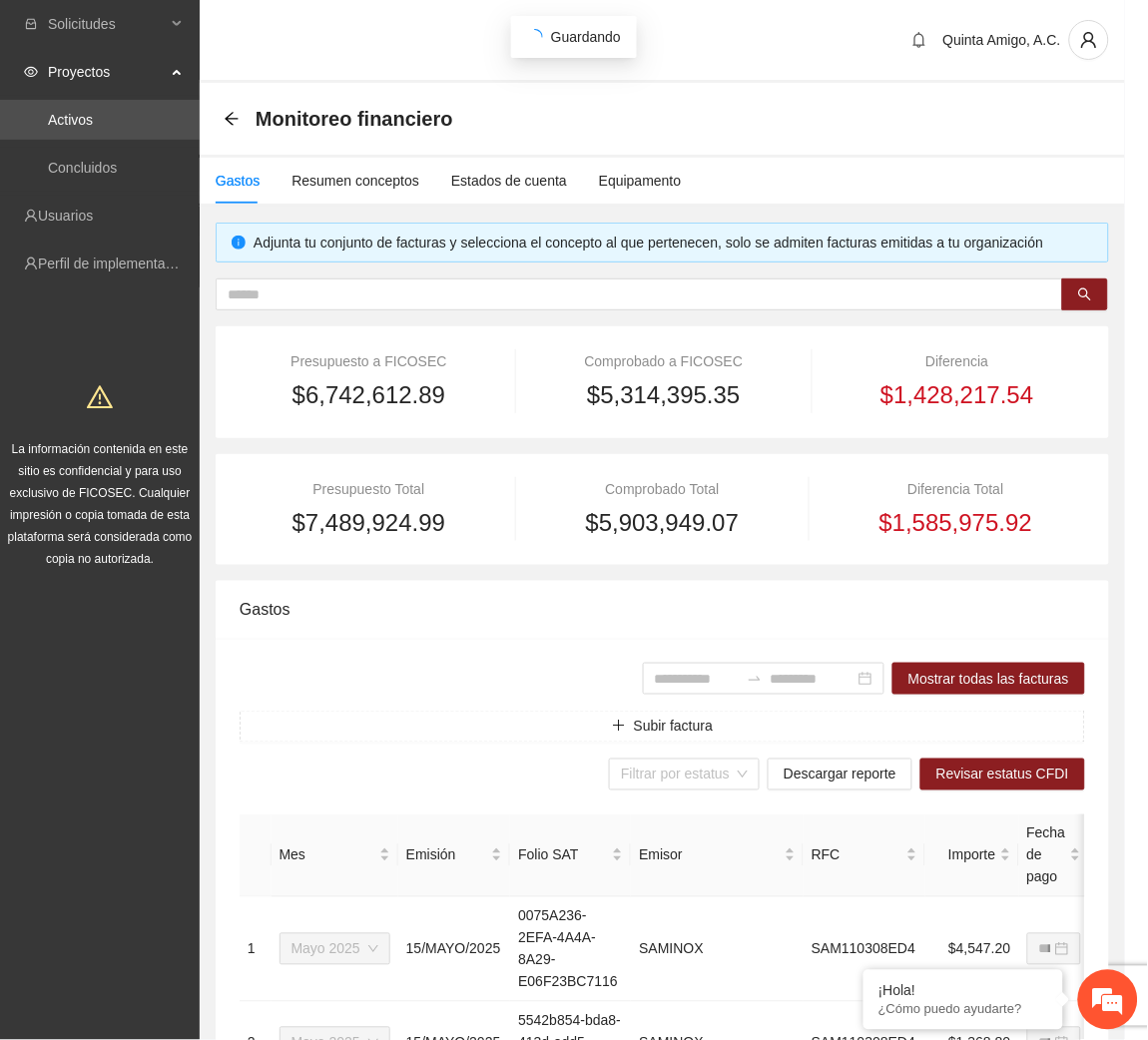 scroll, scrollTop: 441, scrollLeft: 0, axis: vertical 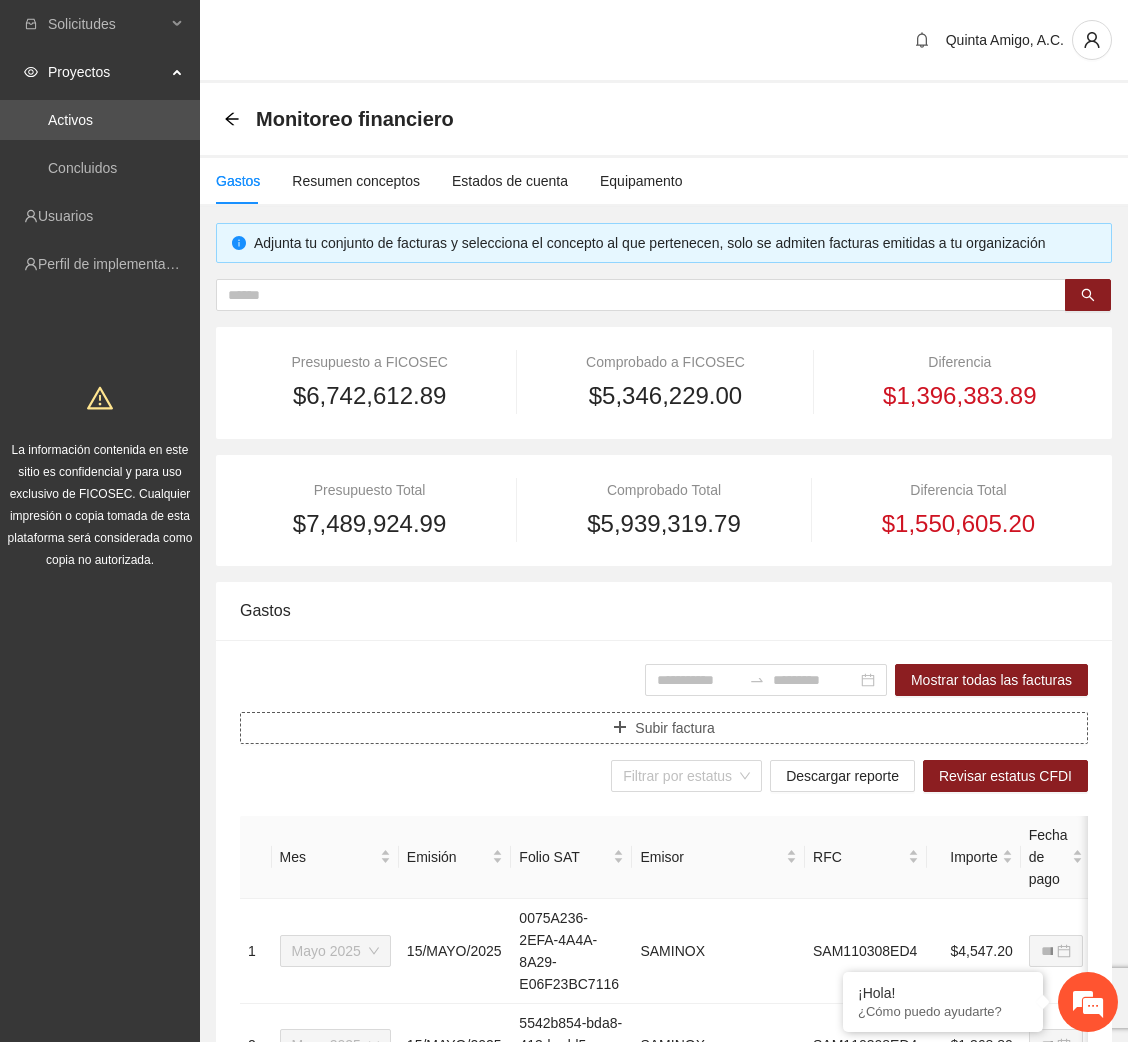 click on "Subir factura" at bounding box center [664, 728] 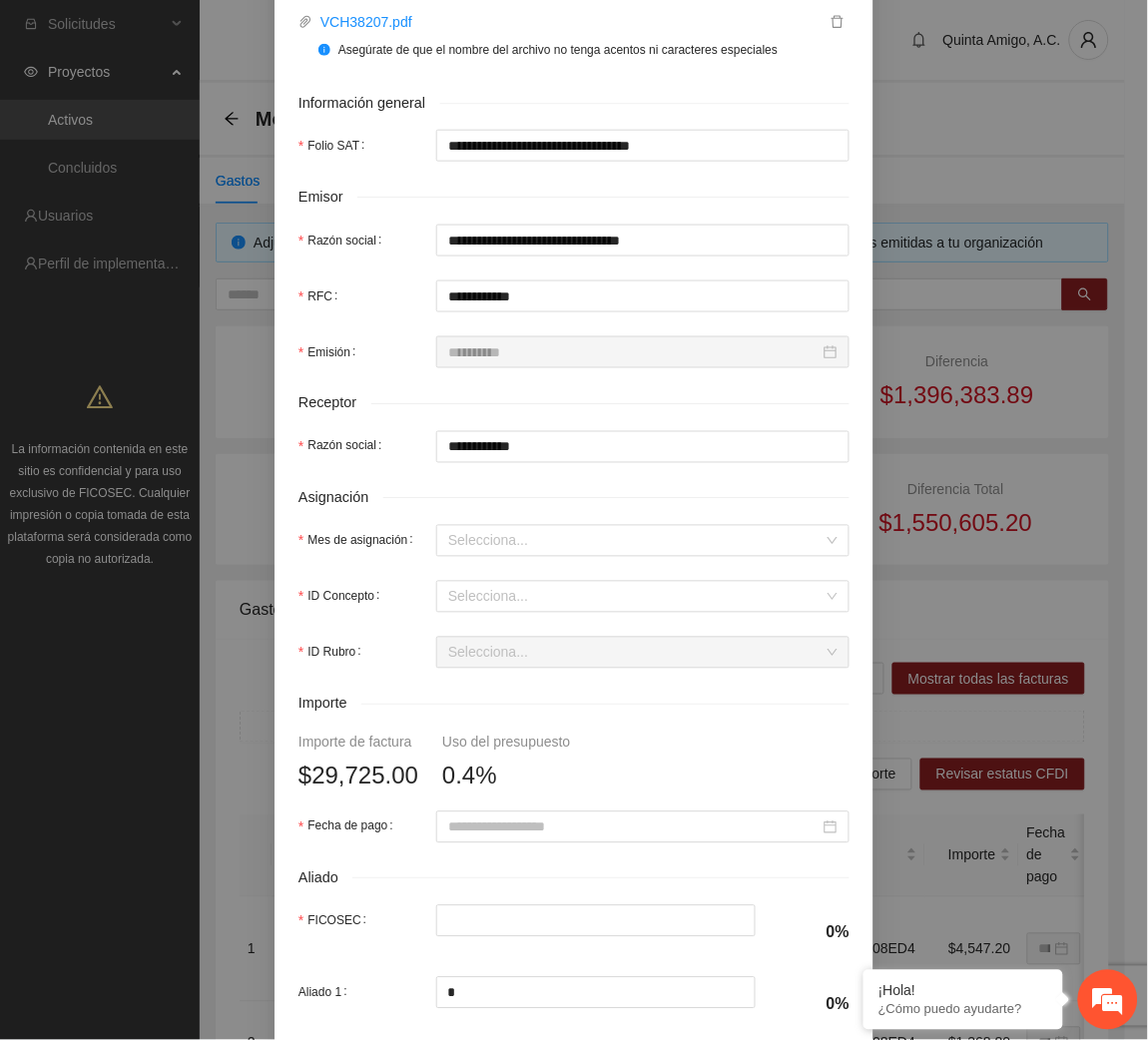 scroll, scrollTop: 342, scrollLeft: 0, axis: vertical 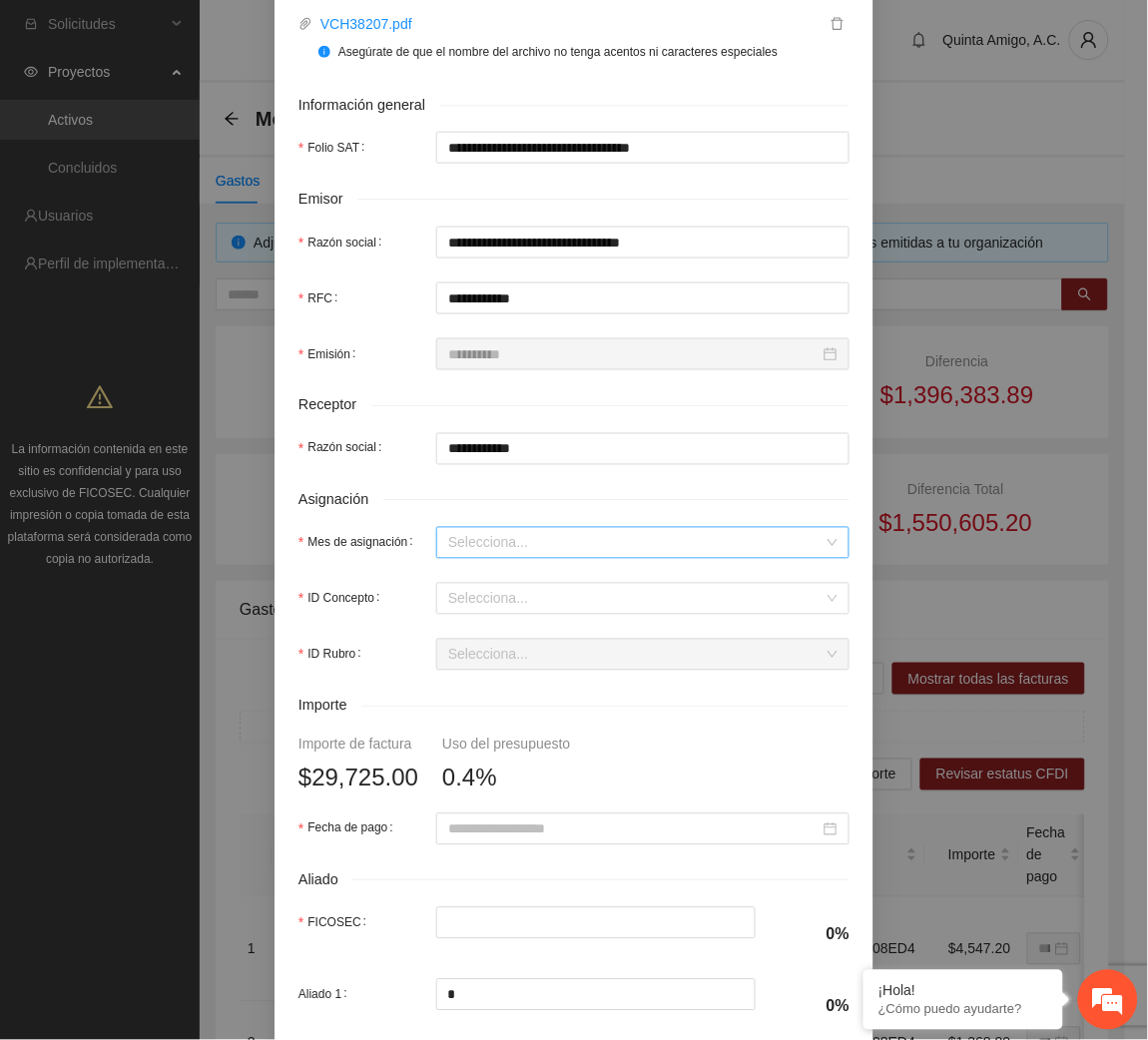 click on "Selecciona..." at bounding box center [643, 543] 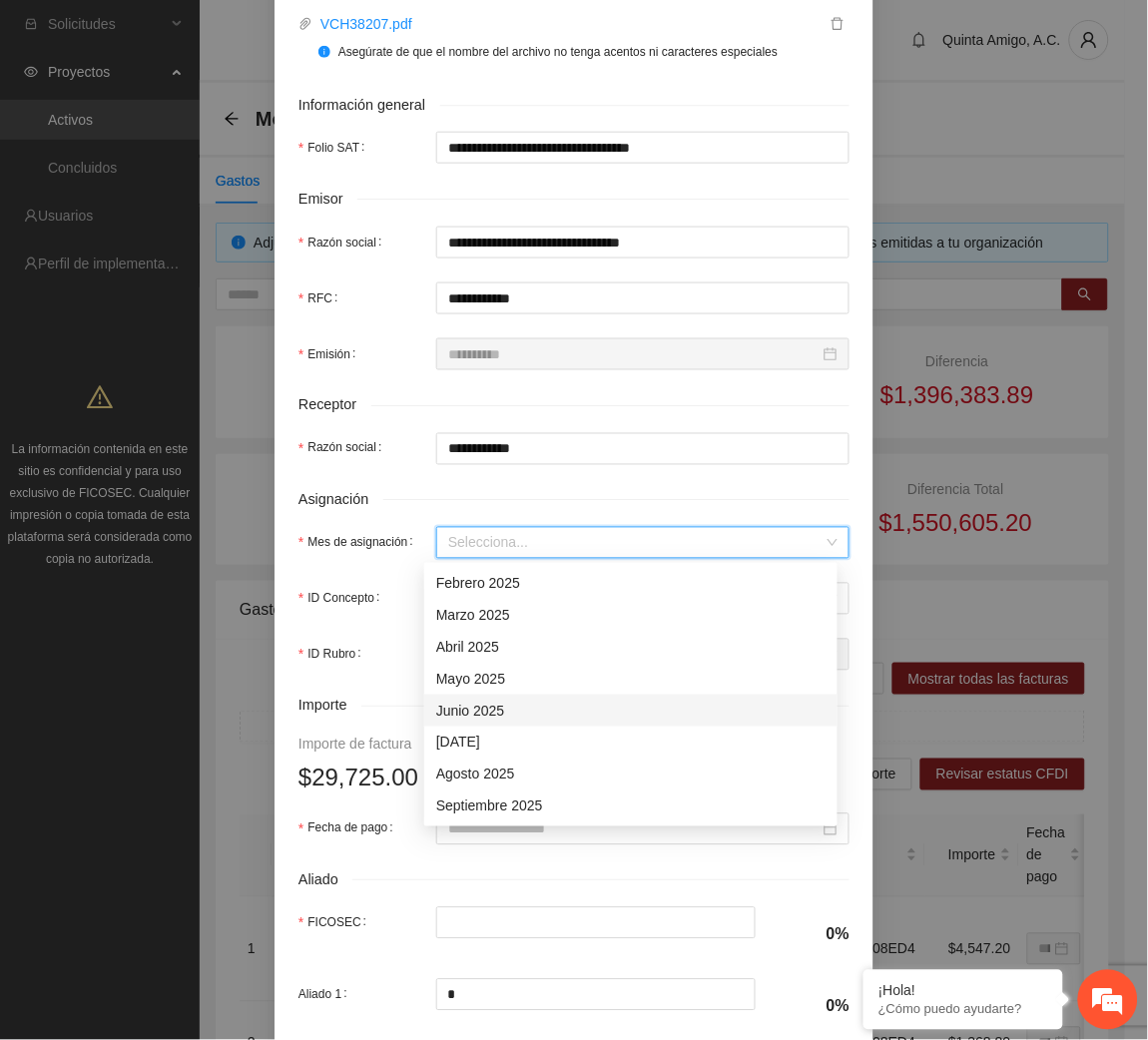 click on "Junio 2025" at bounding box center (631, 711) 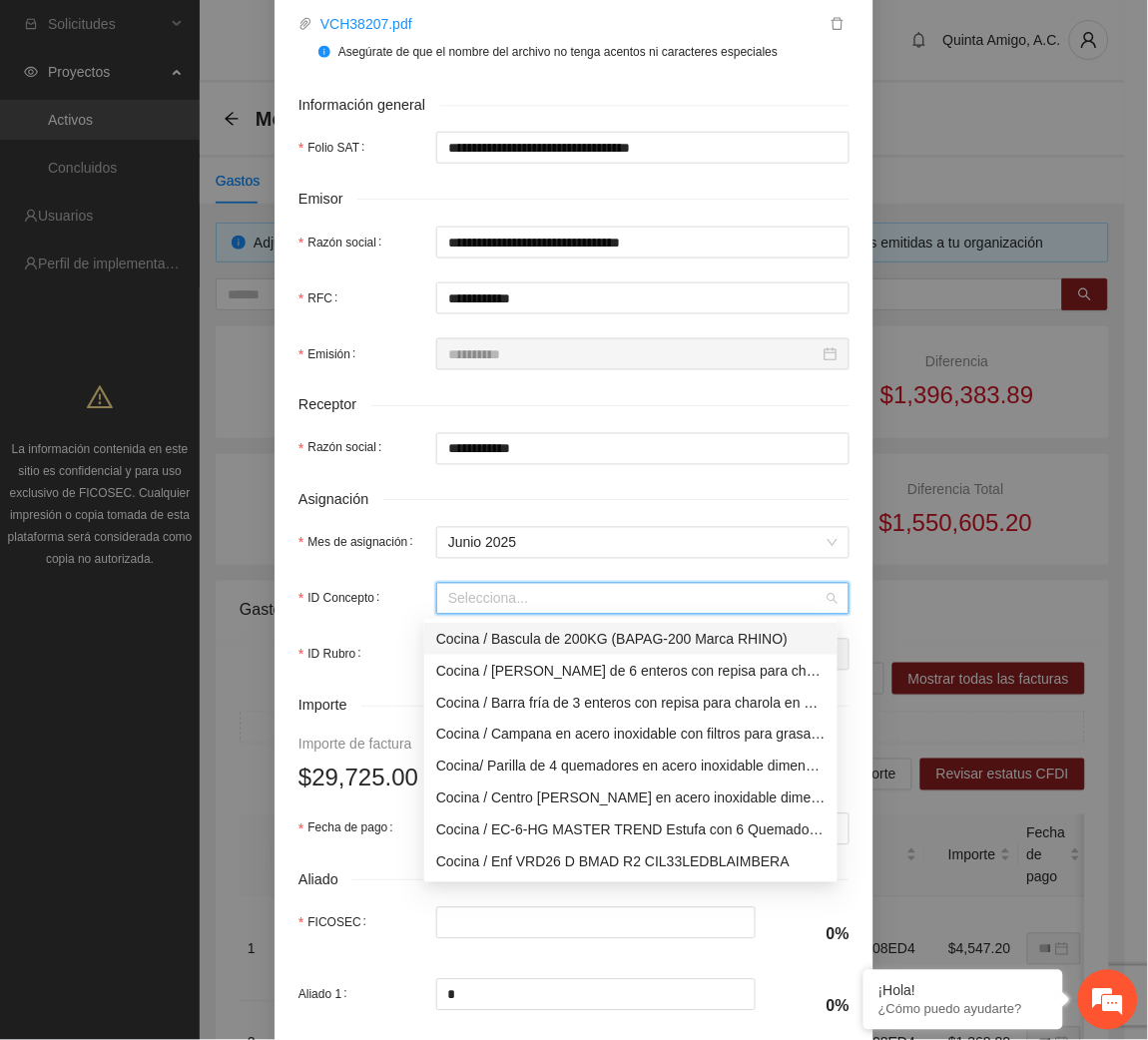 click on "ID Concepto" at bounding box center (636, 599) 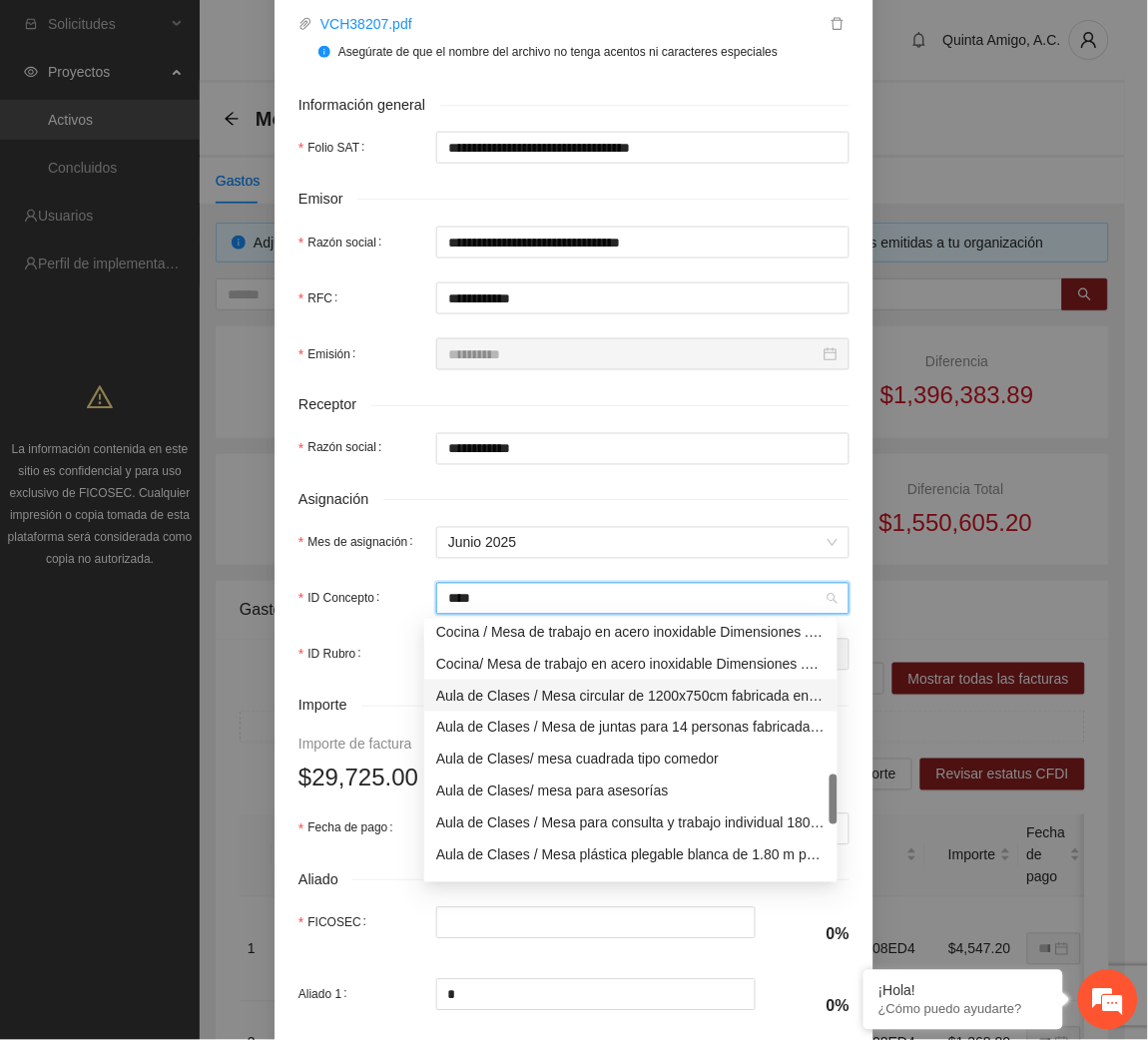 scroll, scrollTop: 255, scrollLeft: 0, axis: vertical 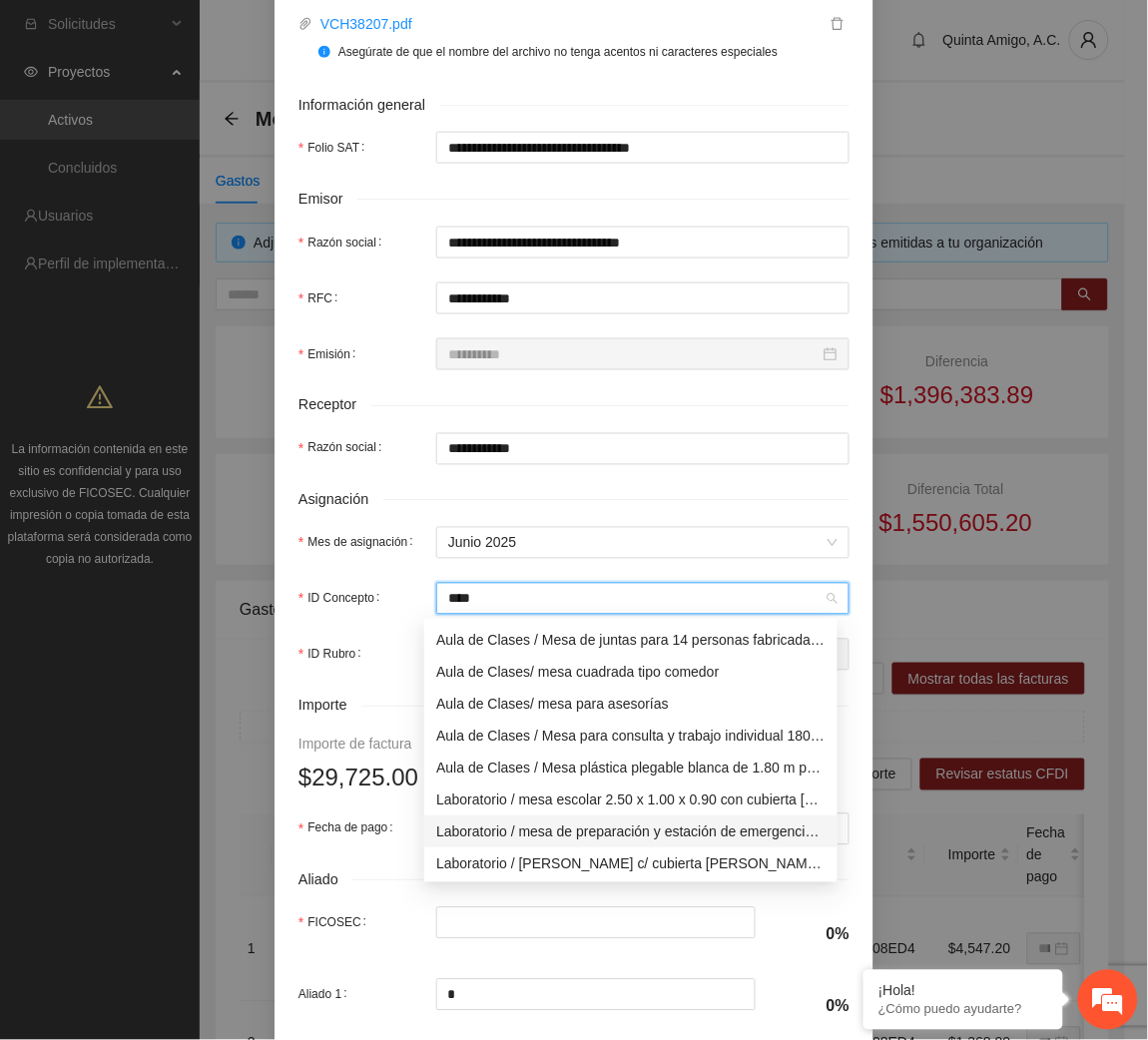 click on "Laboratorio / mesa de preparación y estación de emergencia tipo capfce de 1.50 m de frente, 0.60 m de fondo, 0.90 m de [MEDICAL_DATA] con cubierta [PERSON_NAME] inoxidable t-304 cal. 18. con 1 escudilla en acero inox., faldones" at bounding box center [631, 831] 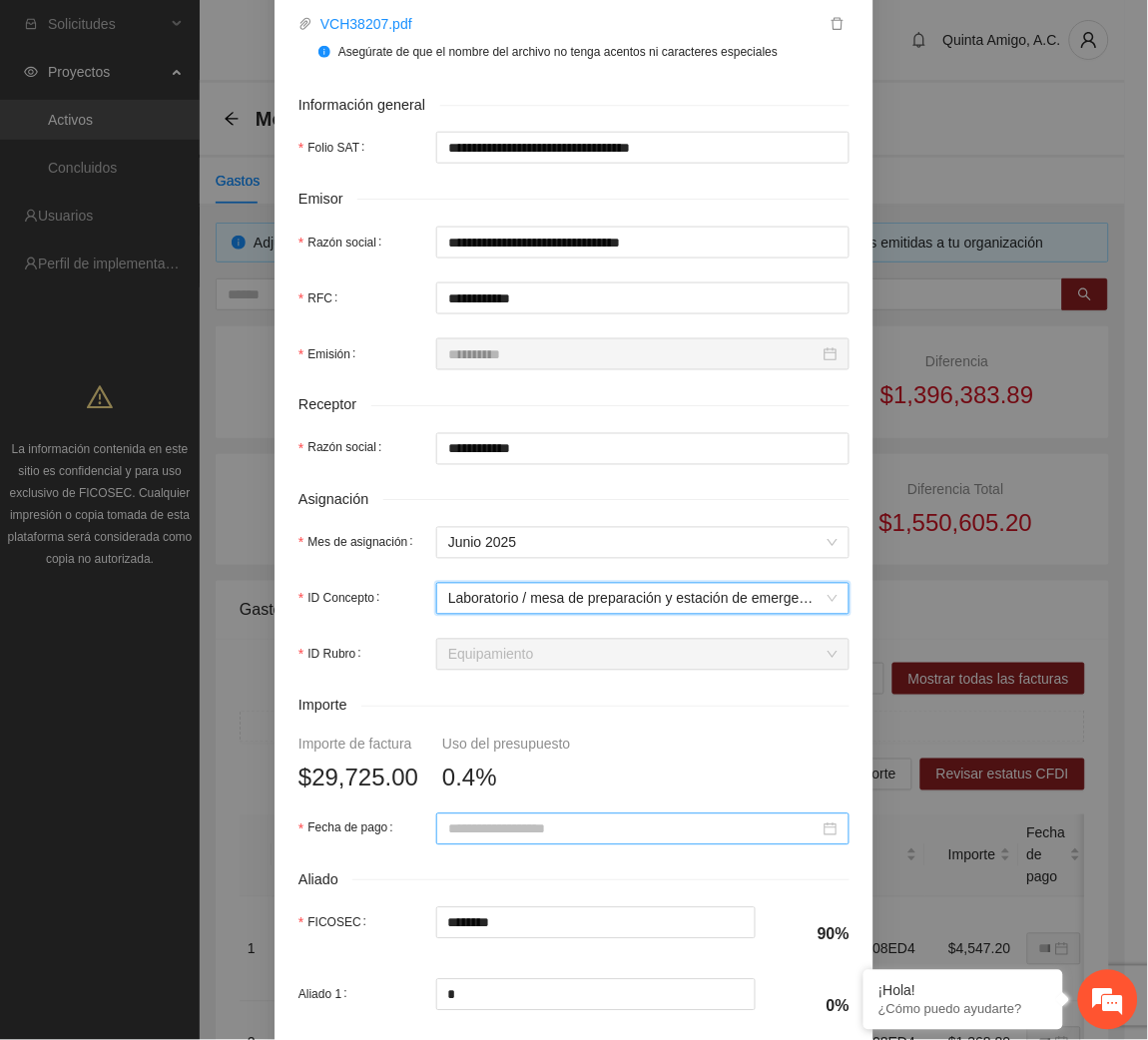 click on "Fecha de pago" at bounding box center (634, 829) 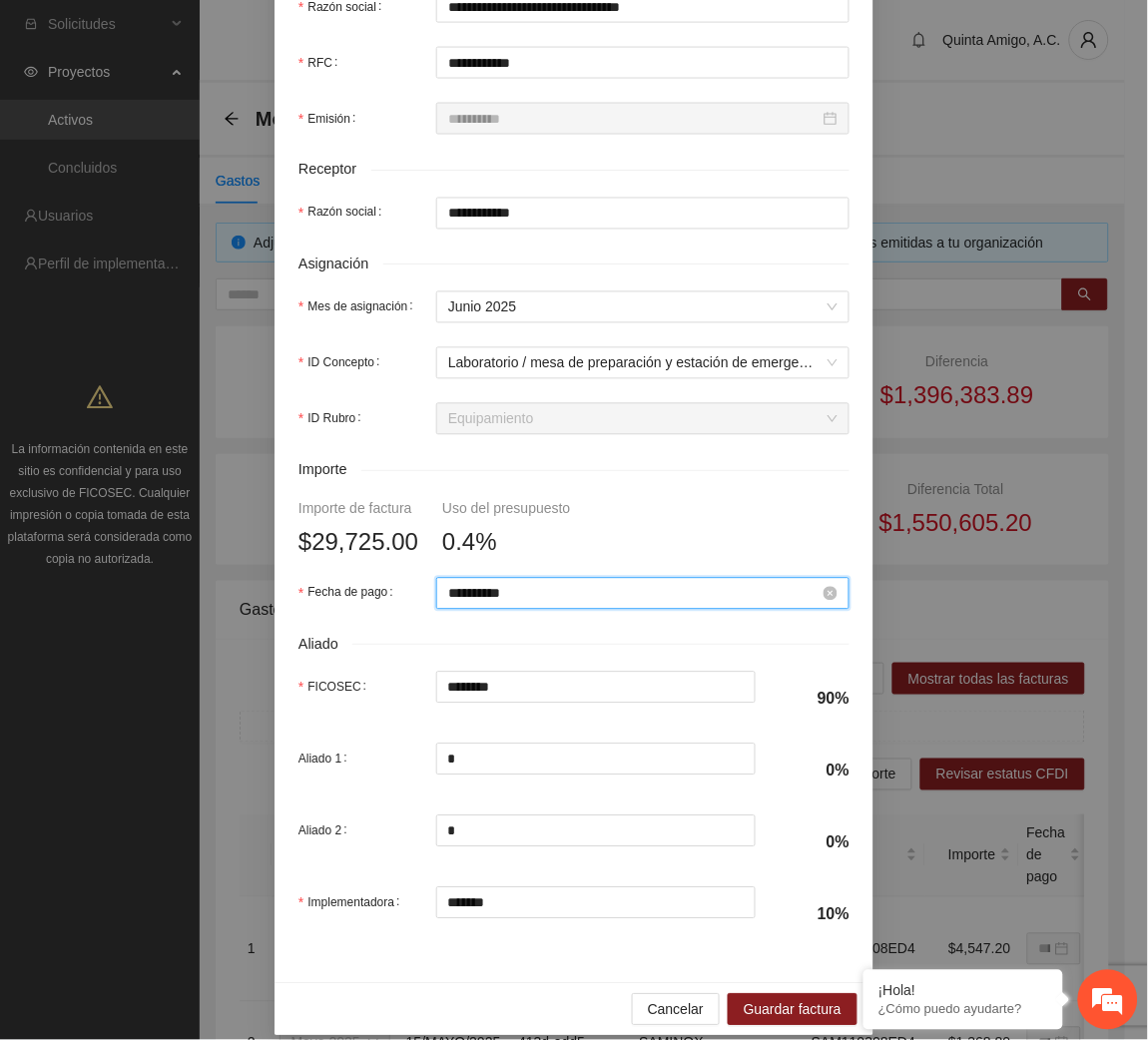 scroll, scrollTop: 601, scrollLeft: 0, axis: vertical 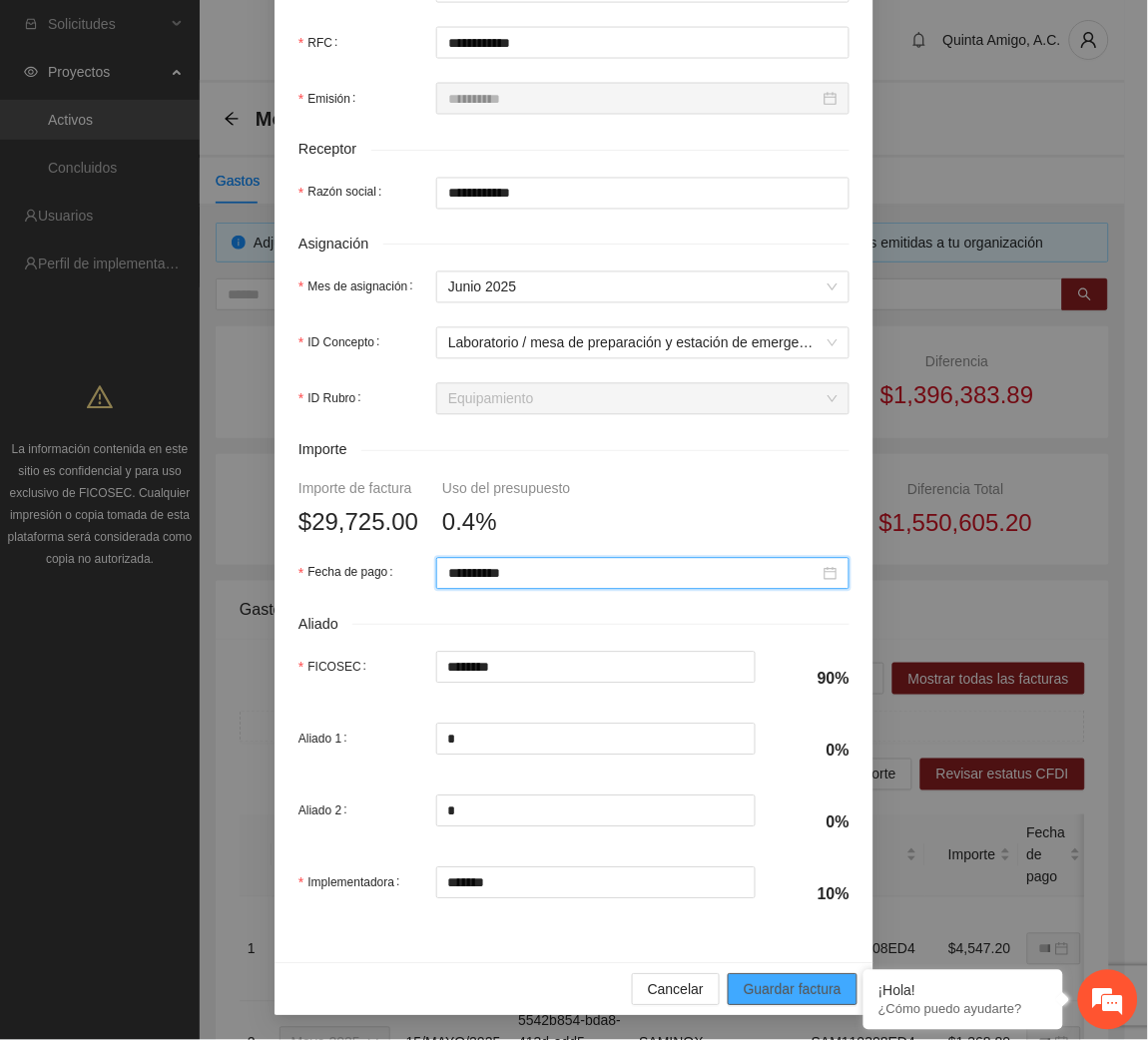 click on "Guardar factura" at bounding box center [793, 990] 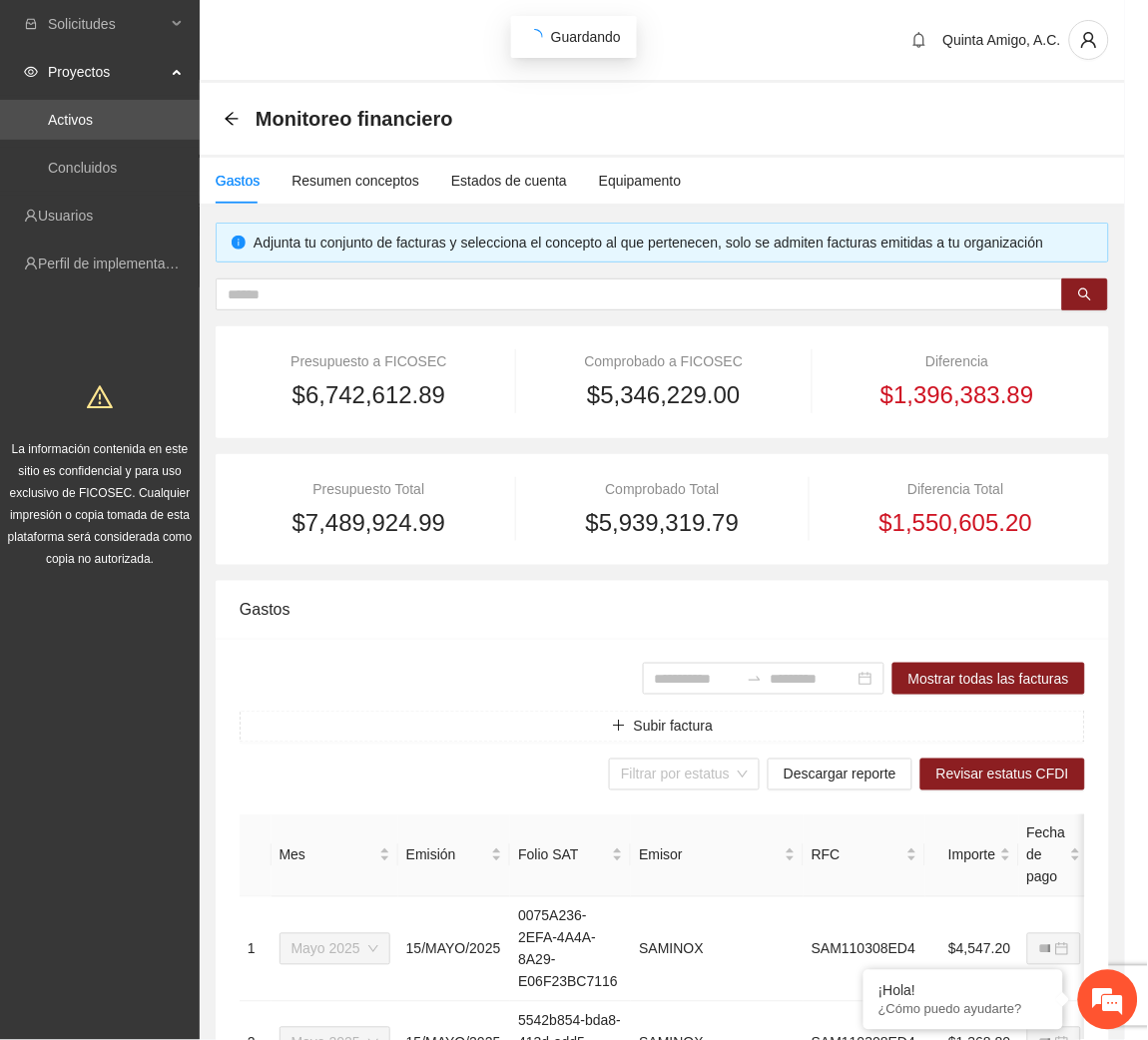 scroll, scrollTop: 441, scrollLeft: 0, axis: vertical 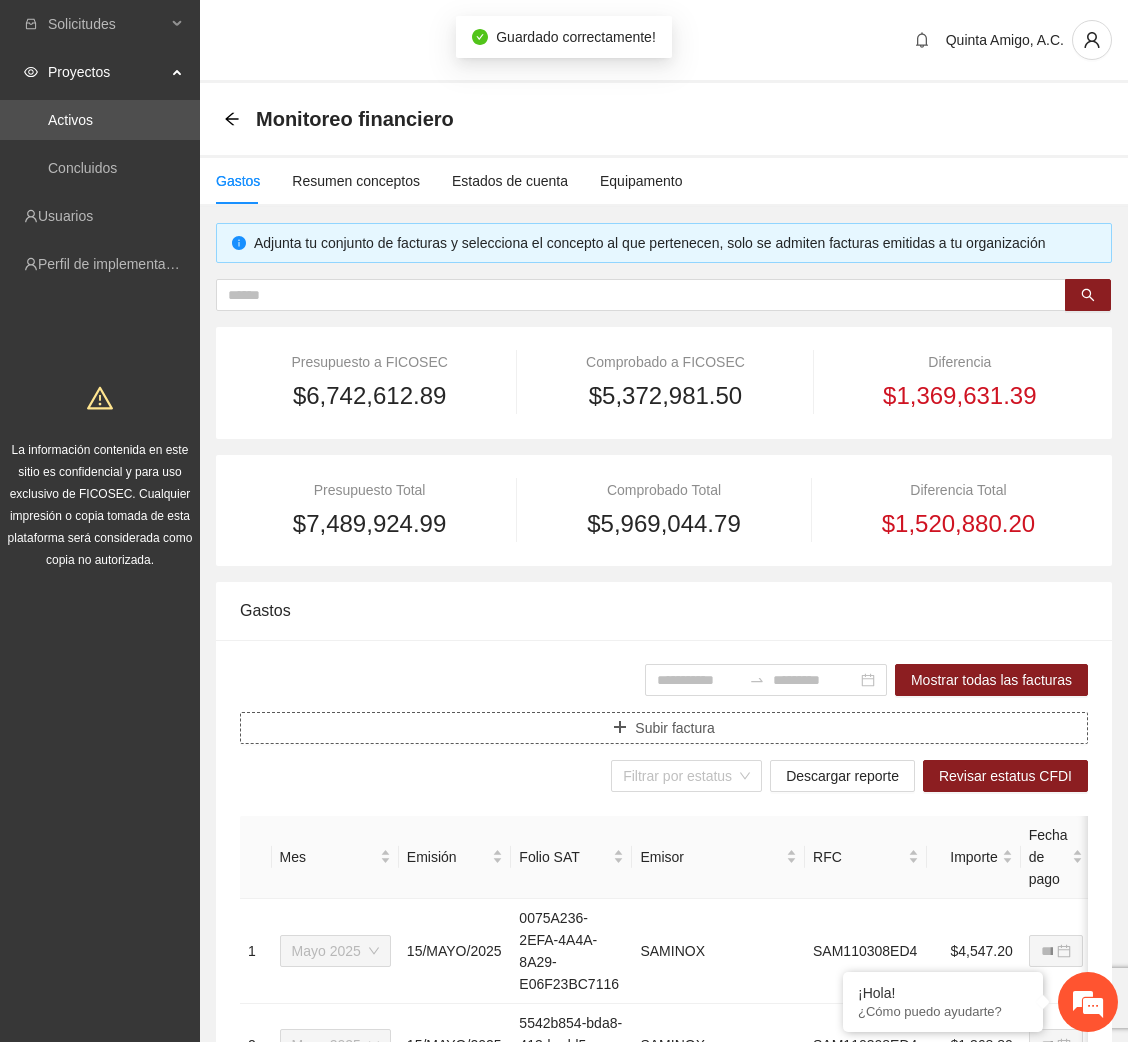 click on "Subir factura" at bounding box center (664, 728) 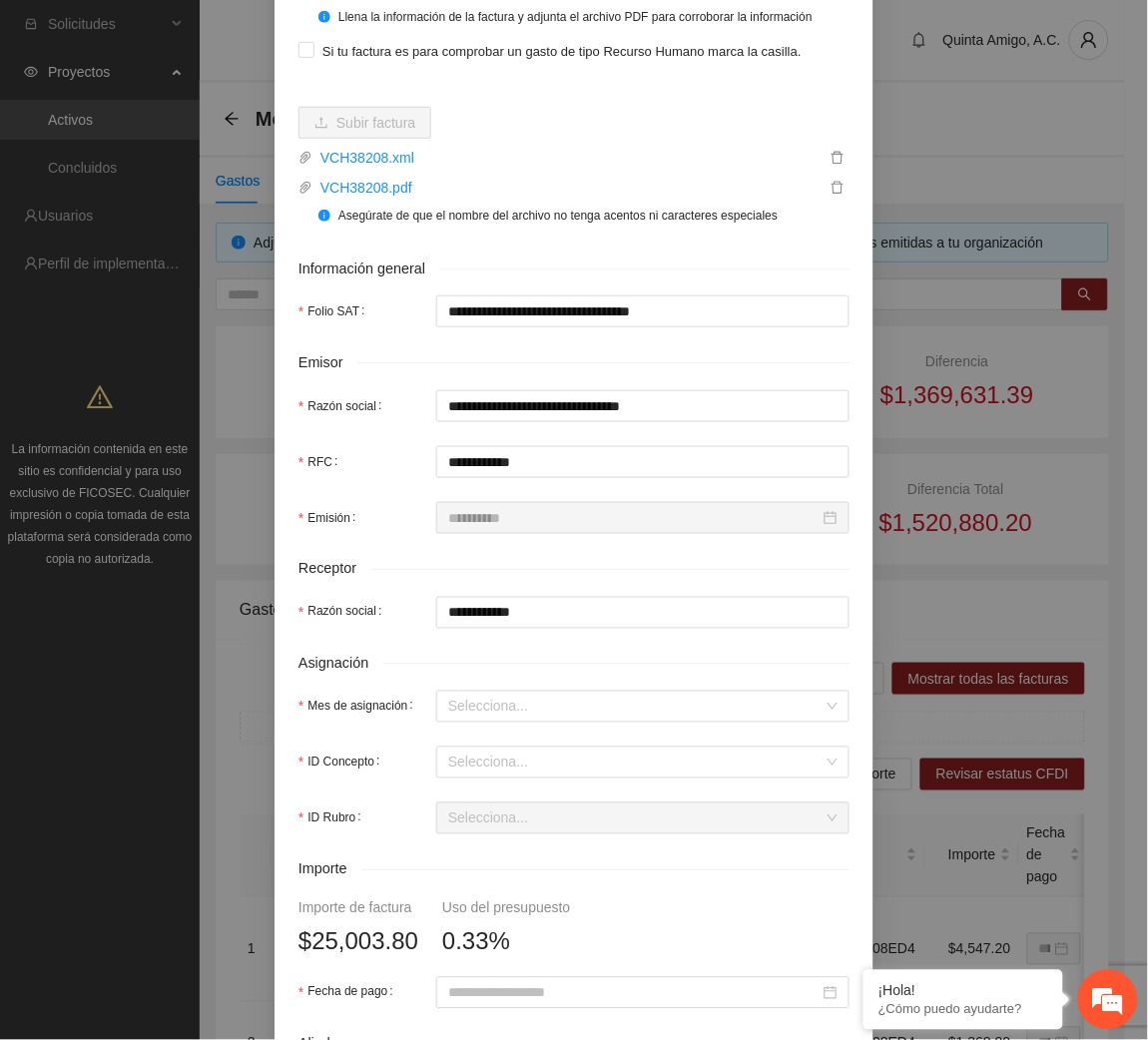 scroll, scrollTop: 181, scrollLeft: 0, axis: vertical 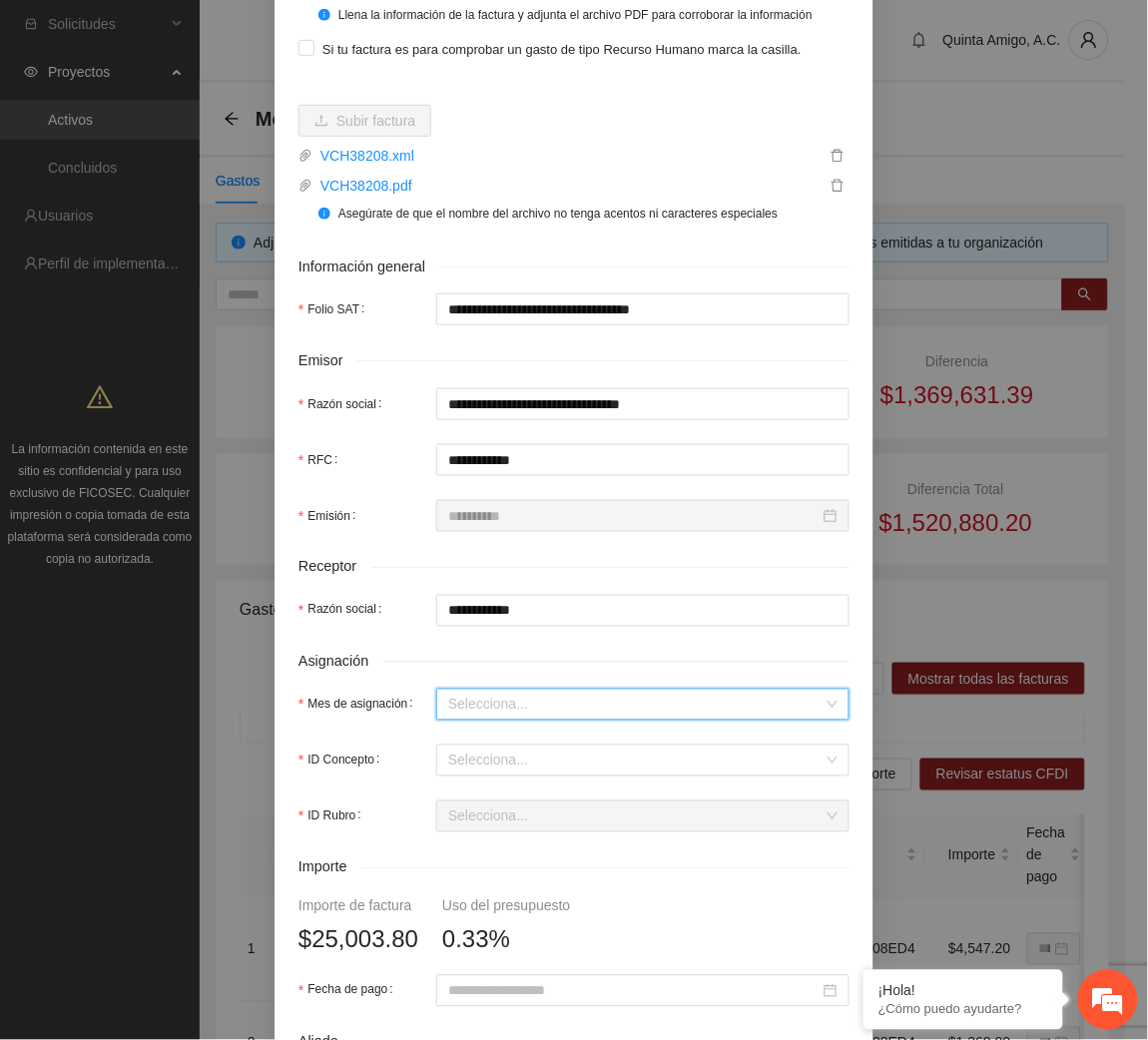 click on "Mes de asignación" at bounding box center (636, 705) 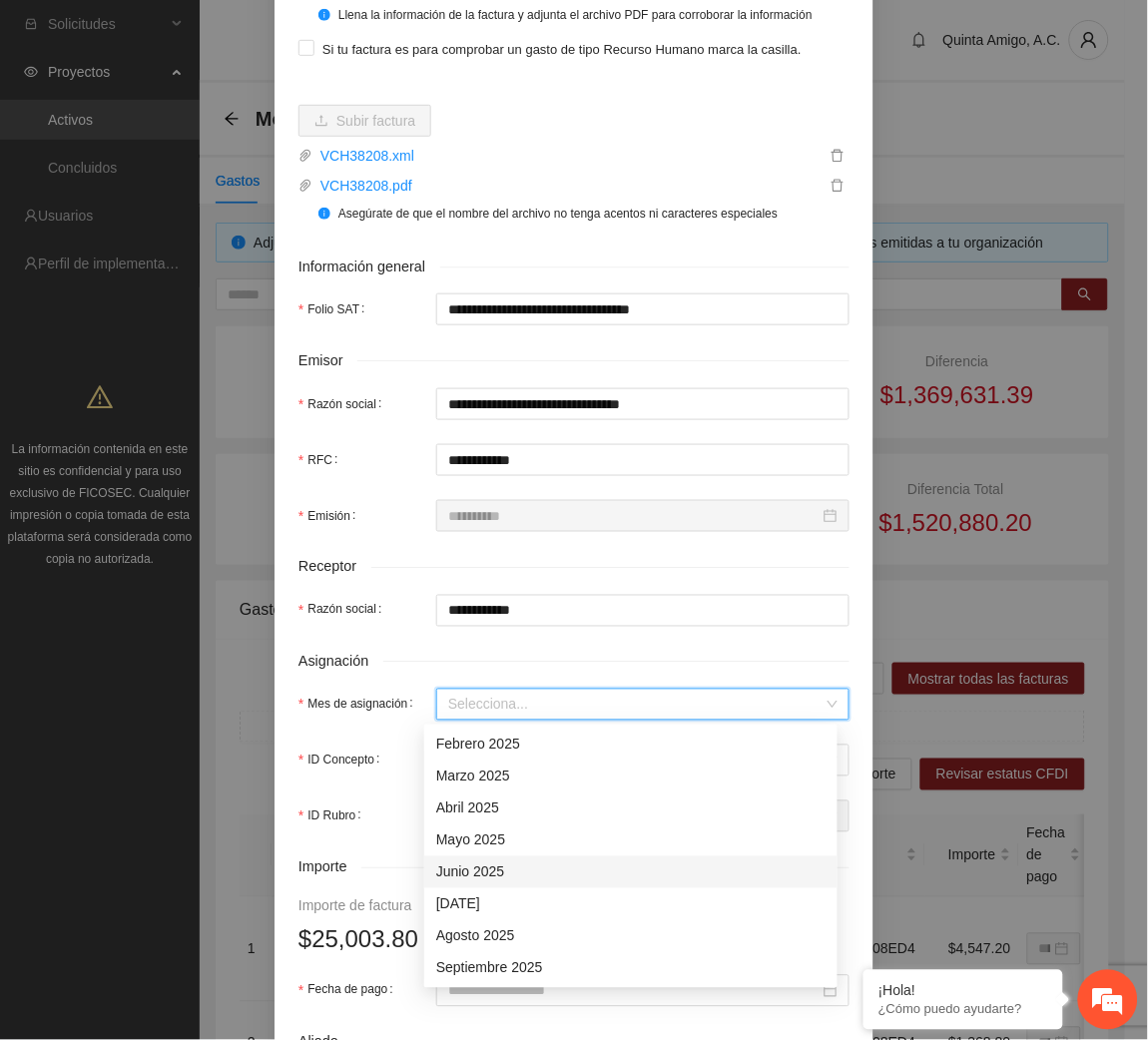 click on "Junio 2025" at bounding box center [631, 872] 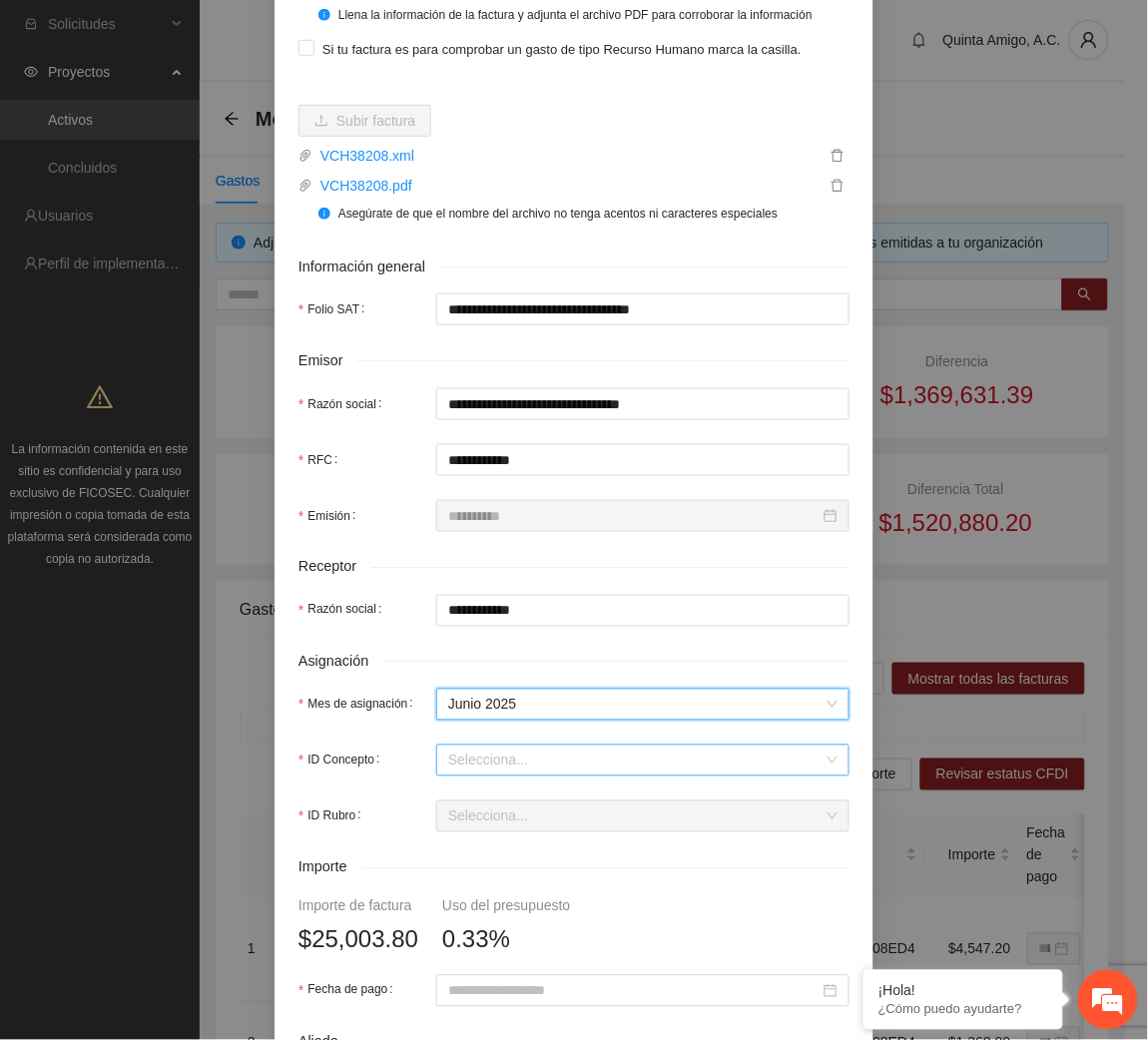 click on "ID Concepto" at bounding box center (636, 761) 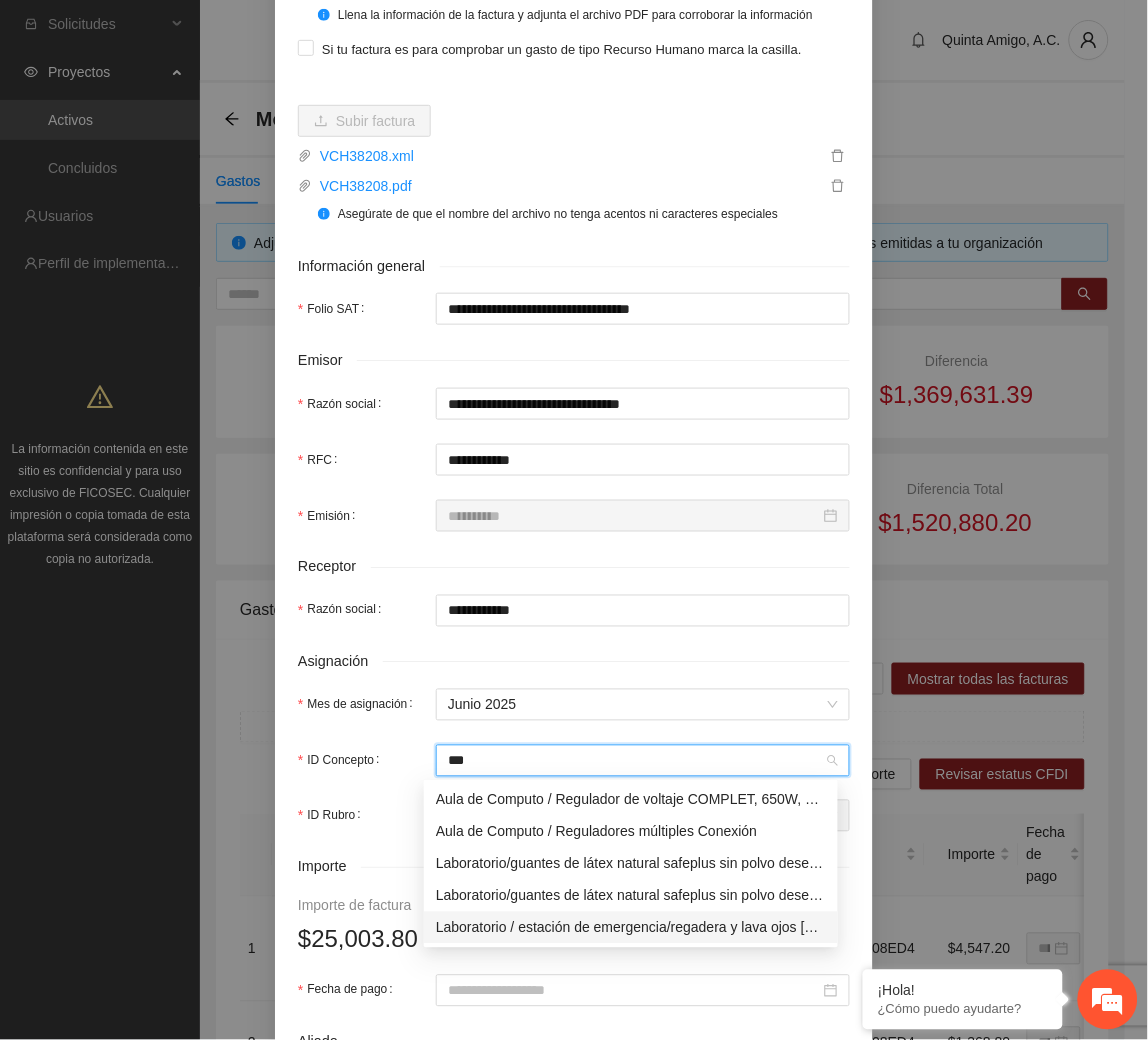 click on "Laboratorio / estación de emergencia/regadera y lava ojos [PERSON_NAME] inoxidable" at bounding box center (631, 928) 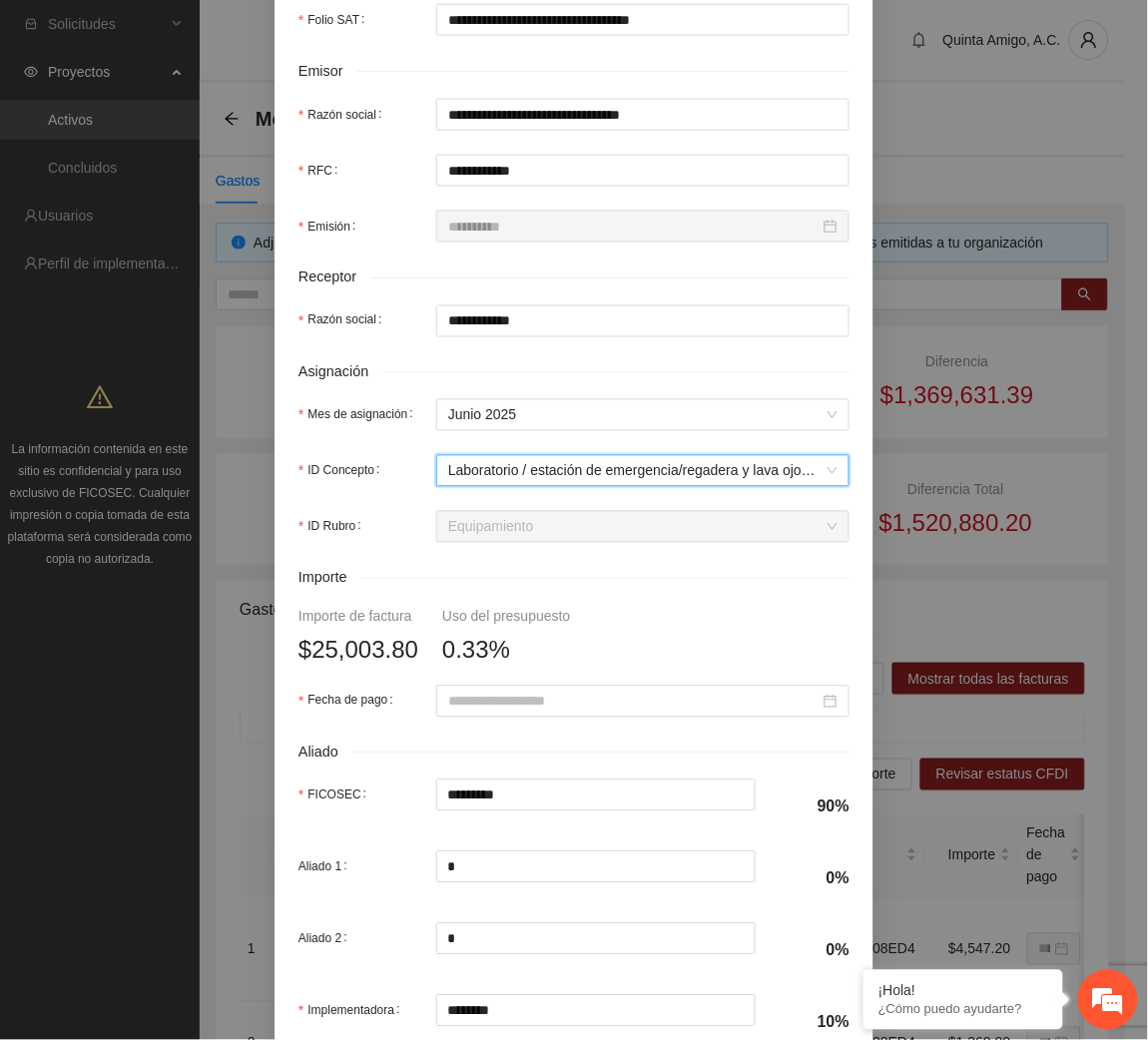 scroll, scrollTop: 468, scrollLeft: 0, axis: vertical 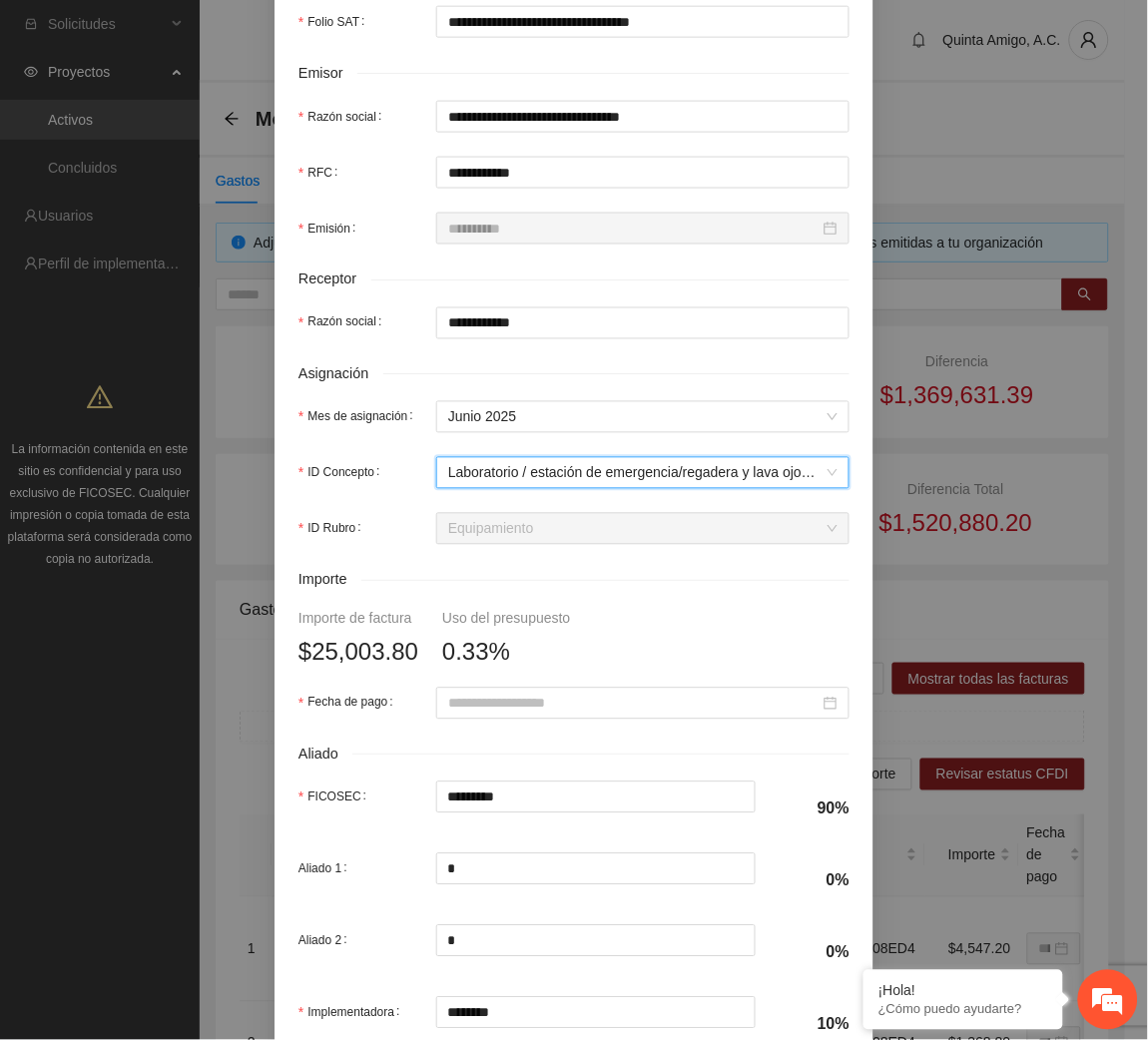 click on "**********" at bounding box center (574, 381) 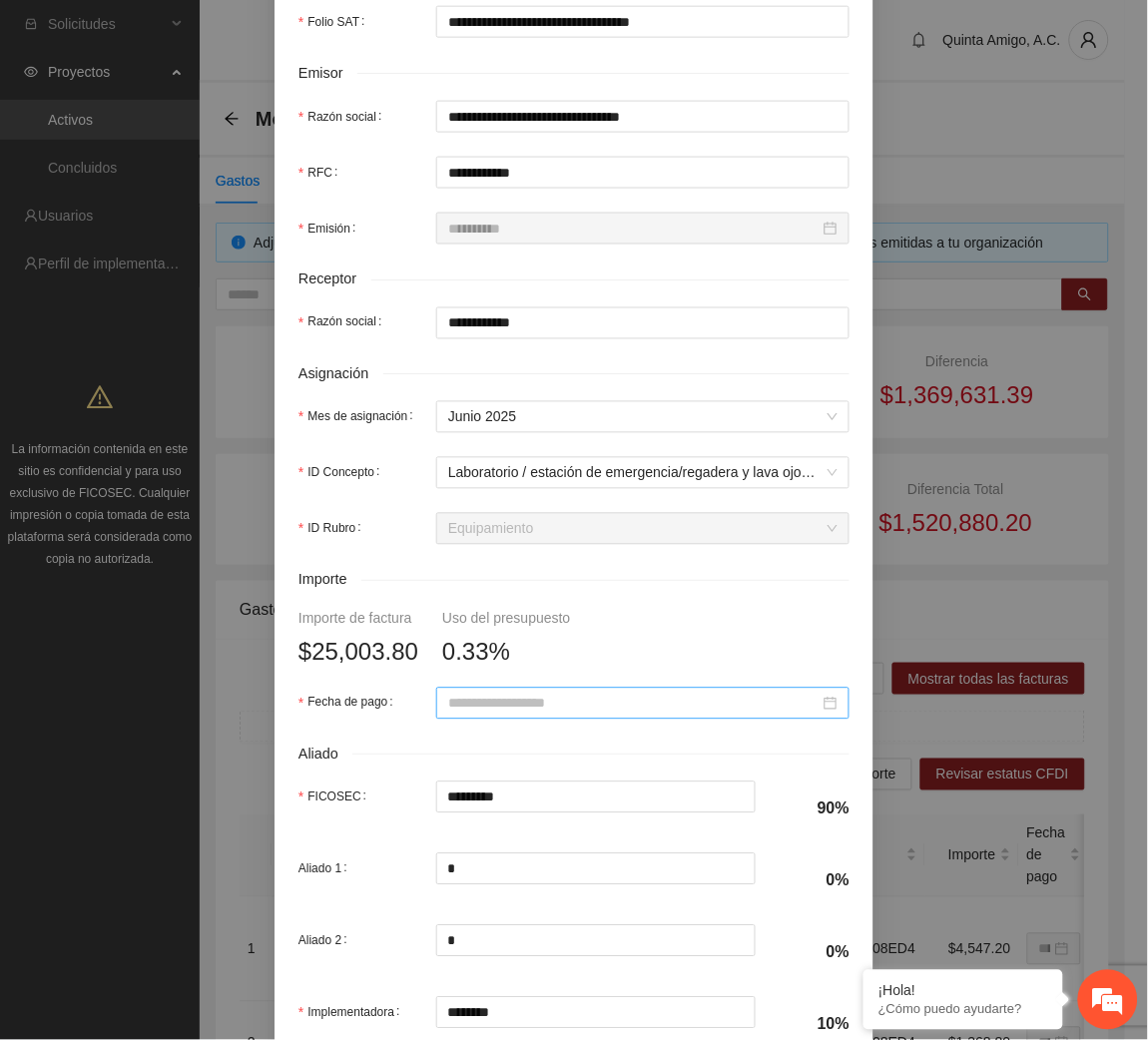 click at bounding box center [643, 704] 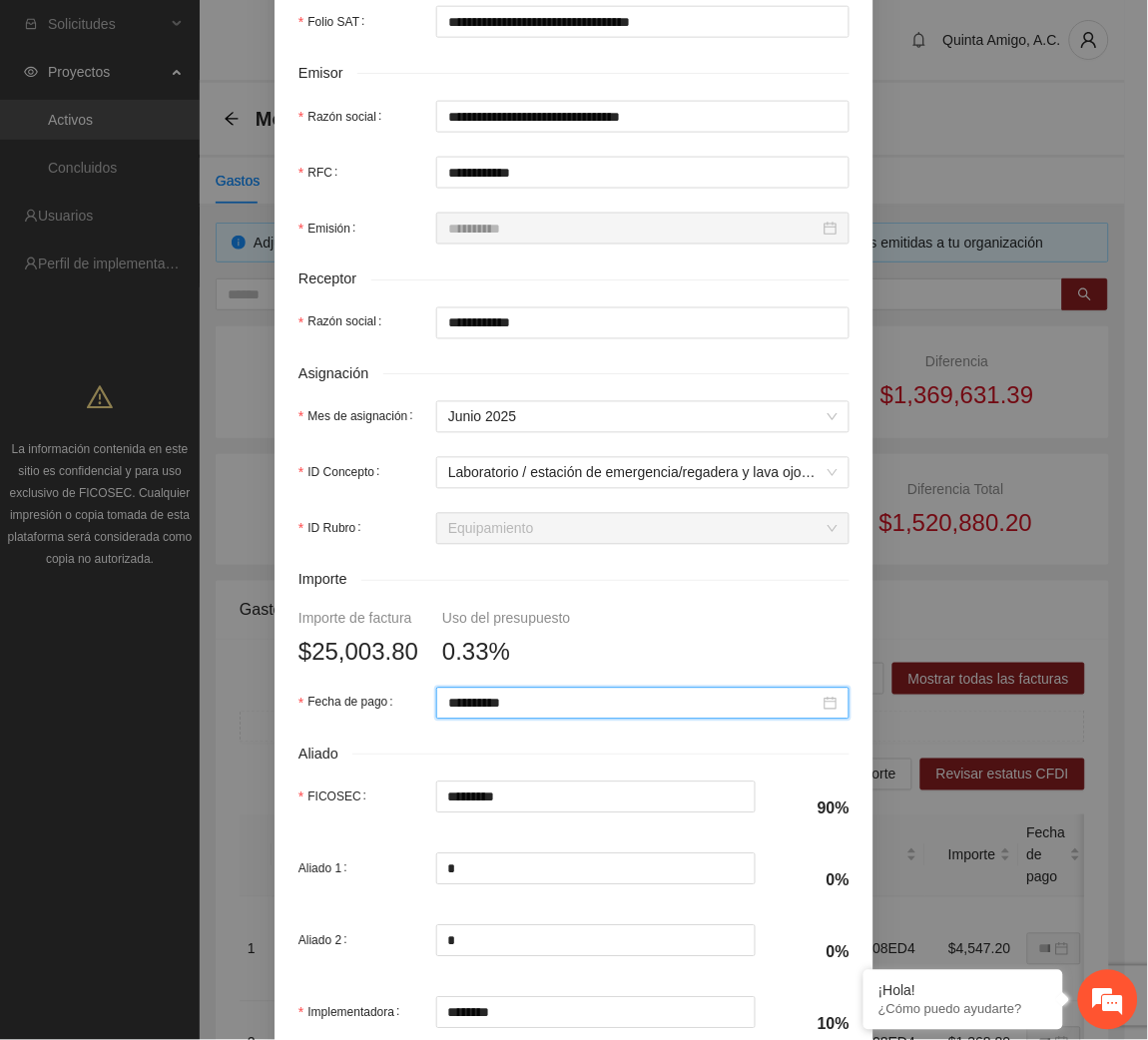 scroll, scrollTop: 601, scrollLeft: 0, axis: vertical 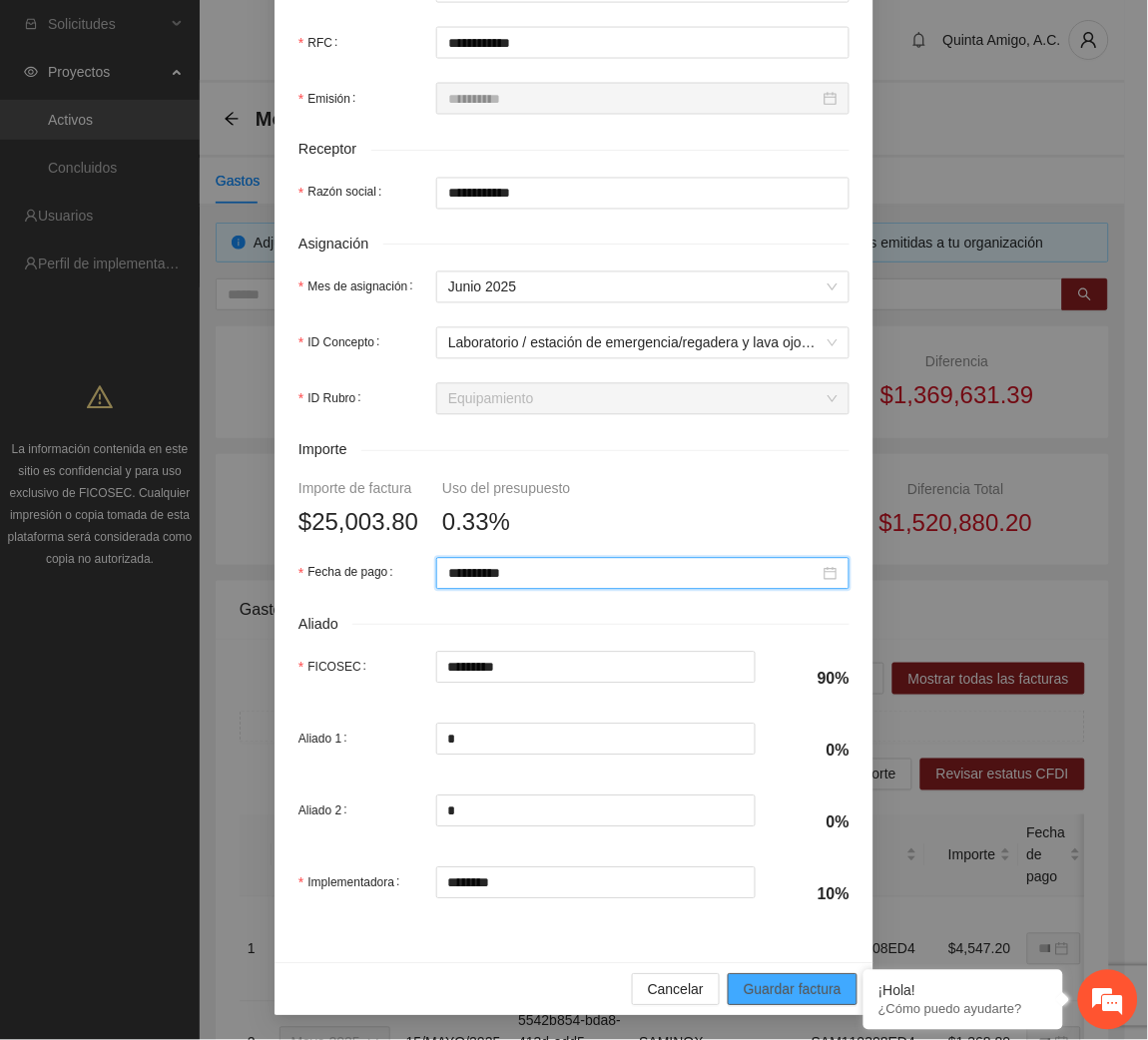 click on "Guardar factura" at bounding box center (793, 990) 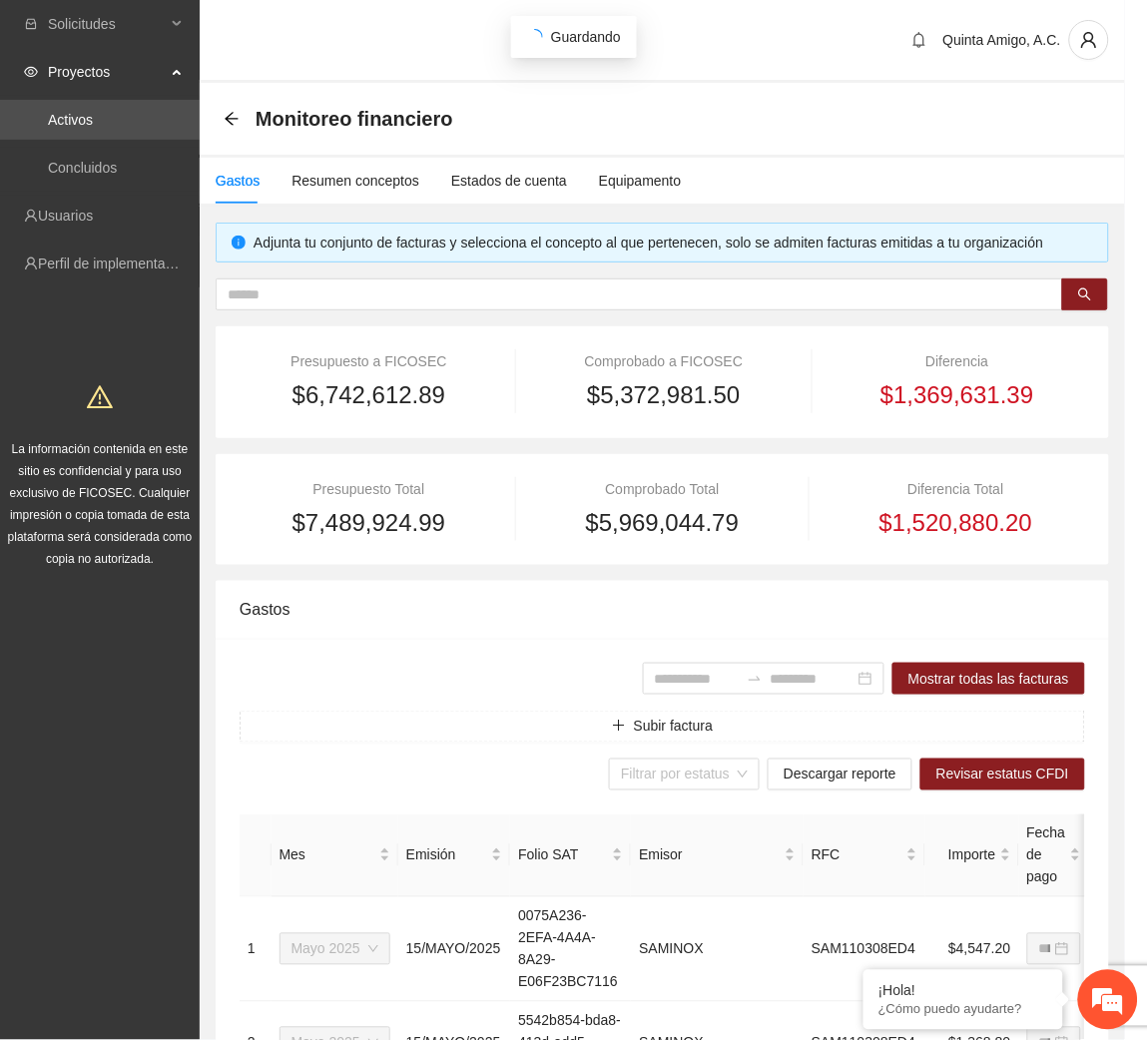 scroll, scrollTop: 441, scrollLeft: 0, axis: vertical 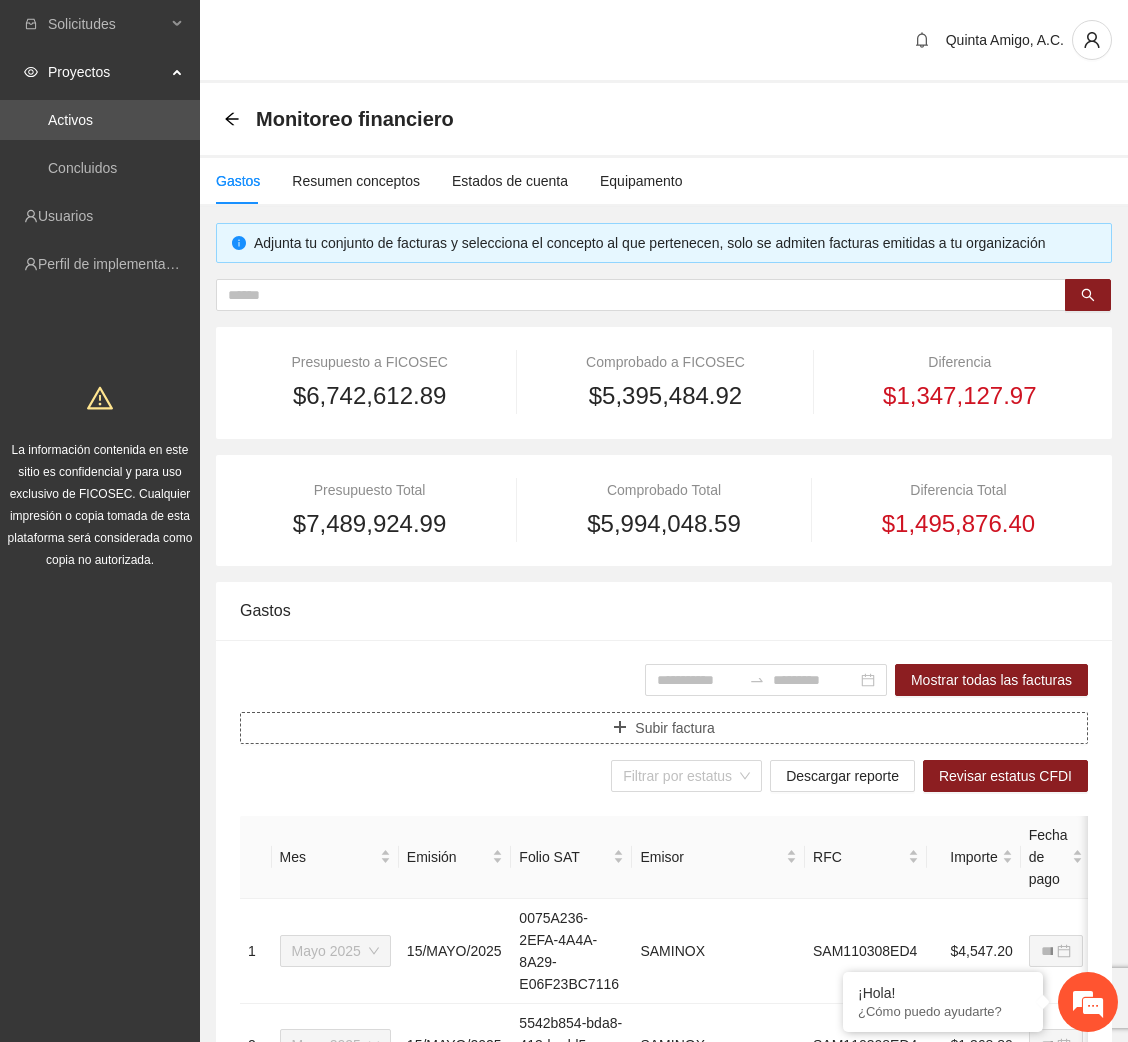 click on "Subir factura" at bounding box center [664, 728] 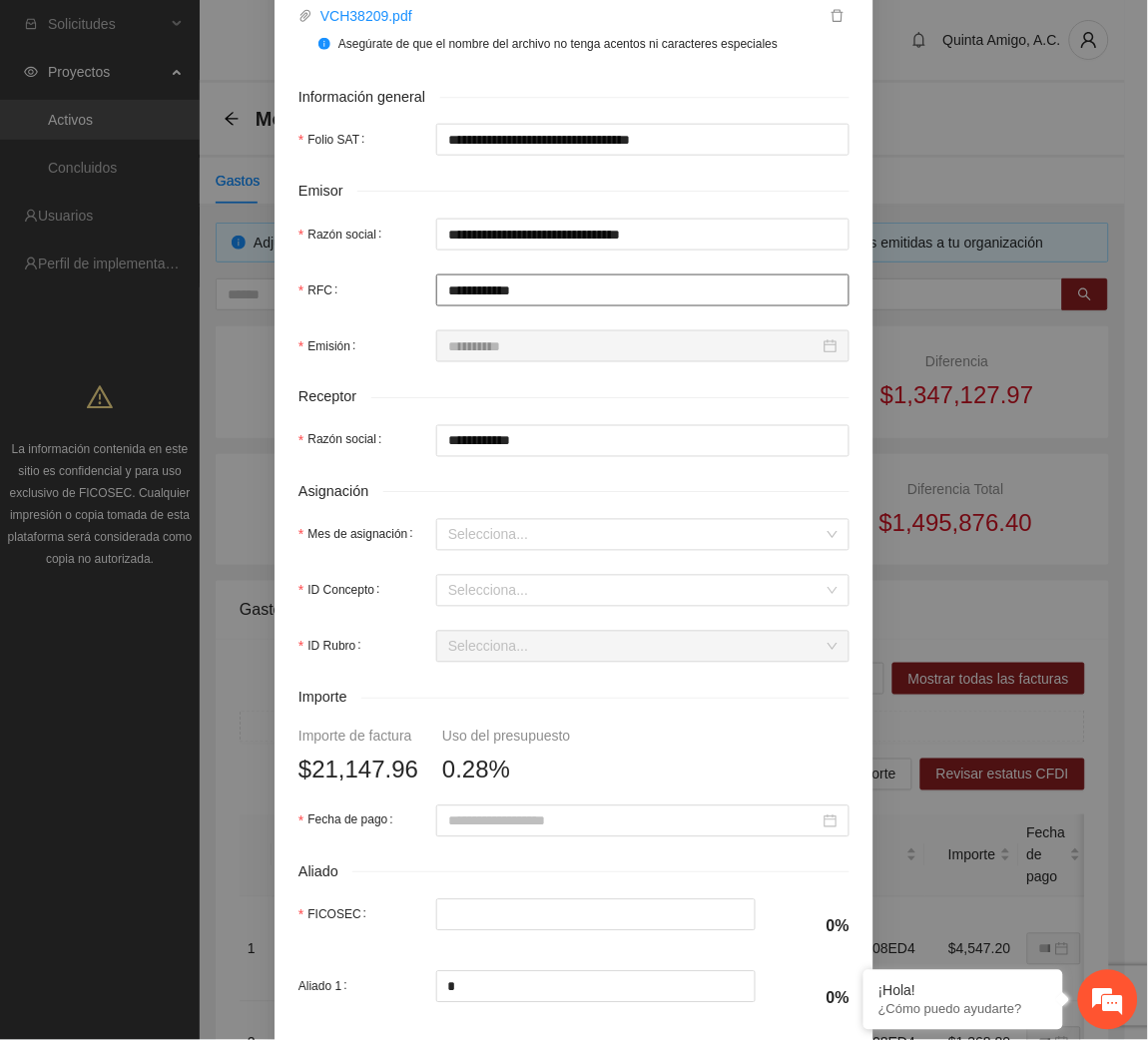 scroll, scrollTop: 380, scrollLeft: 0, axis: vertical 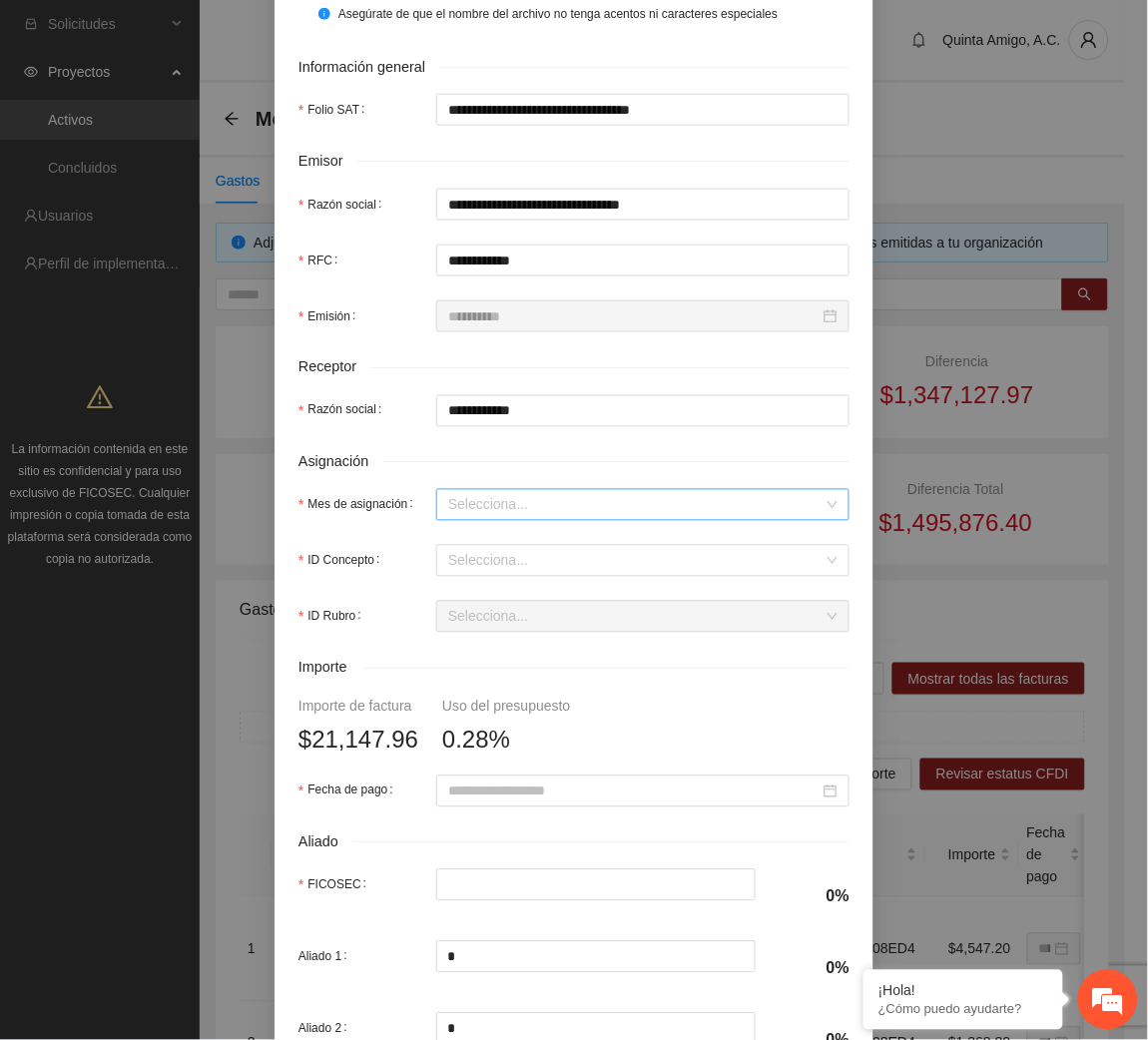 click on "Mes de asignación" at bounding box center (636, 505) 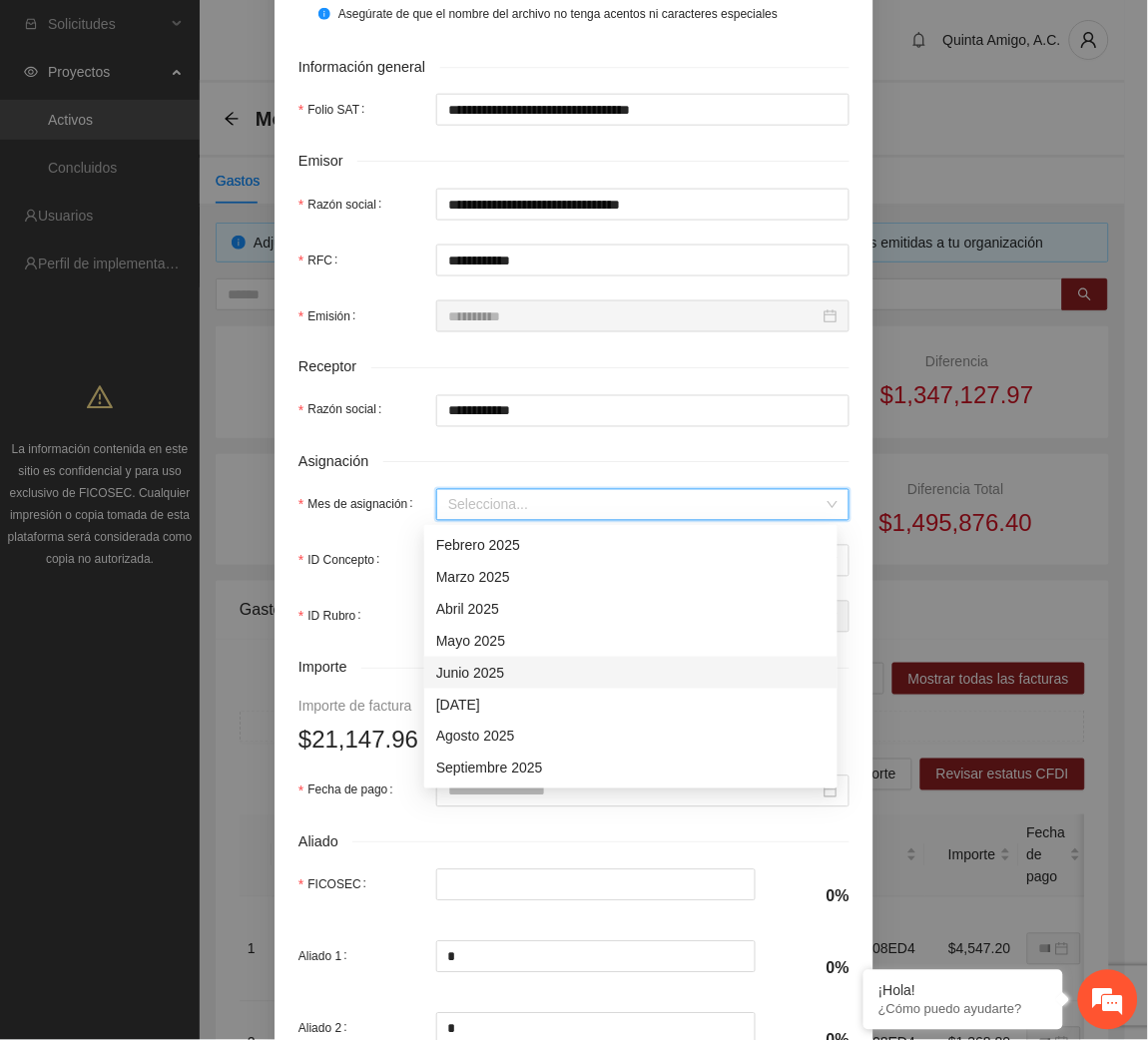 click on "Junio 2025" at bounding box center (631, 673) 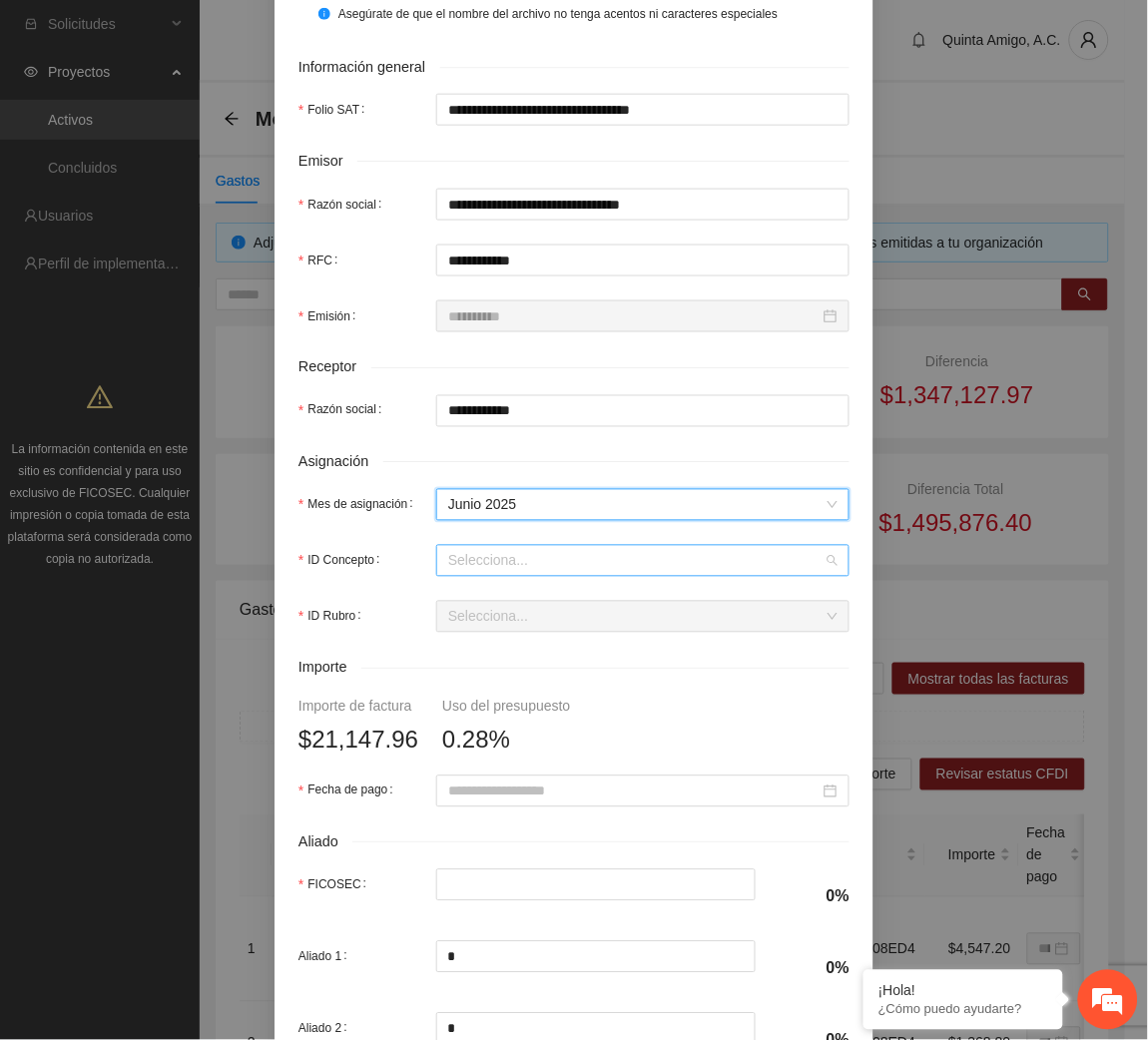 click on "ID Concepto" at bounding box center (636, 561) 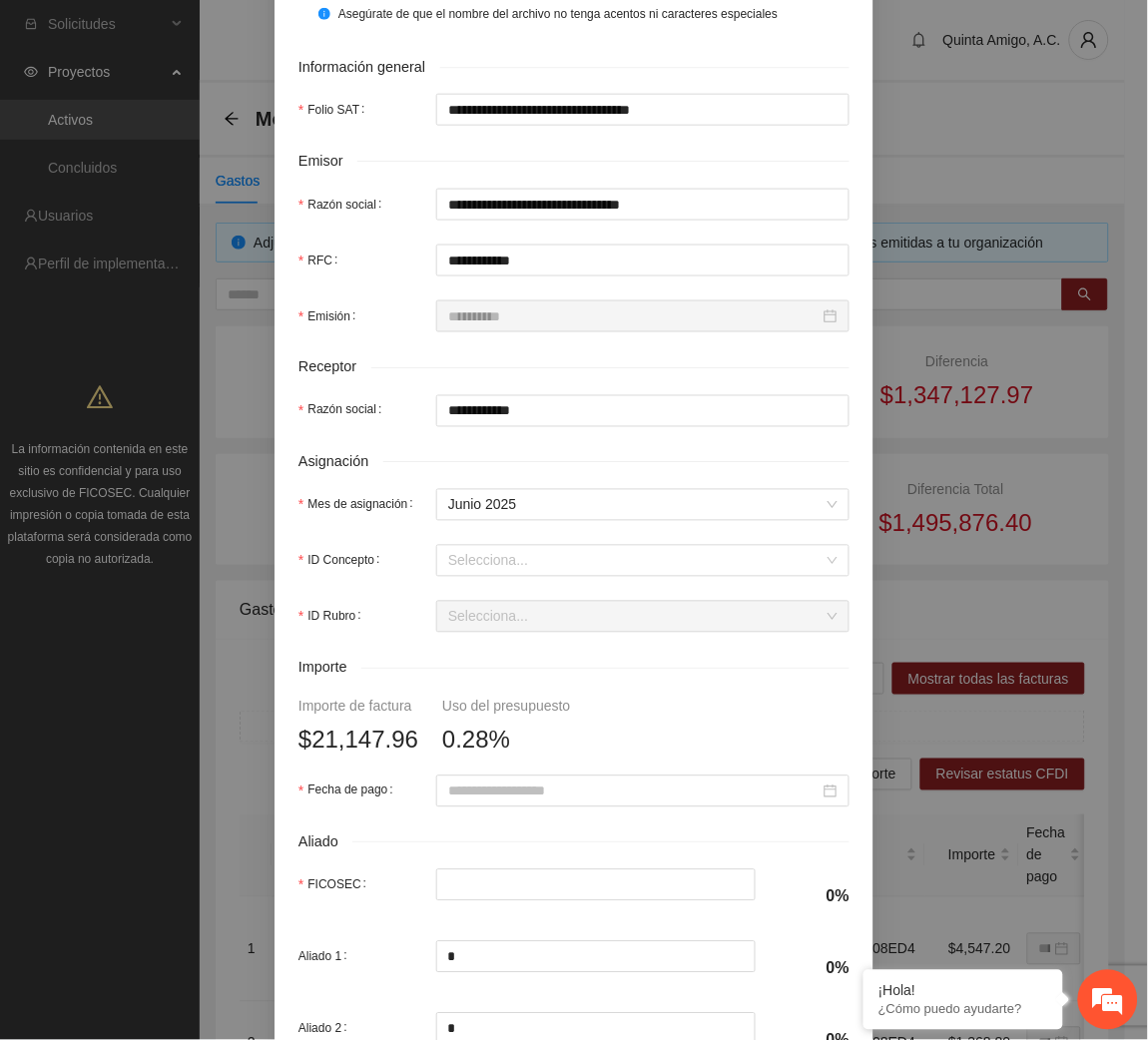 click on "**********" at bounding box center [562, 520] 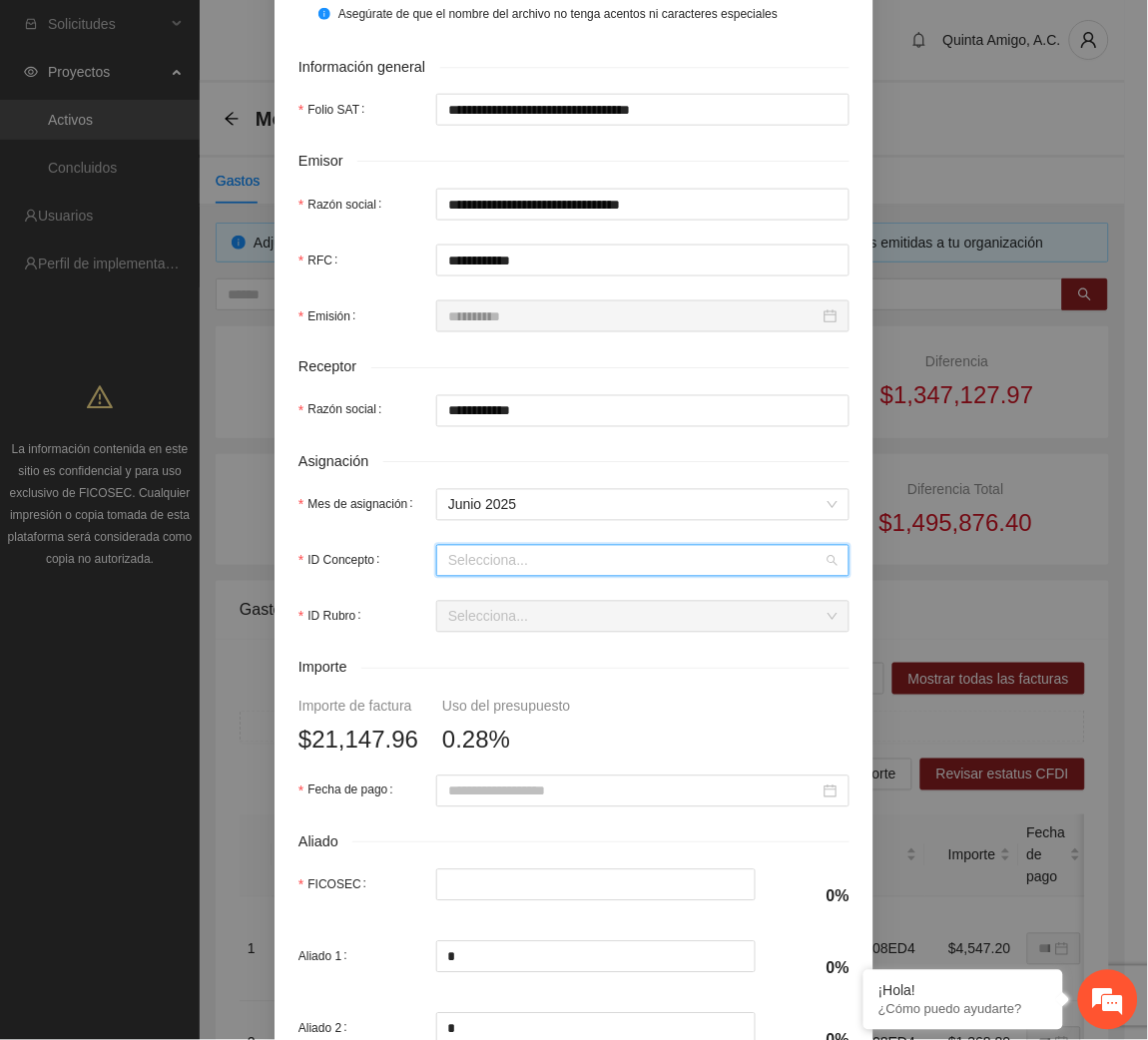 click on "ID Concepto" at bounding box center (636, 561) 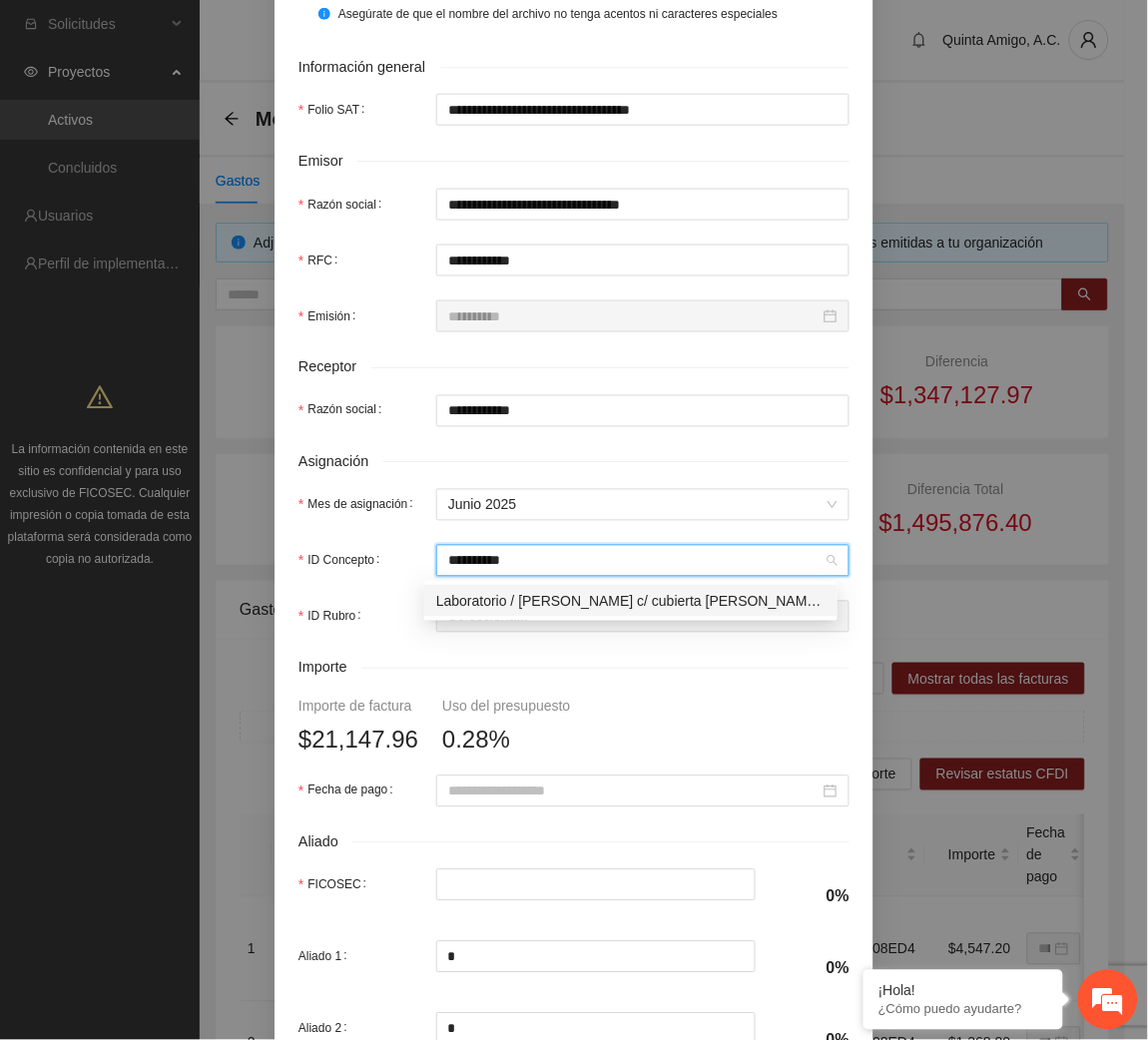 click on "Laboratorio / [PERSON_NAME] c/ cubierta [PERSON_NAME] inox" at bounding box center [631, 601] 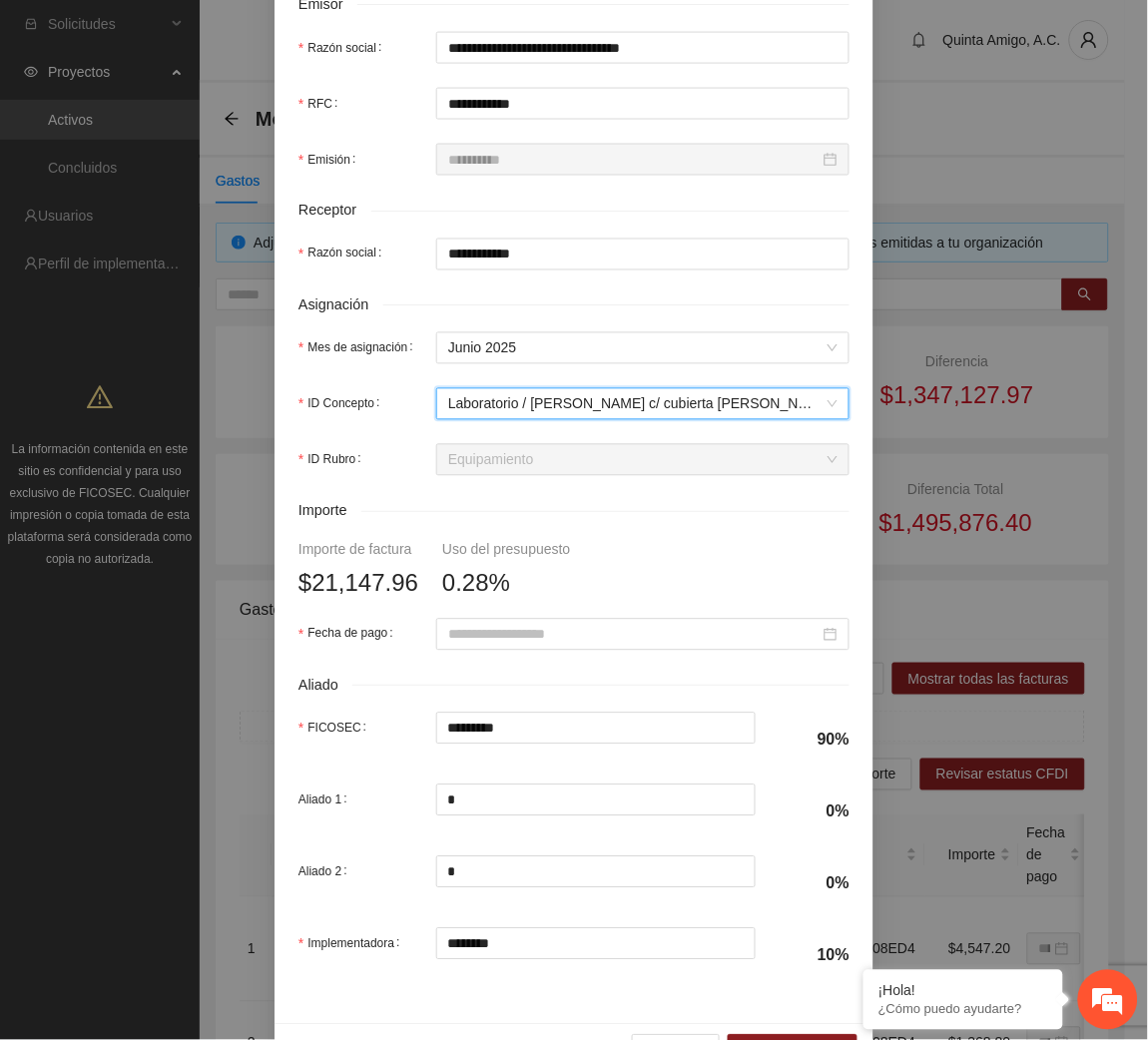 scroll, scrollTop: 601, scrollLeft: 0, axis: vertical 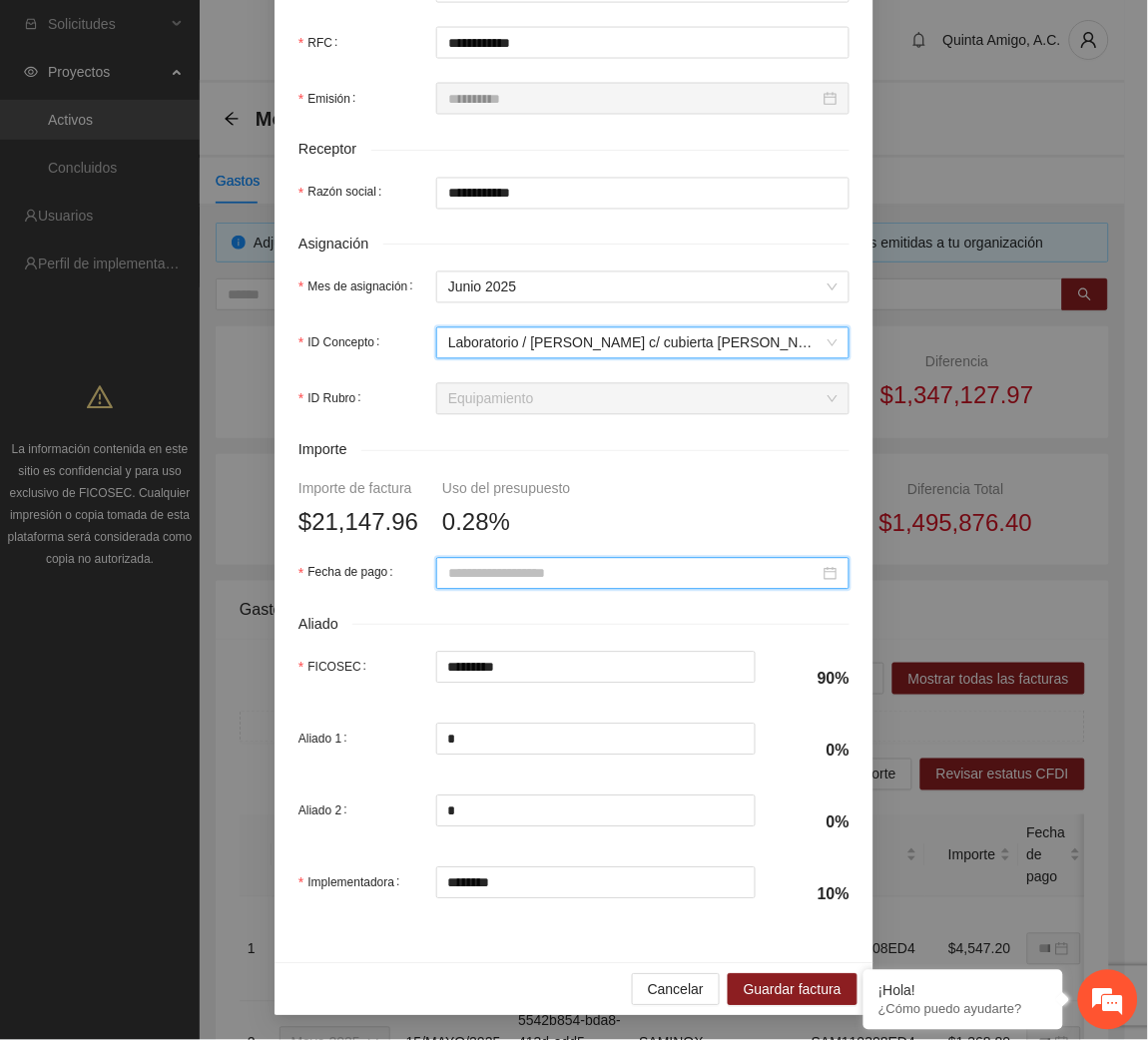 click on "Fecha de pago" at bounding box center [634, 574] 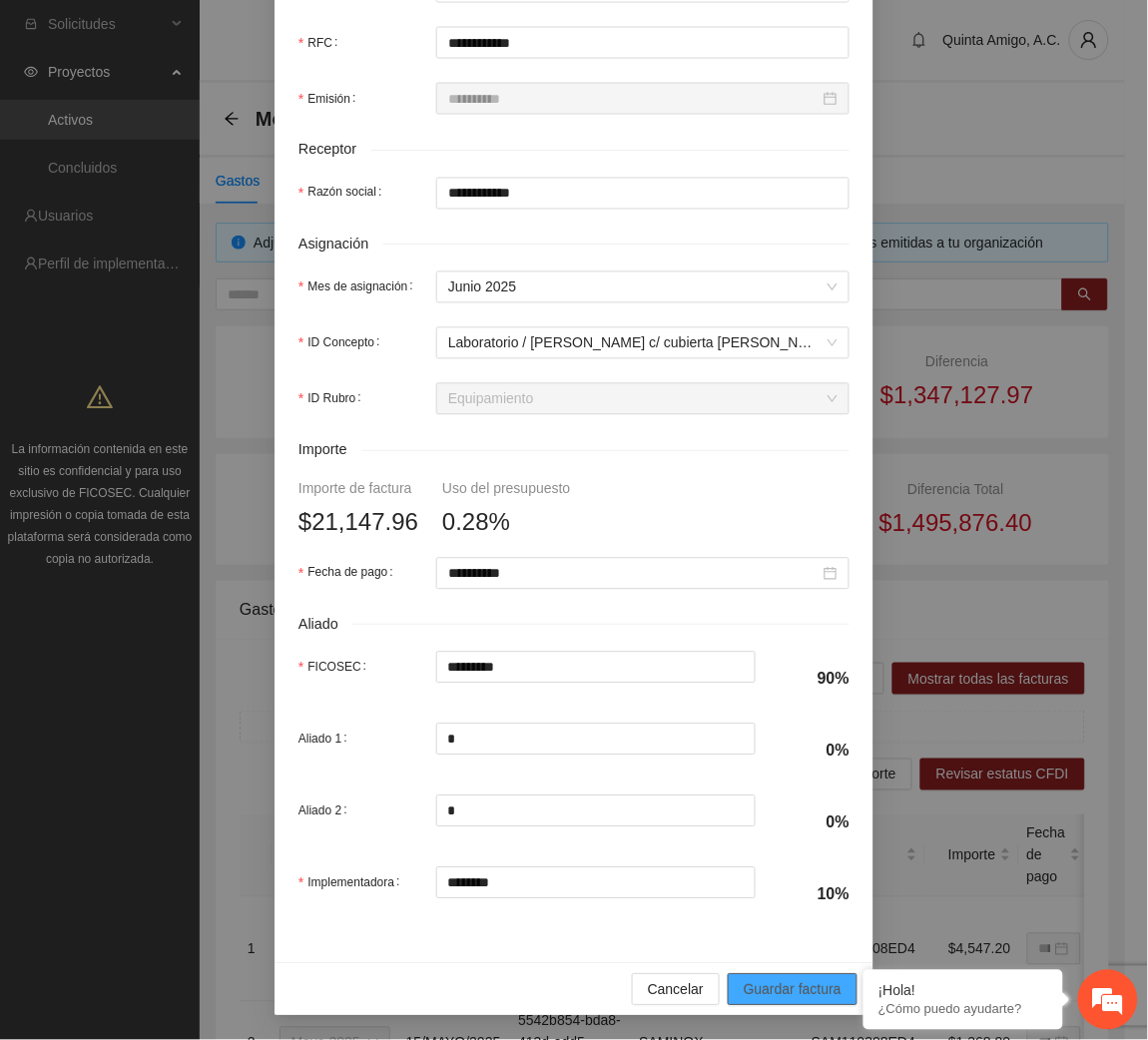 click on "Guardar factura" at bounding box center (793, 990) 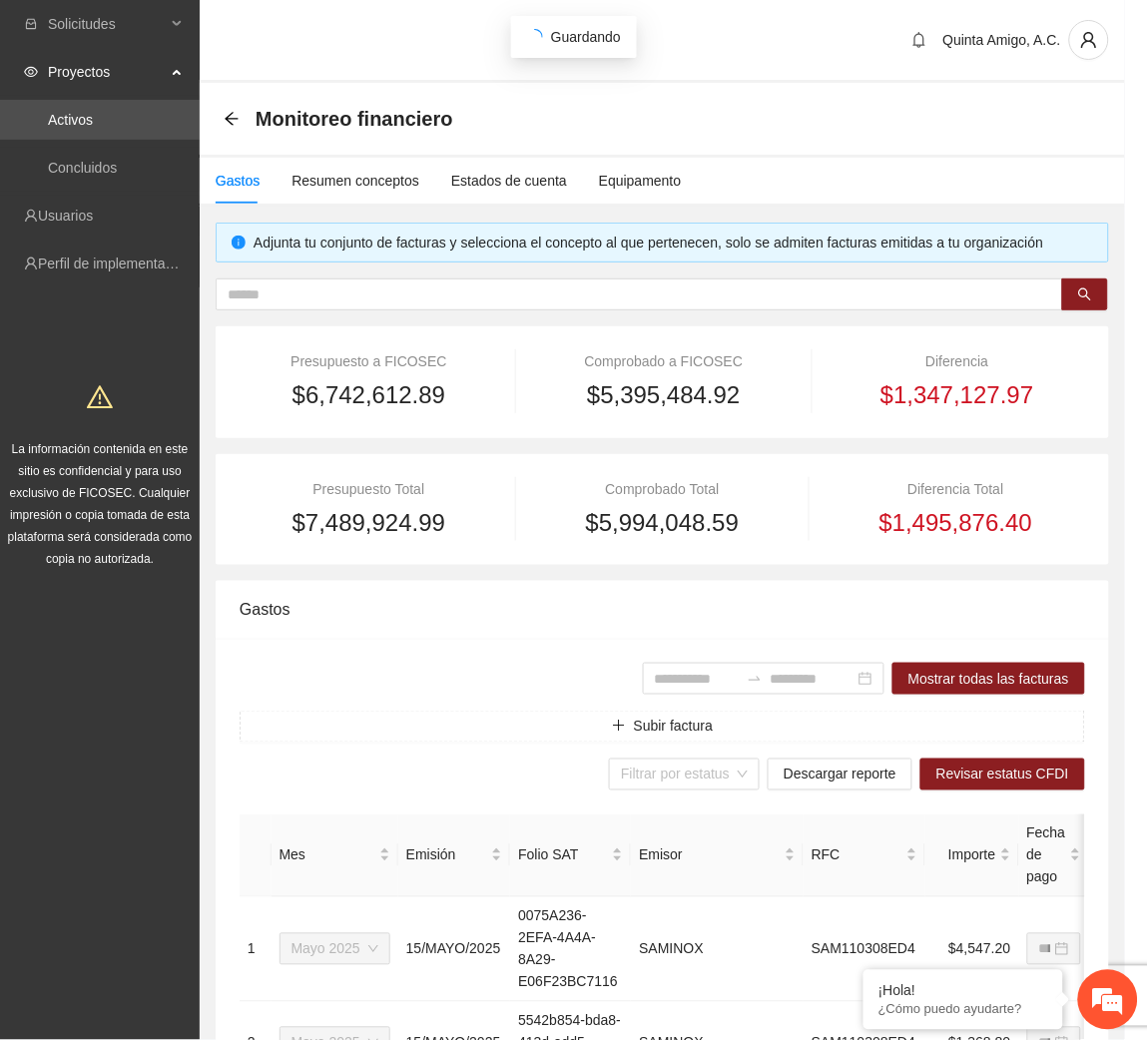 scroll, scrollTop: 441, scrollLeft: 0, axis: vertical 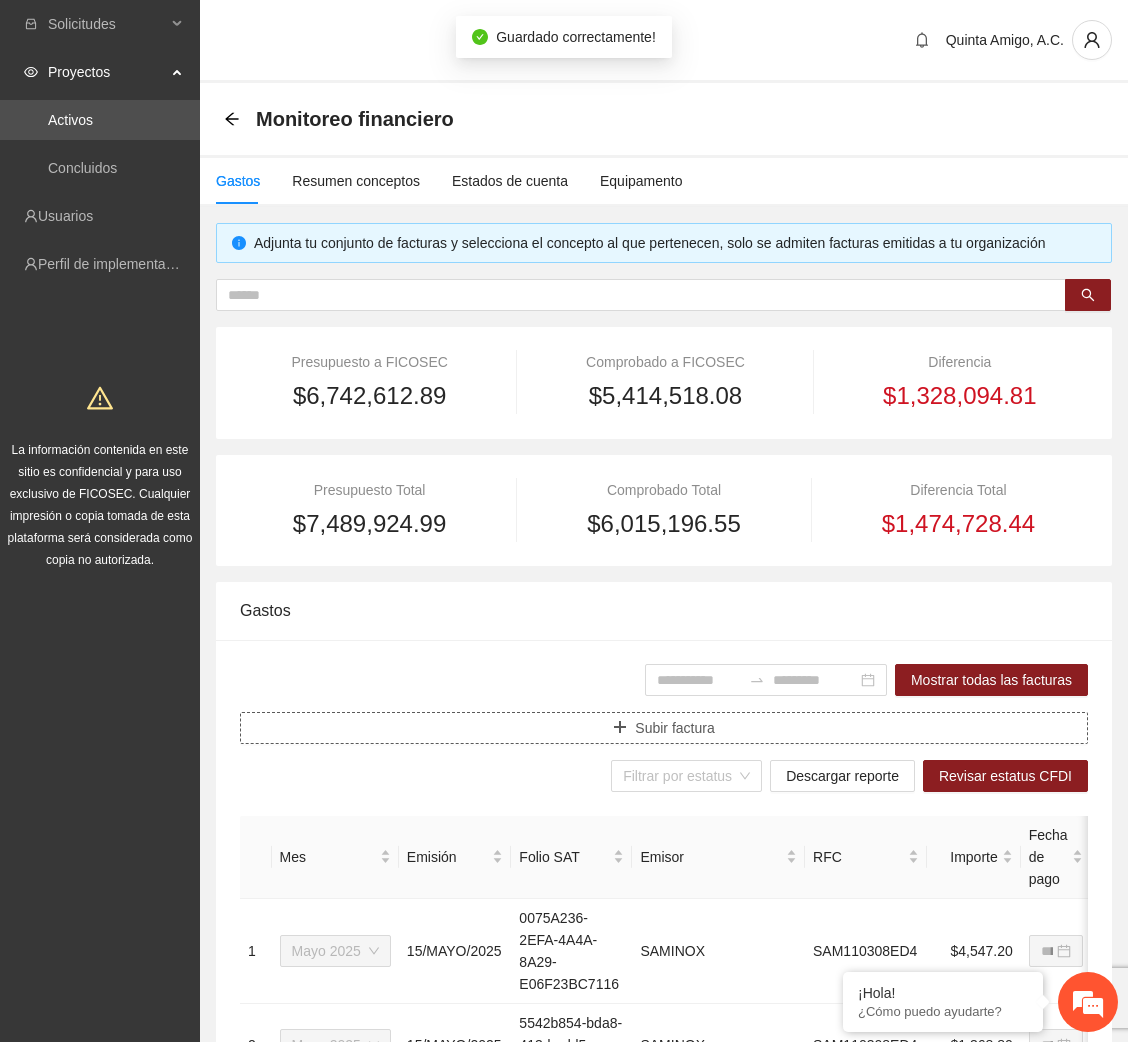 click on "Subir factura" at bounding box center [664, 728] 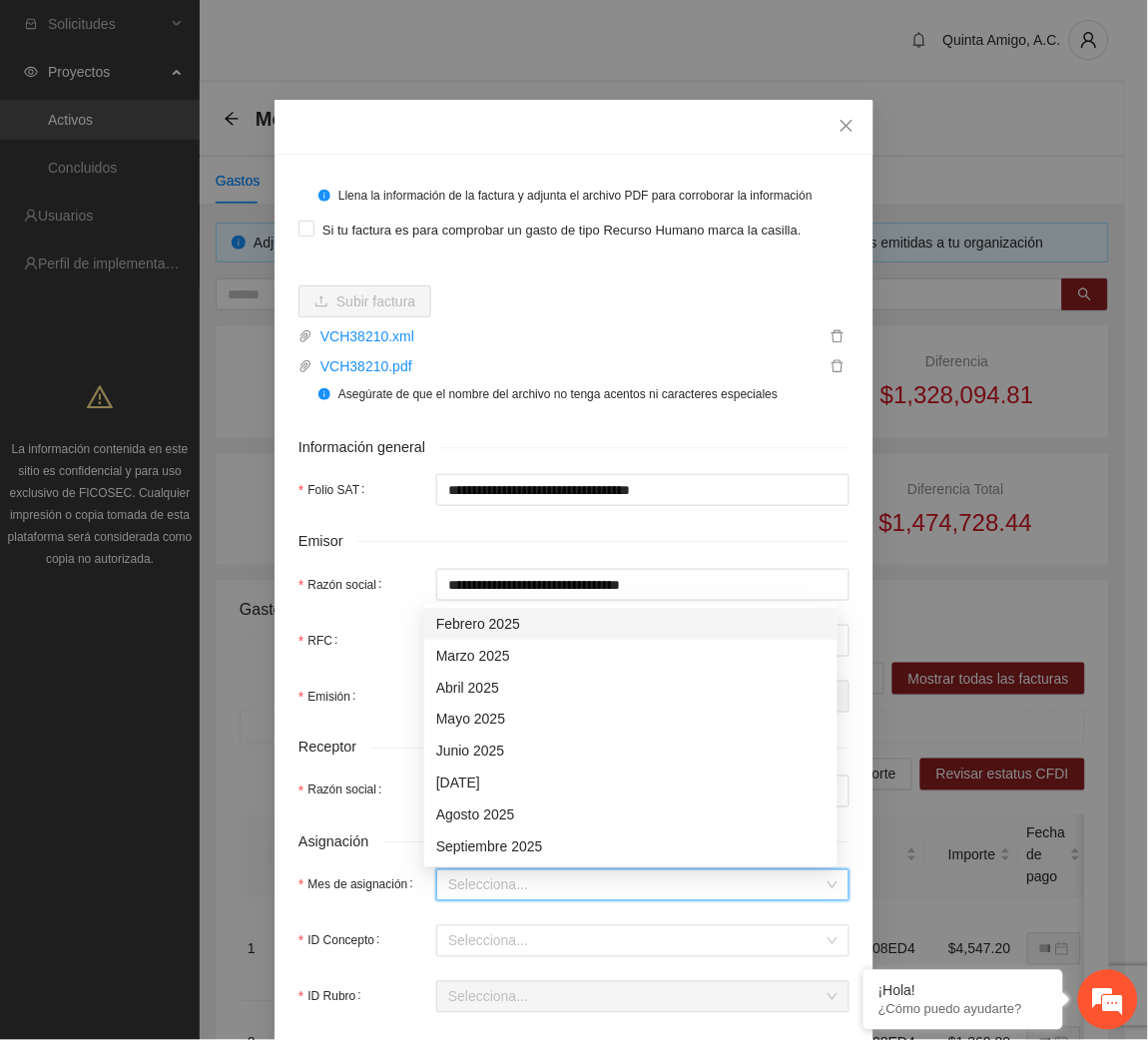 click on "Mes de asignación" at bounding box center [636, 885] 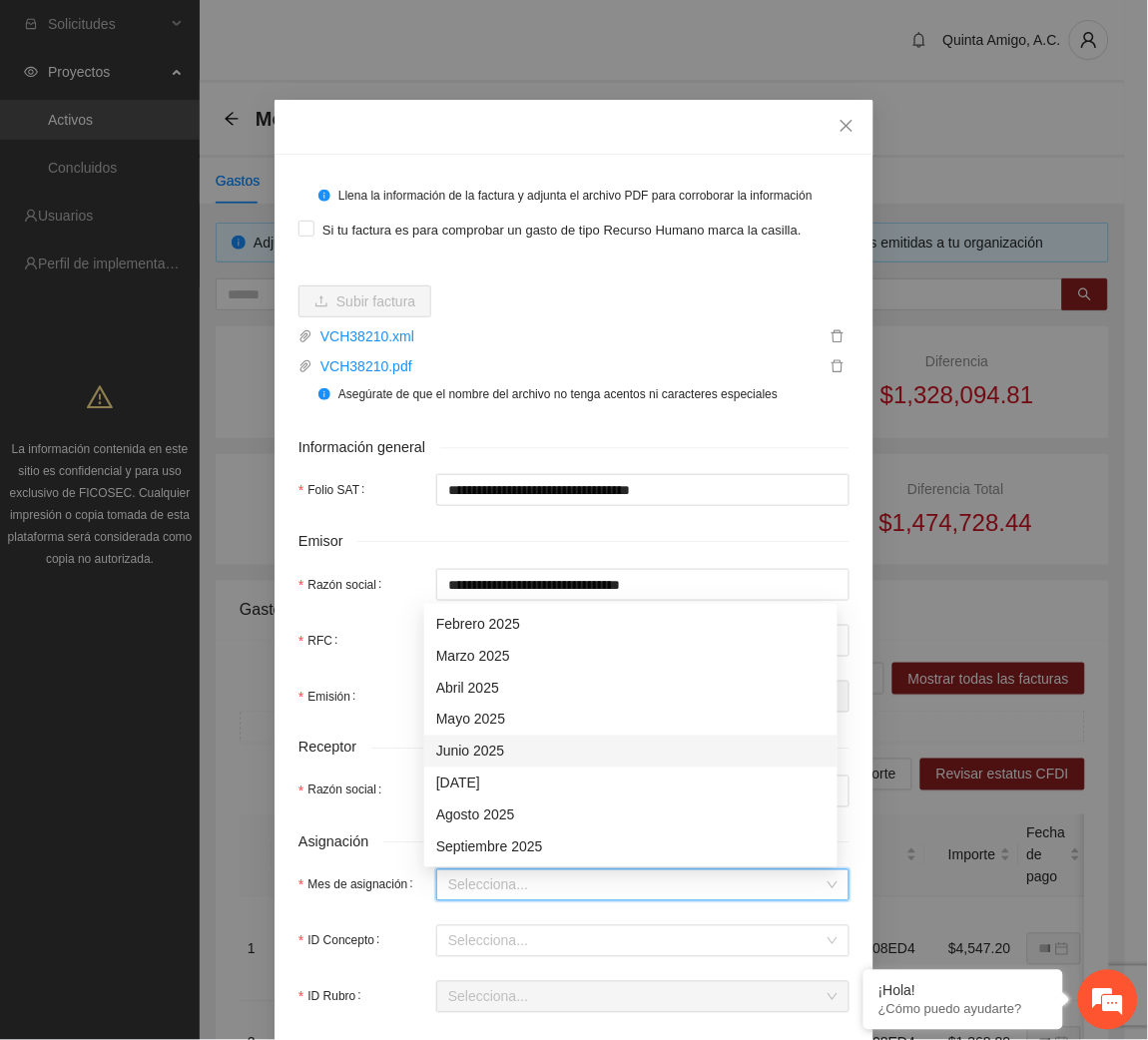 click on "Junio 2025" at bounding box center (631, 752) 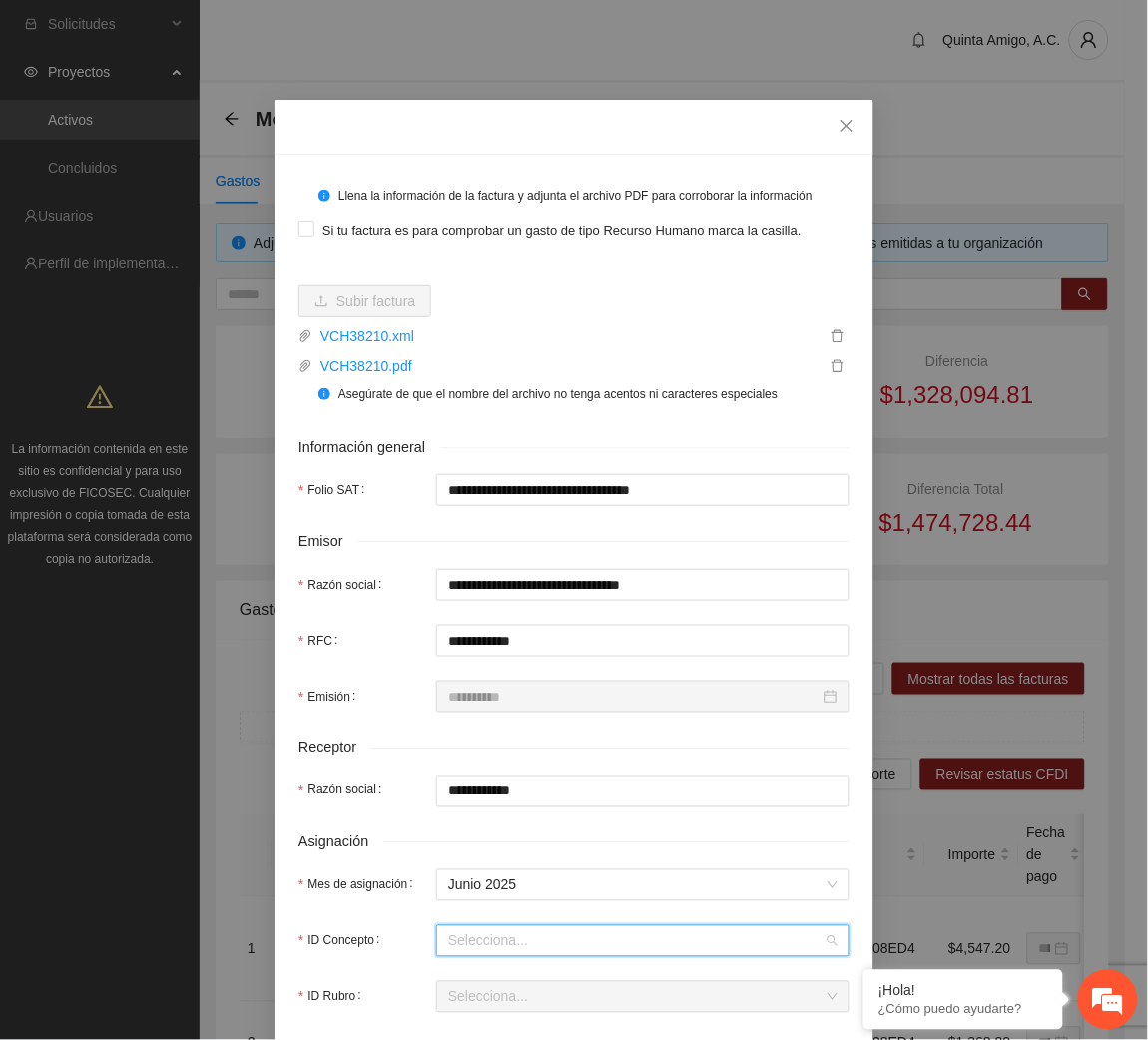click on "ID Concepto" at bounding box center [636, 941] 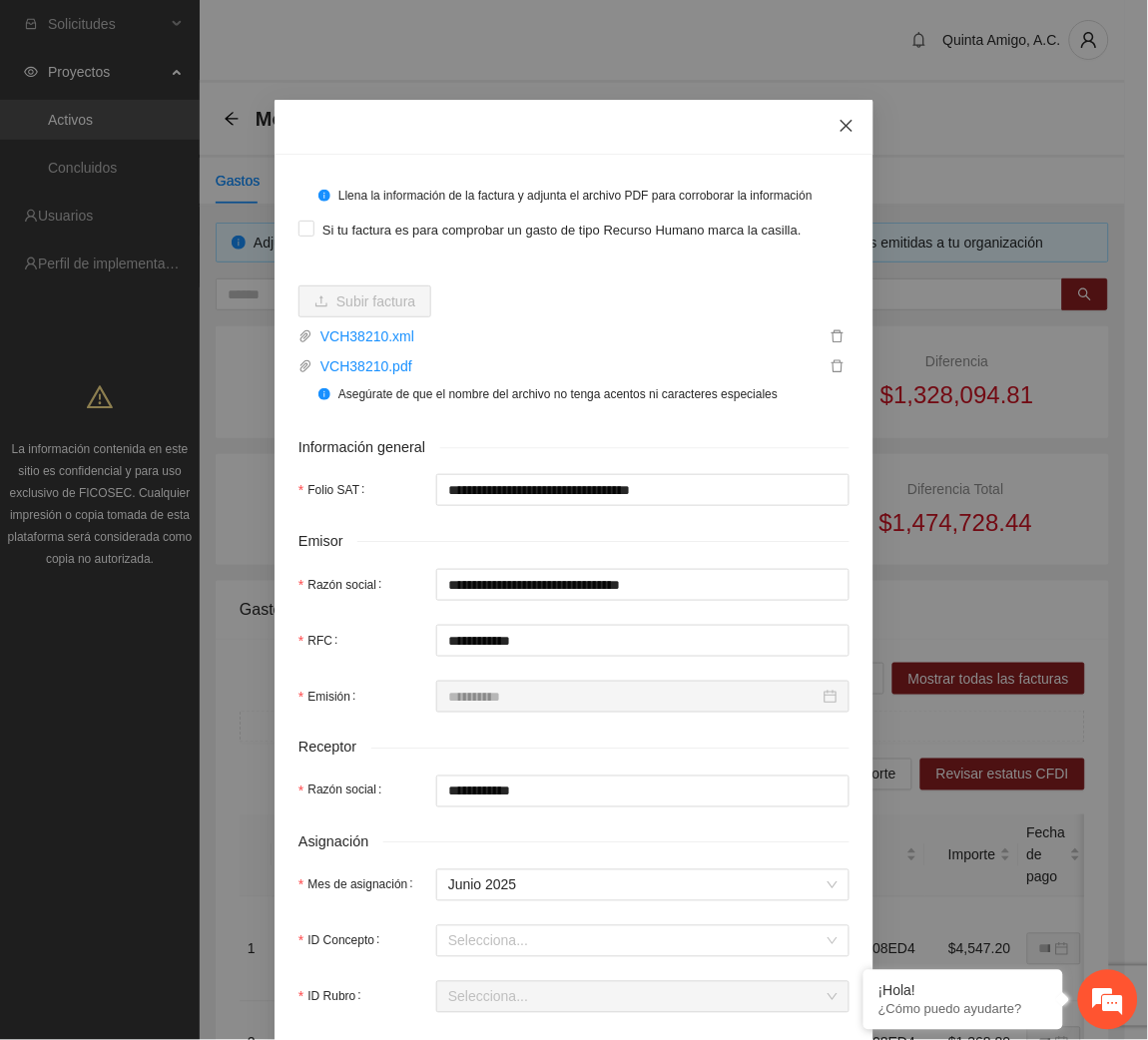 click 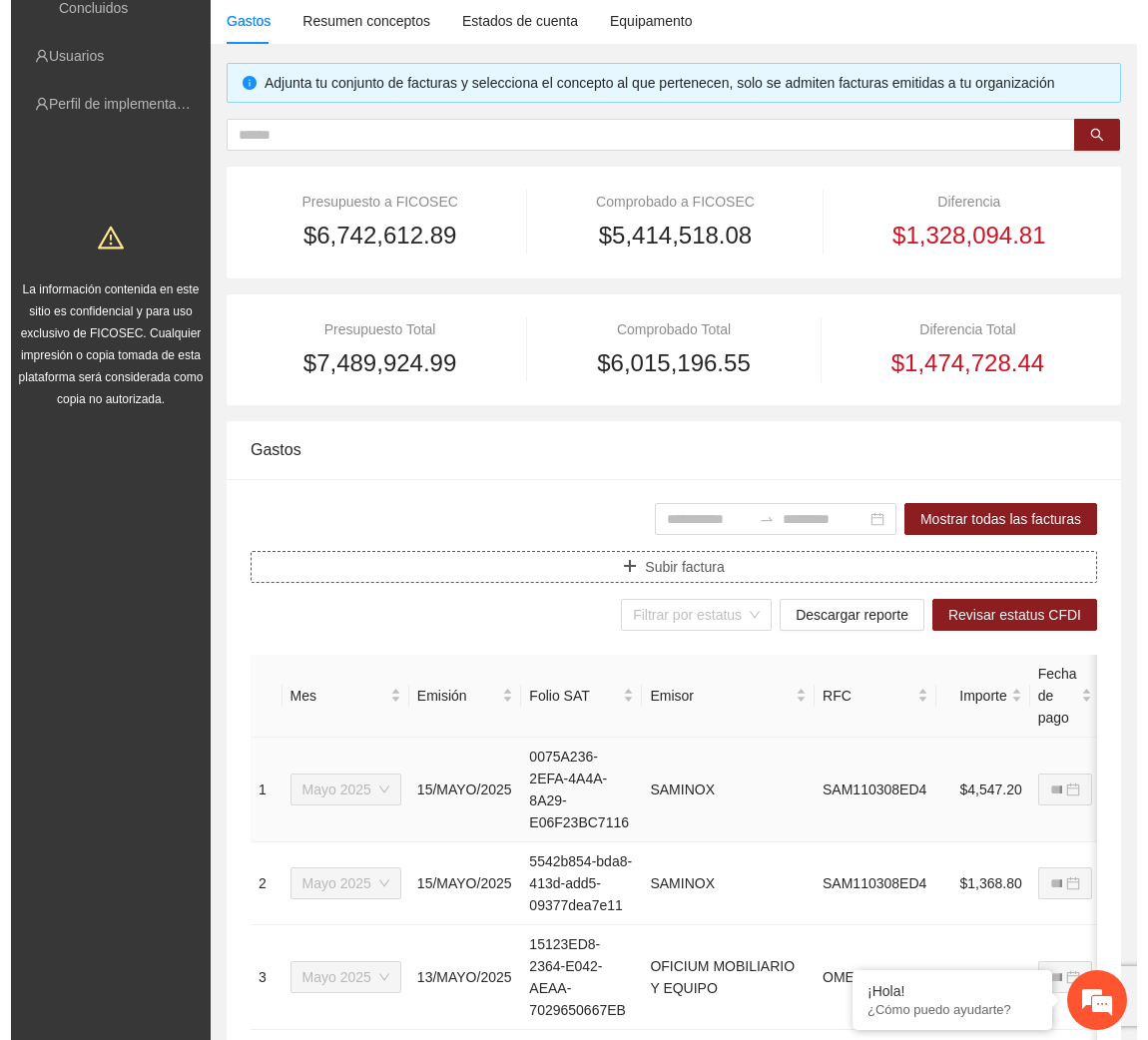 scroll, scrollTop: 124, scrollLeft: 0, axis: vertical 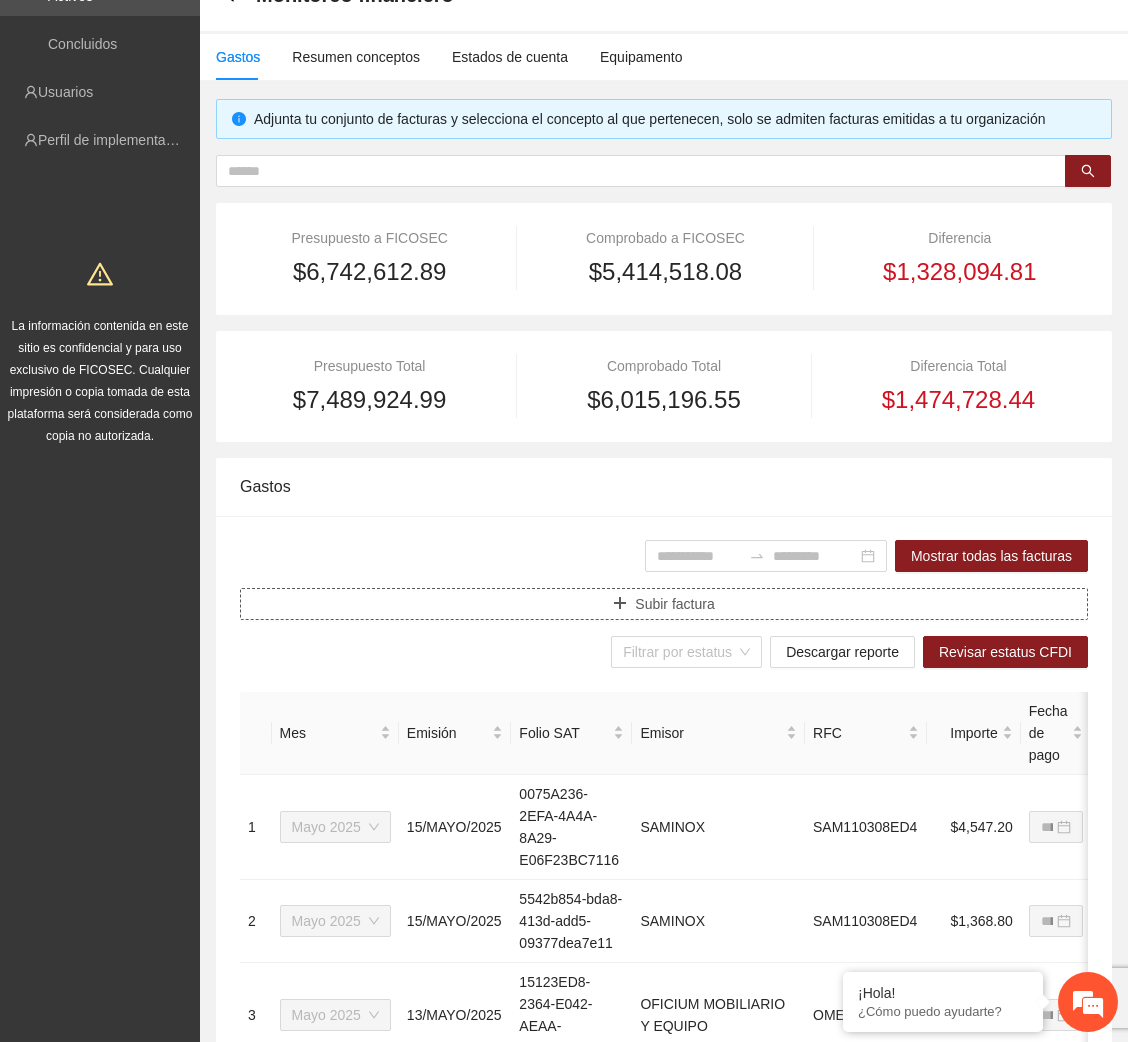 click on "Subir factura" at bounding box center [674, 604] 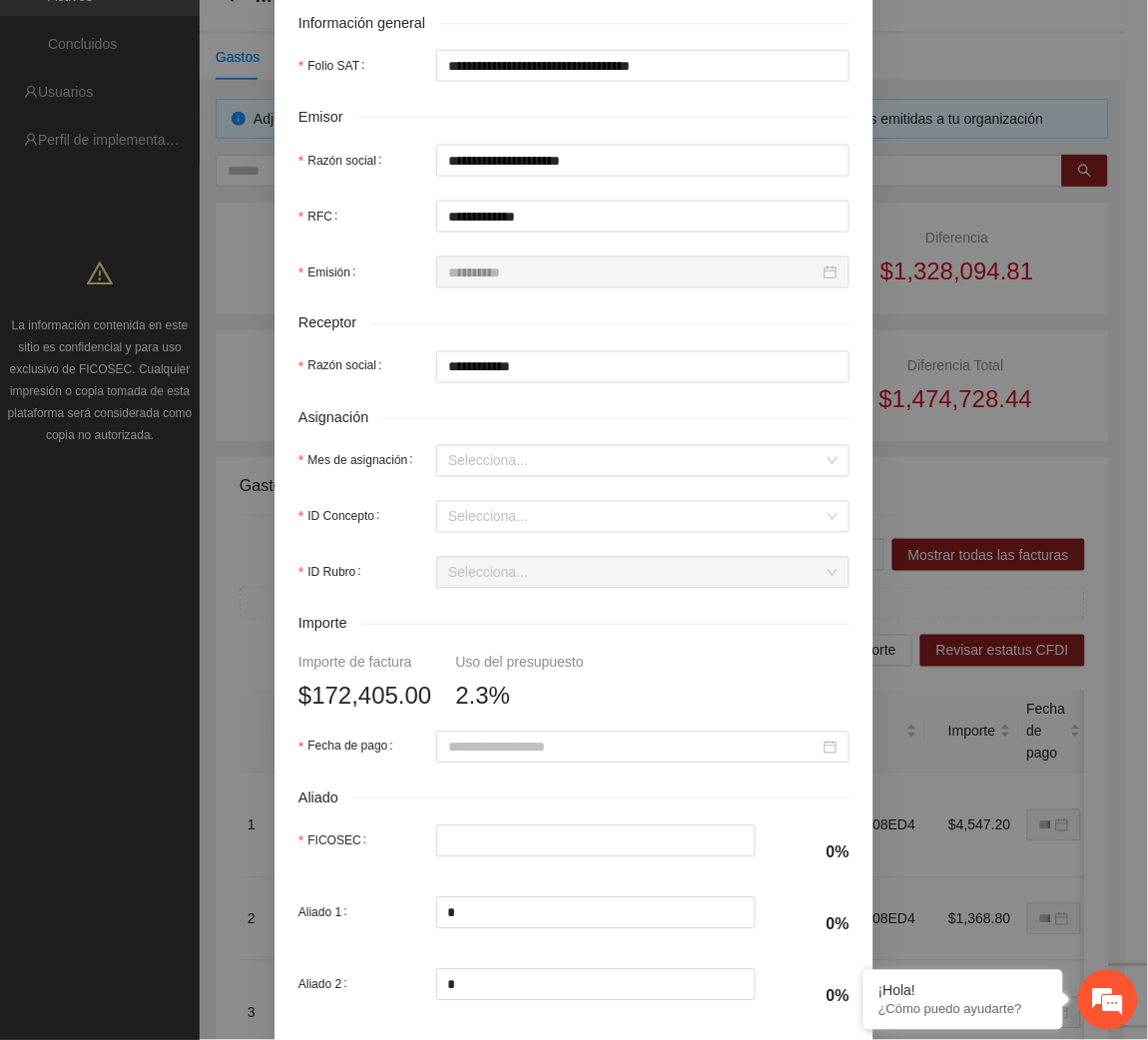 scroll, scrollTop: 424, scrollLeft: 0, axis: vertical 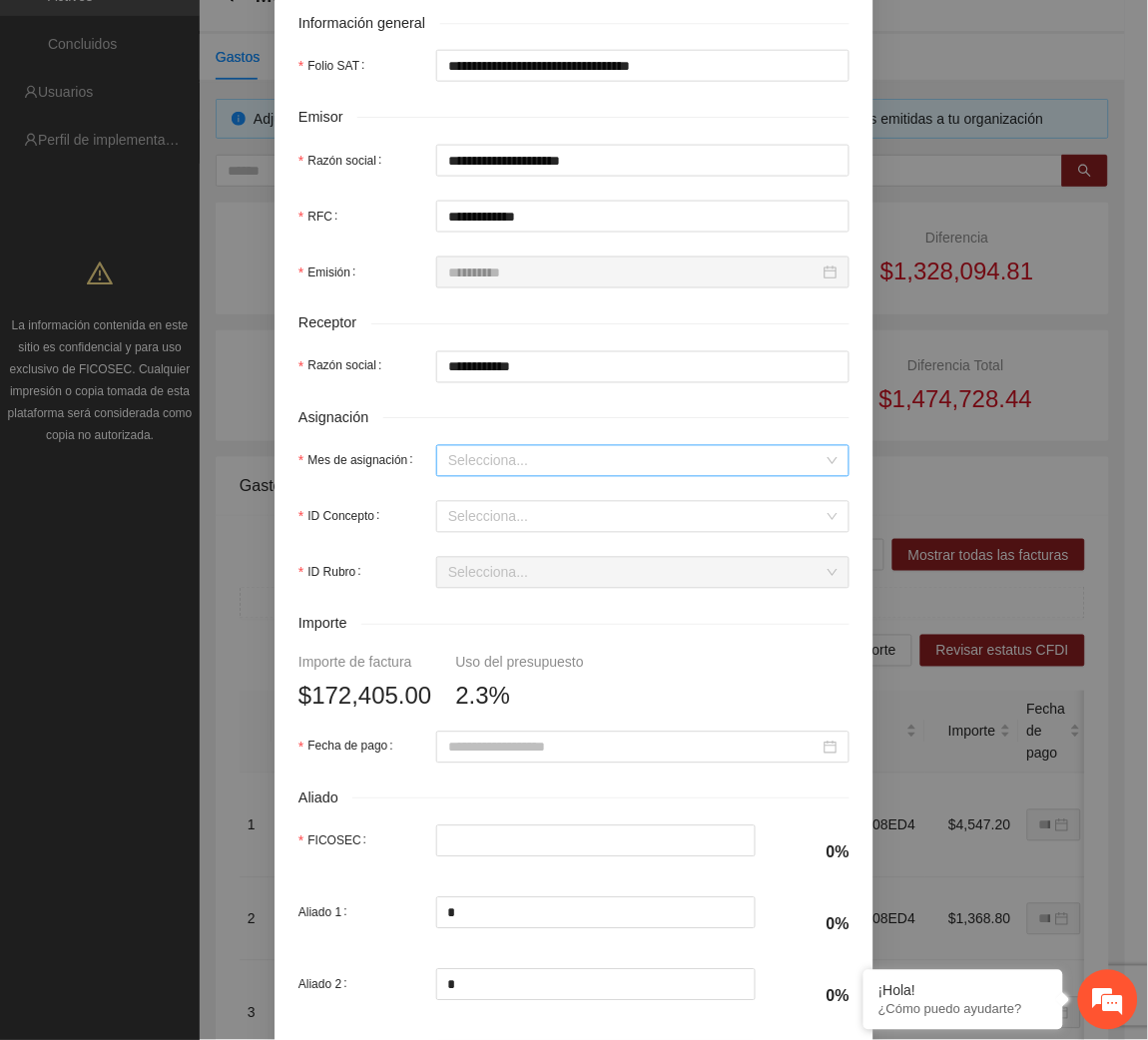 click on "Mes de asignación" at bounding box center (636, 461) 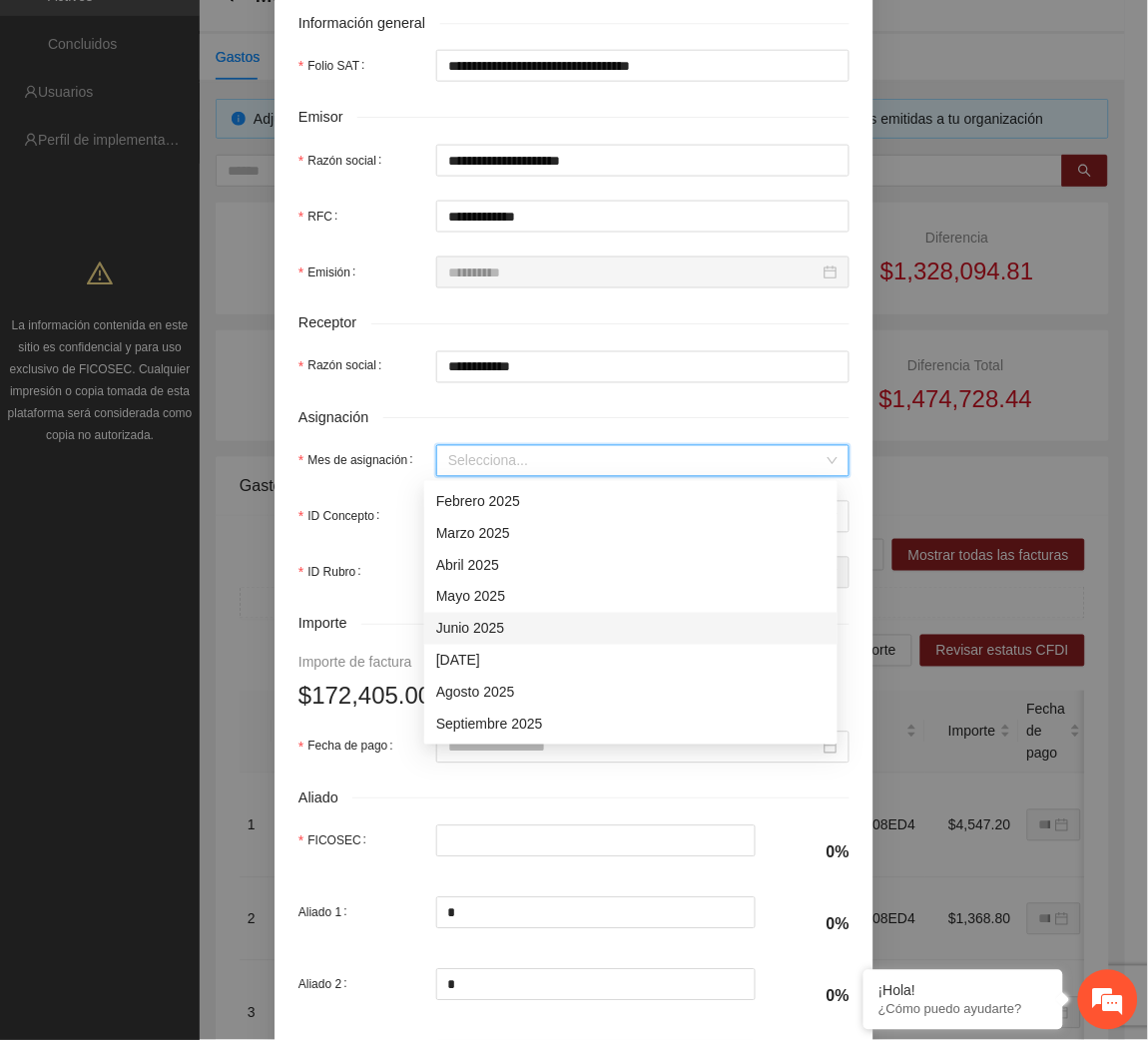 click on "Junio 2025" at bounding box center (631, 629) 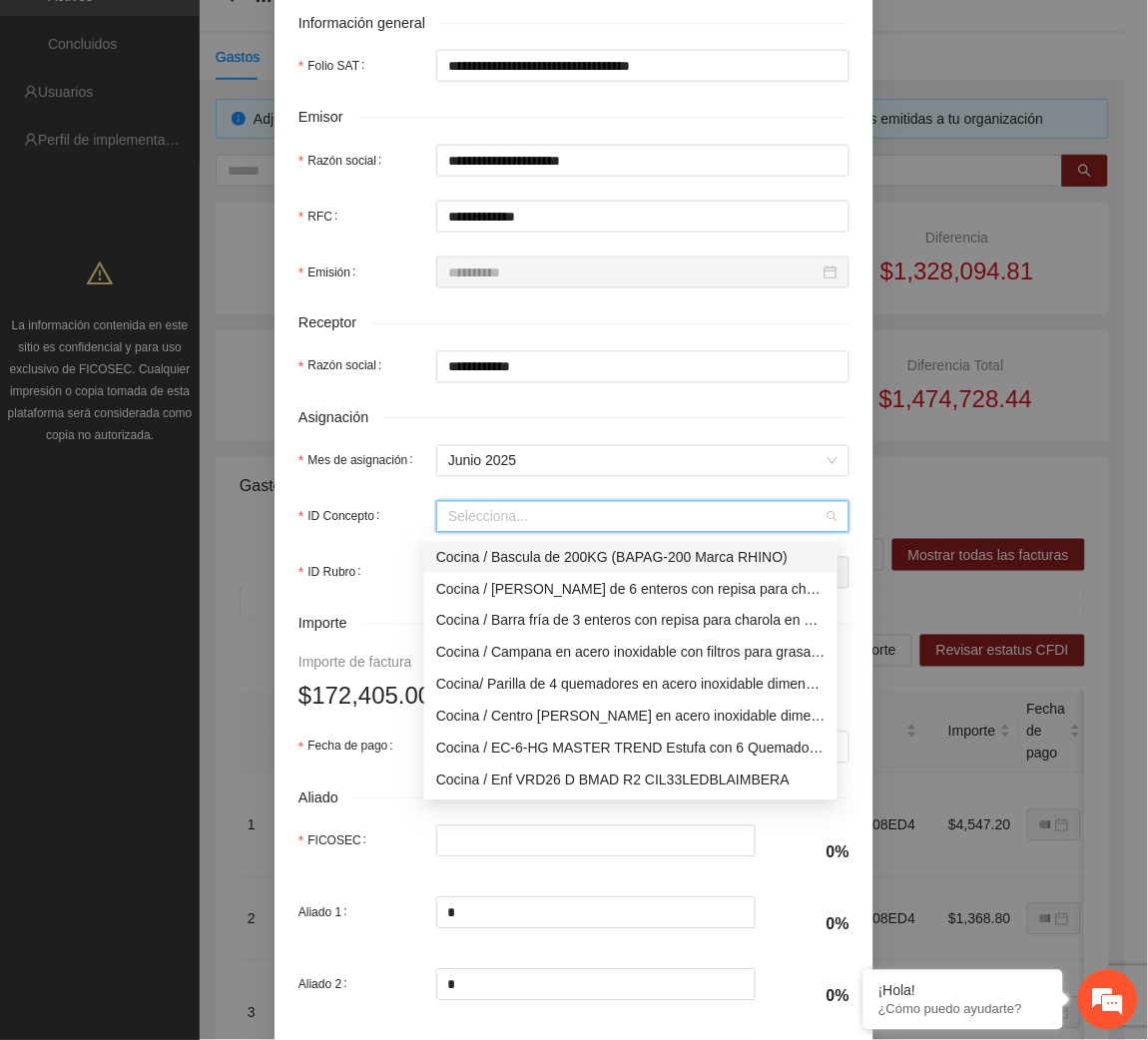 click on "ID Concepto" at bounding box center [636, 517] 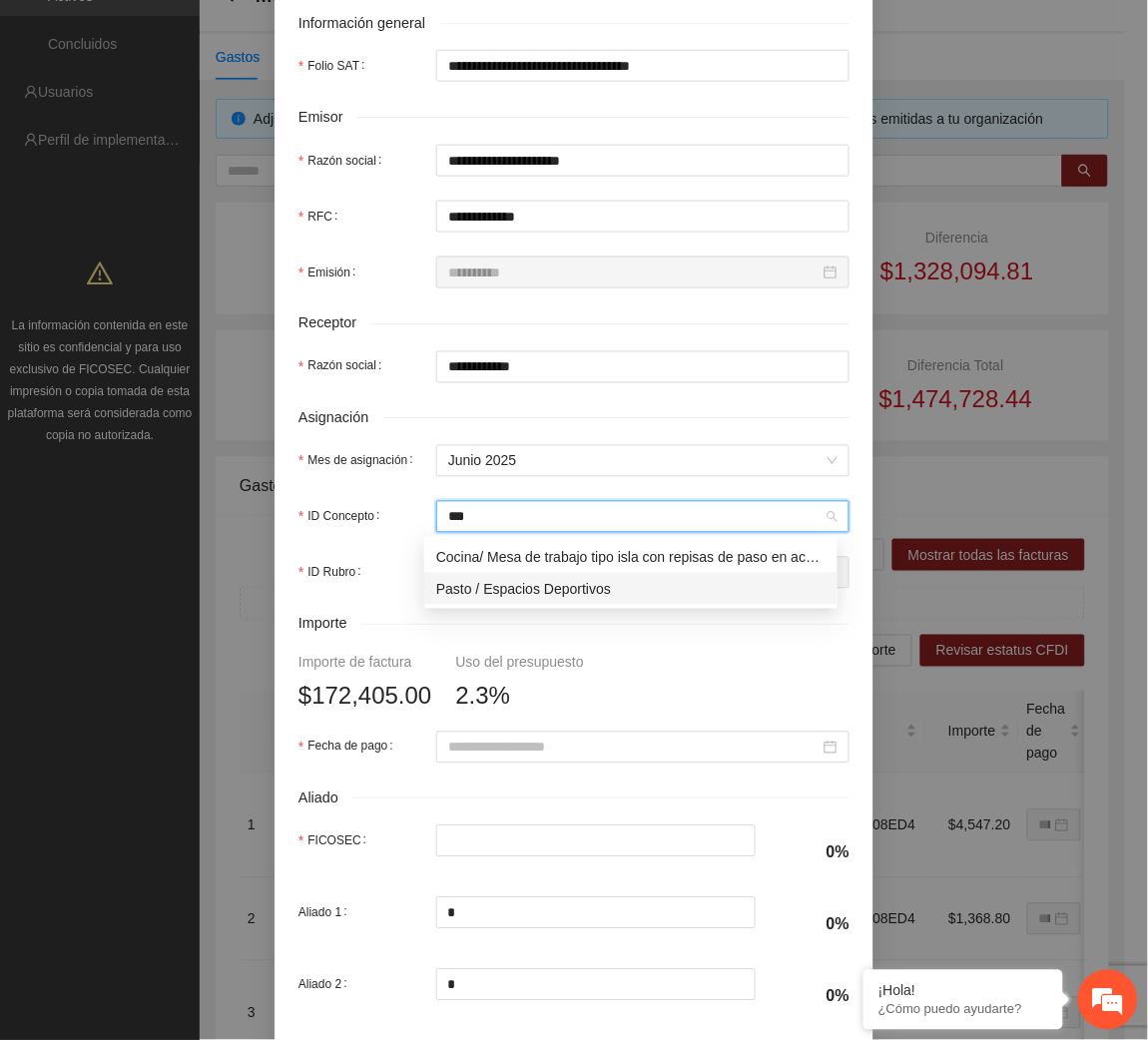 click on "Pasto / Espacios Deportivos" at bounding box center [631, 589] 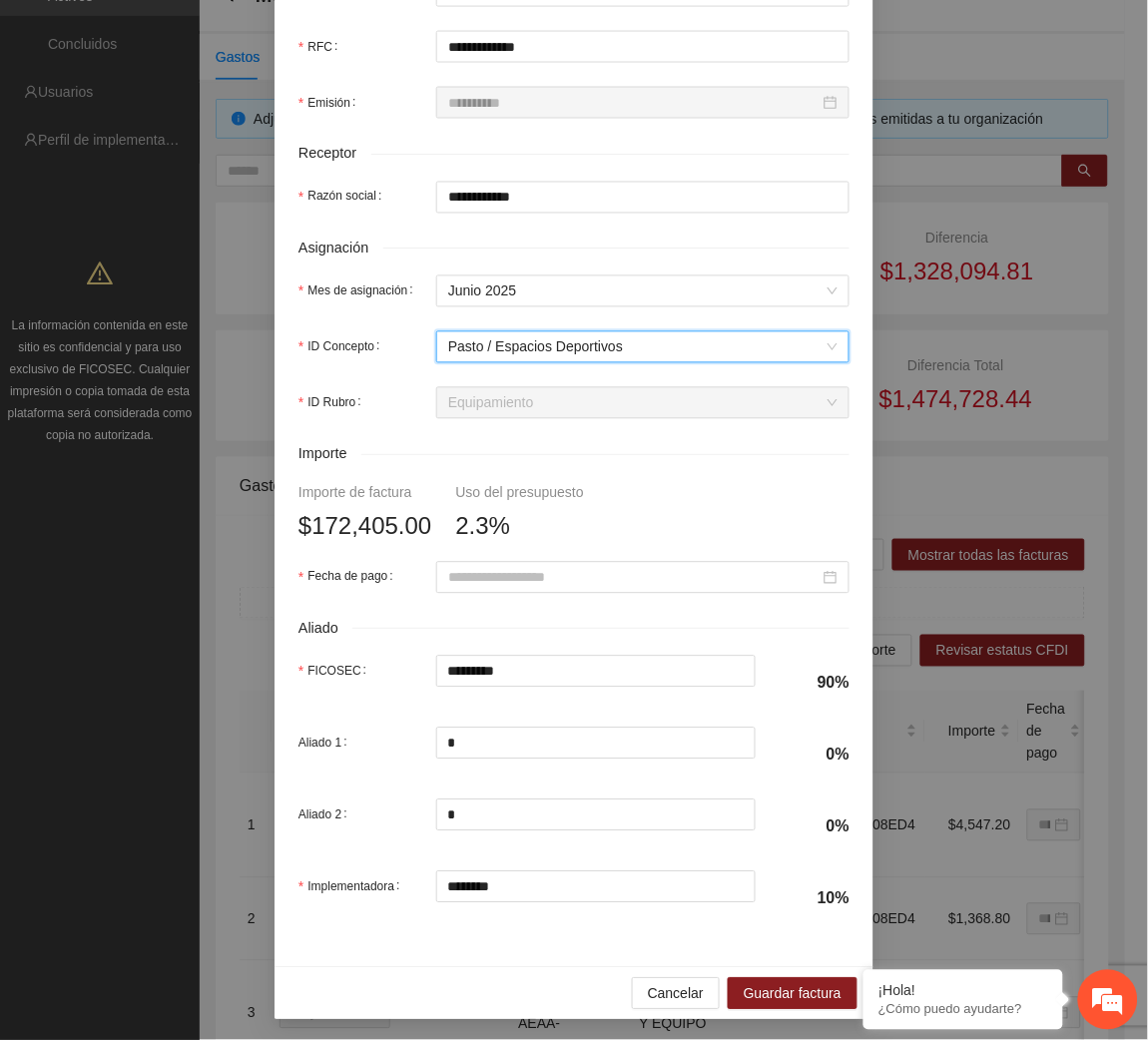 scroll, scrollTop: 601, scrollLeft: 0, axis: vertical 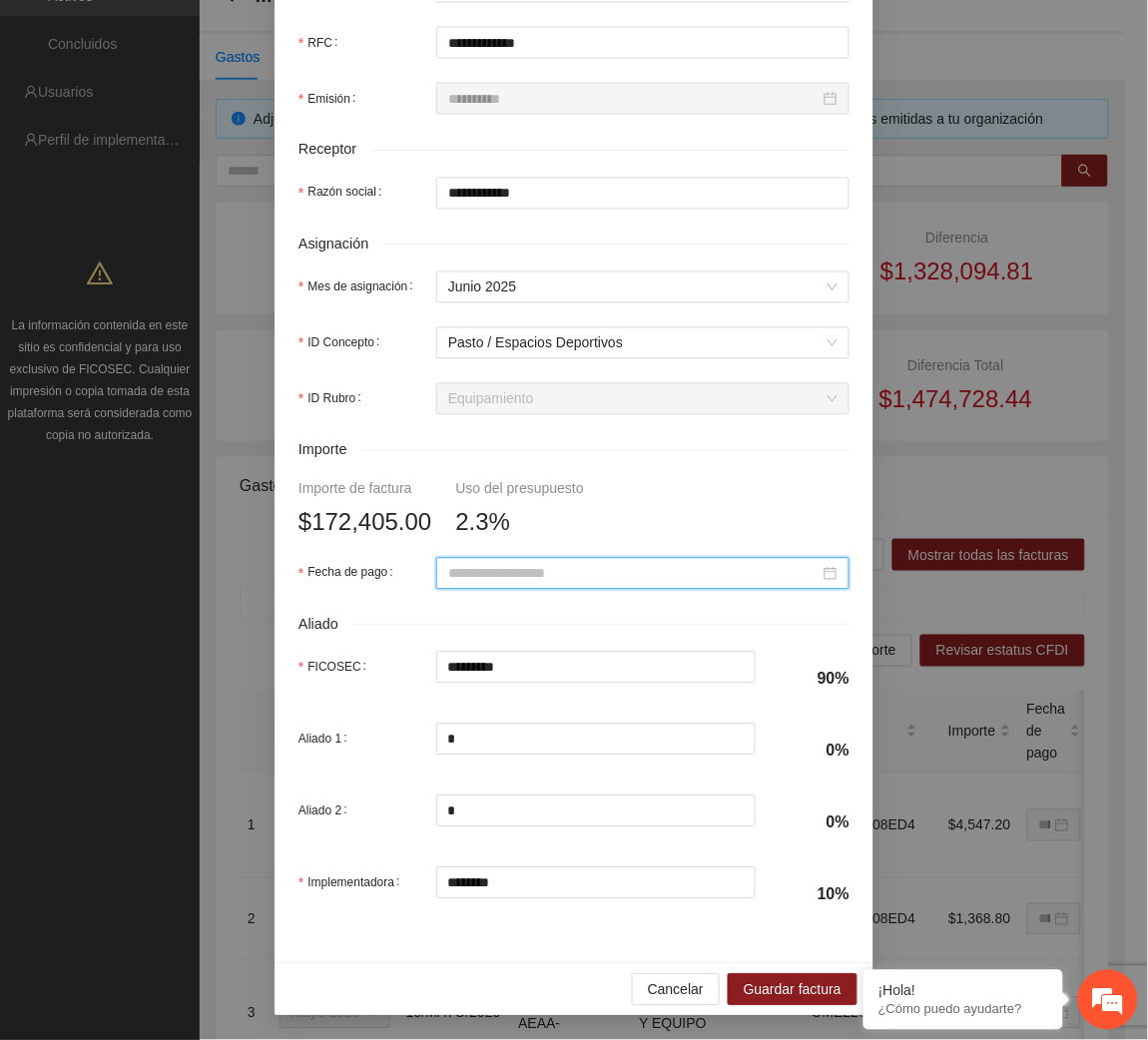 click on "Fecha de pago" at bounding box center [634, 574] 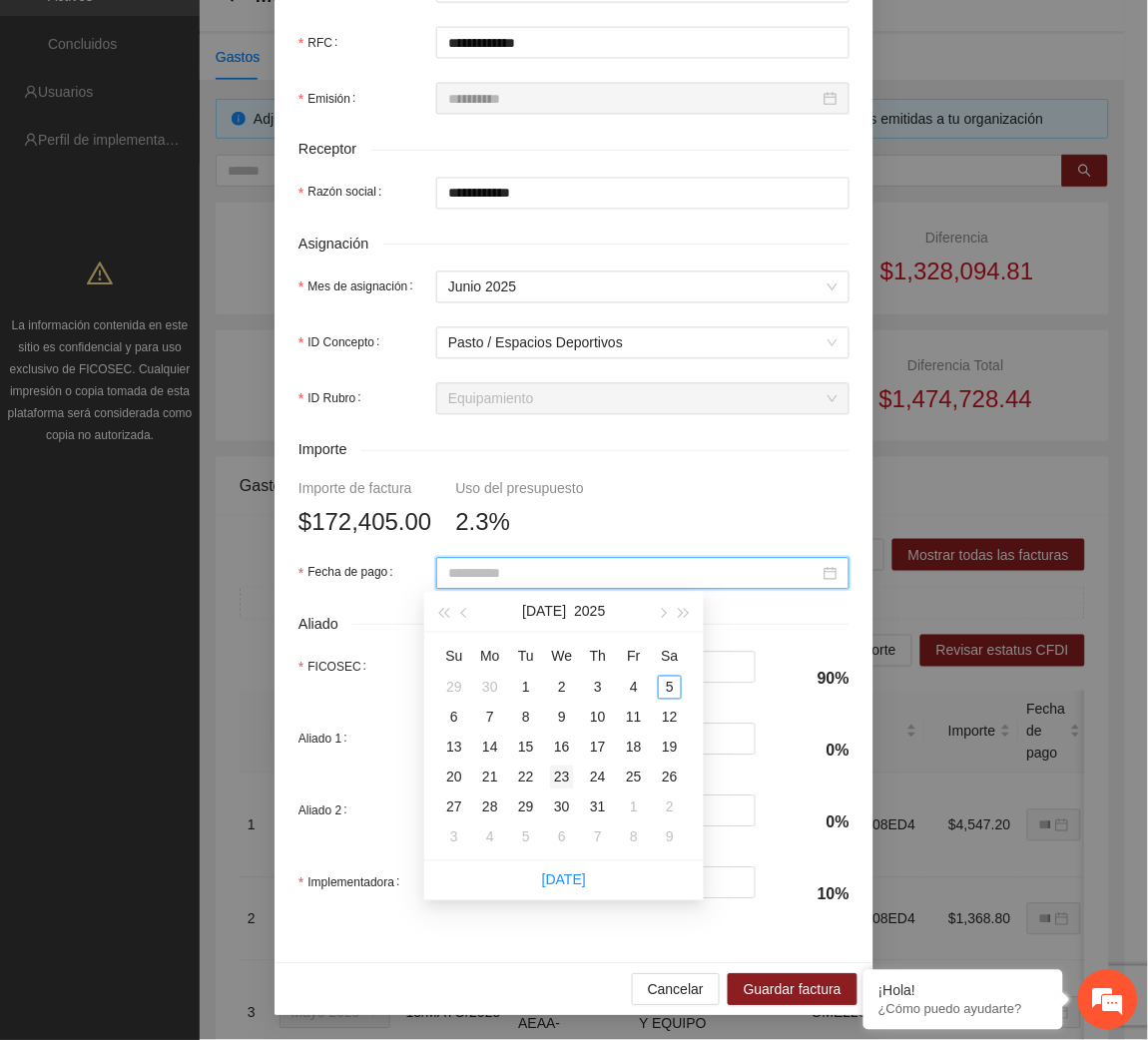click on "23" at bounding box center (562, 778) 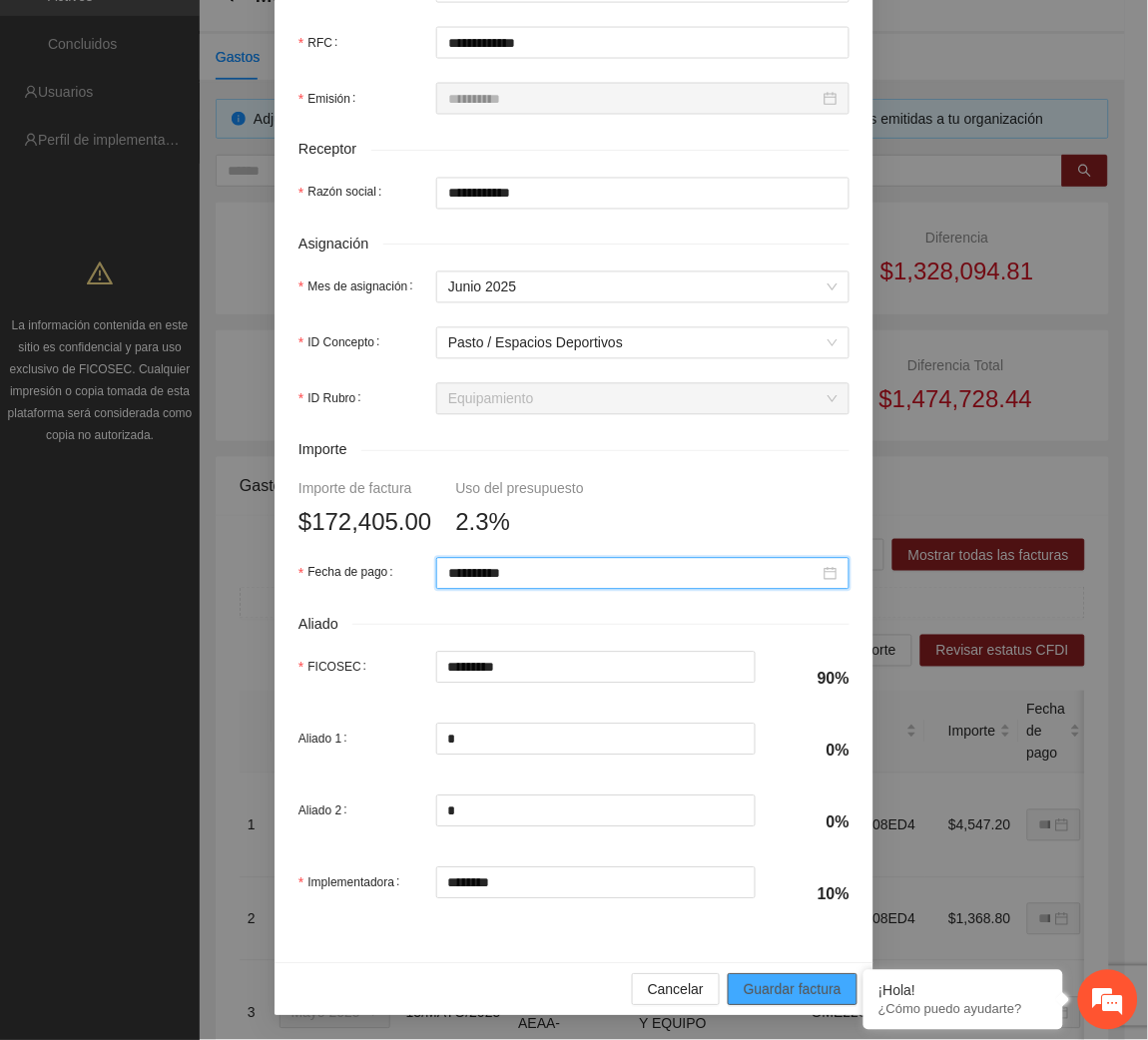 click on "Guardar factura" at bounding box center (793, 990) 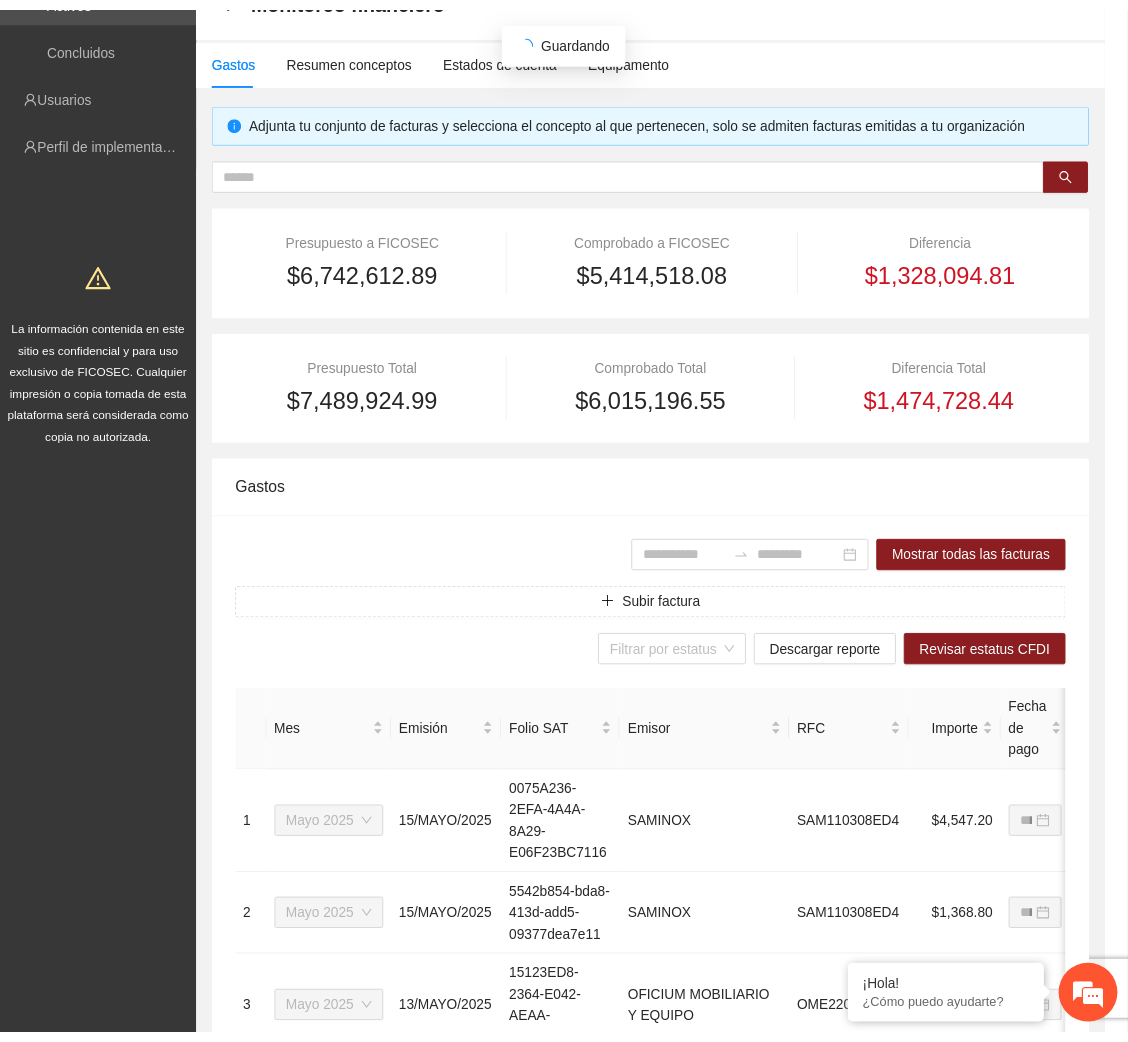 scroll, scrollTop: 442, scrollLeft: 0, axis: vertical 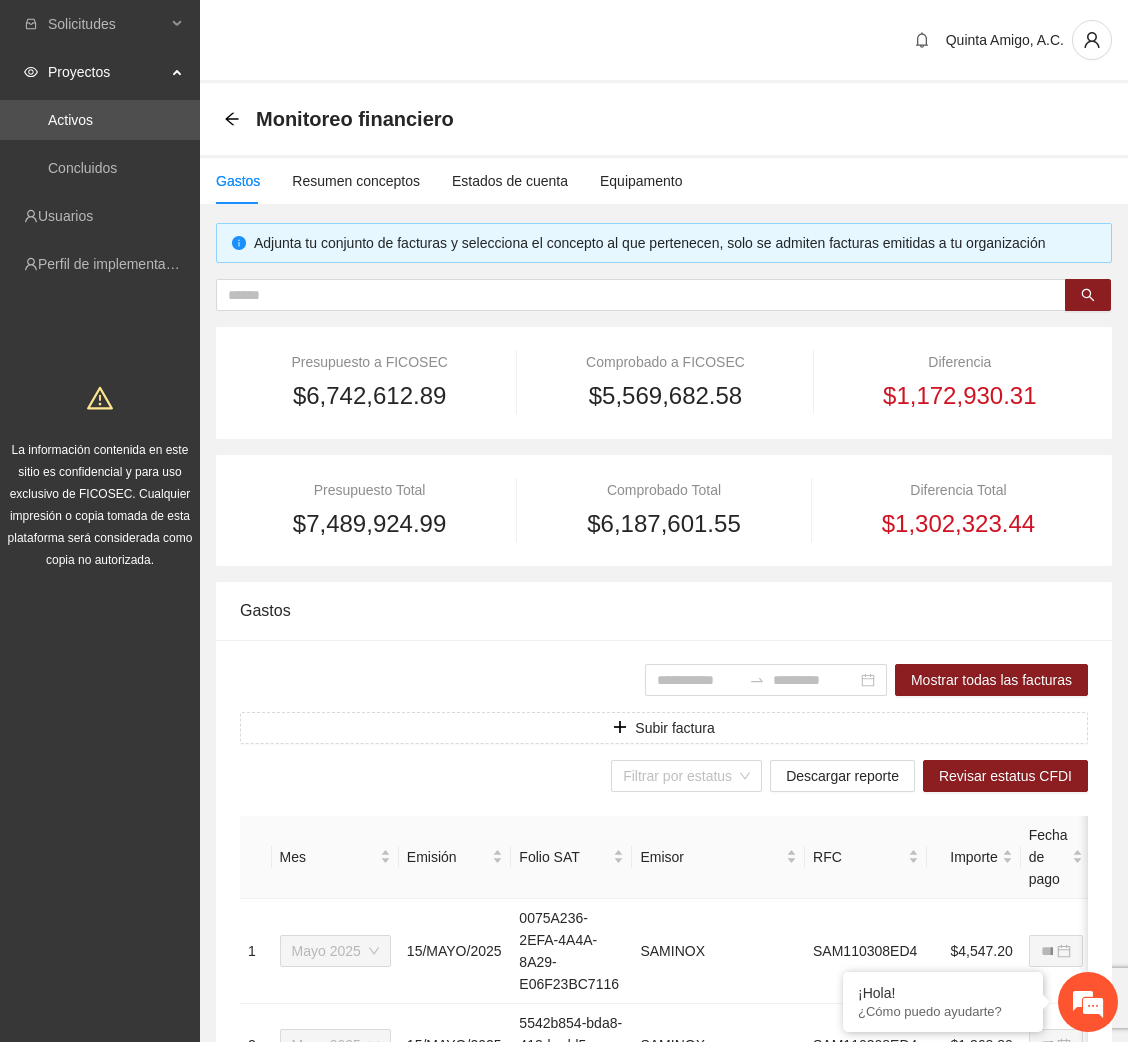 click on "**********" at bounding box center (664, 1336) 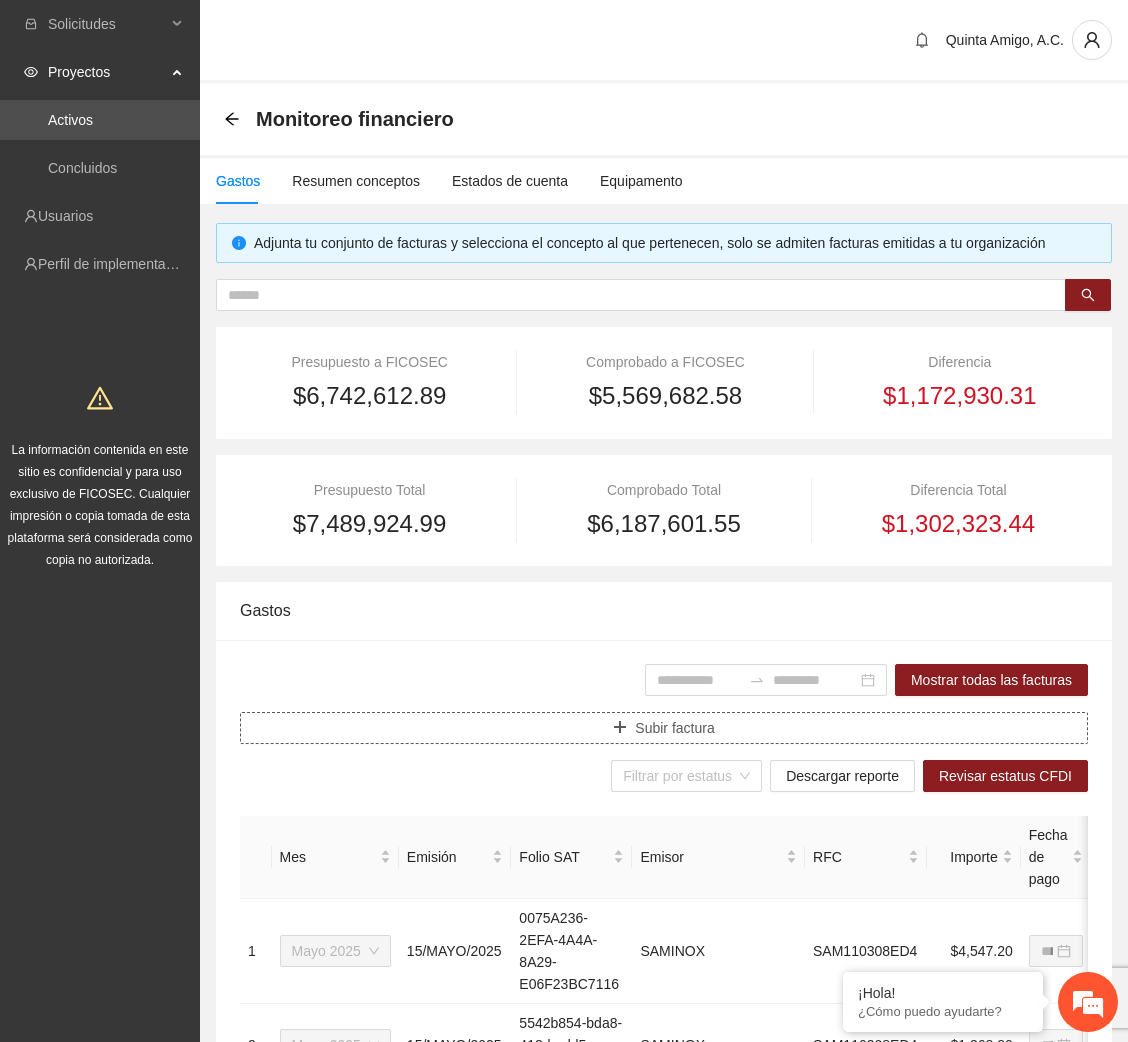 click on "Subir factura" at bounding box center (664, 728) 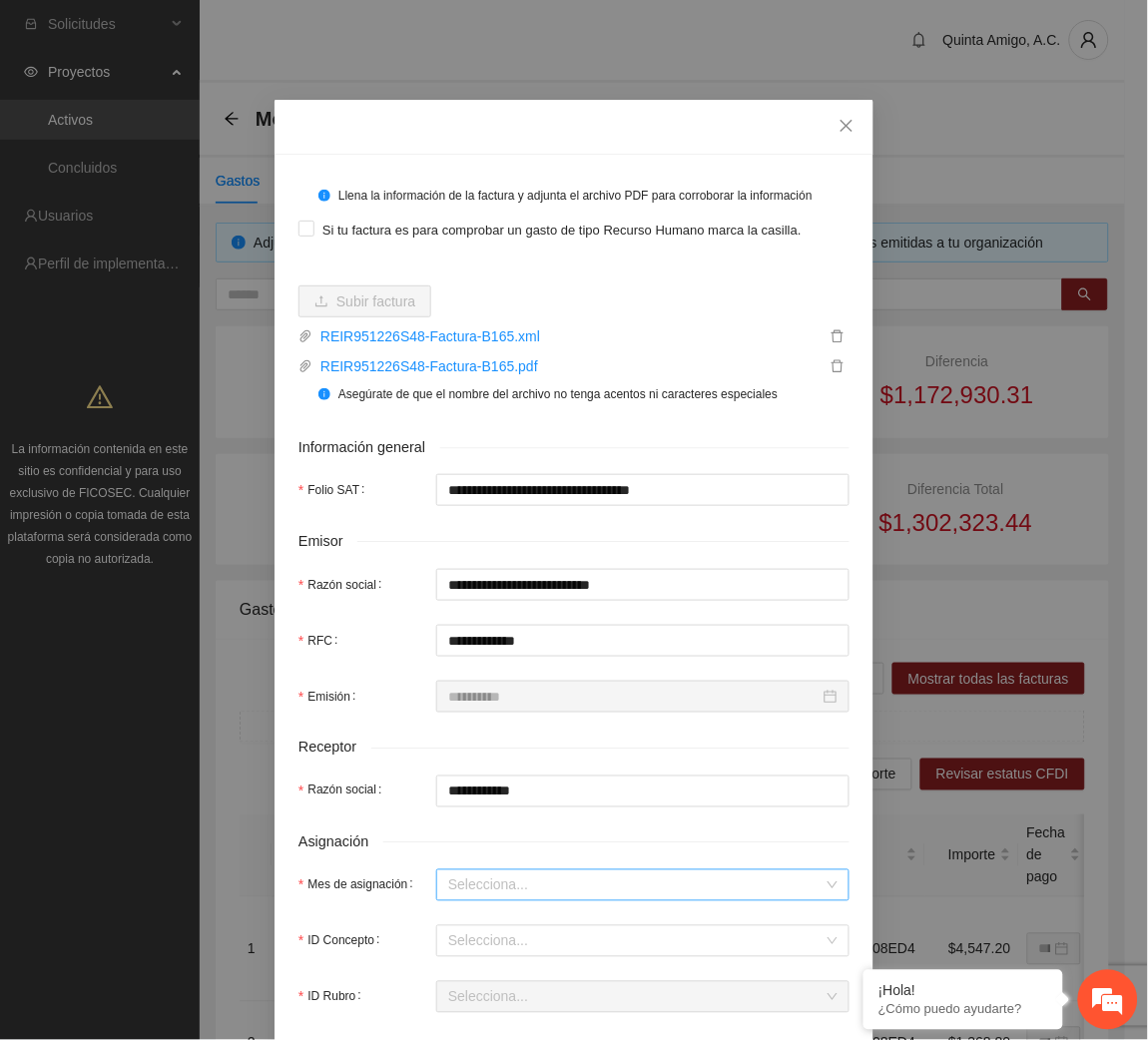 click on "Mes de asignación" at bounding box center (636, 885) 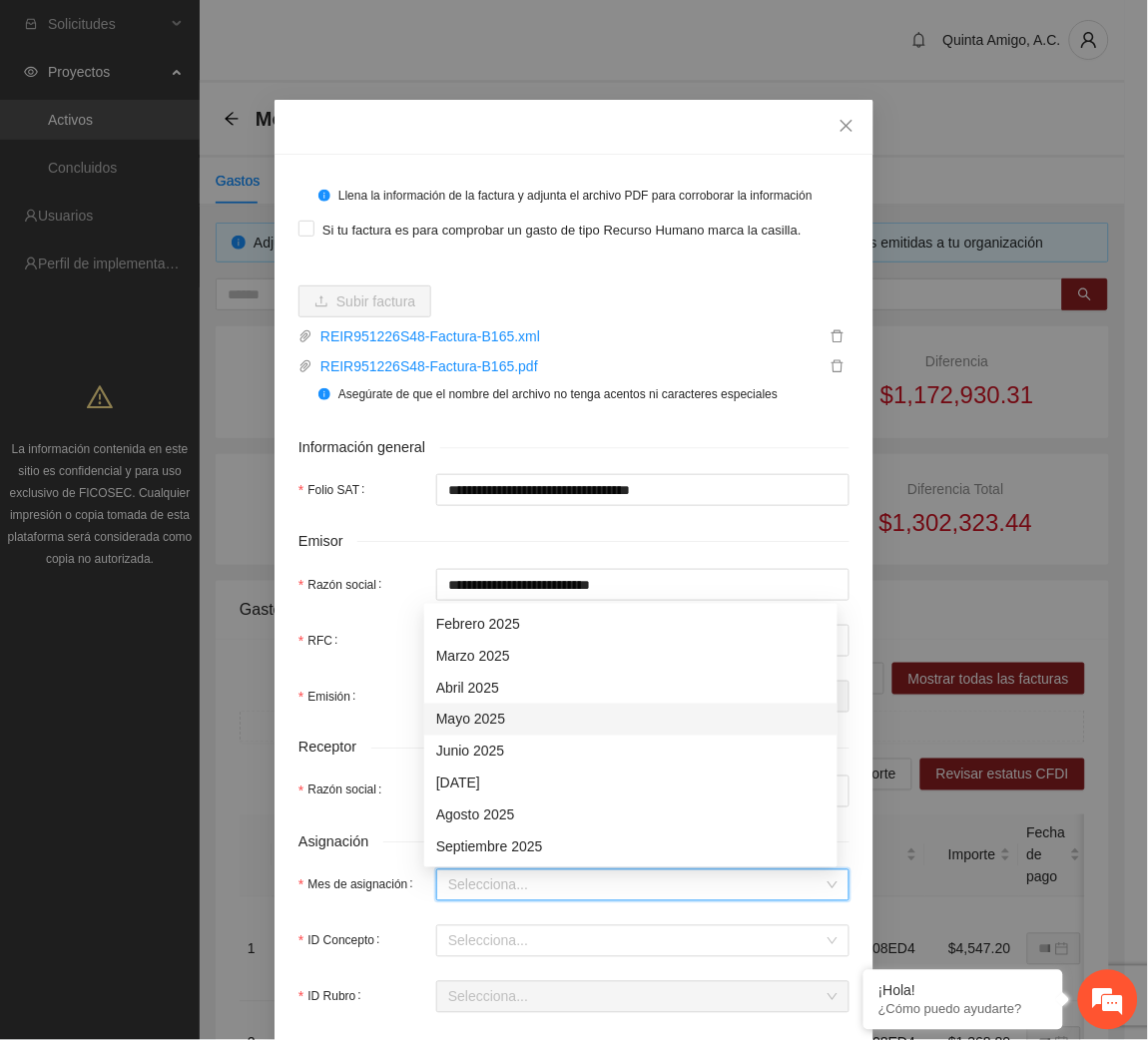 click on "Mayo 2025" at bounding box center [631, 720] 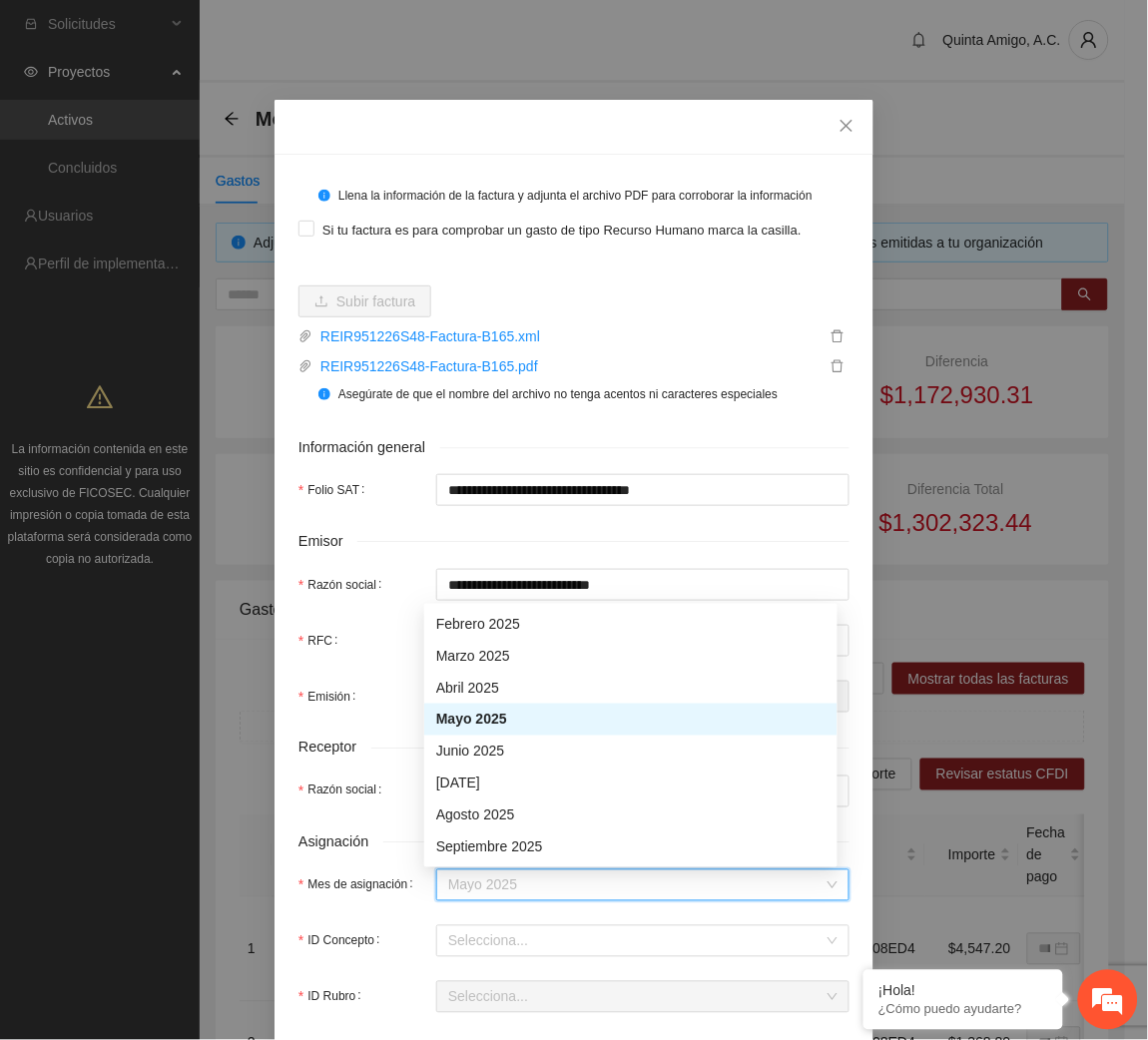 click on "Mayo 2025" at bounding box center (643, 885) 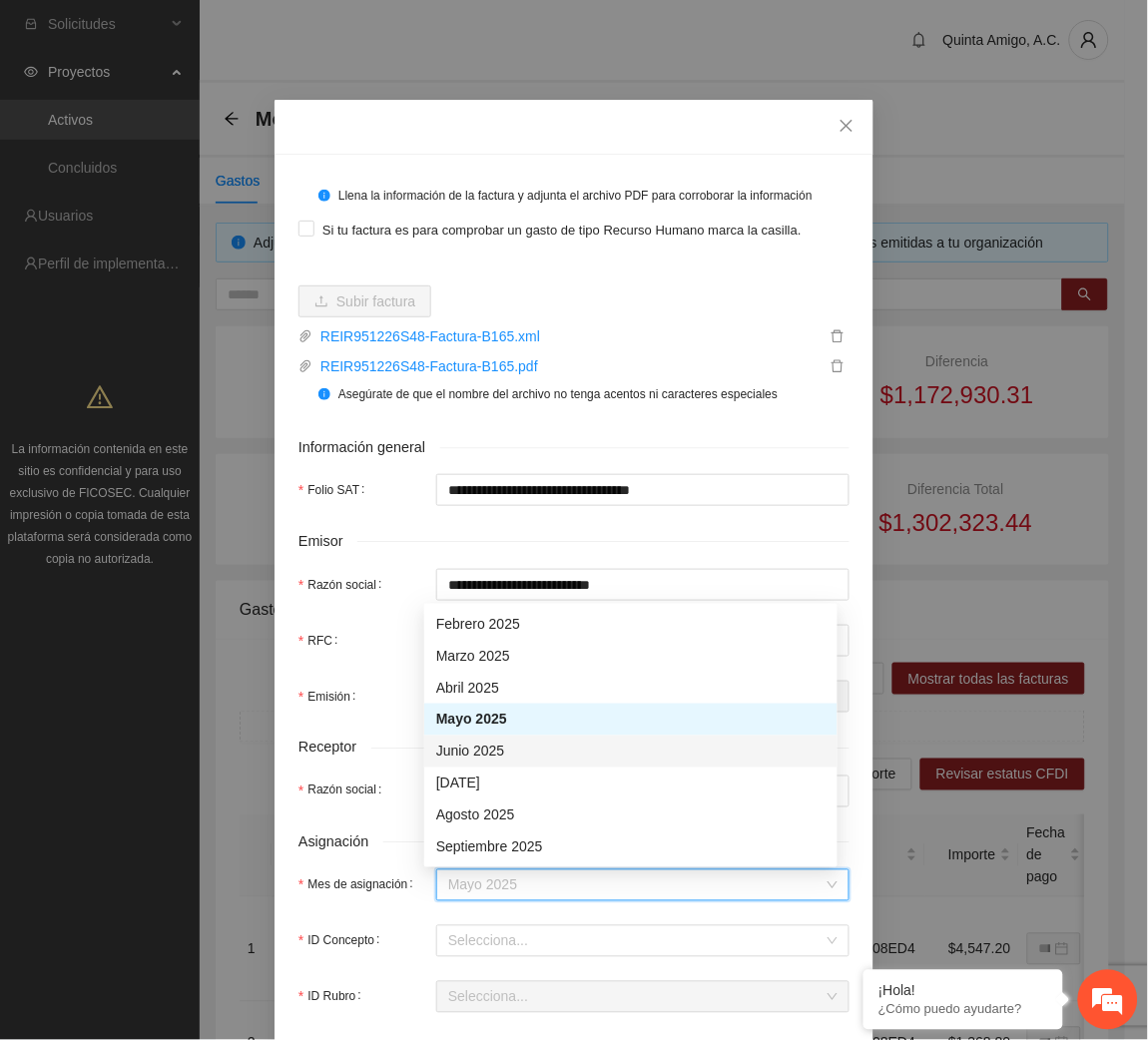 click on "Junio 2025" at bounding box center (631, 752) 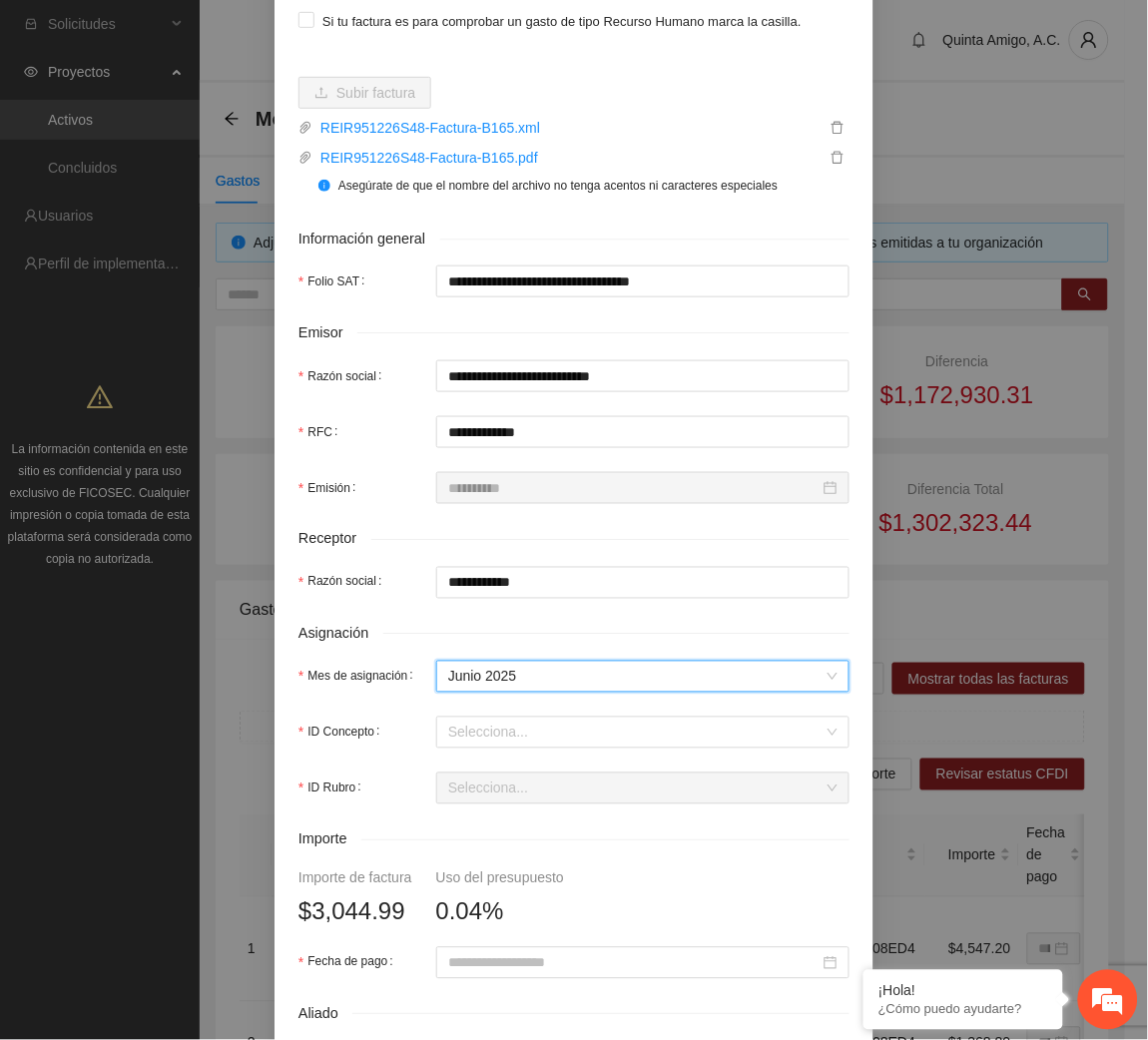 scroll, scrollTop: 217, scrollLeft: 0, axis: vertical 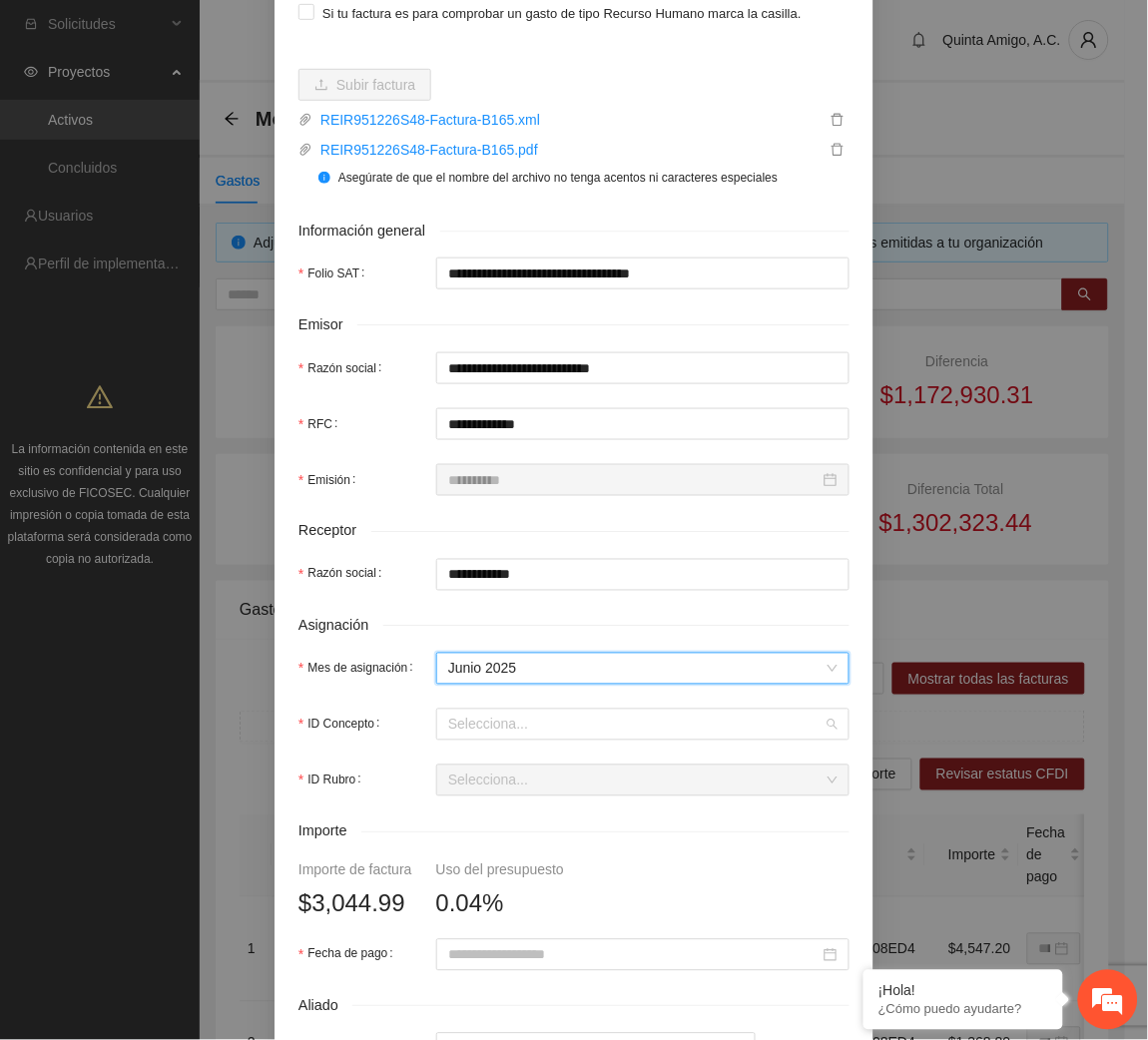 click on "ID Concepto" at bounding box center [636, 725] 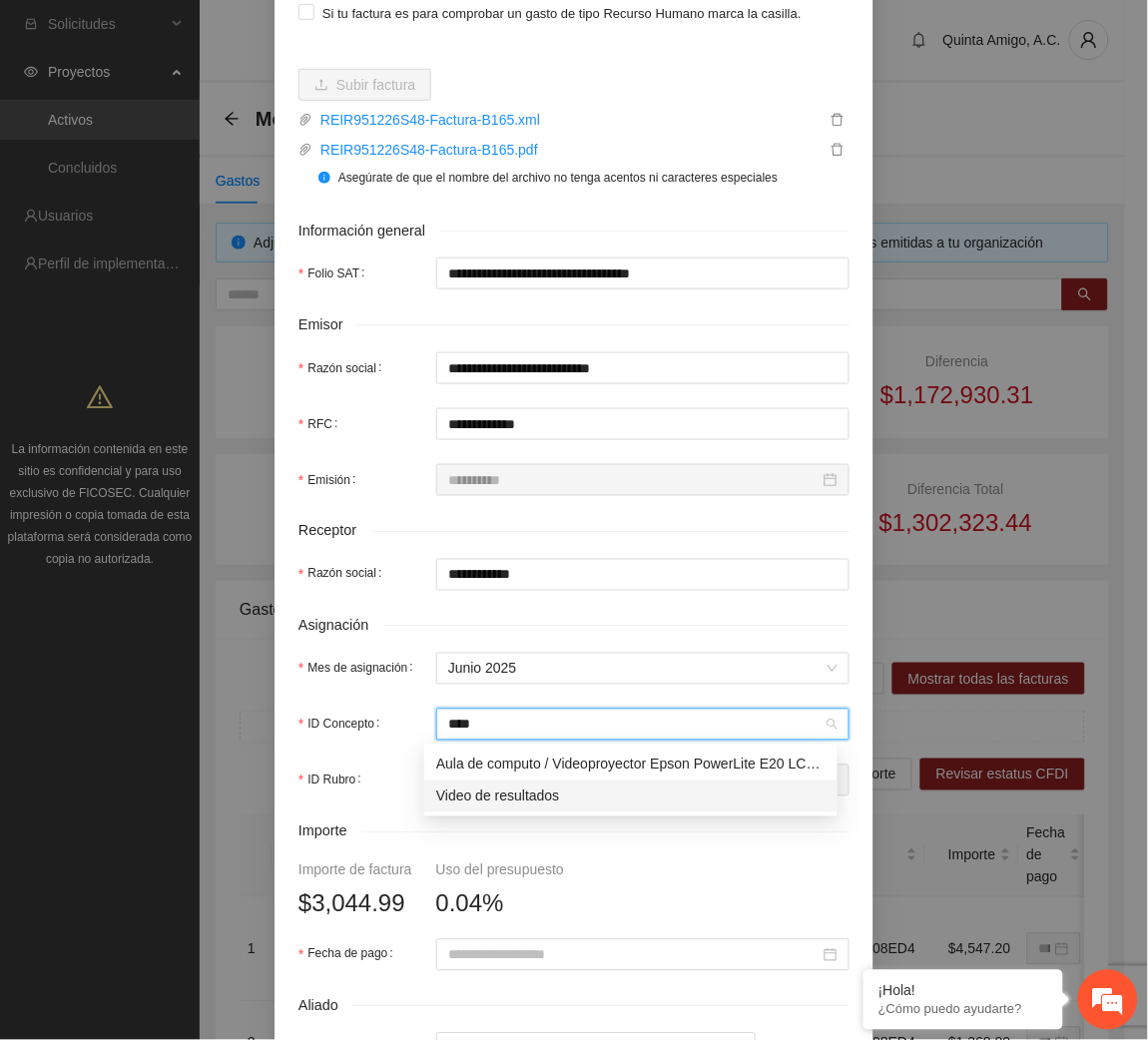 click on "Video de resultados" at bounding box center (631, 796) 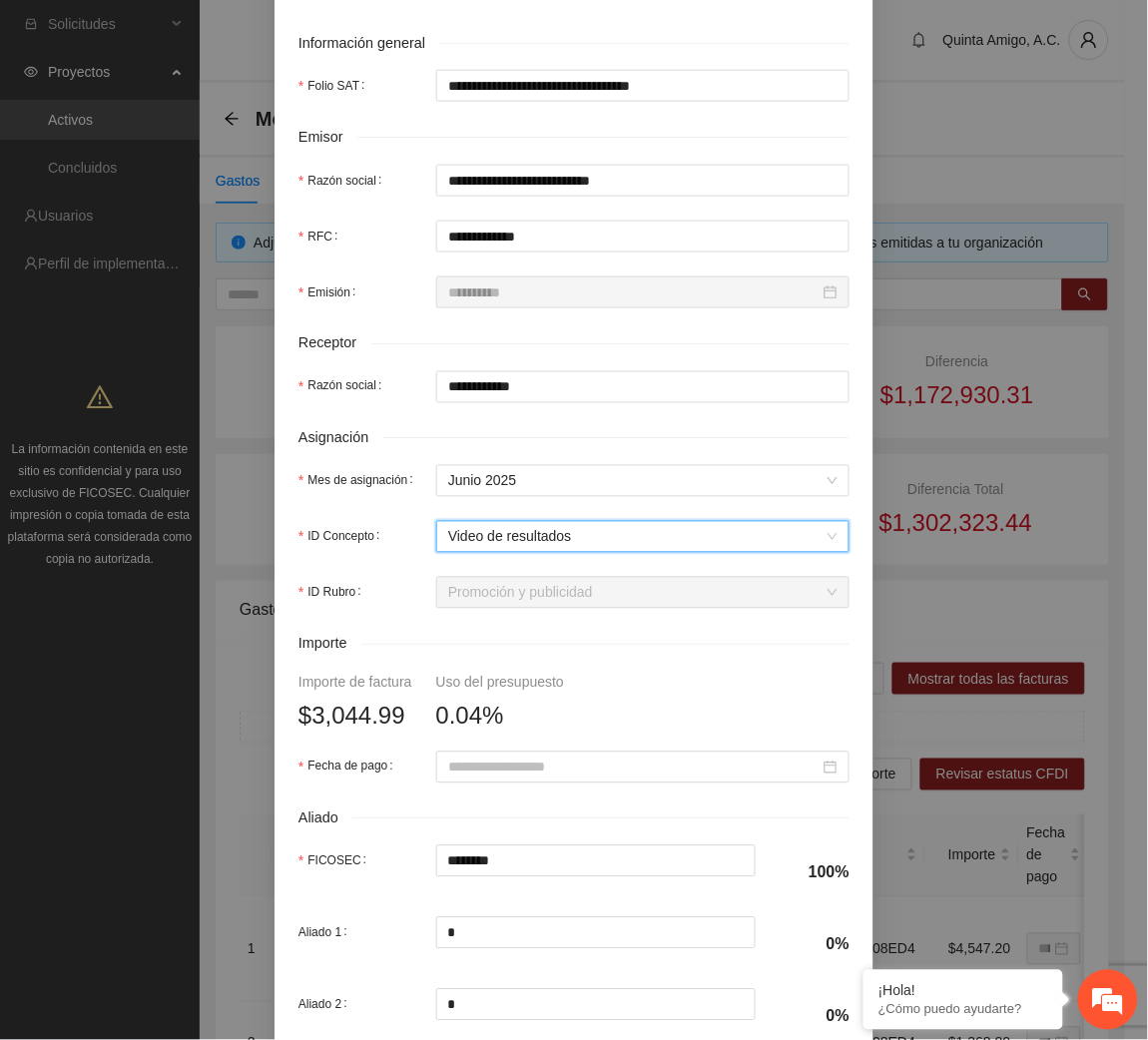 scroll, scrollTop: 434, scrollLeft: 0, axis: vertical 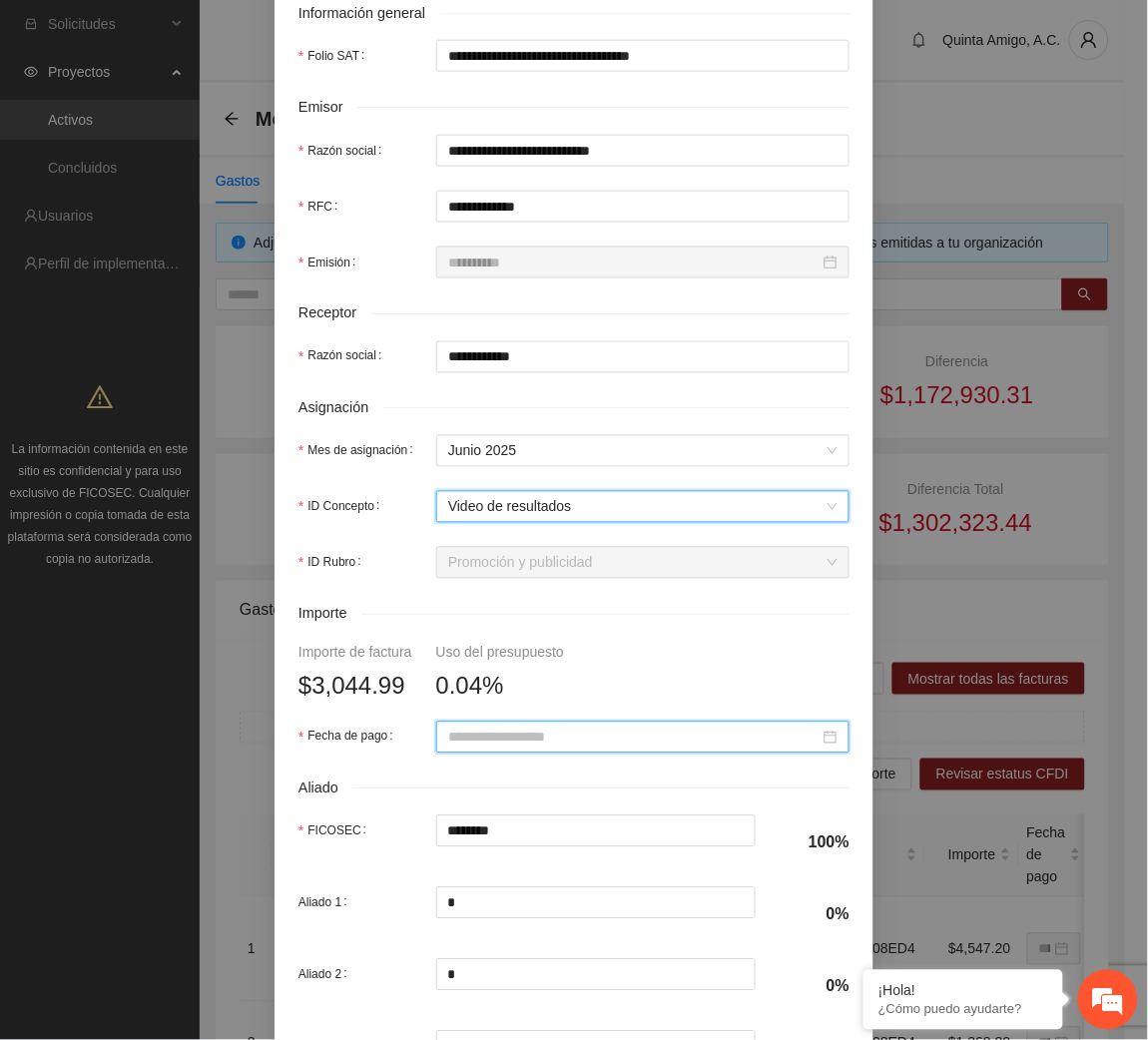click on "Fecha de pago" at bounding box center [634, 738] 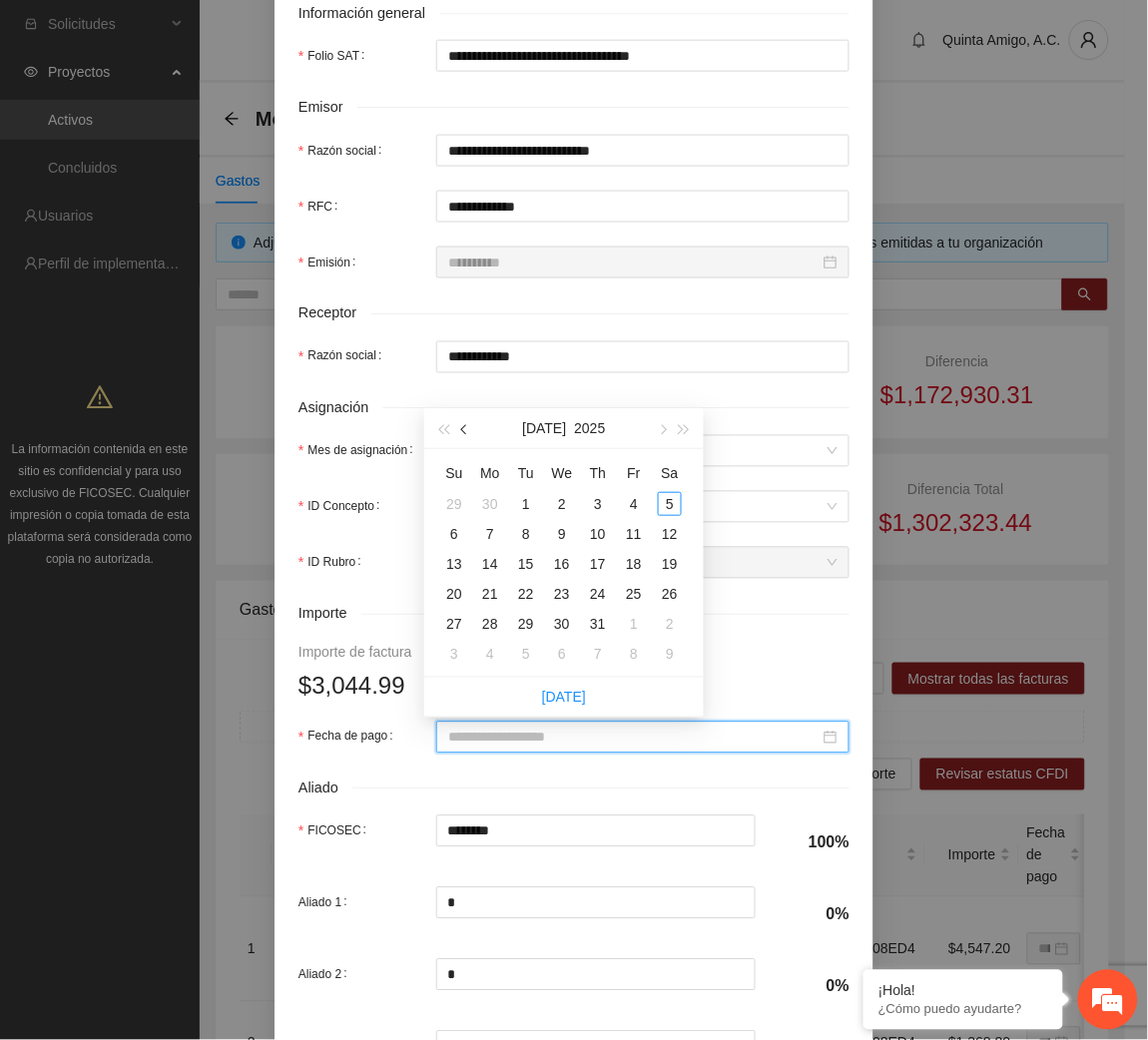click at bounding box center [466, 430] 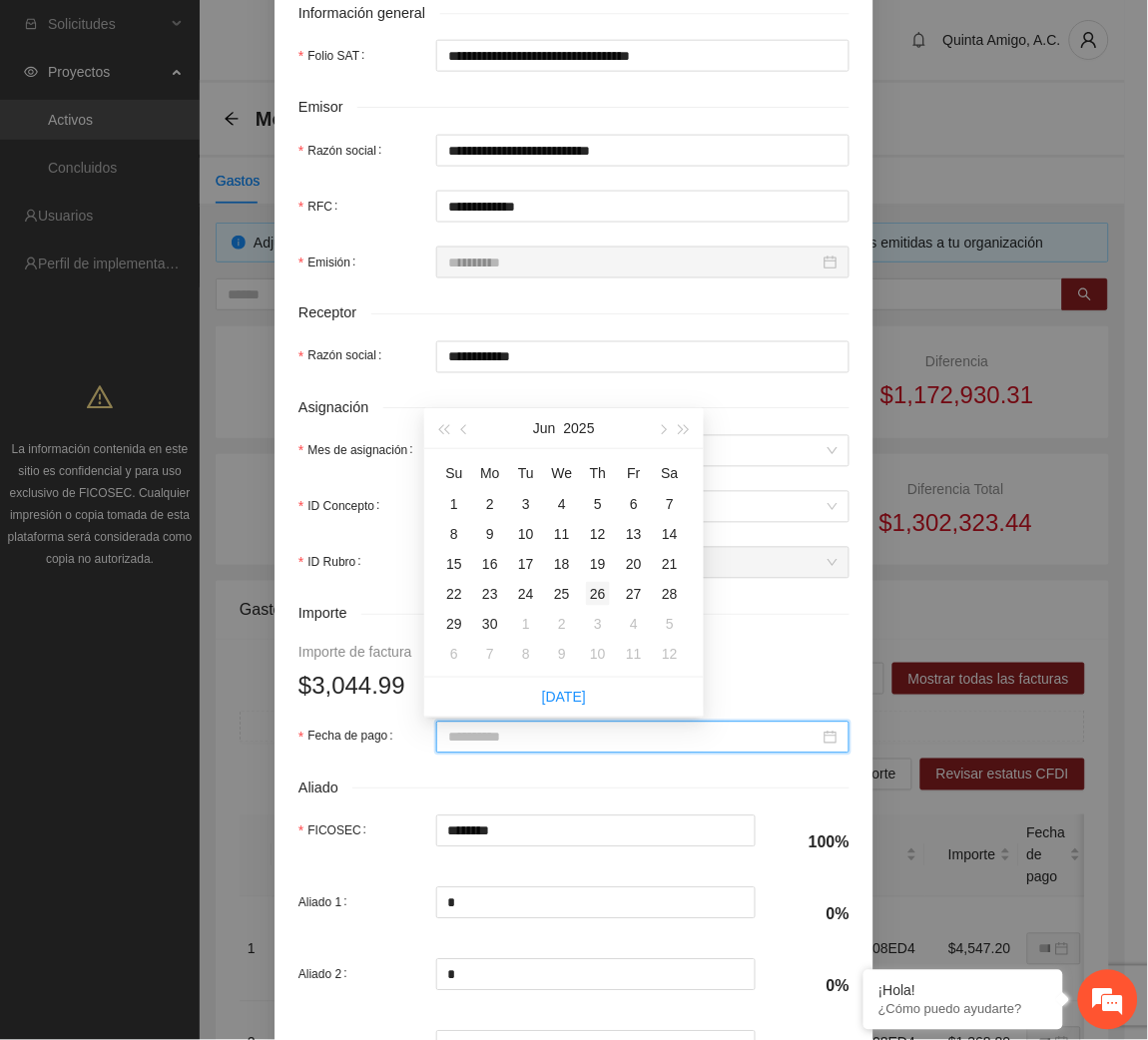 click on "26" at bounding box center [598, 594] 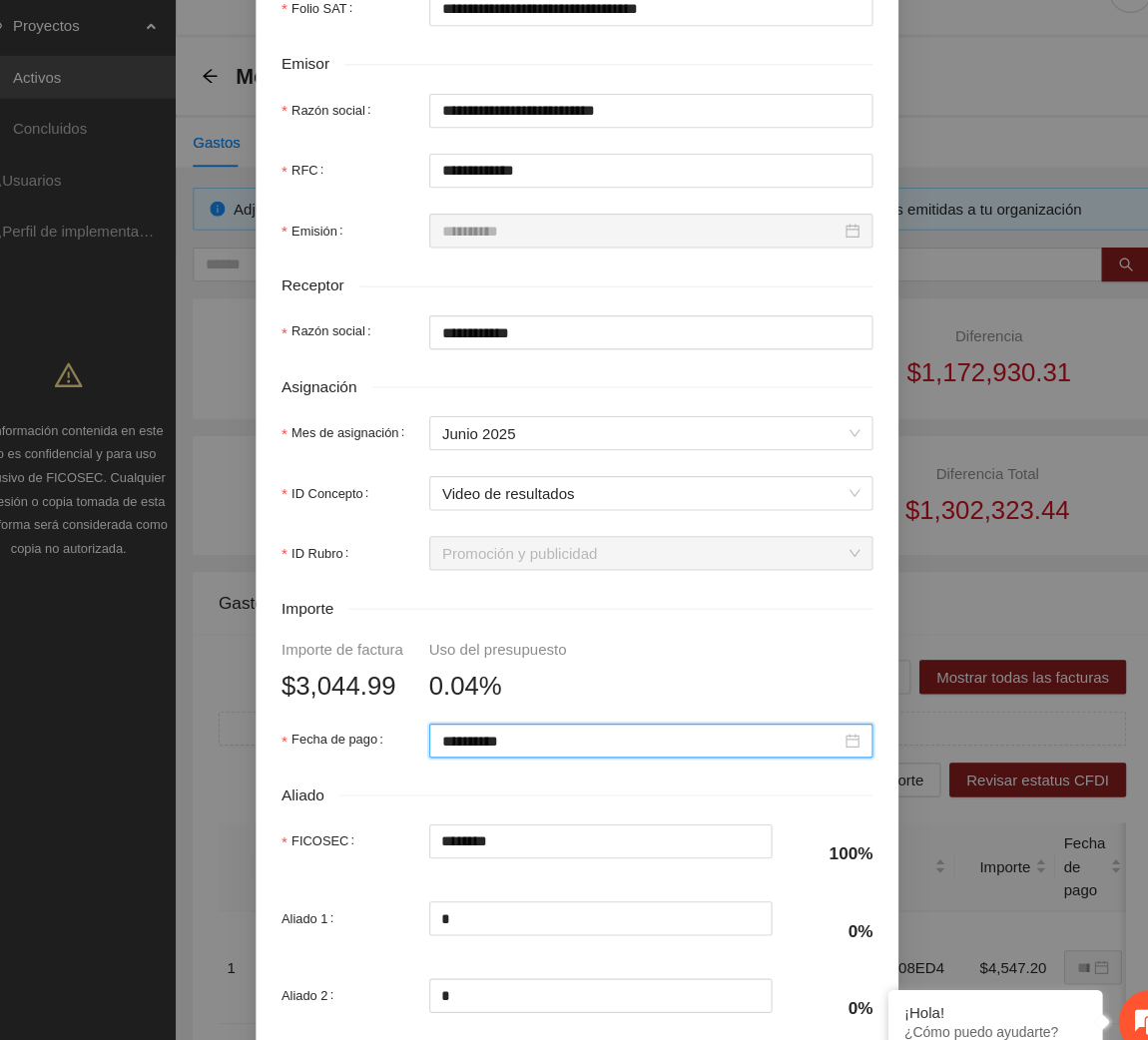scroll, scrollTop: 601, scrollLeft: 0, axis: vertical 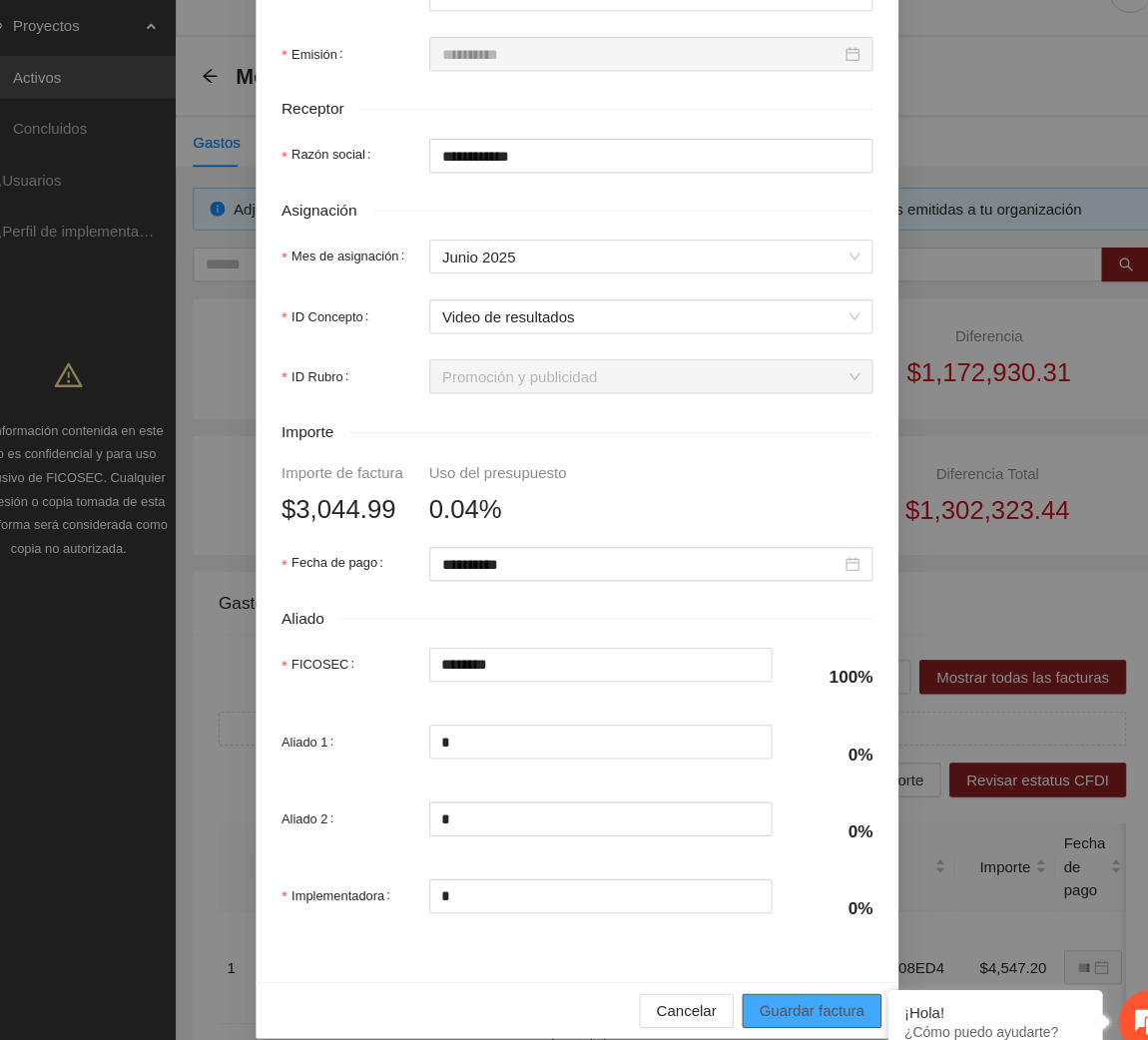 click on "Guardar factura" at bounding box center (793, 990) 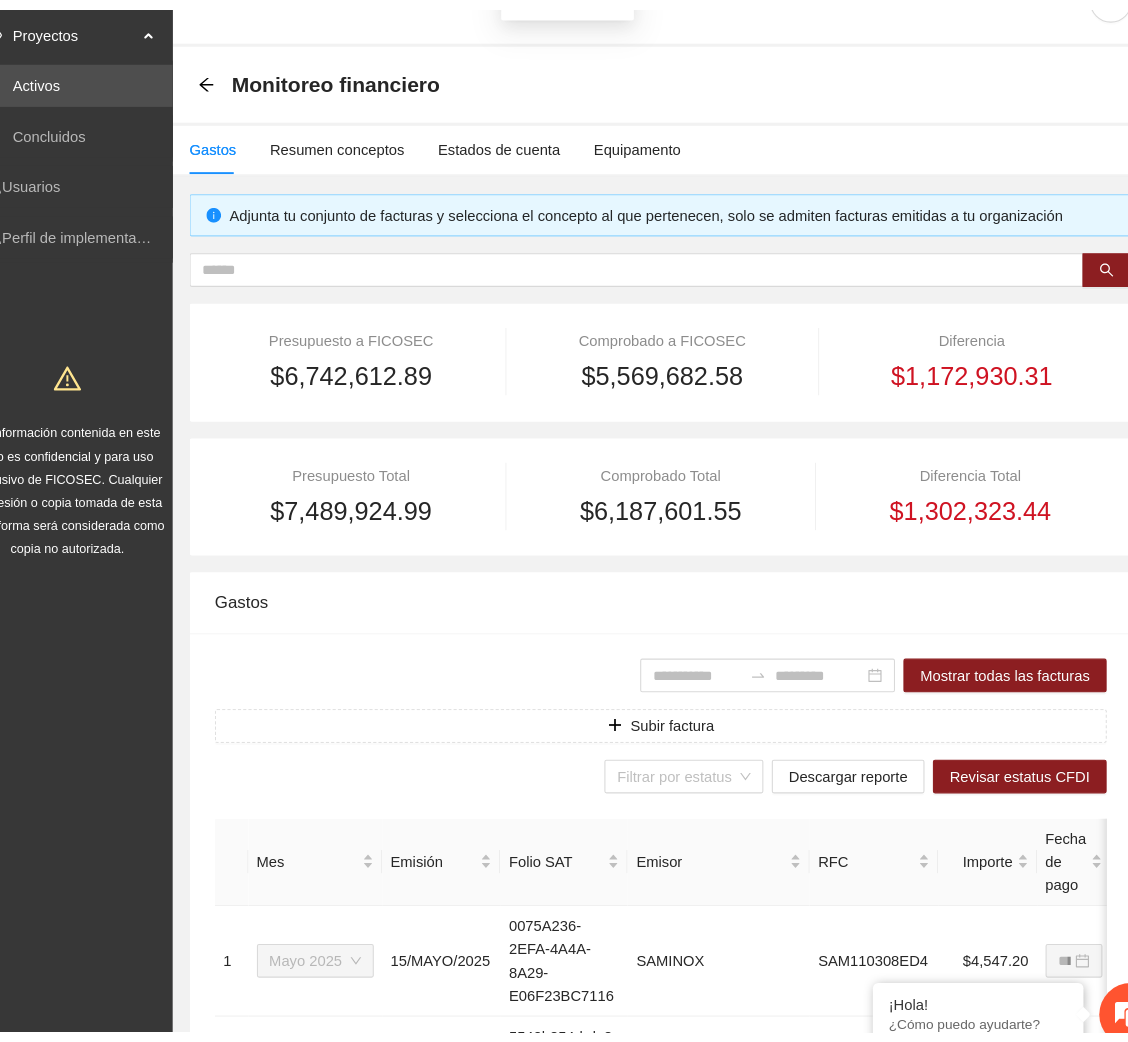 scroll, scrollTop: 442, scrollLeft: 0, axis: vertical 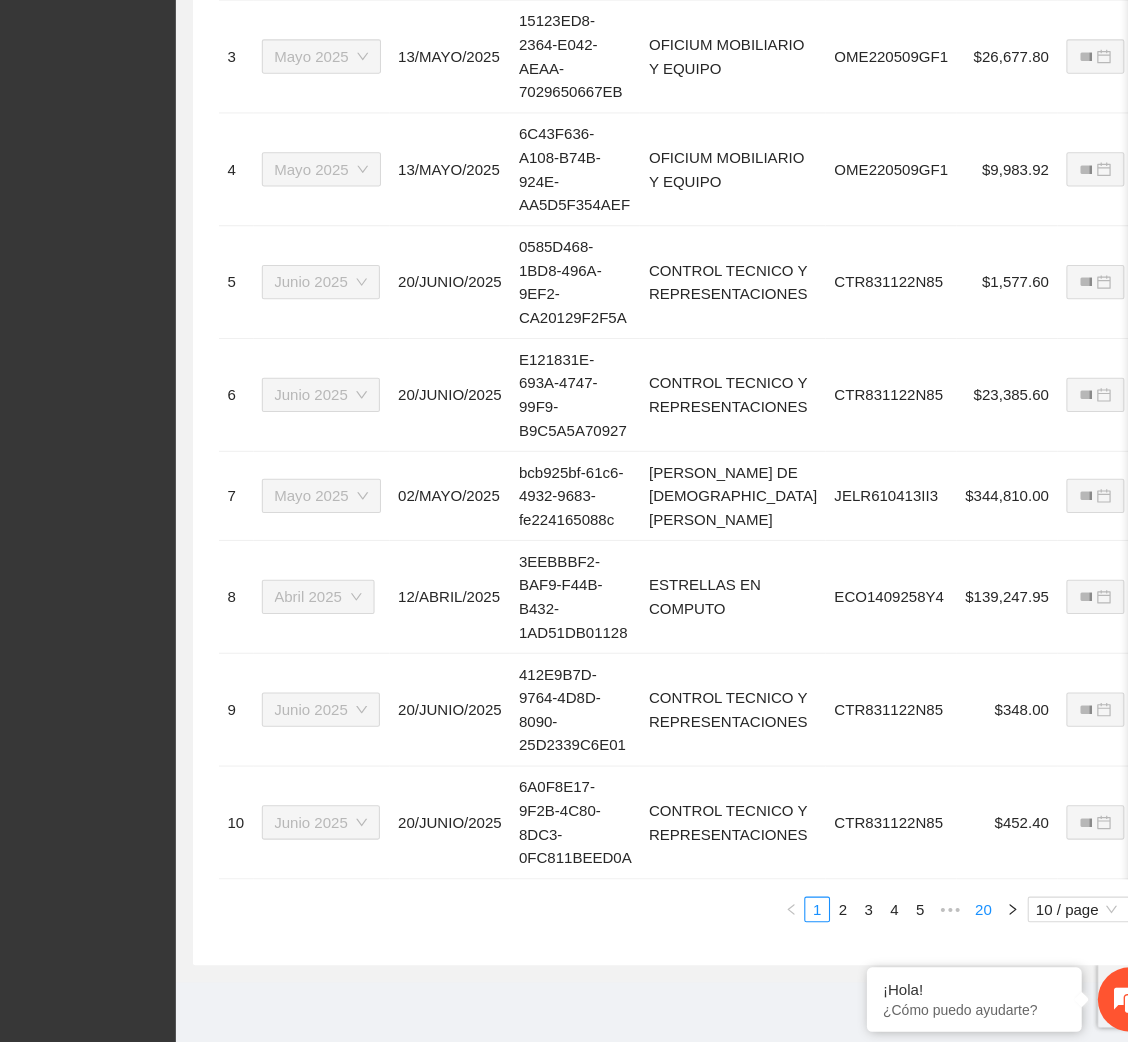 click on "20" at bounding box center [952, 918] 